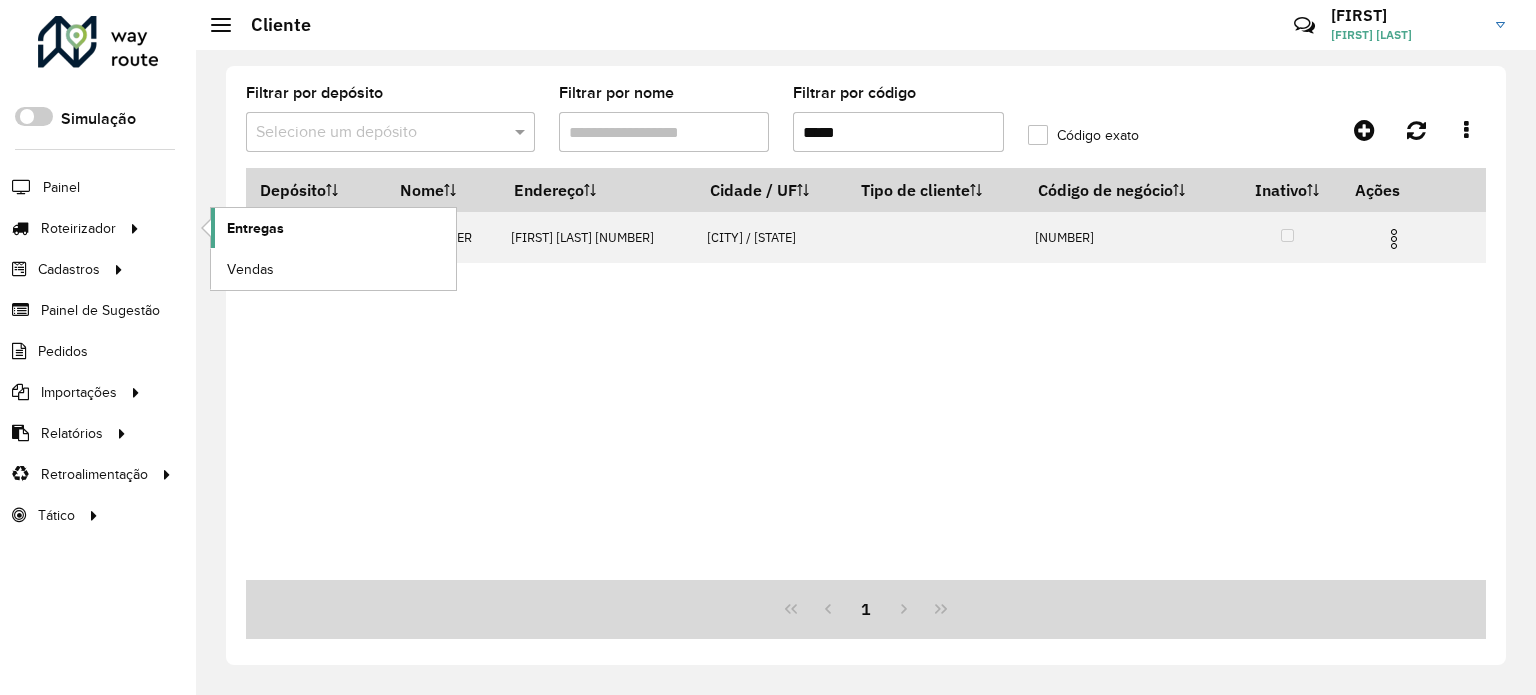 scroll, scrollTop: 0, scrollLeft: 0, axis: both 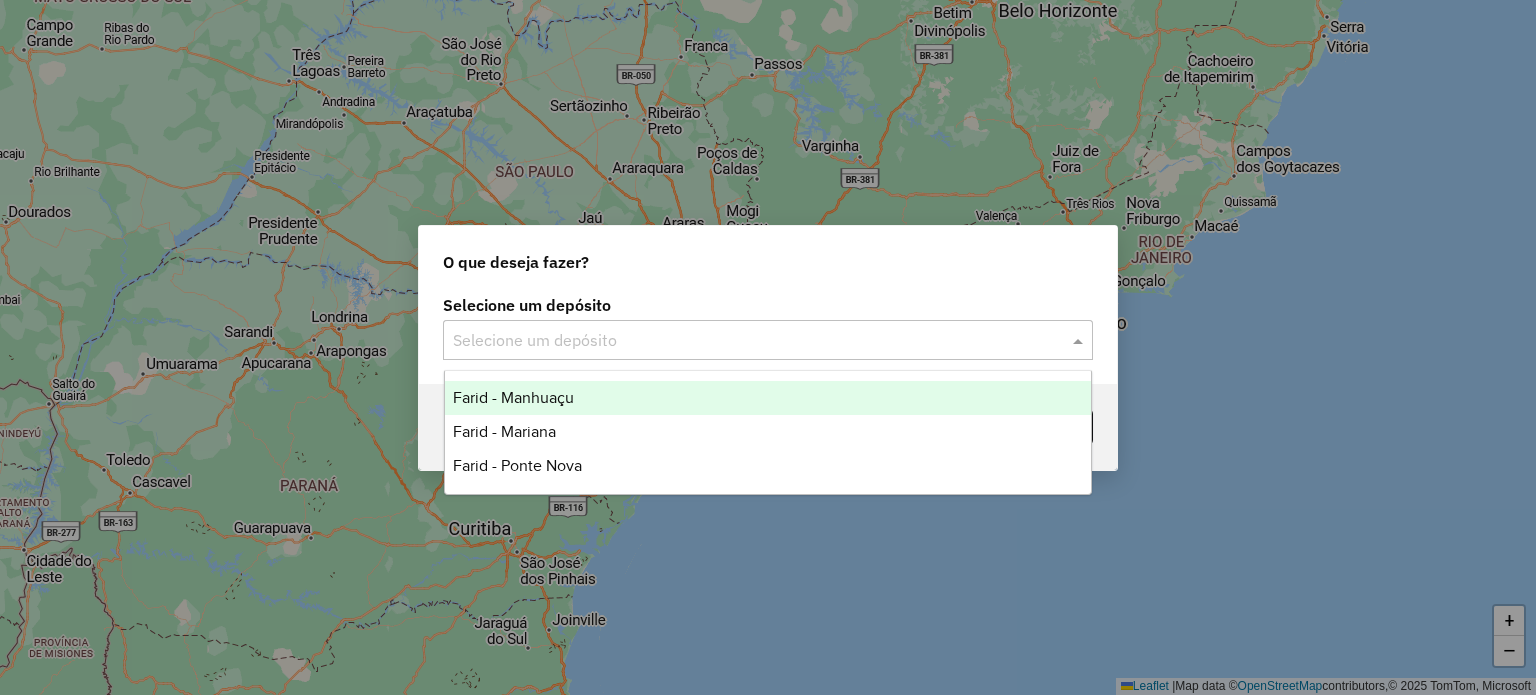 click 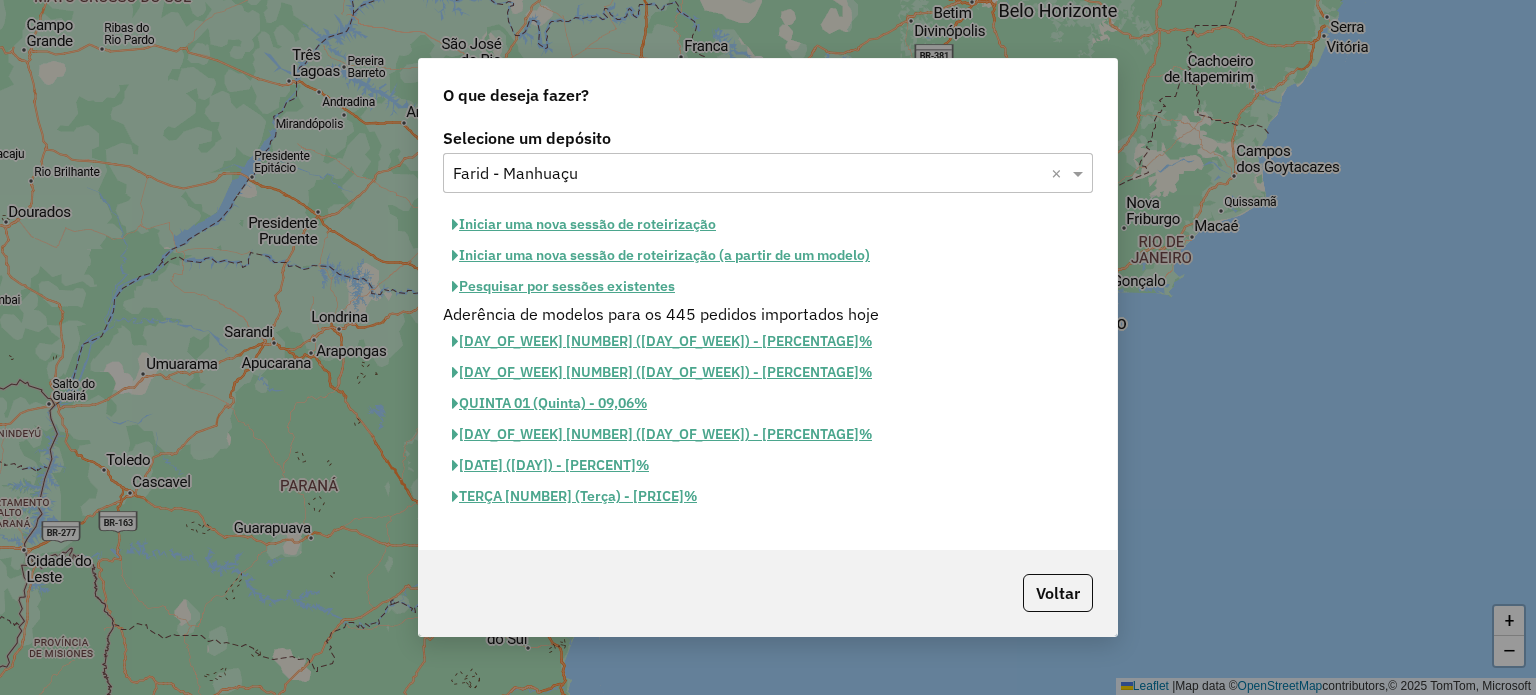 click on "Iniciar uma nova sessão de roteirização" 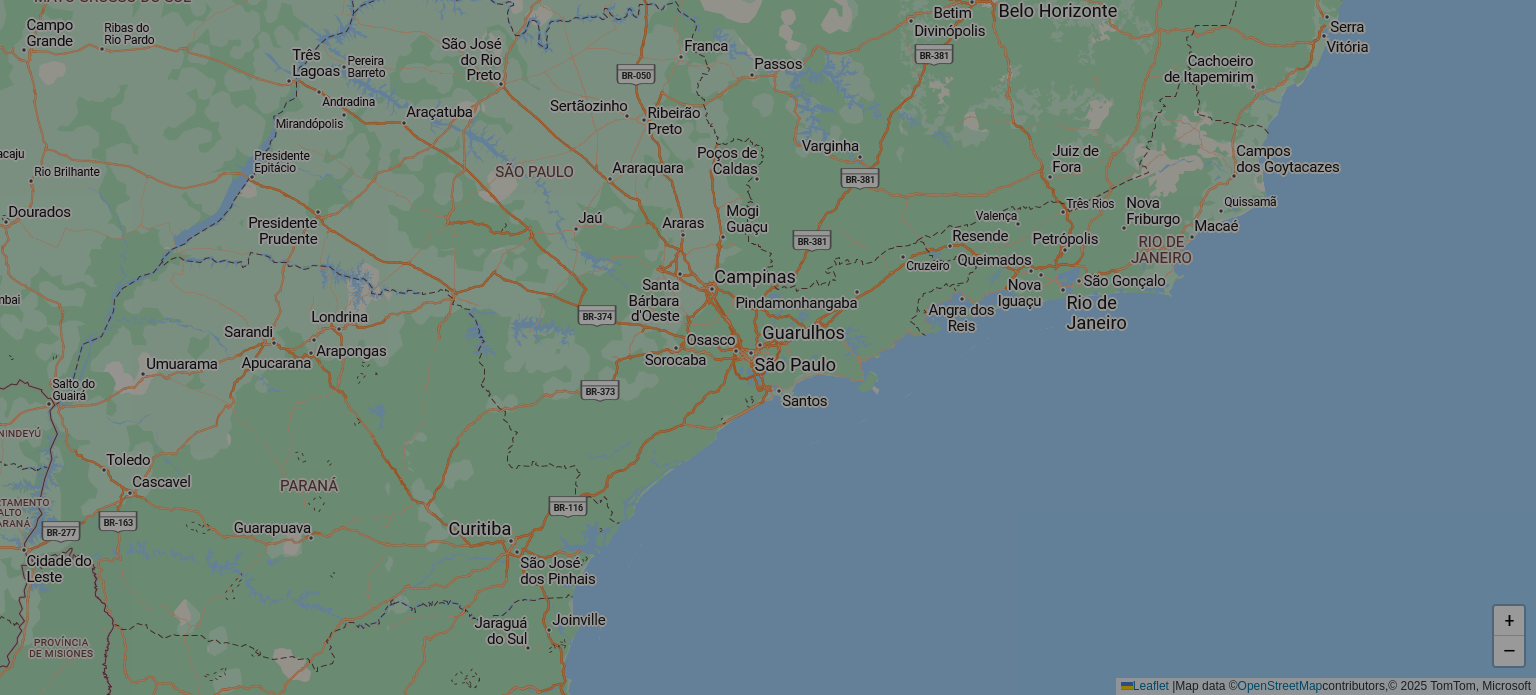 select on "*" 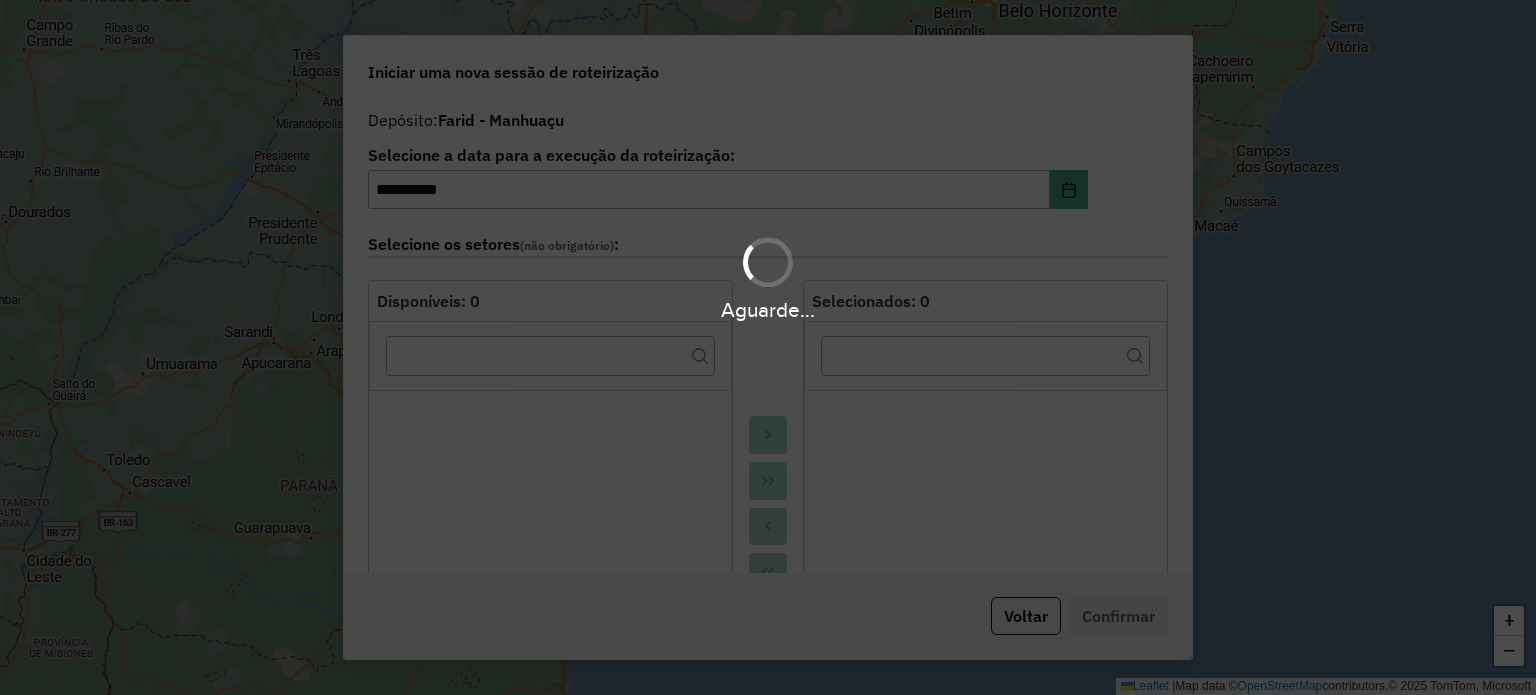 click on "Aguarde..." at bounding box center (768, 277) 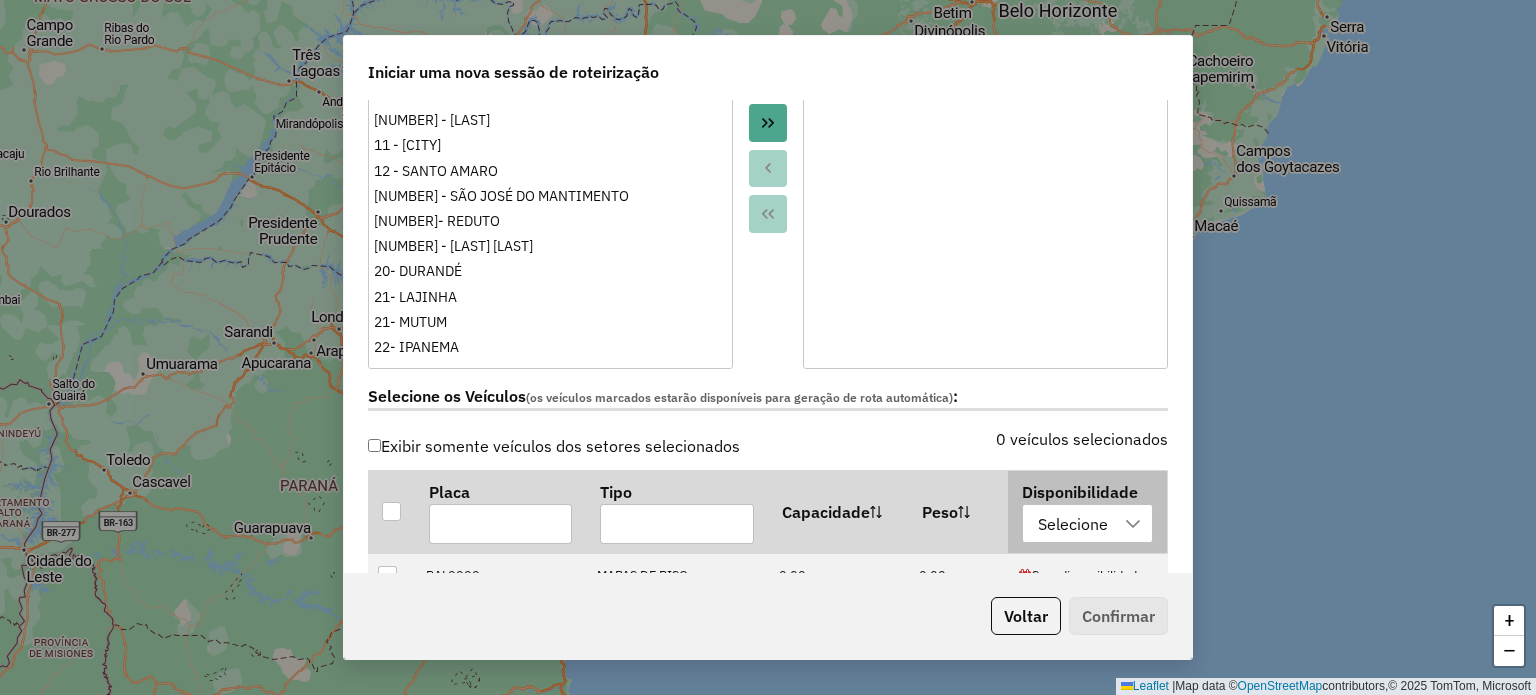 scroll, scrollTop: 600, scrollLeft: 0, axis: vertical 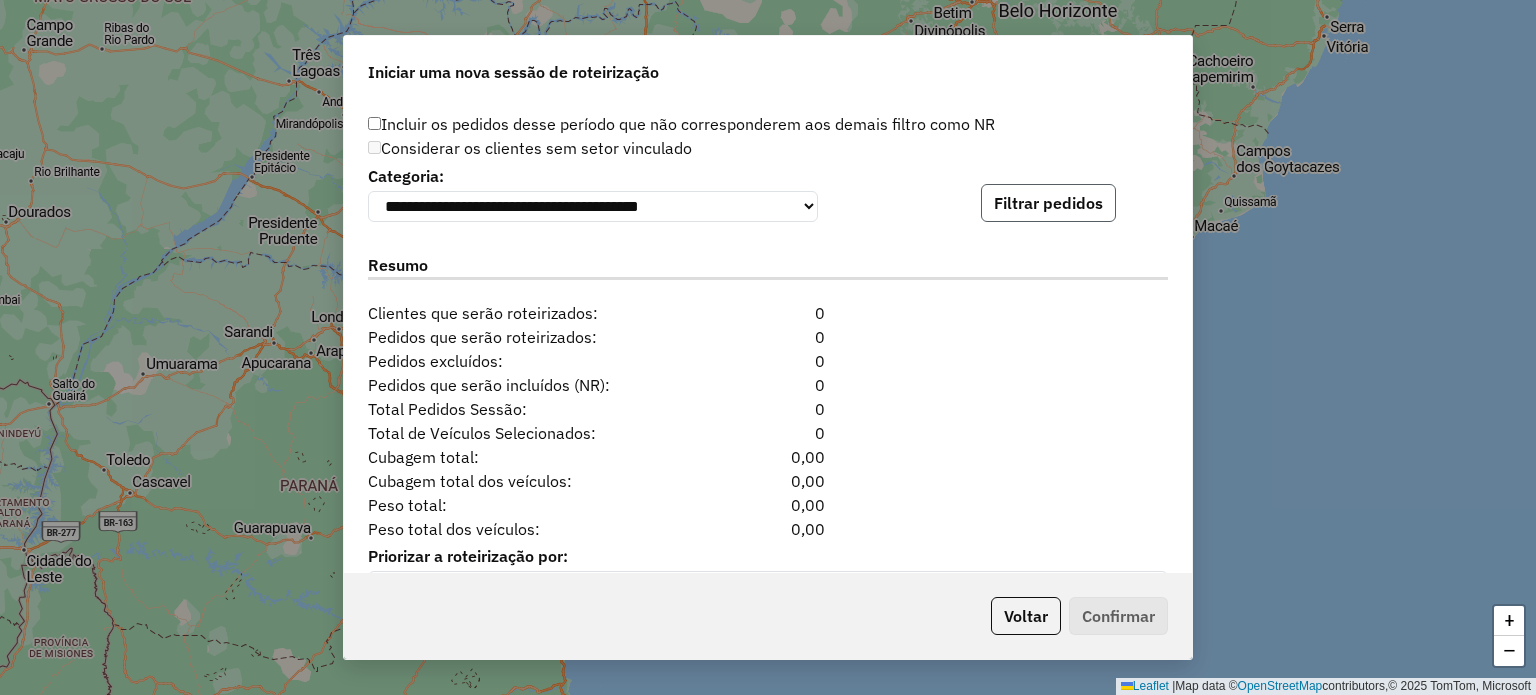 click on "Filtrar pedidos" 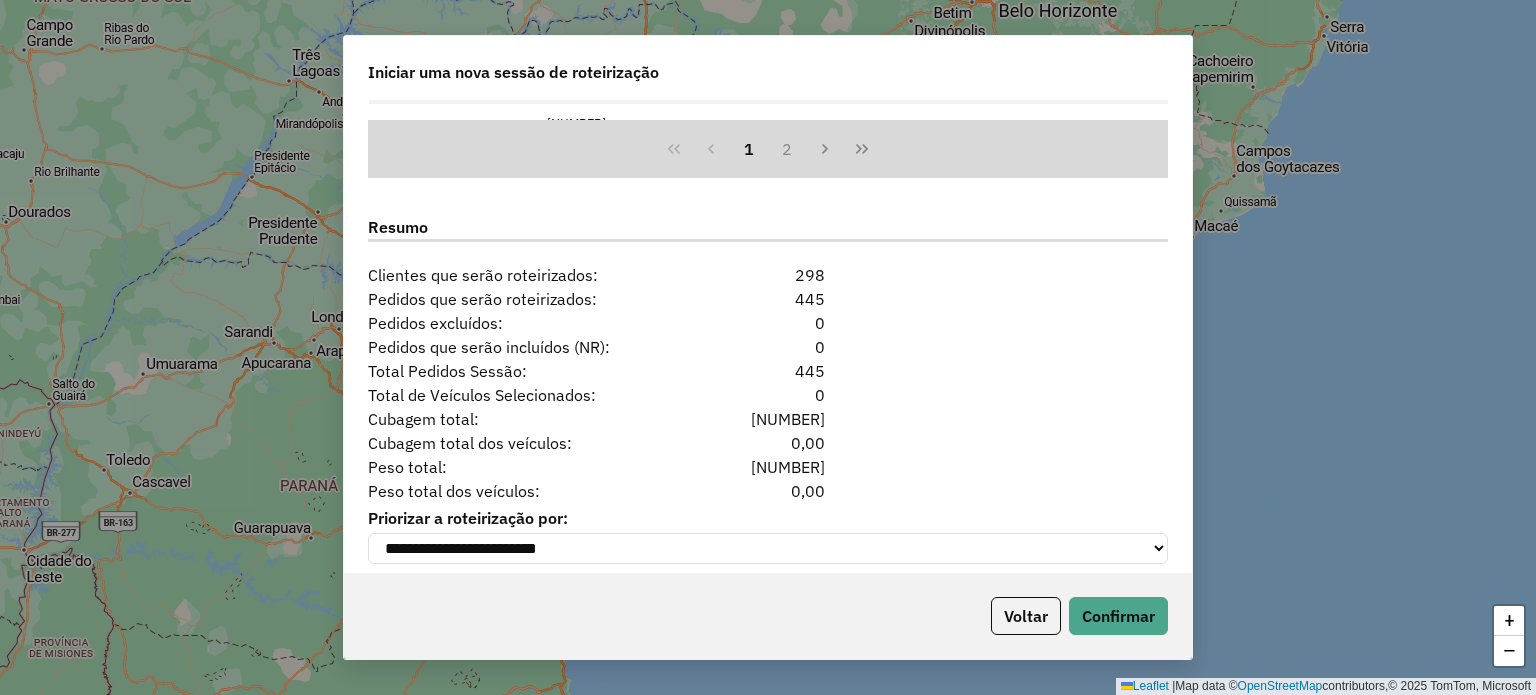 scroll, scrollTop: 2472, scrollLeft: 0, axis: vertical 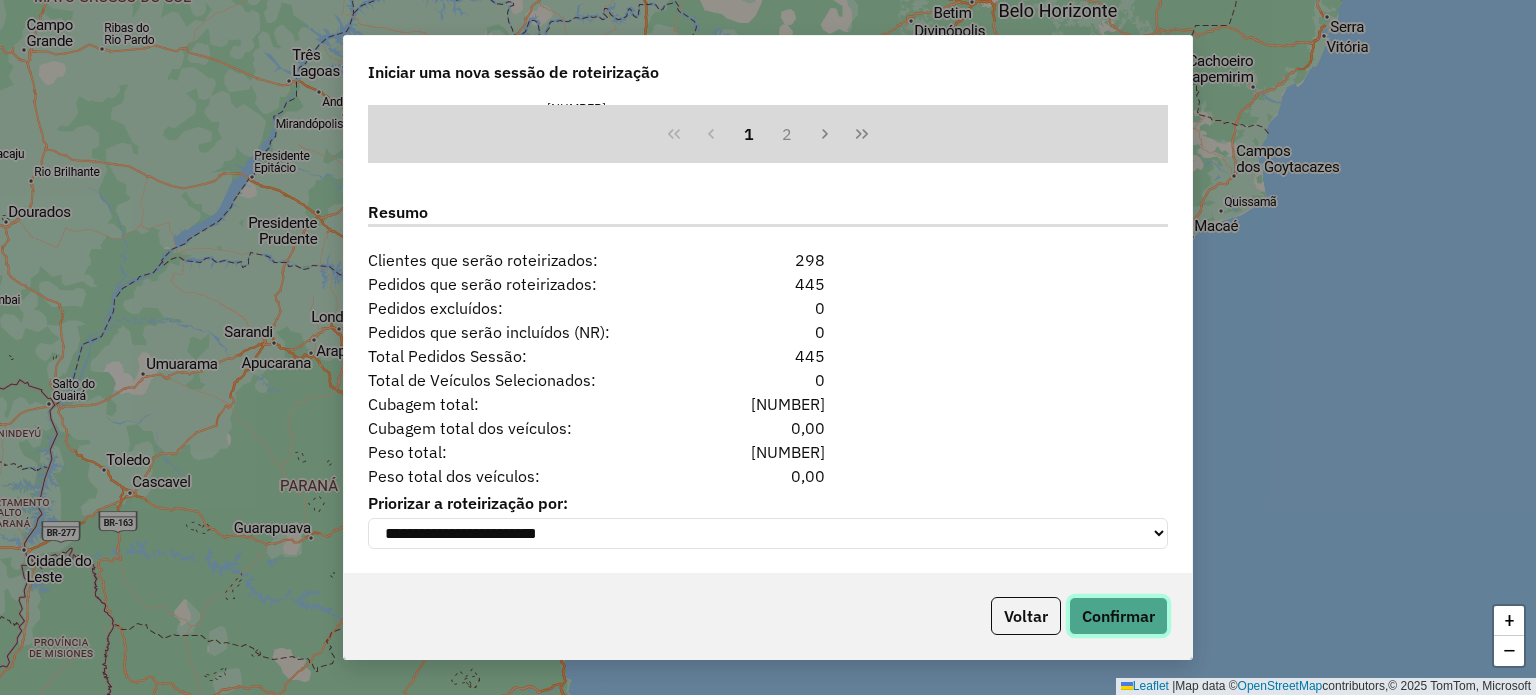 click on "Confirmar" 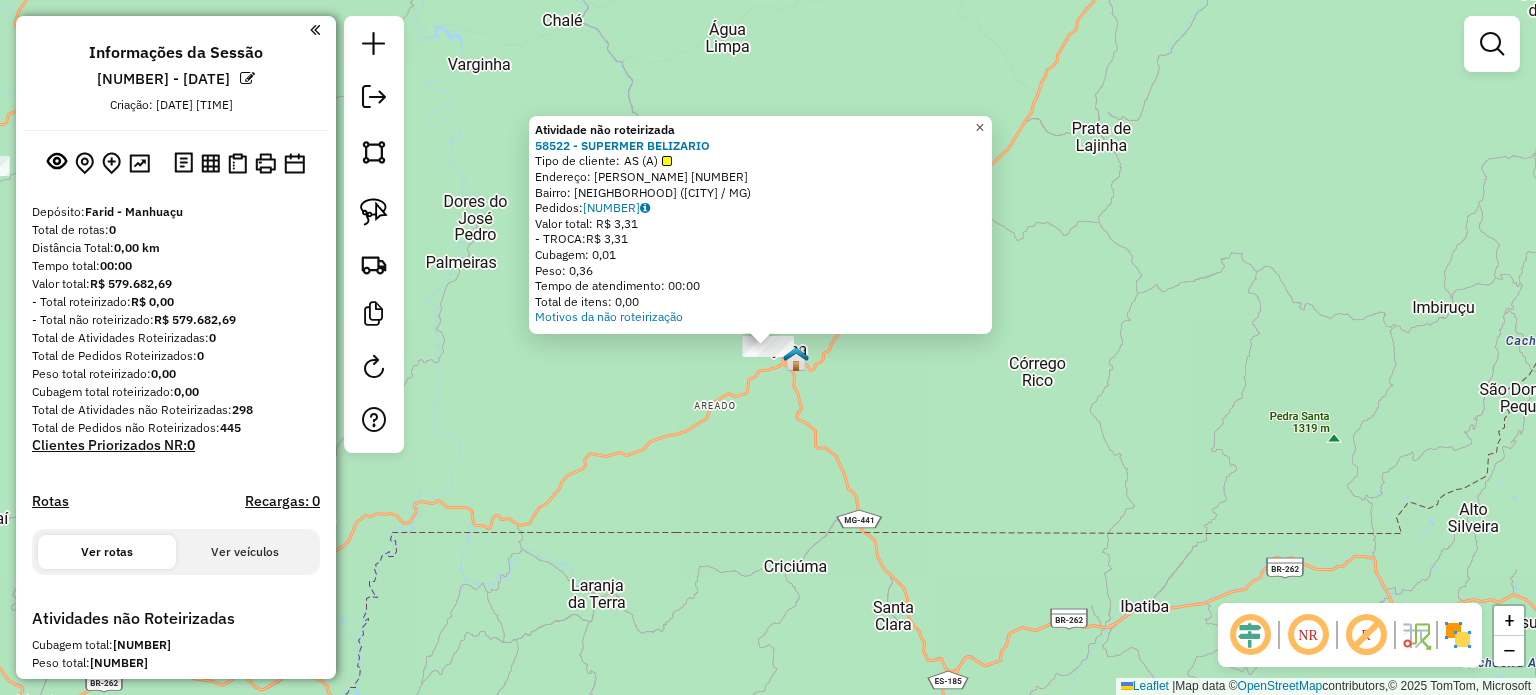 click on "×" 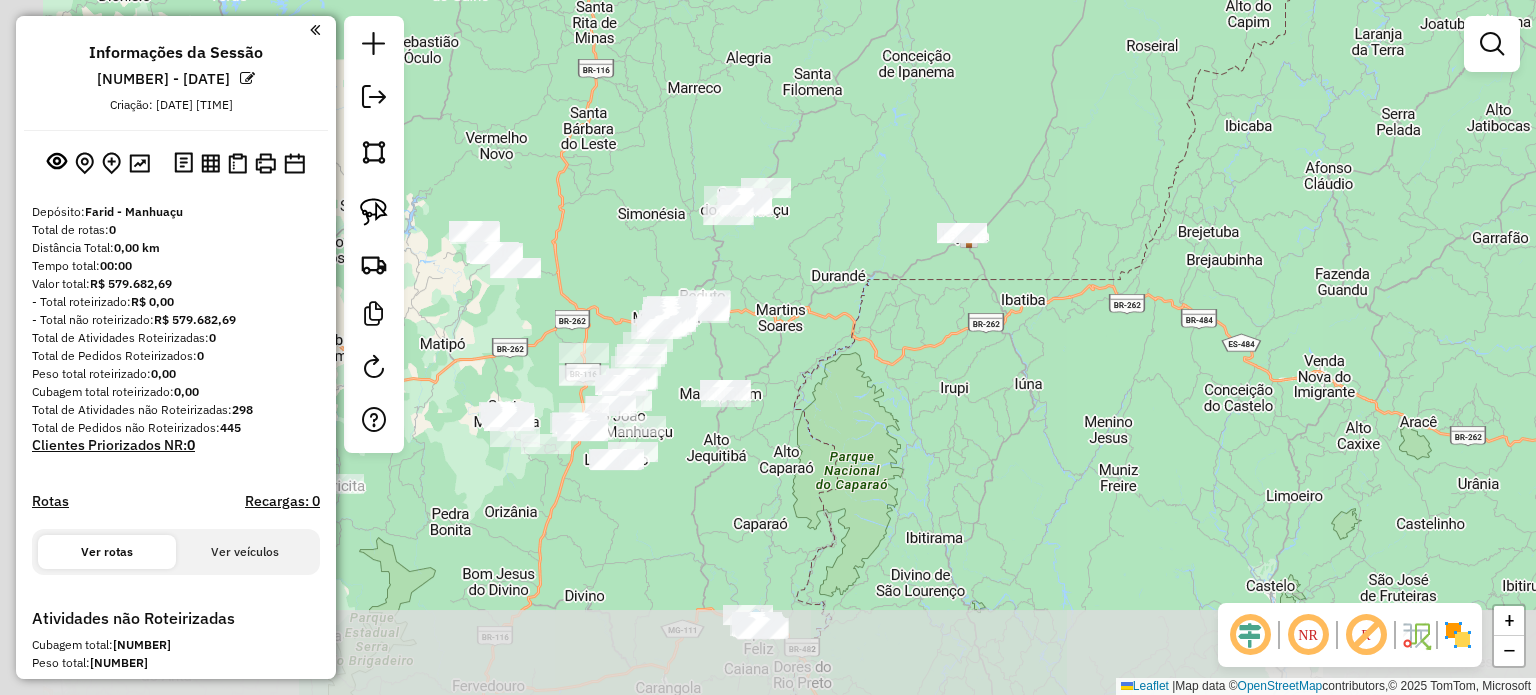 drag, startPoint x: 490, startPoint y: 506, endPoint x: 781, endPoint y: 371, distance: 320.78964 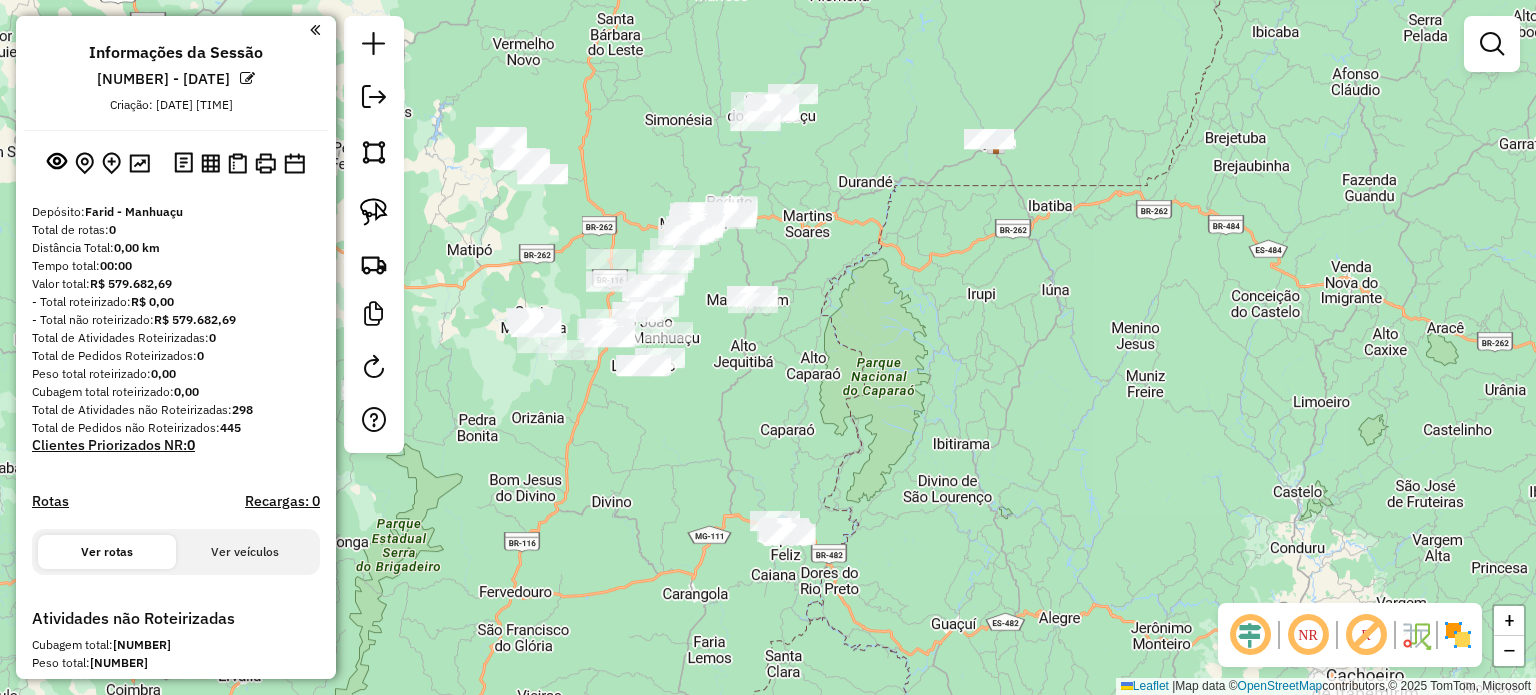 drag, startPoint x: 749, startPoint y: 553, endPoint x: 752, endPoint y: 429, distance: 124.036285 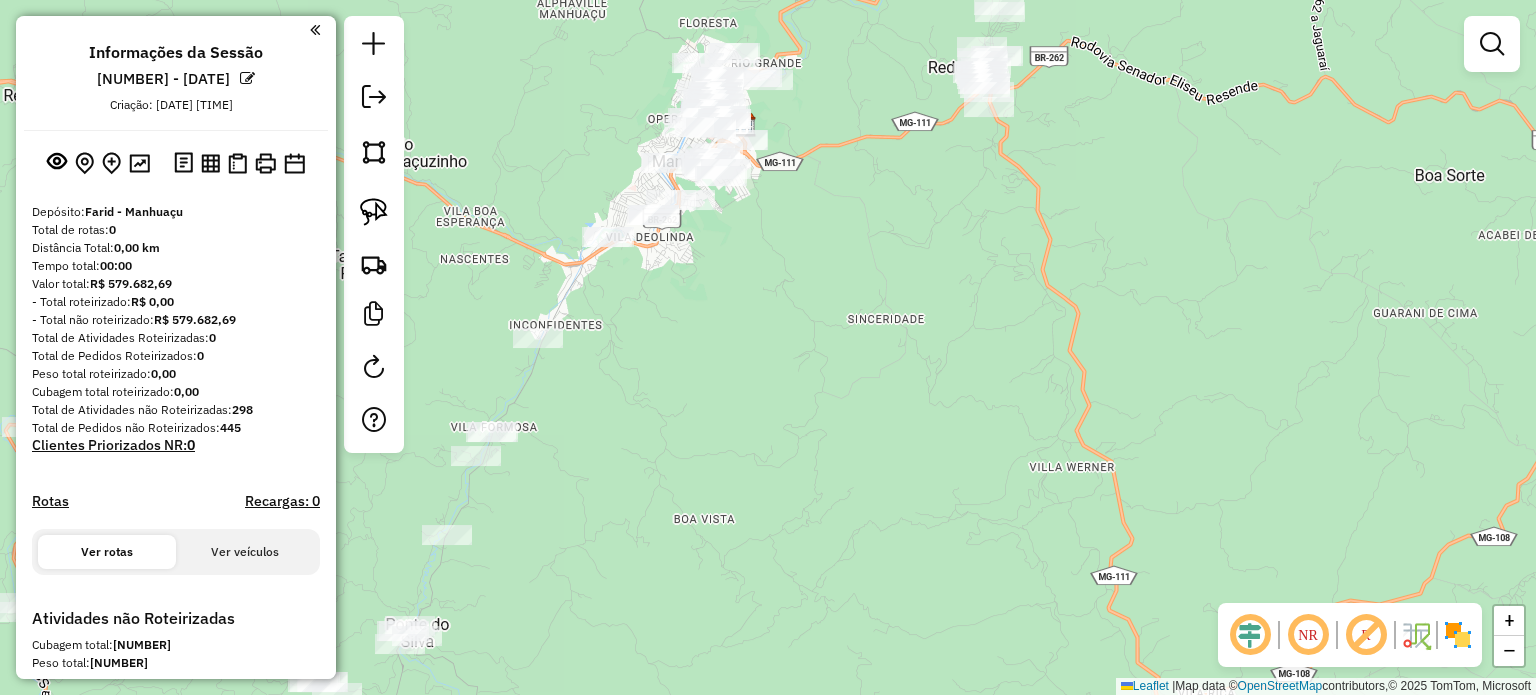 drag, startPoint x: 821, startPoint y: 179, endPoint x: 822, endPoint y: 304, distance: 125.004 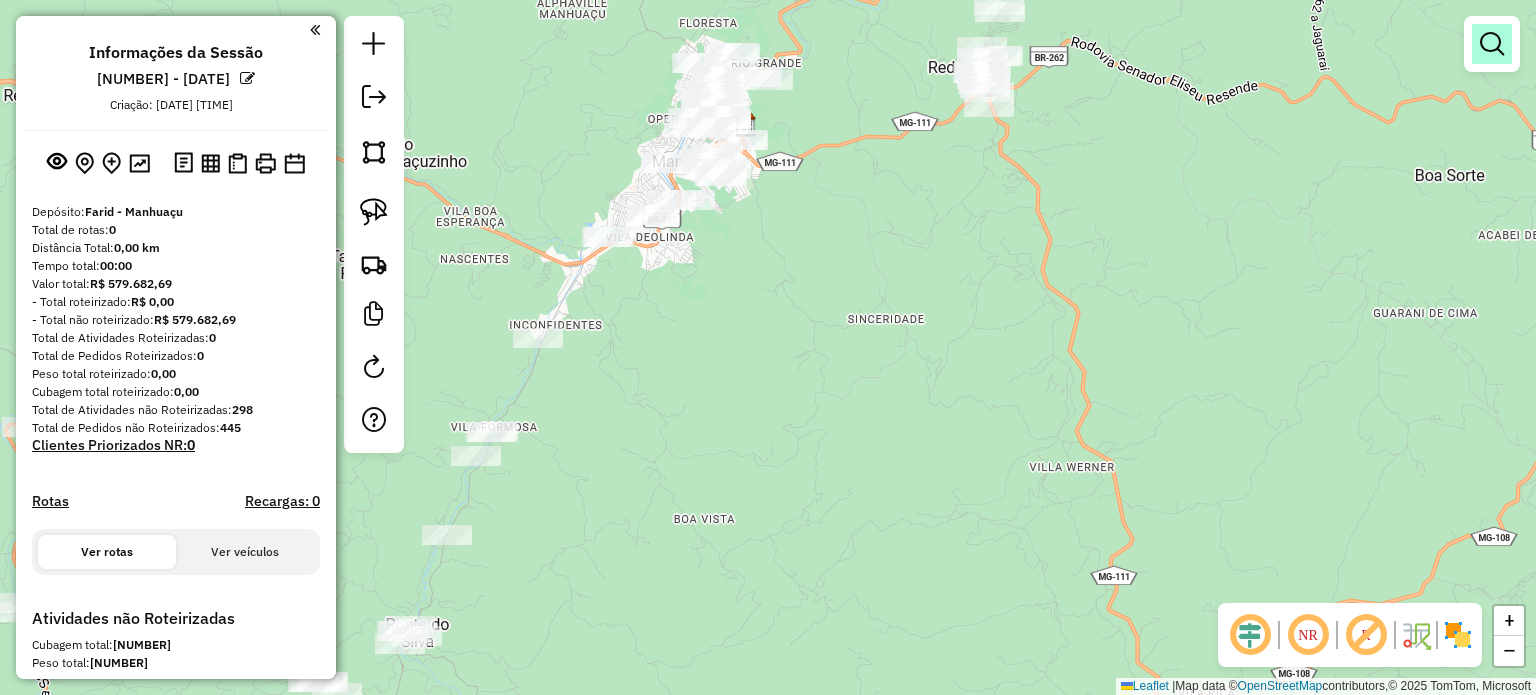 click at bounding box center [1492, 44] 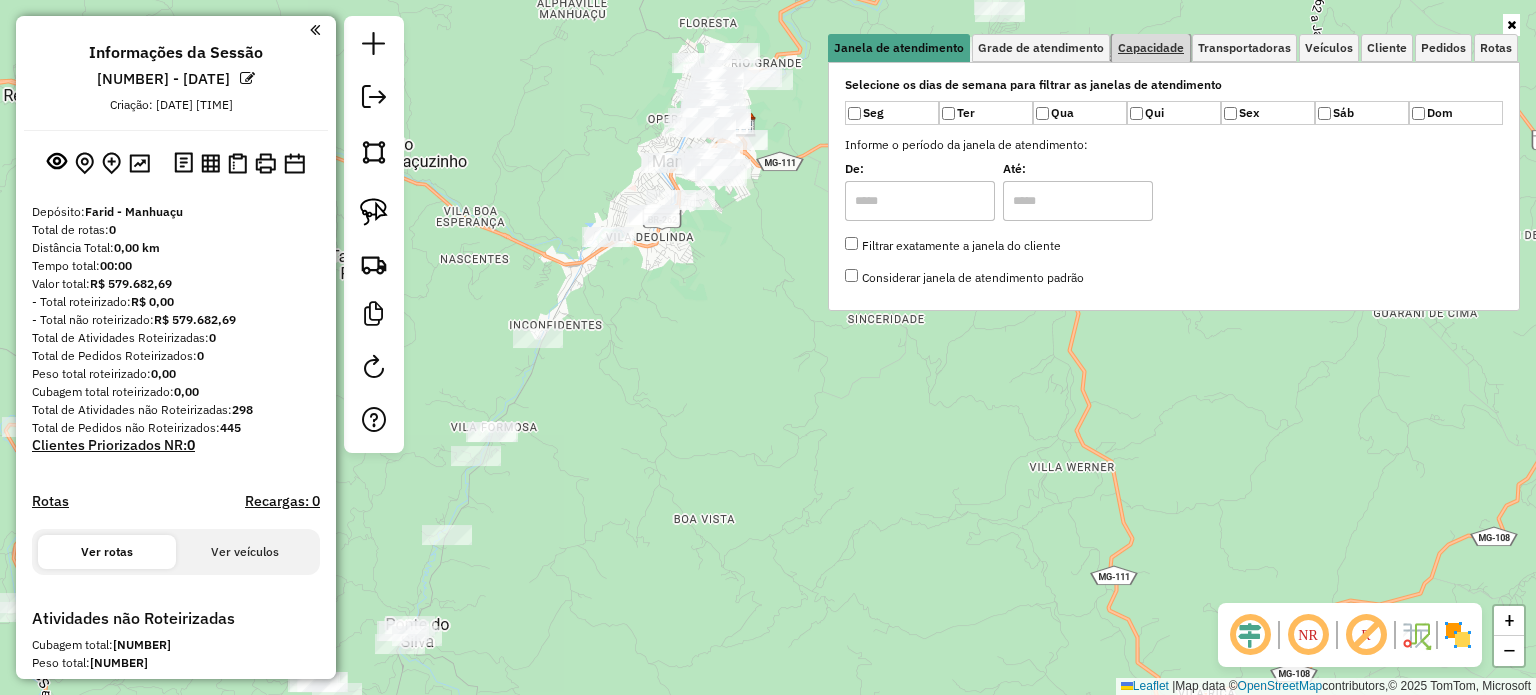 click on "Capacidade" at bounding box center (1151, 48) 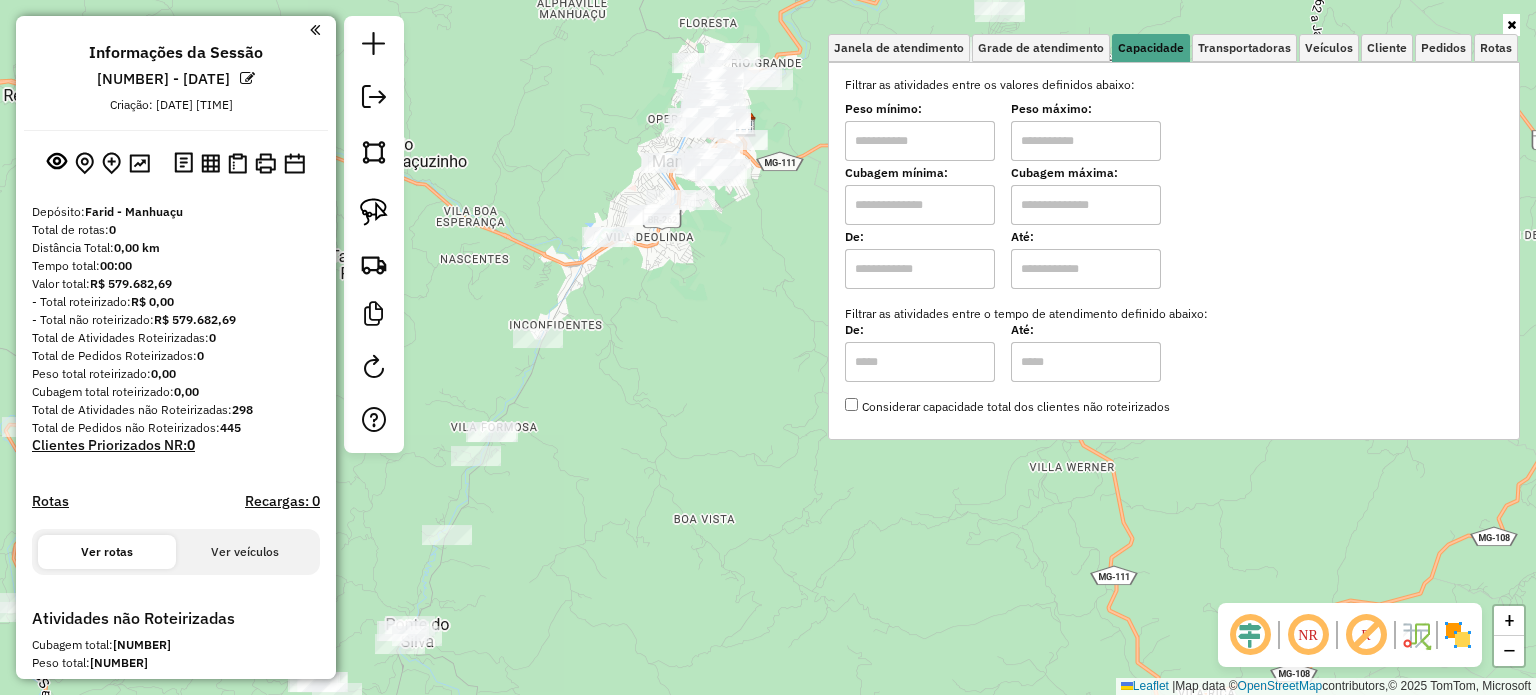 click at bounding box center (920, 141) 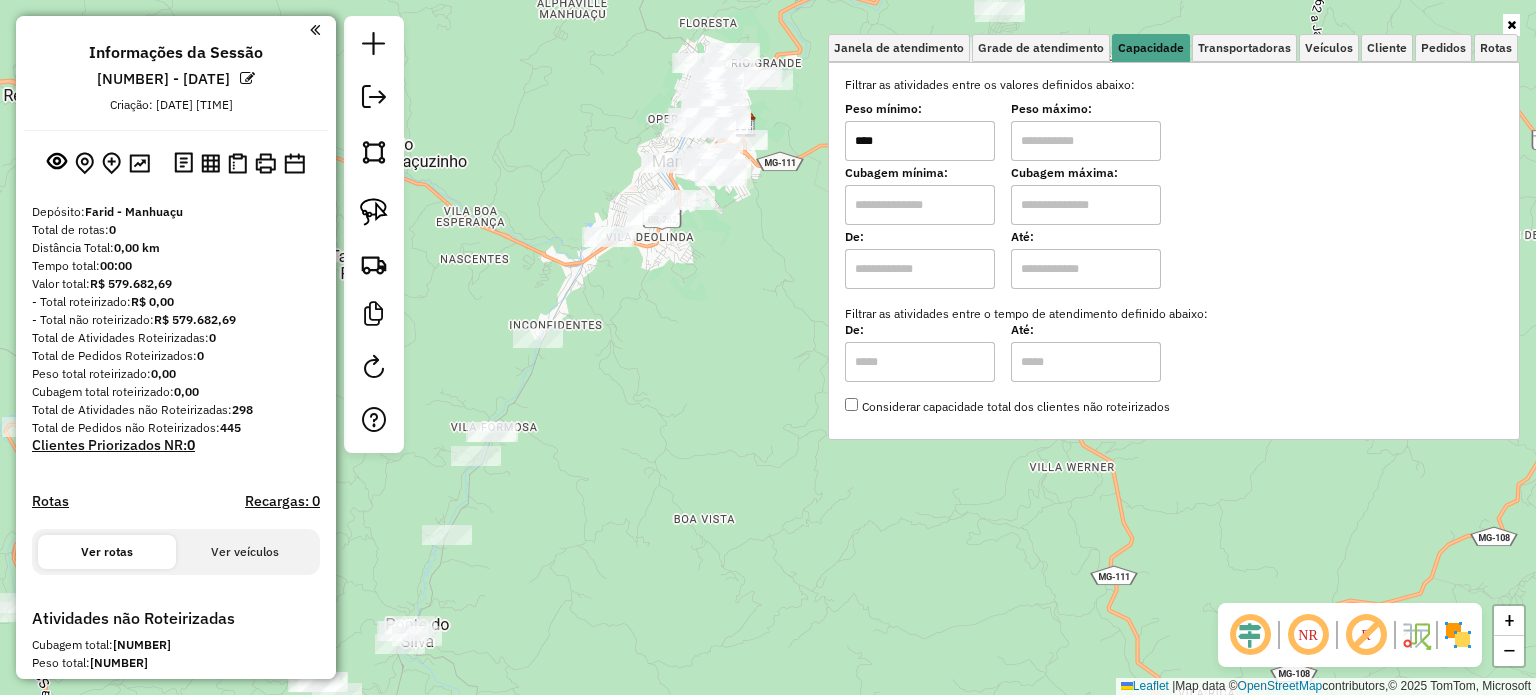 type on "****" 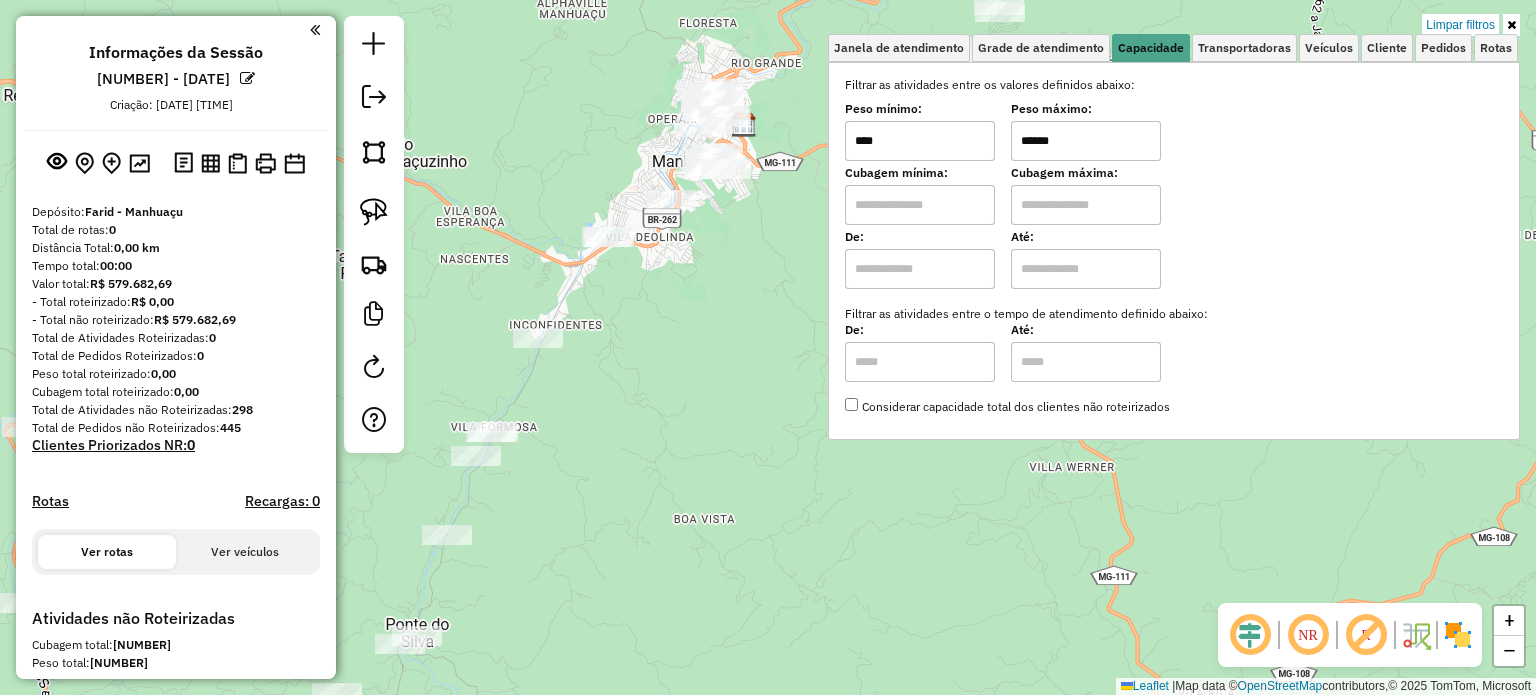 type on "******" 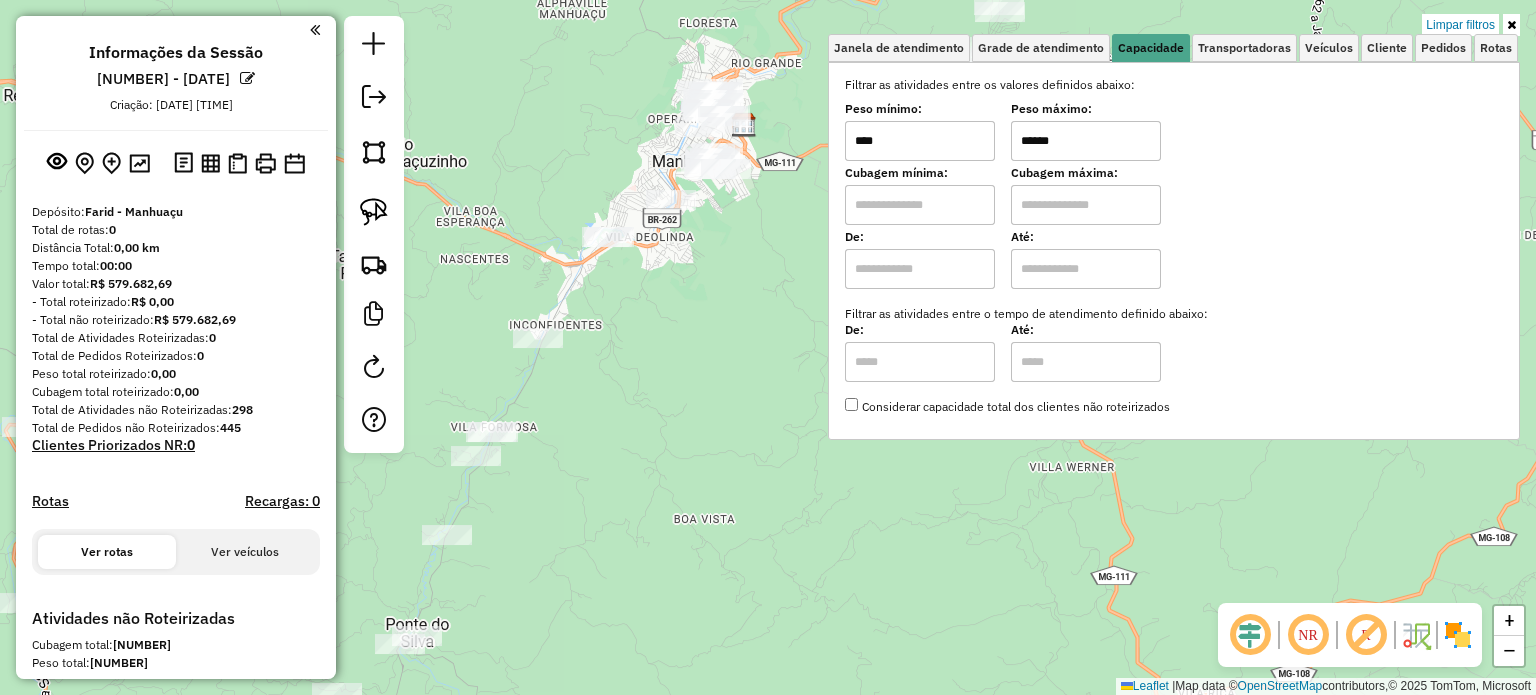 click on "Limpar filtros Janela de atendimento Grade de atendimento Capacidade Transportadoras Veículos Cliente Pedidos  Rotas Selecione os dias de semana para filtrar as janelas de atendimento  Seg   Ter   Qua   Qui   Sex   Sáb   Dom  Informe o período da janela de atendimento: De: Até:  Filtrar exatamente a janela do cliente  Considerar janela de atendimento padrão  Selecione os dias de semana para filtrar as grades de atendimento  Seg   Ter   Qua   Qui   Sex   Sáb   Dom   Considerar clientes sem dia de atendimento cadastrado  Clientes fora do dia de atendimento selecionado Filtrar as atividades entre os valores definidos abaixo:  Peso mínimo:  ****  Peso máximo:  ******  Cubagem mínima:   Cubagem máxima:   De:   Até:  Filtrar as atividades entre o tempo de atendimento definido abaixo:  De:   Até:   Considerar capacidade total dos clientes não roteirizados Transportadora: Selecione um ou mais itens Tipo de veículo: Selecione um ou mais itens Veículo: Selecione um ou mais itens Motorista: Nome: Rótulo:" 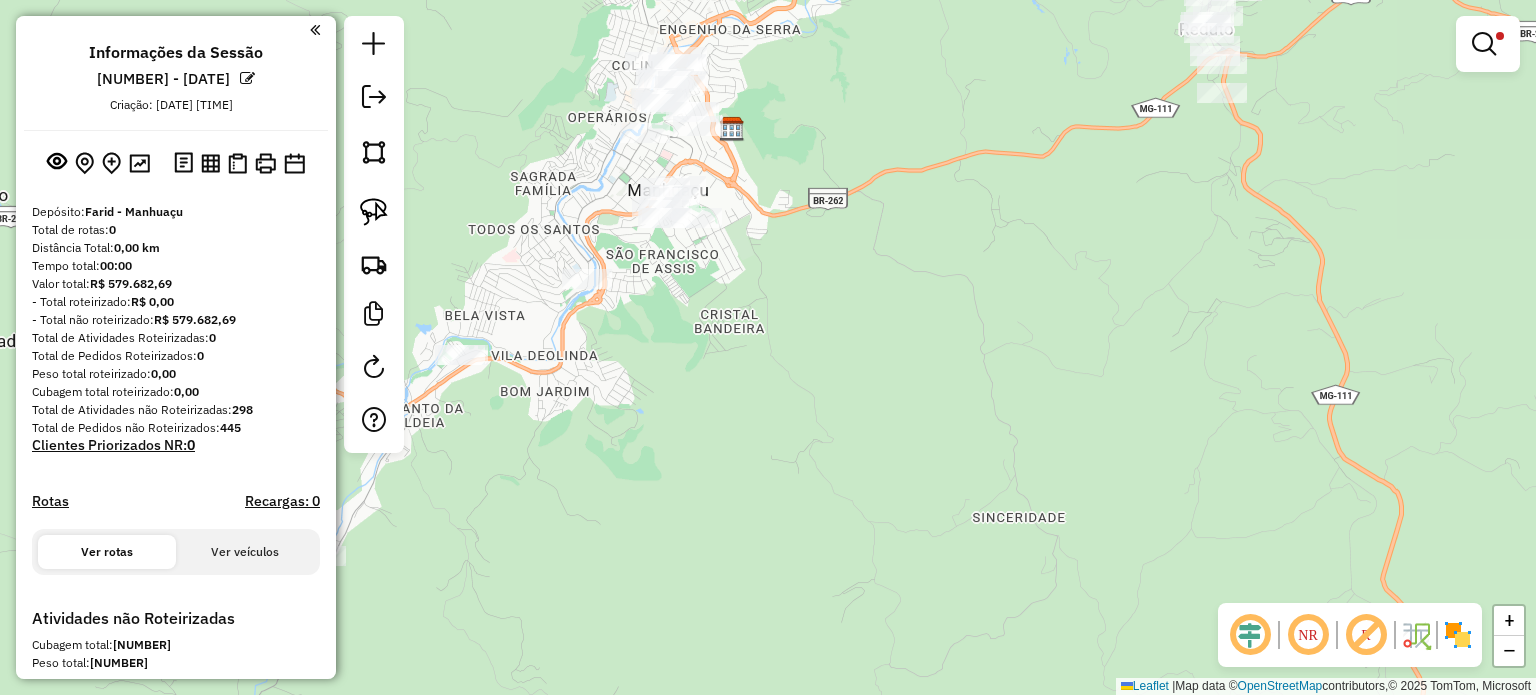 drag, startPoint x: 855, startPoint y: 155, endPoint x: 798, endPoint y: 235, distance: 98.229324 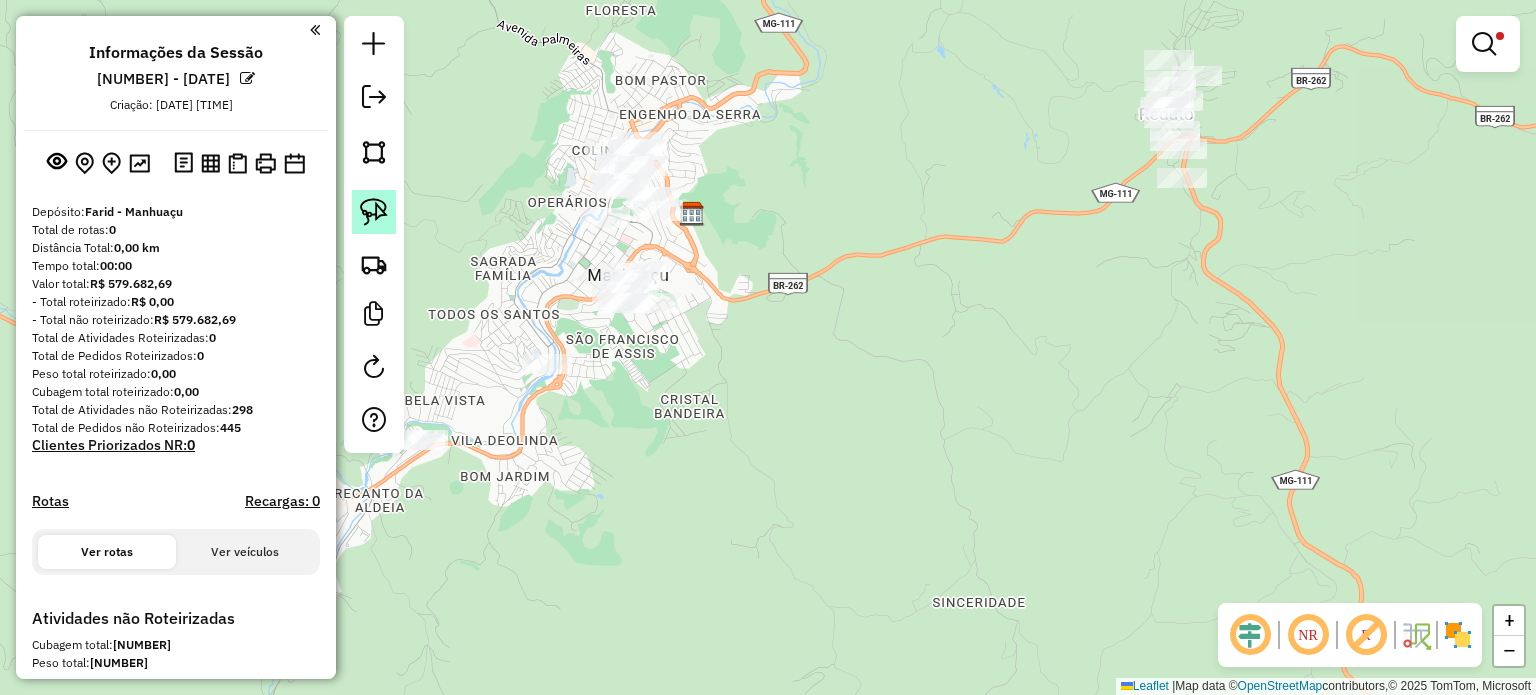 click 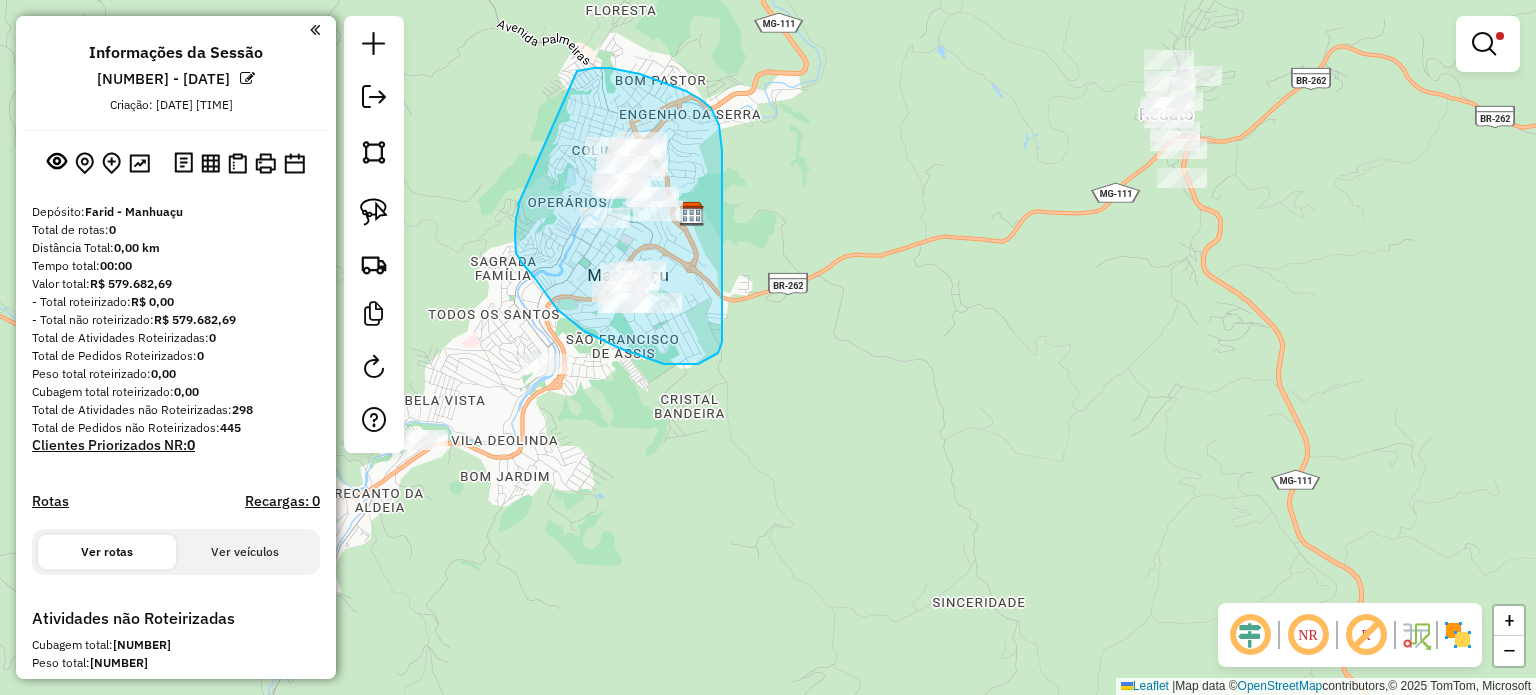 drag, startPoint x: 518, startPoint y: 213, endPoint x: 552, endPoint y: 76, distance: 141.15594 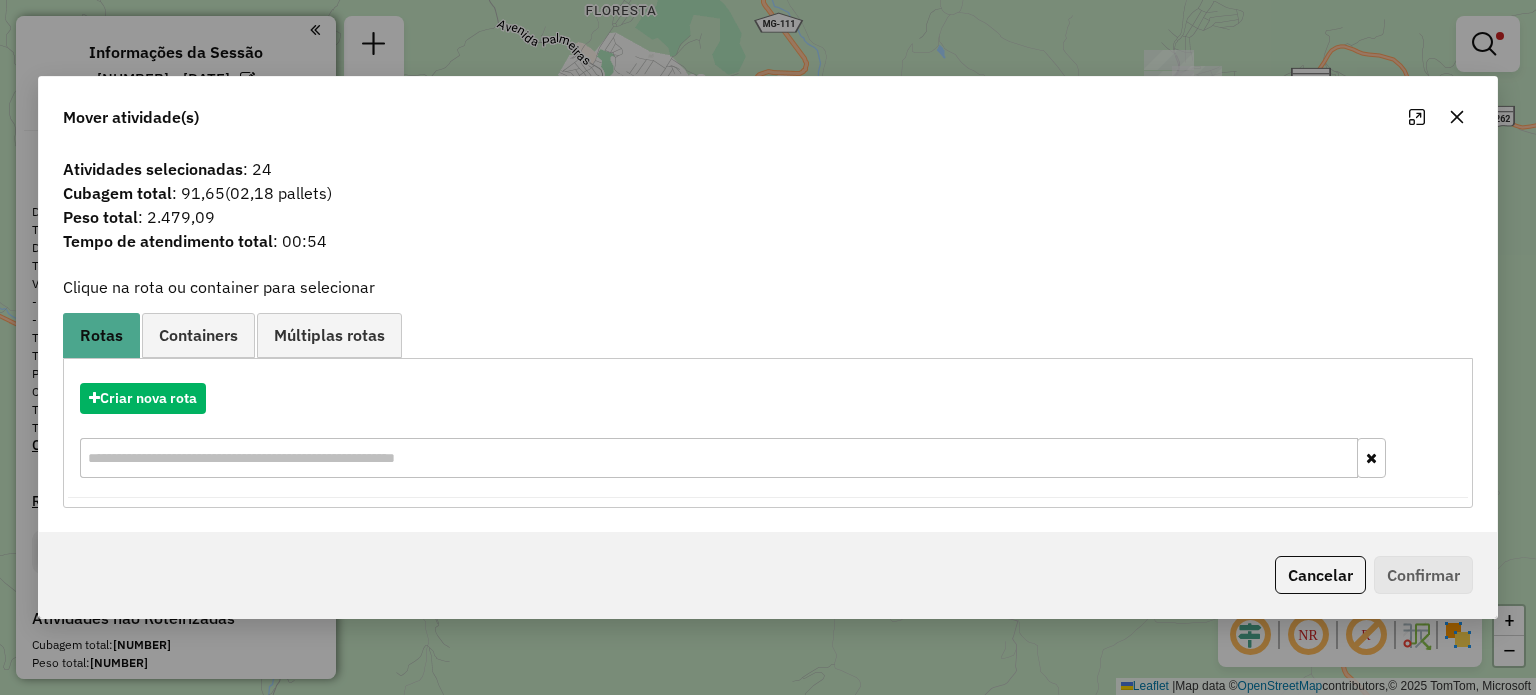 drag, startPoint x: 1296, startPoint y: 568, endPoint x: 1281, endPoint y: 568, distance: 15 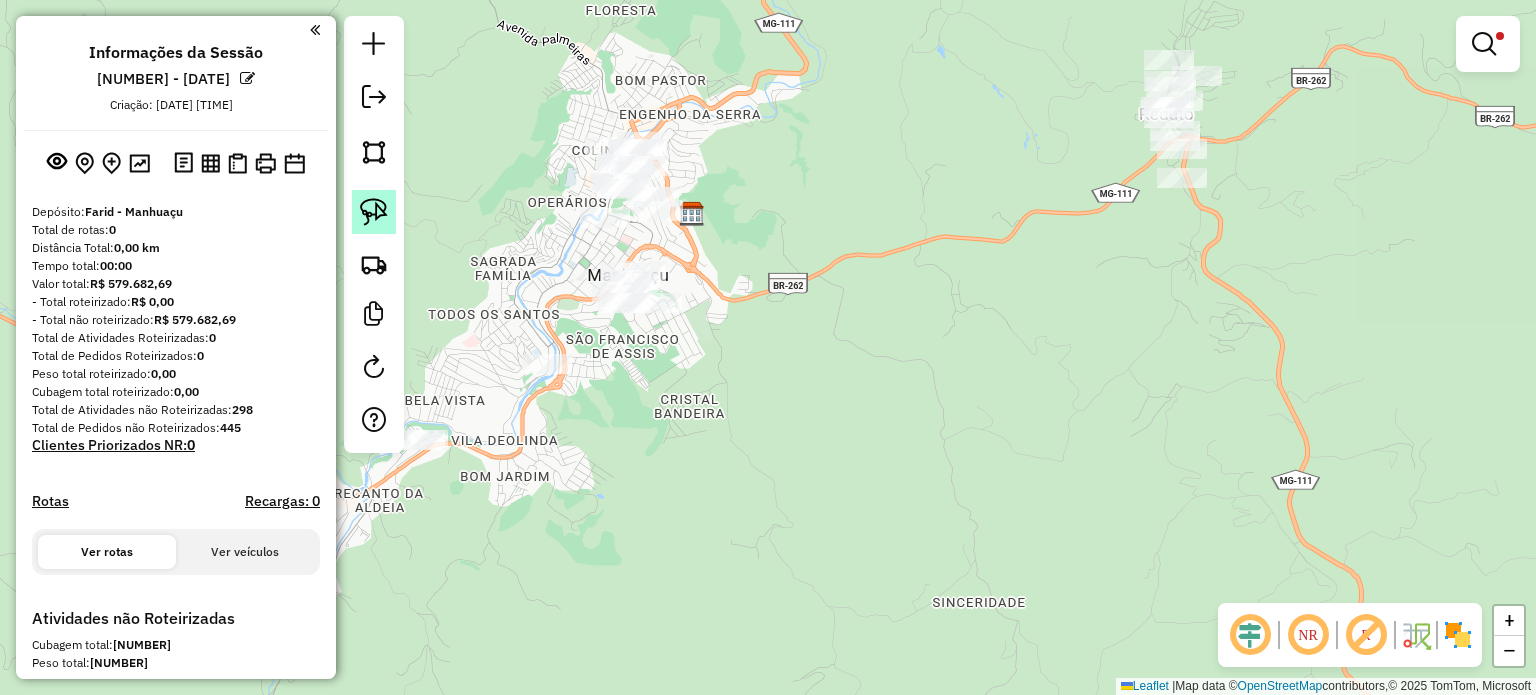 click 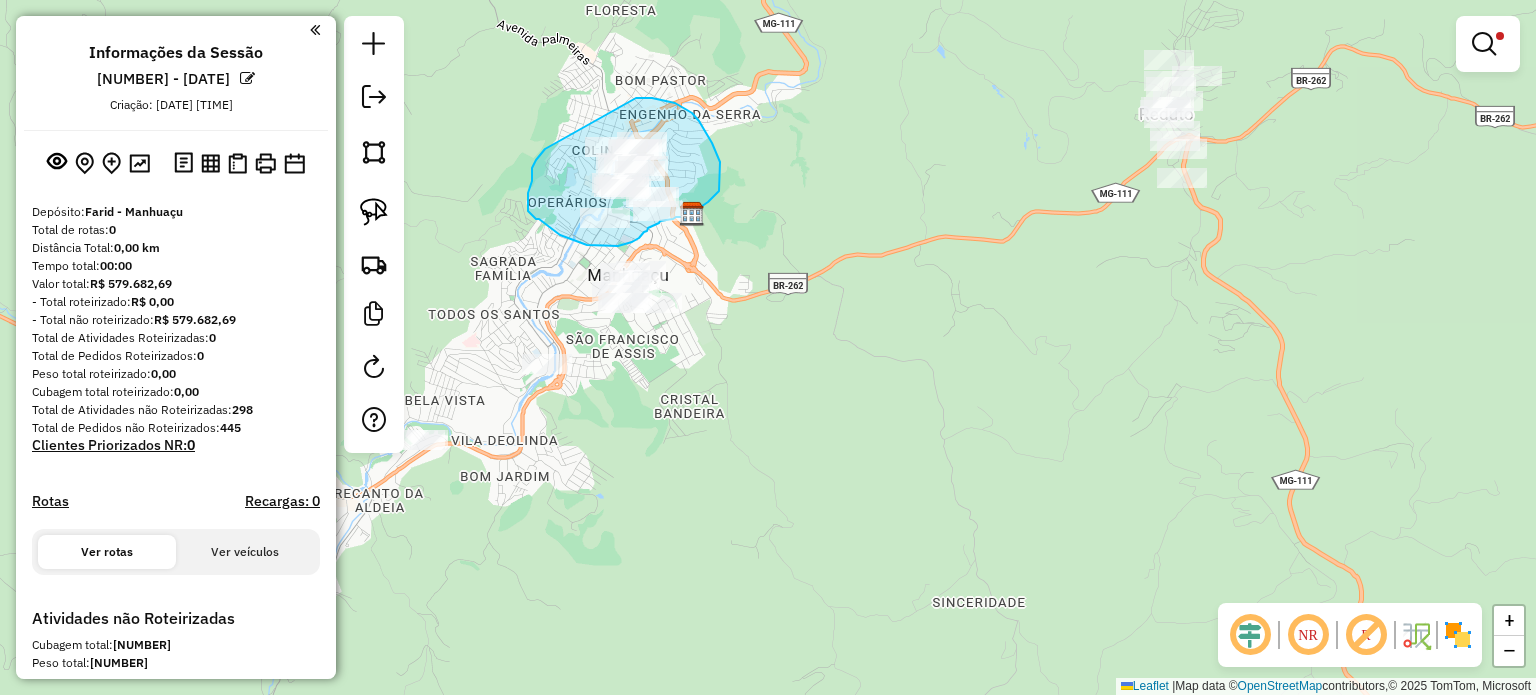 drag, startPoint x: 545, startPoint y: 149, endPoint x: 633, endPoint y: 98, distance: 101.71037 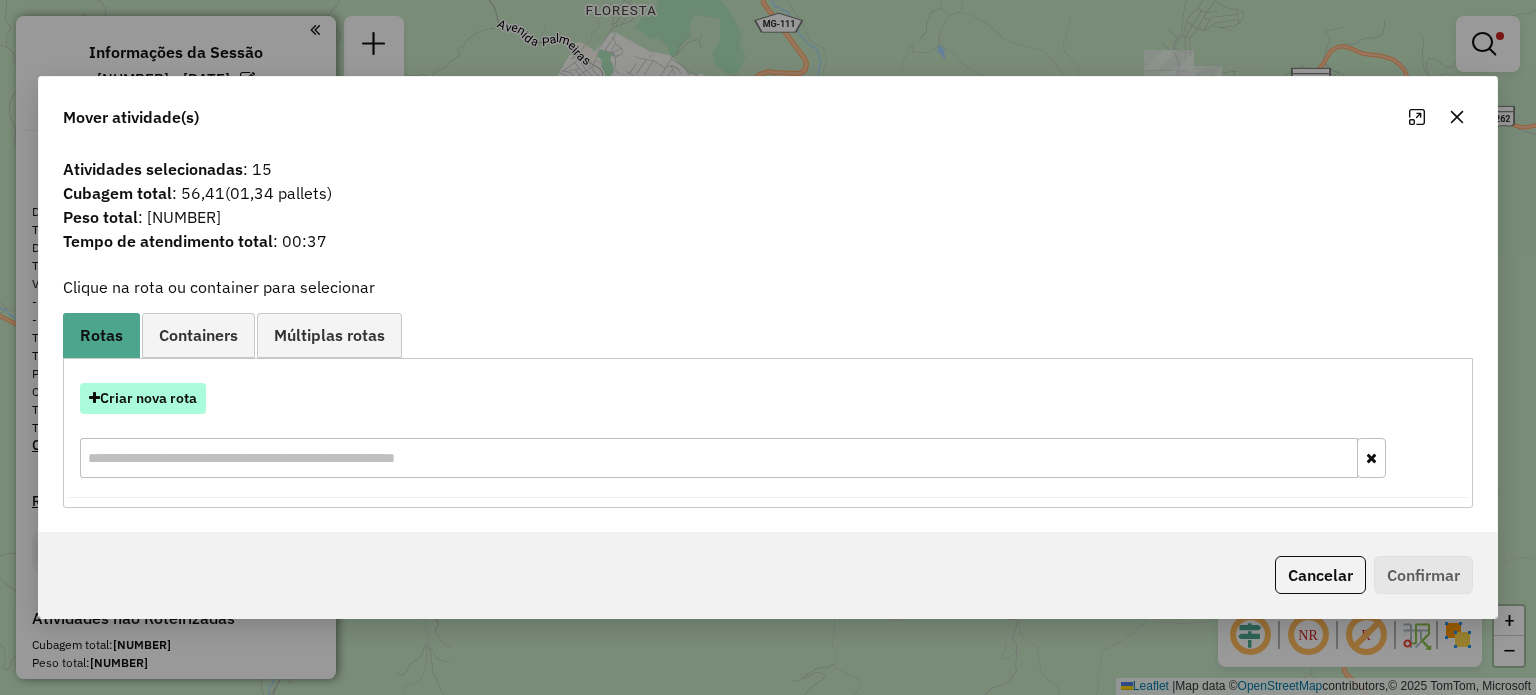 click on "Criar nova rota" at bounding box center (143, 398) 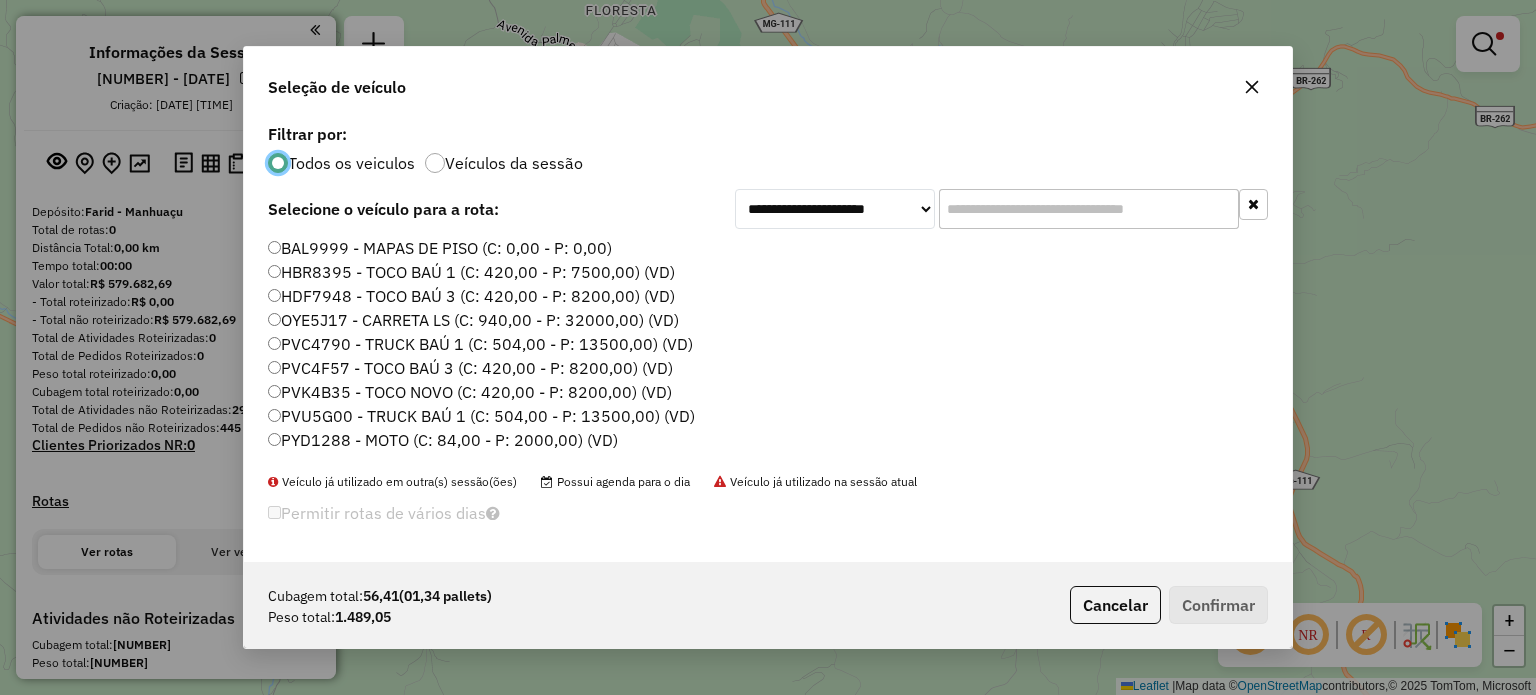 scroll, scrollTop: 10, scrollLeft: 5, axis: both 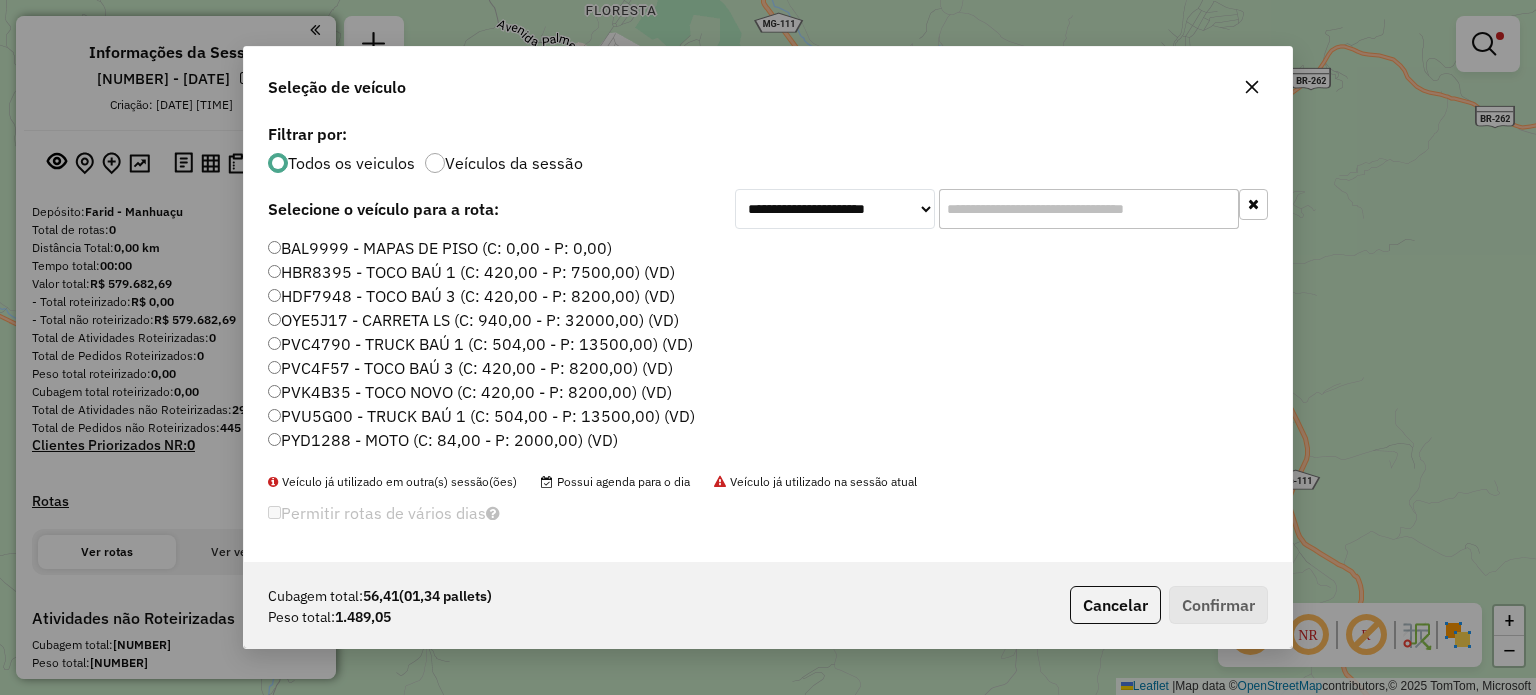 click 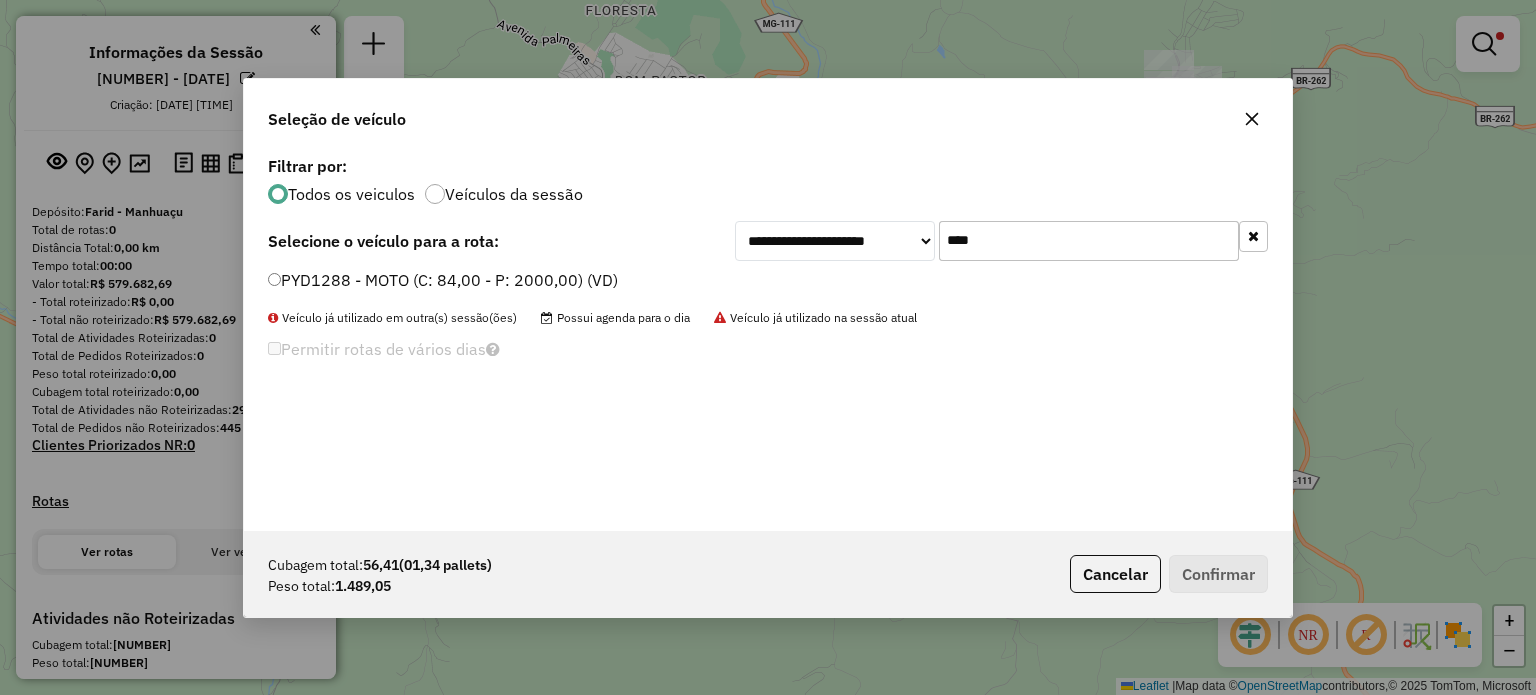 type on "****" 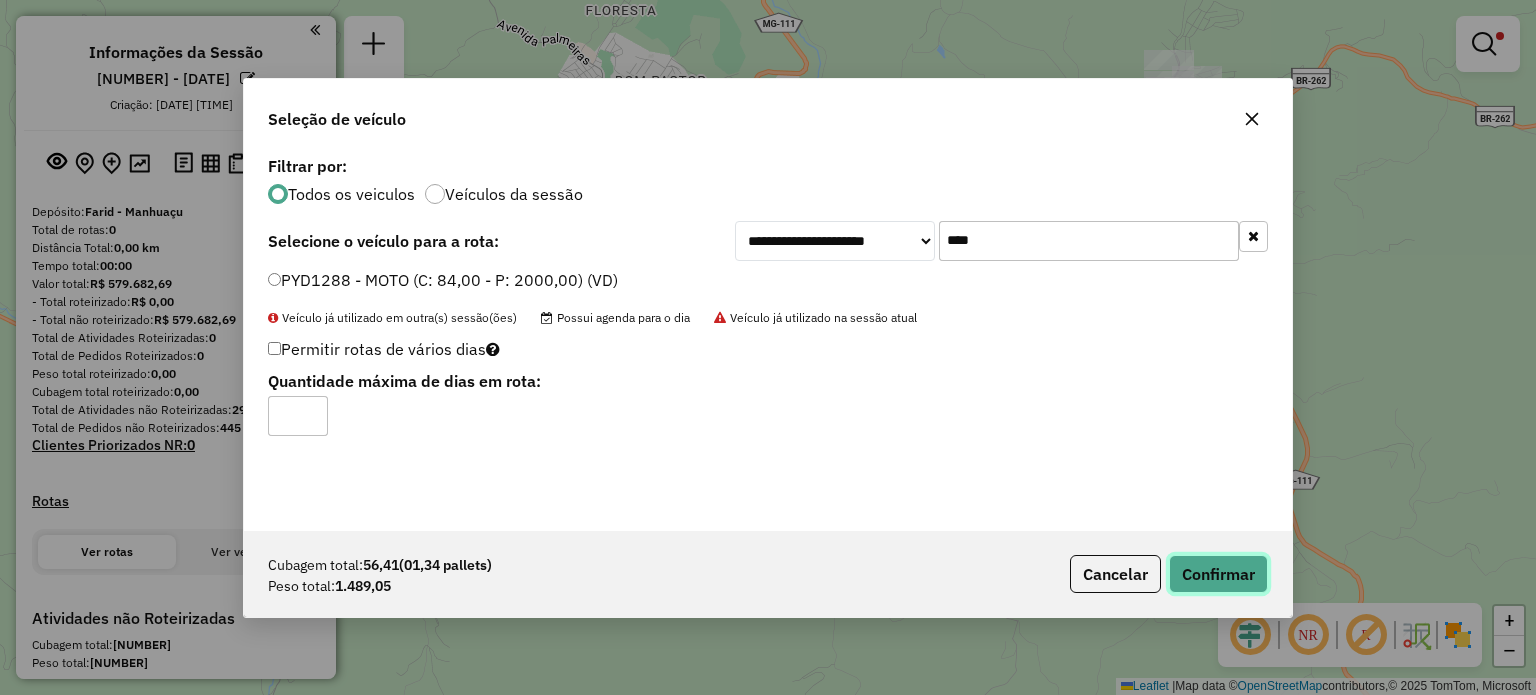 click on "Confirmar" 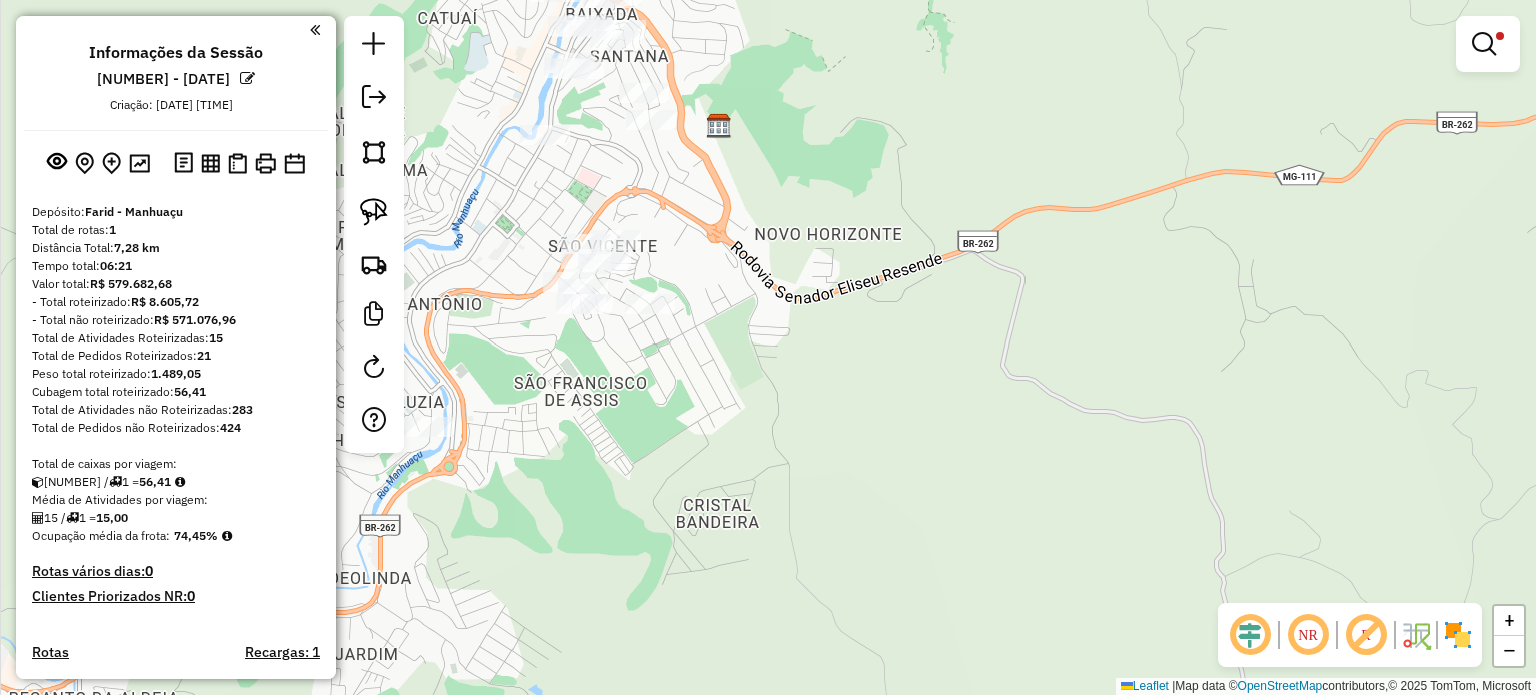 drag, startPoint x: 725, startPoint y: 267, endPoint x: 689, endPoint y: 262, distance: 36.345562 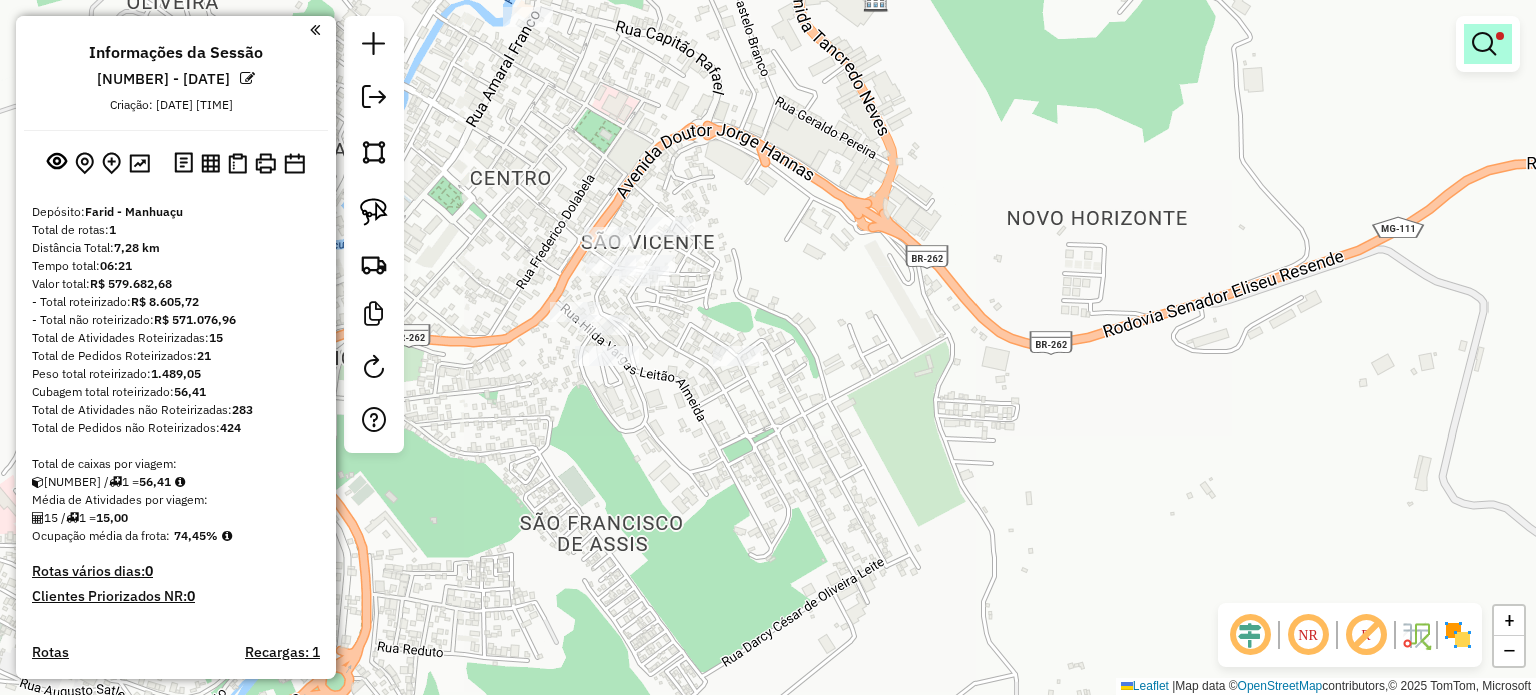 click at bounding box center [1488, 44] 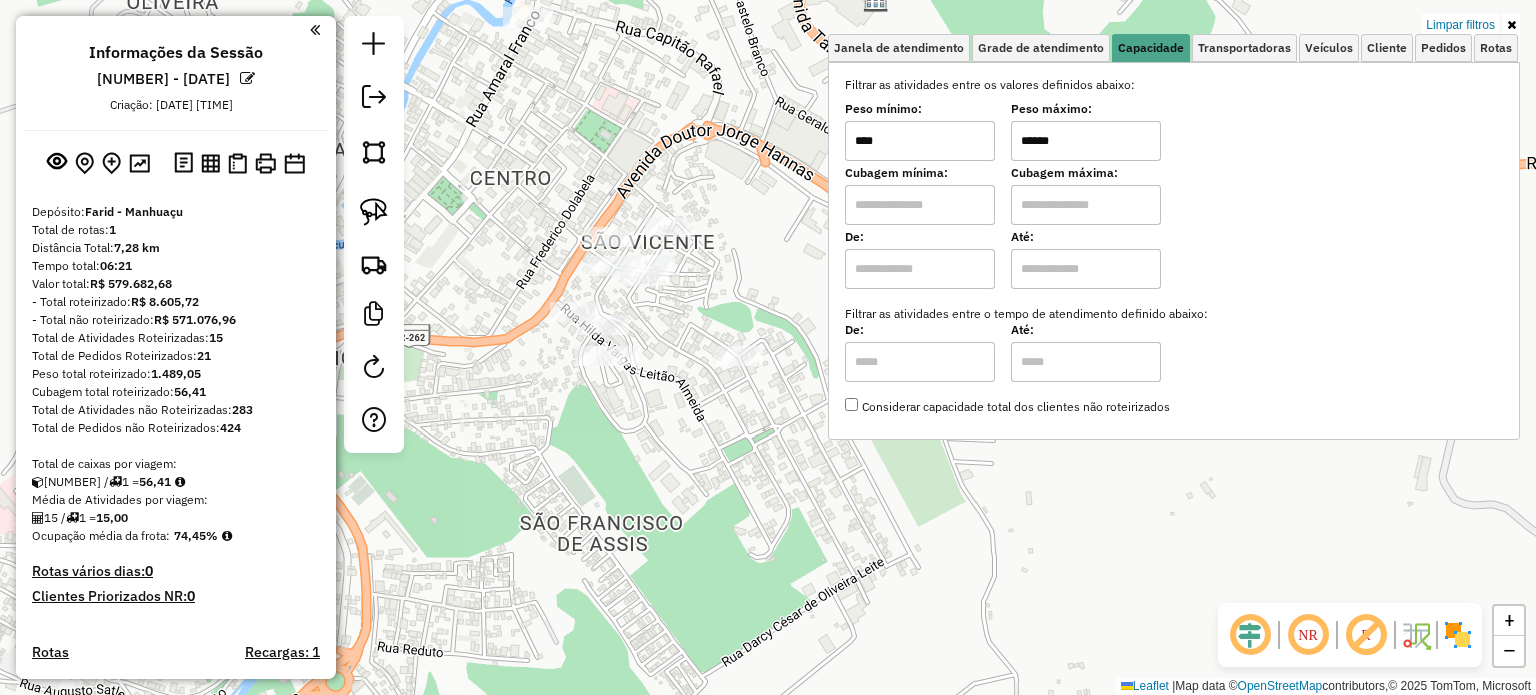 drag, startPoint x: 1008, startPoint y: 135, endPoint x: 979, endPoint y: 133, distance: 29.068884 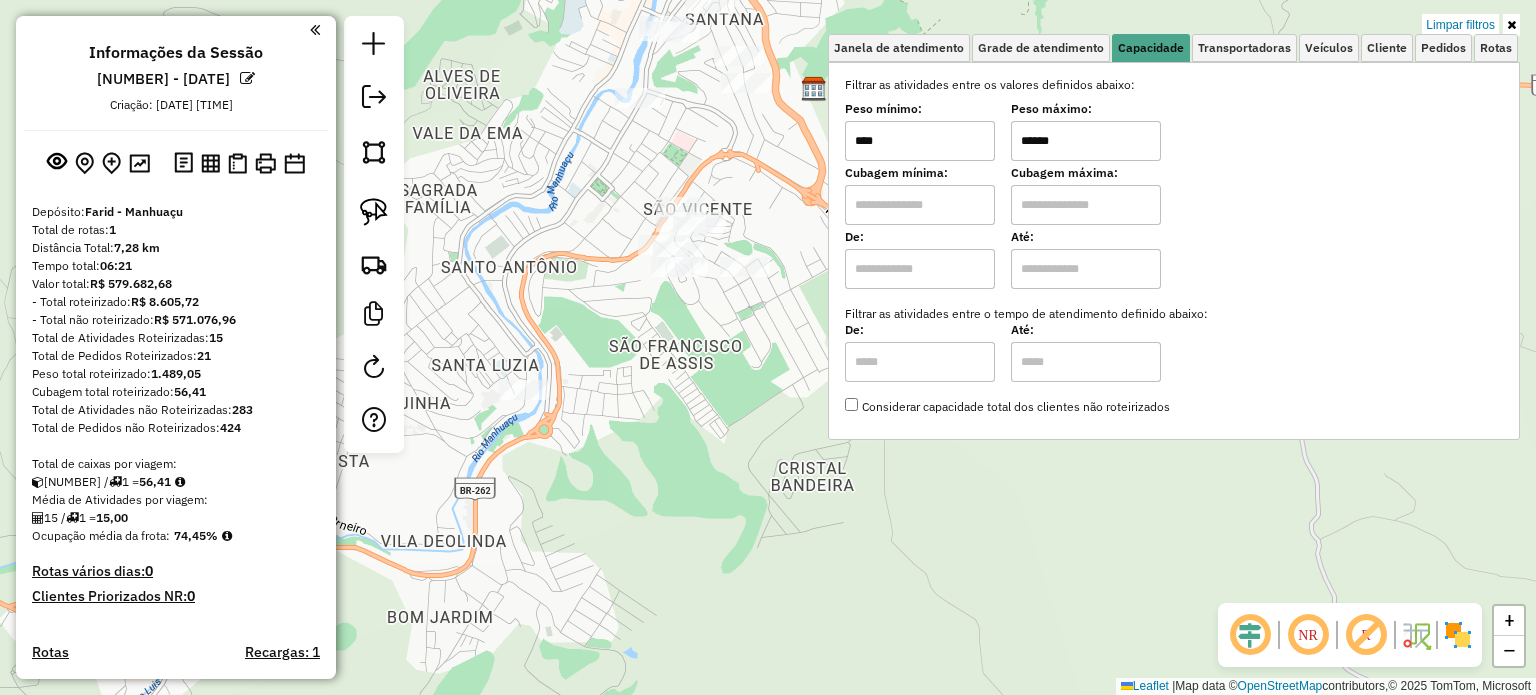 type on "******" 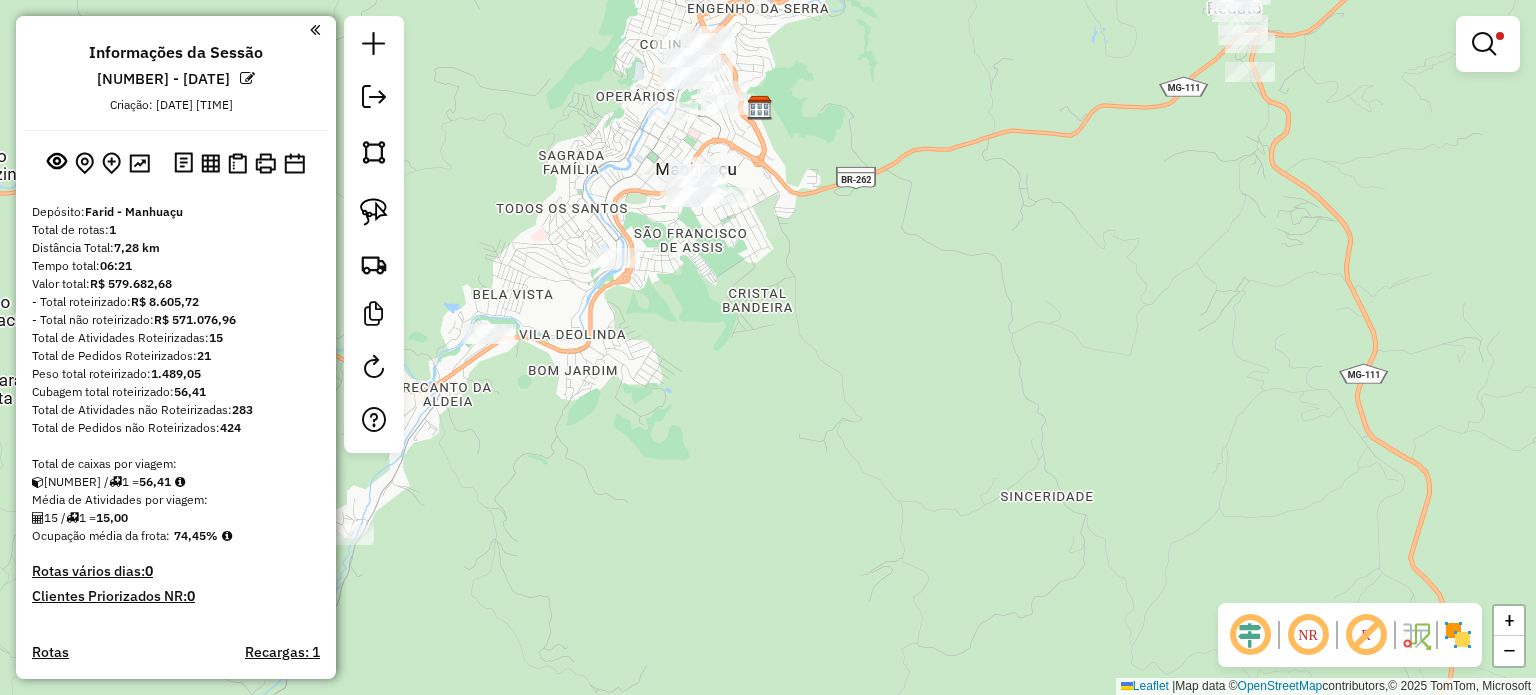 drag, startPoint x: 804, startPoint y: 102, endPoint x: 765, endPoint y: 149, distance: 61.073727 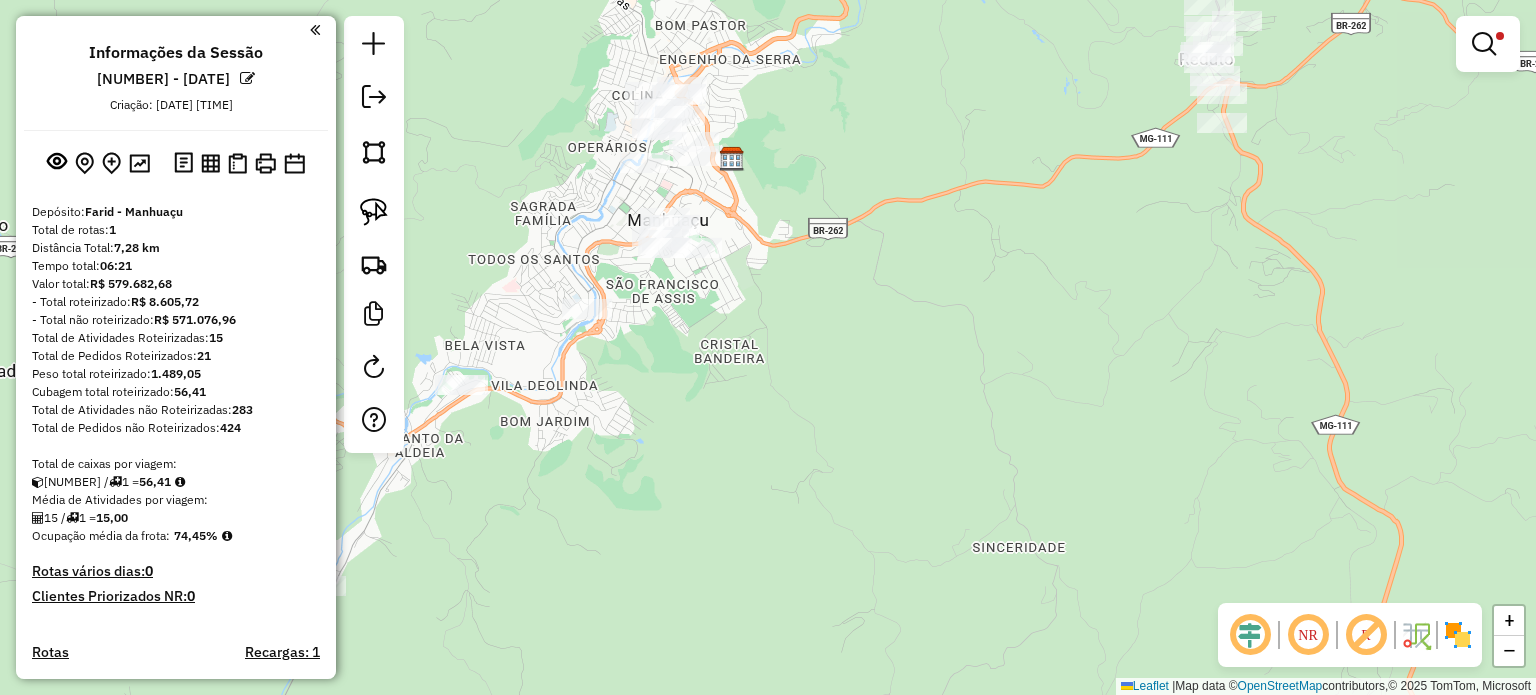 drag, startPoint x: 369, startPoint y: 205, endPoint x: 439, endPoint y: 197, distance: 70.45566 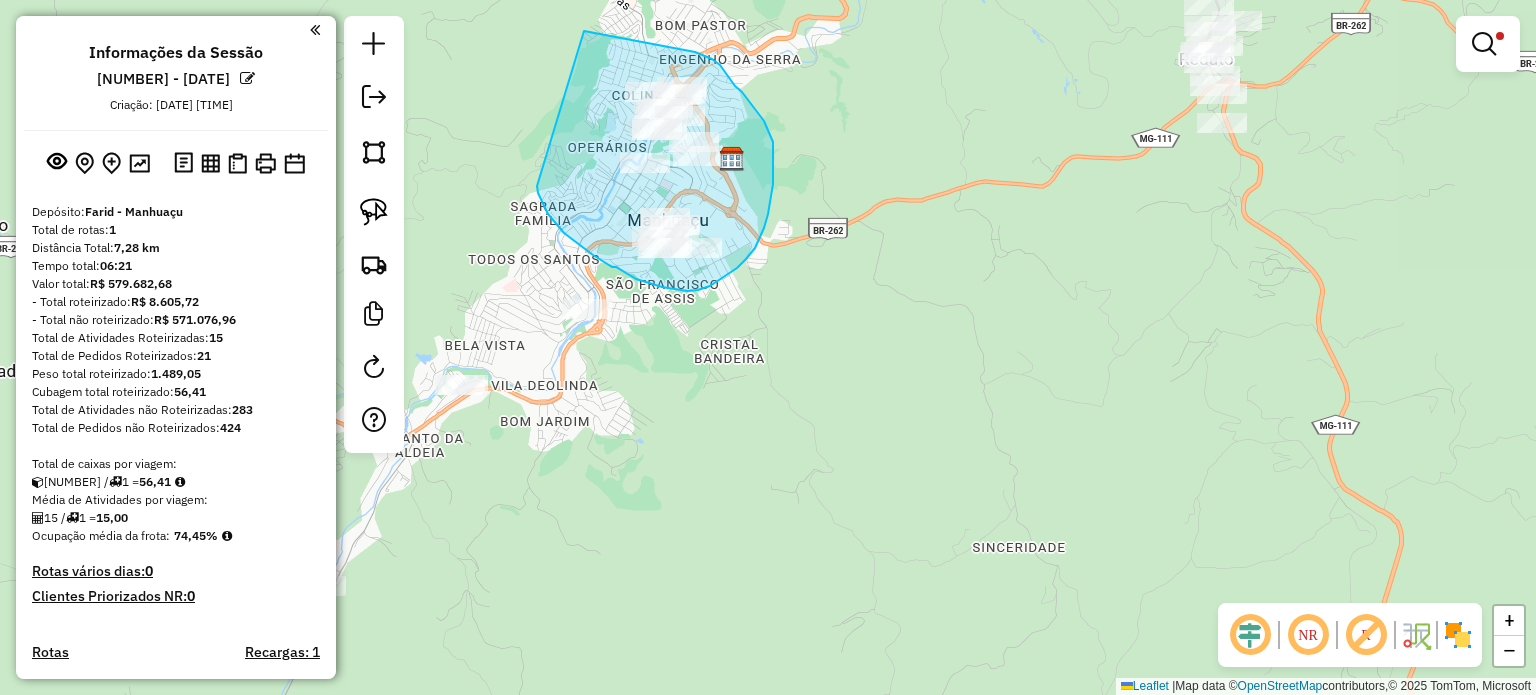 drag, startPoint x: 538, startPoint y: 193, endPoint x: 583, endPoint y: 27, distance: 171.99127 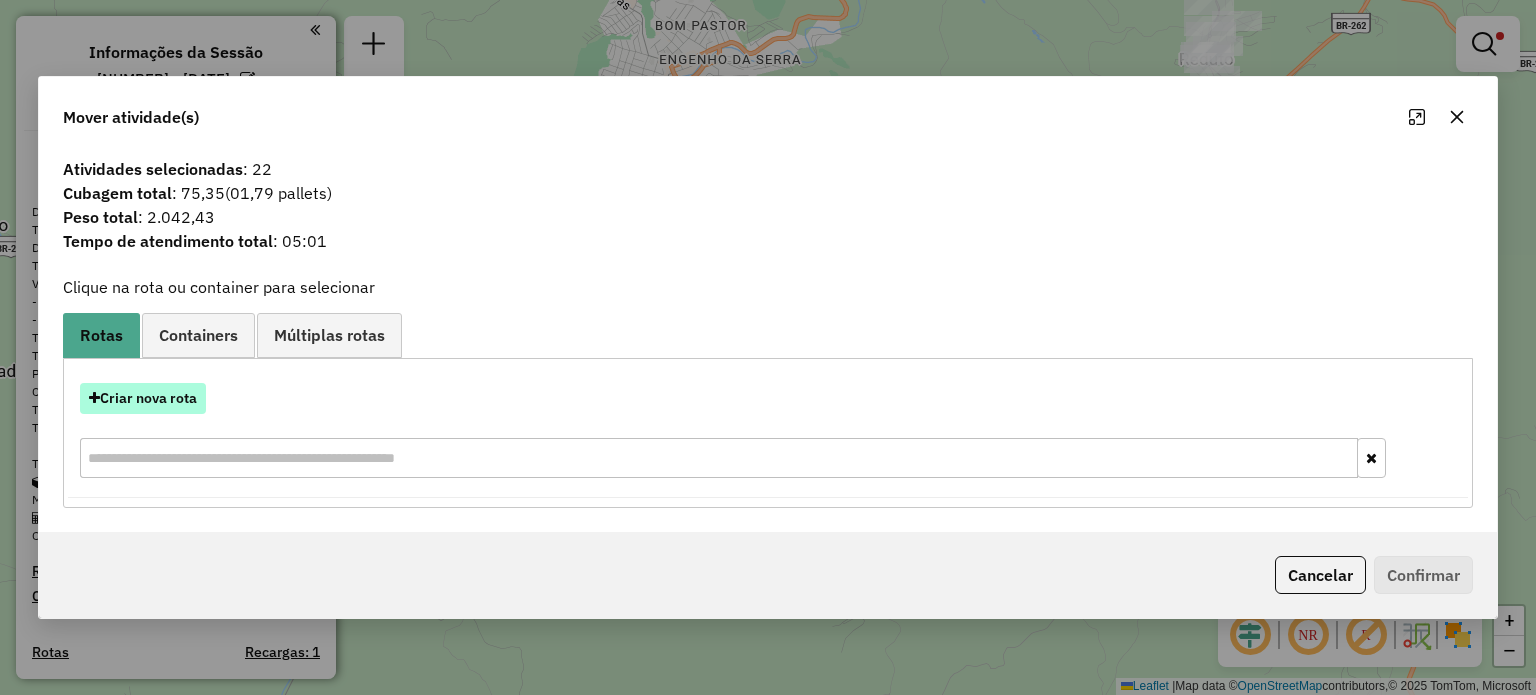 click on "Criar nova rota" at bounding box center [143, 398] 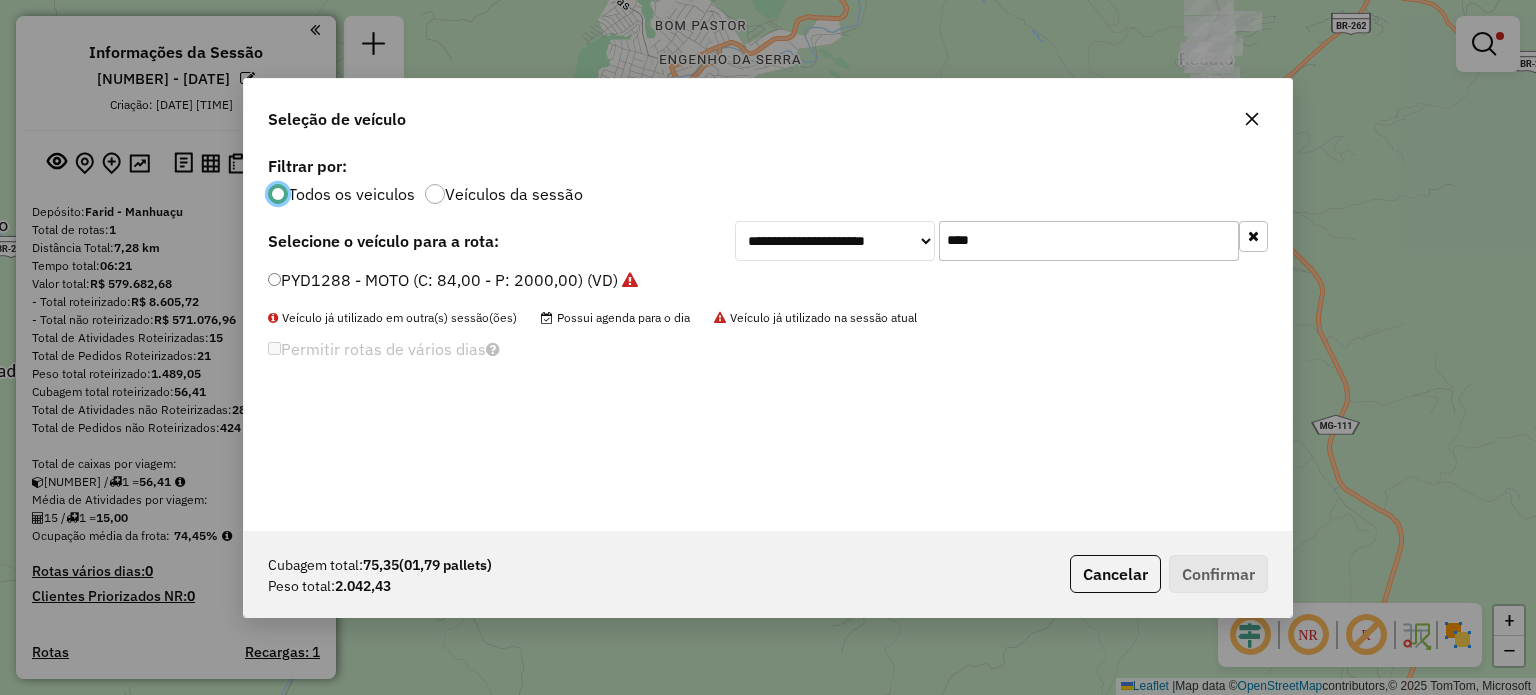scroll, scrollTop: 10, scrollLeft: 6, axis: both 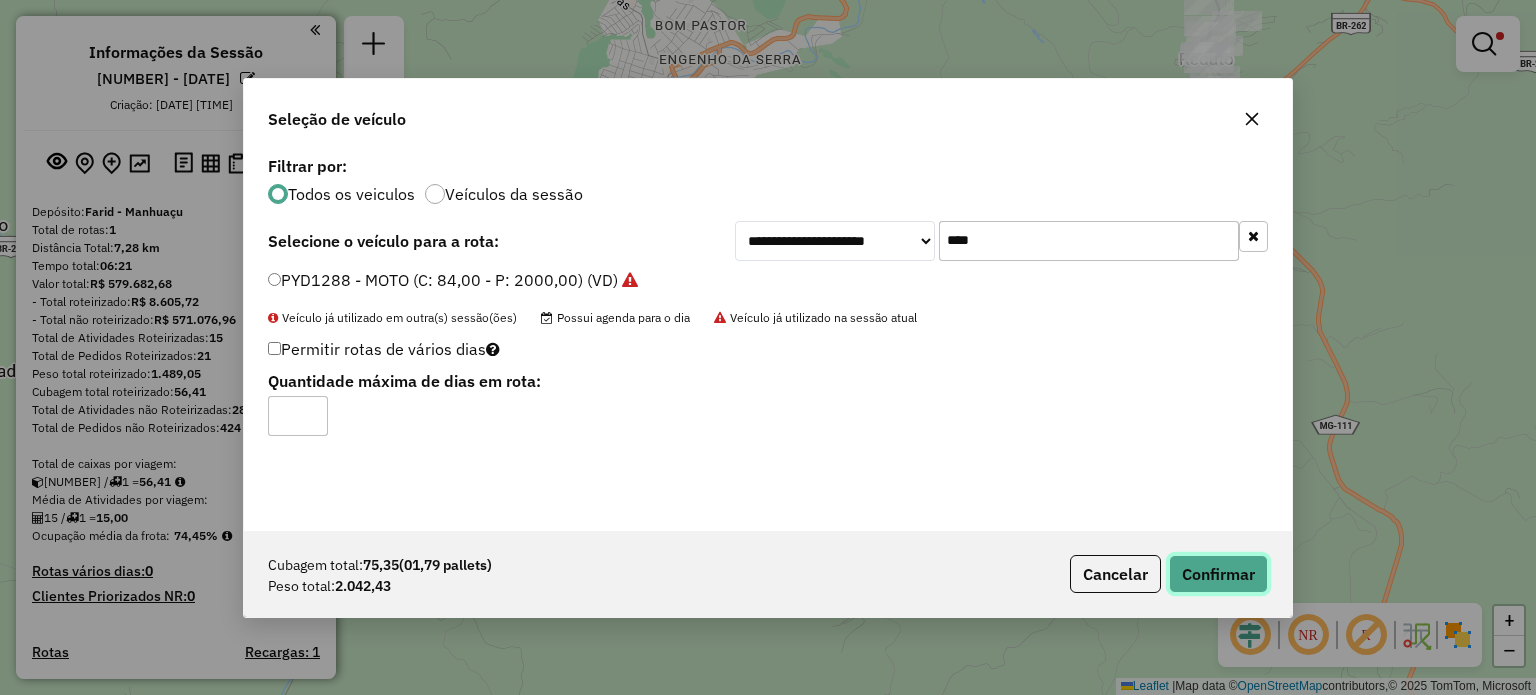 click on "Confirmar" 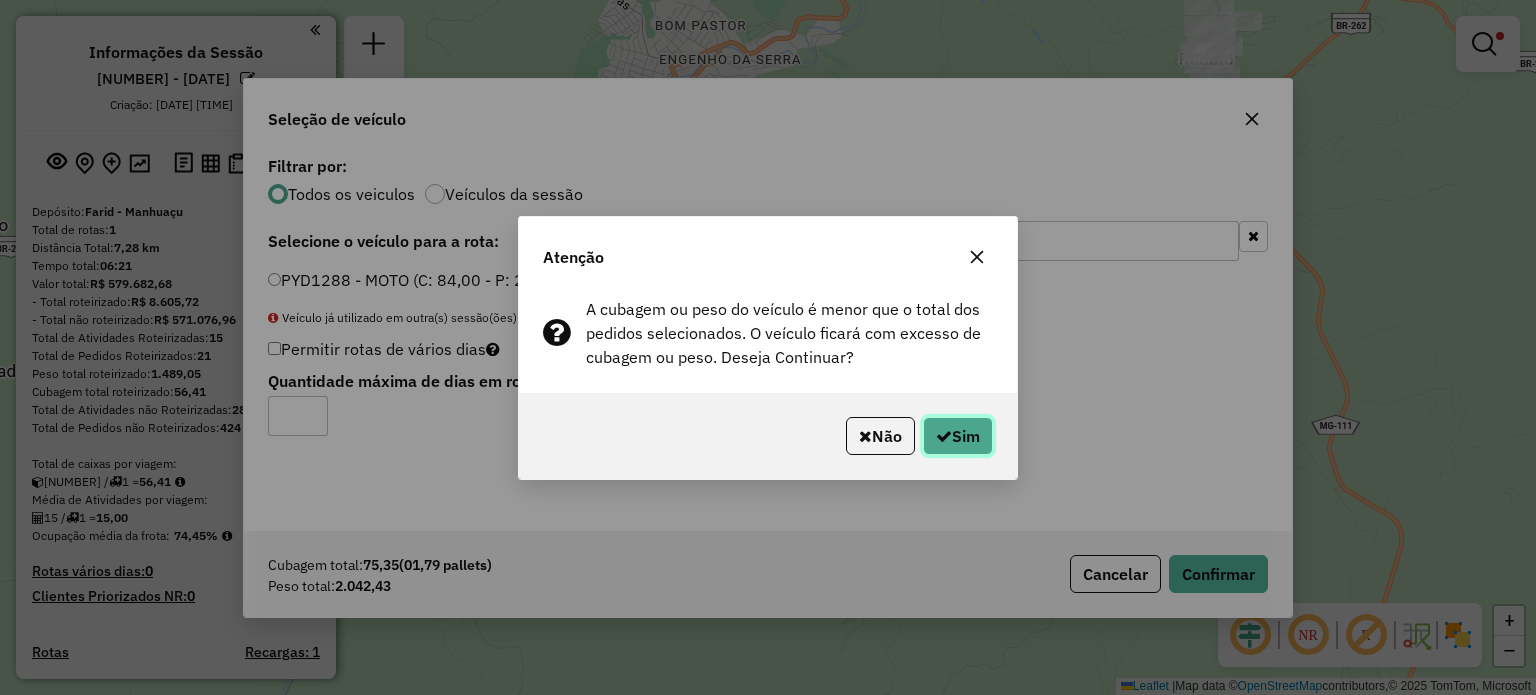 click on "Sim" 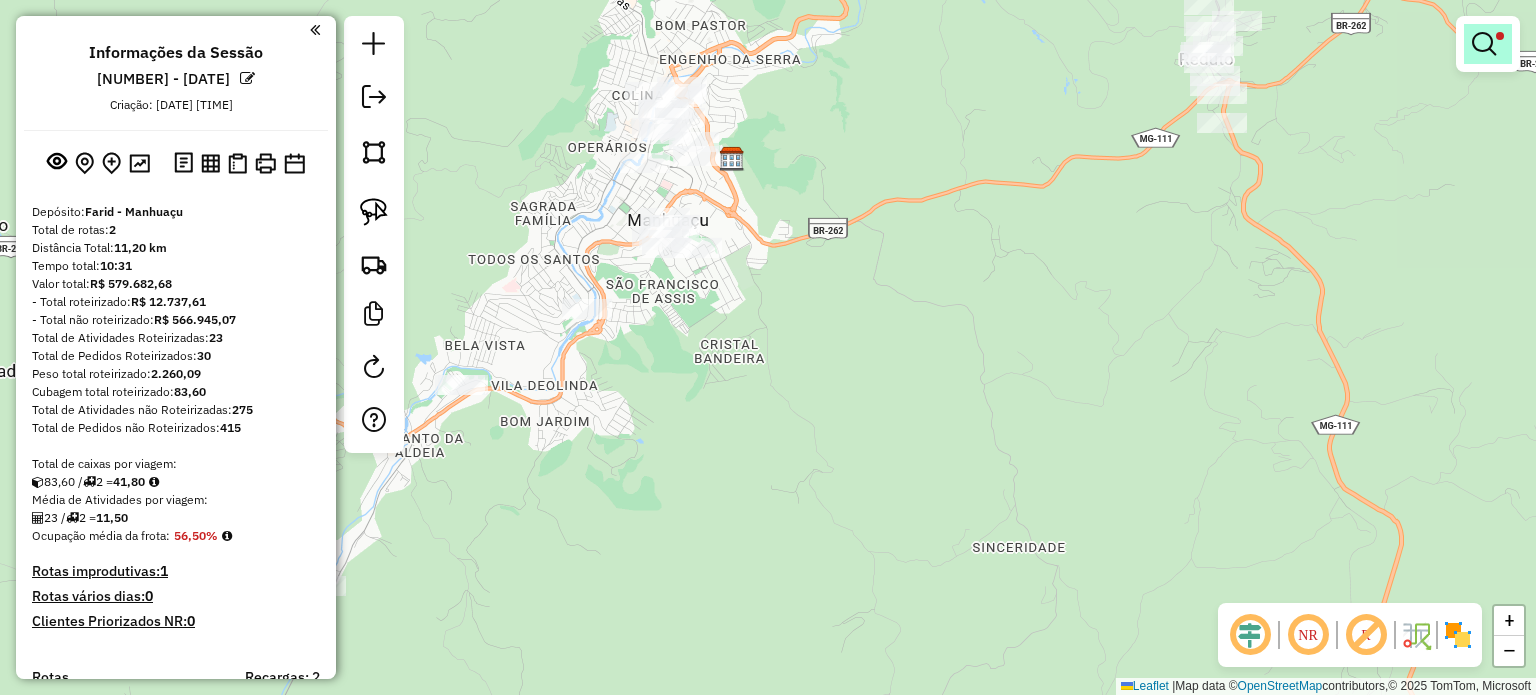 click at bounding box center (1488, 44) 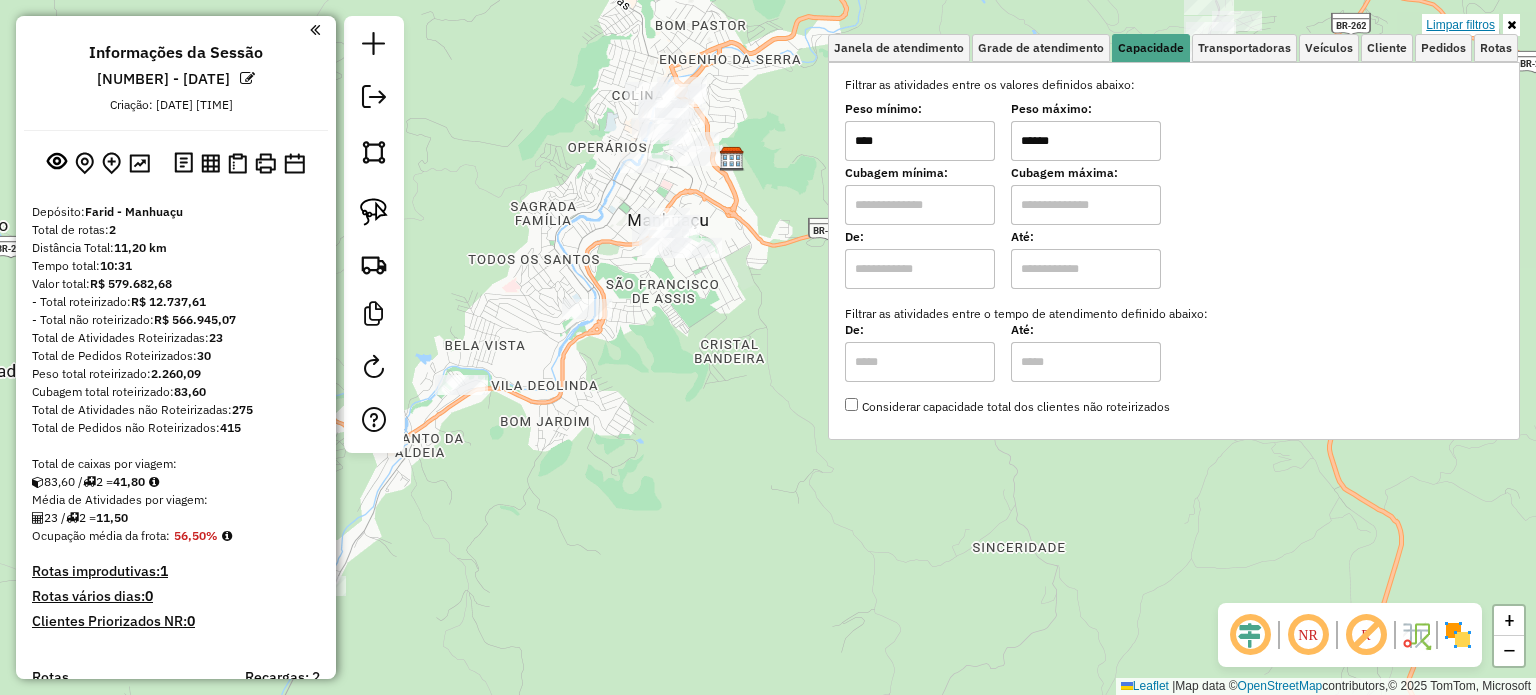click on "Limpar filtros" at bounding box center [1460, 25] 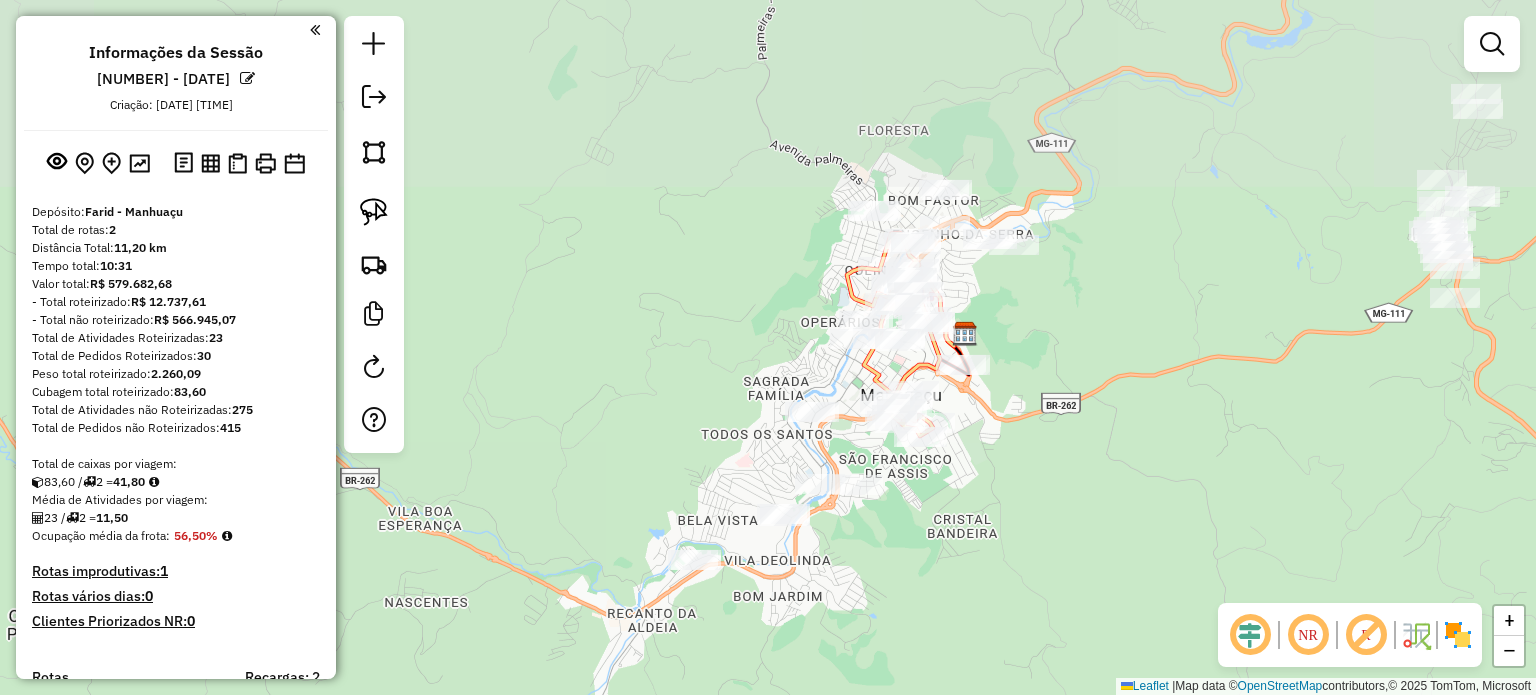 drag, startPoint x: 1056, startPoint y: 120, endPoint x: 955, endPoint y: 270, distance: 180.83418 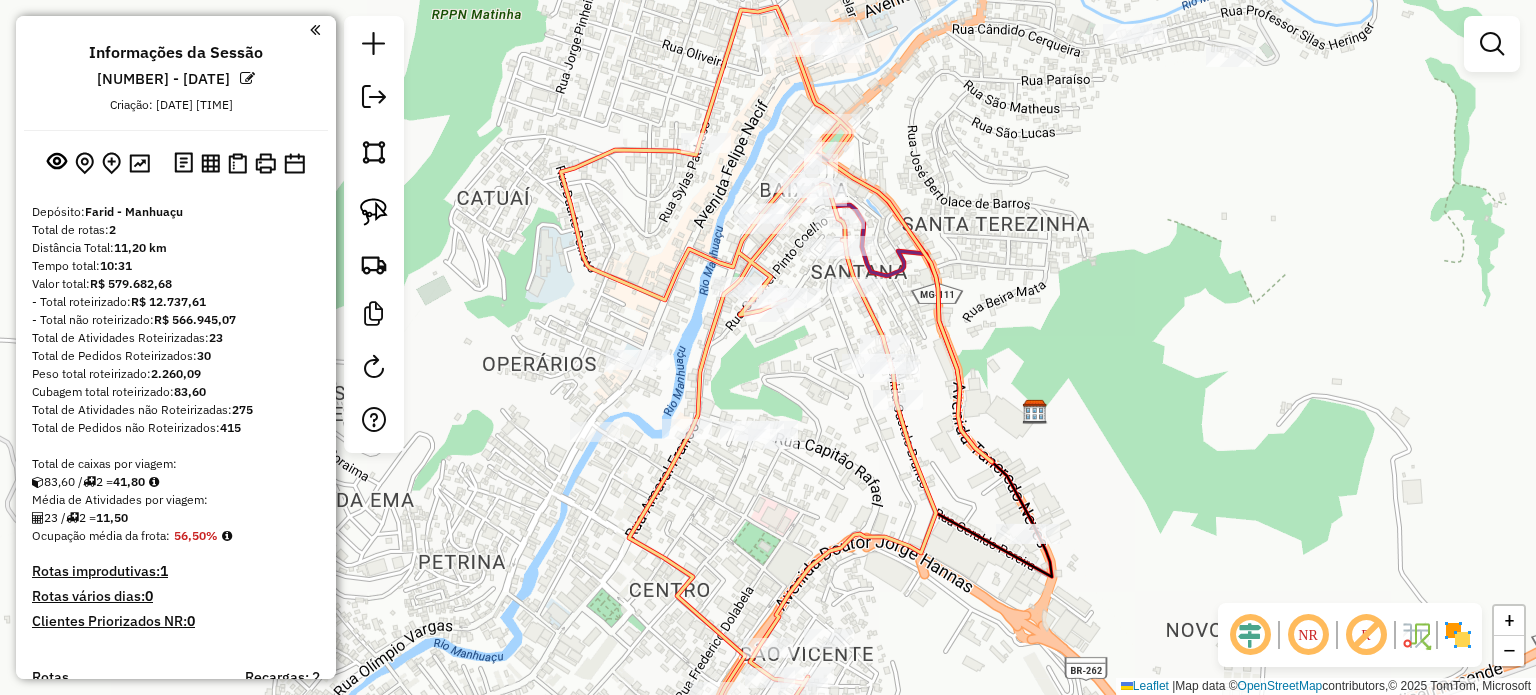 drag, startPoint x: 984, startPoint y: 270, endPoint x: 1007, endPoint y: 175, distance: 97.74457 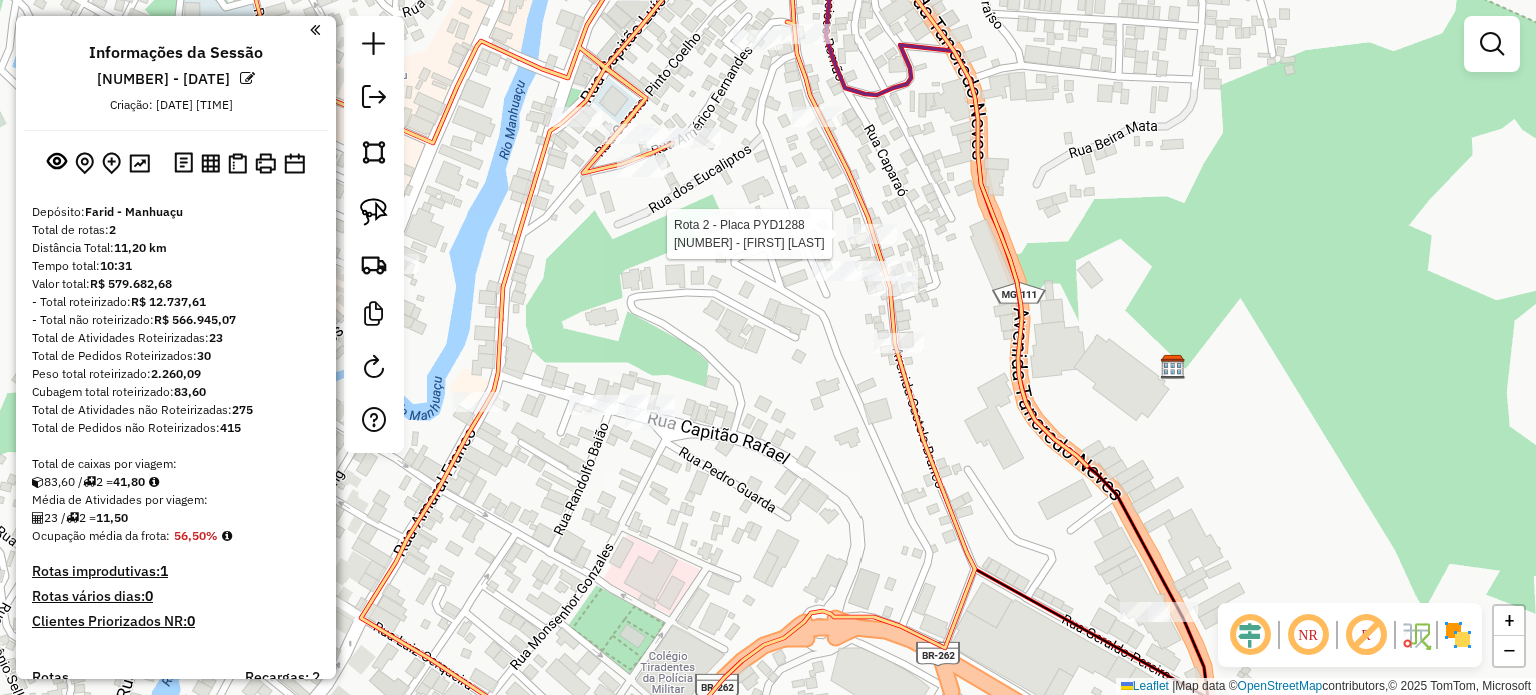 select on "**********" 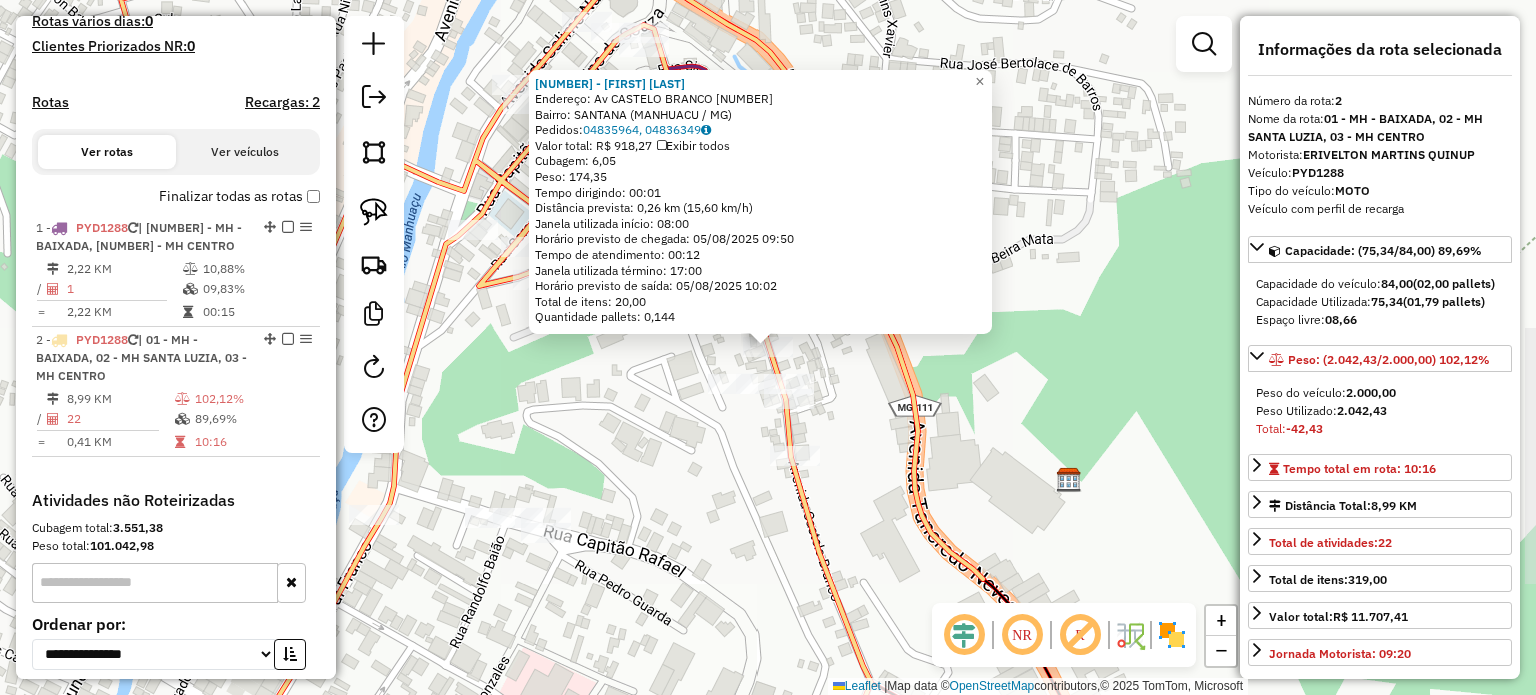 scroll, scrollTop: 745, scrollLeft: 0, axis: vertical 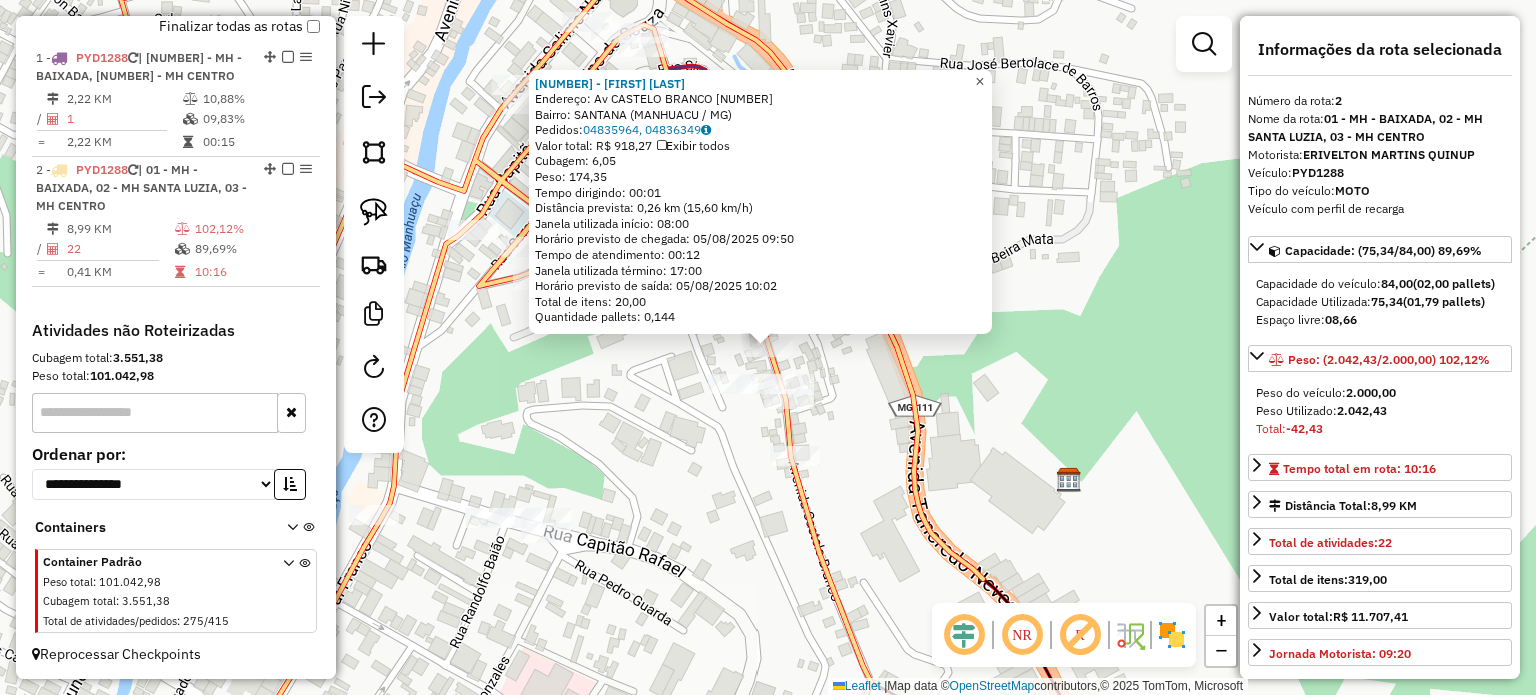 click on "×" 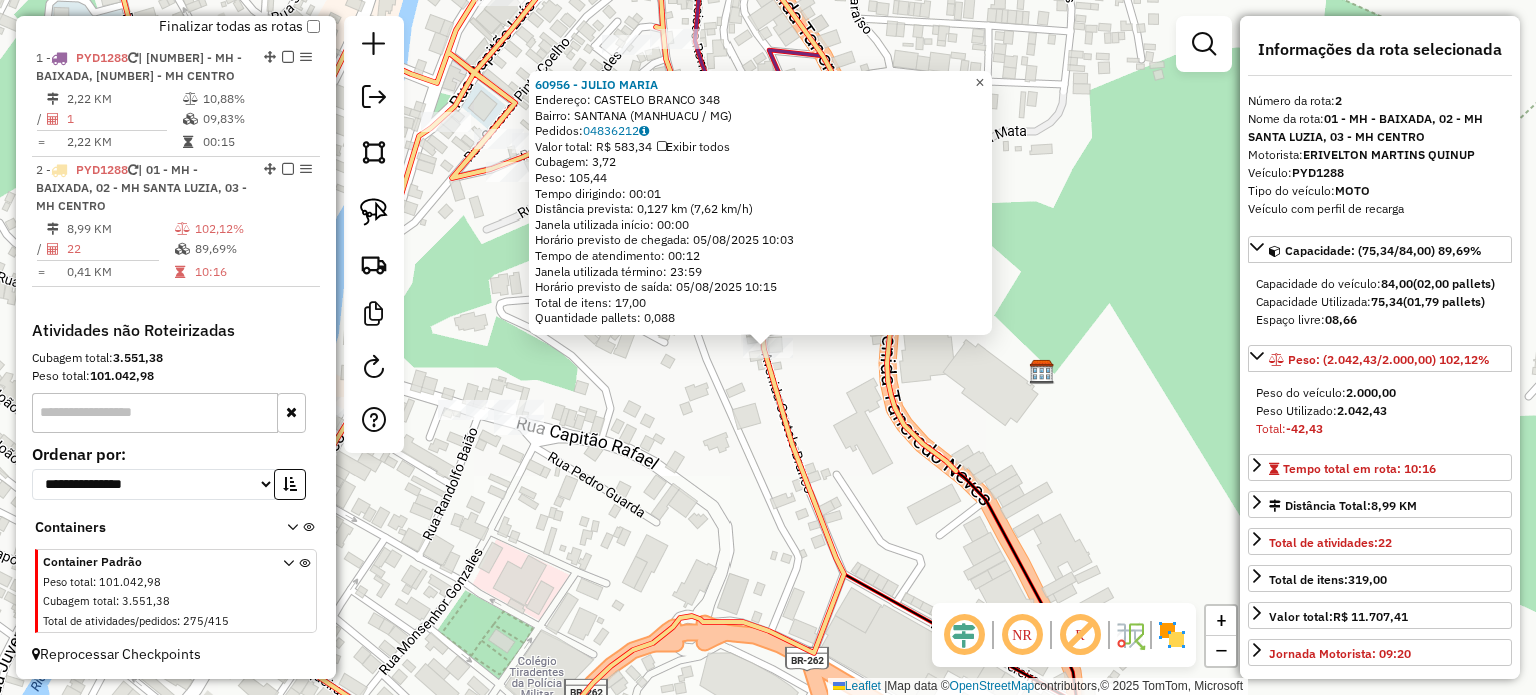 click on "×" 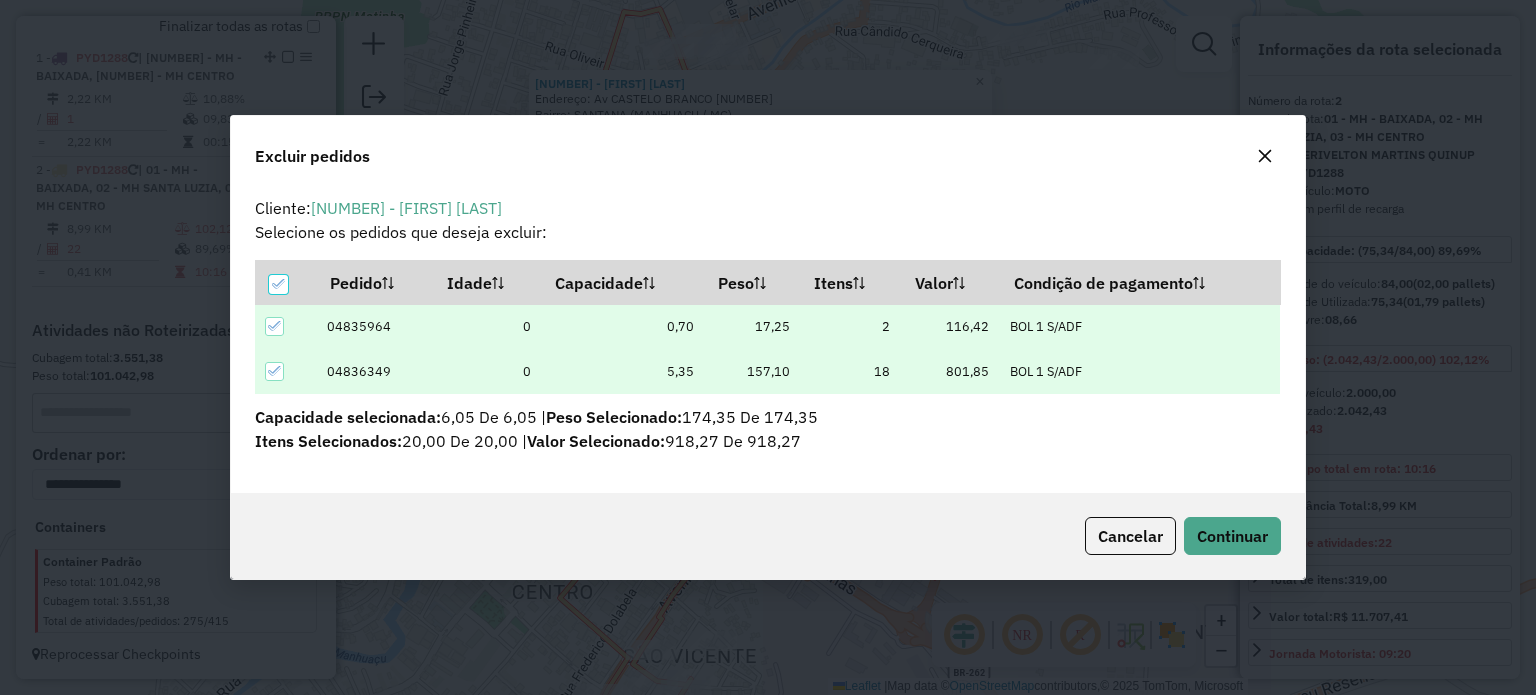 scroll, scrollTop: 0, scrollLeft: 0, axis: both 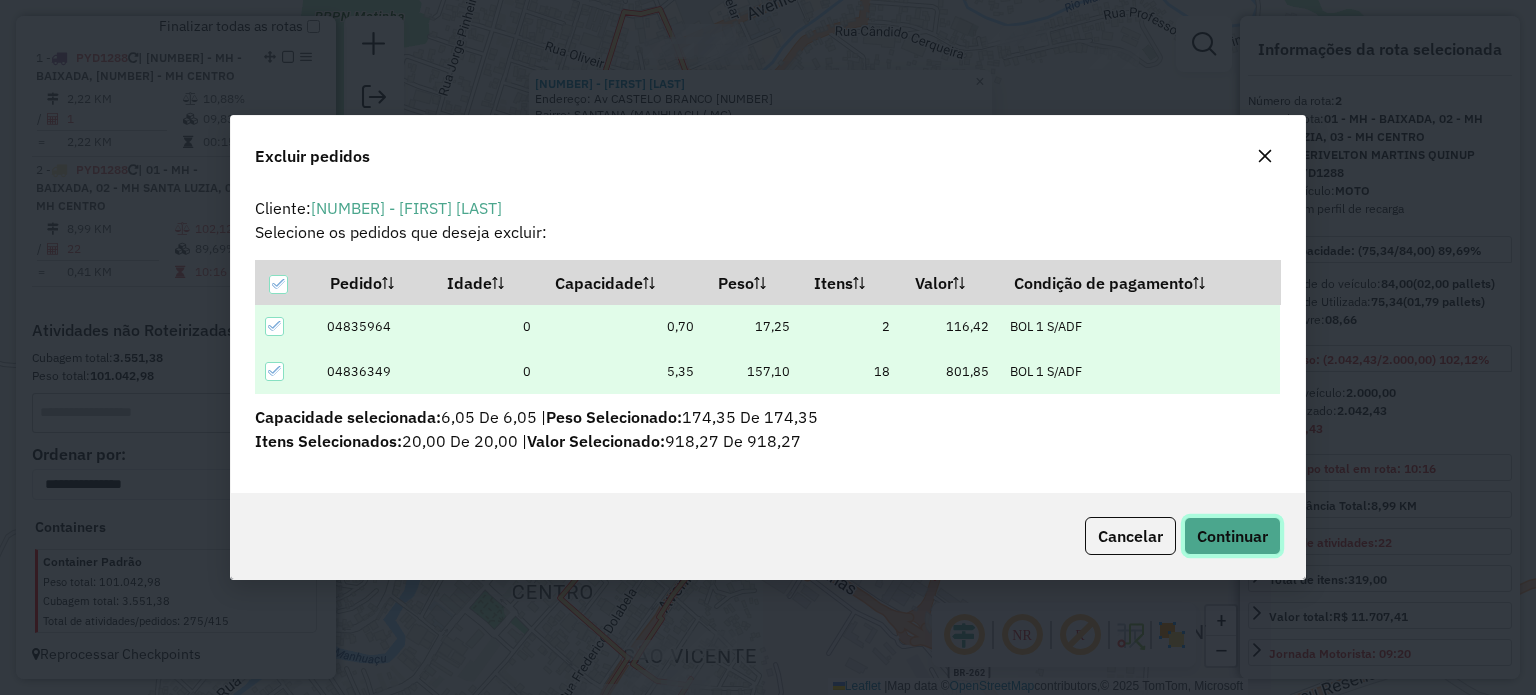 click on "Continuar" 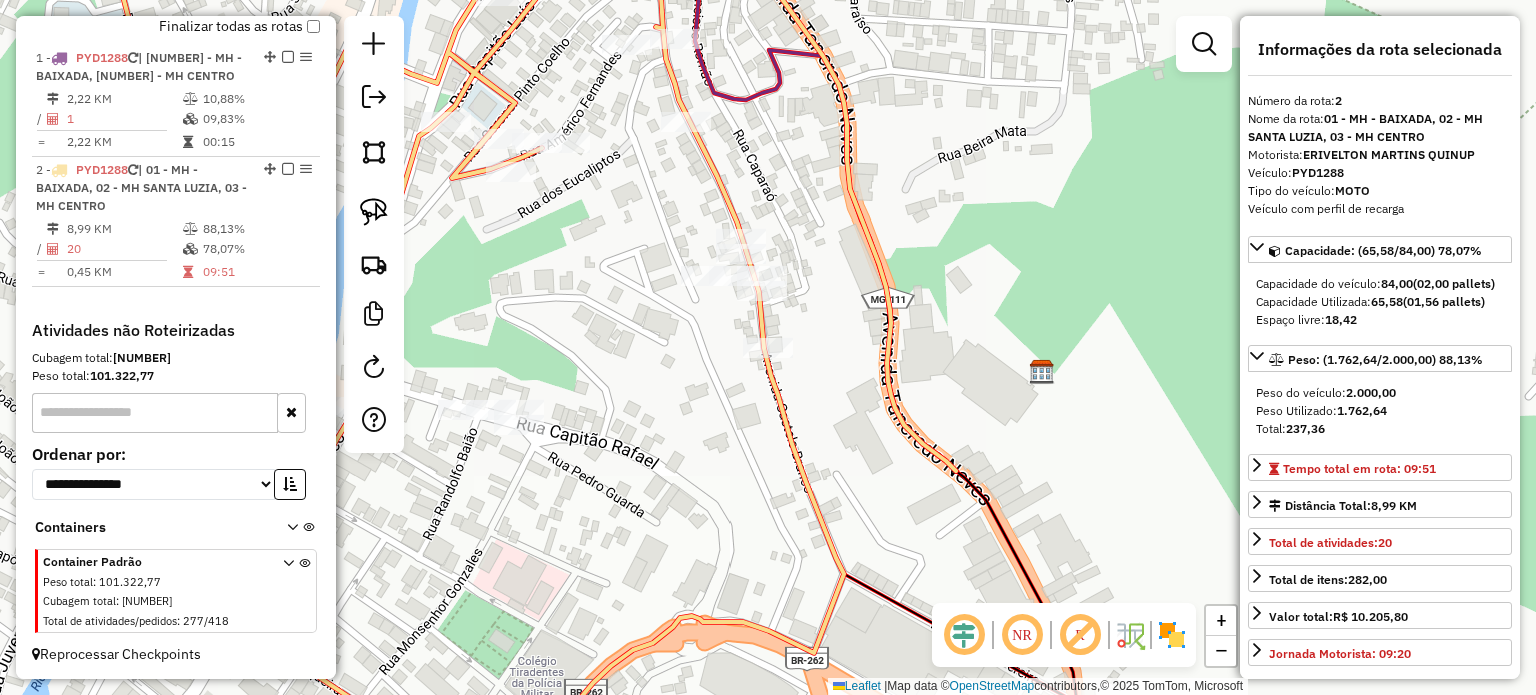 click on "Janela de atendimento Grade de atendimento Capacidade Transportadoras Veículos Cliente Pedidos  Rotas Selecione os dias de semana para filtrar as janelas de atendimento  Seg   Ter   Qua   Qui   Sex   Sáb   Dom  Informe o período da janela de atendimento: De: Até:  Filtrar exatamente a janela do cliente  Considerar janela de atendimento padrão  Selecione os dias de semana para filtrar as grades de atendimento  Seg   Ter   Qua   Qui   Sex   Sáb   Dom   Considerar clientes sem dia de atendimento cadastrado  Clientes fora do dia de atendimento selecionado Filtrar as atividades entre os valores definidos abaixo:  Peso mínimo:   Peso máximo:   Cubagem mínima:   Cubagem máxima:   De:   Até:  Filtrar as atividades entre o tempo de atendimento definido abaixo:  De:   Até:   Considerar capacidade total dos clientes não roteirizados Transportadora: Selecione um ou mais itens Tipo de veículo: Selecione um ou mais itens Veículo: Selecione um ou mais itens Motorista: Selecione um ou mais itens Nome: Rótulo:" 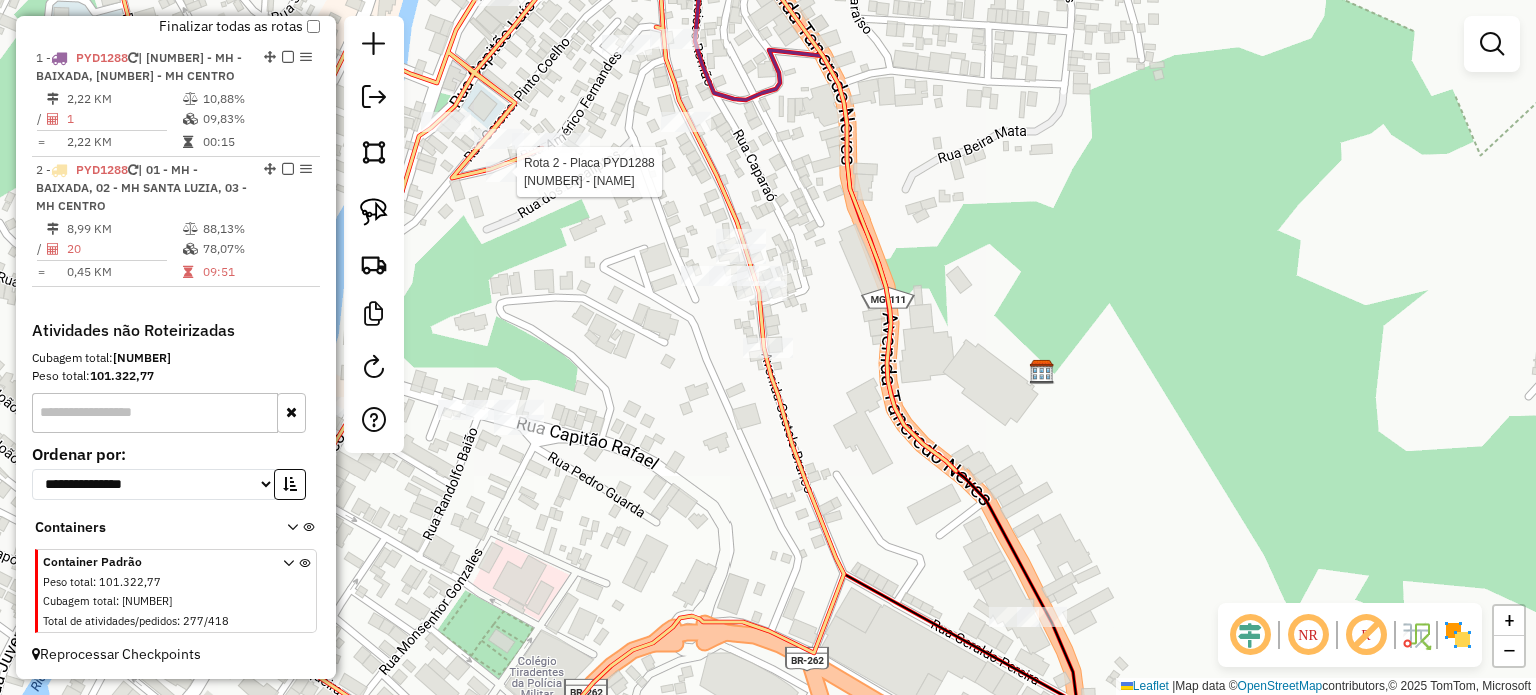 select on "**********" 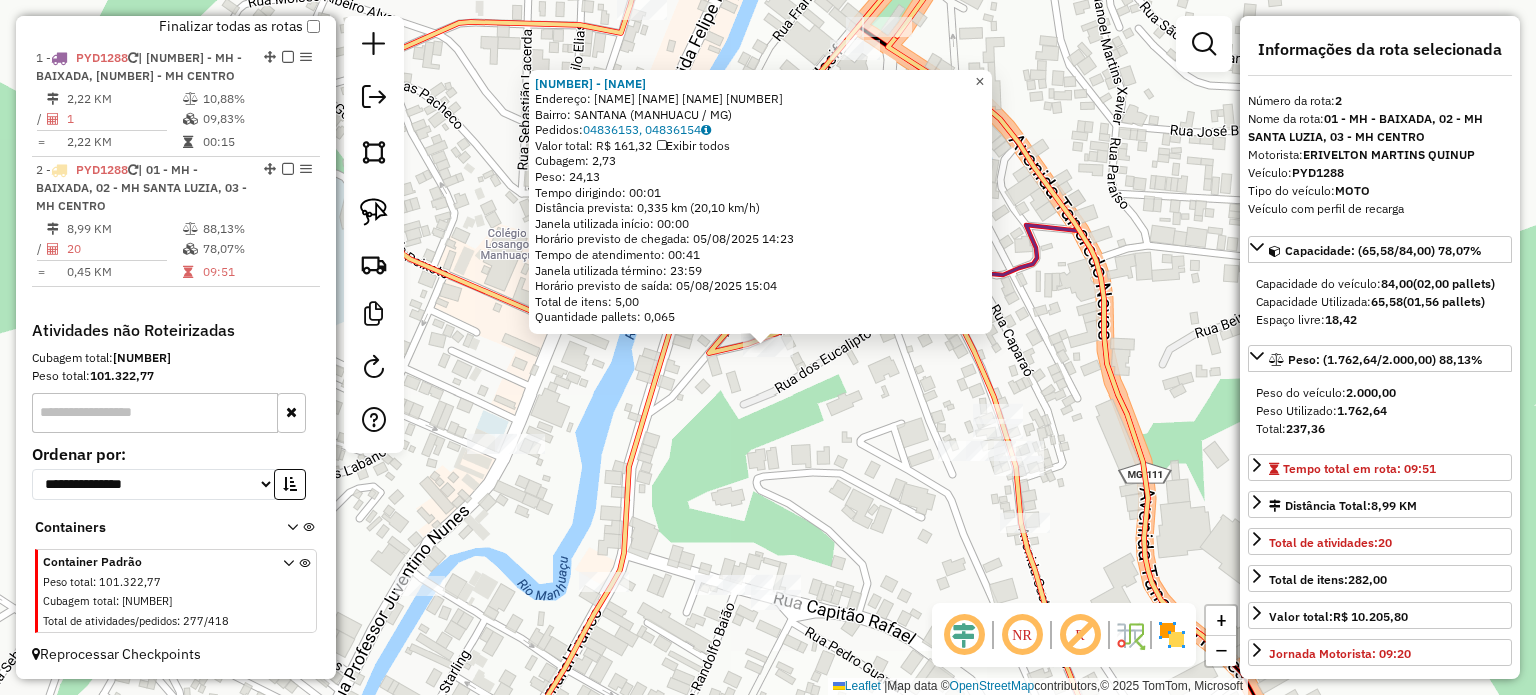 click on "×" 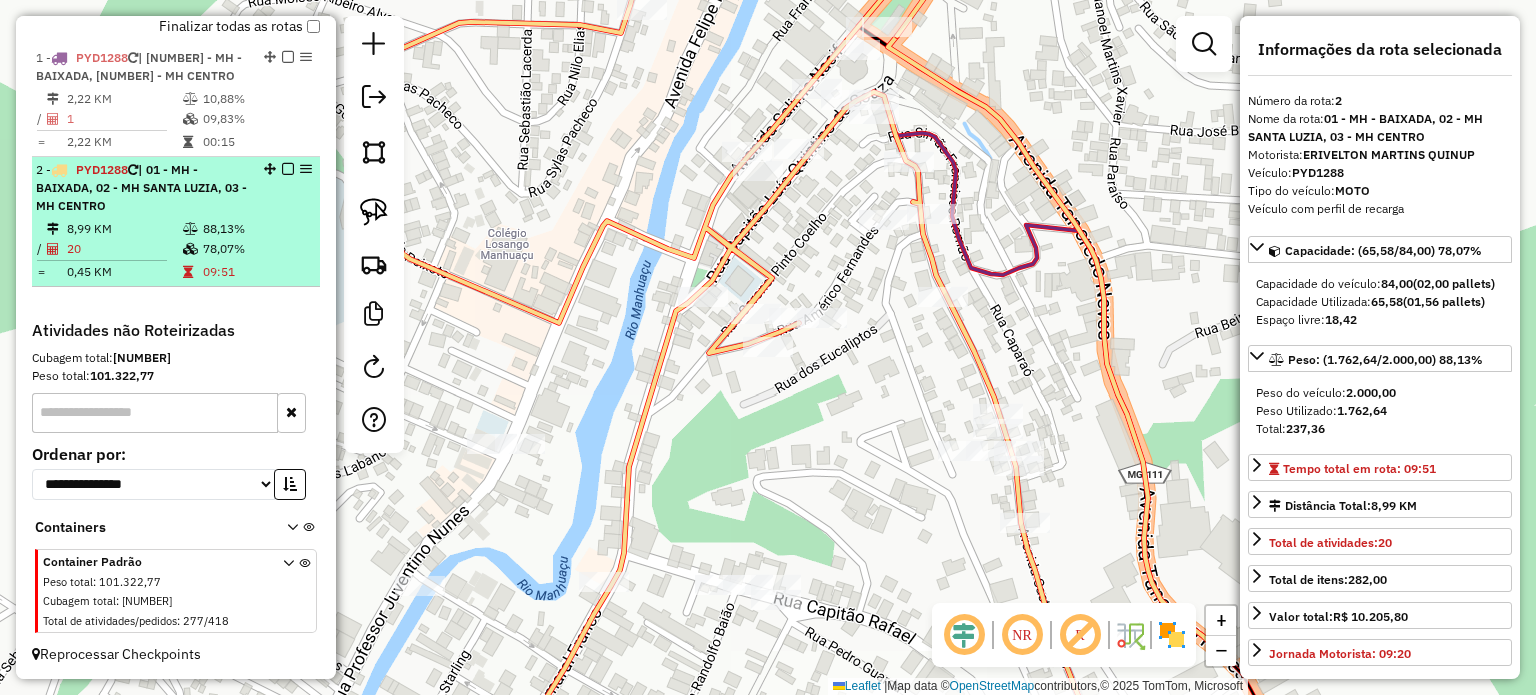click at bounding box center (288, 169) 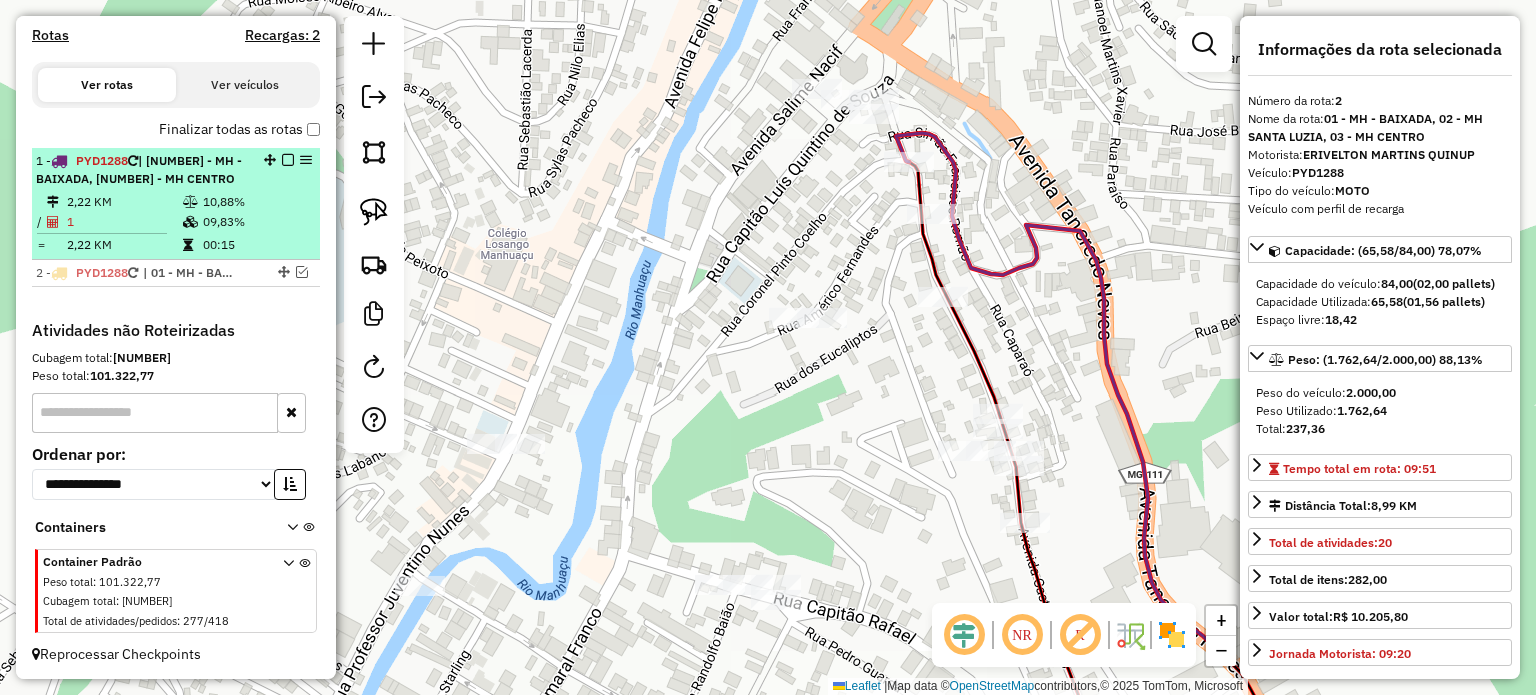 click at bounding box center [288, 160] 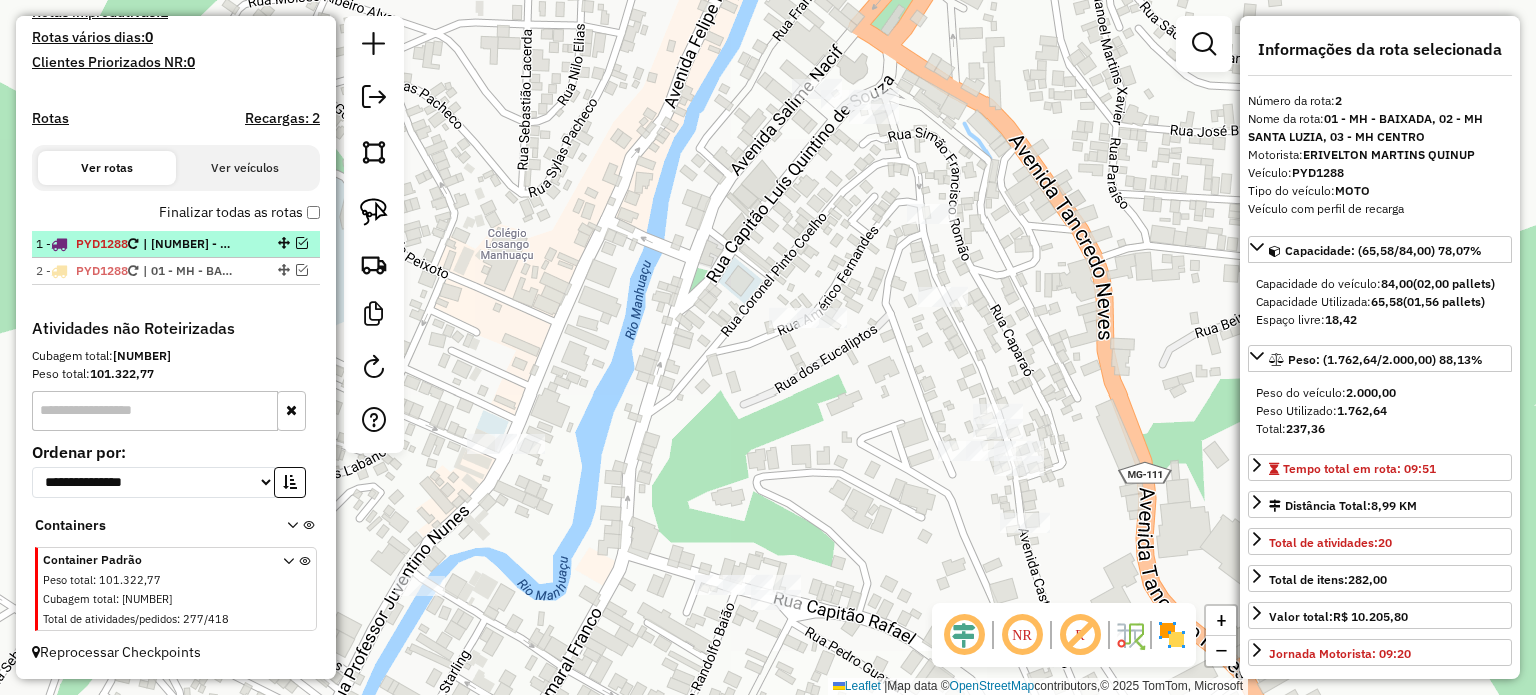 scroll, scrollTop: 557, scrollLeft: 0, axis: vertical 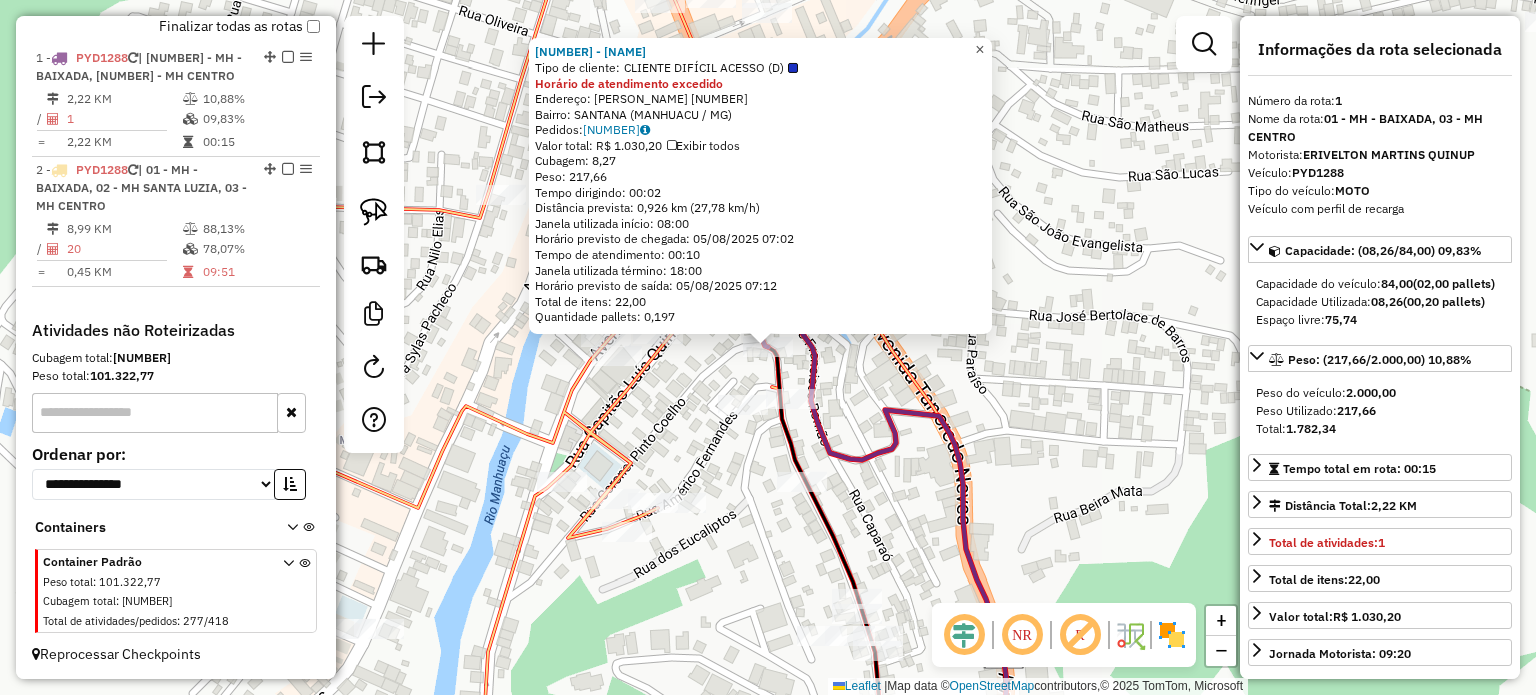 click on "×" 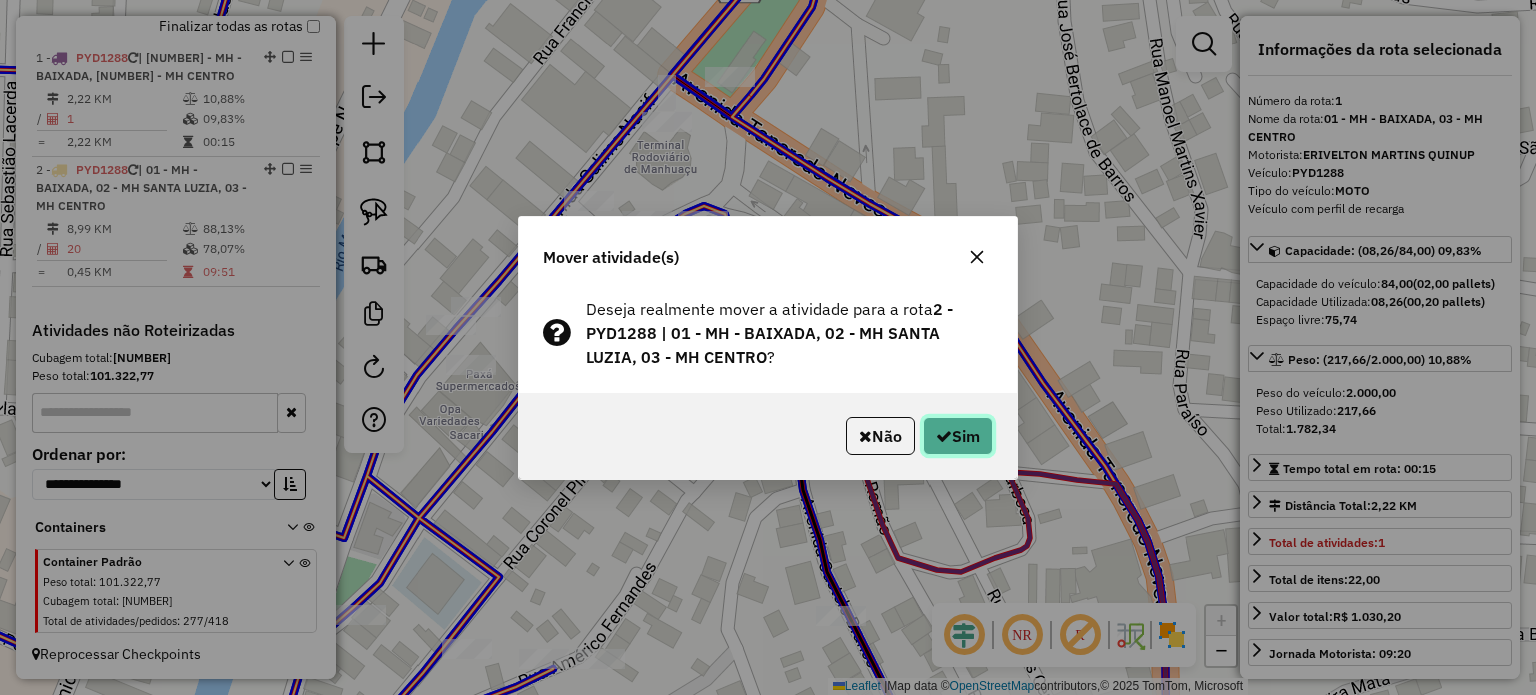 click on "Sim" 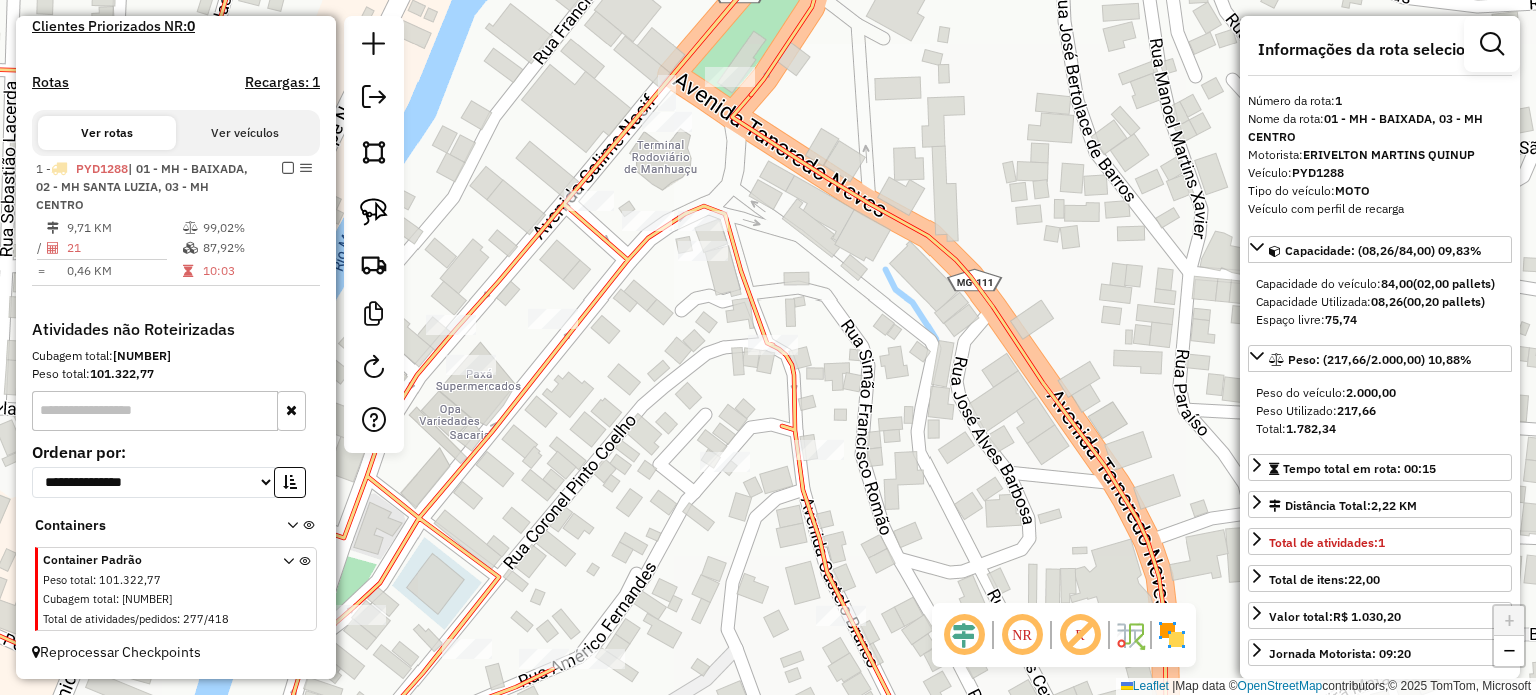 scroll, scrollTop: 568, scrollLeft: 0, axis: vertical 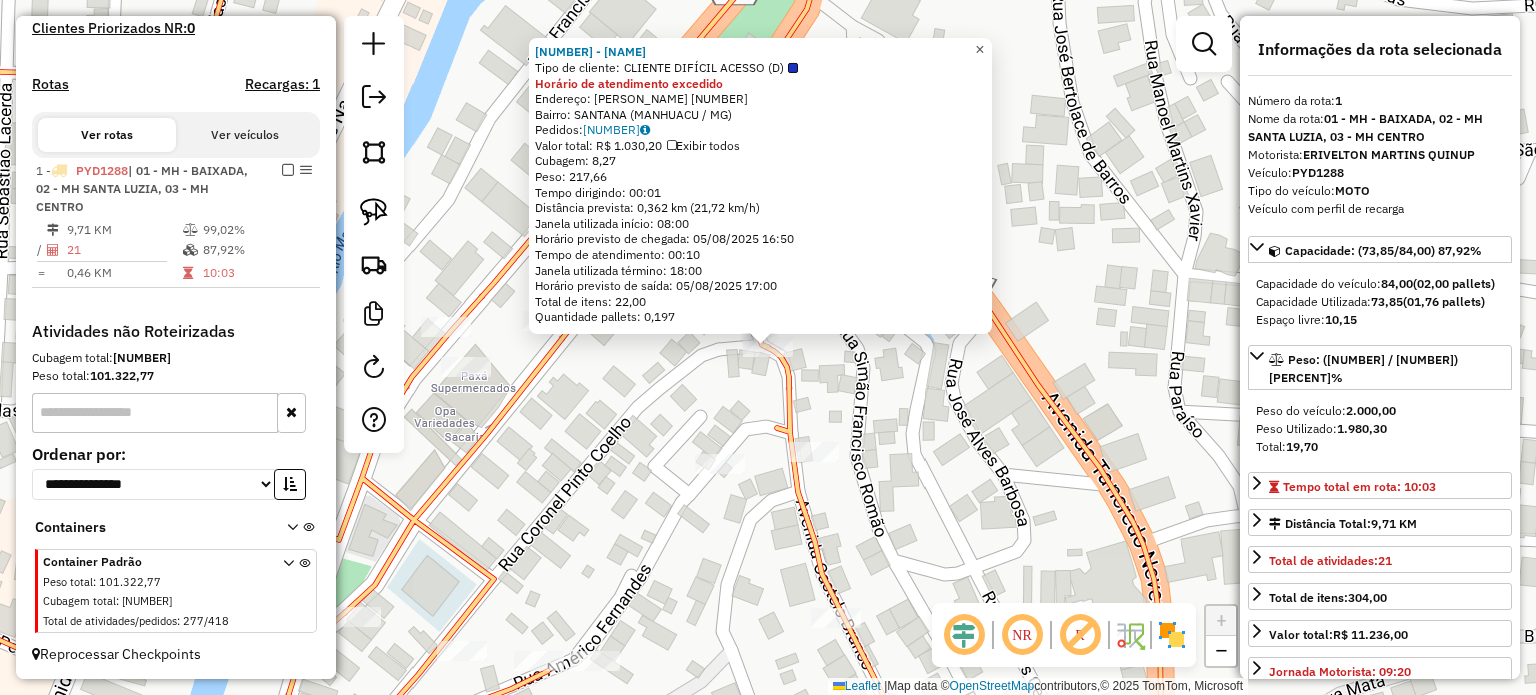 click on "×" 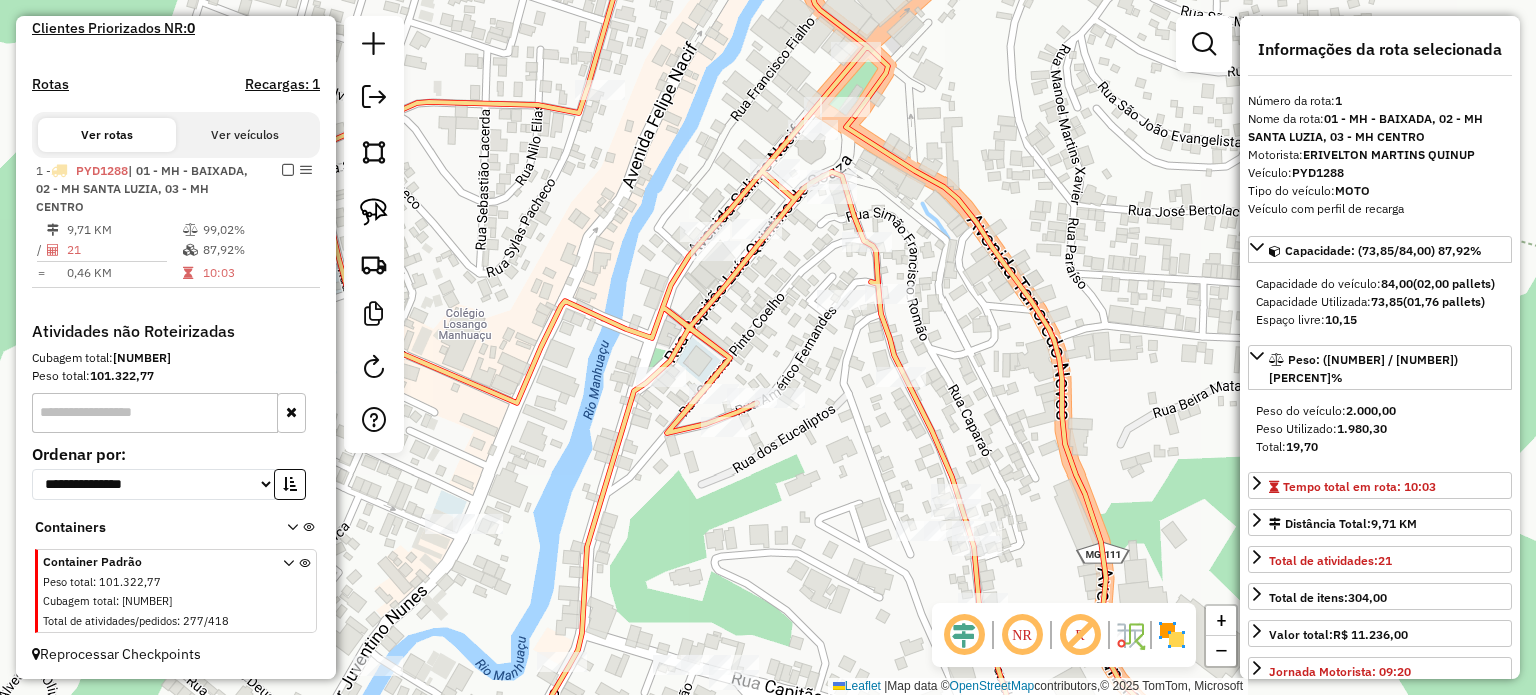 drag, startPoint x: 816, startPoint y: 428, endPoint x: 856, endPoint y: 331, distance: 104.92378 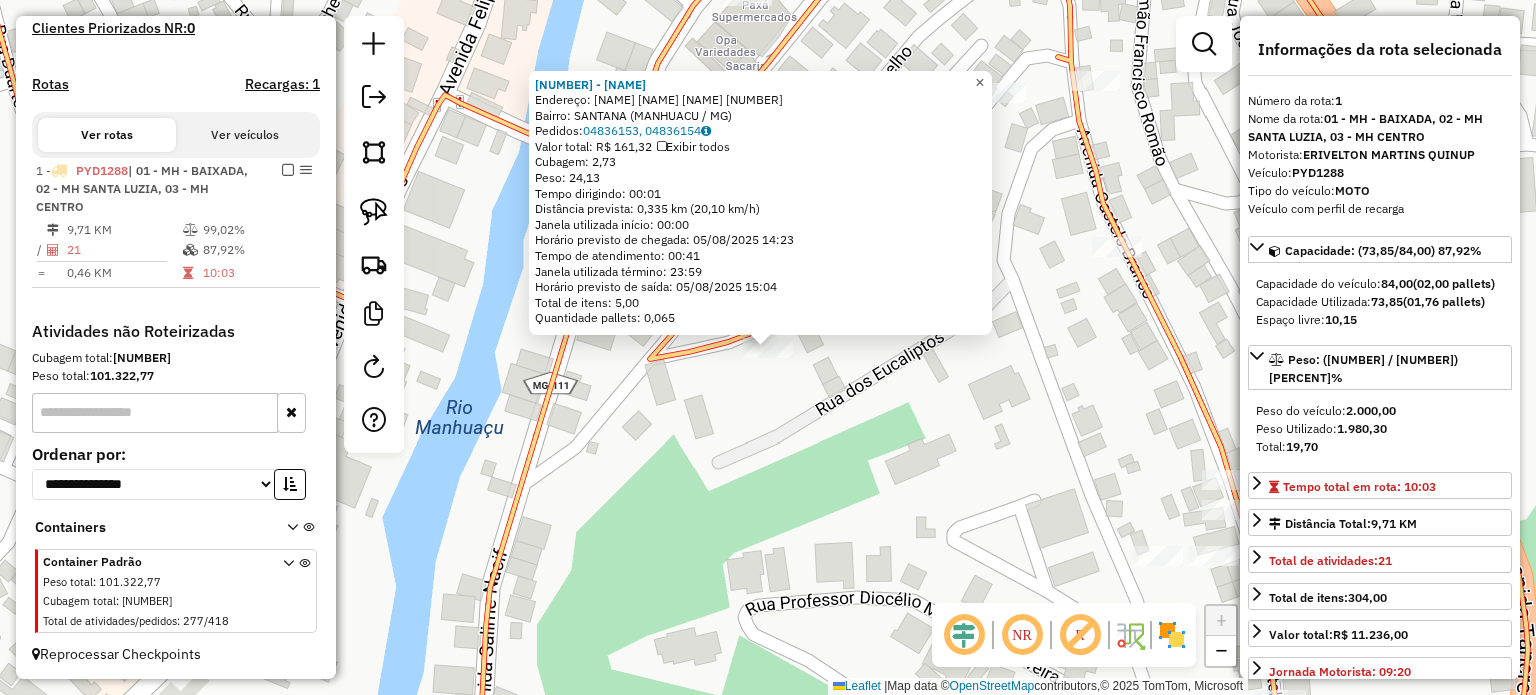 click on "×" 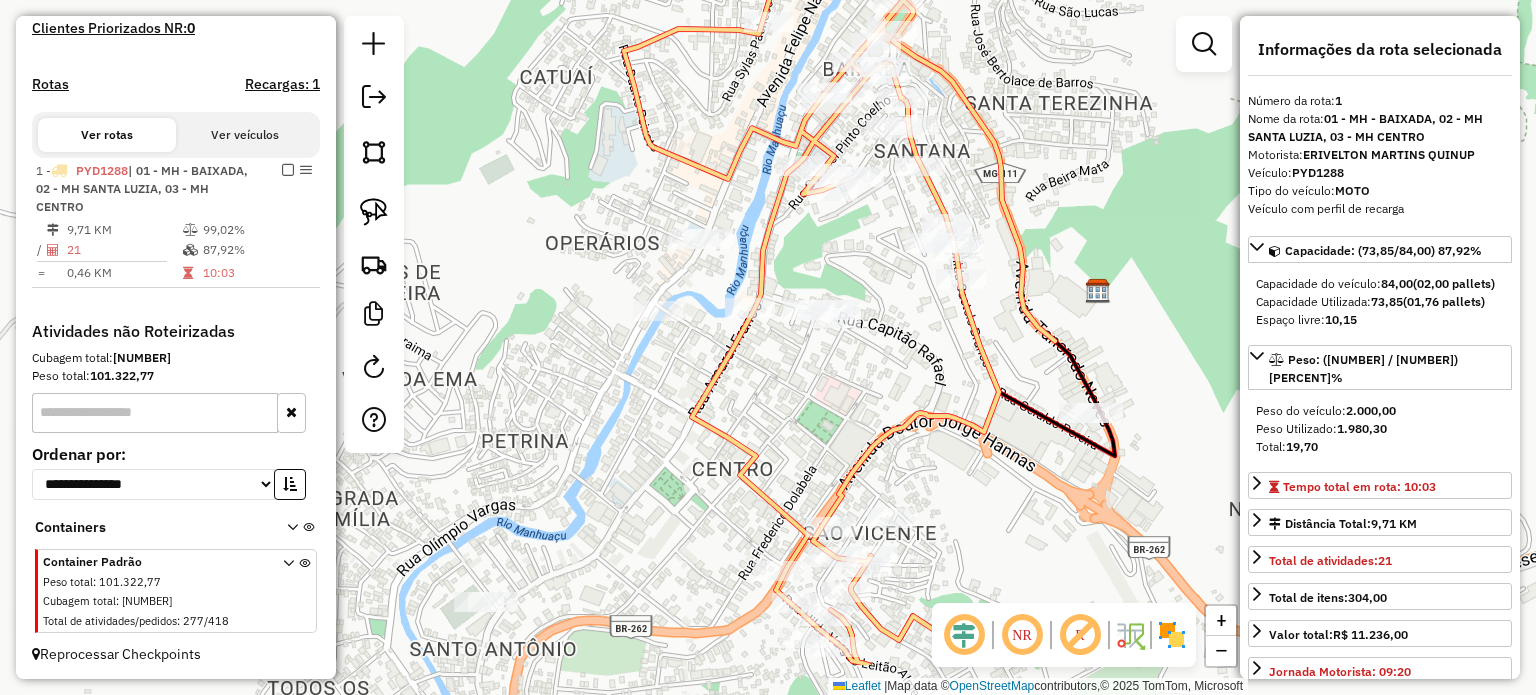 drag, startPoint x: 960, startPoint y: 427, endPoint x: 800, endPoint y: 283, distance: 215.25798 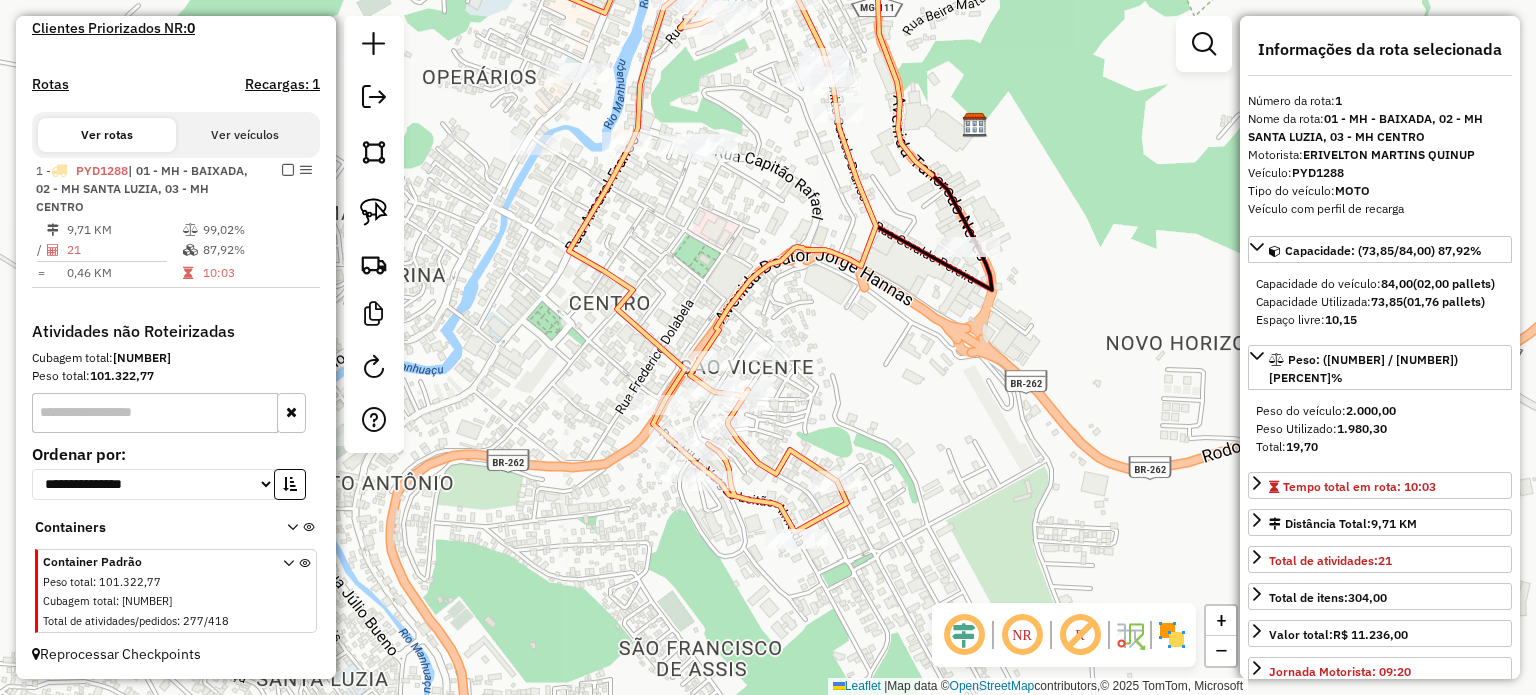 drag, startPoint x: 940, startPoint y: 523, endPoint x: 852, endPoint y: 403, distance: 148.80861 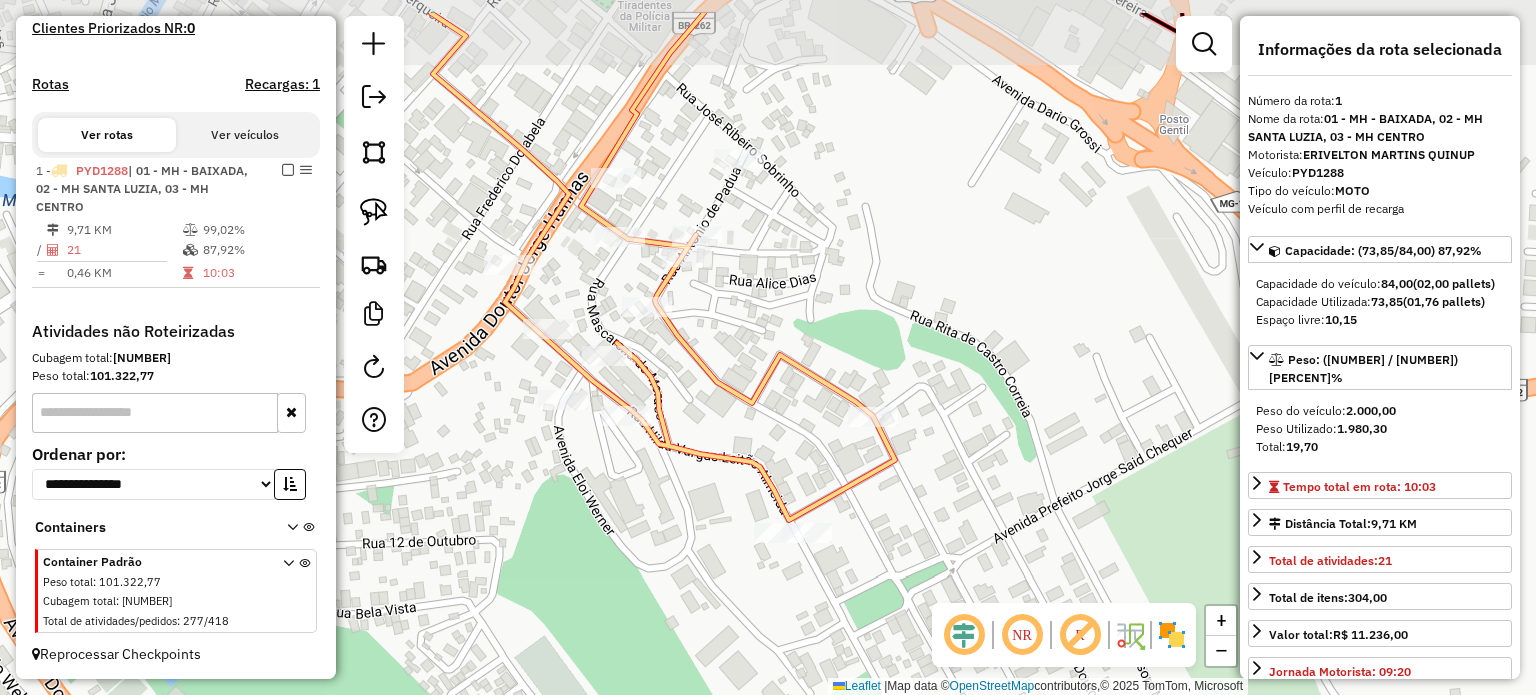 drag, startPoint x: 783, startPoint y: 131, endPoint x: 772, endPoint y: 214, distance: 83.725746 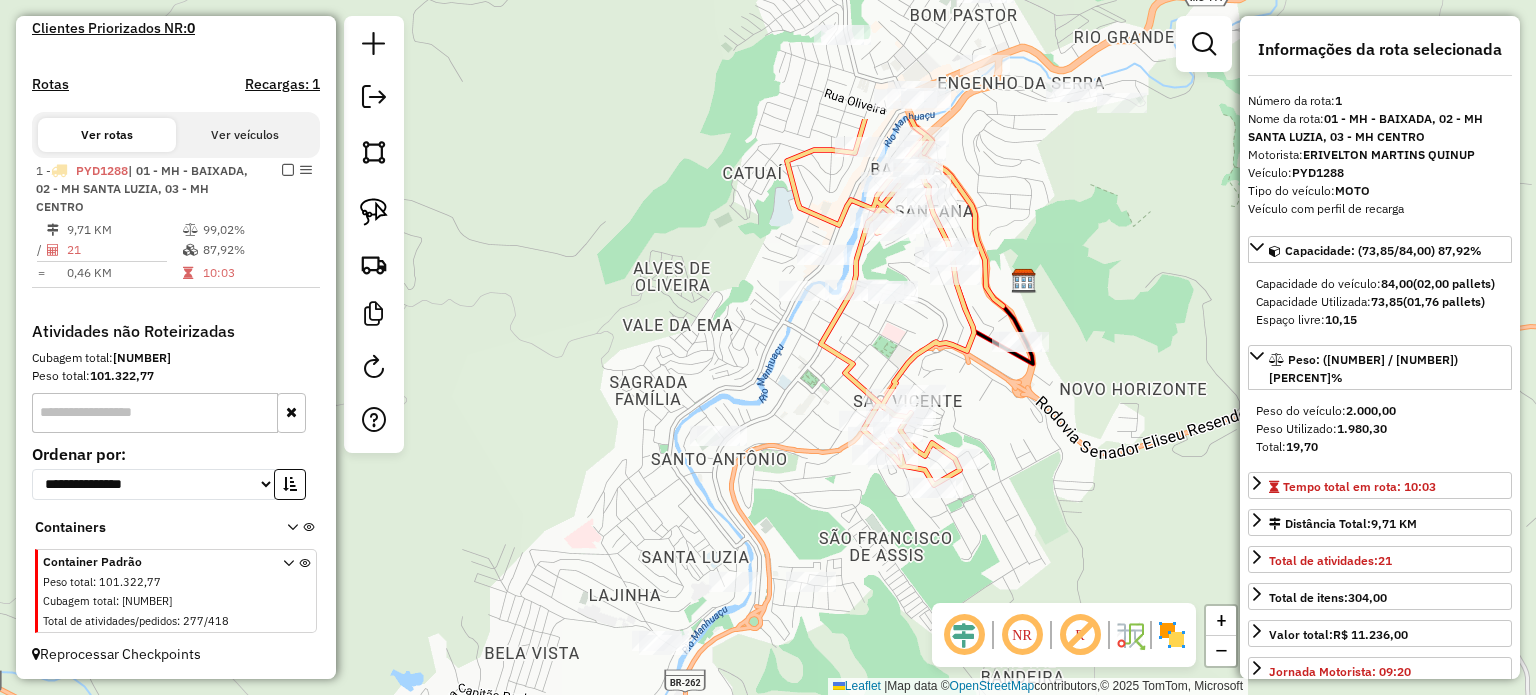 drag, startPoint x: 801, startPoint y: 222, endPoint x: 956, endPoint y: 399, distance: 235.2743 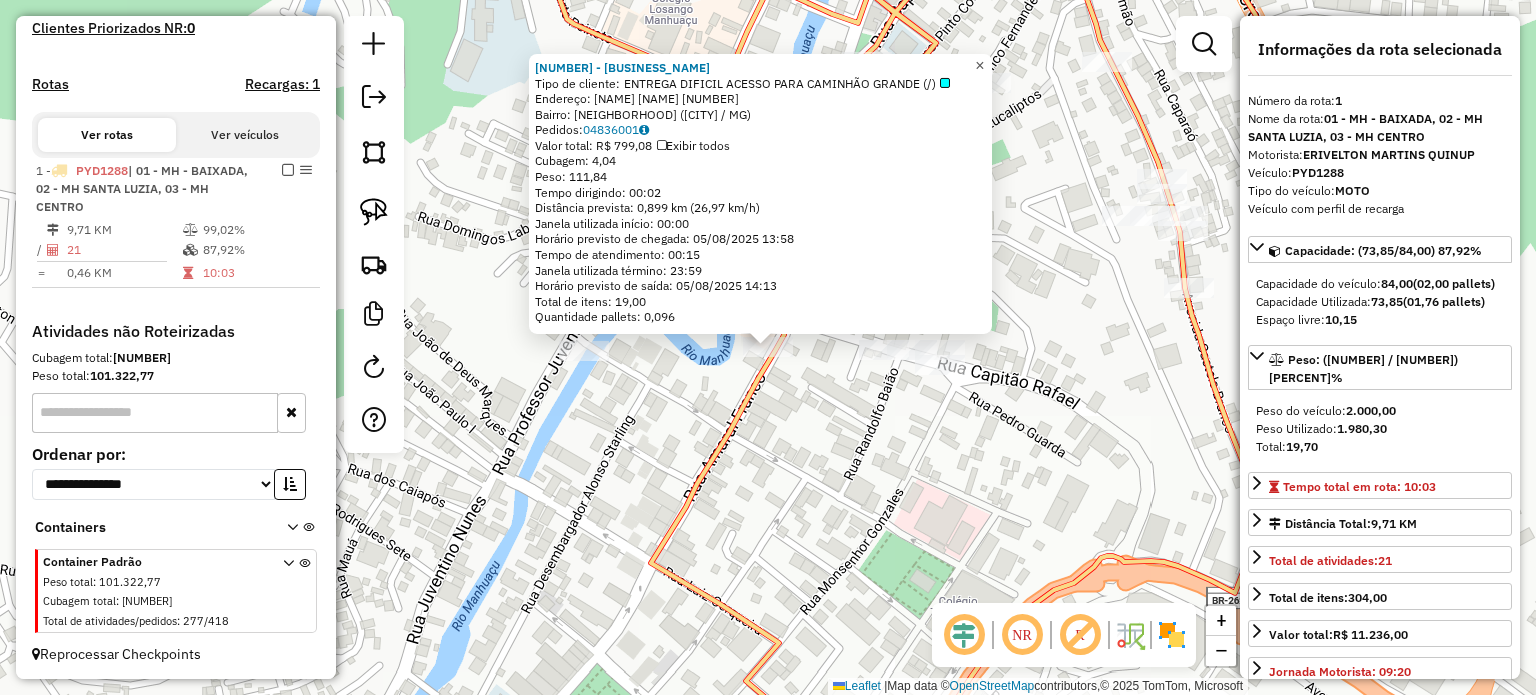 click on "×" 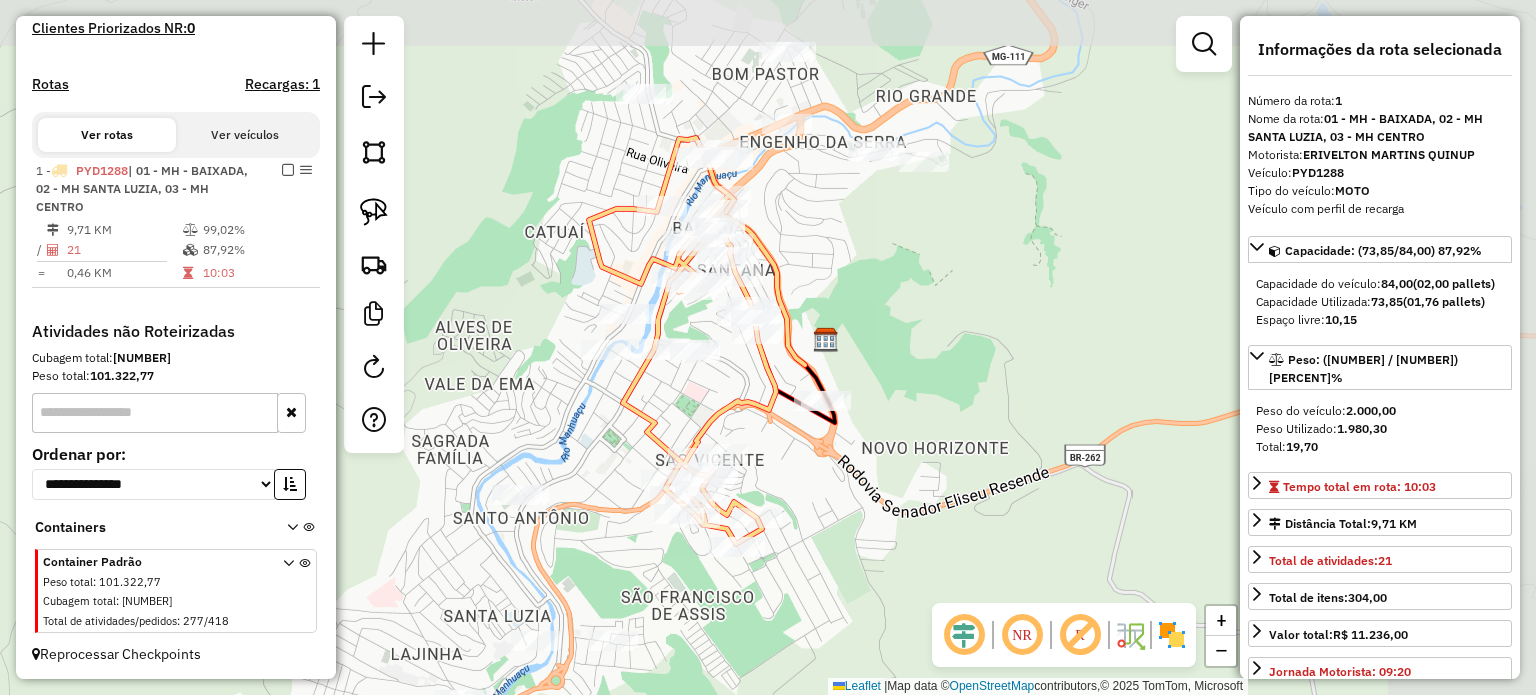 drag, startPoint x: 1084, startPoint y: 151, endPoint x: 847, endPoint y: 288, distance: 273.74805 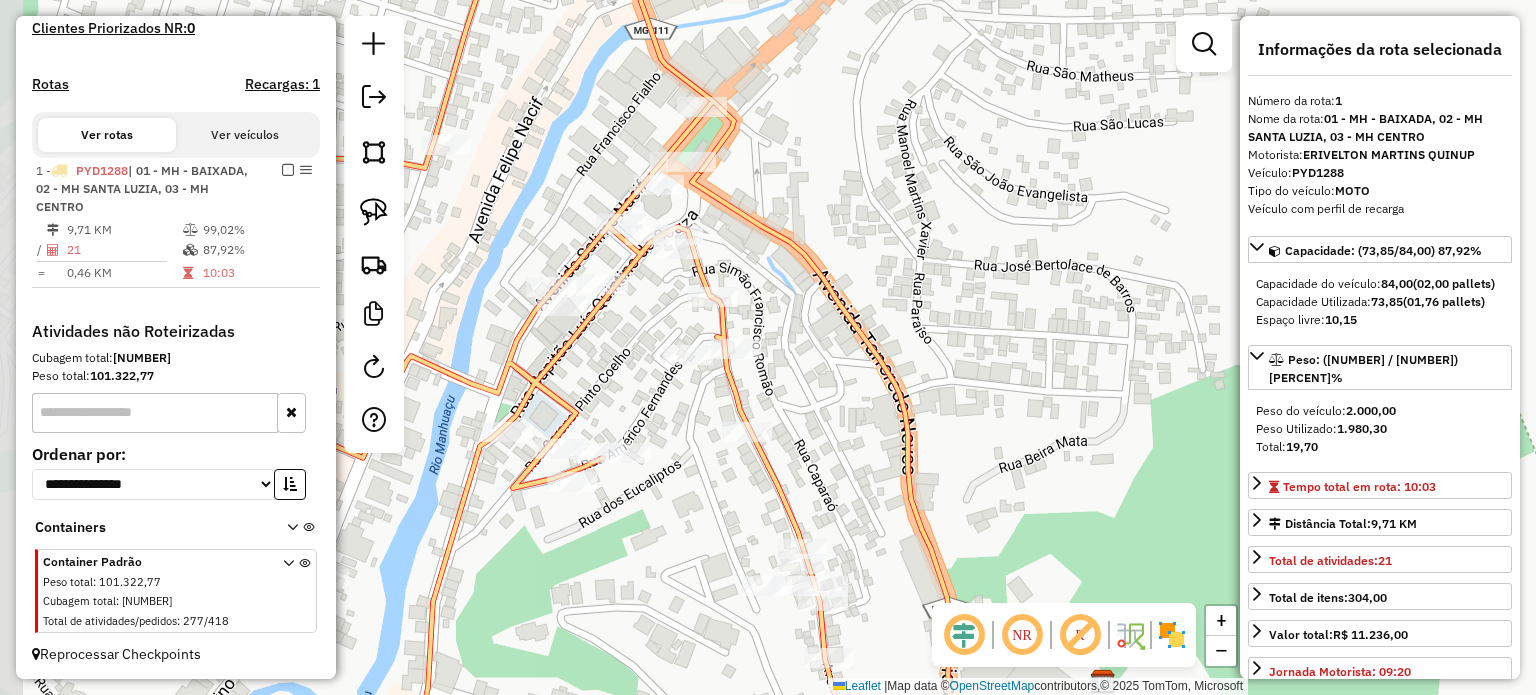 drag, startPoint x: 748, startPoint y: 226, endPoint x: 810, endPoint y: 209, distance: 64.288414 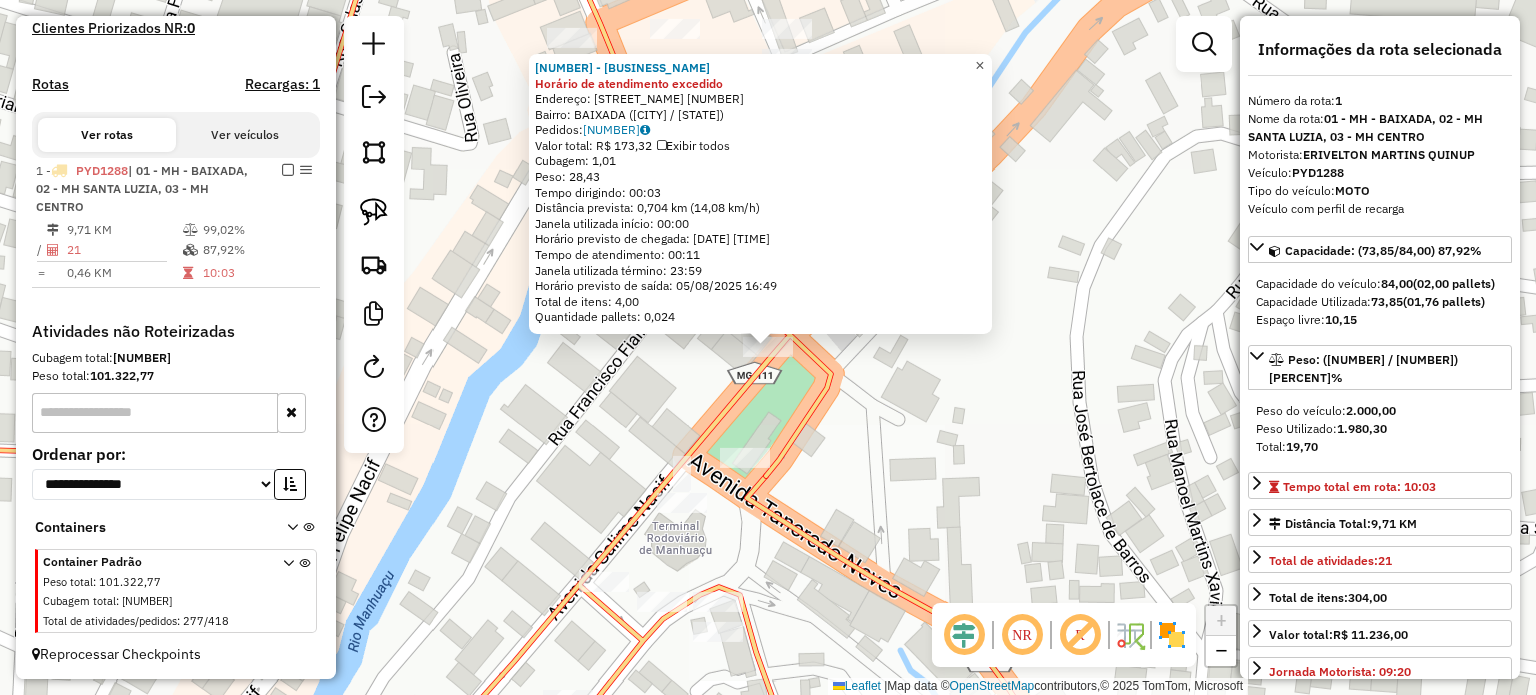 click on "×" 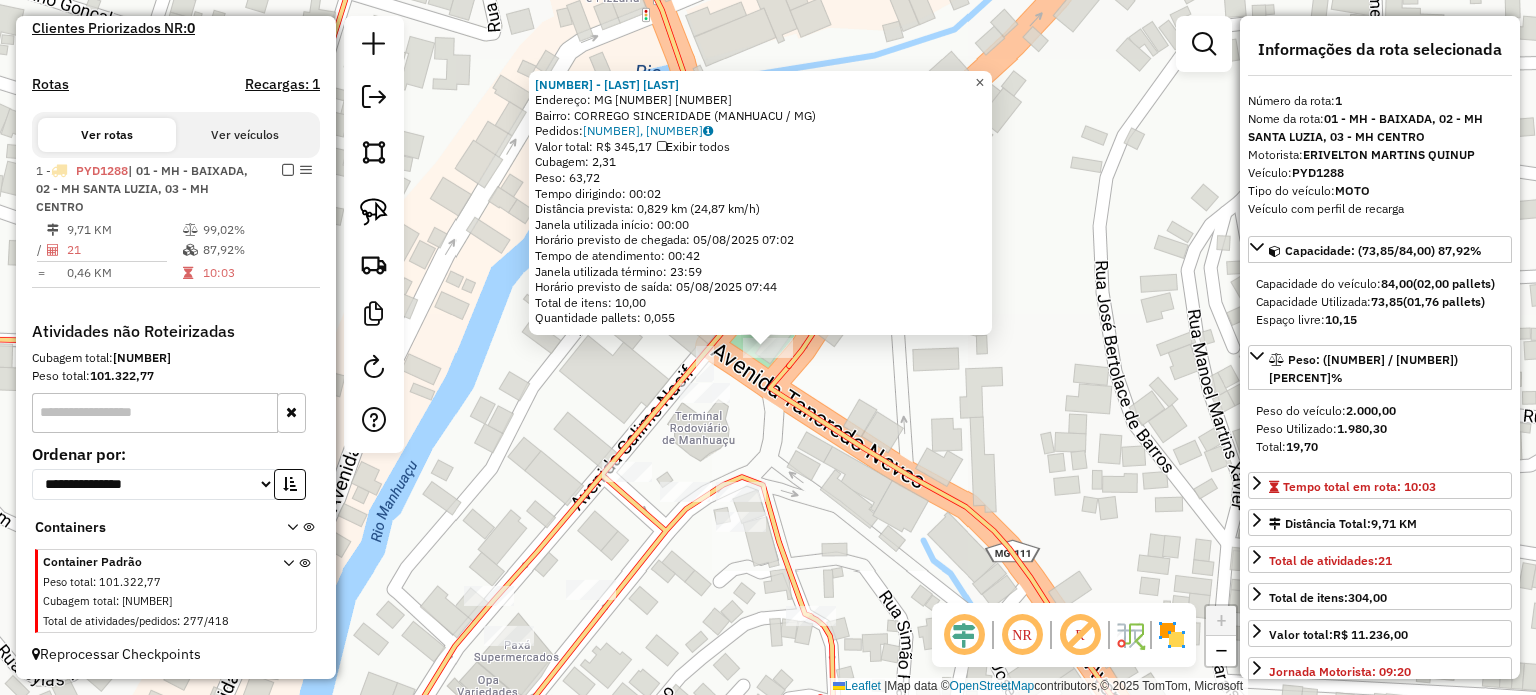 click on "×" 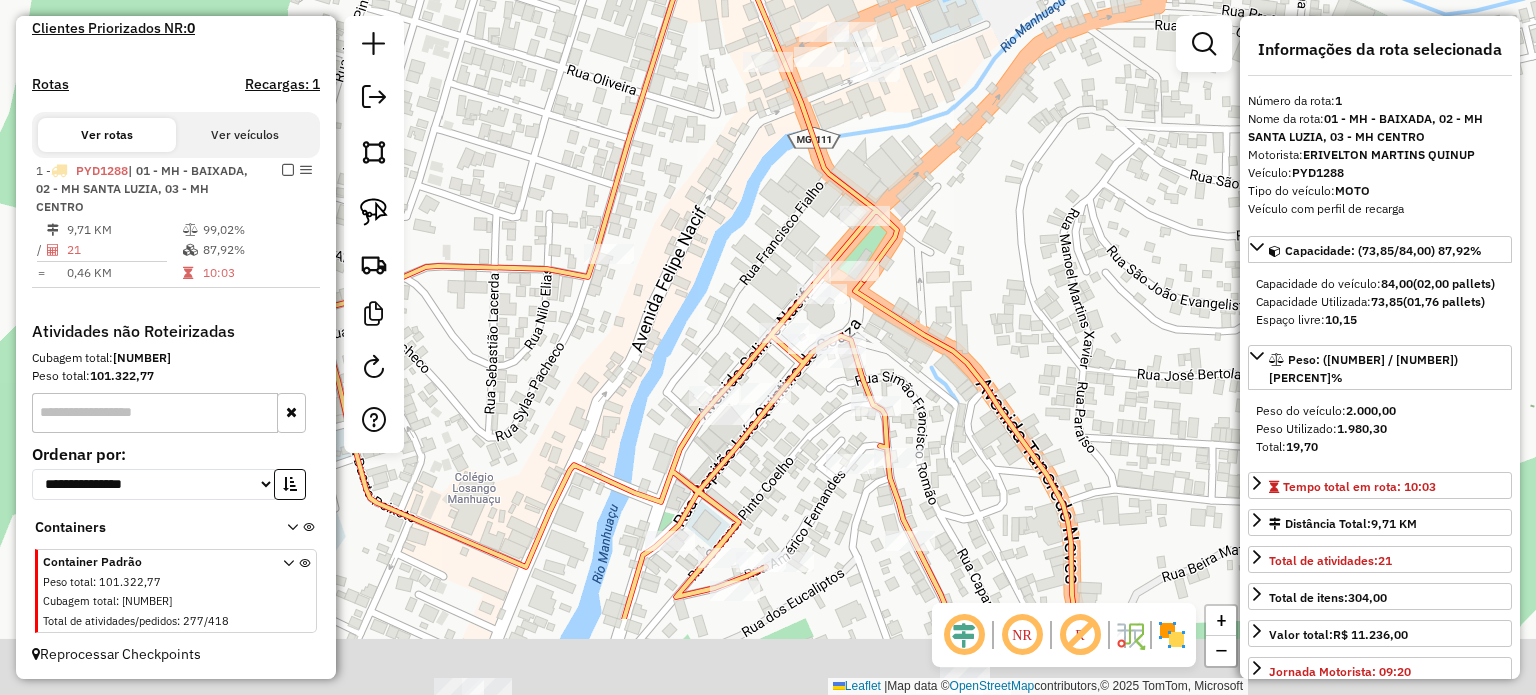 drag, startPoint x: 908, startPoint y: 541, endPoint x: 926, endPoint y: 327, distance: 214.75568 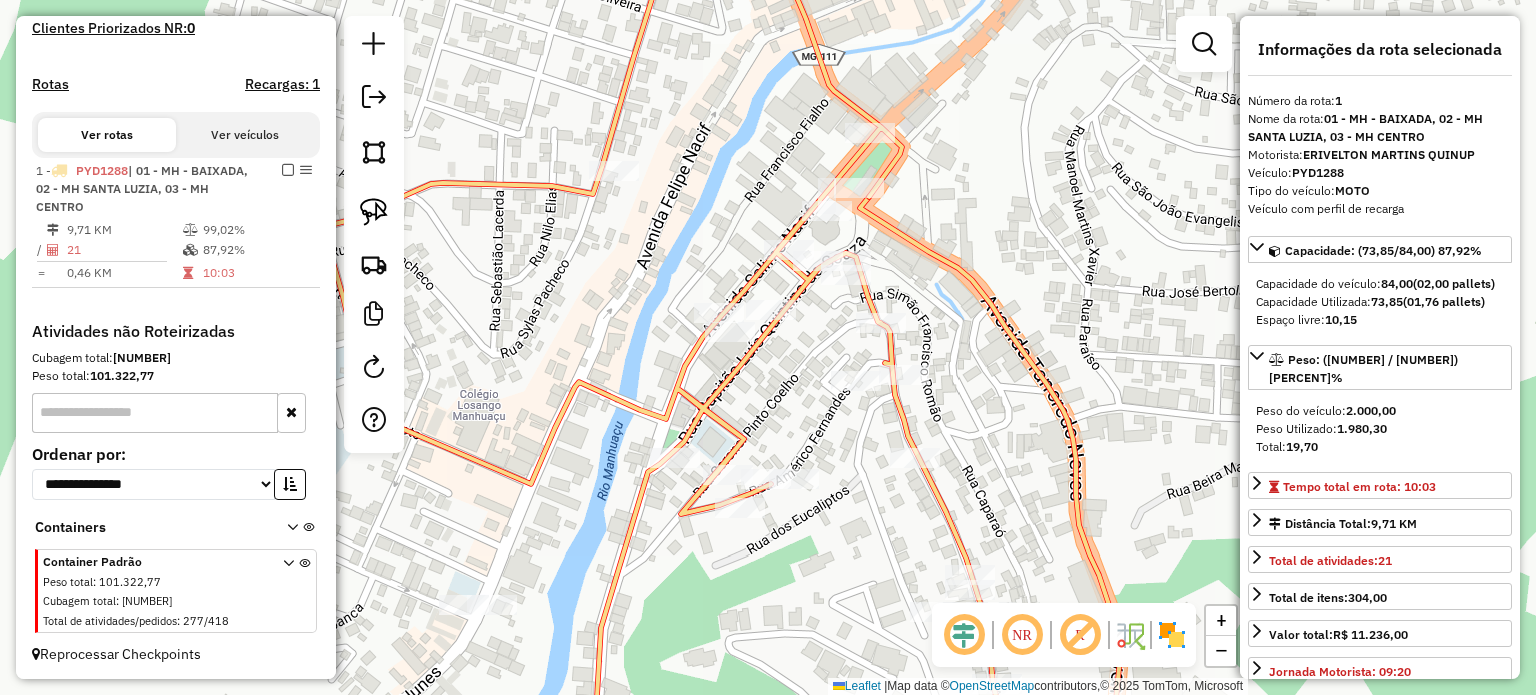 drag, startPoint x: 955, startPoint y: 431, endPoint x: 972, endPoint y: 334, distance: 98.478424 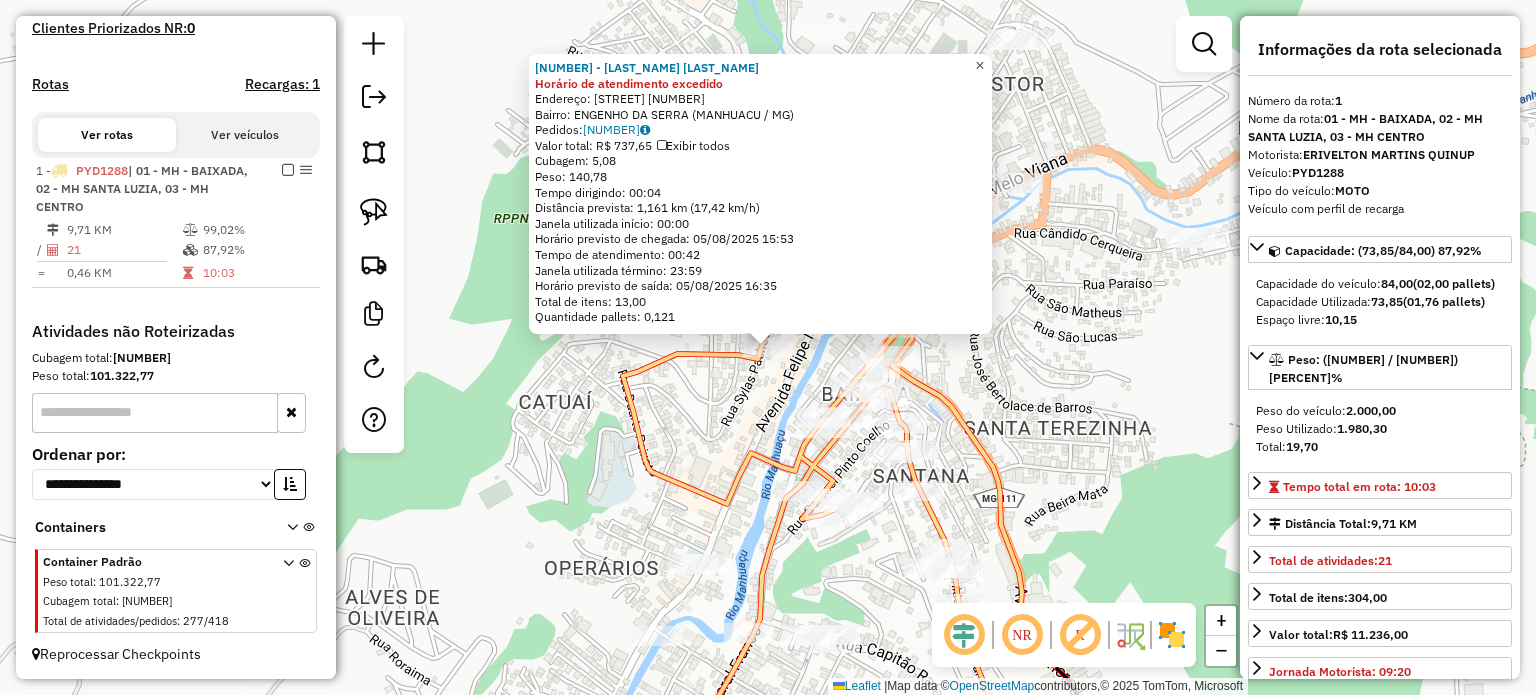 click on "×" 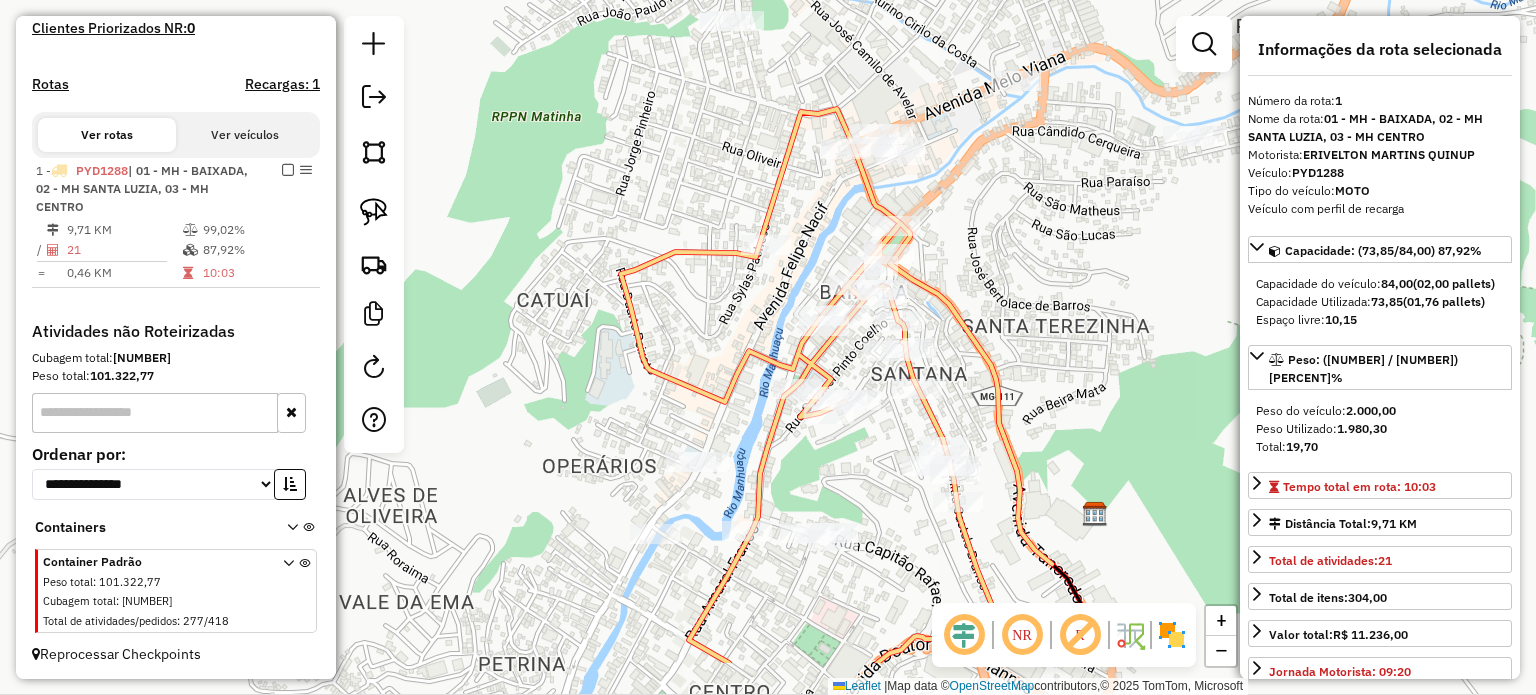 drag, startPoint x: 900, startPoint y: 521, endPoint x: 901, endPoint y: 361, distance: 160.00313 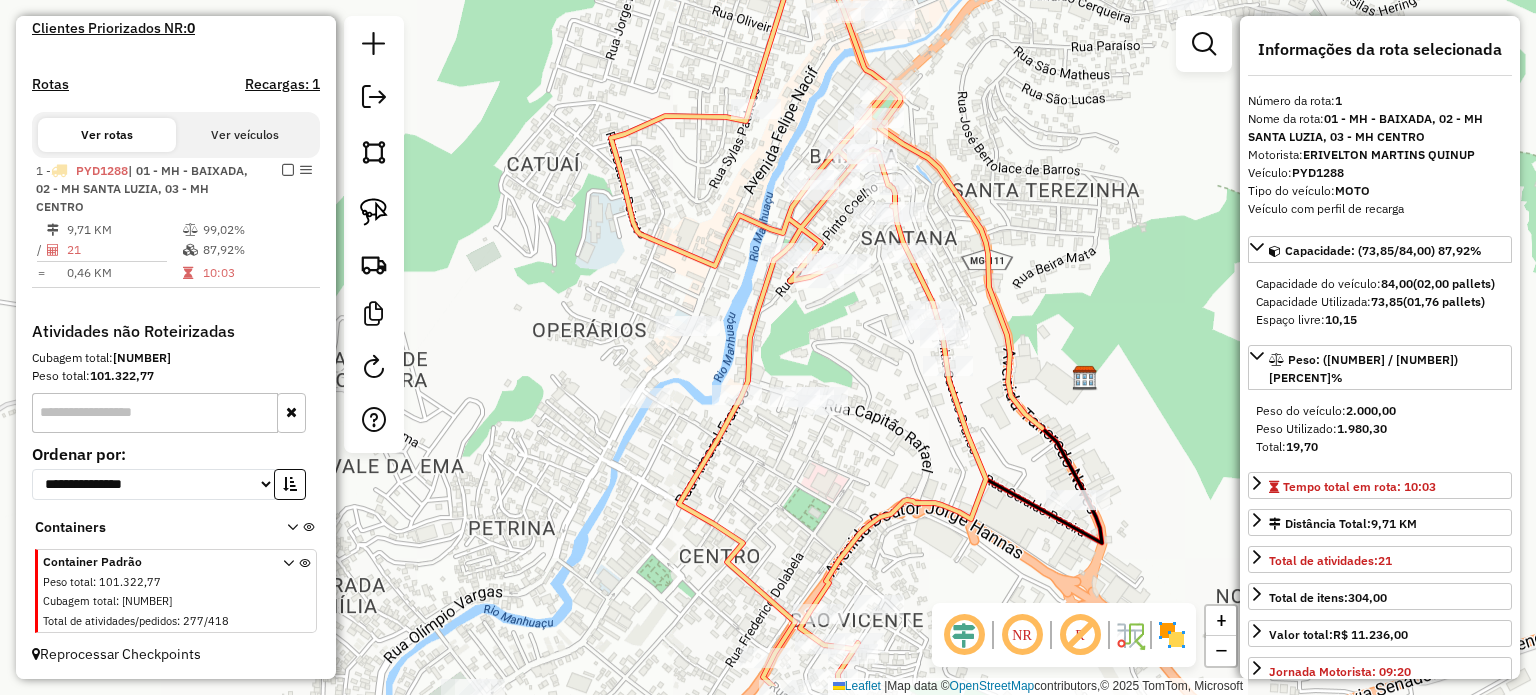 drag, startPoint x: 890, startPoint y: 429, endPoint x: 874, endPoint y: 268, distance: 161.79308 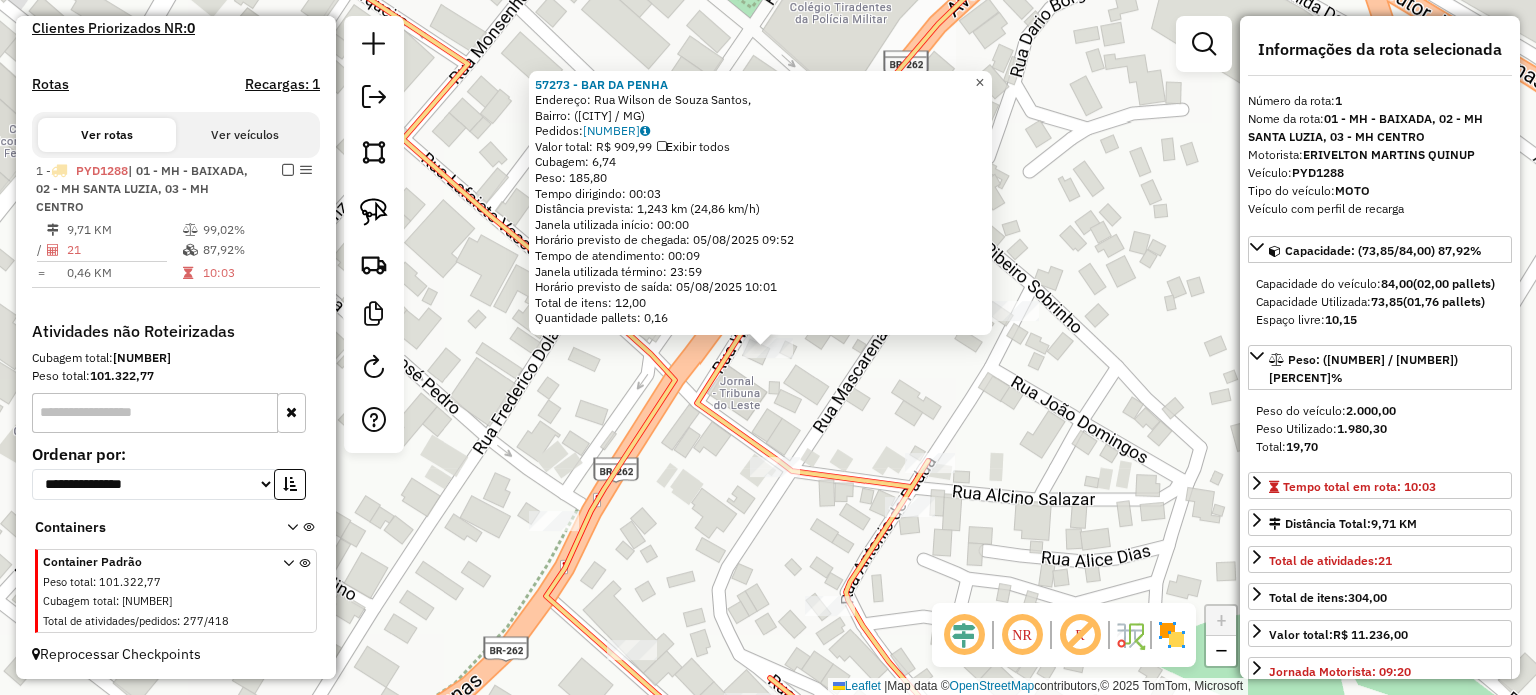 click on "×" 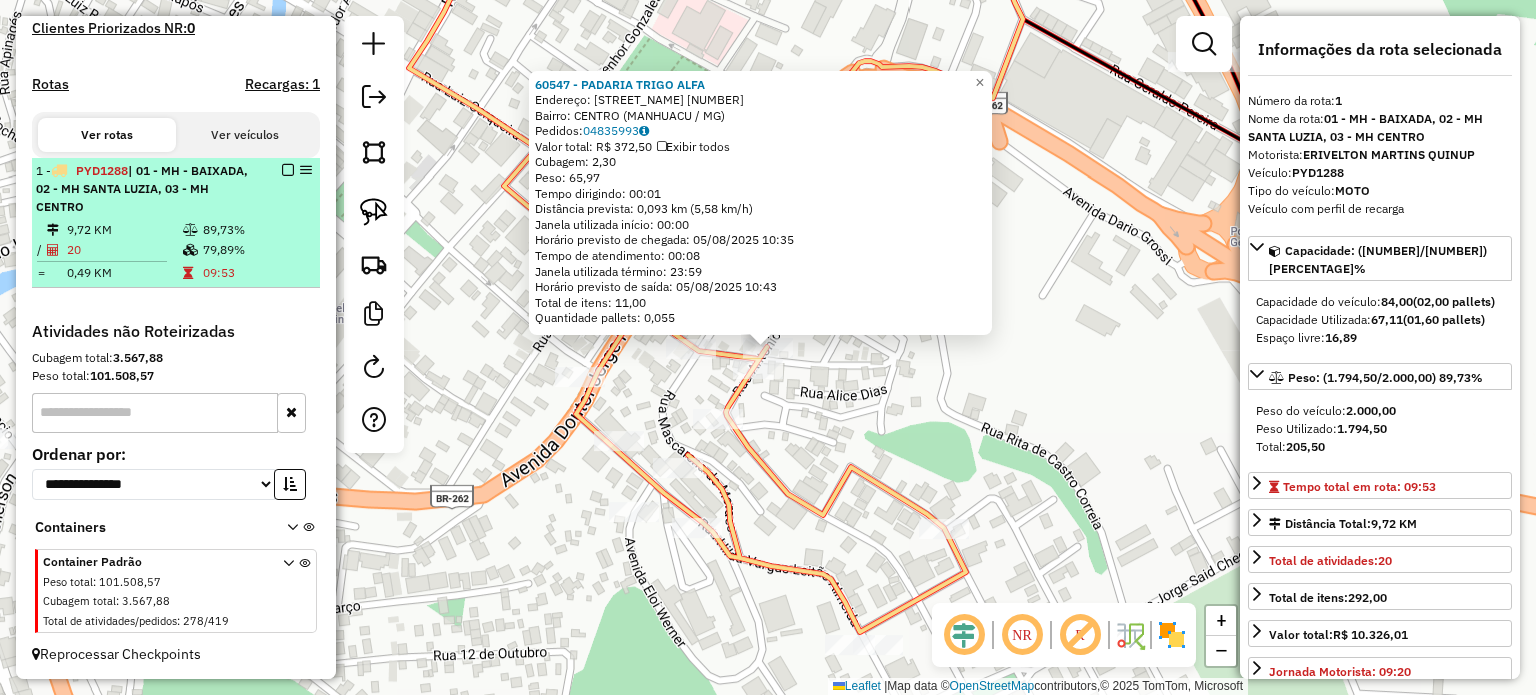 click on "1 -       PYD1288   | 01 - MH - BAIXADA, 02 - MH SANTA LUZIA, 03 - MH CENTRO" at bounding box center [176, 189] 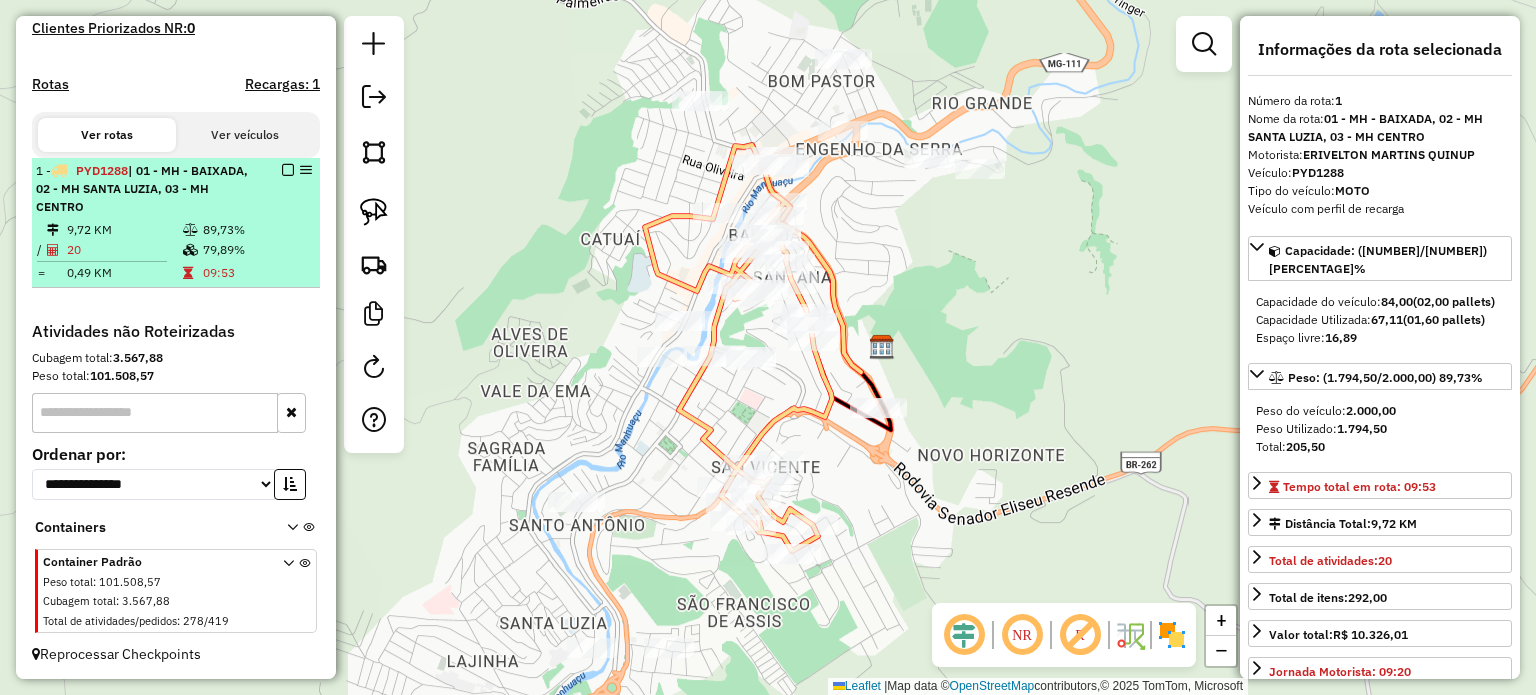 click at bounding box center [288, 170] 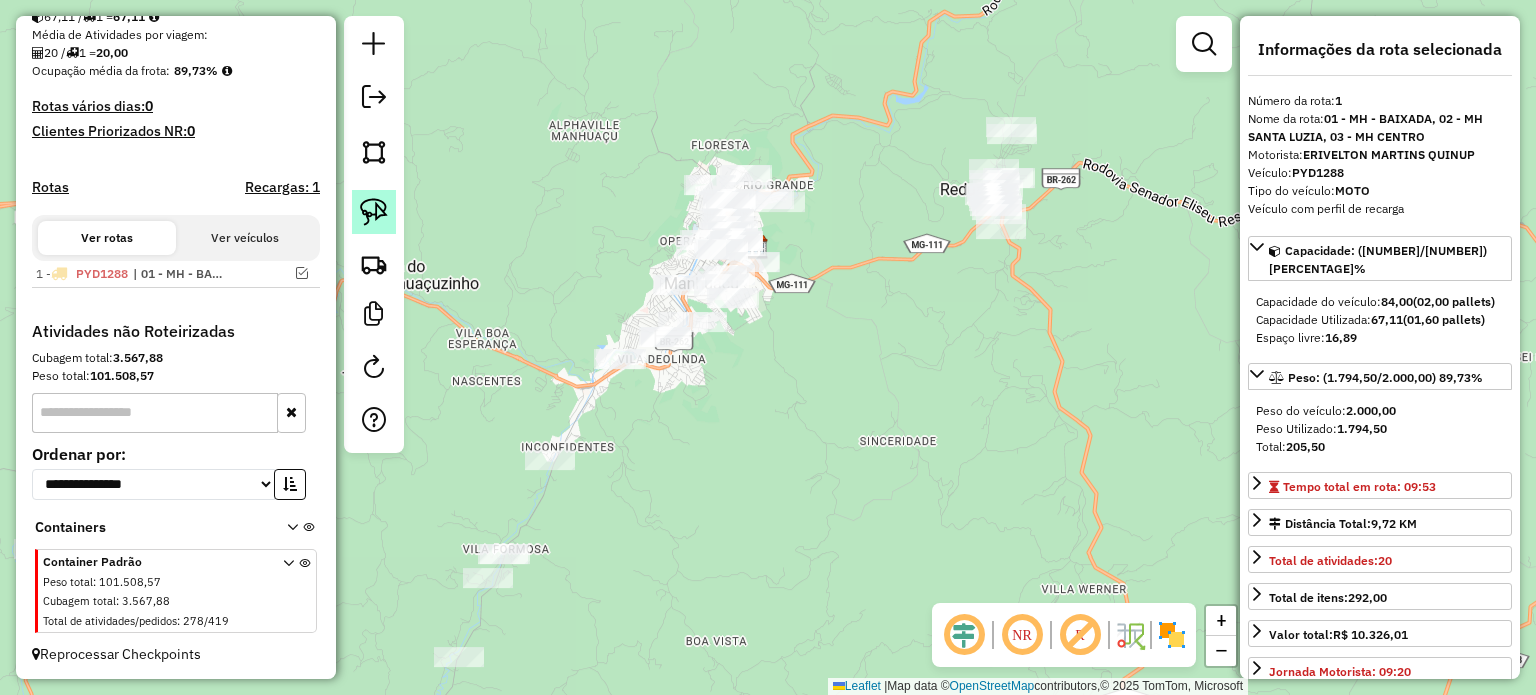 click 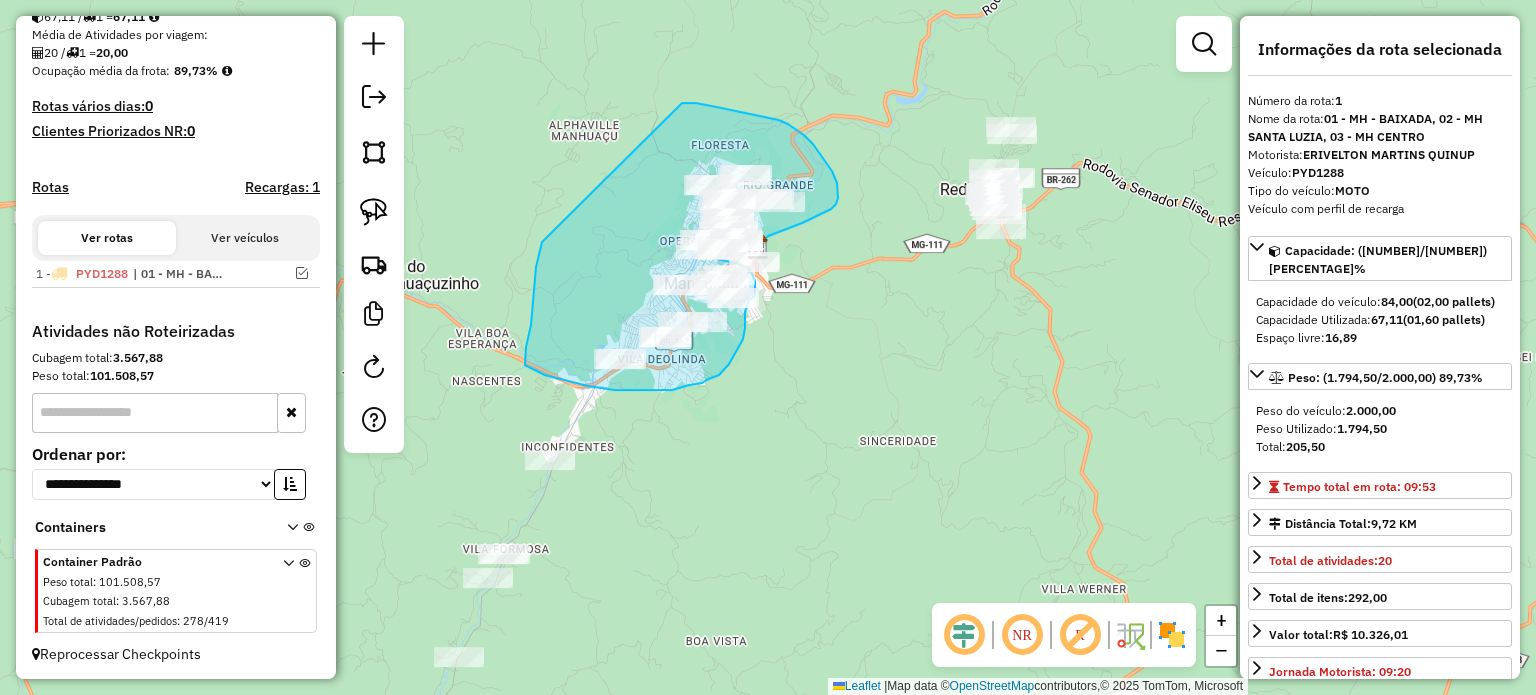 drag, startPoint x: 535, startPoint y: 282, endPoint x: 680, endPoint y: 103, distance: 230.36058 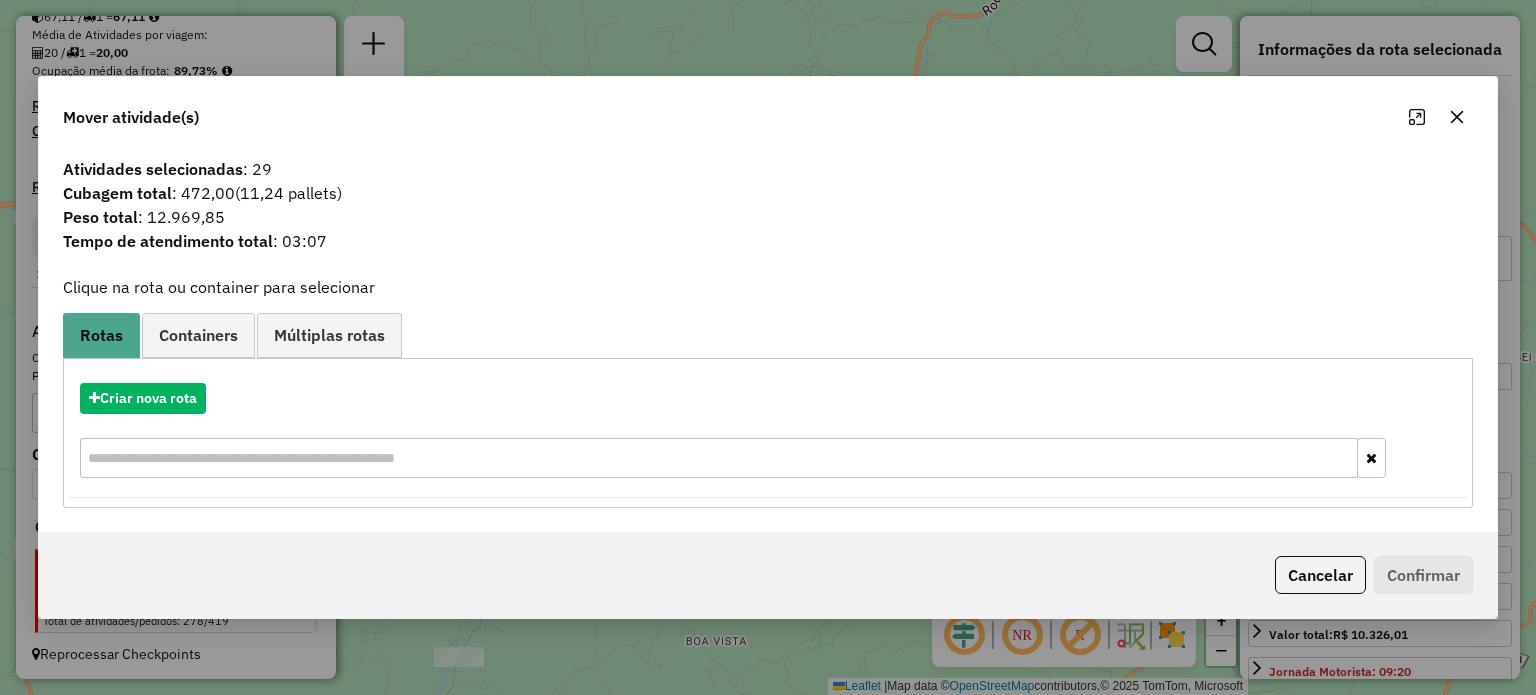 drag, startPoint x: 1331, startPoint y: 571, endPoint x: 1318, endPoint y: 576, distance: 13.928389 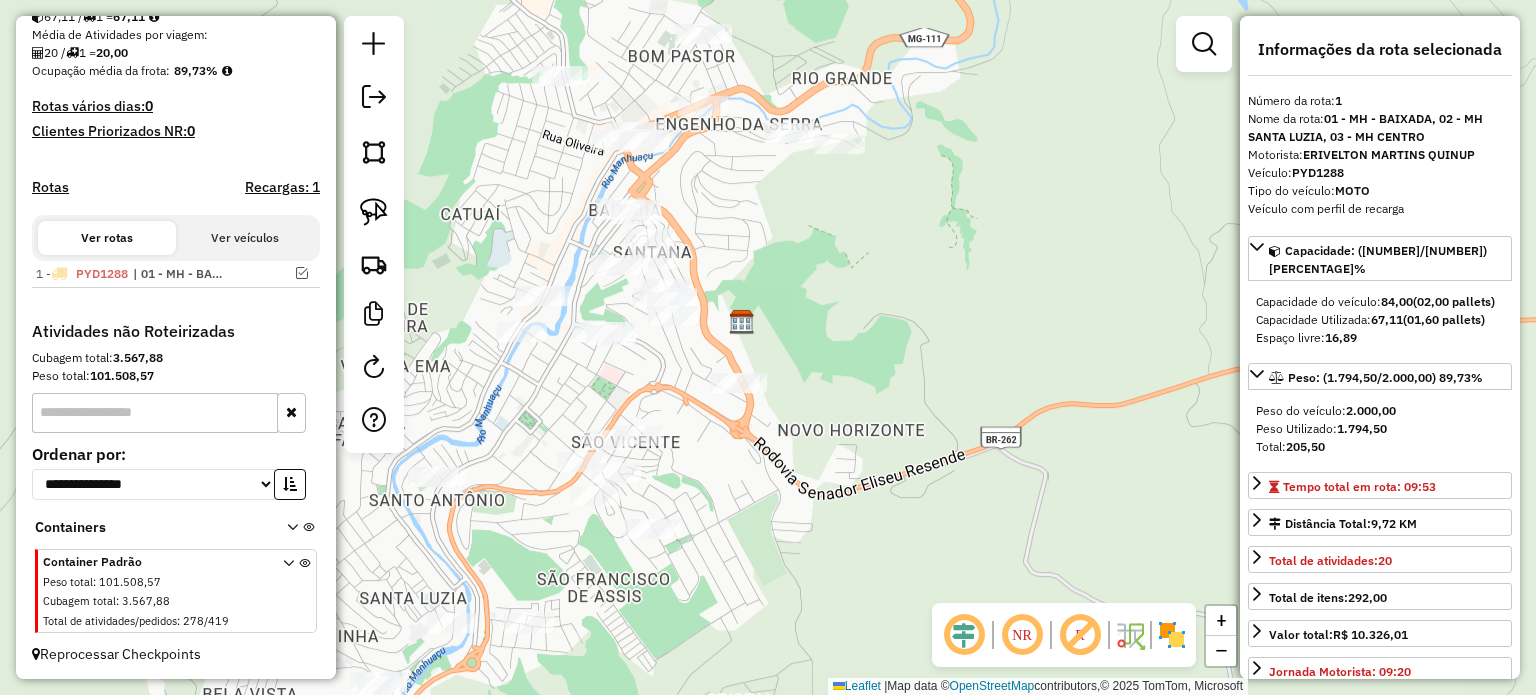 drag, startPoint x: 380, startPoint y: 208, endPoint x: 401, endPoint y: 214, distance: 21.84033 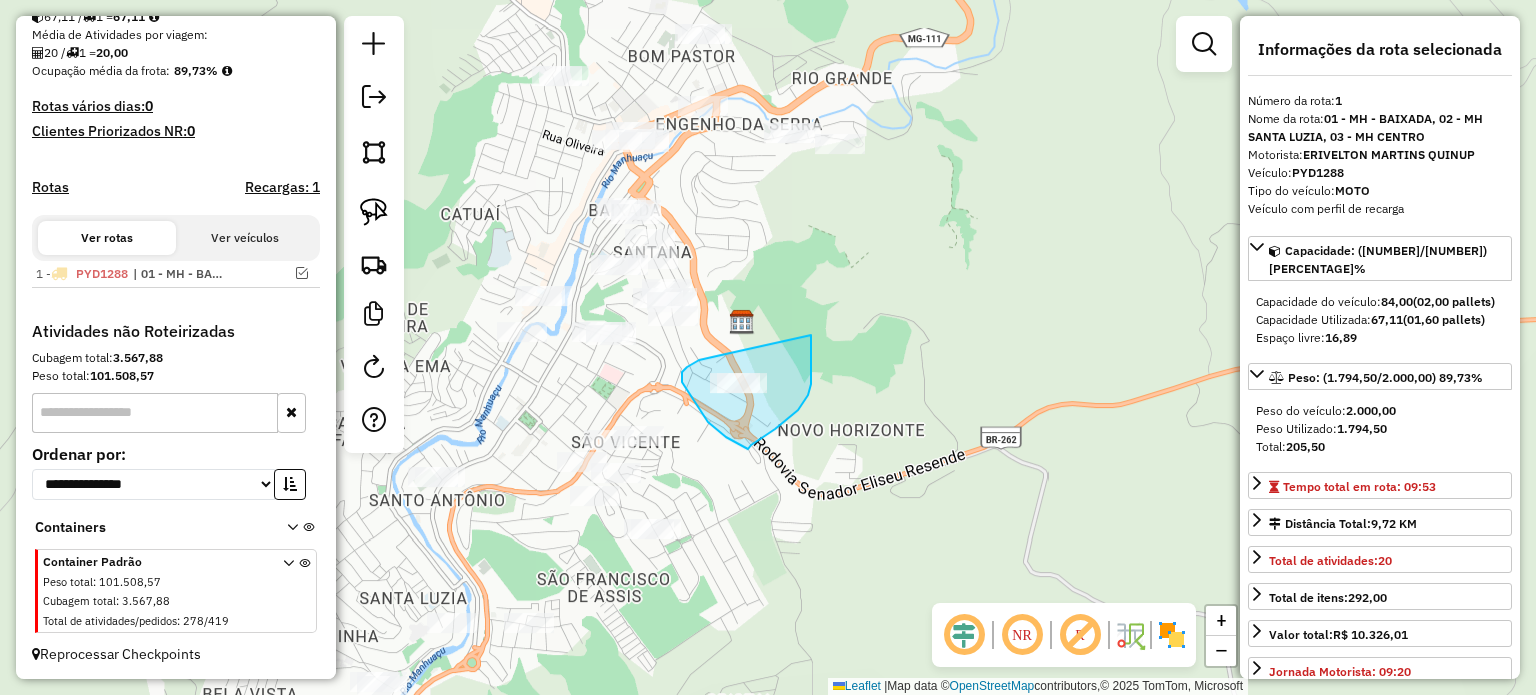 drag, startPoint x: 721, startPoint y: 355, endPoint x: 811, endPoint y: 335, distance: 92.19544 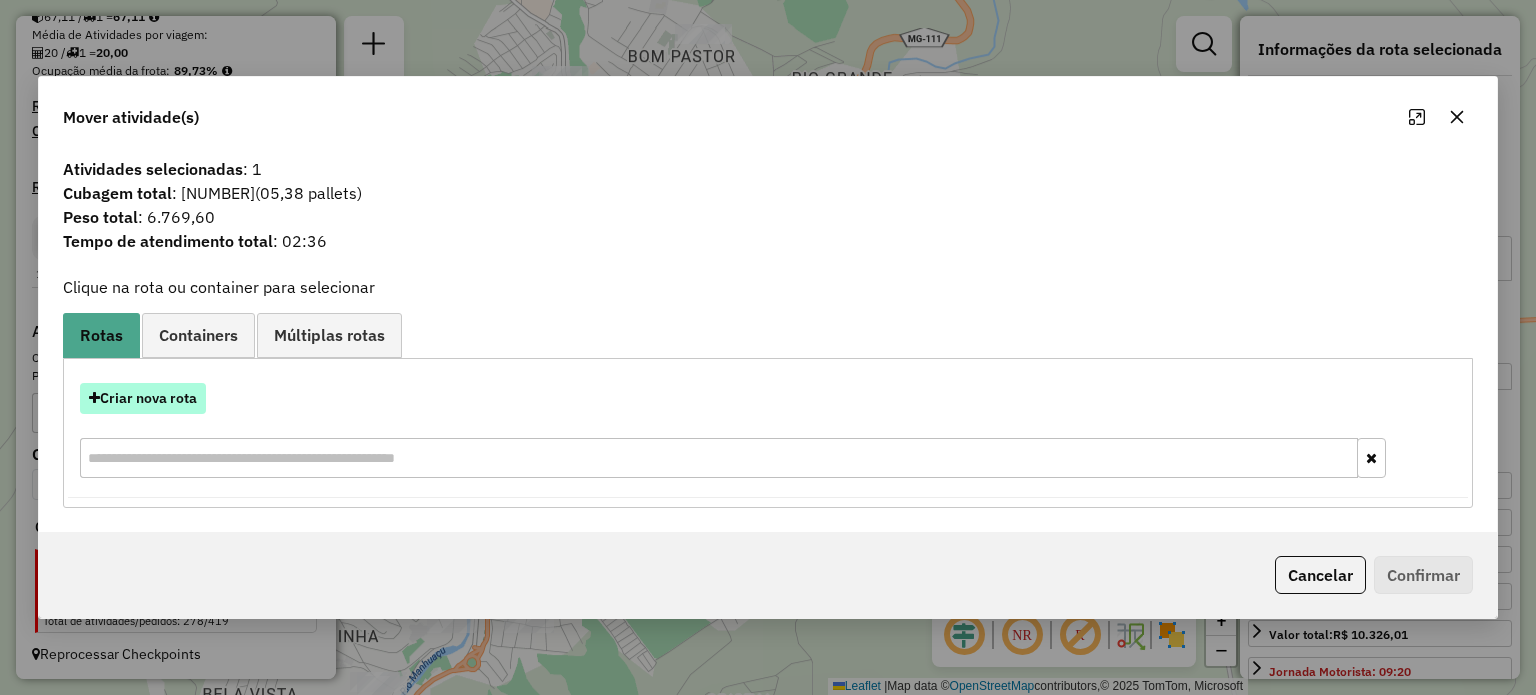 click on "Criar nova rota" at bounding box center [143, 398] 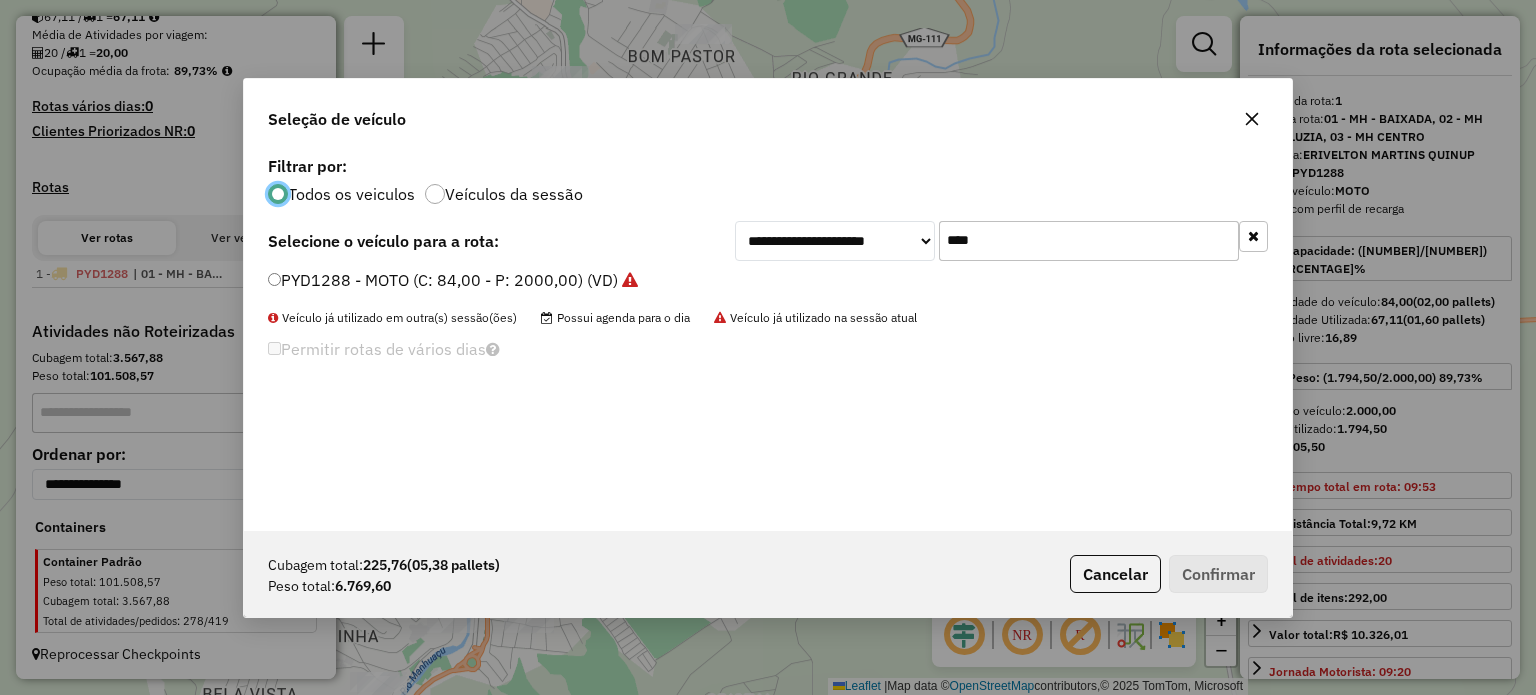 scroll, scrollTop: 10, scrollLeft: 6, axis: both 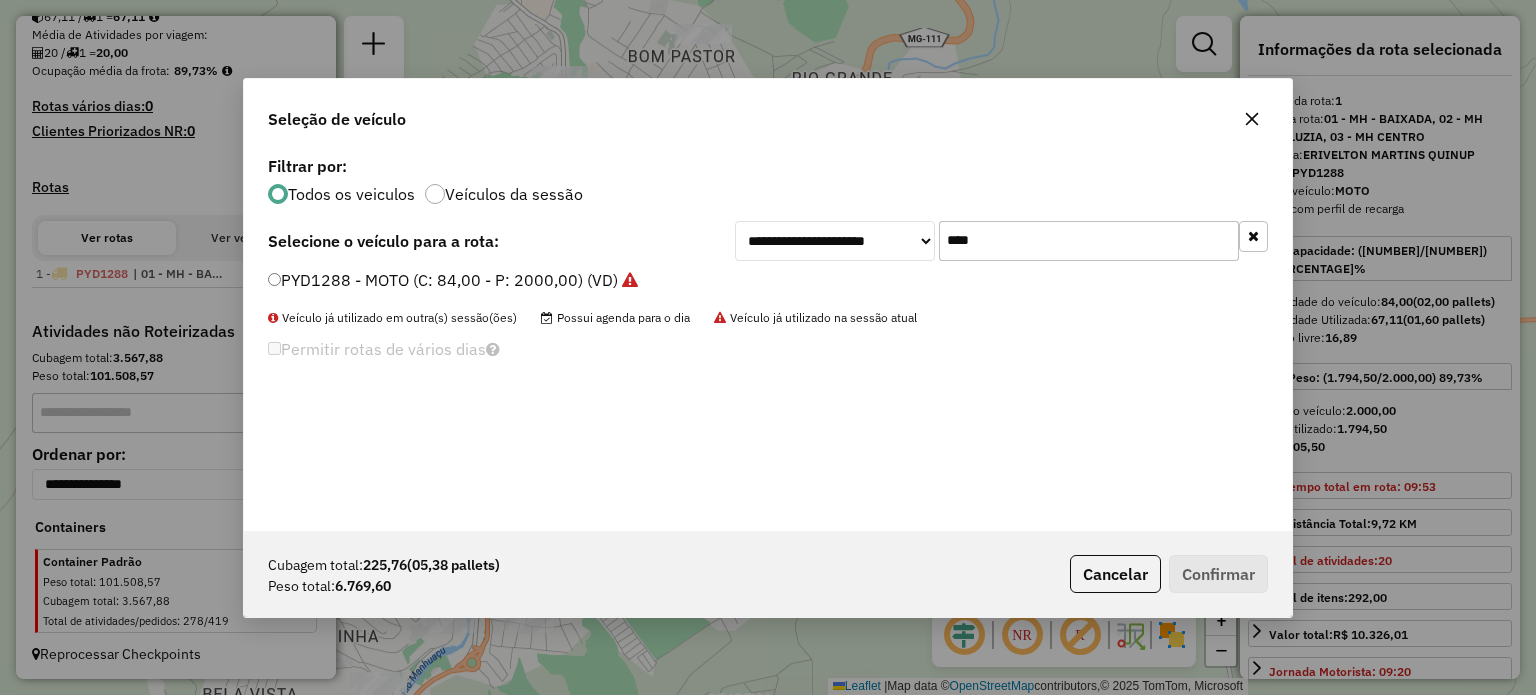 drag, startPoint x: 991, startPoint y: 240, endPoint x: 882, endPoint y: 234, distance: 109.165016 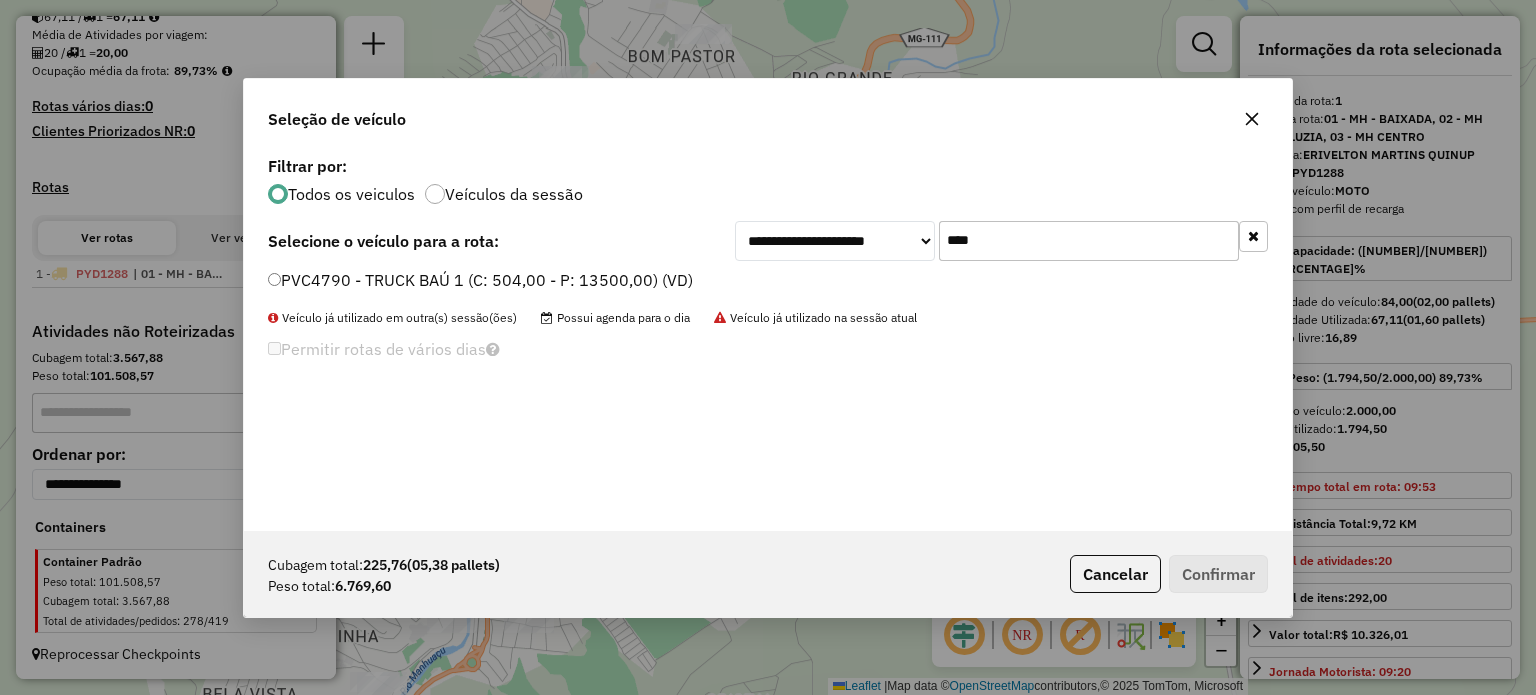 type on "****" 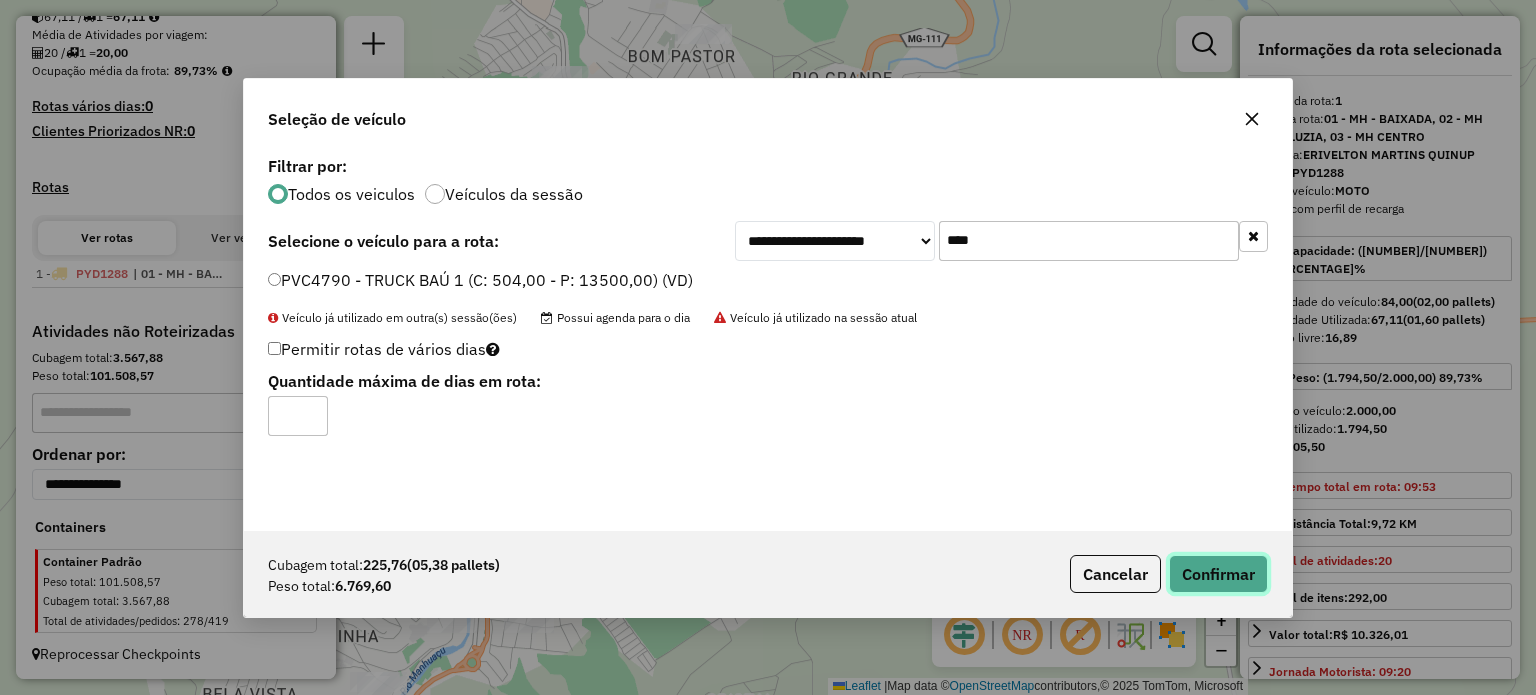 click on "Confirmar" 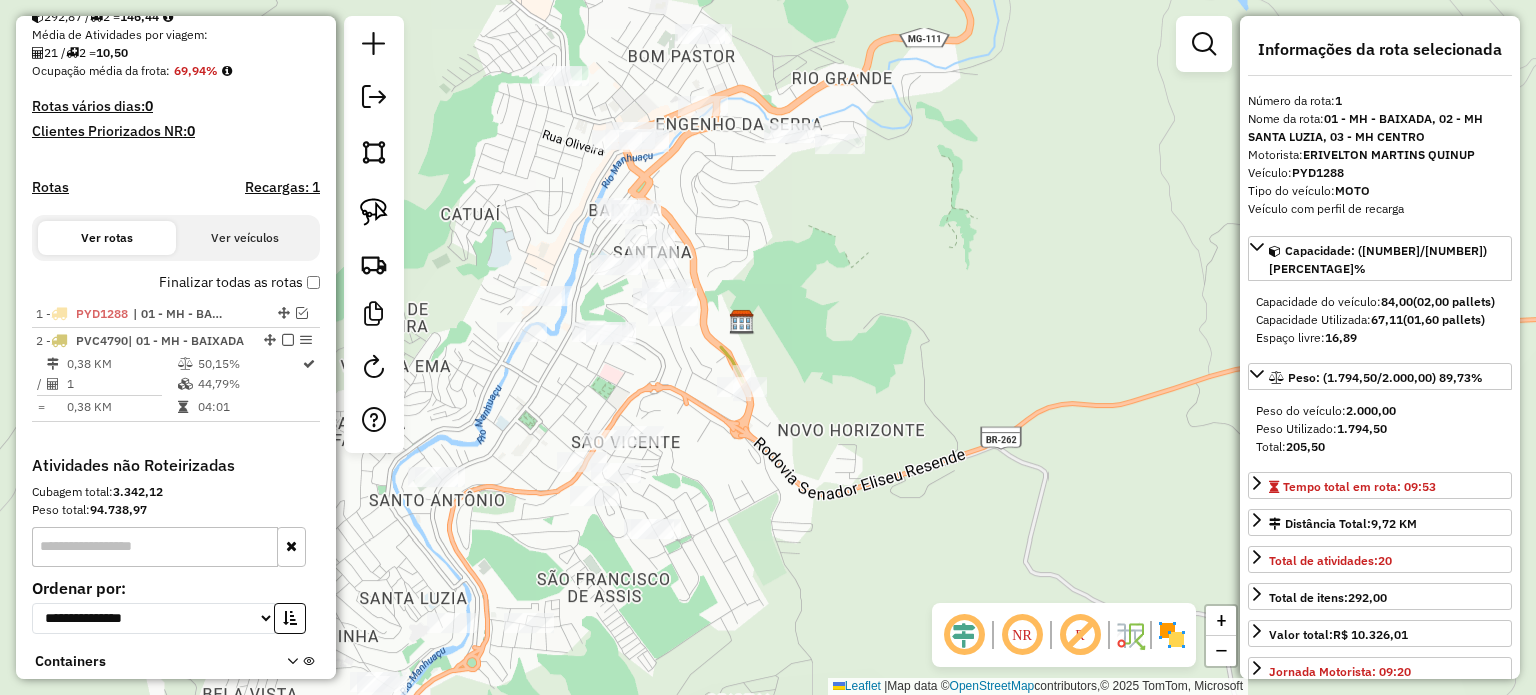 scroll, scrollTop: 617, scrollLeft: 0, axis: vertical 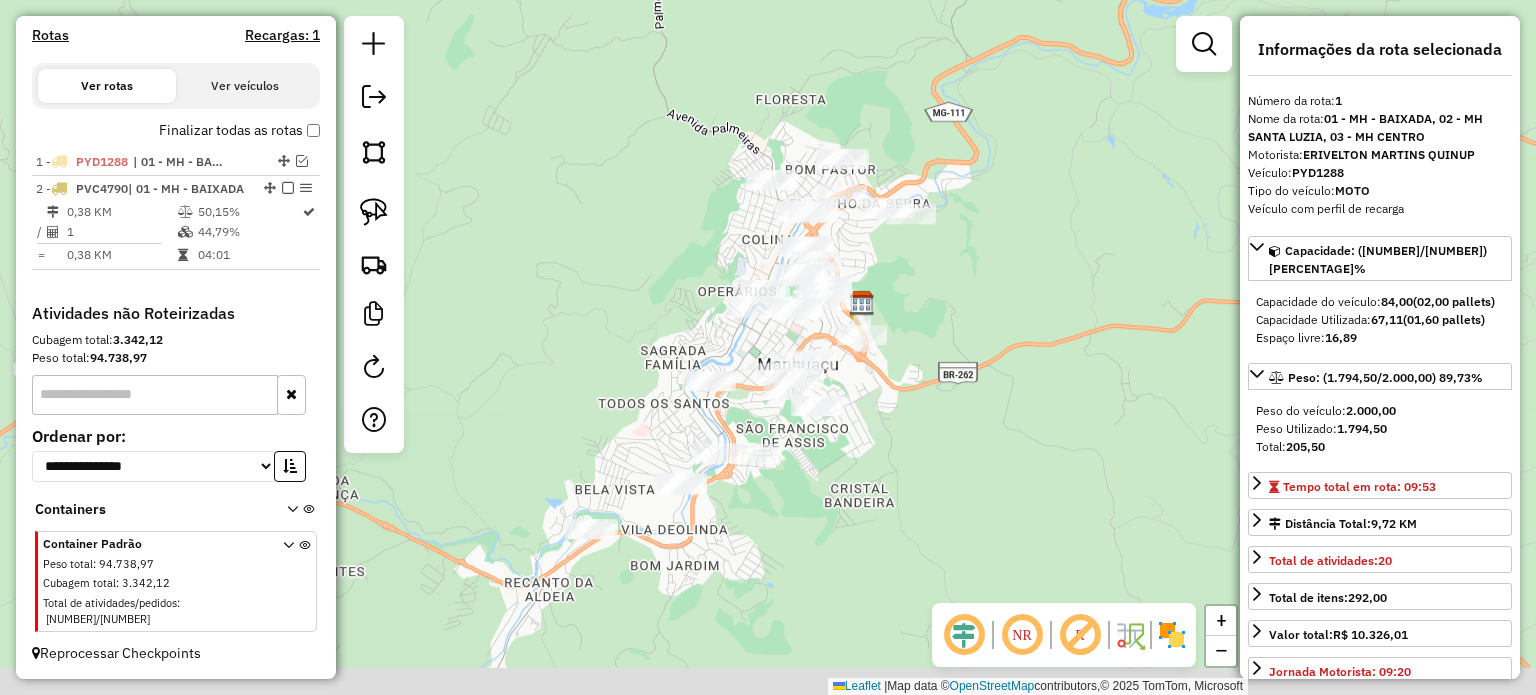 drag, startPoint x: 932, startPoint y: 534, endPoint x: 944, endPoint y: 315, distance: 219.32852 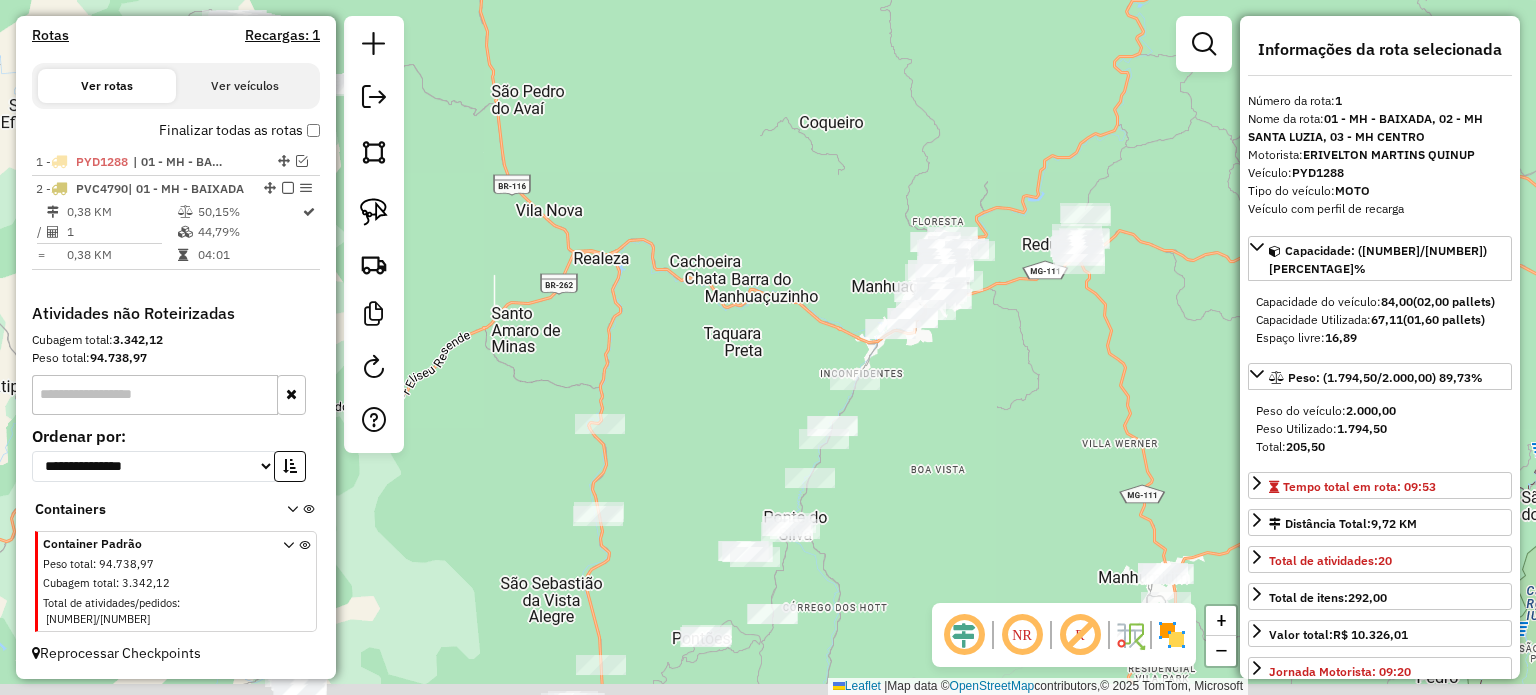 drag, startPoint x: 794, startPoint y: 573, endPoint x: 963, endPoint y: 390, distance: 249.09837 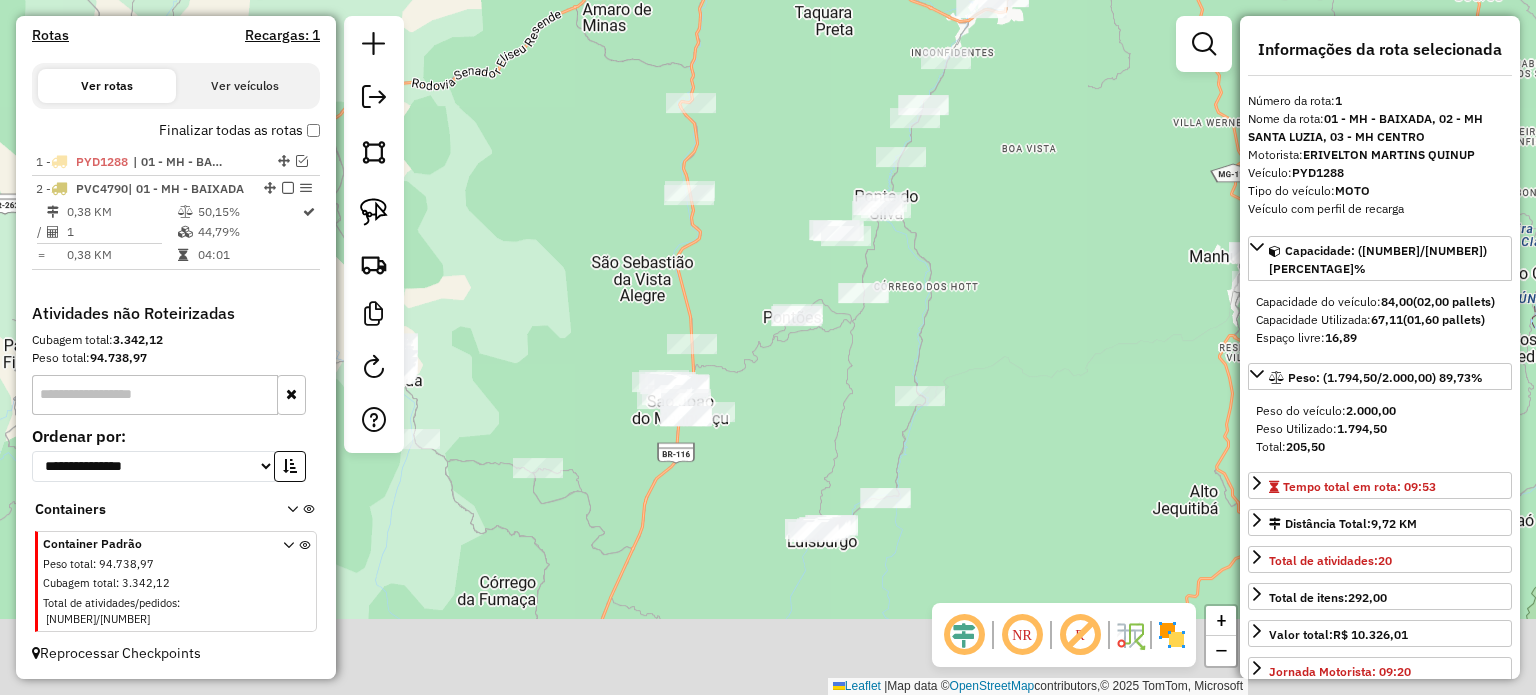 drag, startPoint x: 740, startPoint y: 535, endPoint x: 756, endPoint y: 292, distance: 243.52618 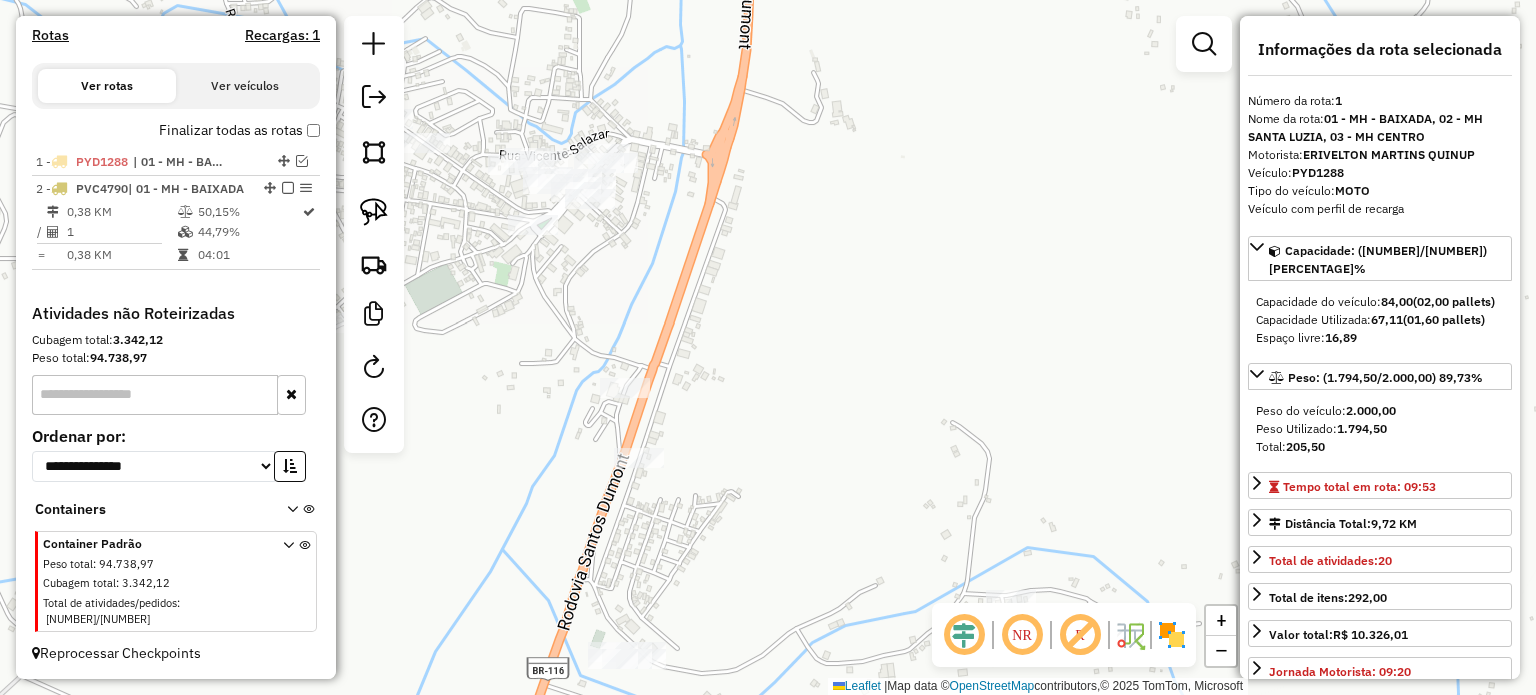 drag, startPoint x: 818, startPoint y: 420, endPoint x: 873, endPoint y: 303, distance: 129.28264 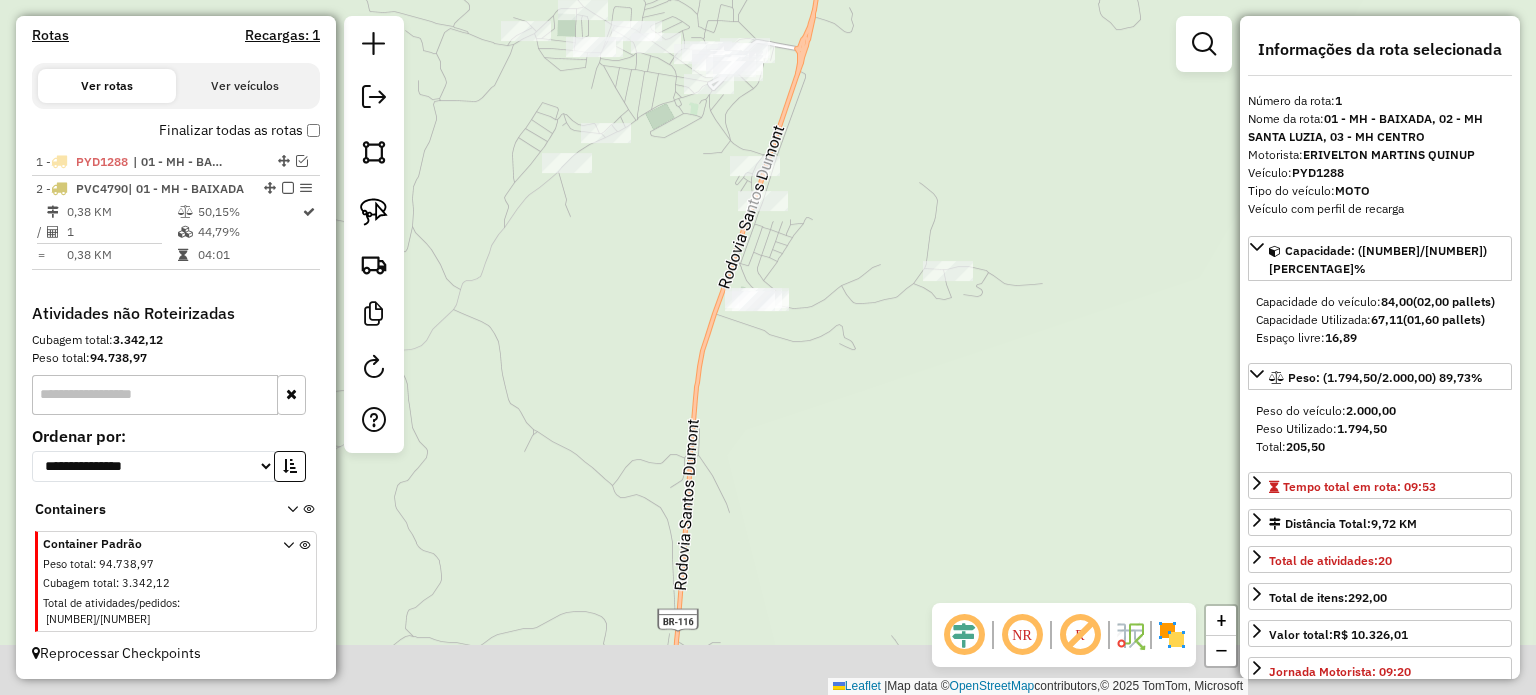 drag, startPoint x: 865, startPoint y: 397, endPoint x: 800, endPoint y: 261, distance: 150.73486 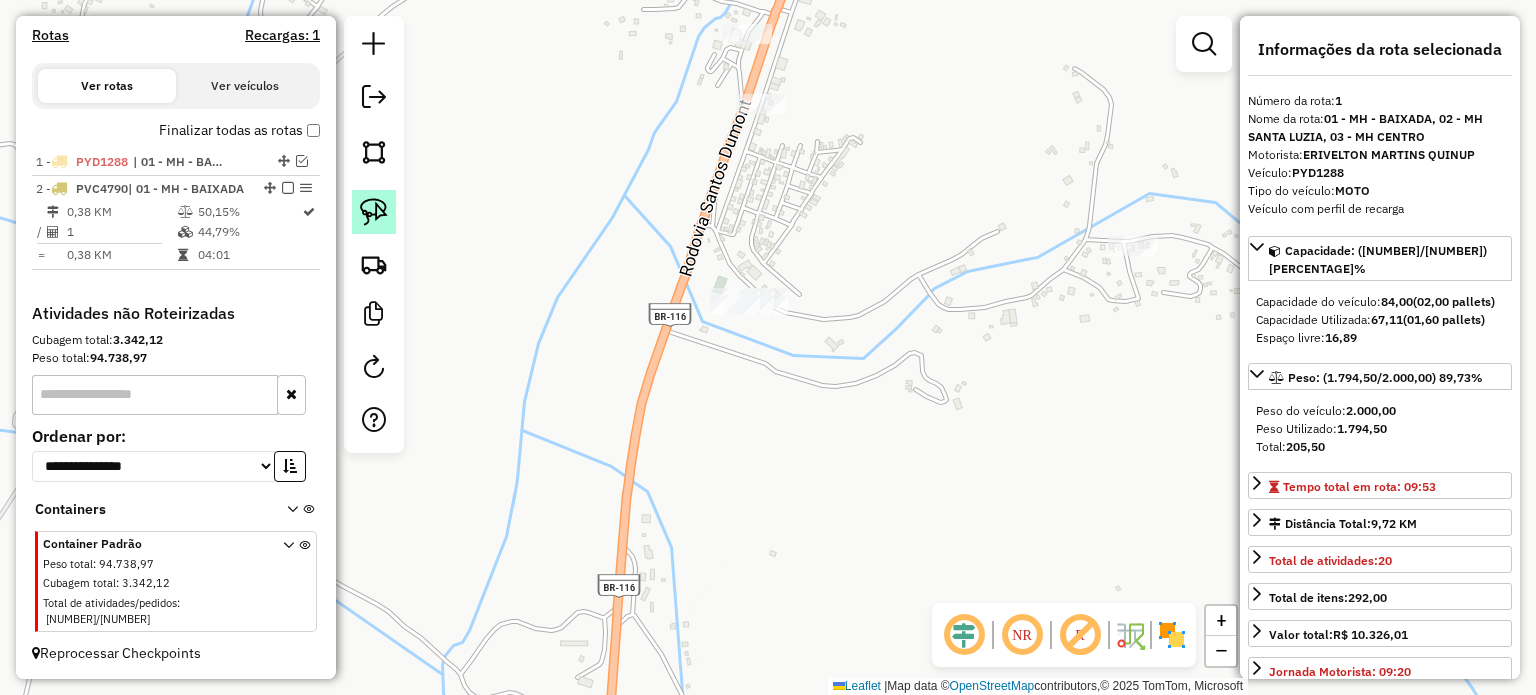 click 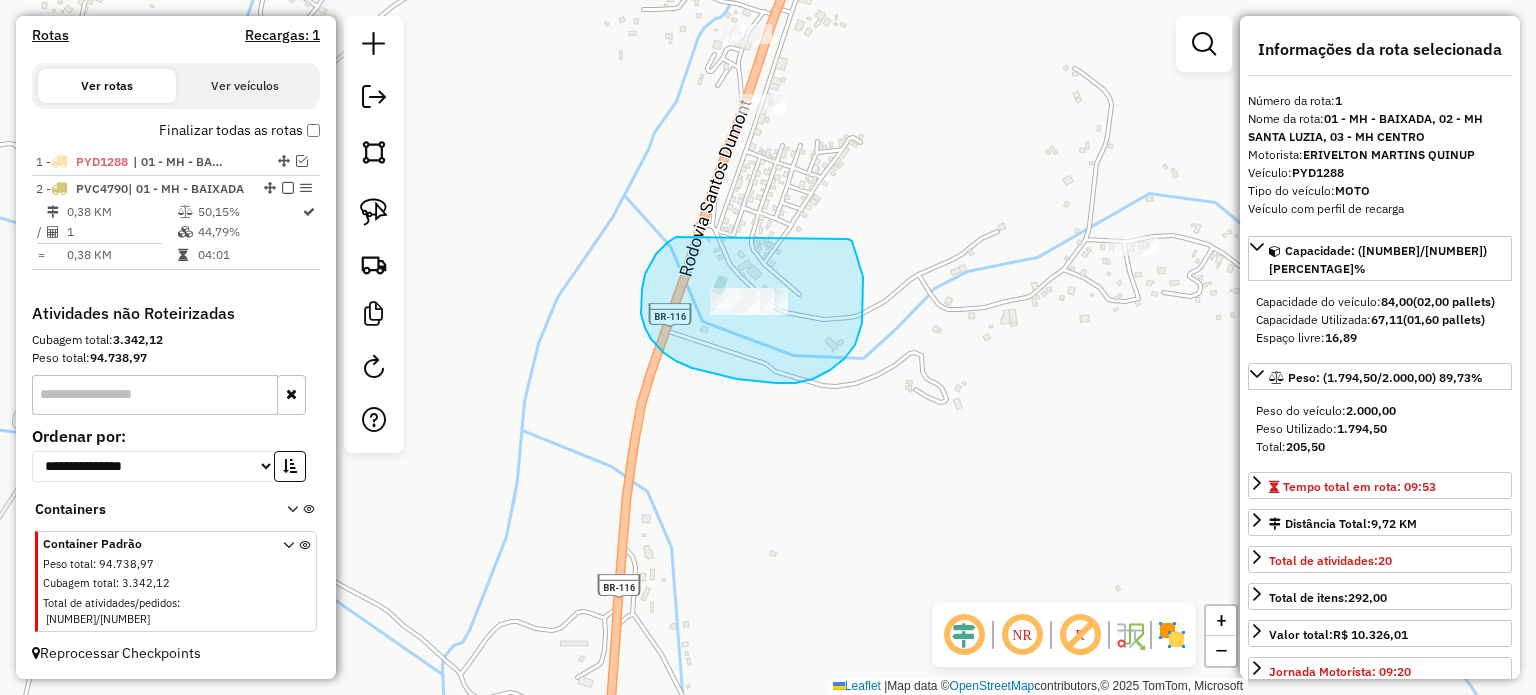drag, startPoint x: 641, startPoint y: 314, endPoint x: 844, endPoint y: 239, distance: 216.41165 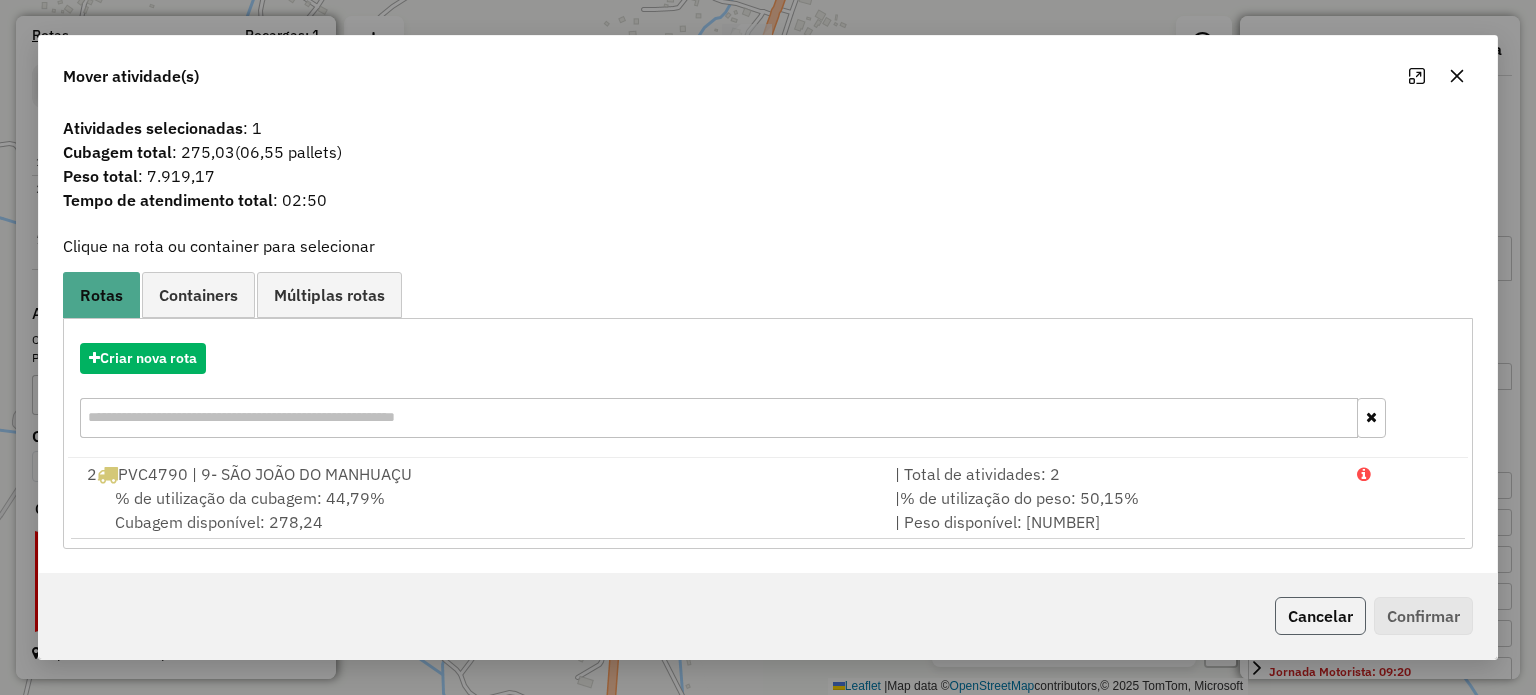 click on "Cancelar" 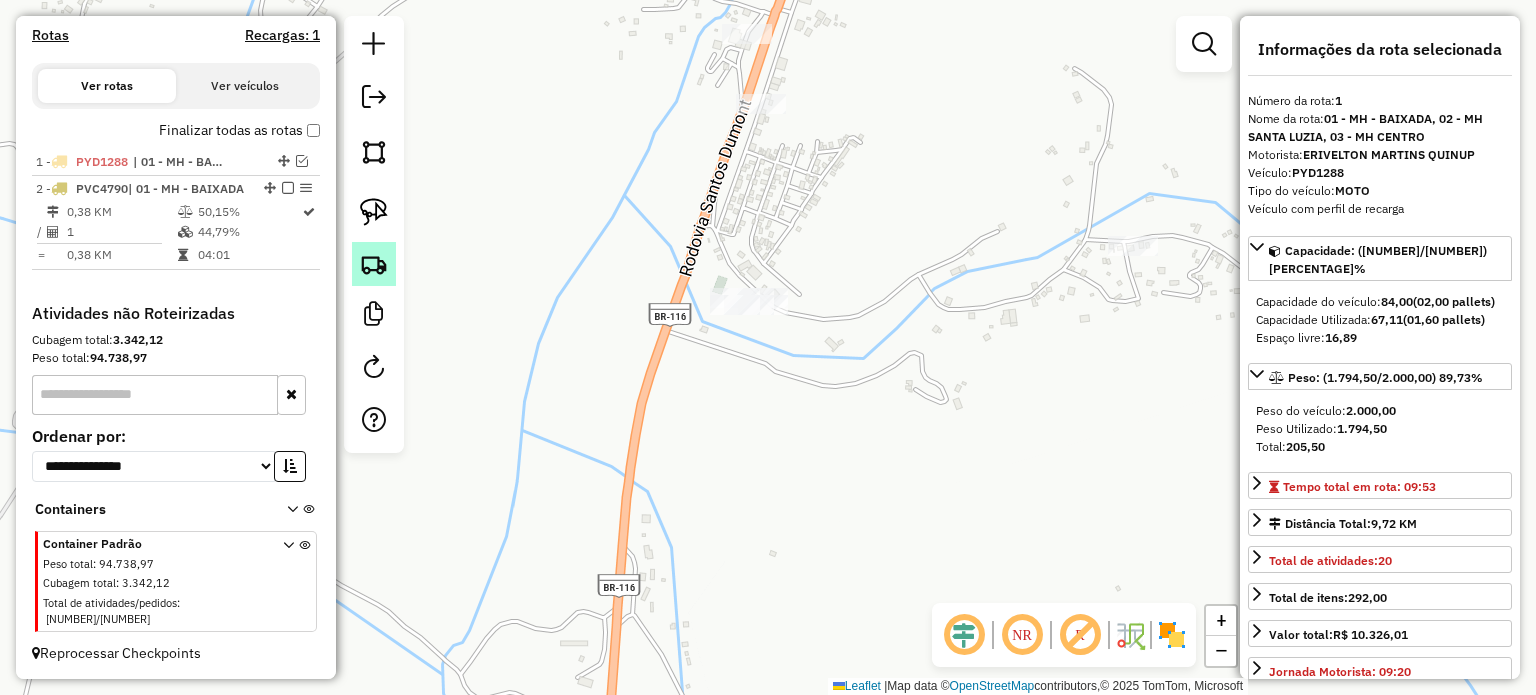 click 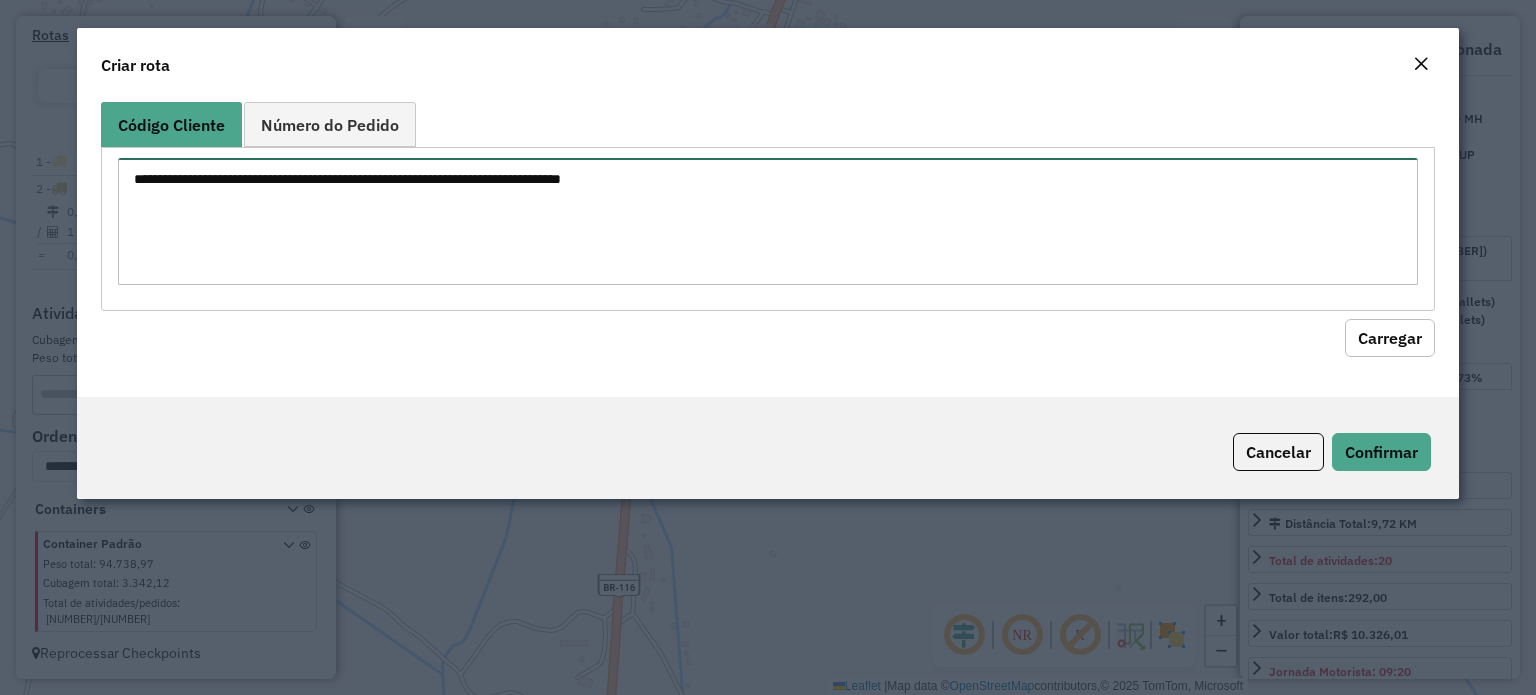 click at bounding box center (768, 221) 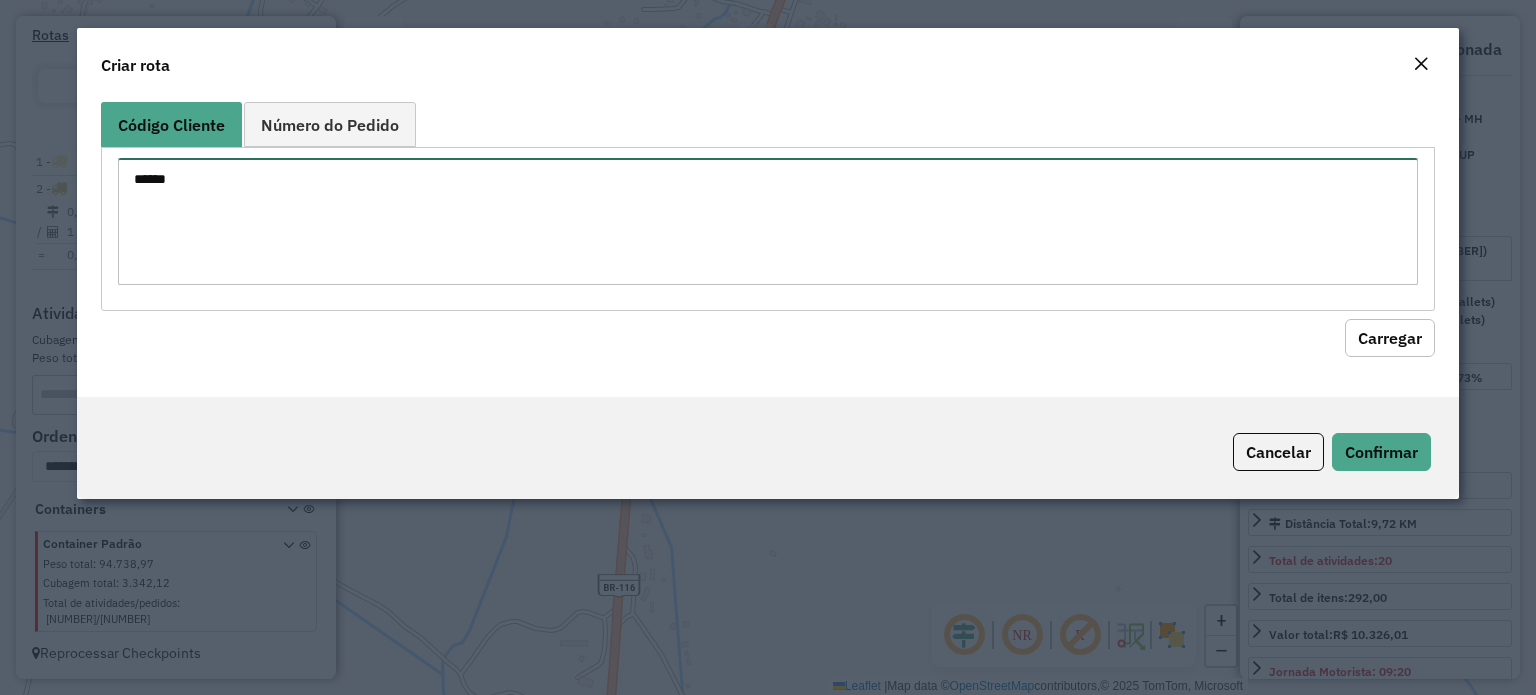 type on "*****" 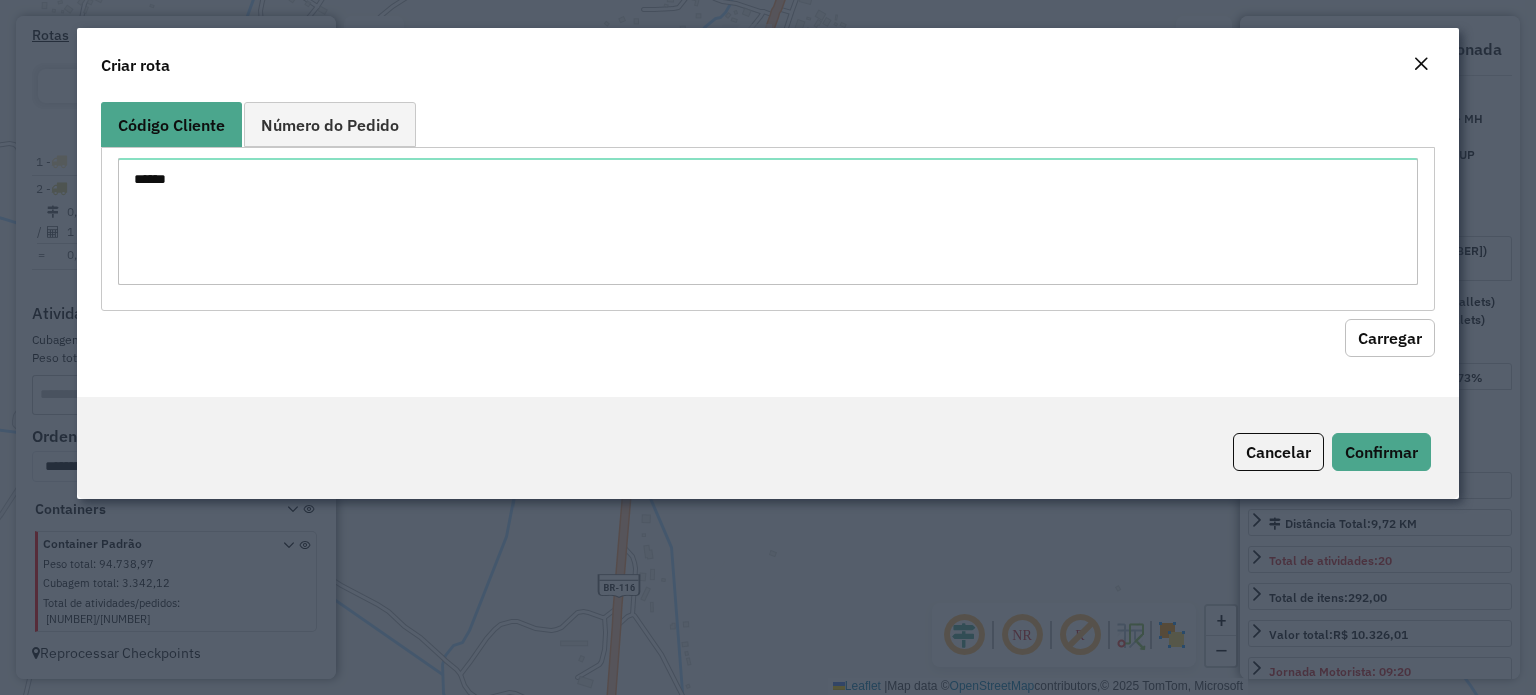 click on "Código Cliente Número do Pedido ***** Carregar" 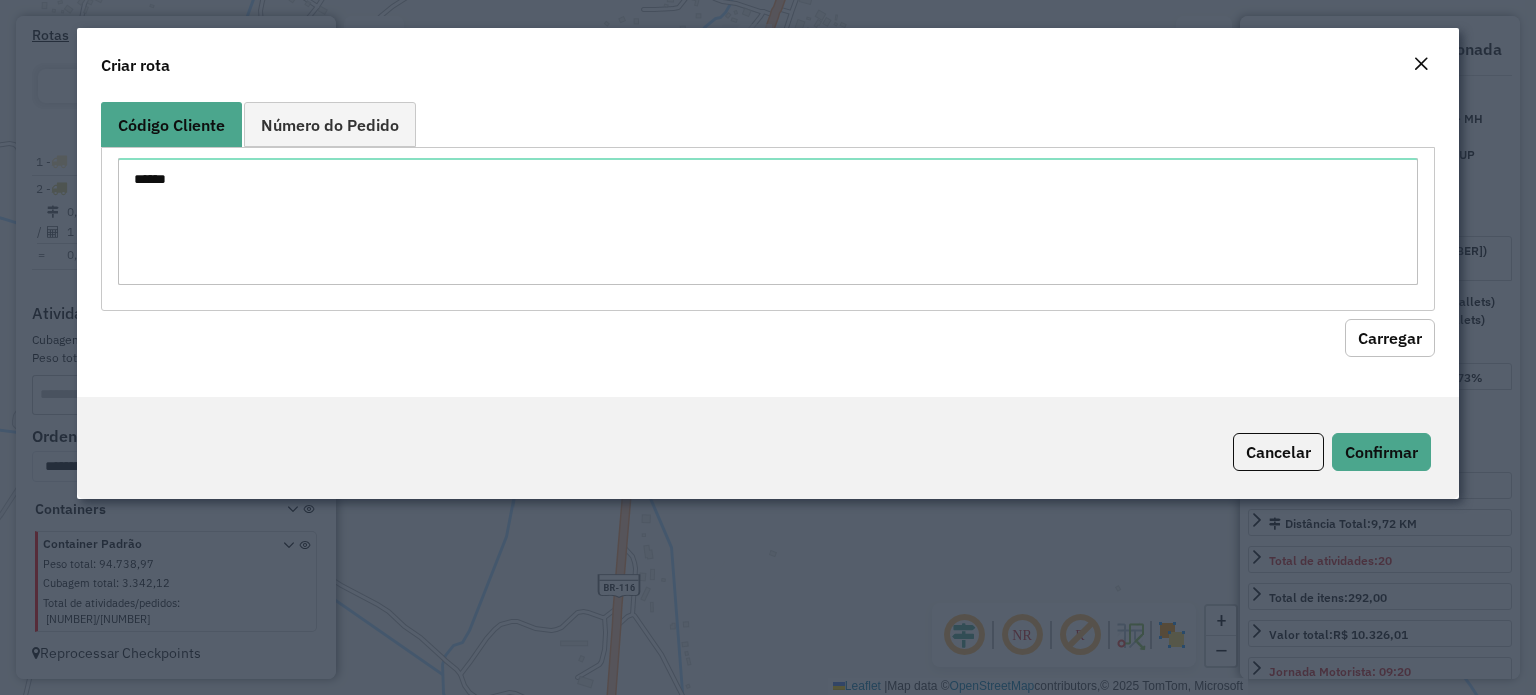 click on "Carregar" 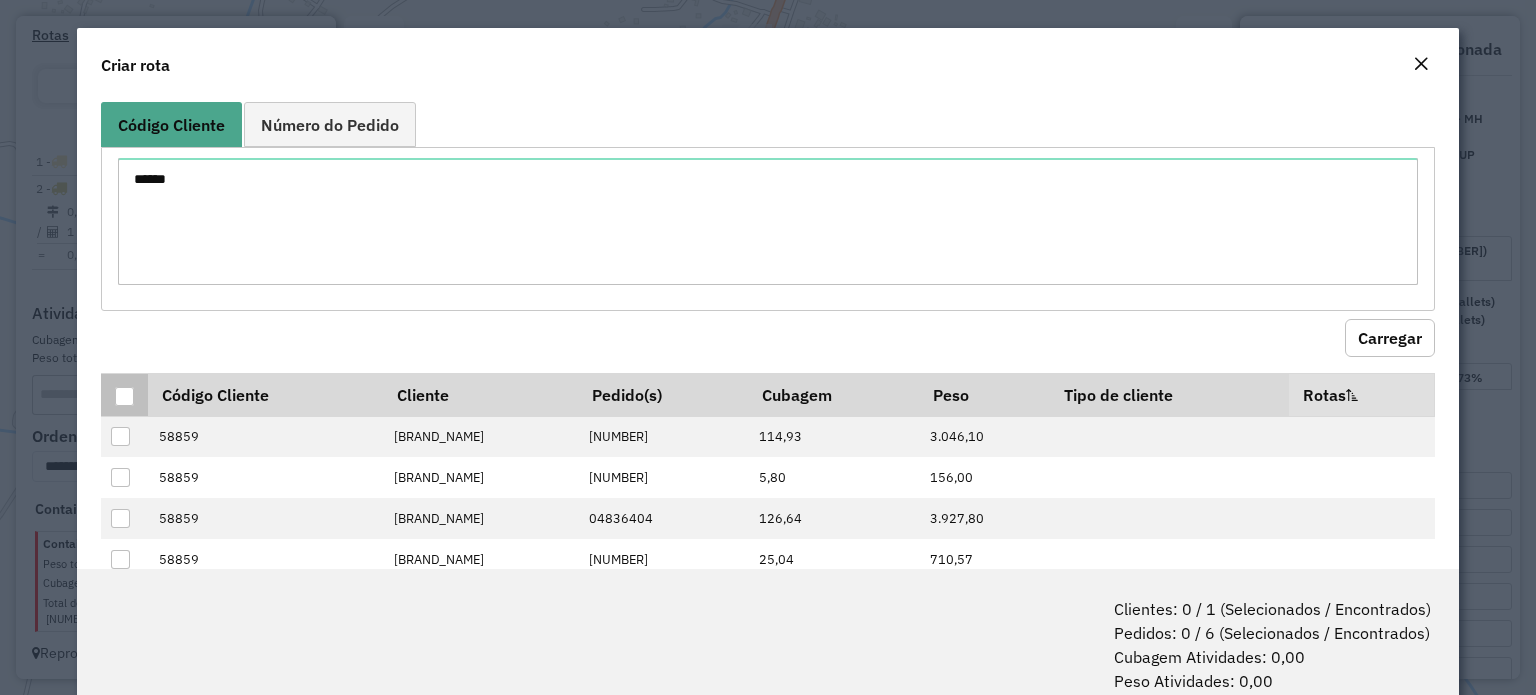 click at bounding box center [124, 396] 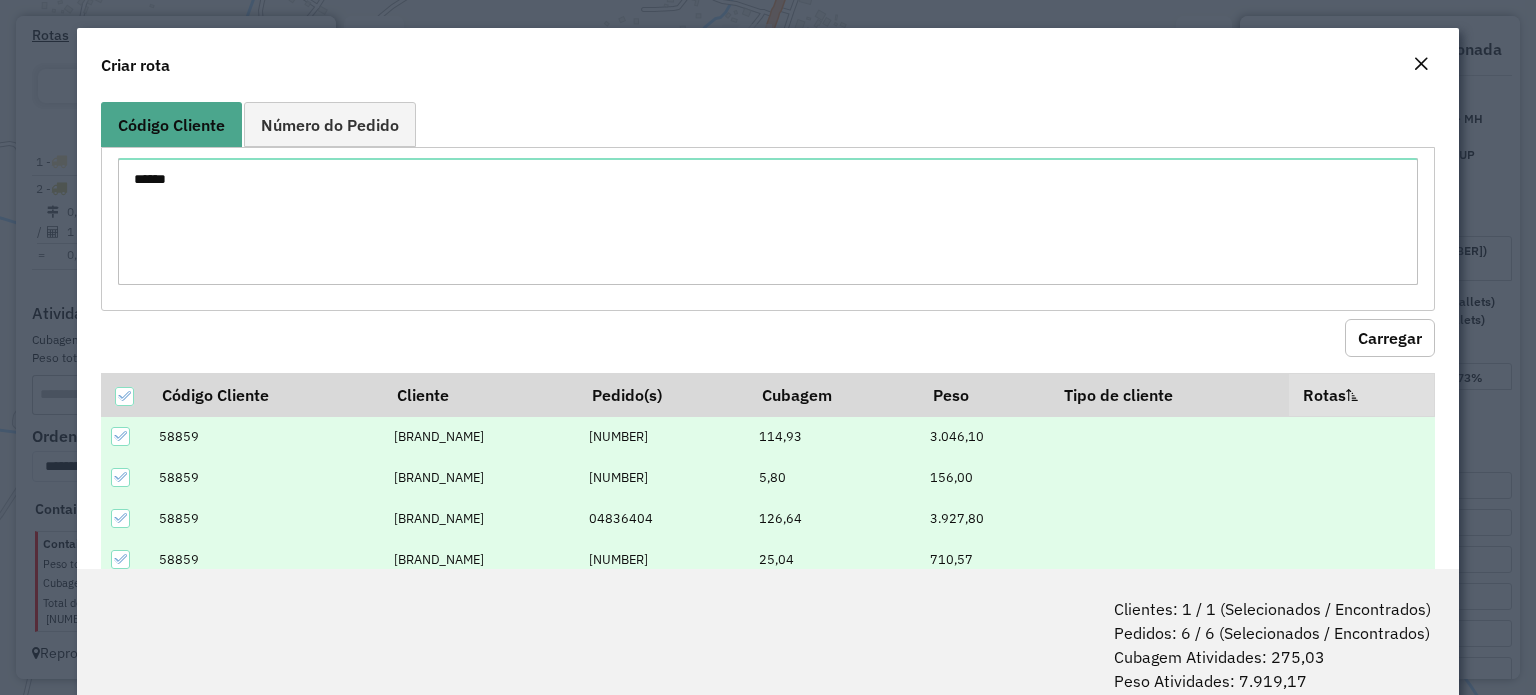scroll, scrollTop: 128, scrollLeft: 0, axis: vertical 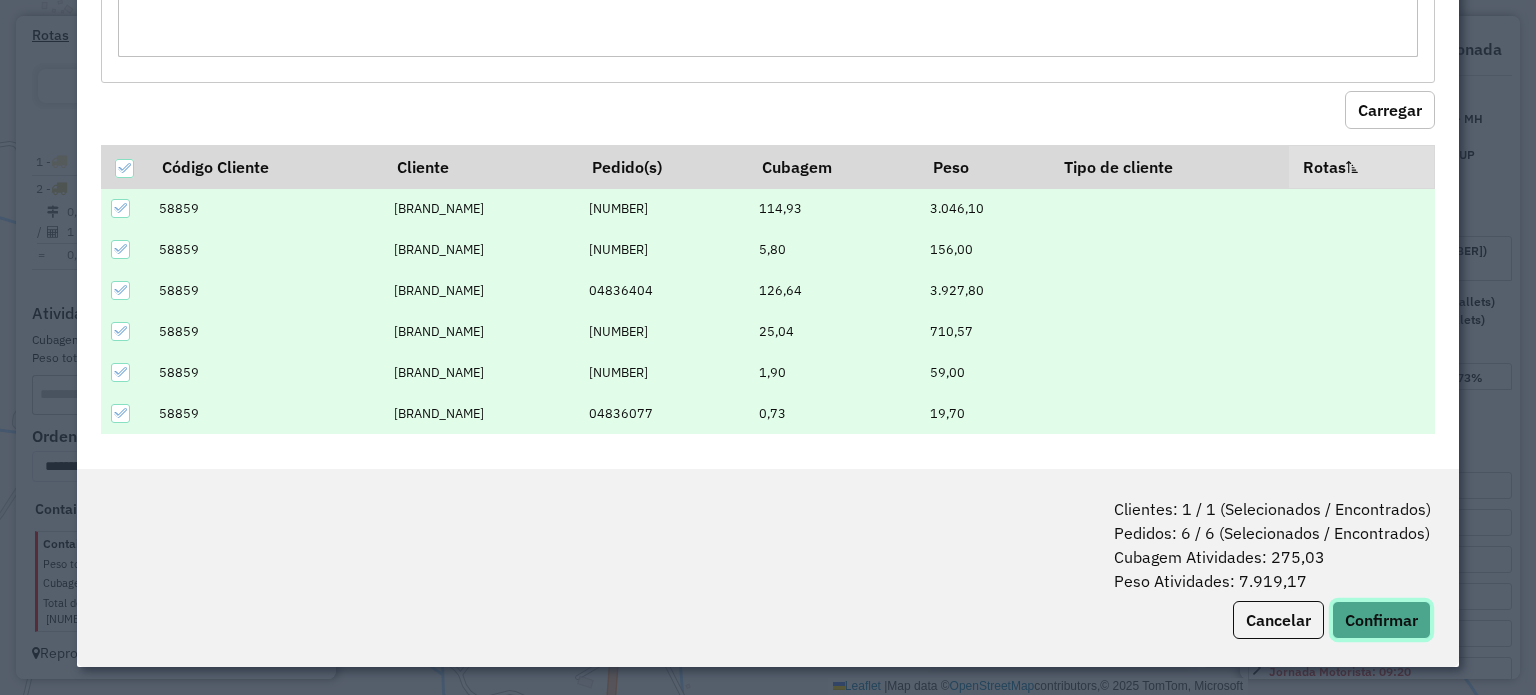 click on "Confirmar" 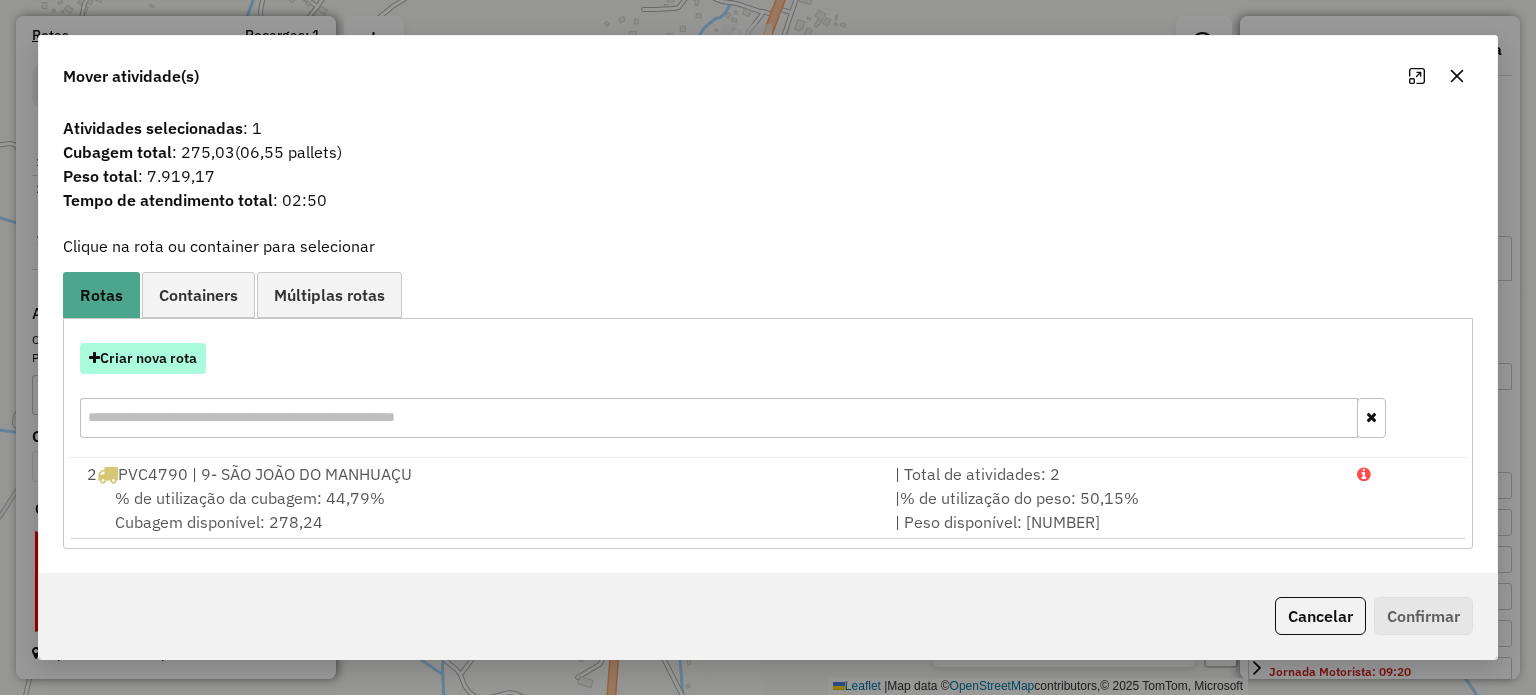 click on "Criar nova rota" at bounding box center (143, 358) 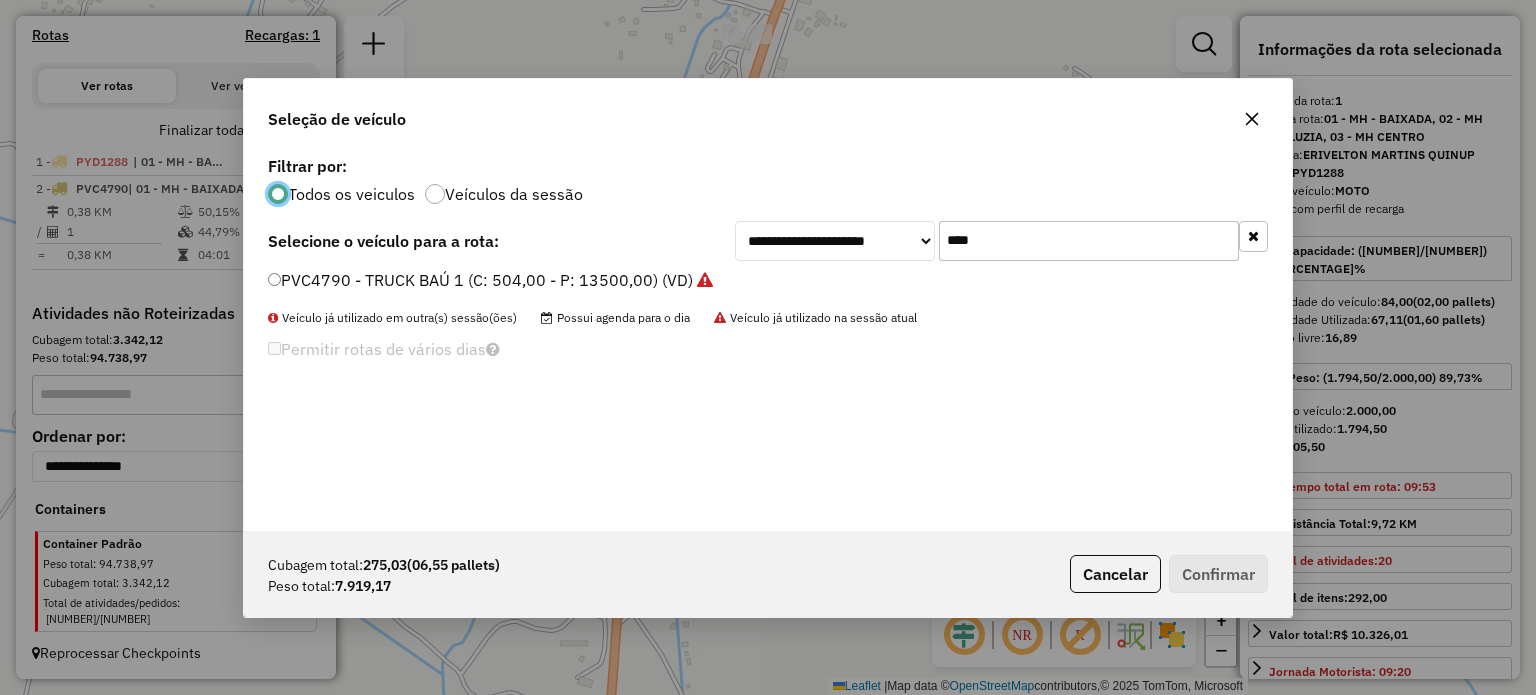 scroll, scrollTop: 10, scrollLeft: 6, axis: both 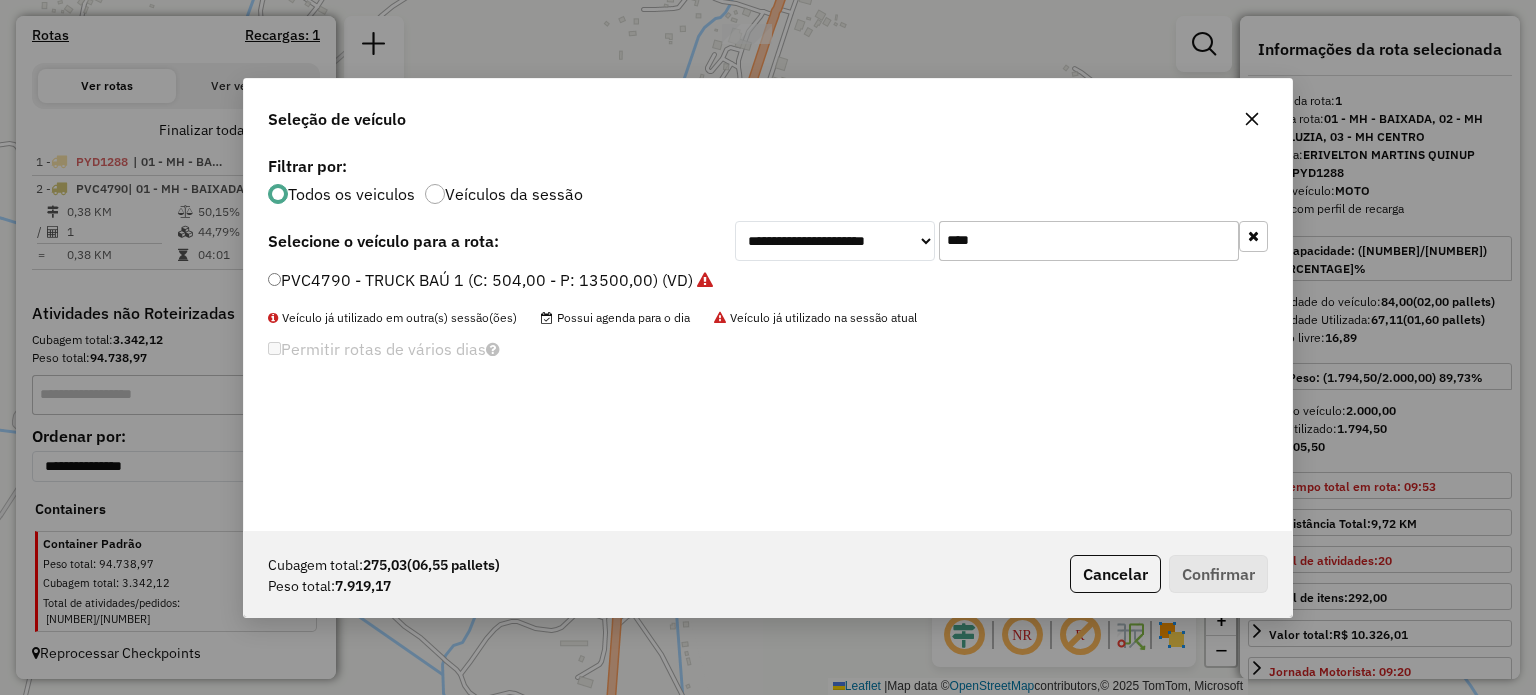 click on "PVC4790 - TRUCK BAÚ 1 (C: 504,00 - P: 13500,00) (VD)" 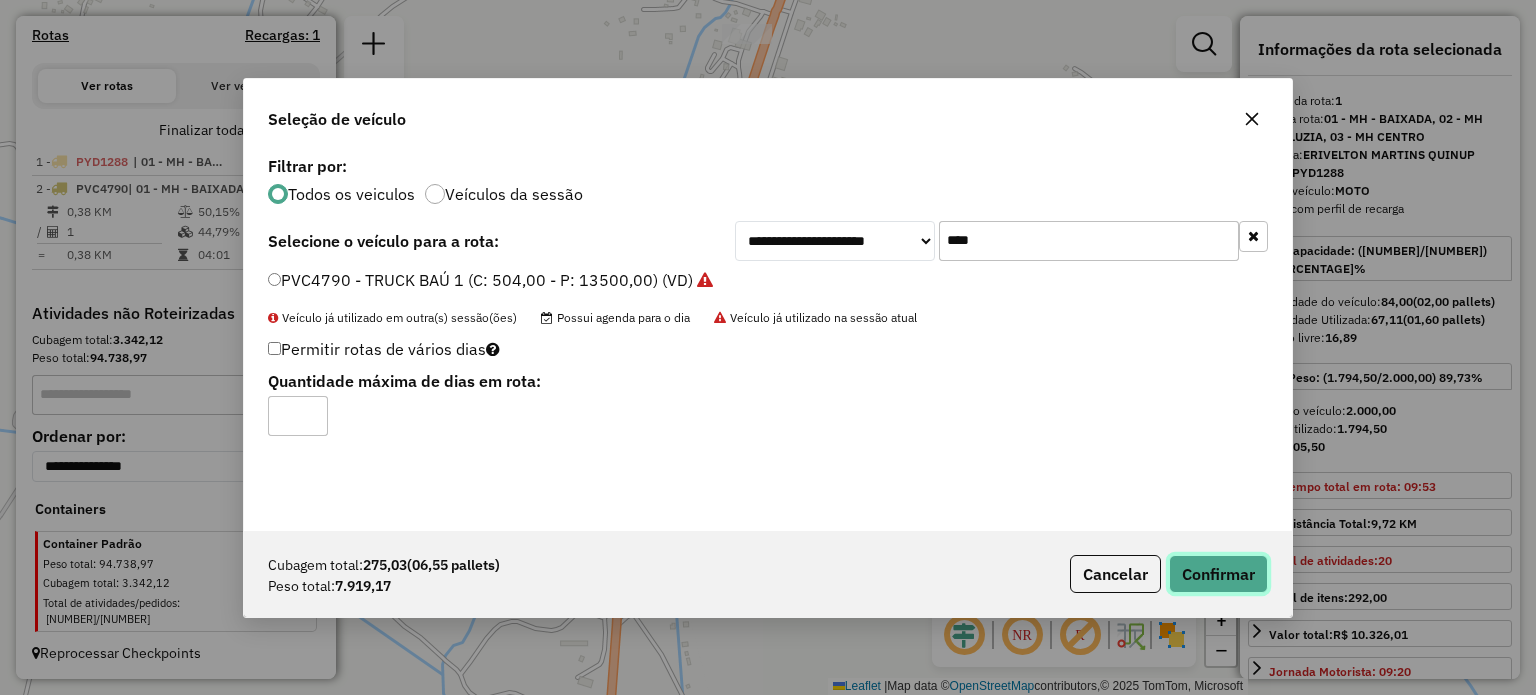 click on "Confirmar" 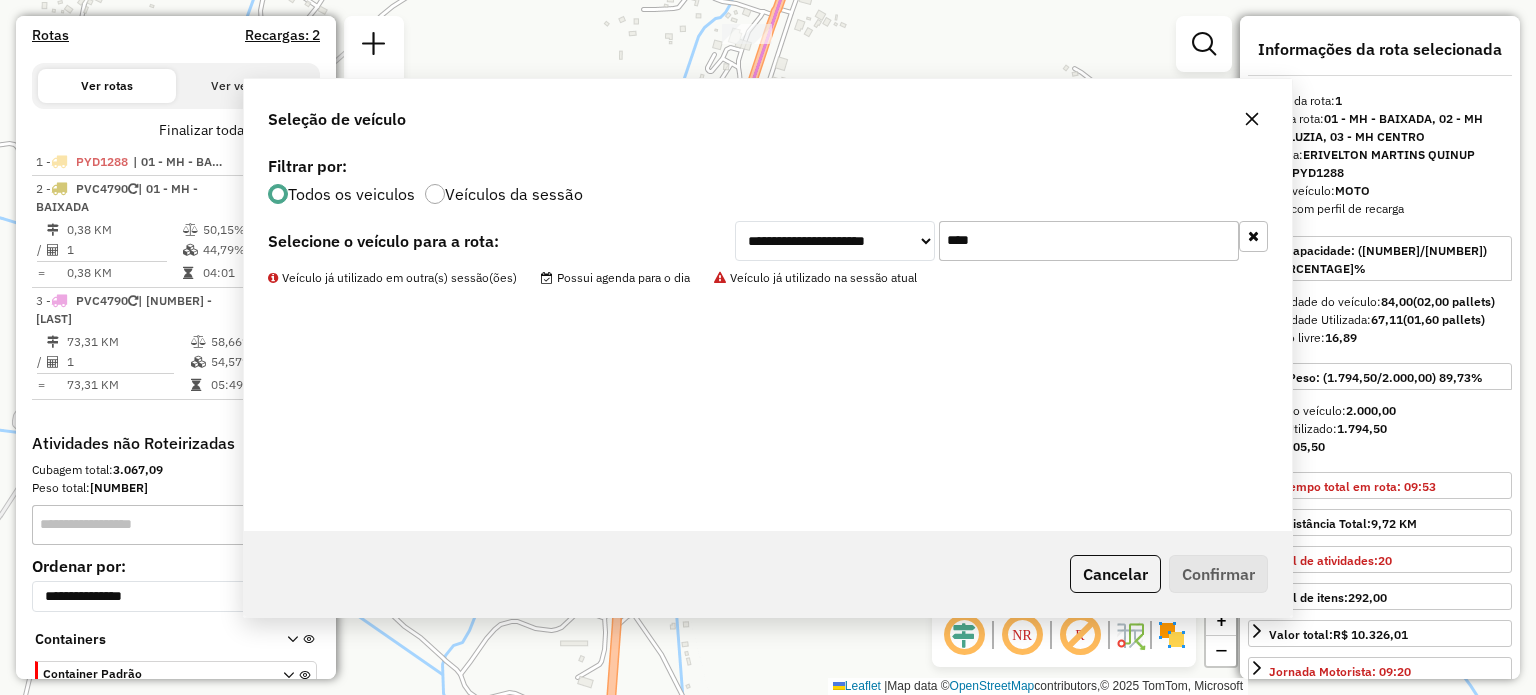scroll, scrollTop: 729, scrollLeft: 0, axis: vertical 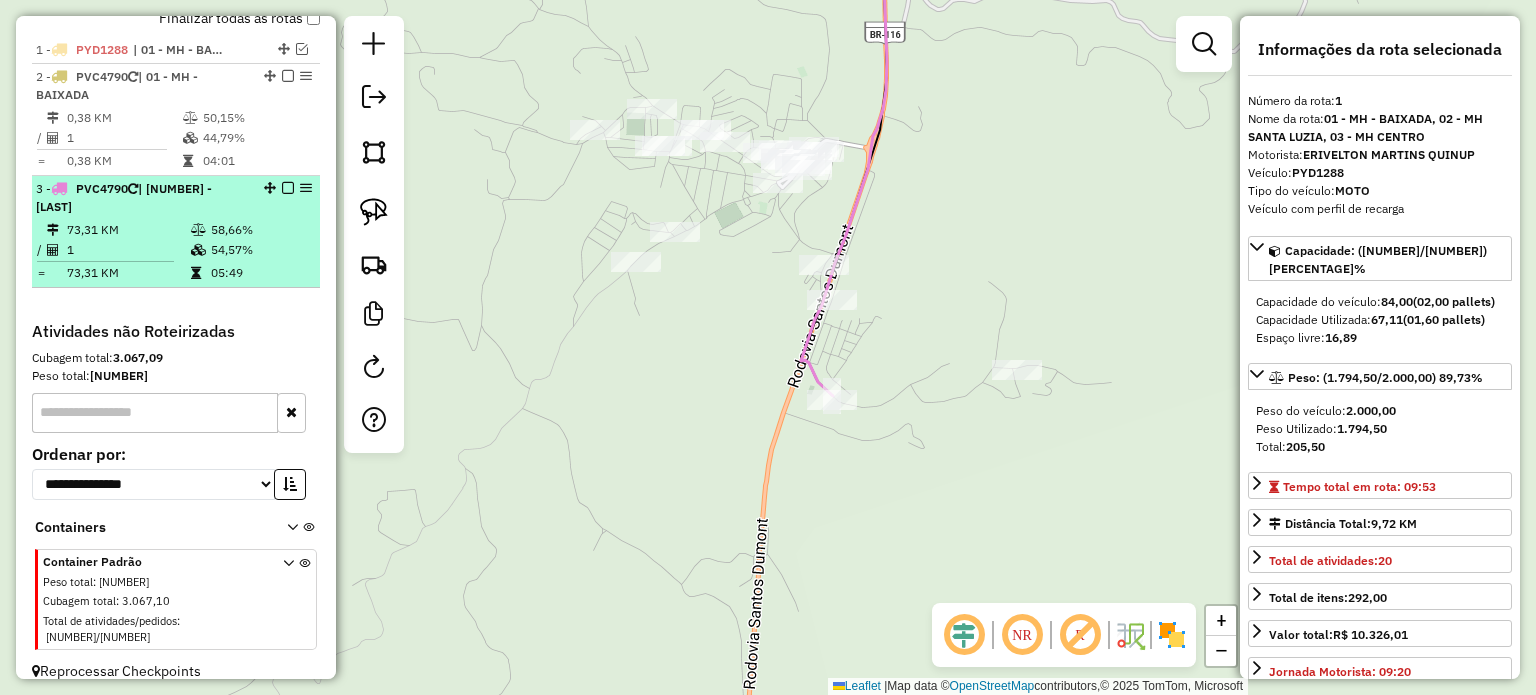 click at bounding box center [288, 188] 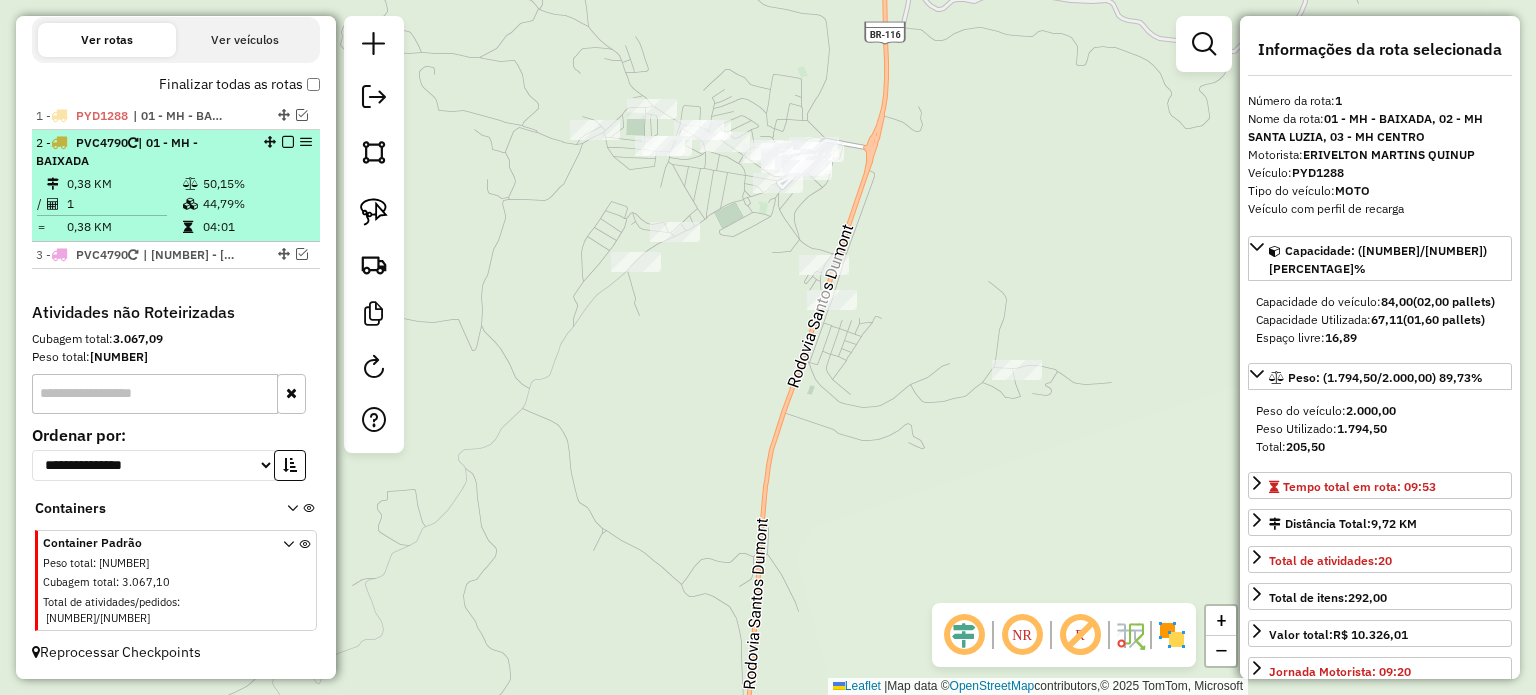 scroll, scrollTop: 644, scrollLeft: 0, axis: vertical 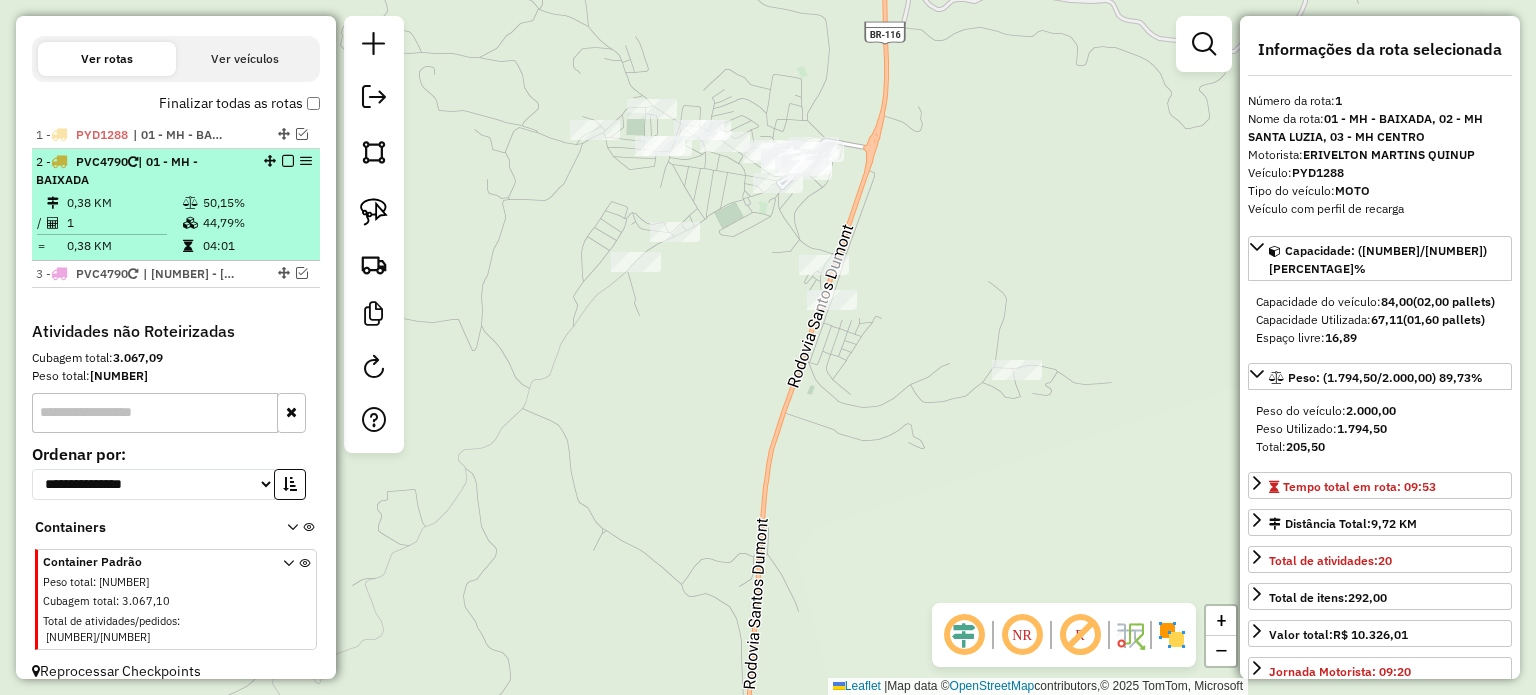 click at bounding box center (288, 161) 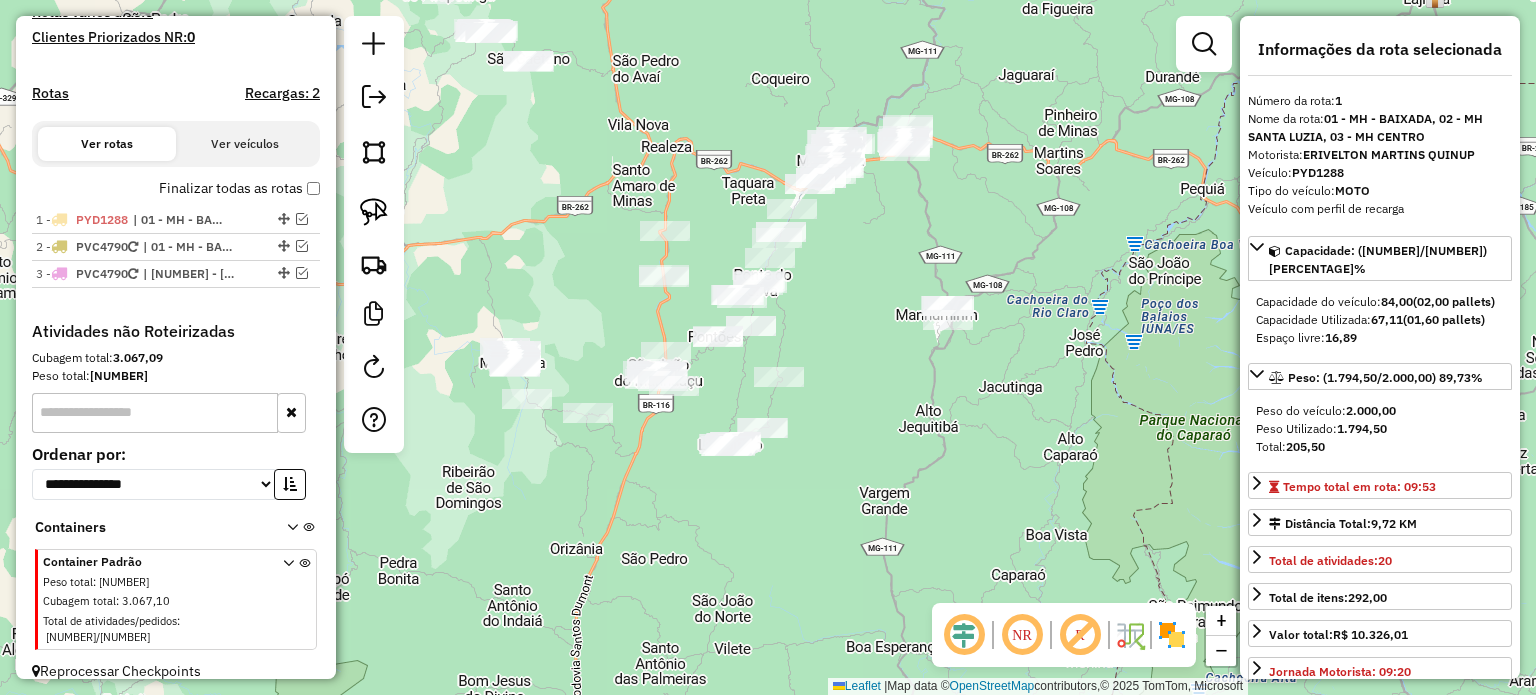drag, startPoint x: 682, startPoint y: 272, endPoint x: 690, endPoint y: 320, distance: 48.6621 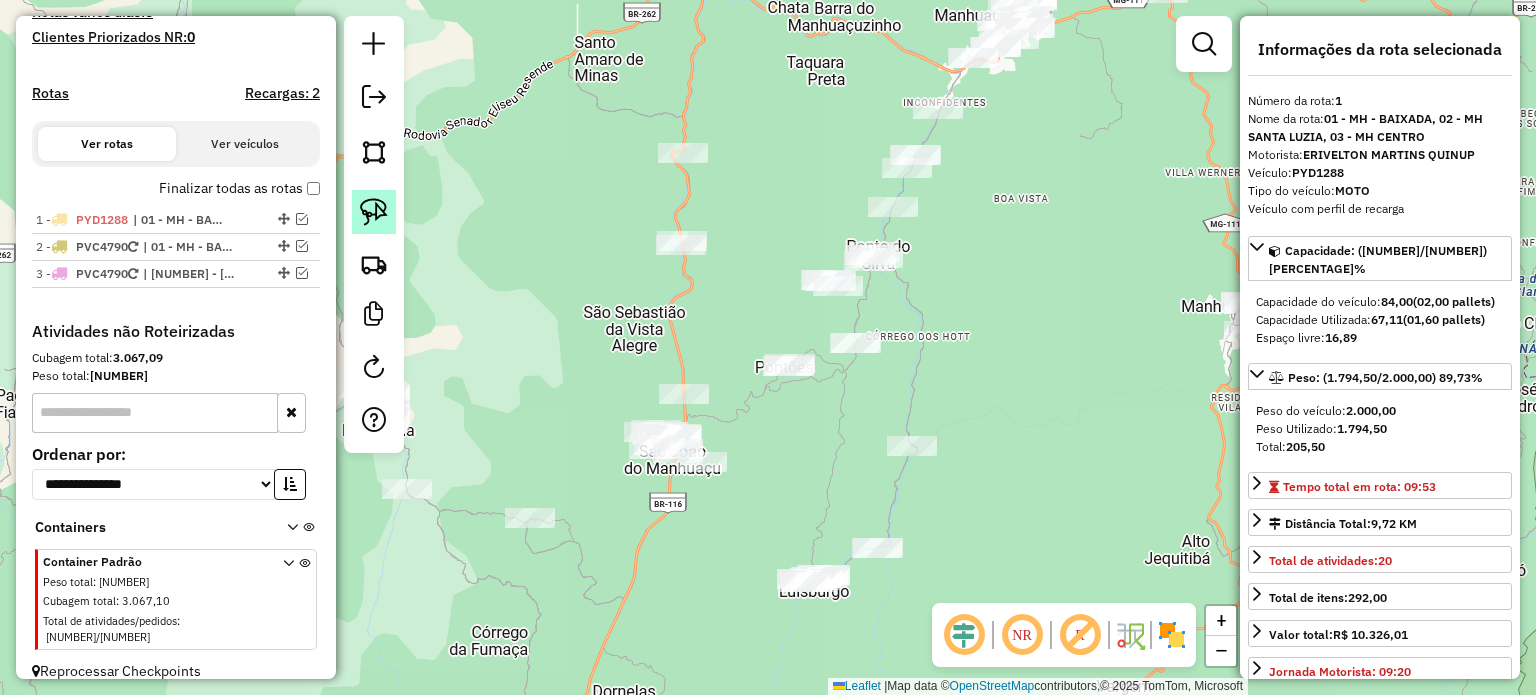 click 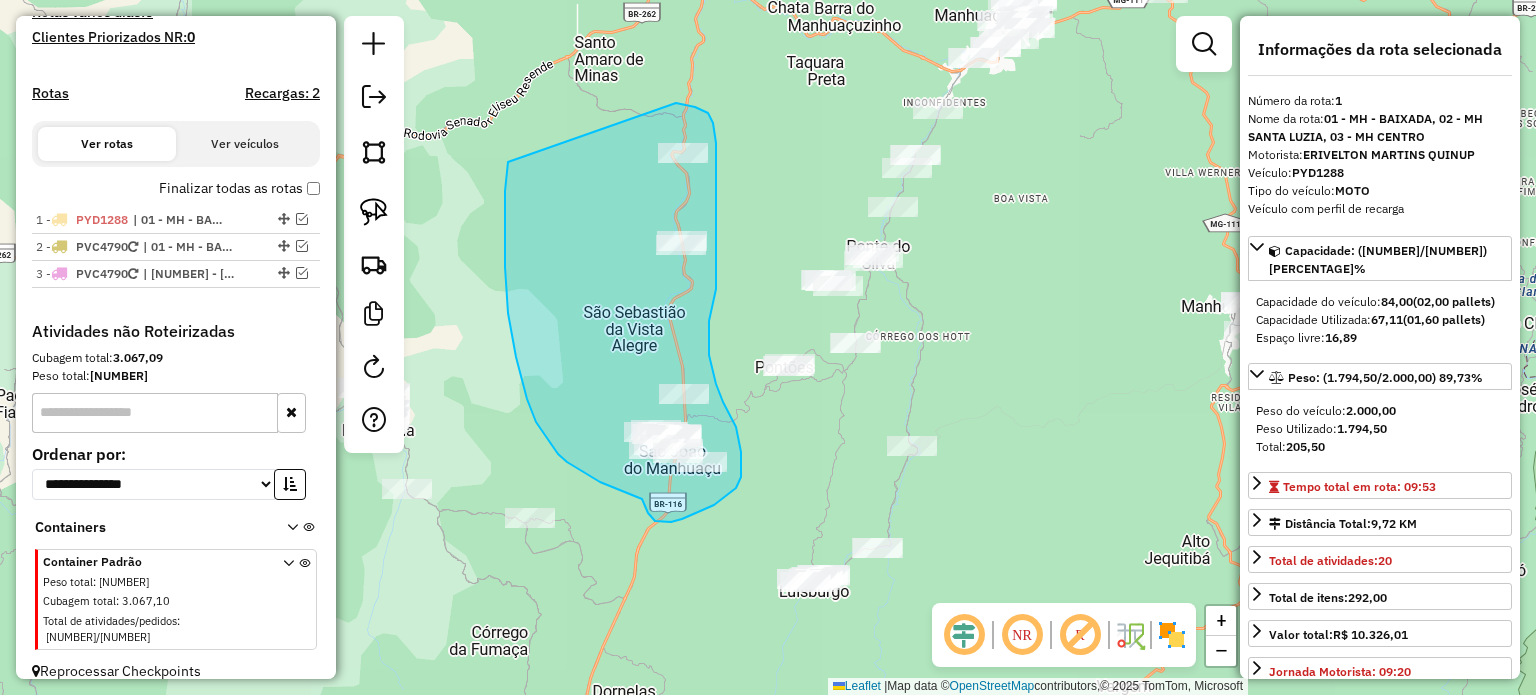 drag, startPoint x: 508, startPoint y: 162, endPoint x: 680, endPoint y: 119, distance: 177.29355 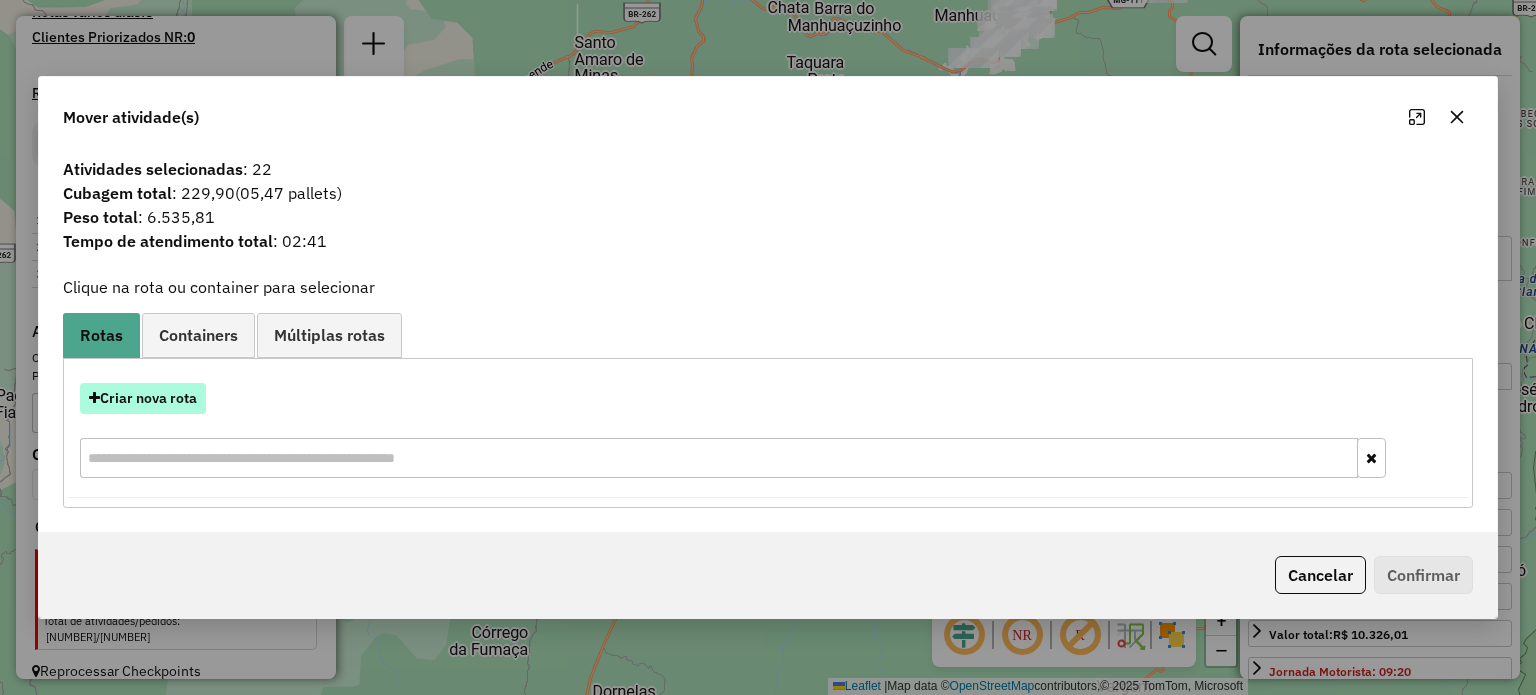 click on "Criar nova rota" at bounding box center (143, 398) 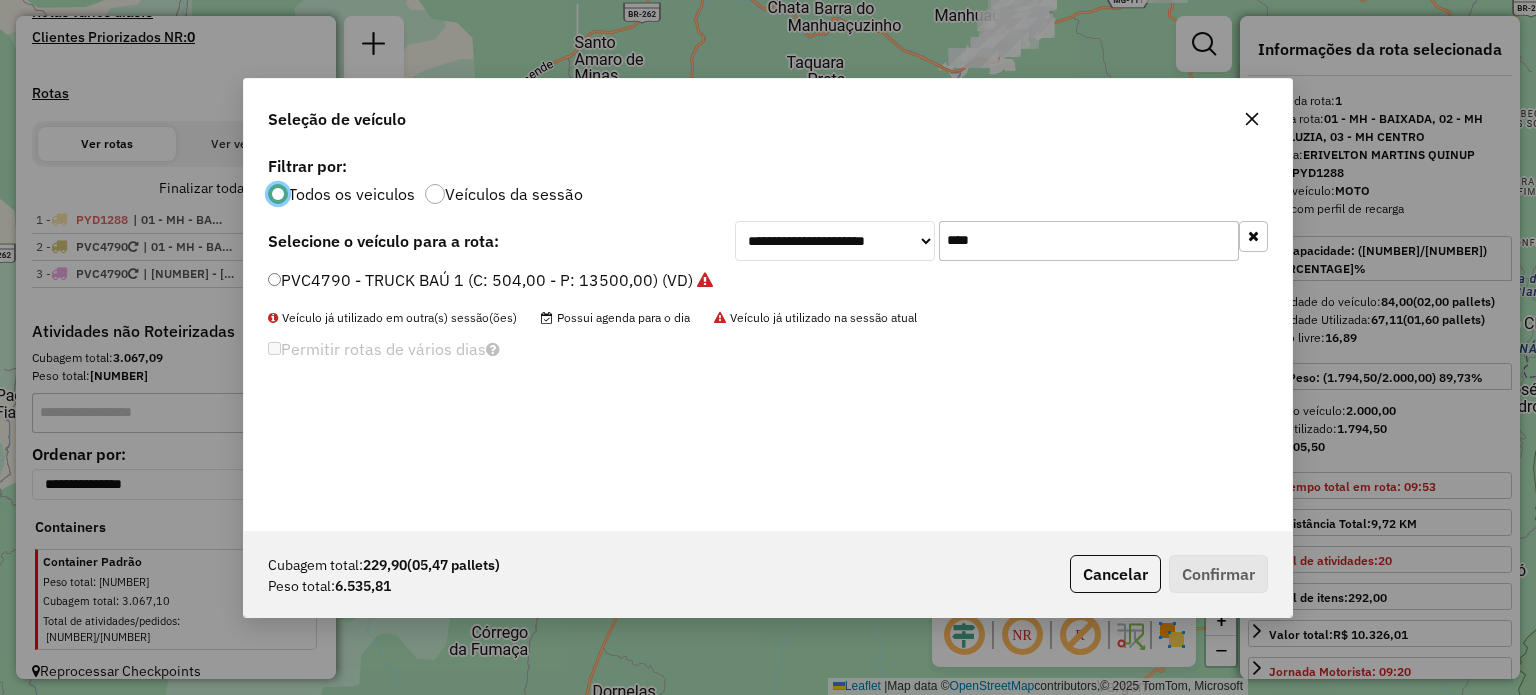 scroll, scrollTop: 10, scrollLeft: 6, axis: both 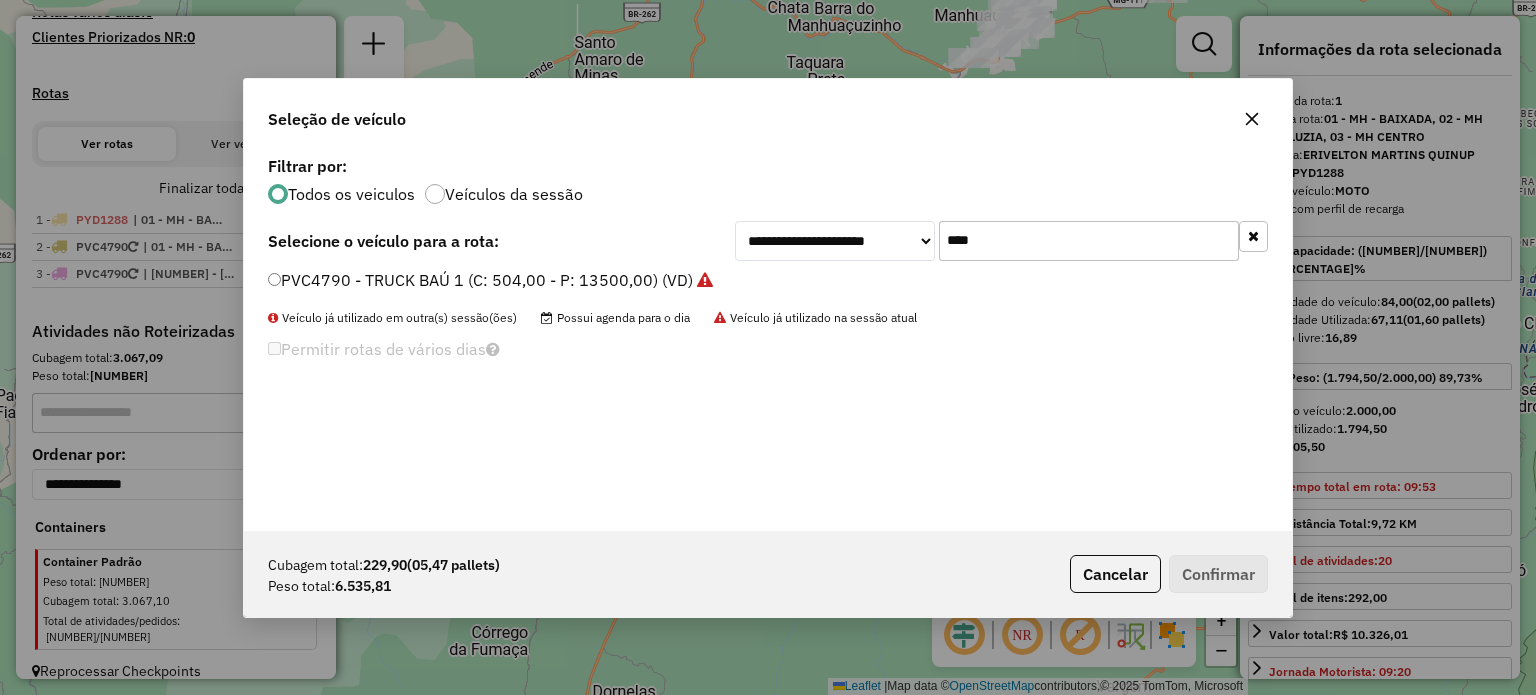 drag, startPoint x: 874, startPoint y: 242, endPoint x: 818, endPoint y: 243, distance: 56.008926 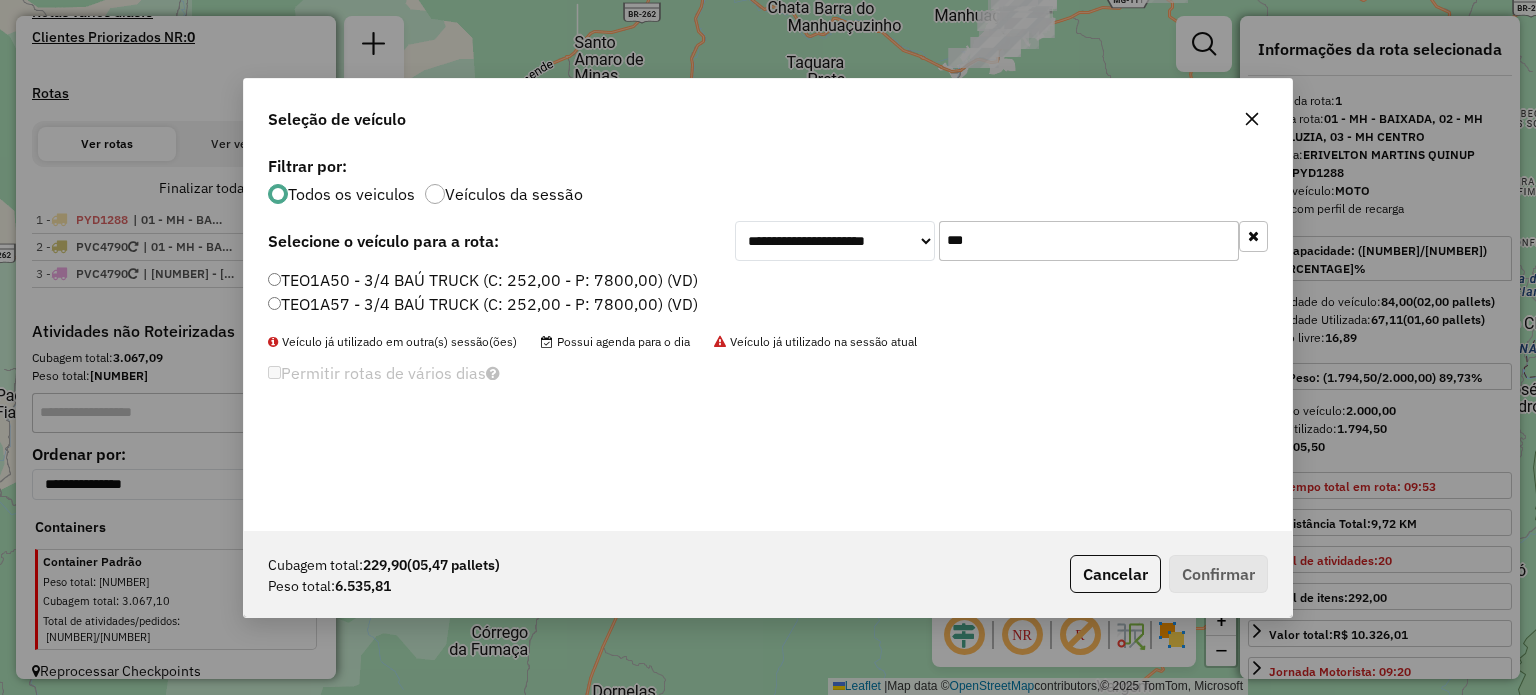 type on "***" 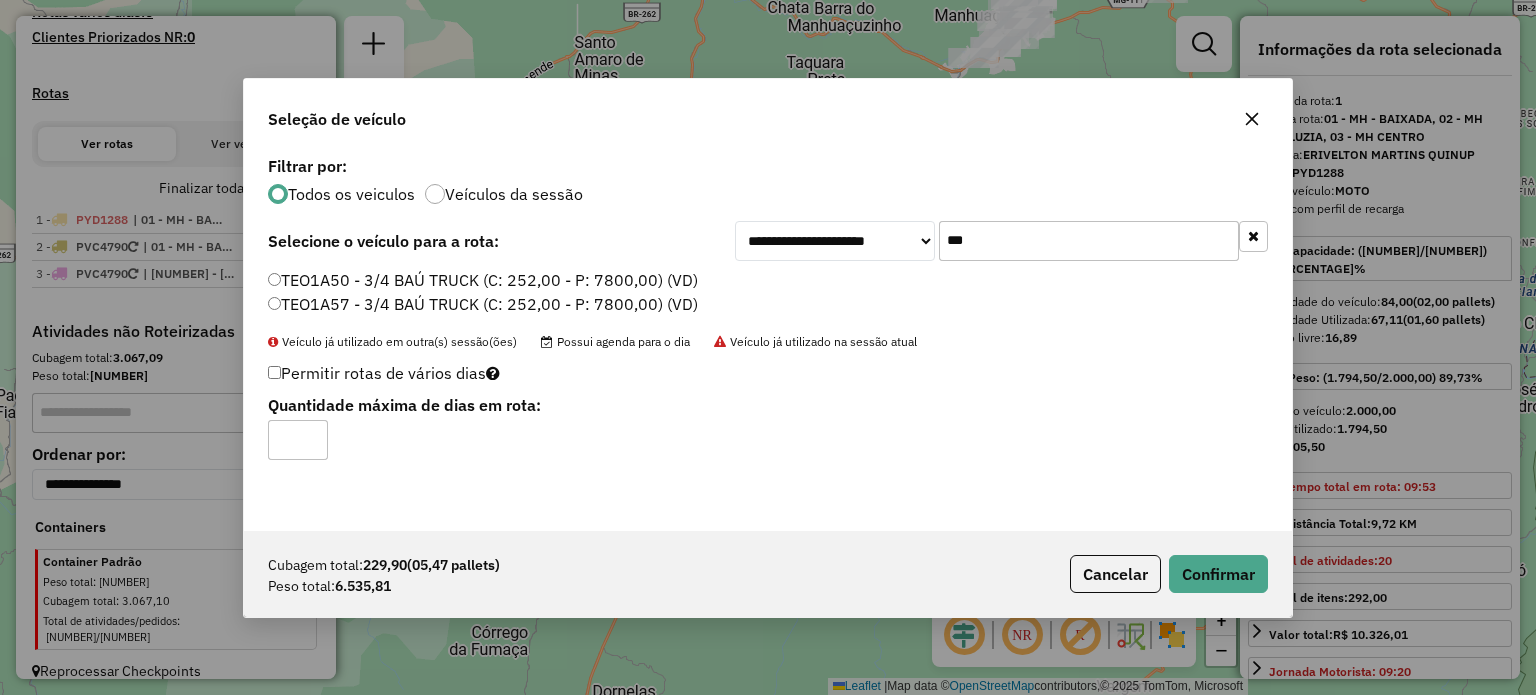 click on "**********" 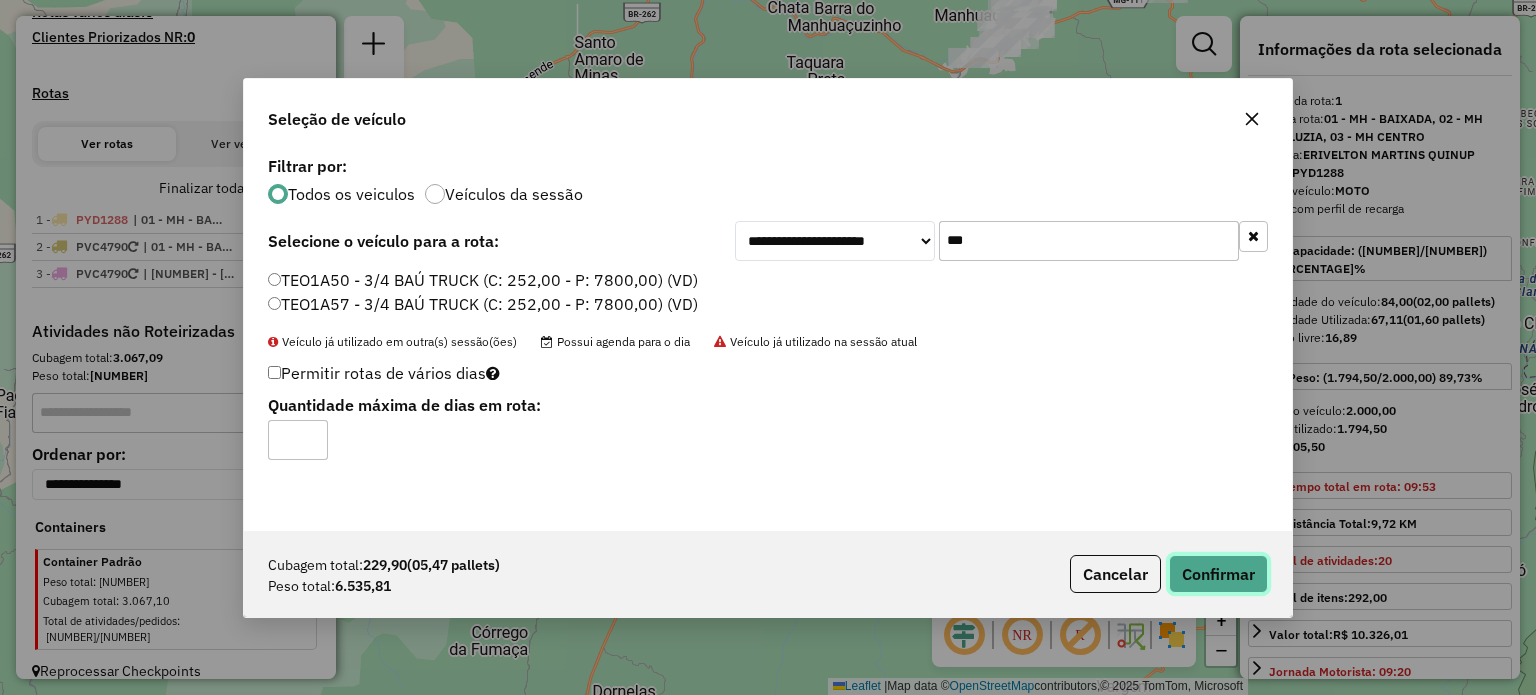 drag, startPoint x: 1209, startPoint y: 570, endPoint x: 1179, endPoint y: 585, distance: 33.54102 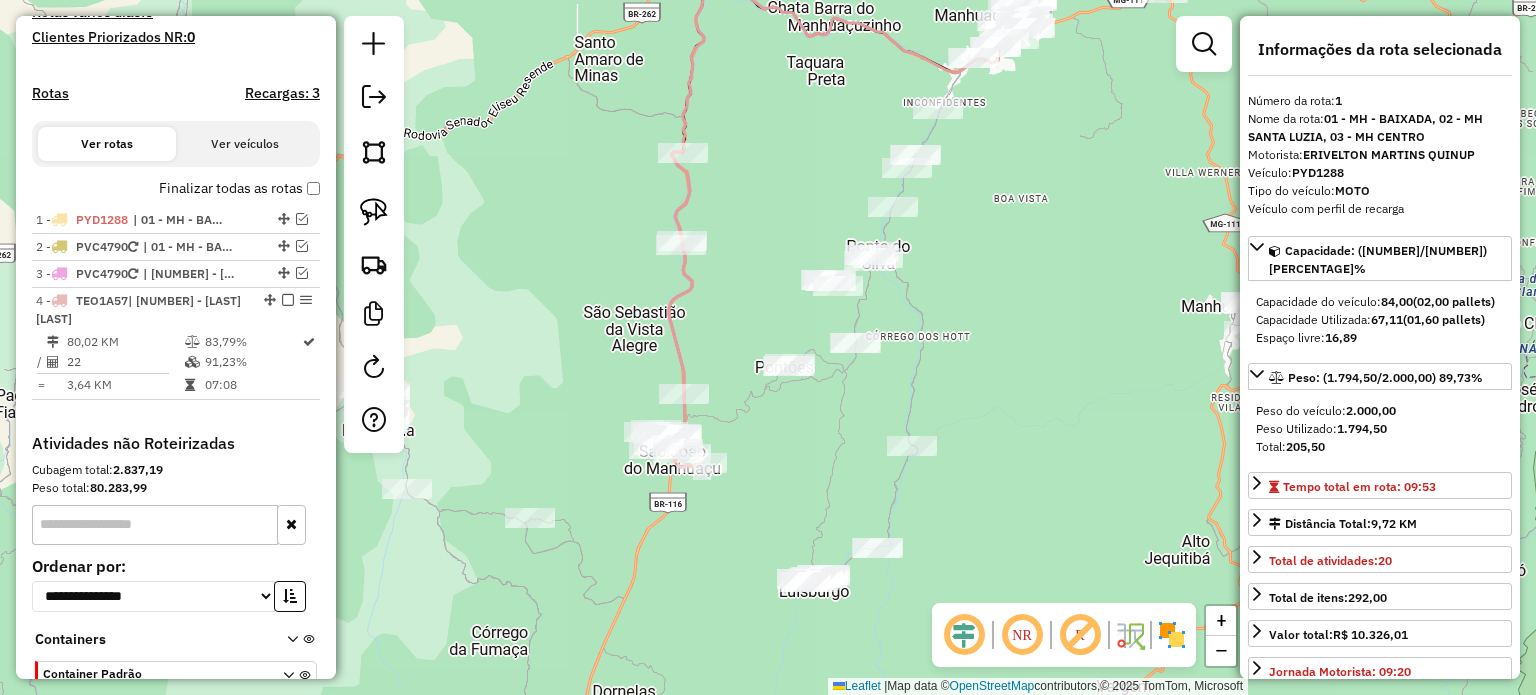 scroll, scrollTop: 688, scrollLeft: 0, axis: vertical 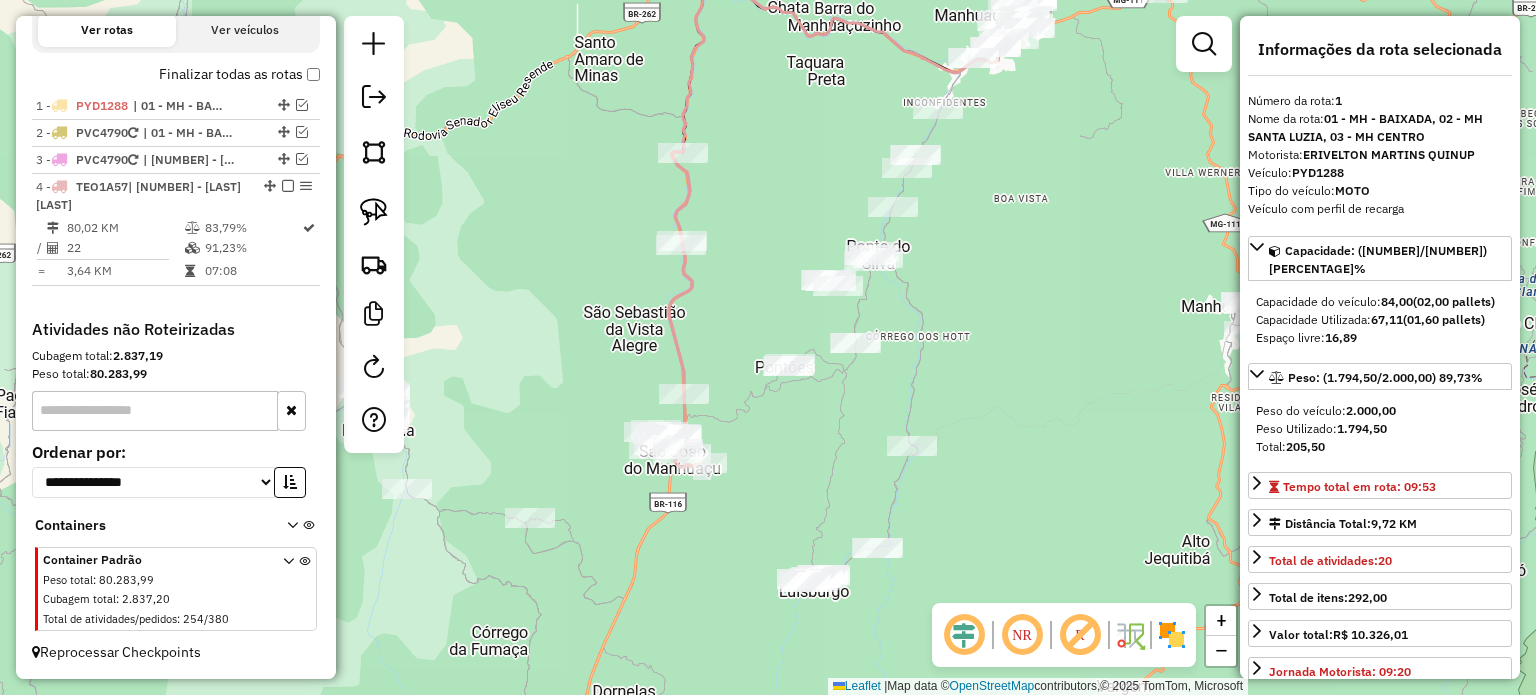 click 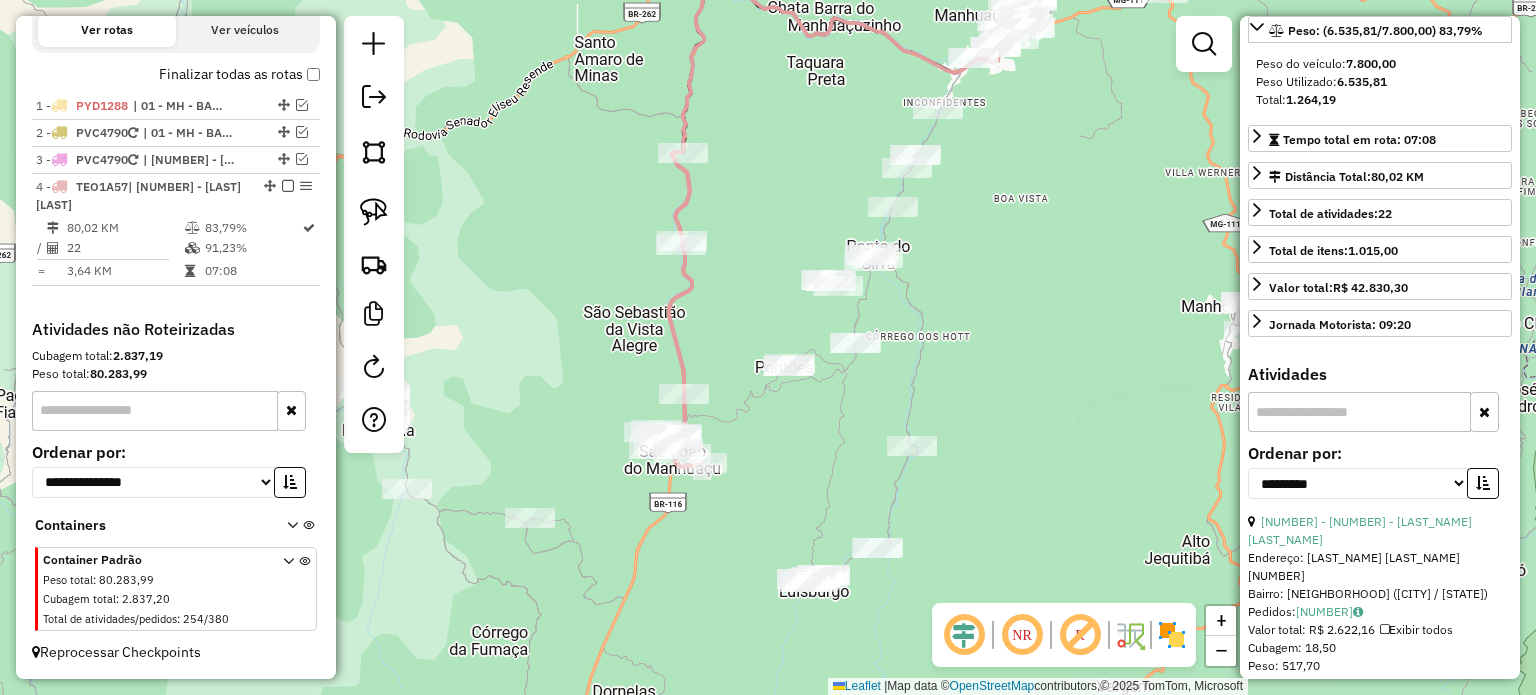 scroll, scrollTop: 400, scrollLeft: 0, axis: vertical 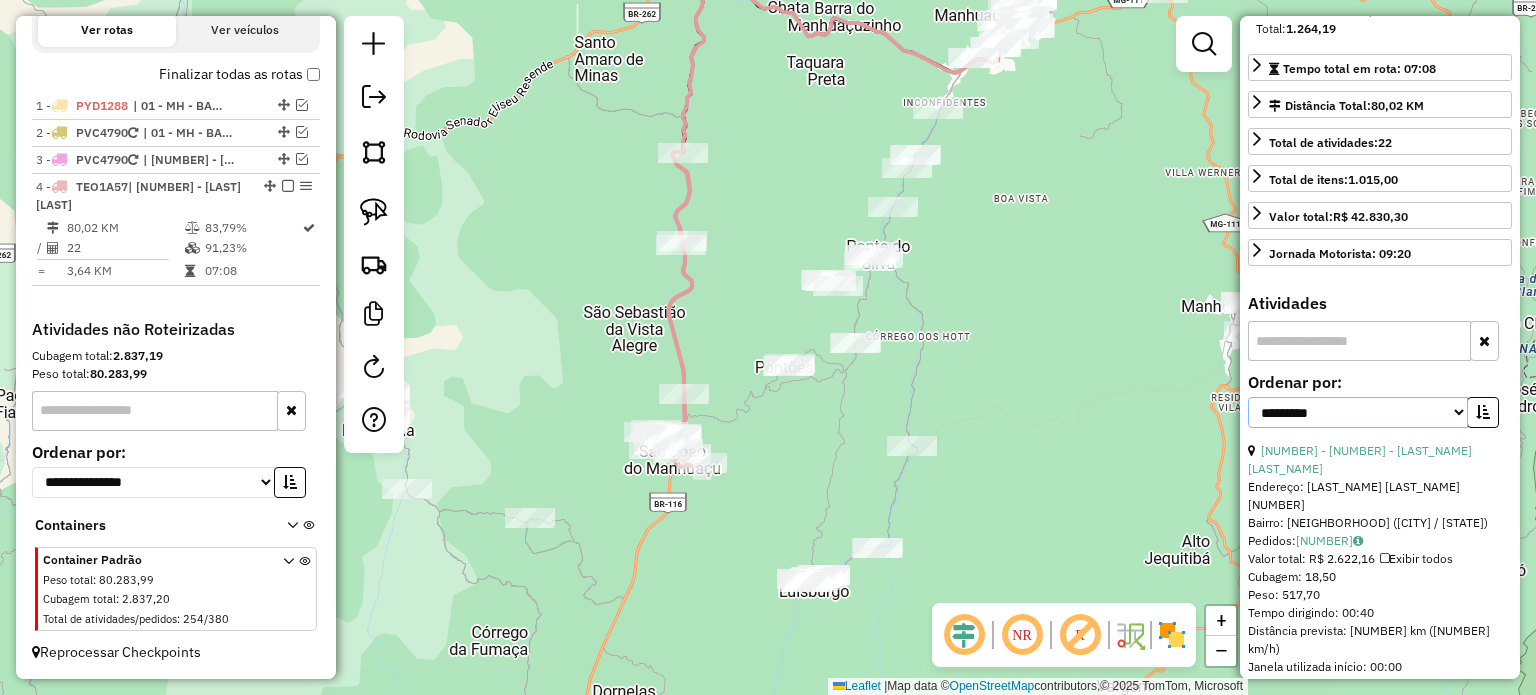 click on "**********" at bounding box center [1358, 412] 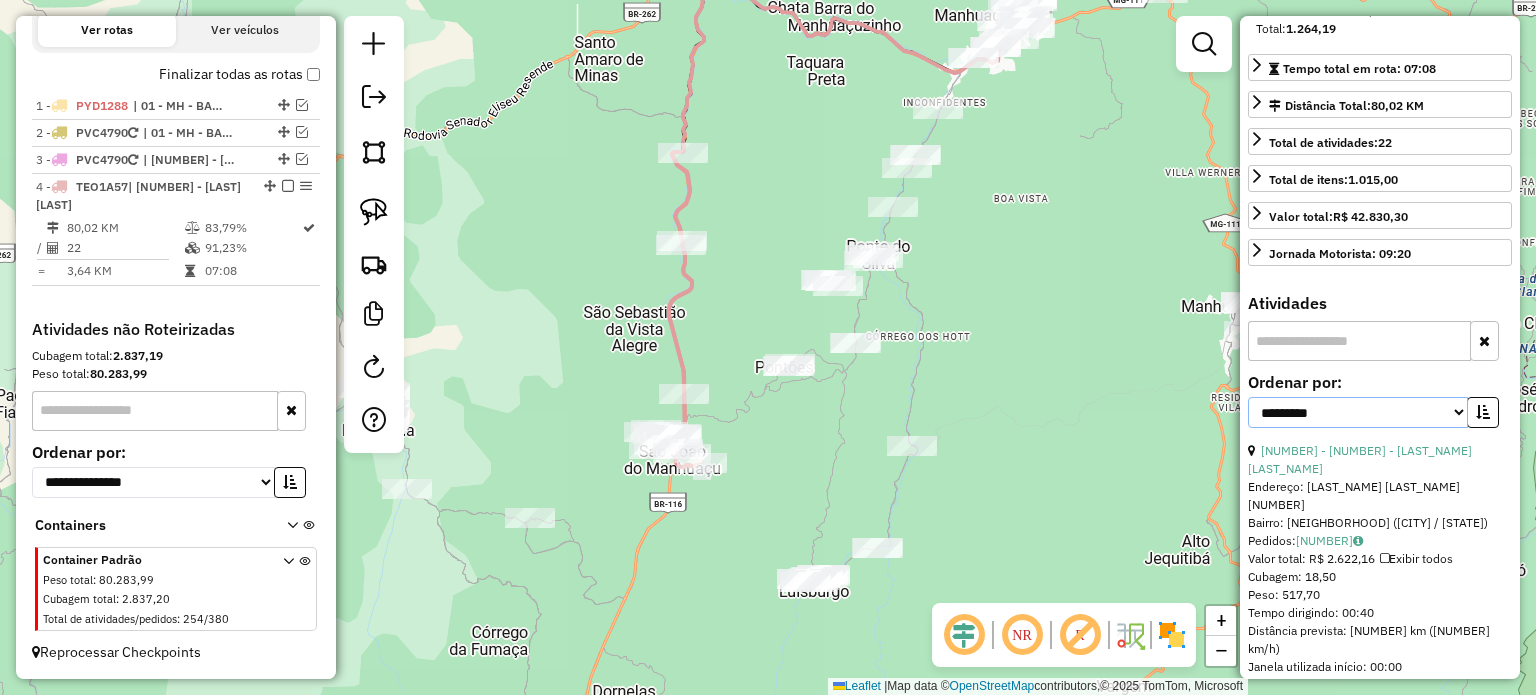 select on "*********" 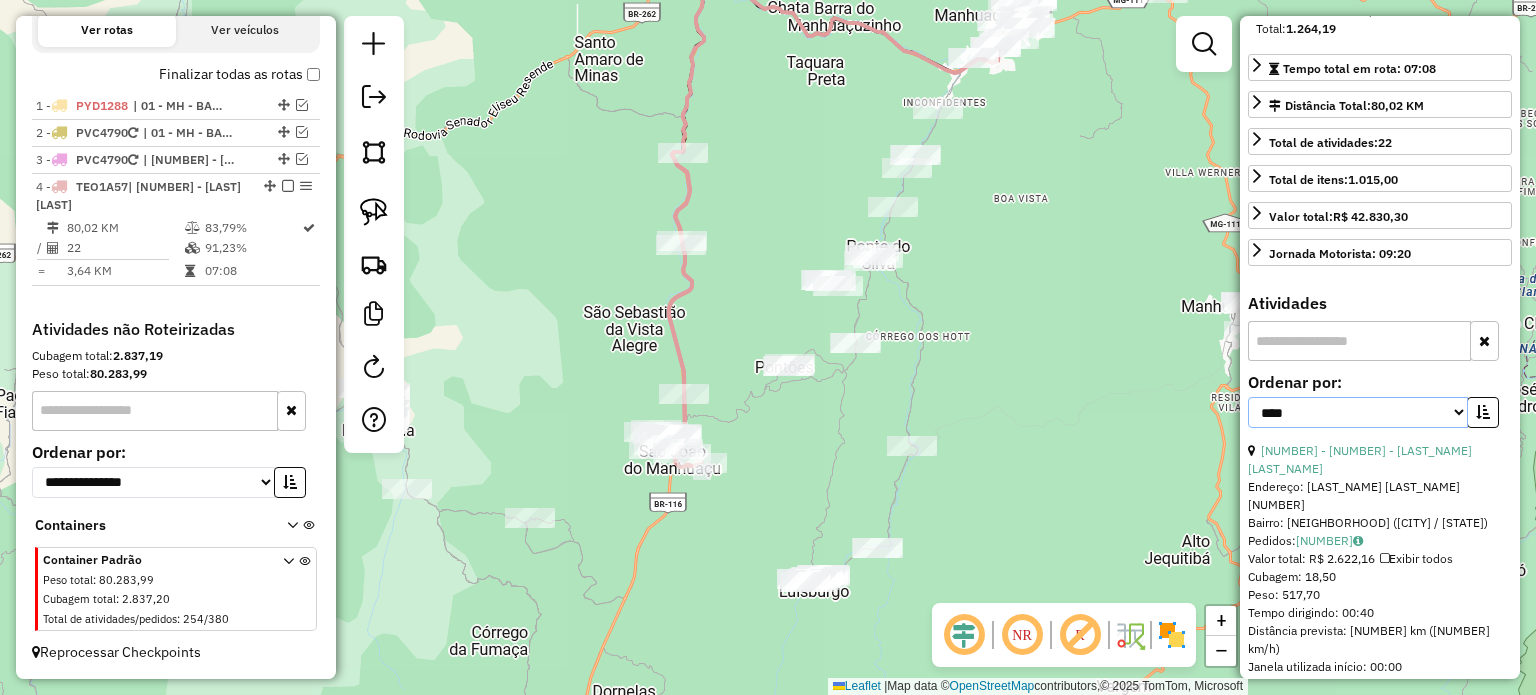 click on "**********" at bounding box center [1358, 412] 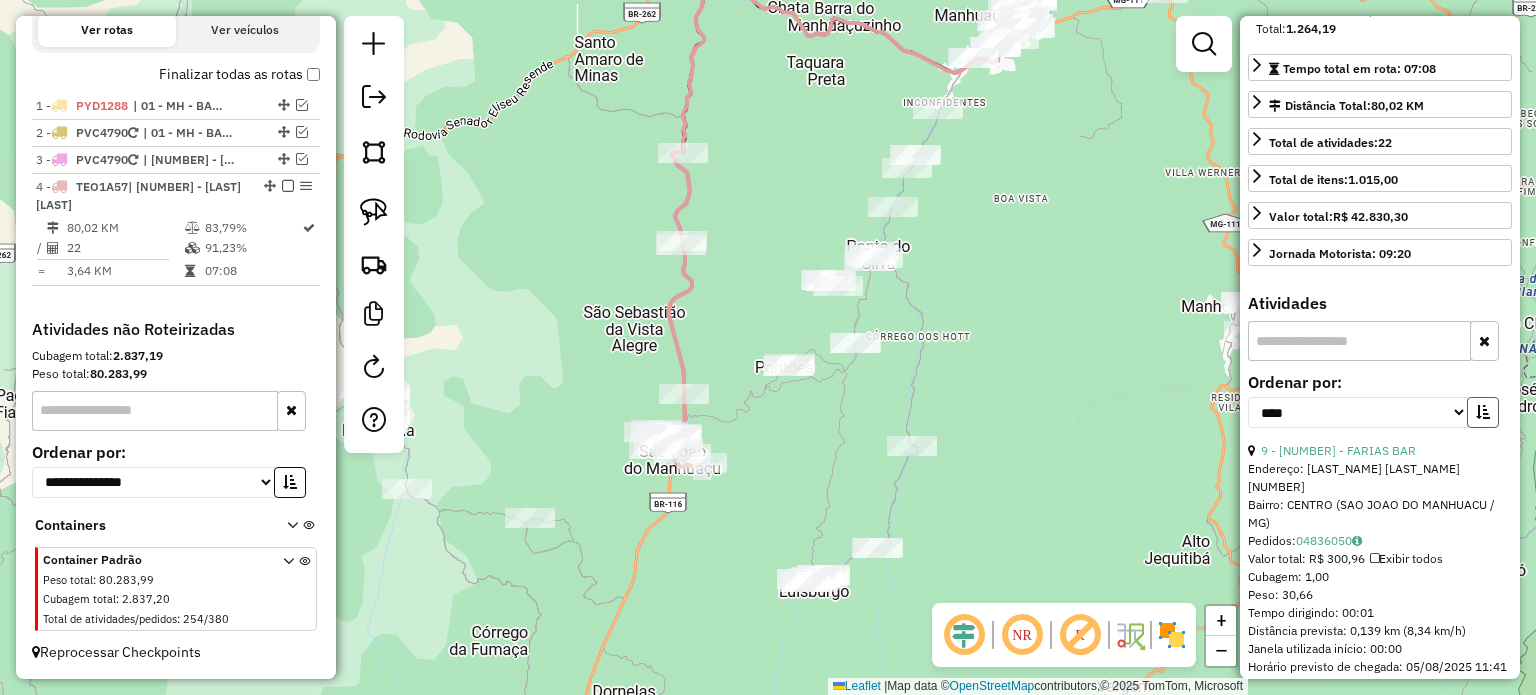 click at bounding box center (1483, 412) 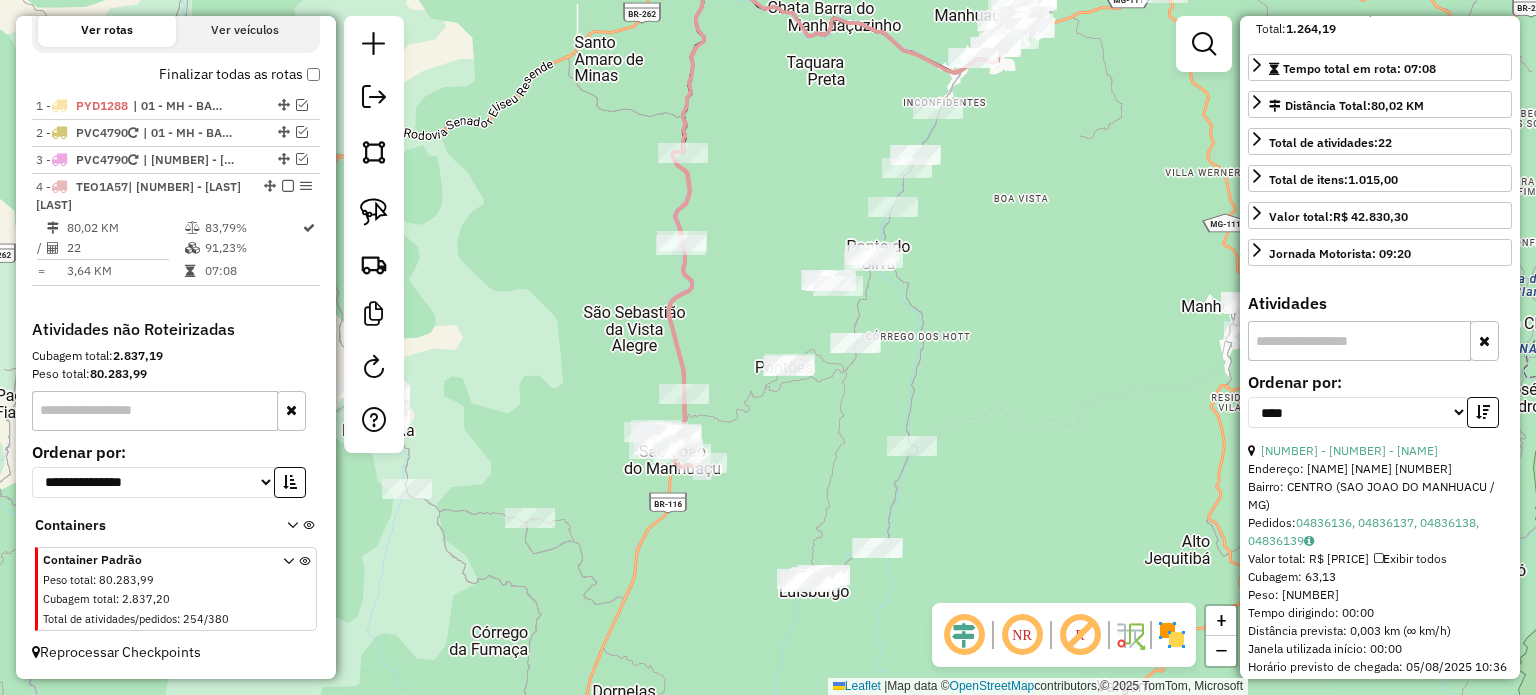 scroll, scrollTop: 500, scrollLeft: 0, axis: vertical 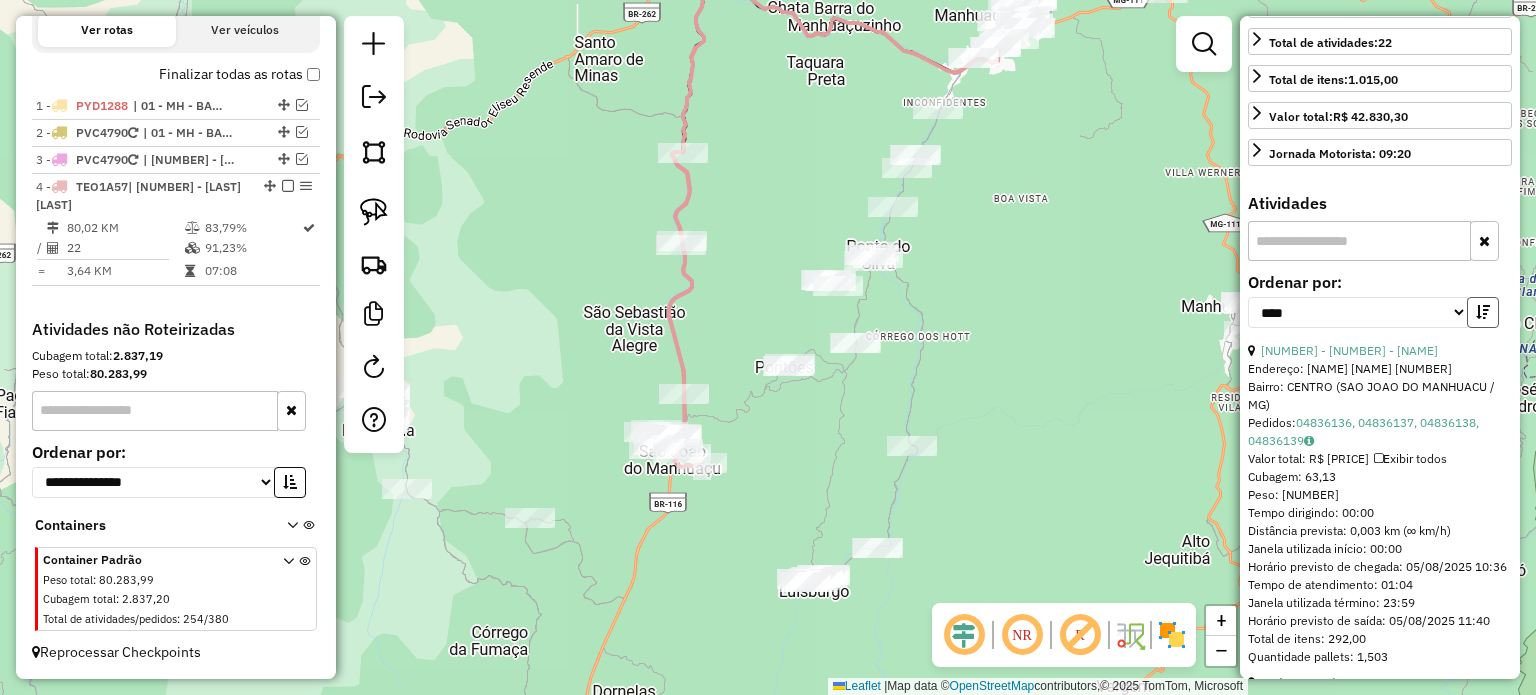 click at bounding box center (1483, 312) 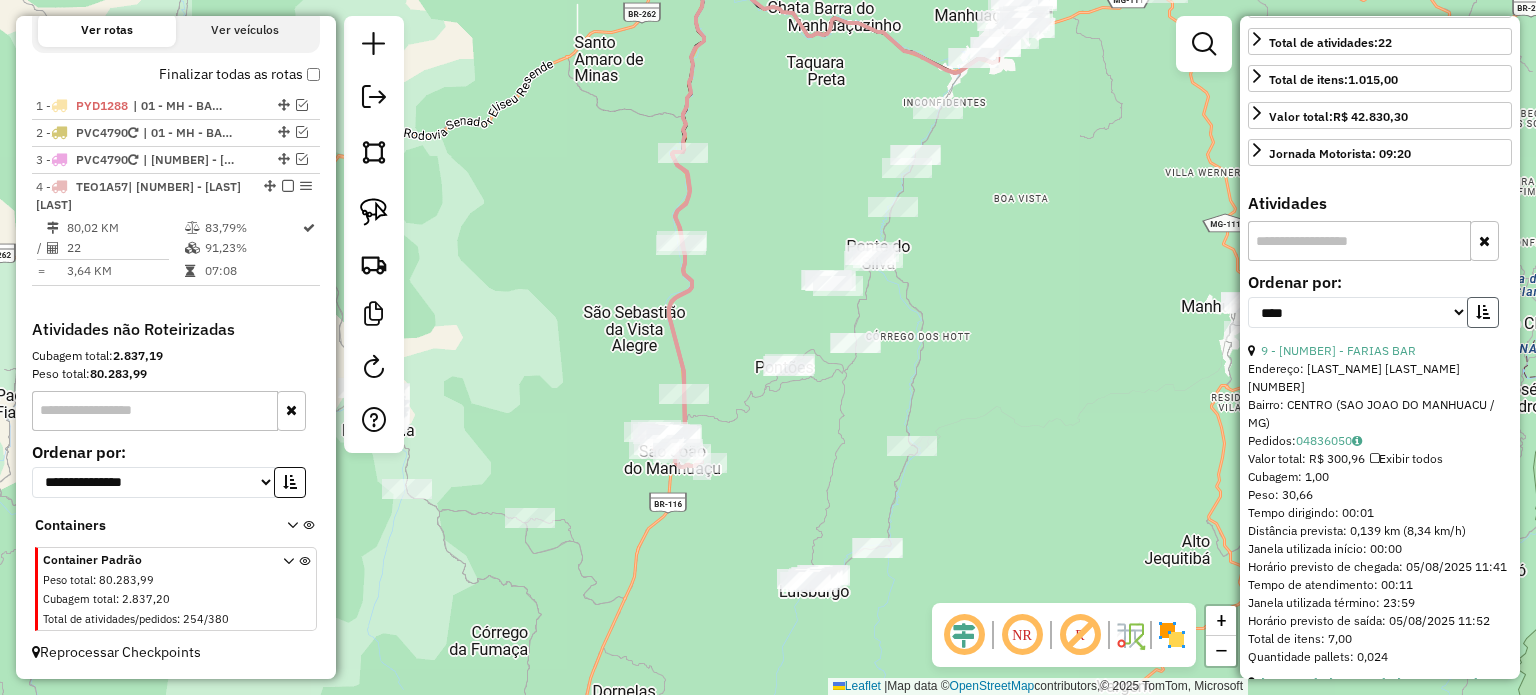 click at bounding box center [1483, 312] 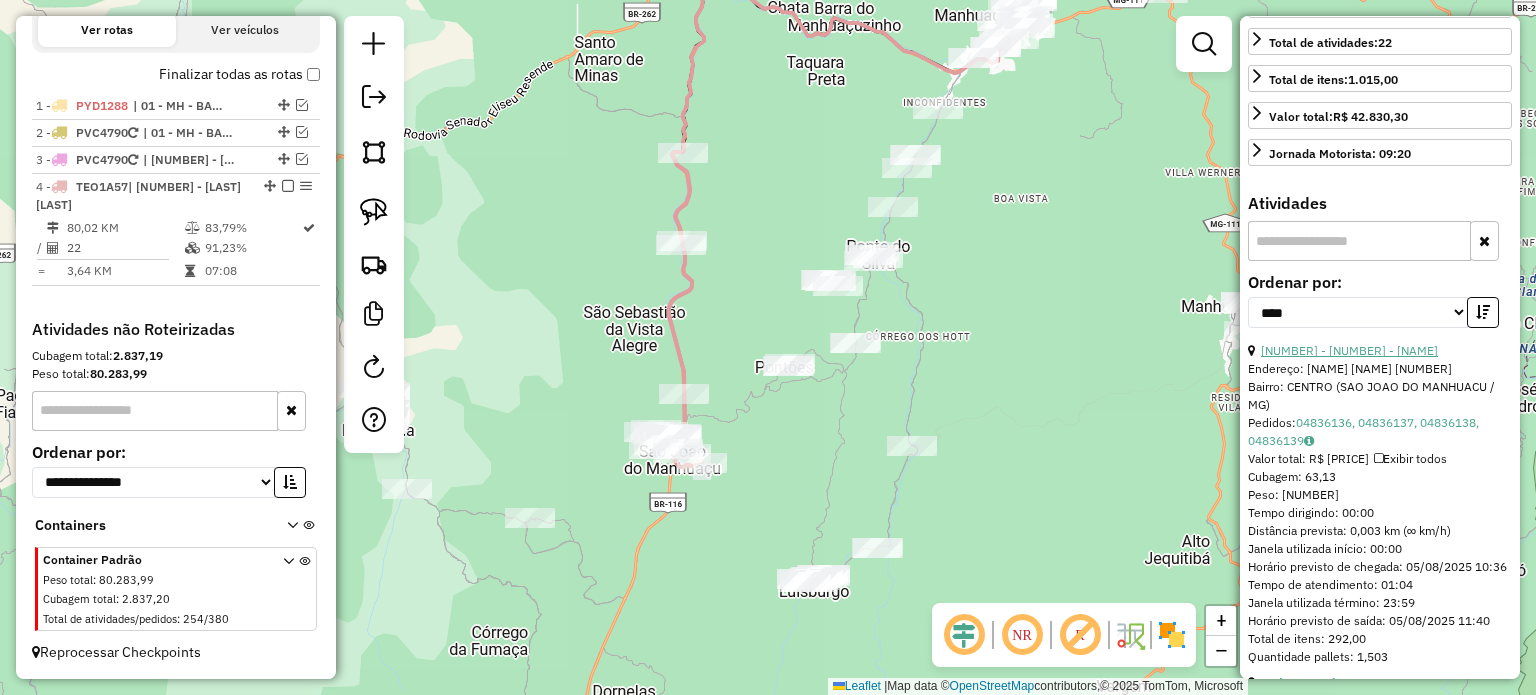 click on "8 - 54194 - SUPERMERCADO RAMOS" at bounding box center (1349, 350) 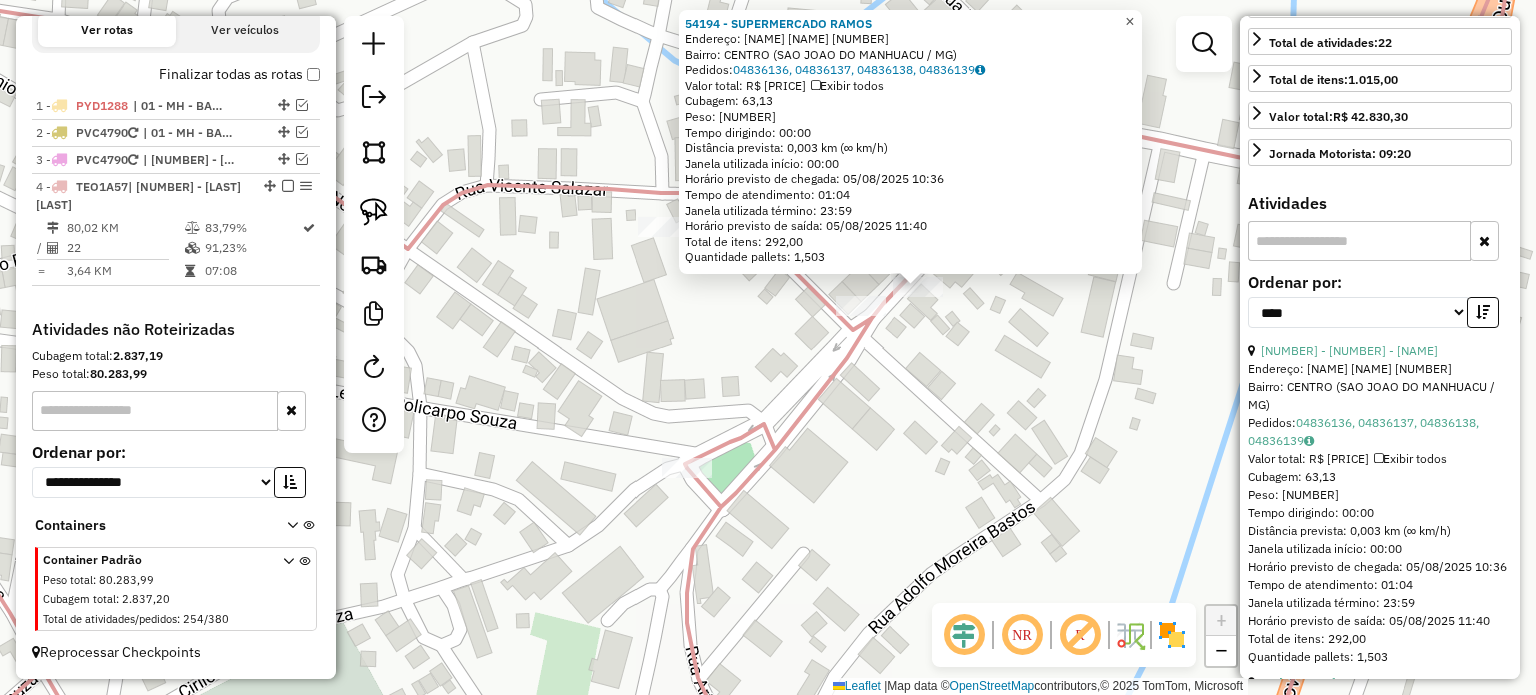 click on "×" 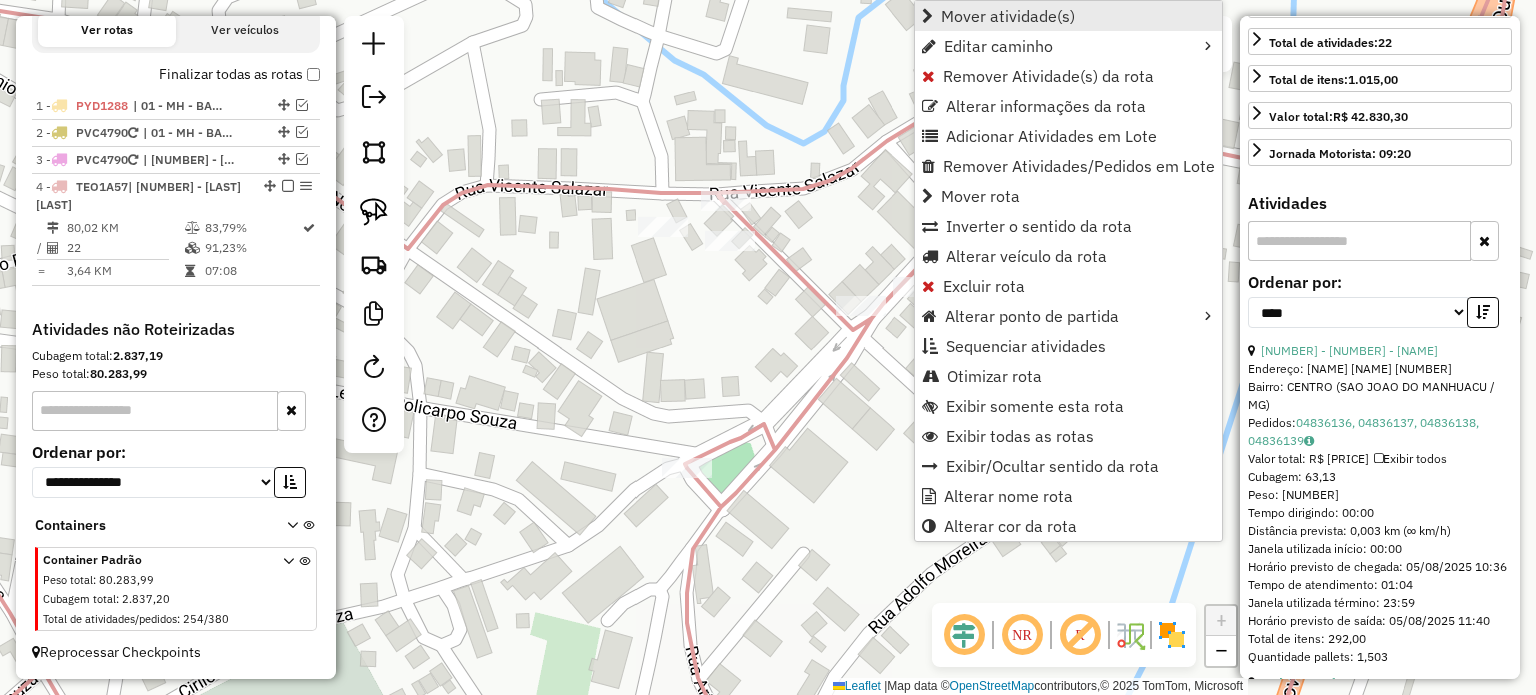 click on "Mover atividade(s)" at bounding box center [1008, 16] 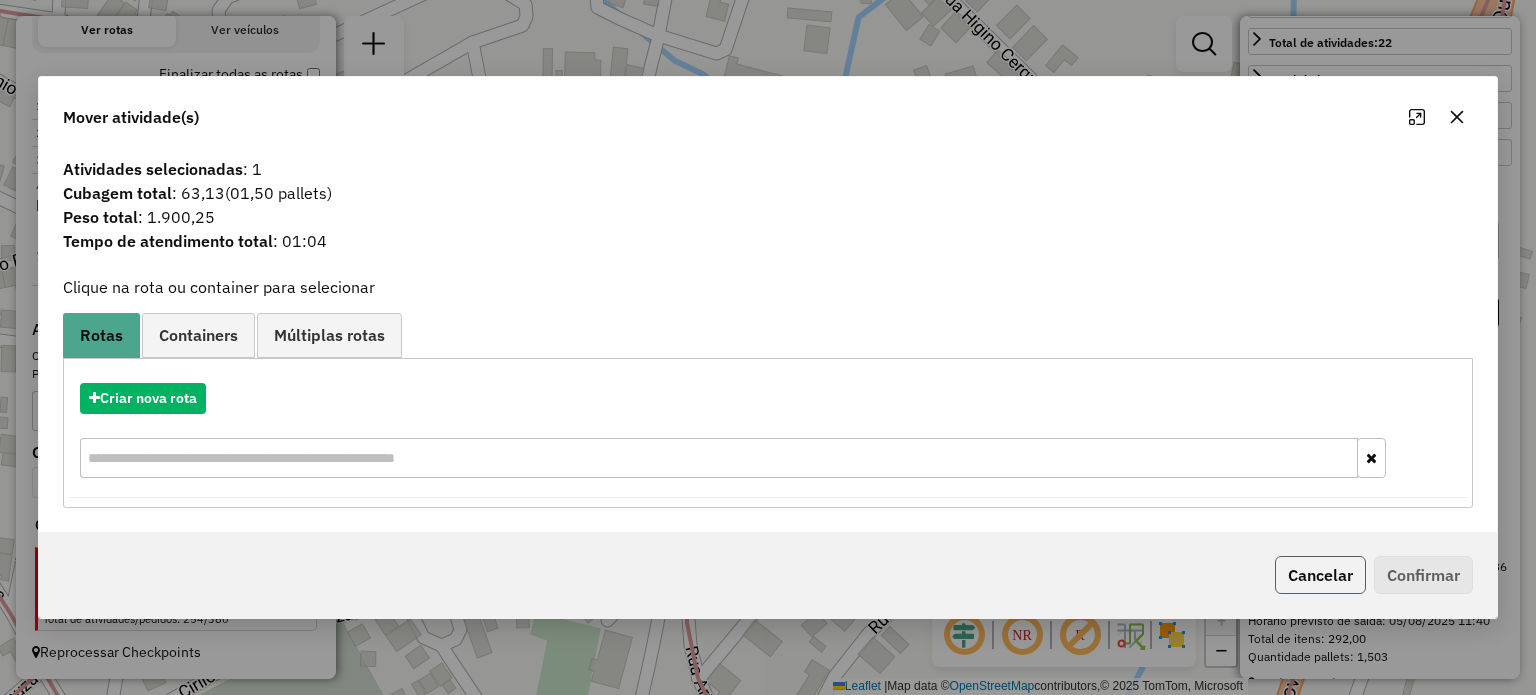click on "Cancelar" 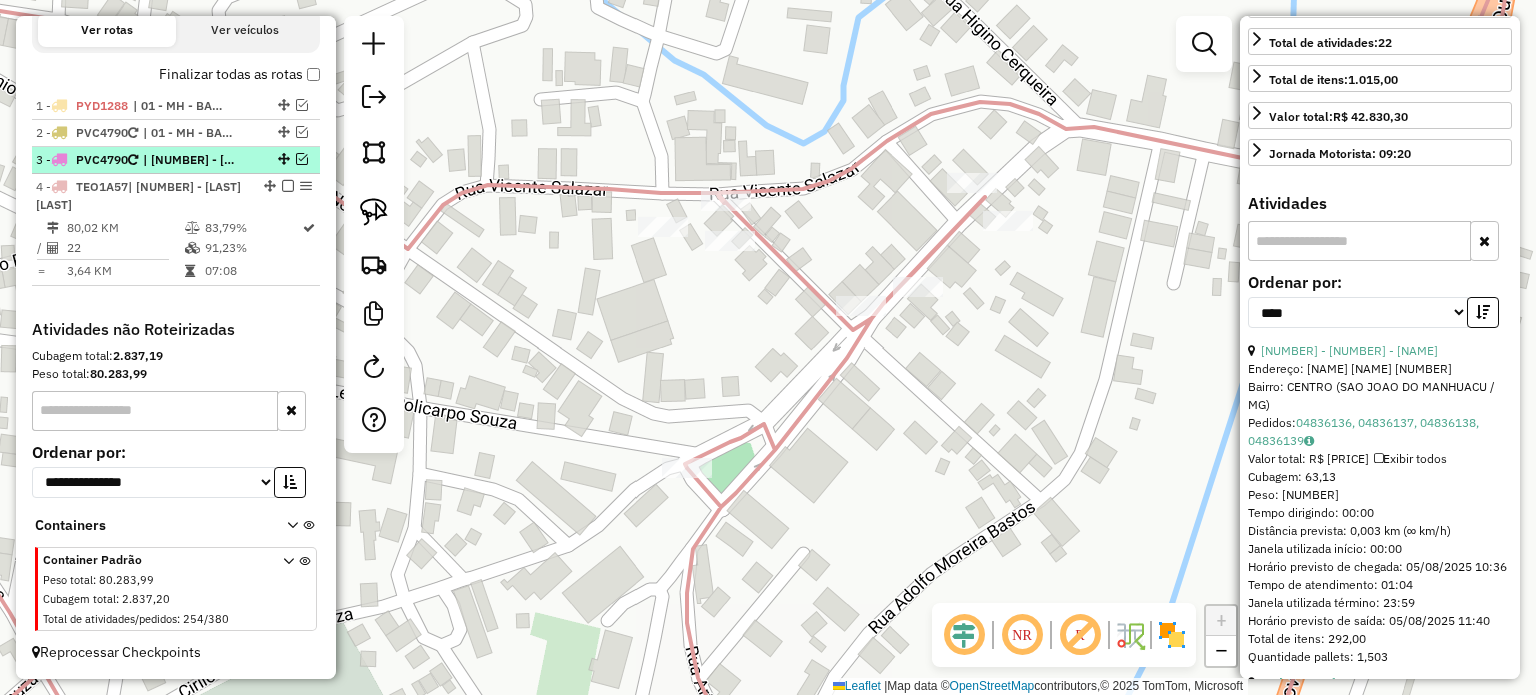click at bounding box center (302, 159) 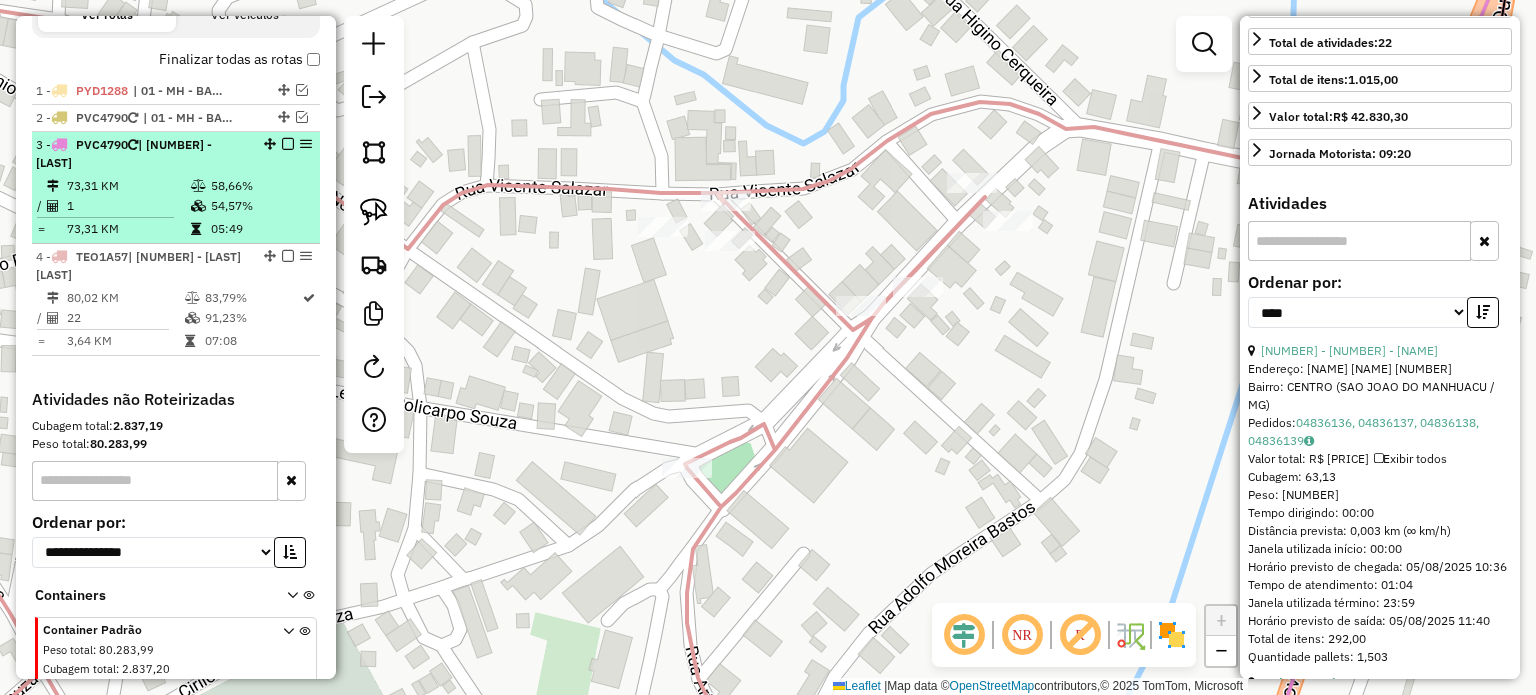 scroll, scrollTop: 729, scrollLeft: 0, axis: vertical 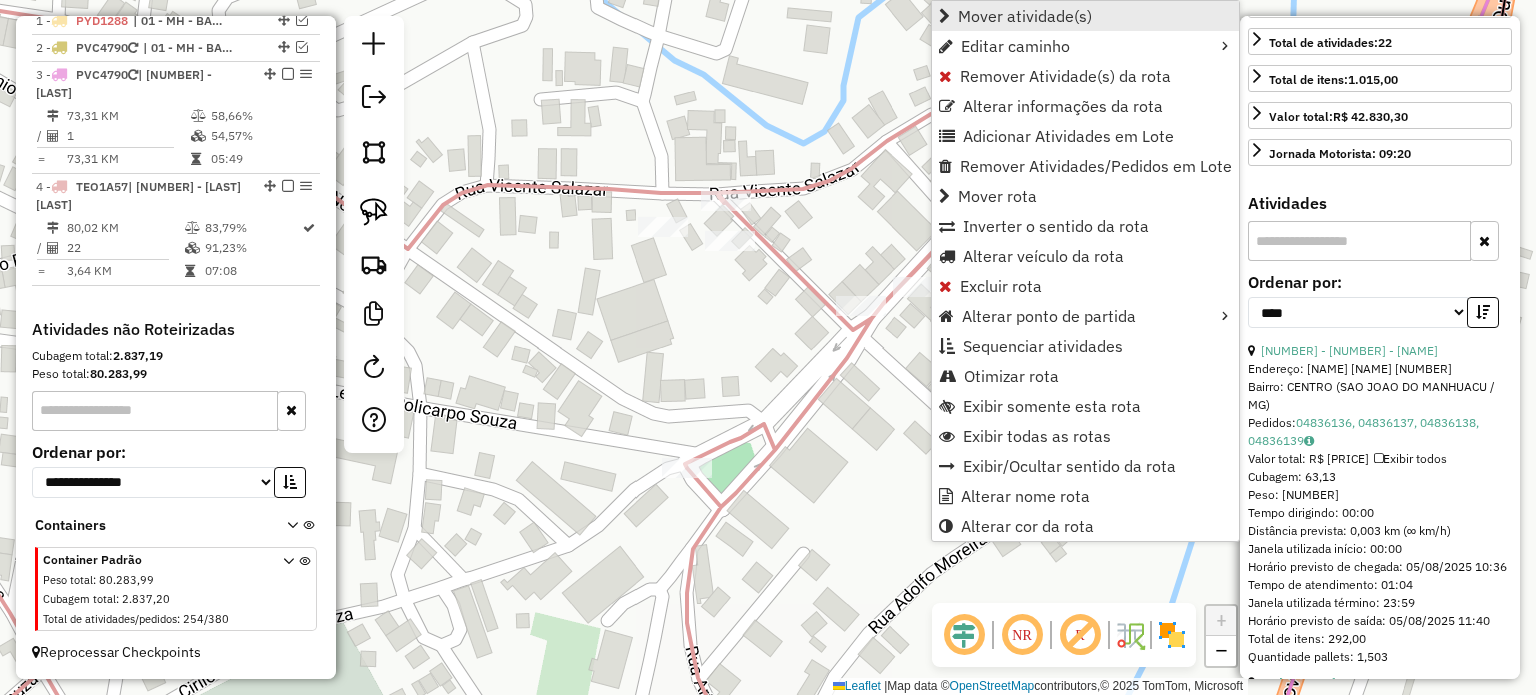 click on "Mover atividade(s)" at bounding box center (1025, 16) 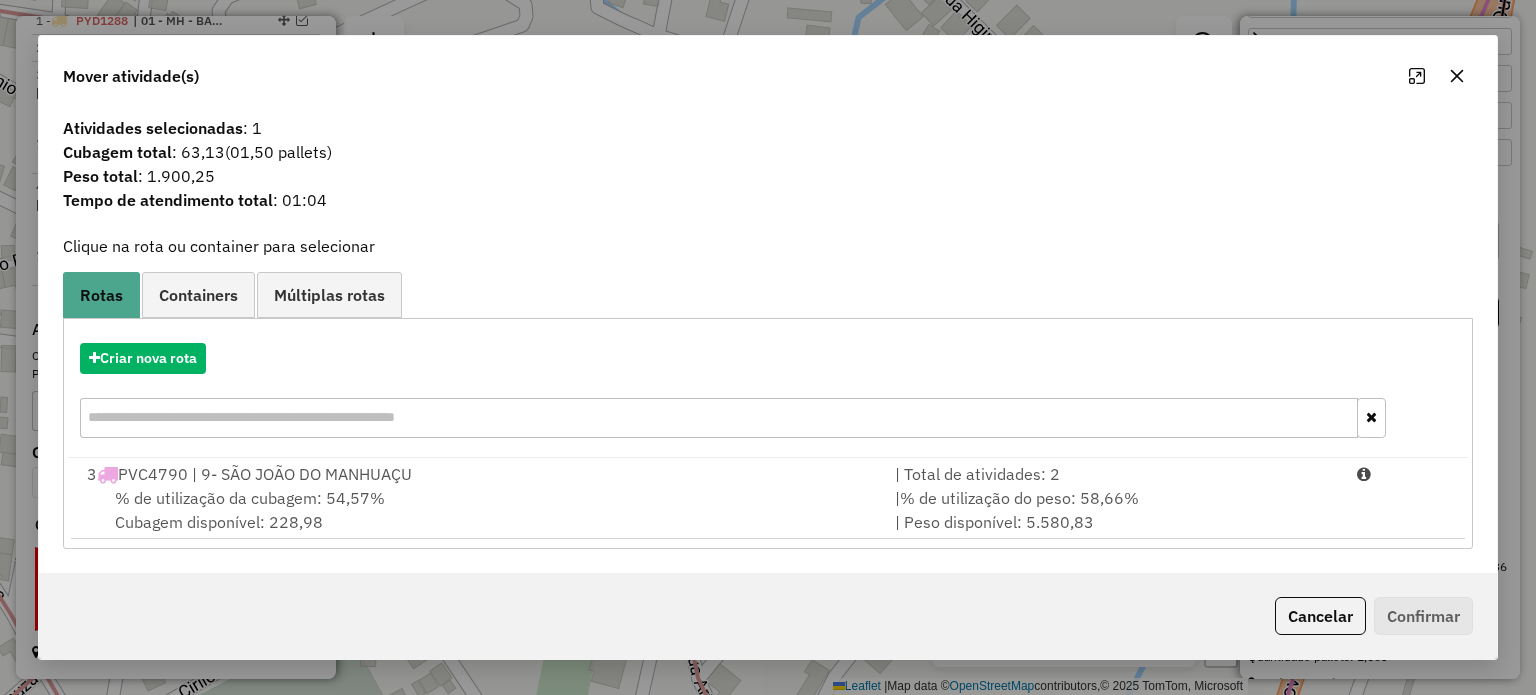 click on "% de utilização da cubagem: 54,57%  Cubagem disponível: 228,98" at bounding box center (479, 510) 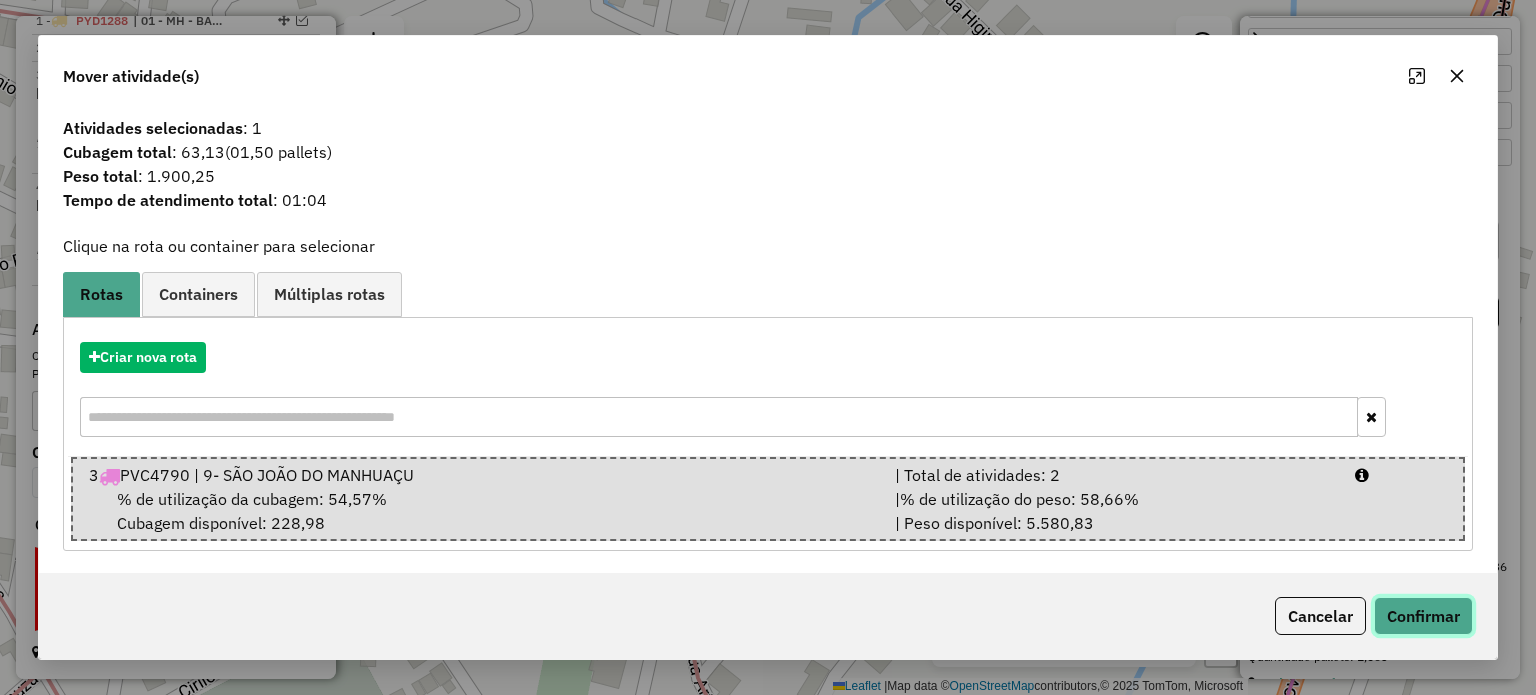 click on "Confirmar" 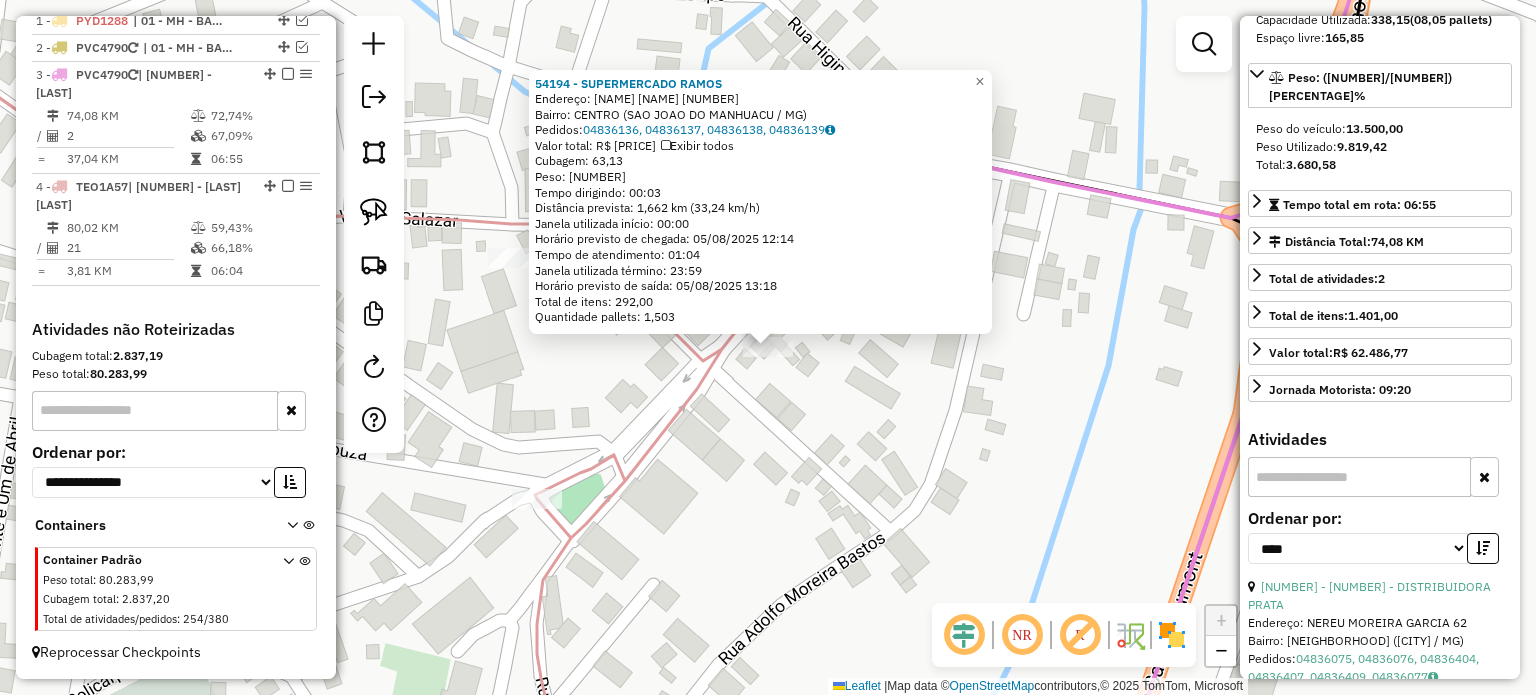 scroll, scrollTop: 0, scrollLeft: 0, axis: both 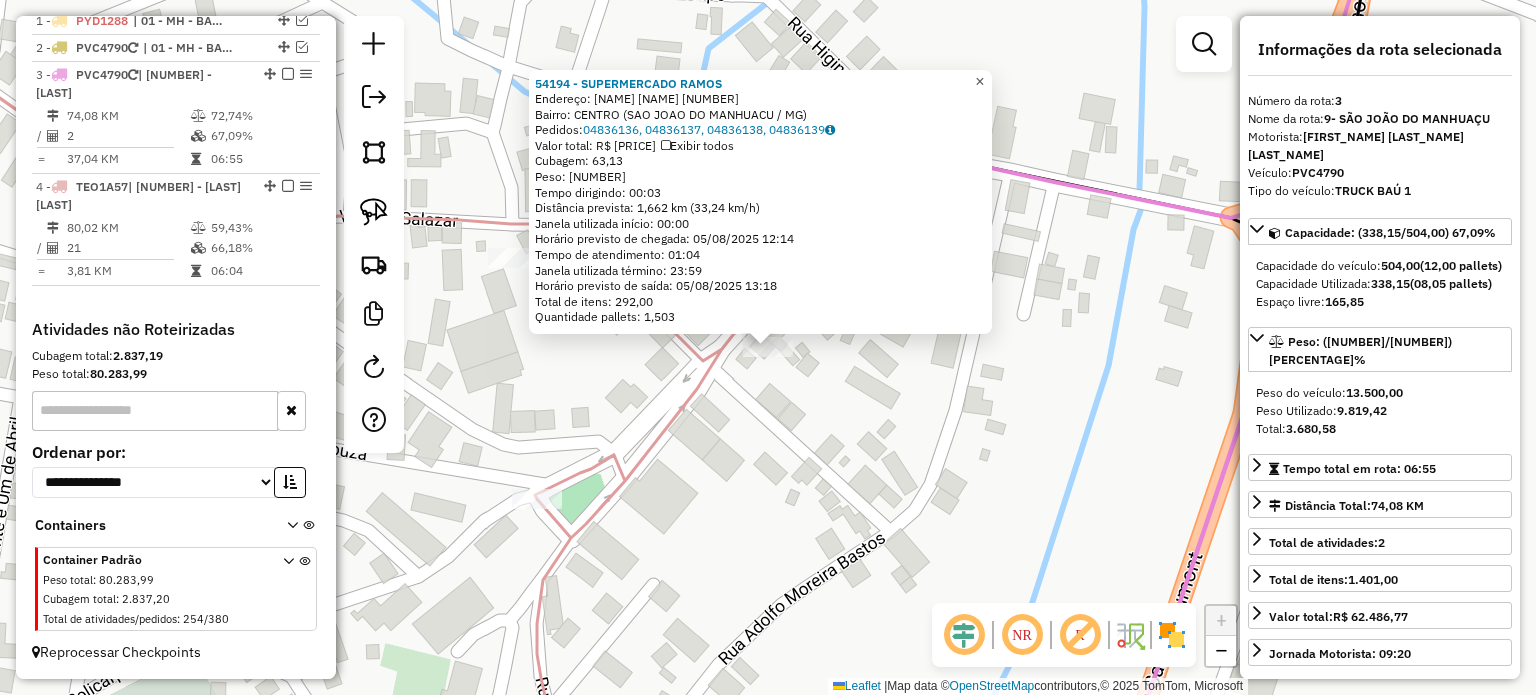 click on "×" 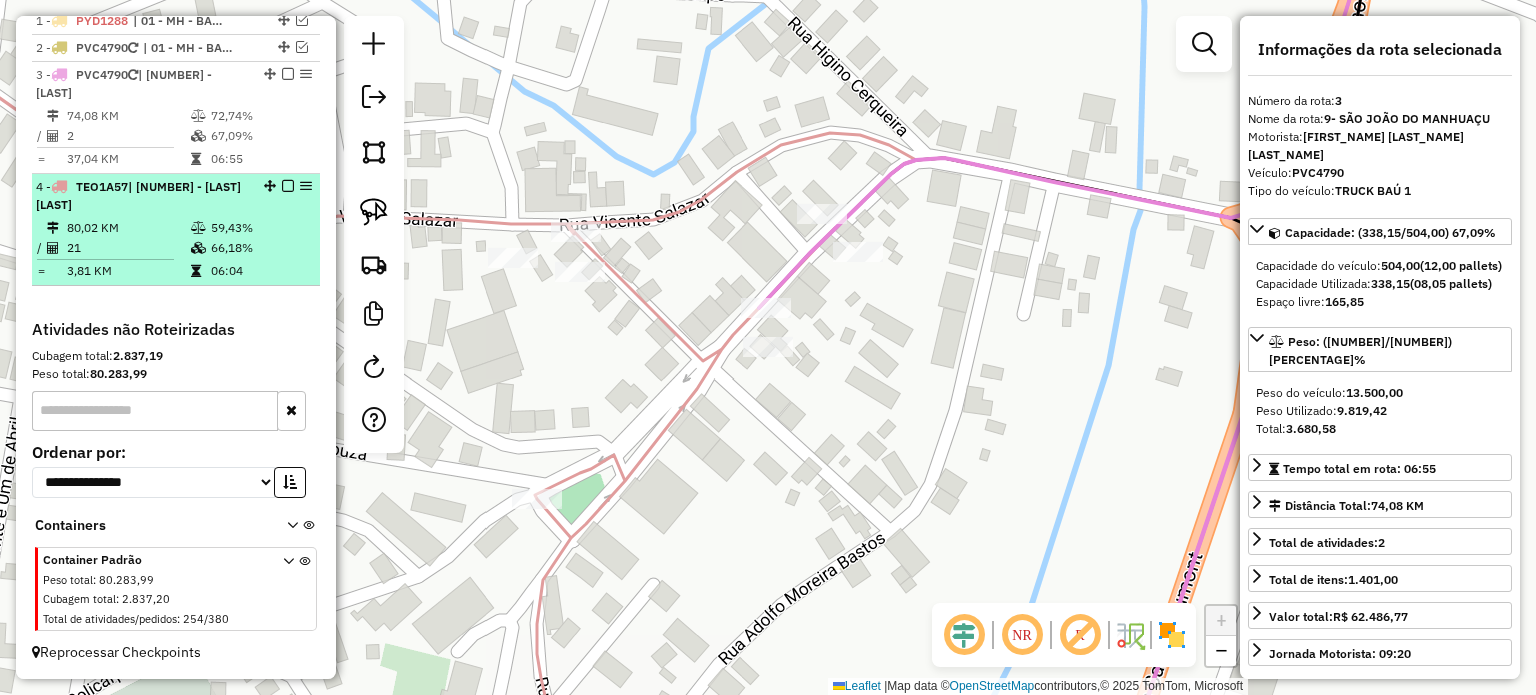 click at bounding box center (288, 186) 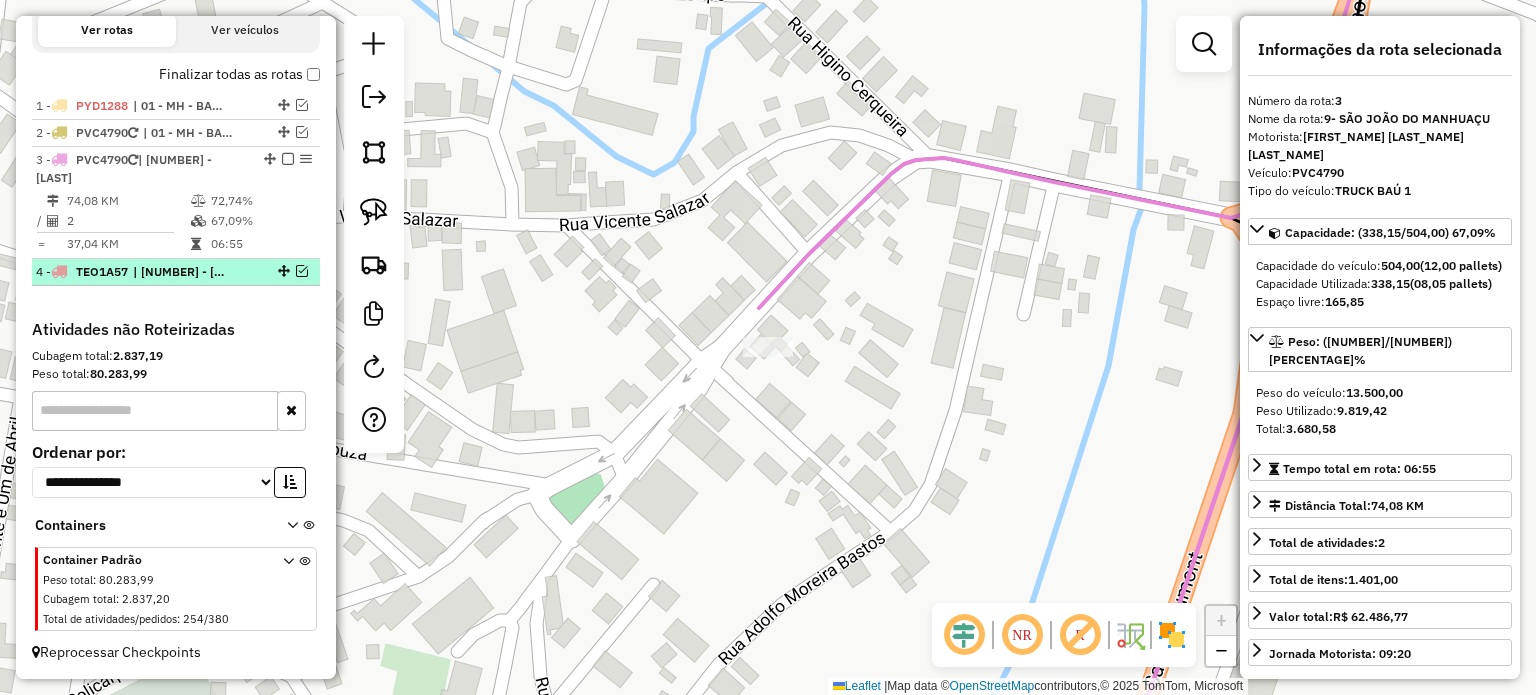 scroll, scrollTop: 671, scrollLeft: 0, axis: vertical 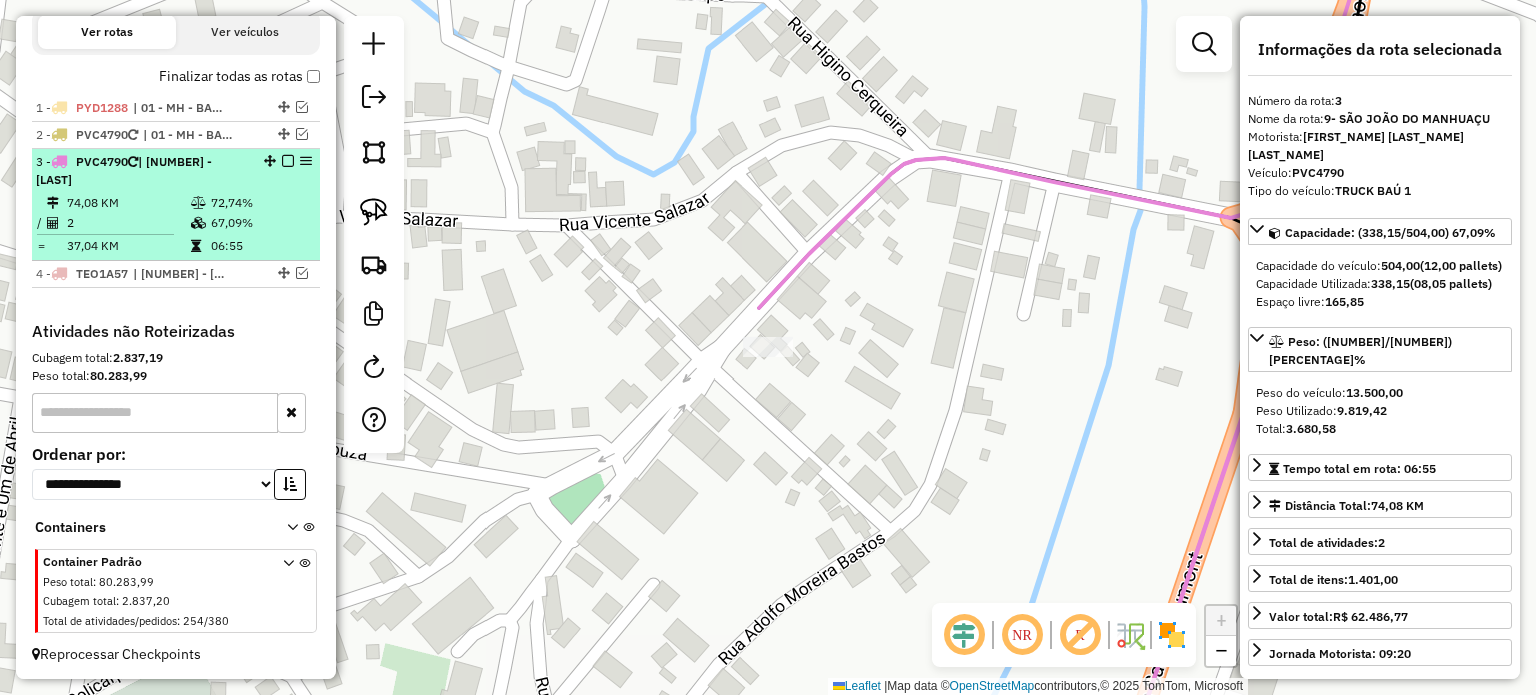 click at bounding box center (288, 161) 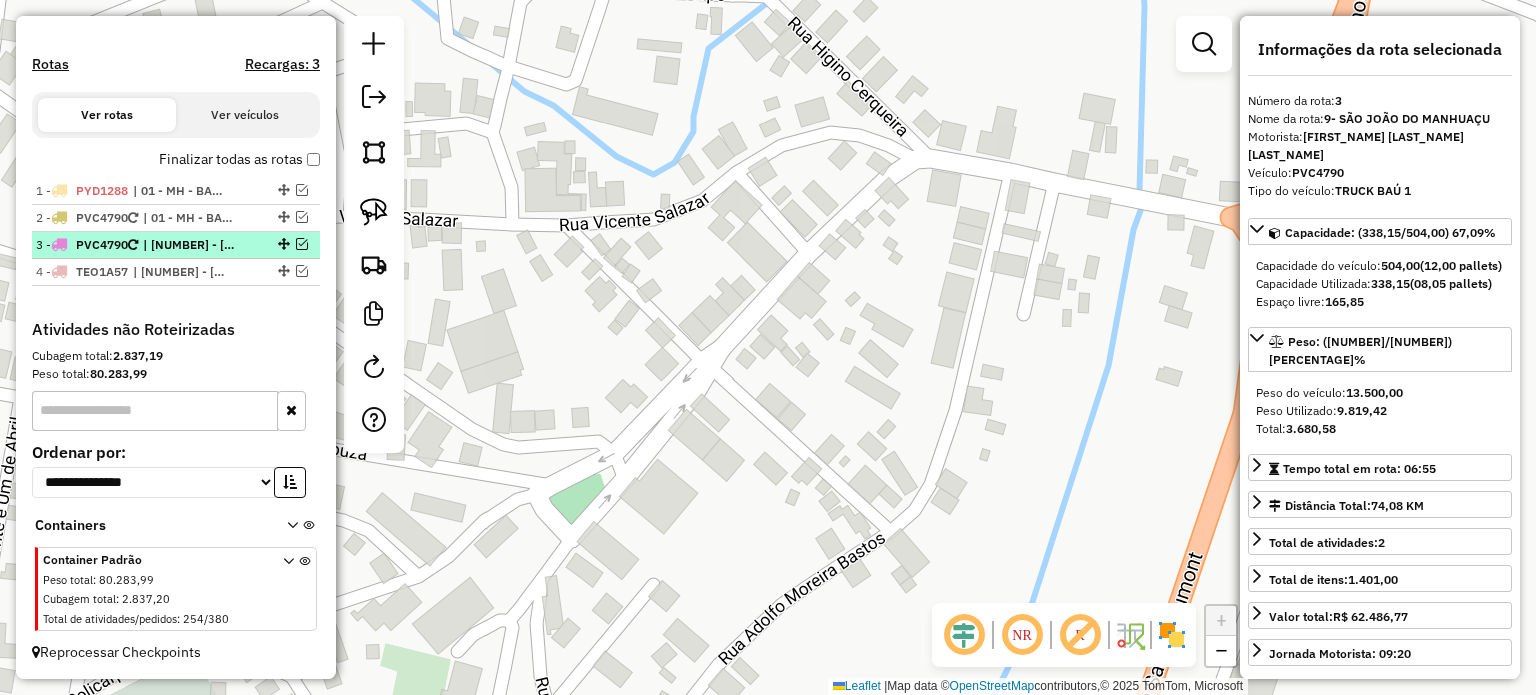 scroll, scrollTop: 586, scrollLeft: 0, axis: vertical 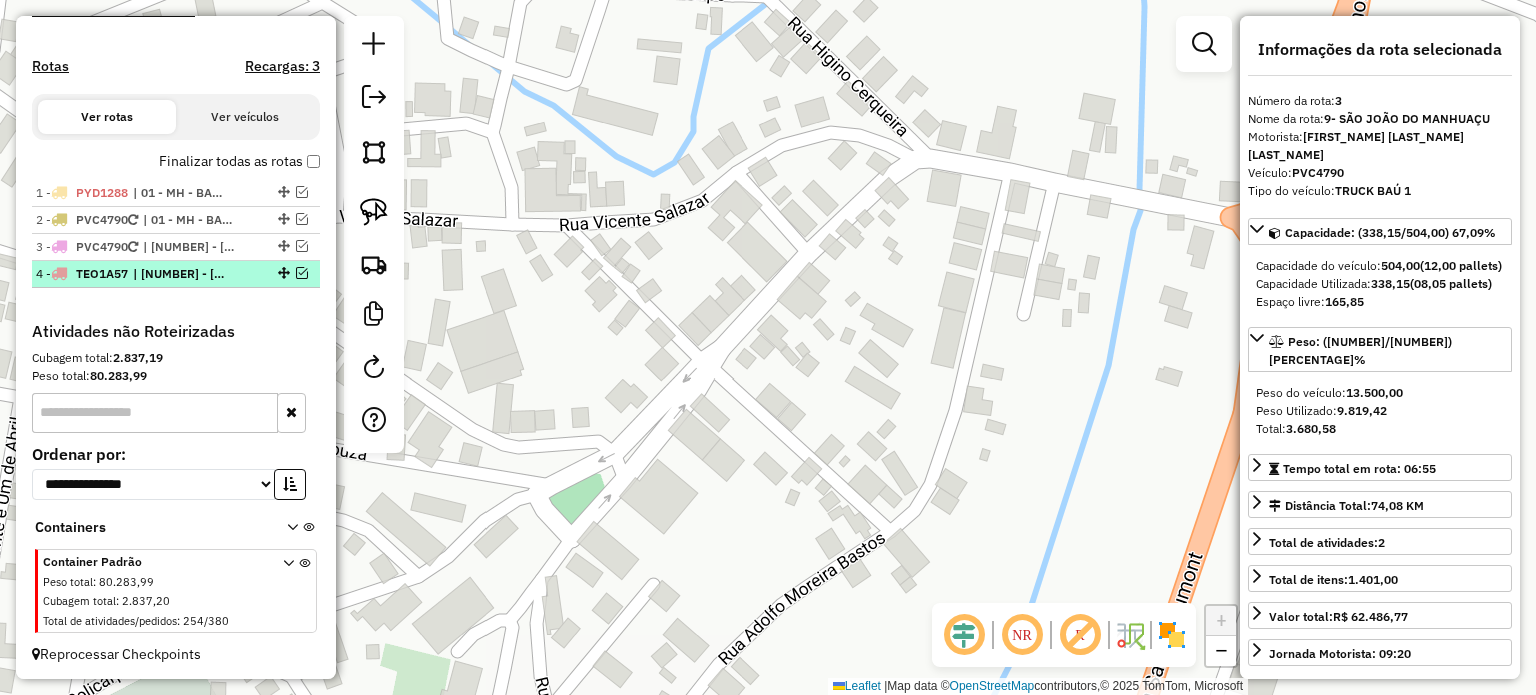 click at bounding box center (302, 273) 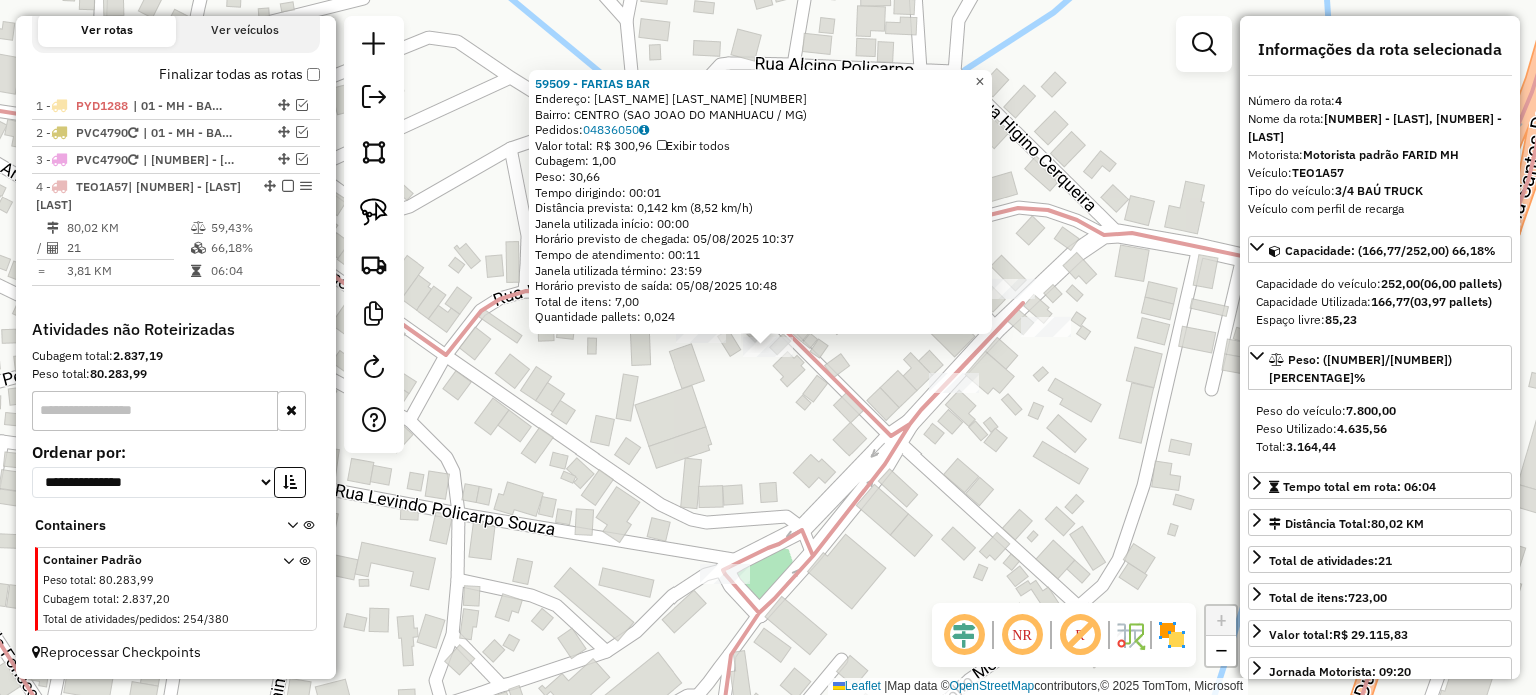 click on "×" 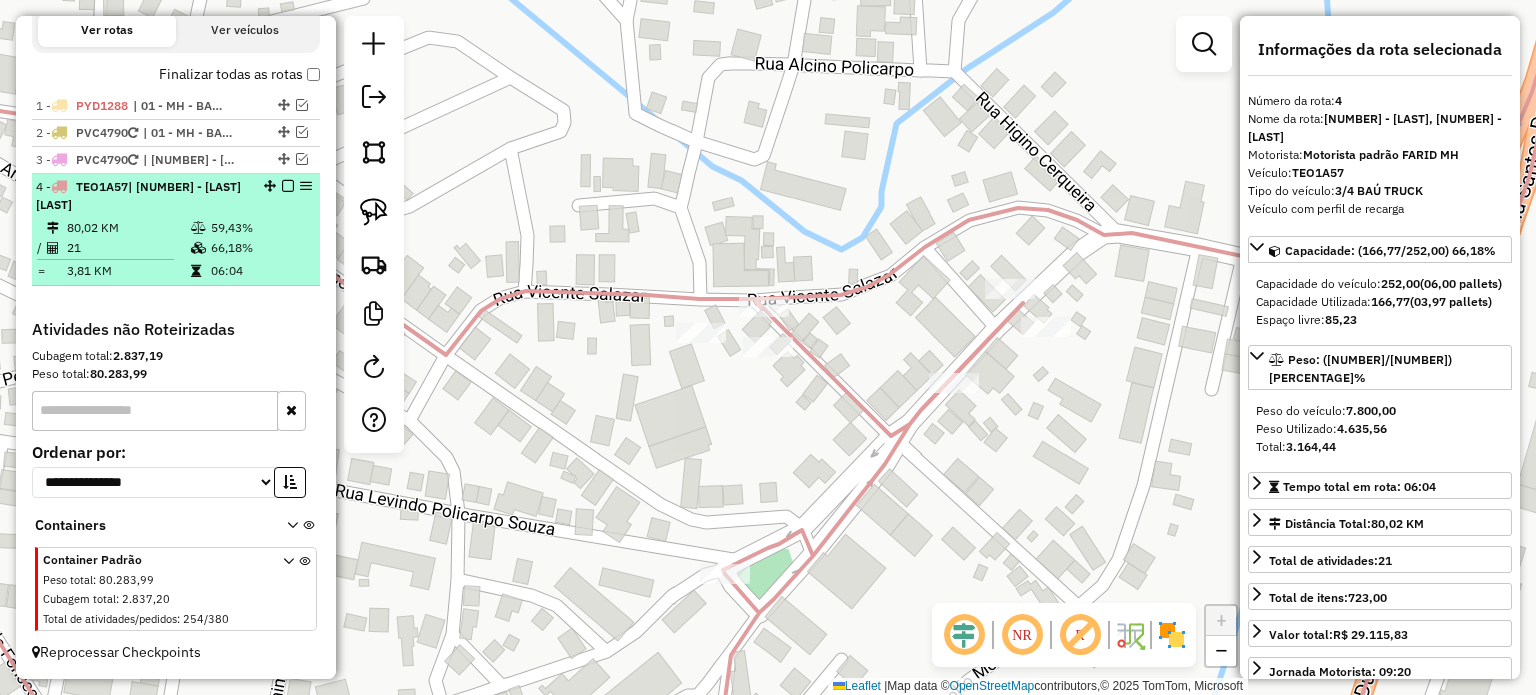 click at bounding box center (288, 186) 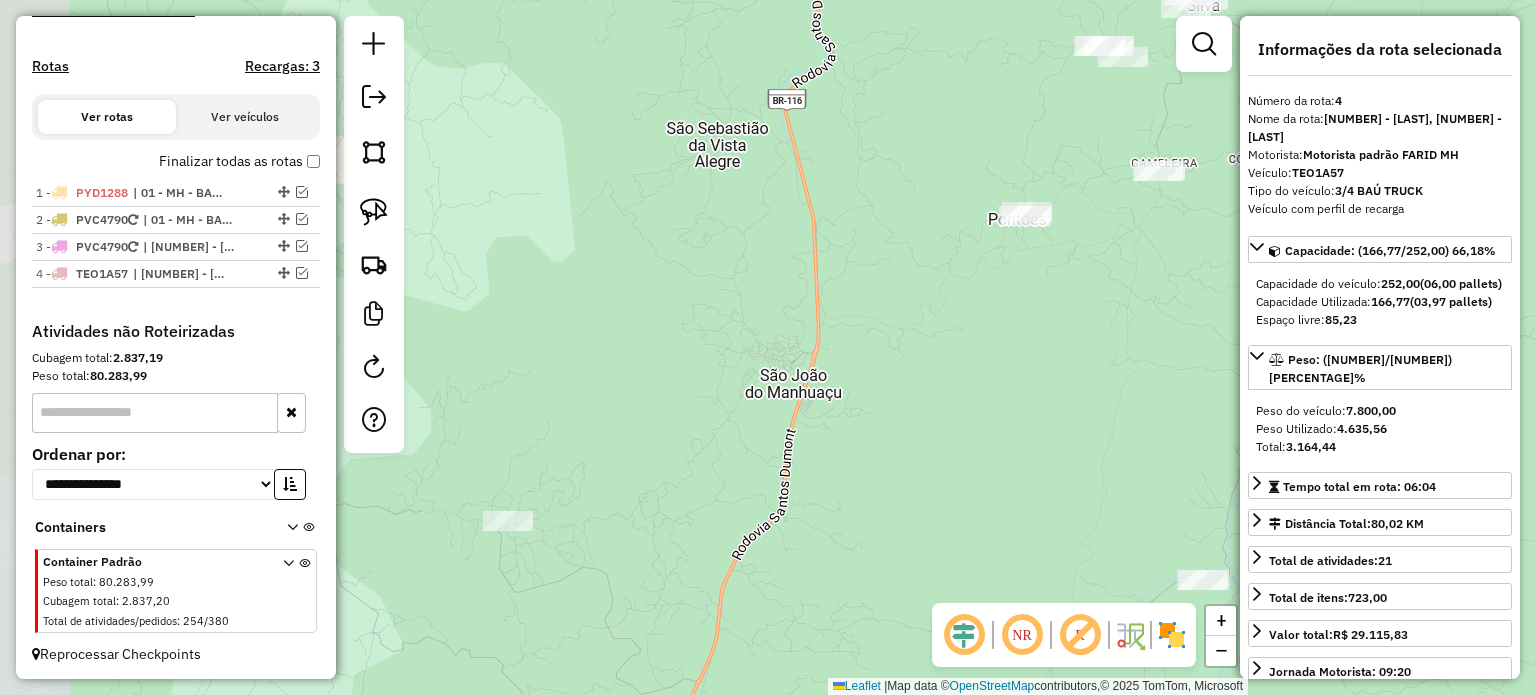 drag, startPoint x: 584, startPoint y: 416, endPoint x: 687, endPoint y: 375, distance: 110.860275 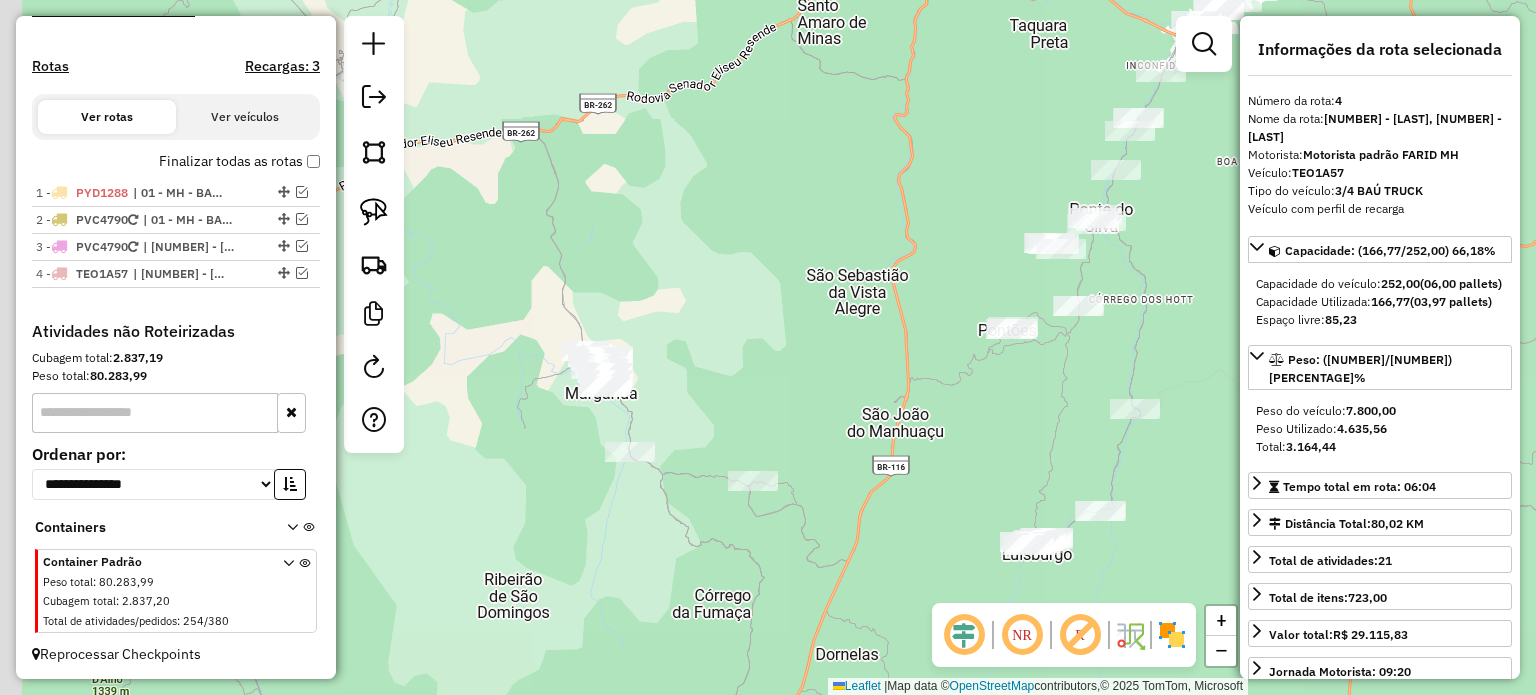 drag, startPoint x: 654, startPoint y: 383, endPoint x: 812, endPoint y: 415, distance: 161.20795 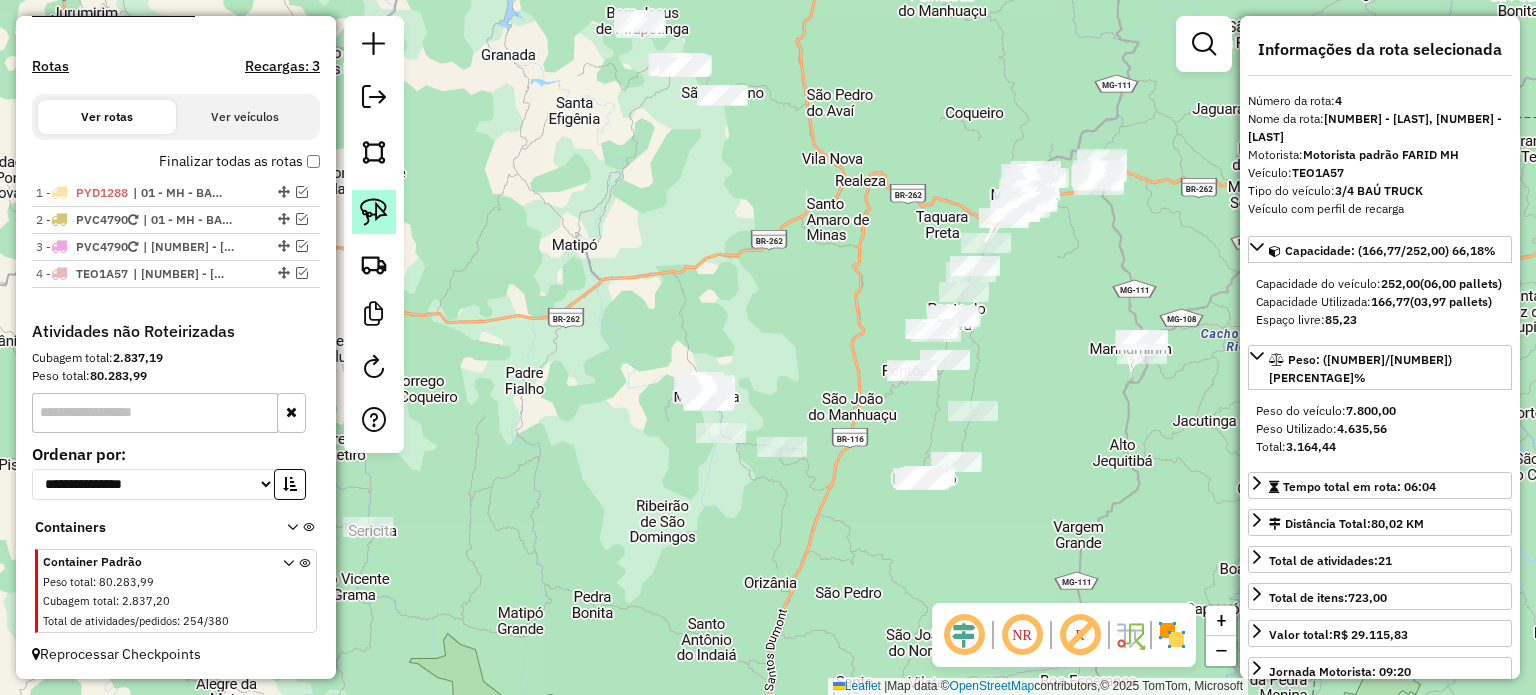 click 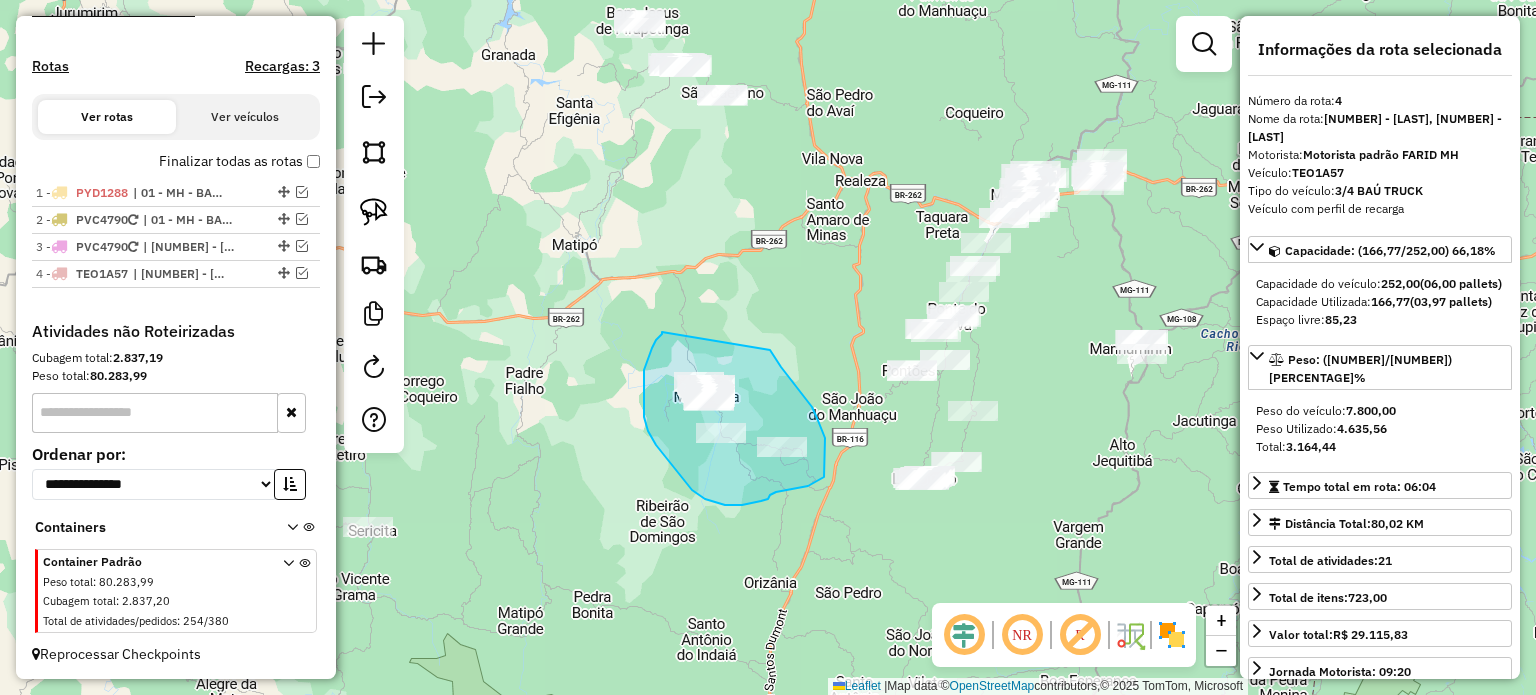 drag, startPoint x: 662, startPoint y: 332, endPoint x: 768, endPoint y: 347, distance: 107.05606 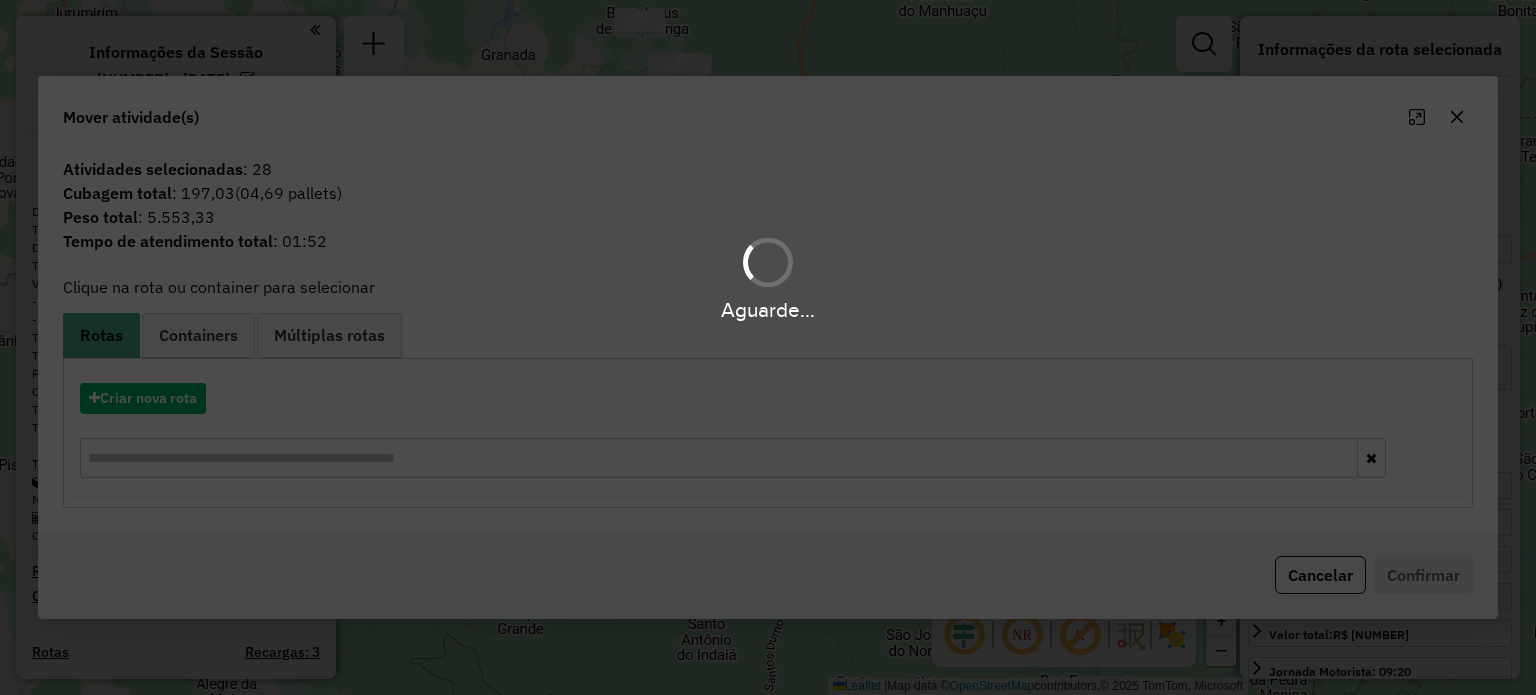 select on "*********" 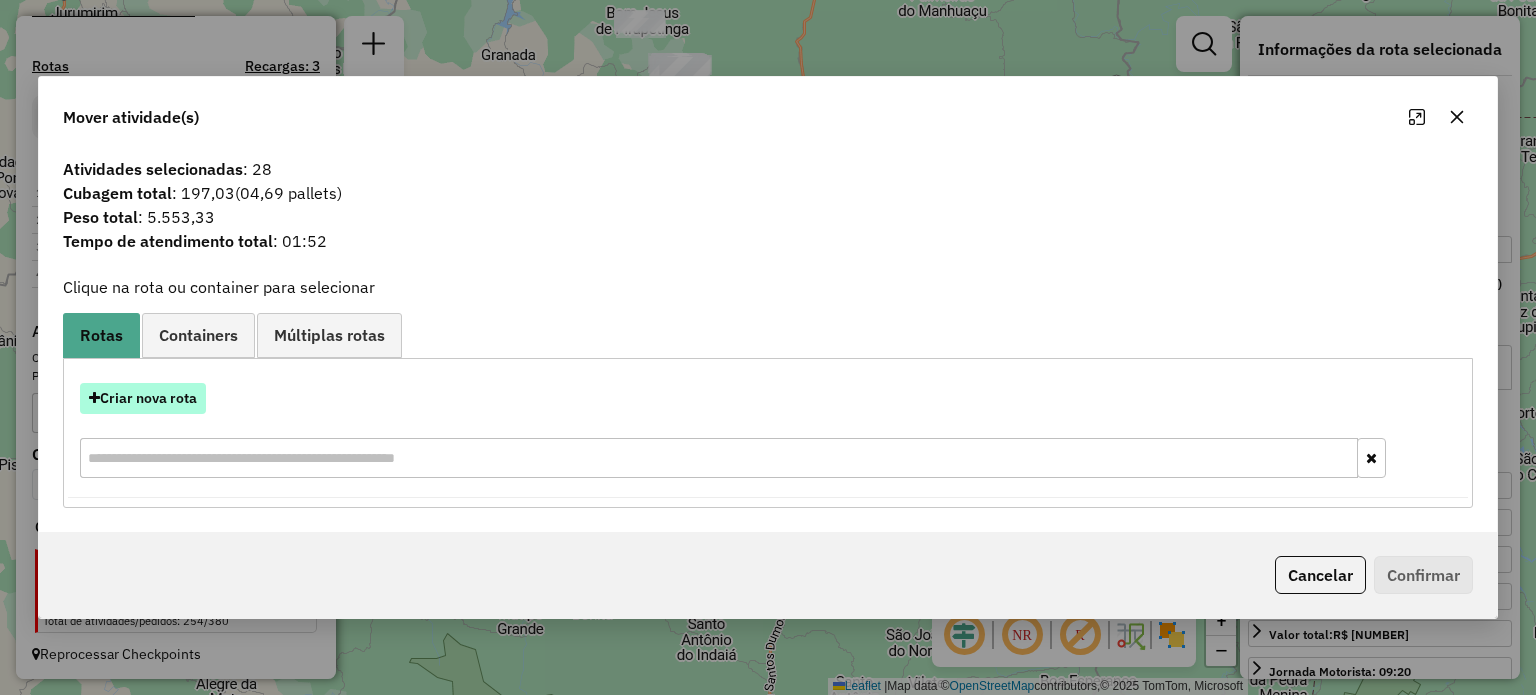 click on "Criar nova rota" at bounding box center [143, 398] 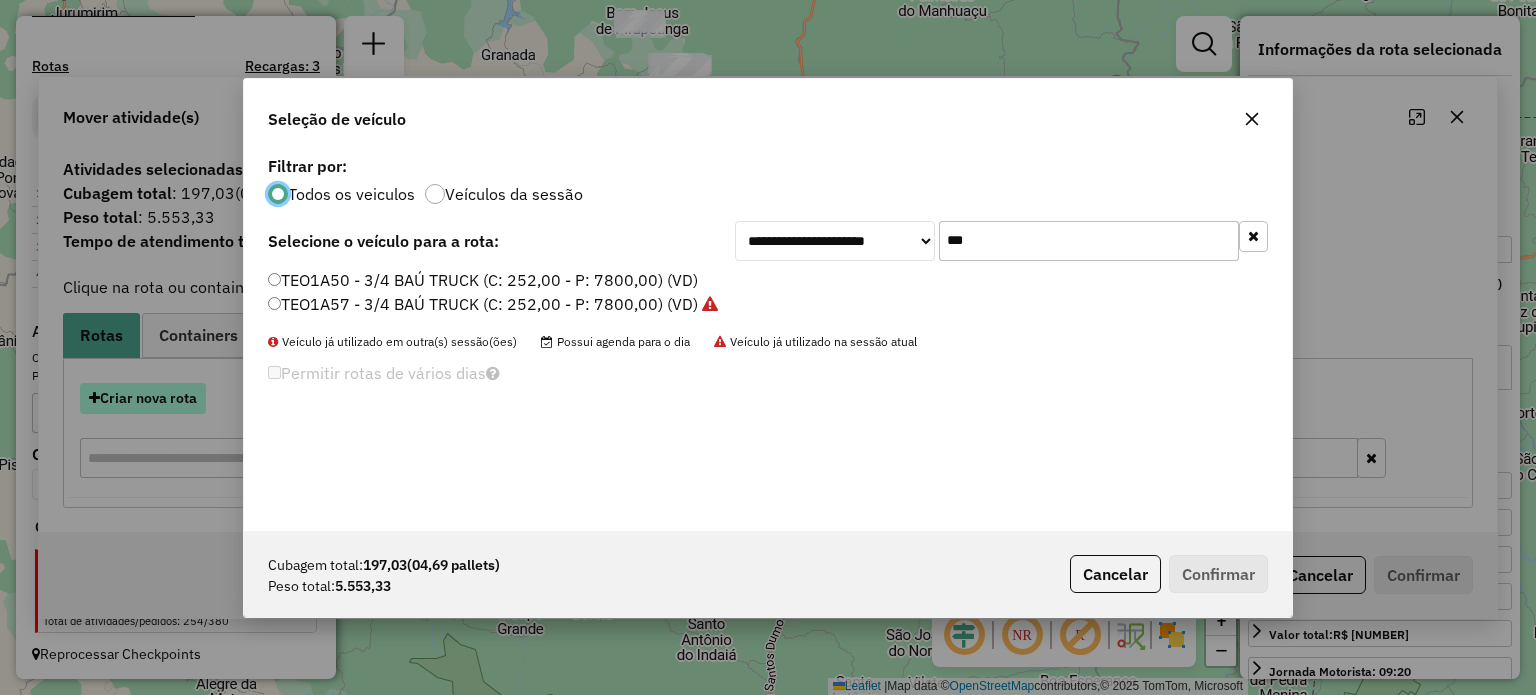 scroll, scrollTop: 10, scrollLeft: 6, axis: both 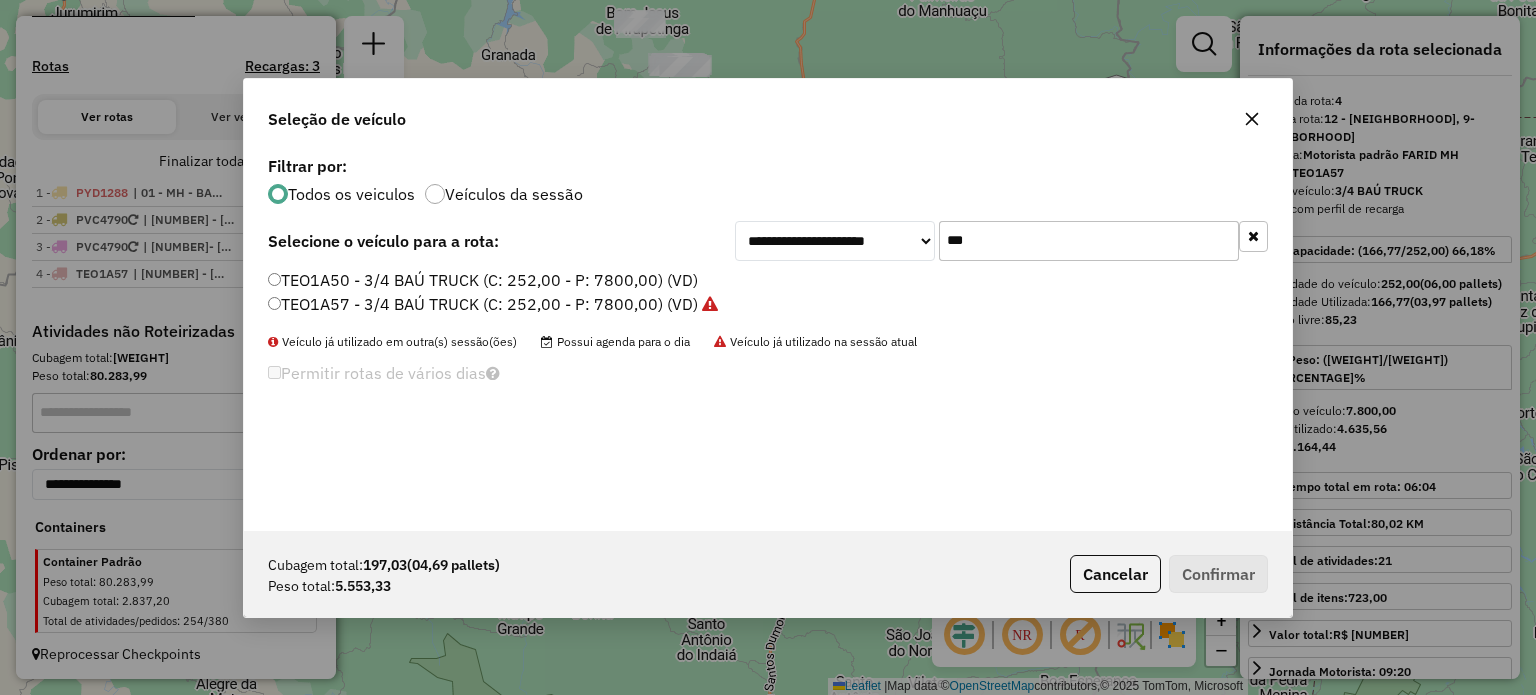 click on "**********" 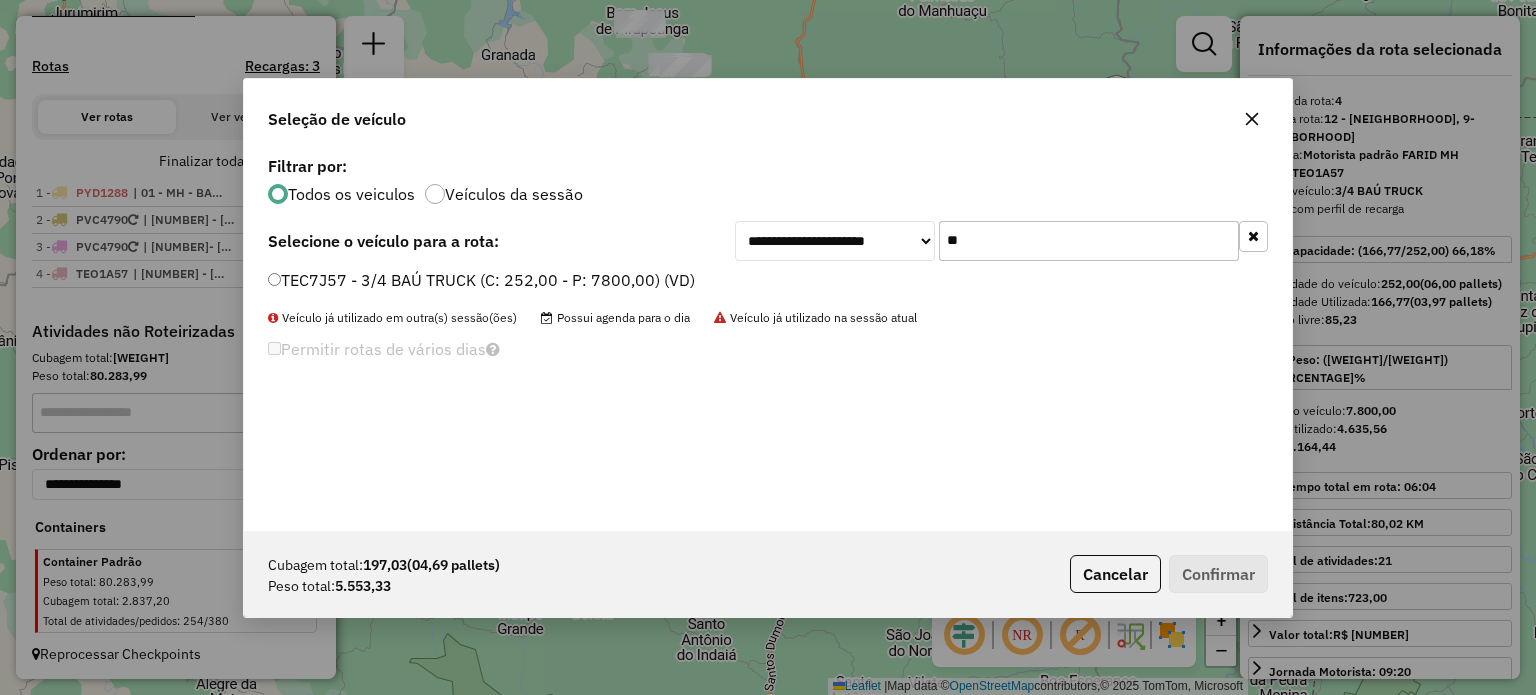 type on "**" 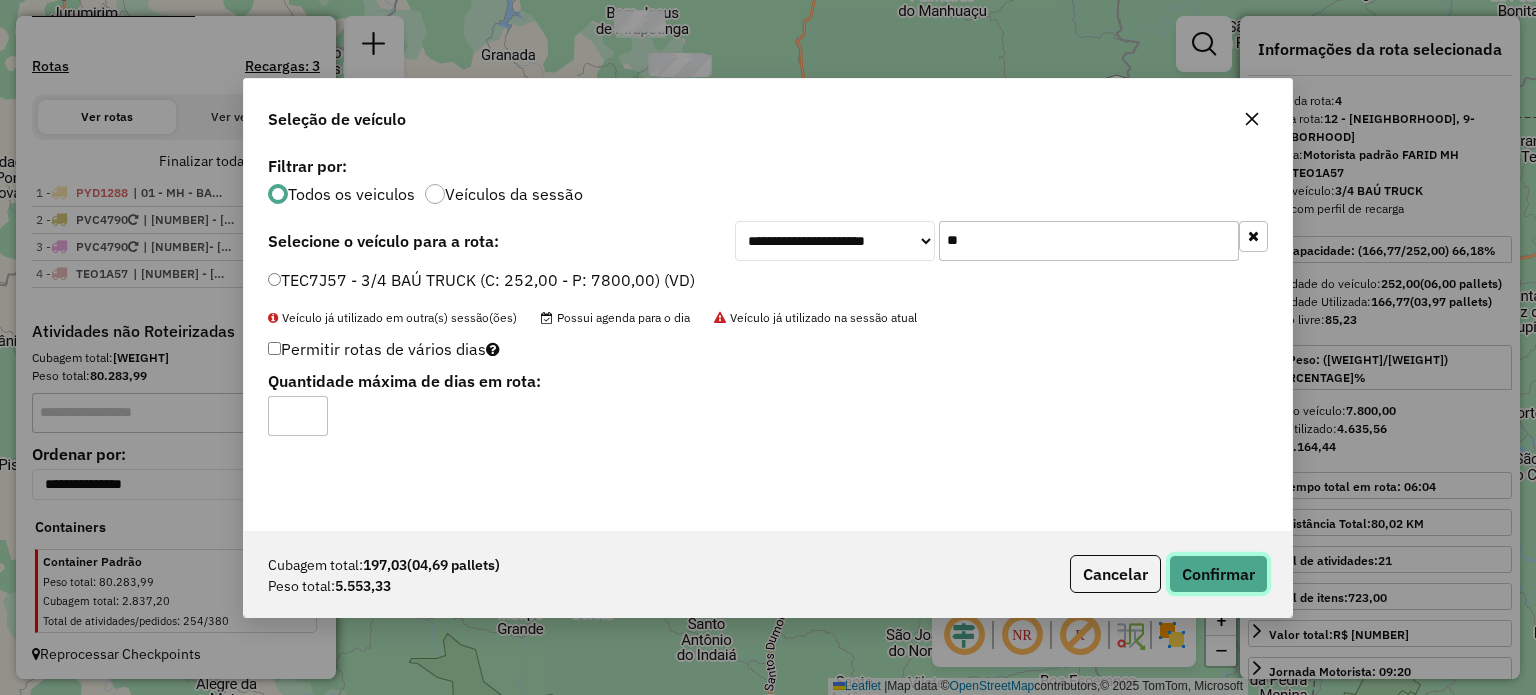 click on "Confirmar" 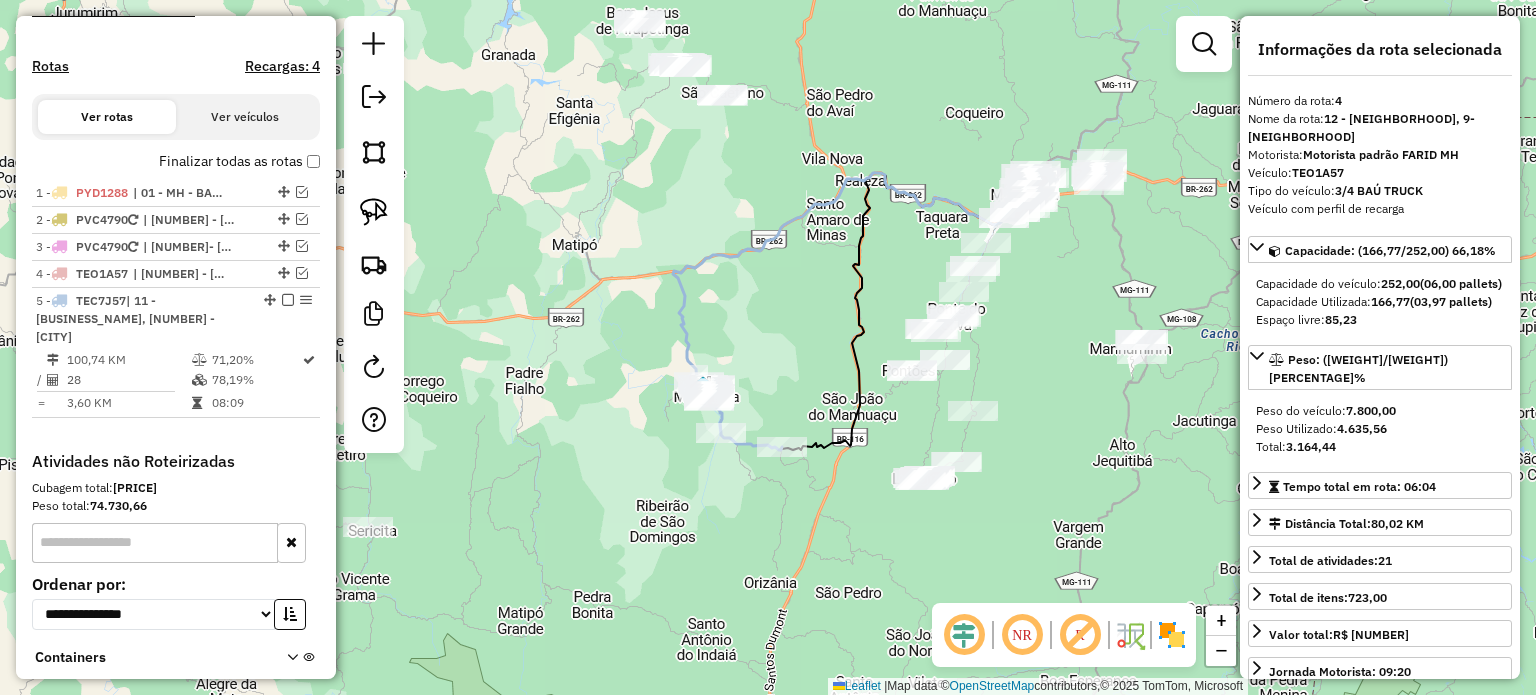 scroll, scrollTop: 716, scrollLeft: 0, axis: vertical 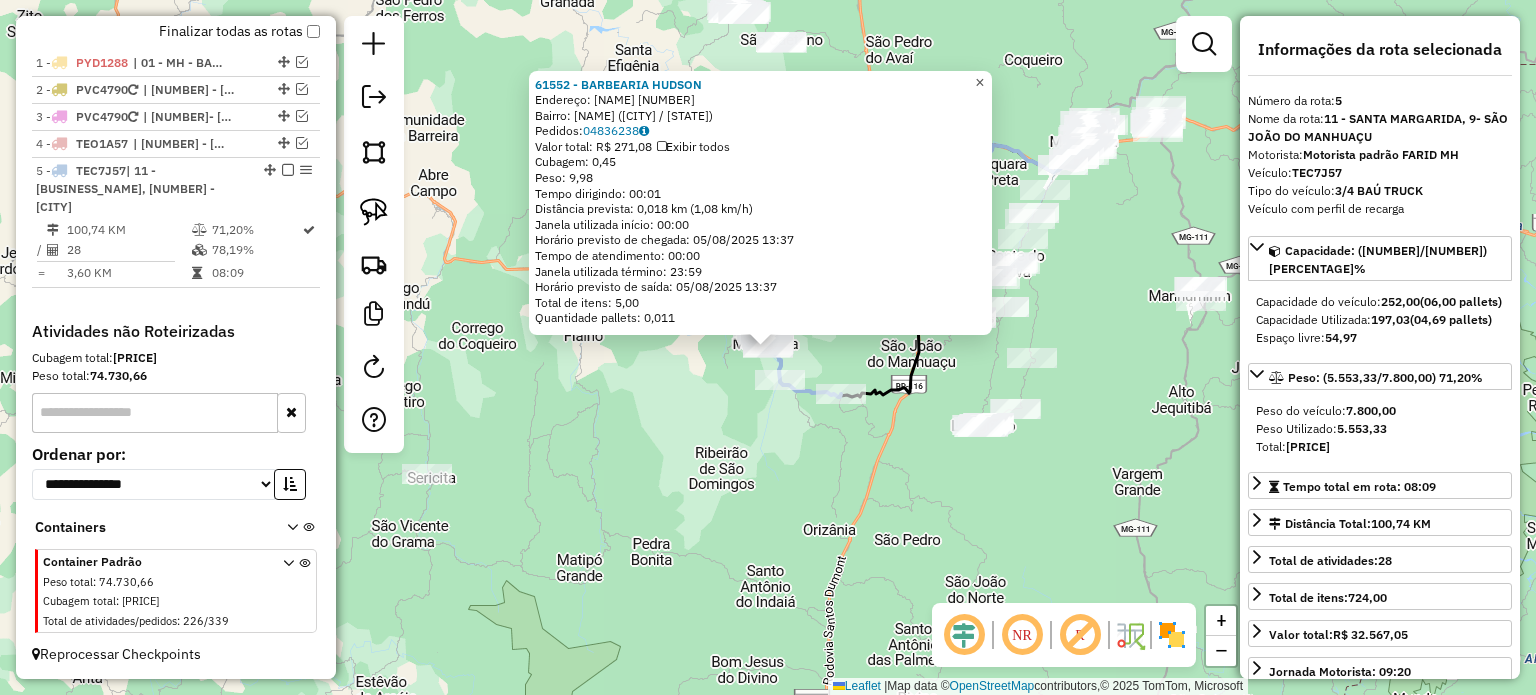 click on "×" 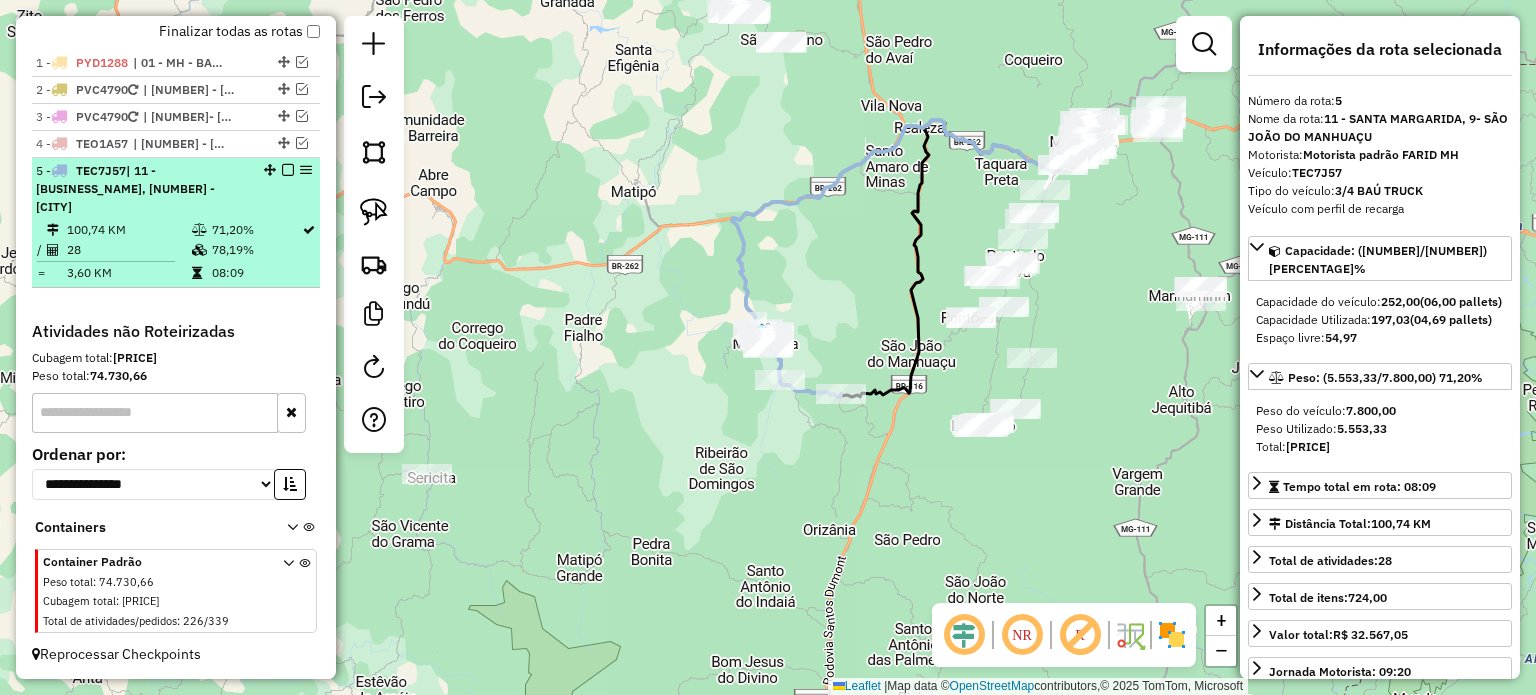 click at bounding box center [288, 170] 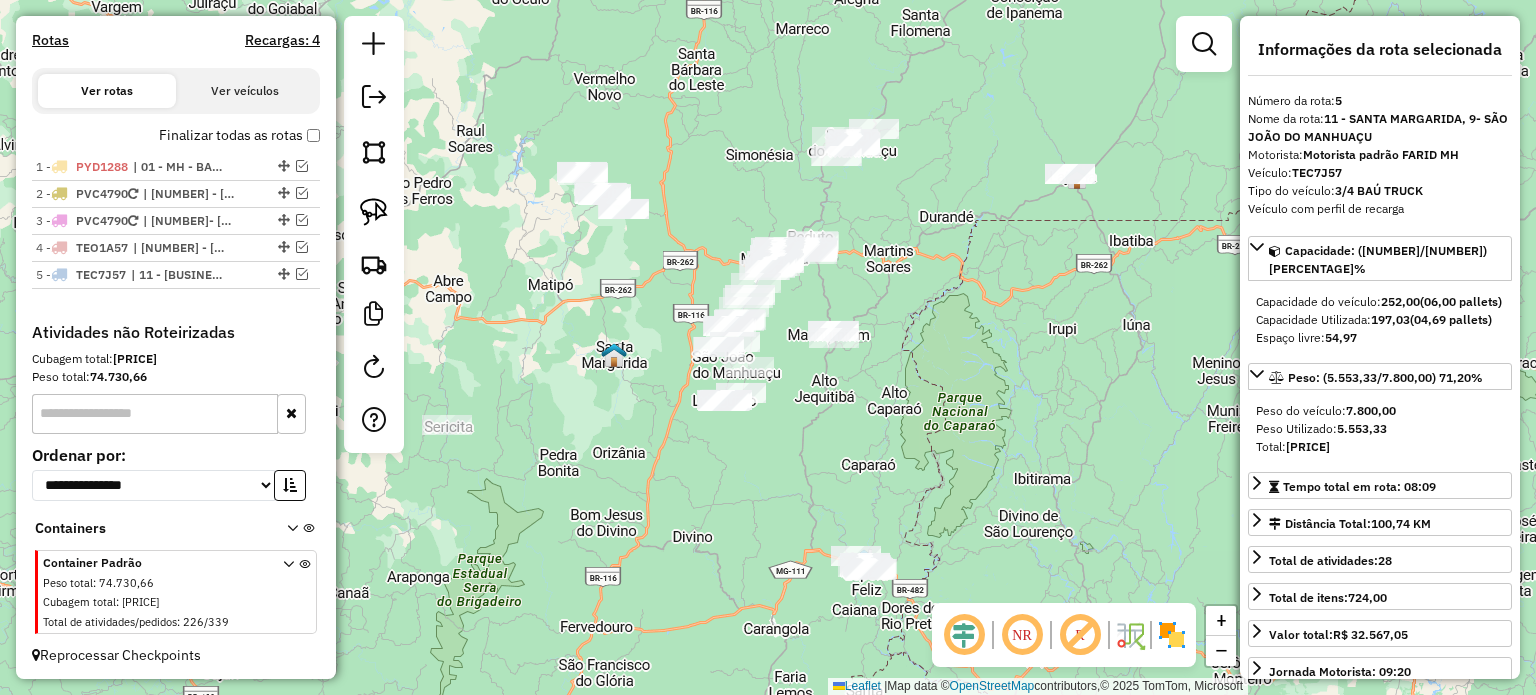 drag, startPoint x: 1009, startPoint y: 231, endPoint x: 905, endPoint y: 191, distance: 111.42711 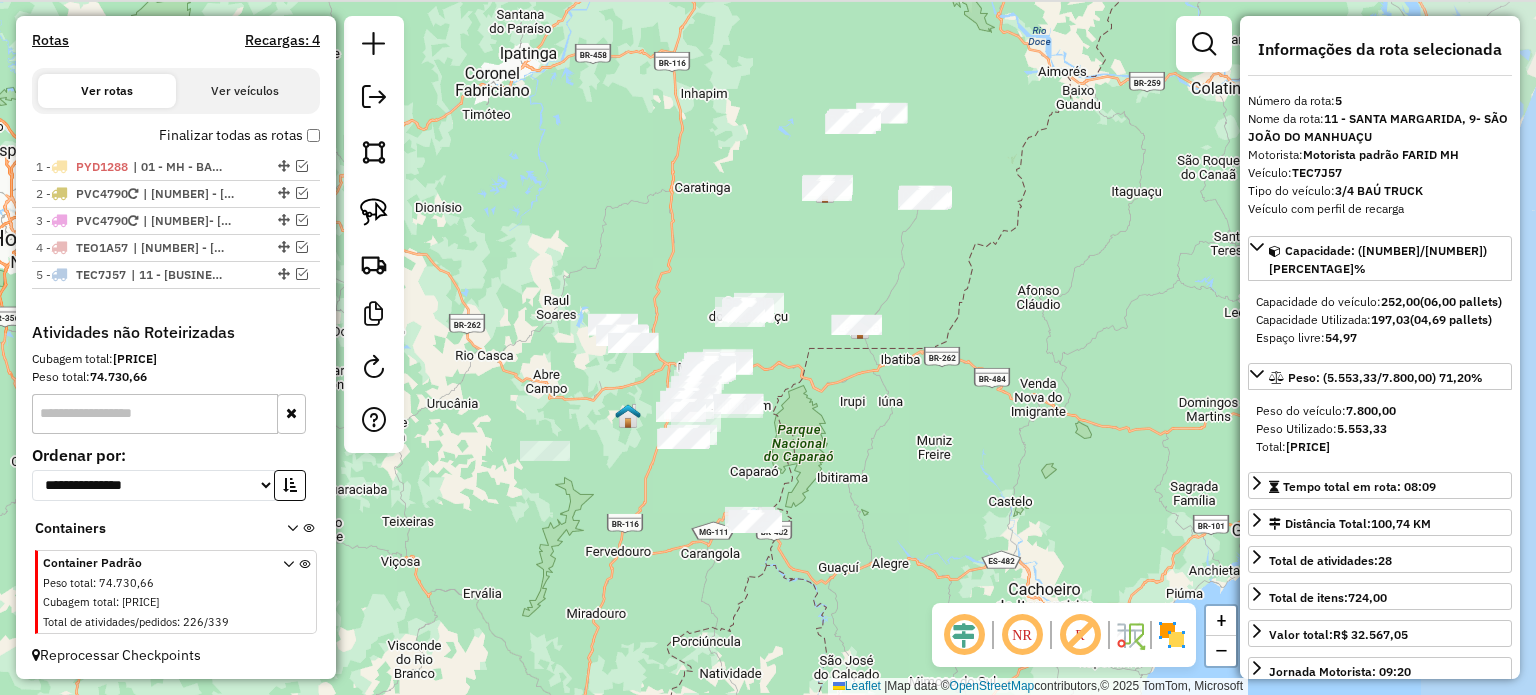 drag, startPoint x: 940, startPoint y: 80, endPoint x: 813, endPoint y: 280, distance: 236.9156 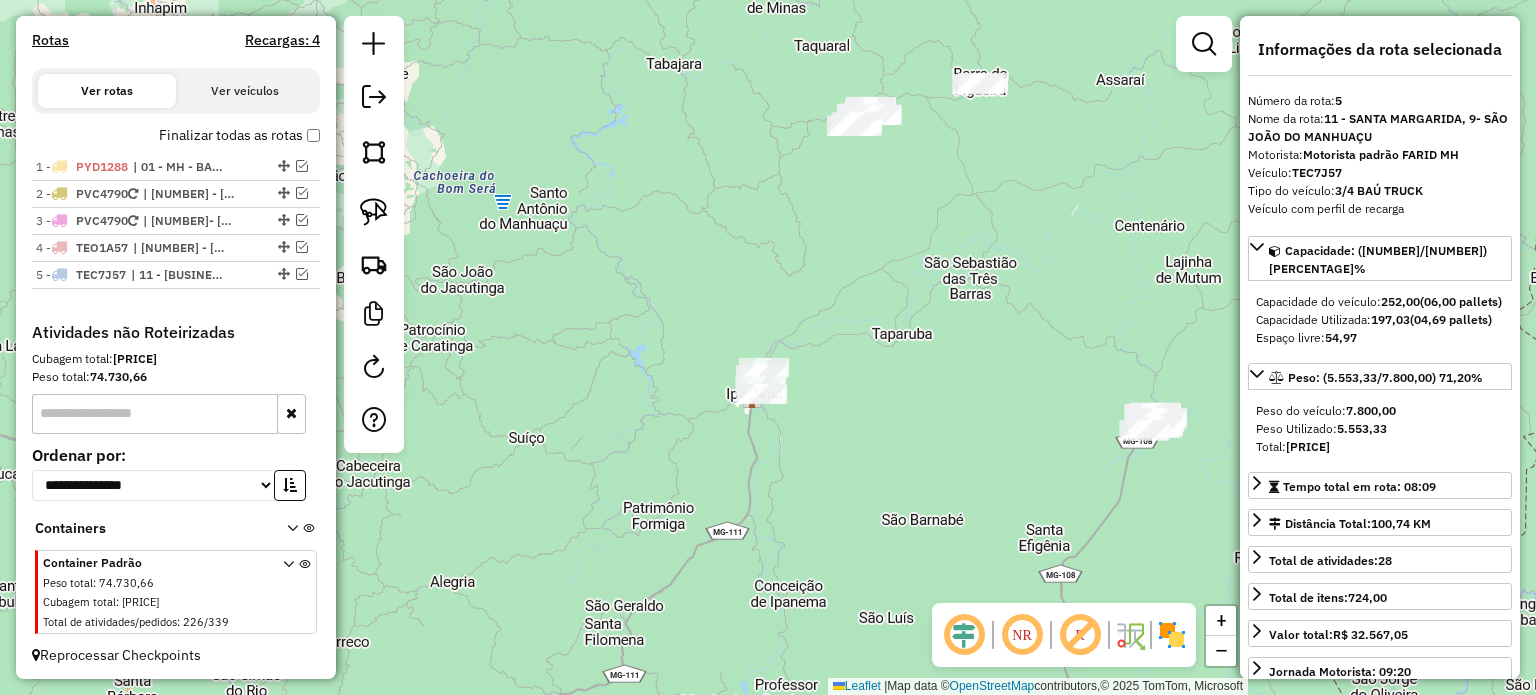 drag, startPoint x: 856, startPoint y: 291, endPoint x: 773, endPoint y: 391, distance: 129.95769 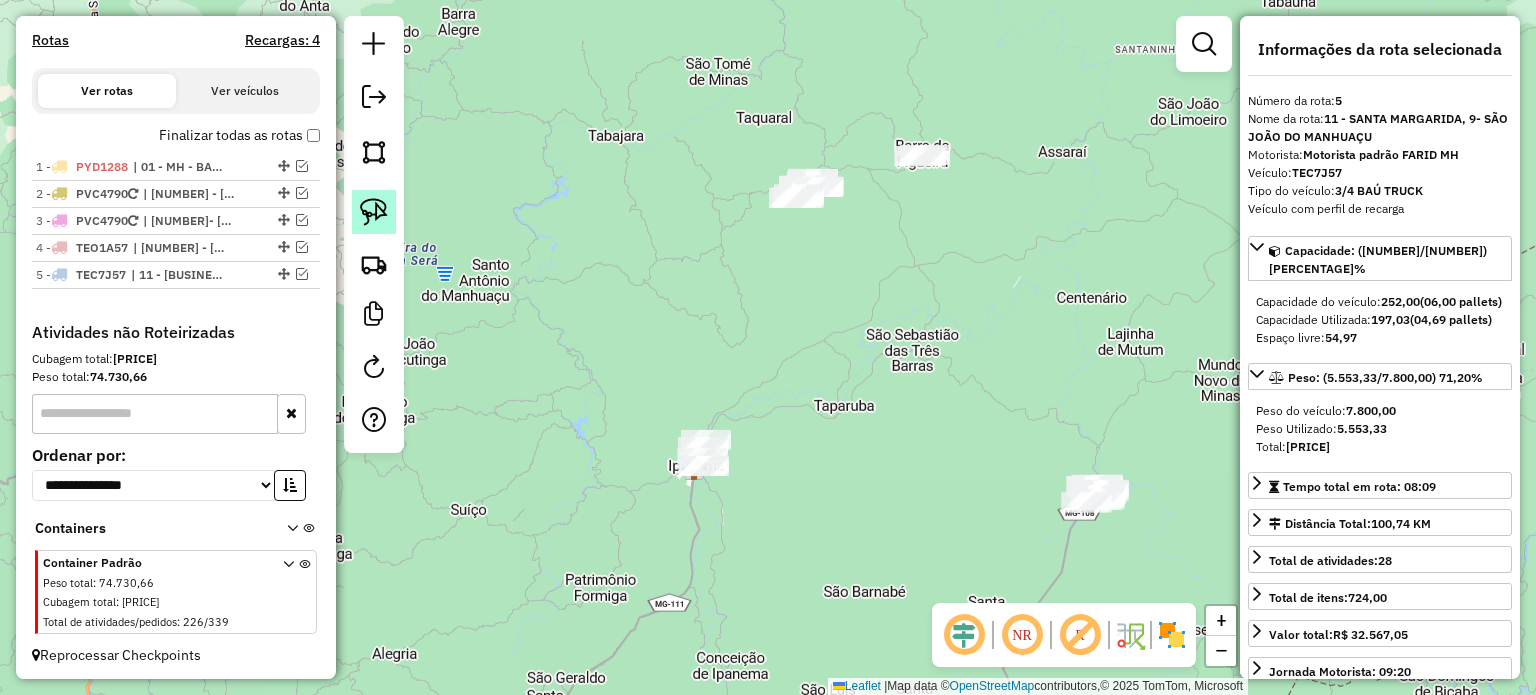 drag, startPoint x: 378, startPoint y: 210, endPoint x: 511, endPoint y: 176, distance: 137.2771 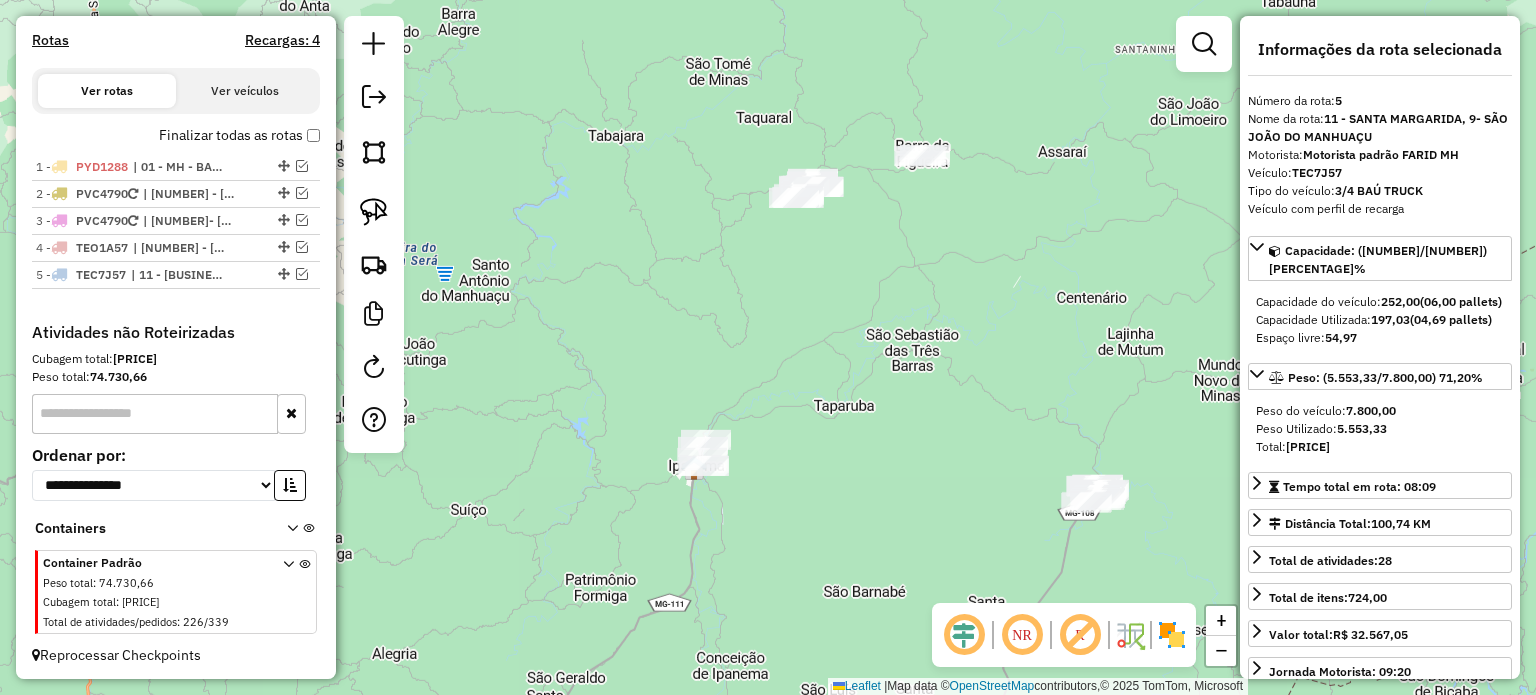 click 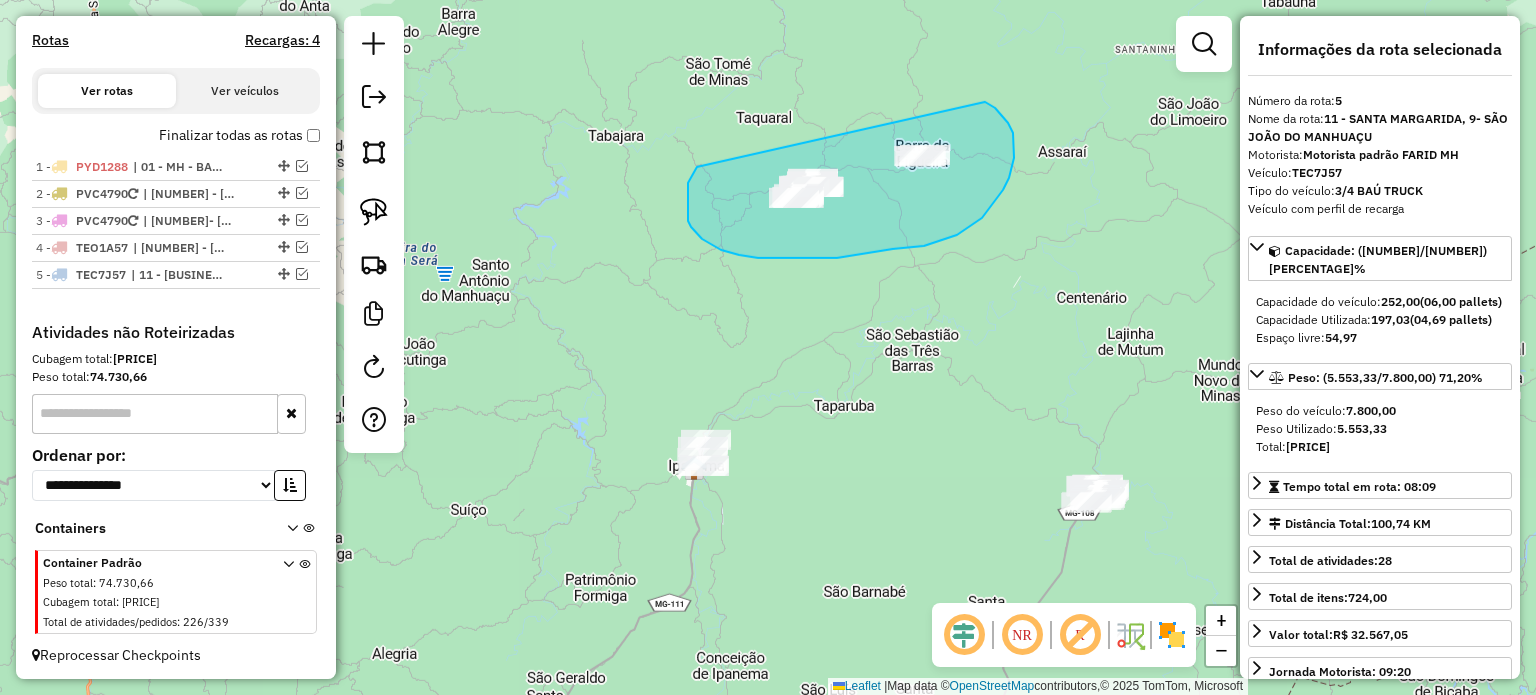 drag, startPoint x: 697, startPoint y: 167, endPoint x: 903, endPoint y: 89, distance: 220.27255 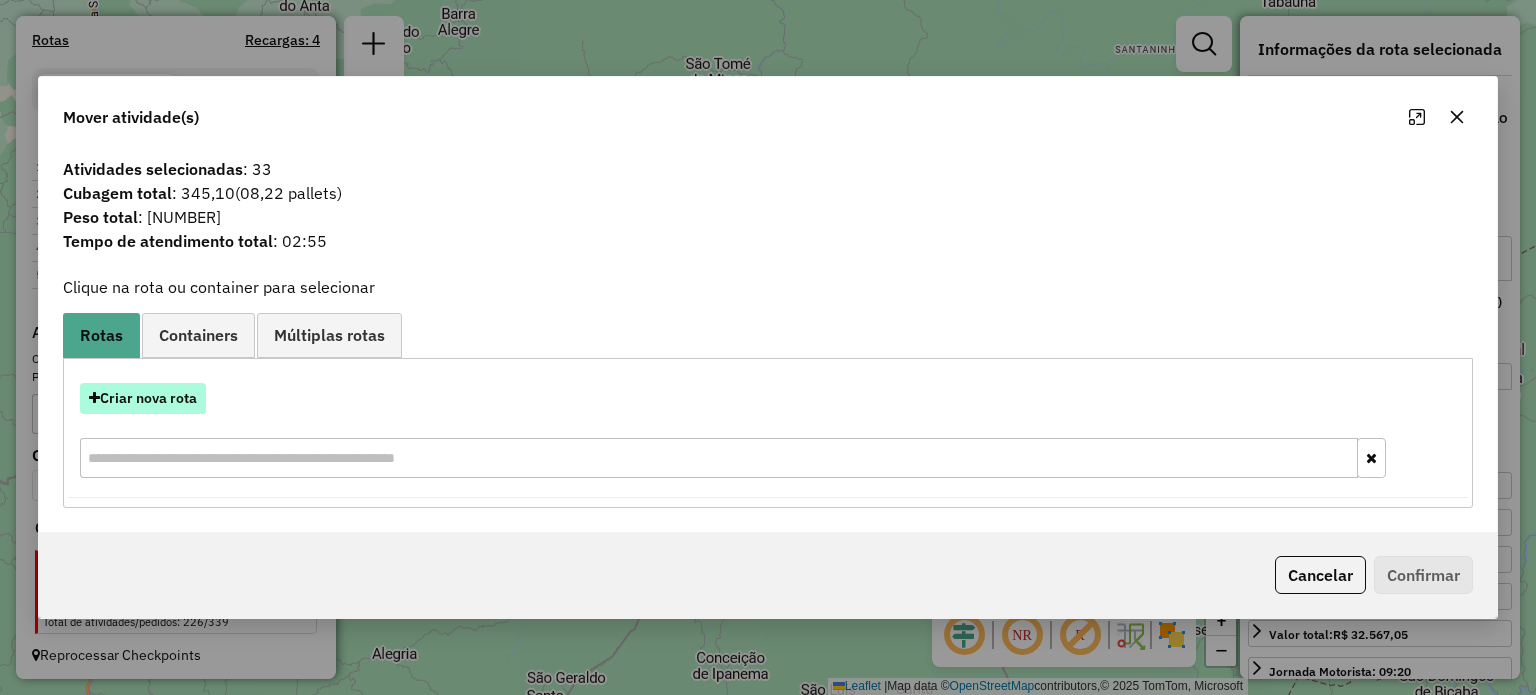 click on "Criar nova rota" at bounding box center [143, 398] 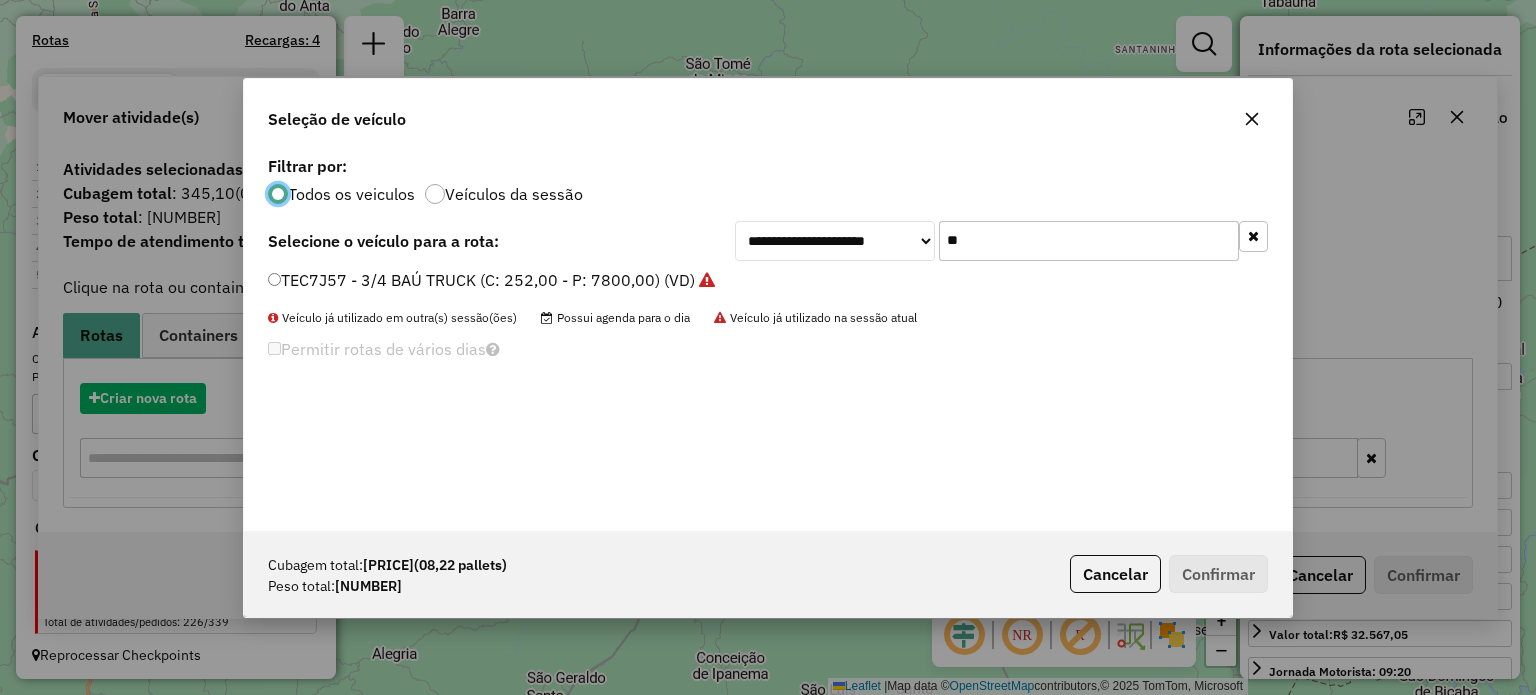 scroll, scrollTop: 10, scrollLeft: 6, axis: both 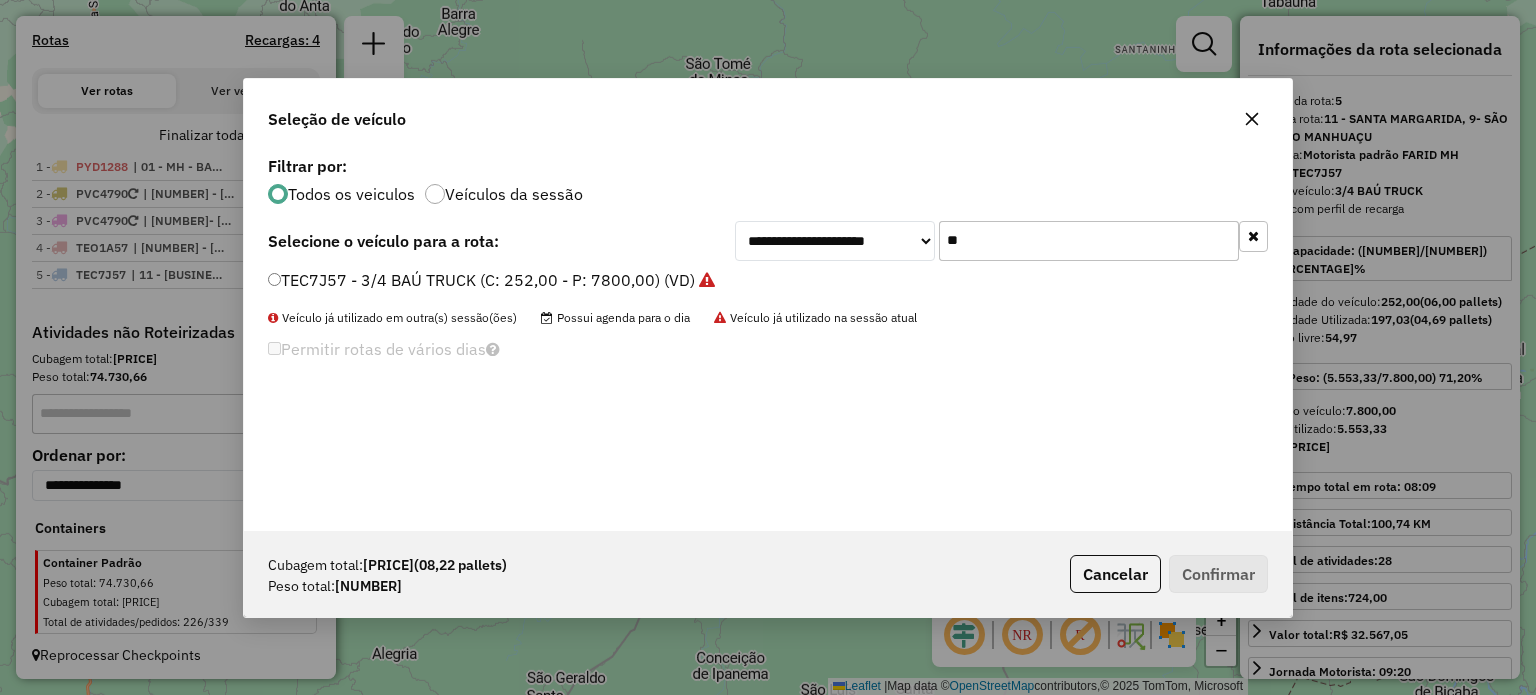 drag, startPoint x: 950, startPoint y: 237, endPoint x: 908, endPoint y: 241, distance: 42.190044 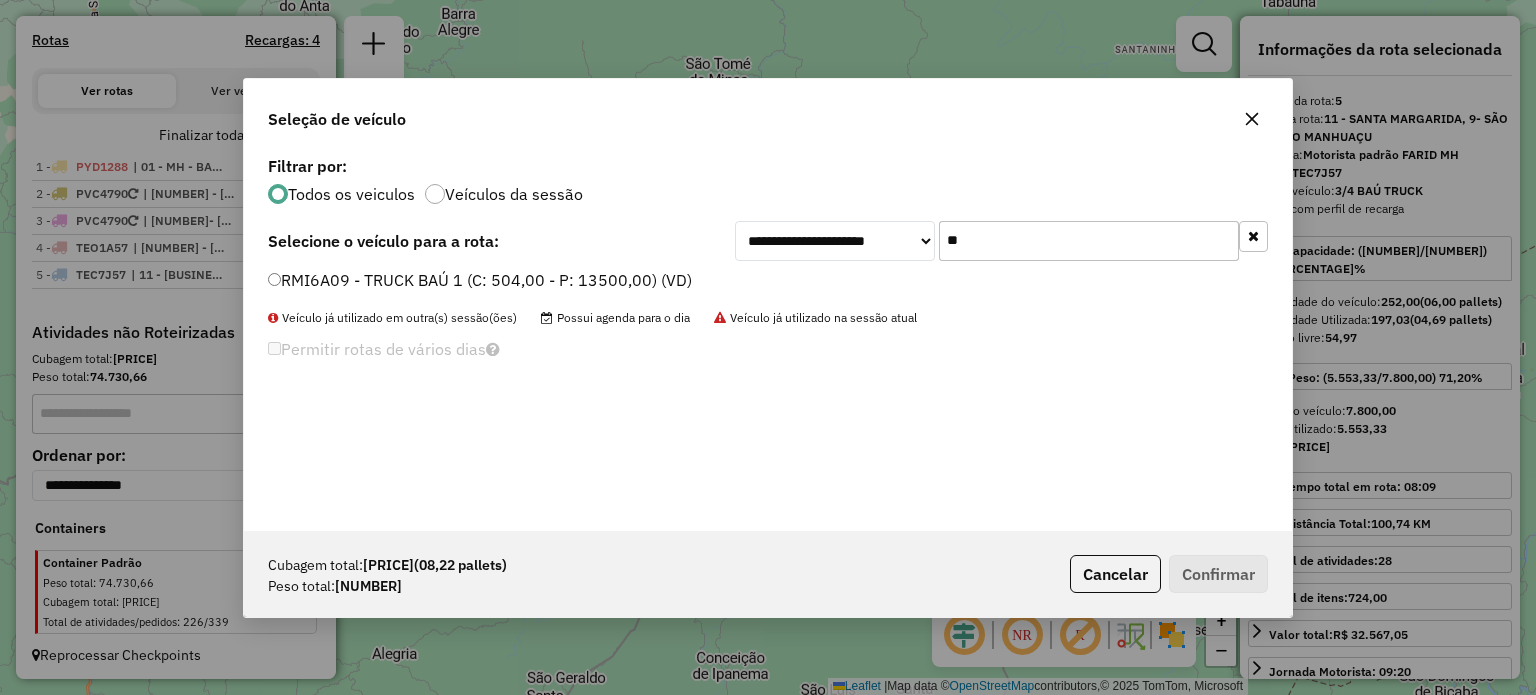 type on "**" 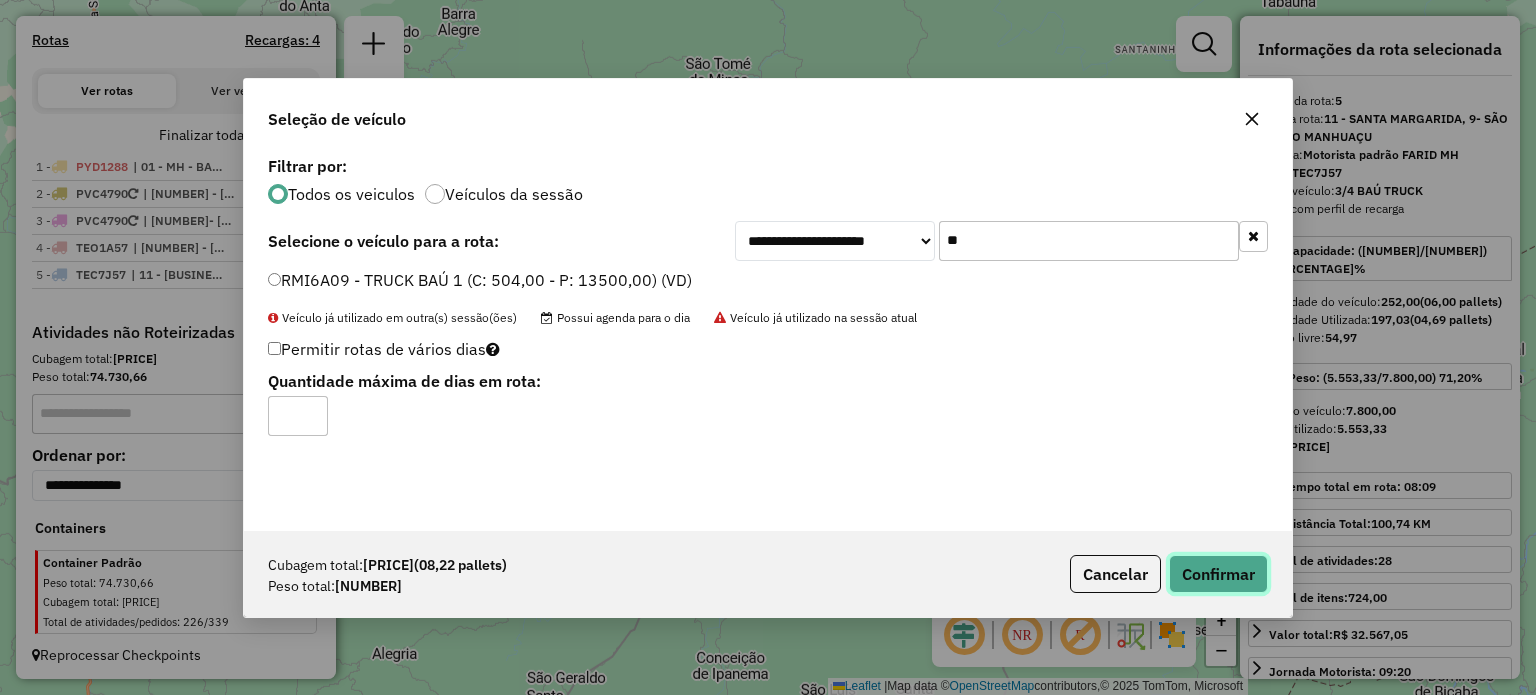 click on "Confirmar" 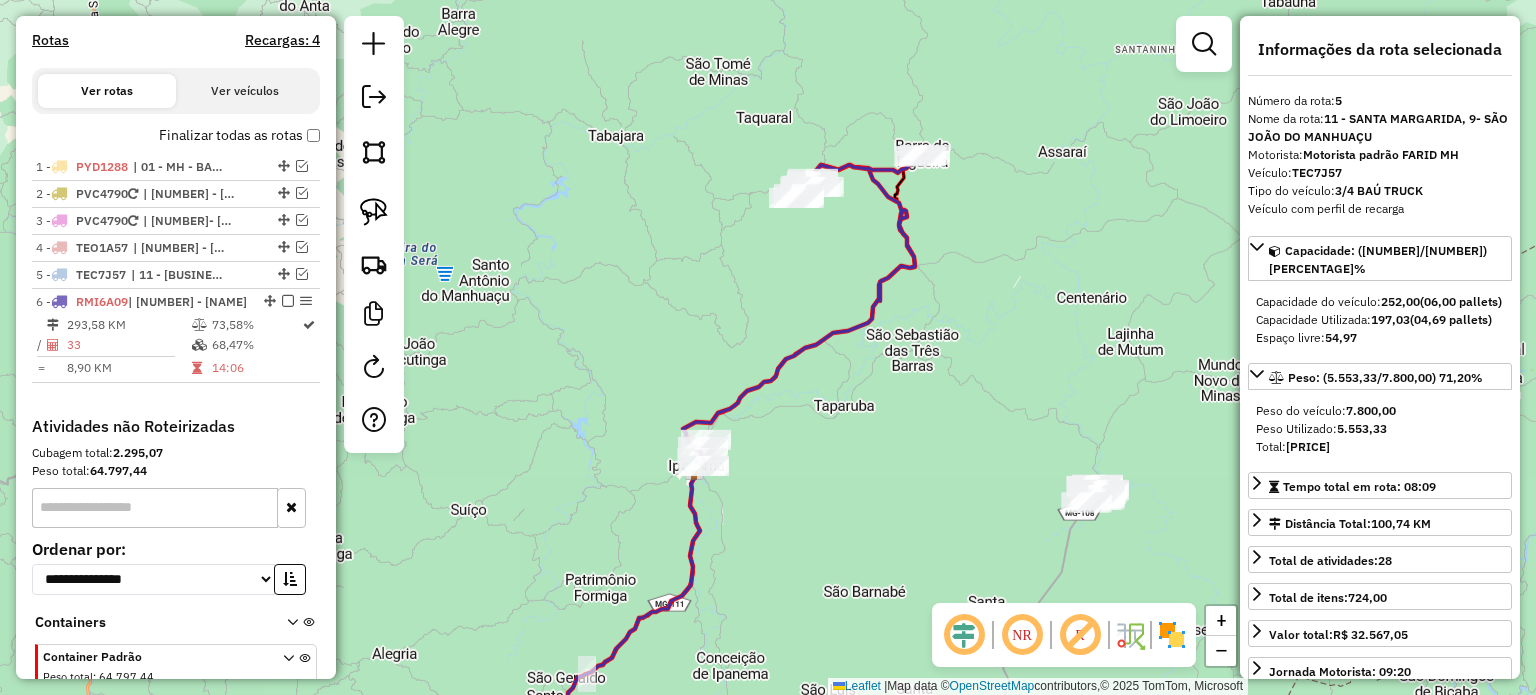 scroll, scrollTop: 706, scrollLeft: 0, axis: vertical 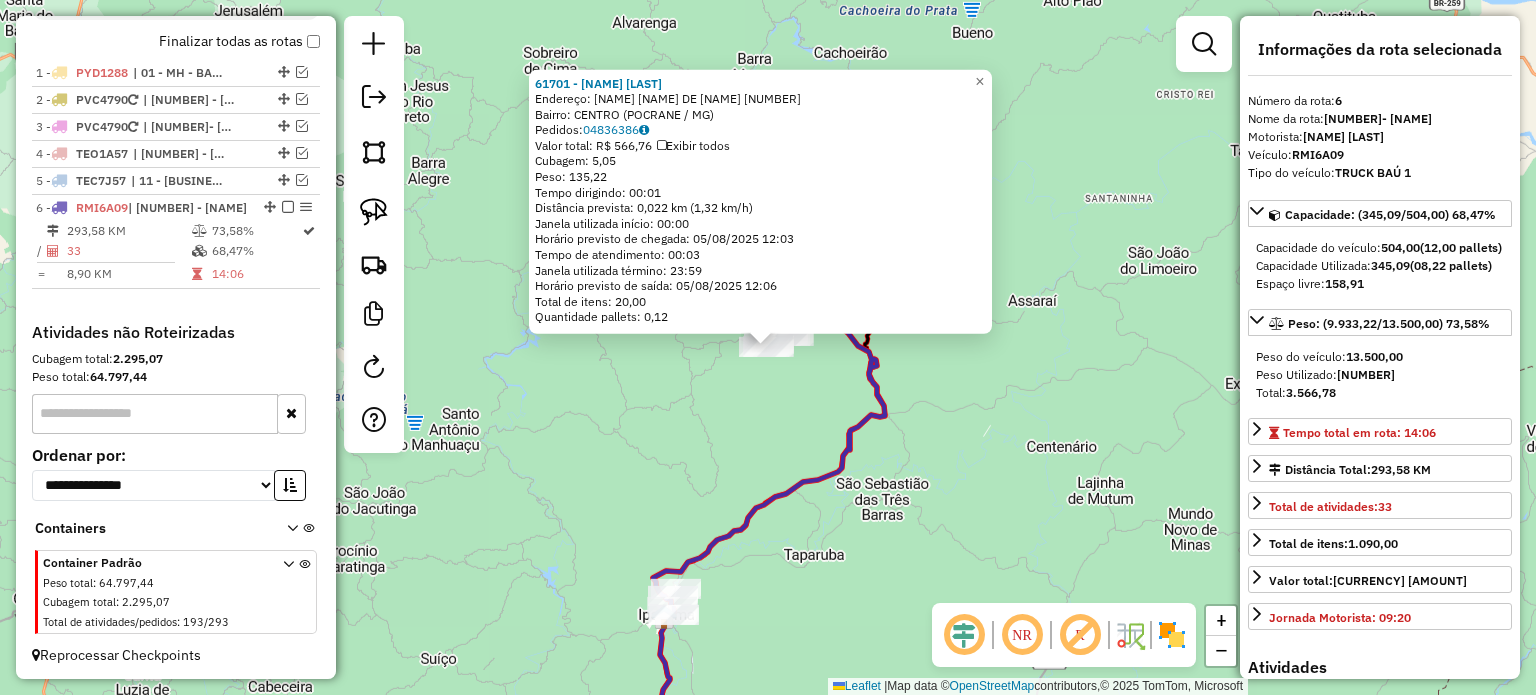 click on "61701 - LILIAM BRUNA  Endereço:  ANUNCIATO FERREIRA DE CASTRO 845   Bairro: CENTRO (POCRANE / MG)   Pedidos:  04836386   Valor total: R$ 566,76   Exibir todos   Cubagem: 5,05  Peso: 135,22  Tempo dirigindo: 00:01   Distância prevista: 0,022 km (1,32 km/h)   Janela utilizada início: 00:00   Horário previsto de chegada: 05/08/2025 12:03   Tempo de atendimento: 00:03   Janela utilizada término: 23:59   Horário previsto de saída: 05/08/2025 12:06   Total de itens: 20,00   Quantidade pallets: 0,12  × Janela de atendimento Grade de atendimento Capacidade Transportadoras Veículos Cliente Pedidos  Rotas Selecione os dias de semana para filtrar as janelas de atendimento  Seg   Ter   Qua   Qui   Sex   Sáb   Dom  Informe o período da janela de atendimento: De: Até:  Filtrar exatamente a janela do cliente  Considerar janela de atendimento padrão  Selecione os dias de semana para filtrar as grades de atendimento  Seg   Ter   Qua   Qui   Sex   Sáb   Dom   Considerar clientes sem dia de atendimento cadastrado" 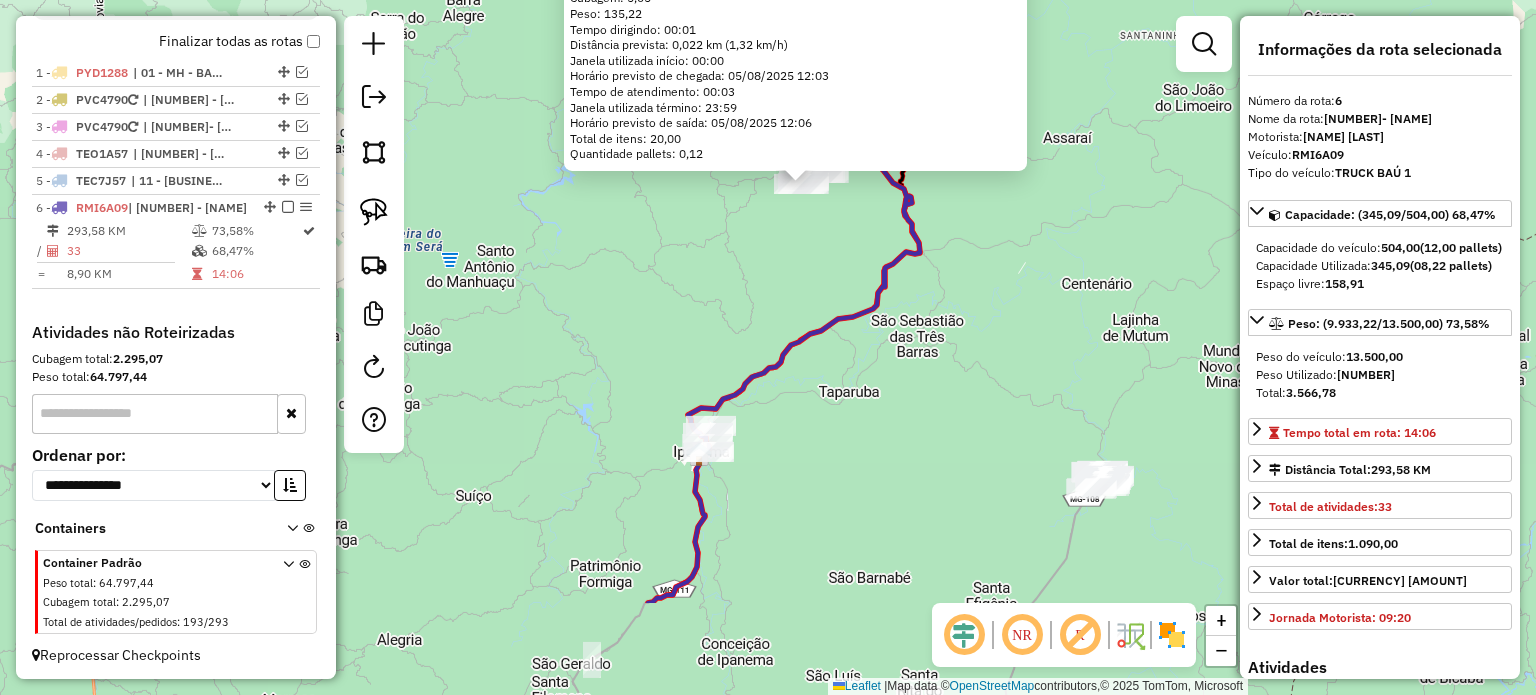 drag, startPoint x: 764, startPoint y: 559, endPoint x: 793, endPoint y: 379, distance: 182.32115 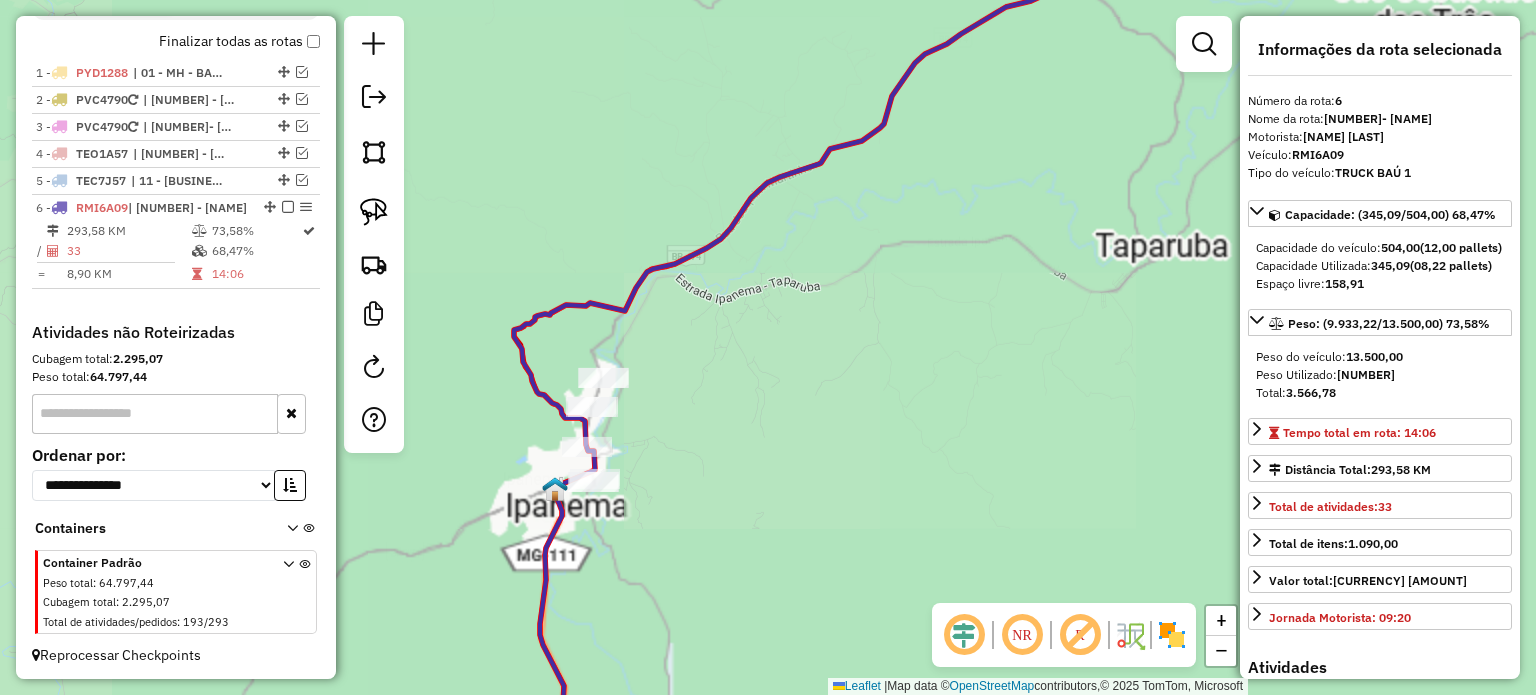 drag, startPoint x: 811, startPoint y: 443, endPoint x: 890, endPoint y: 421, distance: 82.006096 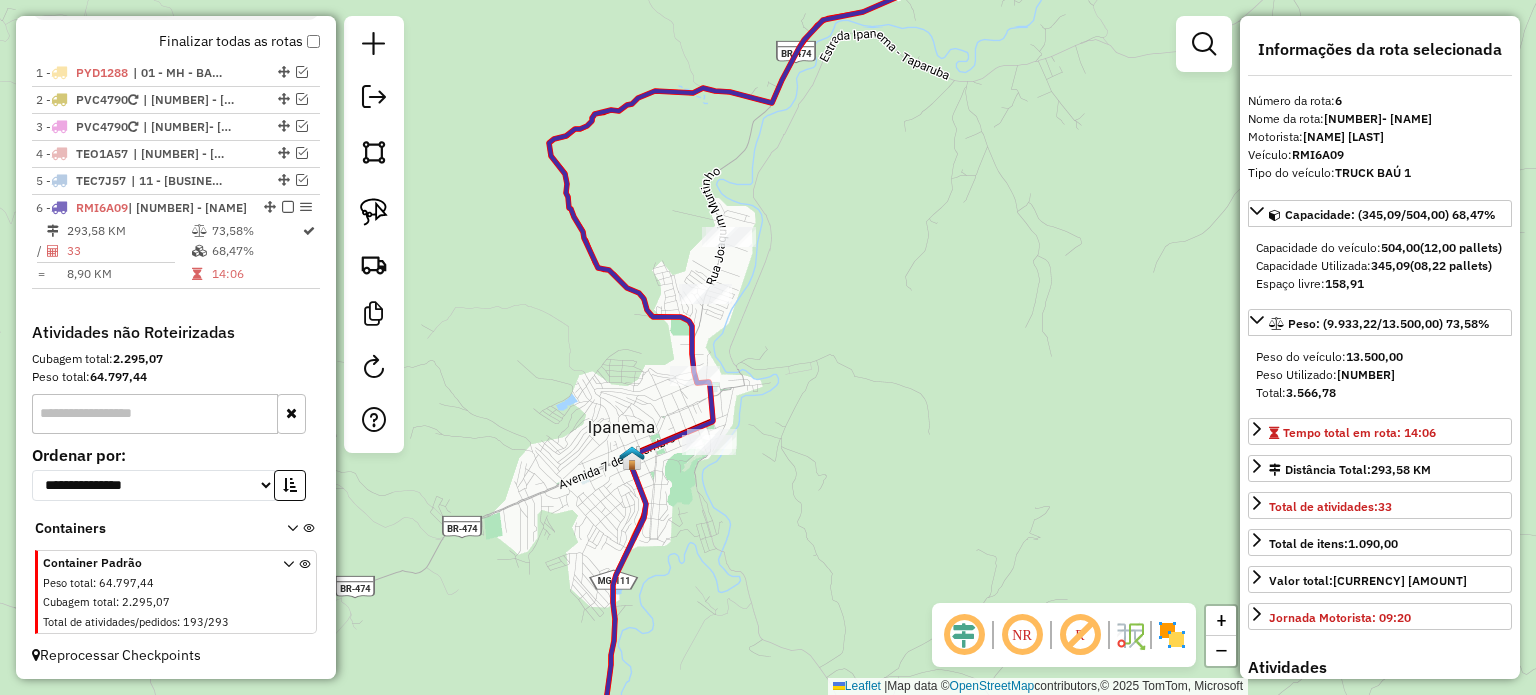 drag, startPoint x: 364, startPoint y: 211, endPoint x: 402, endPoint y: 217, distance: 38.470768 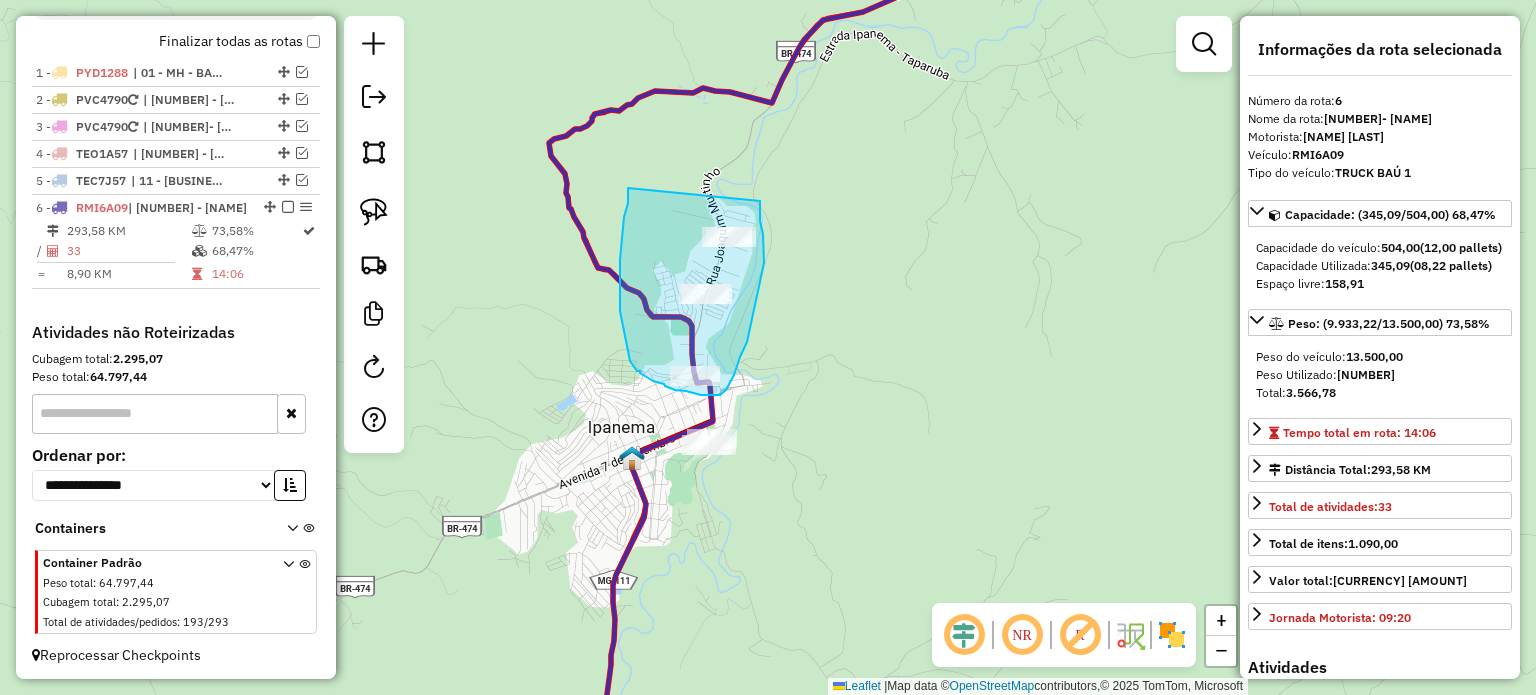 drag, startPoint x: 628, startPoint y: 188, endPoint x: 760, endPoint y: 201, distance: 132.63861 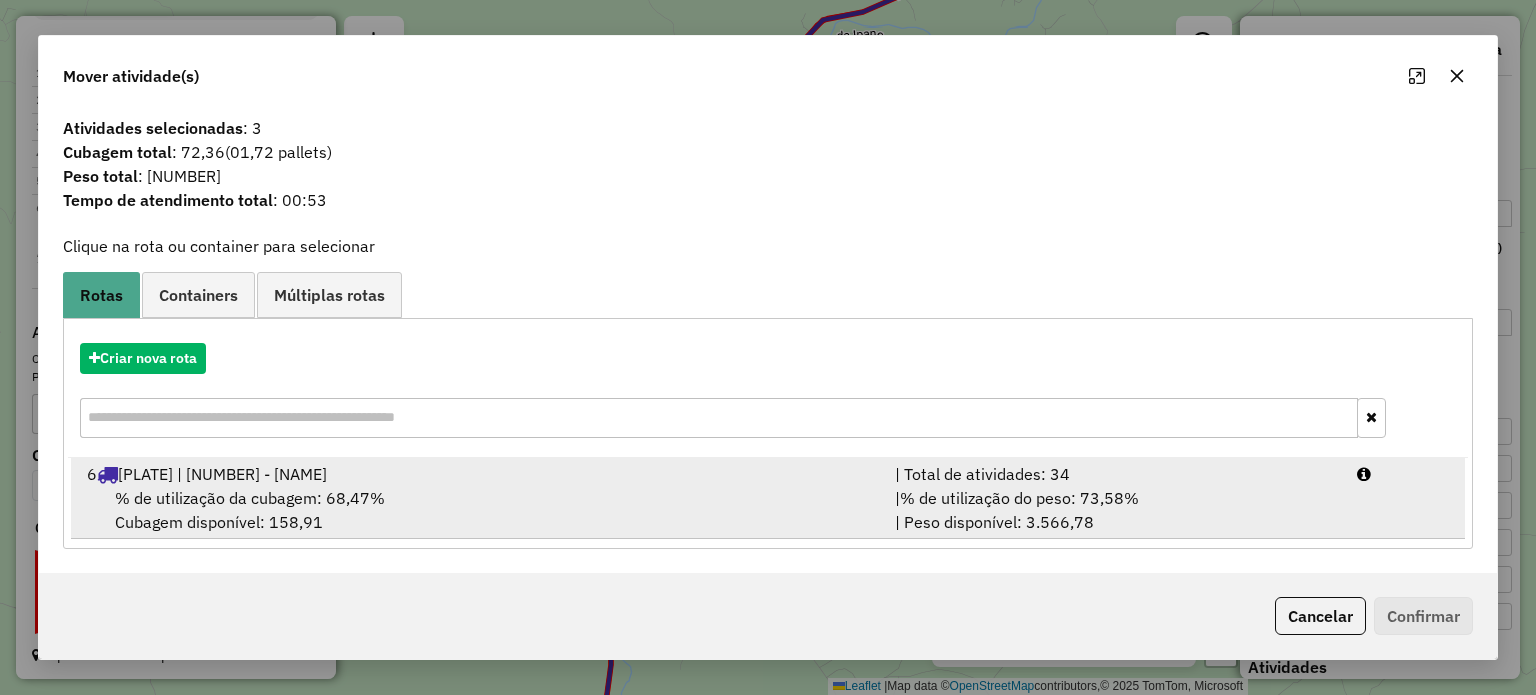 click on "% de utilização da cubagem: 68,47%  Cubagem disponível: 158,91" at bounding box center [479, 510] 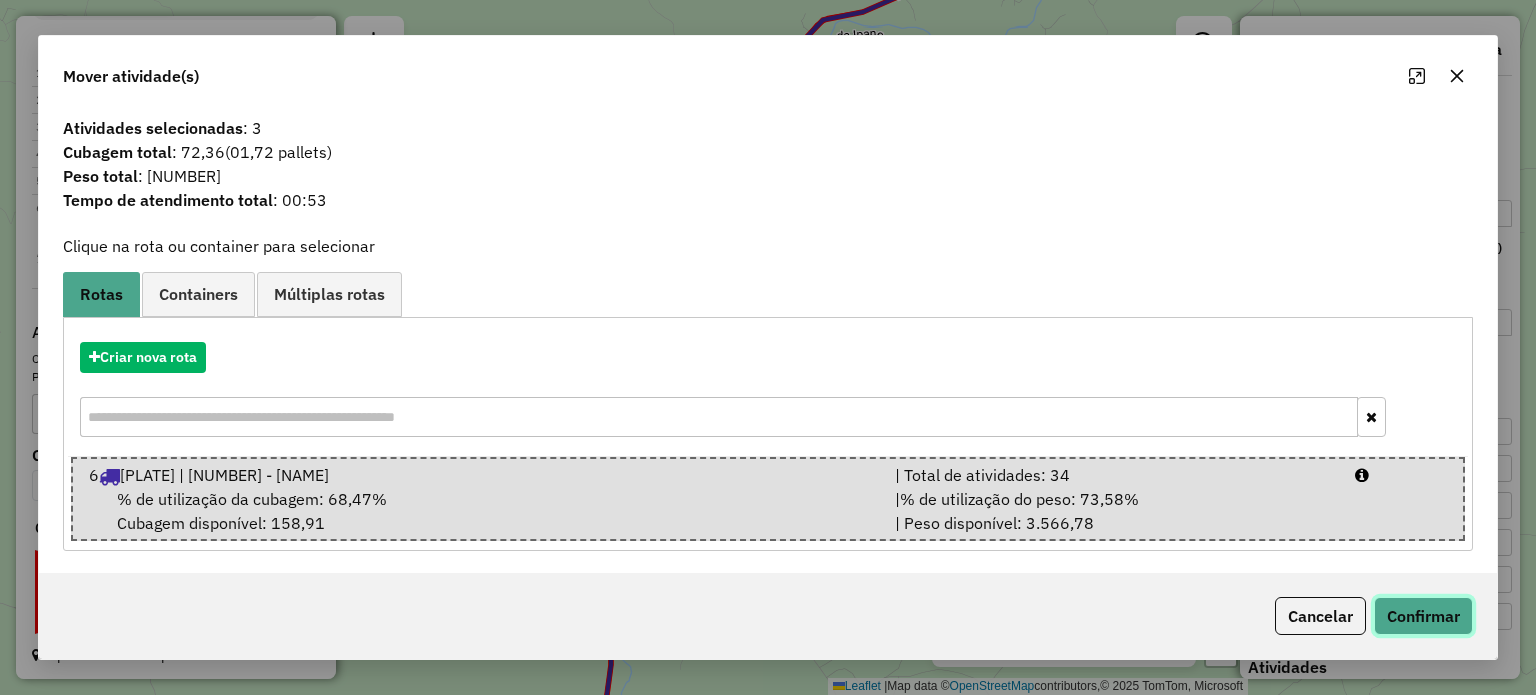 click on "Confirmar" 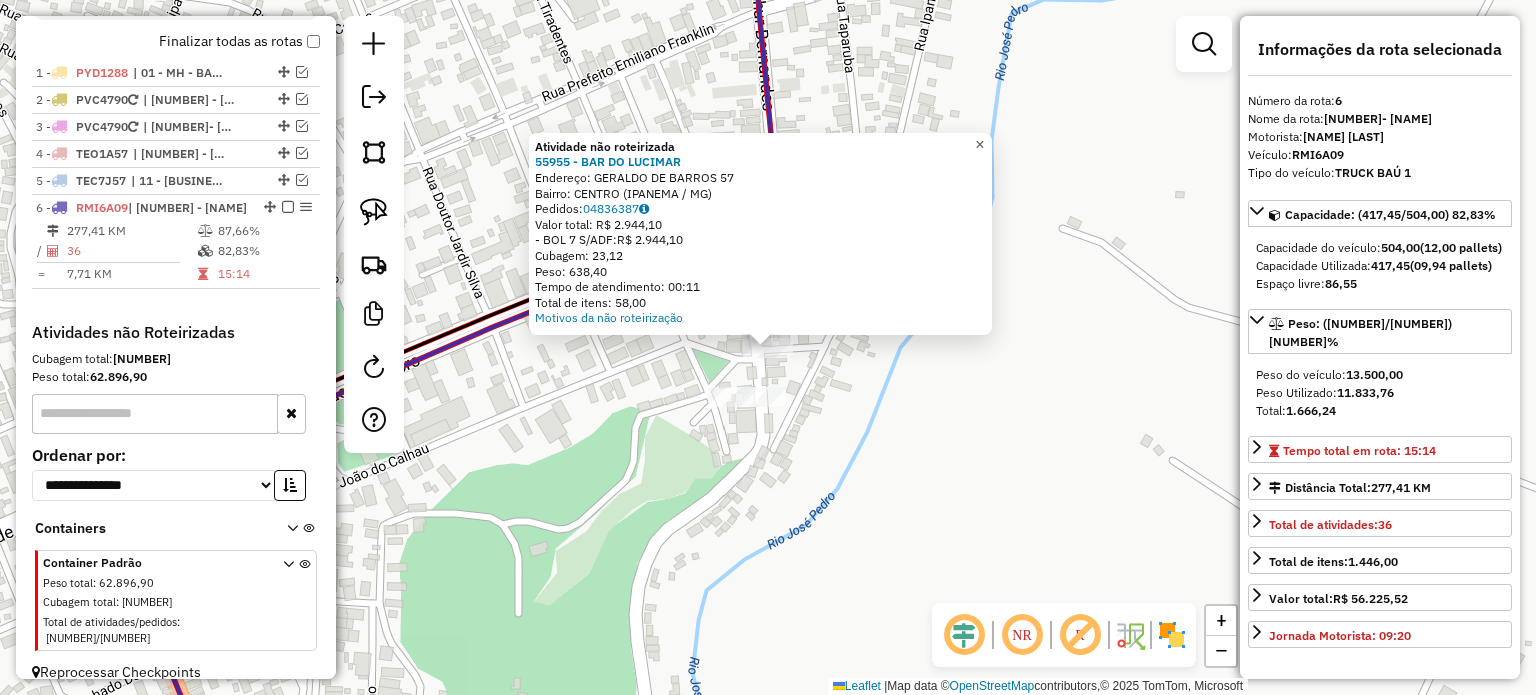 click on "×" 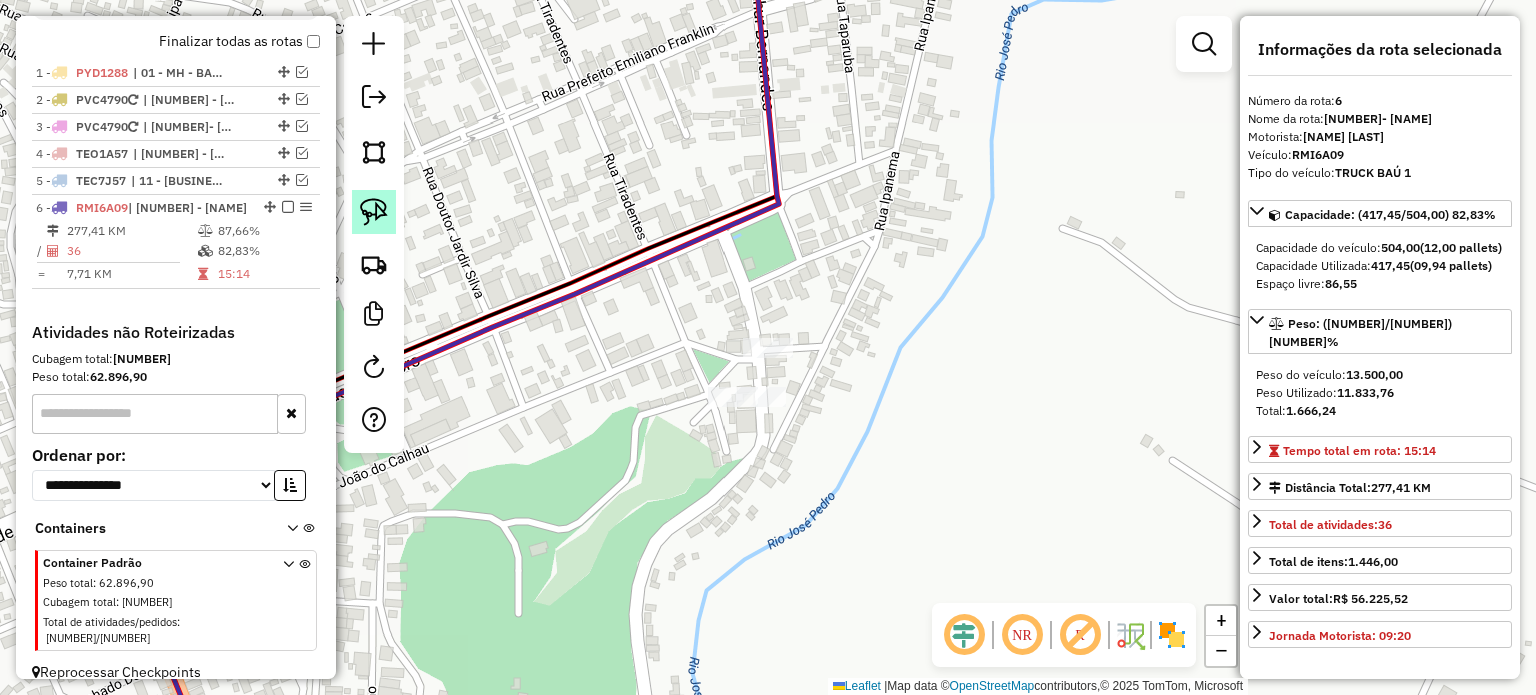 click 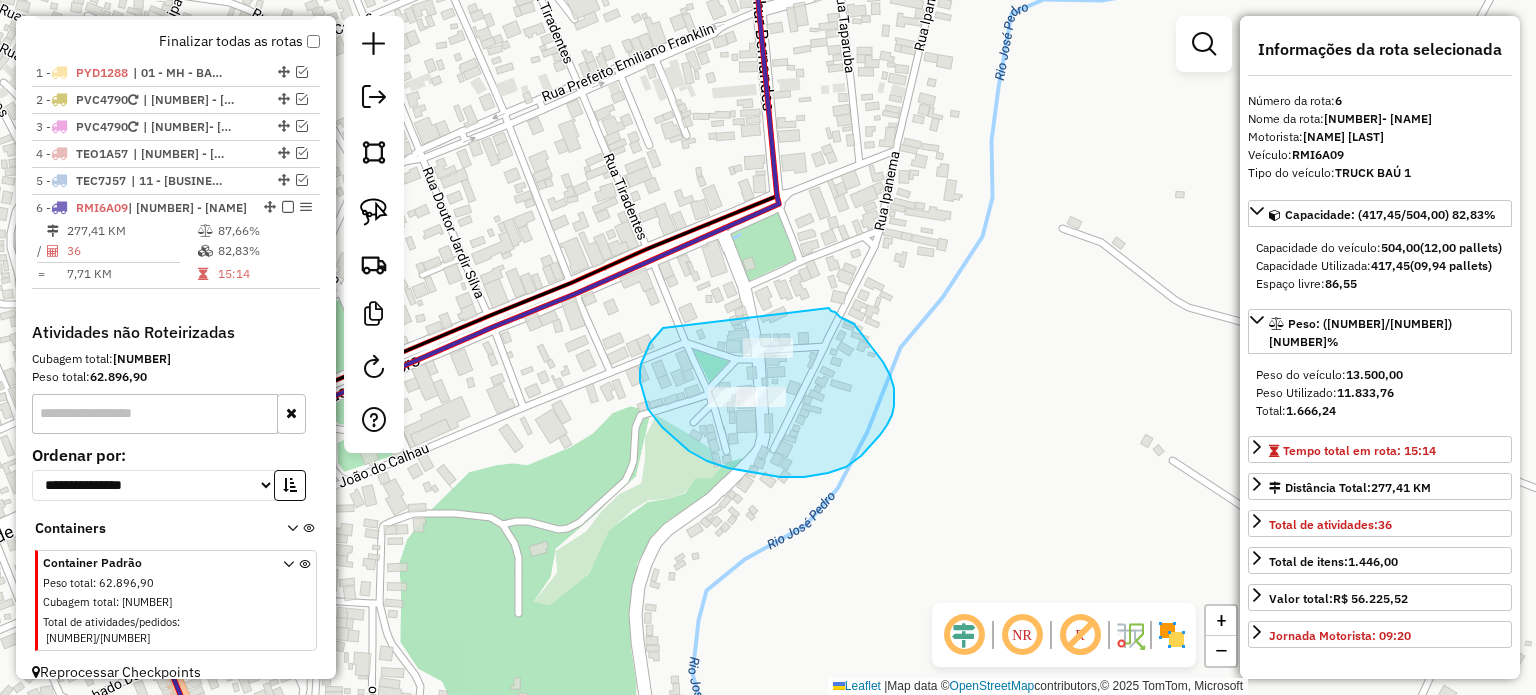 drag, startPoint x: 663, startPoint y: 328, endPoint x: 828, endPoint y: 305, distance: 166.59532 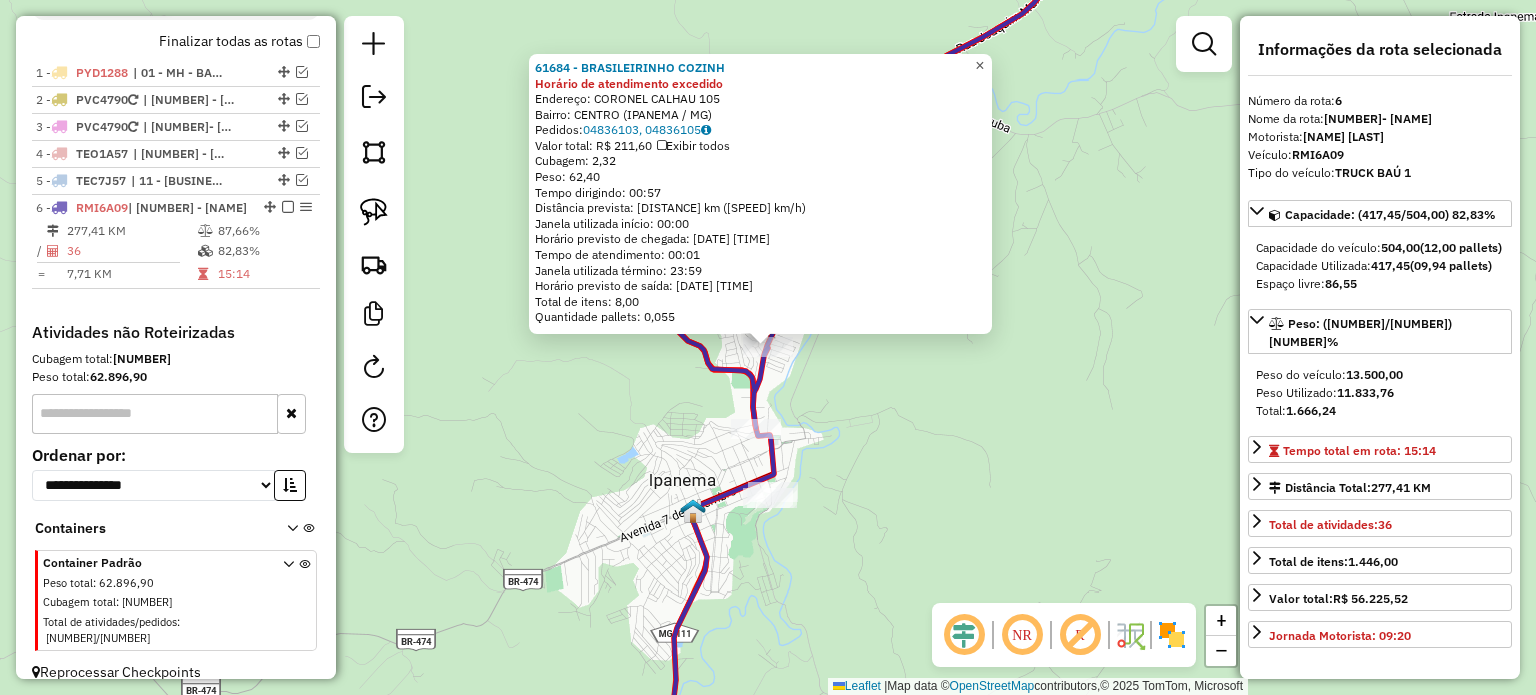 click on "×" 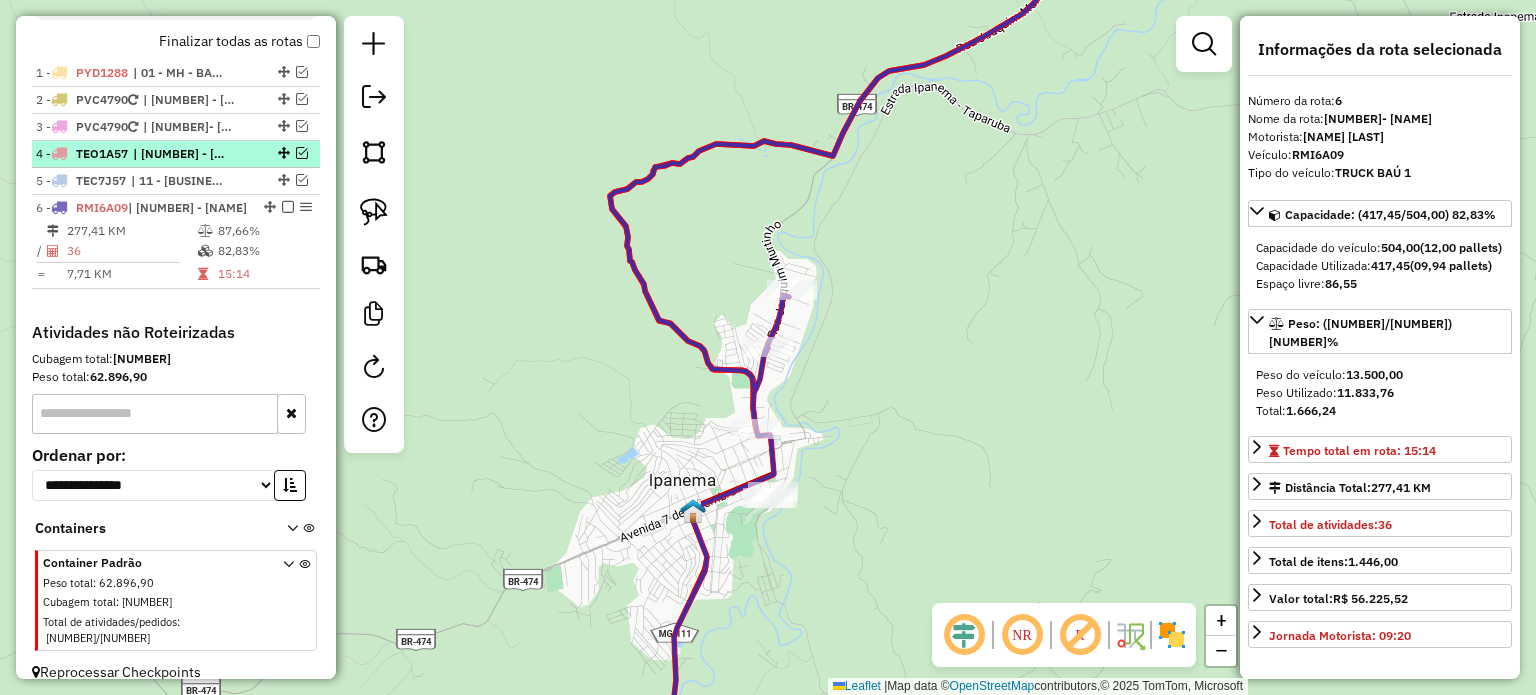 click at bounding box center (288, 207) 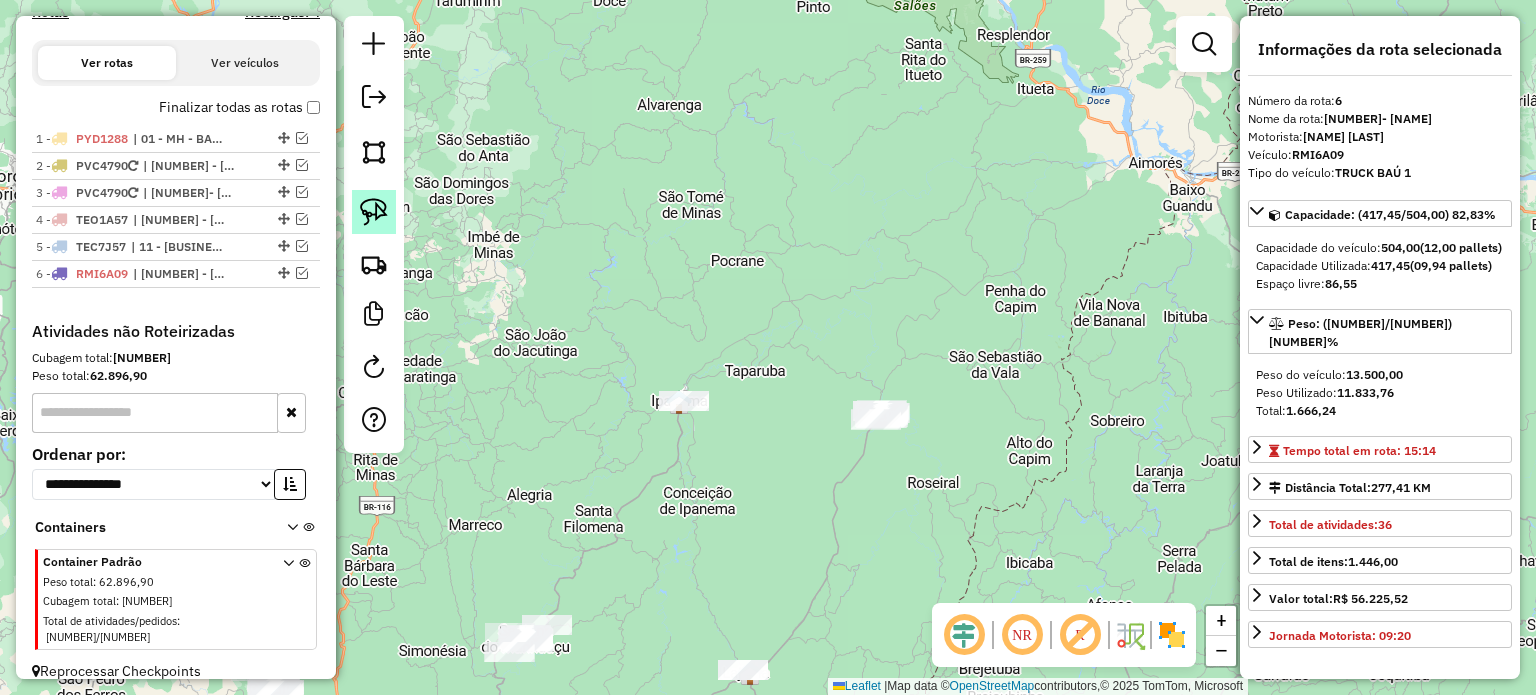 click 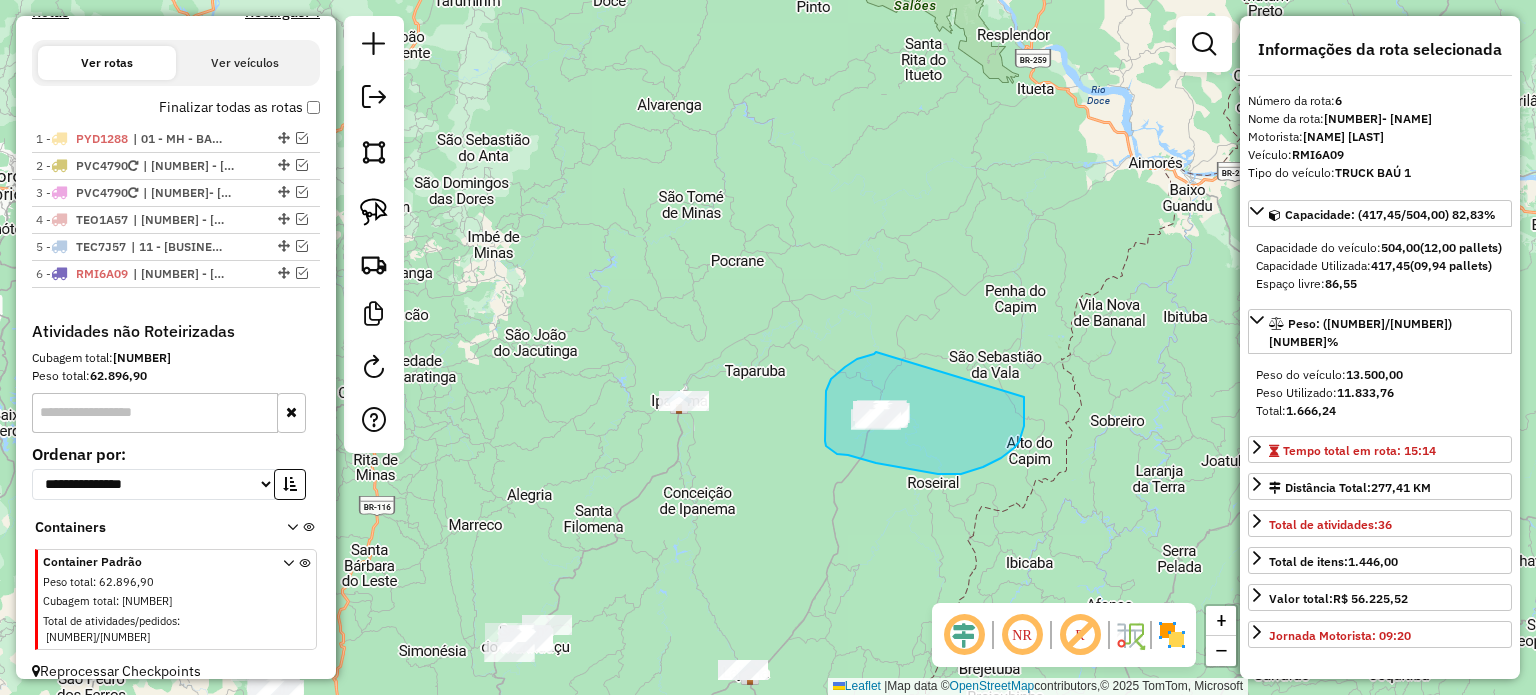 drag, startPoint x: 876, startPoint y: 352, endPoint x: 1024, endPoint y: 378, distance: 150.26643 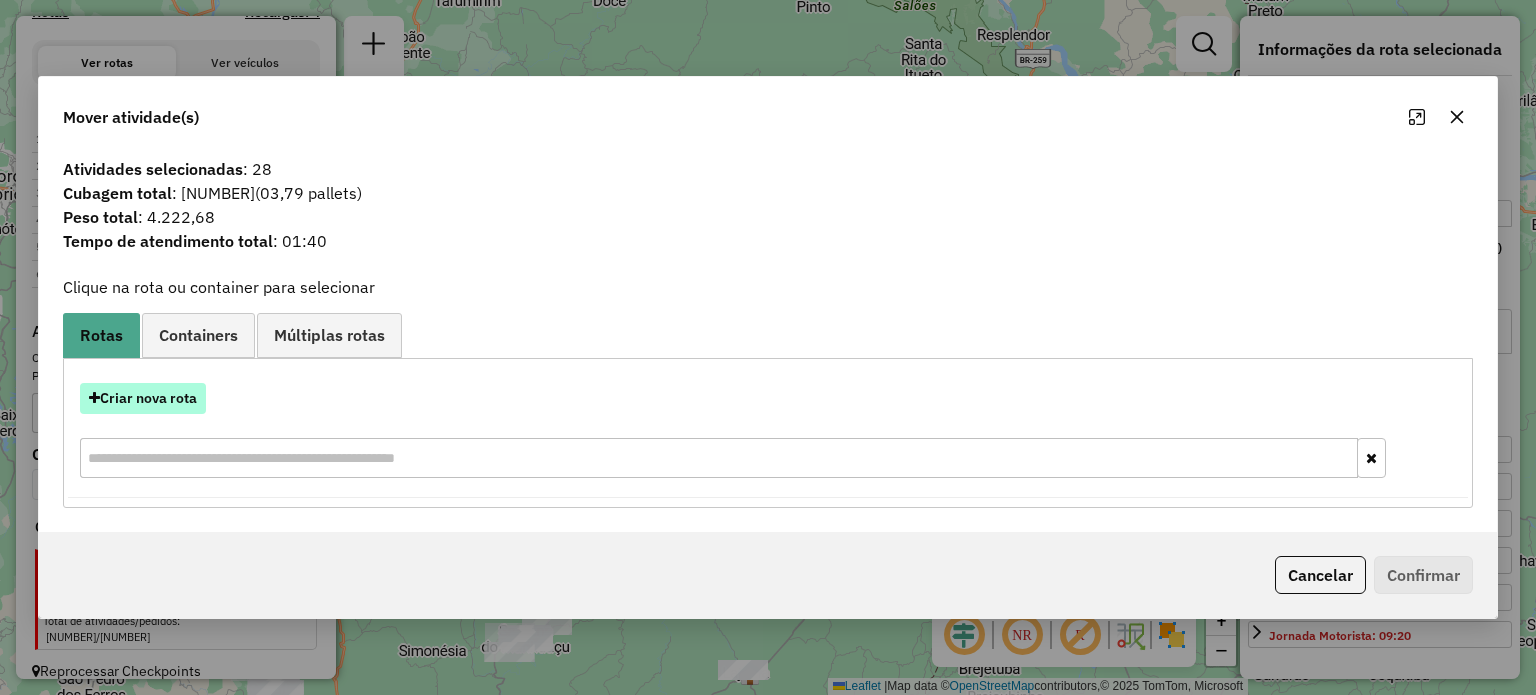 click on "Criar nova rota" at bounding box center [143, 398] 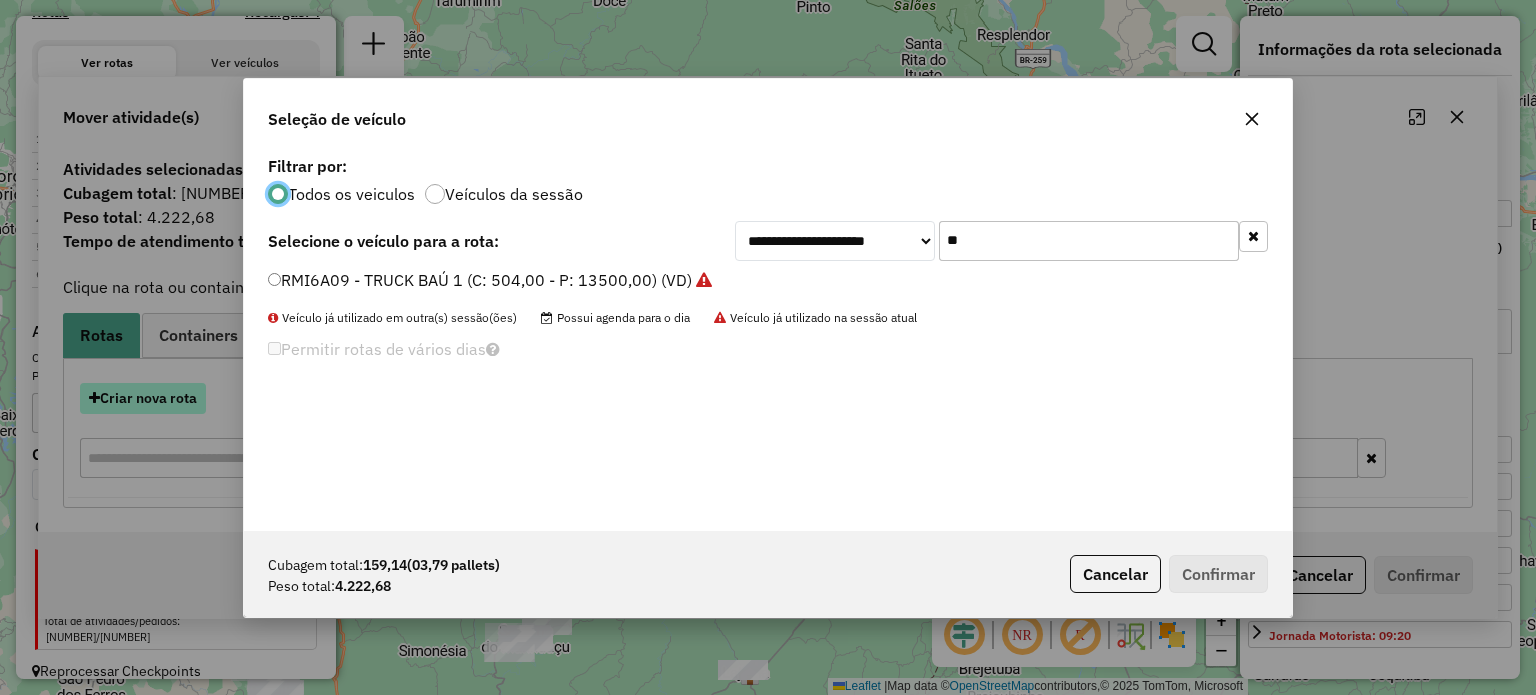 scroll, scrollTop: 10, scrollLeft: 6, axis: both 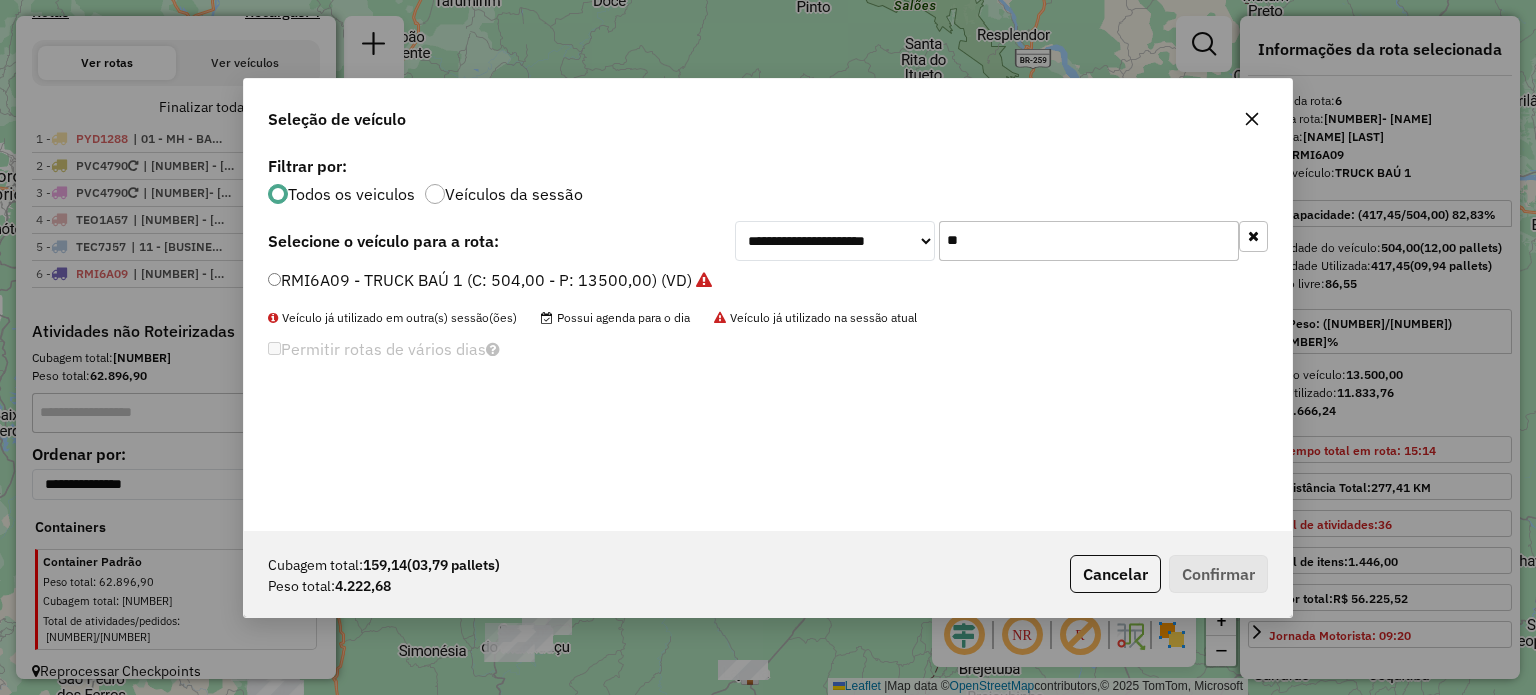 drag, startPoint x: 979, startPoint y: 241, endPoint x: 904, endPoint y: 246, distance: 75.16648 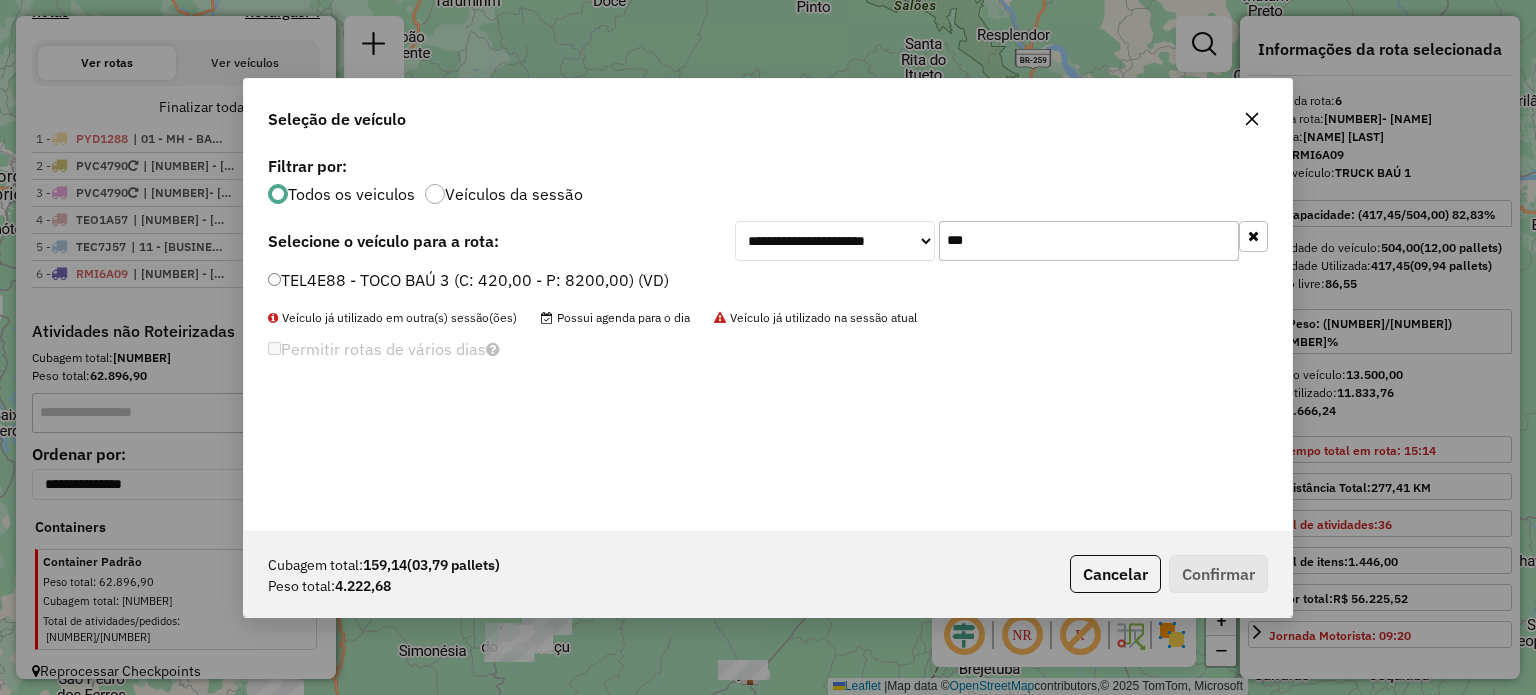 type on "***" 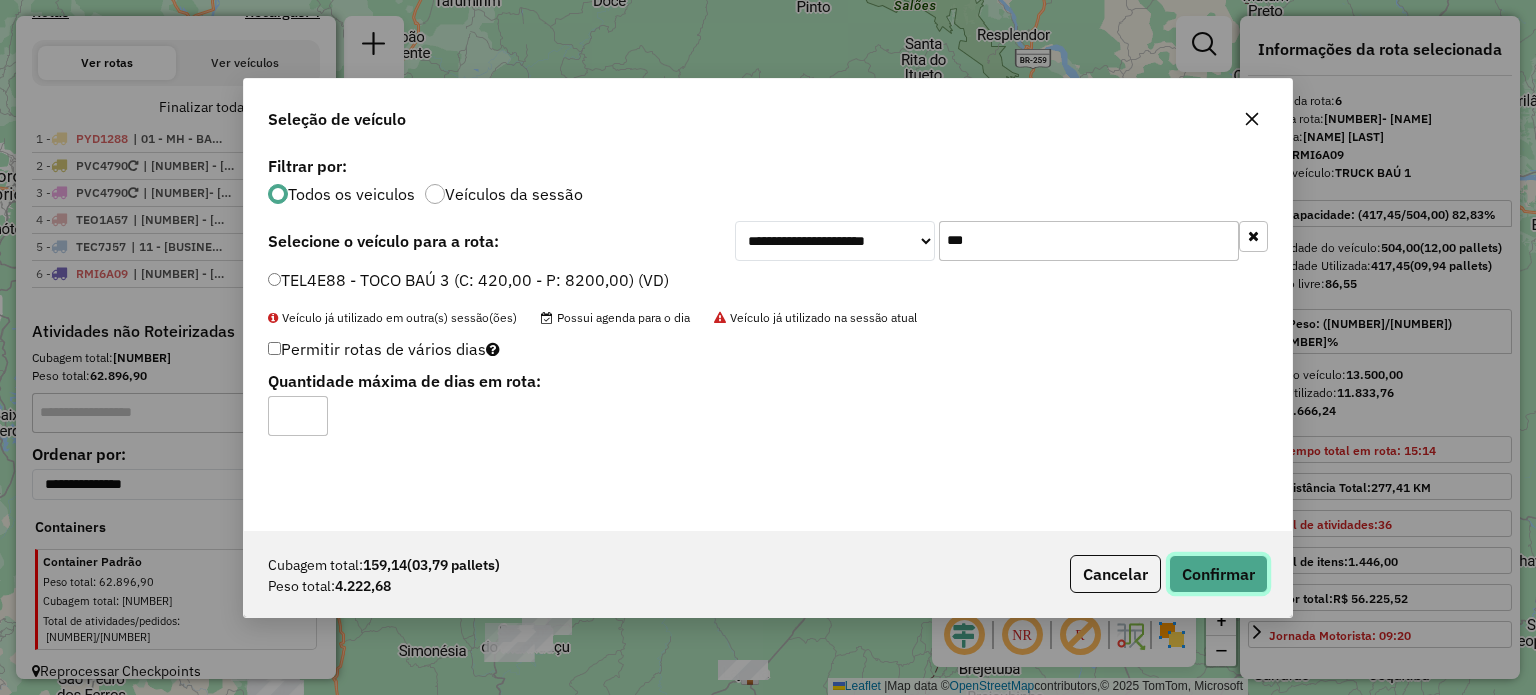 click on "Confirmar" 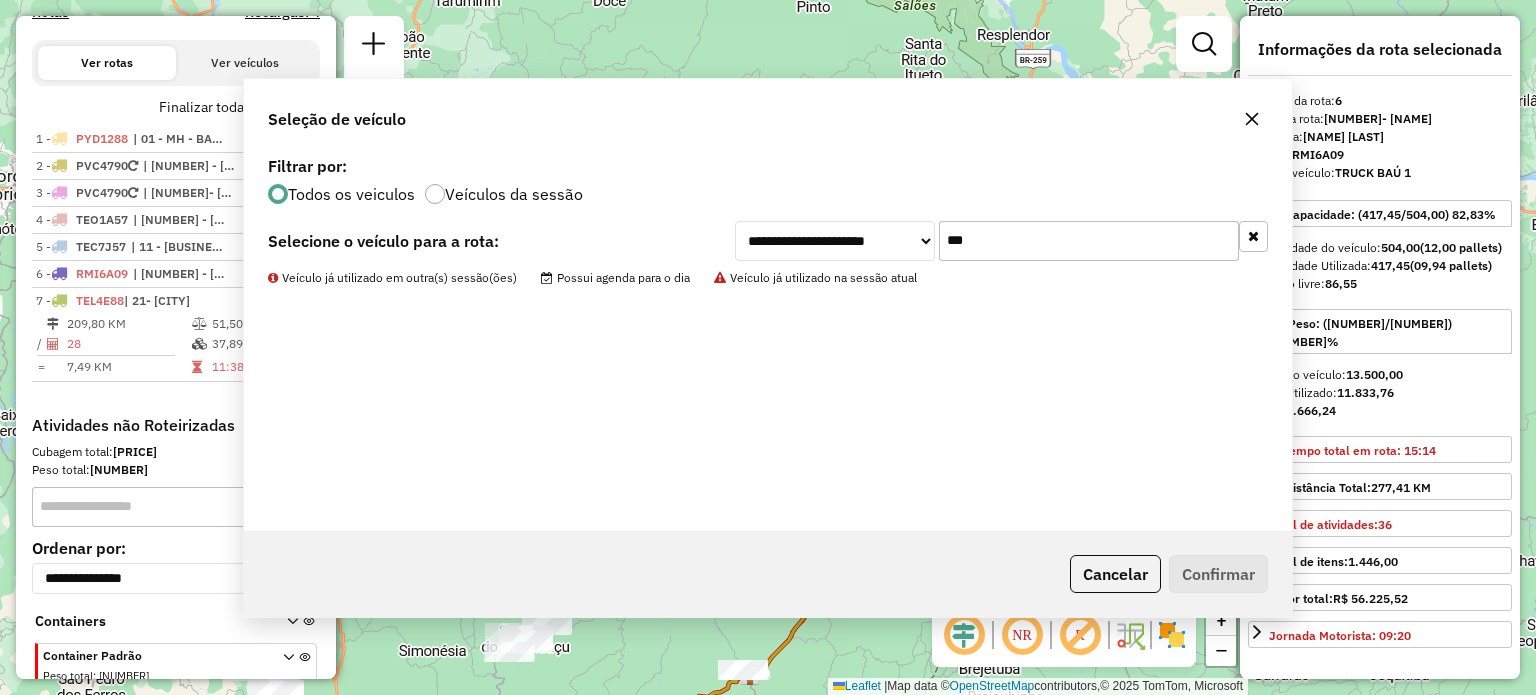 scroll, scrollTop: 733, scrollLeft: 0, axis: vertical 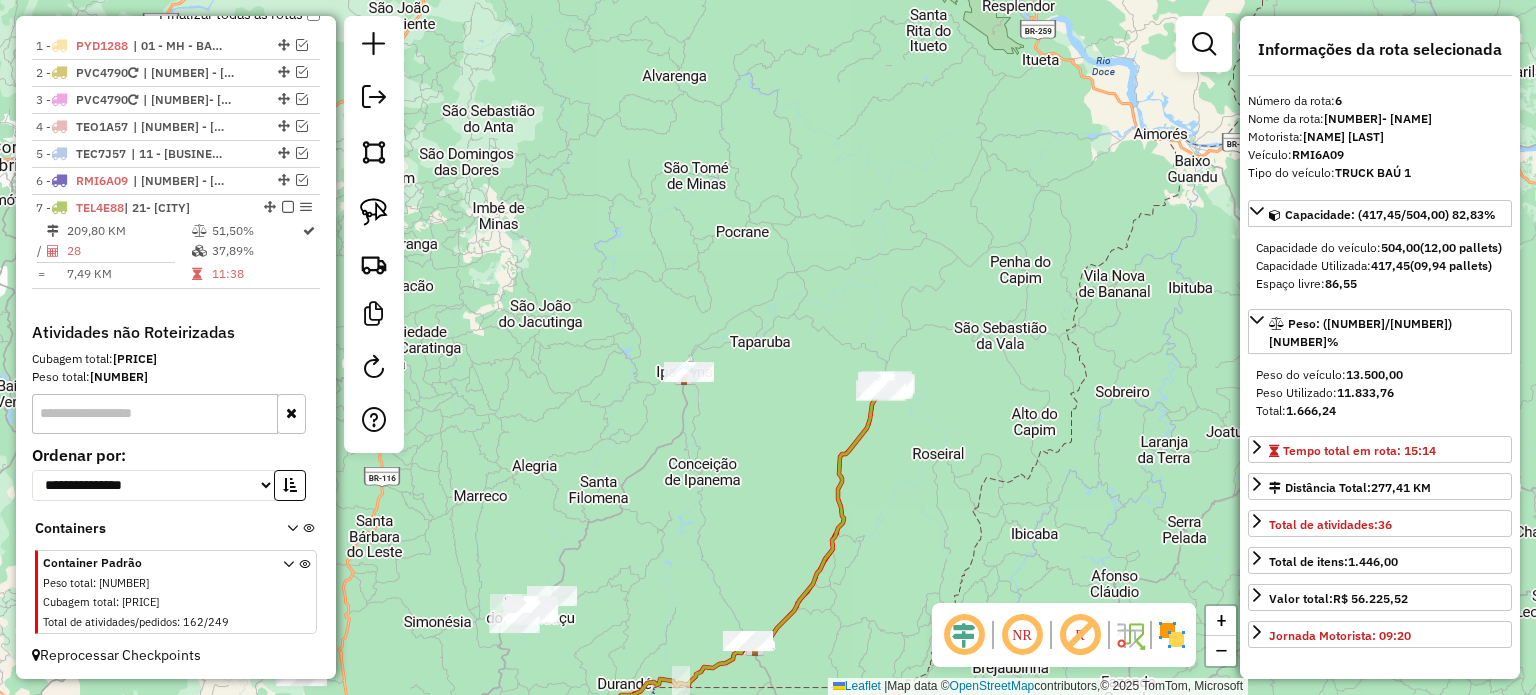 drag, startPoint x: 897, startPoint y: 539, endPoint x: 892, endPoint y: 424, distance: 115.10864 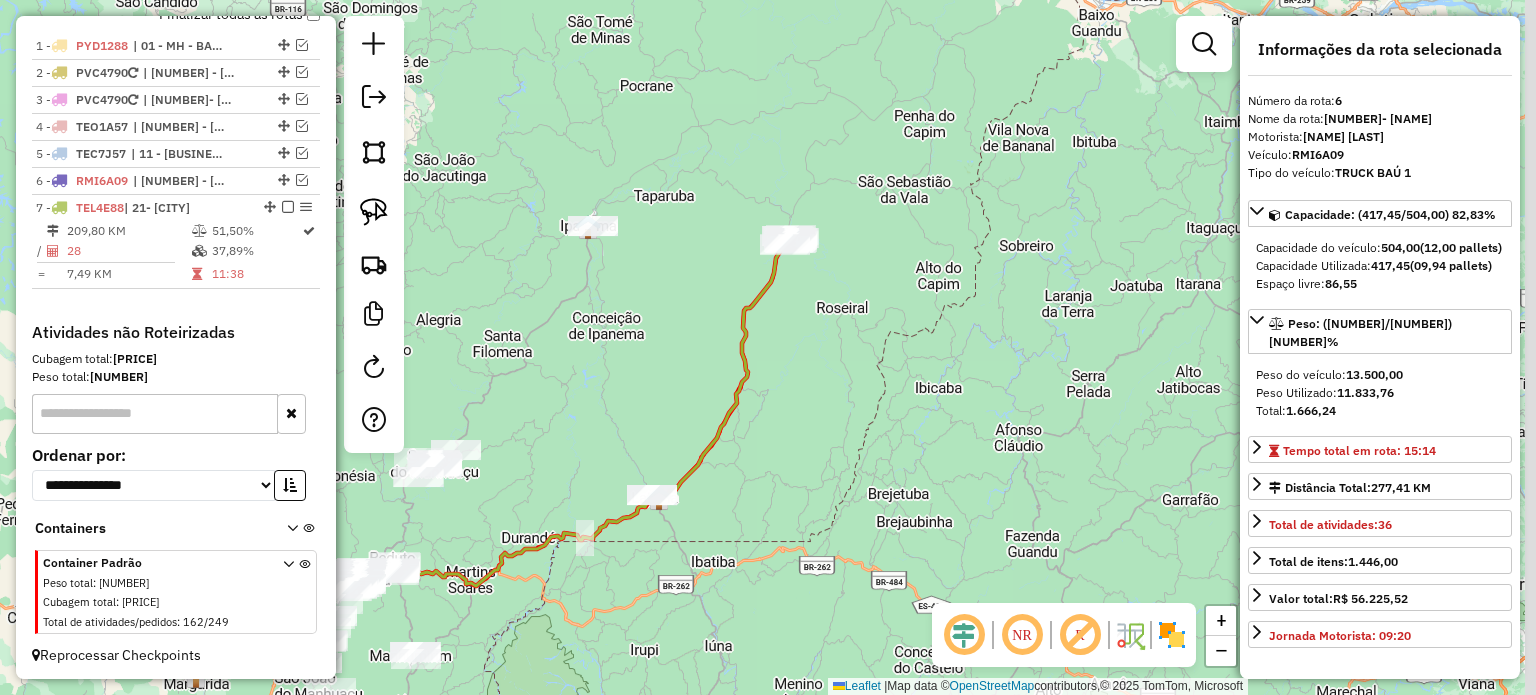 drag, startPoint x: 902, startPoint y: 249, endPoint x: 812, endPoint y: 255, distance: 90.199776 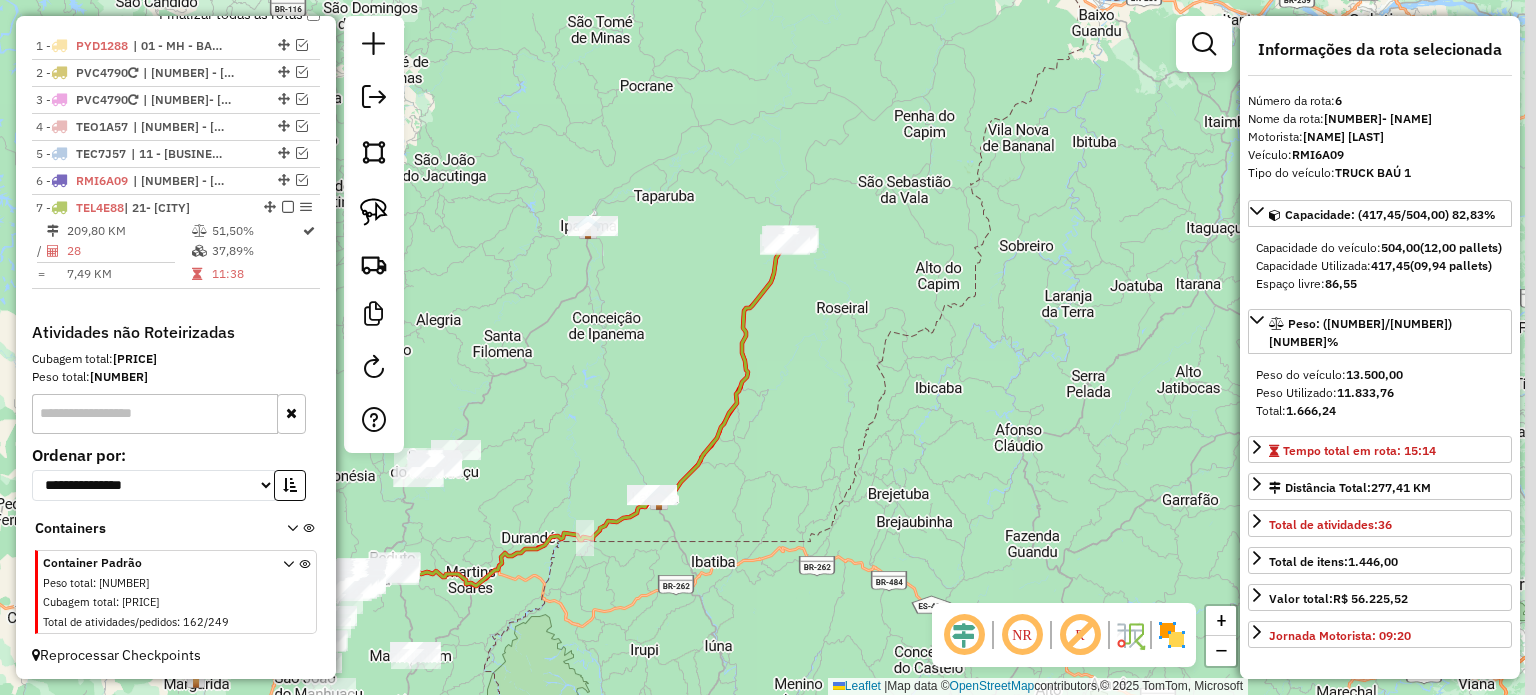 click on "Janela de atendimento Grade de atendimento Capacidade Transportadoras Veículos Cliente Pedidos  Rotas Selecione os dias de semana para filtrar as janelas de atendimento  Seg   Ter   Qua   Qui   Sex   Sáb   Dom  Informe o período da janela de atendimento: De: Até:  Filtrar exatamente a janela do cliente  Considerar janela de atendimento padrão  Selecione os dias de semana para filtrar as grades de atendimento  Seg   Ter   Qua   Qui   Sex   Sáb   Dom   Considerar clientes sem dia de atendimento cadastrado  Clientes fora do dia de atendimento selecionado Filtrar as atividades entre os valores definidos abaixo:  Peso mínimo:   Peso máximo:   Cubagem mínima:   Cubagem máxima:   De:   Até:  Filtrar as atividades entre o tempo de atendimento definido abaixo:  De:   Até:   Considerar capacidade total dos clientes não roteirizados Transportadora: Selecione um ou mais itens Tipo de veículo: Selecione um ou mais itens Veículo: Selecione um ou mais itens Motorista: Selecione um ou mais itens Nome: Rótulo:" 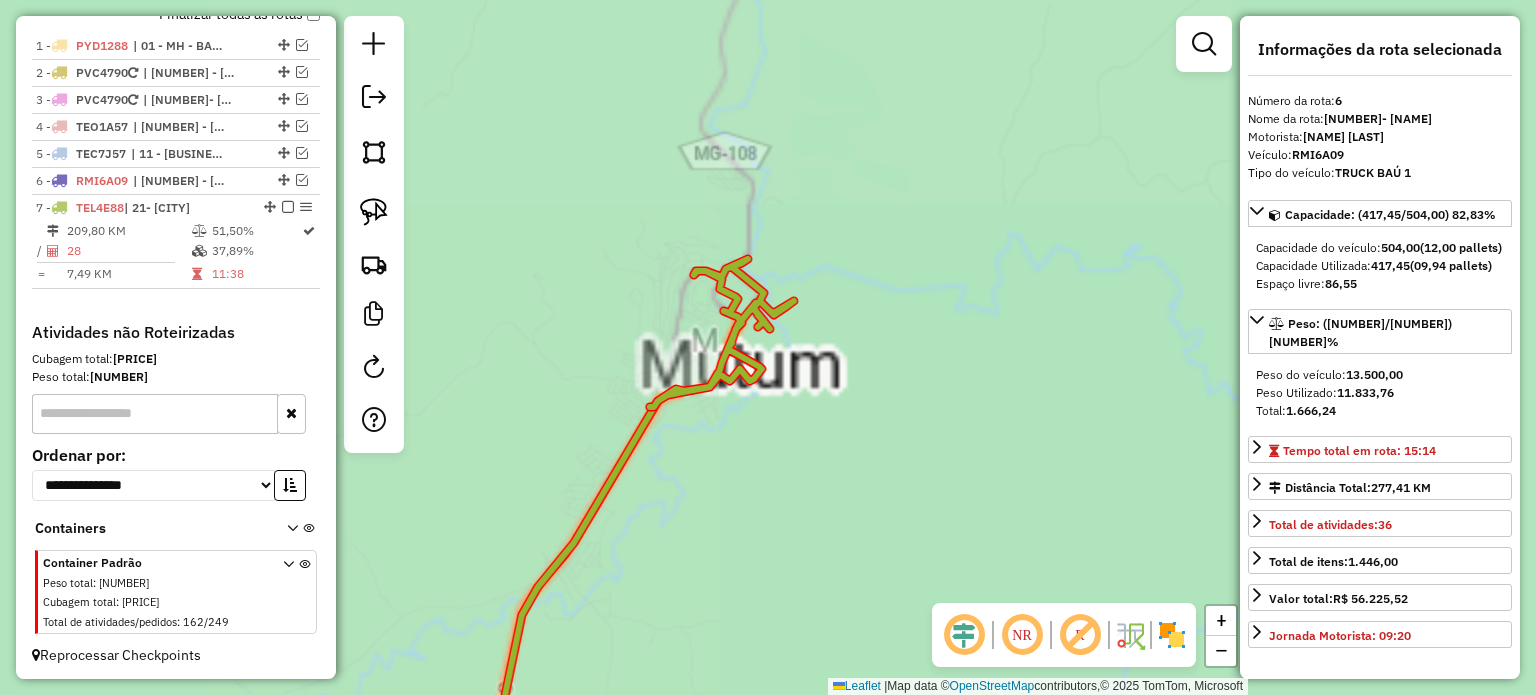 click on "Janela de atendimento Grade de atendimento Capacidade Transportadoras Veículos Cliente Pedidos  Rotas Selecione os dias de semana para filtrar as janelas de atendimento  Seg   Ter   Qua   Qui   Sex   Sáb   Dom  Informe o período da janela de atendimento: De: Até:  Filtrar exatamente a janela do cliente  Considerar janela de atendimento padrão  Selecione os dias de semana para filtrar as grades de atendimento  Seg   Ter   Qua   Qui   Sex   Sáb   Dom   Considerar clientes sem dia de atendimento cadastrado  Clientes fora do dia de atendimento selecionado Filtrar as atividades entre os valores definidos abaixo:  Peso mínimo:   Peso máximo:   Cubagem mínima:   Cubagem máxima:   De:   Até:  Filtrar as atividades entre o tempo de atendimento definido abaixo:  De:   Até:   Considerar capacidade total dos clientes não roteirizados Transportadora: Selecione um ou mais itens Tipo de veículo: Selecione um ou mais itens Veículo: Selecione um ou mais itens Motorista: Selecione um ou mais itens Nome: Rótulo:" 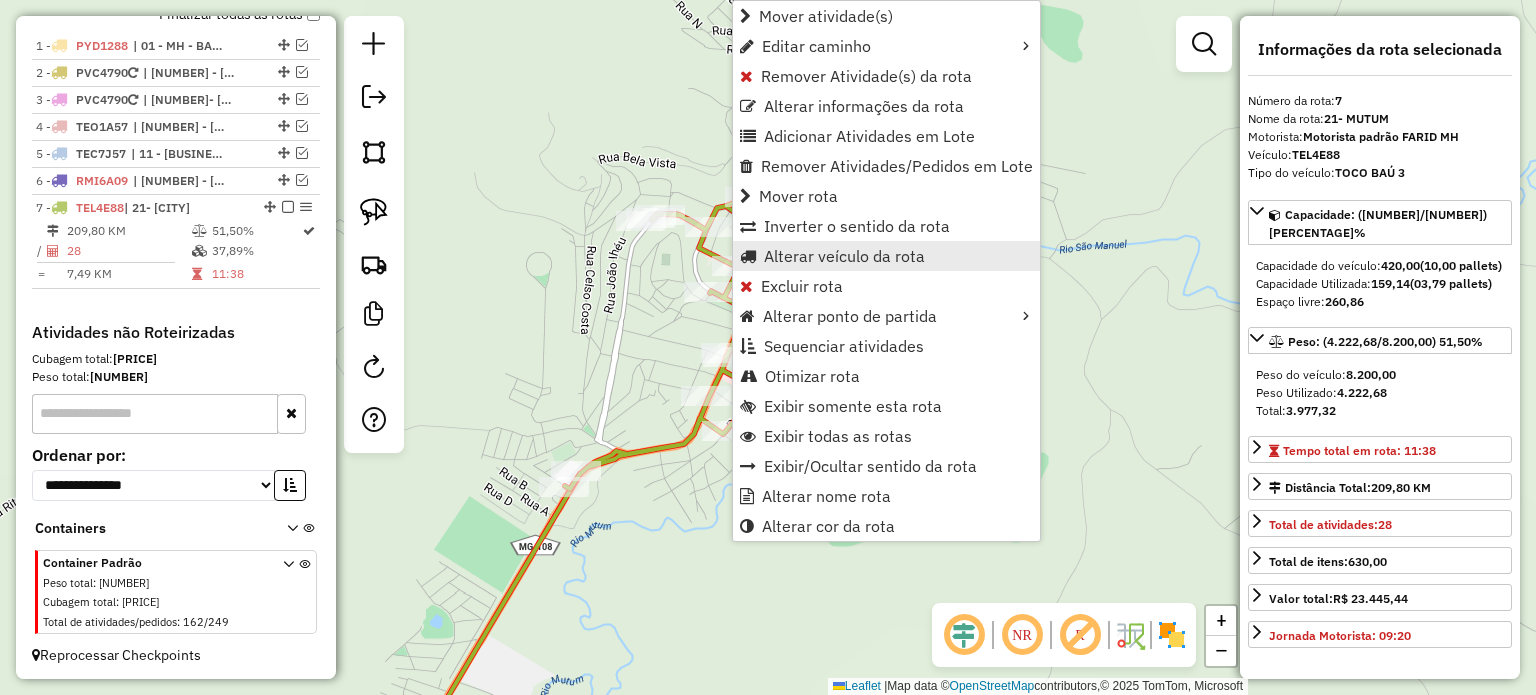 click on "Alterar veículo da rota" at bounding box center (844, 256) 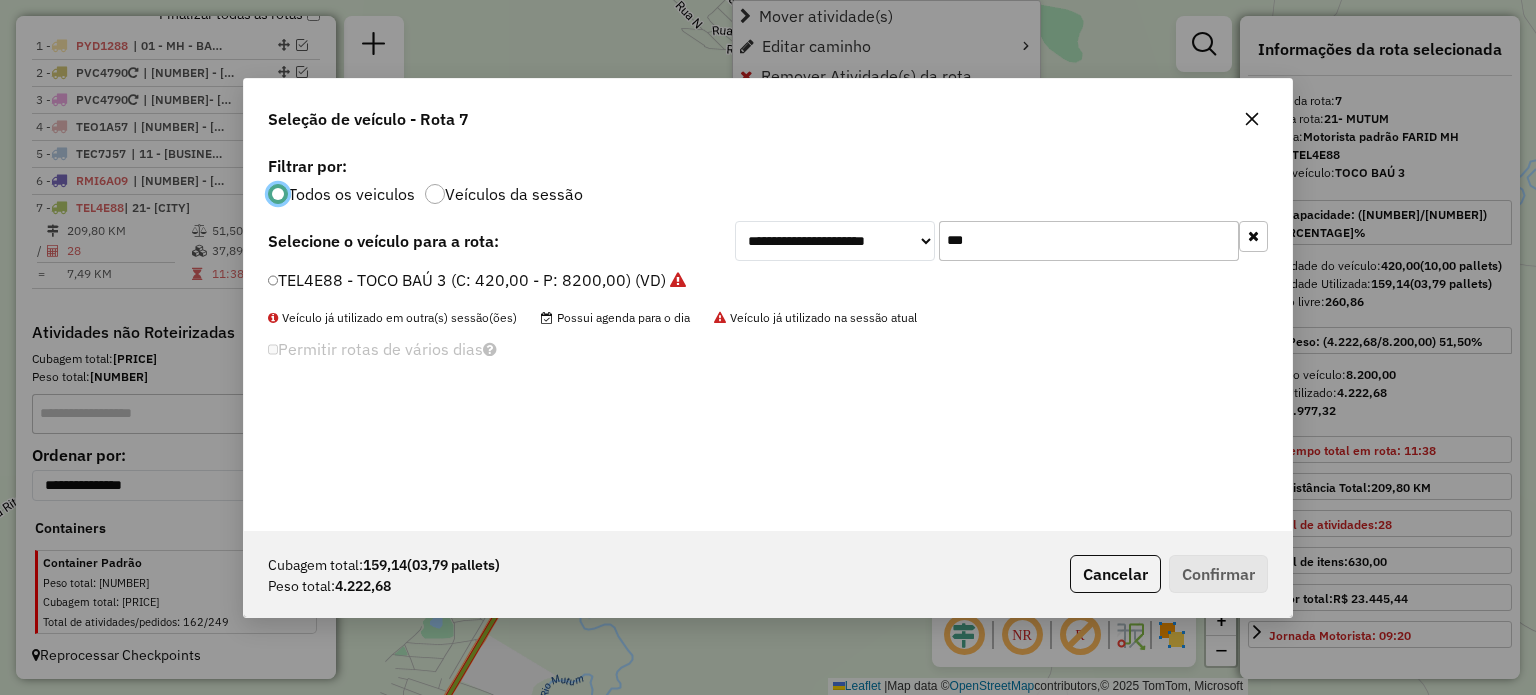scroll, scrollTop: 10, scrollLeft: 6, axis: both 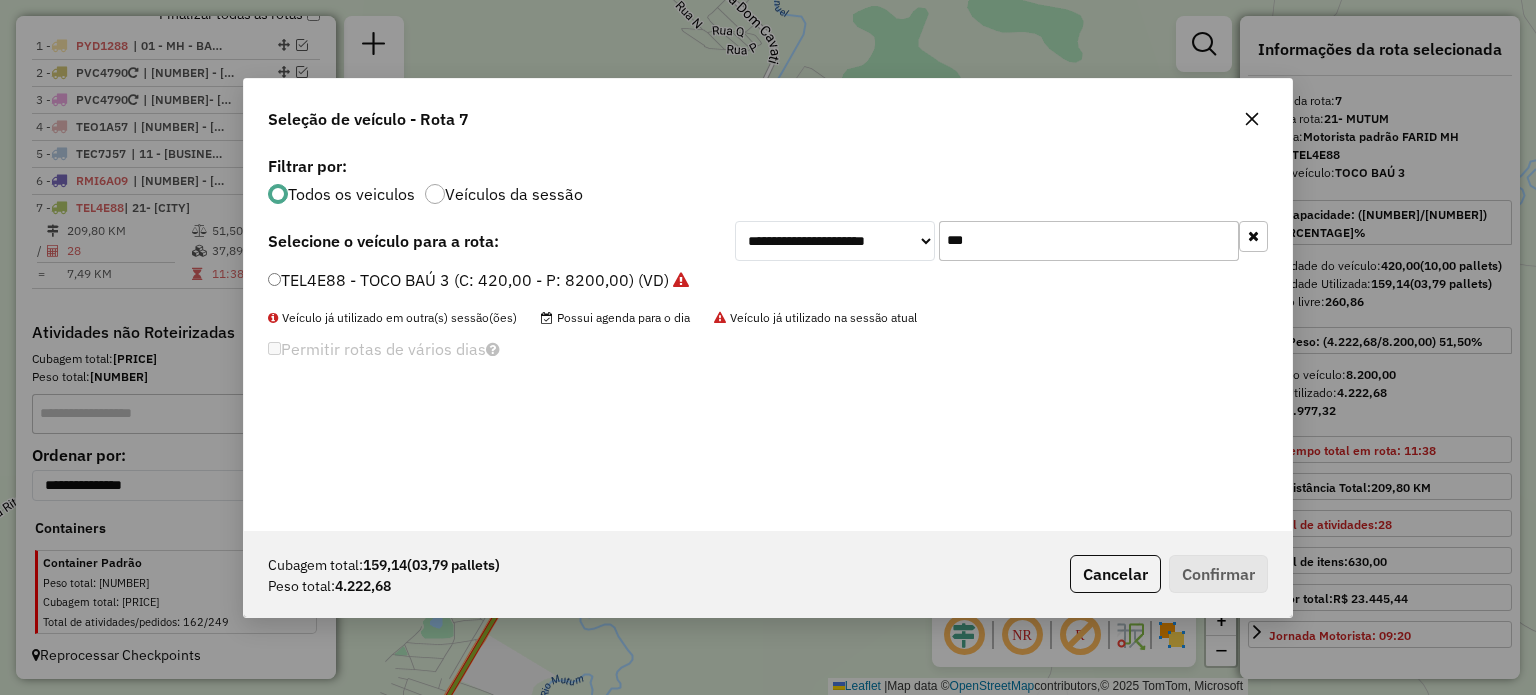 drag, startPoint x: 927, startPoint y: 241, endPoint x: 900, endPoint y: 239, distance: 27.073973 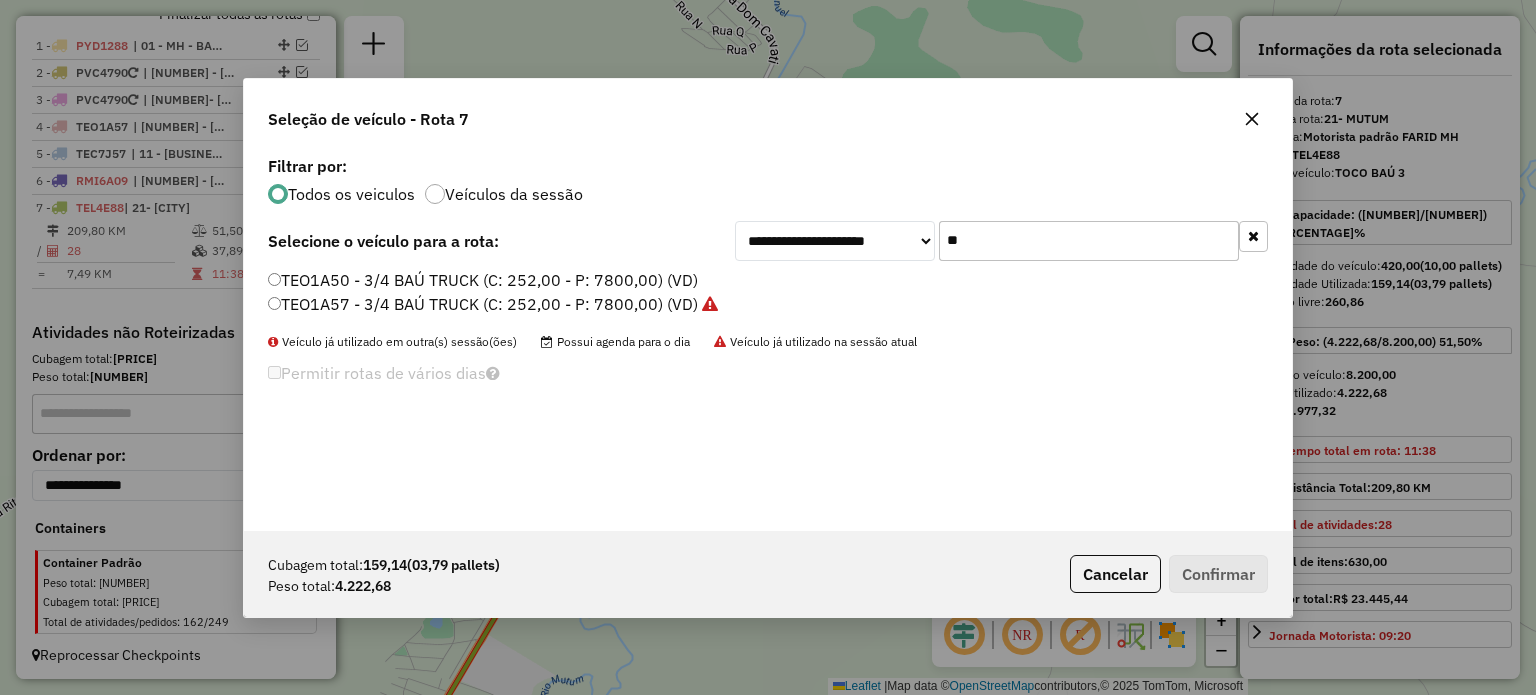 type on "**" 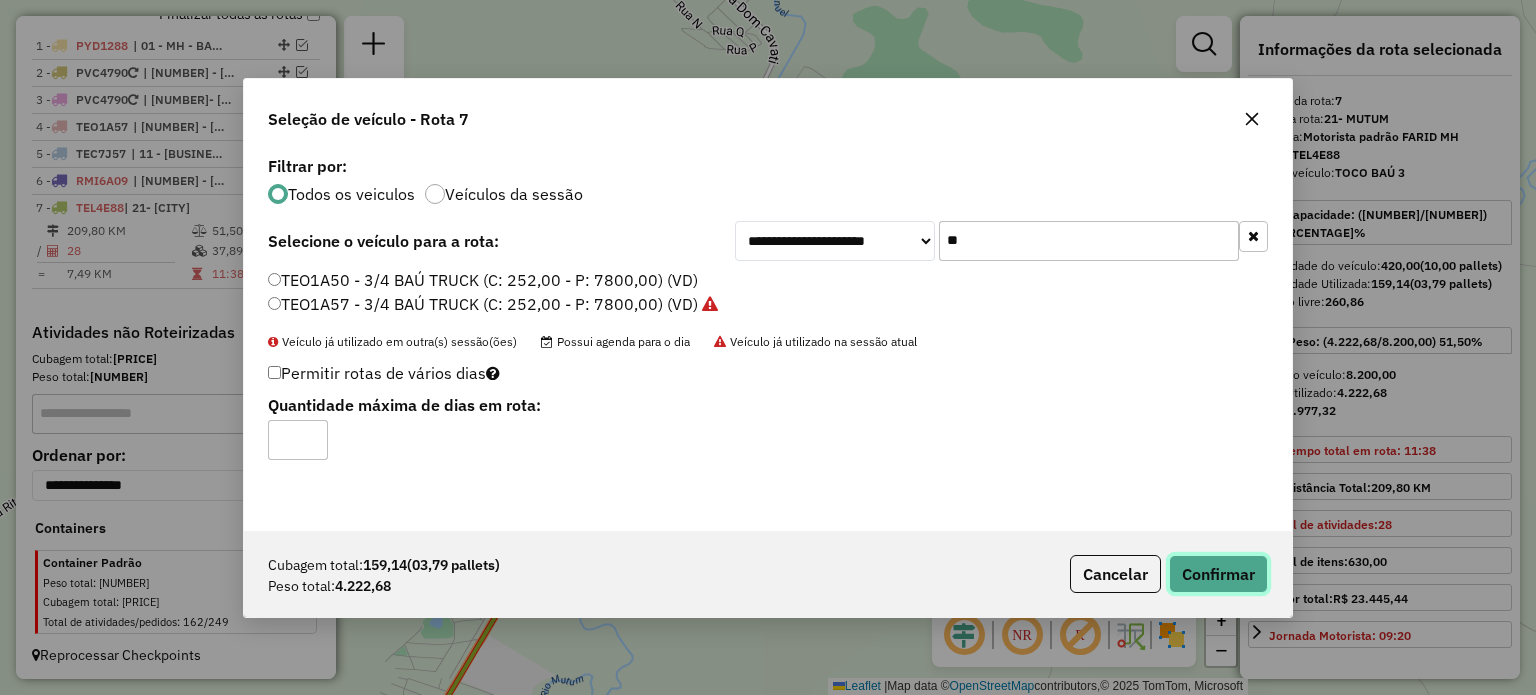click on "Confirmar" 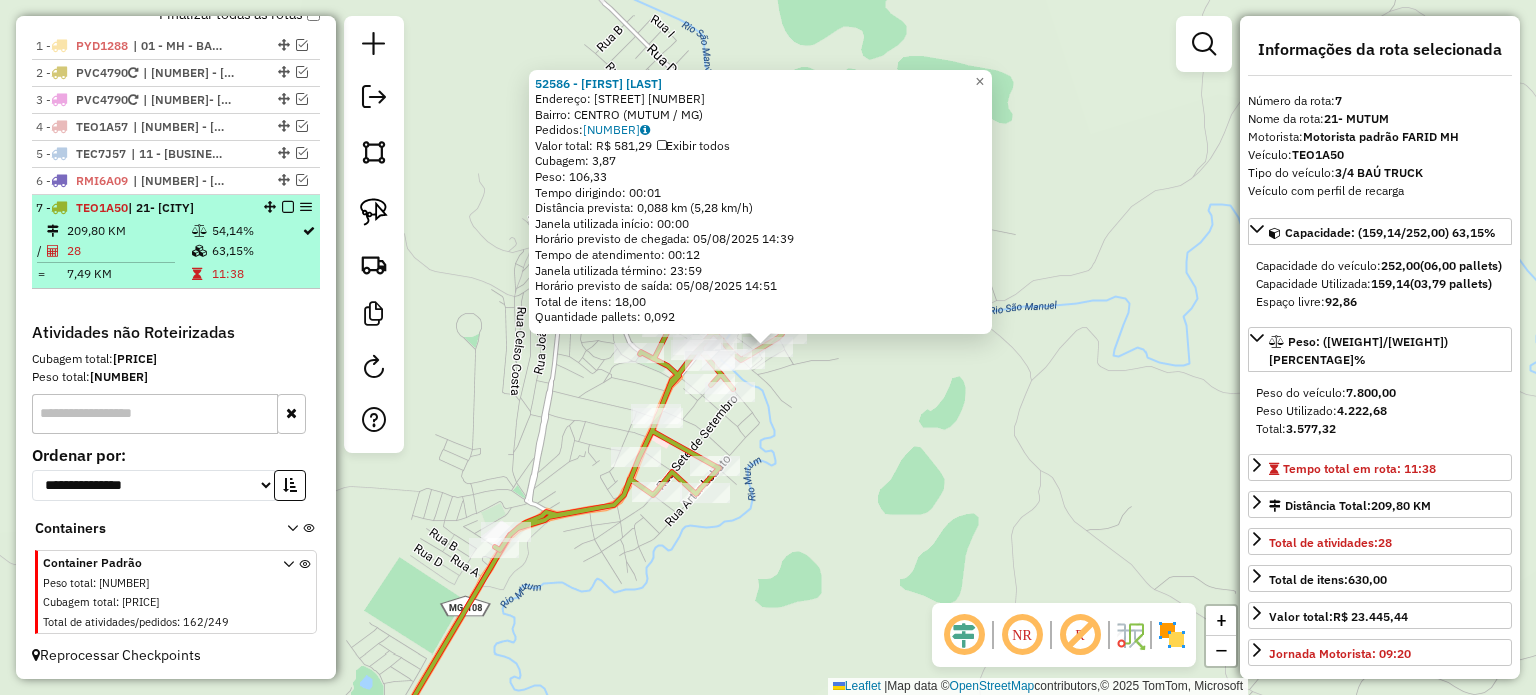click at bounding box center (288, 207) 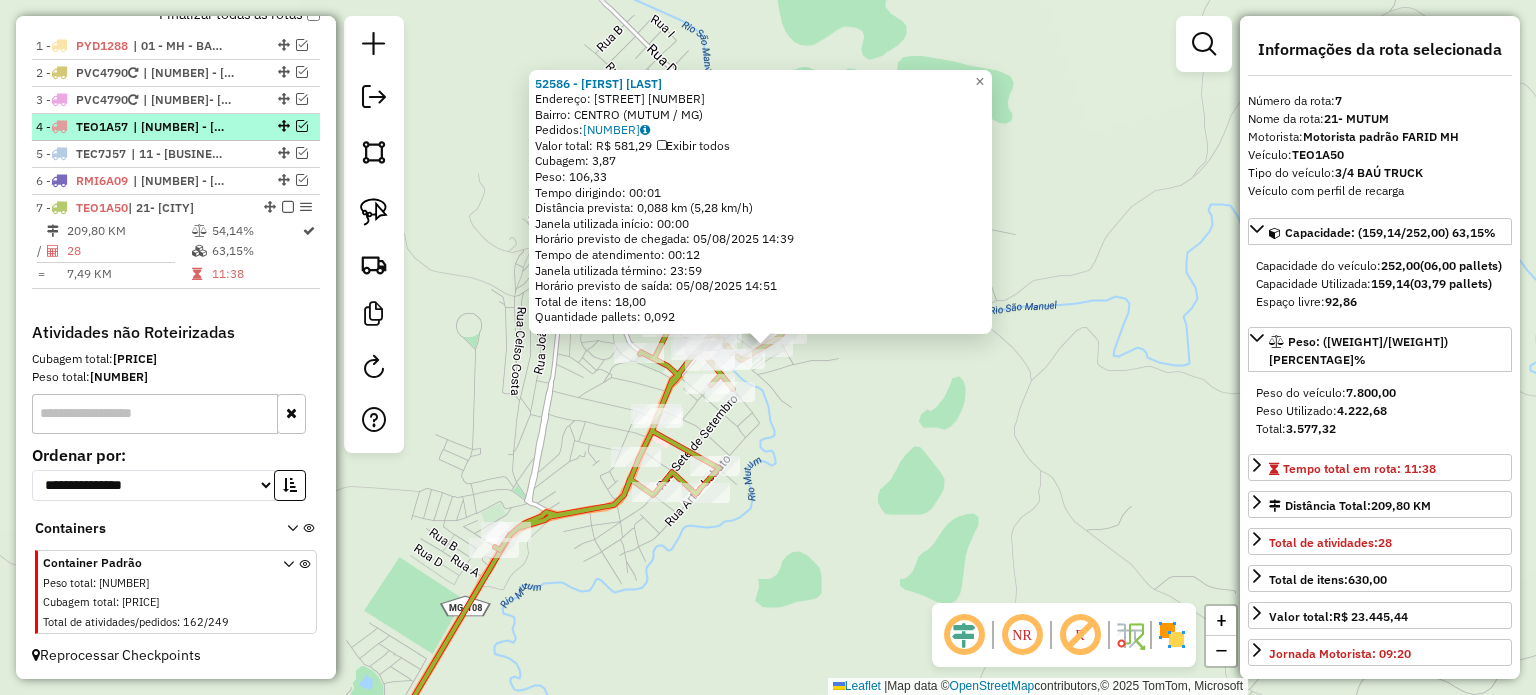 scroll, scrollTop: 666, scrollLeft: 0, axis: vertical 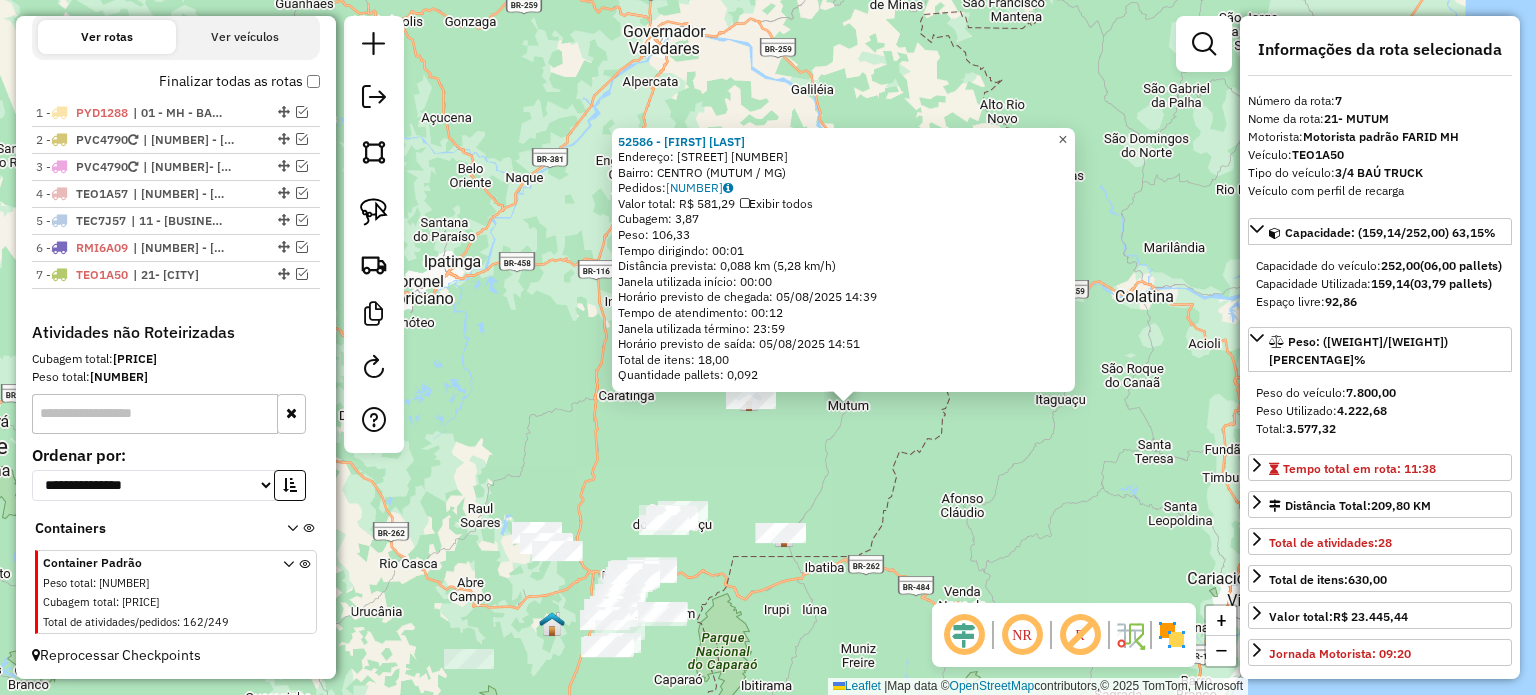 click on "×" 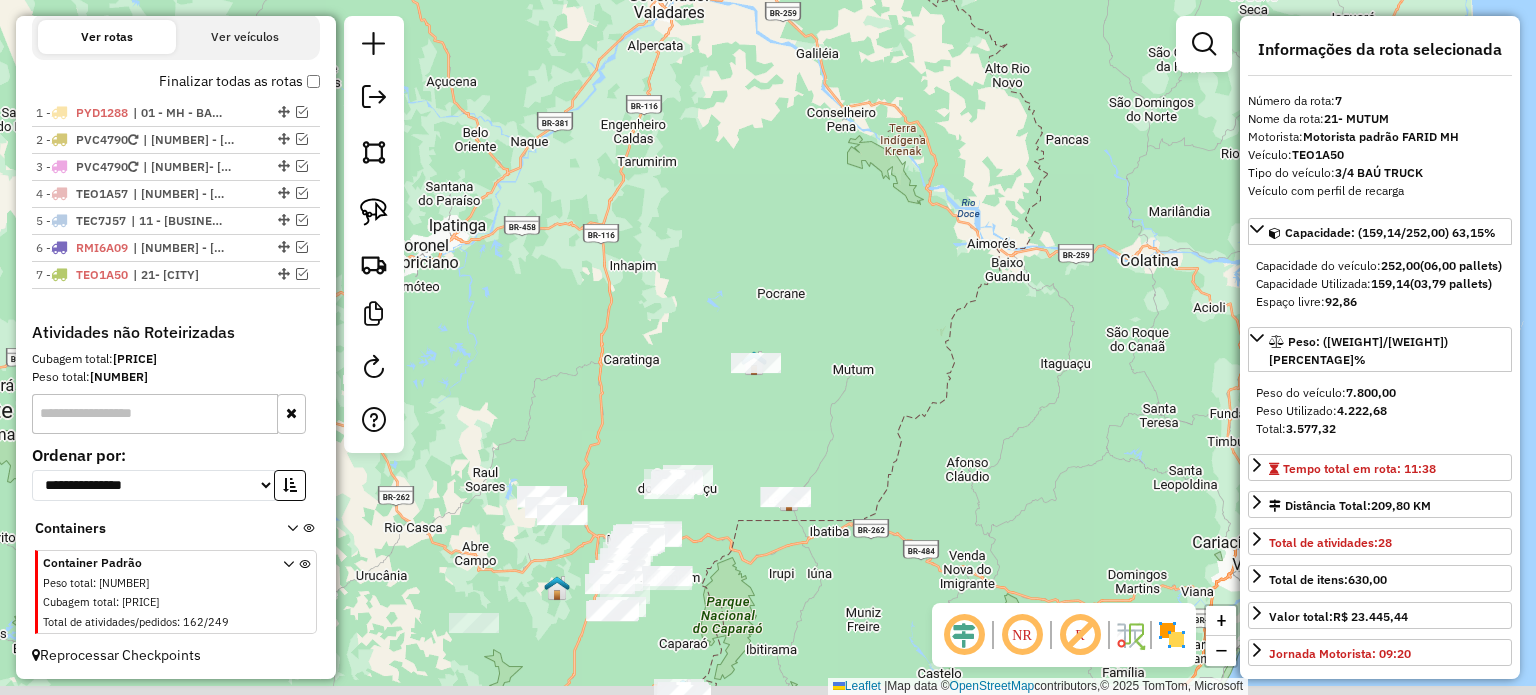 drag, startPoint x: 768, startPoint y: 459, endPoint x: 795, endPoint y: 313, distance: 148.47559 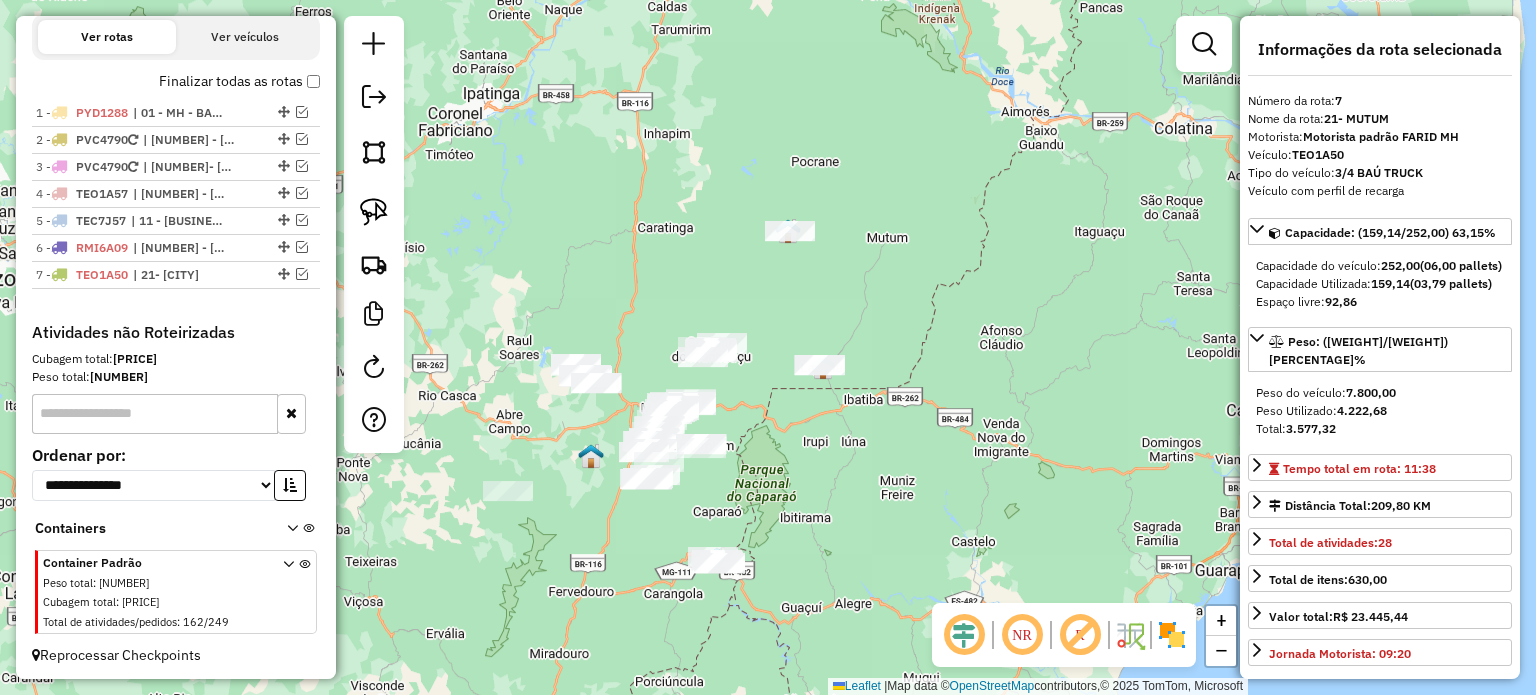 drag, startPoint x: 784, startPoint y: 547, endPoint x: 875, endPoint y: 367, distance: 201.69531 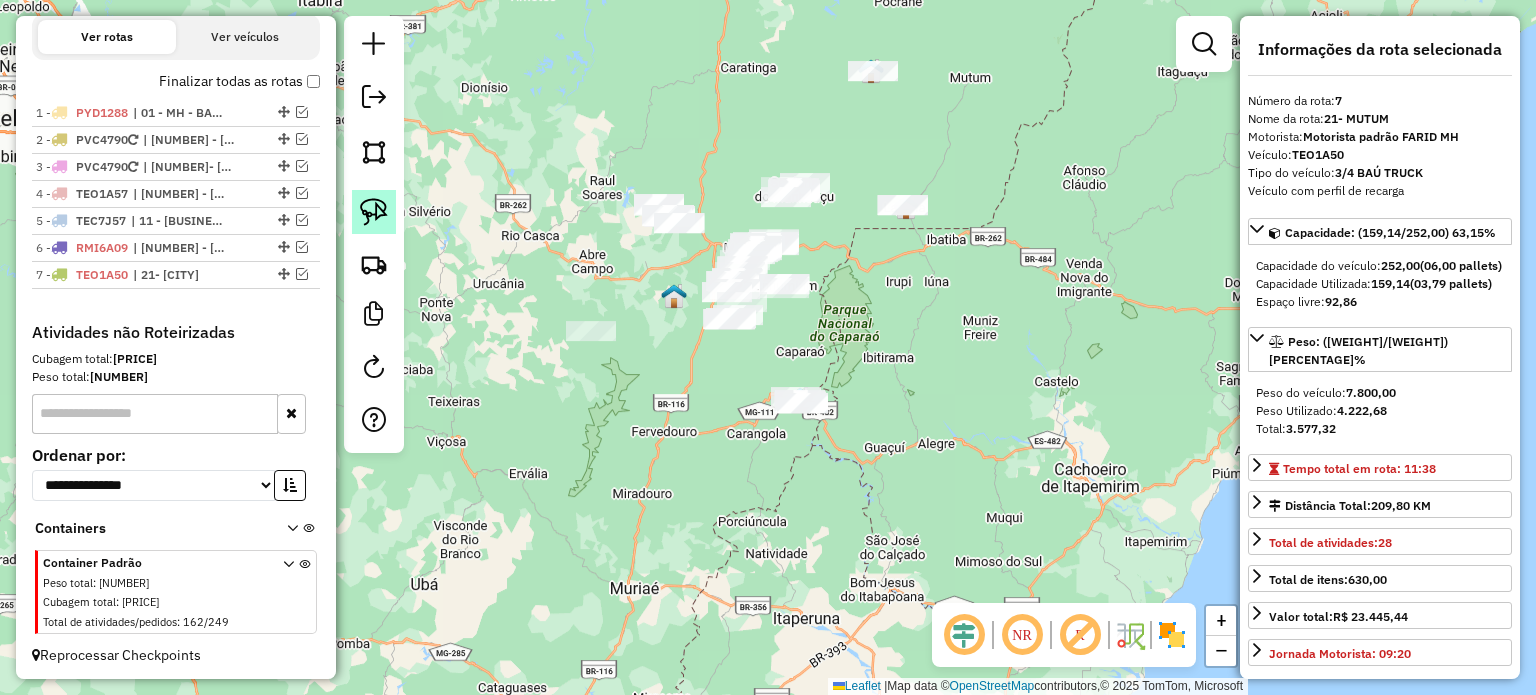 click 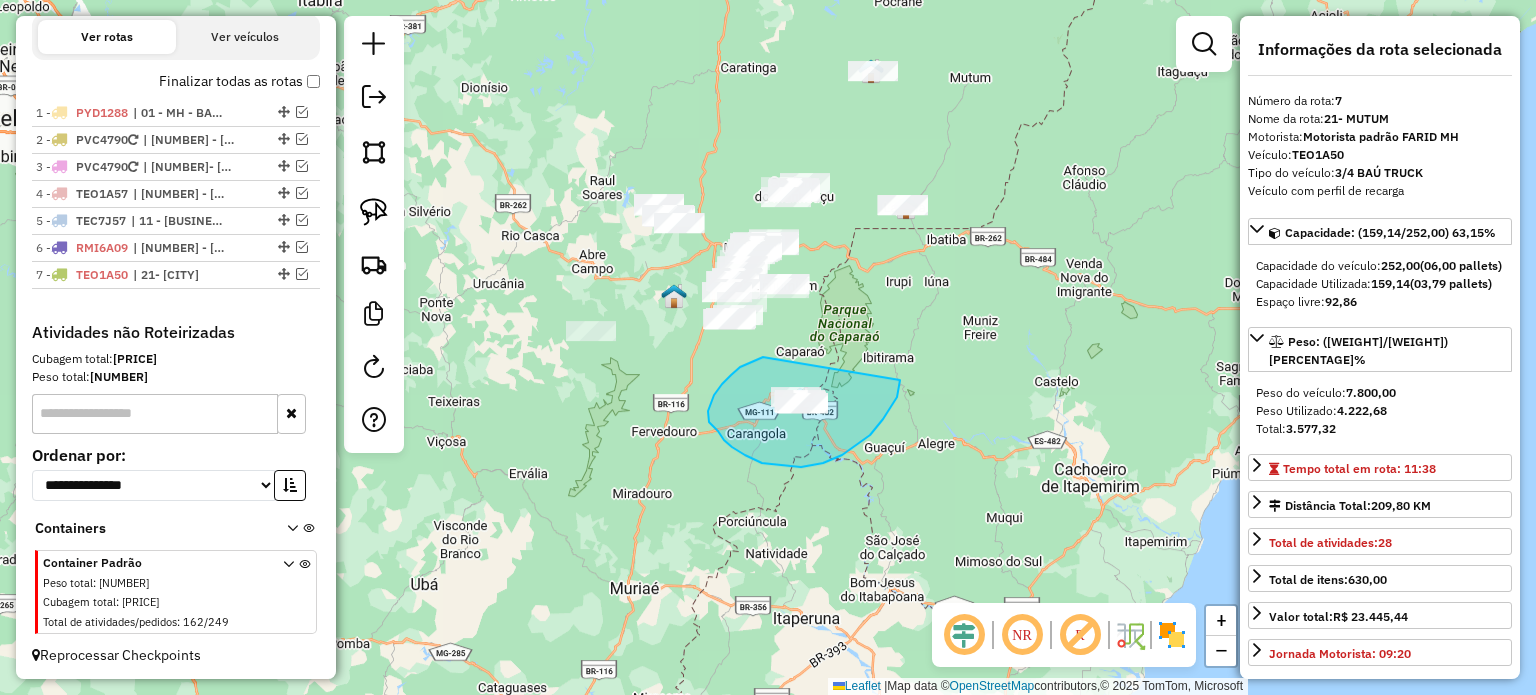drag, startPoint x: 731, startPoint y: 375, endPoint x: 901, endPoint y: 357, distance: 170.95029 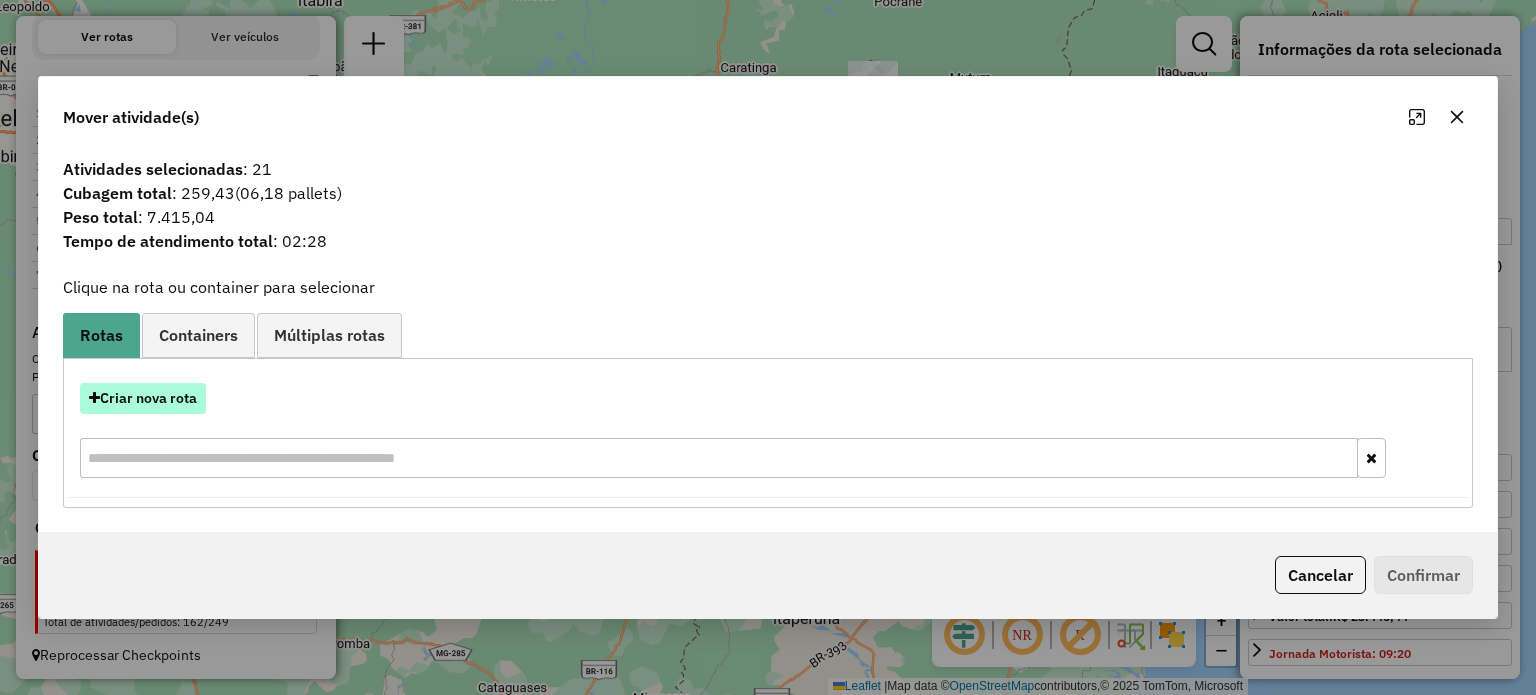 click on "Criar nova rota" at bounding box center (143, 398) 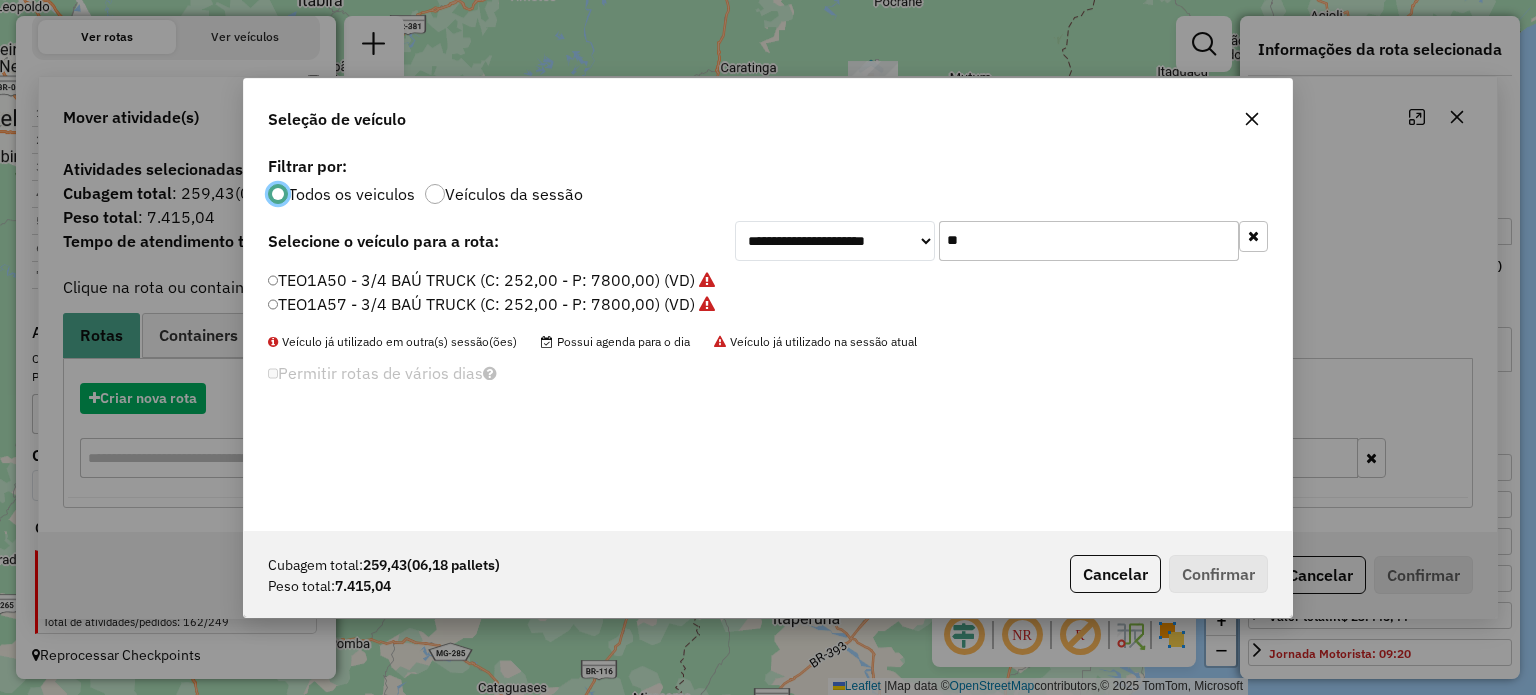 scroll, scrollTop: 10, scrollLeft: 6, axis: both 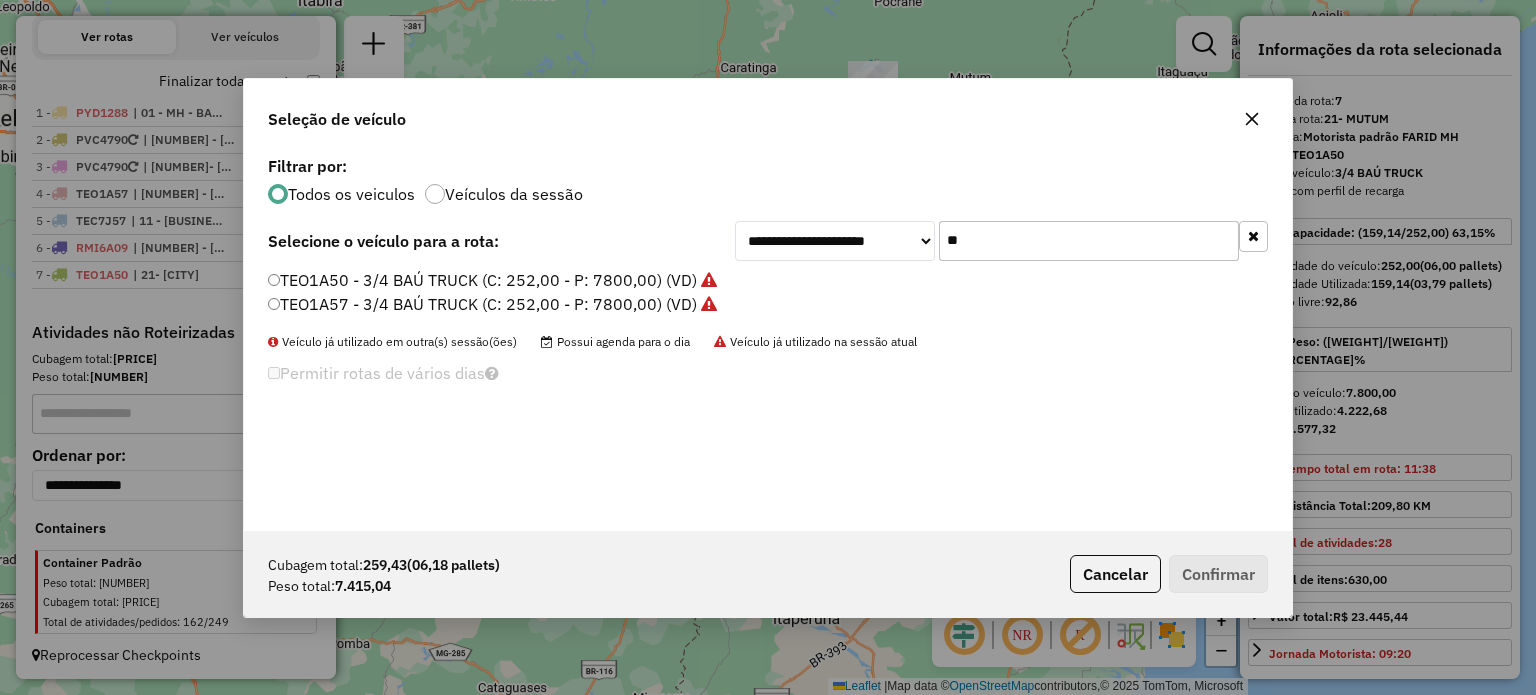 drag, startPoint x: 932, startPoint y: 239, endPoint x: 923, endPoint y: 244, distance: 10.29563 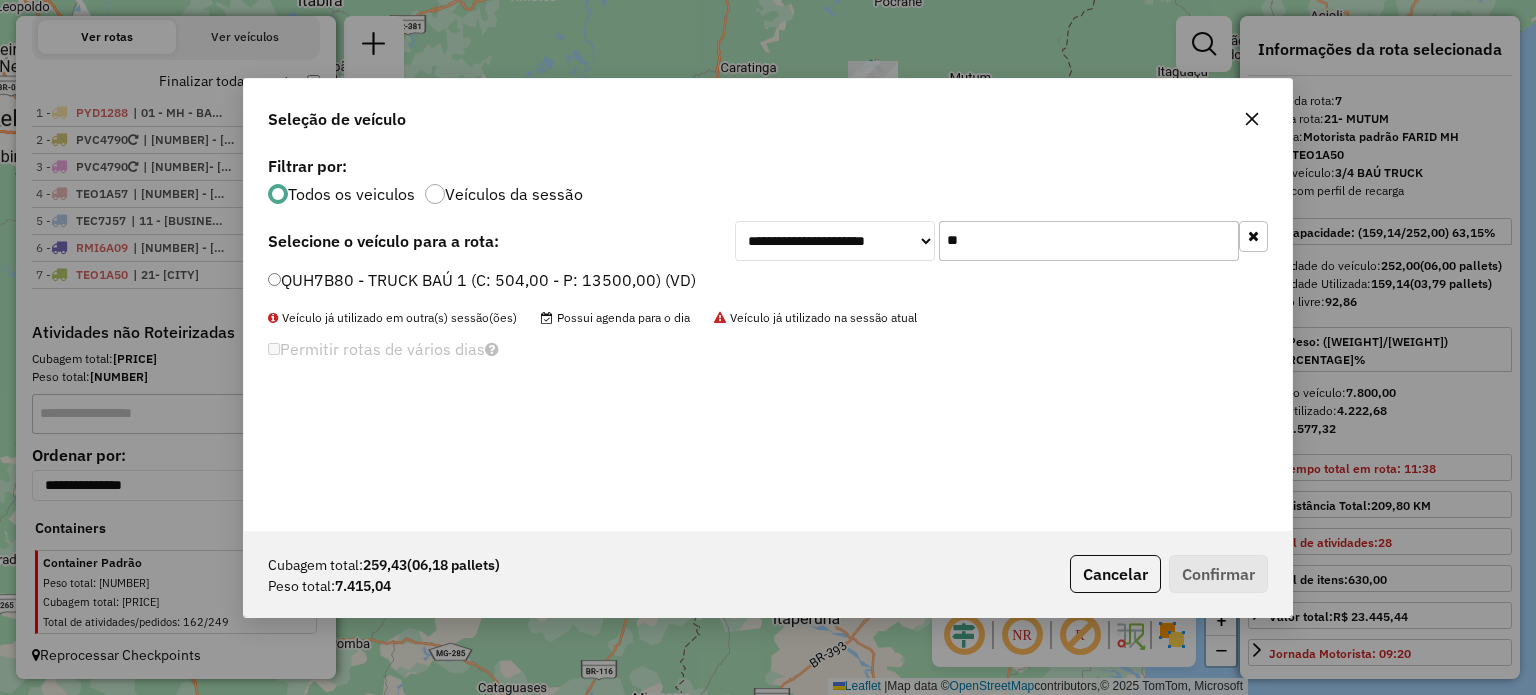 type on "**" 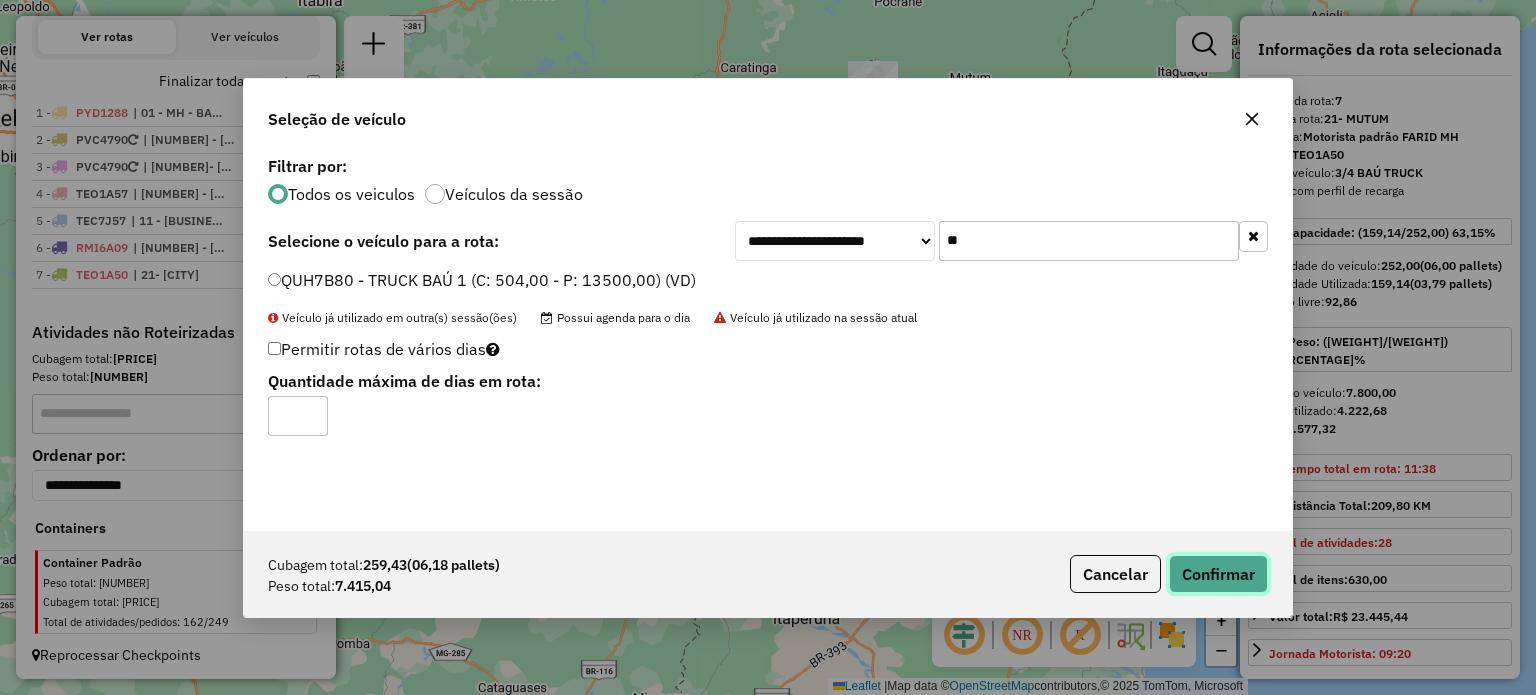 click on "Confirmar" 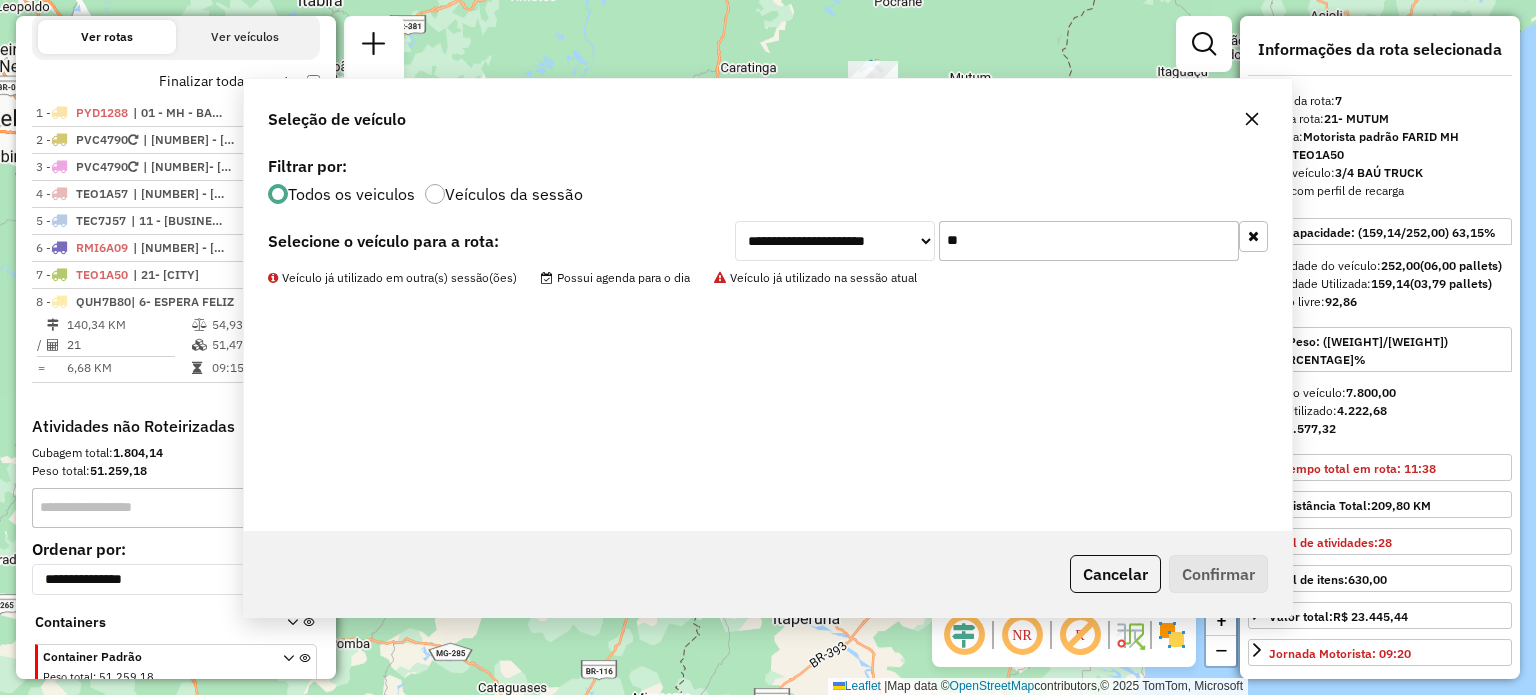scroll, scrollTop: 760, scrollLeft: 0, axis: vertical 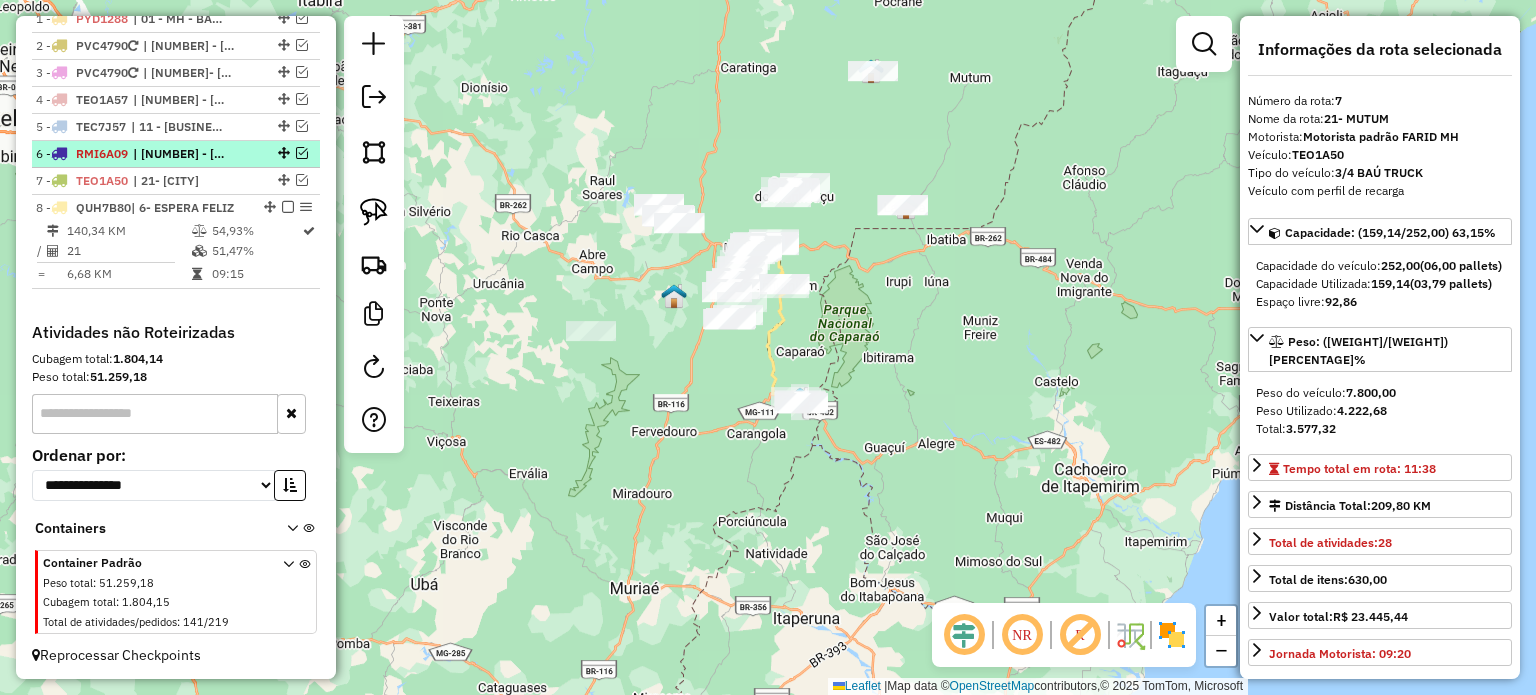 click at bounding box center [288, 207] 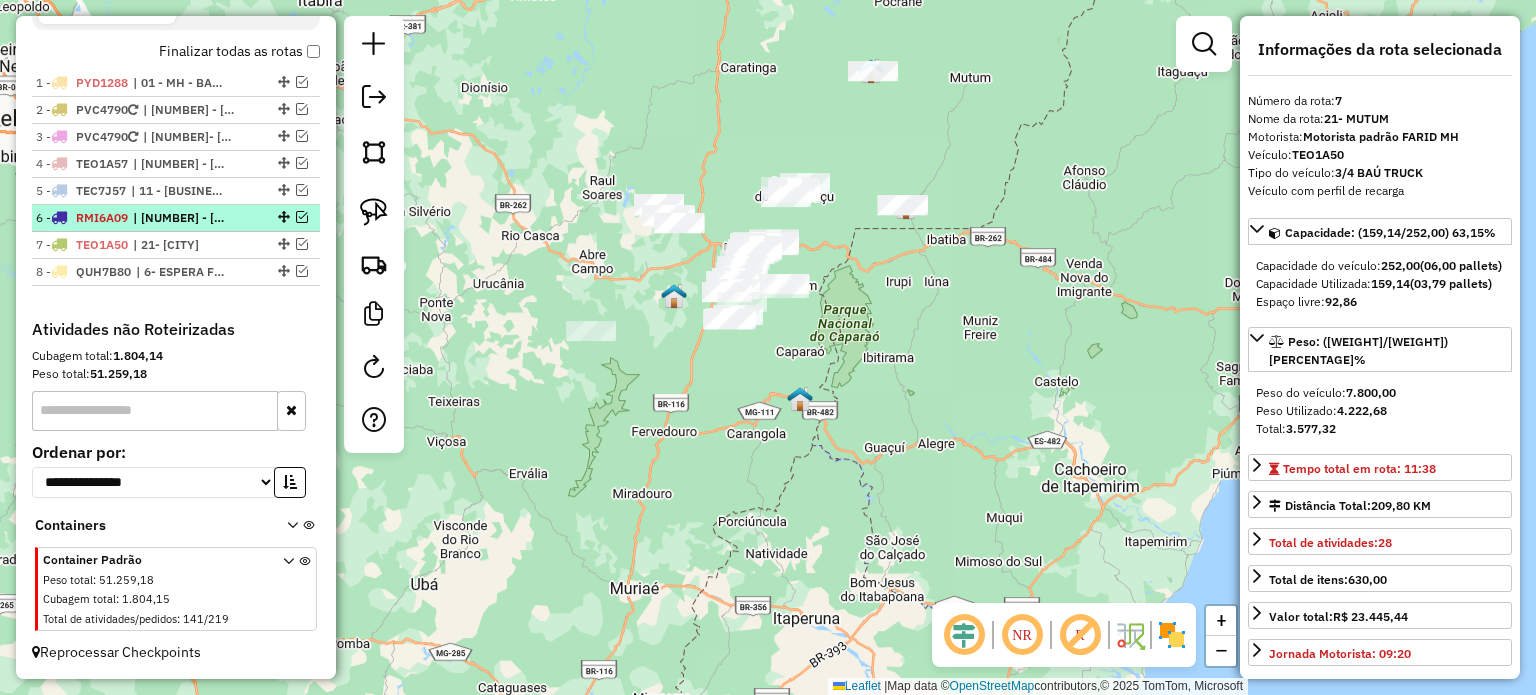 scroll, scrollTop: 693, scrollLeft: 0, axis: vertical 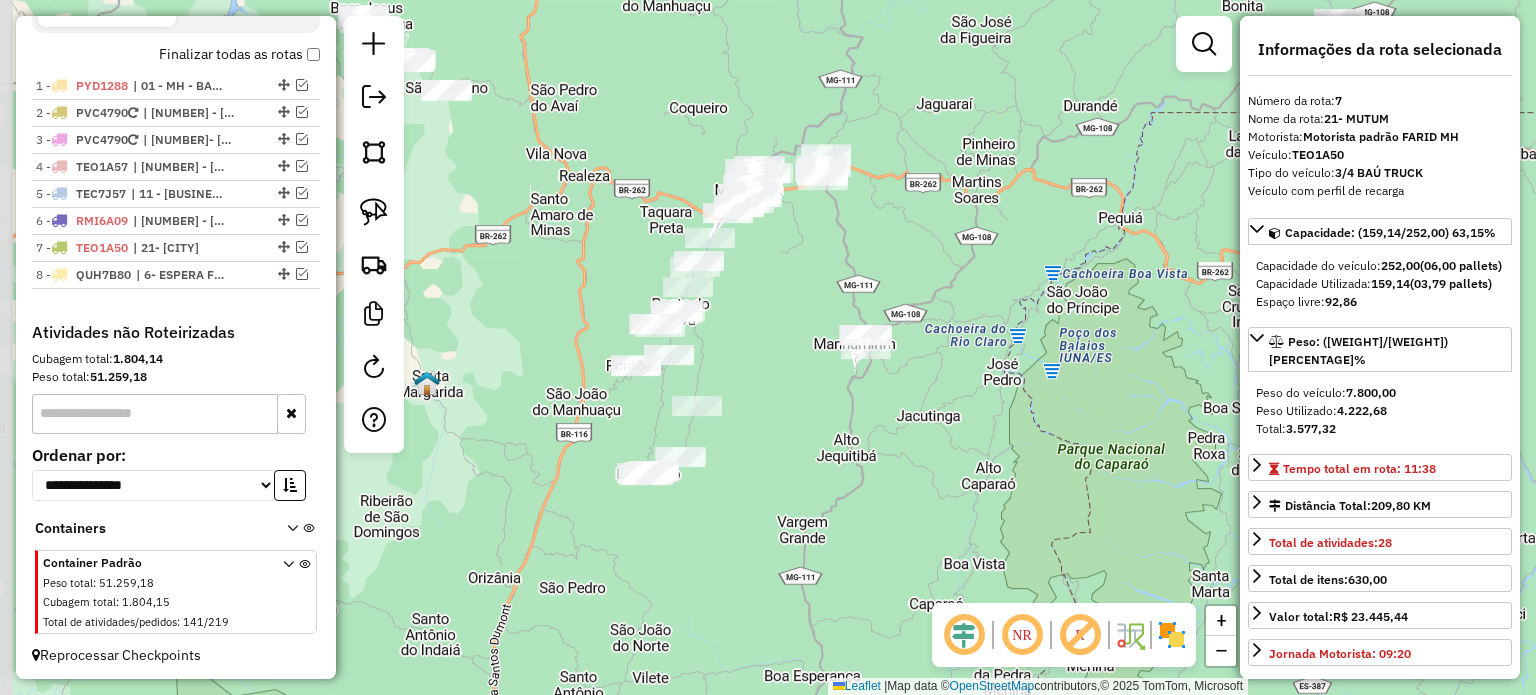 drag, startPoint x: 679, startPoint y: 331, endPoint x: 749, endPoint y: 332, distance: 70.00714 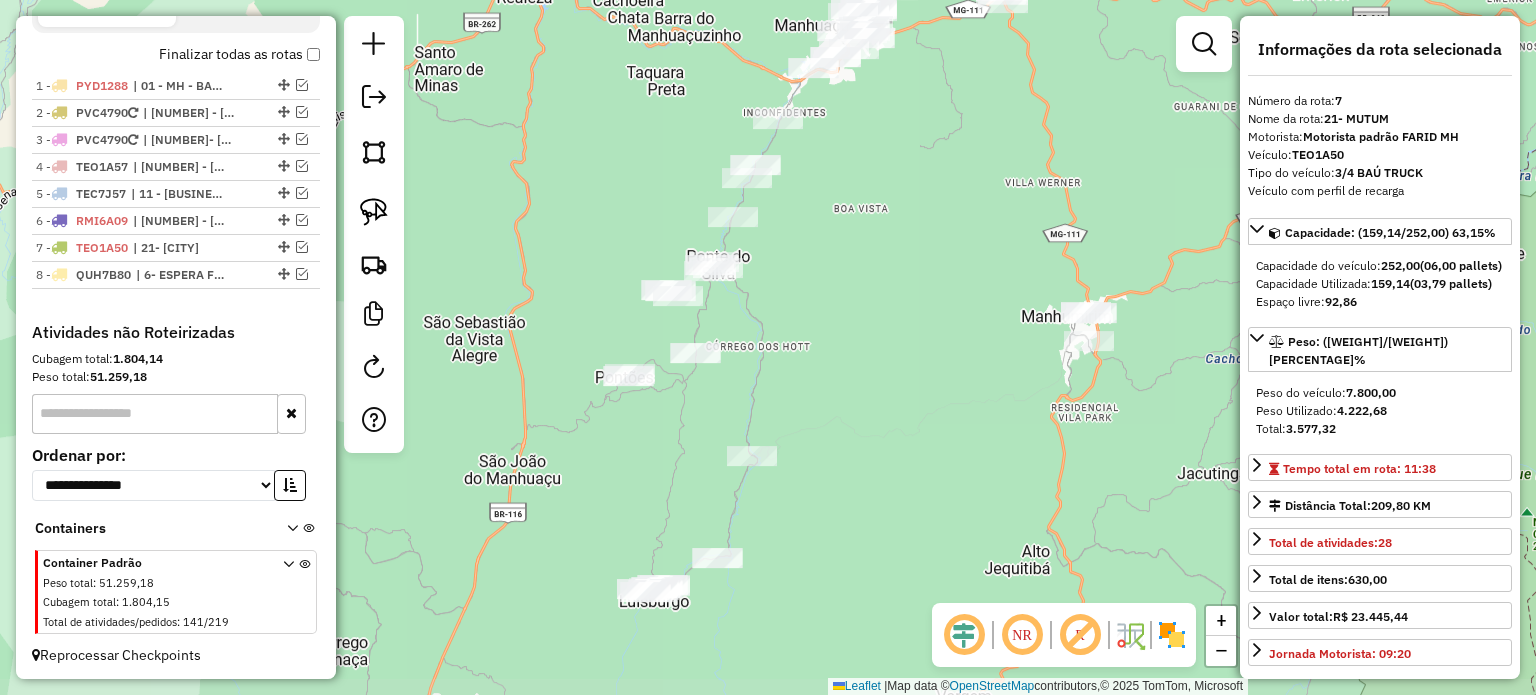 drag, startPoint x: 751, startPoint y: 325, endPoint x: 853, endPoint y: 306, distance: 103.75452 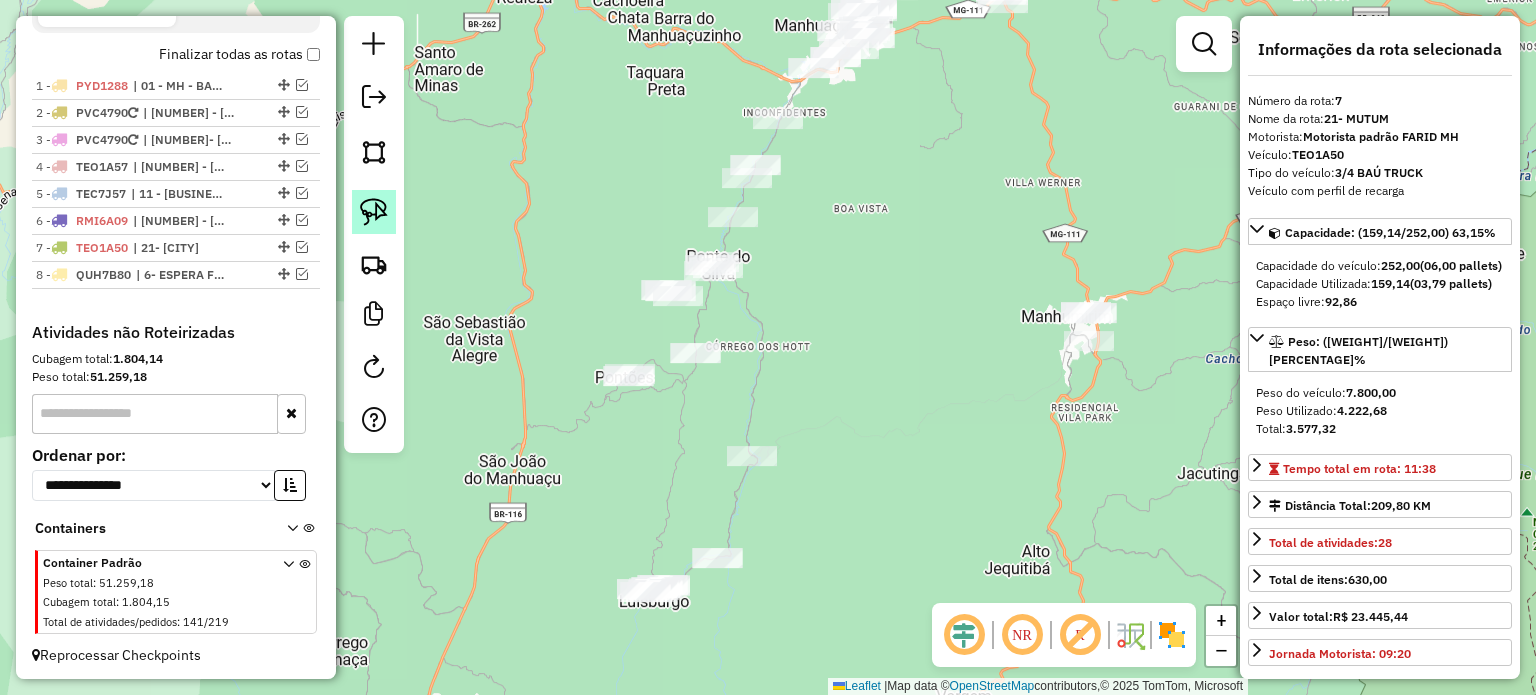 click 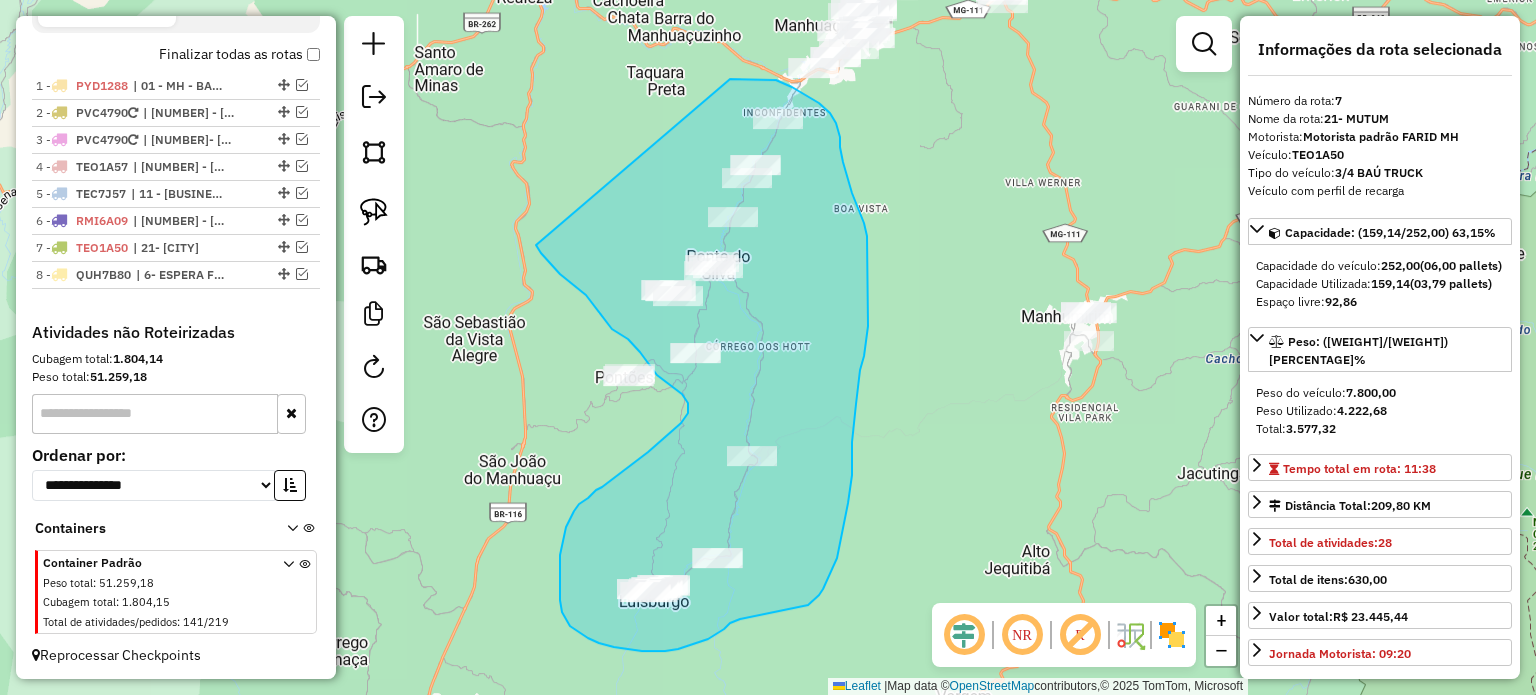 drag, startPoint x: 536, startPoint y: 245, endPoint x: 730, endPoint y: 79, distance: 255.32724 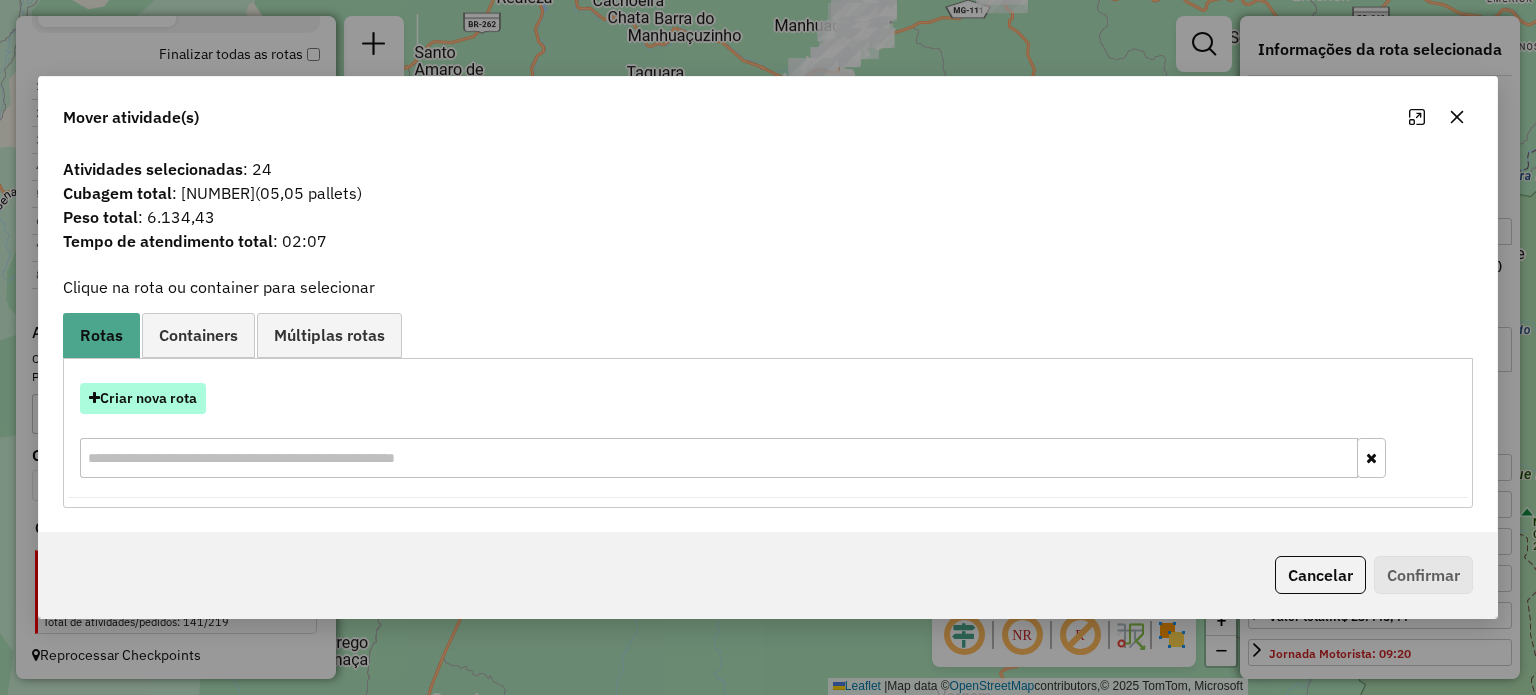 click on "Criar nova rota" at bounding box center [143, 398] 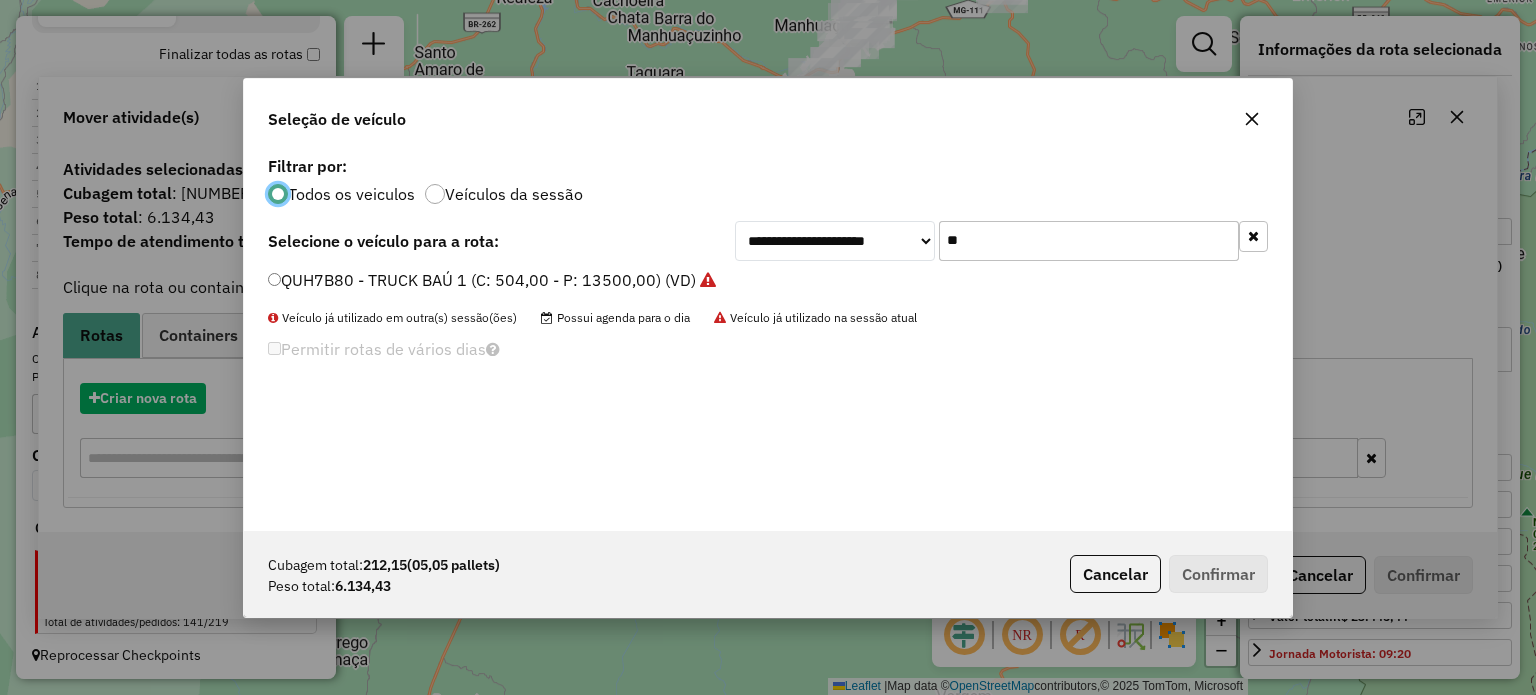 scroll, scrollTop: 10, scrollLeft: 6, axis: both 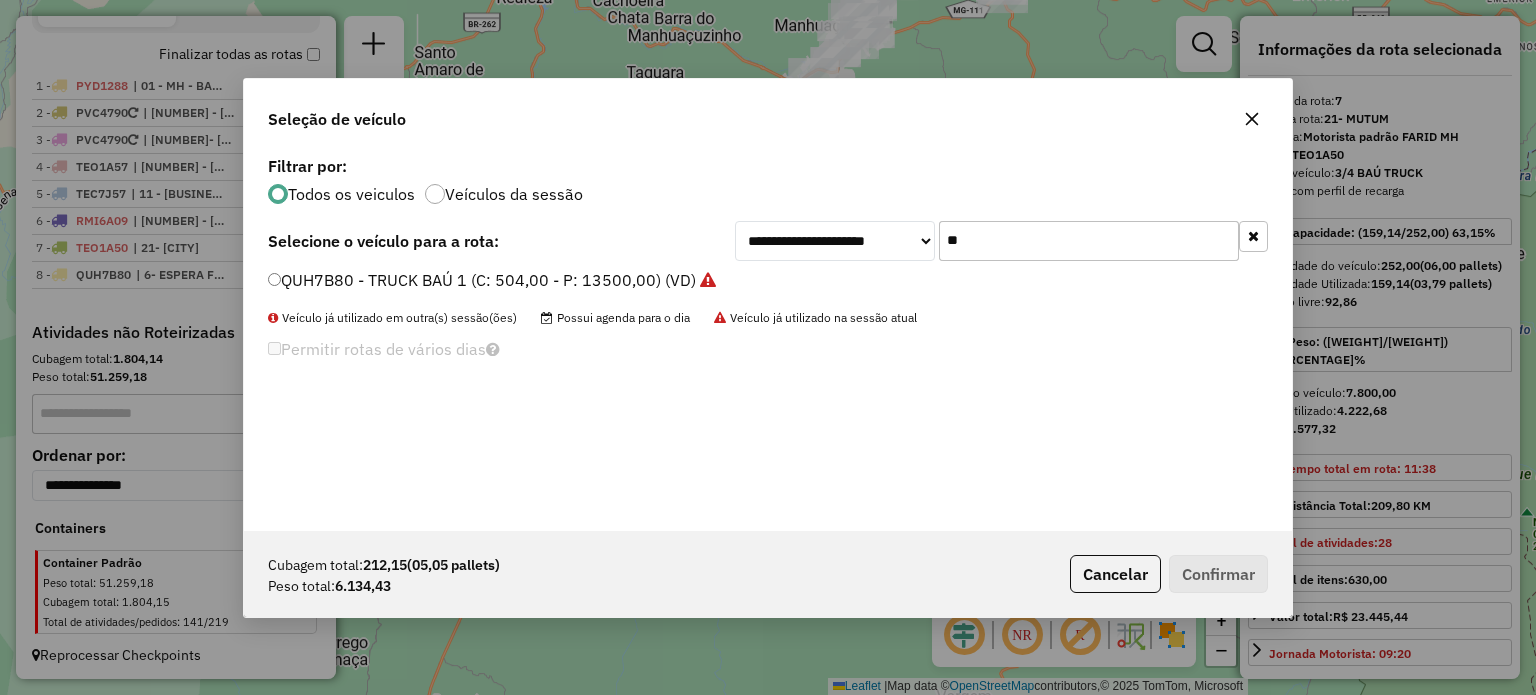 drag, startPoint x: 970, startPoint y: 234, endPoint x: 733, endPoint y: 239, distance: 237.05273 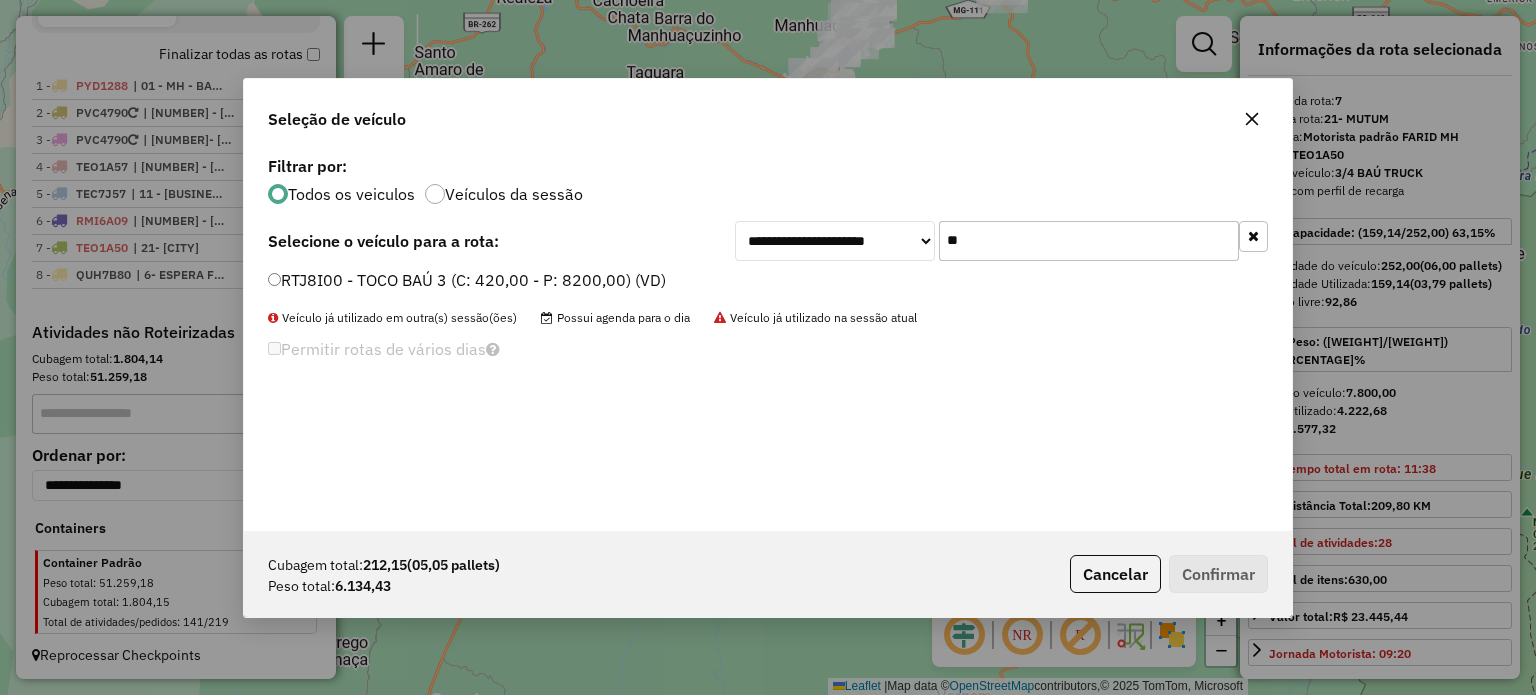type on "**" 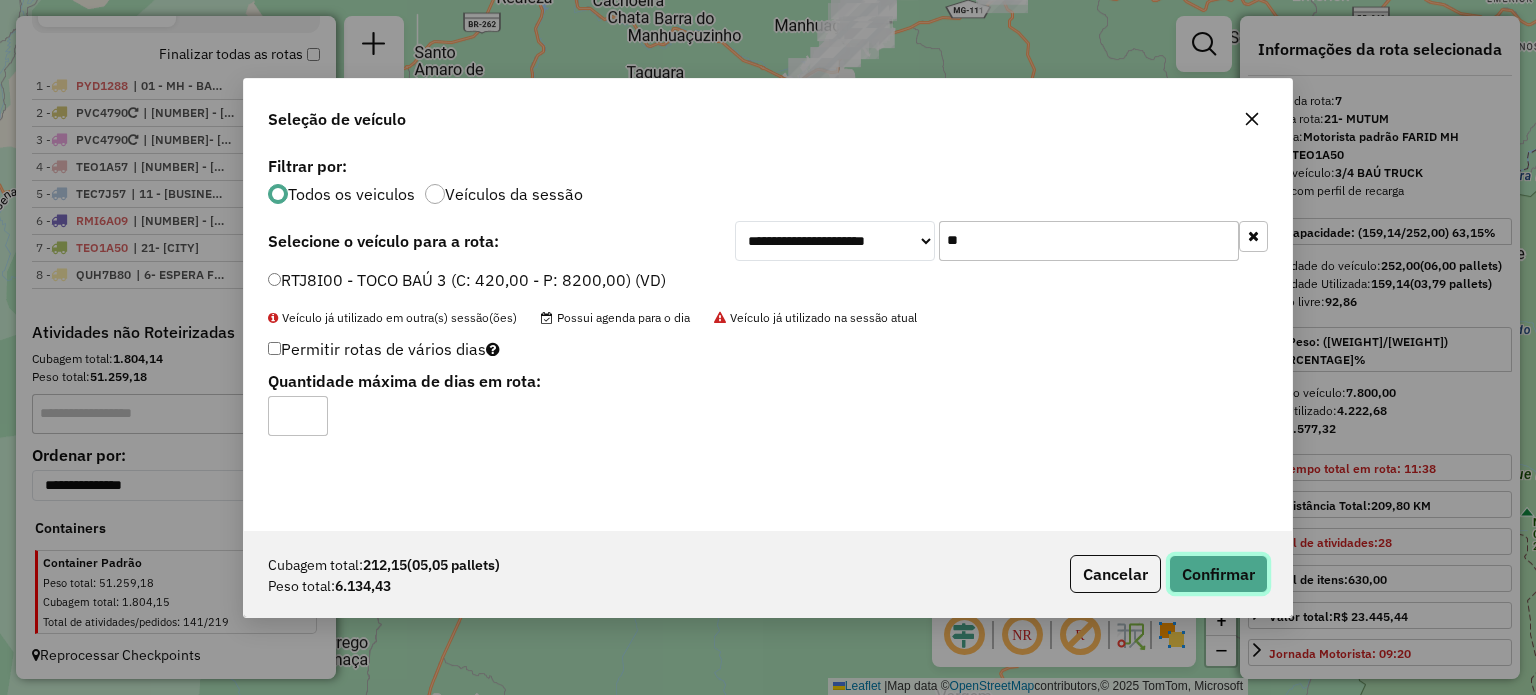 click on "Confirmar" 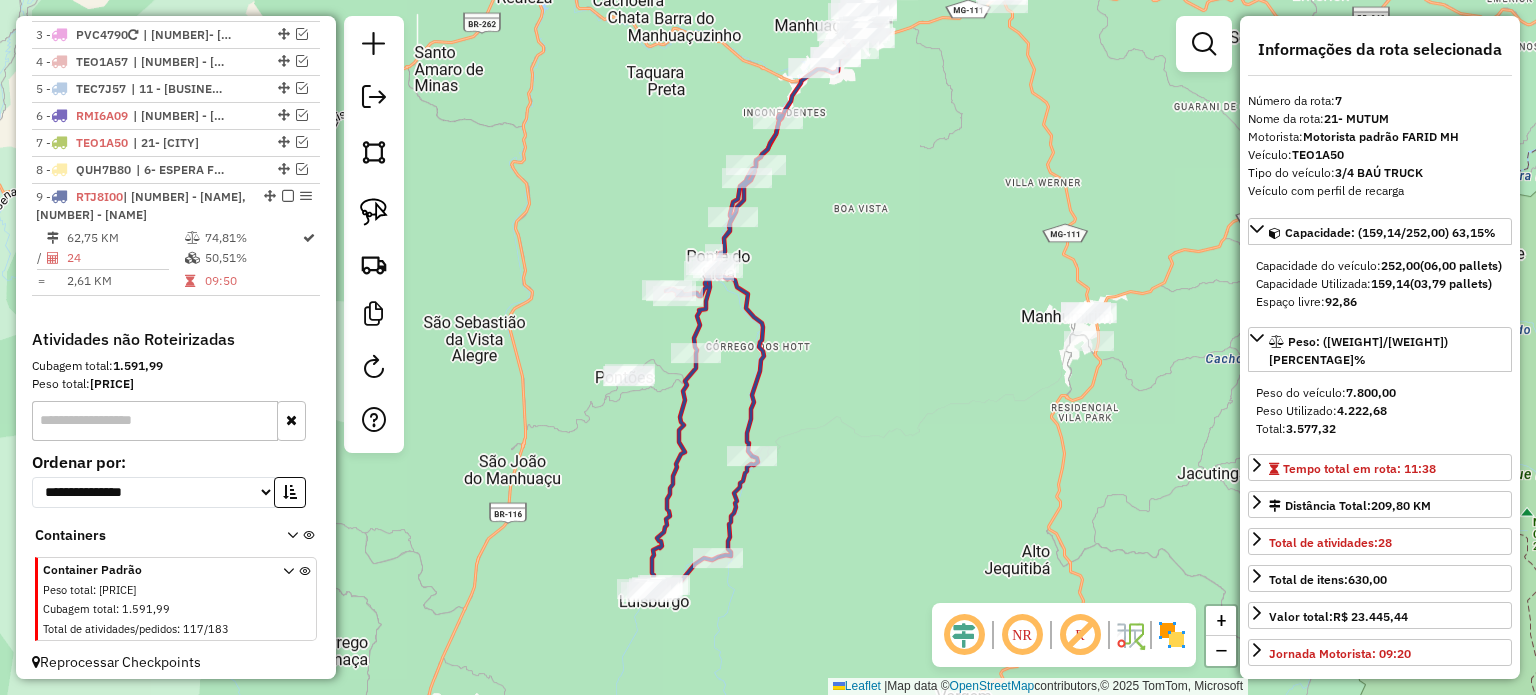 scroll, scrollTop: 804, scrollLeft: 0, axis: vertical 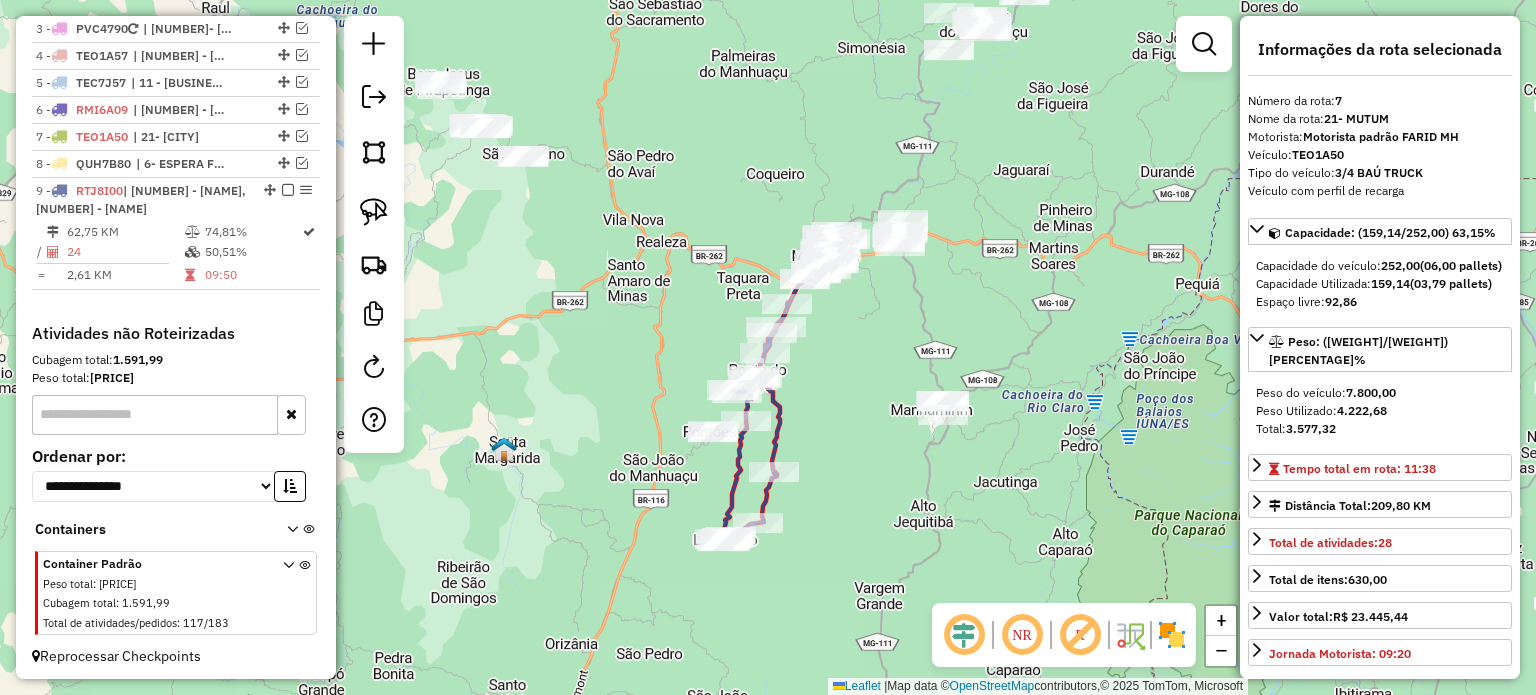 drag, startPoint x: 883, startPoint y: 343, endPoint x: 872, endPoint y: 451, distance: 108.55874 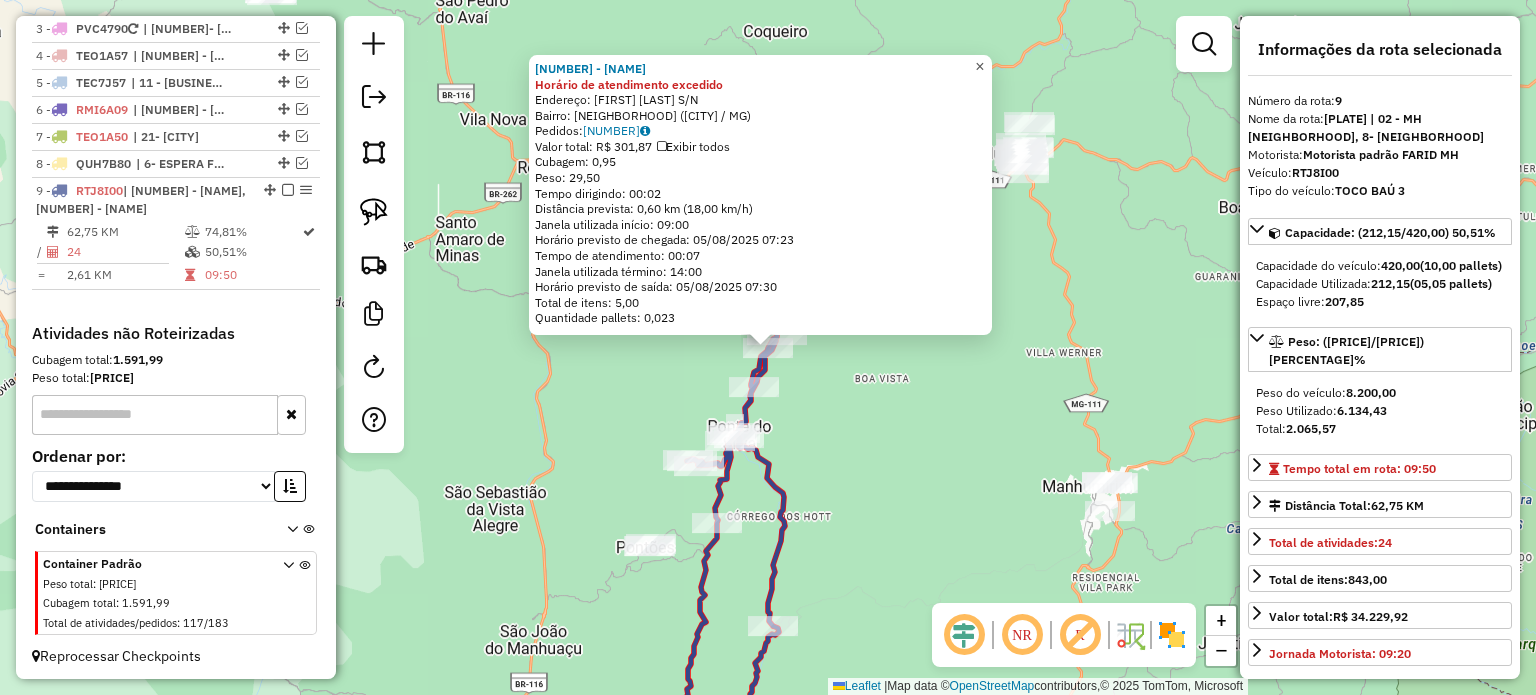 click on "×" 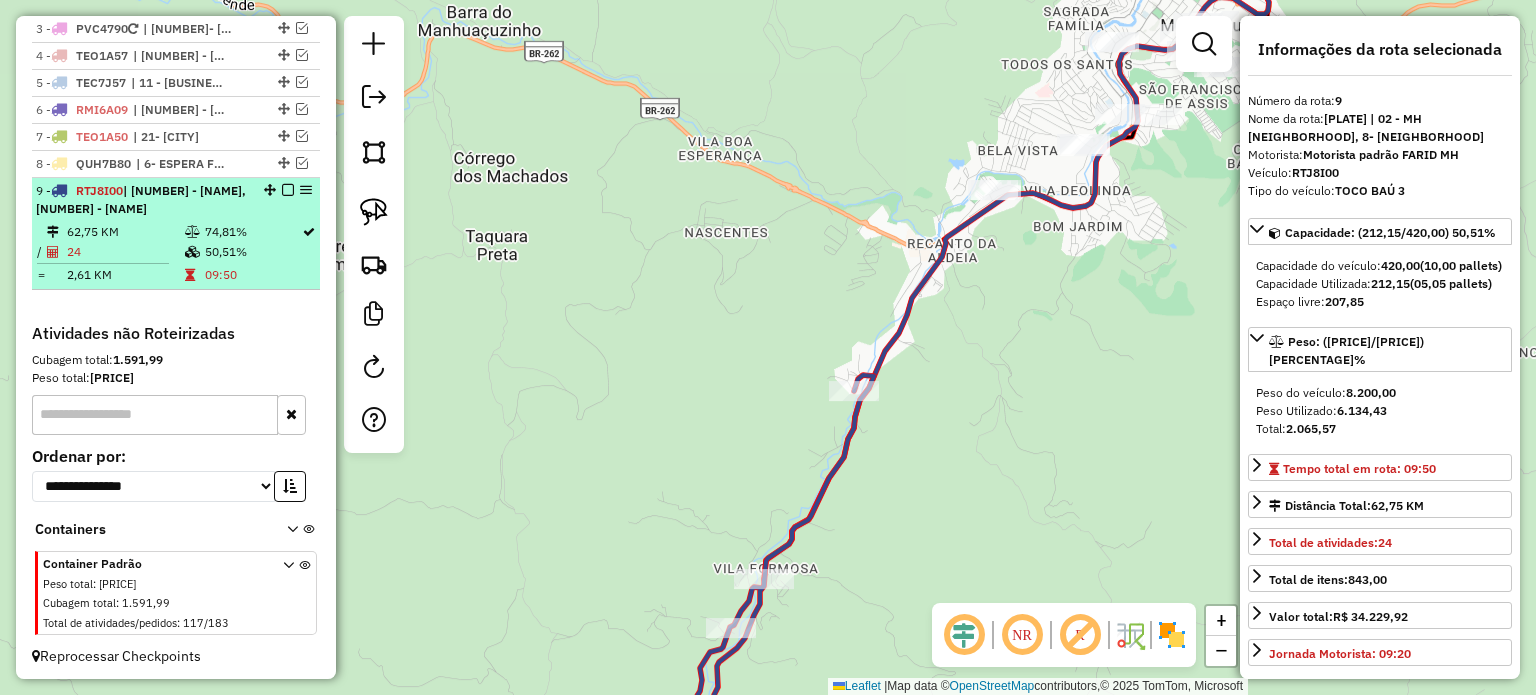 click at bounding box center (288, 190) 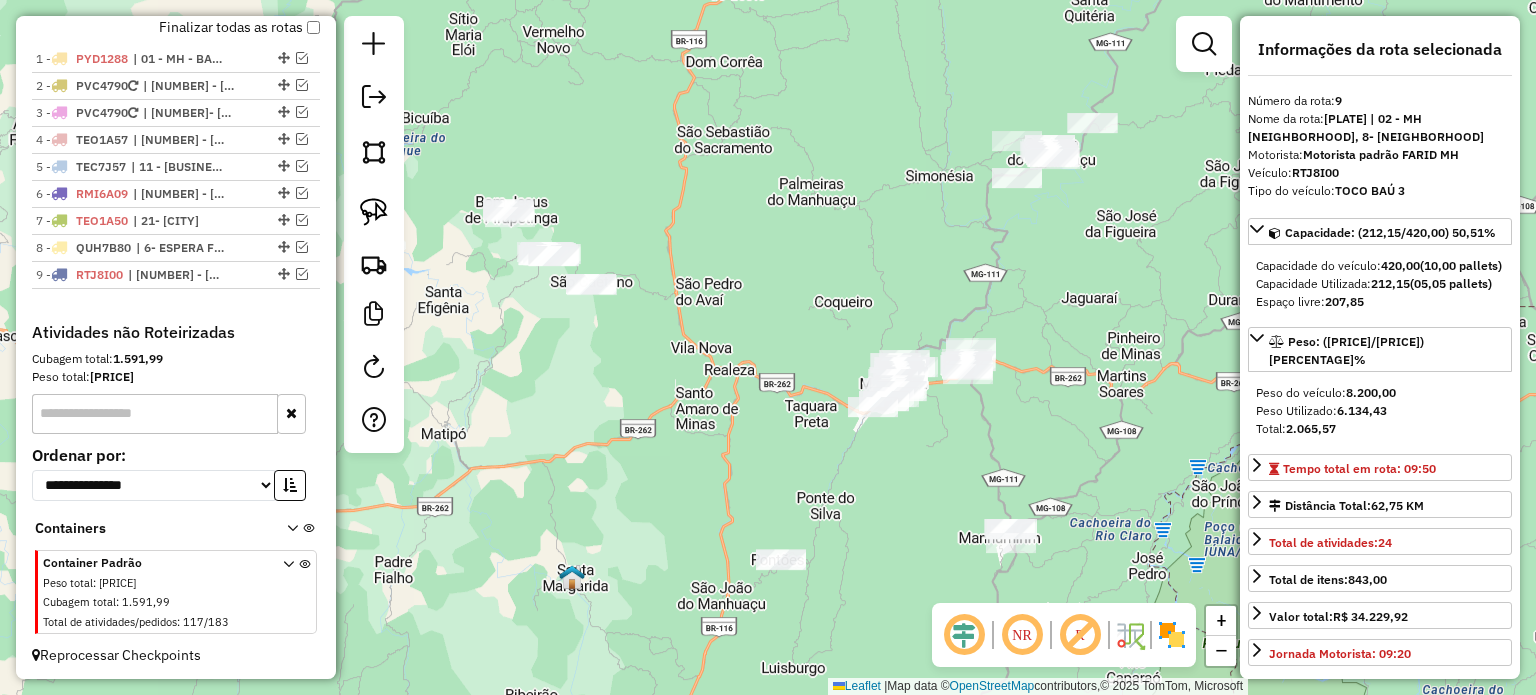drag, startPoint x: 991, startPoint y: 183, endPoint x: 965, endPoint y: 270, distance: 90.80198 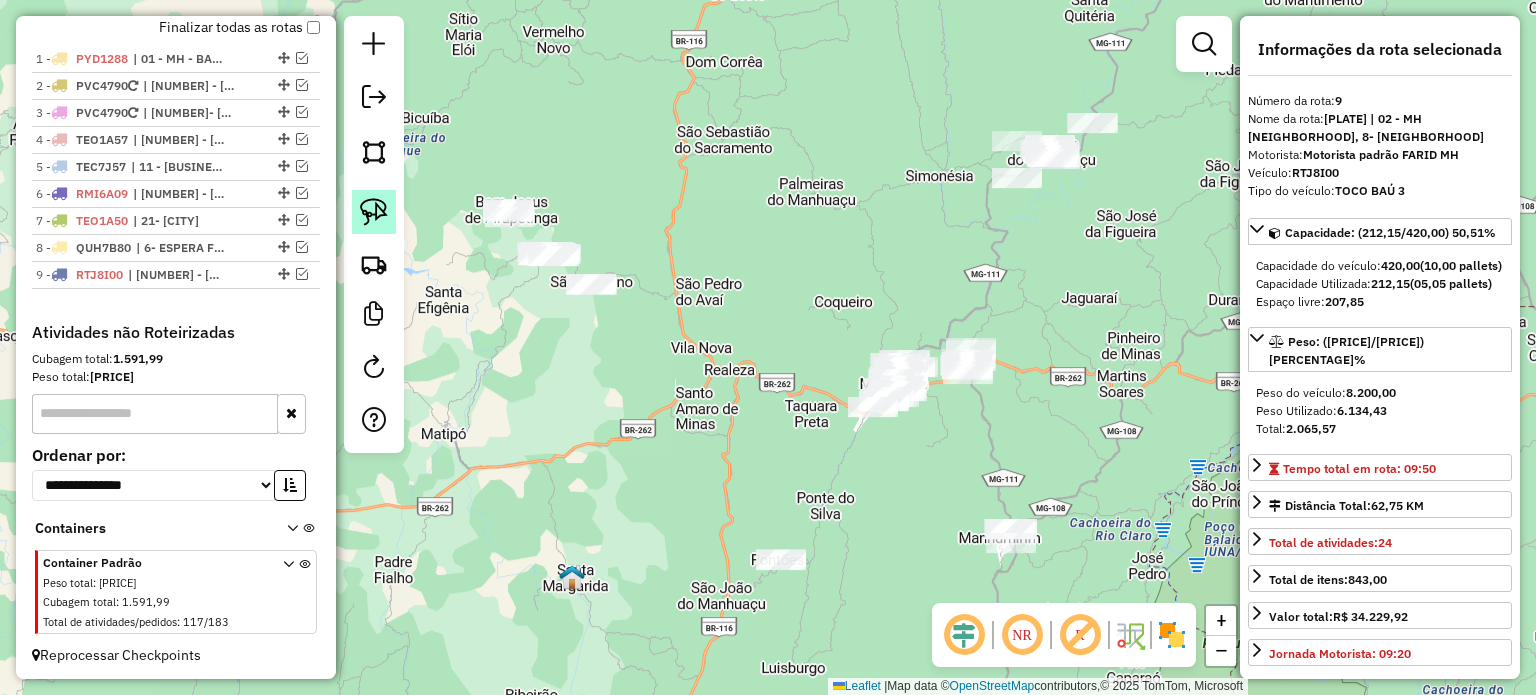 click 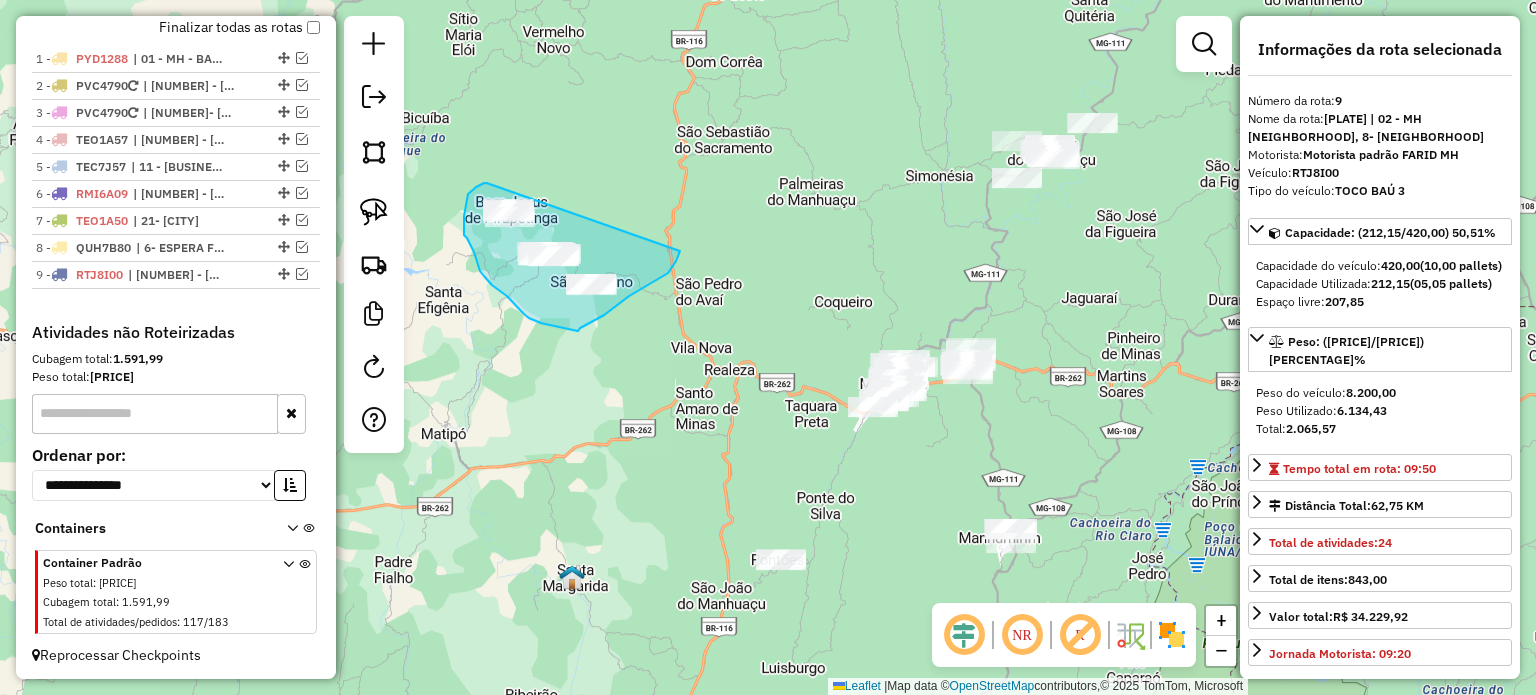 drag, startPoint x: 481, startPoint y: 185, endPoint x: 680, endPoint y: 251, distance: 209.65924 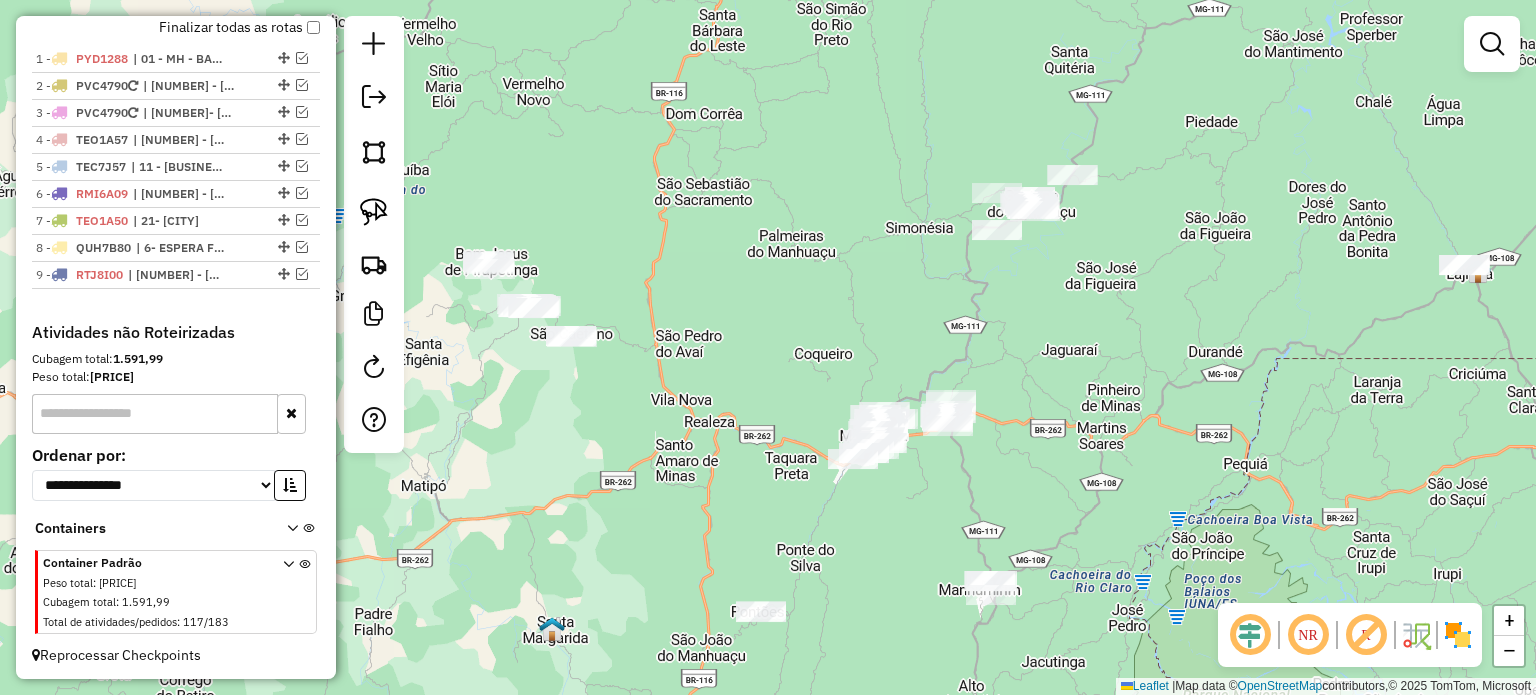 drag, startPoint x: 1100, startPoint y: 218, endPoint x: 1039, endPoint y: 347, distance: 142.69548 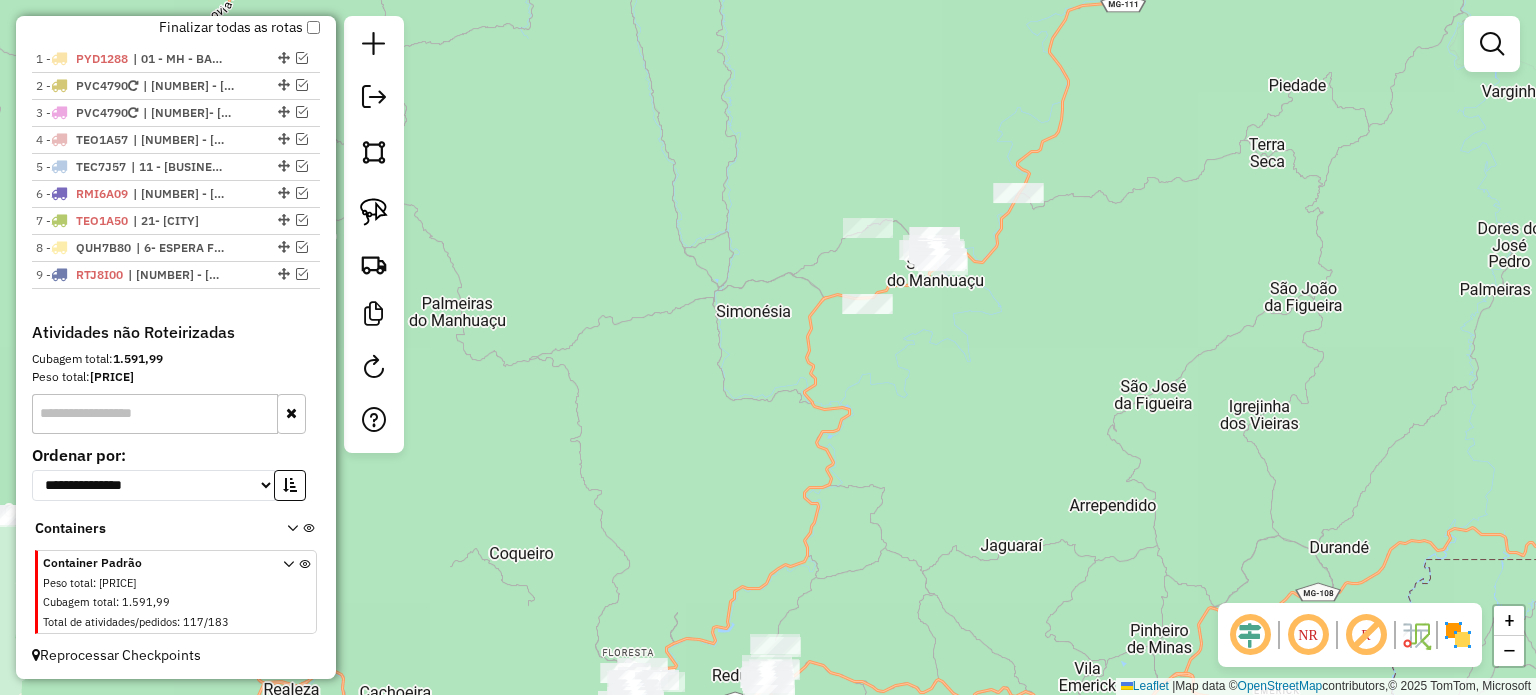 drag, startPoint x: 372, startPoint y: 213, endPoint x: 433, endPoint y: 211, distance: 61.03278 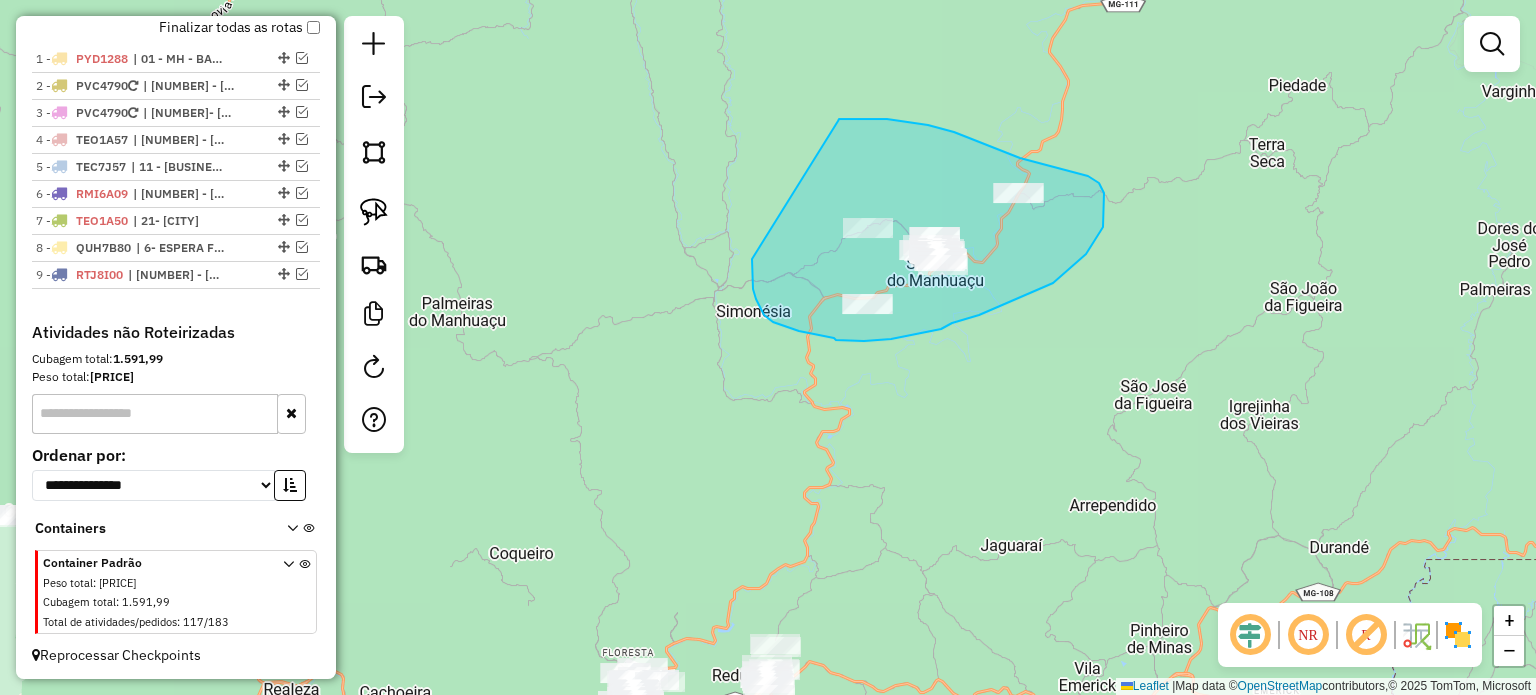 drag, startPoint x: 752, startPoint y: 259, endPoint x: 838, endPoint y: 121, distance: 162.6038 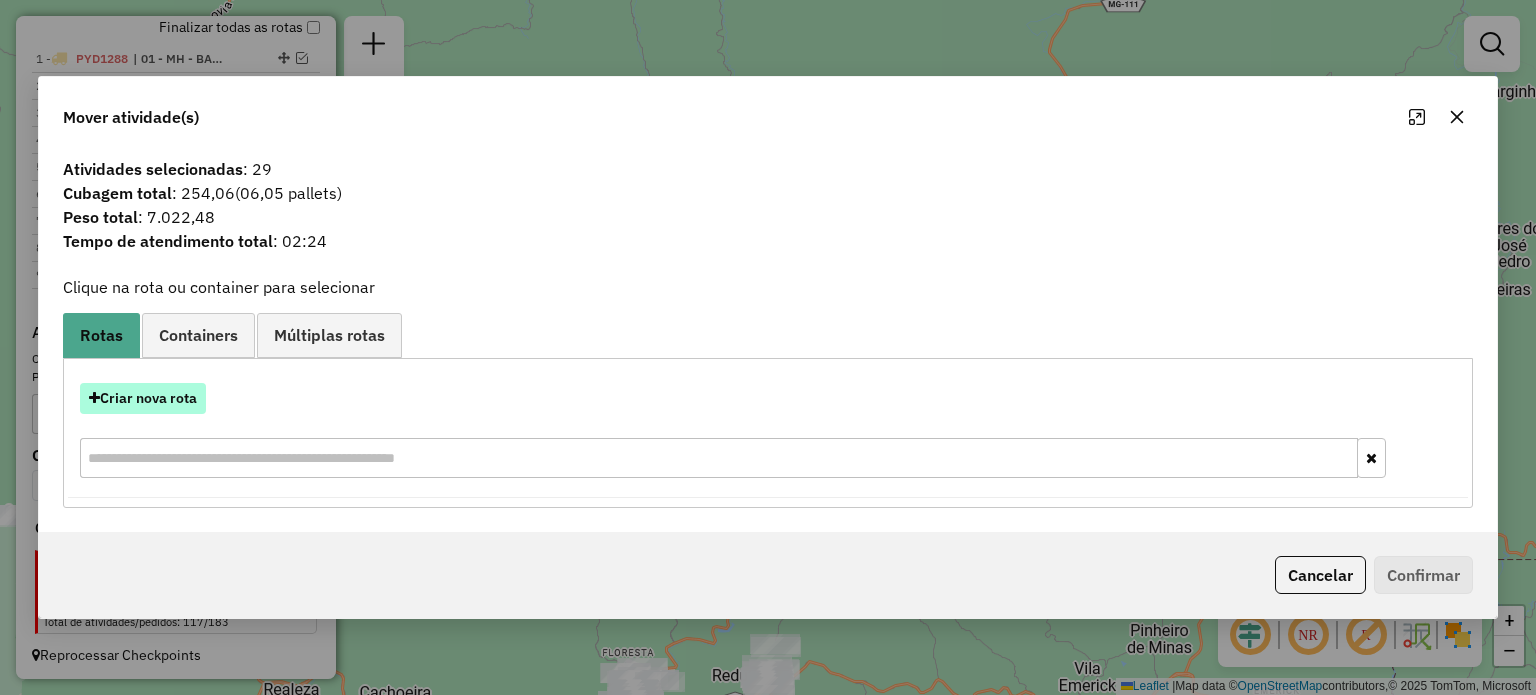 click on "Criar nova rota" at bounding box center [143, 398] 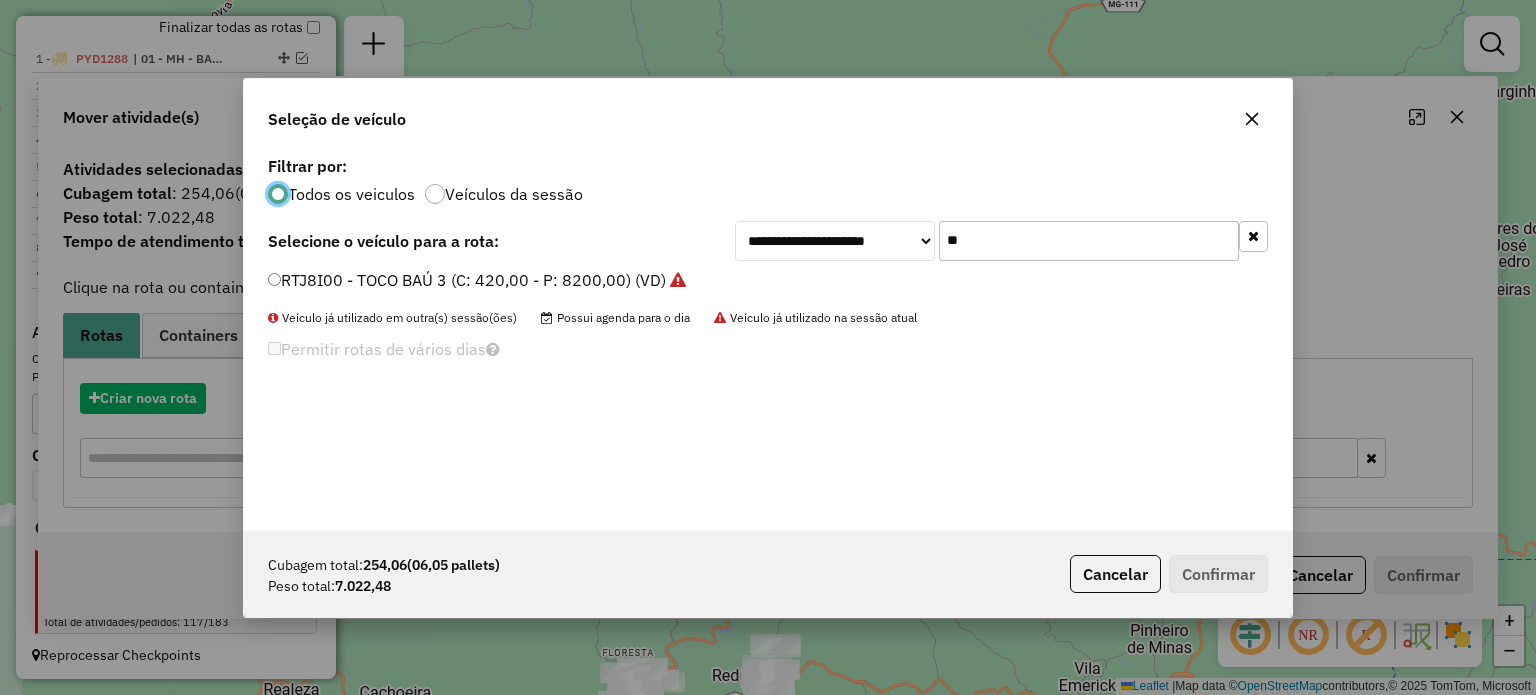 scroll, scrollTop: 10, scrollLeft: 6, axis: both 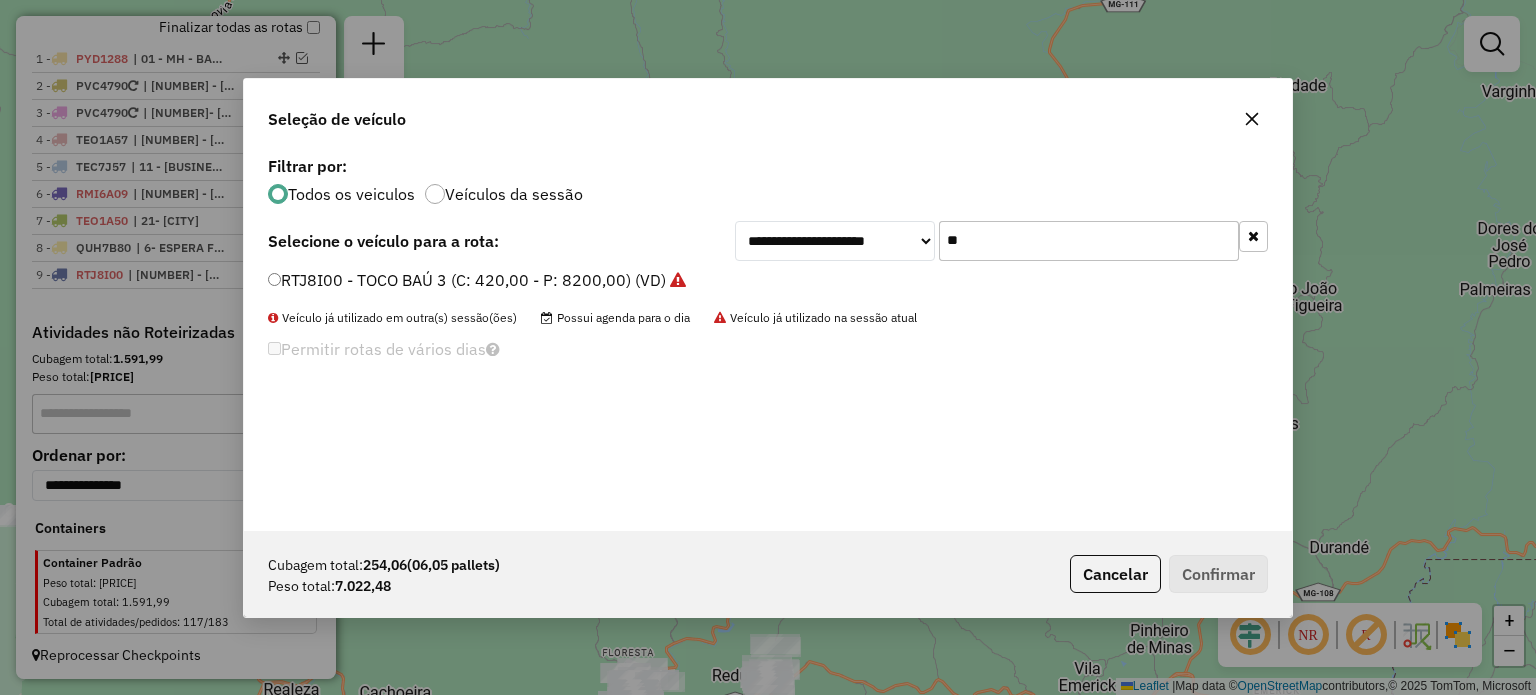 drag, startPoint x: 936, startPoint y: 239, endPoint x: 916, endPoint y: 241, distance: 20.09975 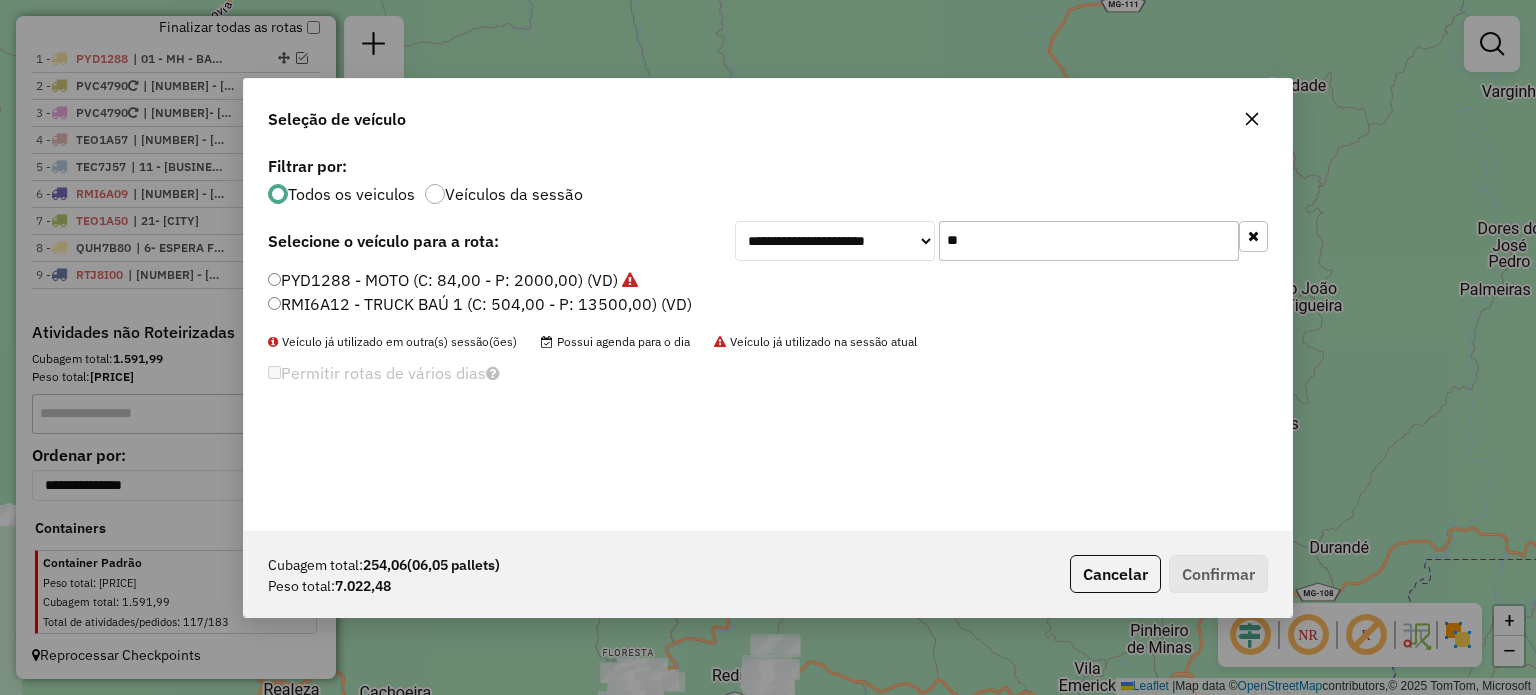 type on "**" 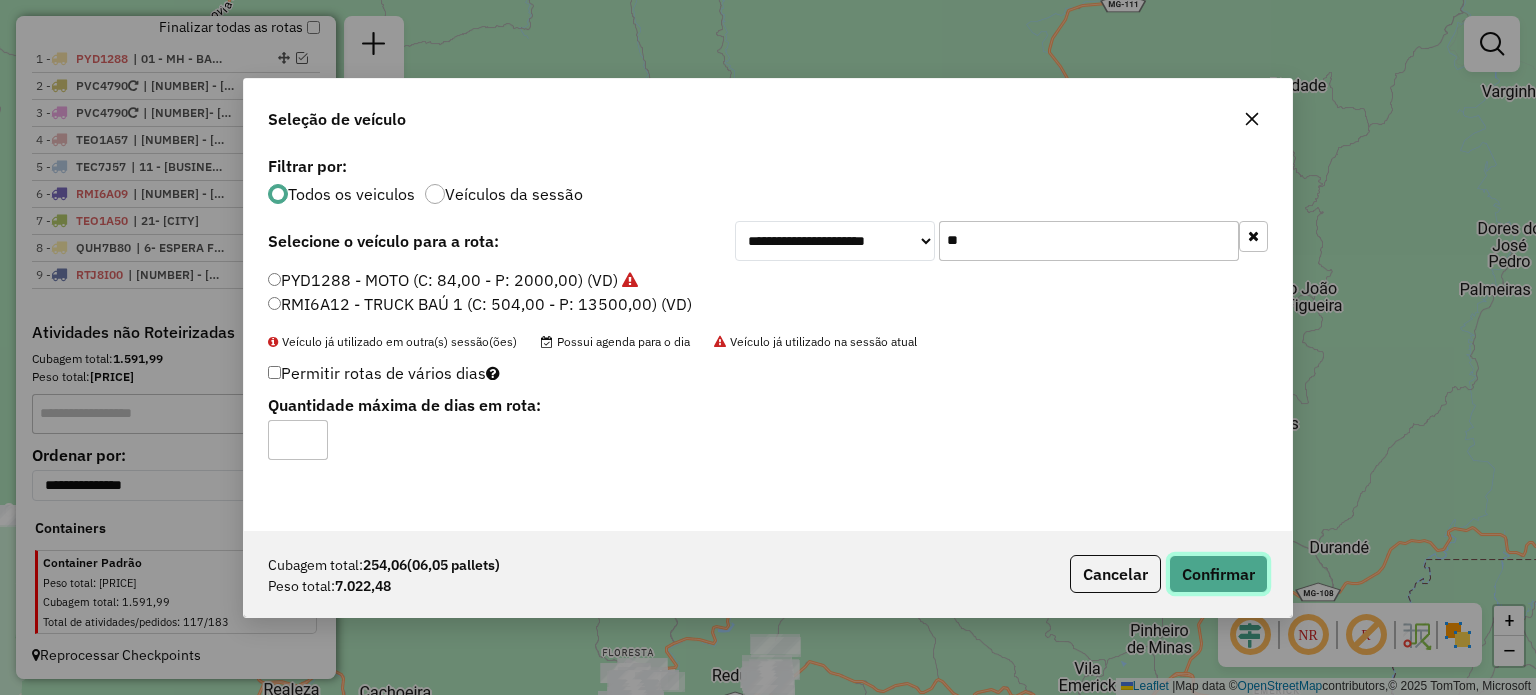 click on "Confirmar" 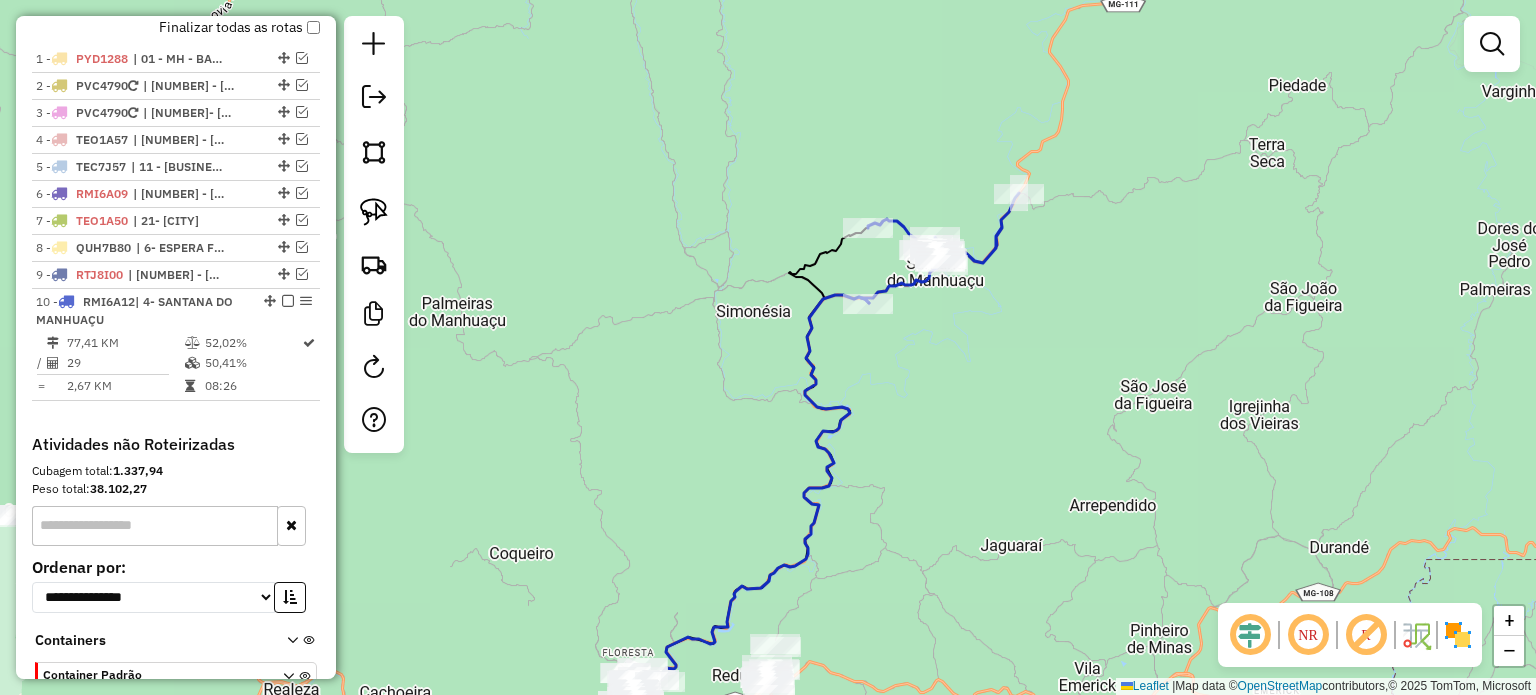 scroll, scrollTop: 804, scrollLeft: 0, axis: vertical 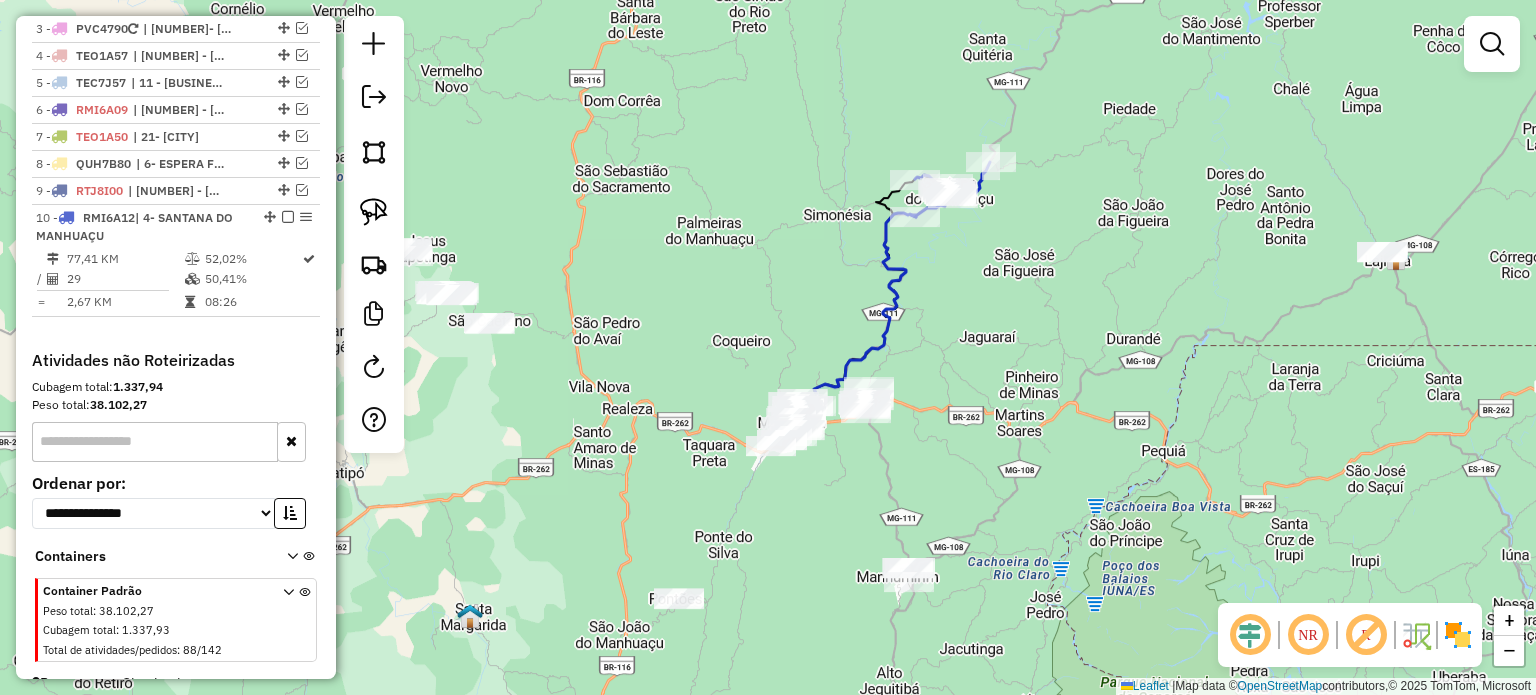 drag, startPoint x: 900, startPoint y: 504, endPoint x: 904, endPoint y: 386, distance: 118.06778 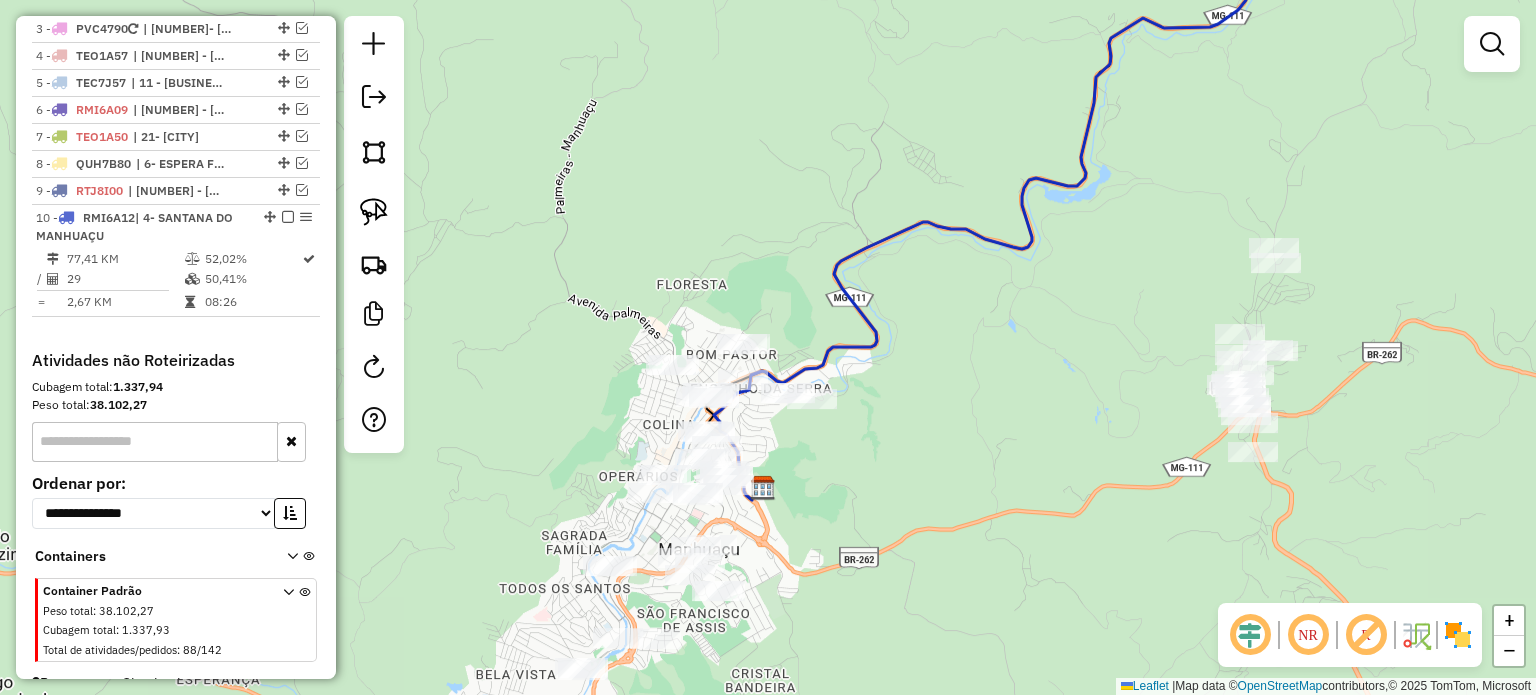 drag, startPoint x: 768, startPoint y: 471, endPoint x: 824, endPoint y: 432, distance: 68.24222 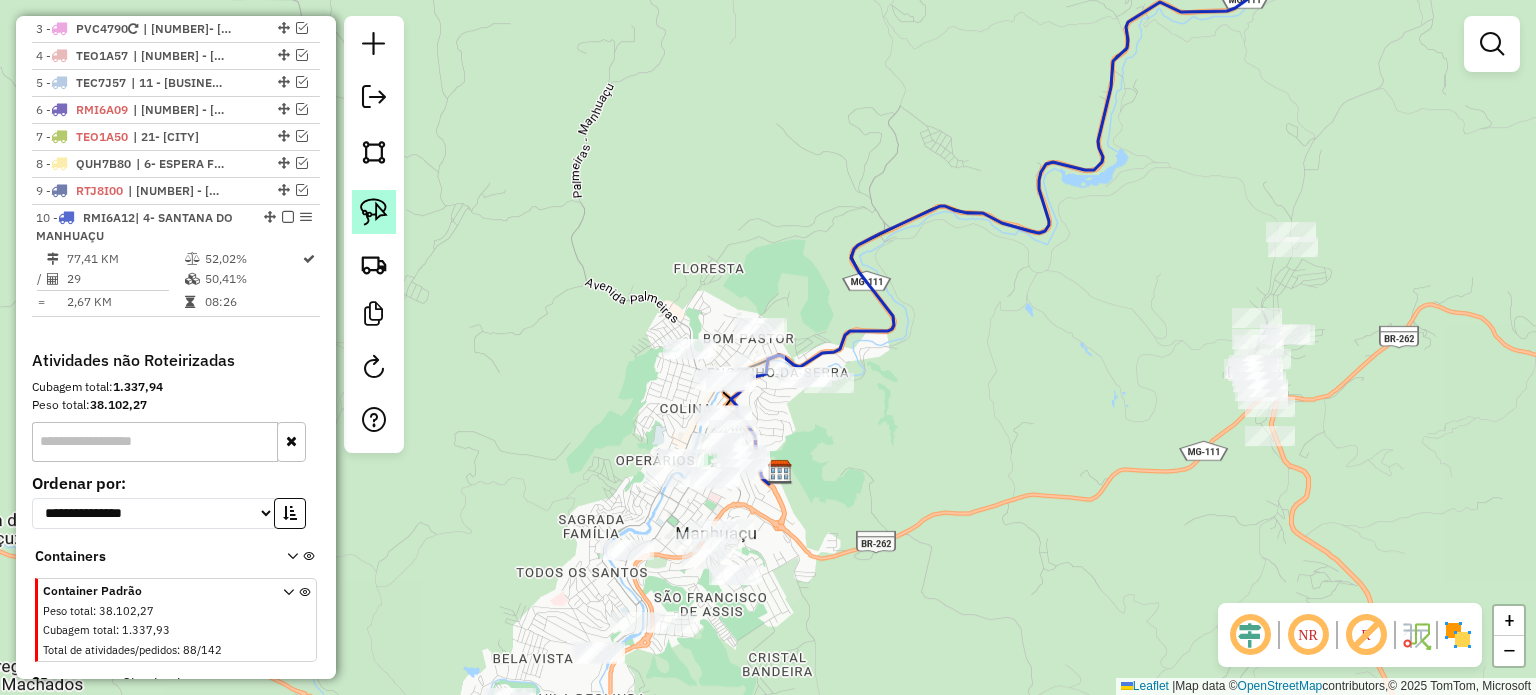 click 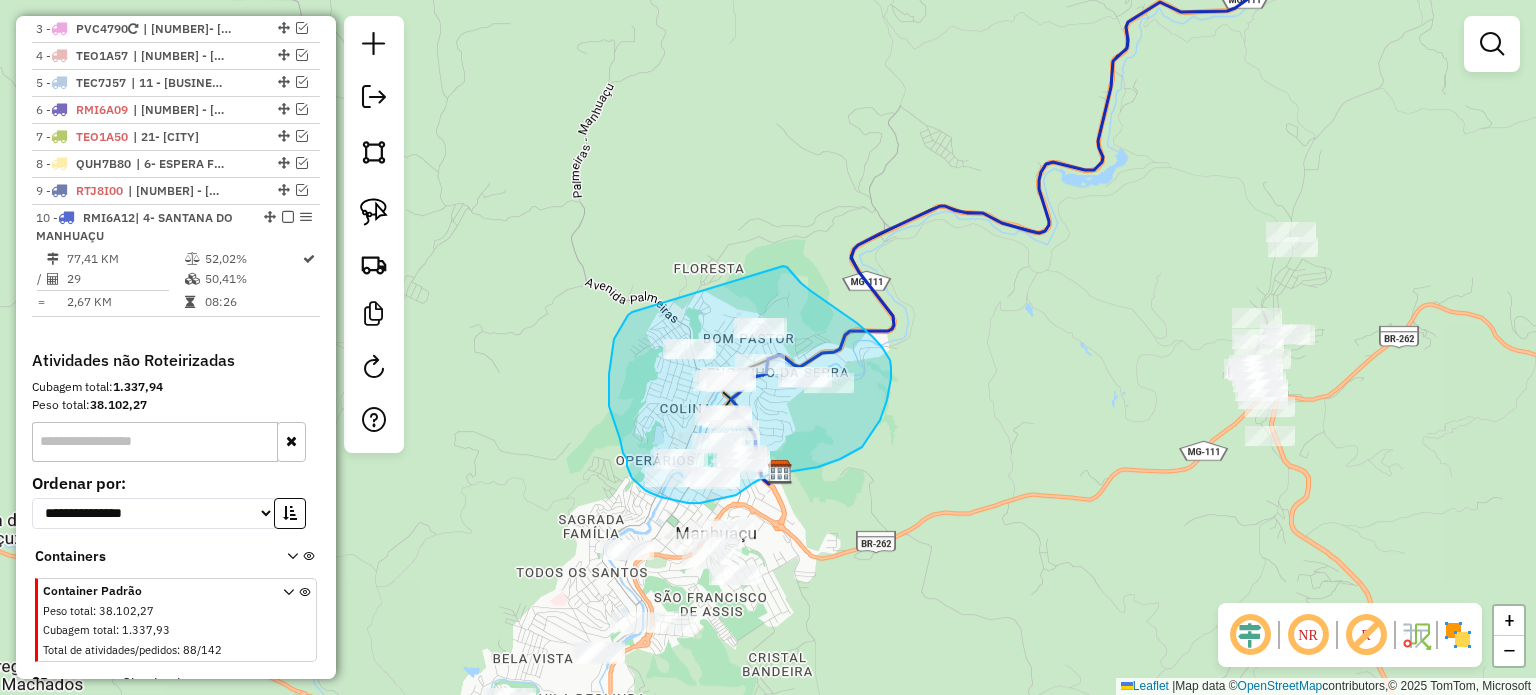 drag, startPoint x: 611, startPoint y: 356, endPoint x: 783, endPoint y: 266, distance: 194.12367 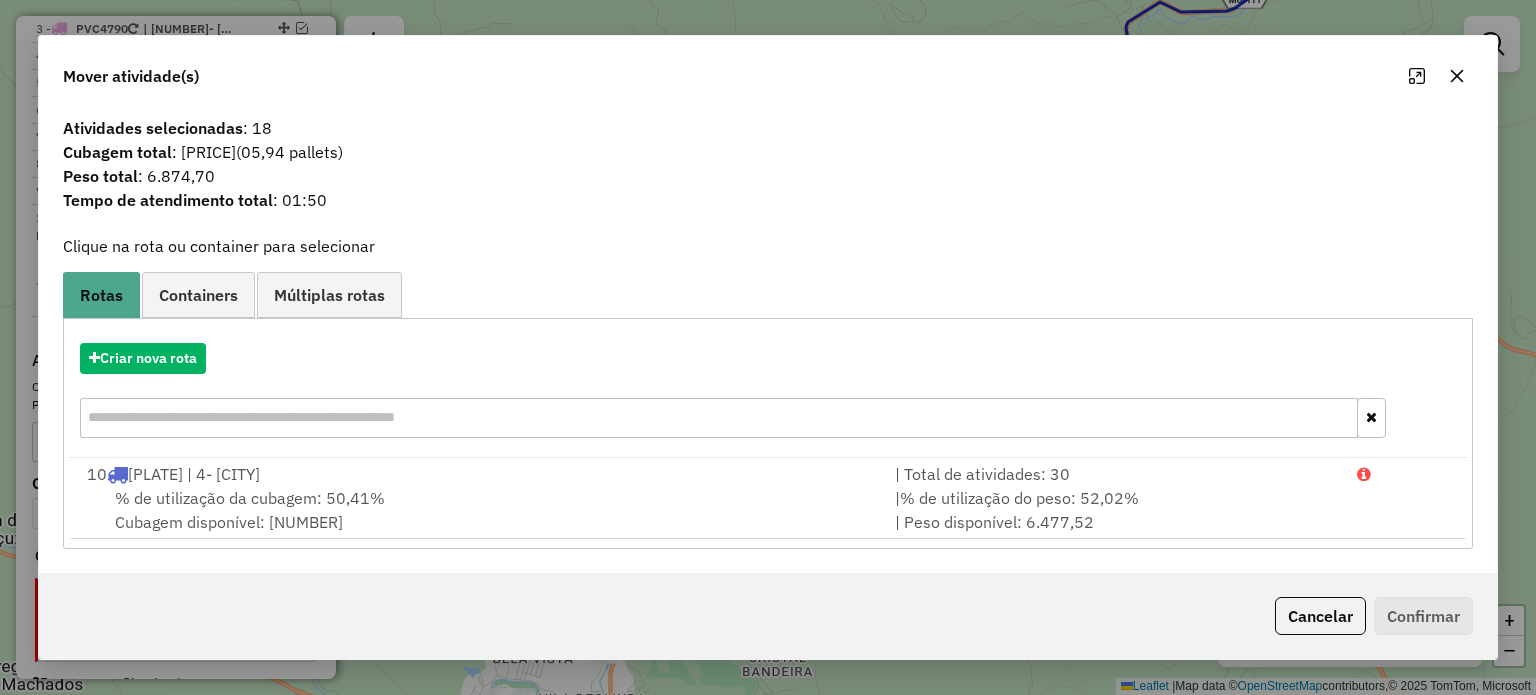 drag, startPoint x: 188, startPoint y: 417, endPoint x: 157, endPoint y: 406, distance: 32.89377 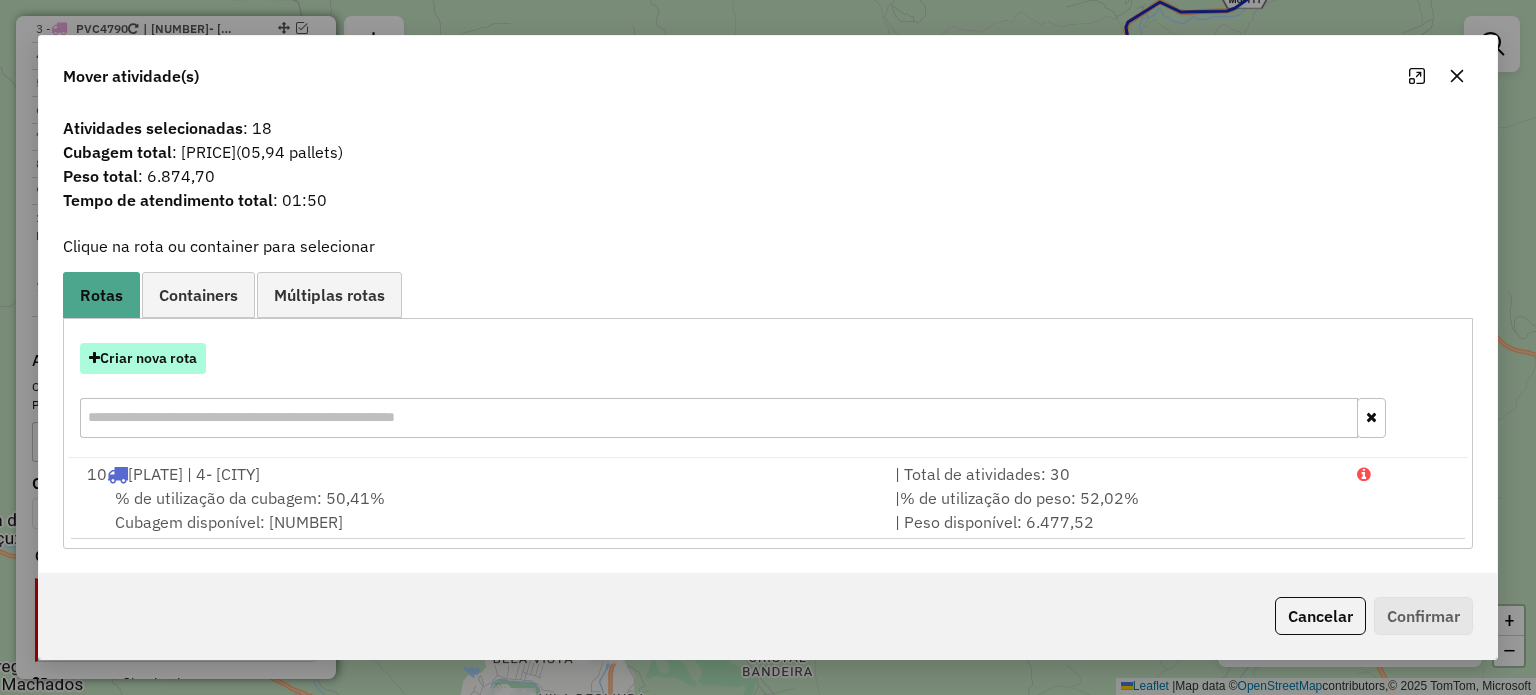 click on "Criar nova rota" at bounding box center [143, 358] 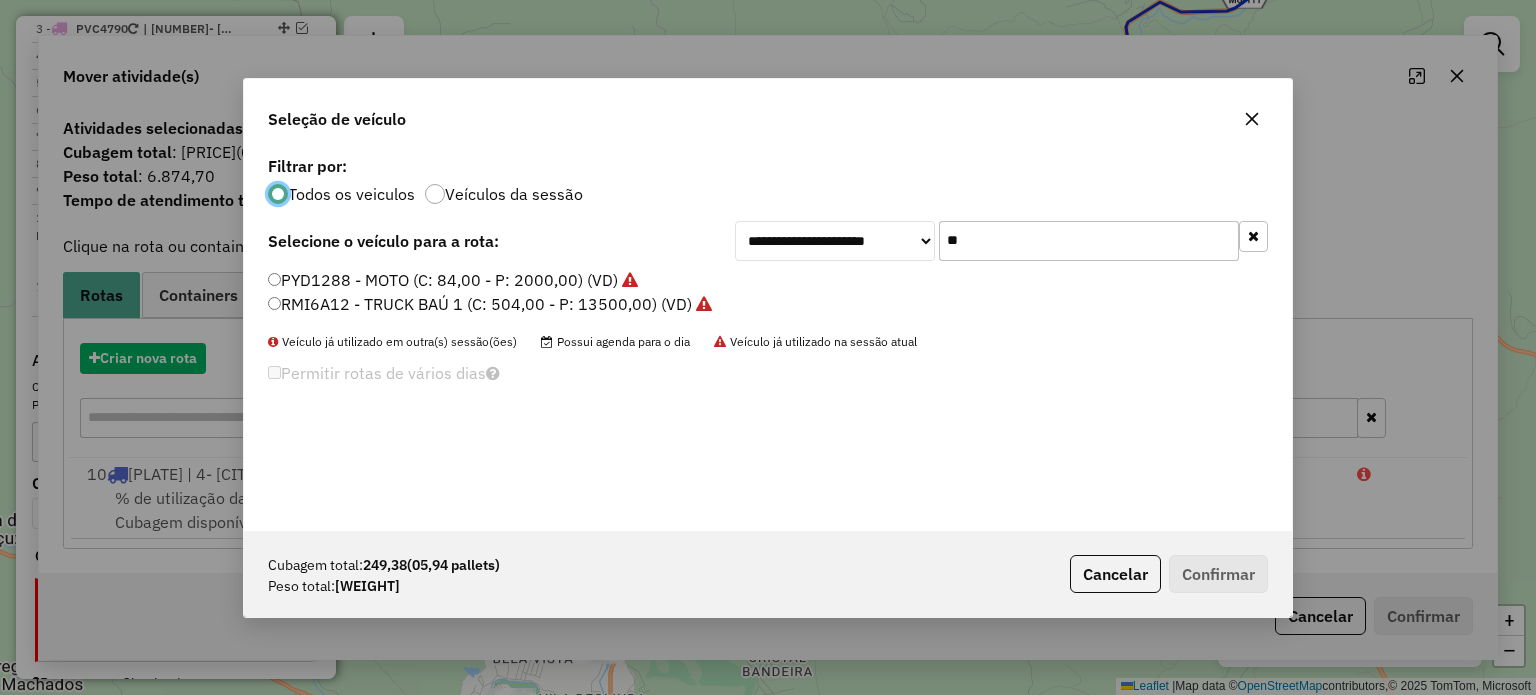 scroll, scrollTop: 10, scrollLeft: 6, axis: both 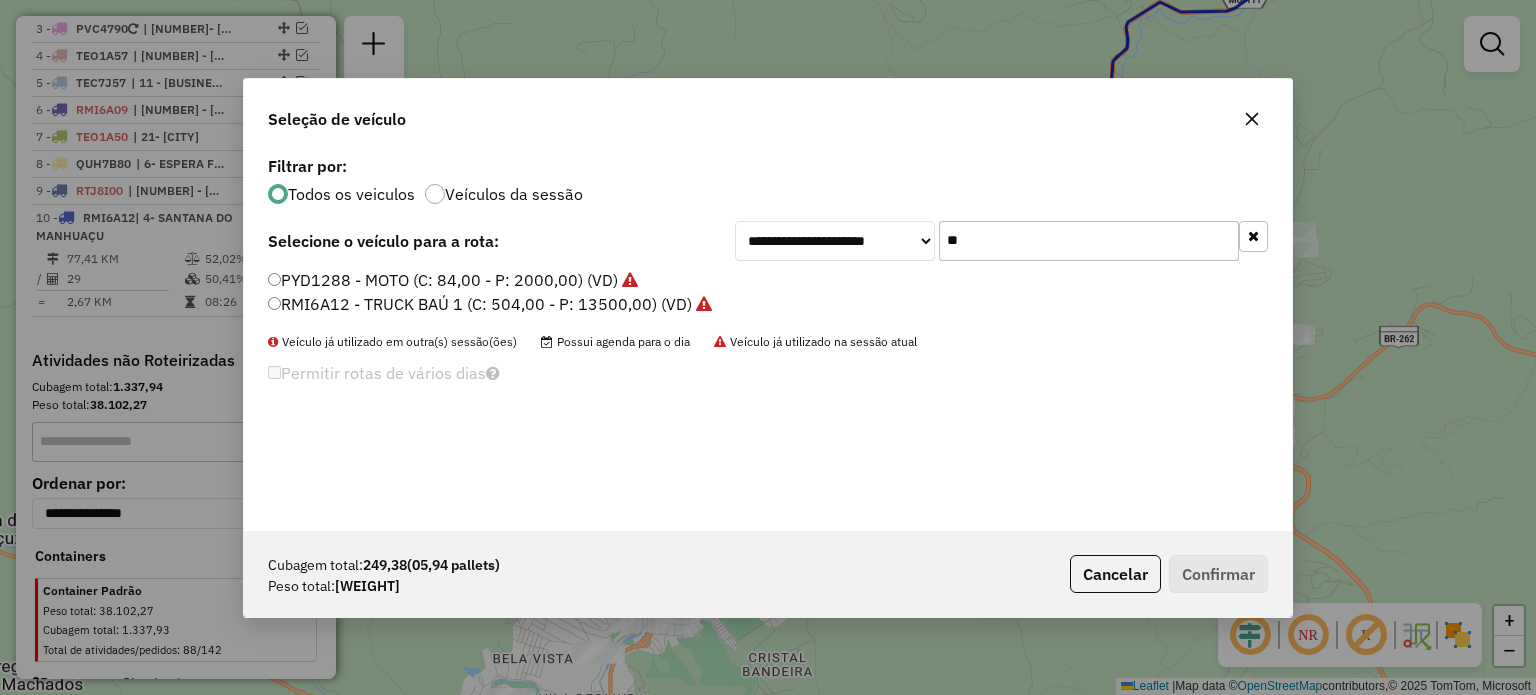 drag, startPoint x: 1003, startPoint y: 239, endPoint x: 828, endPoint y: 224, distance: 175.64168 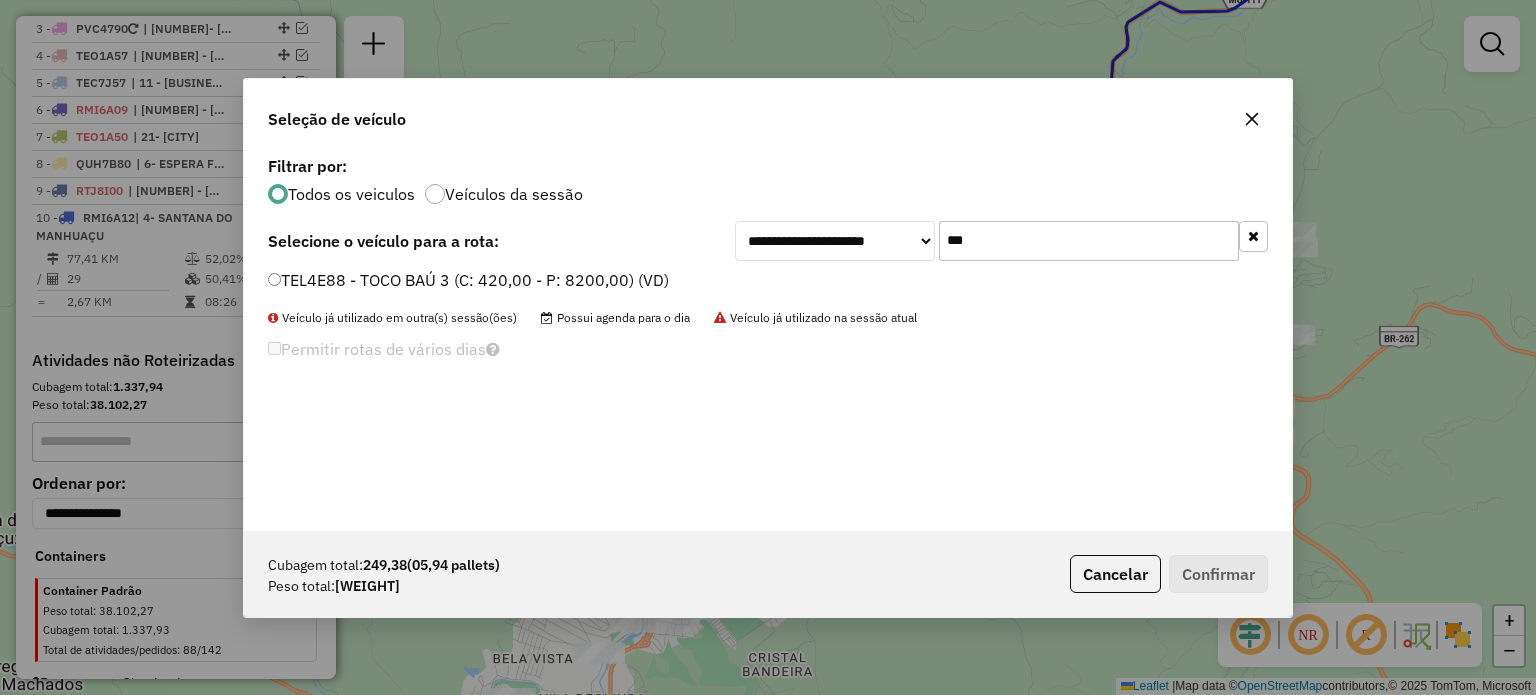 type on "***" 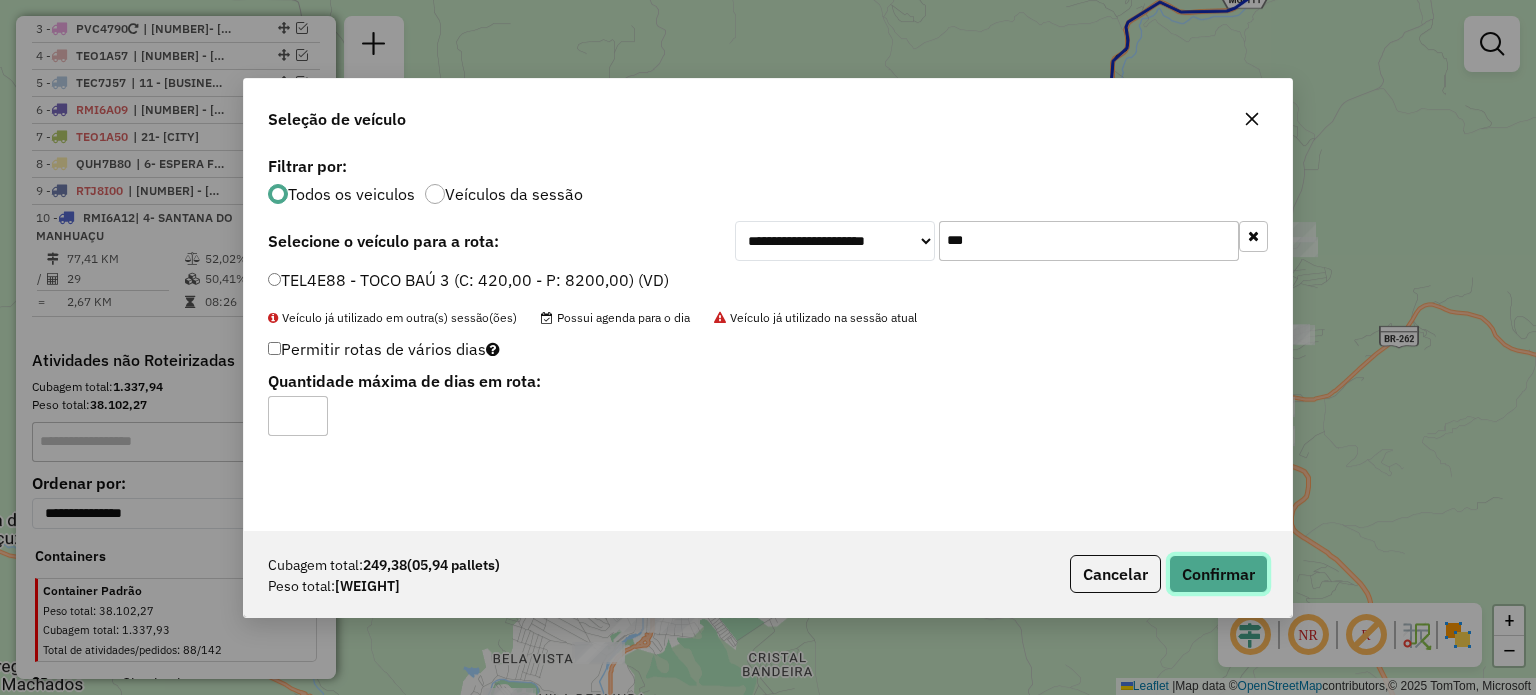 drag, startPoint x: 1208, startPoint y: 569, endPoint x: 1068, endPoint y: 544, distance: 142.21463 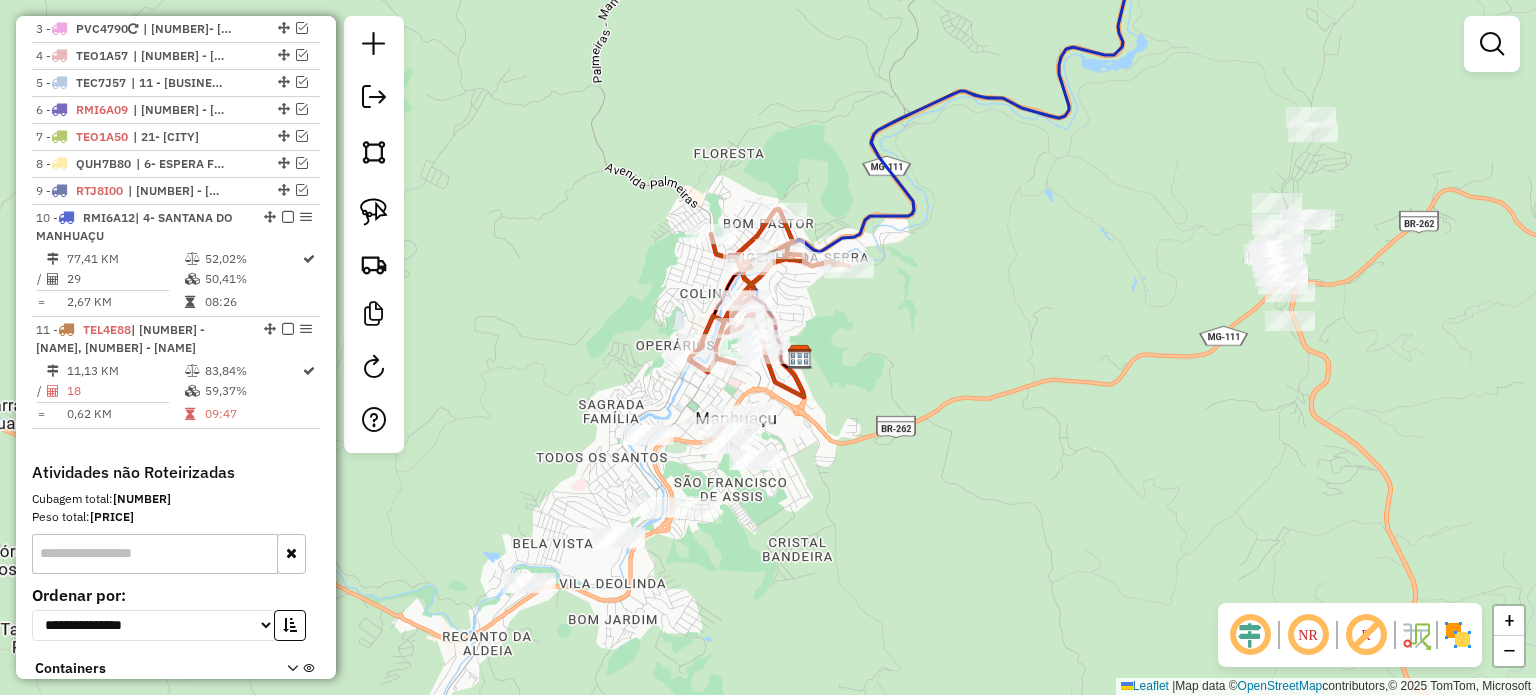 drag, startPoint x: 807, startPoint y: 502, endPoint x: 827, endPoint y: 383, distance: 120.66897 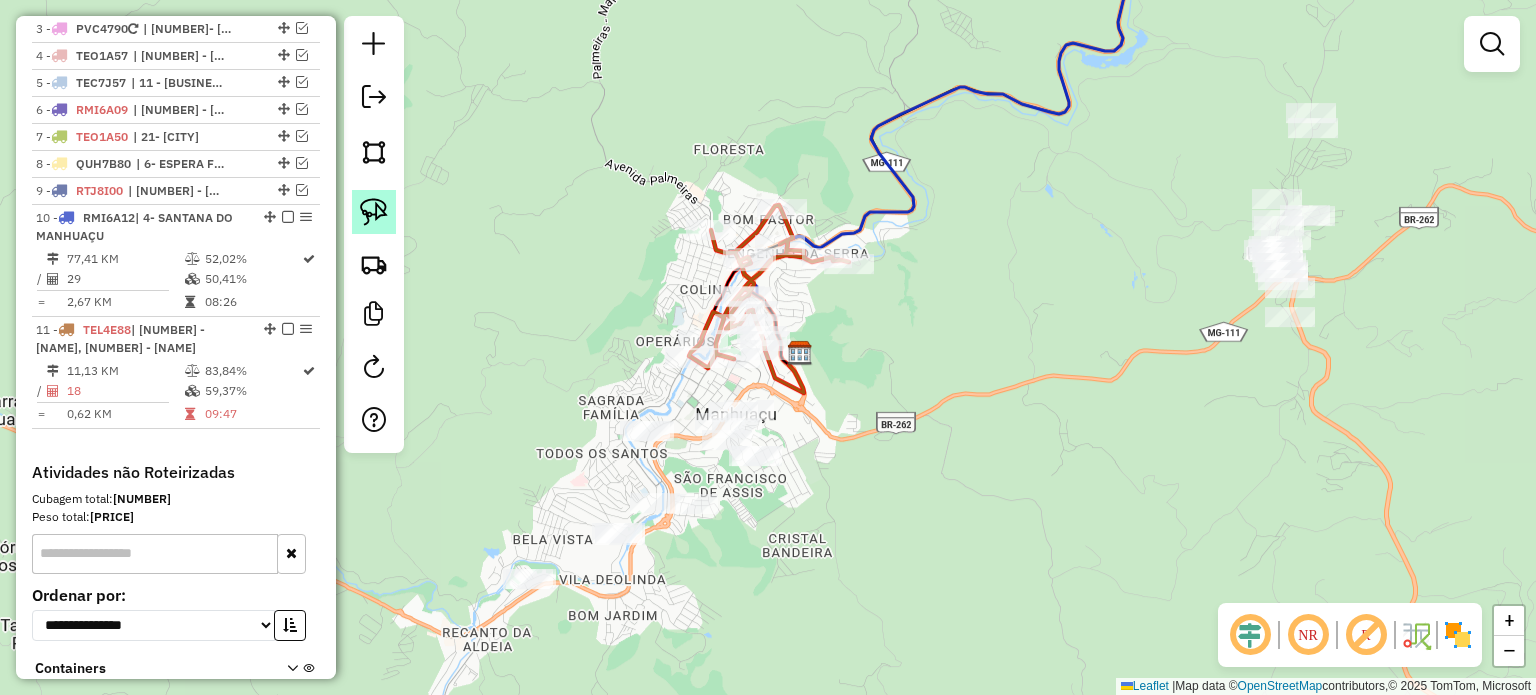 click 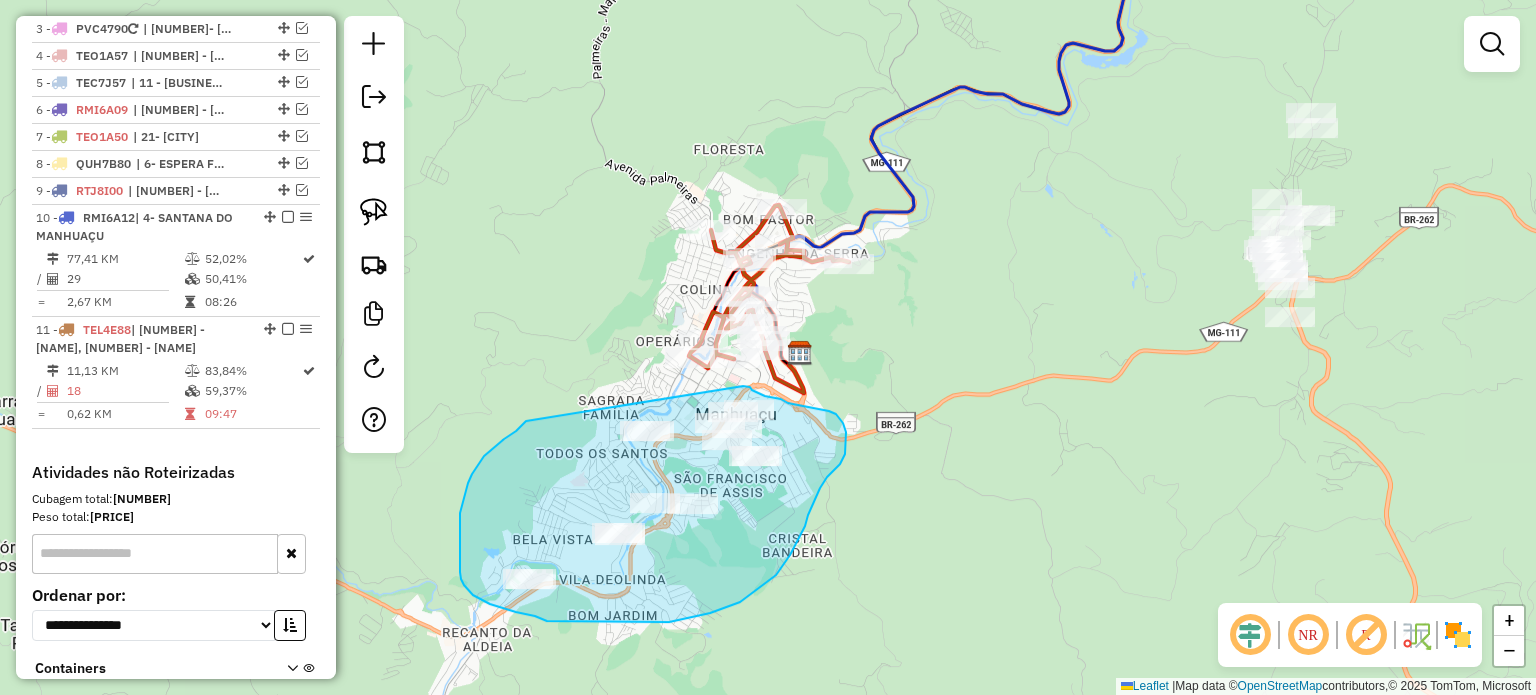 drag, startPoint x: 504, startPoint y: 439, endPoint x: 743, endPoint y: 386, distance: 244.80605 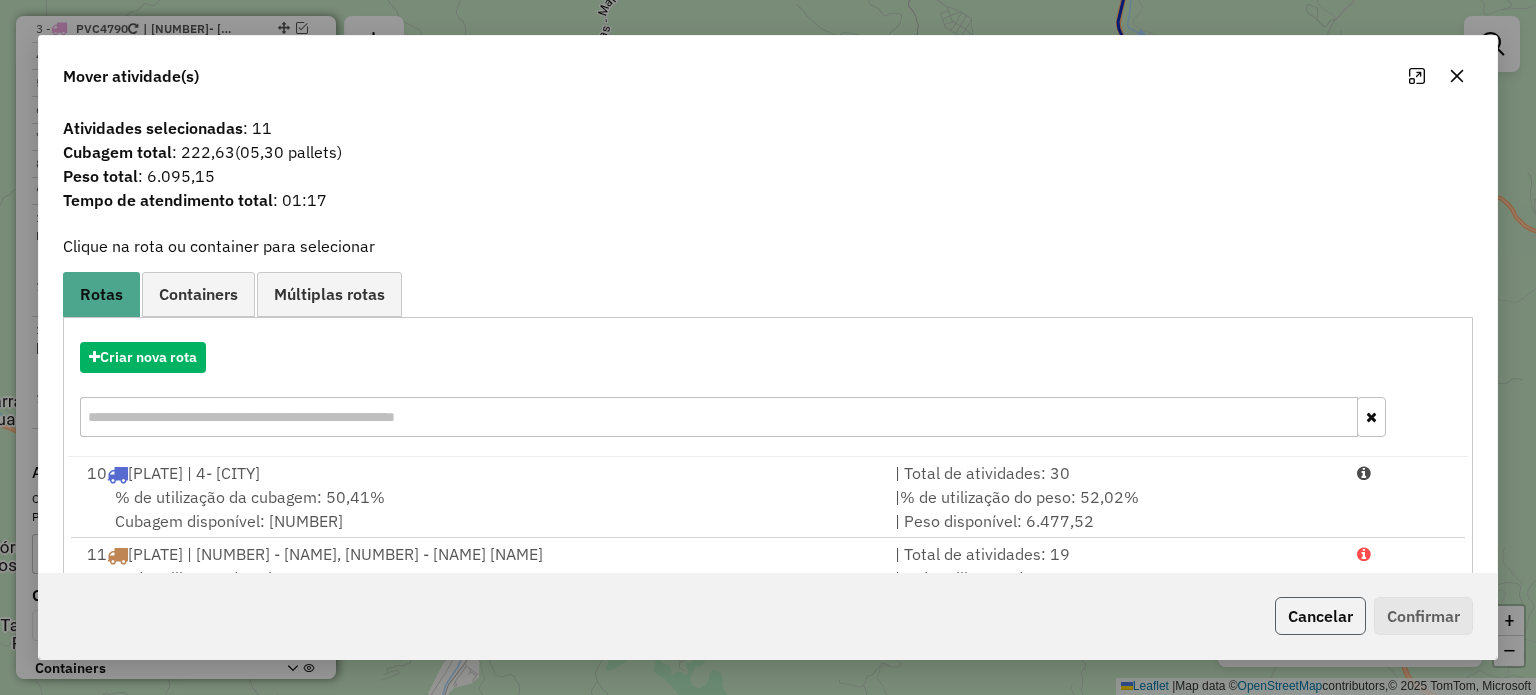 click on "Cancelar" 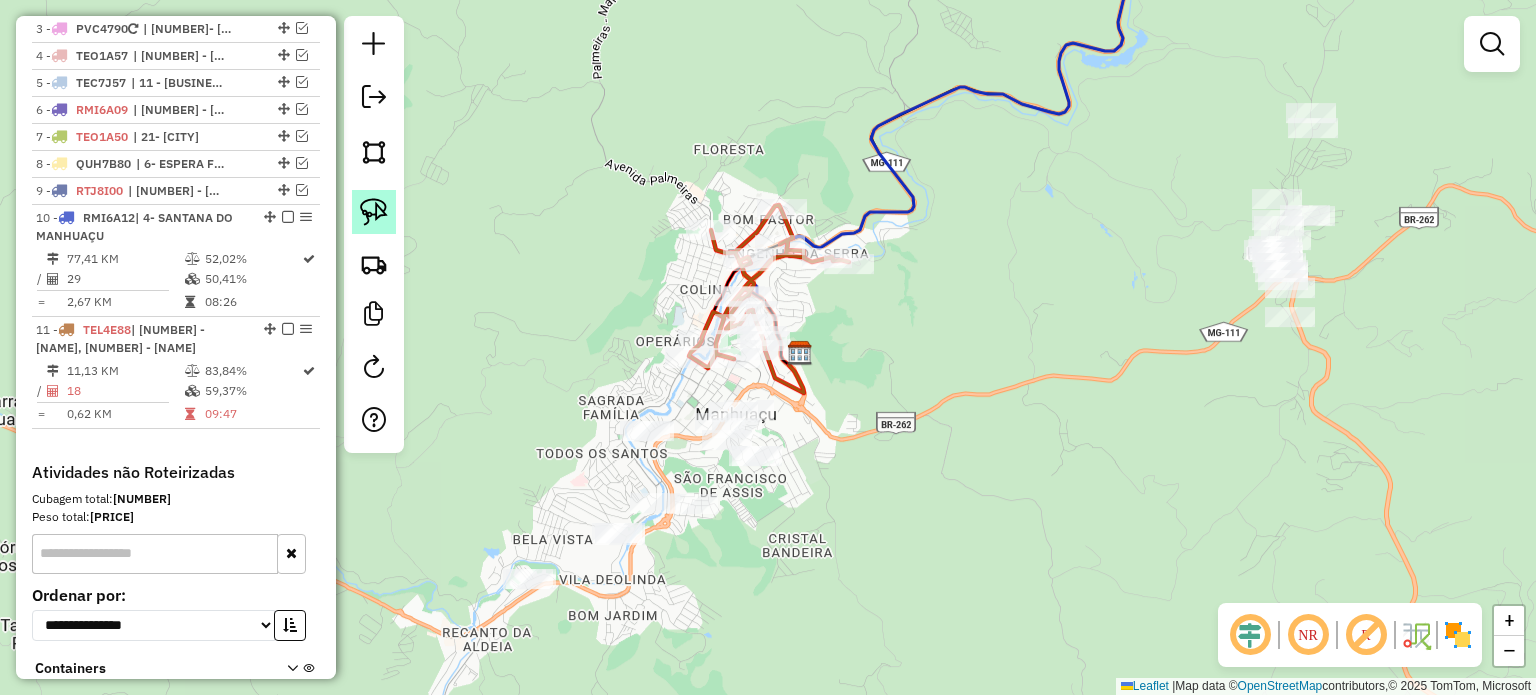 click 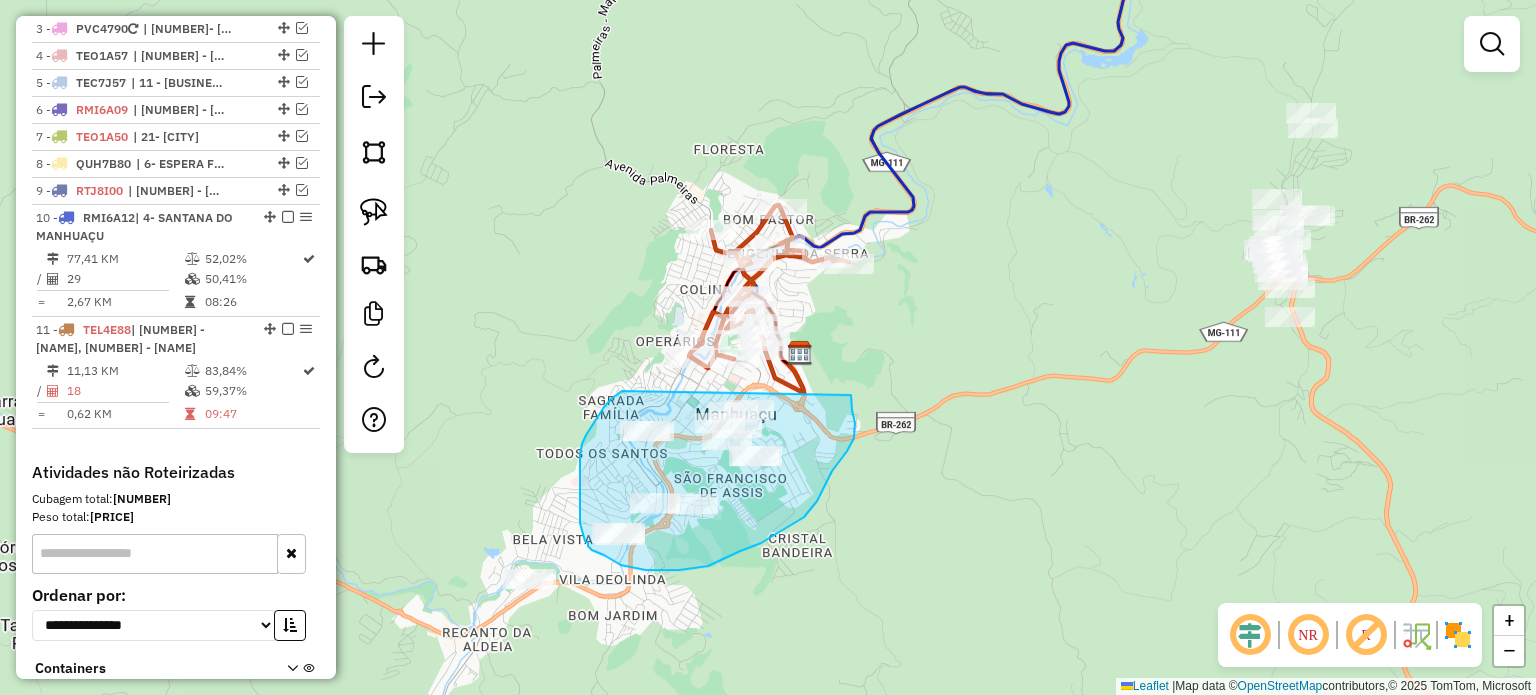 drag, startPoint x: 620, startPoint y: 392, endPoint x: 851, endPoint y: 395, distance: 231.01949 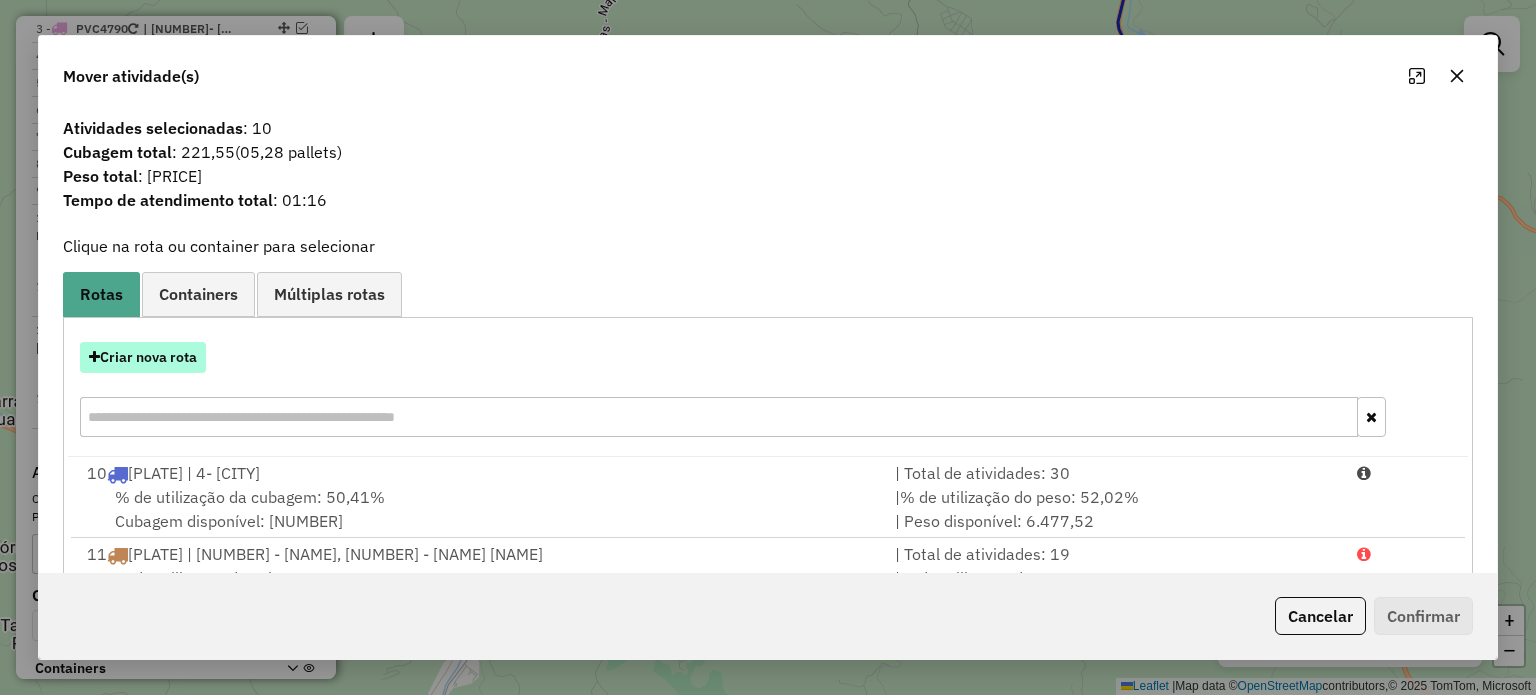 click on "Criar nova rota" at bounding box center [143, 357] 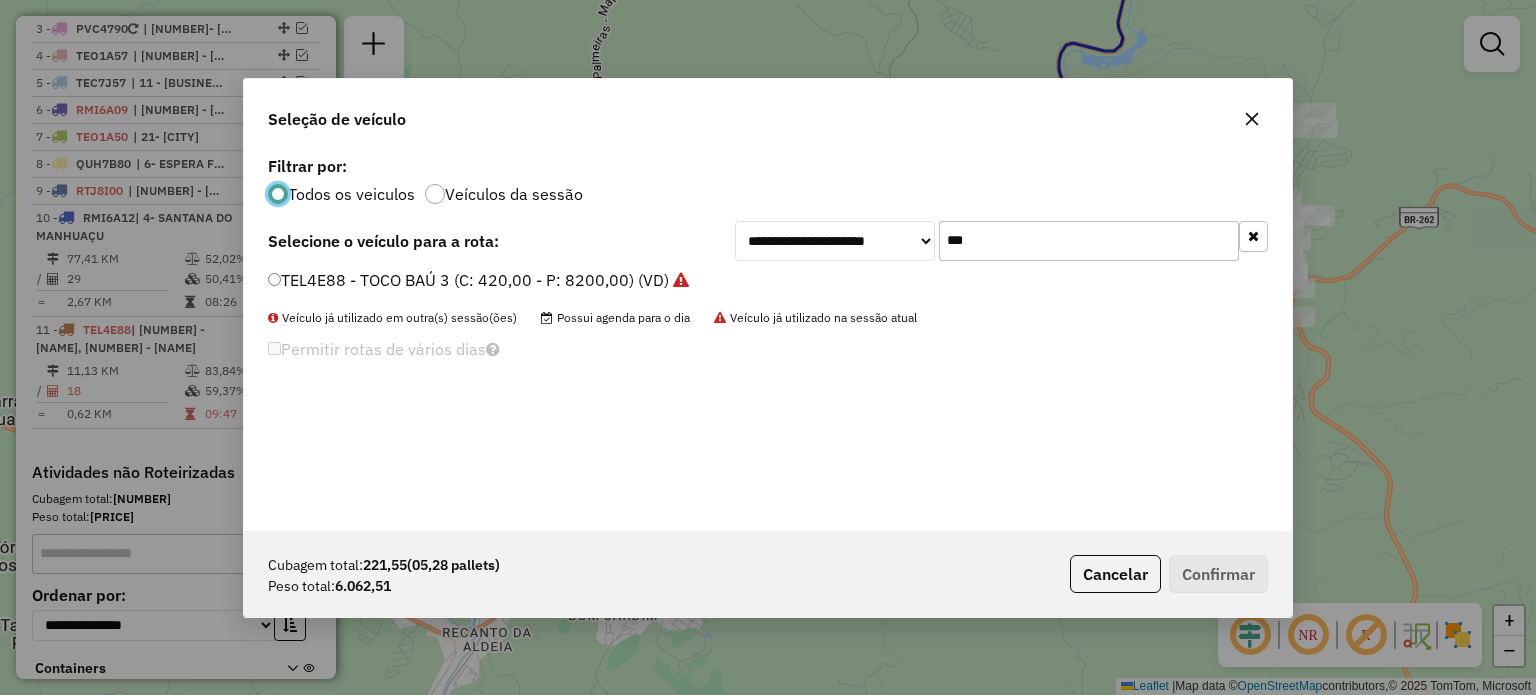 scroll, scrollTop: 10, scrollLeft: 6, axis: both 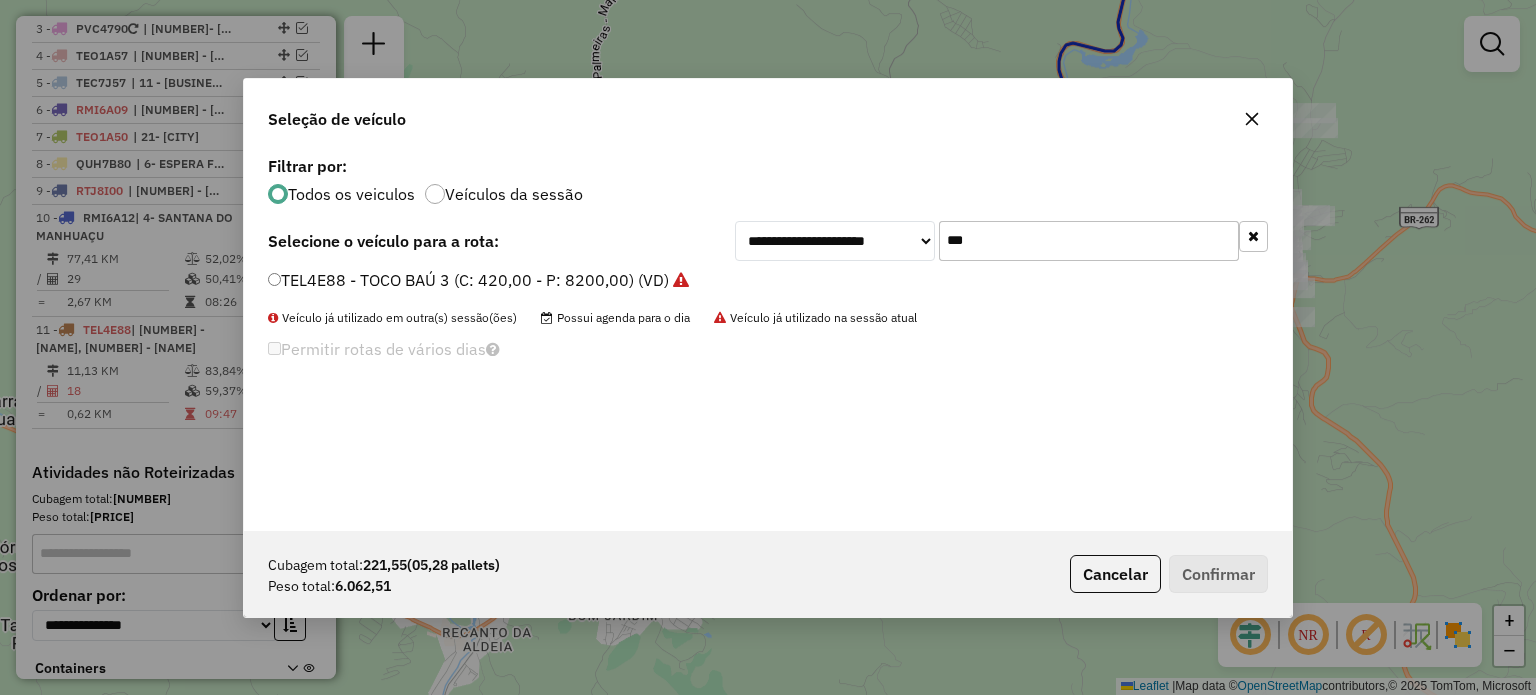 drag, startPoint x: 989, startPoint y: 235, endPoint x: 881, endPoint y: 241, distance: 108.16654 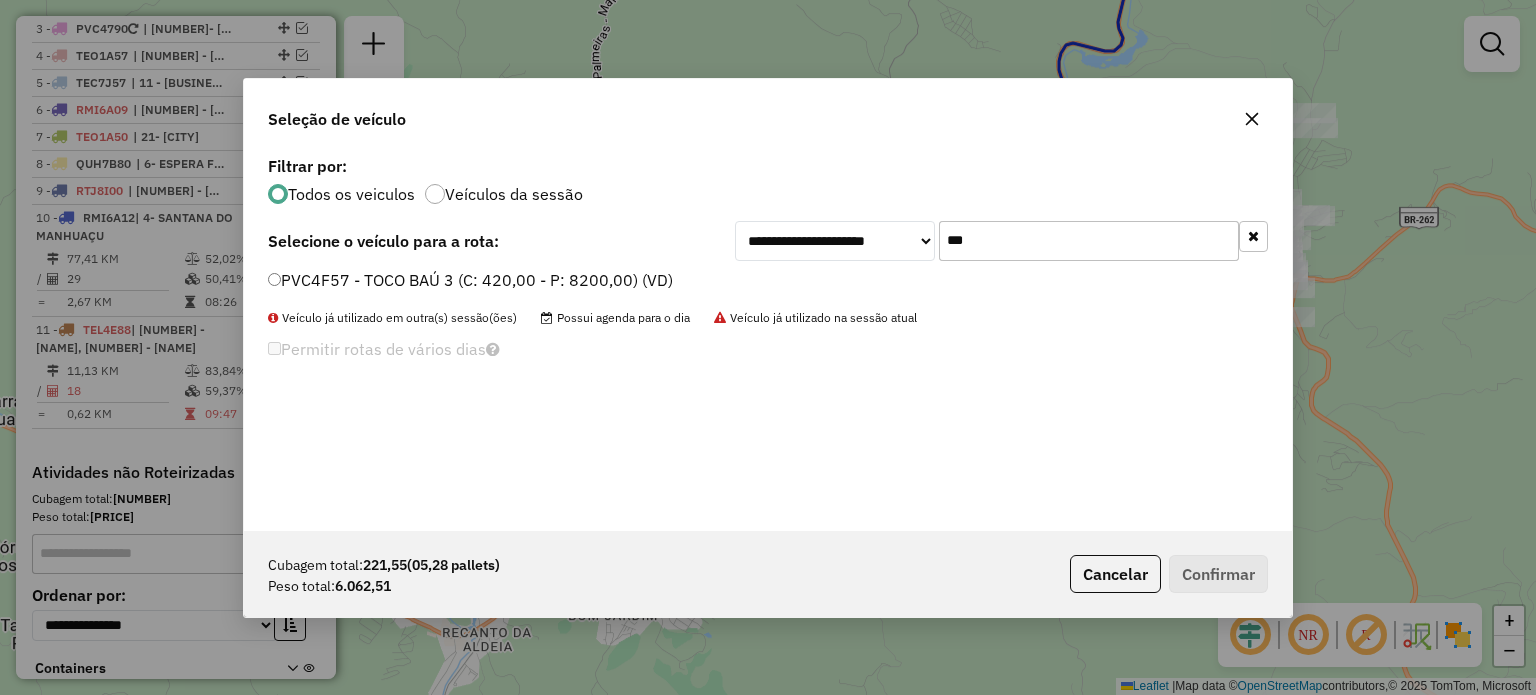 type on "***" 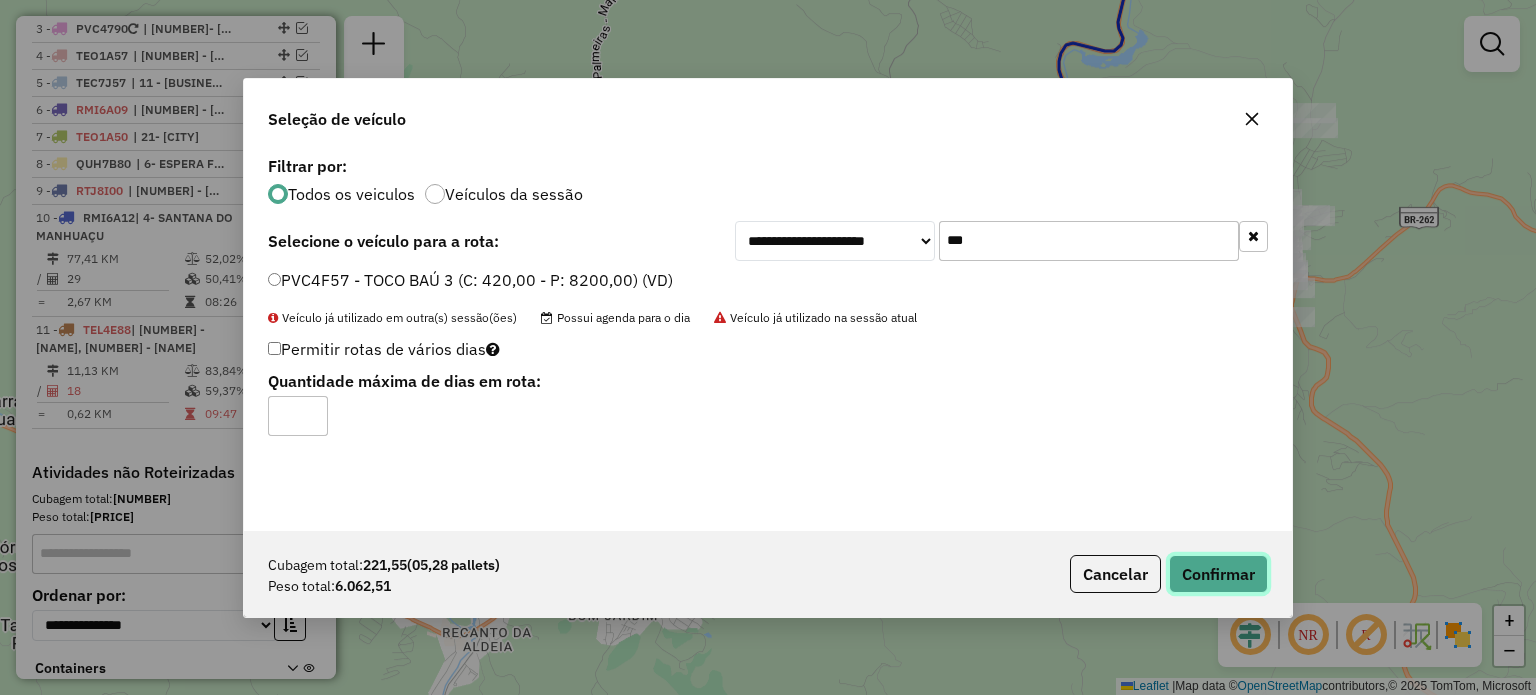 drag, startPoint x: 1210, startPoint y: 563, endPoint x: 1188, endPoint y: 560, distance: 22.203604 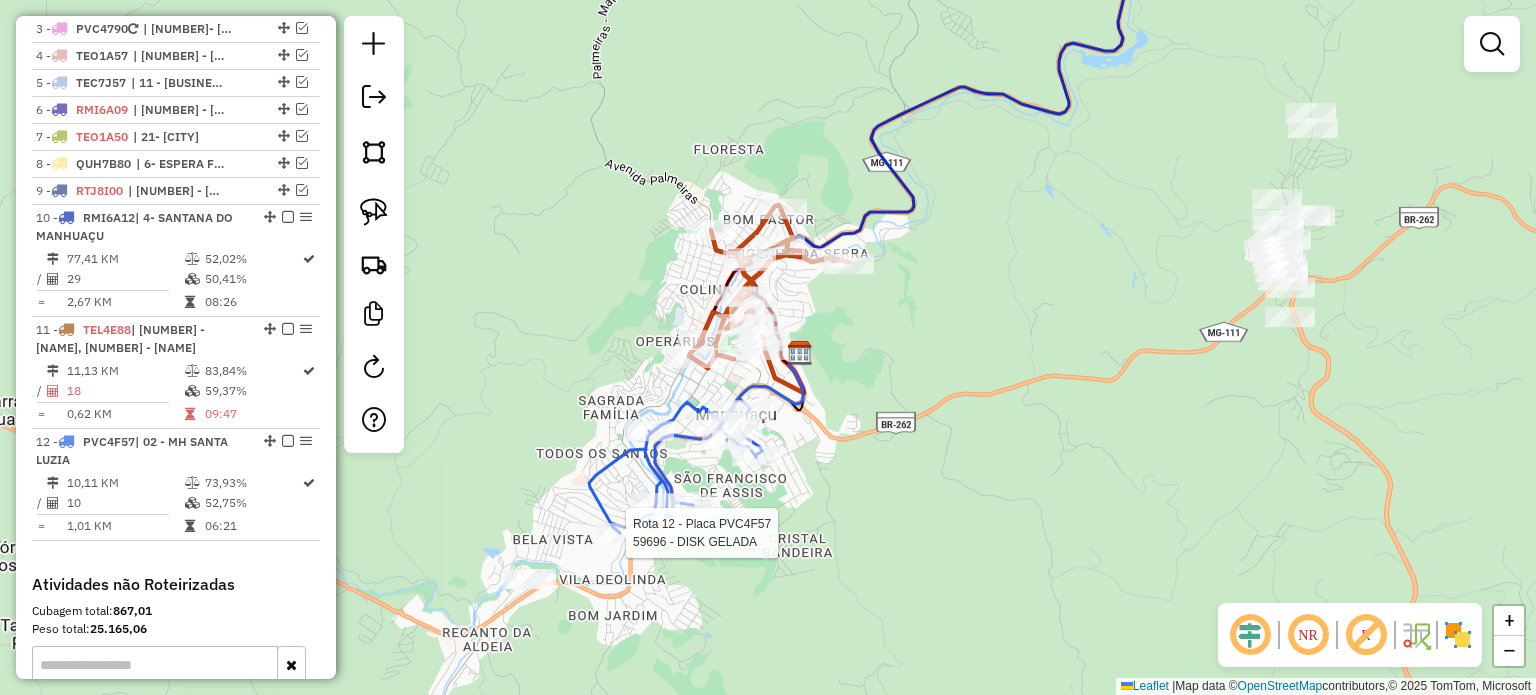 select on "*********" 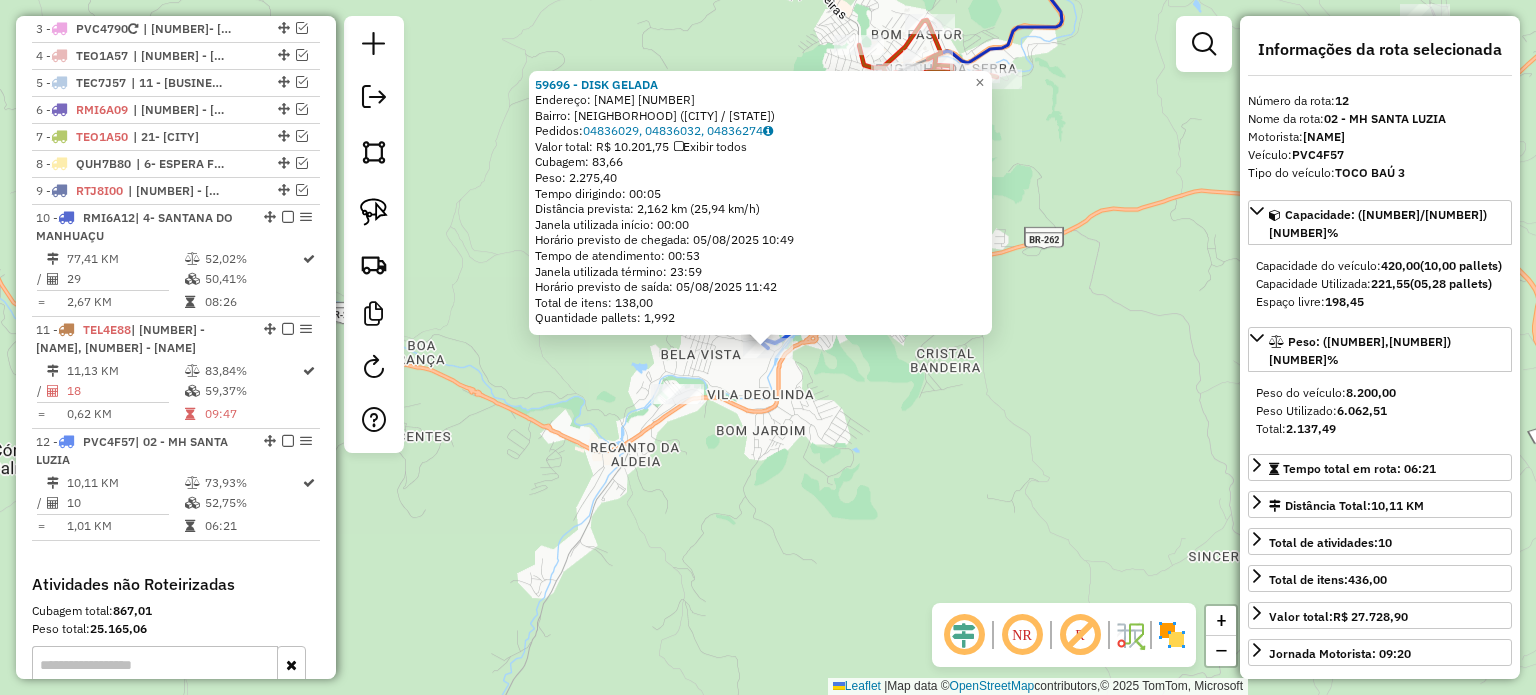 scroll, scrollTop: 1055, scrollLeft: 0, axis: vertical 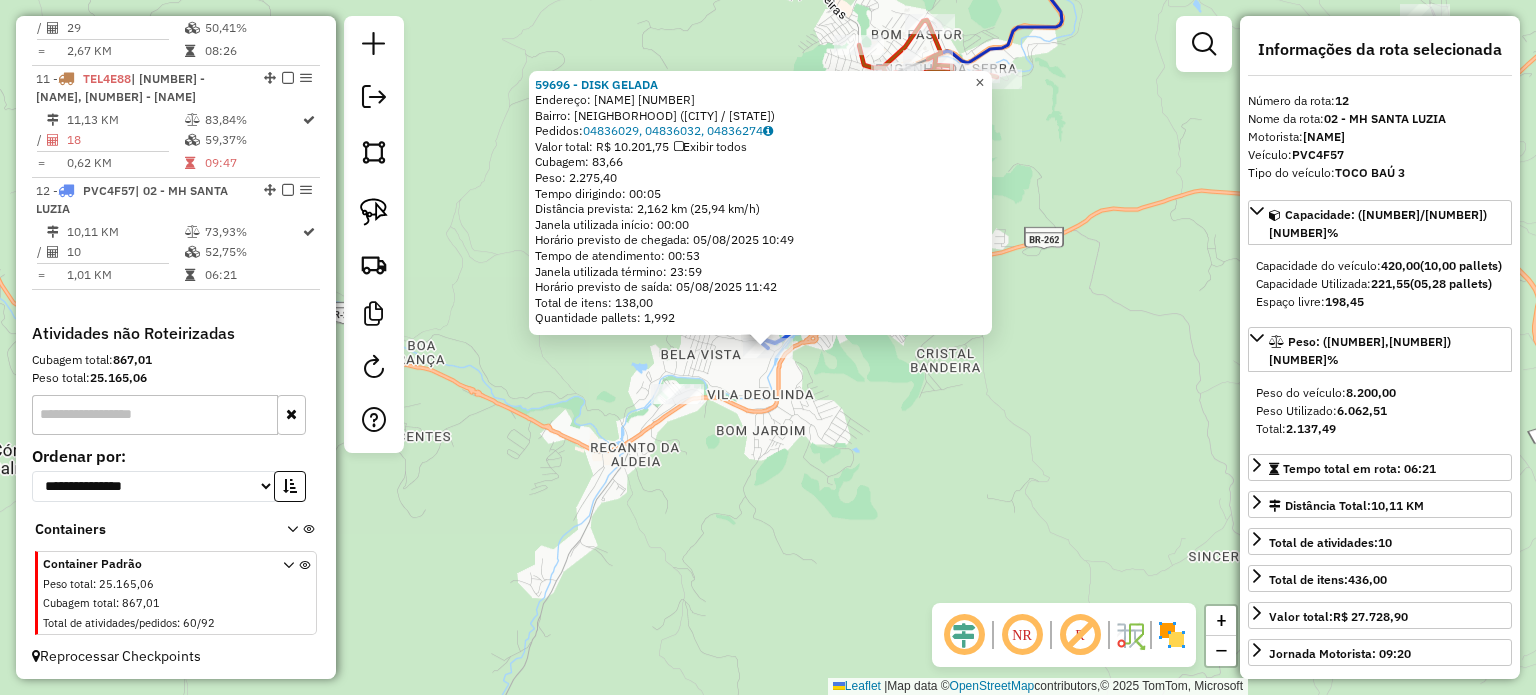 click on "×" 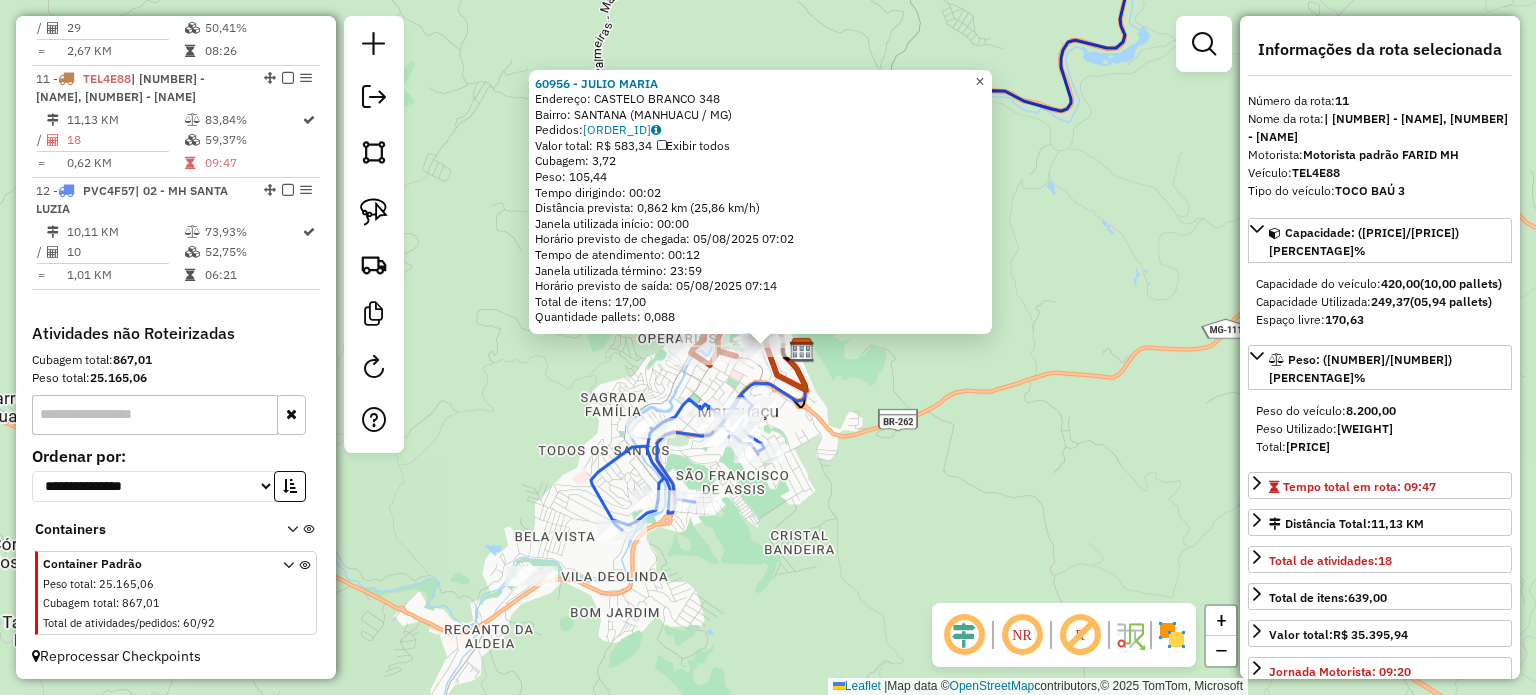 drag, startPoint x: 992, startPoint y: 77, endPoint x: 946, endPoint y: 122, distance: 64.3506 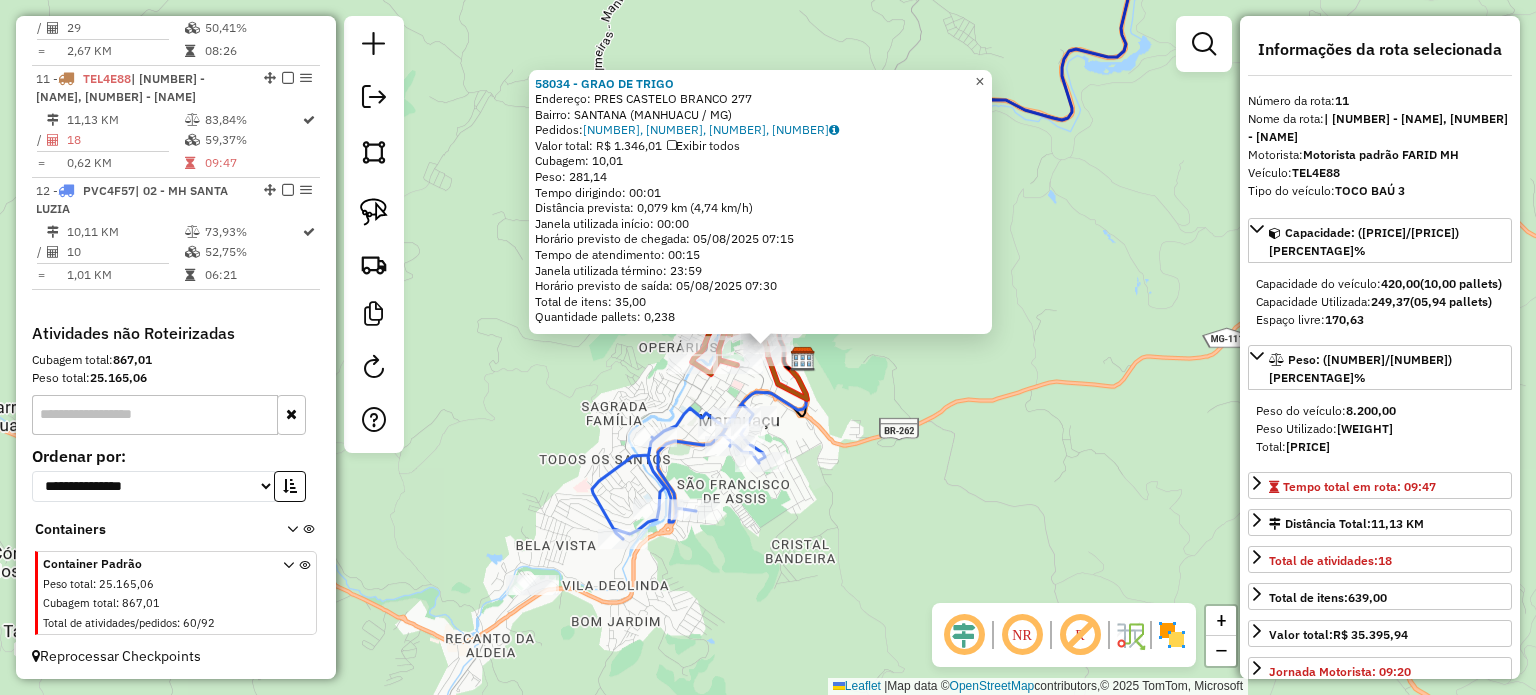 click on "×" 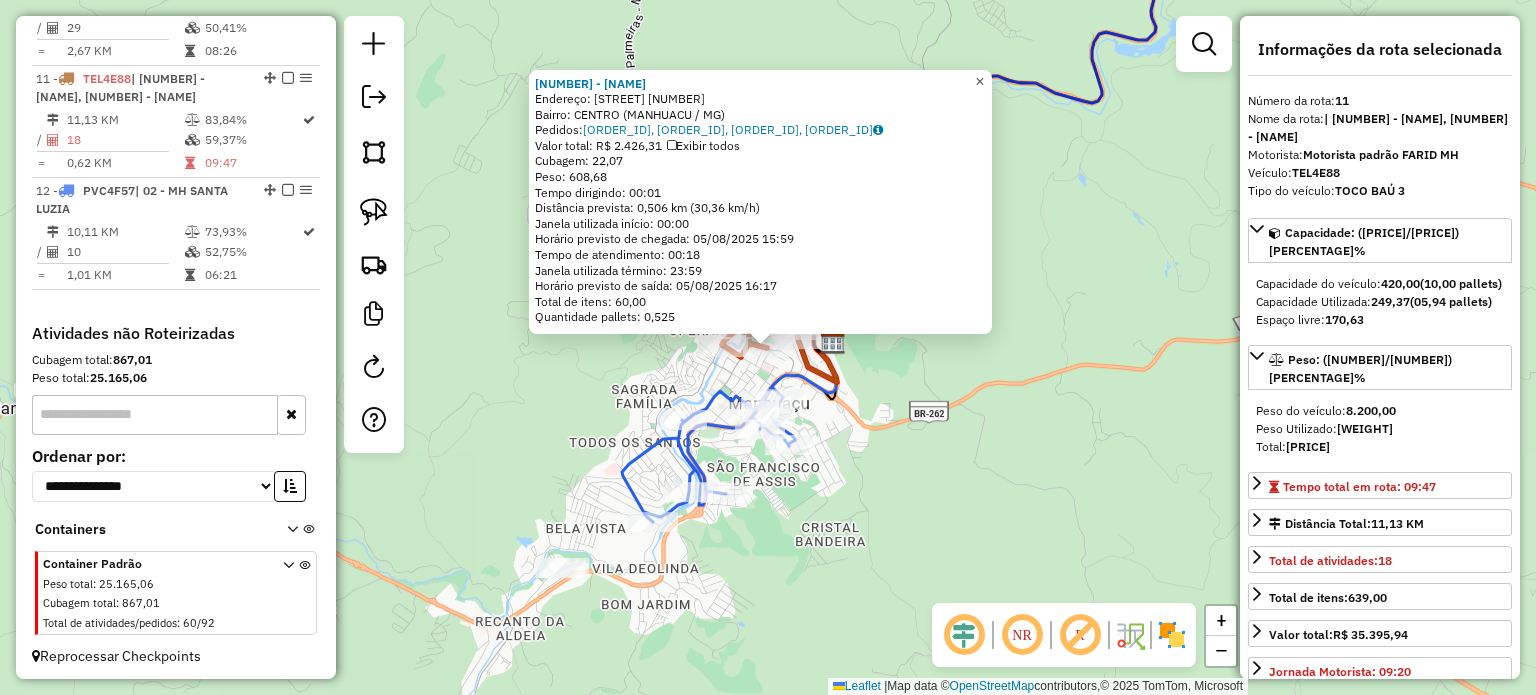 click on "×" 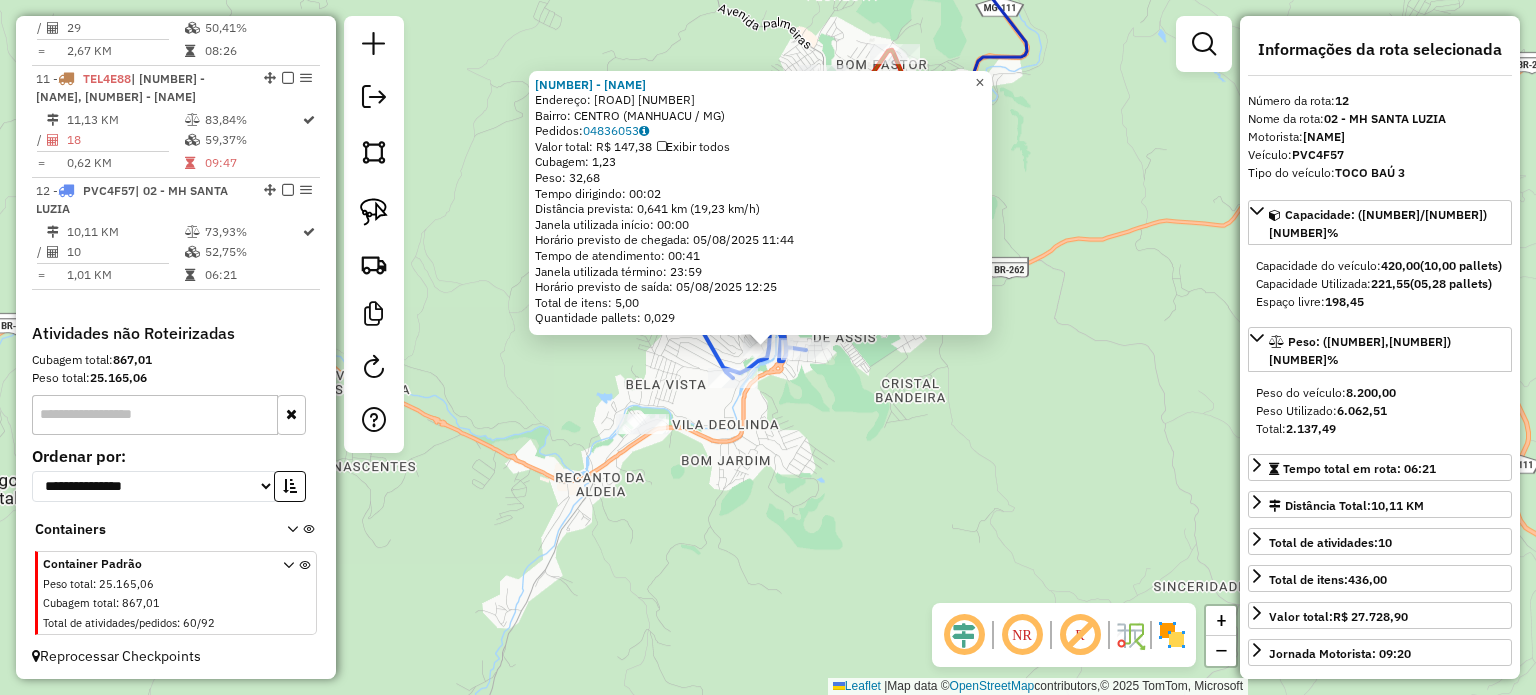 drag, startPoint x: 991, startPoint y: 64, endPoint x: 987, endPoint y: 75, distance: 11.7046995 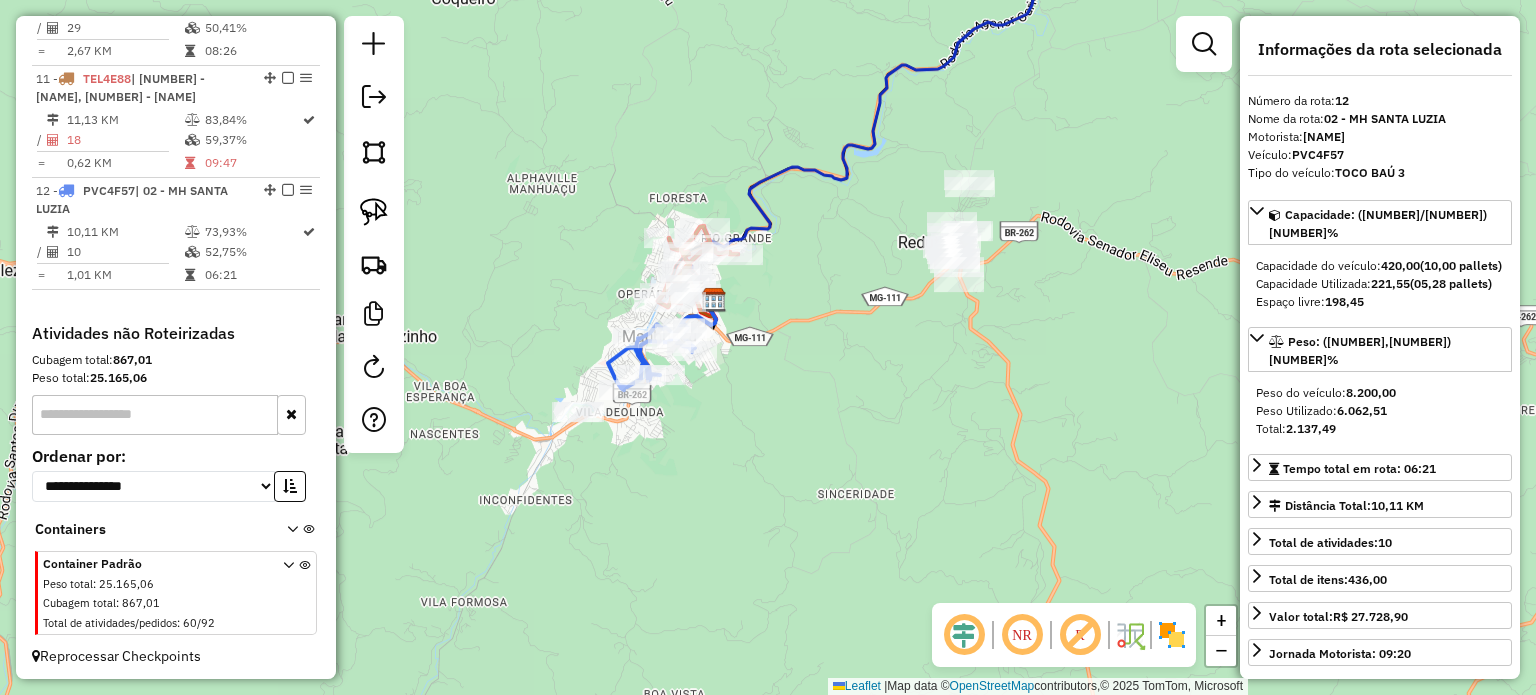 drag, startPoint x: 1076, startPoint y: 386, endPoint x: 917, endPoint y: 398, distance: 159.4522 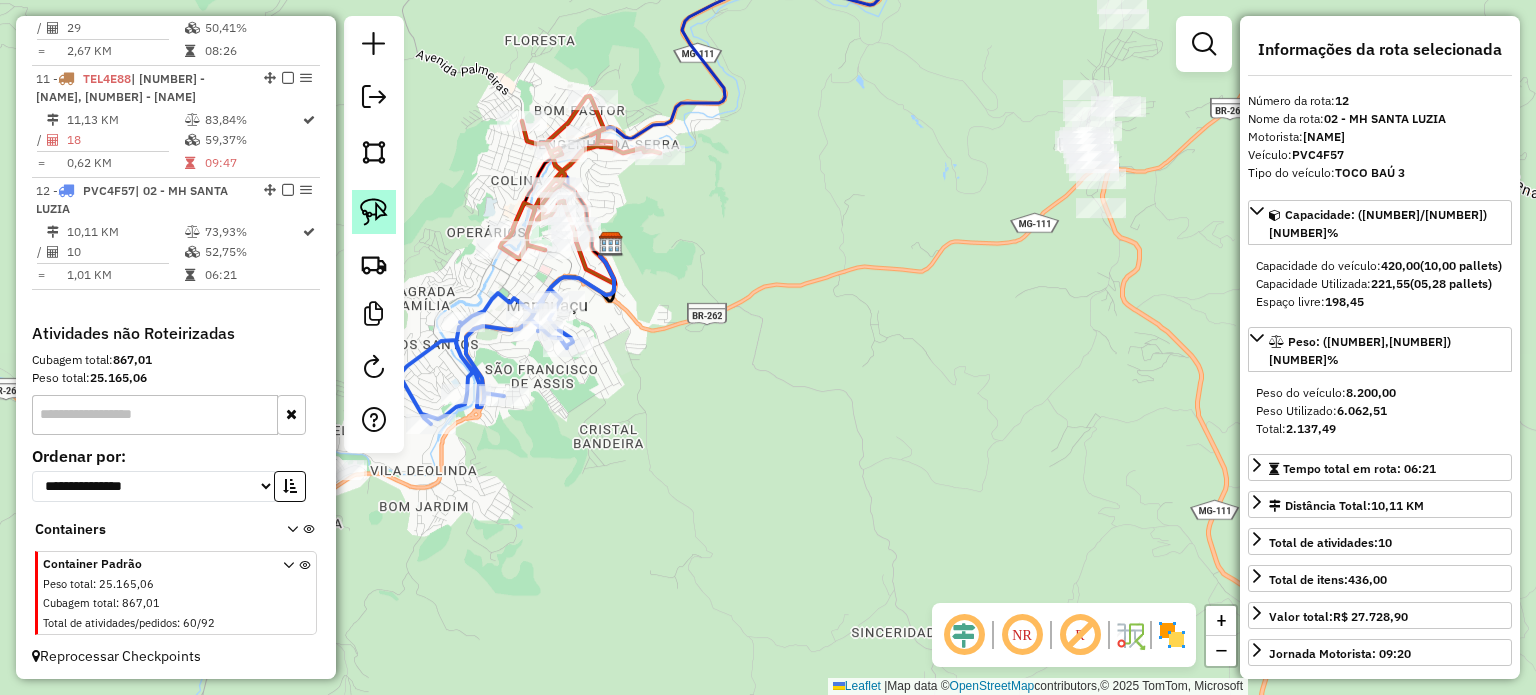 click 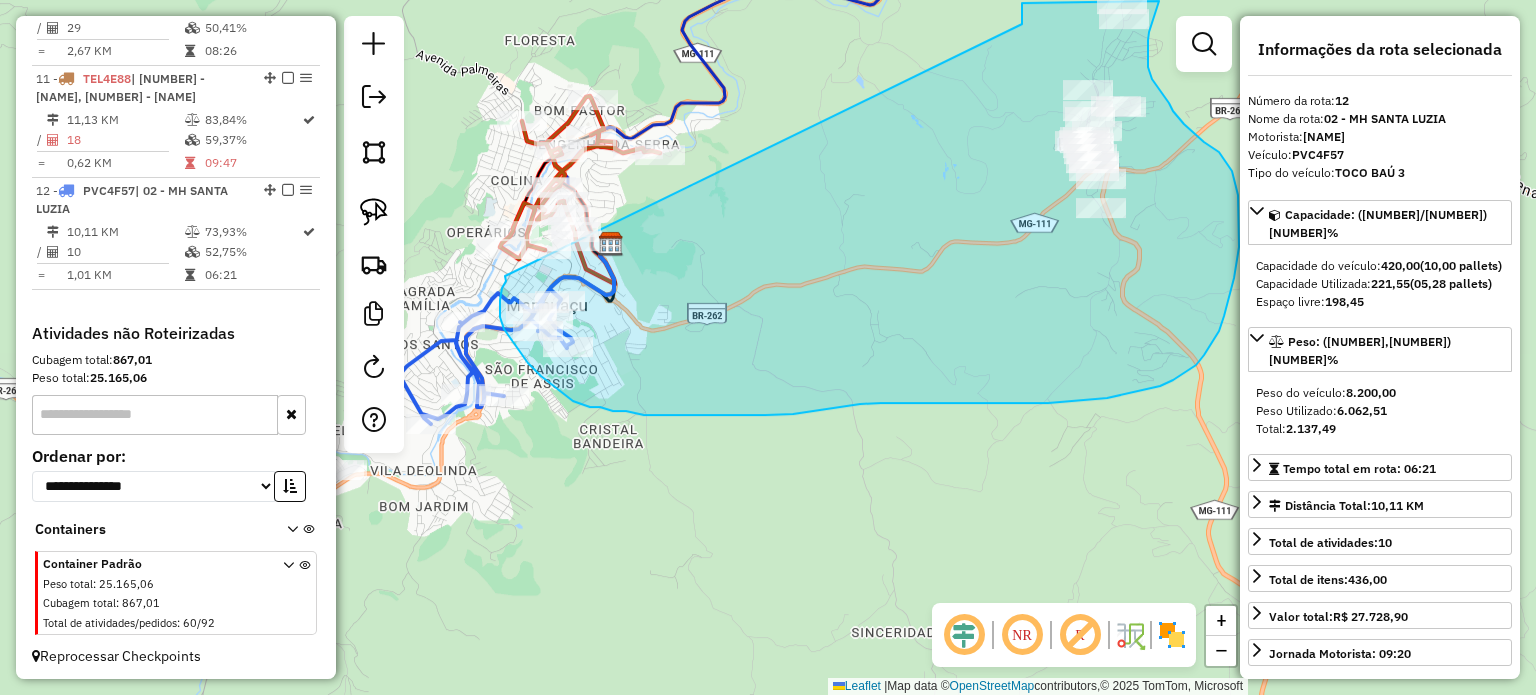 drag, startPoint x: 505, startPoint y: 276, endPoint x: 1022, endPoint y: 24, distance: 575.14606 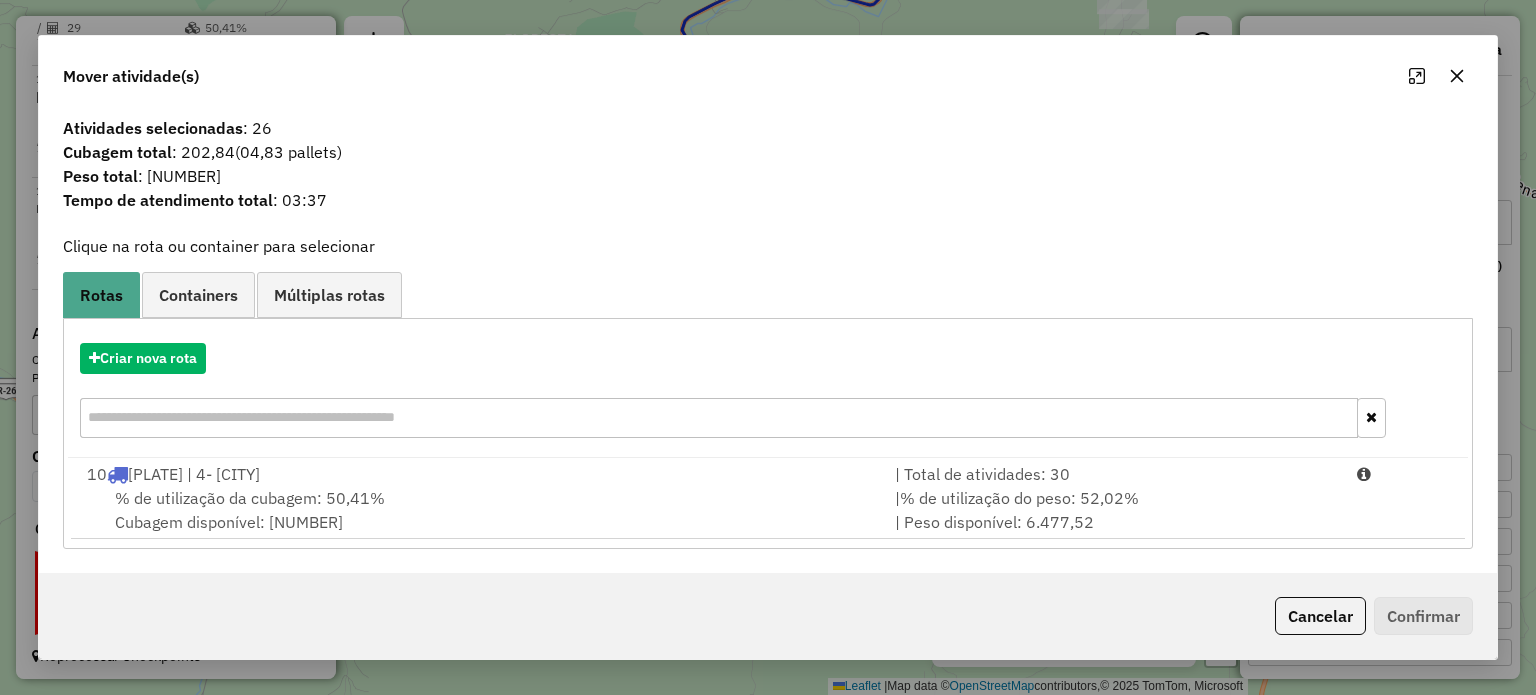 drag, startPoint x: 1316, startPoint y: 612, endPoint x: 1173, endPoint y: 426, distance: 234.61671 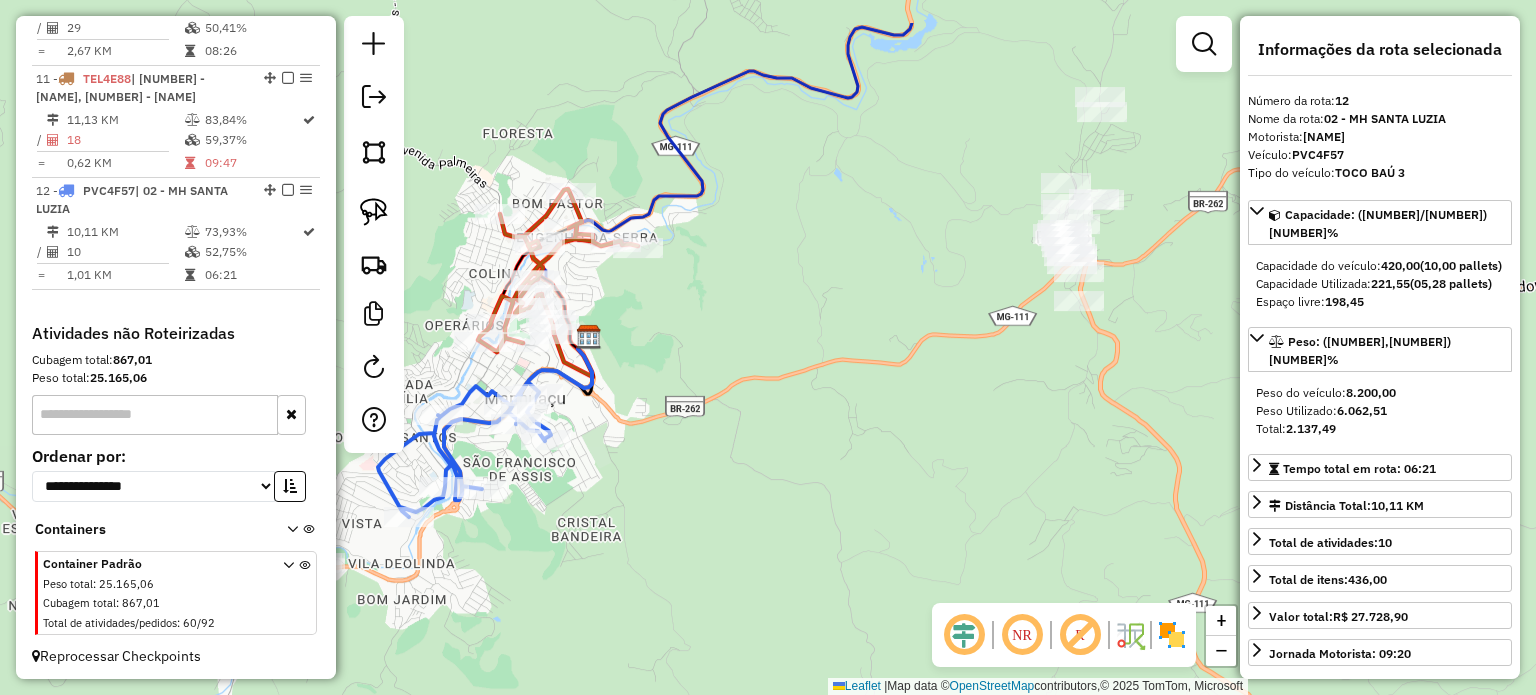 drag, startPoint x: 970, startPoint y: 302, endPoint x: 948, endPoint y: 396, distance: 96.540146 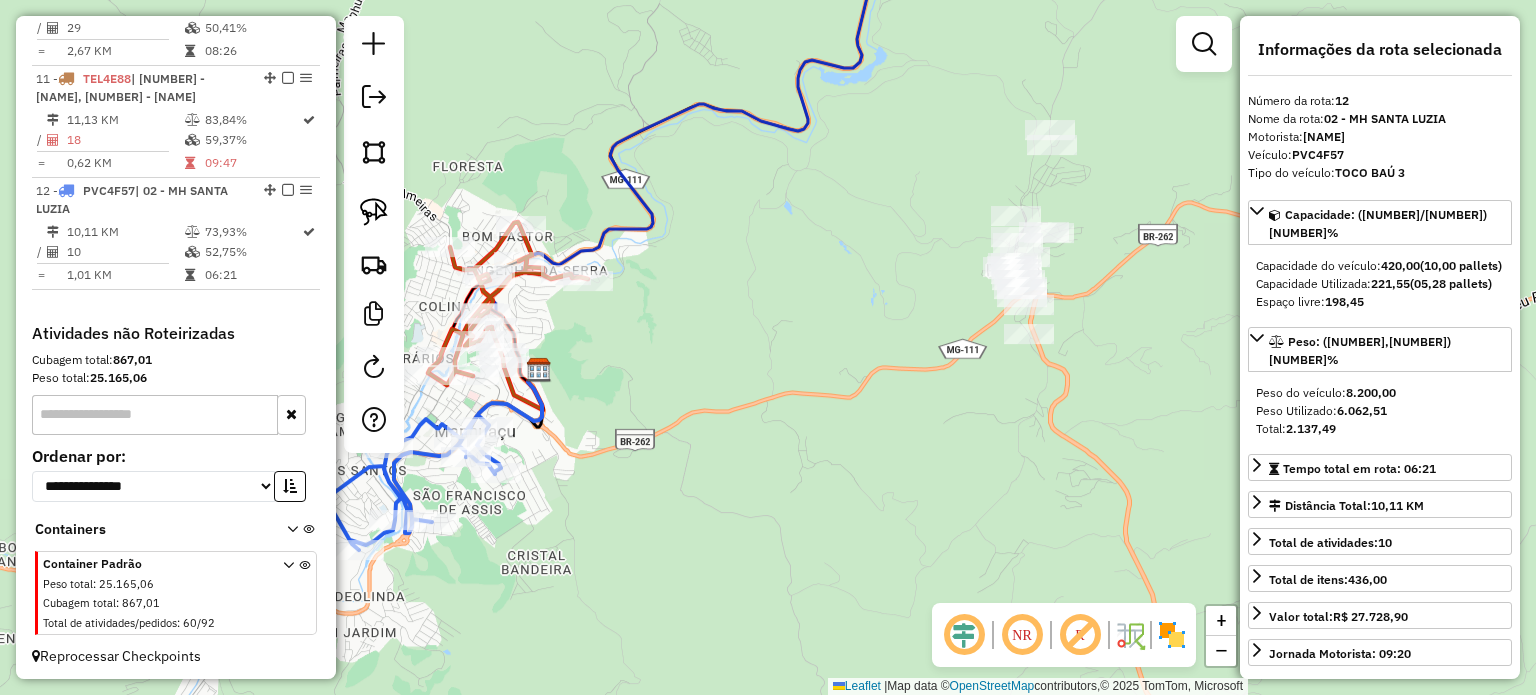 drag, startPoint x: 909, startPoint y: 526, endPoint x: 749, endPoint y: 474, distance: 168.23793 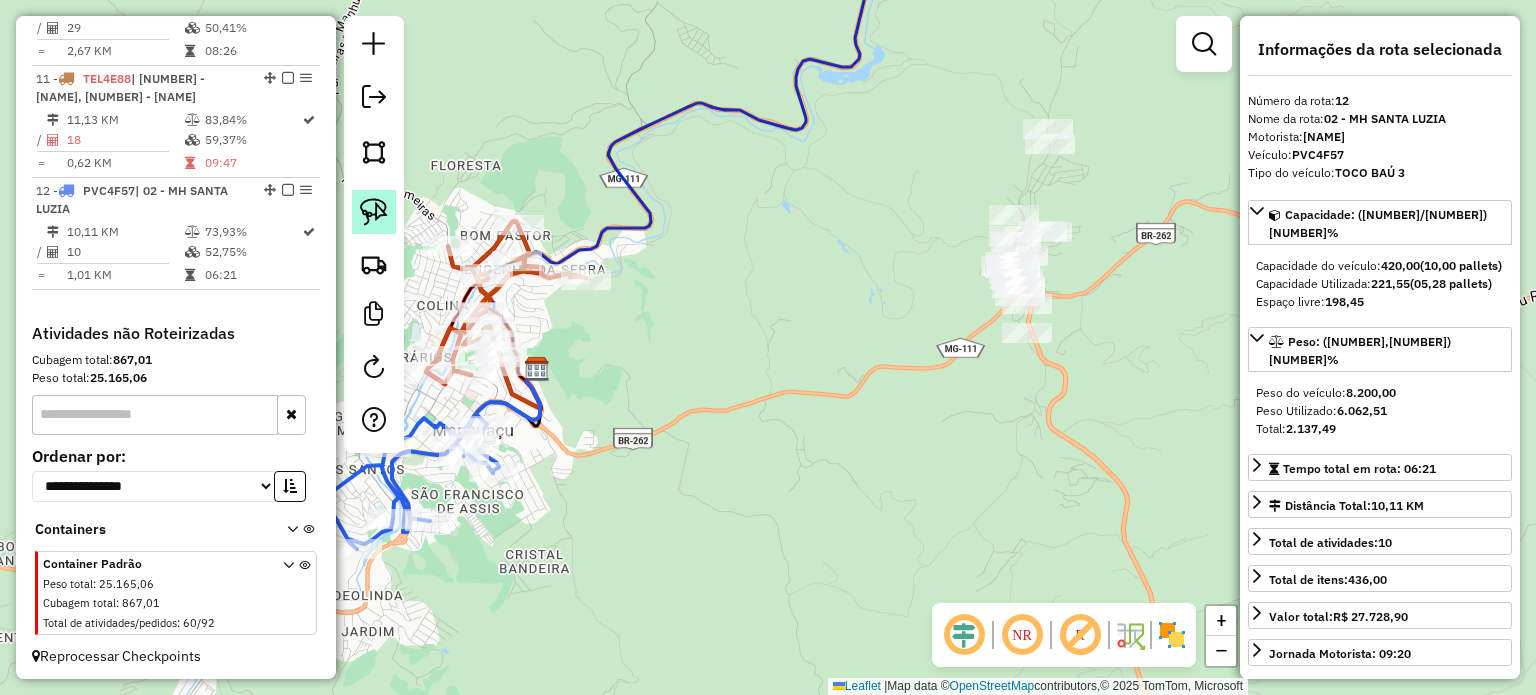 click 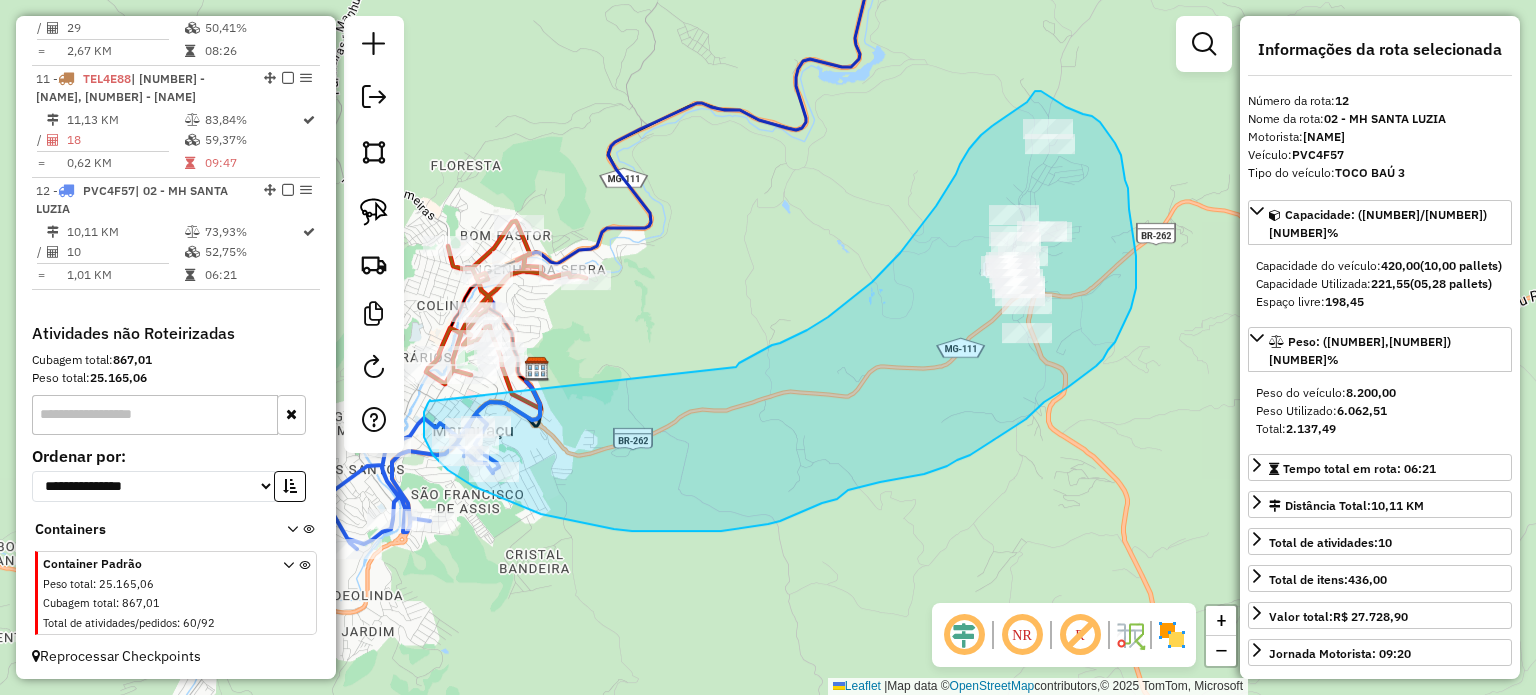 drag, startPoint x: 431, startPoint y: 401, endPoint x: 735, endPoint y: 367, distance: 305.89542 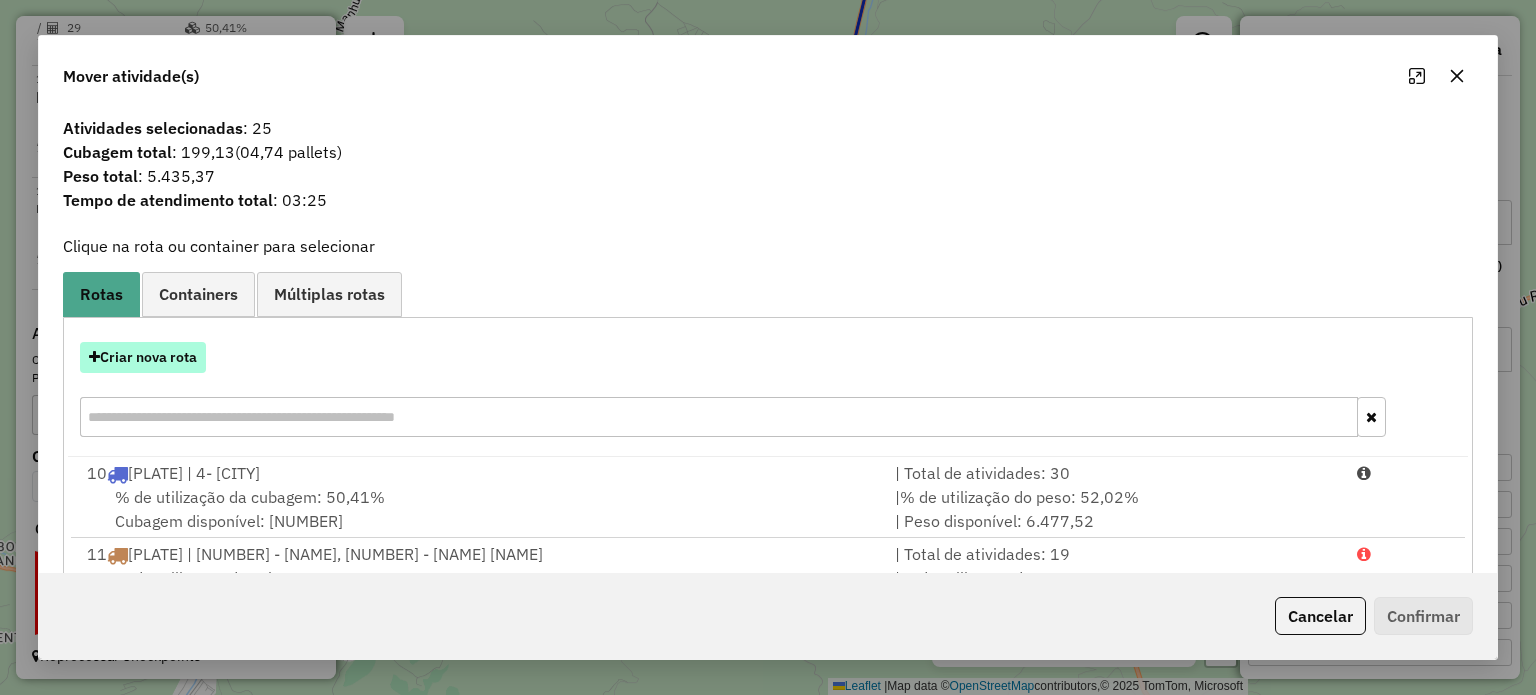 click on "Criar nova rota" at bounding box center [143, 357] 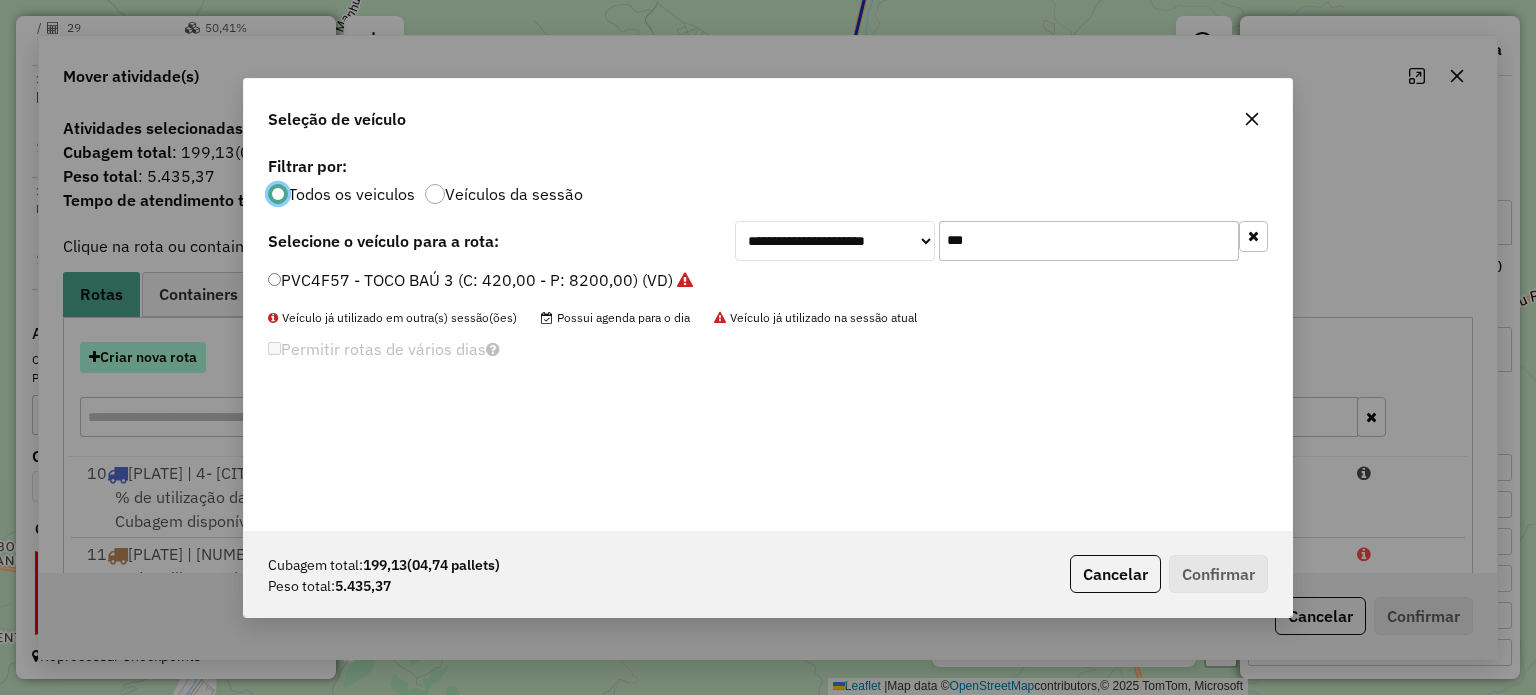 scroll, scrollTop: 10, scrollLeft: 6, axis: both 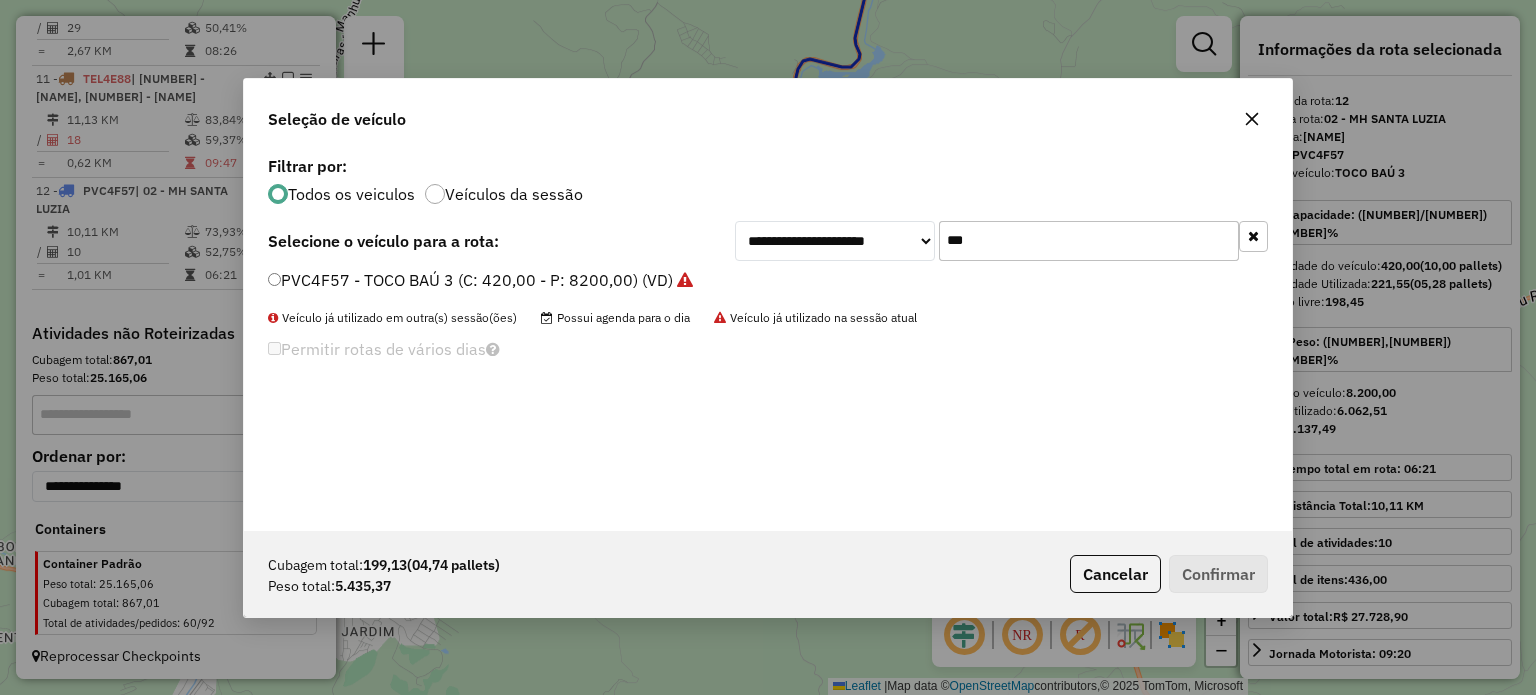 click on "PVC4F57 - TOCO BAÚ 3 (C: 420,00 - P: 8200,00) (VD)" 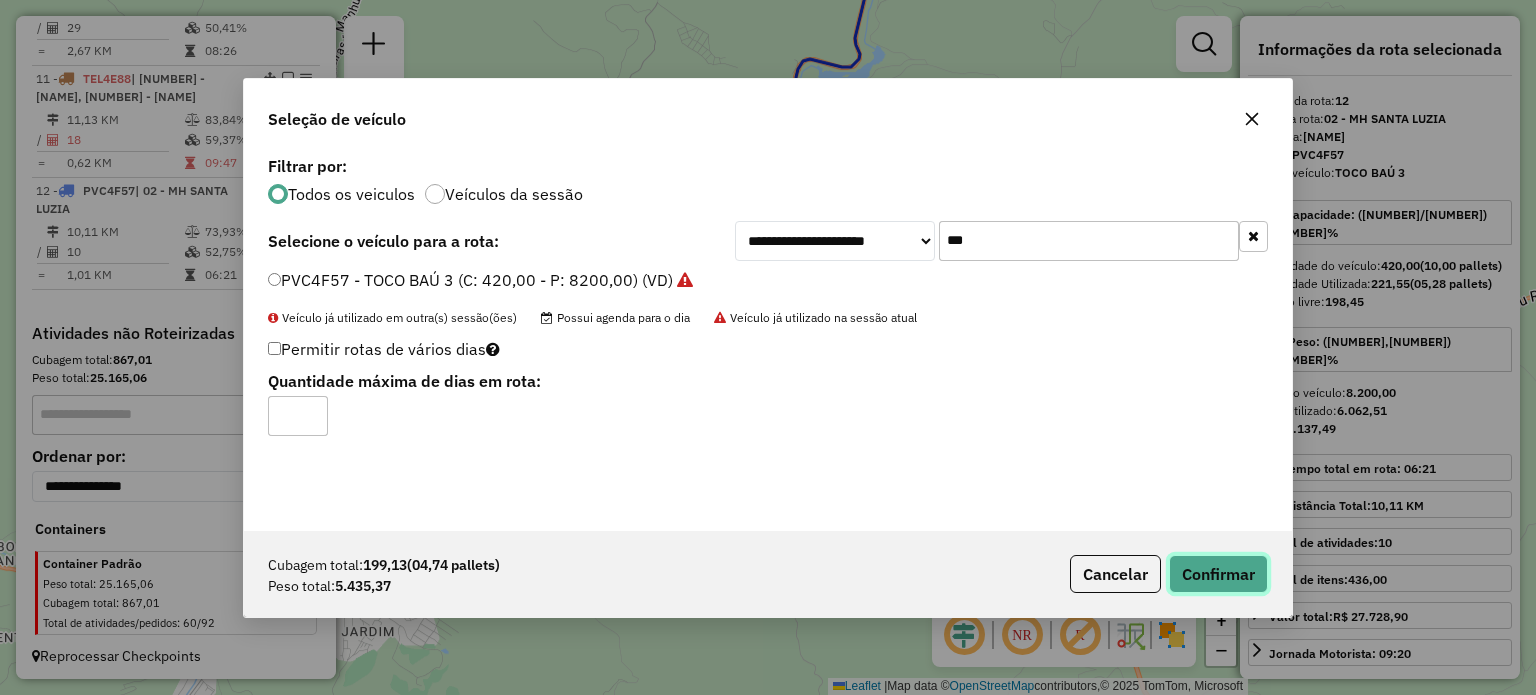 click on "Confirmar" 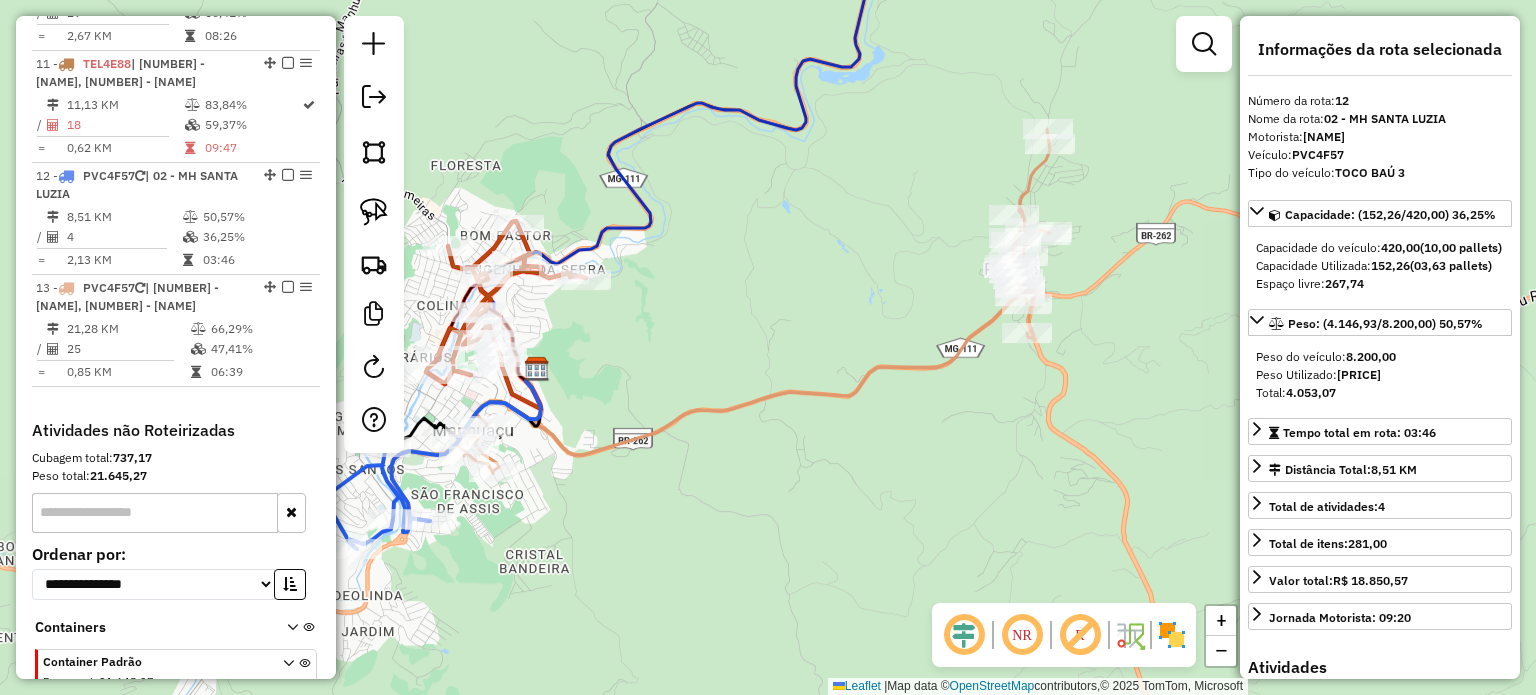 scroll, scrollTop: 1192, scrollLeft: 0, axis: vertical 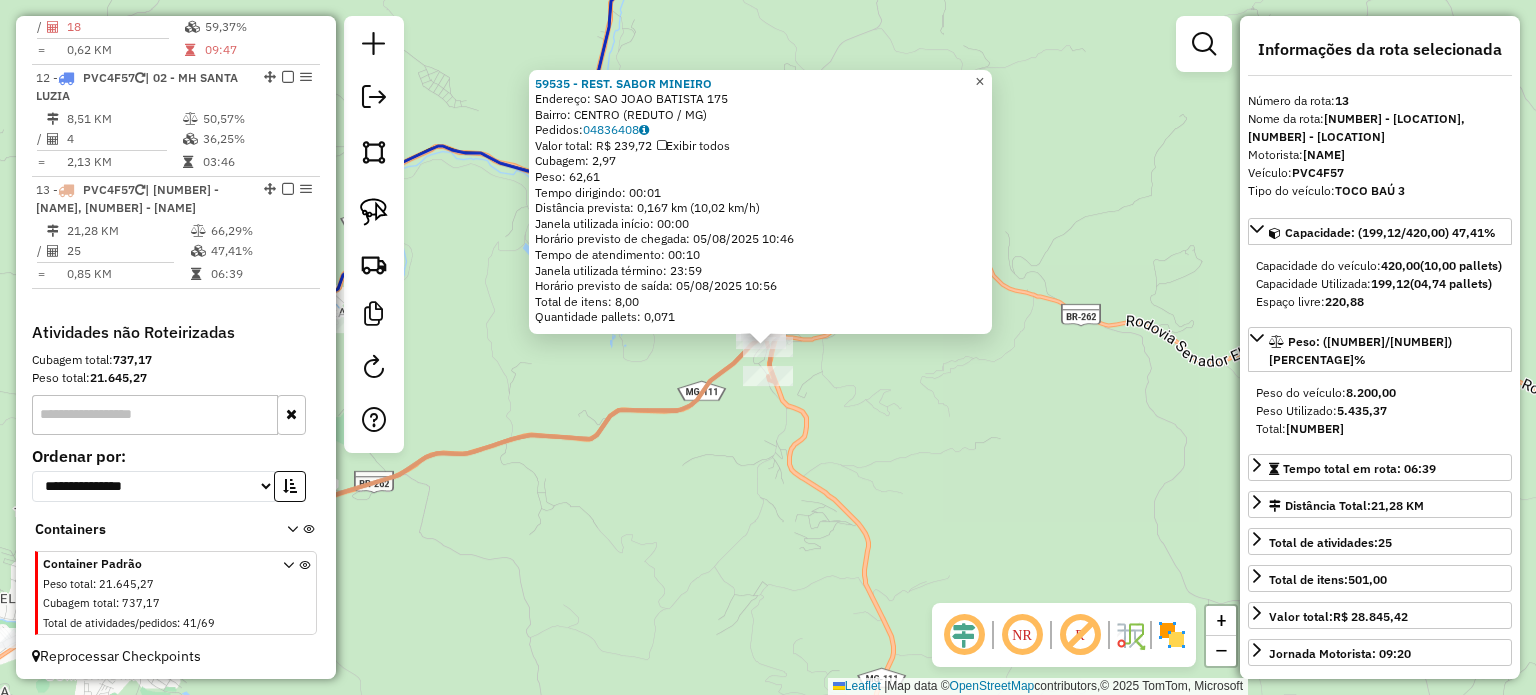 click on "×" 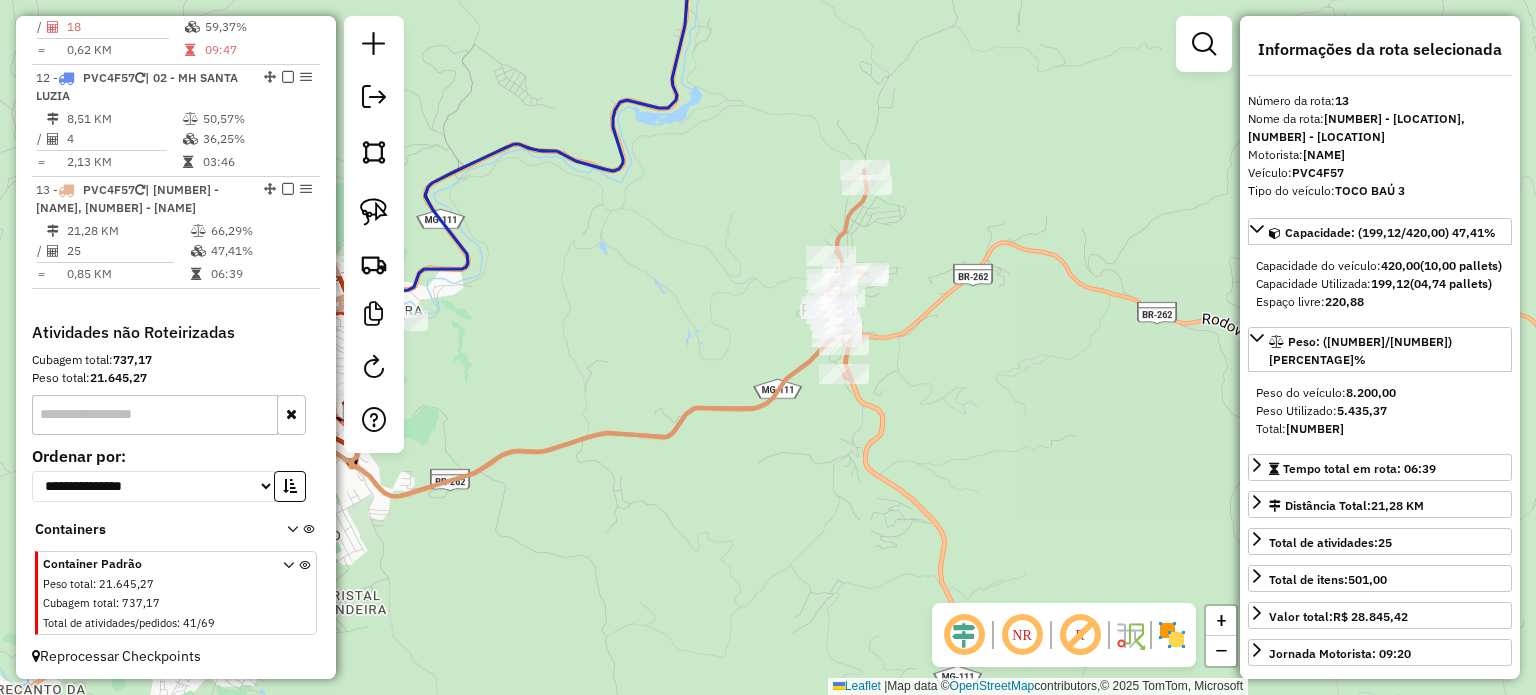 drag, startPoint x: 781, startPoint y: 449, endPoint x: 956, endPoint y: 433, distance: 175.7299 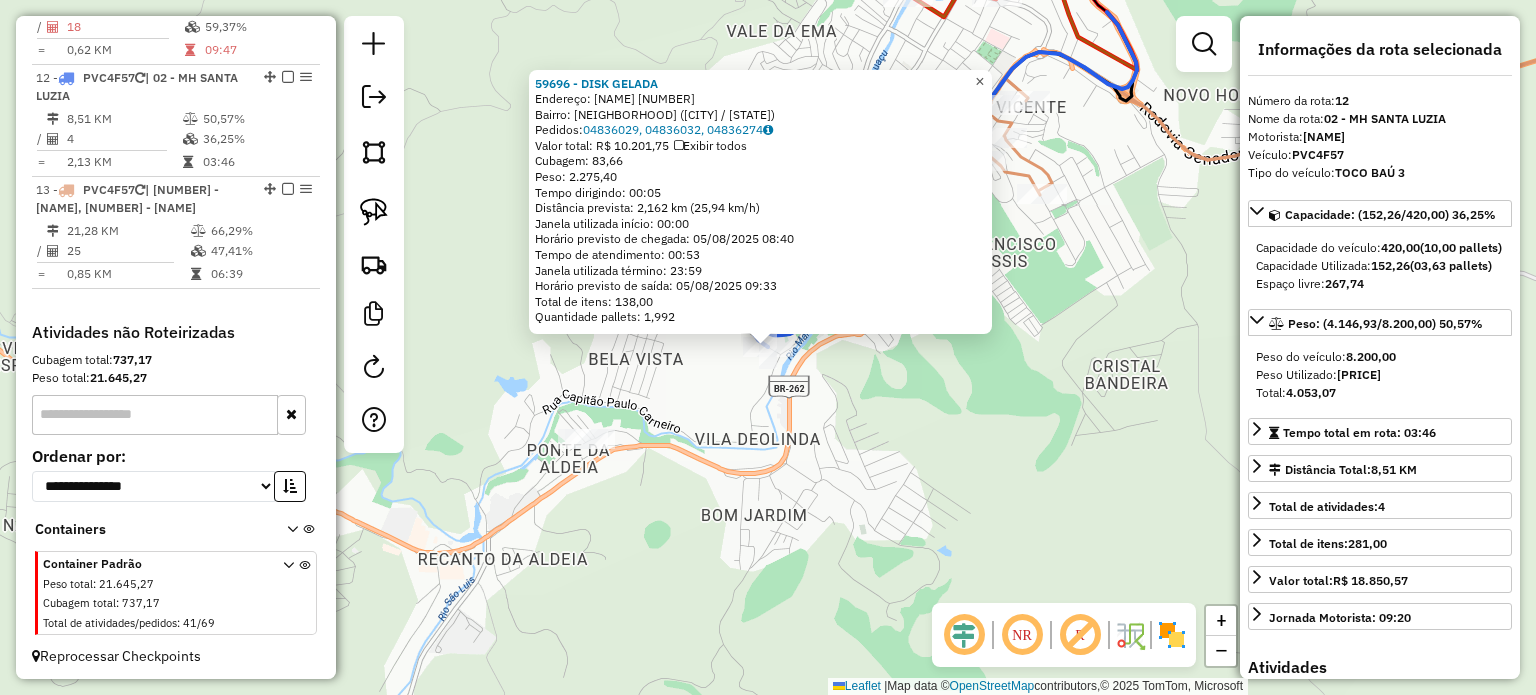click on "×" 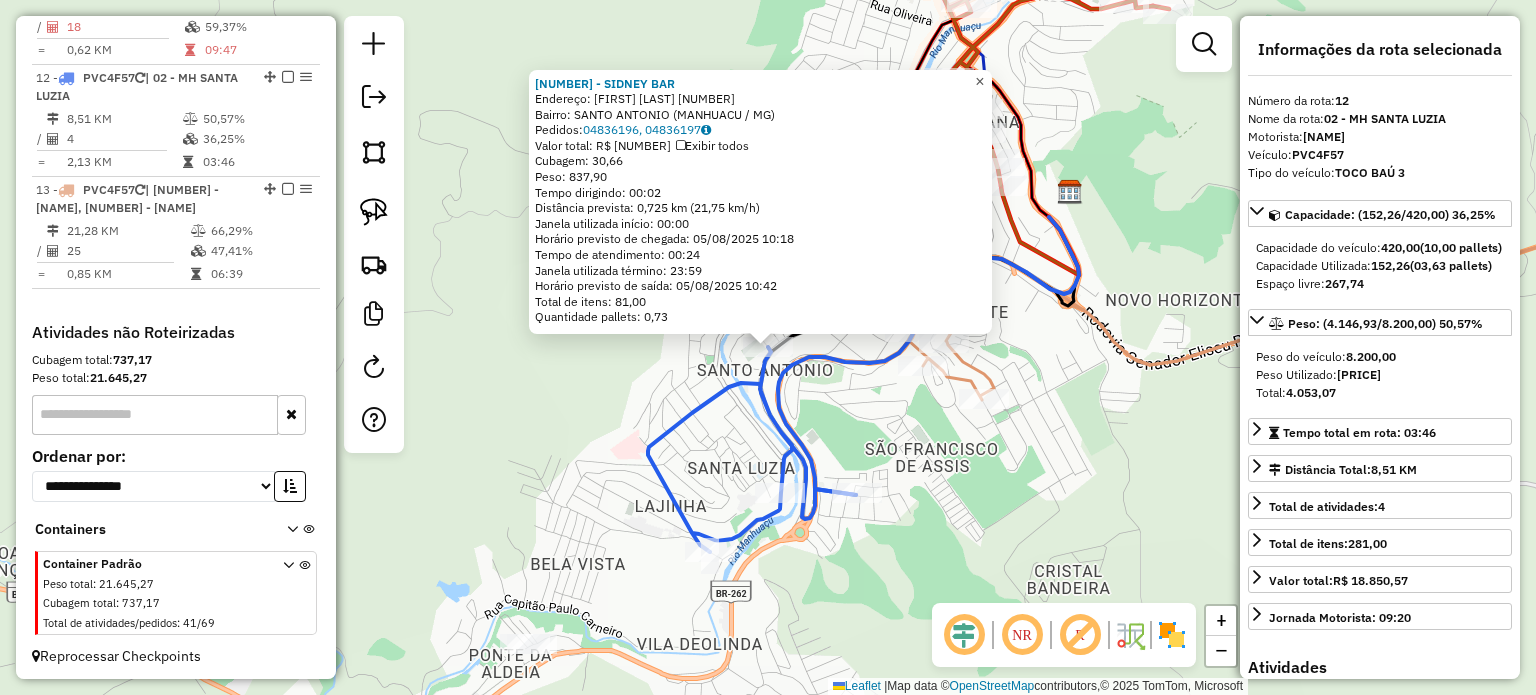 drag, startPoint x: 992, startPoint y: 70, endPoint x: 988, endPoint y: 99, distance: 29.274563 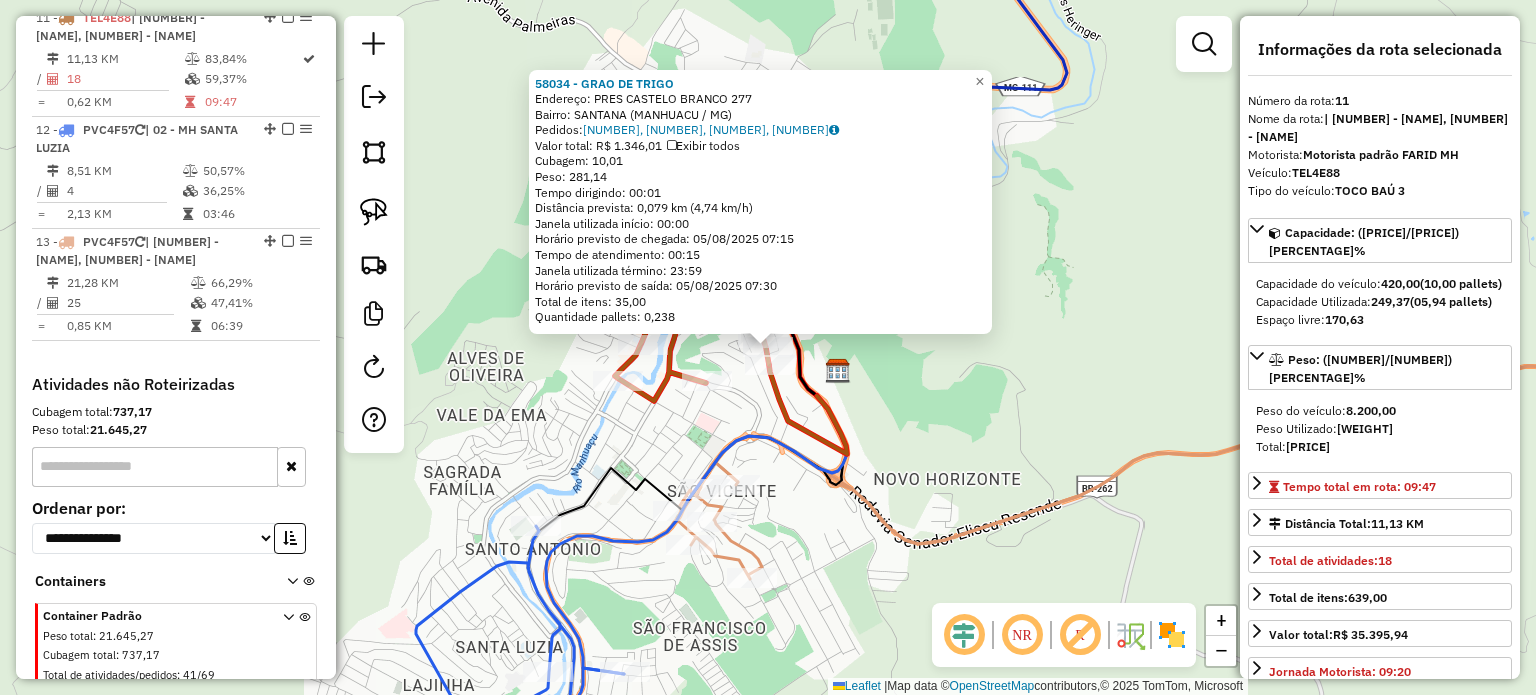 scroll, scrollTop: 1127, scrollLeft: 0, axis: vertical 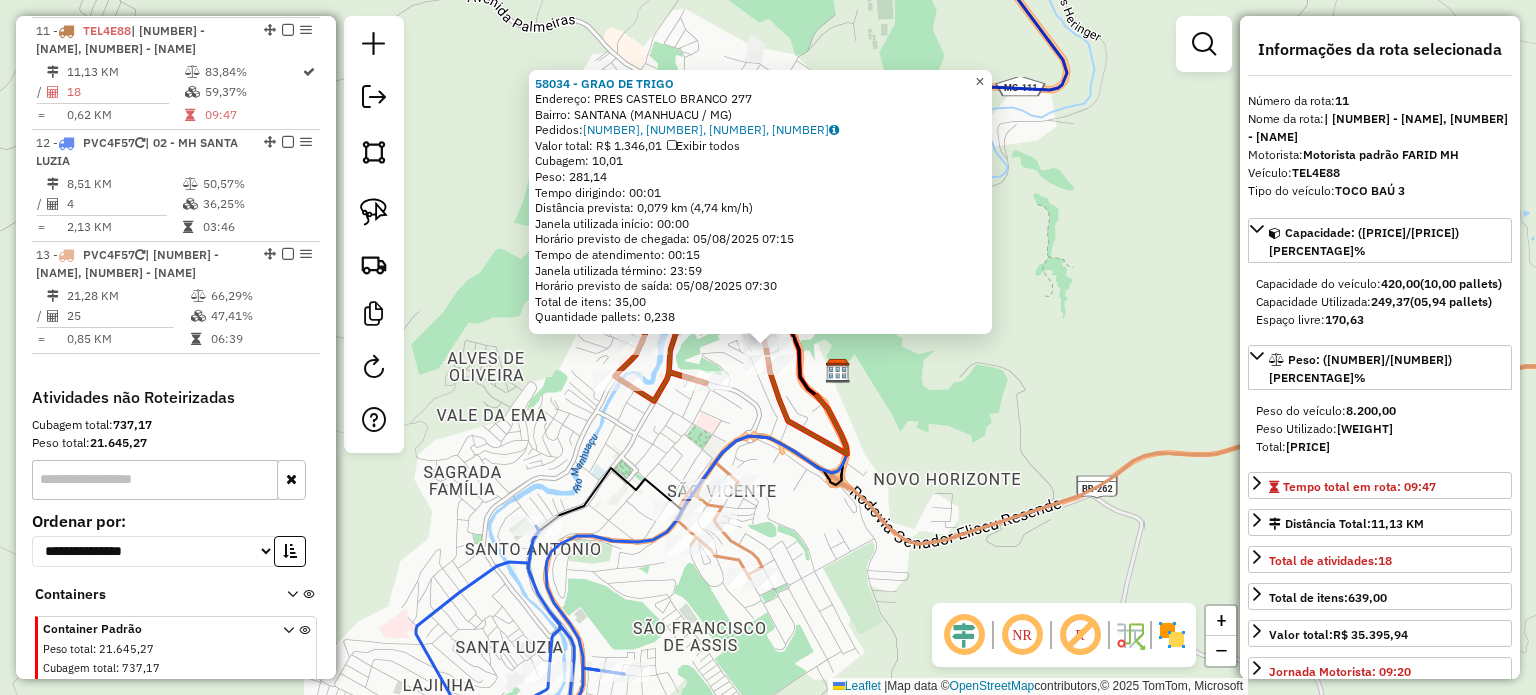 click on "×" 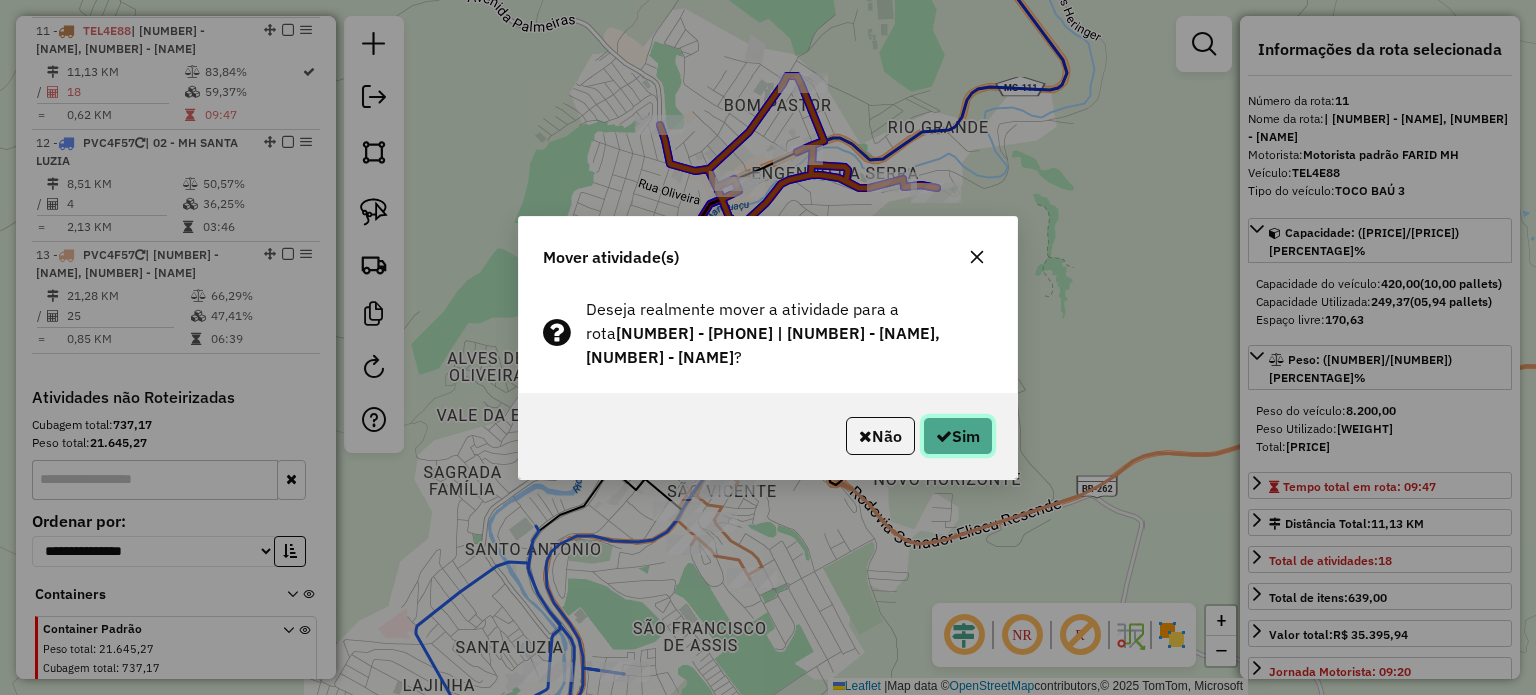 drag, startPoint x: 938, startPoint y: 421, endPoint x: 923, endPoint y: 421, distance: 15 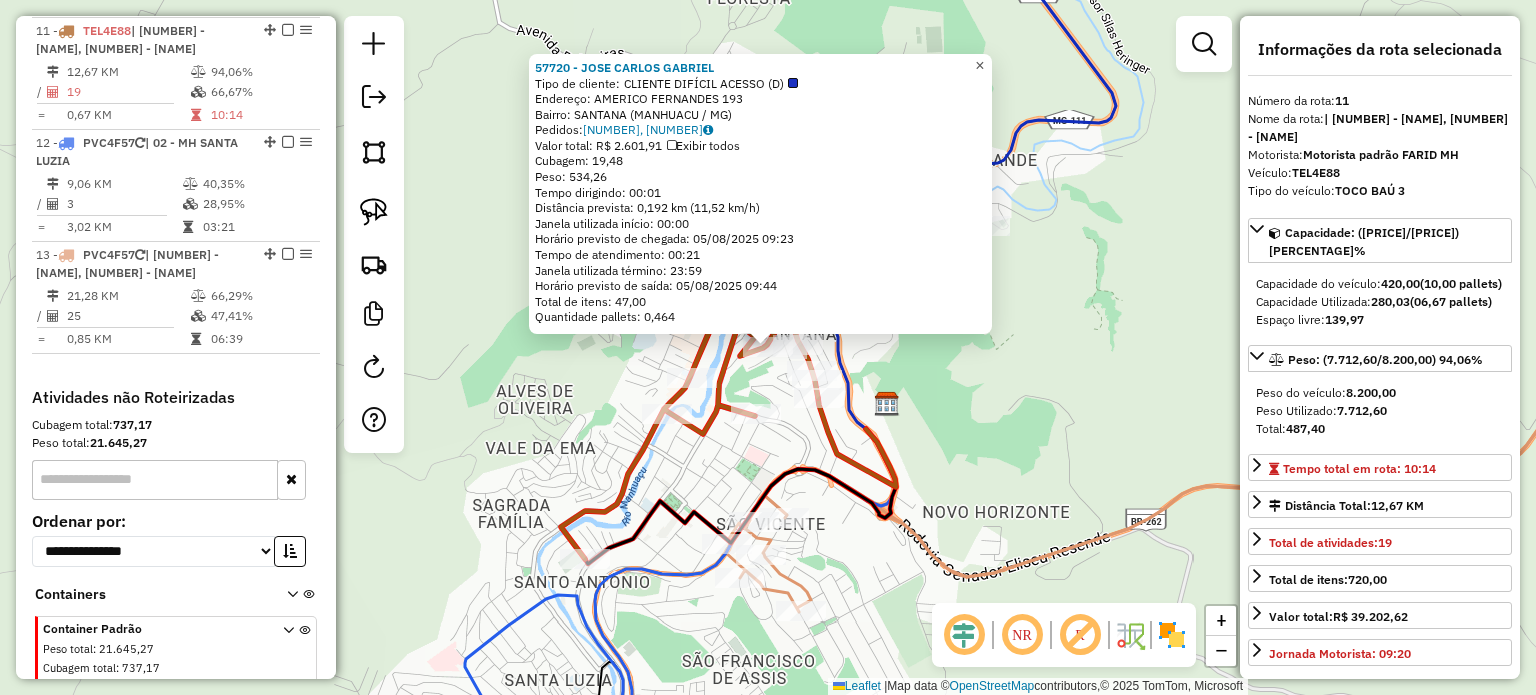 click on "×" 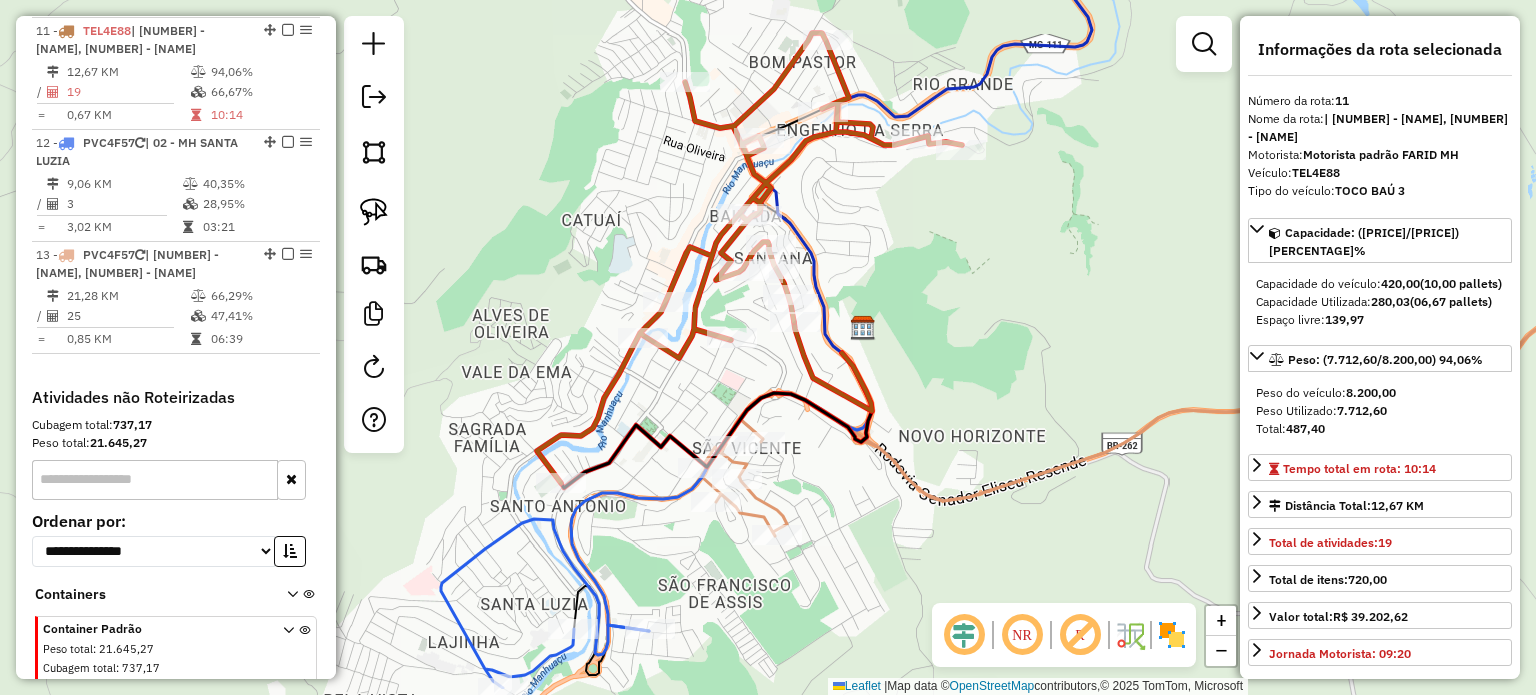 drag, startPoint x: 1039, startPoint y: 363, endPoint x: 1016, endPoint y: 207, distance: 157.6864 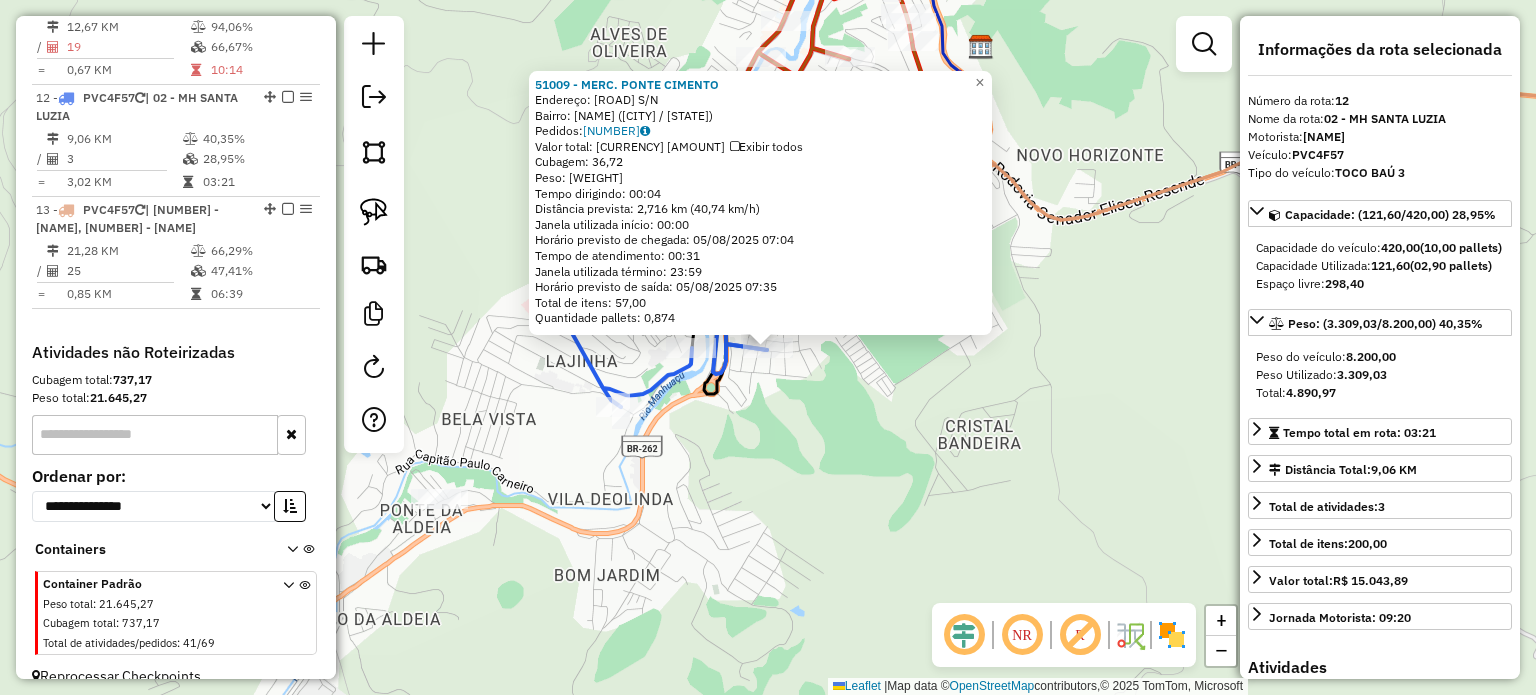 scroll, scrollTop: 1192, scrollLeft: 0, axis: vertical 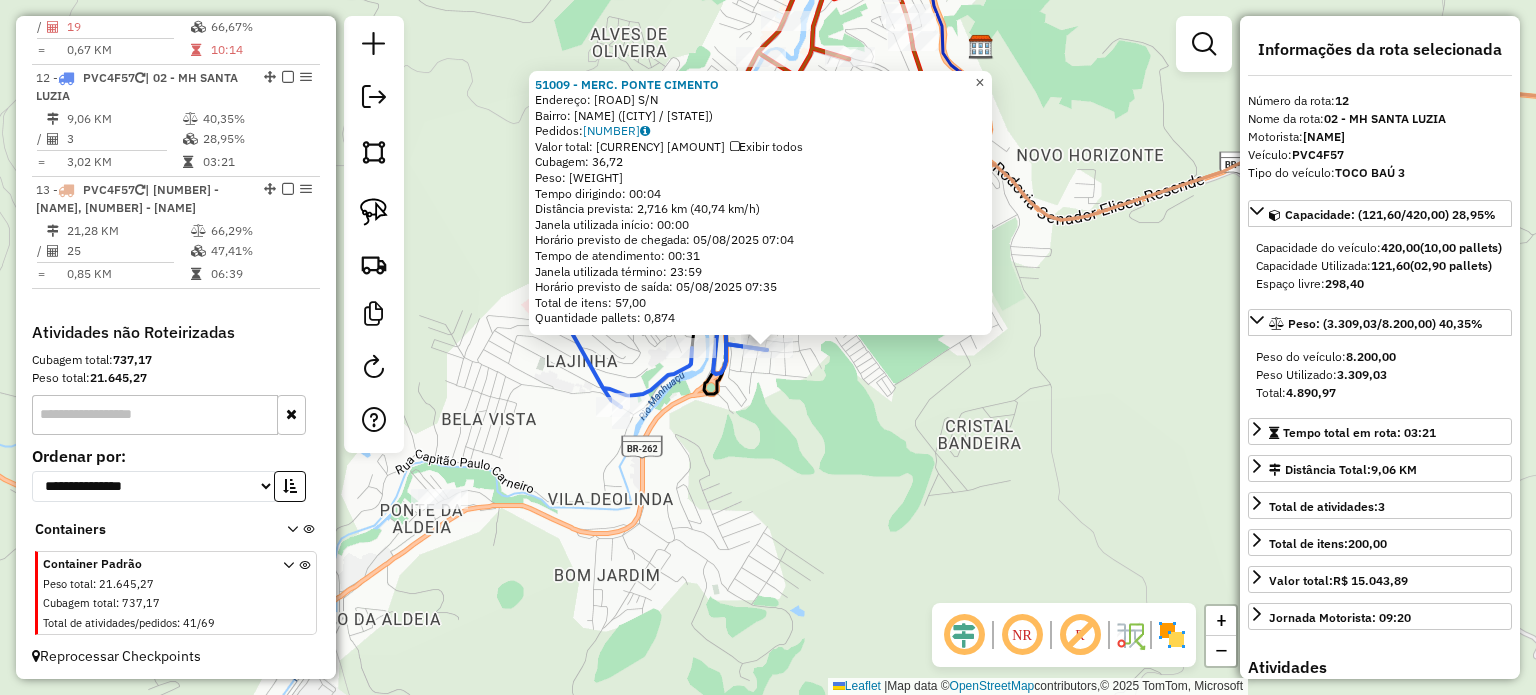 click on "×" 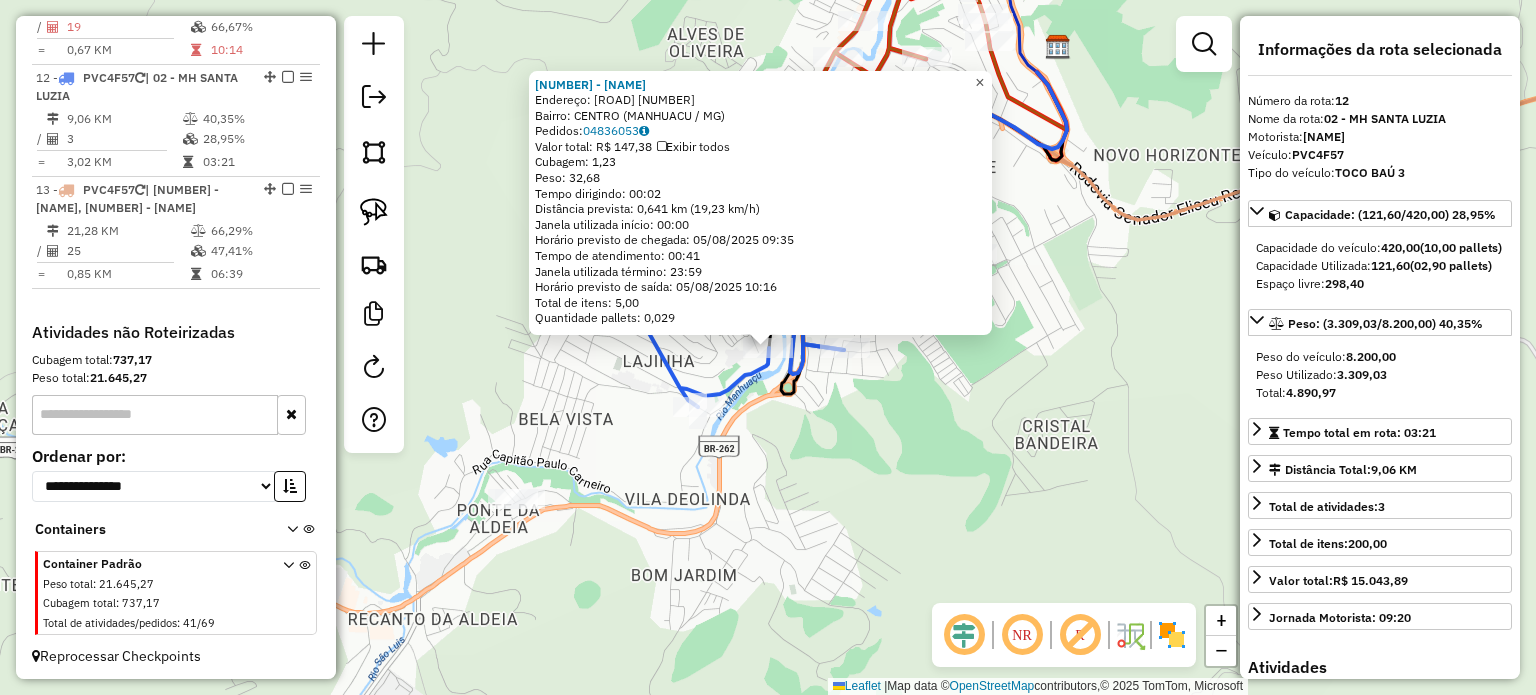 click on "×" 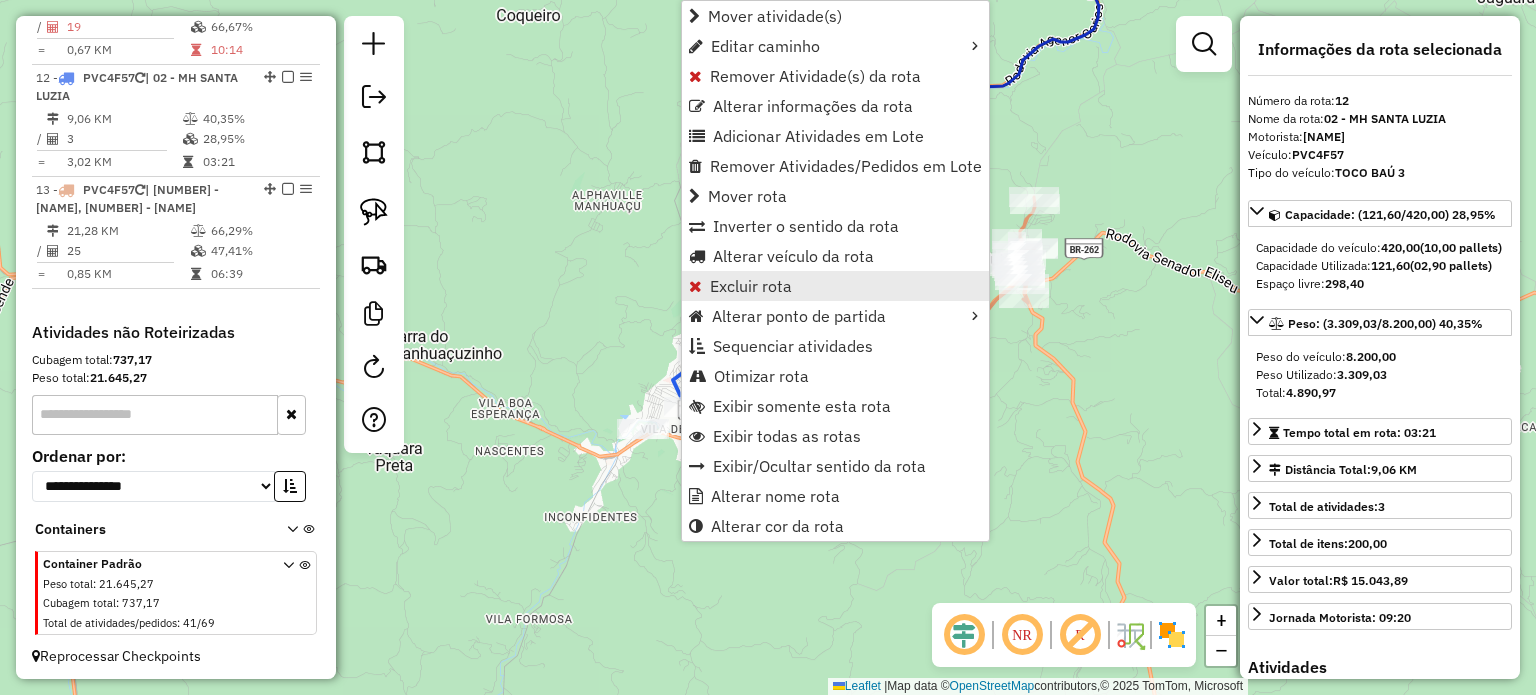 click on "Excluir rota" at bounding box center (751, 286) 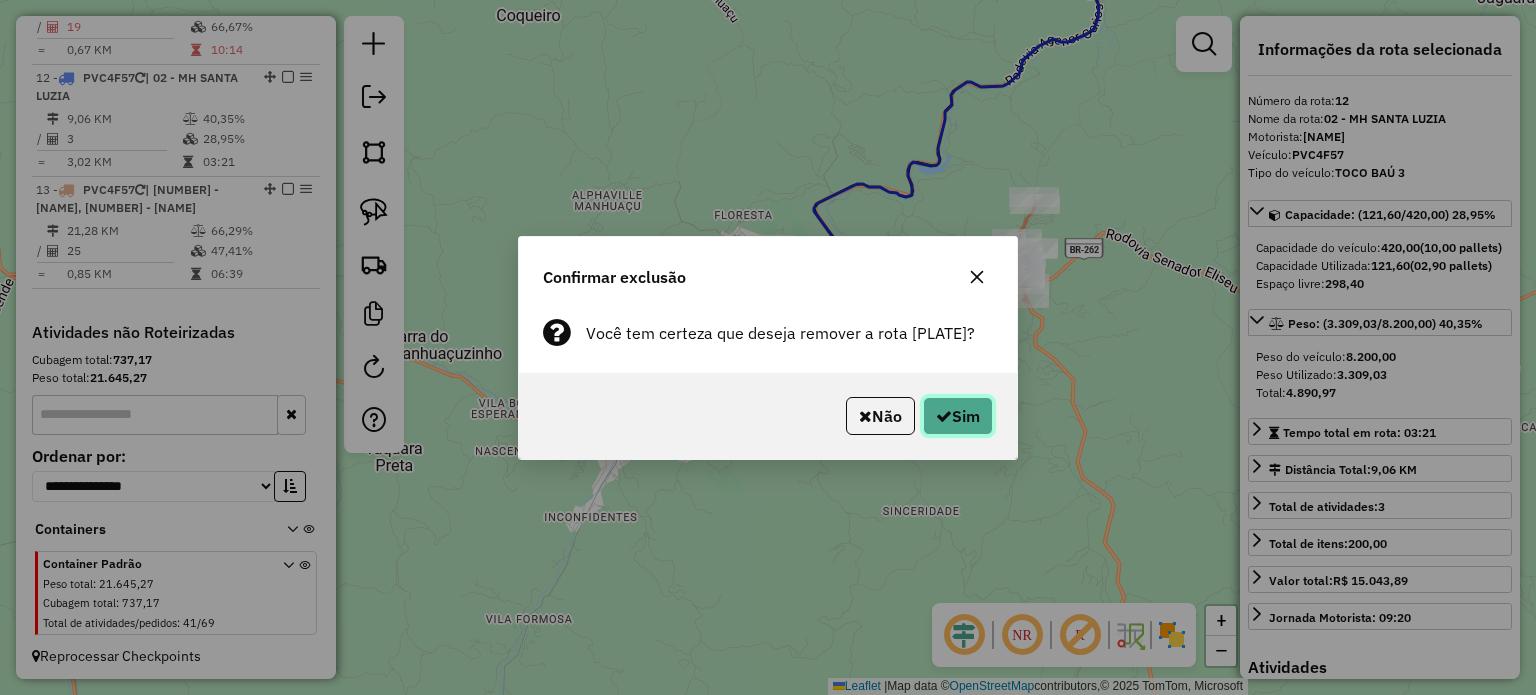 click on "Sim" 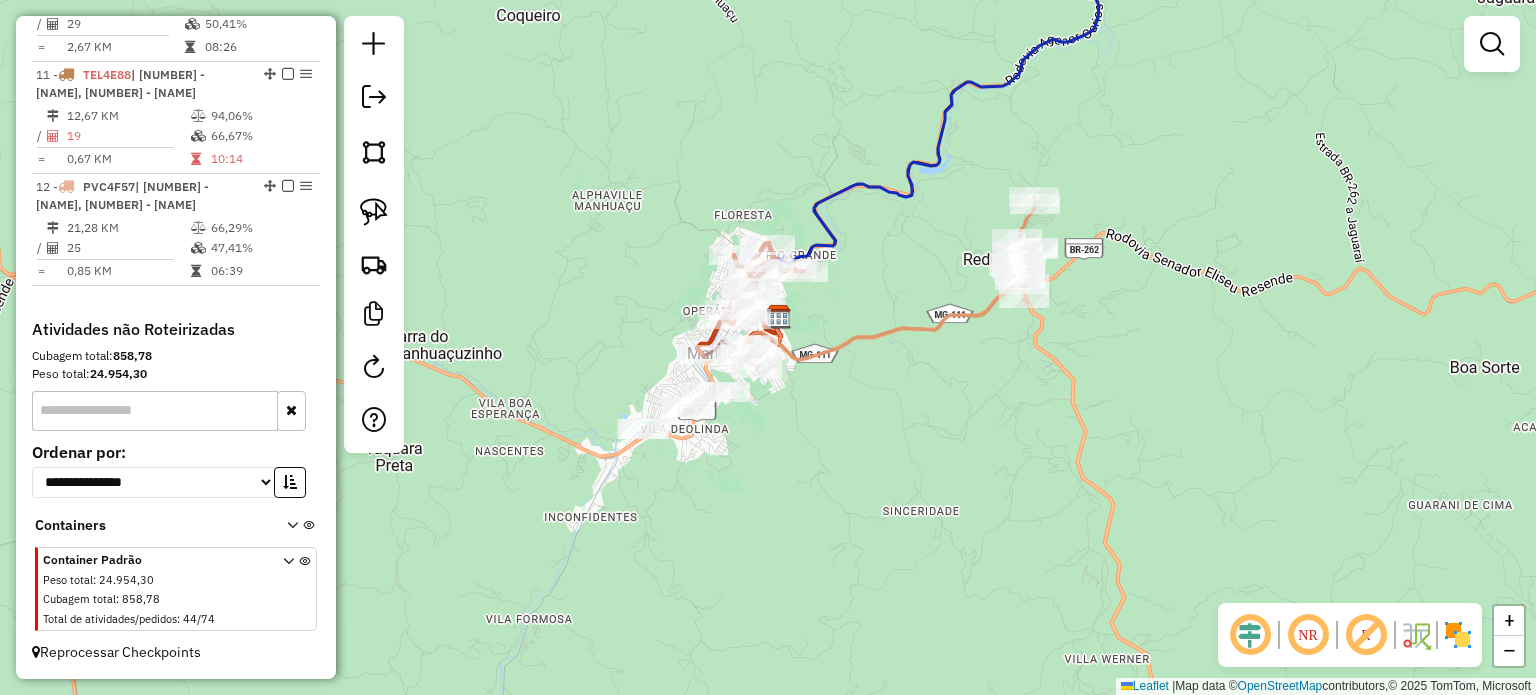 scroll, scrollTop: 1055, scrollLeft: 0, axis: vertical 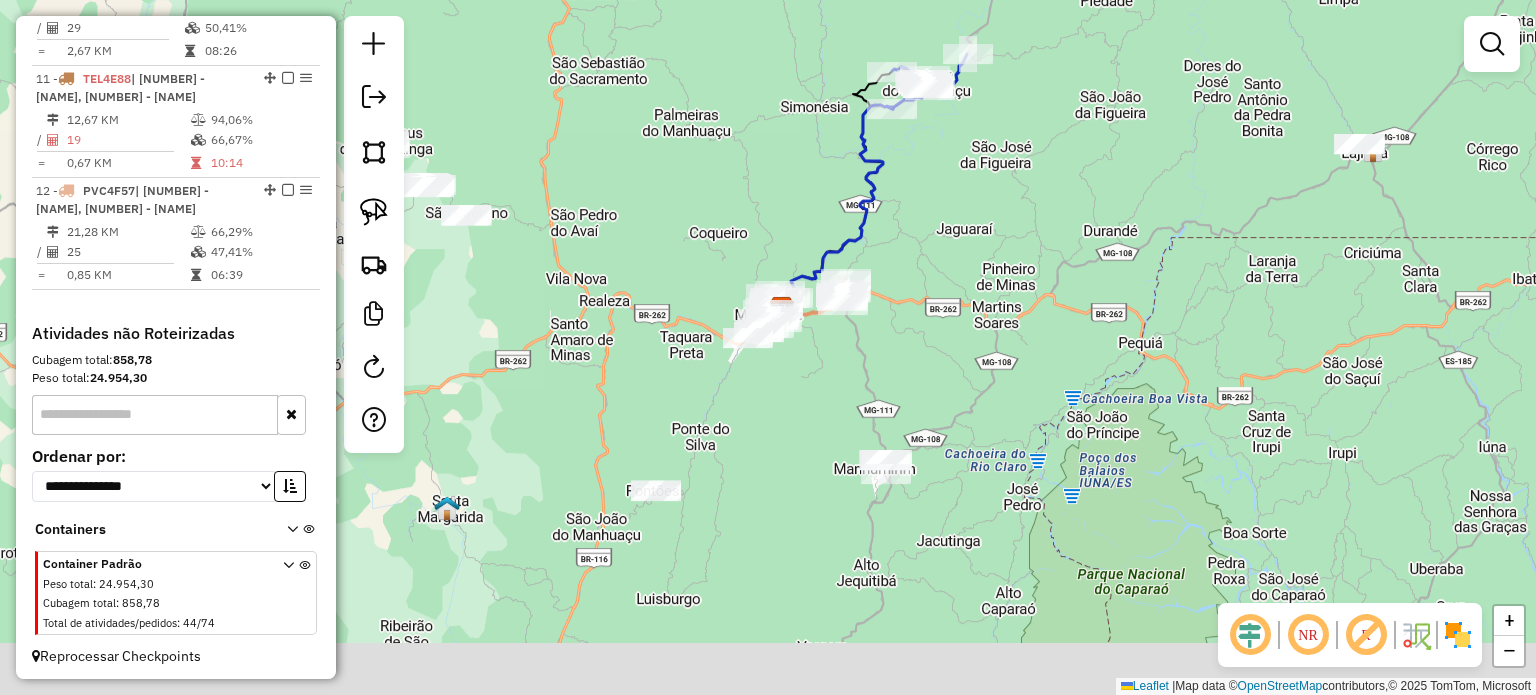 drag, startPoint x: 828, startPoint y: 540, endPoint x: 792, endPoint y: 411, distance: 133.9291 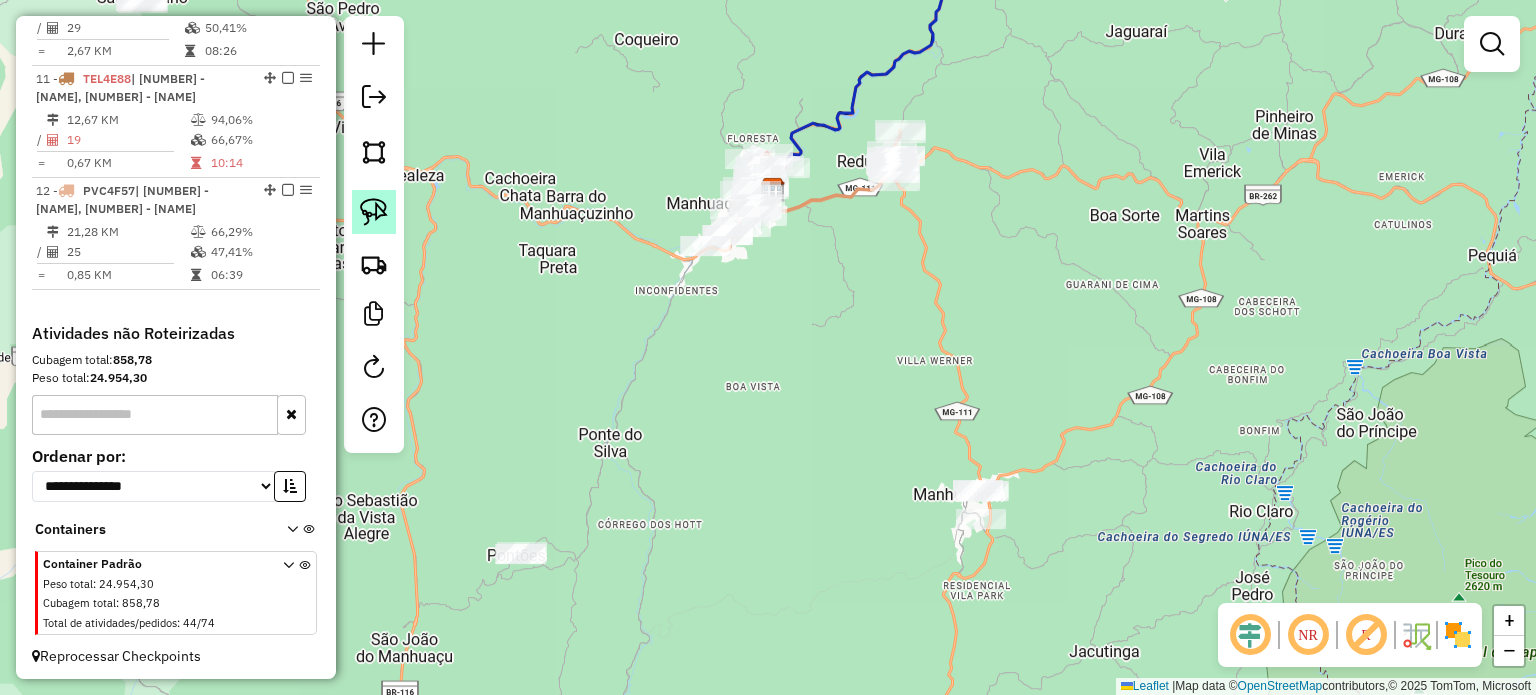 click 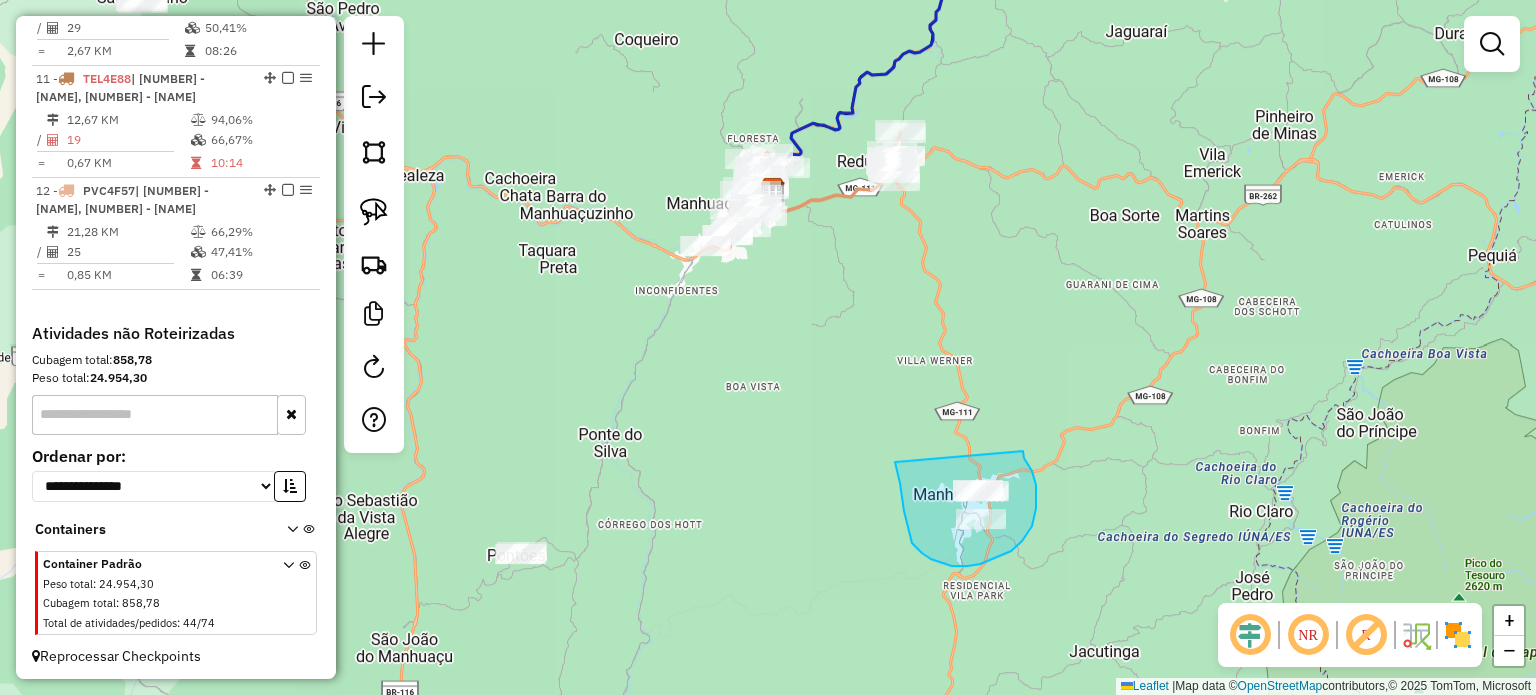 drag, startPoint x: 895, startPoint y: 462, endPoint x: 1023, endPoint y: 449, distance: 128.65846 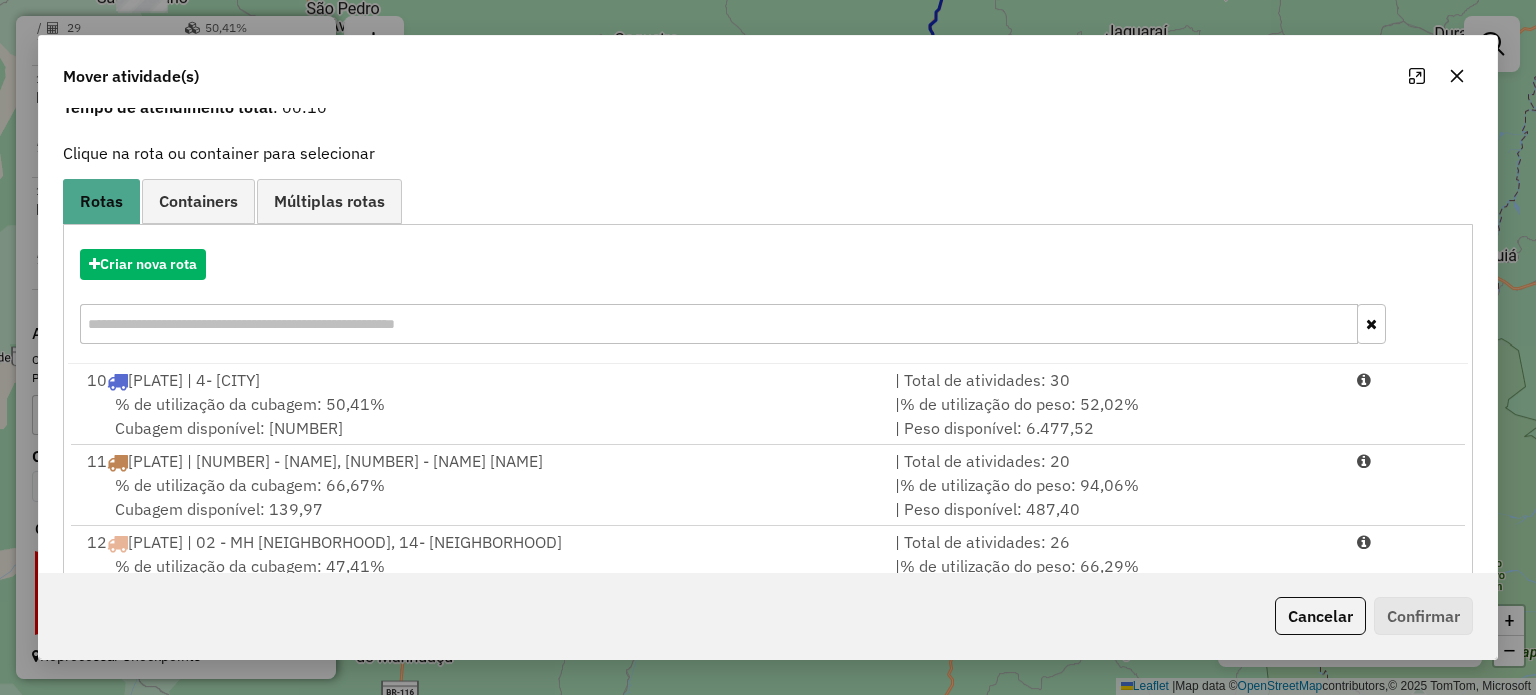 scroll, scrollTop: 60, scrollLeft: 0, axis: vertical 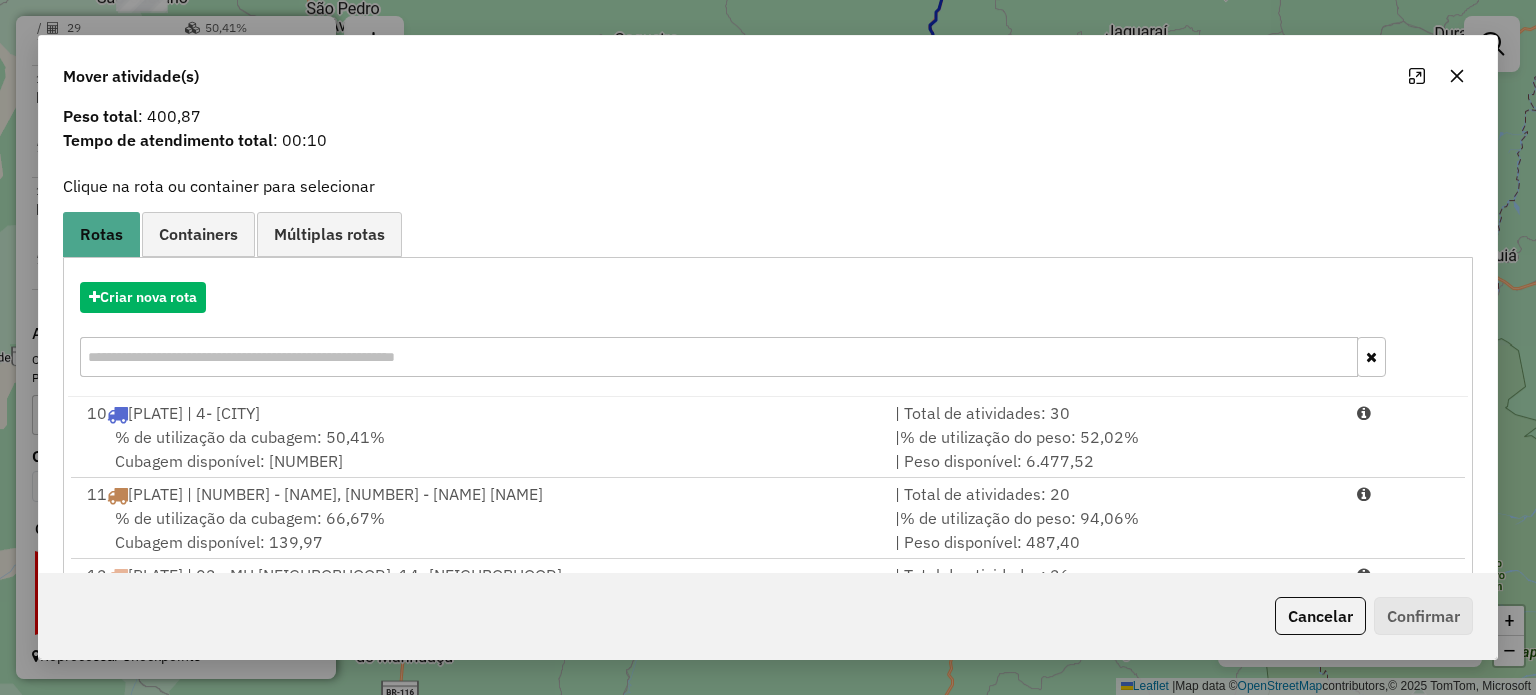 drag, startPoint x: 1306, startPoint y: 618, endPoint x: 1295, endPoint y: 618, distance: 11 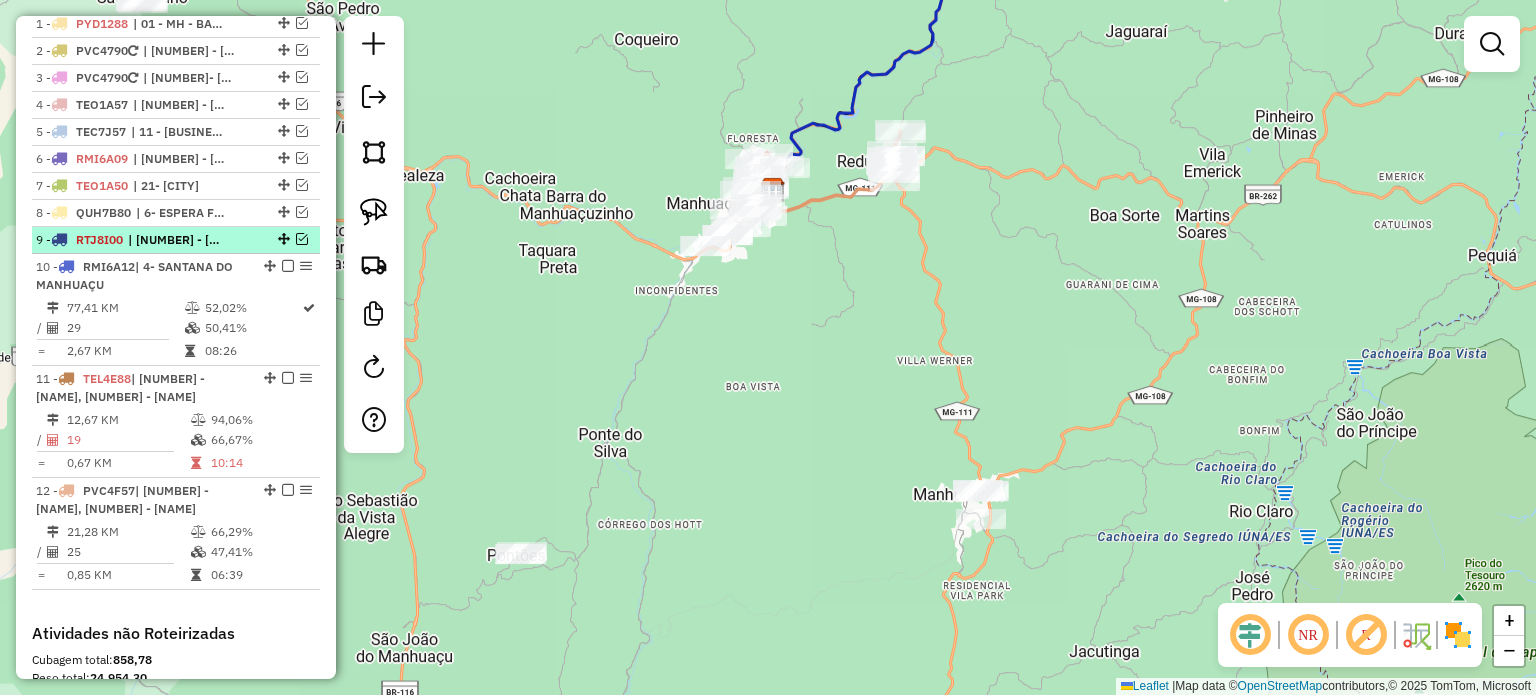 scroll, scrollTop: 655, scrollLeft: 0, axis: vertical 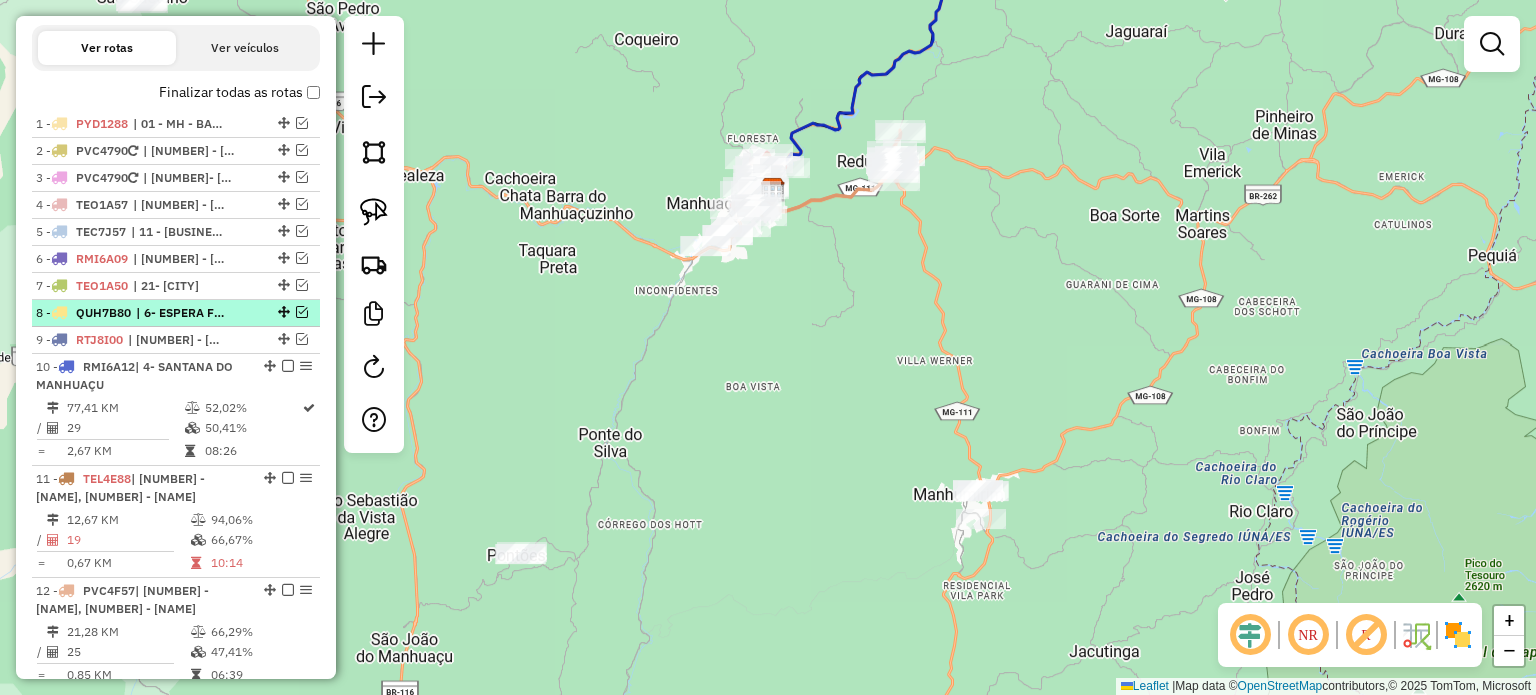 click at bounding box center [302, 312] 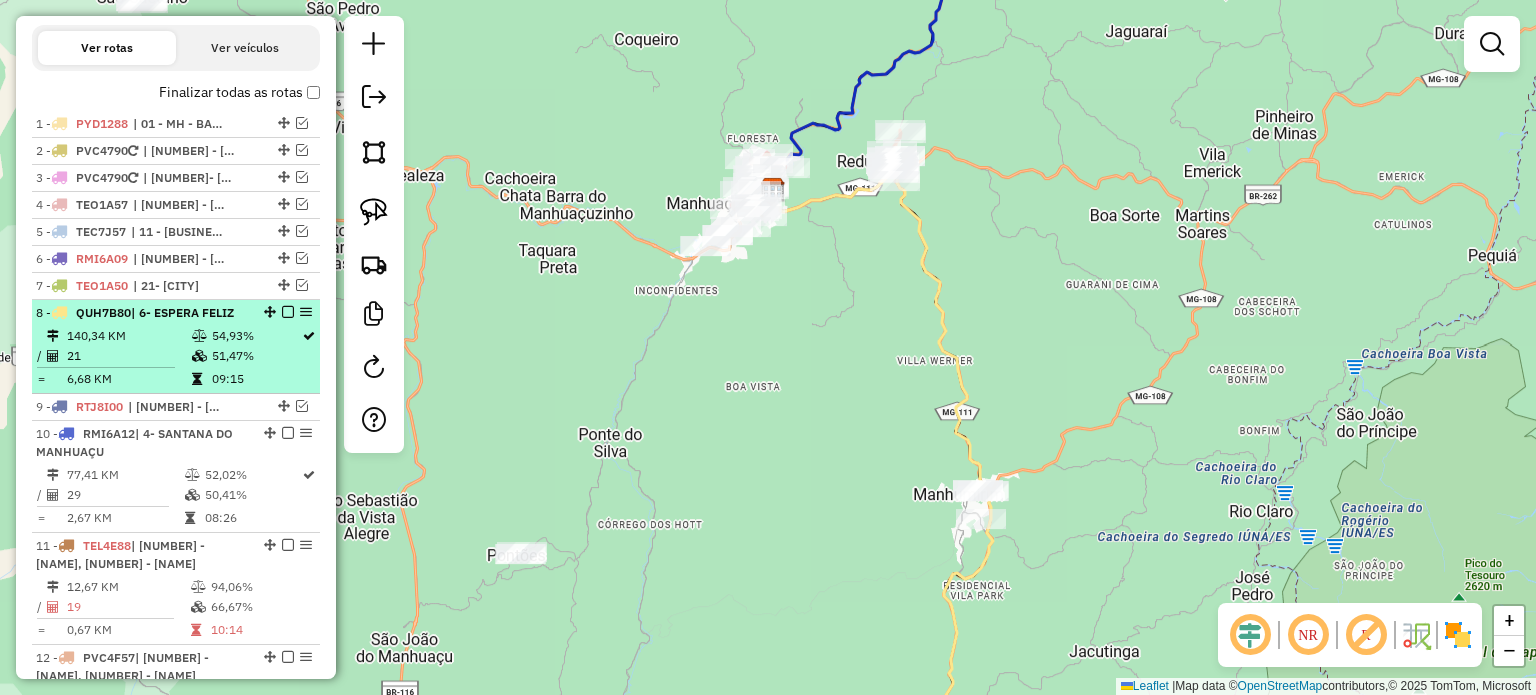 click on "| 6- ESPERA FELIZ" at bounding box center (182, 312) 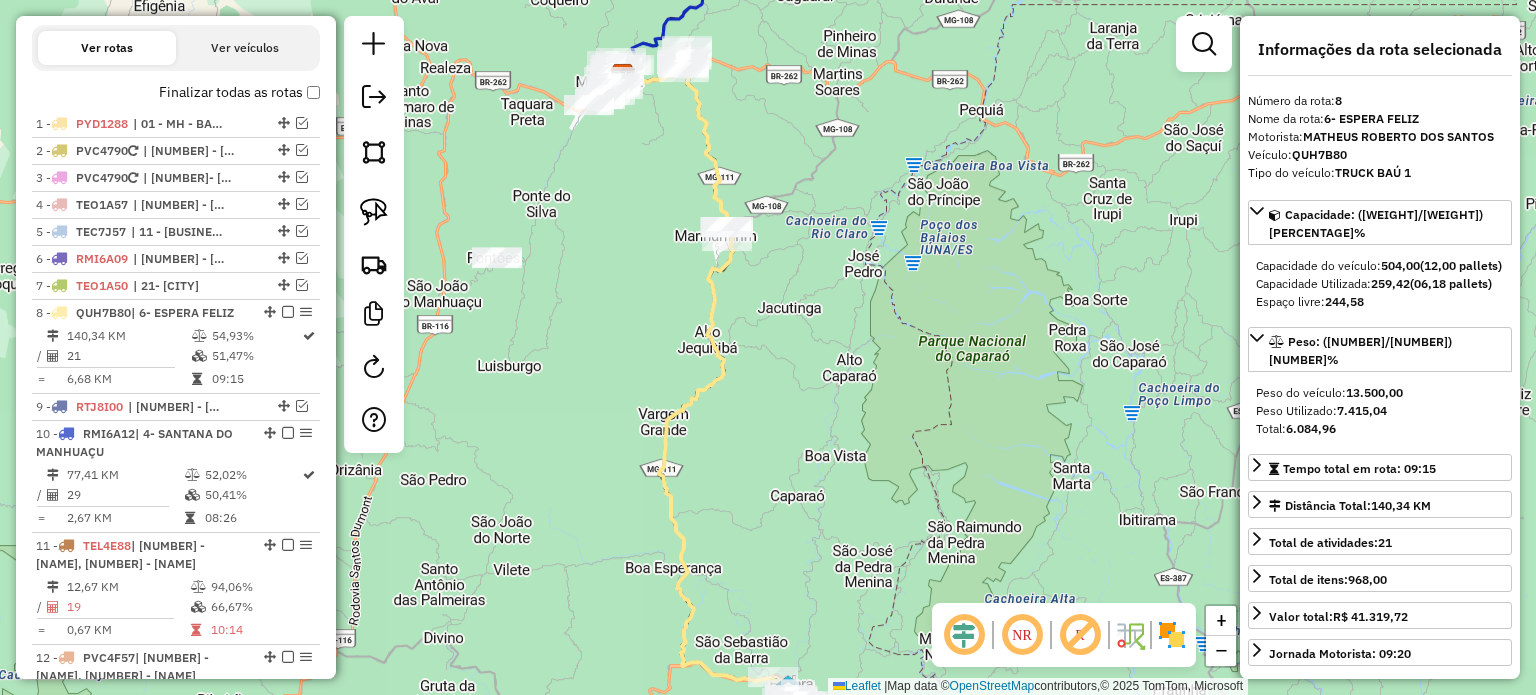 drag, startPoint x: 790, startPoint y: 301, endPoint x: 734, endPoint y: 339, distance: 67.6757 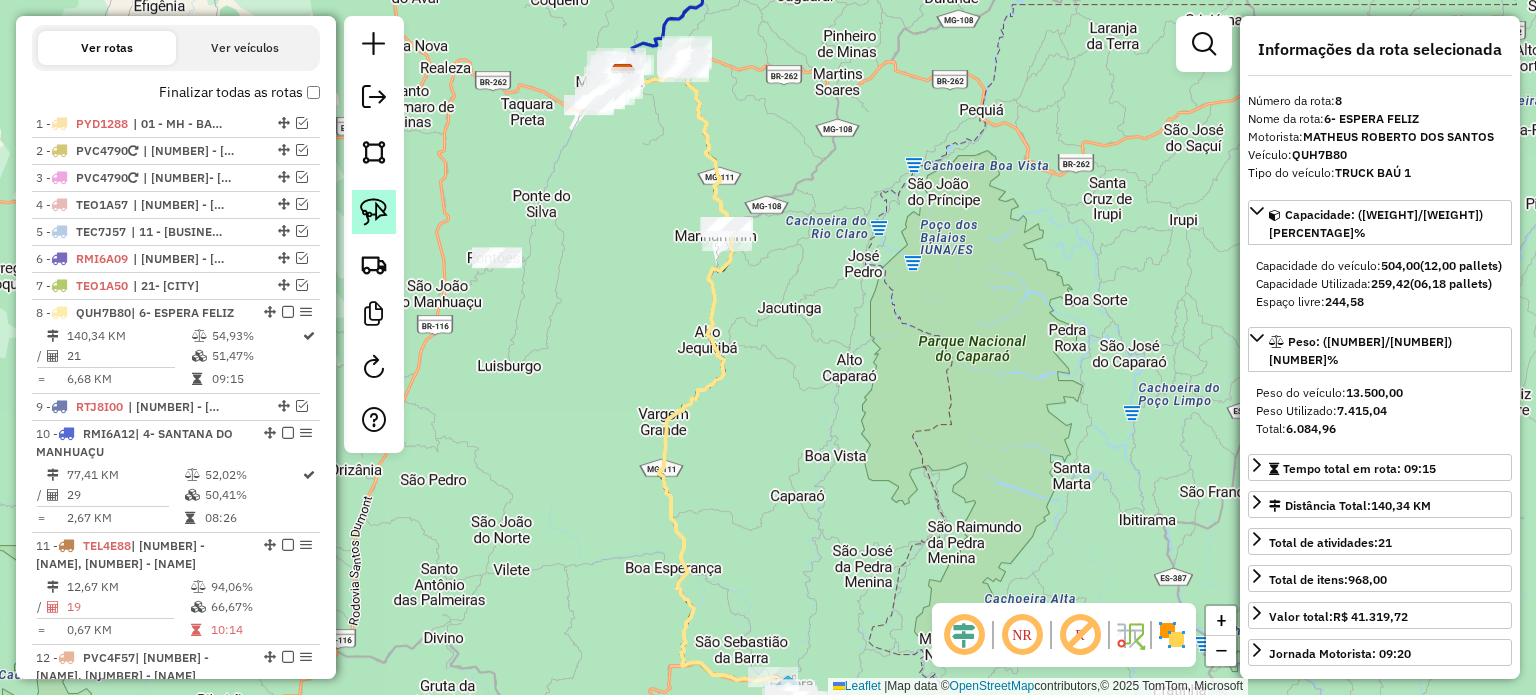 click 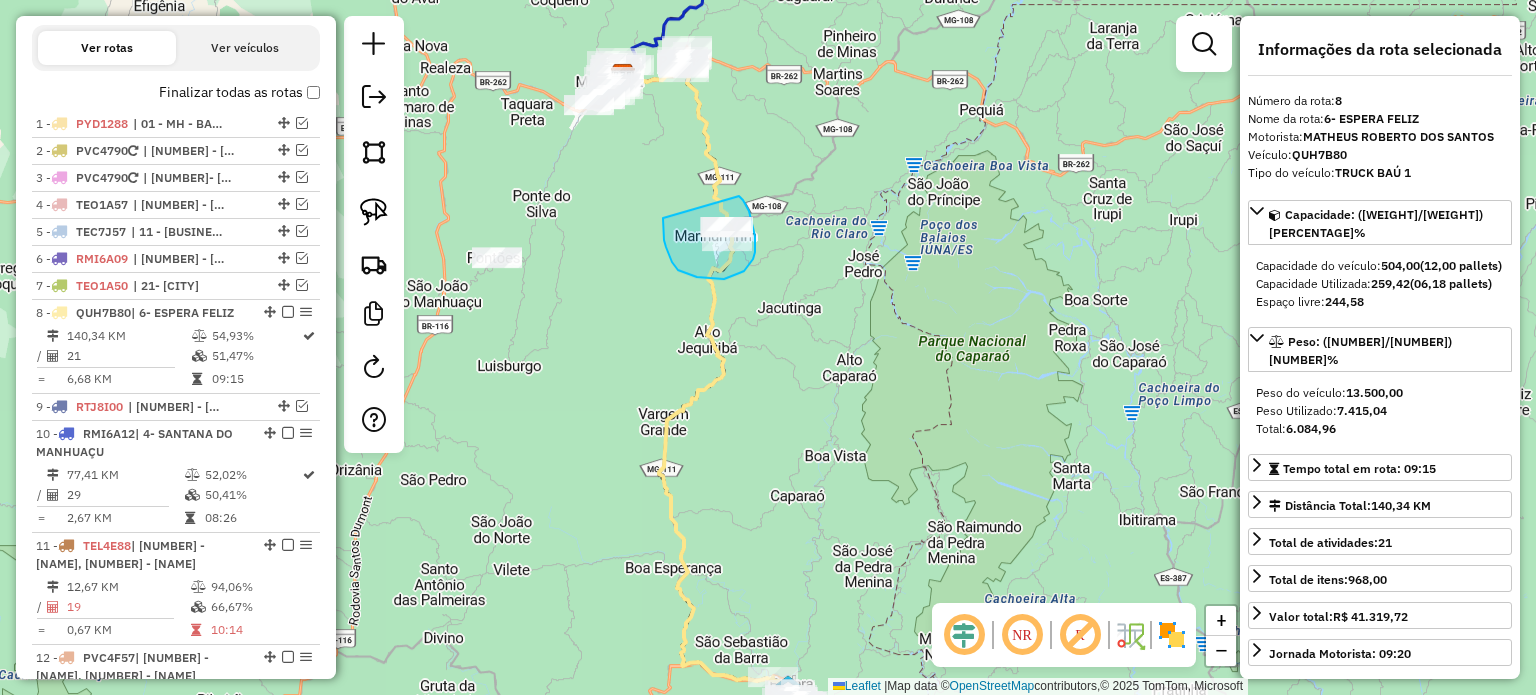 drag, startPoint x: 663, startPoint y: 226, endPoint x: 735, endPoint y: 195, distance: 78.39005 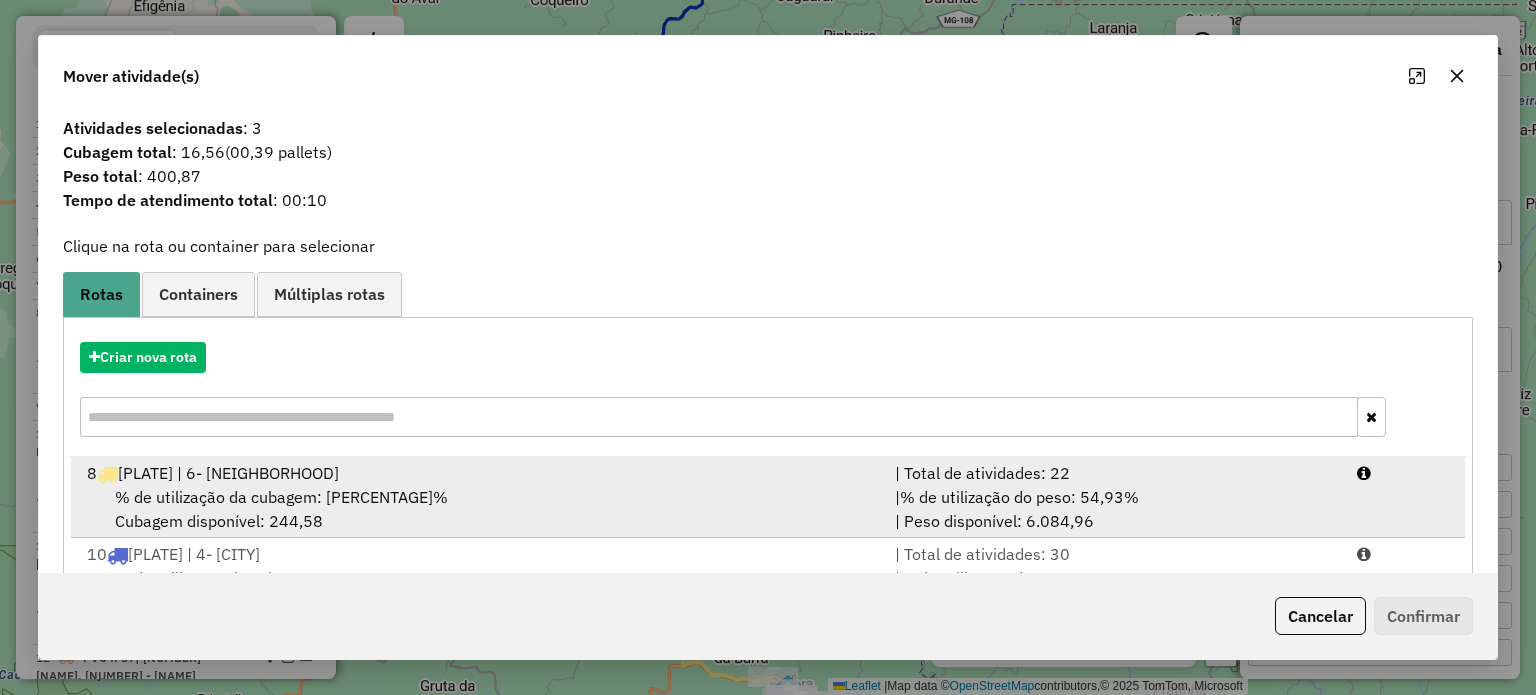 scroll, scrollTop: 100, scrollLeft: 0, axis: vertical 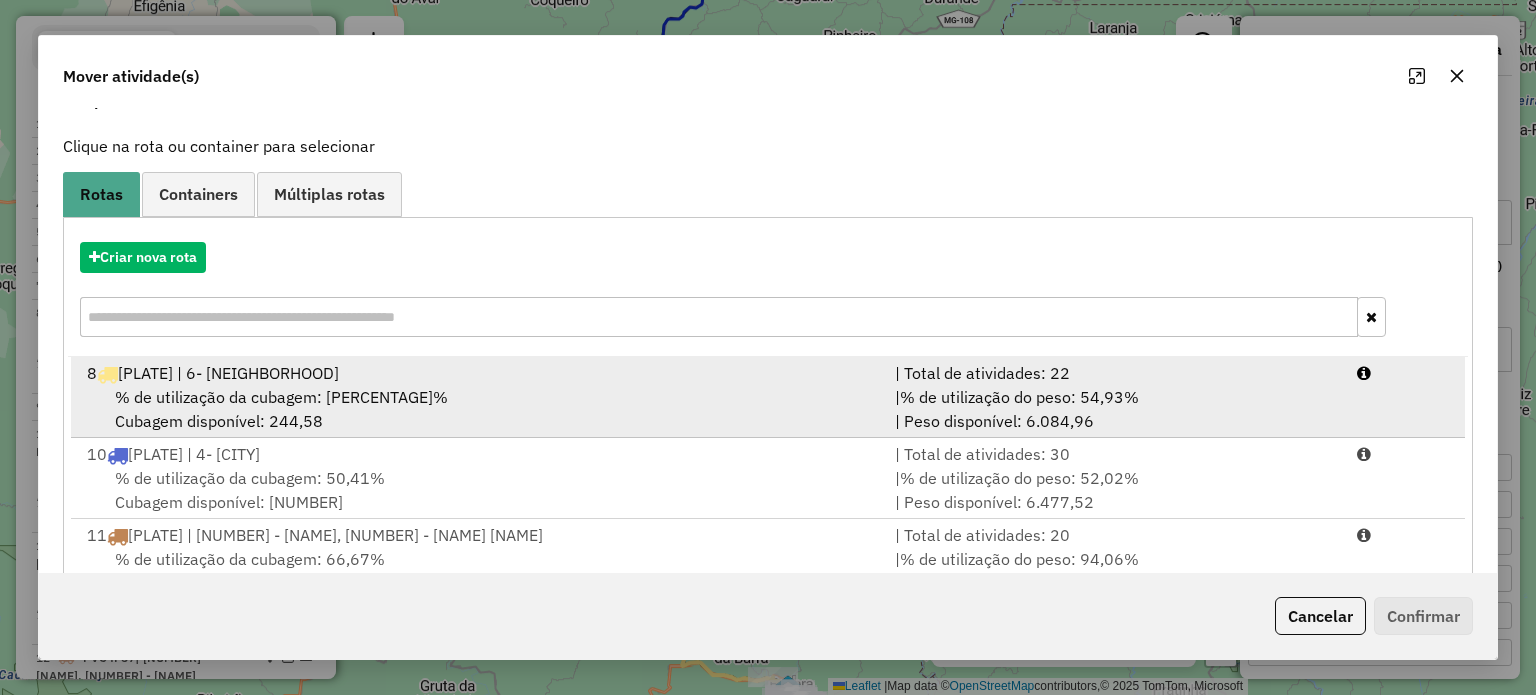 click on "% de utilização da cubagem: 51,47%  Cubagem disponível: 244,58" at bounding box center [479, 409] 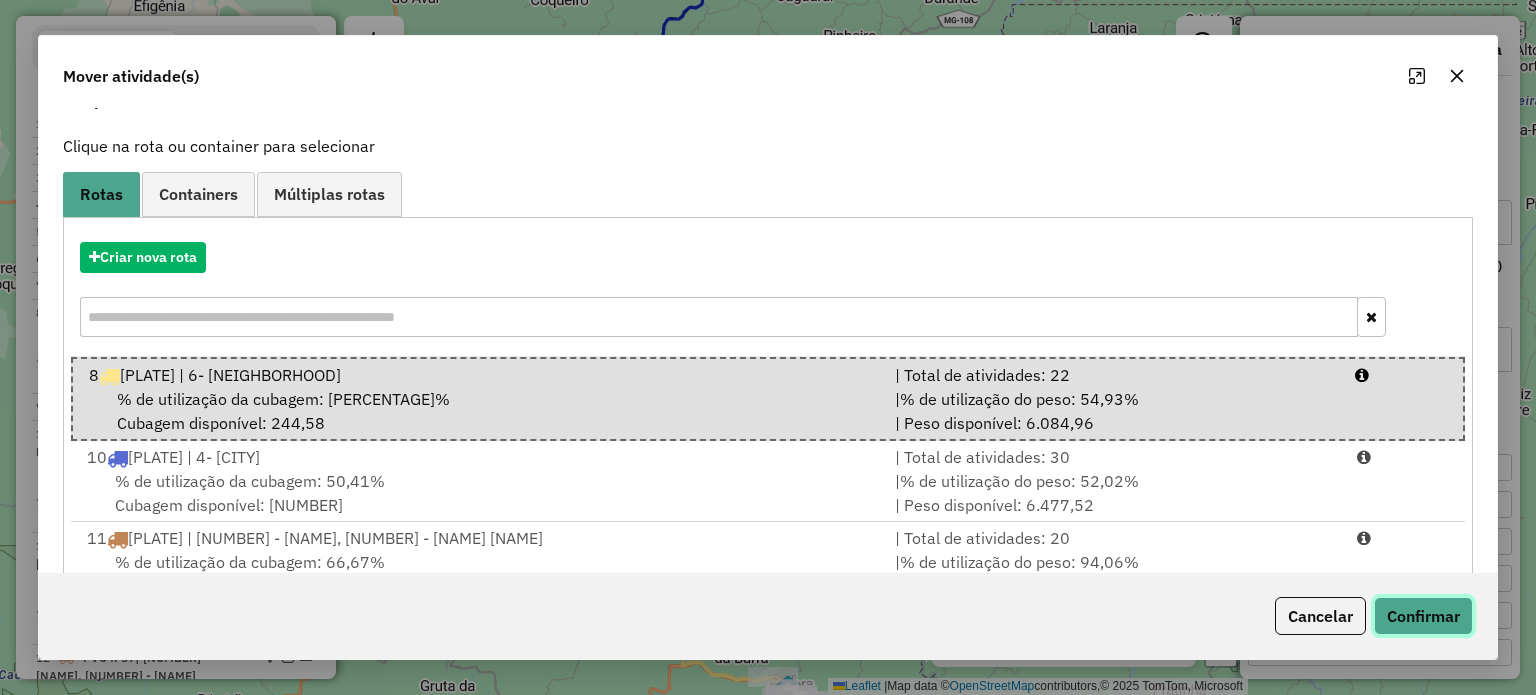 click on "Confirmar" 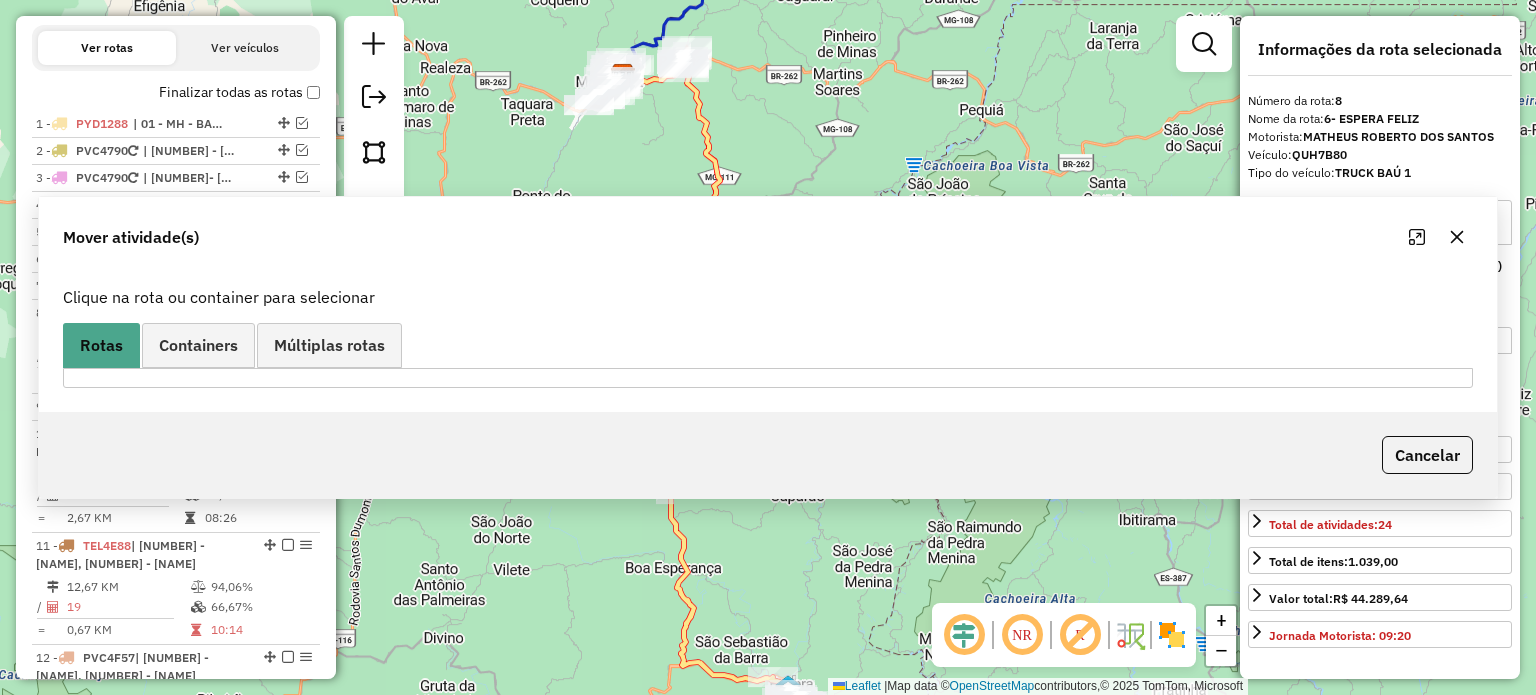 scroll, scrollTop: 0, scrollLeft: 0, axis: both 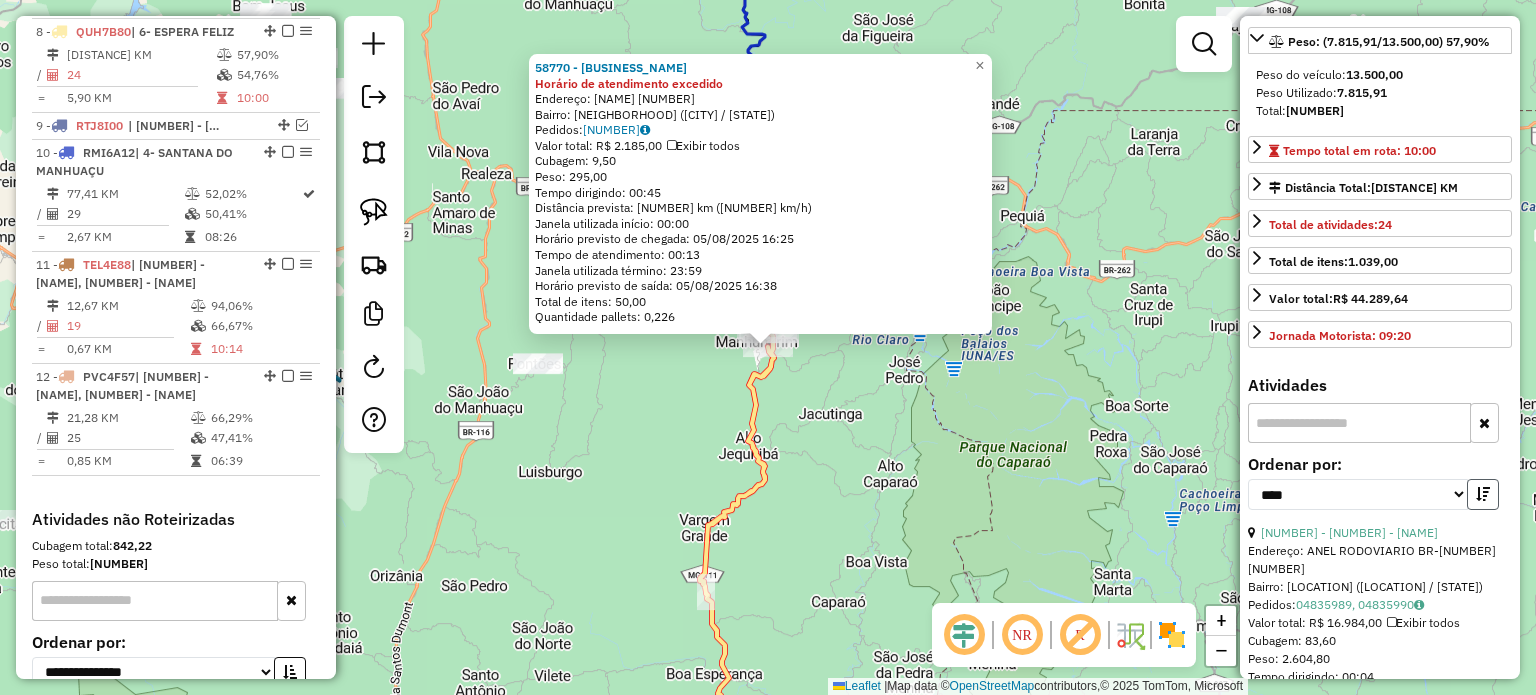 click at bounding box center [1483, 494] 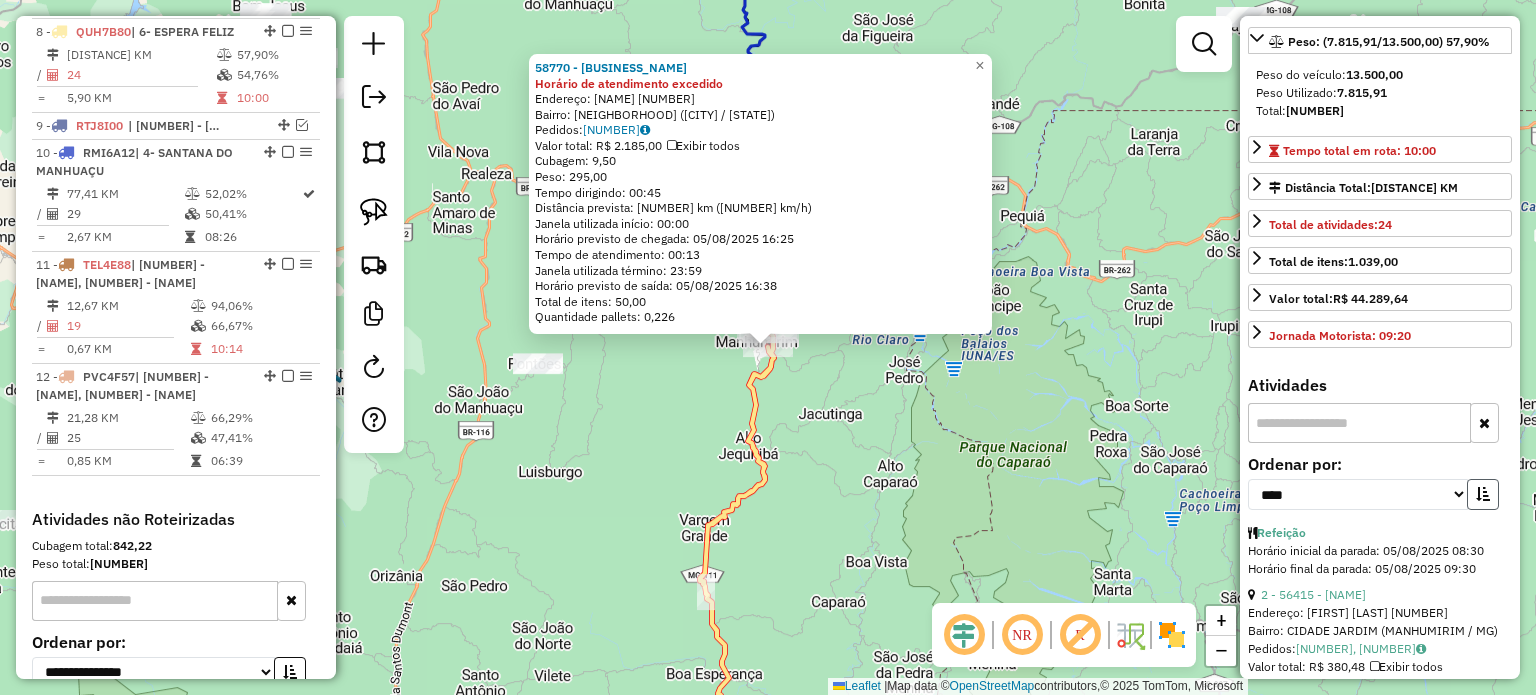 click at bounding box center [1483, 494] 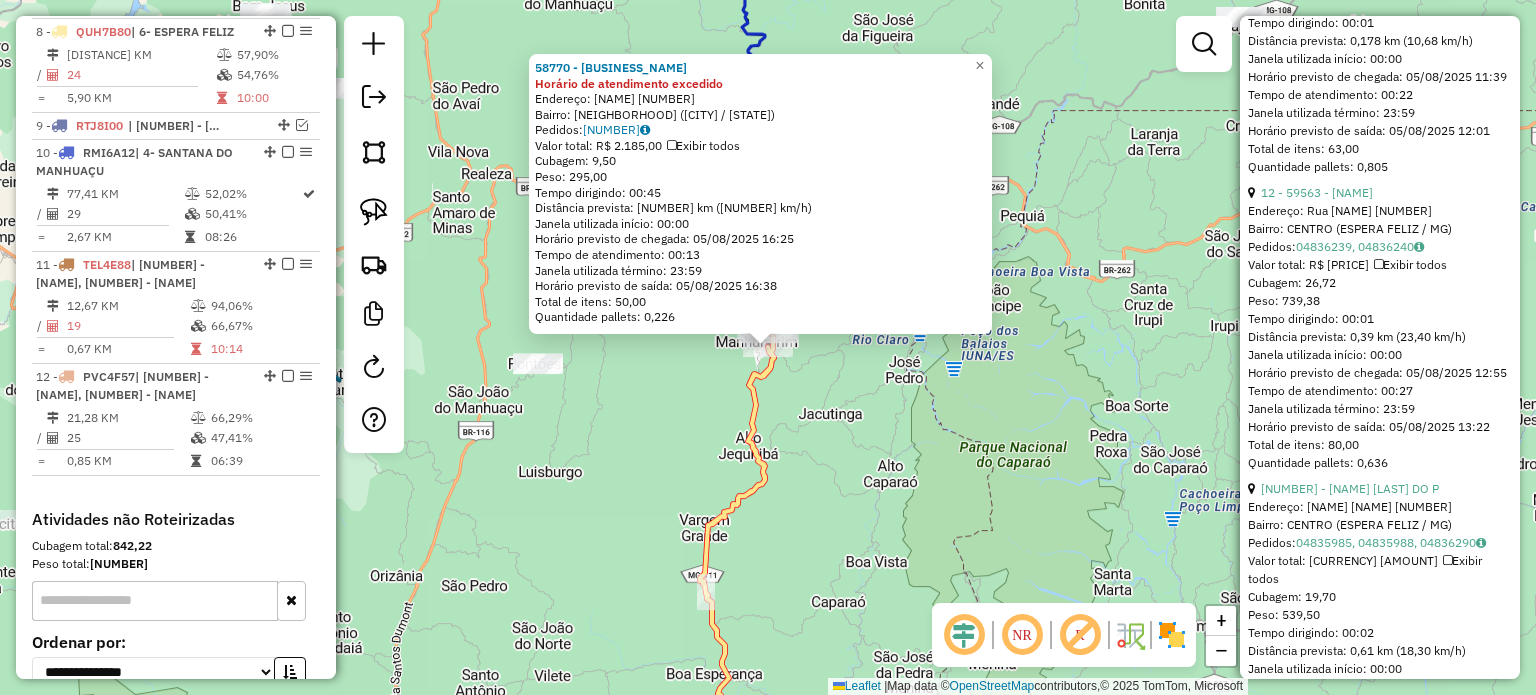scroll, scrollTop: 1300, scrollLeft: 0, axis: vertical 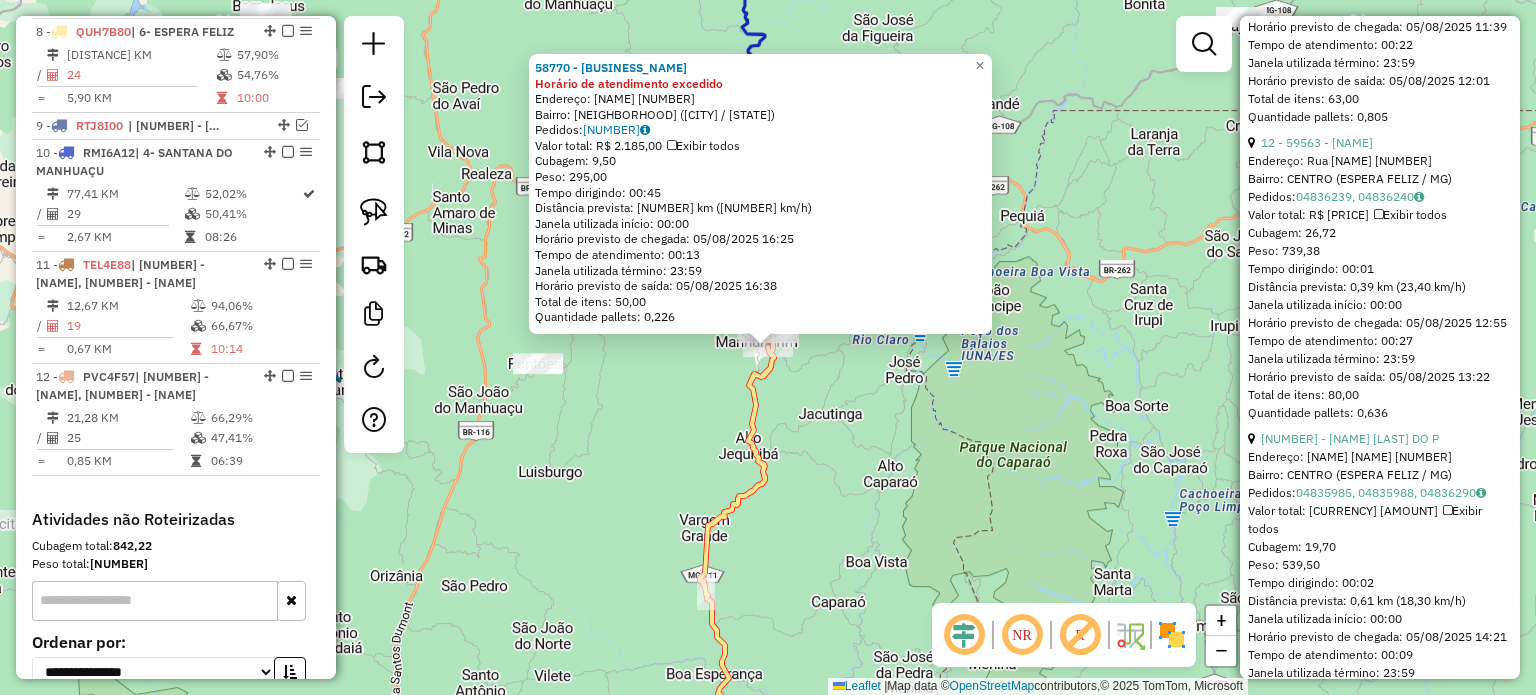 click on "58770 - MINI MERC SANTO ANTO Horário de atendimento excedido  Endereço:  FERREIRA VENTURA 199   Bairro: SANTO ANTONIO (MANHUMIRIM / MG)   Pedidos:  04835938   Valor total: R$ 2.185,00   Exibir todos   Cubagem: 9,50  Peso: 295,00  Tempo dirigindo: 00:45   Distância prevista: 45,417 km (60,56 km/h)   Janela utilizada início: 00:00   Horário previsto de chegada: 05/08/2025 16:25   Tempo de atendimento: 00:13   Janela utilizada término: 23:59   Horário previsto de saída: 05/08/2025 16:38   Total de itens: 50,00   Quantidade pallets: 0,226  × Janela de atendimento Grade de atendimento Capacidade Transportadoras Veículos Cliente Pedidos  Rotas Selecione os dias de semana para filtrar as janelas de atendimento  Seg   Ter   Qua   Qui   Sex   Sáb   Dom  Informe o período da janela de atendimento: De: Até:  Filtrar exatamente a janela do cliente  Considerar janela de atendimento padrão  Selecione os dias de semana para filtrar as grades de atendimento  Seg   Ter   Qua   Qui   Sex   Sáb   Dom   De:   De:" 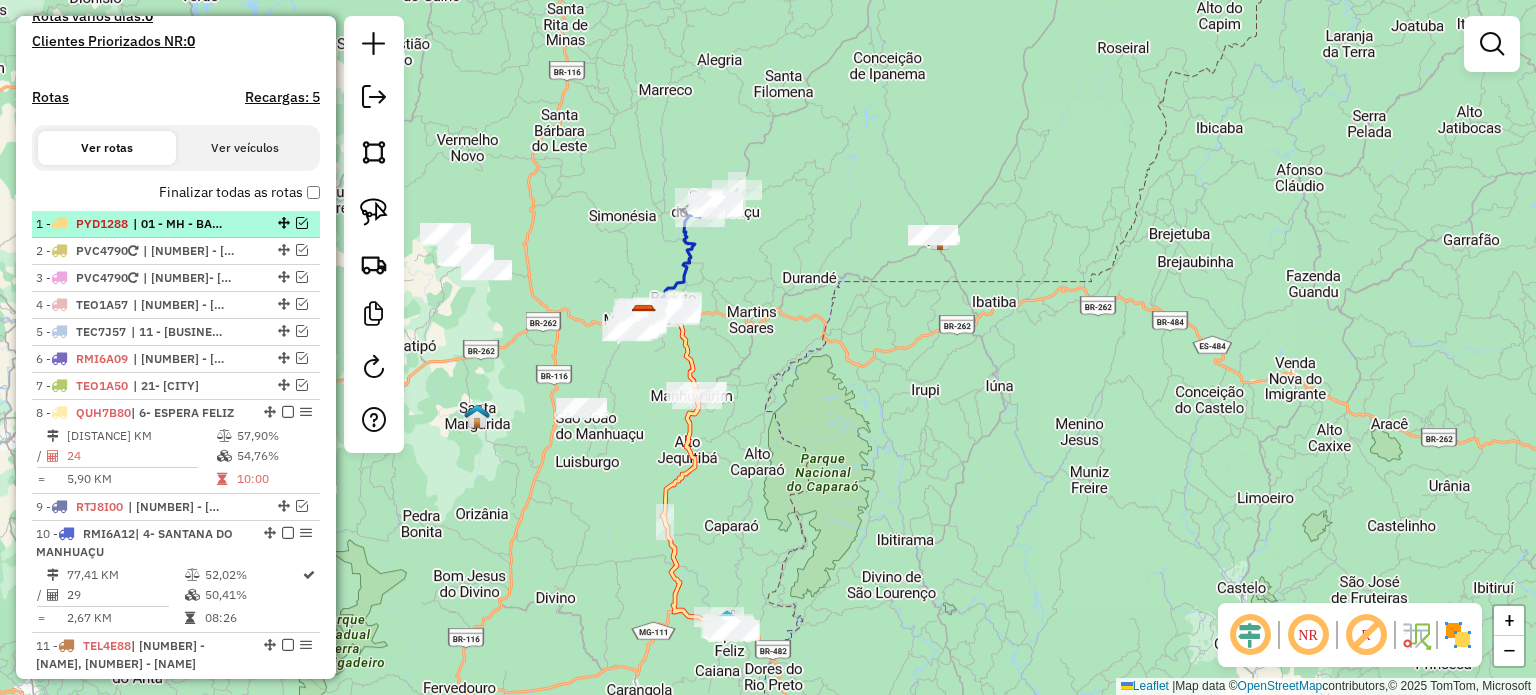 scroll, scrollTop: 536, scrollLeft: 0, axis: vertical 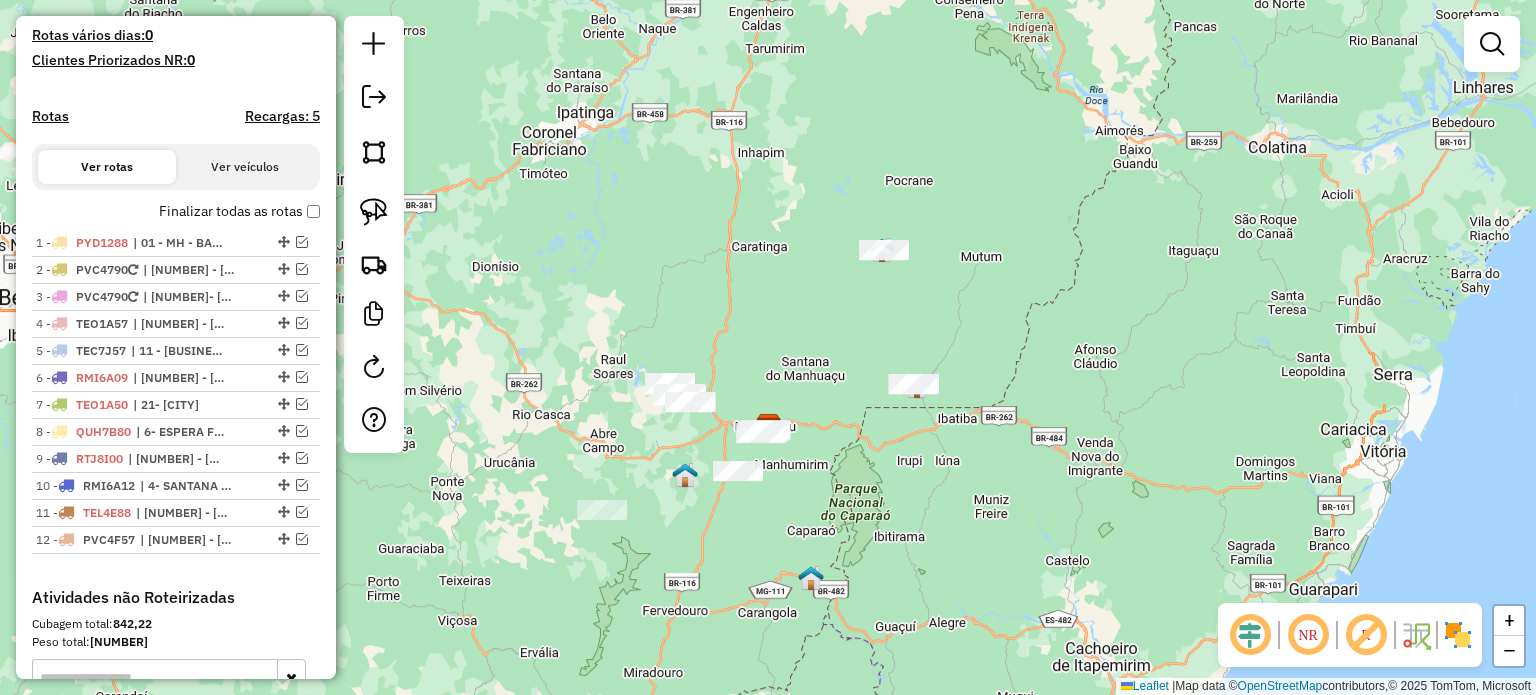 drag, startPoint x: 814, startPoint y: 504, endPoint x: 830, endPoint y: 504, distance: 16 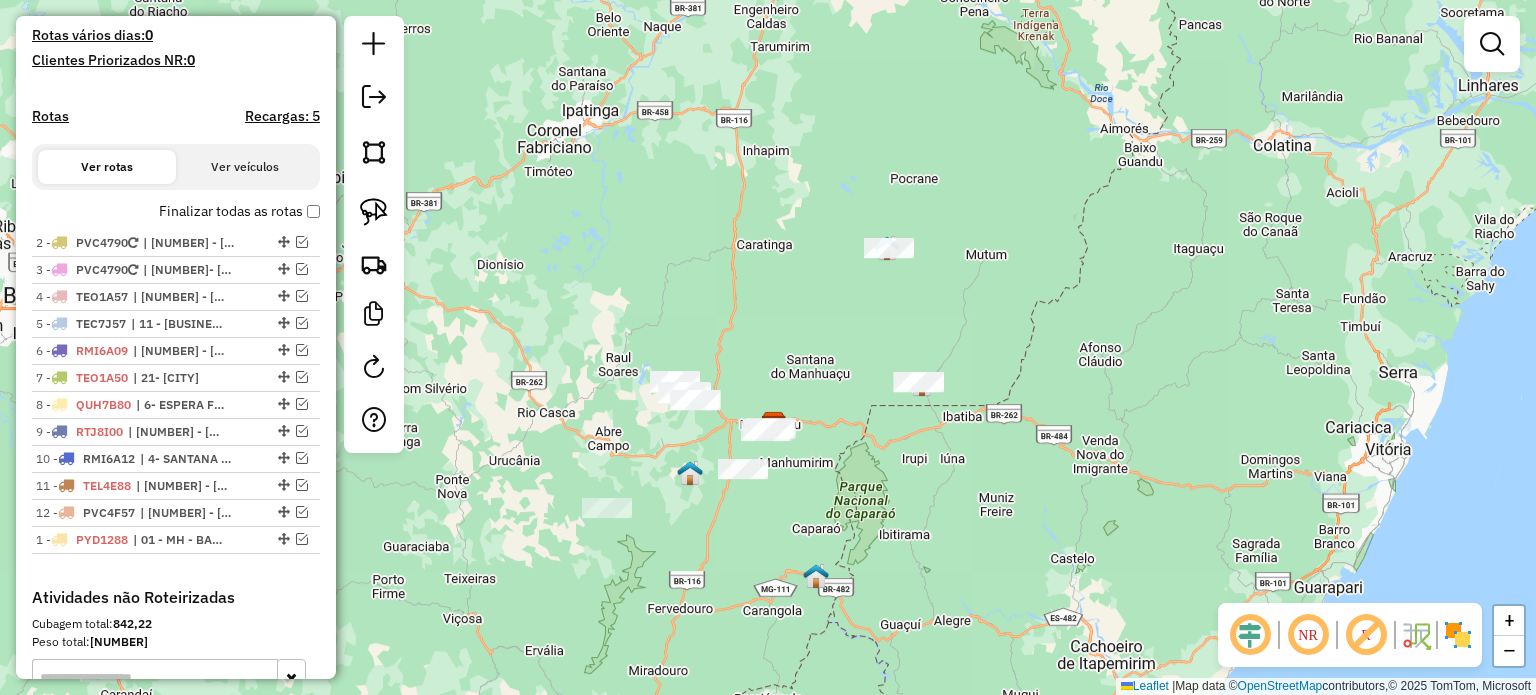 drag, startPoint x: 275, startPoint y: 239, endPoint x: 238, endPoint y: 548, distance: 311.20734 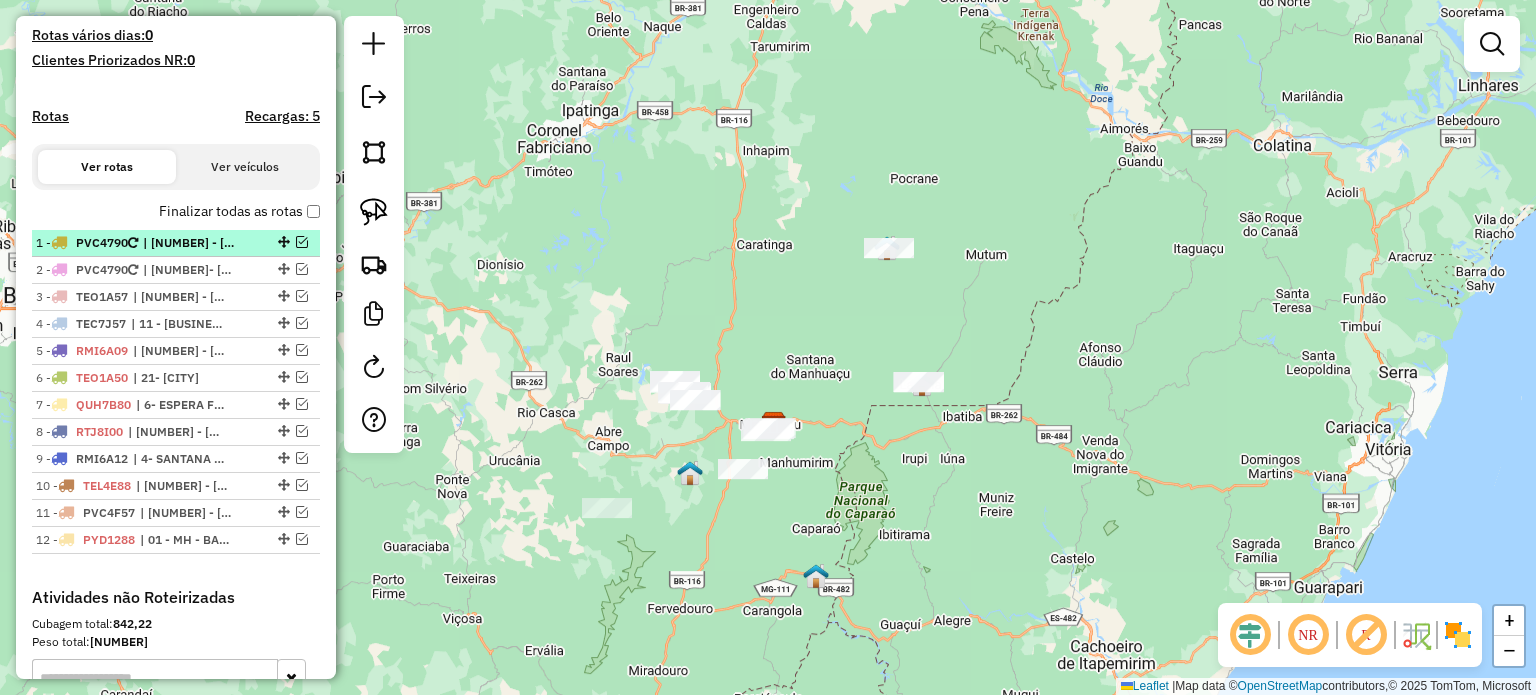click on "| 01 - MH - BAIXADA" at bounding box center (189, 243) 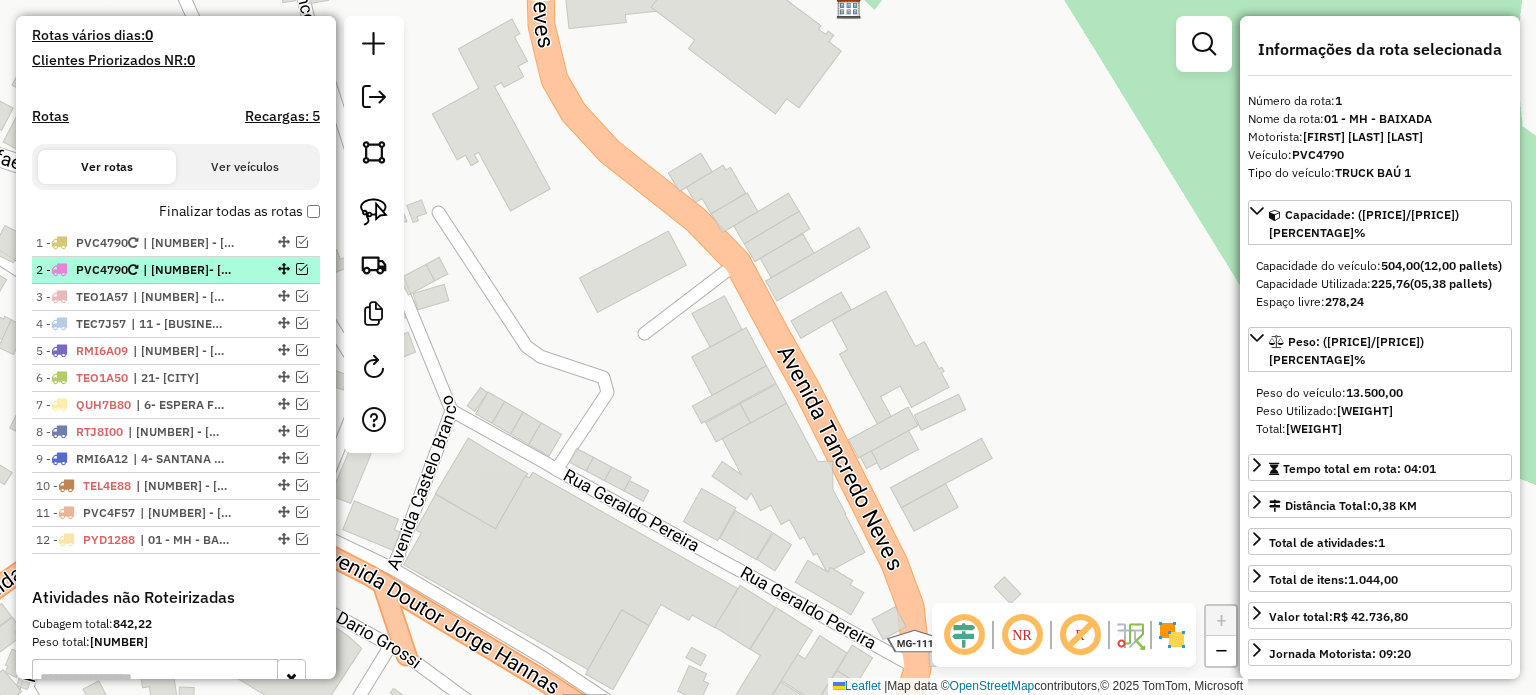 click on "| 9- SÃO JOÃO DO MANHUAÇU" at bounding box center [189, 270] 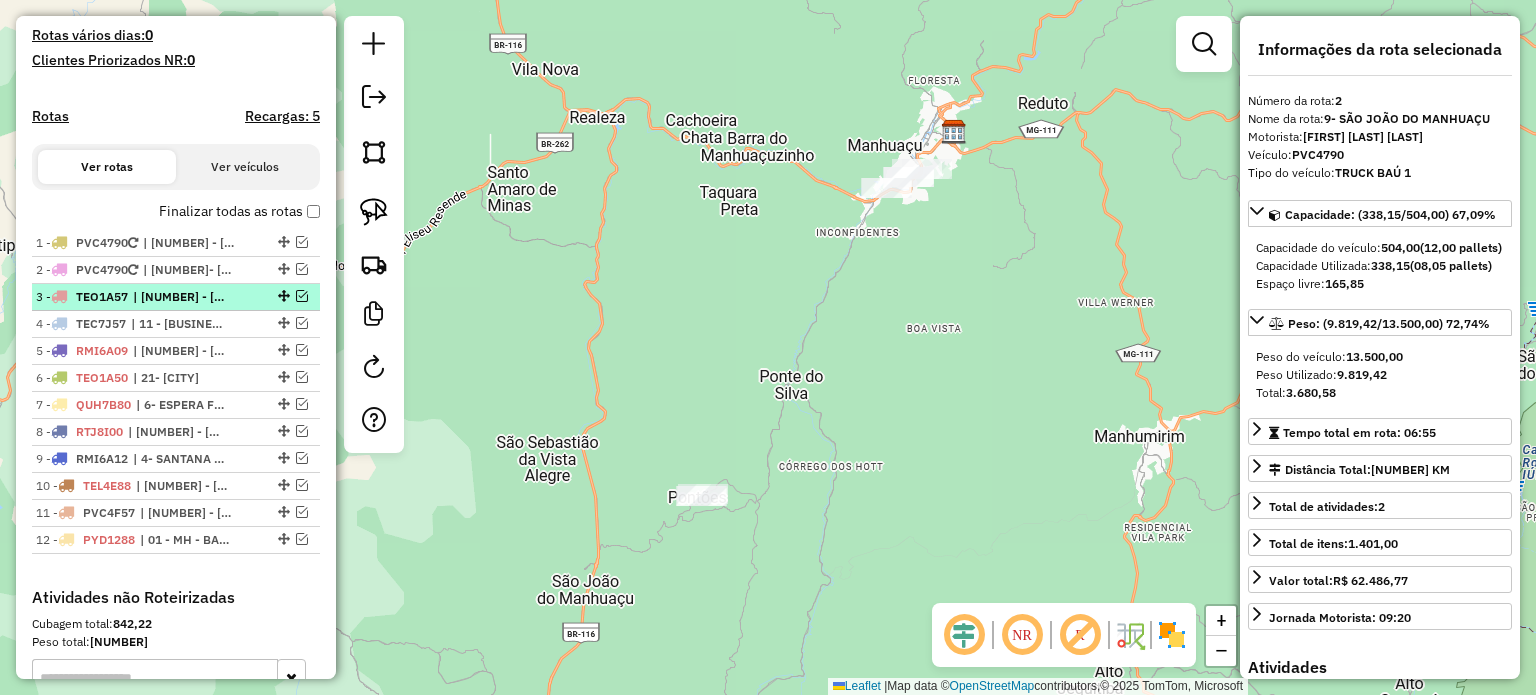 click on "| 12 - SANTO AMARO, 9- SÃO JOÃO DO MANHUAÇU" at bounding box center [179, 297] 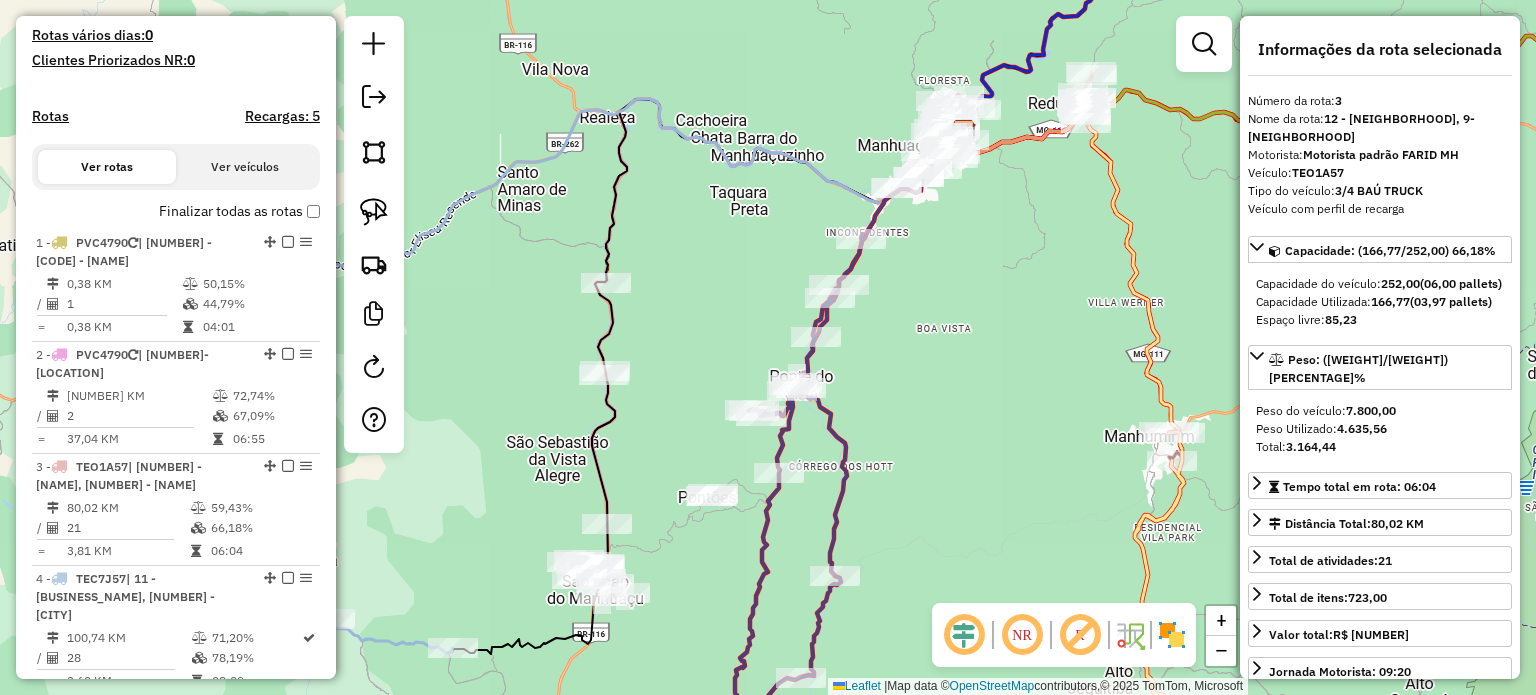 drag, startPoint x: 366, startPoint y: 219, endPoint x: 401, endPoint y: 248, distance: 45.453274 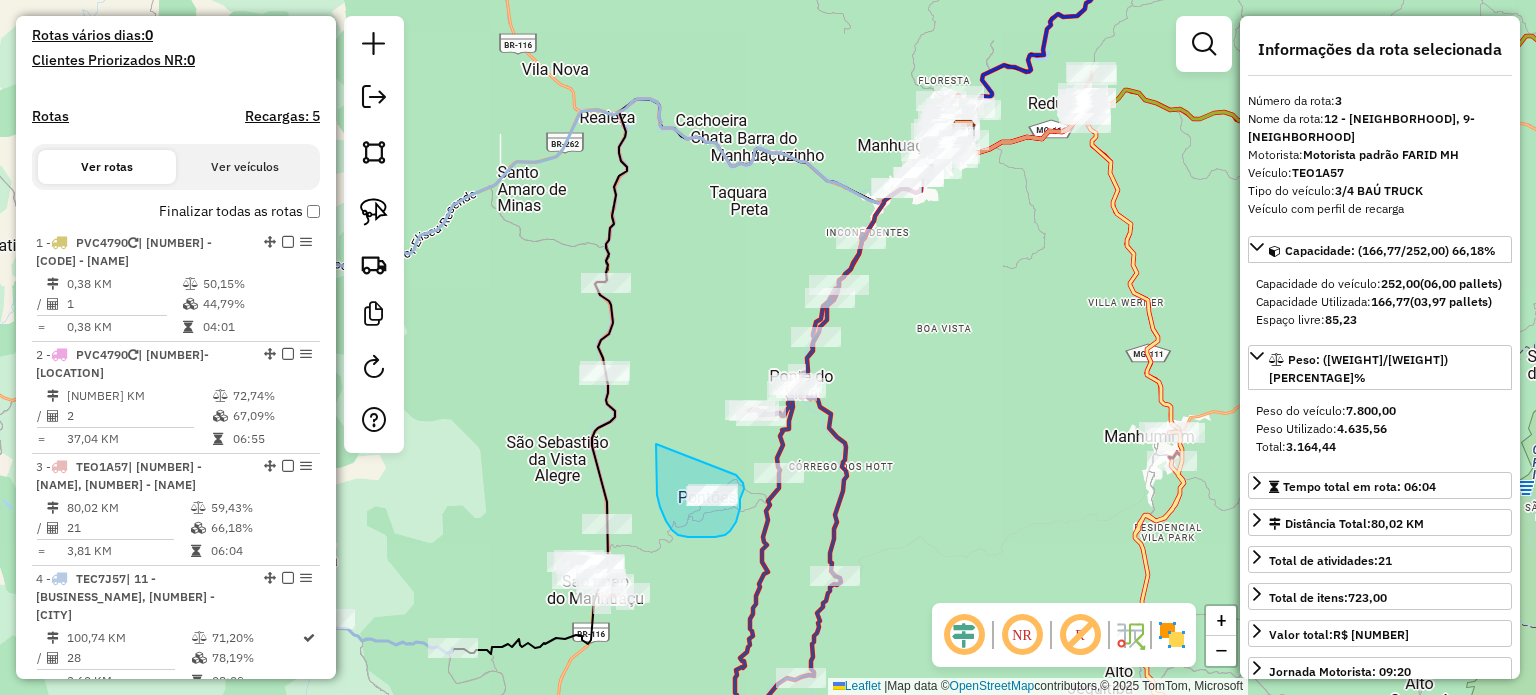 drag, startPoint x: 656, startPoint y: 479, endPoint x: 736, endPoint y: 473, distance: 80.224686 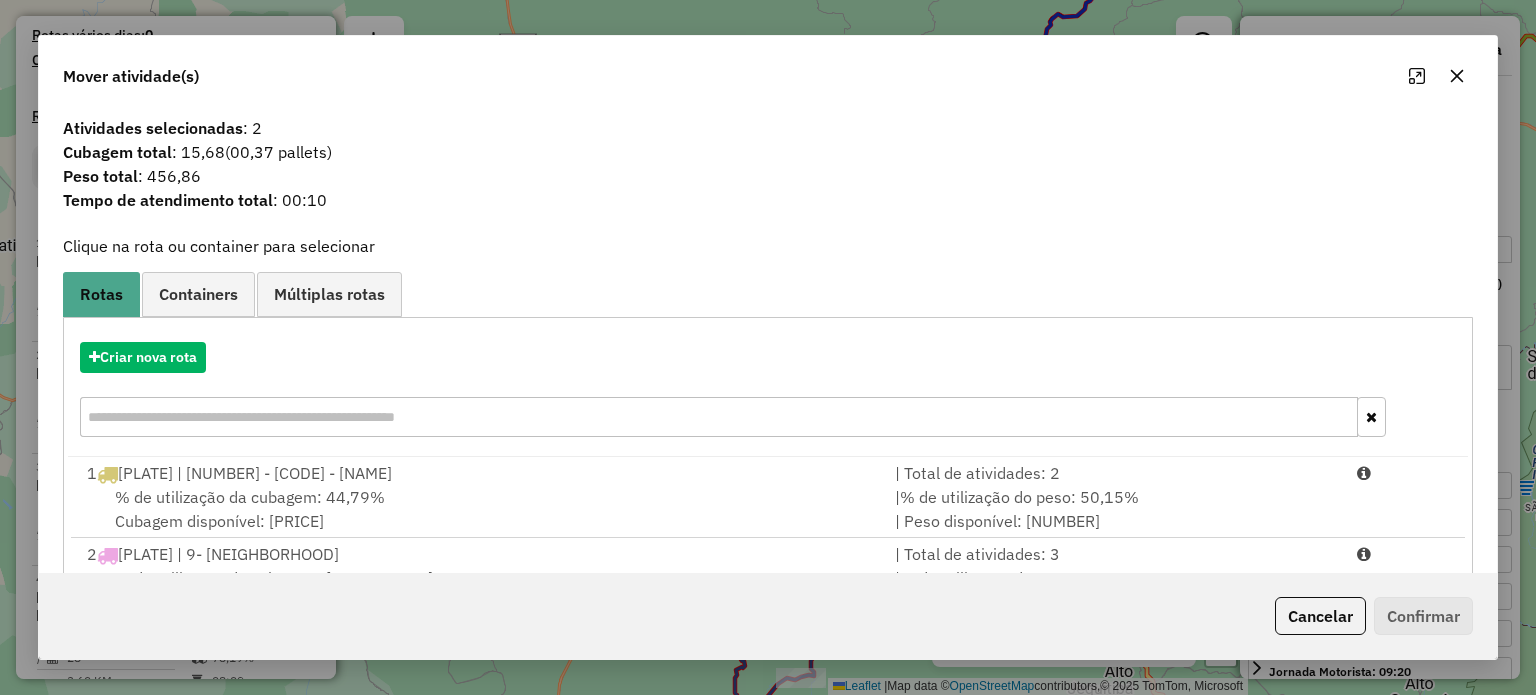 click at bounding box center (718, 417) 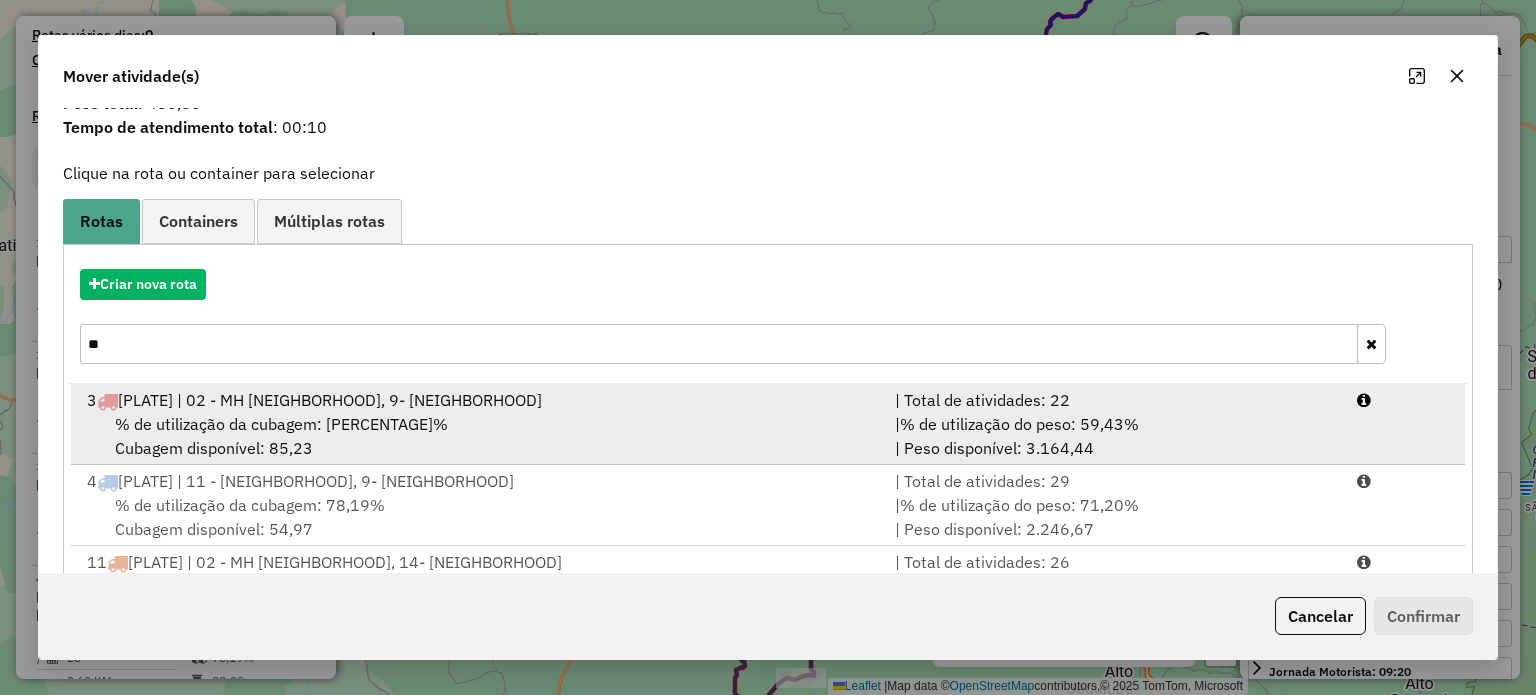 scroll, scrollTop: 100, scrollLeft: 0, axis: vertical 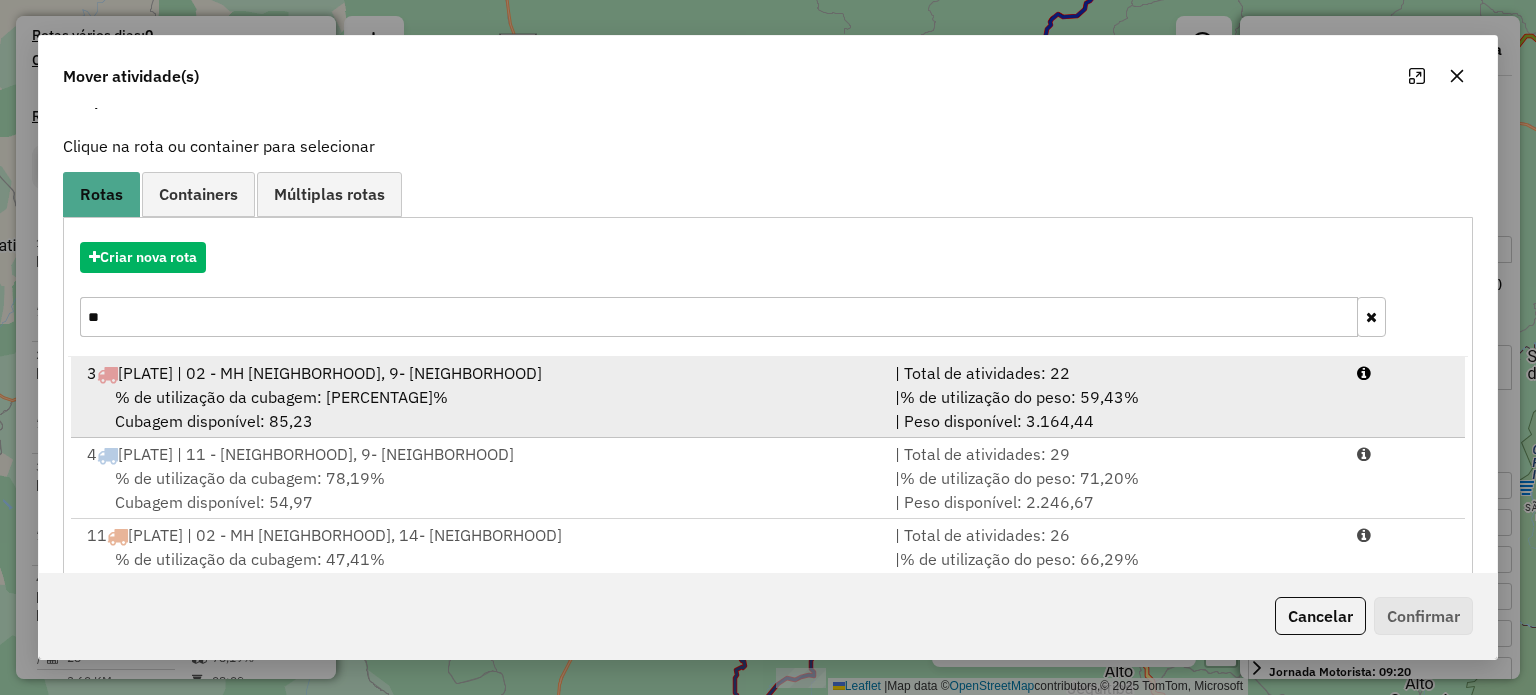 type on "**" 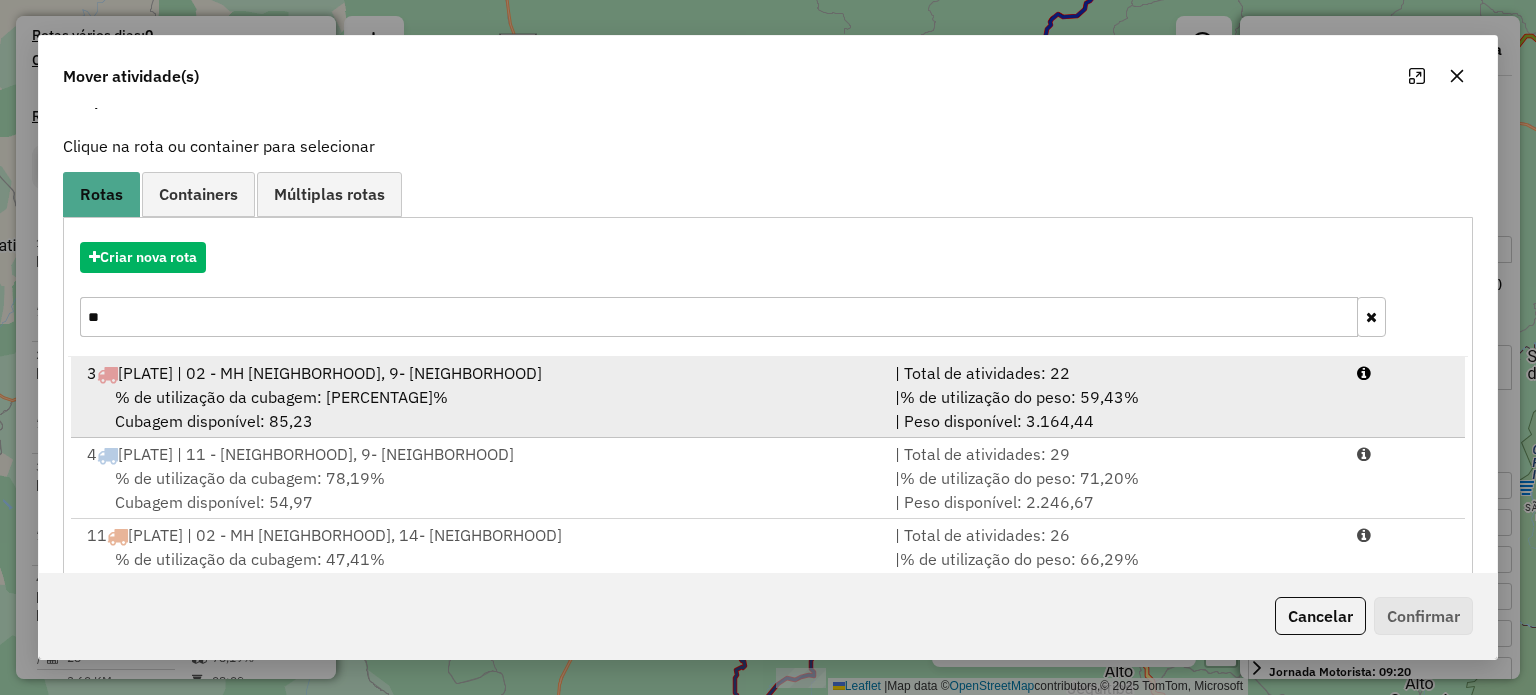 click on "% de utilização da cubagem: 66,18%  Cubagem disponível: 85,23" at bounding box center (479, 409) 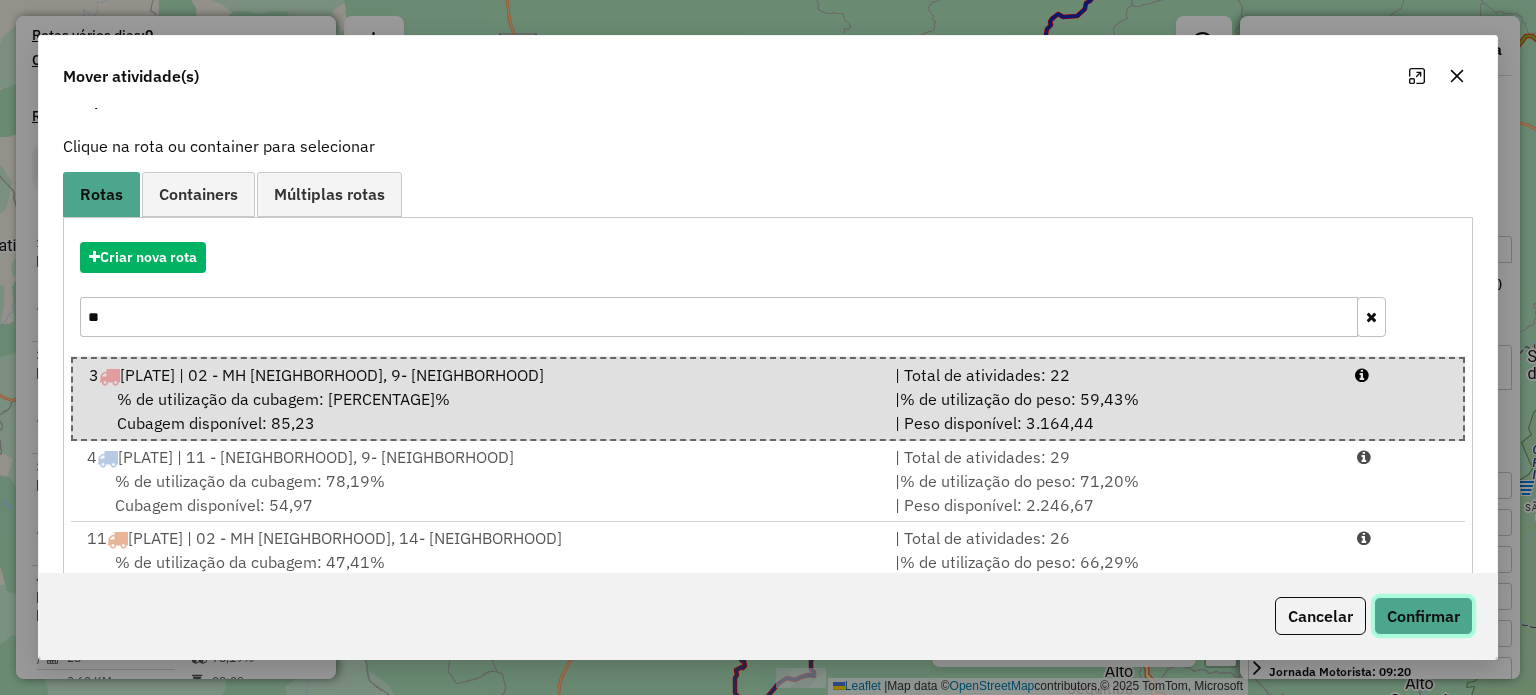 click on "Confirmar" 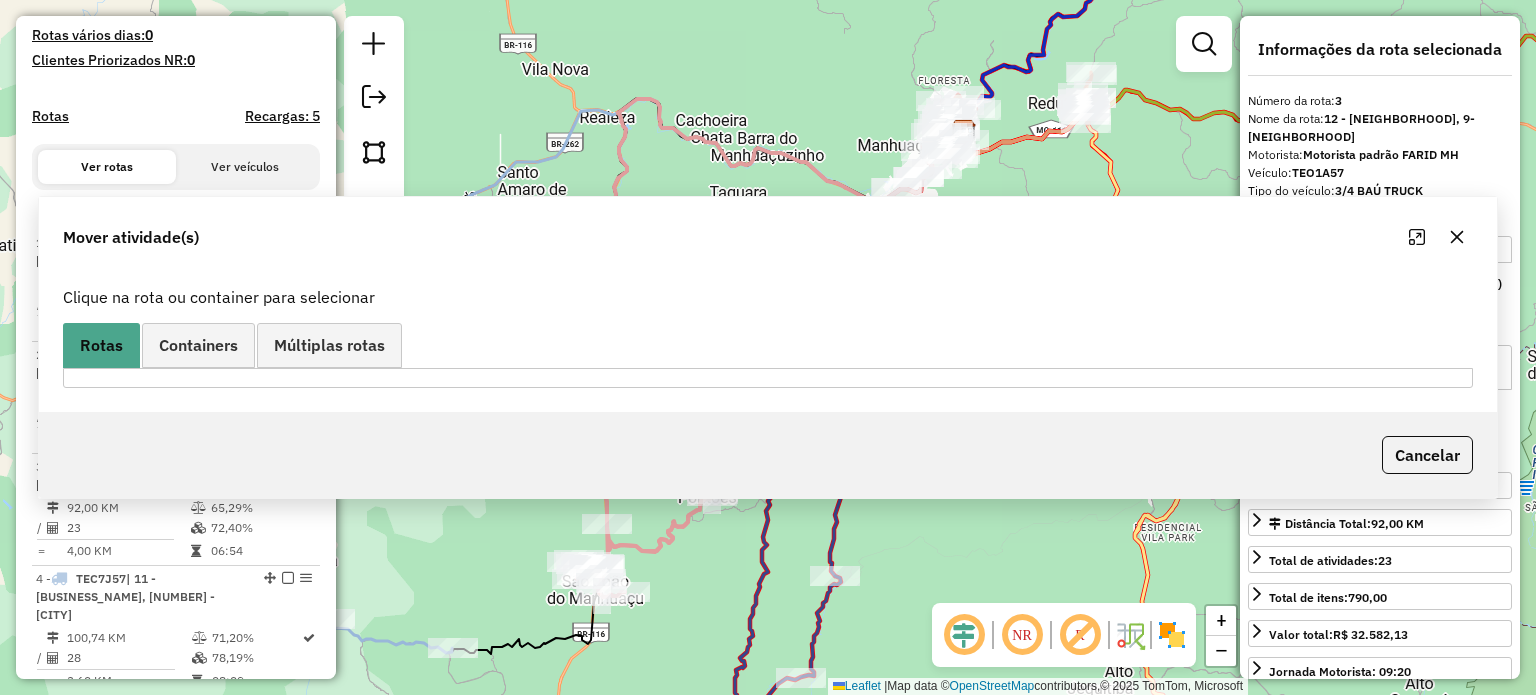 scroll, scrollTop: 0, scrollLeft: 0, axis: both 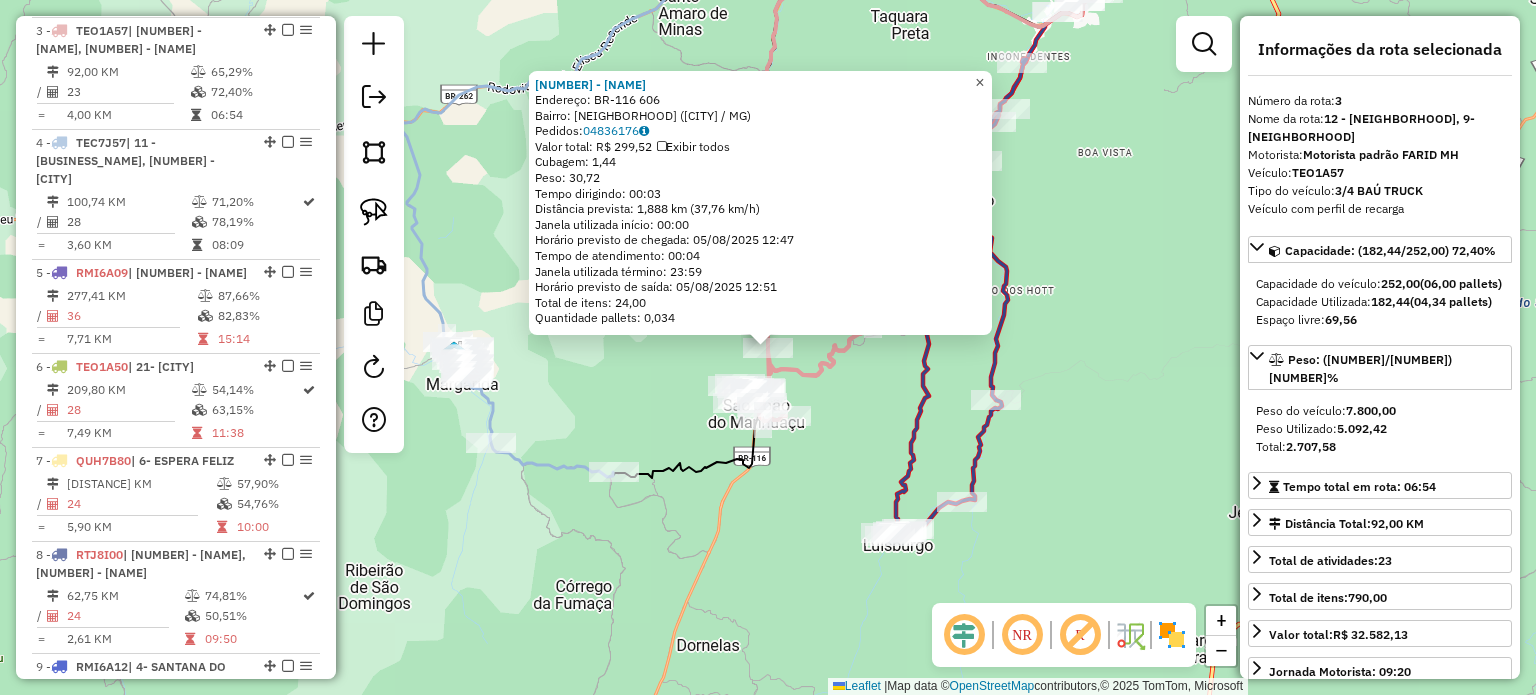 drag, startPoint x: 996, startPoint y: 80, endPoint x: 968, endPoint y: 101, distance: 35 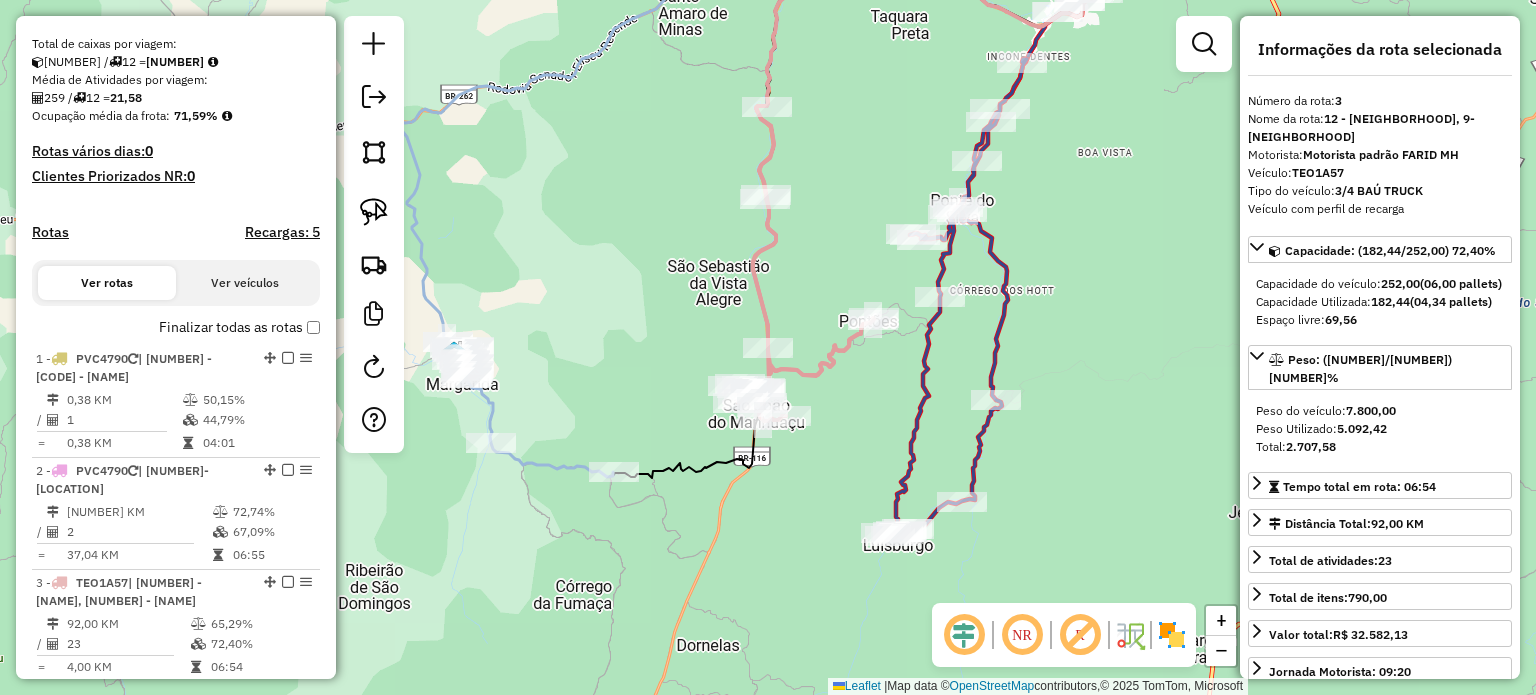 scroll, scrollTop: 372, scrollLeft: 0, axis: vertical 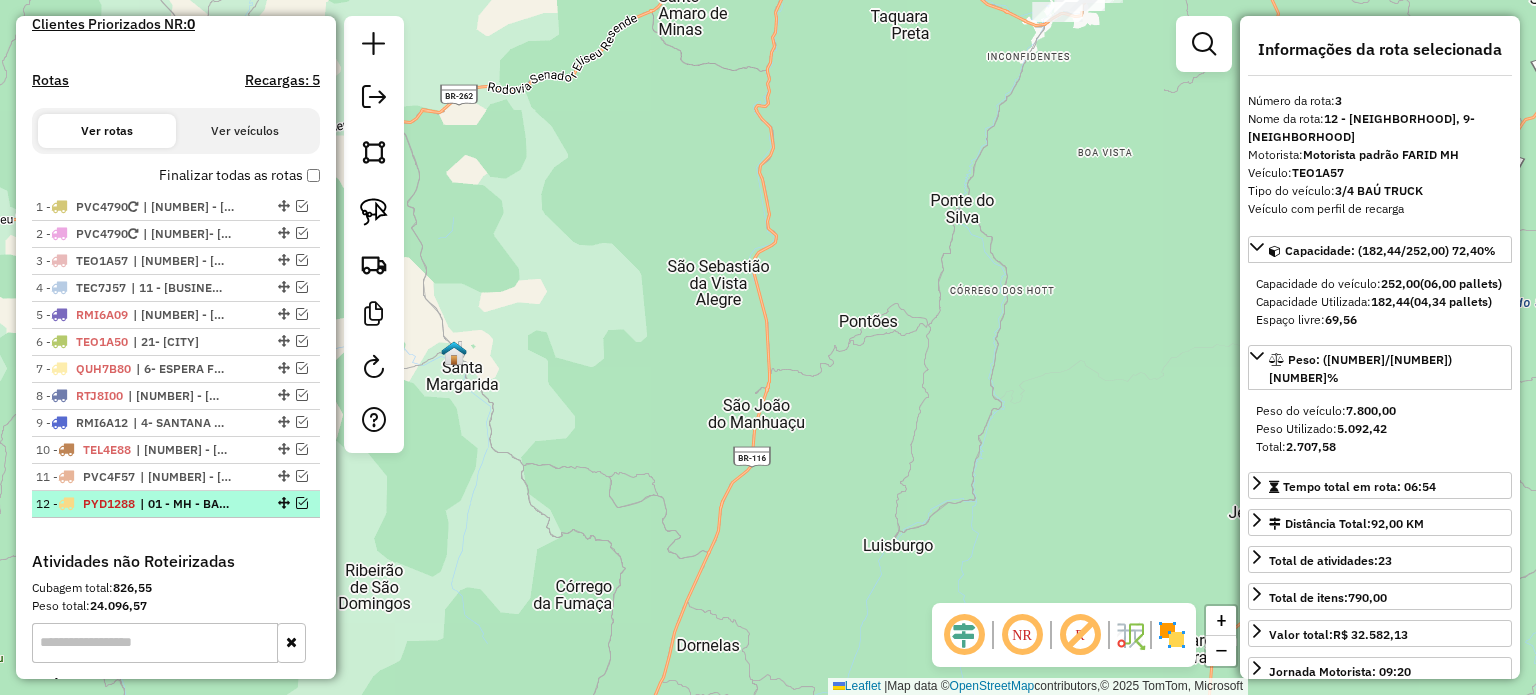 click on "| 01 - MH - BAIXADA, 02 - MH SANTA LUZIA, 03 - MH CENTRO" at bounding box center [186, 504] 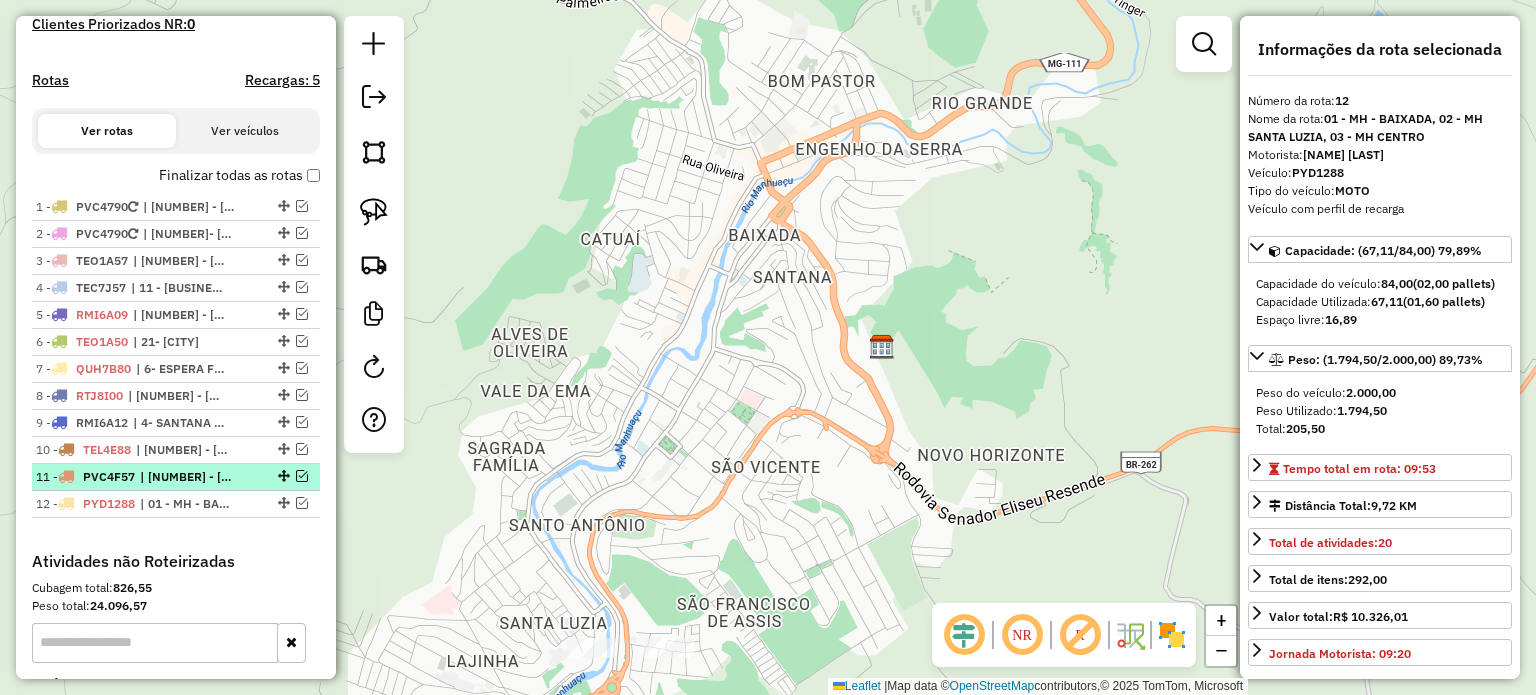 click at bounding box center (302, 476) 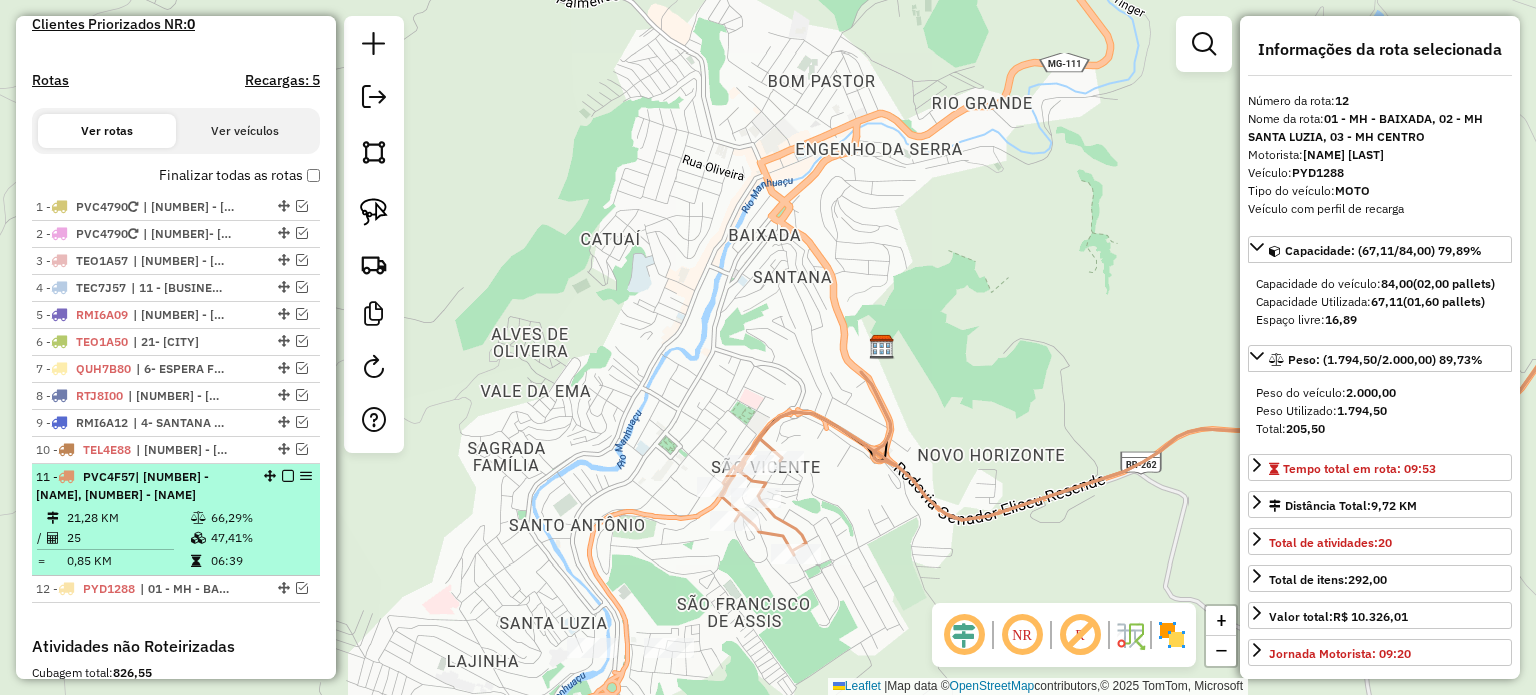 click on "| 02 - MH SANTA LUZIA, 14- REDUTO" at bounding box center (122, 485) 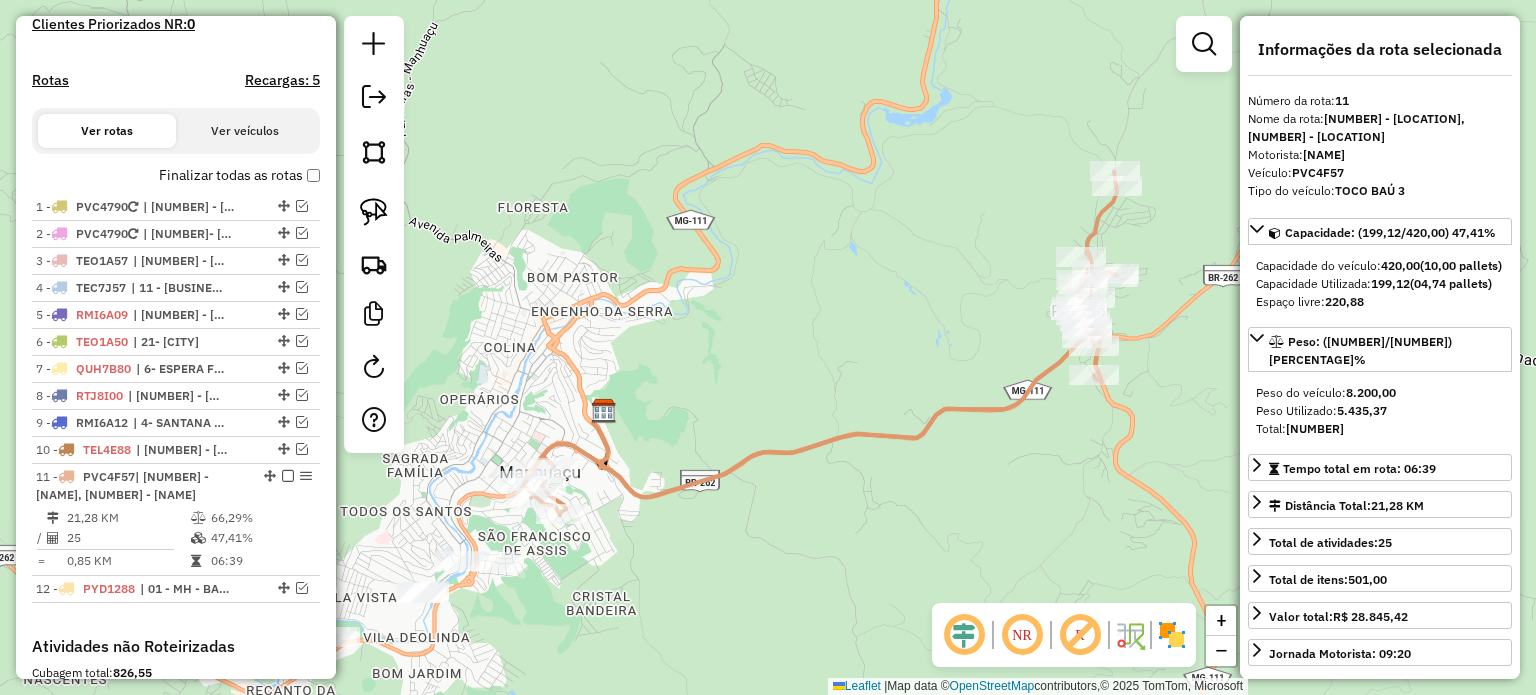 drag, startPoint x: 852, startPoint y: 348, endPoint x: 916, endPoint y: 315, distance: 72.00694 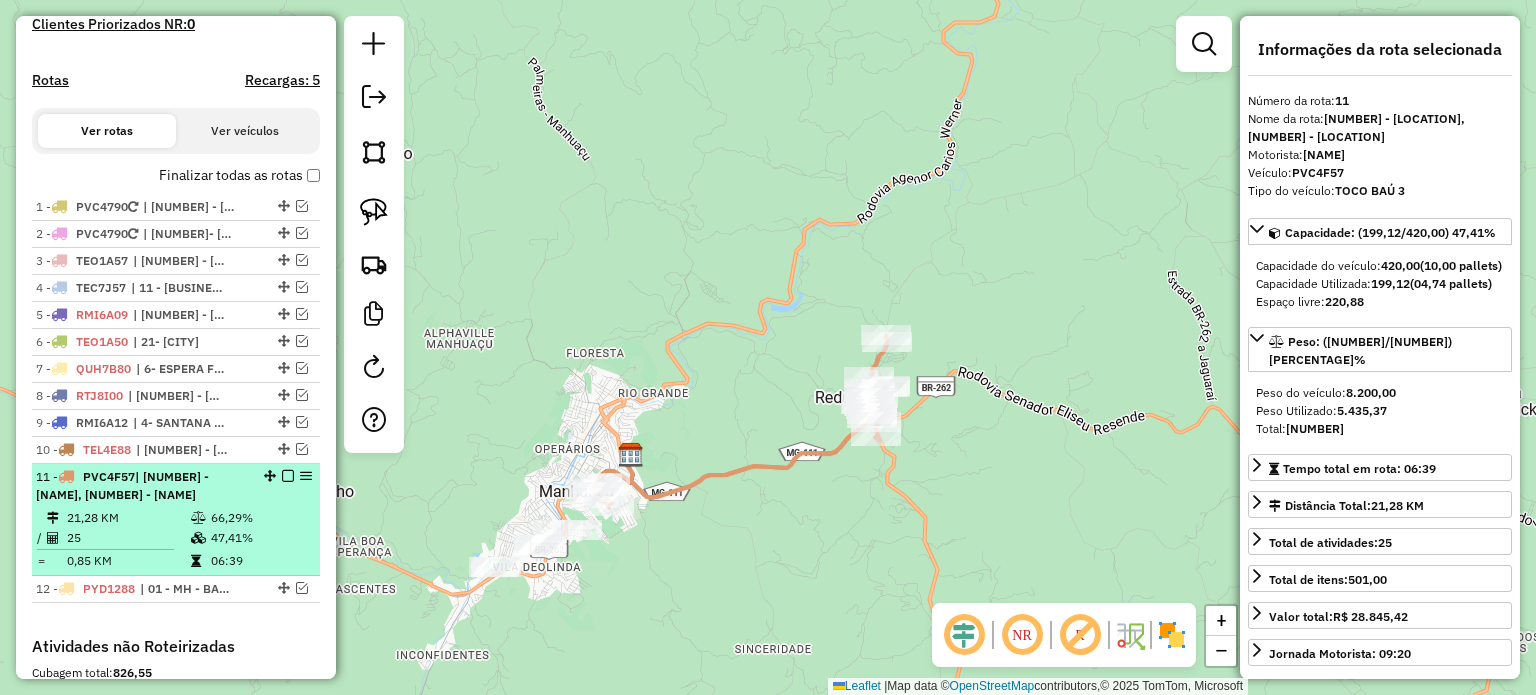 click at bounding box center [288, 476] 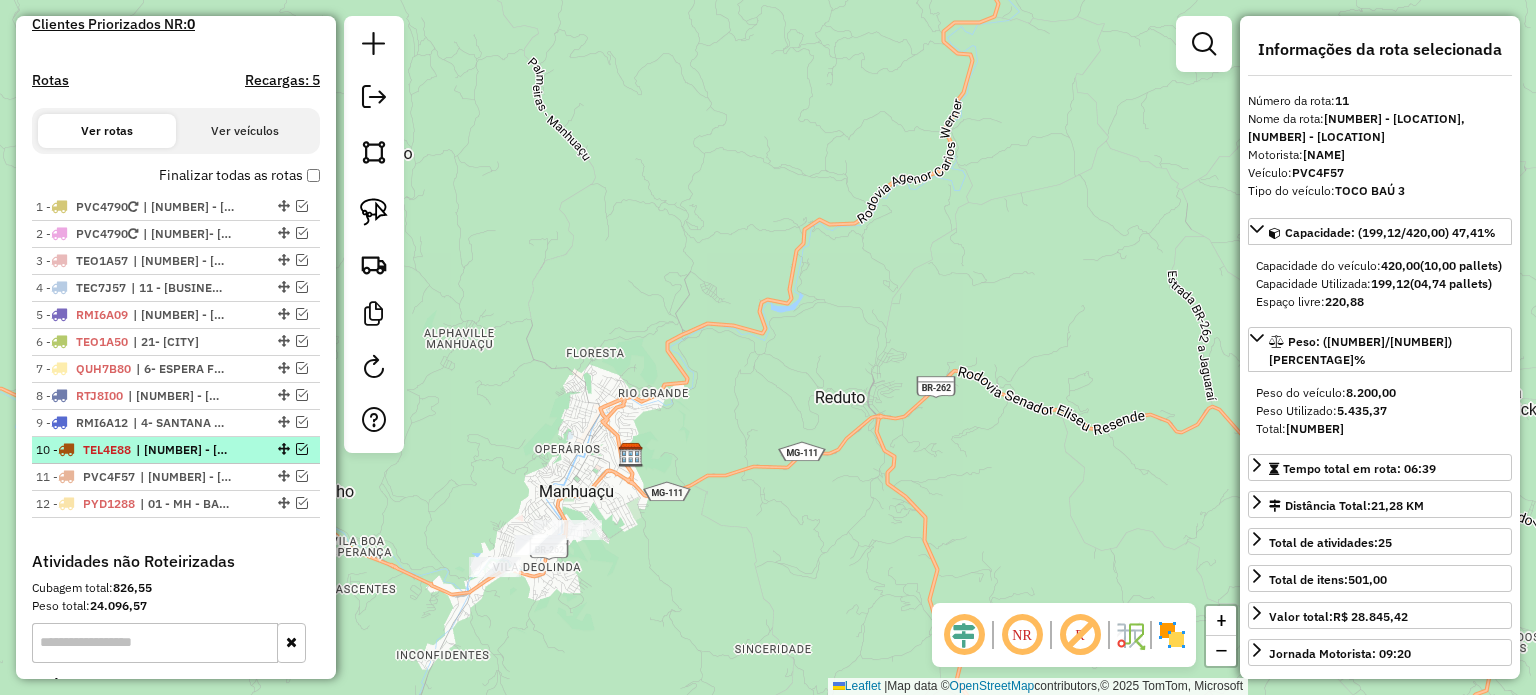 click on "10 -       TEL4E88   | 01 - MH - BAIXADA, 03 - MH CENTRO" at bounding box center [142, 450] 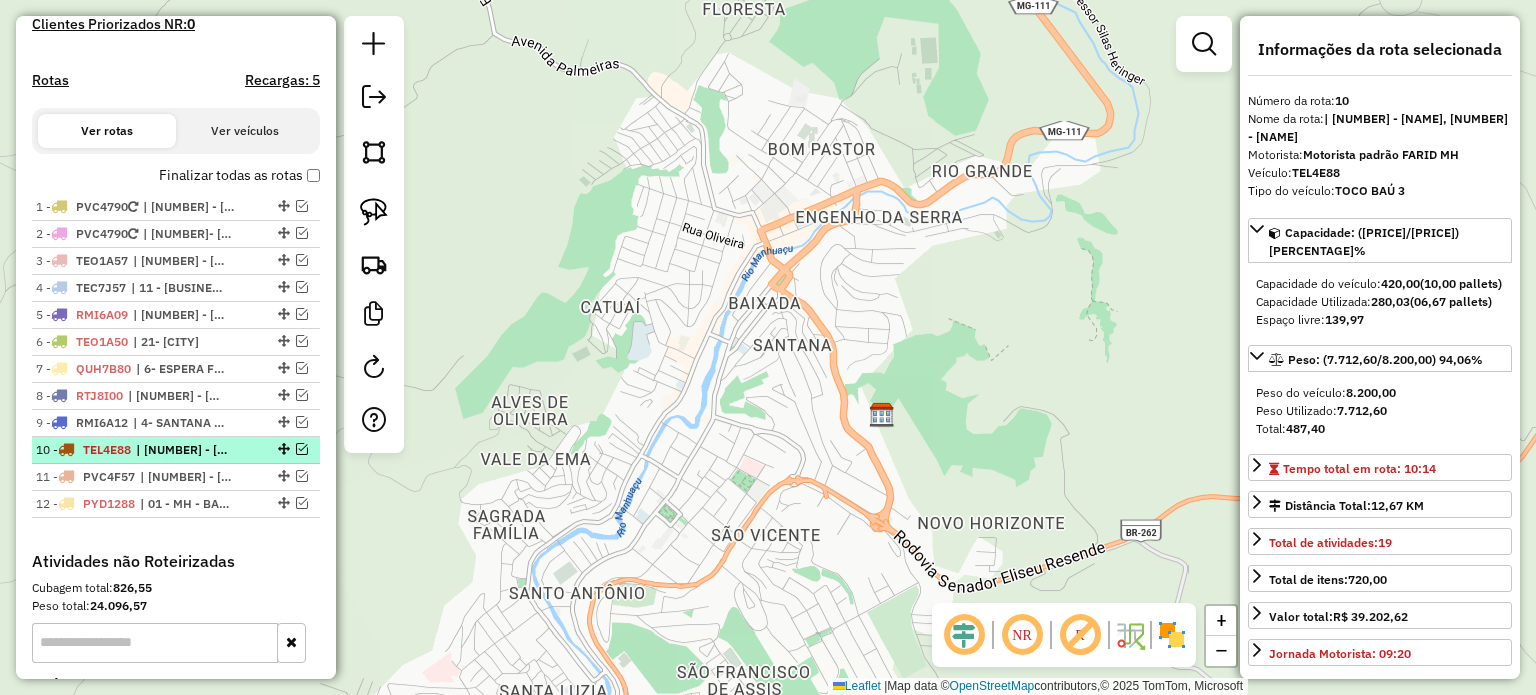 click at bounding box center (302, 449) 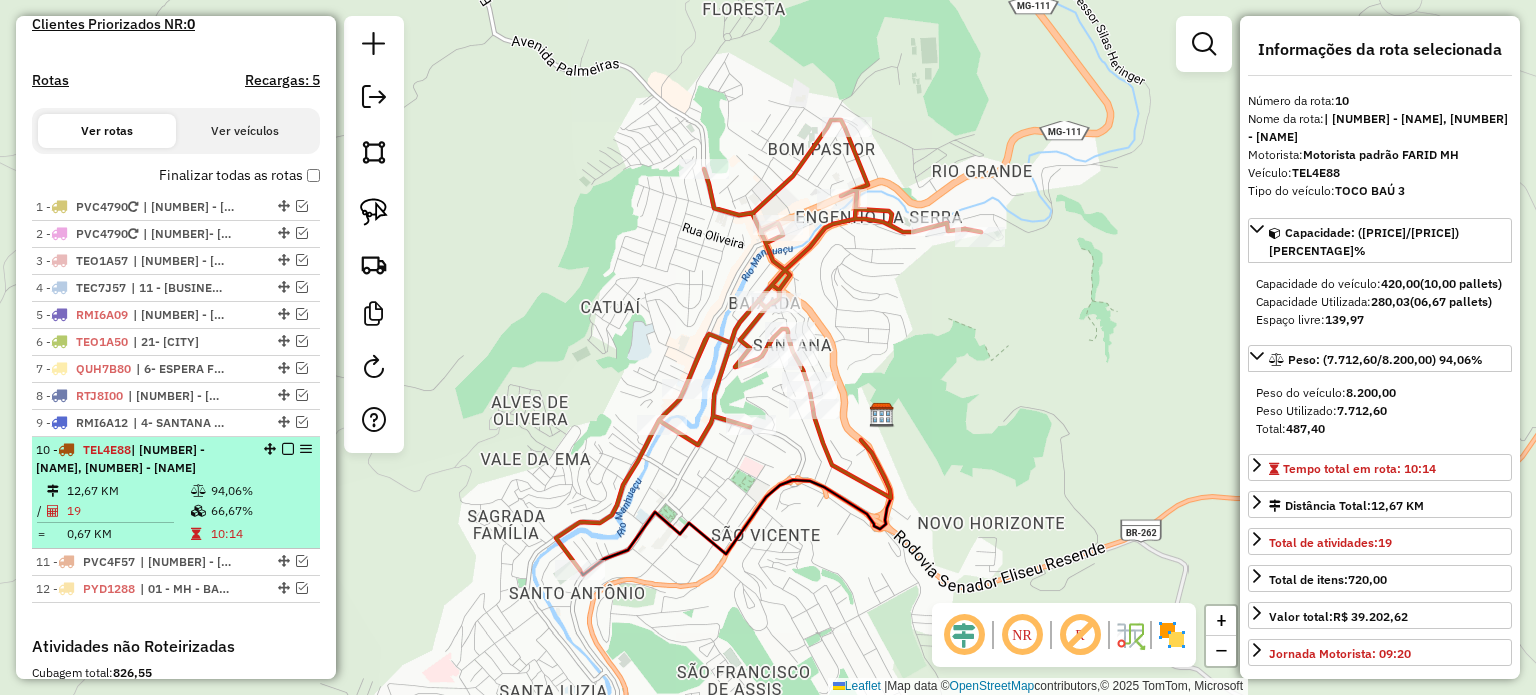 click at bounding box center (306, 449) 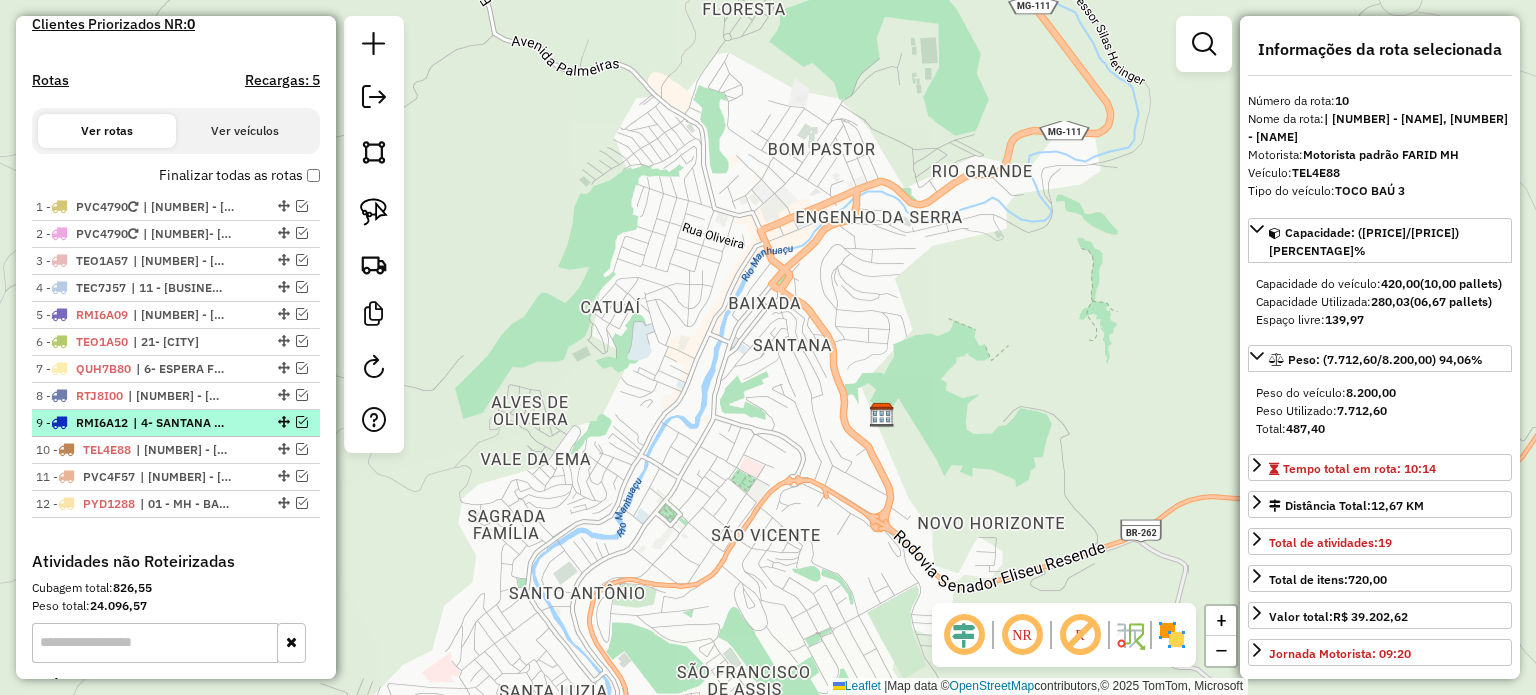 click on "| 4- SANTANA DO MANHUAÇU" at bounding box center (179, 423) 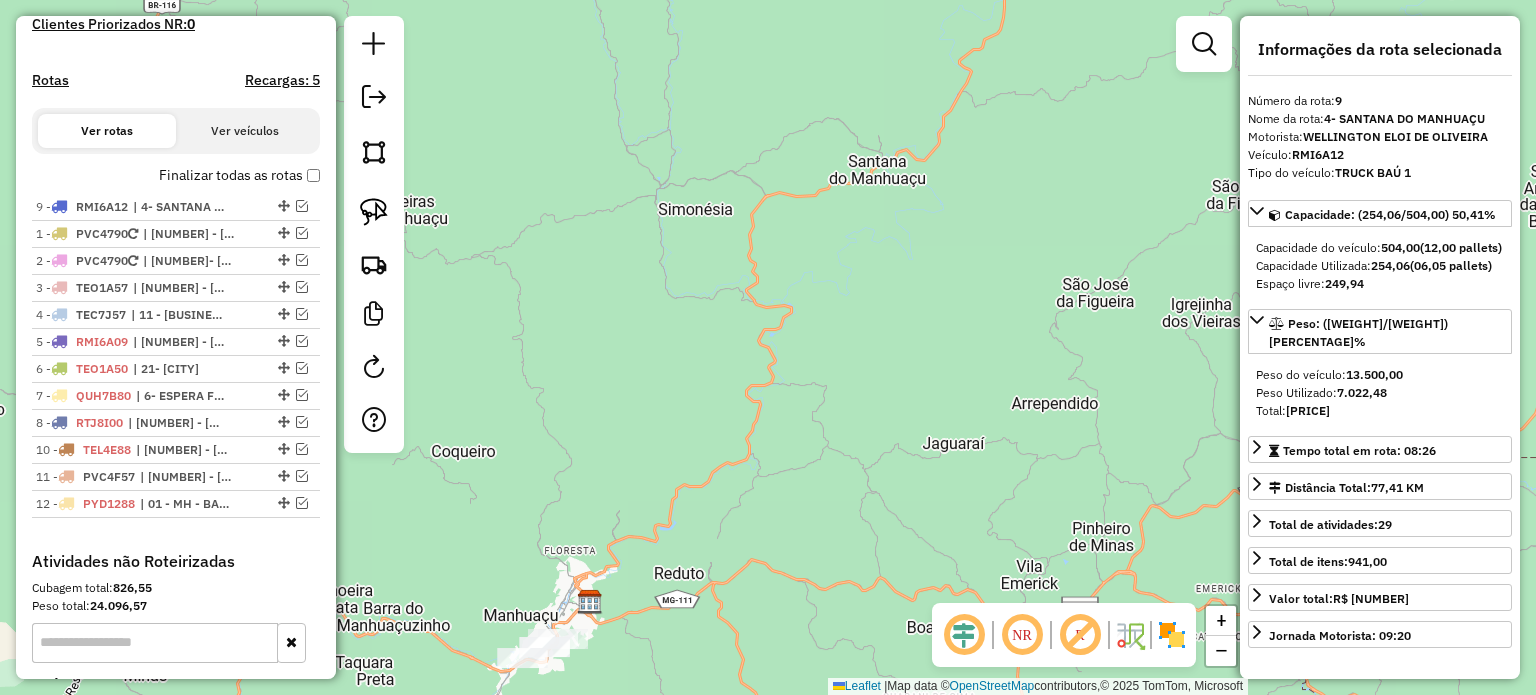 drag, startPoint x: 276, startPoint y: 417, endPoint x: 266, endPoint y: 198, distance: 219.2282 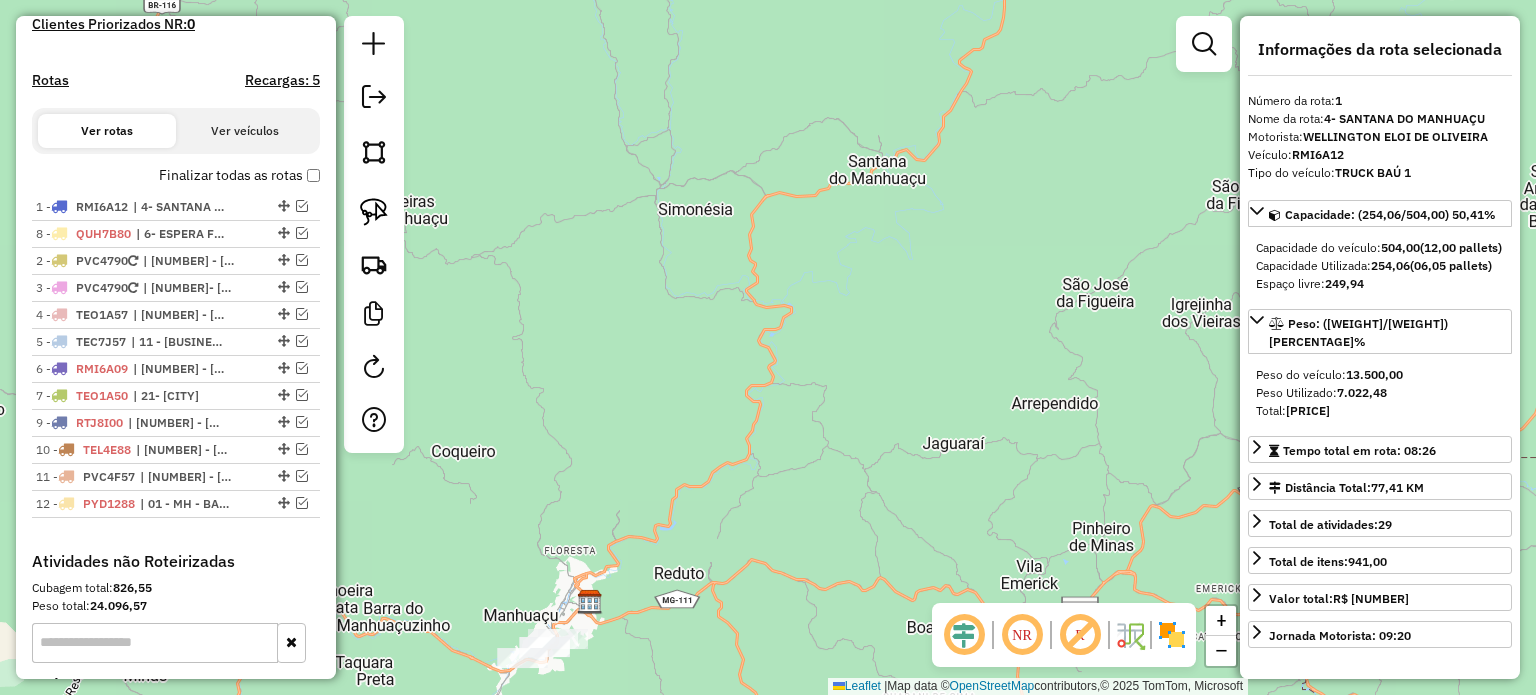 drag, startPoint x: 280, startPoint y: 393, endPoint x: 268, endPoint y: 227, distance: 166.43317 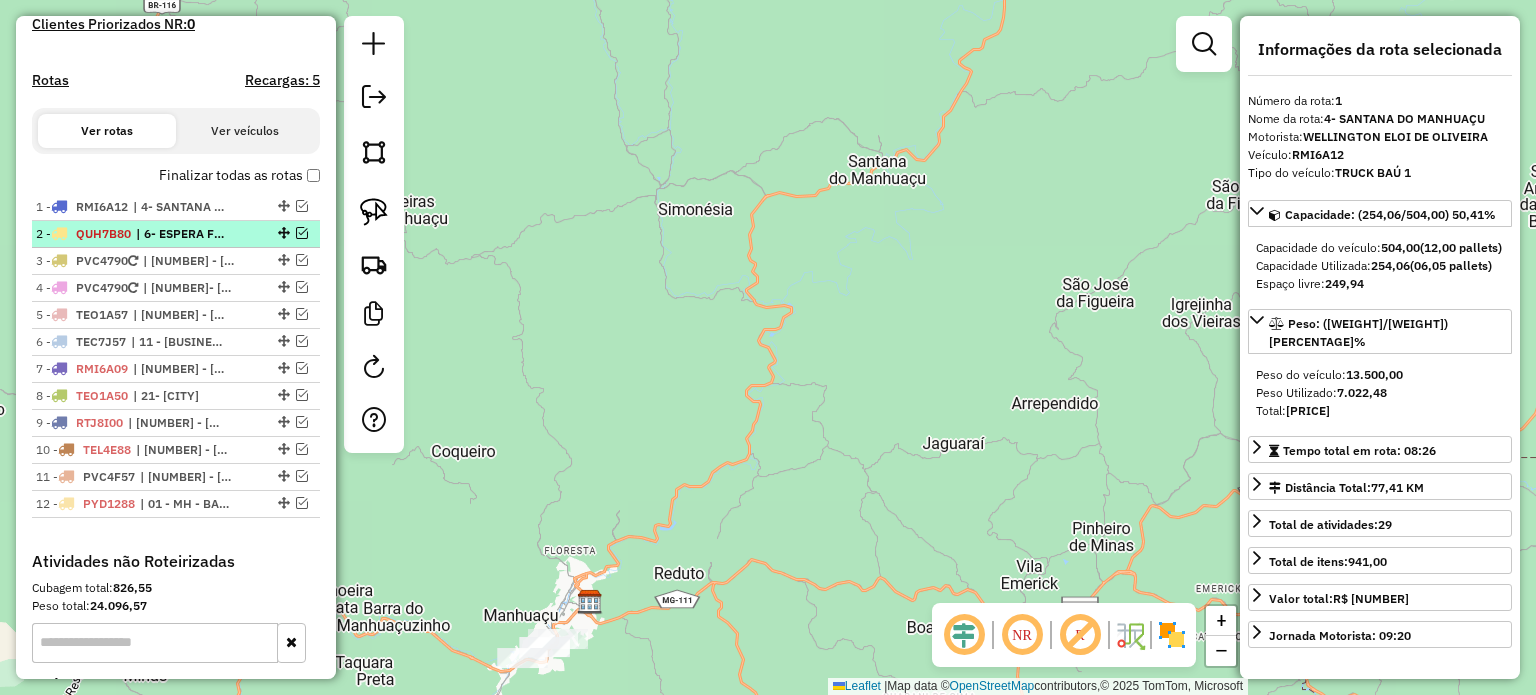 click on "| 6- ESPERA FELIZ" at bounding box center (182, 234) 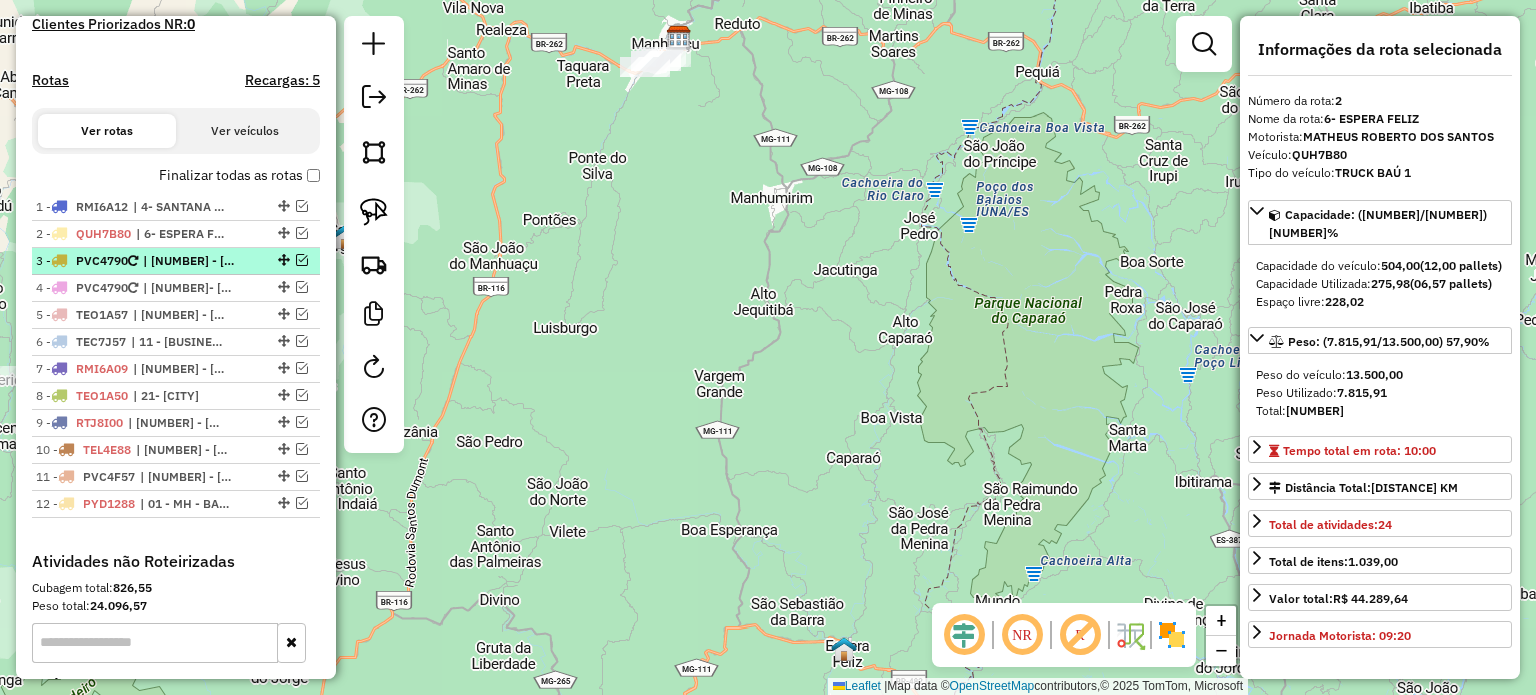 click on "| 01 - MH - BAIXADA" at bounding box center [189, 261] 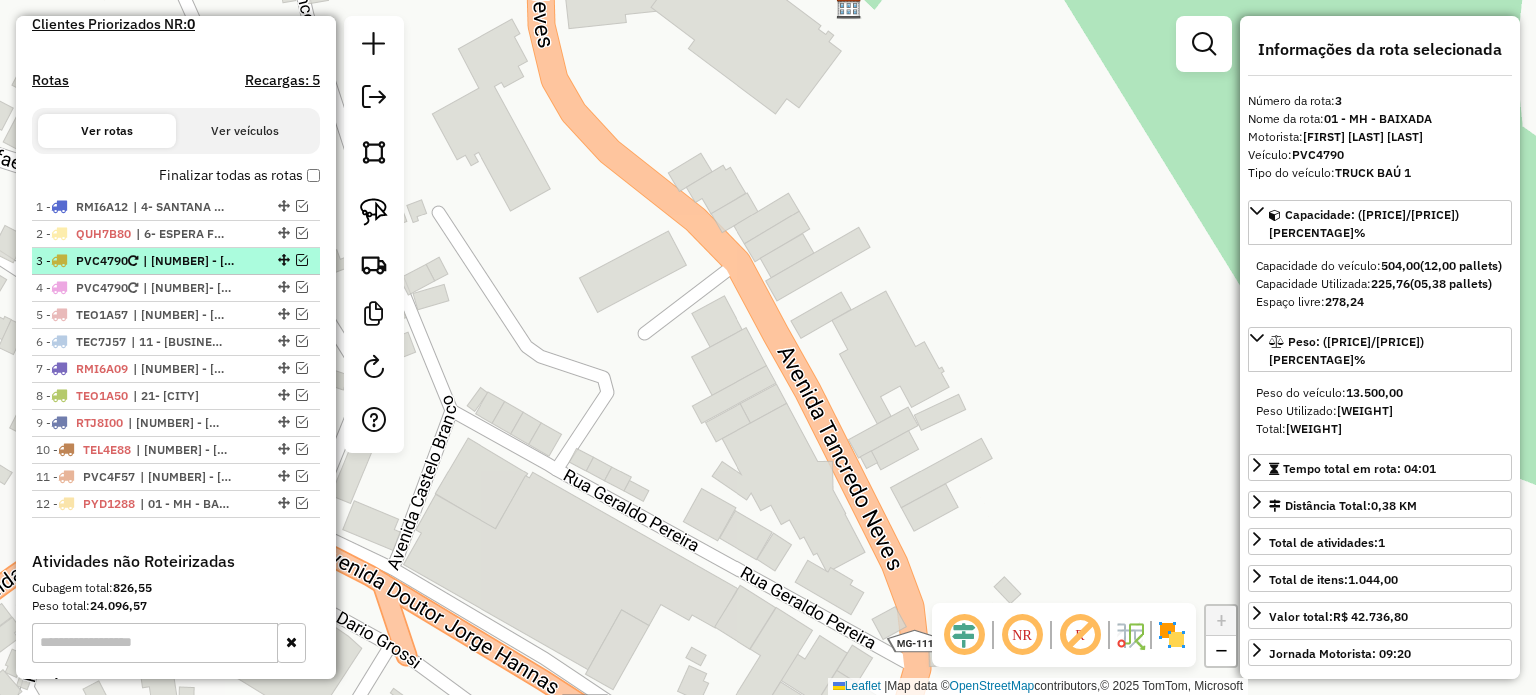 click at bounding box center [282, 260] 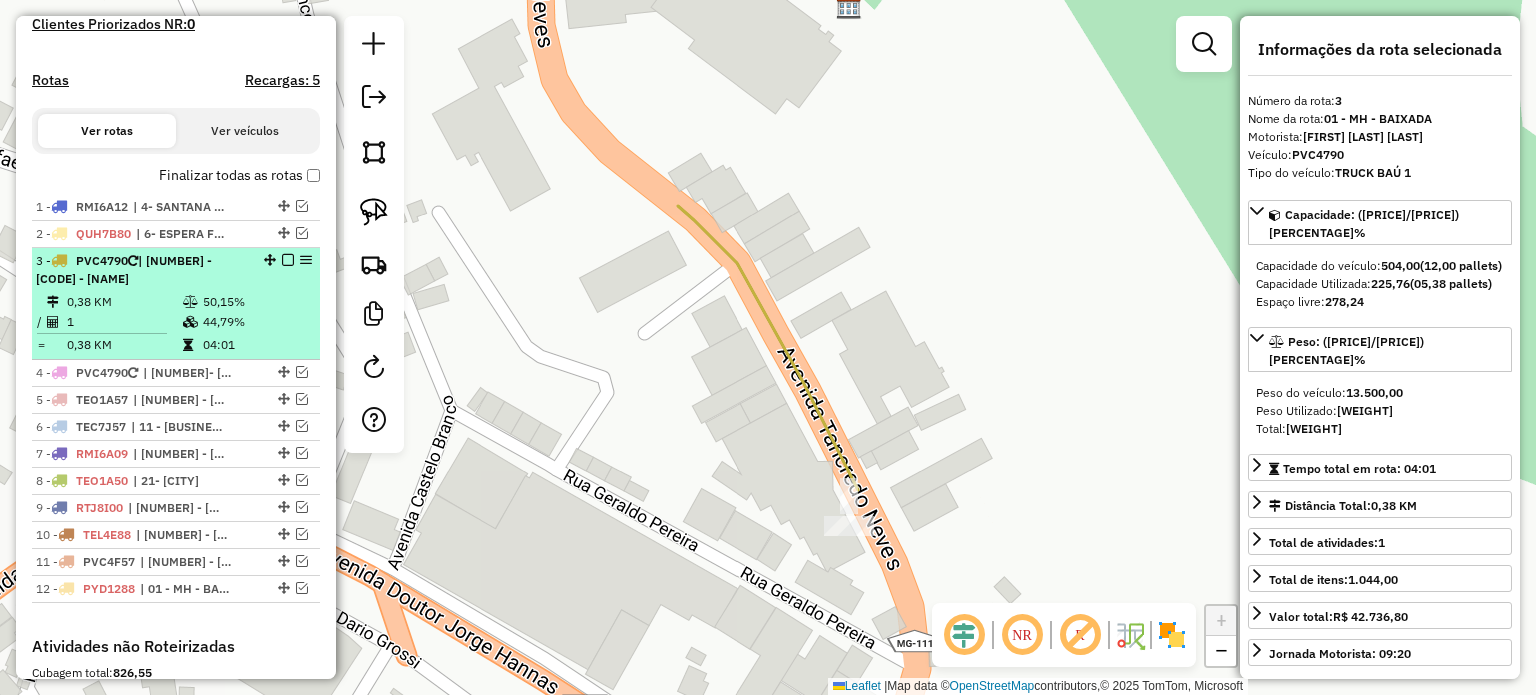 click at bounding box center [282, 260] 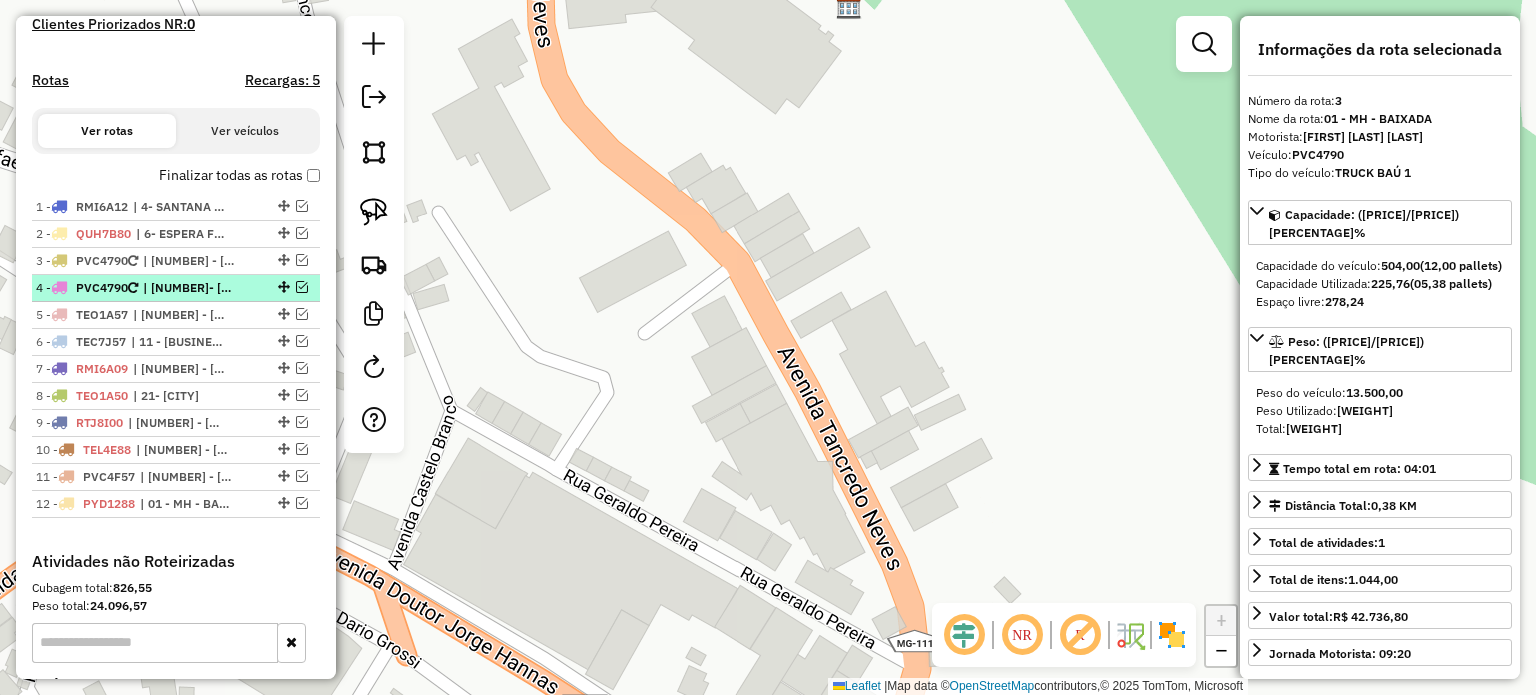 click on "| 9- SÃO JOÃO DO MANHUAÇU" at bounding box center [189, 288] 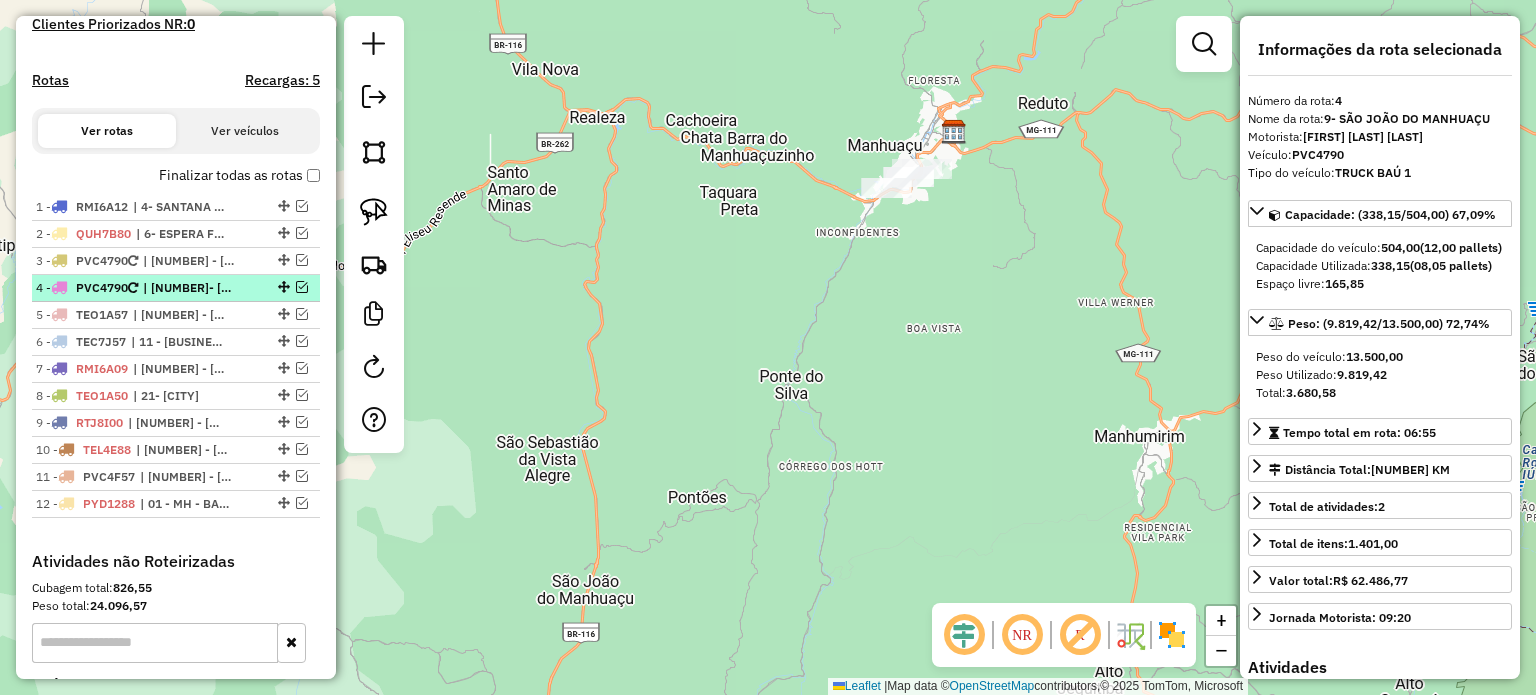 click at bounding box center [302, 287] 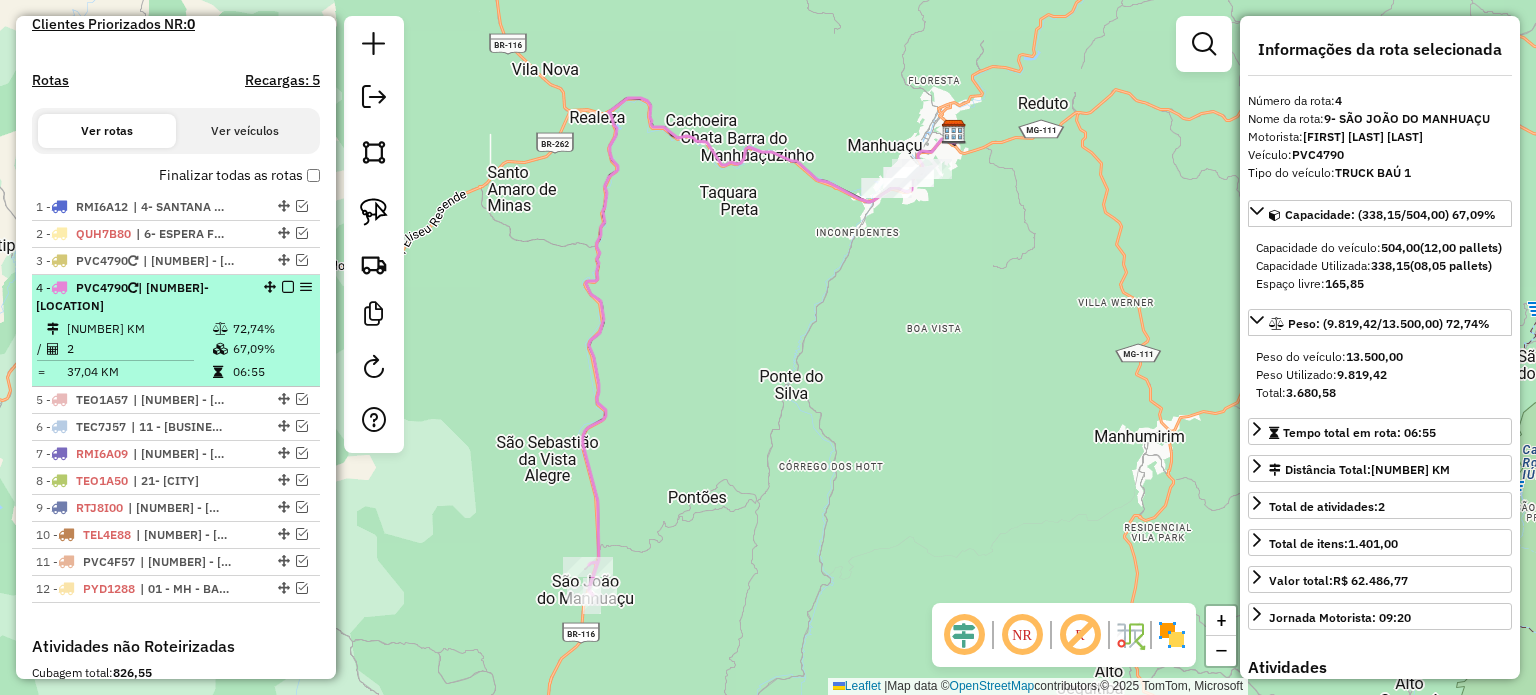 click at bounding box center [288, 287] 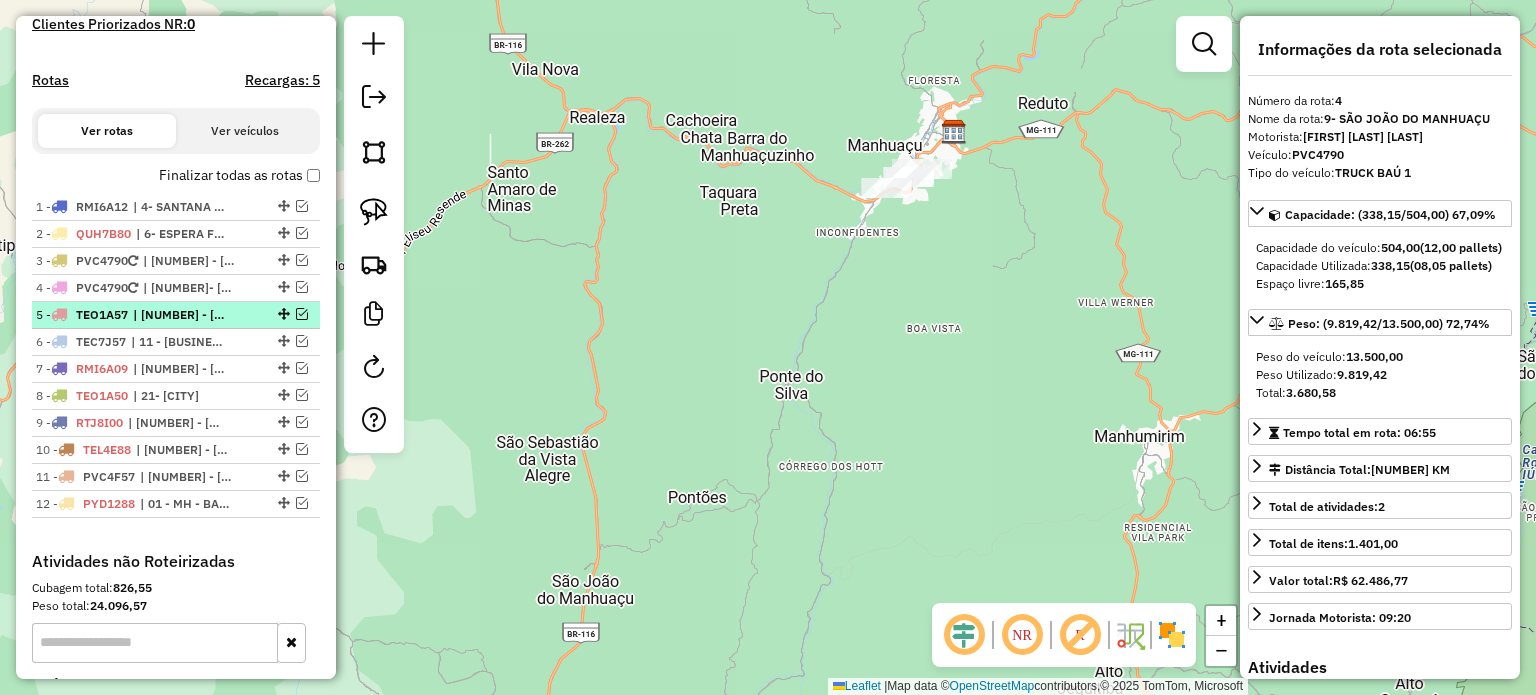 click on "| 12 - SANTO AMARO, 9- SÃO JOÃO DO MANHUAÇU" at bounding box center (179, 315) 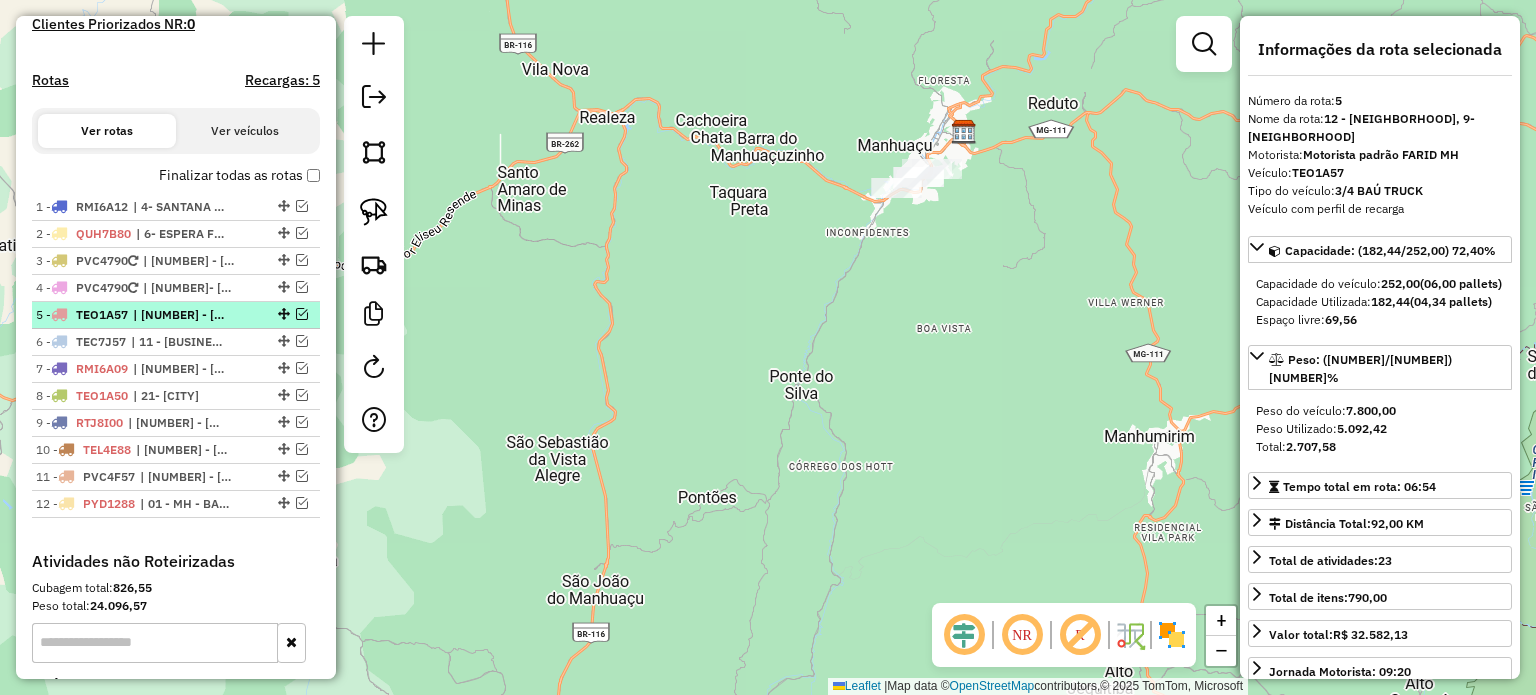 click on "| 12 - SANTO AMARO, 9- SÃO JOÃO DO MANHUAÇU" at bounding box center [179, 315] 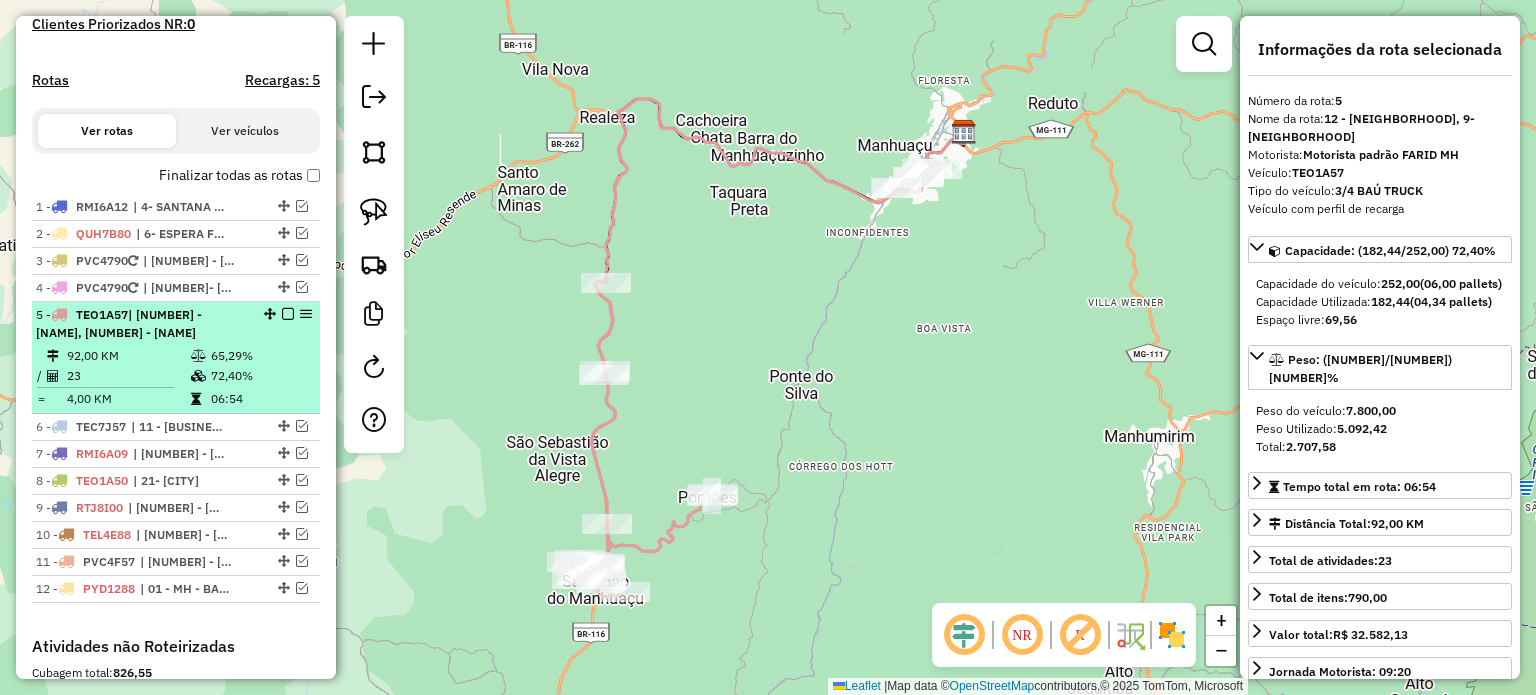click at bounding box center [288, 314] 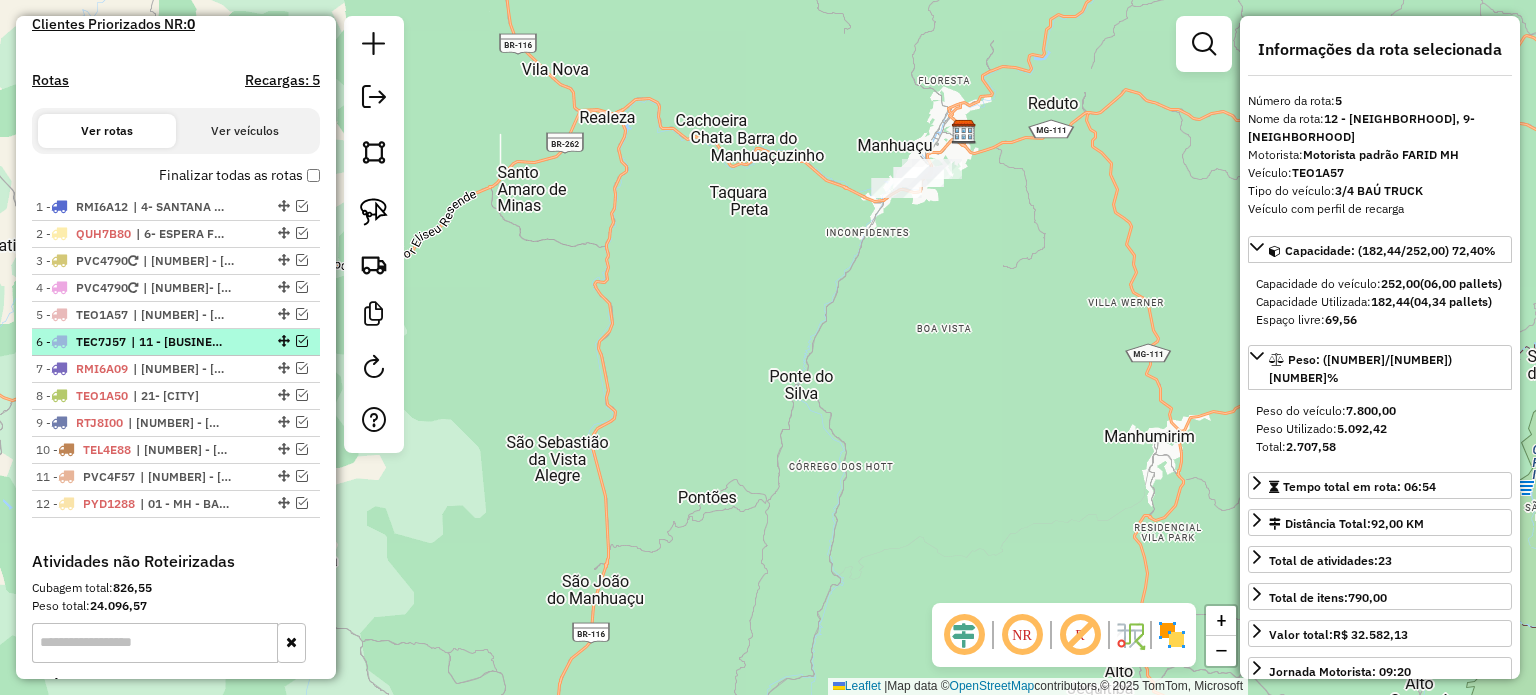 click on "6 -       TEC7J57   | 11 - SANTA MARGARIDA, 9- SÃO JOÃO DO MANHUAÇU" at bounding box center [142, 342] 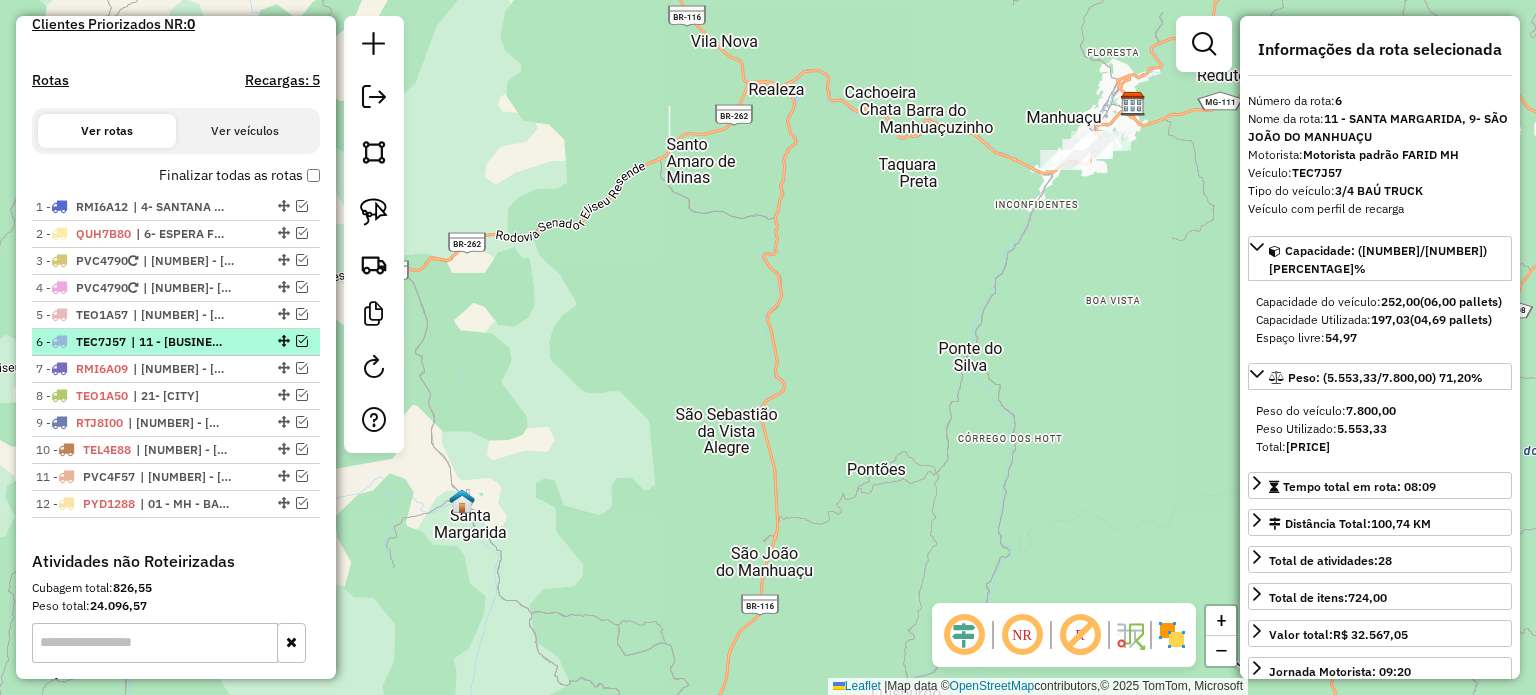 click at bounding box center [302, 341] 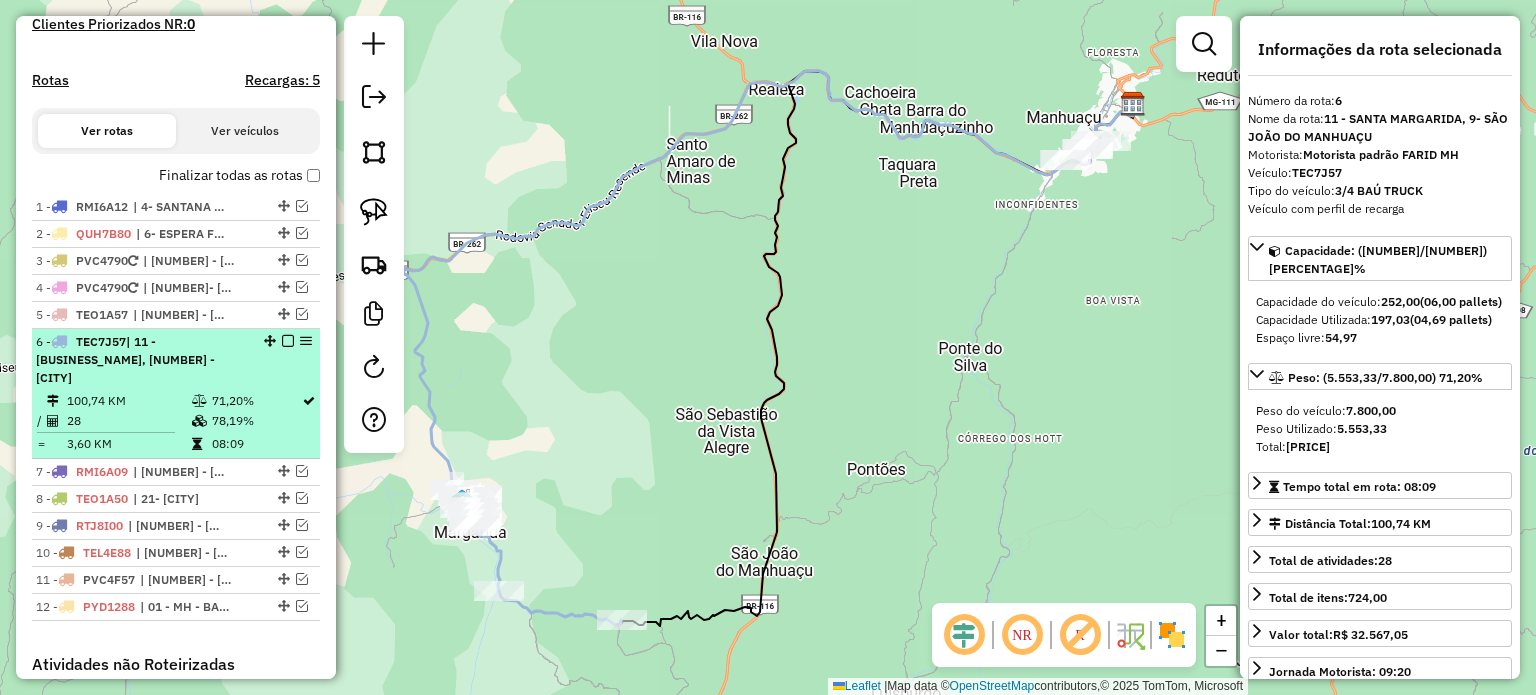 click at bounding box center (288, 341) 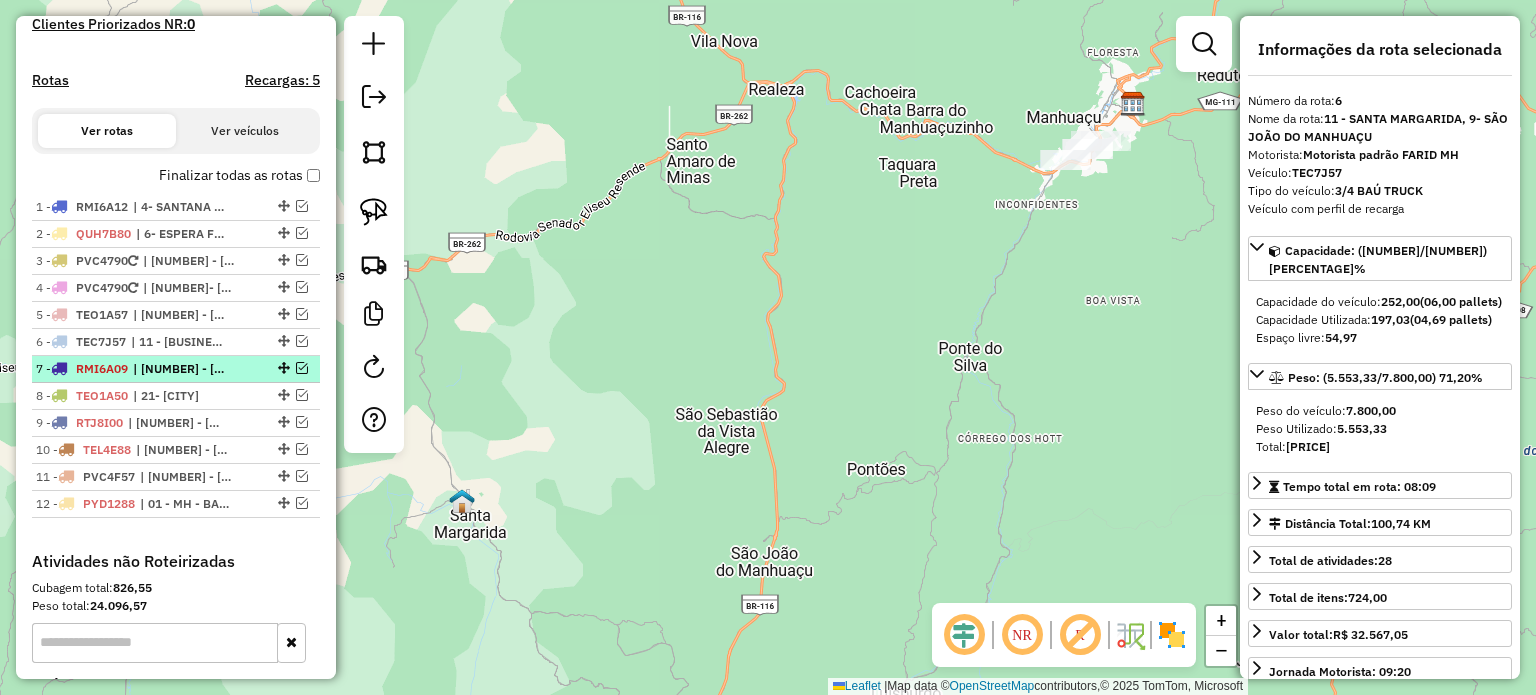 click on "7 -       RMI6A09   | 23- POCRANE" at bounding box center (142, 369) 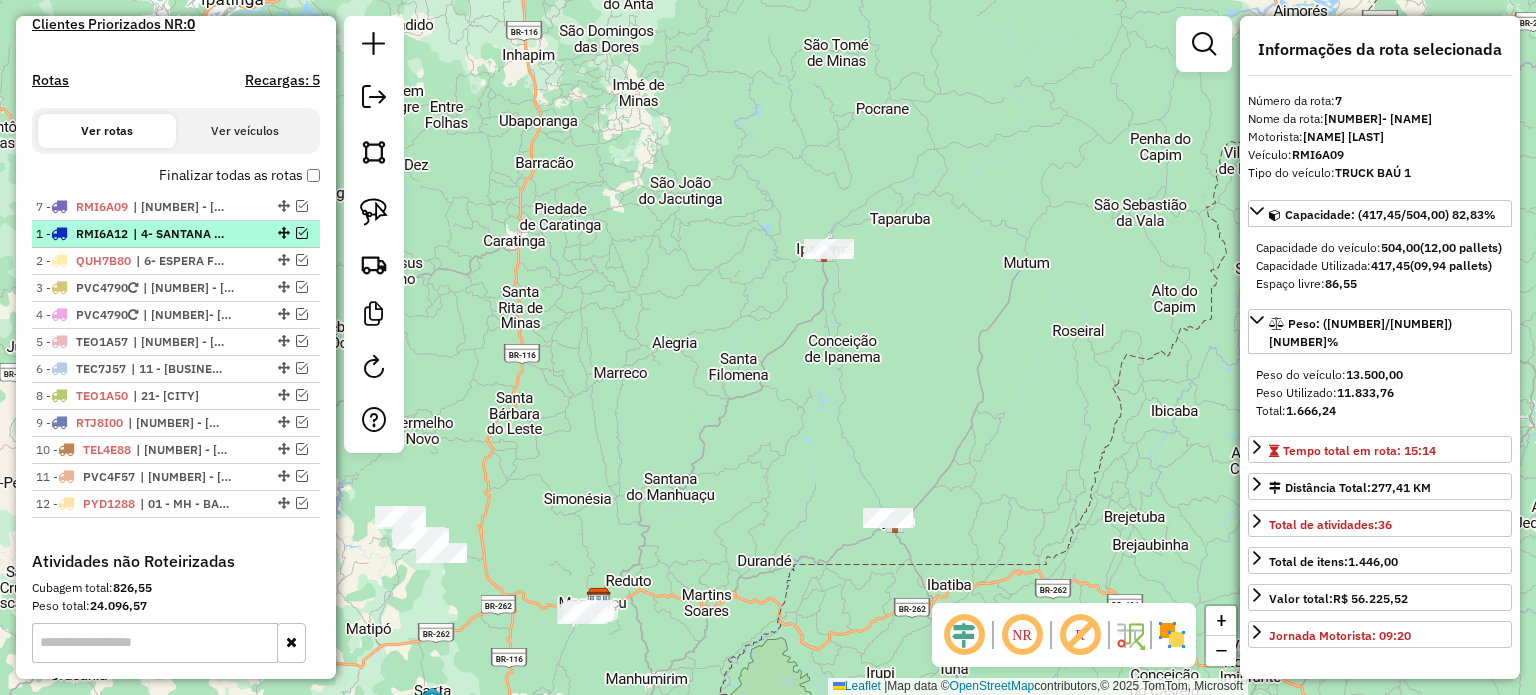 drag, startPoint x: 278, startPoint y: 363, endPoint x: 278, endPoint y: 204, distance: 159 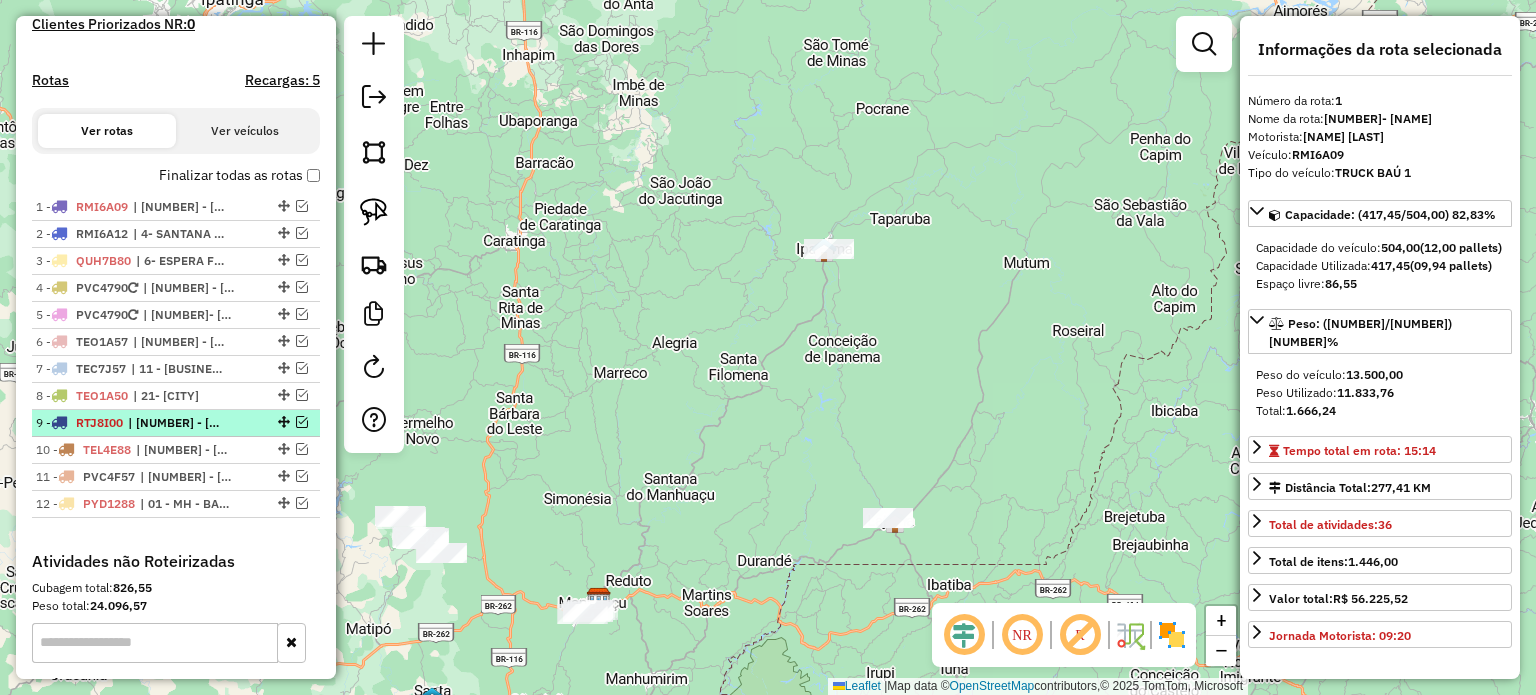 click on "9 -       RTJ8I00   | 02 - MH SANTA LUZIA, 8- LUISBURGO" at bounding box center [142, 423] 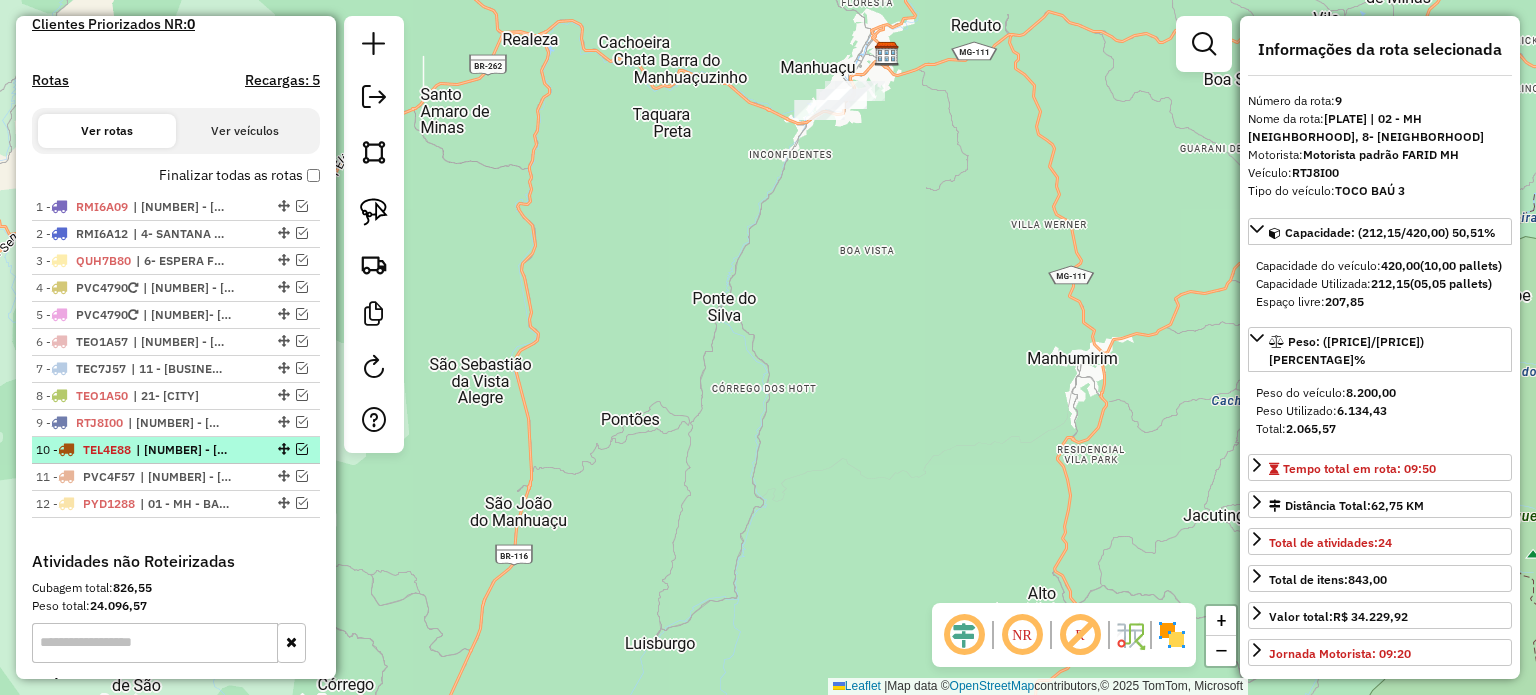 click on "| 01 - MH - BAIXADA, 03 - MH CENTRO" at bounding box center (182, 450) 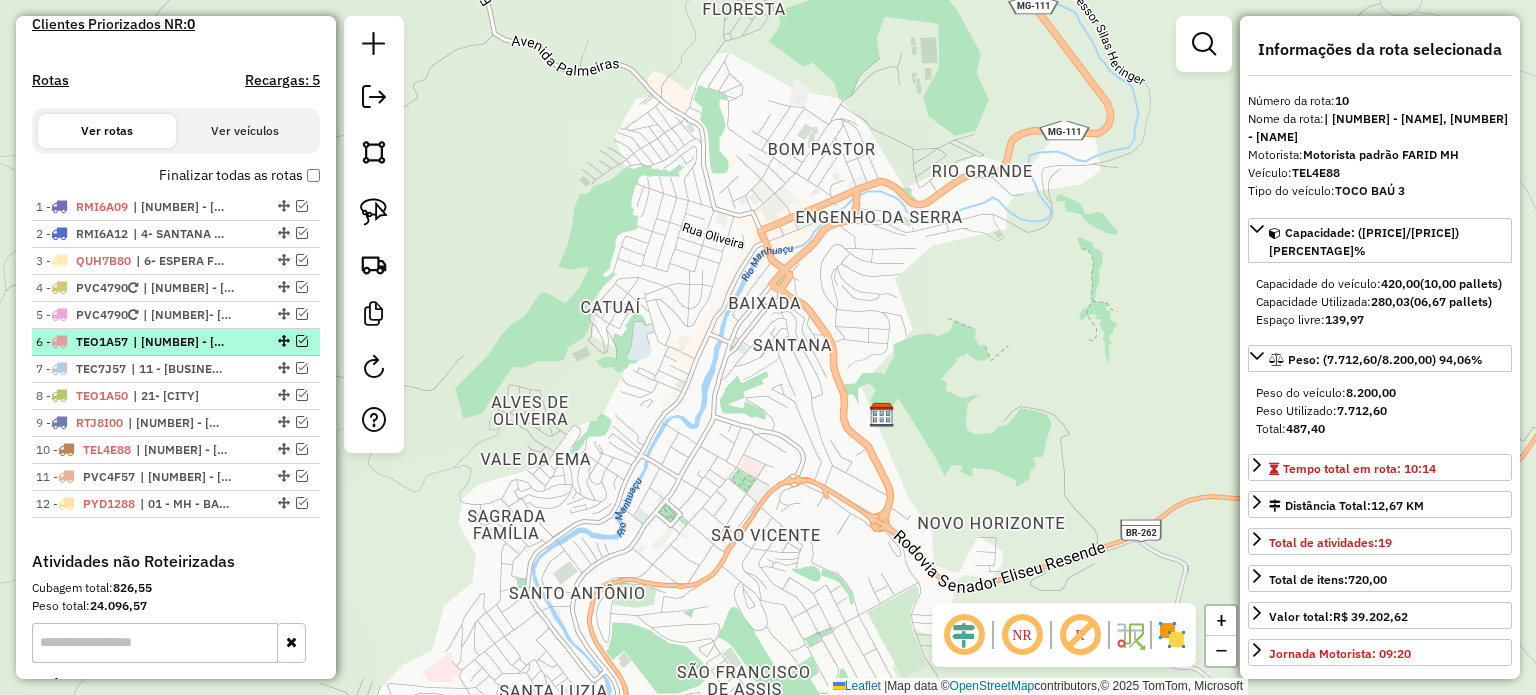 click on "| 12 - SANTO AMARO, 9- SÃO JOÃO DO MANHUAÇU" at bounding box center [179, 342] 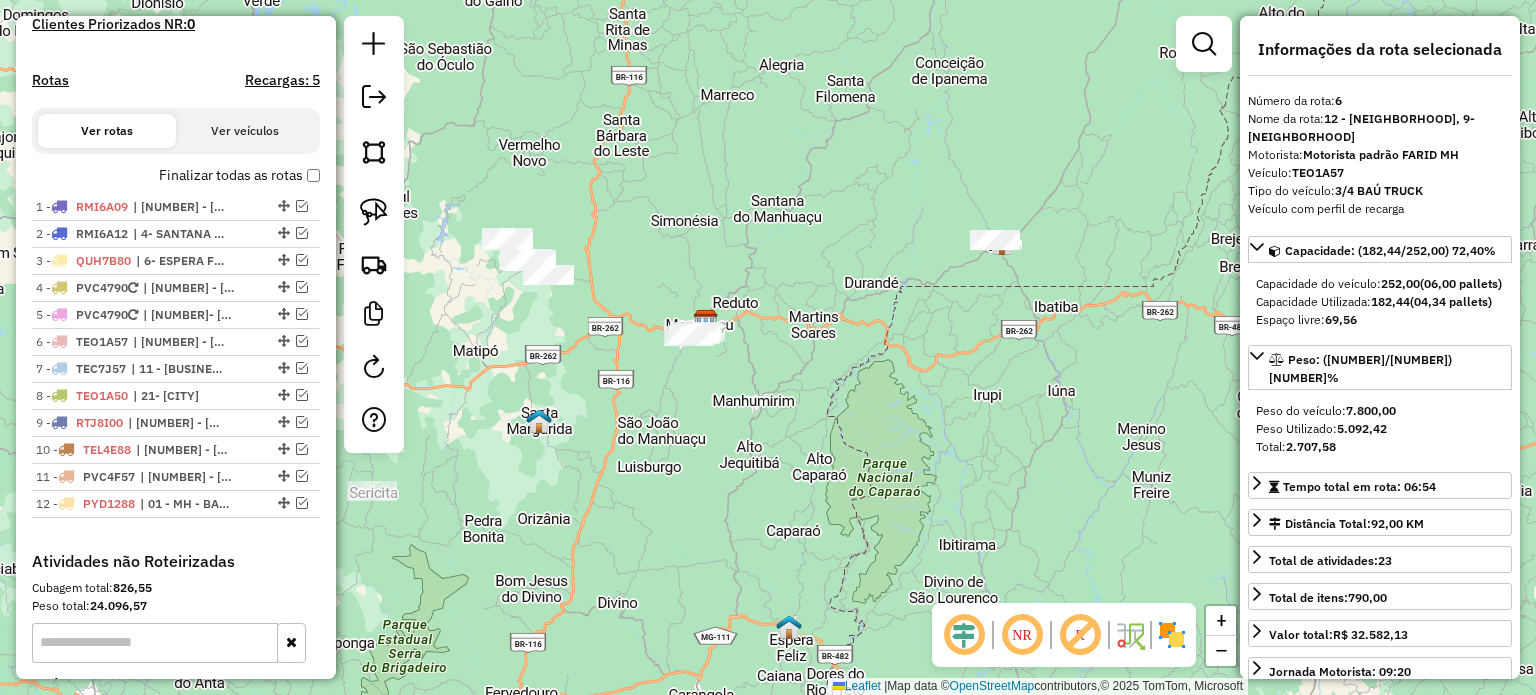 click on "Janela de atendimento Grade de atendimento Capacidade Transportadoras Veículos Cliente Pedidos  Rotas Selecione os dias de semana para filtrar as janelas de atendimento  Seg   Ter   Qua   Qui   Sex   Sáb   Dom  Informe o período da janela de atendimento: De: Até:  Filtrar exatamente a janela do cliente  Considerar janela de atendimento padrão  Selecione os dias de semana para filtrar as grades de atendimento  Seg   Ter   Qua   Qui   Sex   Sáb   Dom   Considerar clientes sem dia de atendimento cadastrado  Clientes fora do dia de atendimento selecionado Filtrar as atividades entre os valores definidos abaixo:  Peso mínimo:   Peso máximo:   Cubagem mínima:   Cubagem máxima:   De:   Até:  Filtrar as atividades entre o tempo de atendimento definido abaixo:  De:   Até:   Considerar capacidade total dos clientes não roteirizados Transportadora: Selecione um ou mais itens Tipo de veículo: Selecione um ou mais itens Veículo: Selecione um ou mais itens Motorista: Selecione um ou mais itens Nome: Rótulo:" 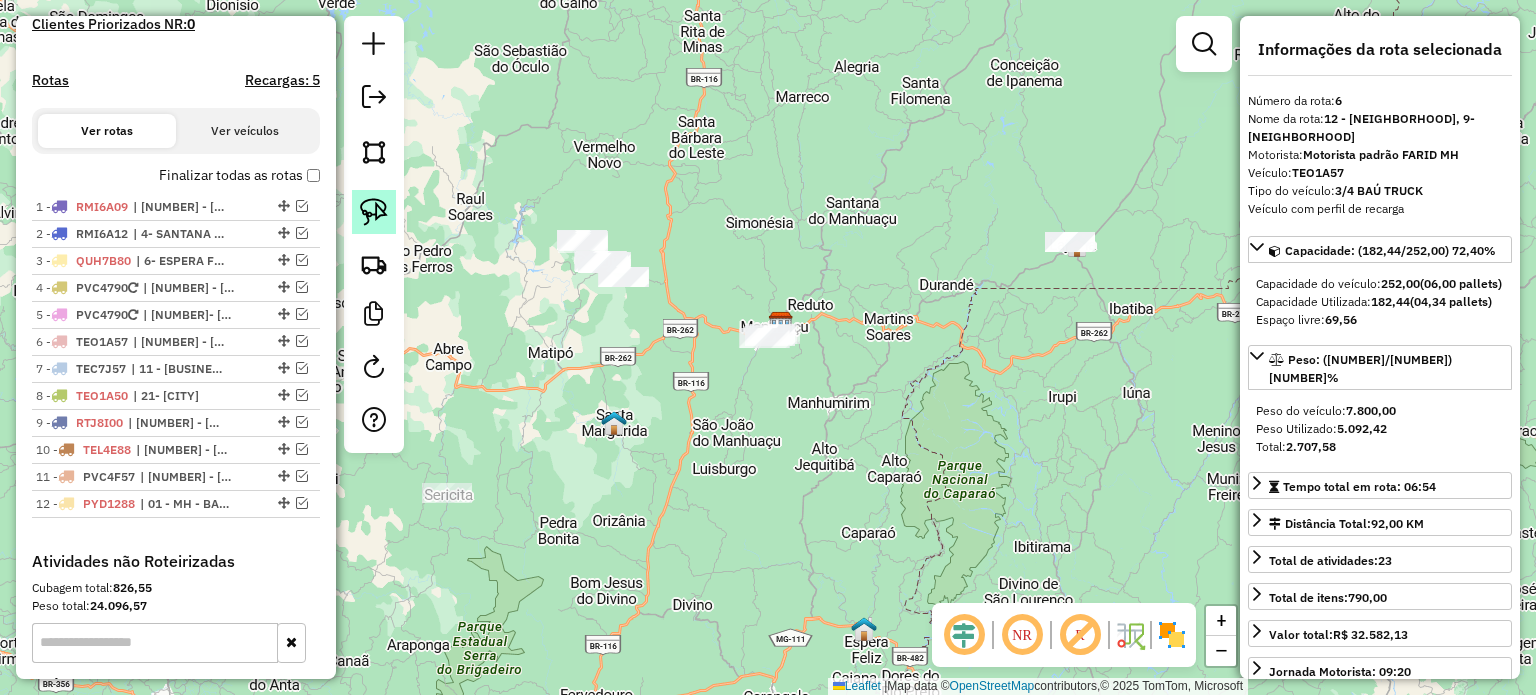 click 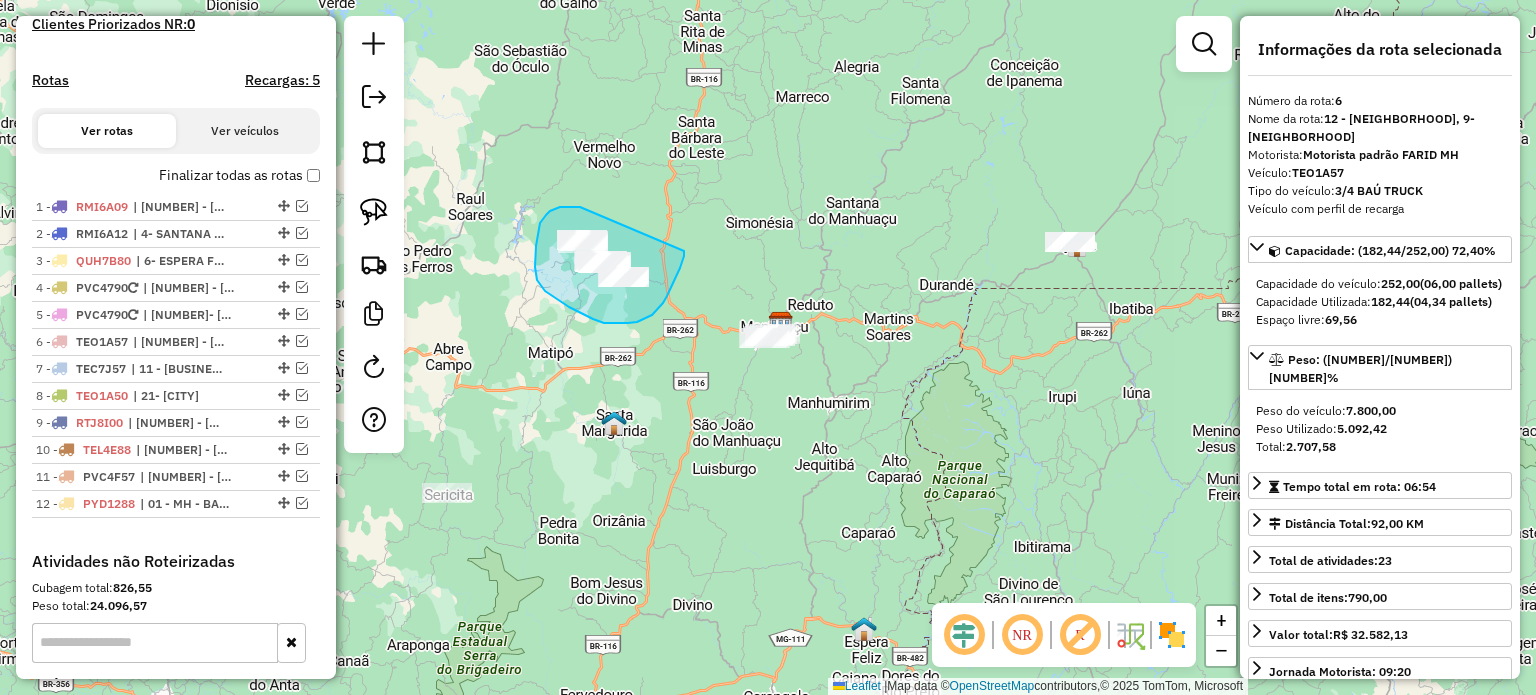 drag, startPoint x: 580, startPoint y: 207, endPoint x: 684, endPoint y: 249, distance: 112.1606 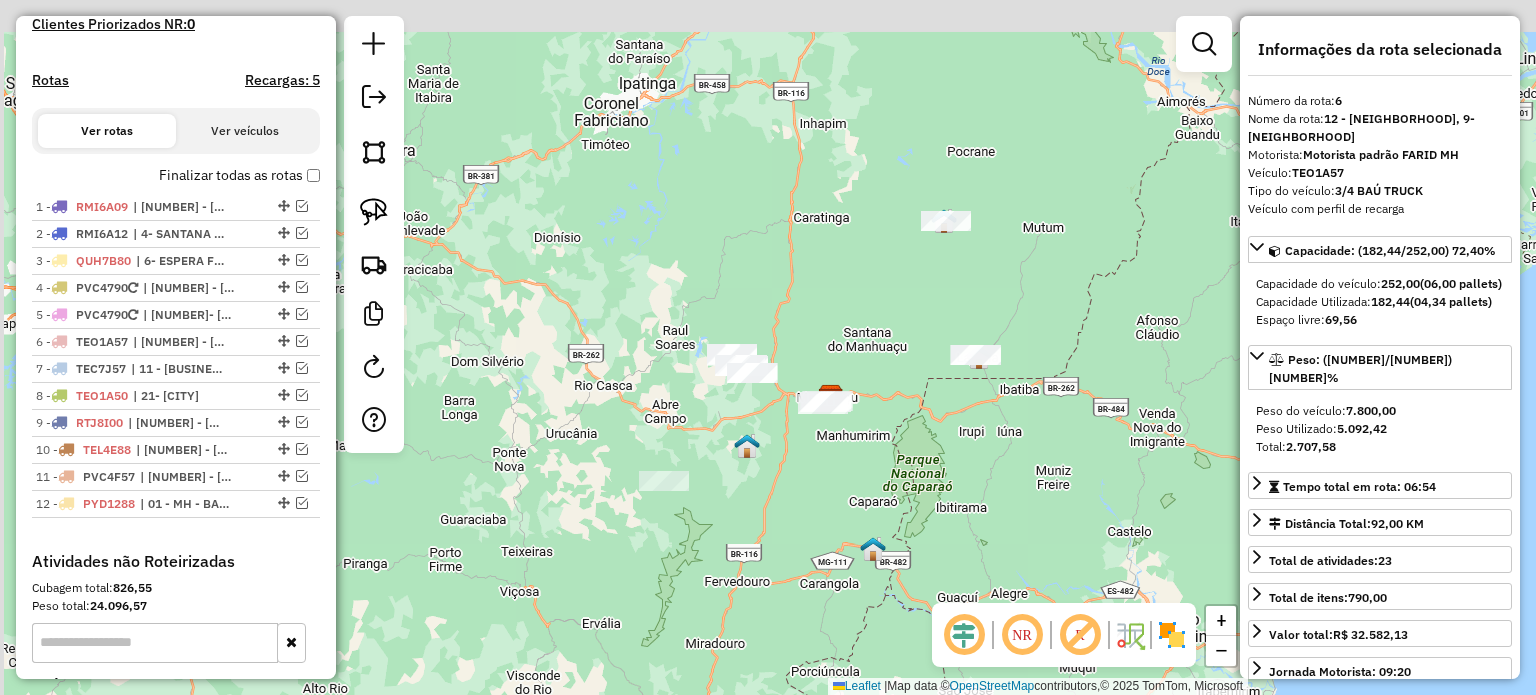 click on "Janela de atendimento Grade de atendimento Capacidade Transportadoras Veículos Cliente Pedidos  Rotas Selecione os dias de semana para filtrar as janelas de atendimento  Seg   Ter   Qua   Qui   Sex   Sáb   Dom  Informe o período da janela de atendimento: De: Até:  Filtrar exatamente a janela do cliente  Considerar janela de atendimento padrão  Selecione os dias de semana para filtrar as grades de atendimento  Seg   Ter   Qua   Qui   Sex   Sáb   Dom   Considerar clientes sem dia de atendimento cadastrado  Clientes fora do dia de atendimento selecionado Filtrar as atividades entre os valores definidos abaixo:  Peso mínimo:   Peso máximo:   Cubagem mínima:   Cubagem máxima:   De:   Até:  Filtrar as atividades entre o tempo de atendimento definido abaixo:  De:   Até:   Considerar capacidade total dos clientes não roteirizados Transportadora: Selecione um ou mais itens Tipo de veículo: Selecione um ou mais itens Veículo: Selecione um ou mais itens Motorista: Selecione um ou mais itens Nome: Rótulo:" 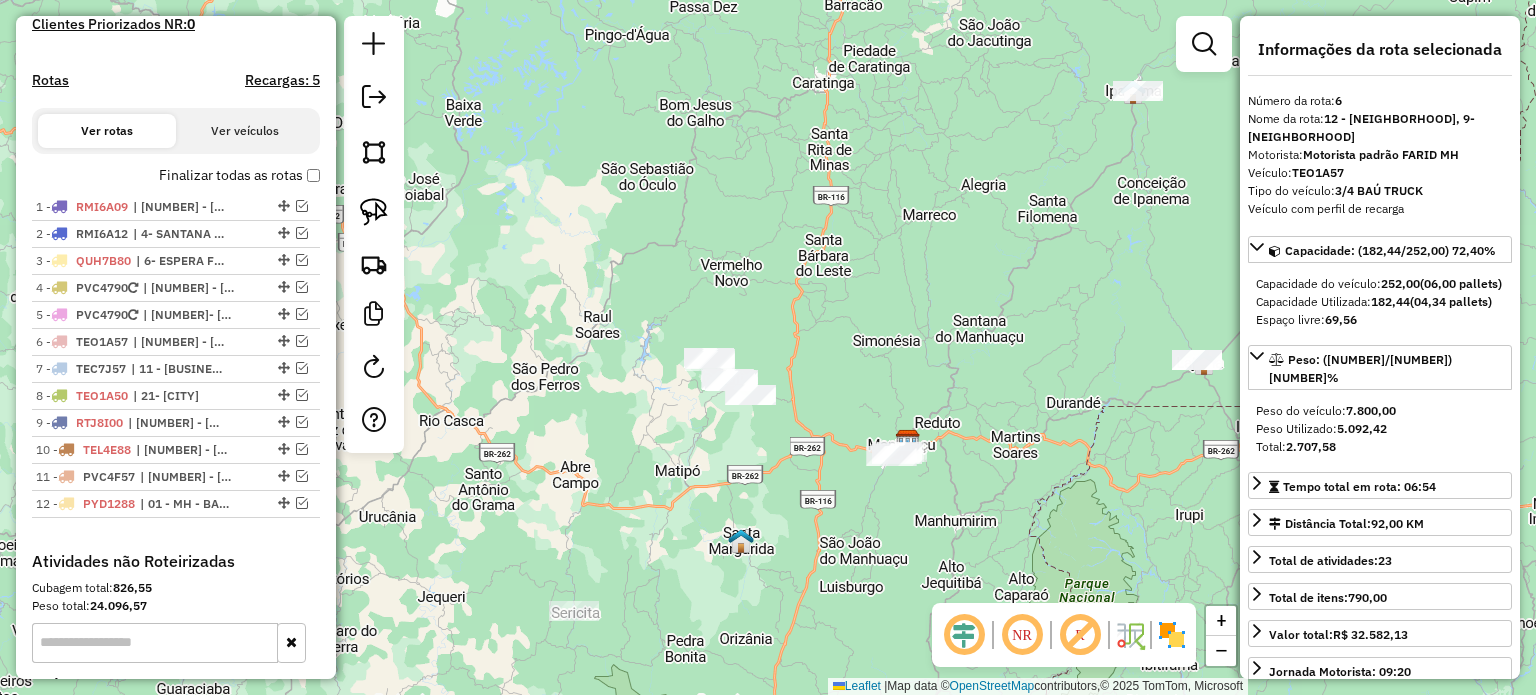 drag, startPoint x: 373, startPoint y: 213, endPoint x: 454, endPoint y: 231, distance: 82.9759 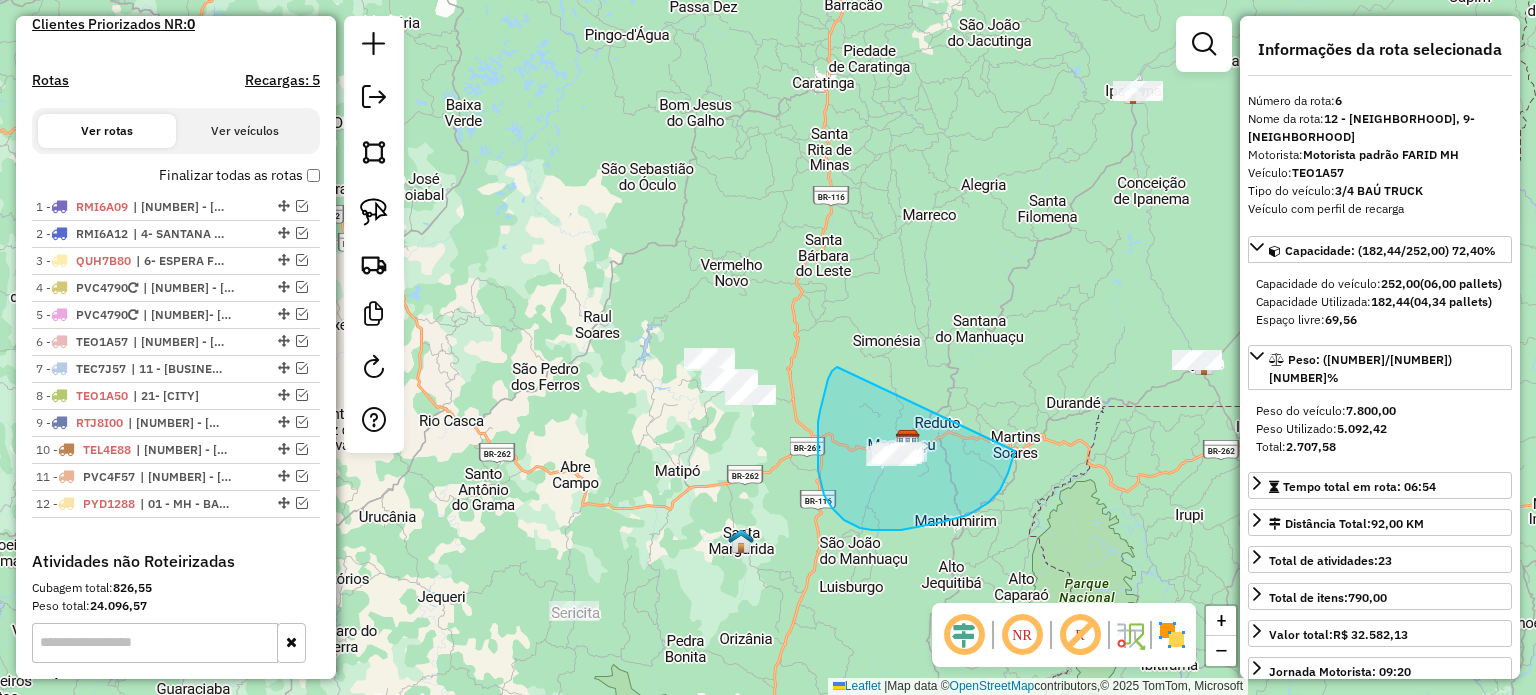 drag, startPoint x: 820, startPoint y: 411, endPoint x: 1010, endPoint y: 411, distance: 190 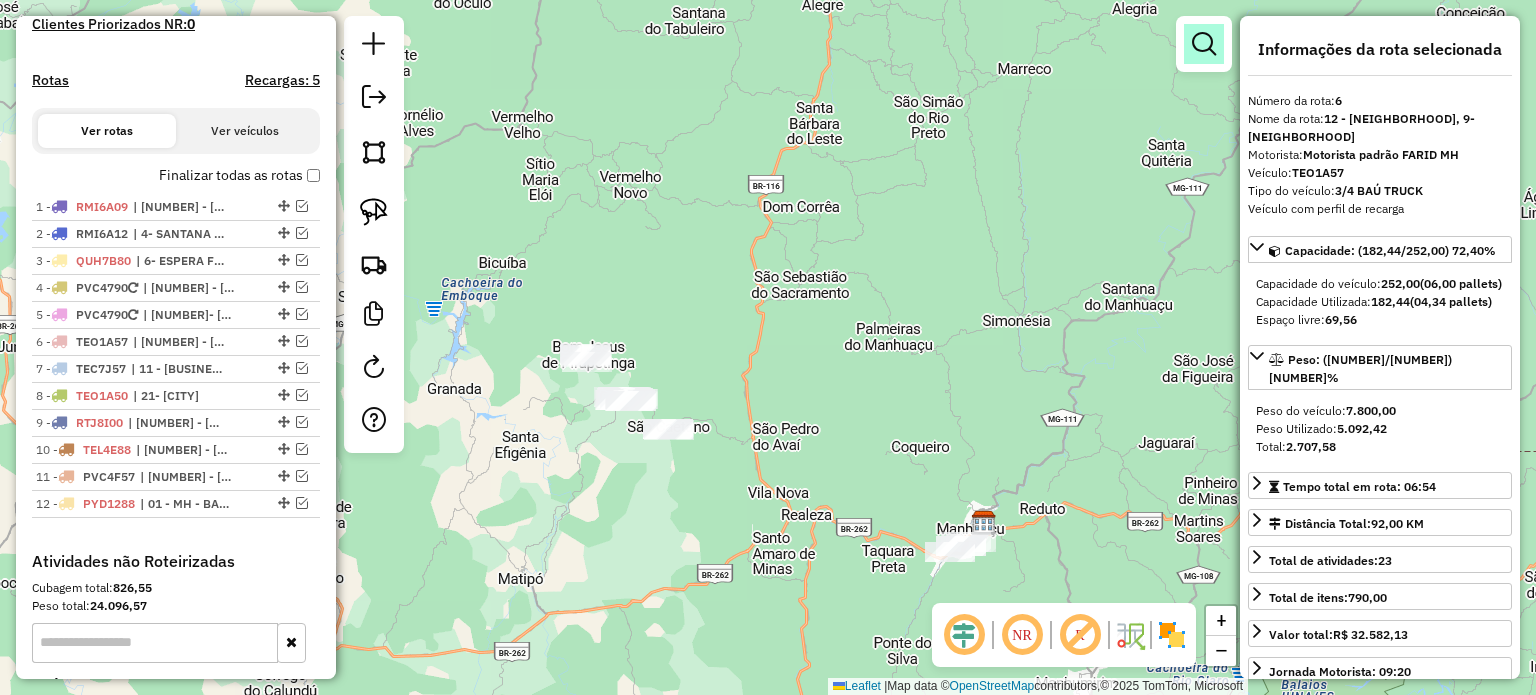 click at bounding box center (1204, 44) 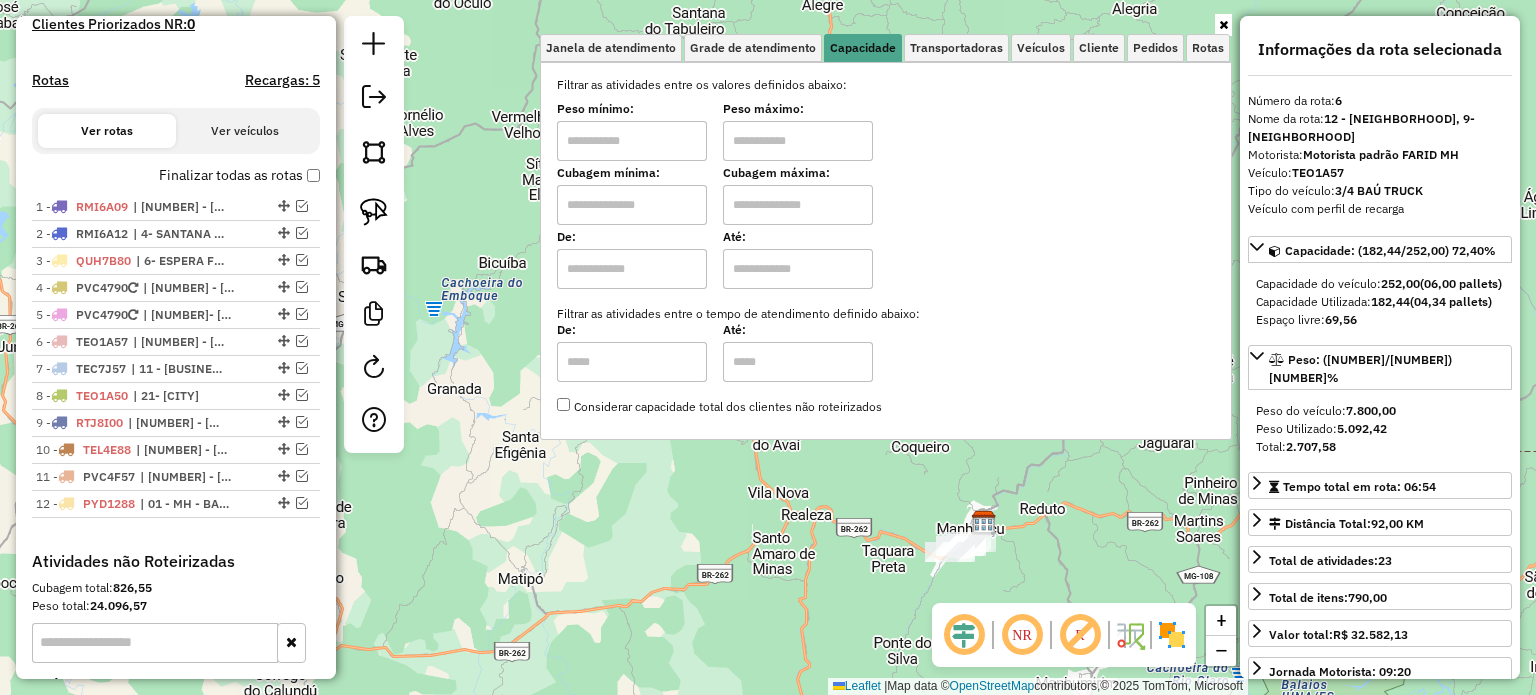 click at bounding box center (632, 141) 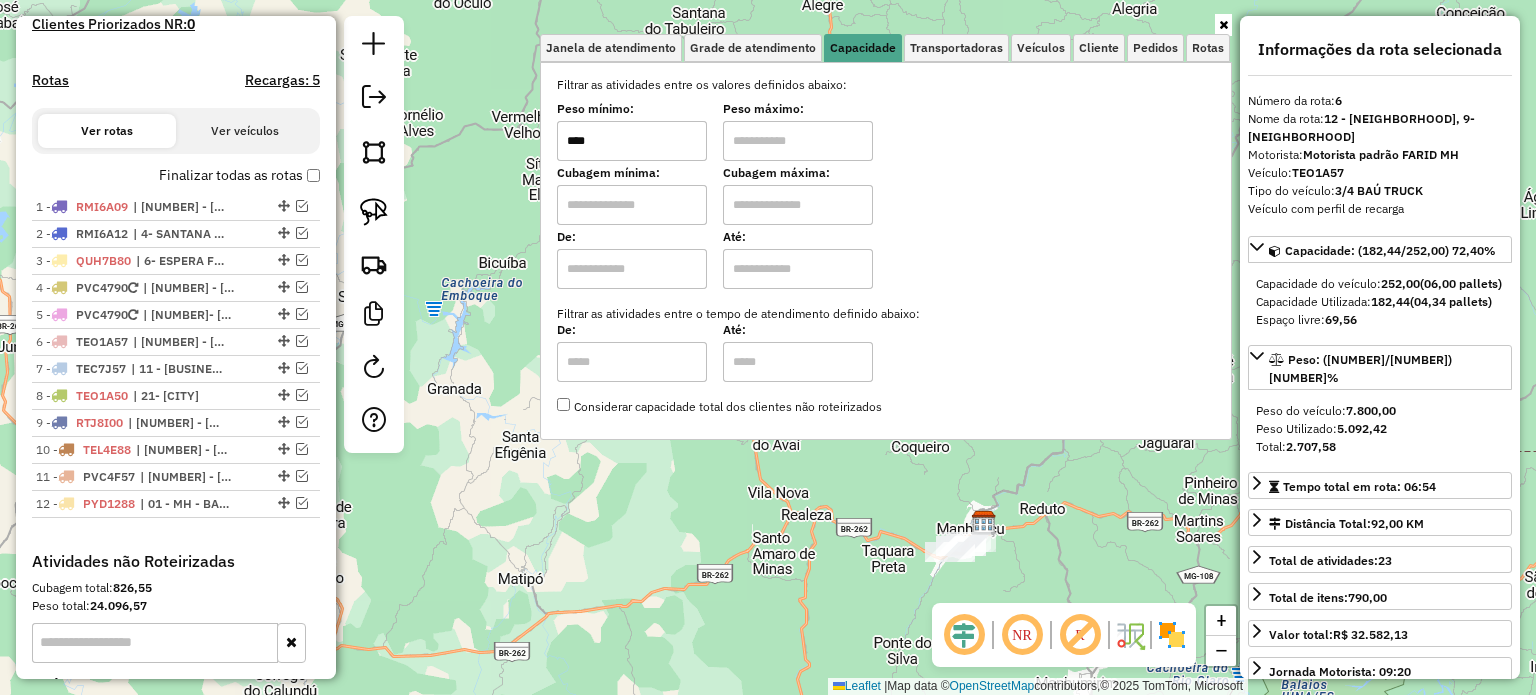 type on "****" 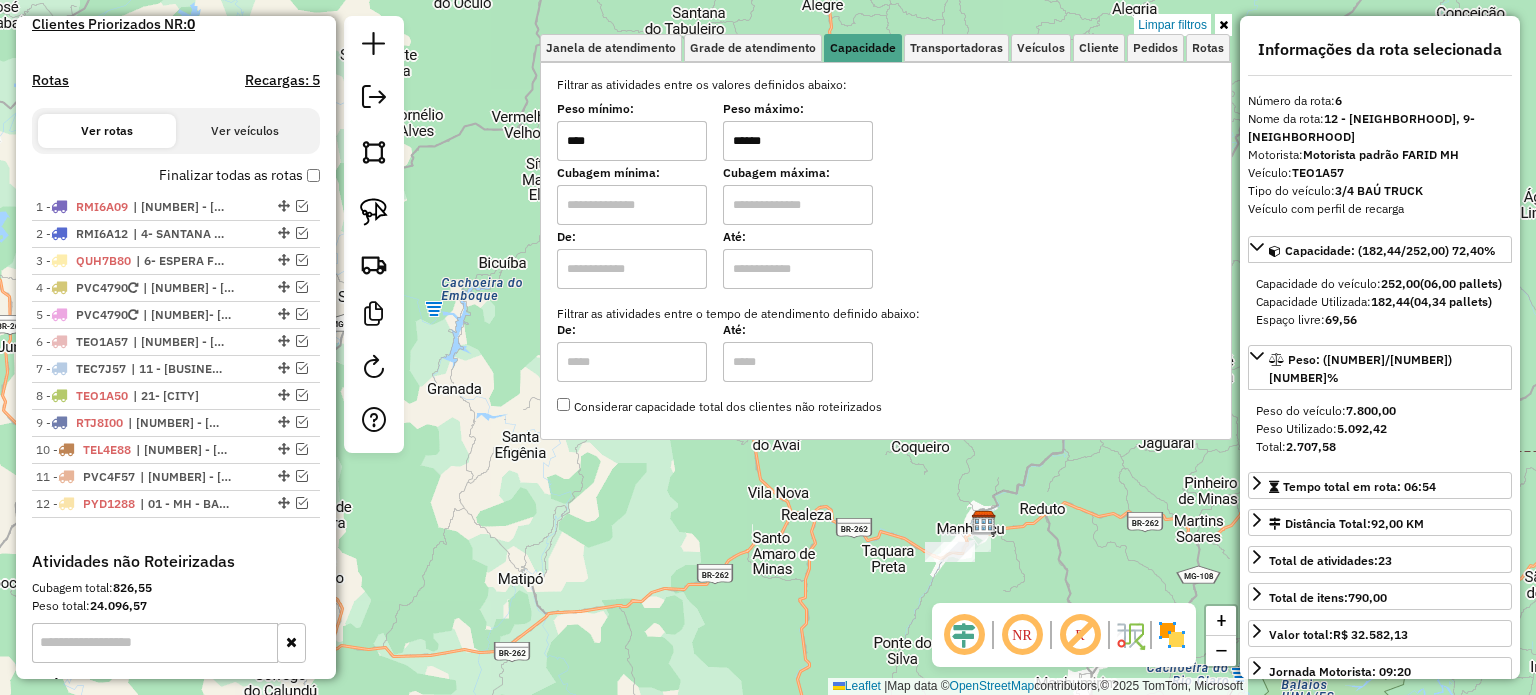 type on "******" 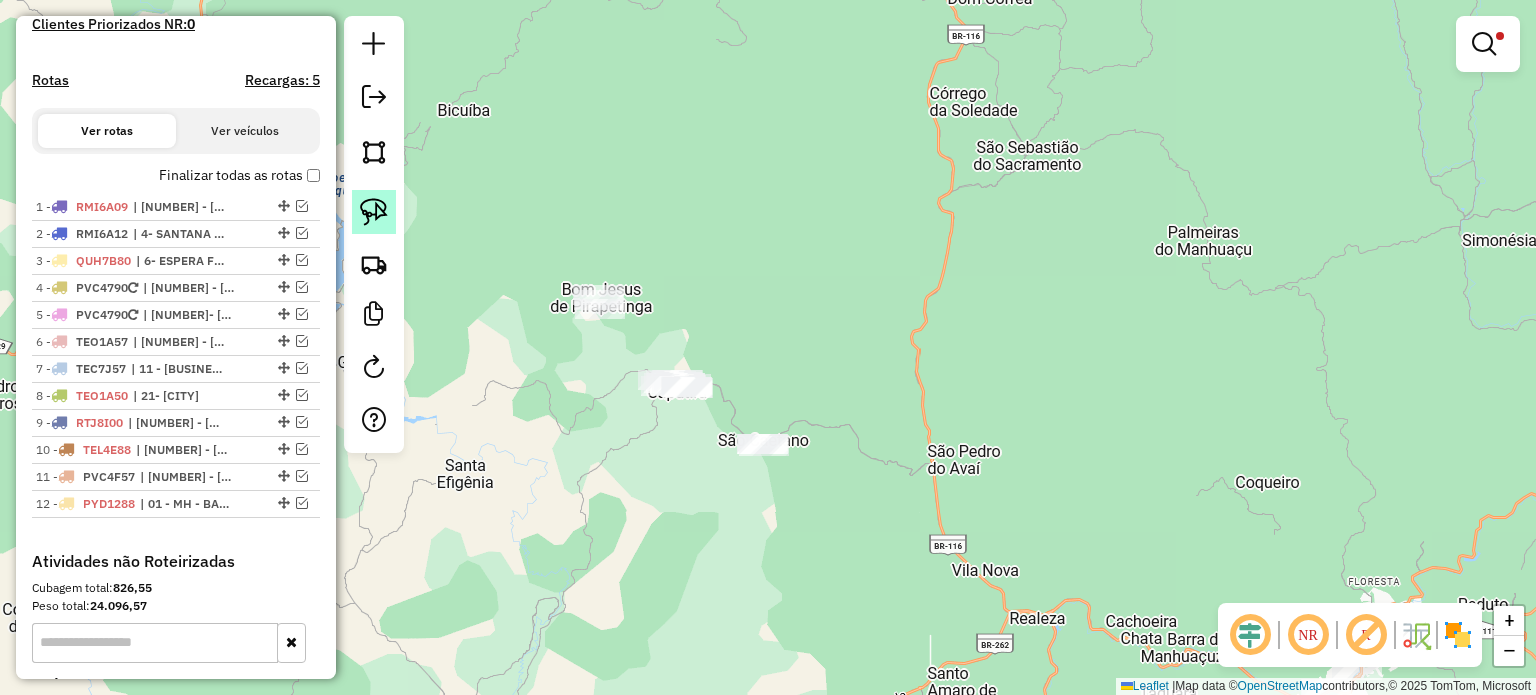 click 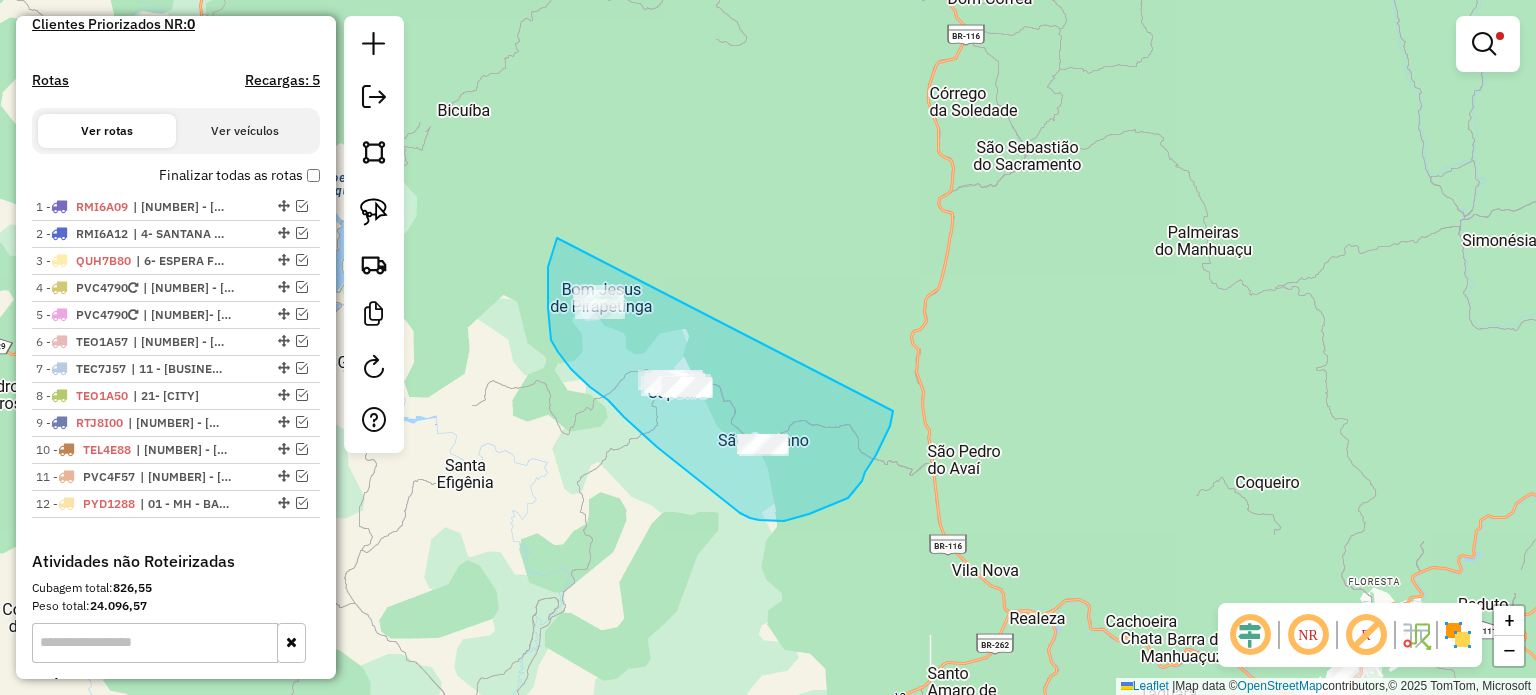 drag, startPoint x: 556, startPoint y: 240, endPoint x: 893, endPoint y: 409, distance: 377.0013 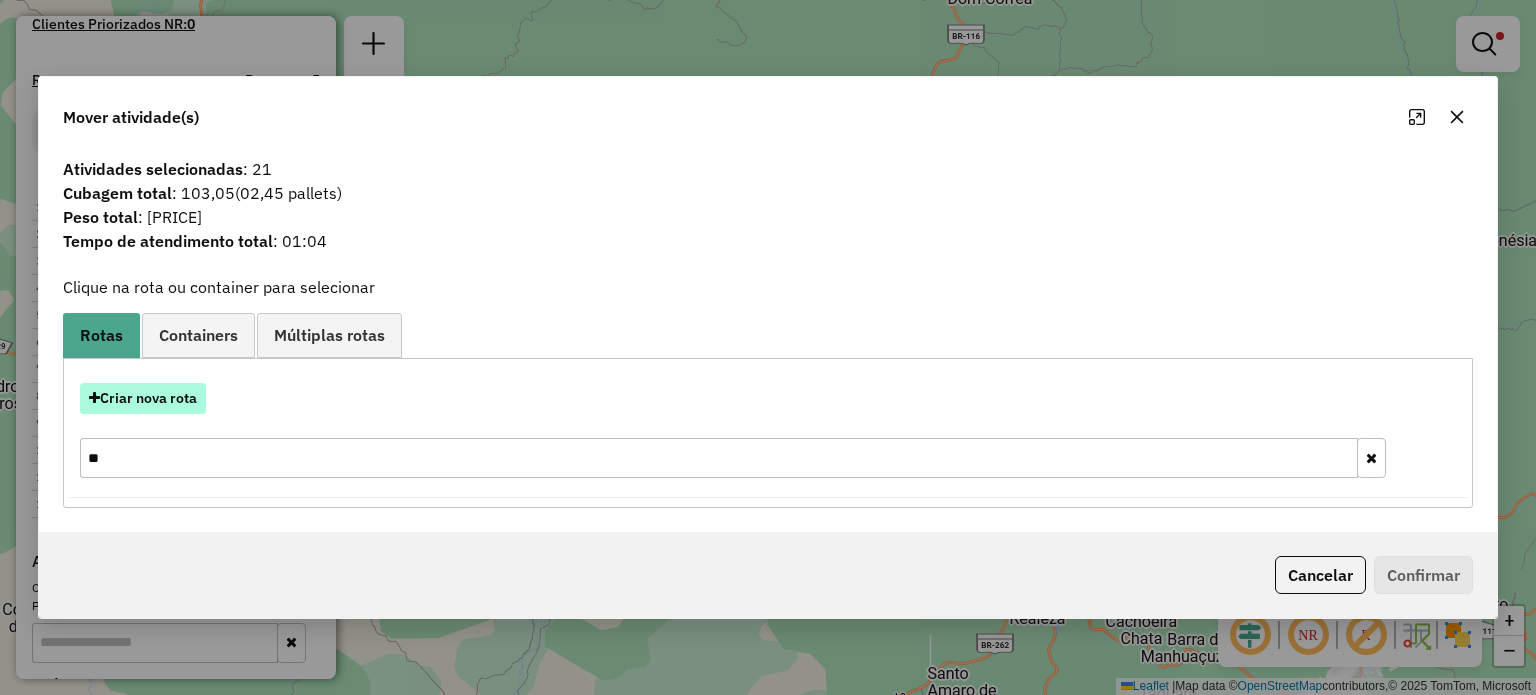 click on "Criar nova rota" at bounding box center [143, 398] 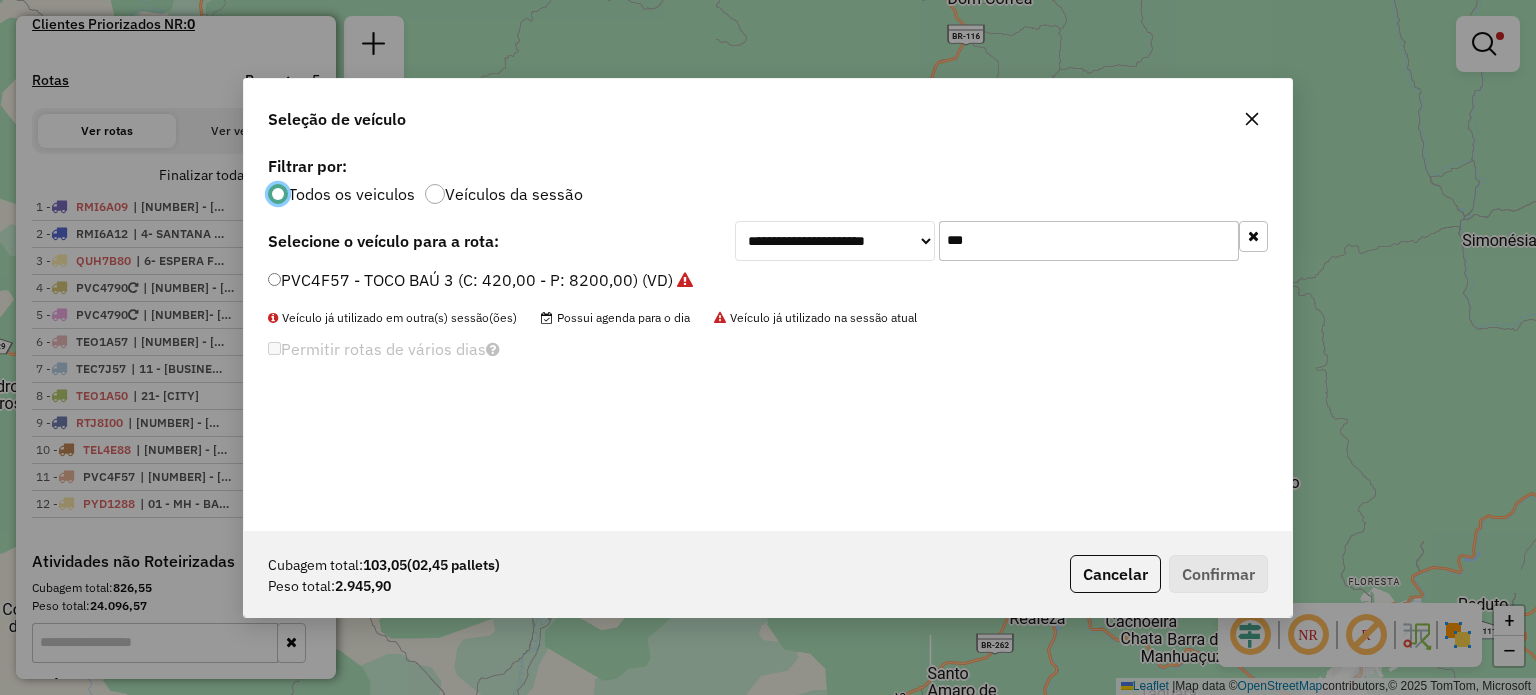 scroll, scrollTop: 10, scrollLeft: 6, axis: both 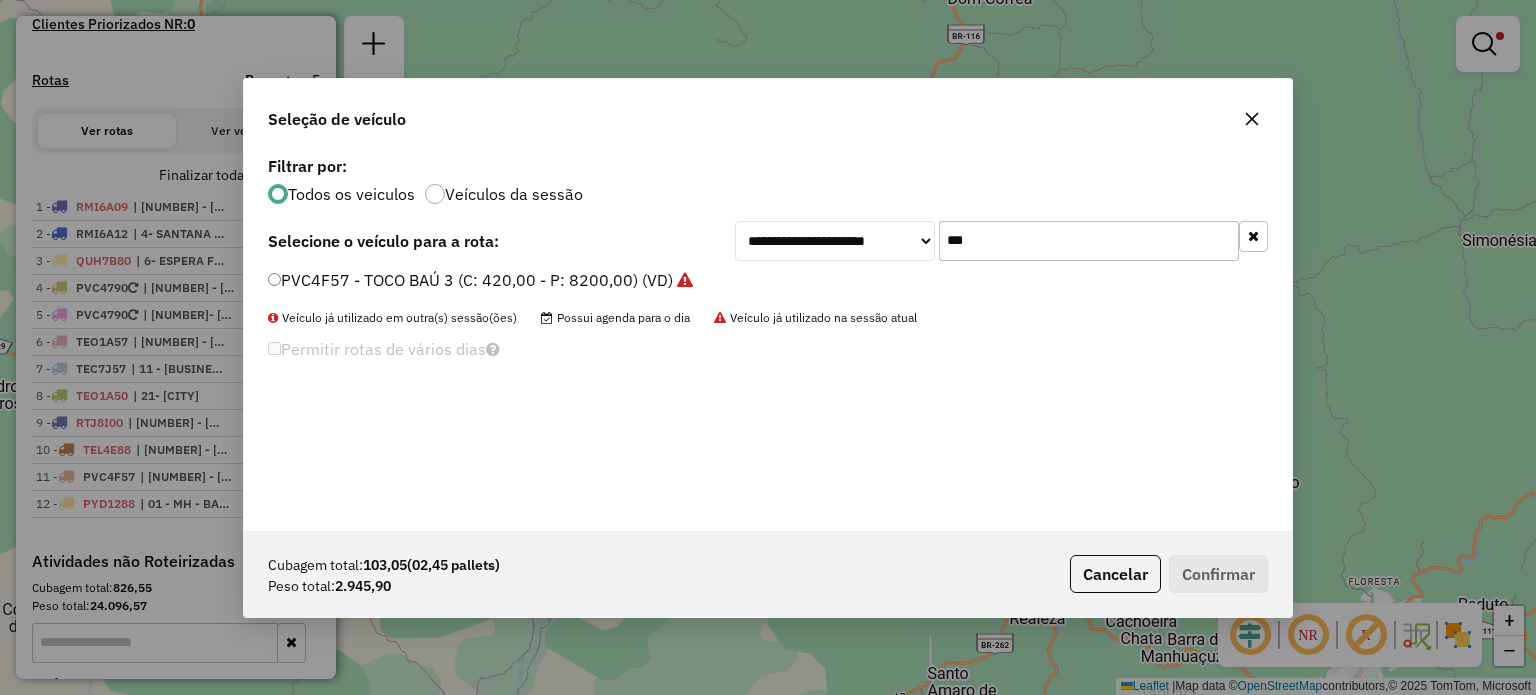drag, startPoint x: 1004, startPoint y: 228, endPoint x: 900, endPoint y: 241, distance: 104.80935 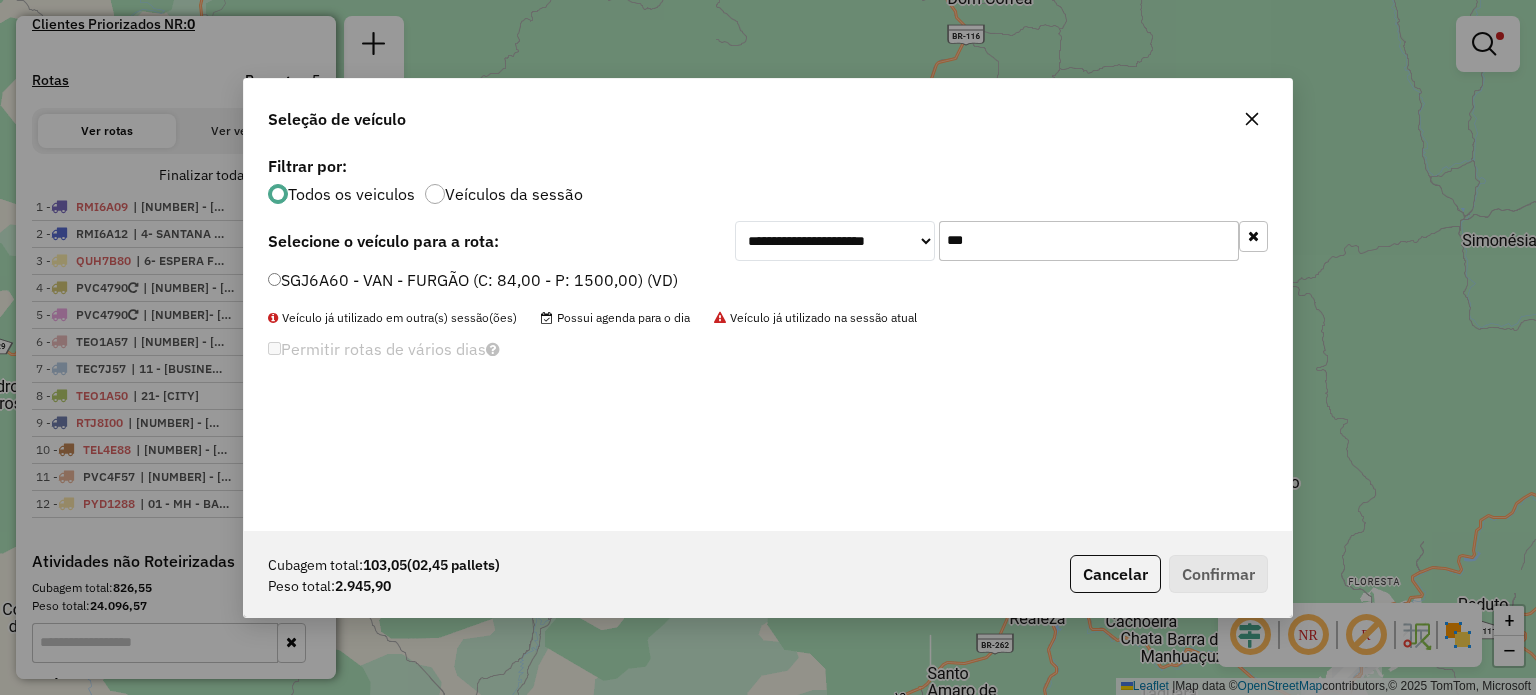 type on "***" 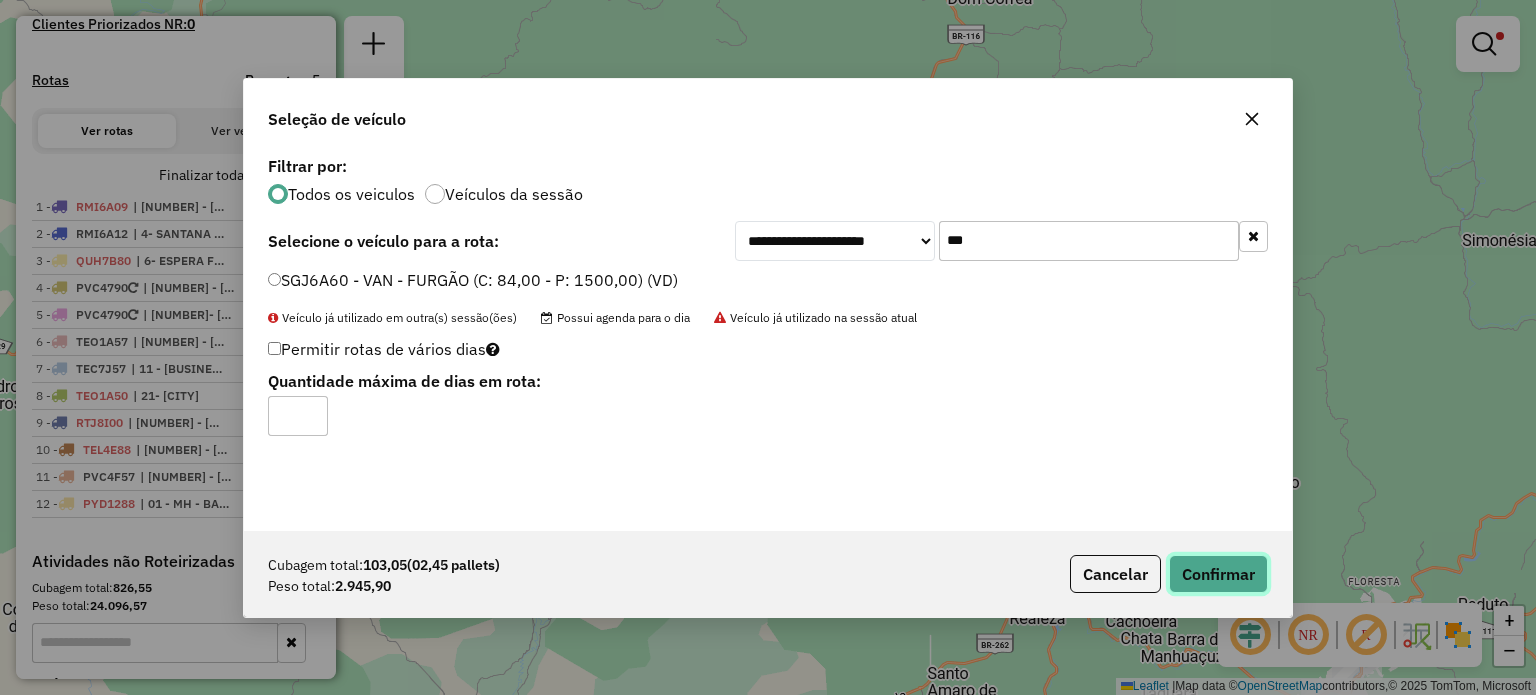 click on "Confirmar" 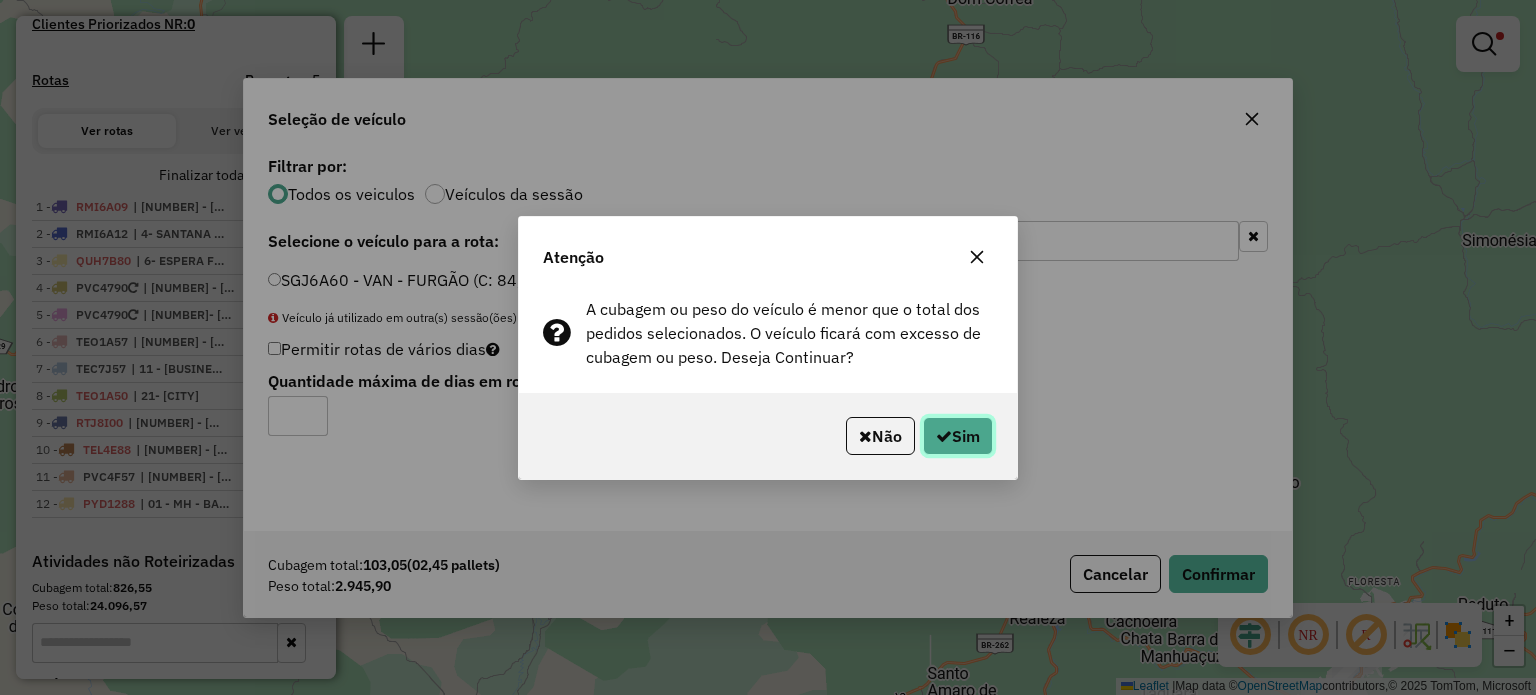 click on "Sim" 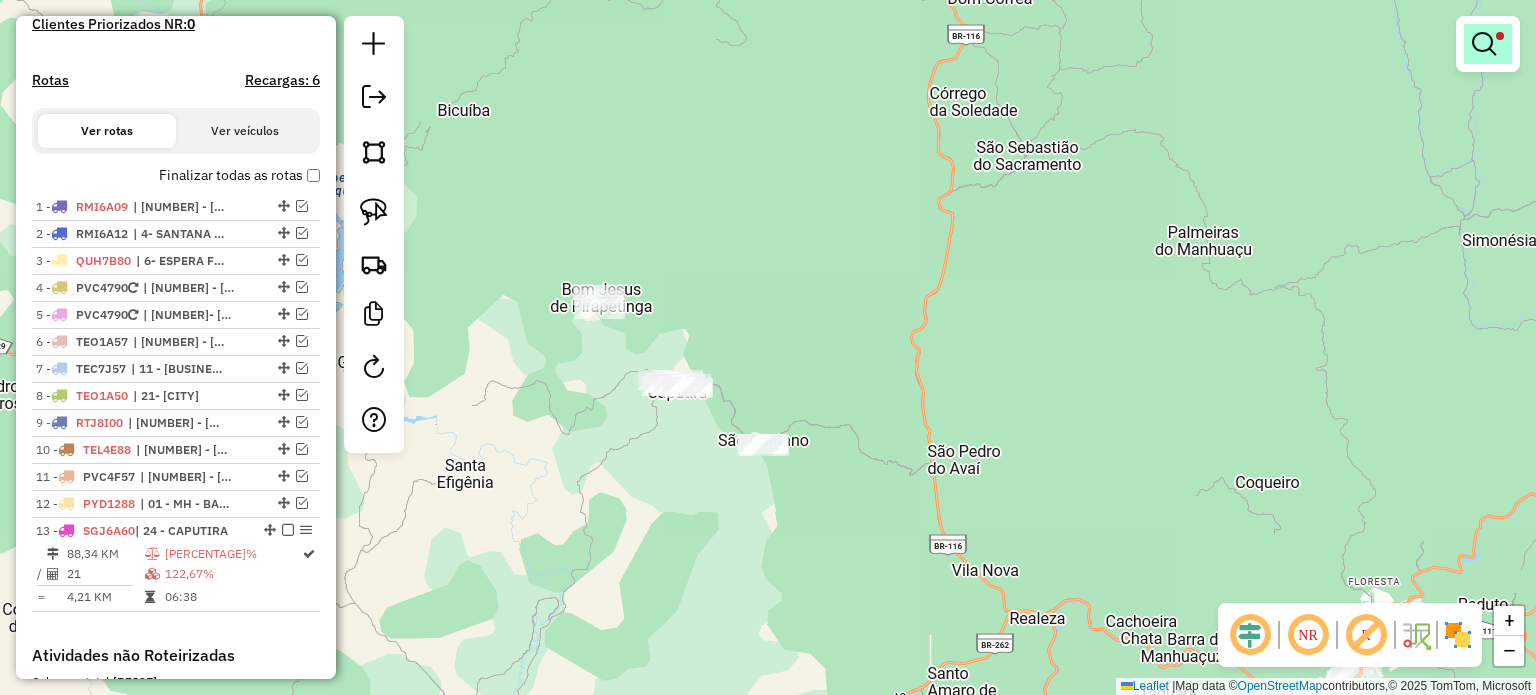 click at bounding box center (1484, 44) 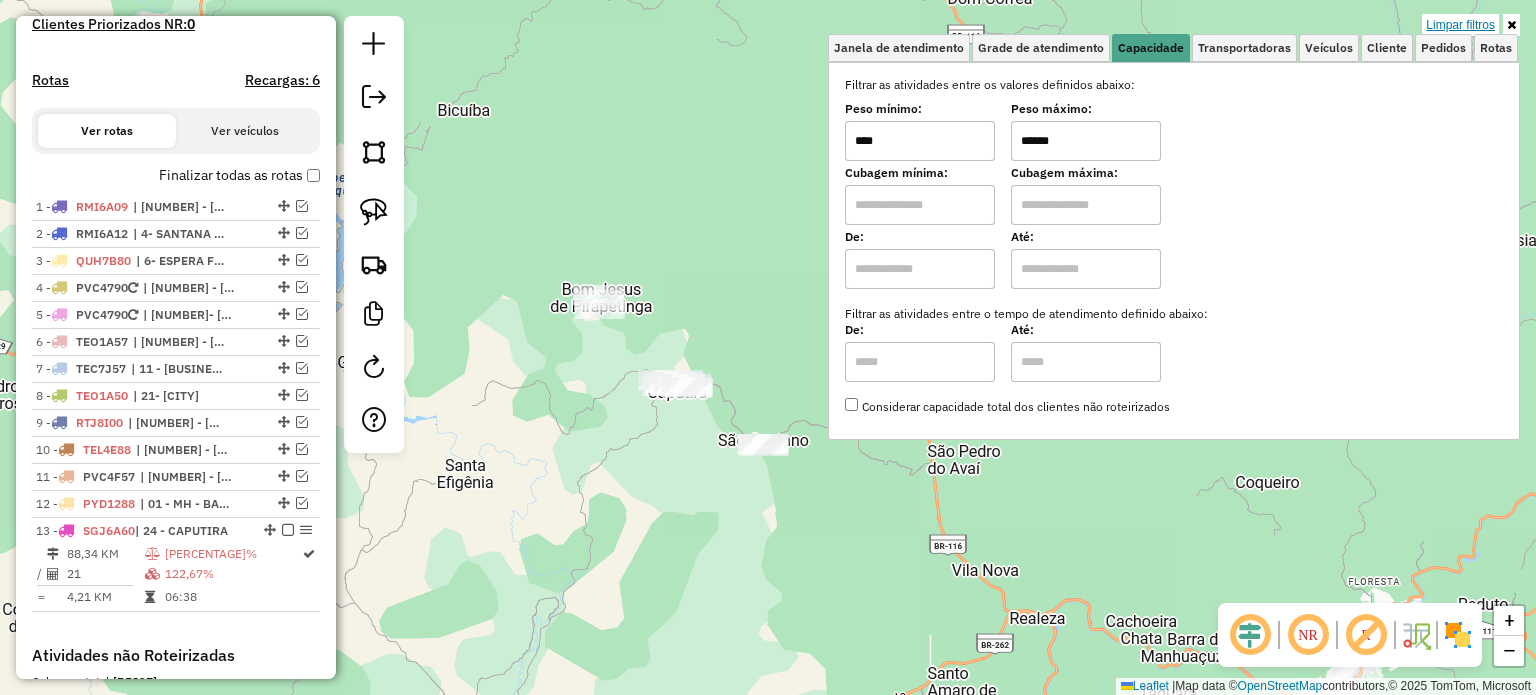 click on "Limpar filtros" at bounding box center (1460, 25) 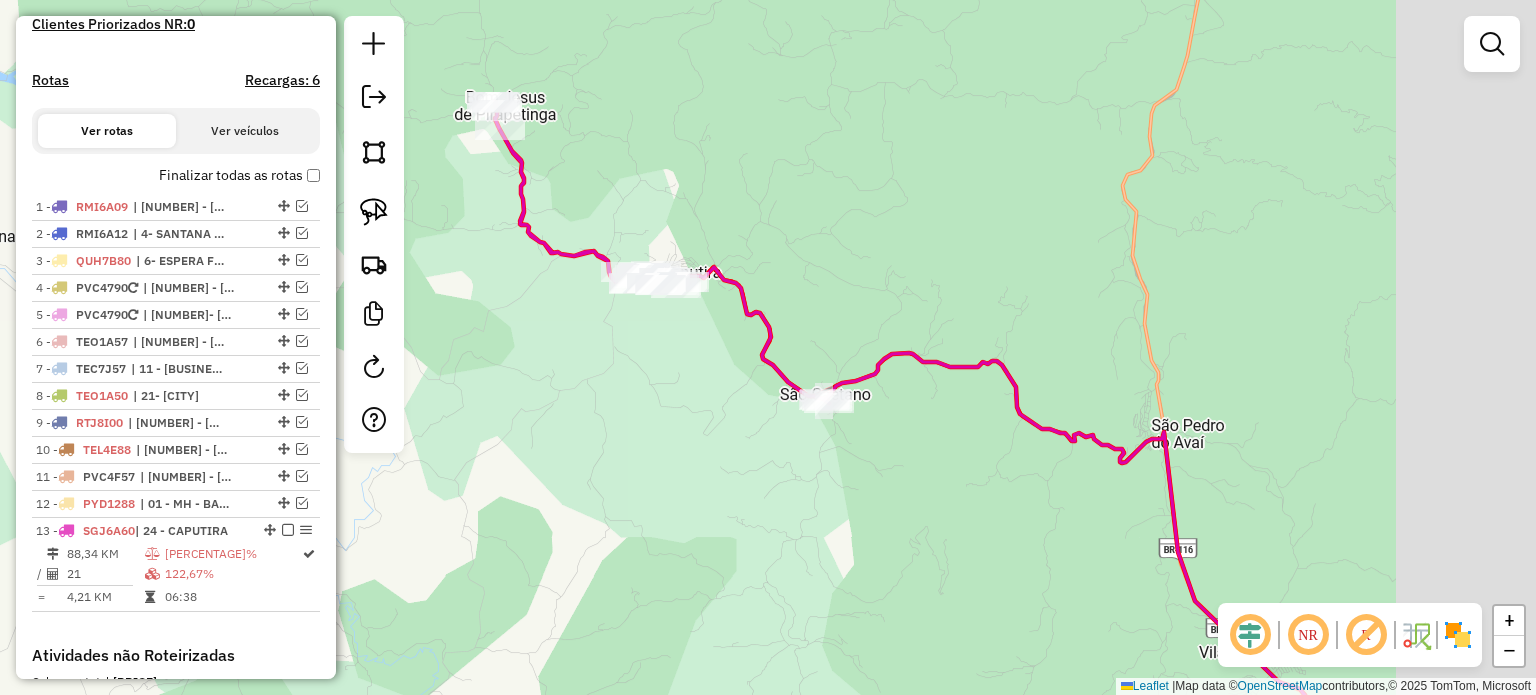 drag, startPoint x: 1182, startPoint y: 423, endPoint x: 942, endPoint y: 344, distance: 252.66777 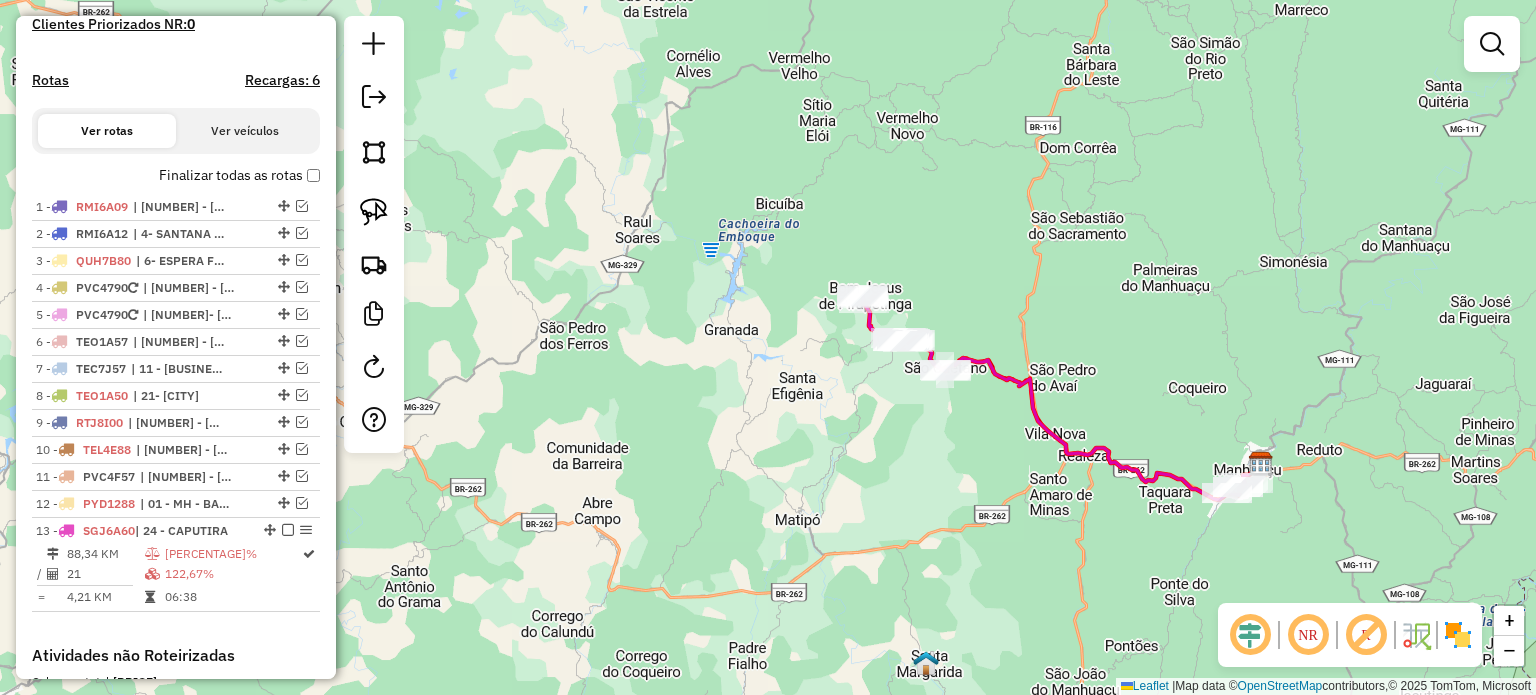 drag, startPoint x: 1136, startPoint y: 411, endPoint x: 924, endPoint y: 357, distance: 218.76929 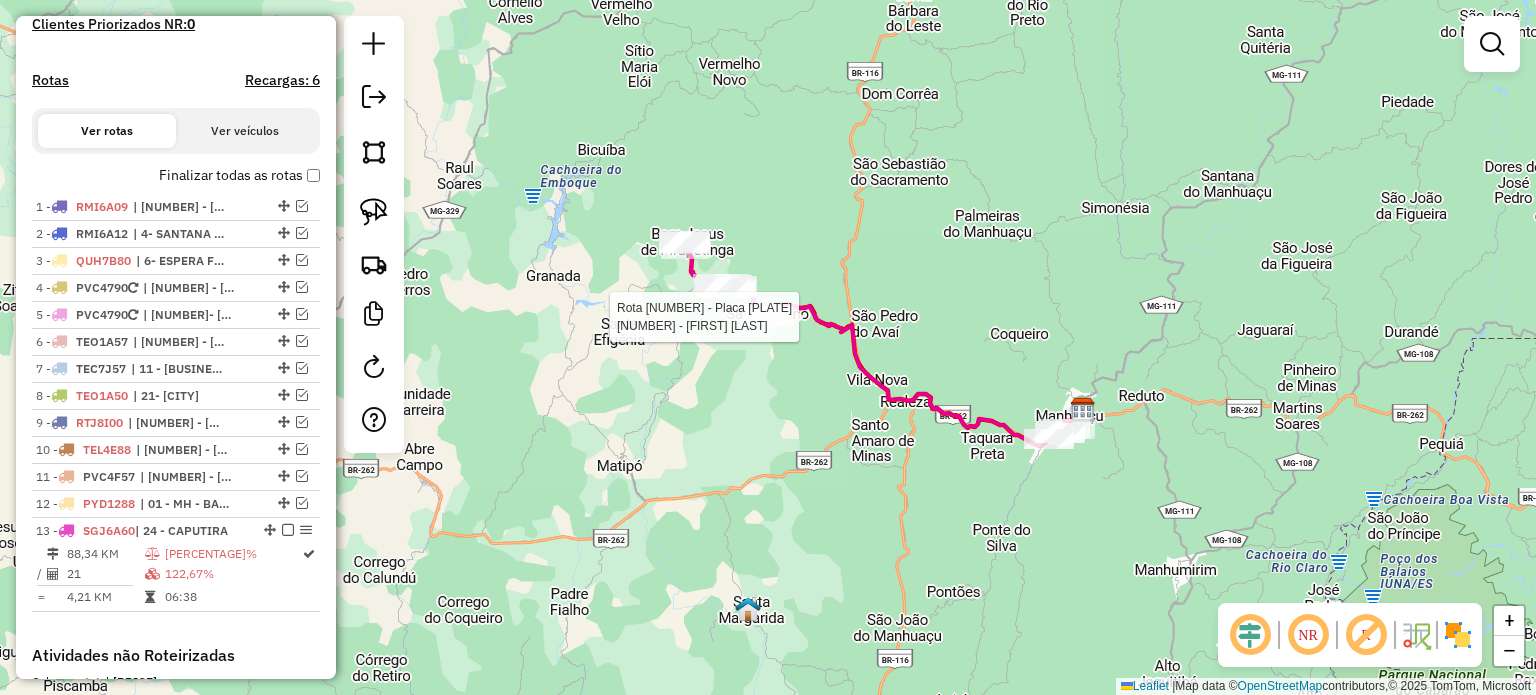 select on "*********" 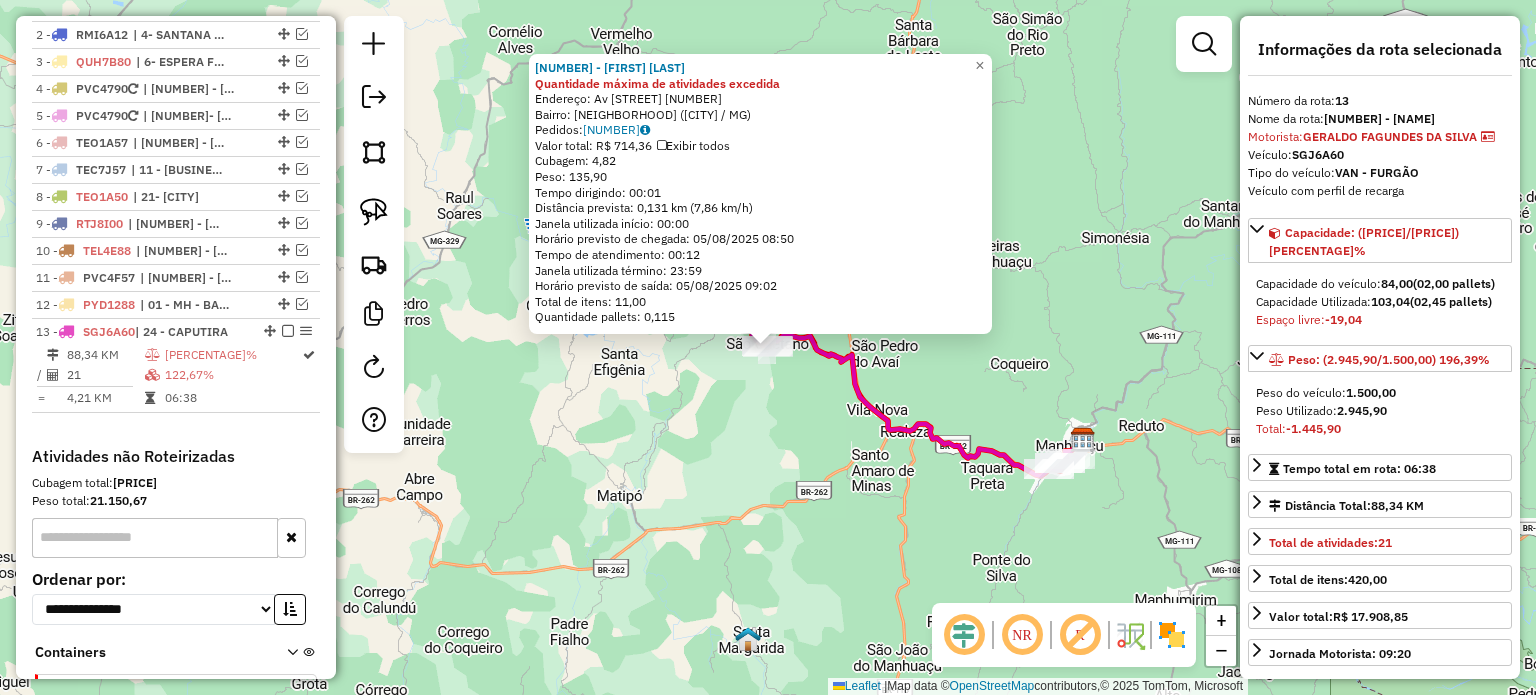 scroll, scrollTop: 894, scrollLeft: 0, axis: vertical 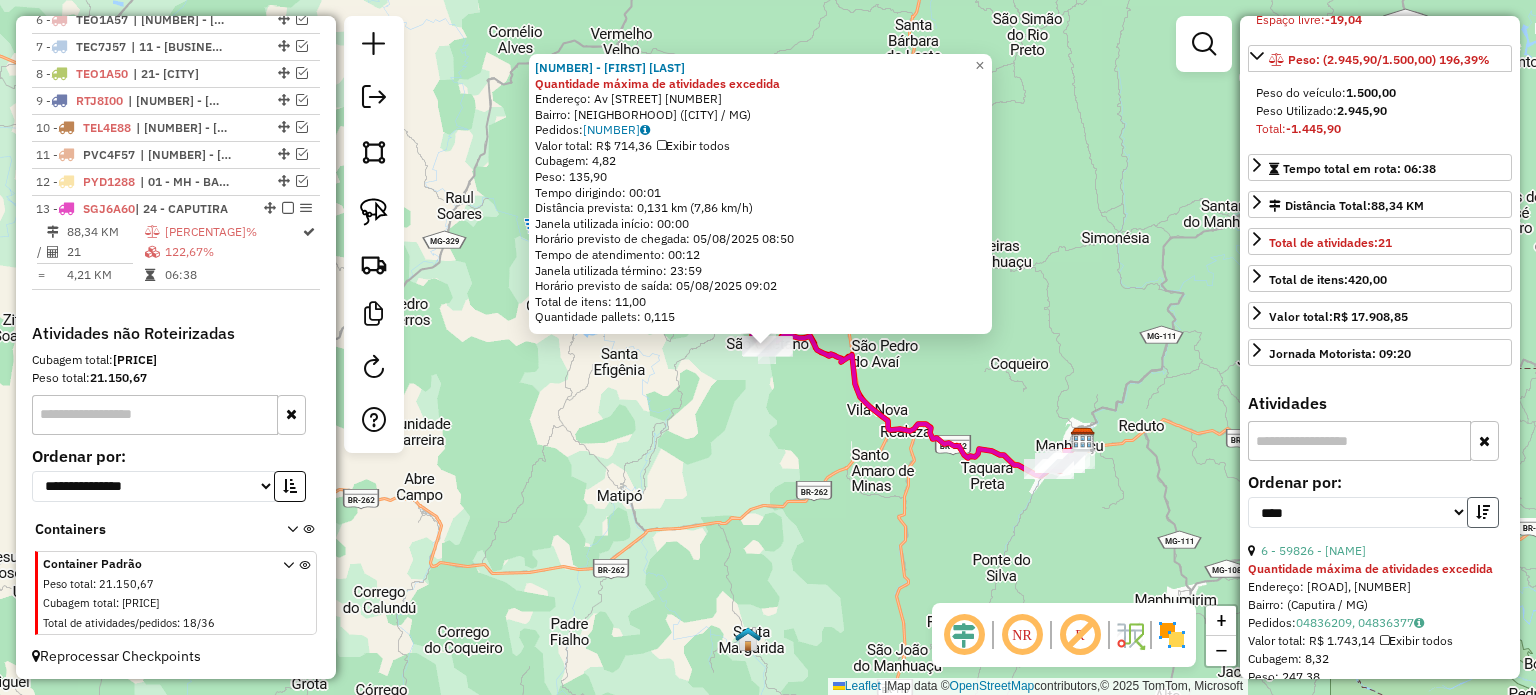 click at bounding box center (1483, 512) 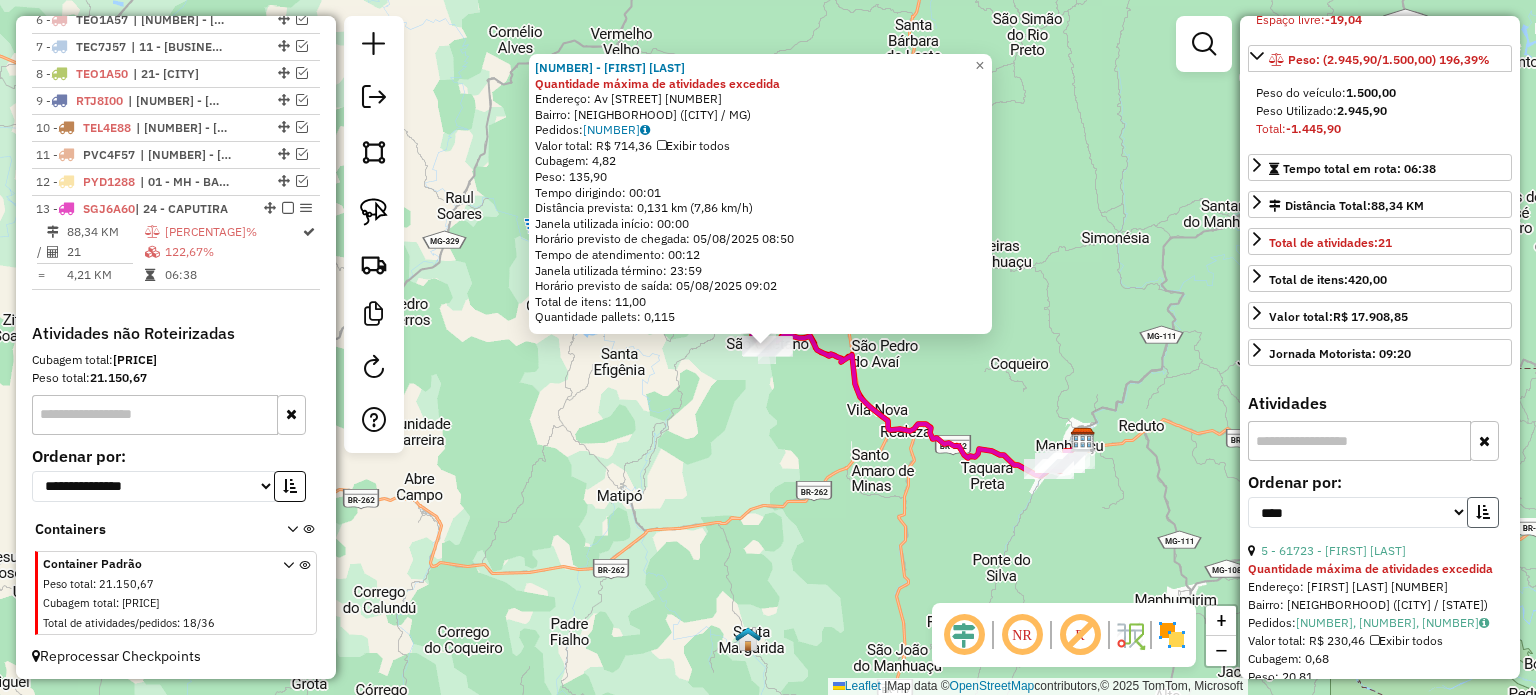 click at bounding box center [1483, 512] 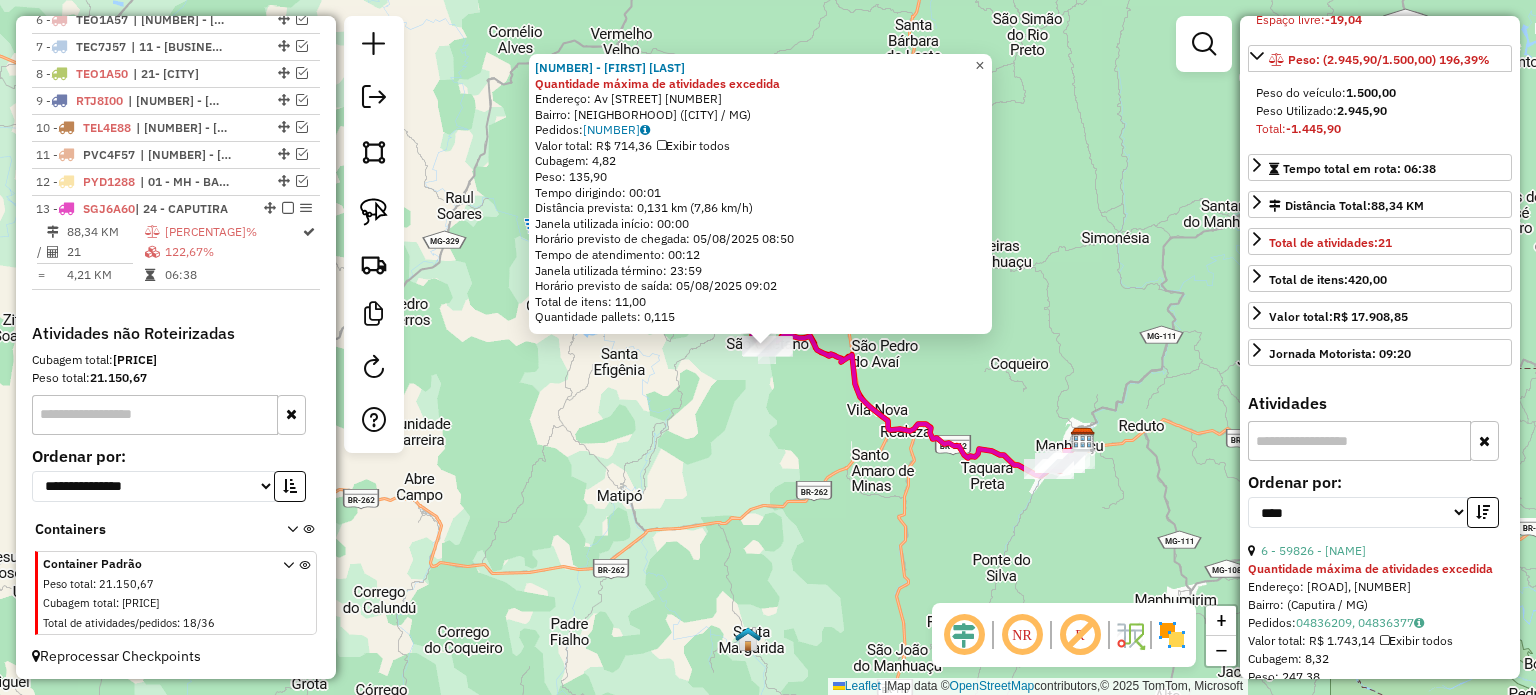 click on "×" 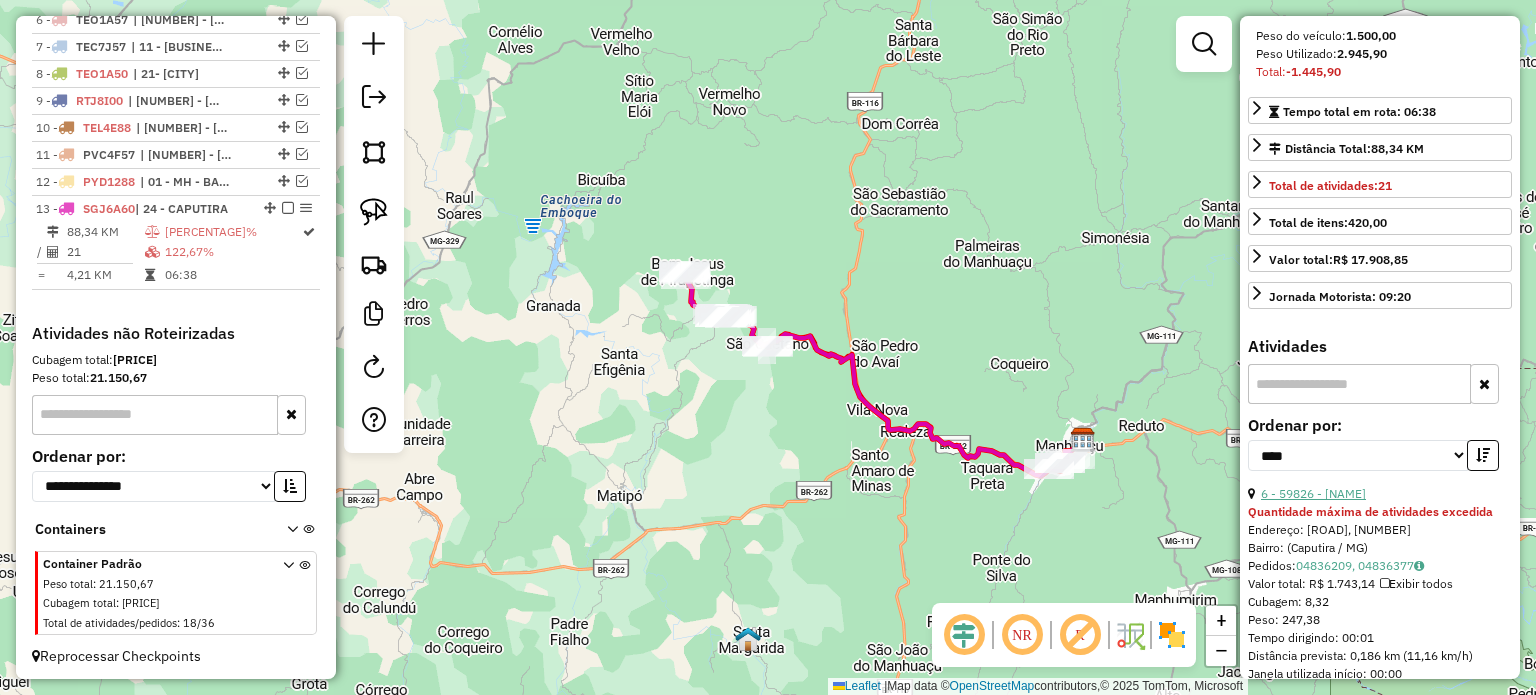 scroll, scrollTop: 500, scrollLeft: 0, axis: vertical 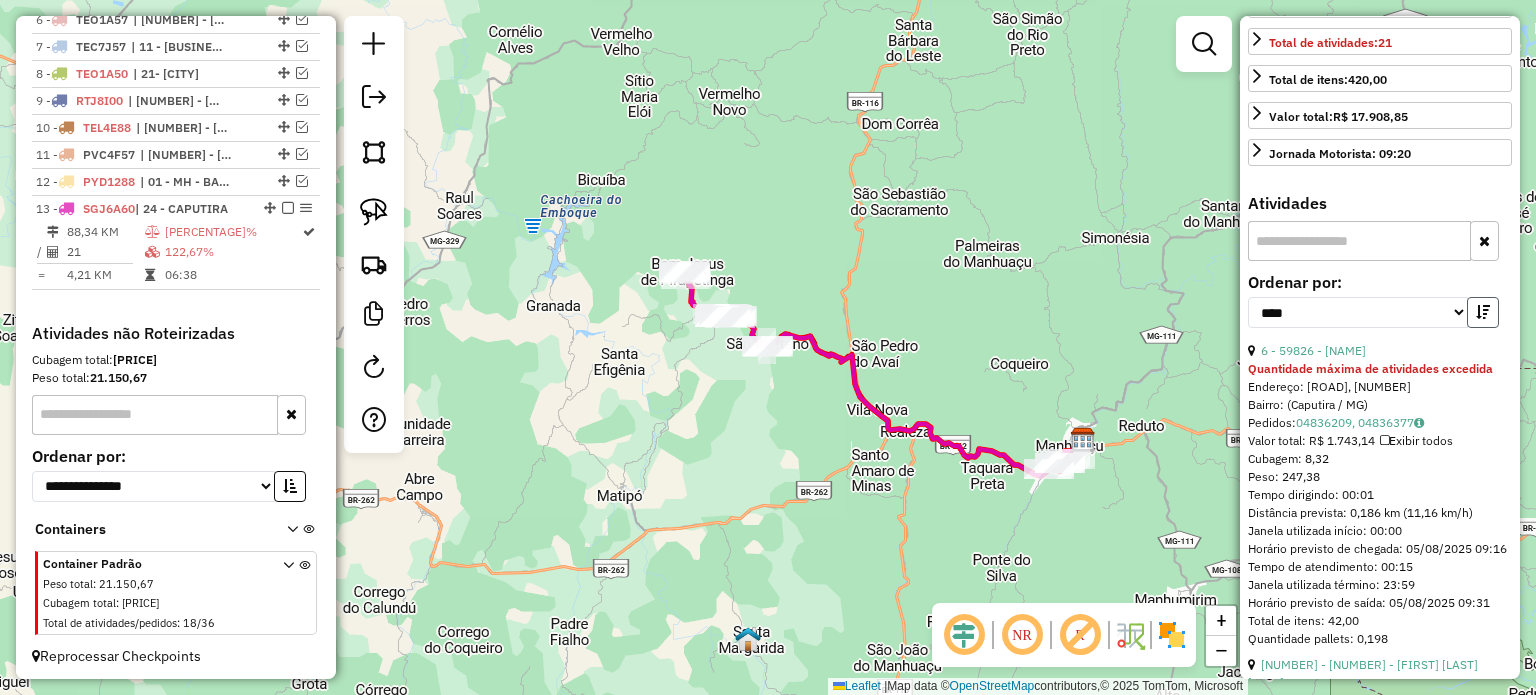 click at bounding box center [1483, 312] 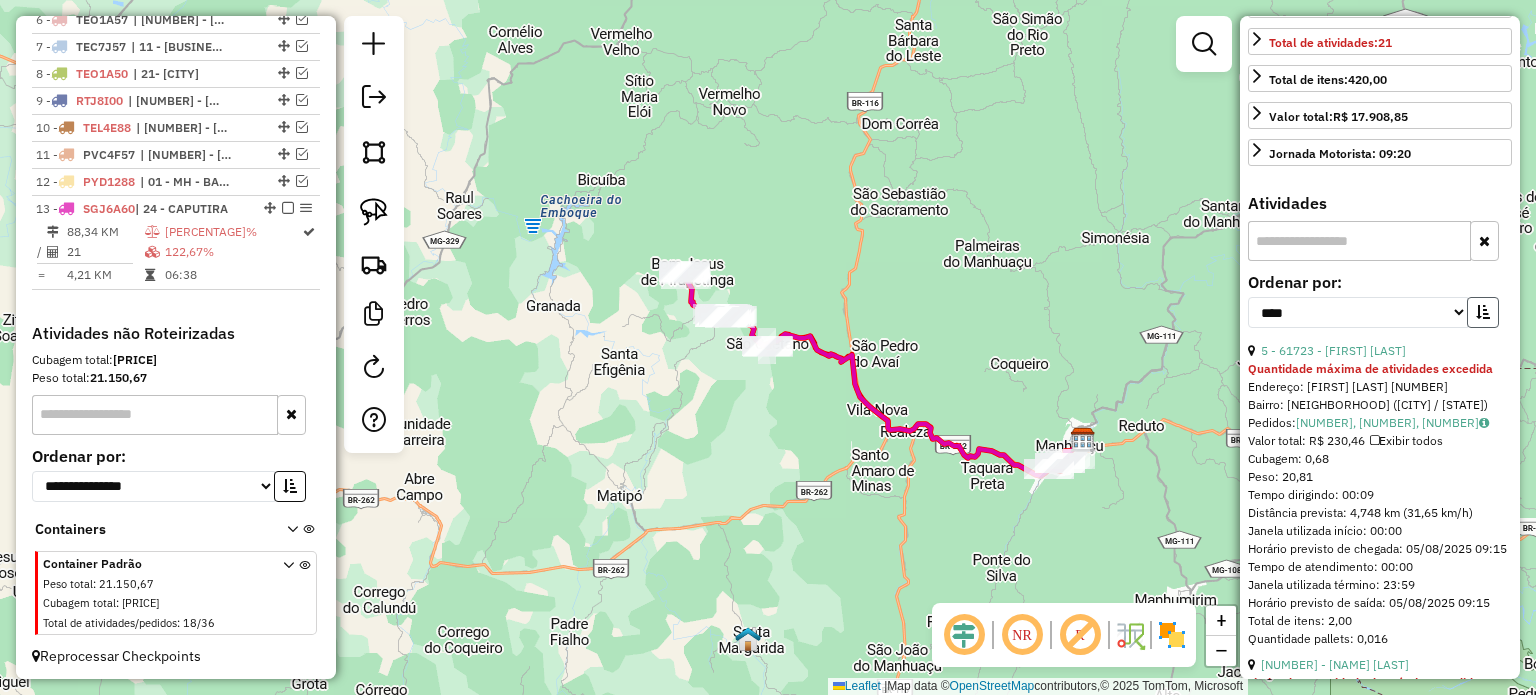 click at bounding box center (1483, 312) 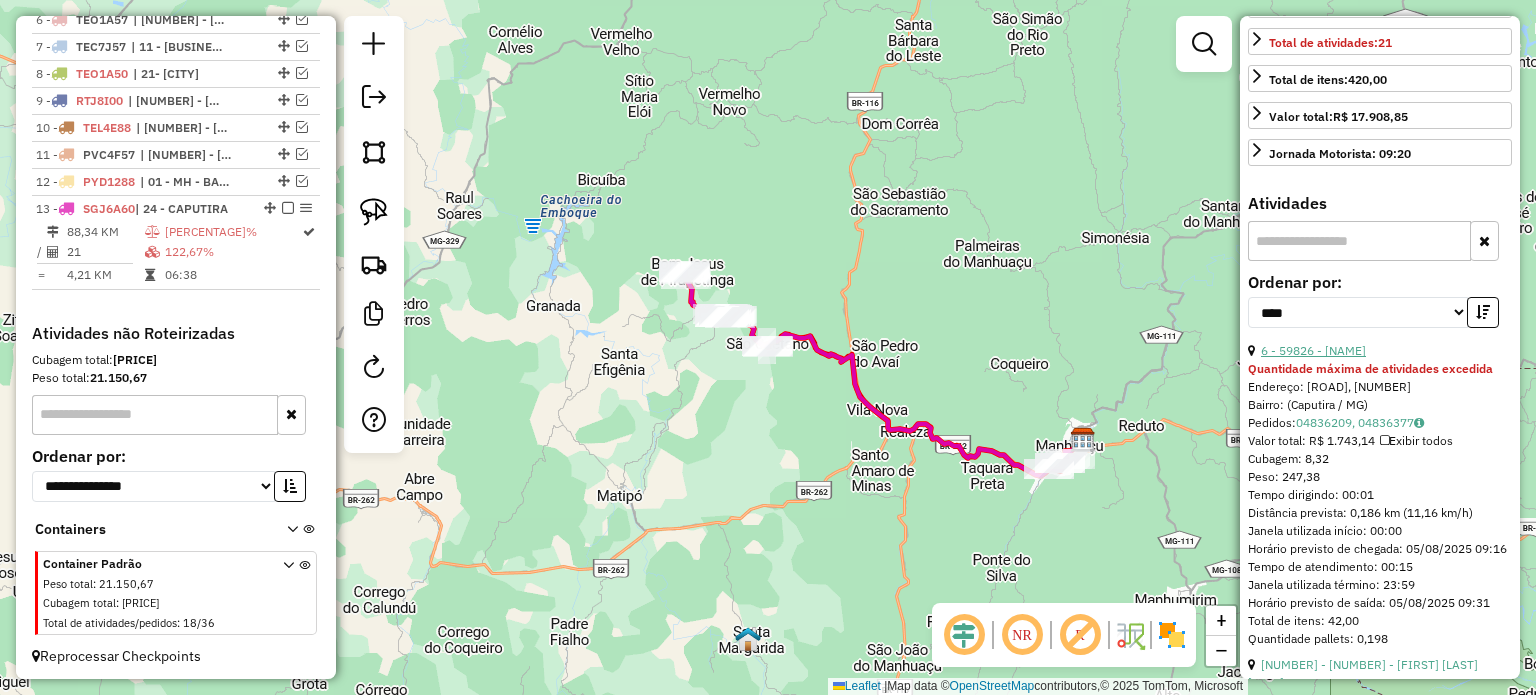 click on "6 - 59826 - MERCEARIA DO MATEUS" at bounding box center (1313, 350) 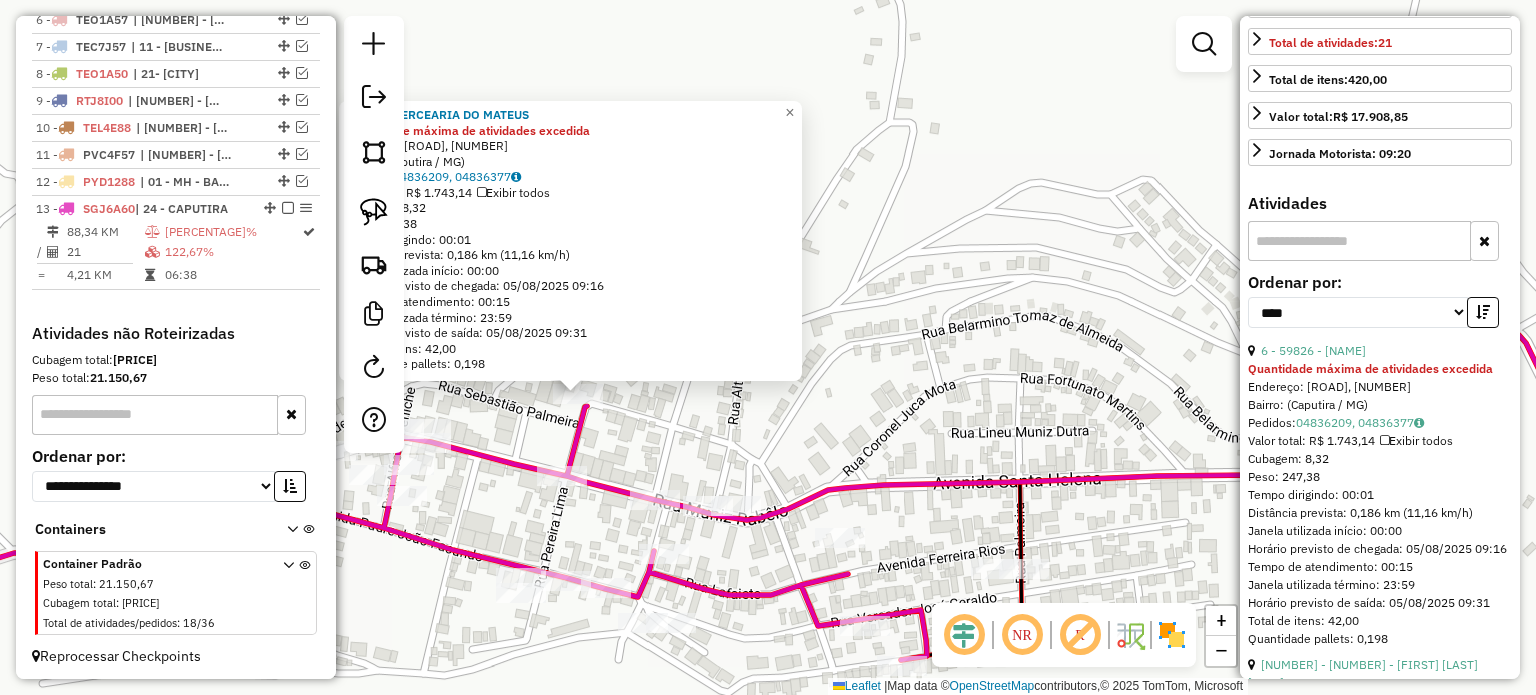 drag, startPoint x: 835, startPoint y: 343, endPoint x: 991, endPoint y: 331, distance: 156.46086 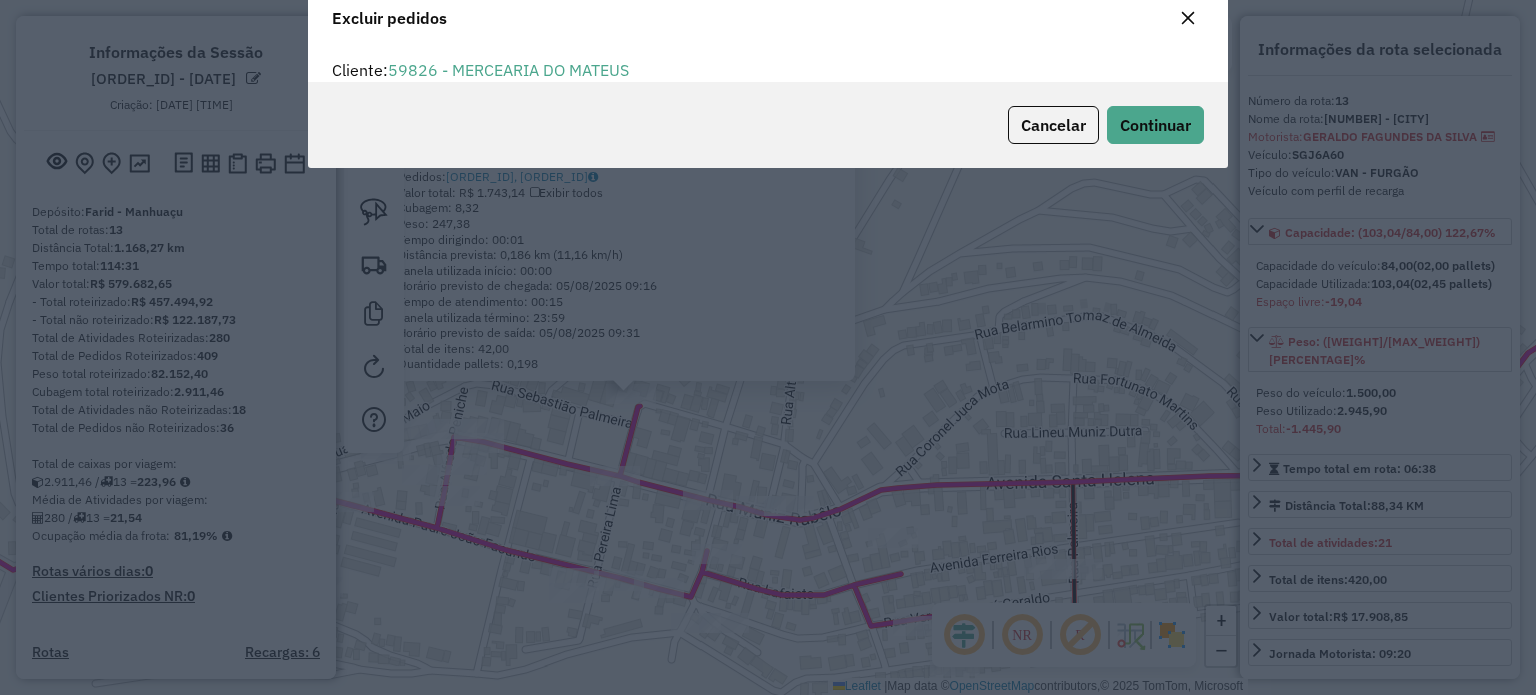 select on "*********" 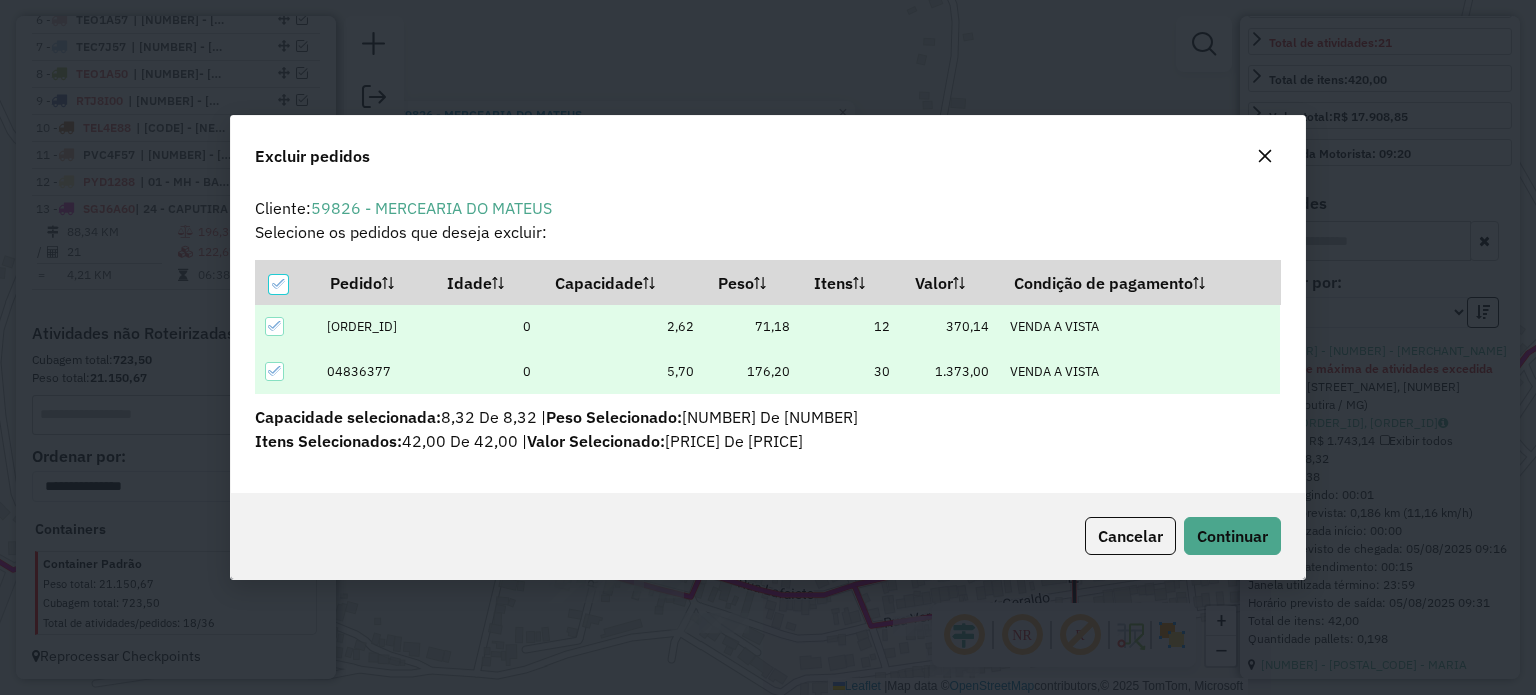 scroll, scrollTop: 0, scrollLeft: 0, axis: both 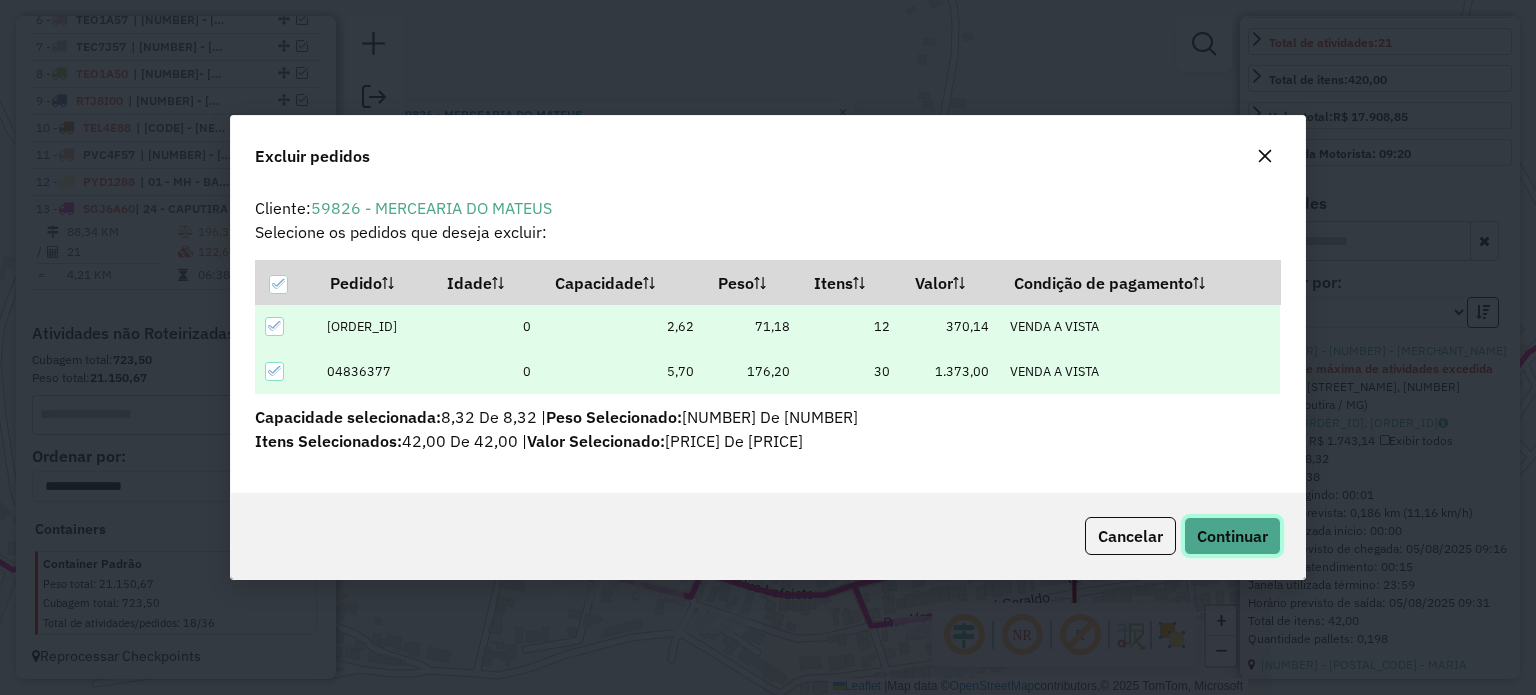 click on "Continuar" 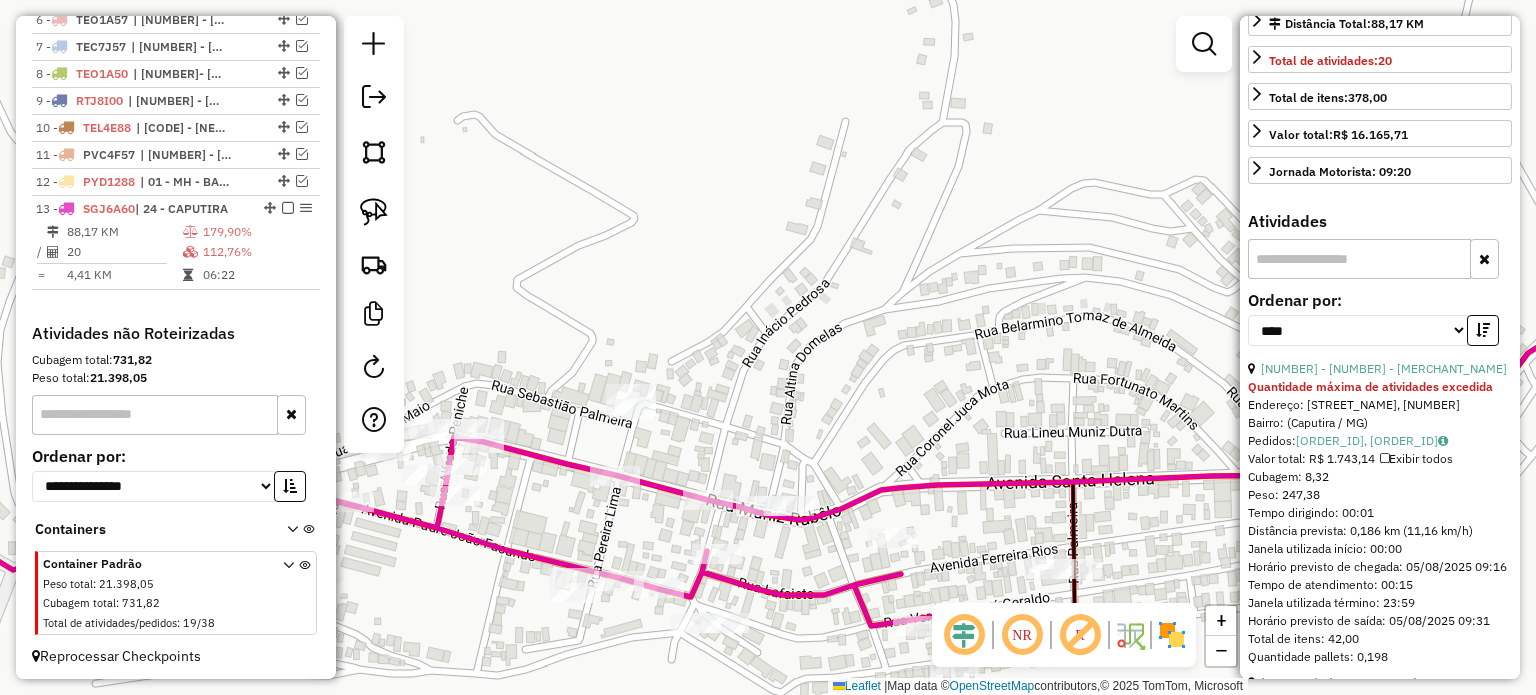 scroll, scrollTop: 482, scrollLeft: 0, axis: vertical 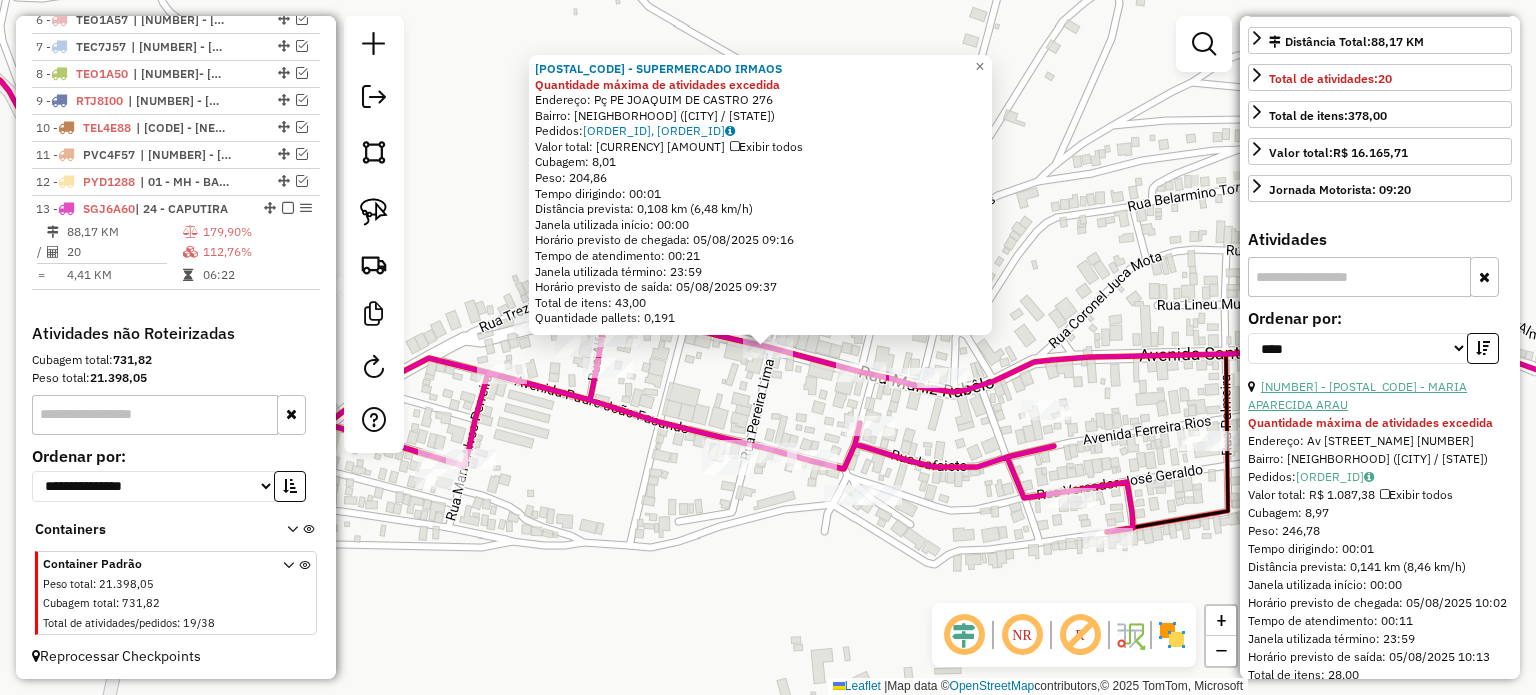 click on "9 - 57854 - MARIA APARECIDA ARAU" at bounding box center (1357, 395) 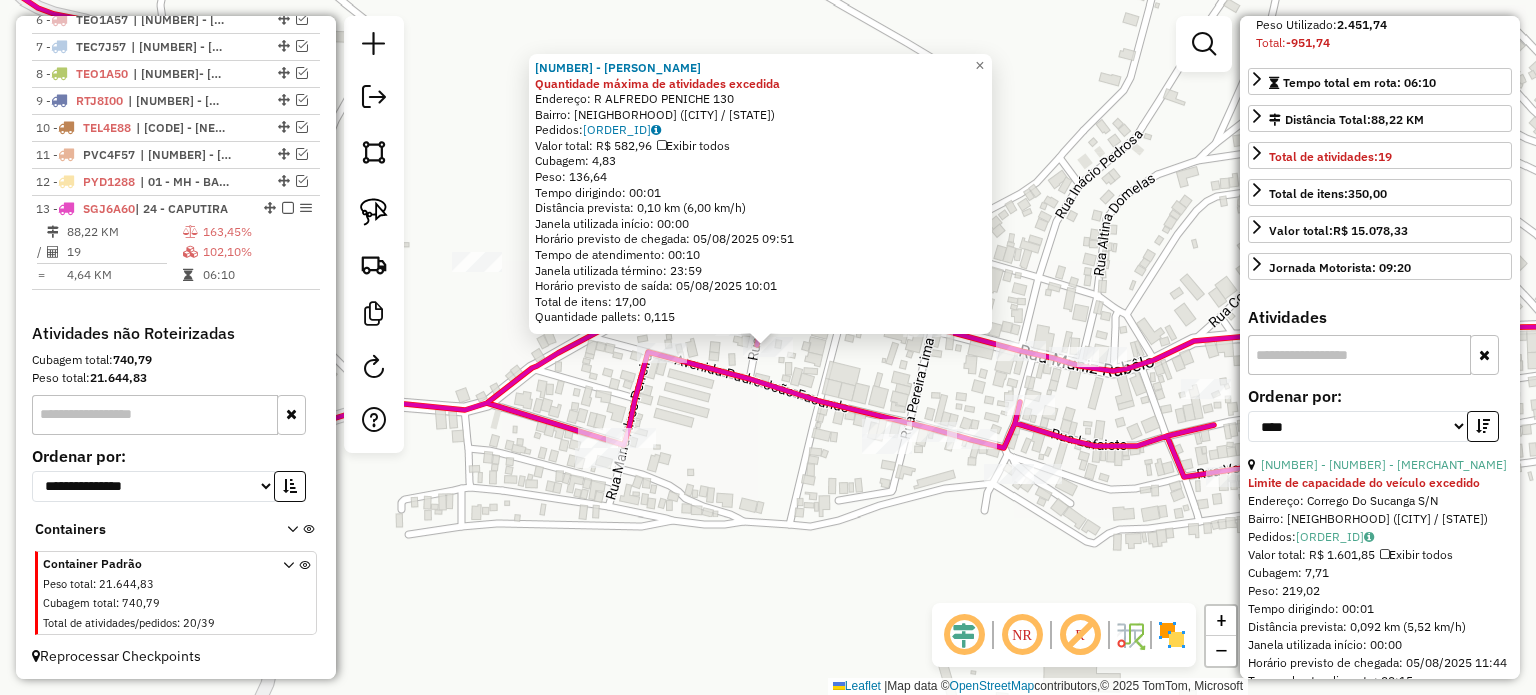 scroll, scrollTop: 482, scrollLeft: 0, axis: vertical 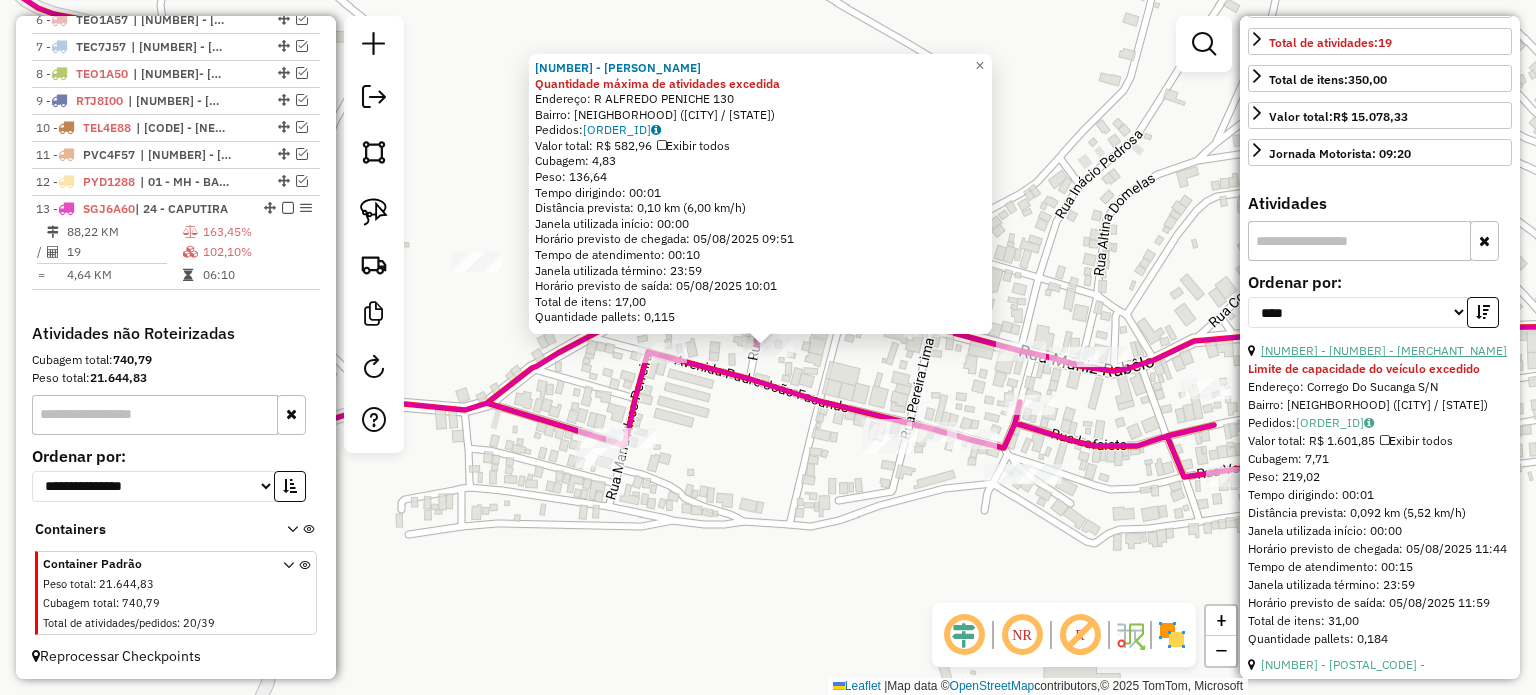 click on "16 - 59772 - ACOUGUE DO MAGNO" at bounding box center [1384, 350] 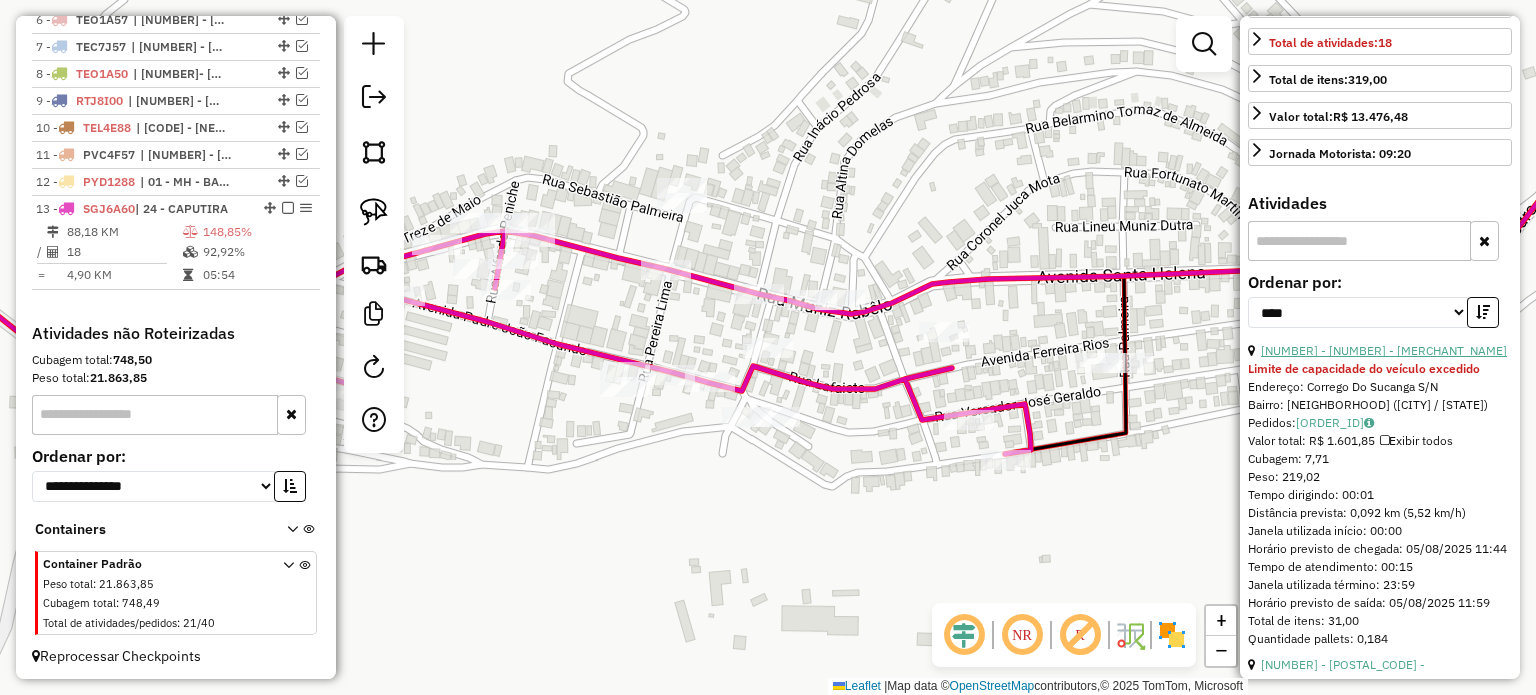 click on "16 - 59772 - ACOUGUE DO MAGNO" at bounding box center [1384, 350] 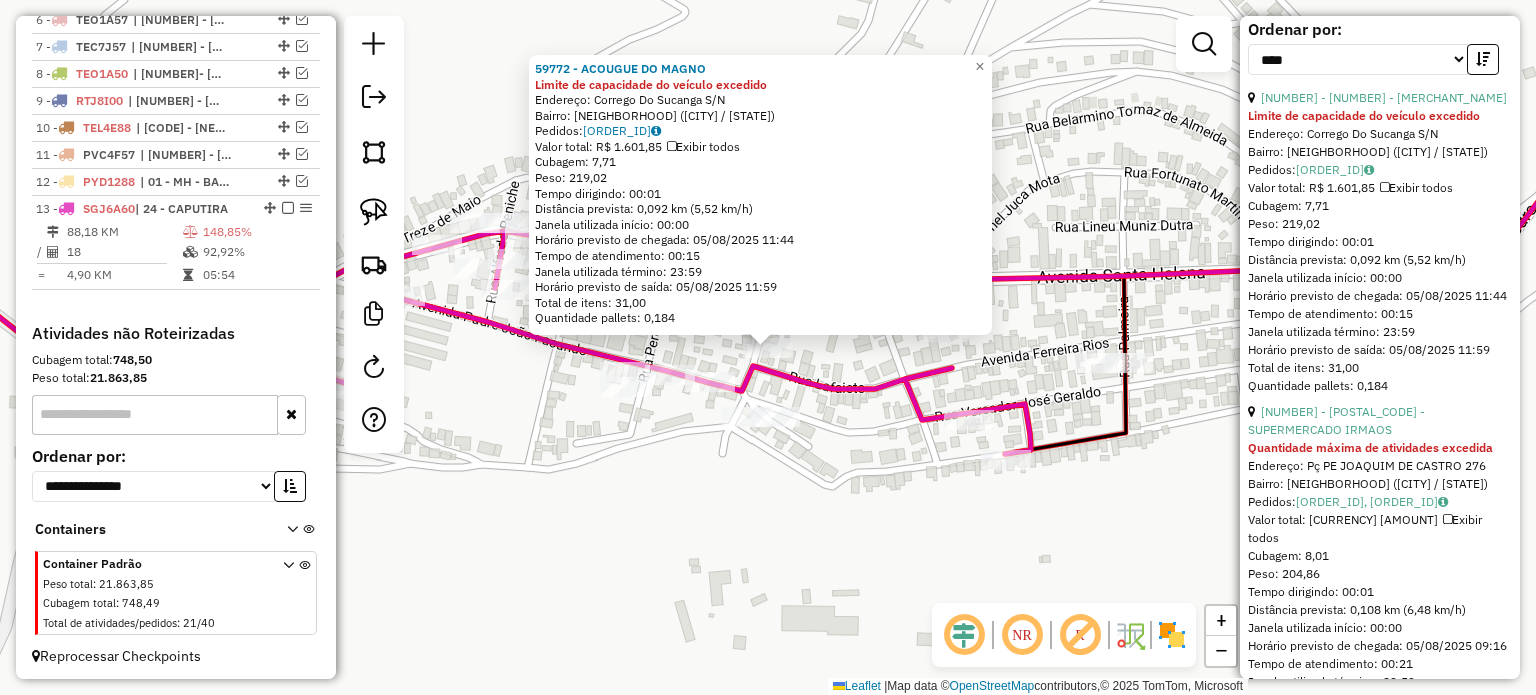 scroll, scrollTop: 782, scrollLeft: 0, axis: vertical 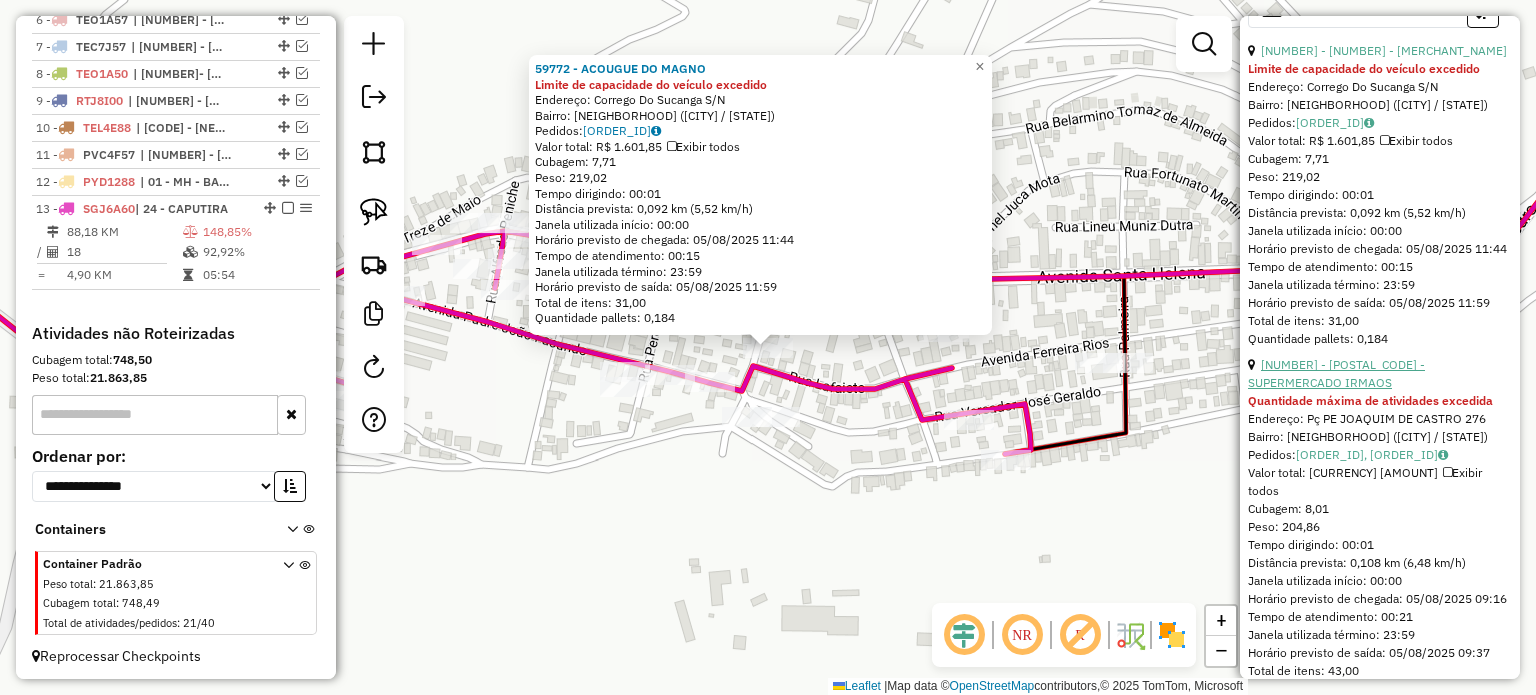click on "6 - 52071 - SUPERMERCADO IRMAOS" at bounding box center (1336, 373) 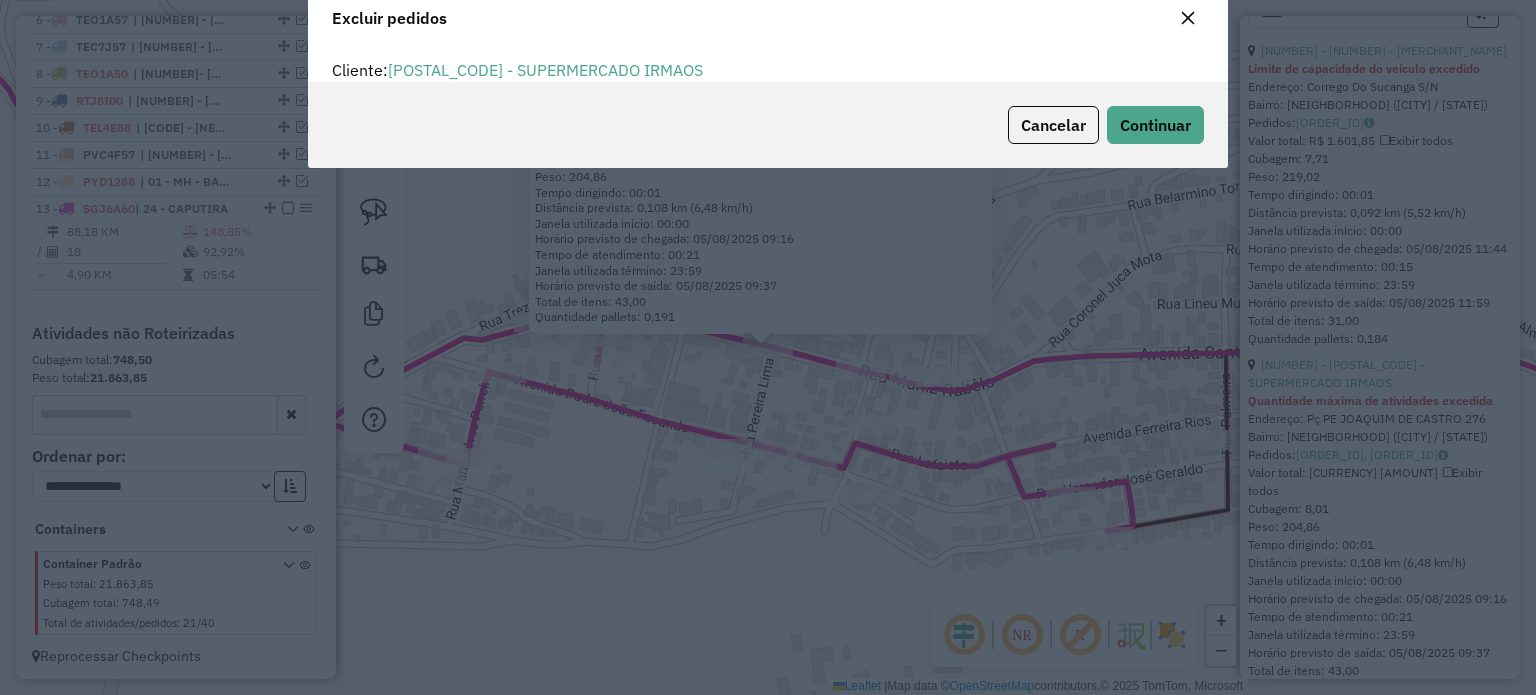 scroll, scrollTop: 10, scrollLeft: 6, axis: both 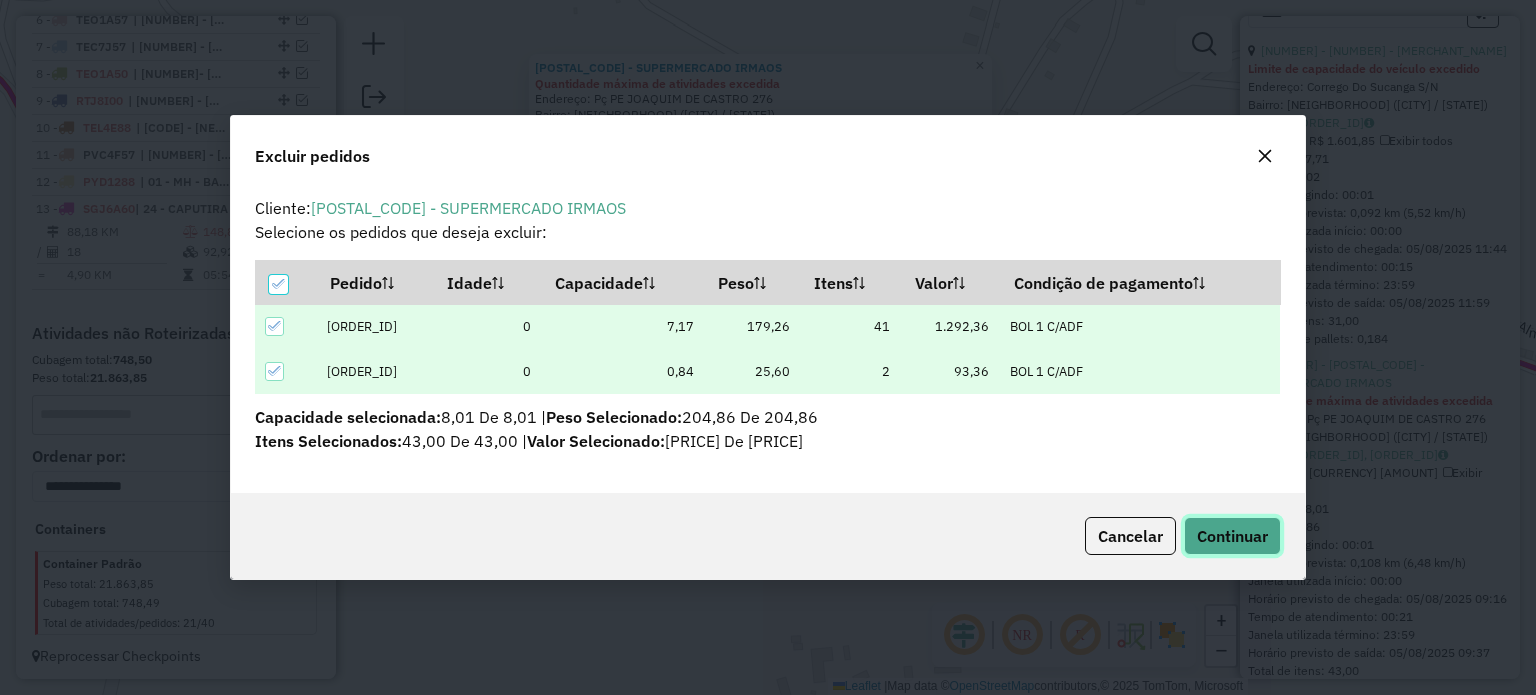 click on "Continuar" 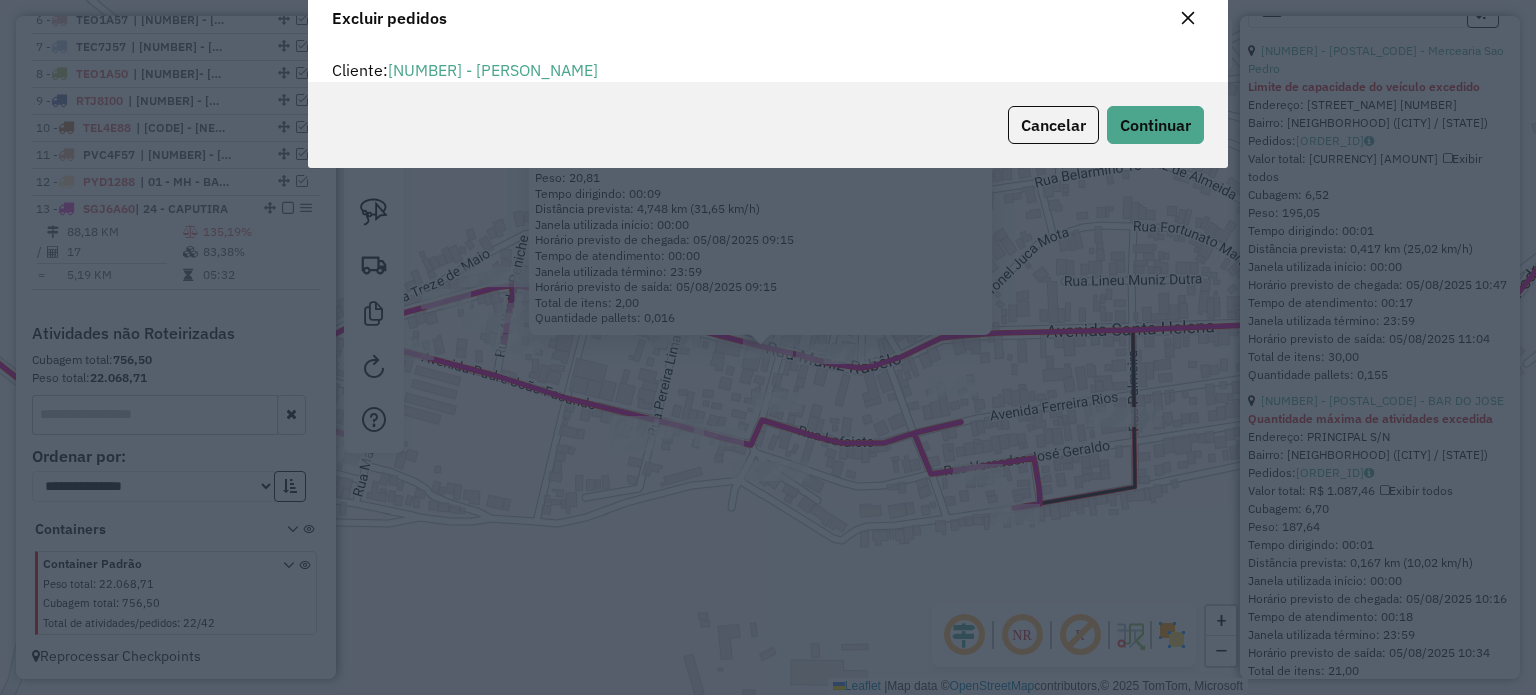 scroll, scrollTop: 69, scrollLeft: 0, axis: vertical 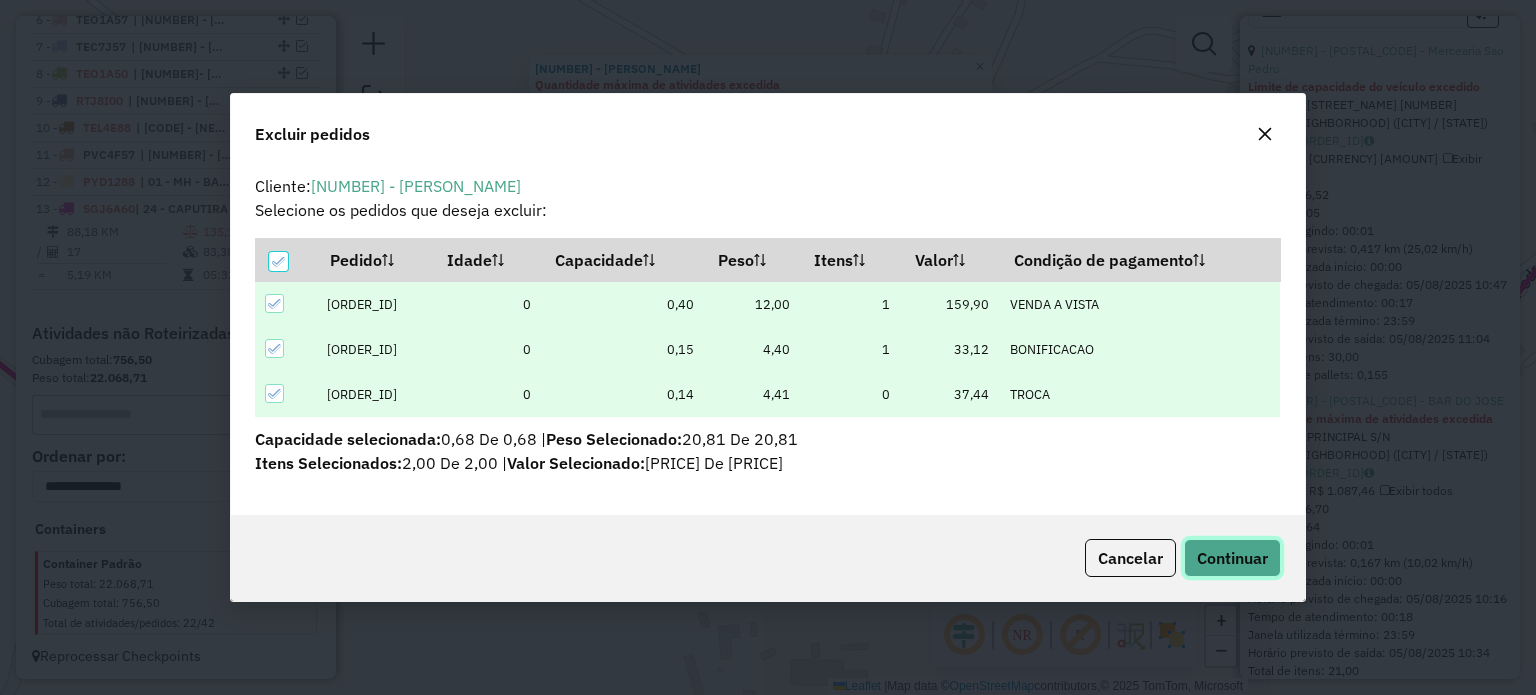 click on "Continuar" 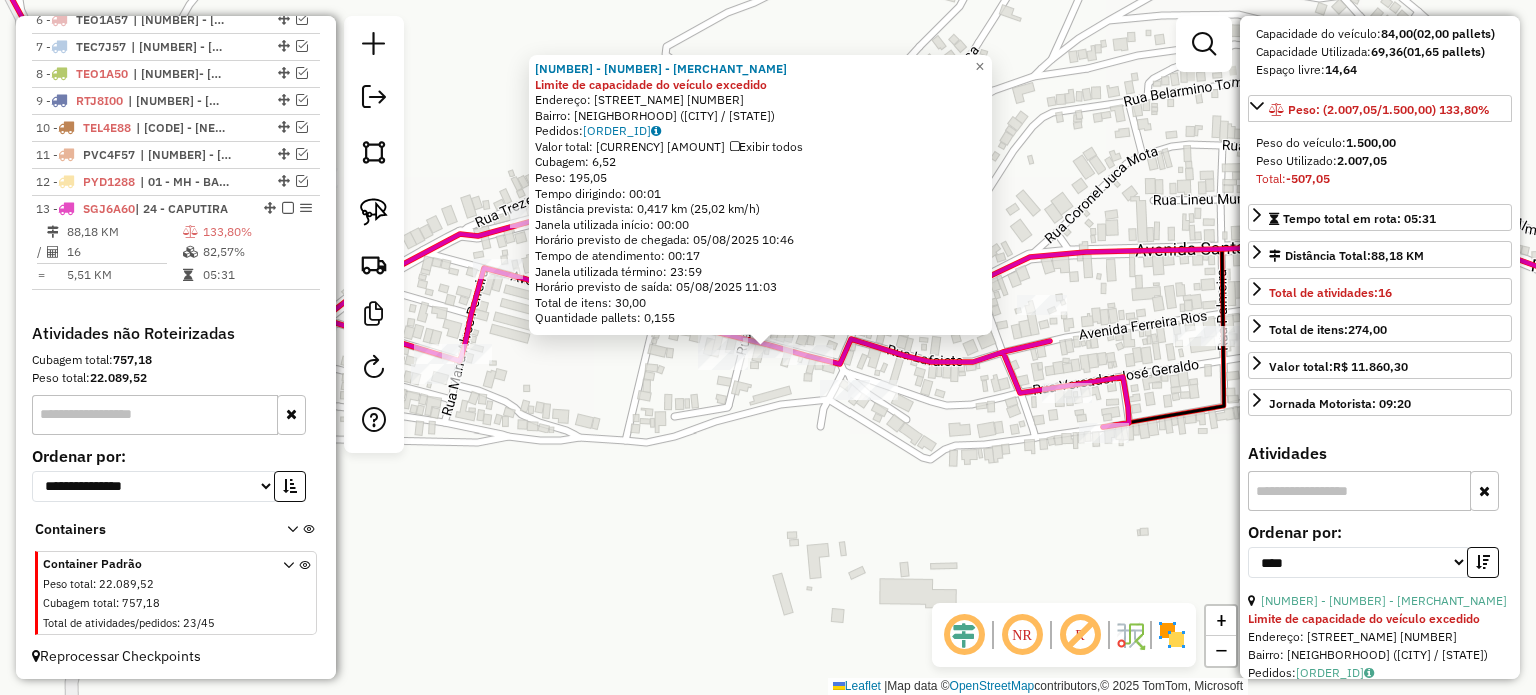 scroll, scrollTop: 0, scrollLeft: 0, axis: both 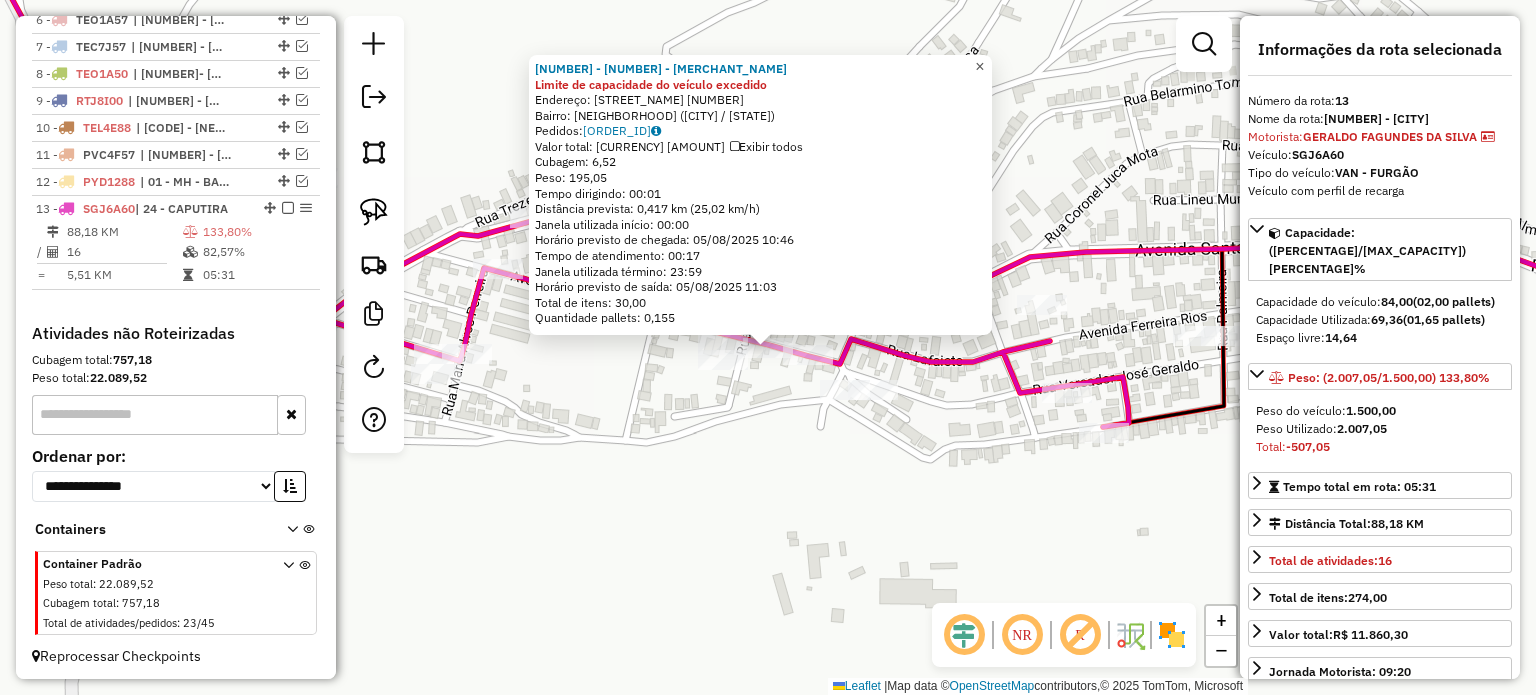 click on "×" 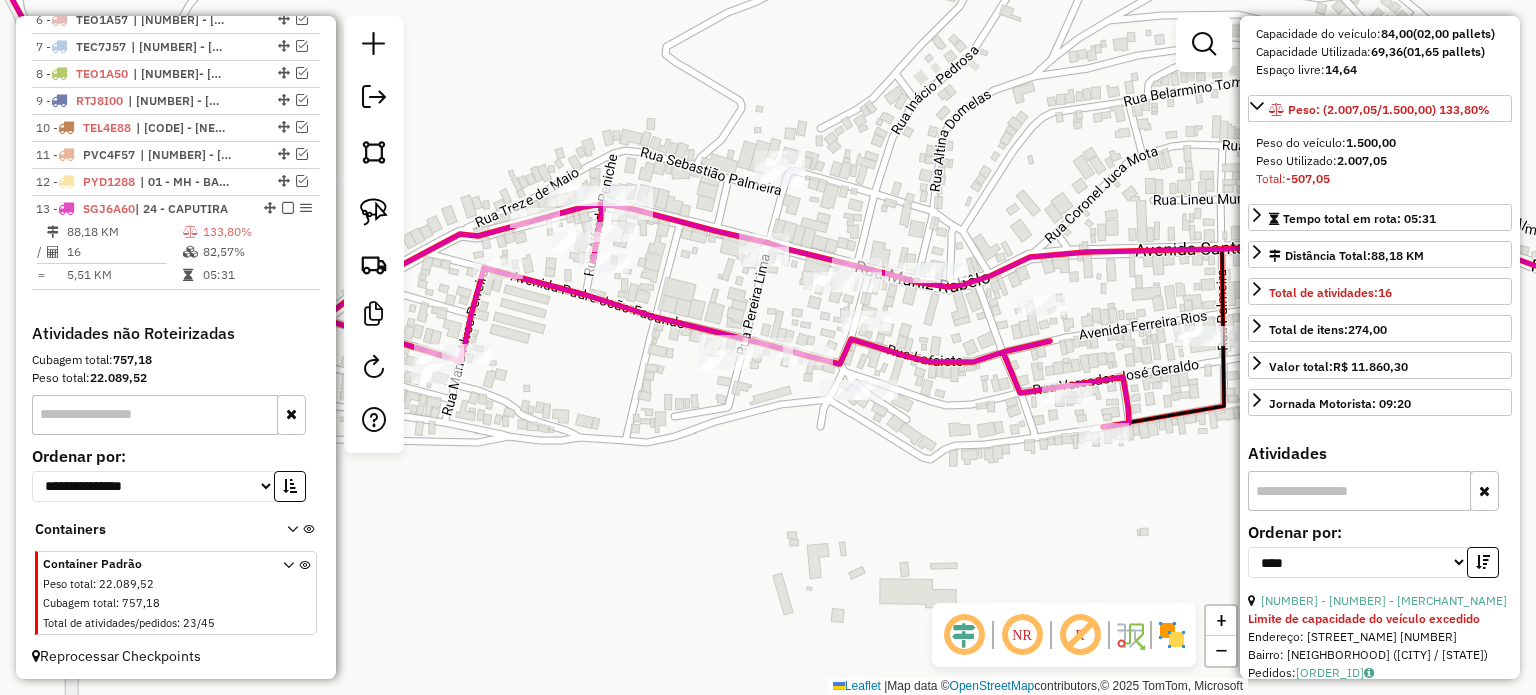 scroll, scrollTop: 300, scrollLeft: 0, axis: vertical 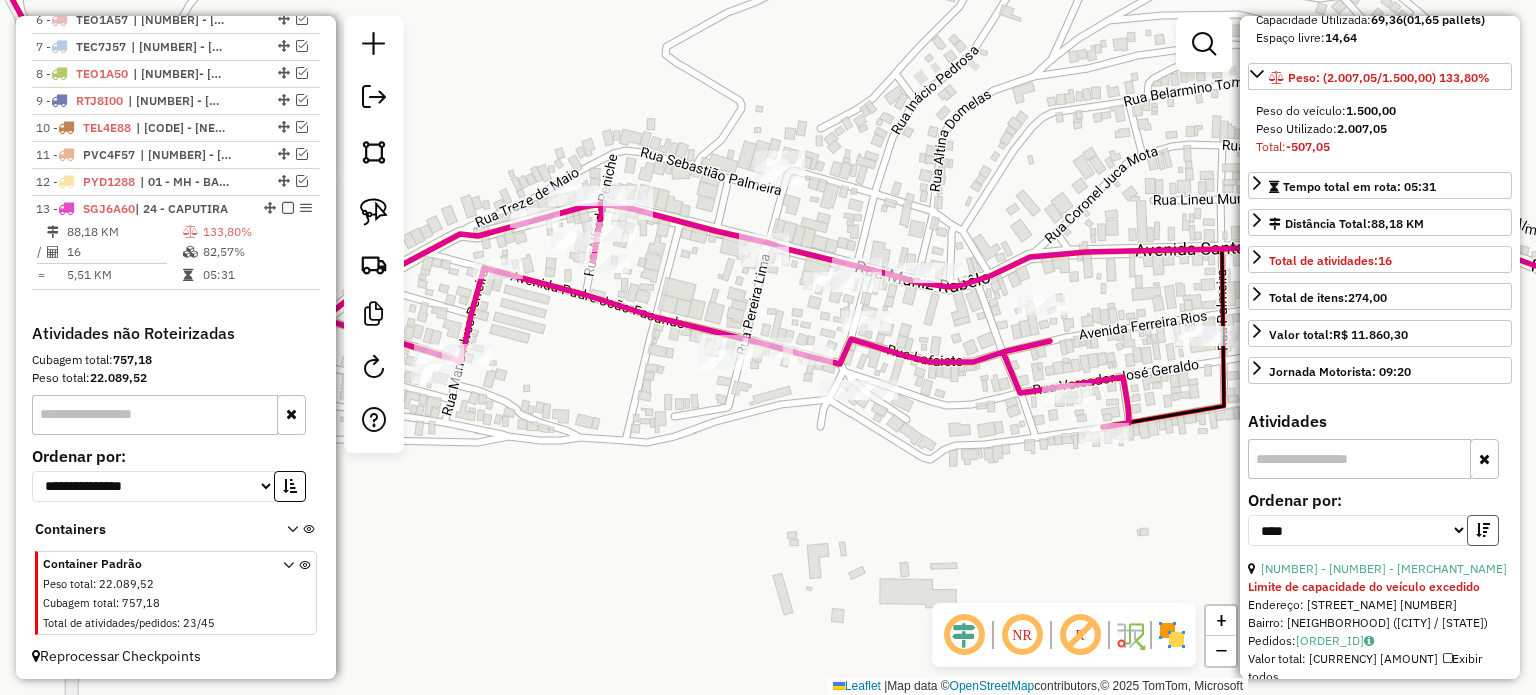 click at bounding box center (1483, 530) 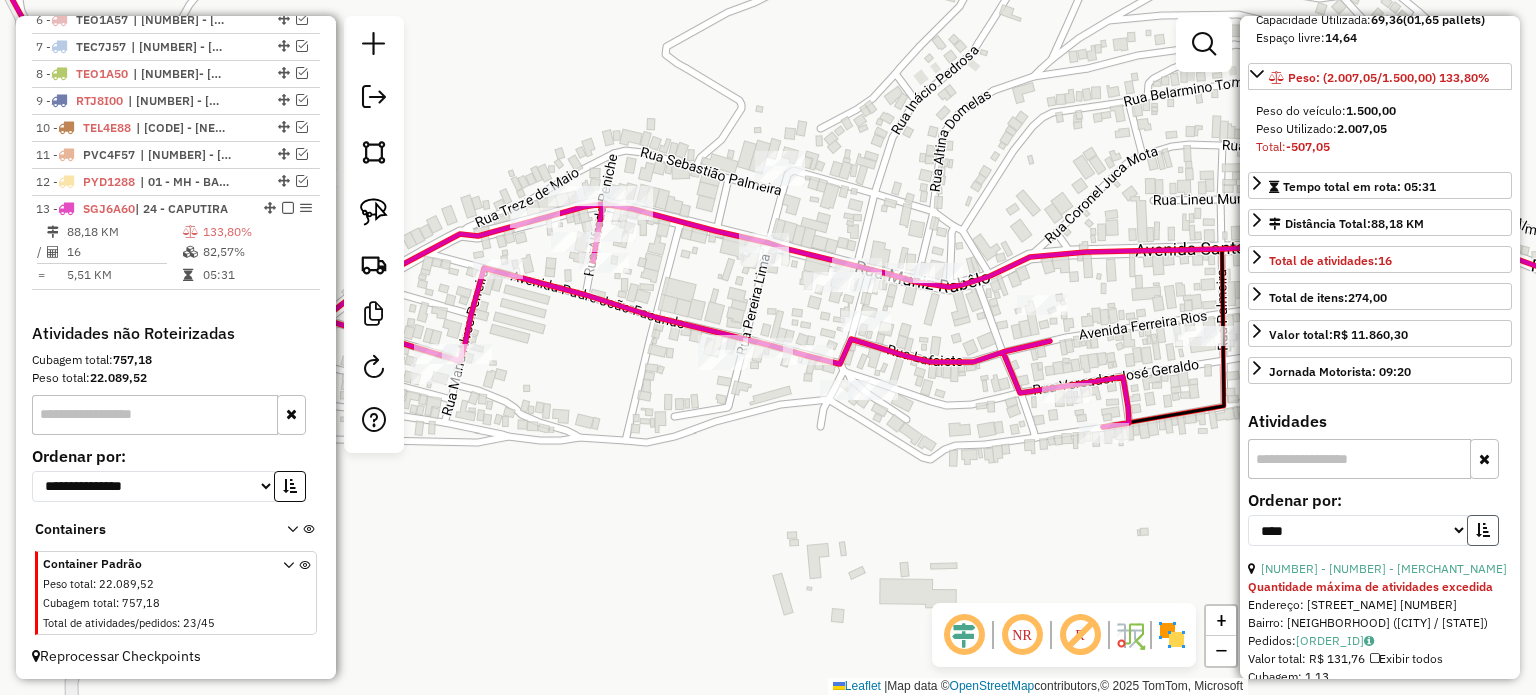 click at bounding box center [1483, 530] 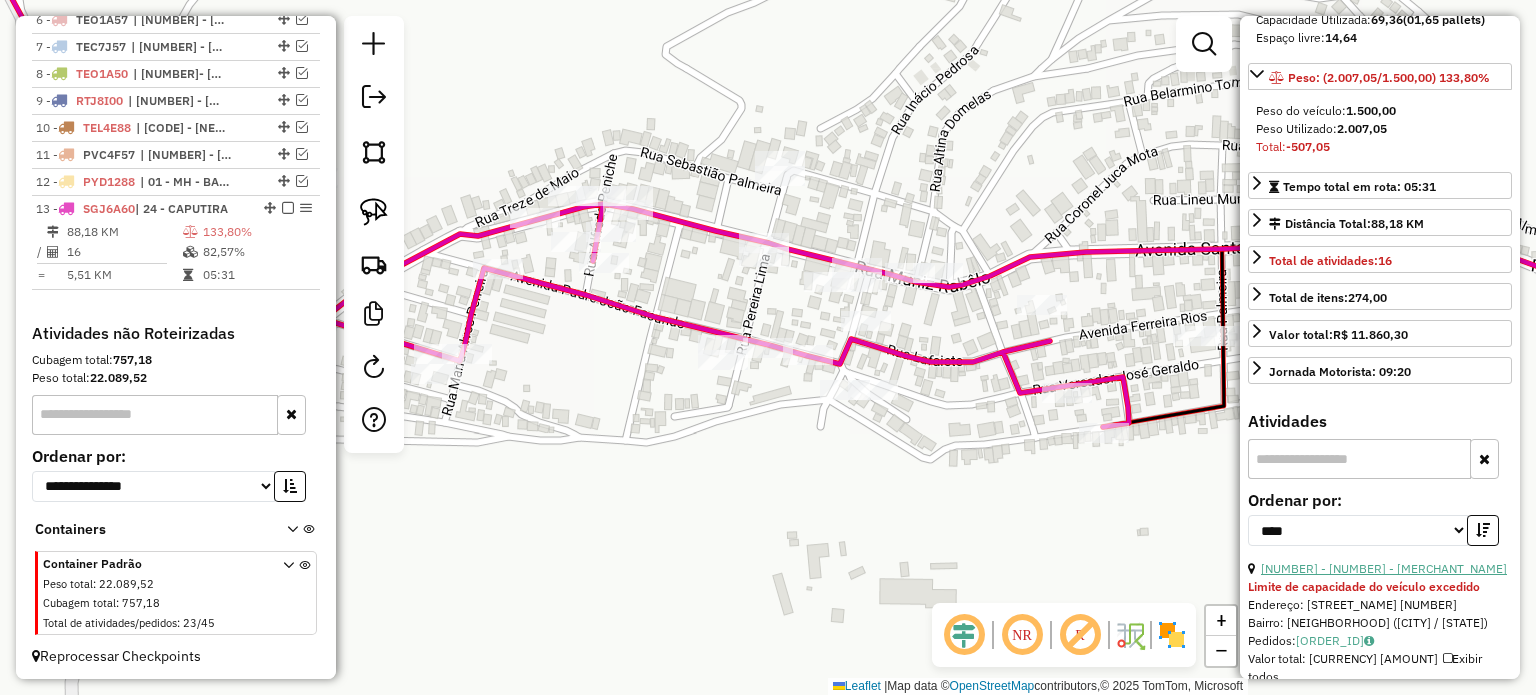 click on "12 - 59514 - Mercearia Sao Pedro" at bounding box center [1384, 568] 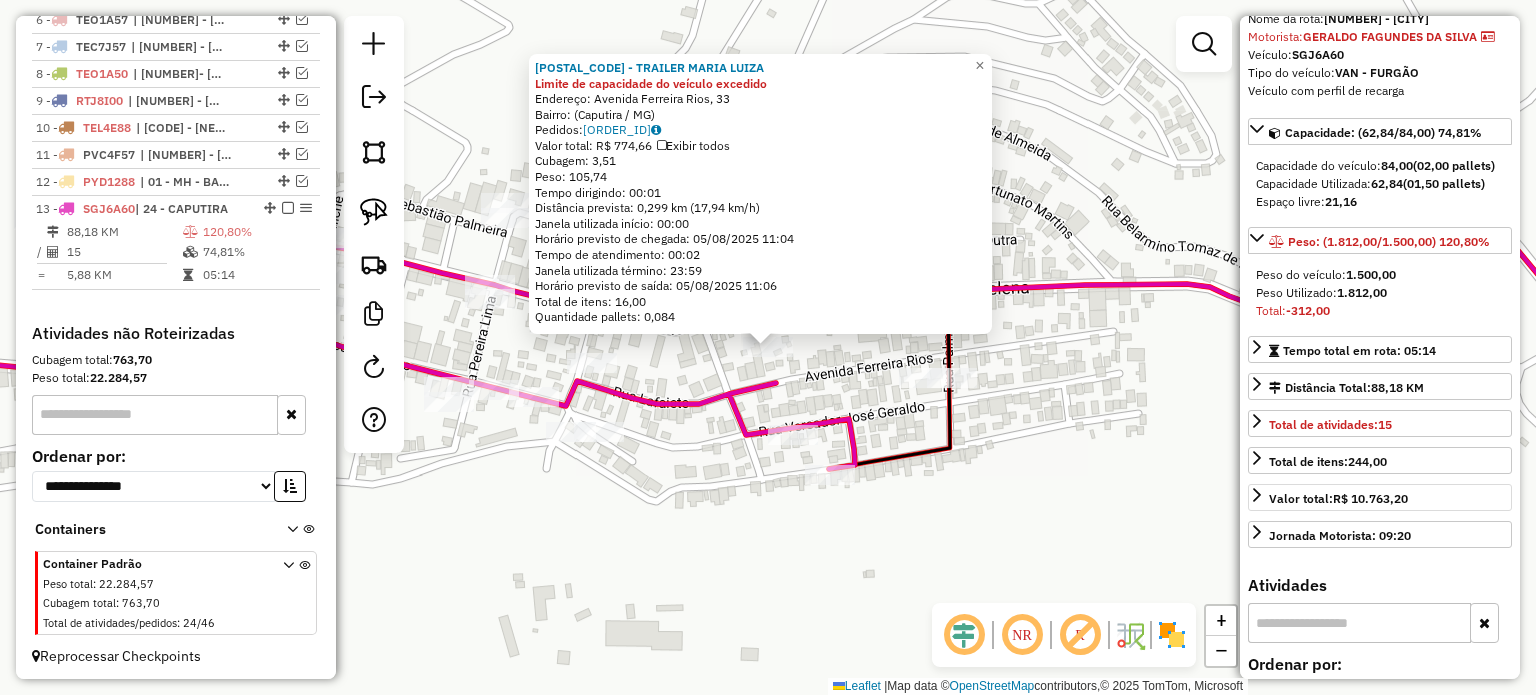 scroll, scrollTop: 300, scrollLeft: 0, axis: vertical 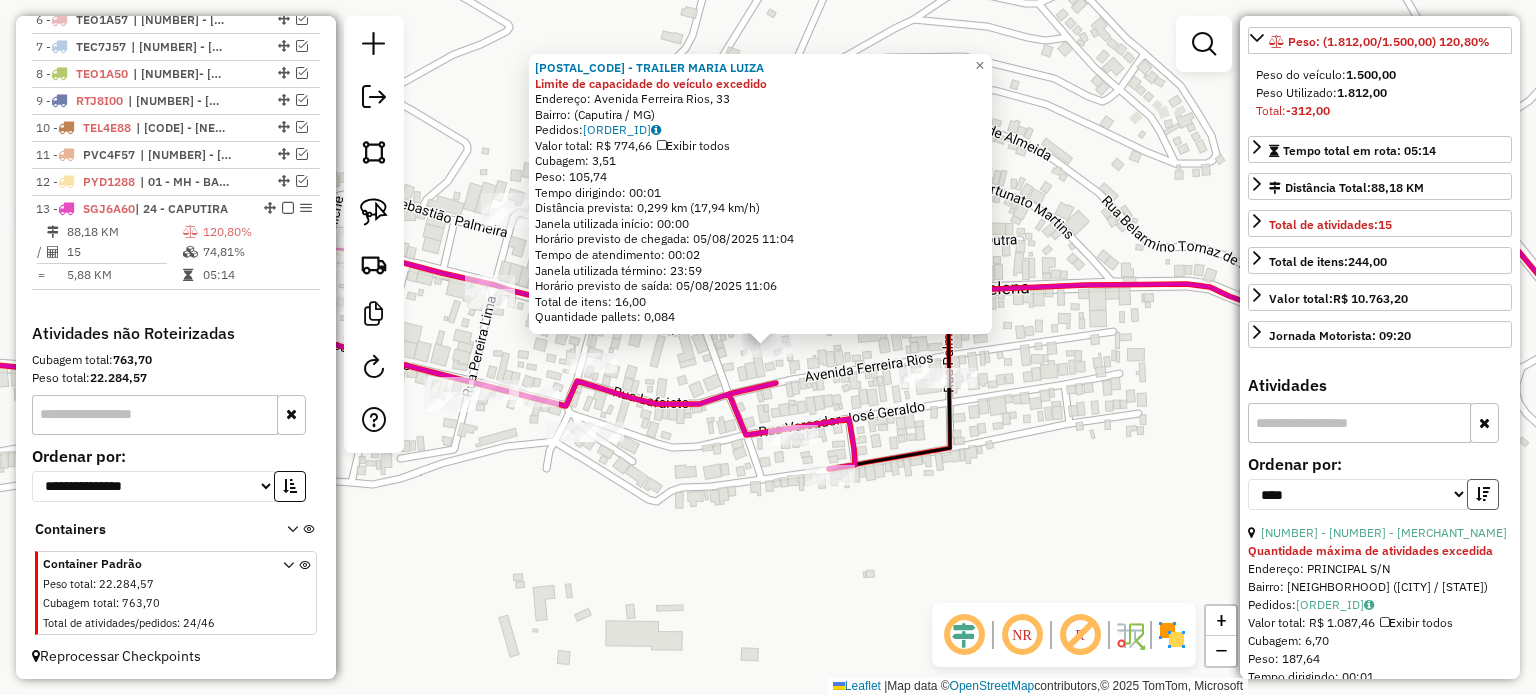 click at bounding box center [1483, 494] 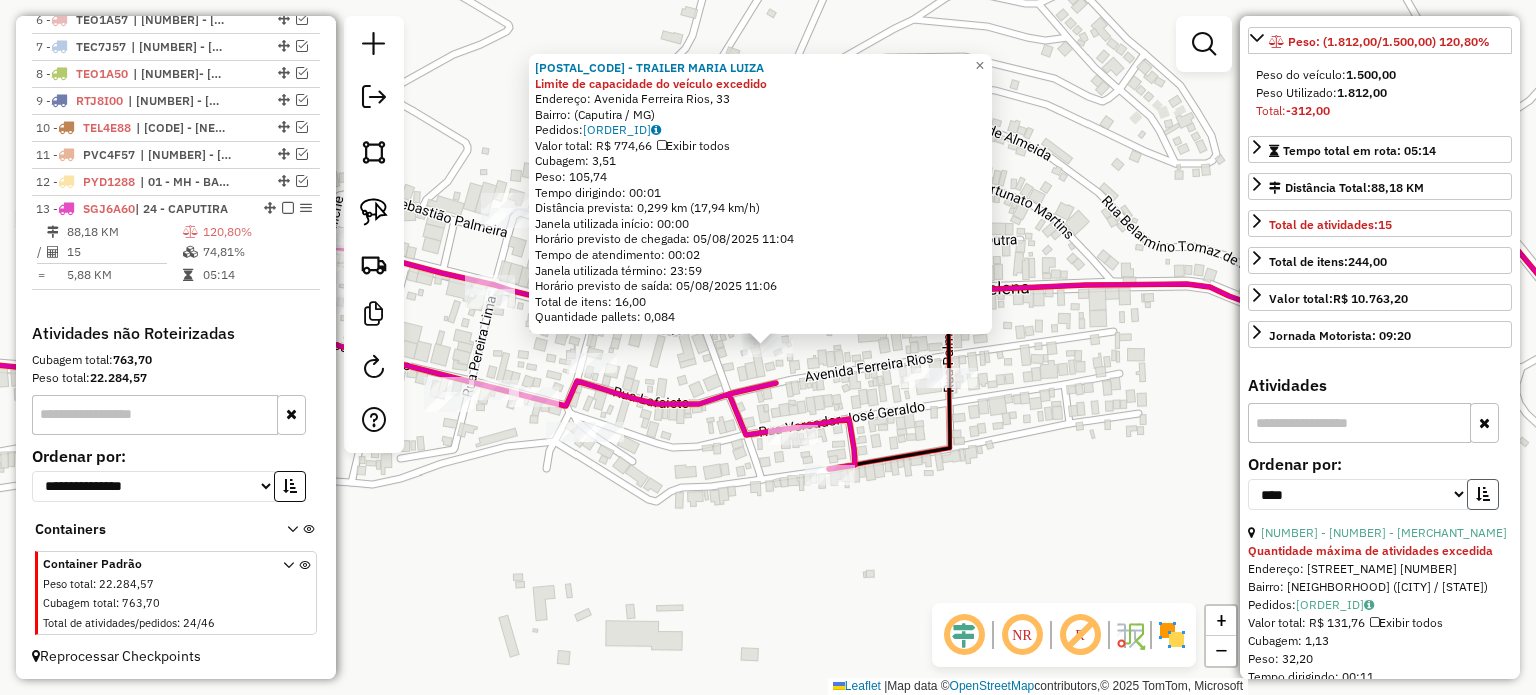 click at bounding box center (1483, 494) 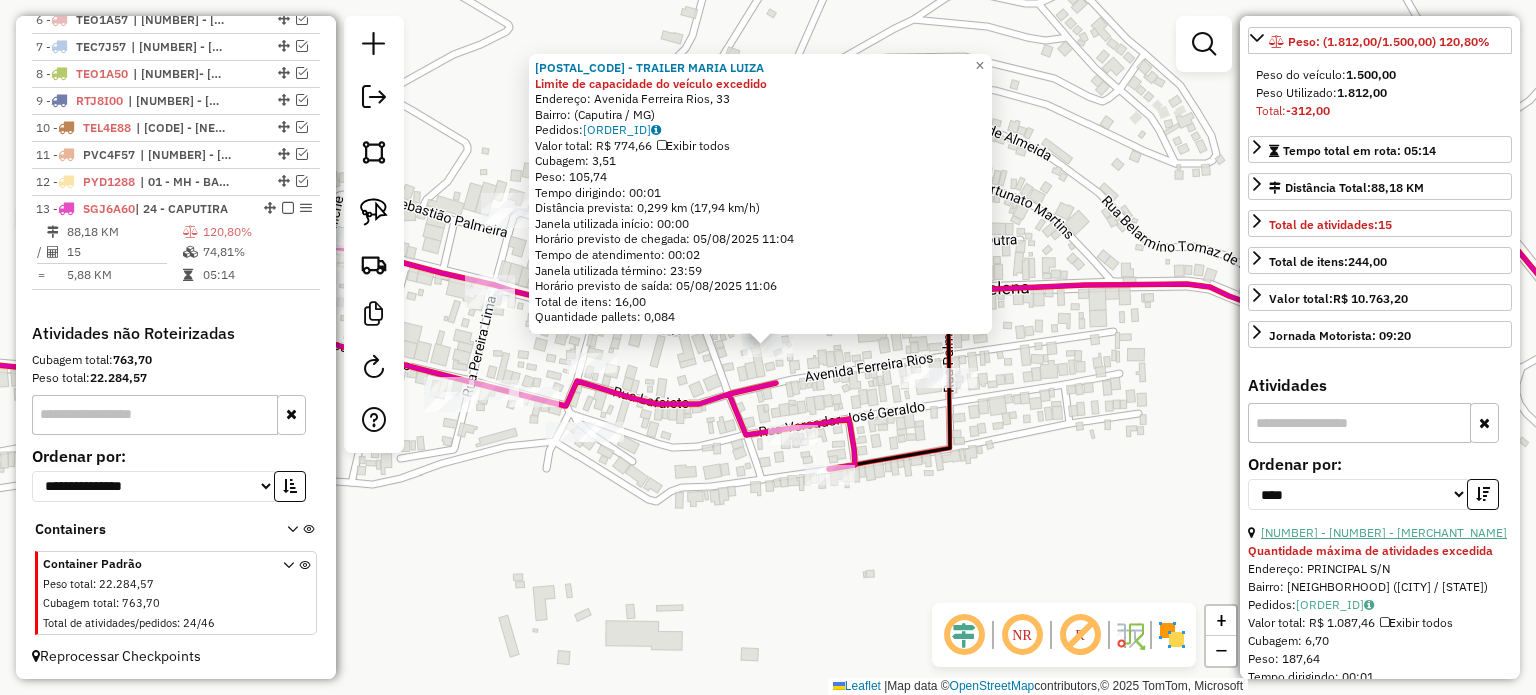 click on "10 - 56022 - BAR DO JOSE" at bounding box center [1384, 532] 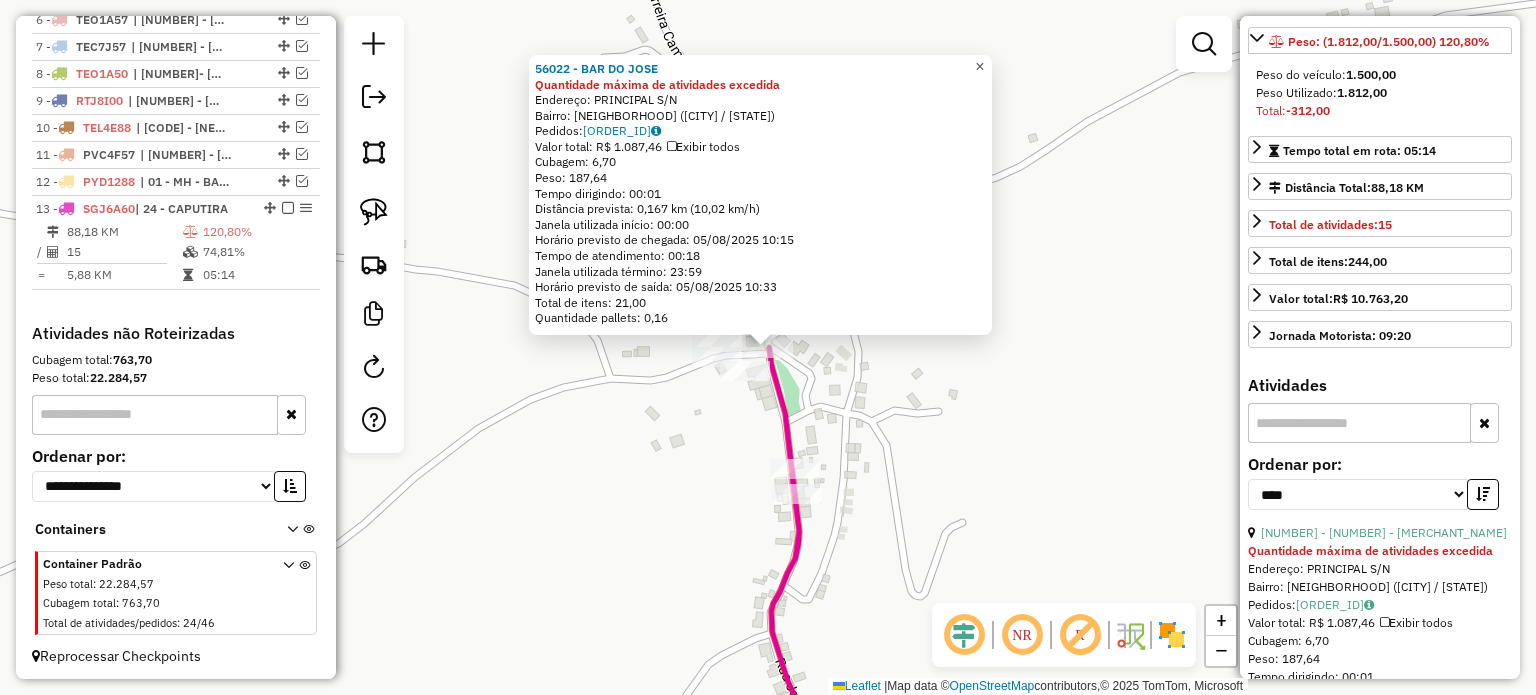 click on "×" 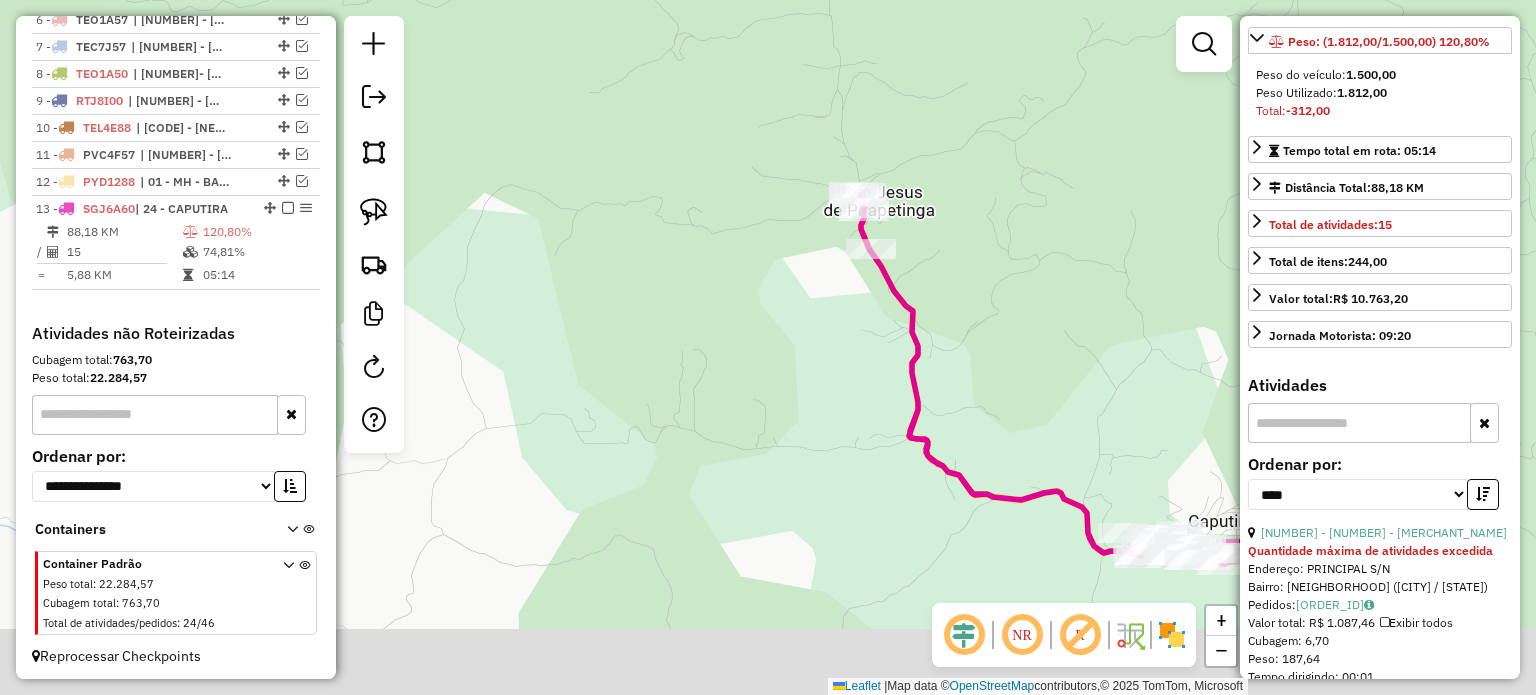 drag, startPoint x: 980, startPoint y: 382, endPoint x: 946, endPoint y: 229, distance: 156.73225 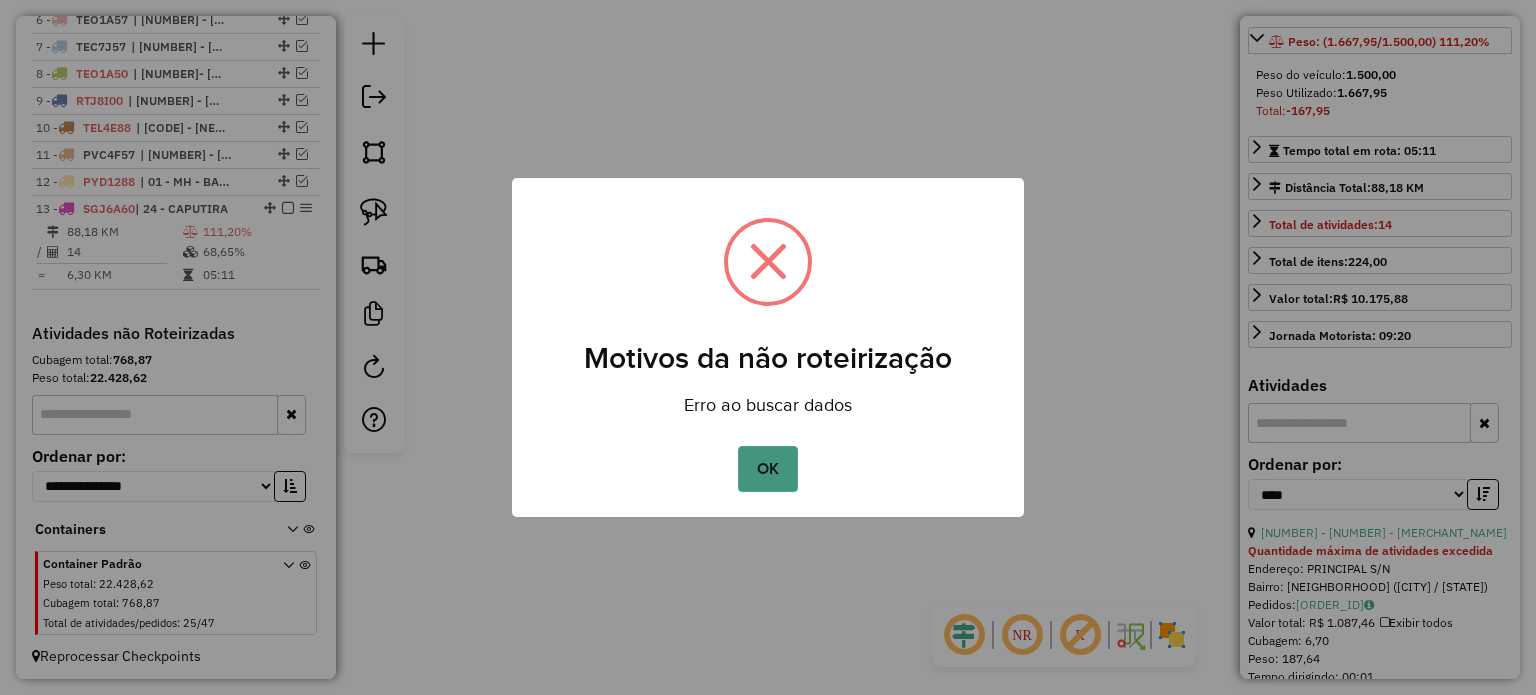 click on "OK" at bounding box center [767, 469] 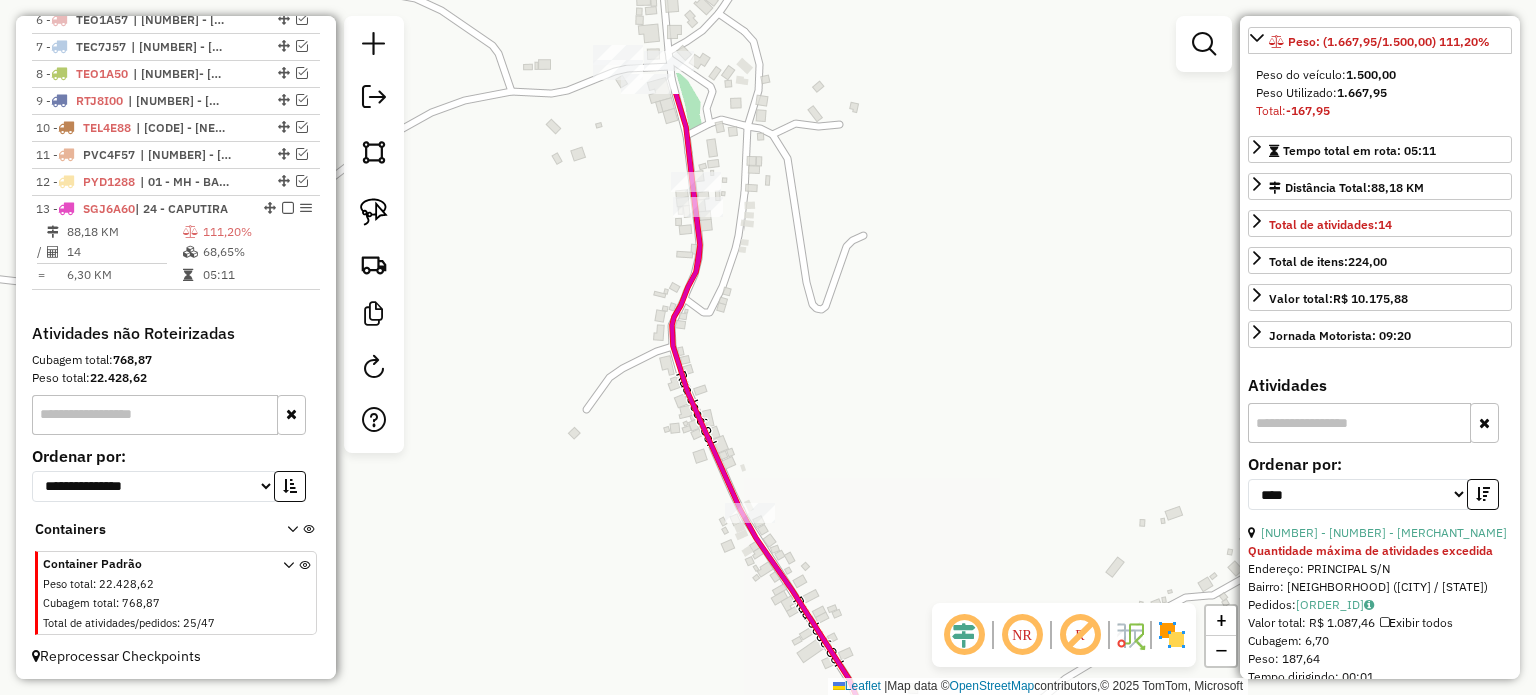 drag, startPoint x: 812, startPoint y: 231, endPoint x: 736, endPoint y: 405, distance: 189.87364 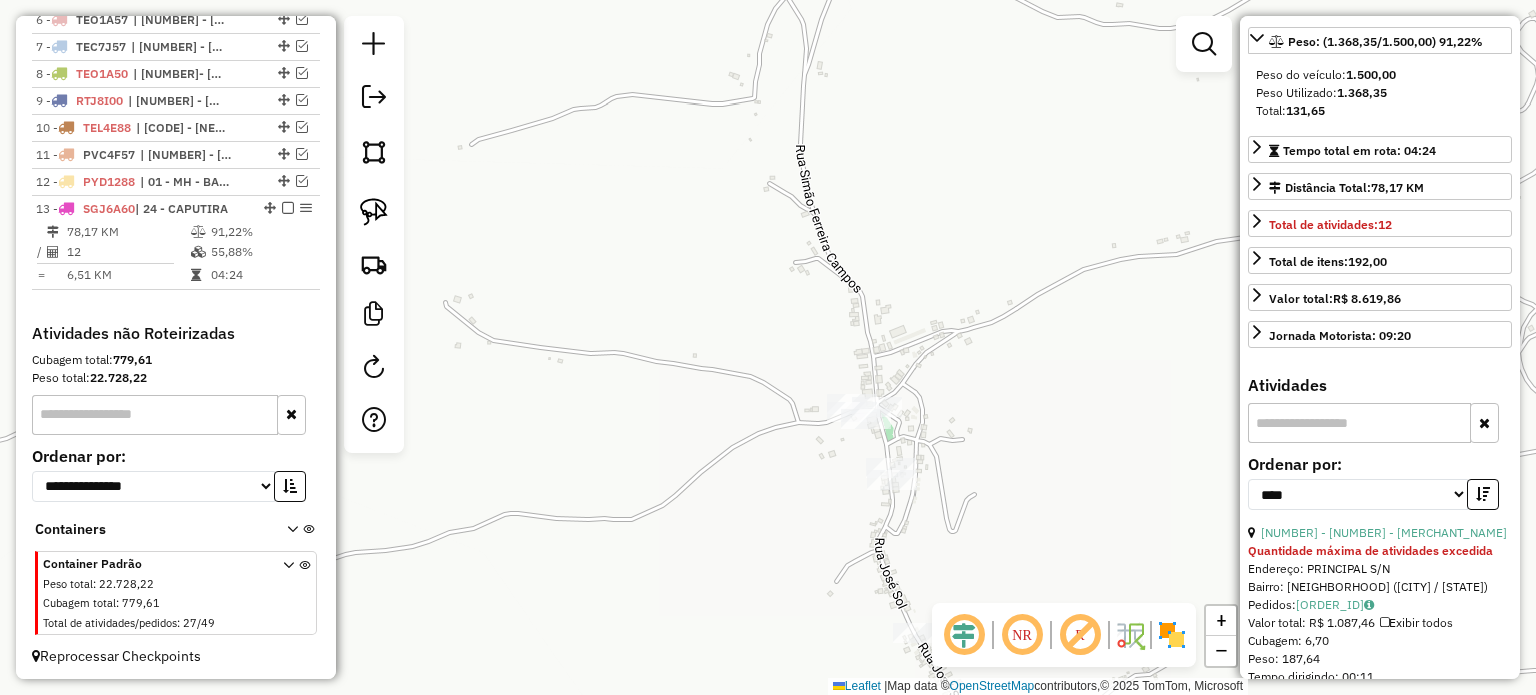 drag, startPoint x: 994, startPoint y: 464, endPoint x: 870, endPoint y: 322, distance: 188.52055 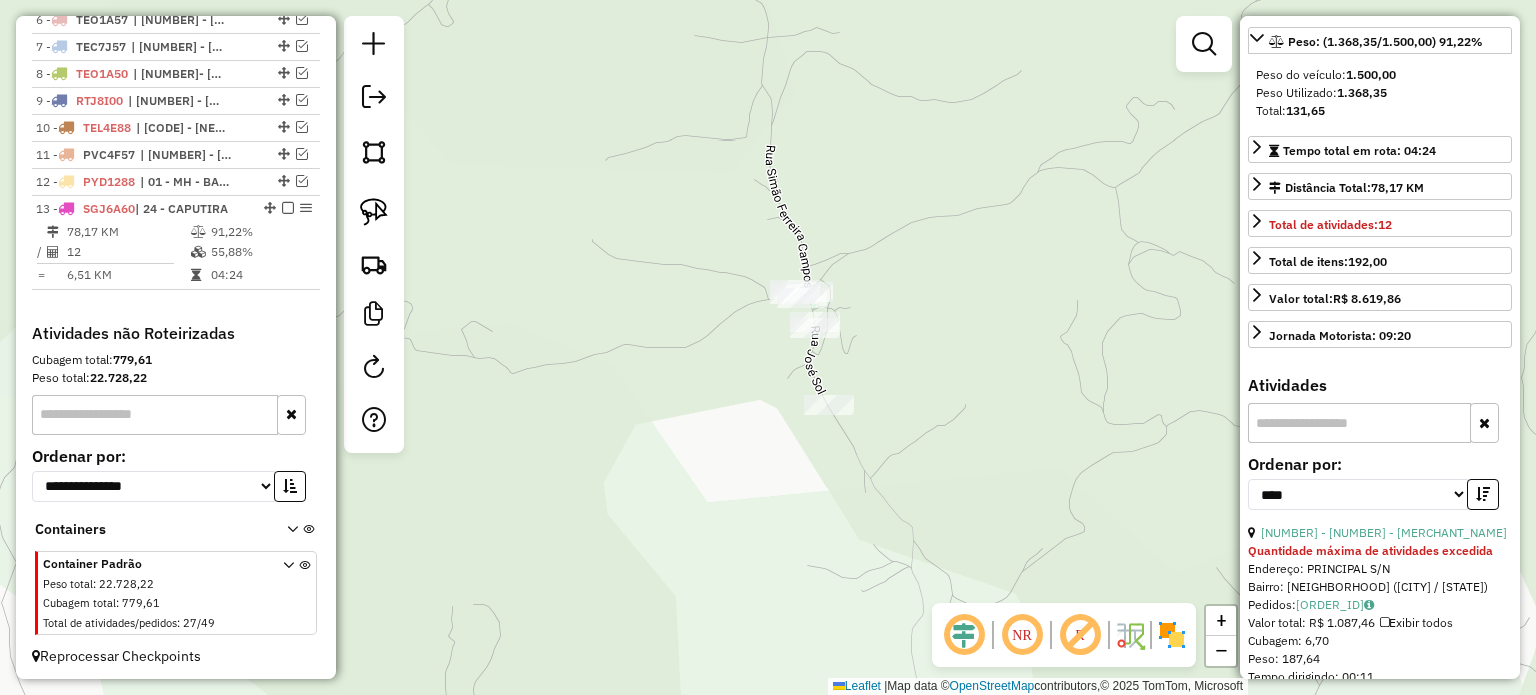 drag, startPoint x: 852, startPoint y: 327, endPoint x: 829, endPoint y: 281, distance: 51.42956 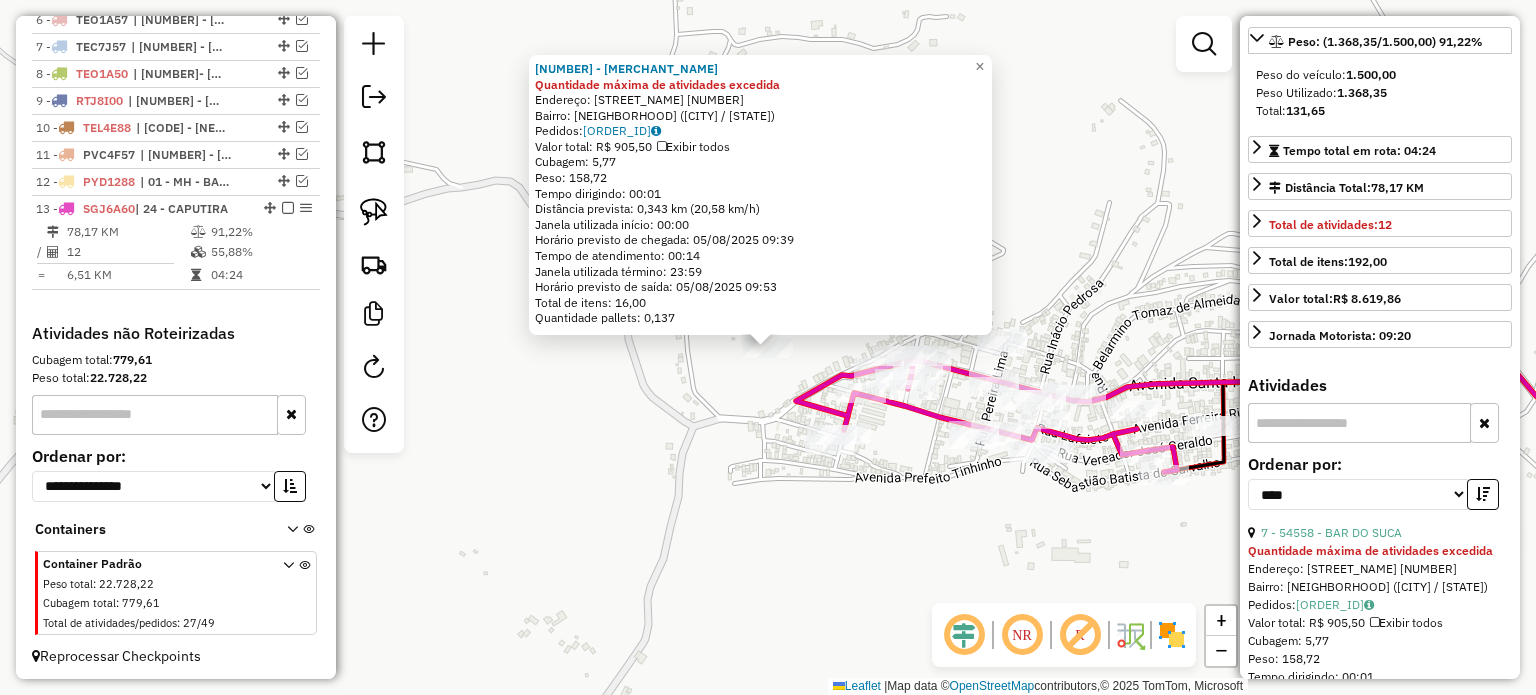 click on "54558 - BAR DO SUCA Quantidade máxima de atividades excedida  Endereço:  JOSINO DE BARROS 55   Bairro: CENTRO (CAPUTIRA / MG)   Pedidos:  04836328   Valor total: R$ 905,50   Exibir todos   Cubagem: 5,77  Peso: 158,72  Tempo dirigindo: 00:01   Distância prevista: 0,343 km (20,58 km/h)   Janela utilizada início: 00:00   Horário previsto de chegada: 05/08/2025 09:39   Tempo de atendimento: 00:14   Janela utilizada término: 23:59   Horário previsto de saída: 05/08/2025 09:53   Total de itens: 16,00   Quantidade pallets: 0,137  × Janela de atendimento Grade de atendimento Capacidade Transportadoras Veículos Cliente Pedidos  Rotas Selecione os dias de semana para filtrar as janelas de atendimento  Seg   Ter   Qua   Qui   Sex   Sáb   Dom  Informe o período da janela de atendimento: De: Até:  Filtrar exatamente a janela do cliente  Considerar janela de atendimento padrão  Selecione os dias de semana para filtrar as grades de atendimento  Seg   Ter   Qua   Qui   Sex   Sáb   Dom   Peso mínimo:   De:  +" 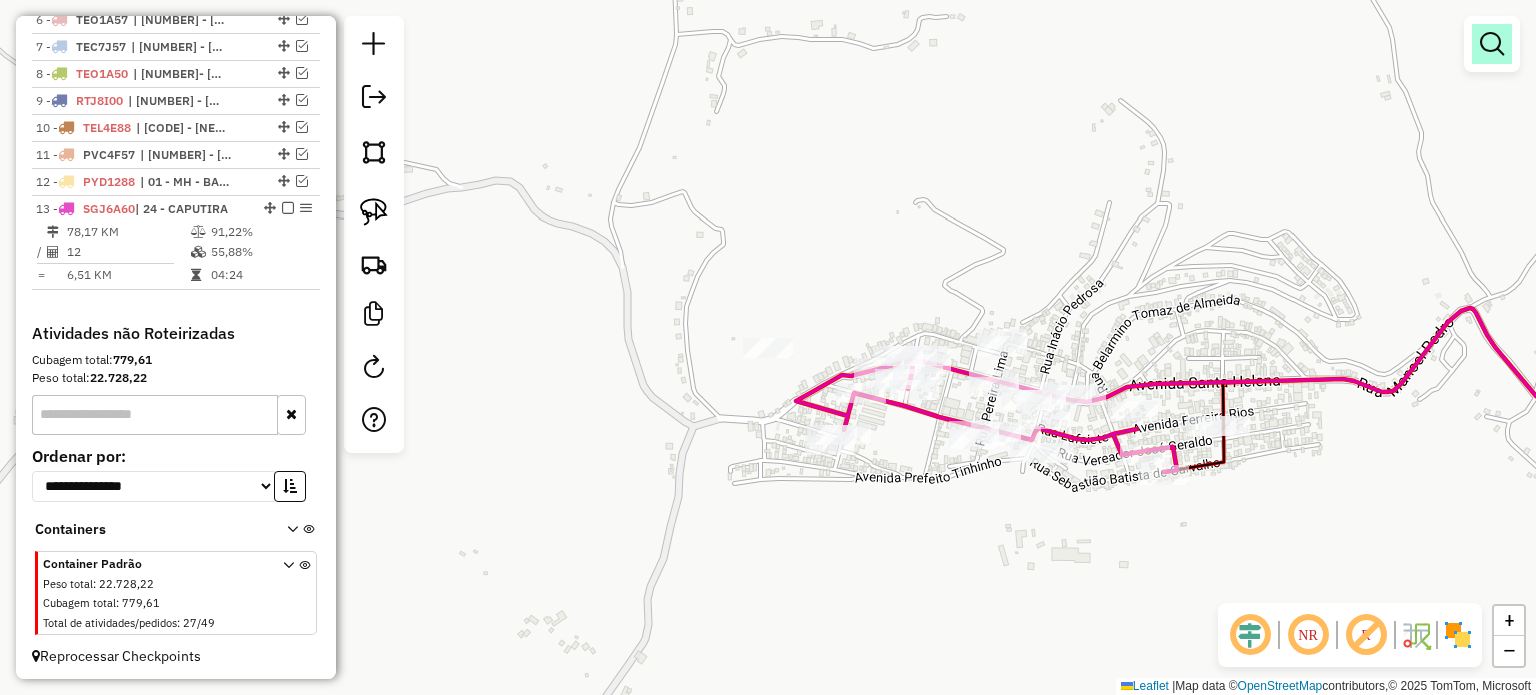 click at bounding box center [1492, 44] 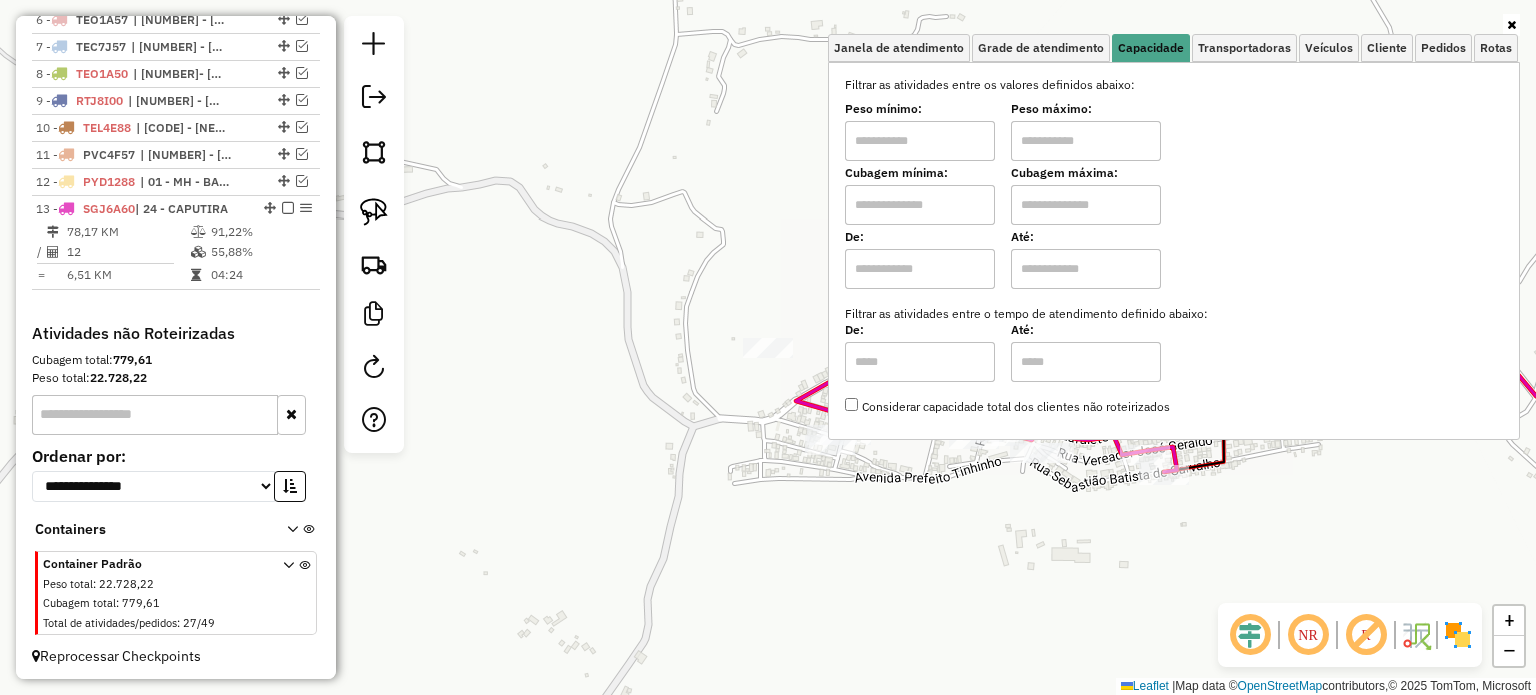 click at bounding box center (920, 141) 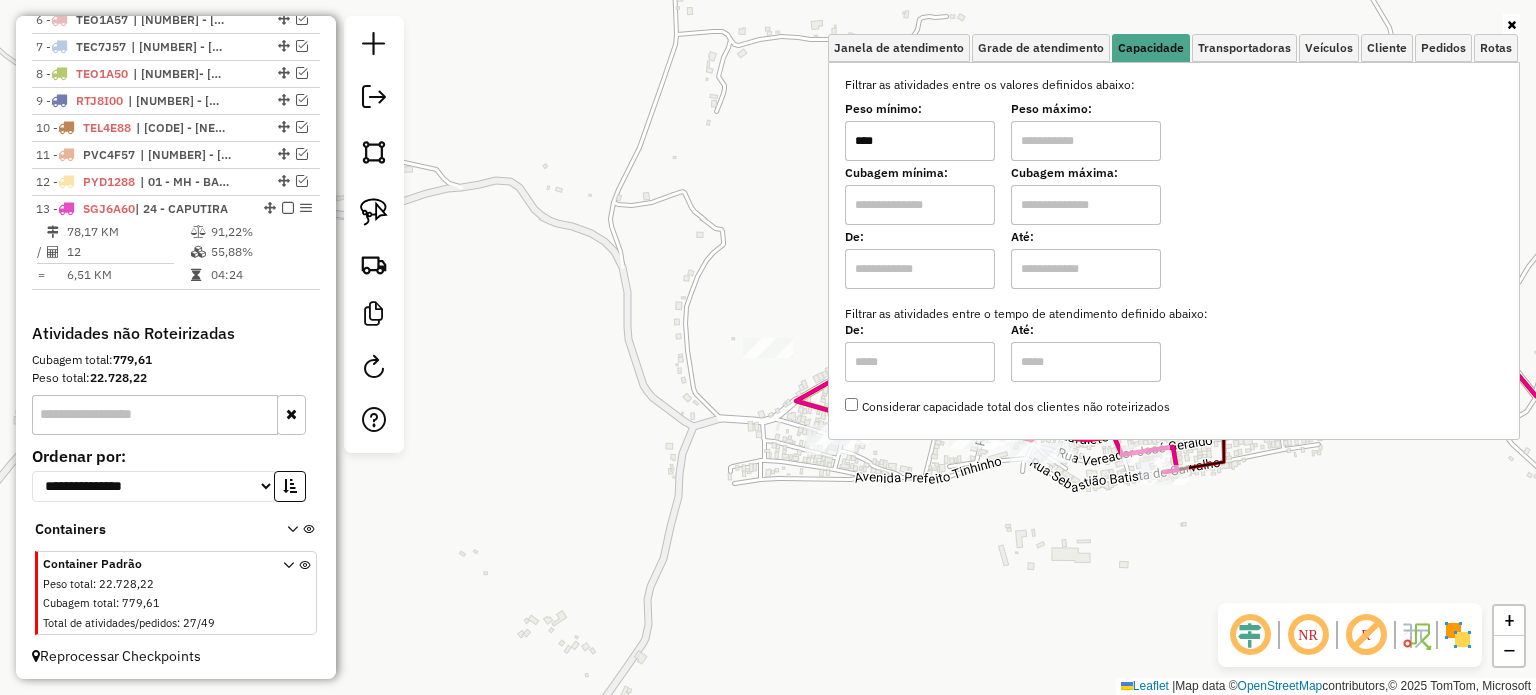 type on "****" 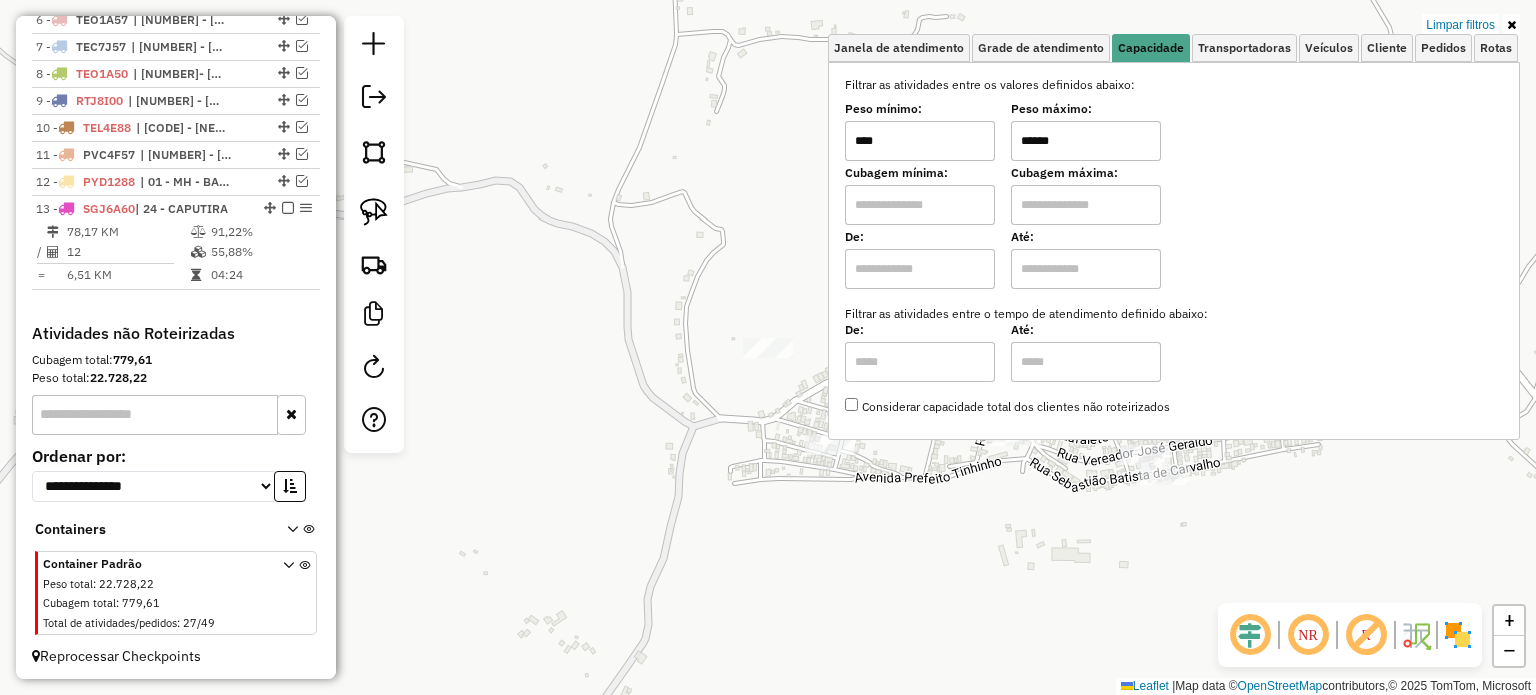 type on "******" 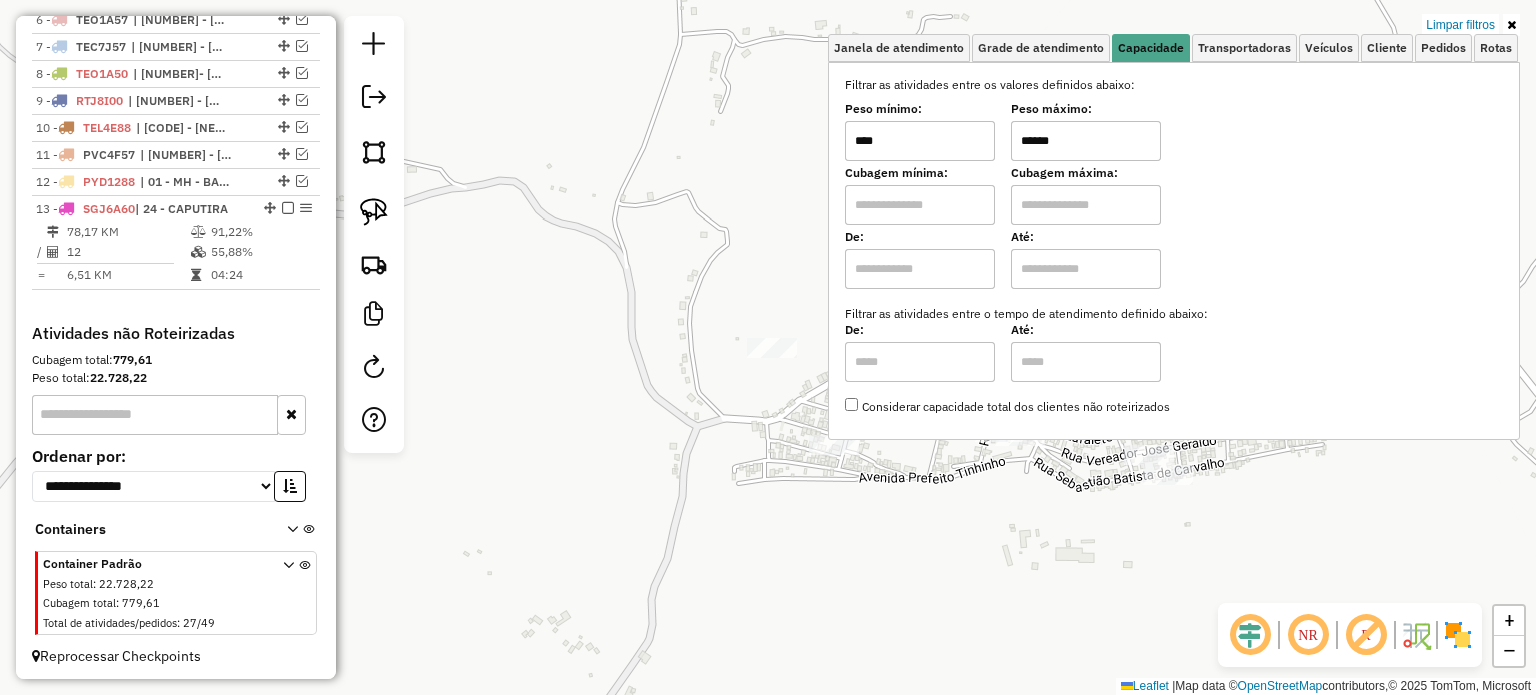 click on "Limpar filtros Janela de atendimento Grade de atendimento Capacidade Transportadoras Veículos Cliente Pedidos  Rotas Selecione os dias de semana para filtrar as janelas de atendimento  Seg   Ter   Qua   Qui   Sex   Sáb   Dom  Informe o período da janela de atendimento: De: Até:  Filtrar exatamente a janela do cliente  Considerar janela de atendimento padrão  Selecione os dias de semana para filtrar as grades de atendimento  Seg   Ter   Qua   Qui   Sex   Sáb   Dom   Considerar clientes sem dia de atendimento cadastrado  Clientes fora do dia de atendimento selecionado Filtrar as atividades entre os valores definidos abaixo:  Peso mínimo:  ****  Peso máximo:  ******  Cubagem mínima:   Cubagem máxima:   De:   Até:  Filtrar as atividades entre o tempo de atendimento definido abaixo:  De:   Até:   Considerar capacidade total dos clientes não roteirizados Transportadora: Selecione um ou mais itens Tipo de veículo: Selecione um ou mais itens Veículo: Selecione um ou mais itens Motorista: Nome: Rótulo:" 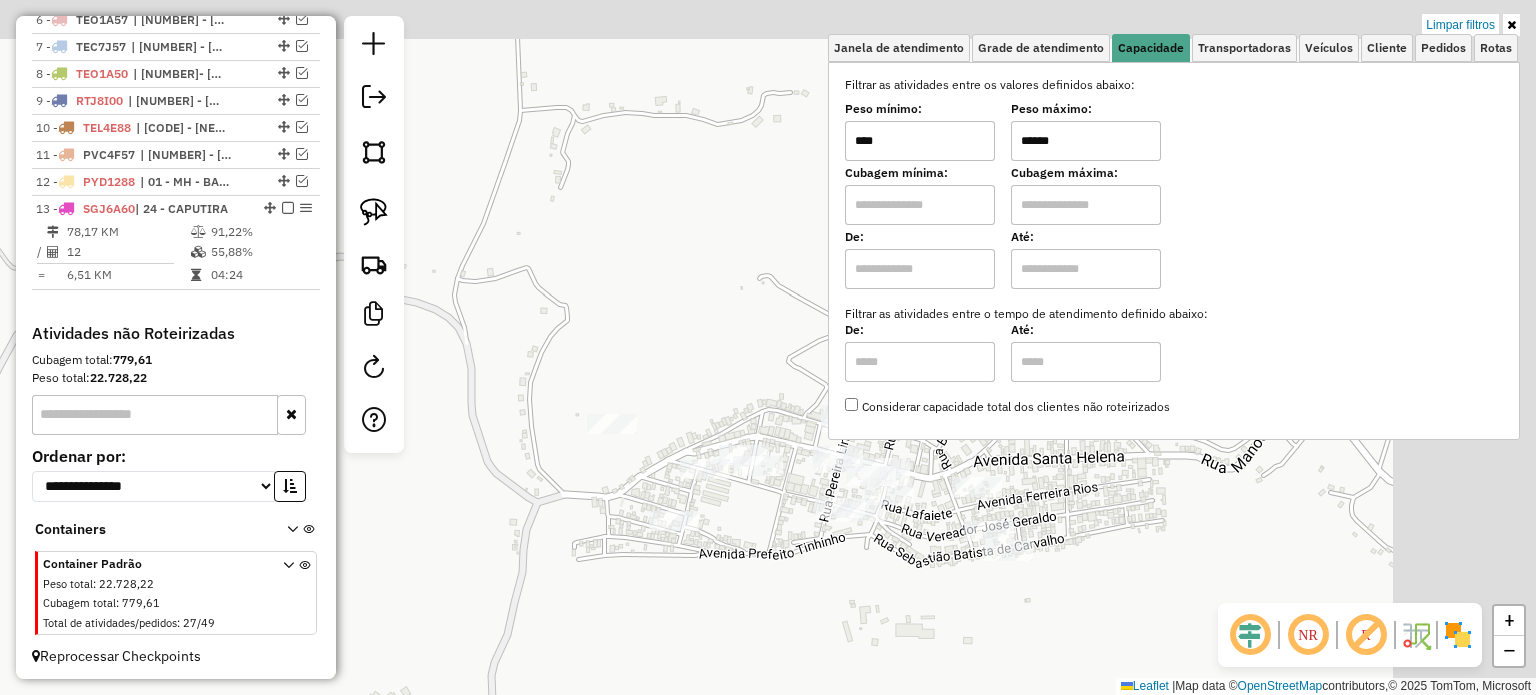 drag, startPoint x: 892, startPoint y: 500, endPoint x: 702, endPoint y: 571, distance: 202.83244 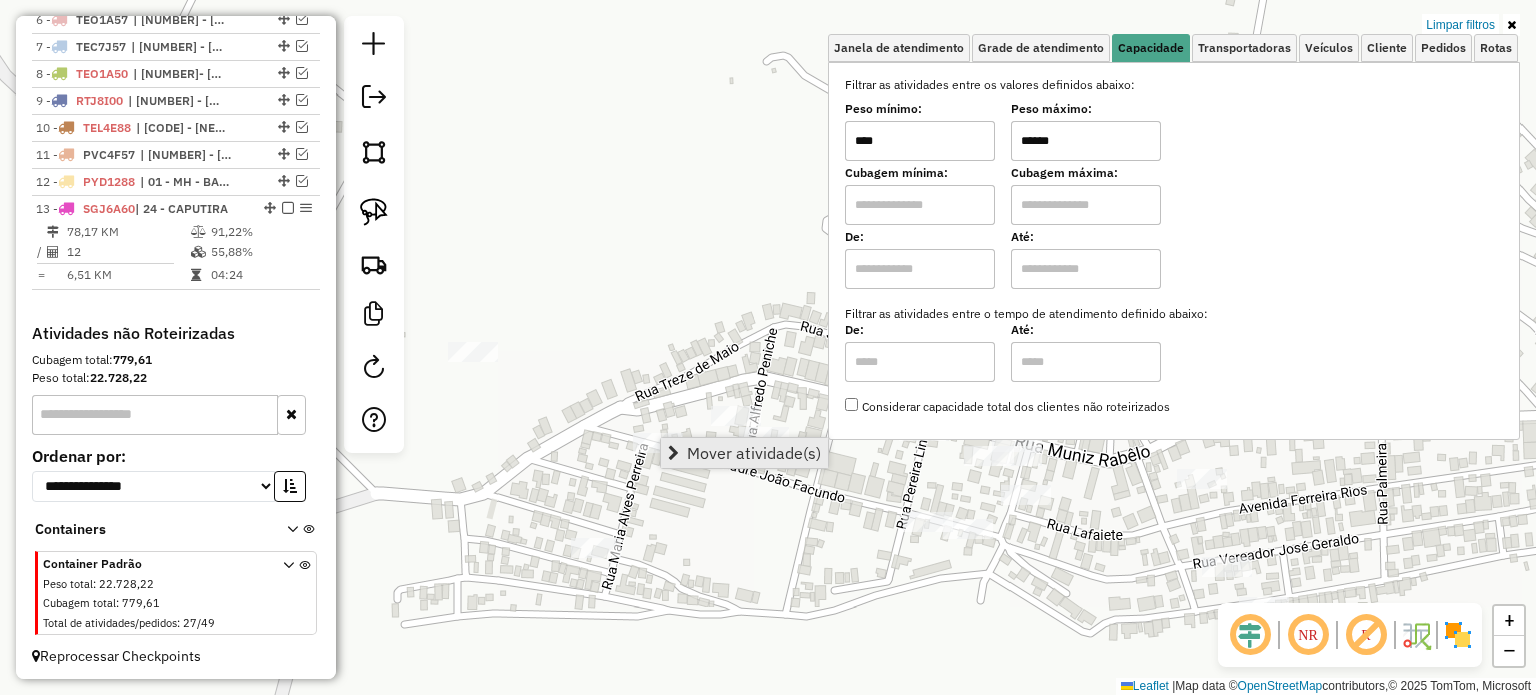click on "Mover atividade(s)" at bounding box center (754, 453) 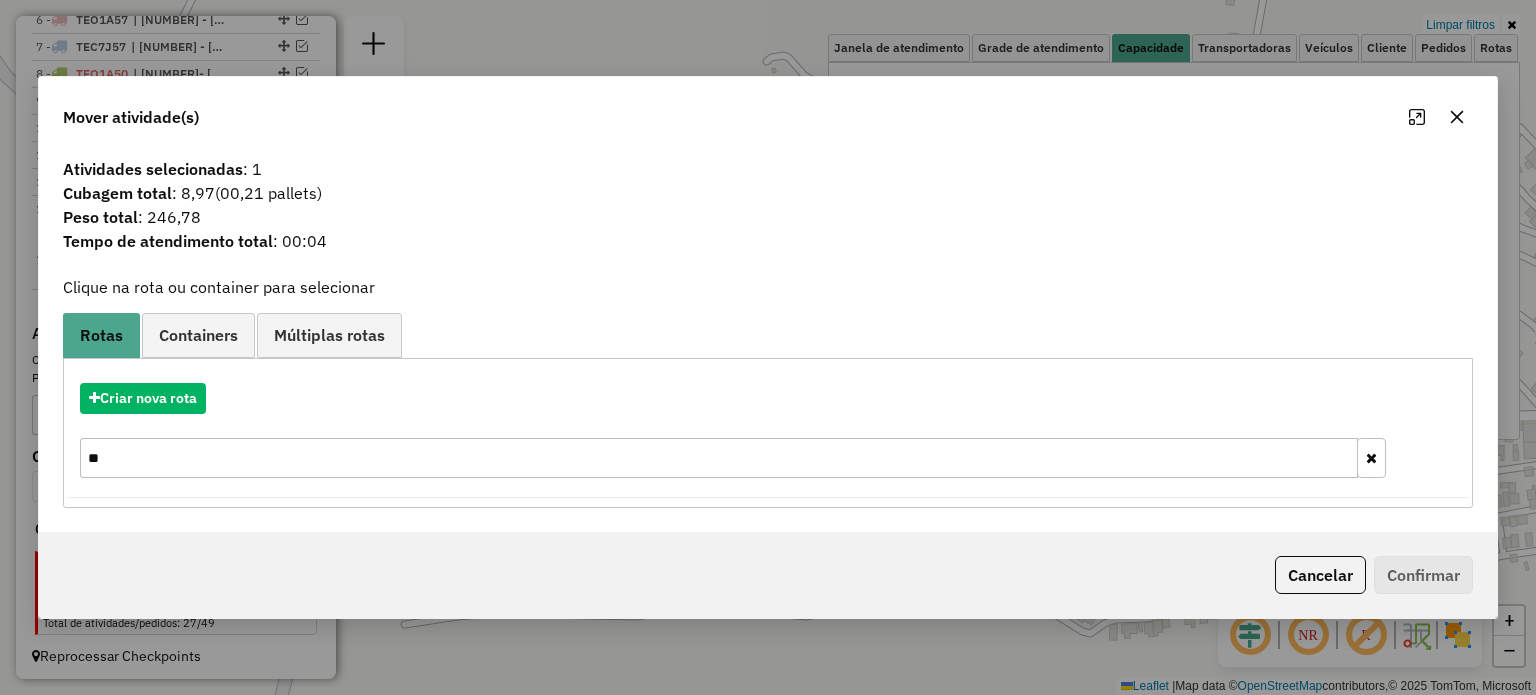 click on "**" at bounding box center (718, 458) 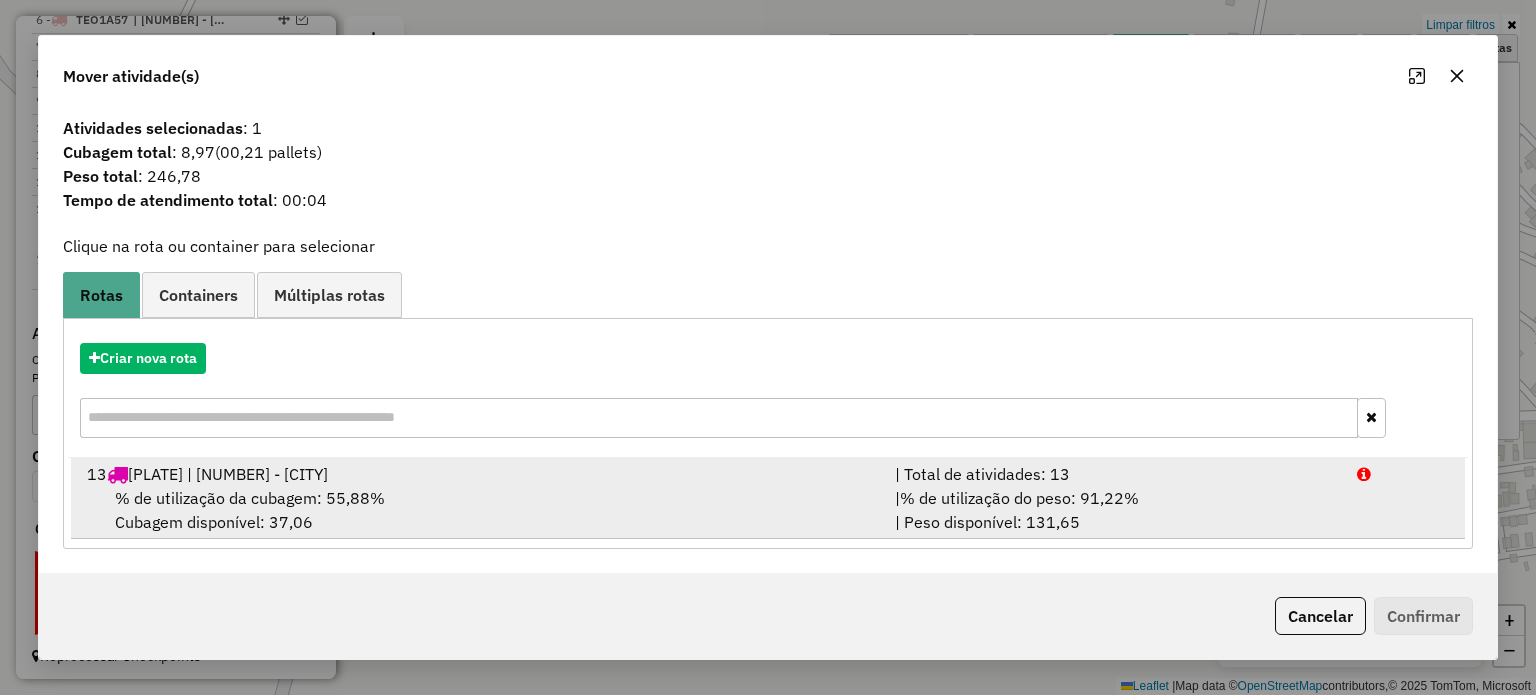 type 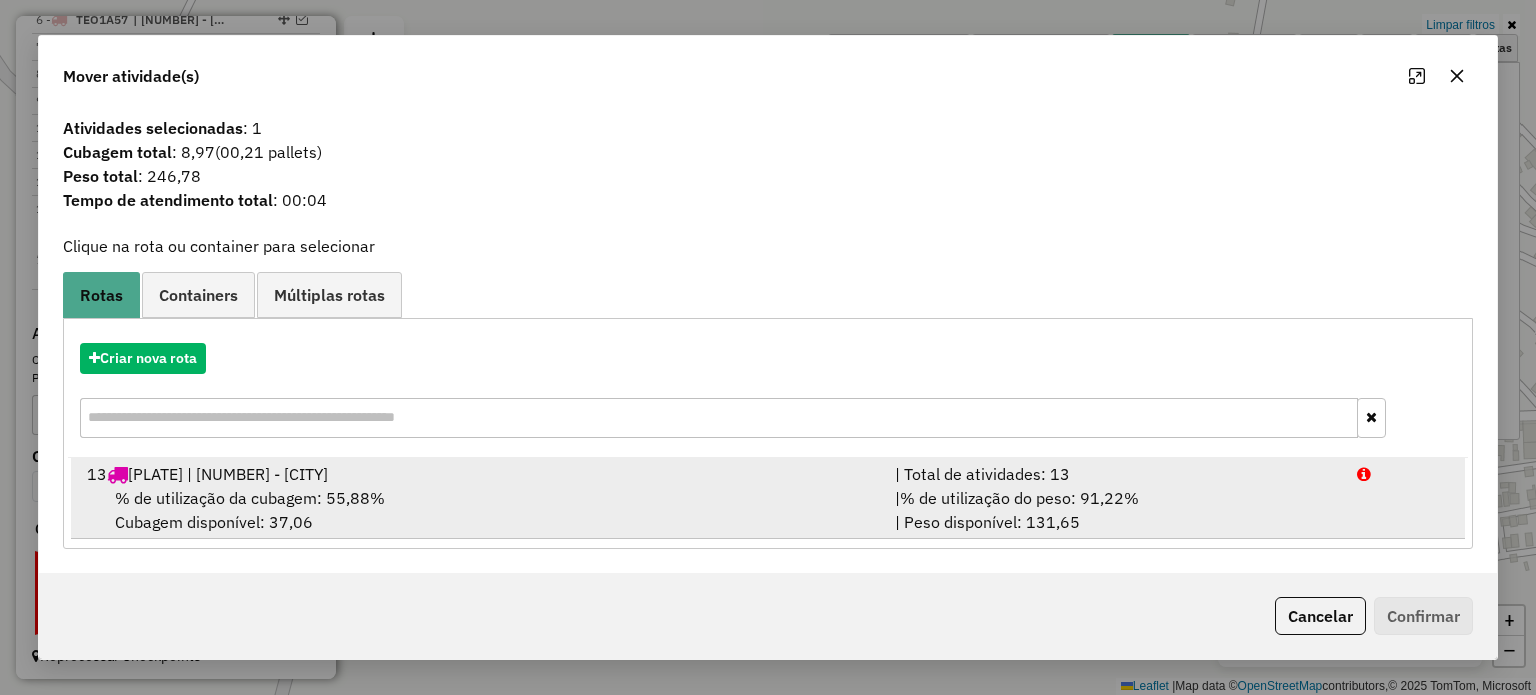 click on "13  SGJ6A60 | 24 - CAPUTIRA" at bounding box center [479, 474] 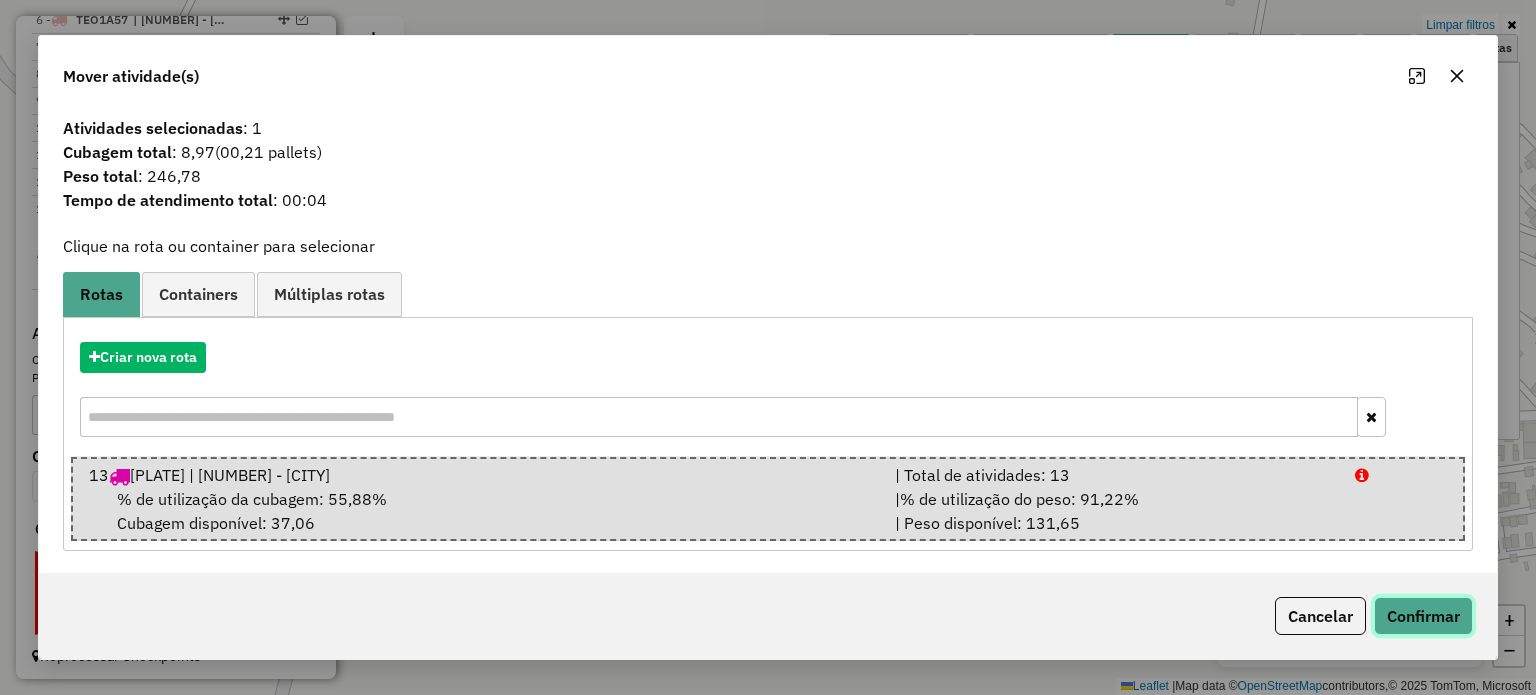 click on "Confirmar" 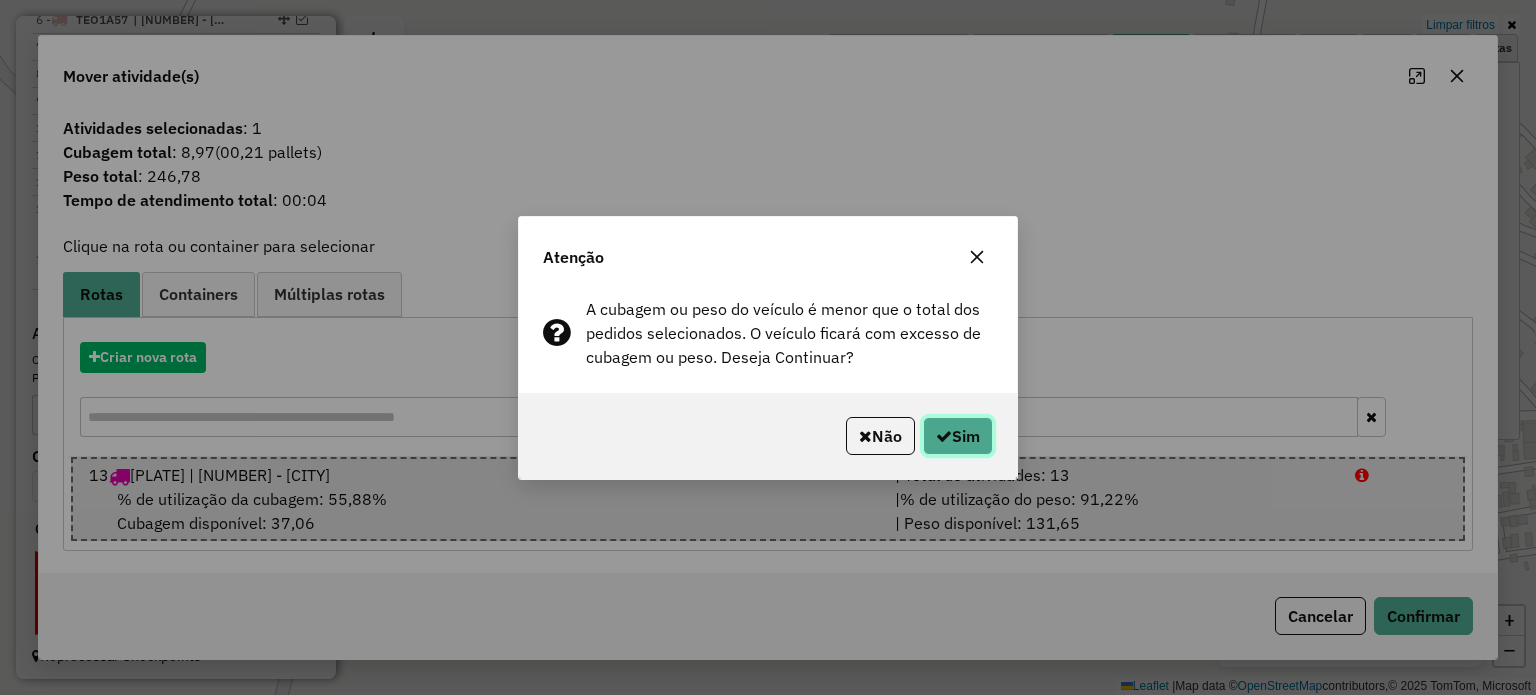 click on "Sim" 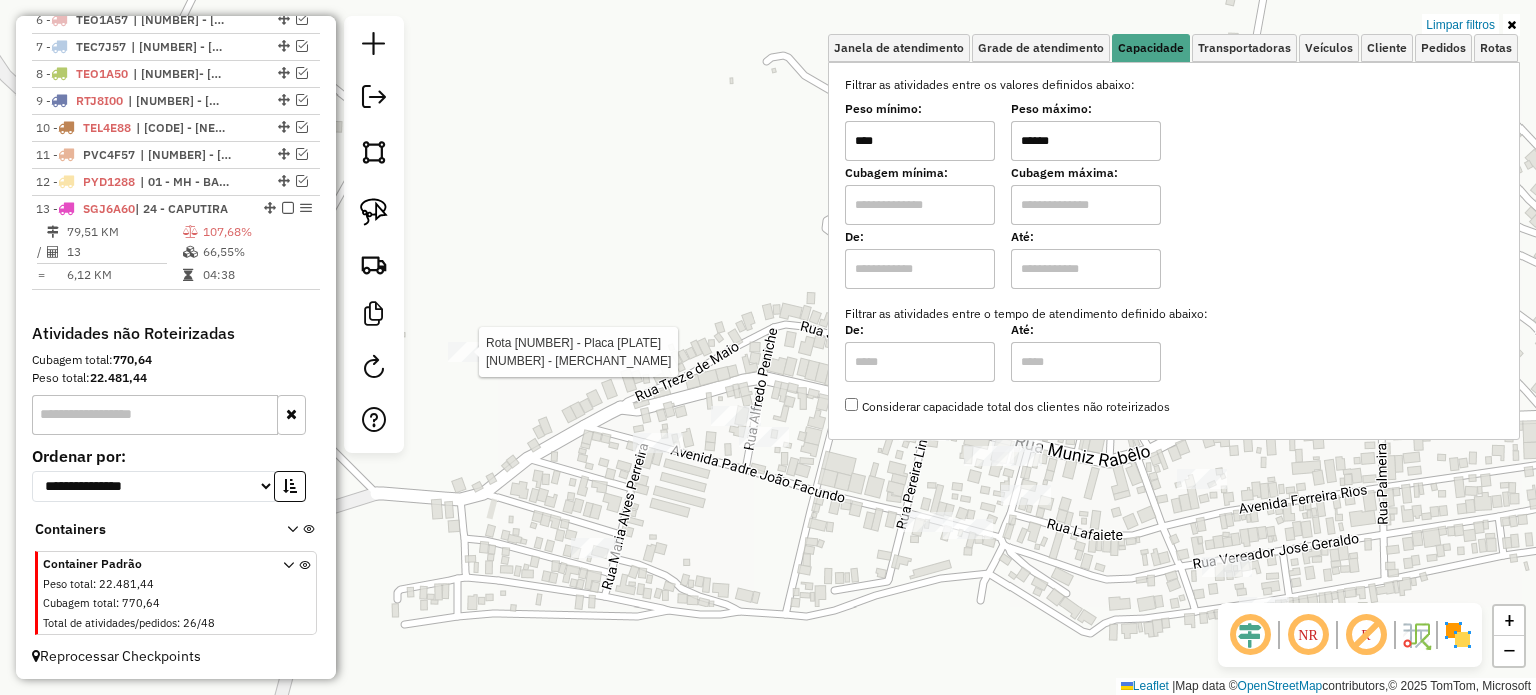 select on "*********" 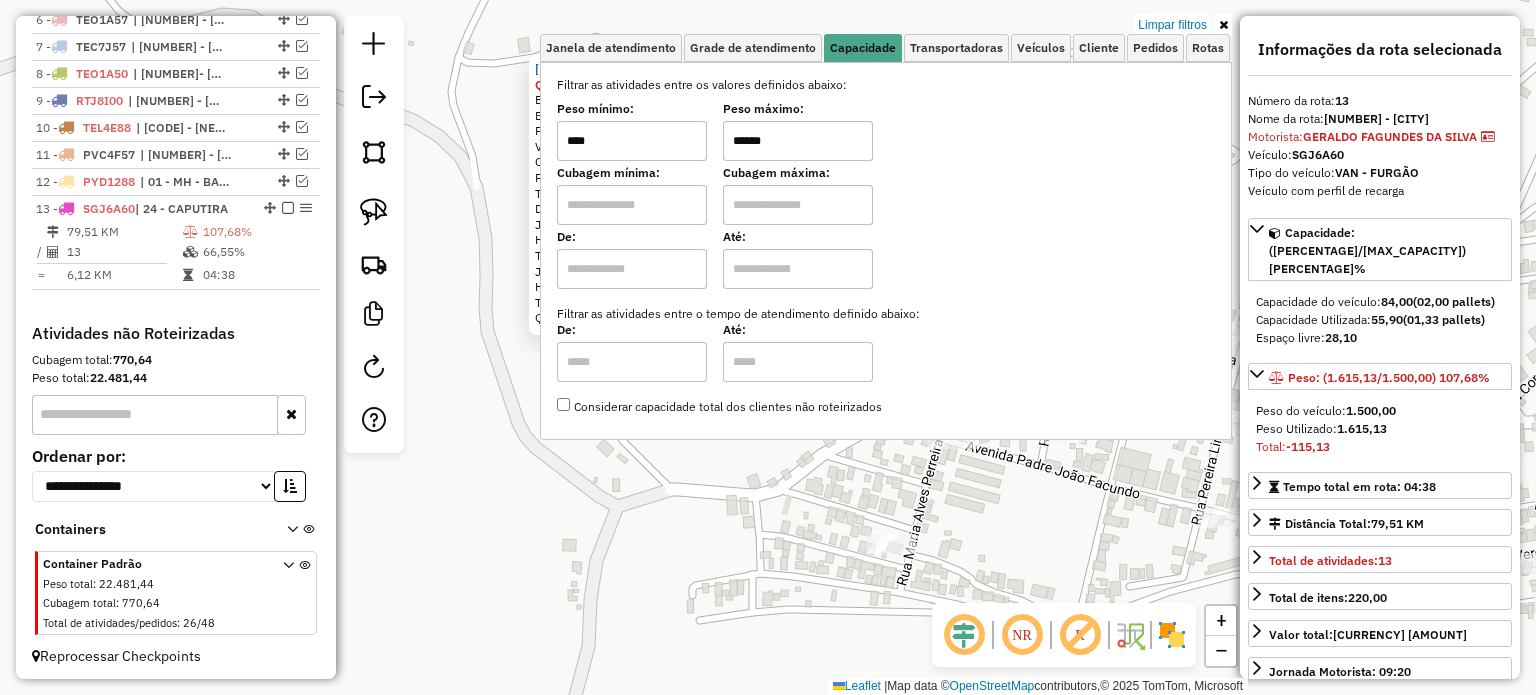 click at bounding box center (1223, 25) 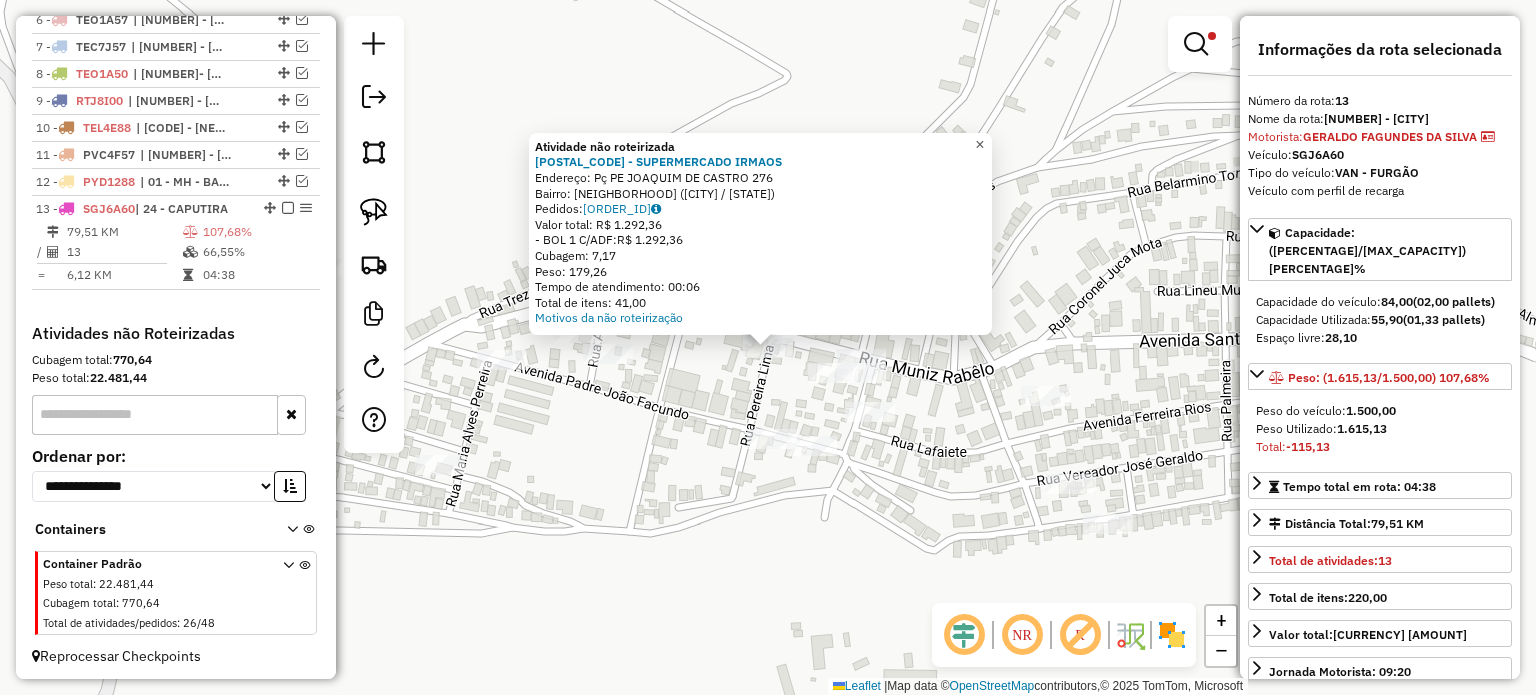 click on "×" 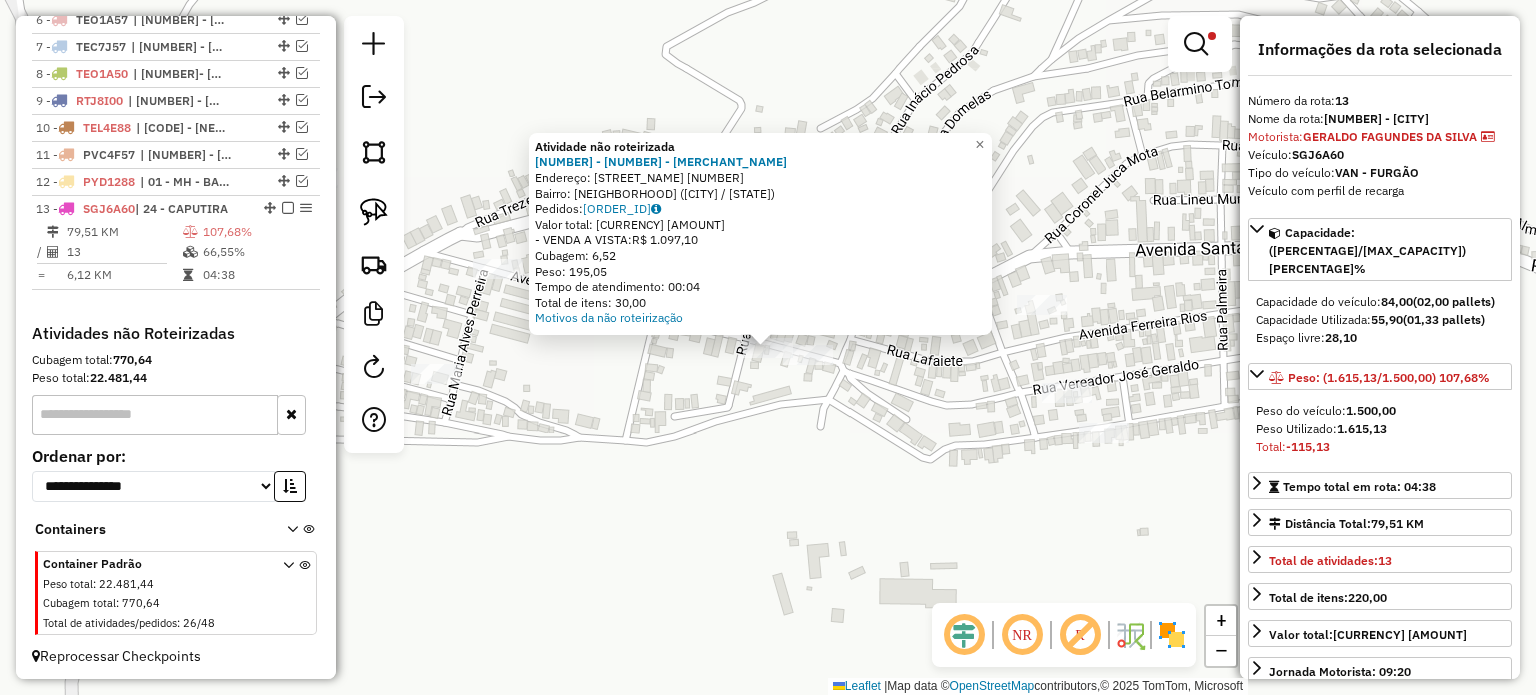 click on "Atividade não roteirizada 59514 - Mercearia Sao Pedro  Endereço:  Avenida Padre Joao Facundo 93   Bairro: CENTRO (CAPUTIRA / MG)   Pedidos:  04836246   Valor total: R$ 1.097,10   - VENDA A VISTA:  R$ 1.097,10   Cubagem: 6,52   Peso: 195,05   Tempo de atendimento: 00:04   Total de itens: 30,00  Motivos da não roteirização × Limpar filtros Janela de atendimento Grade de atendimento Capacidade Transportadoras Veículos Cliente Pedidos  Rotas Selecione os dias de semana para filtrar as janelas de atendimento  Seg   Ter   Qua   Qui   Sex   Sáb   Dom  Informe o período da janela de atendimento: De: Até:  Filtrar exatamente a janela do cliente  Considerar janela de atendimento padrão  Selecione os dias de semana para filtrar as grades de atendimento  Seg   Ter   Qua   Qui   Sex   Sáb   Dom   Considerar clientes sem dia de atendimento cadastrado  Clientes fora do dia de atendimento selecionado Filtrar as atividades entre os valores definidos abaixo:  Peso mínimo:  ****  Peso máximo:  ******  De:   Até:" 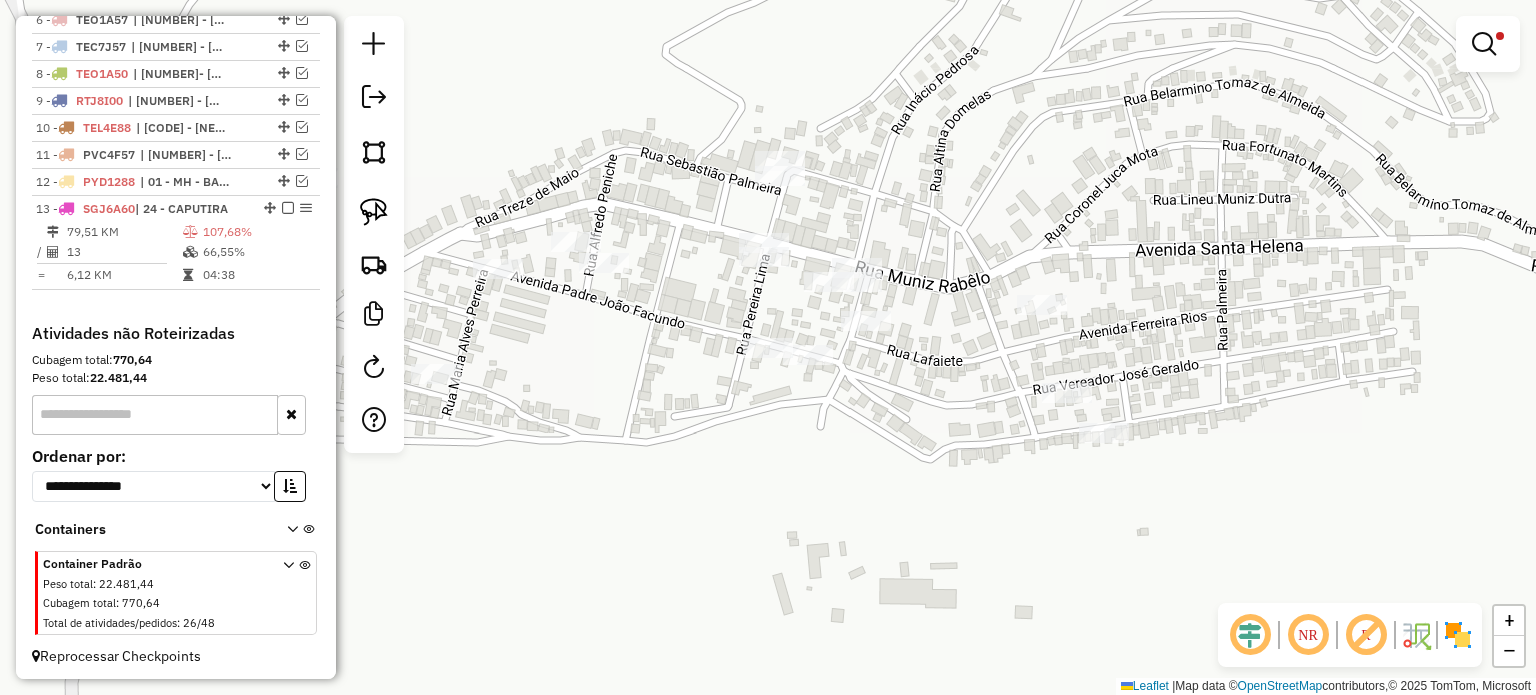 click 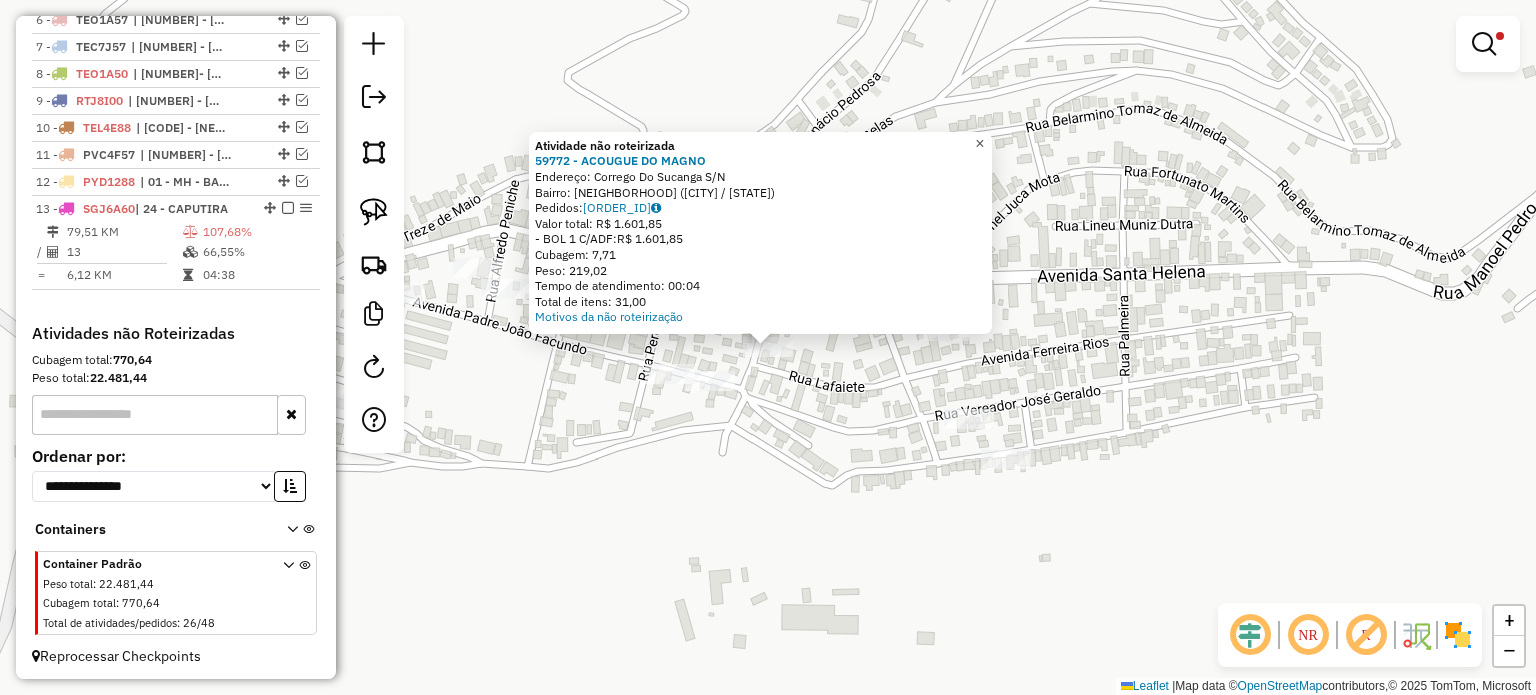 click on "×" 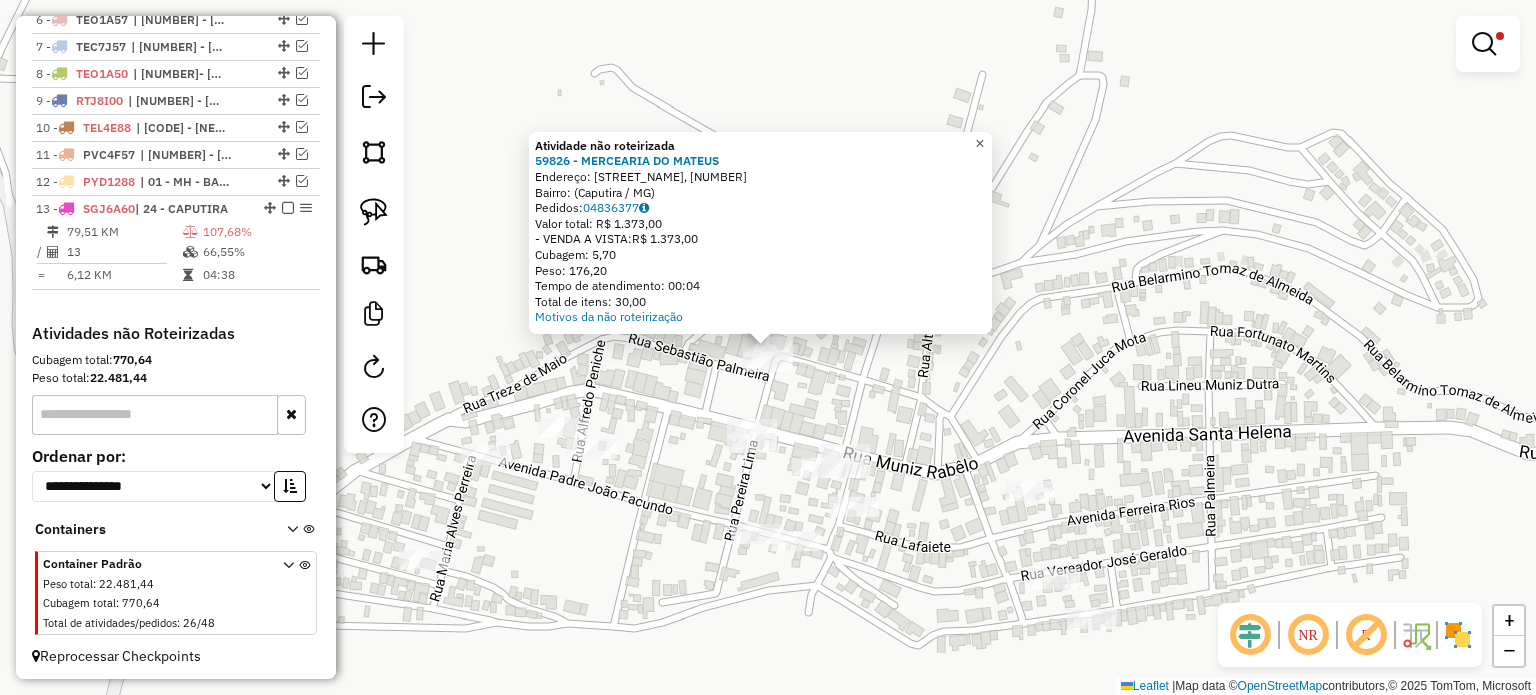 click on "×" 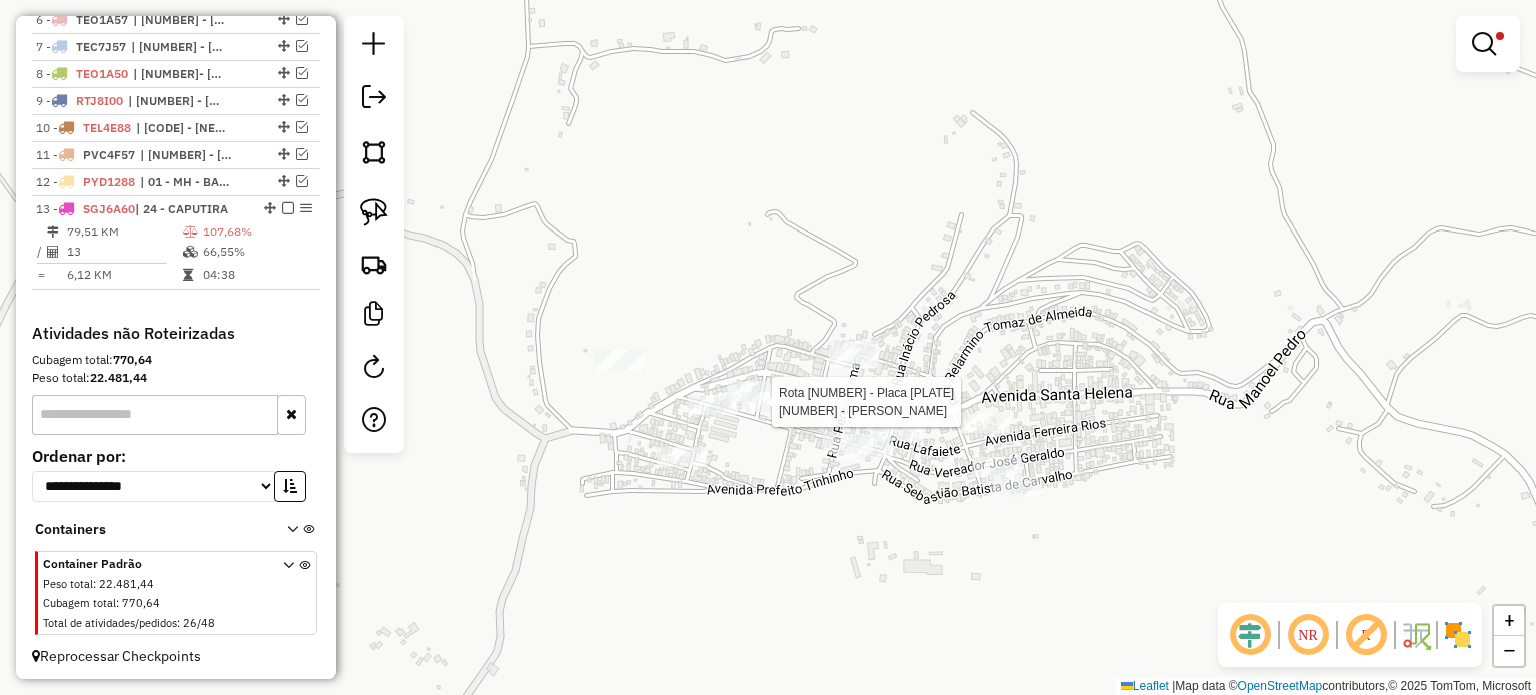 select on "*********" 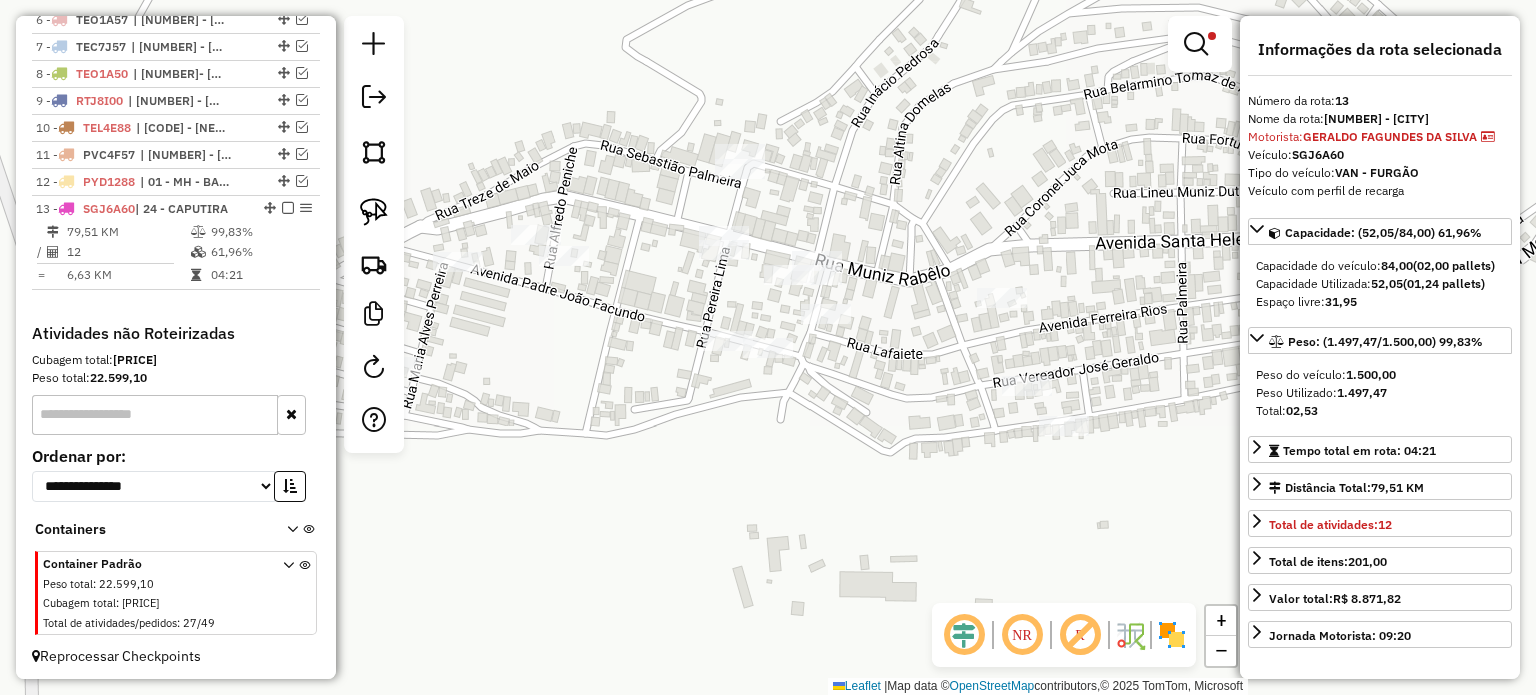 drag, startPoint x: 1193, startPoint y: 35, endPoint x: 1179, endPoint y: 55, distance: 24.41311 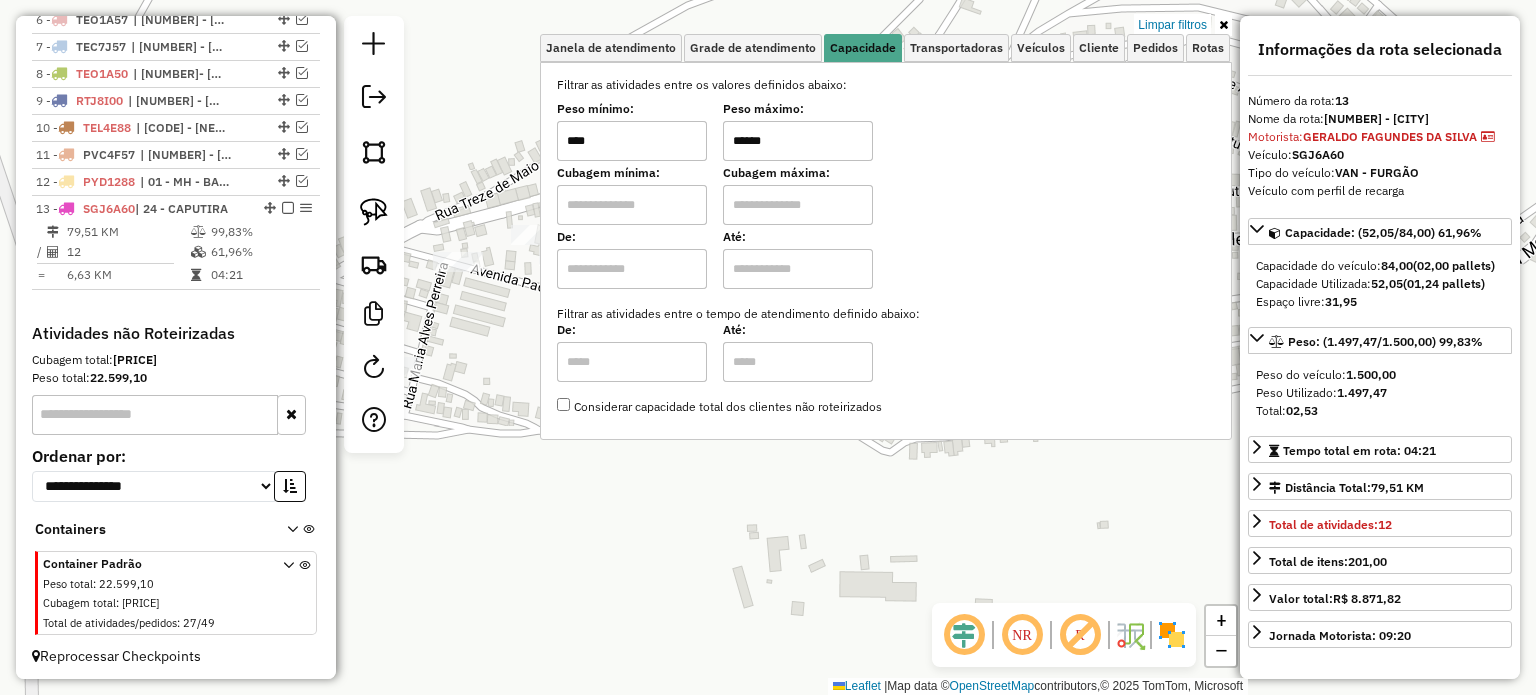 drag, startPoint x: 1167, startPoint y: 19, endPoint x: 1157, endPoint y: 33, distance: 17.20465 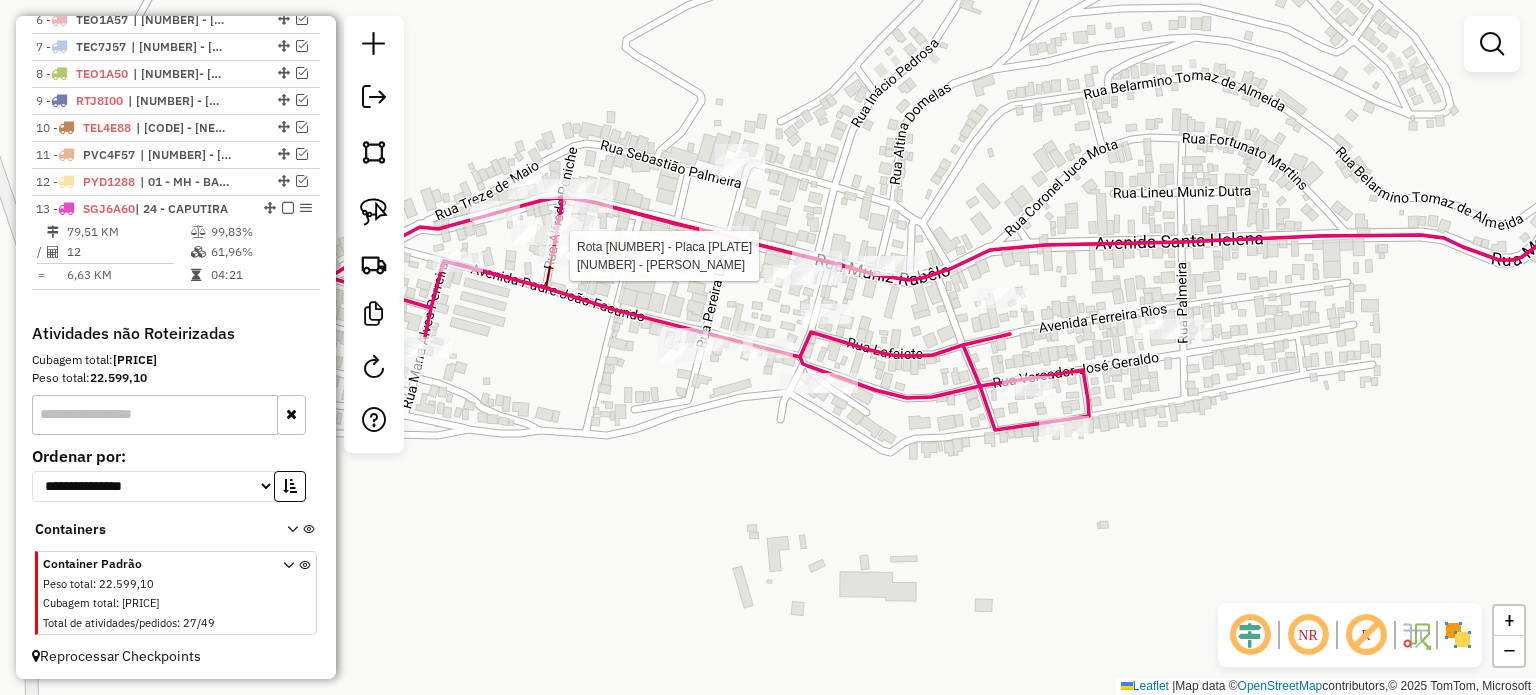 select on "*********" 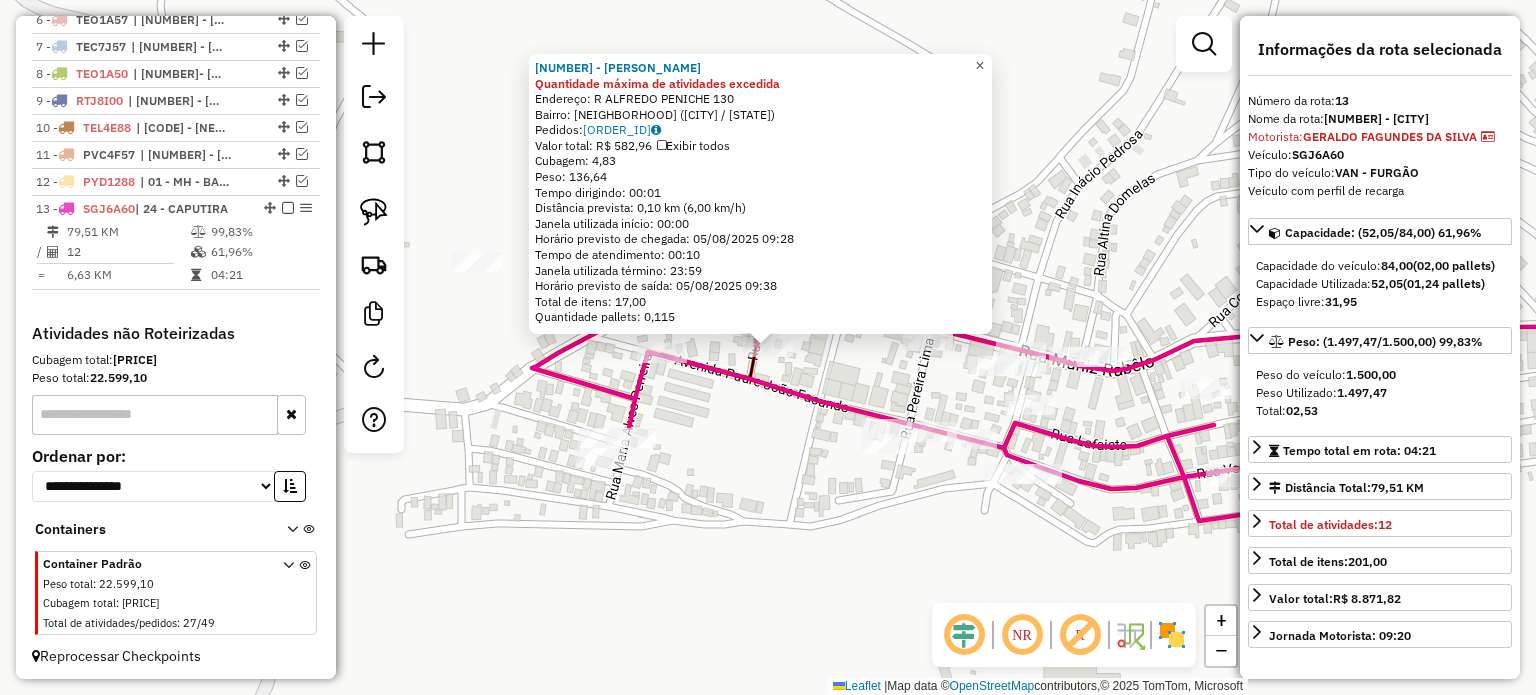 click on "×" 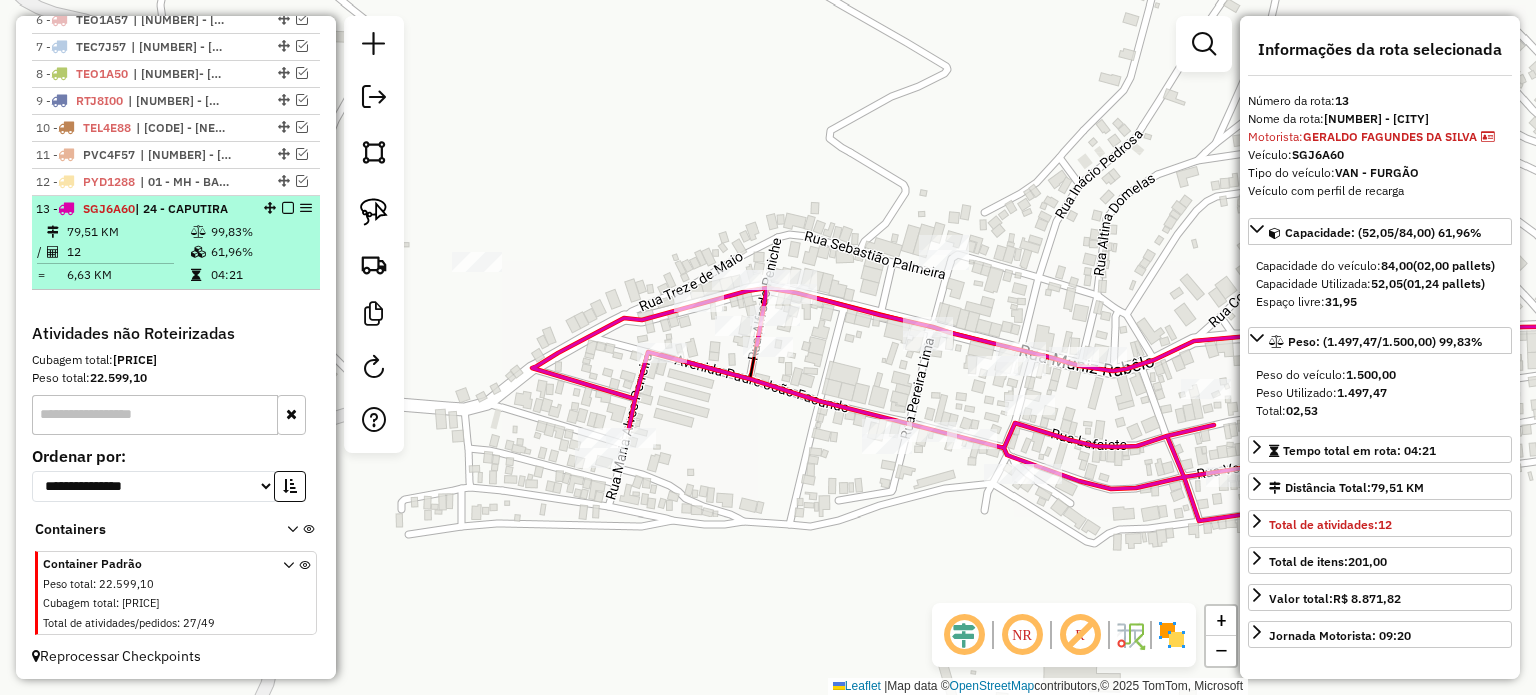 click at bounding box center (288, 208) 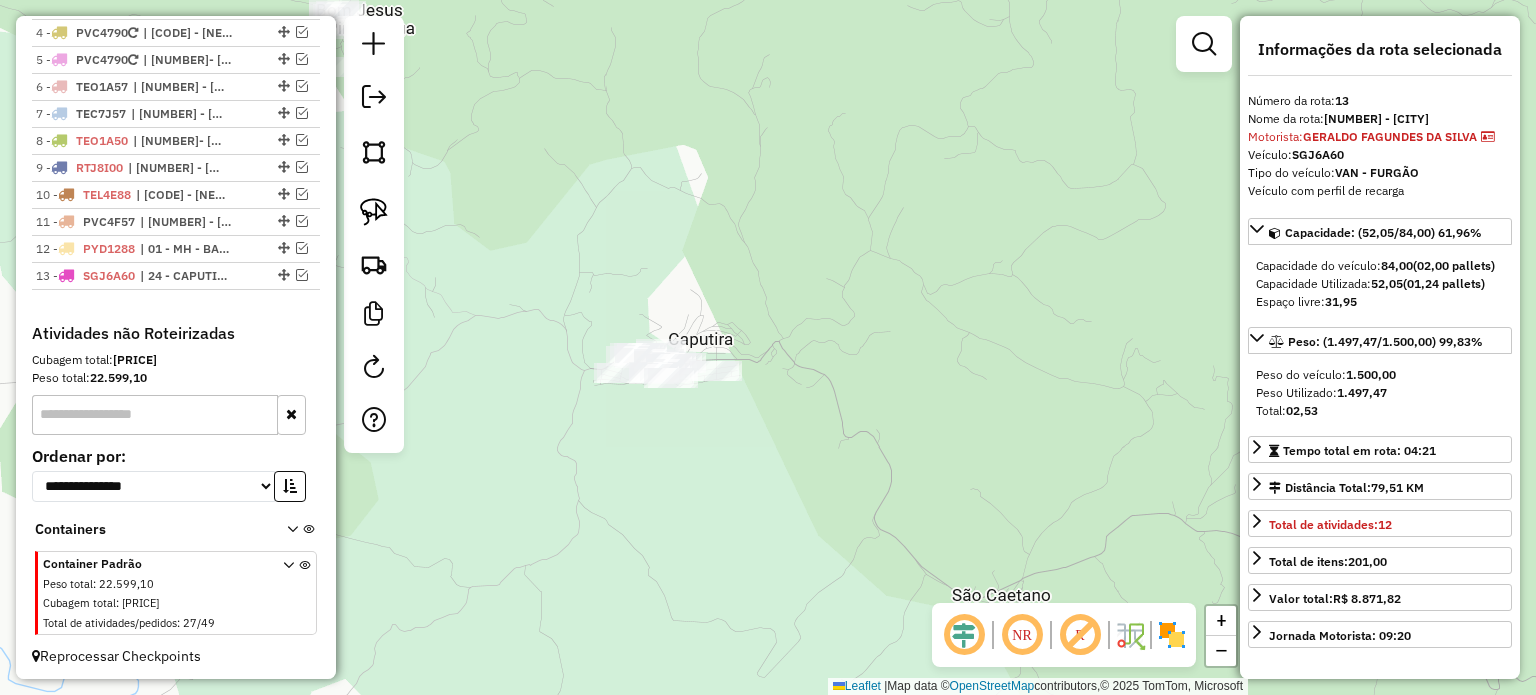 drag, startPoint x: 664, startPoint y: 425, endPoint x: 801, endPoint y: 463, distance: 142.17242 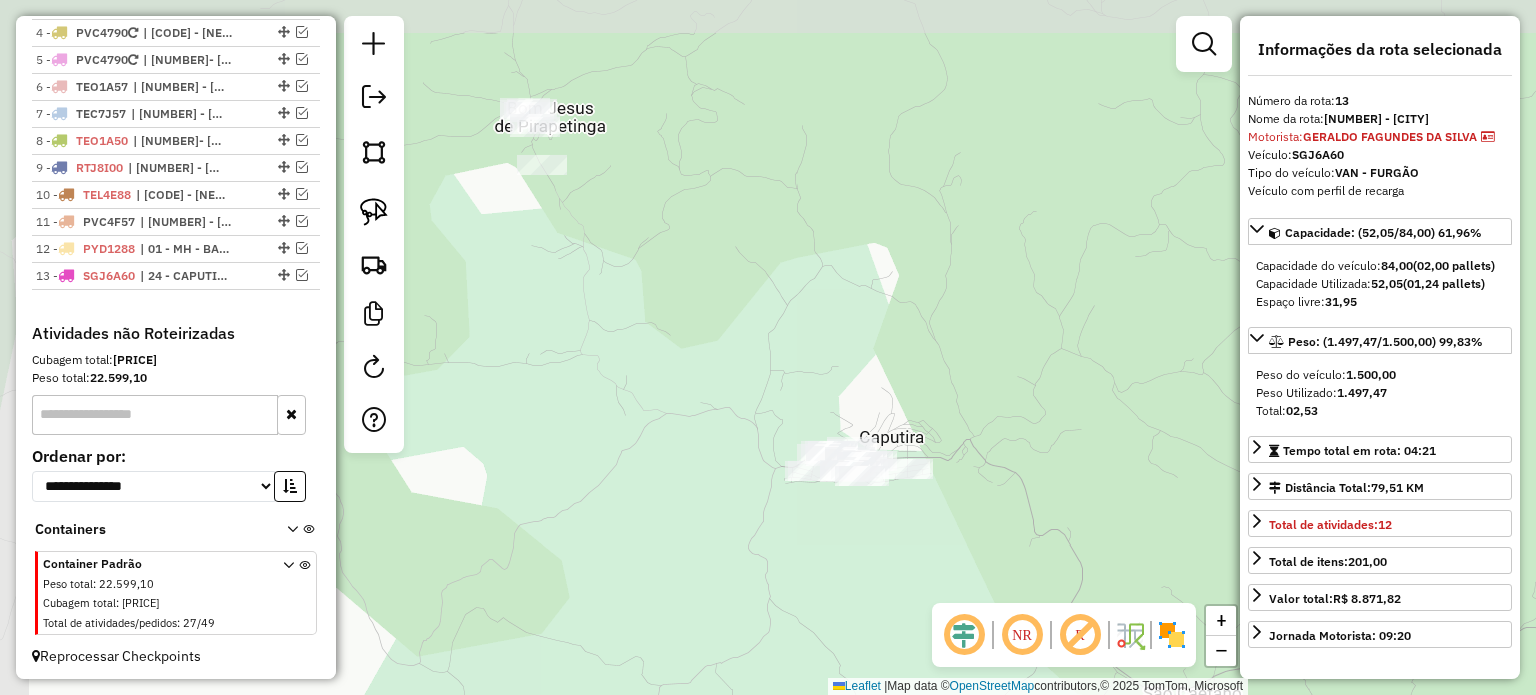 drag, startPoint x: 588, startPoint y: 391, endPoint x: 642, endPoint y: 452, distance: 81.46779 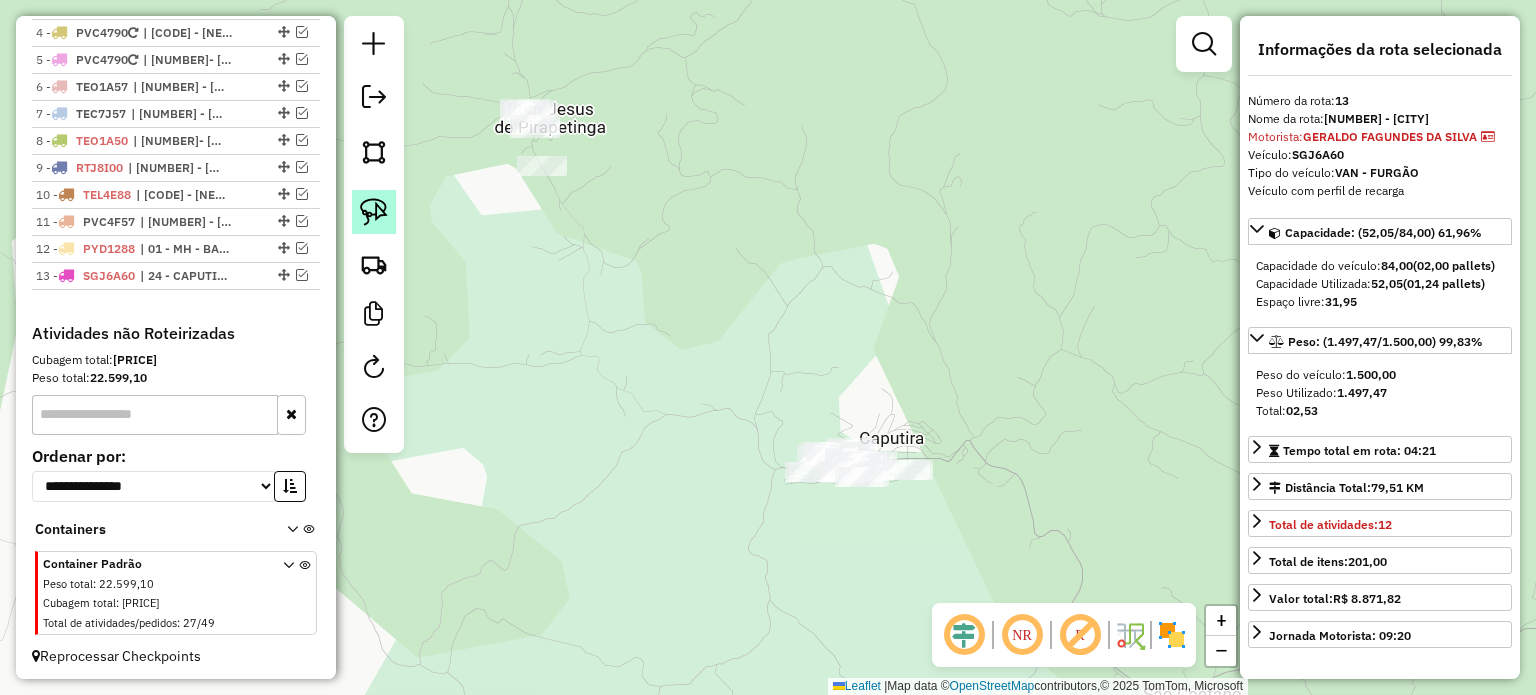 click 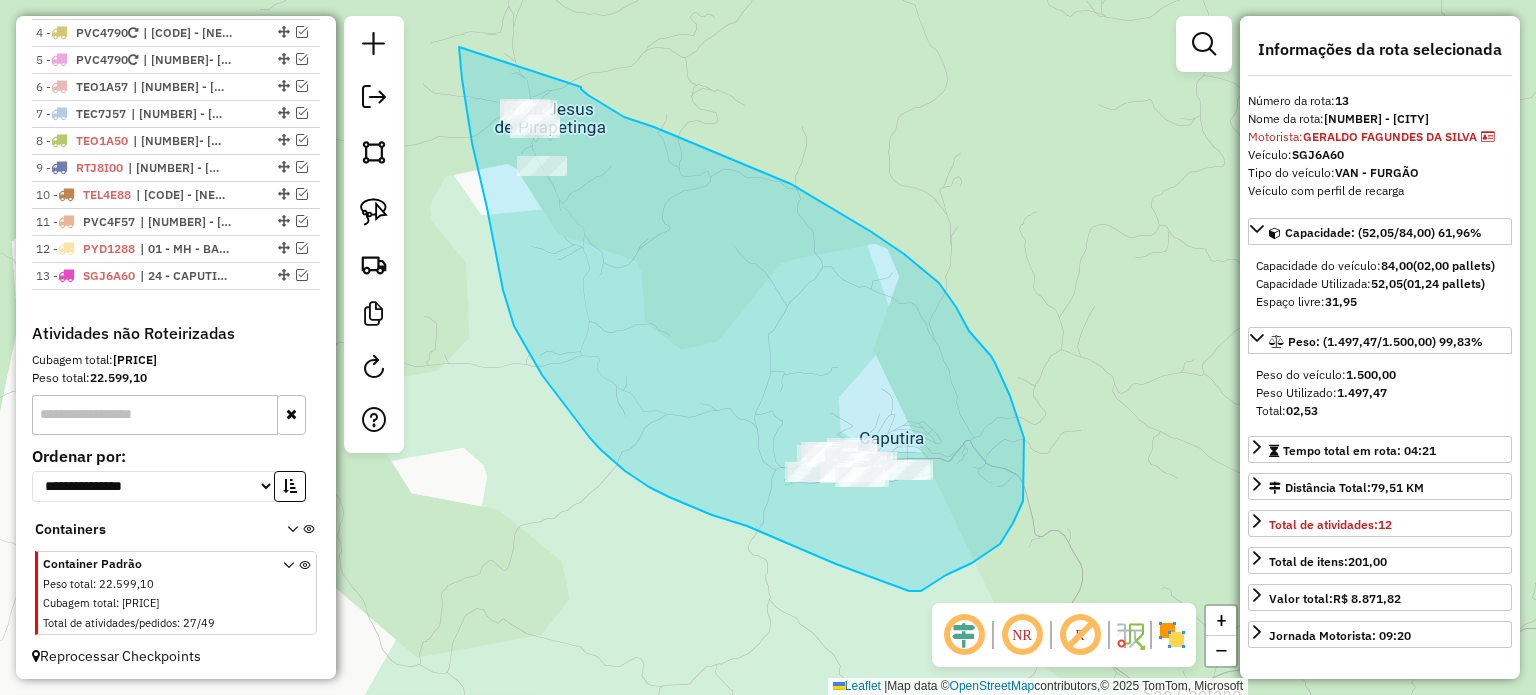 drag, startPoint x: 472, startPoint y: 143, endPoint x: 581, endPoint y: 85, distance: 123.47064 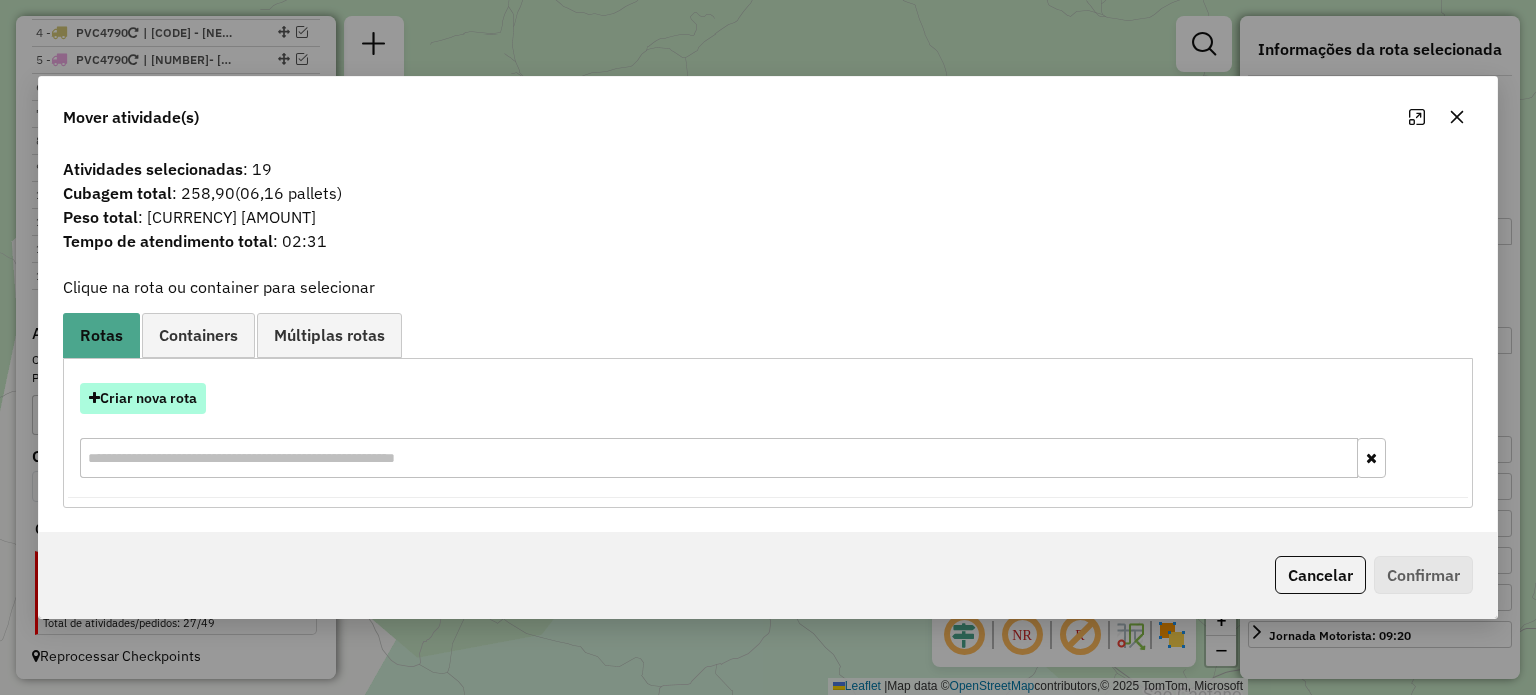 click on "Criar nova rota" at bounding box center [143, 398] 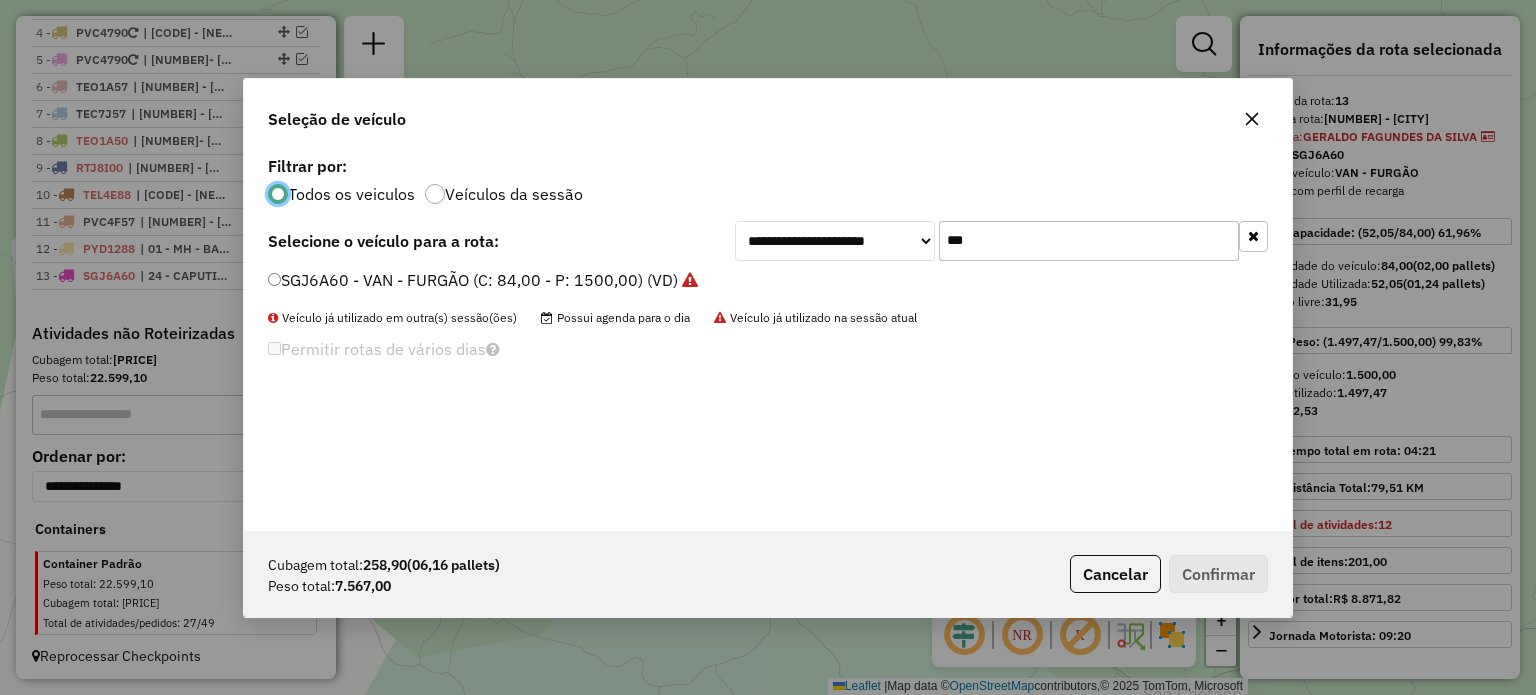 scroll, scrollTop: 10, scrollLeft: 6, axis: both 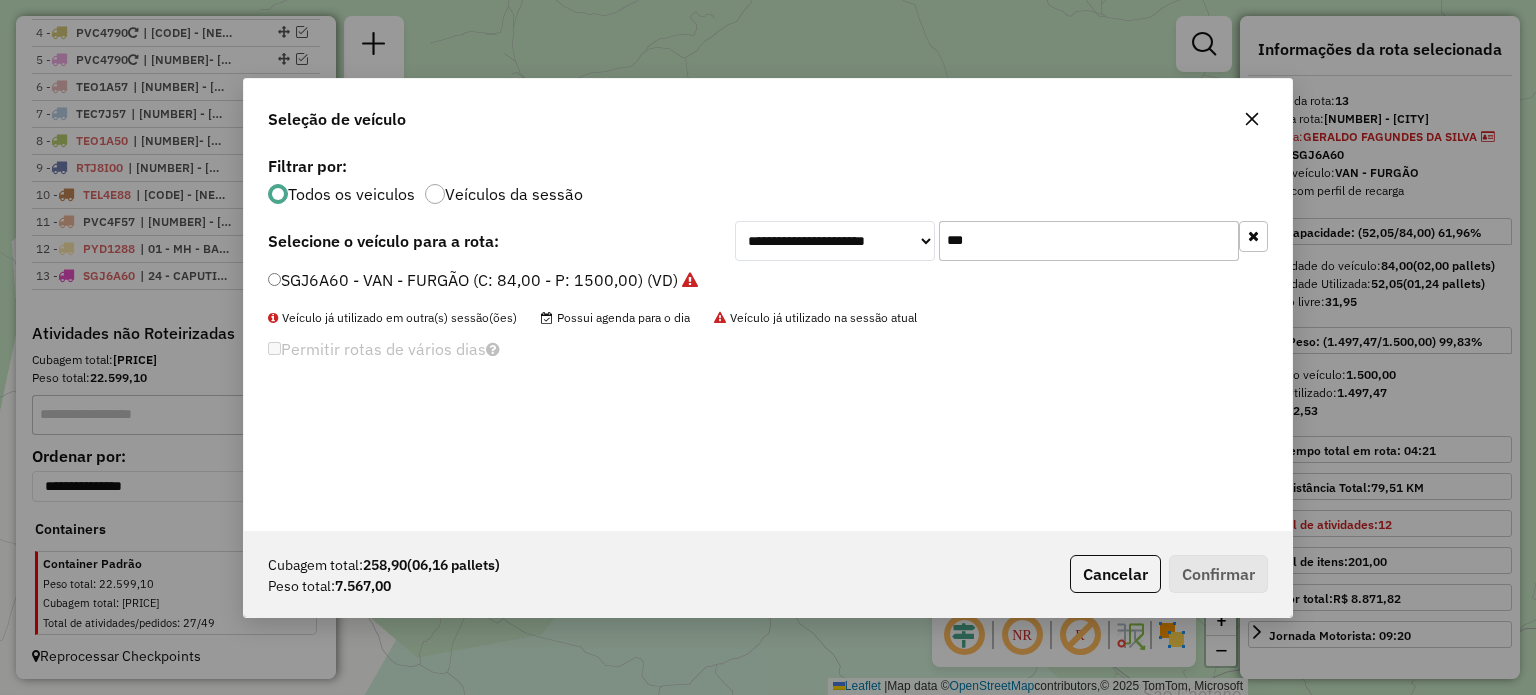drag, startPoint x: 973, startPoint y: 255, endPoint x: 911, endPoint y: 255, distance: 62 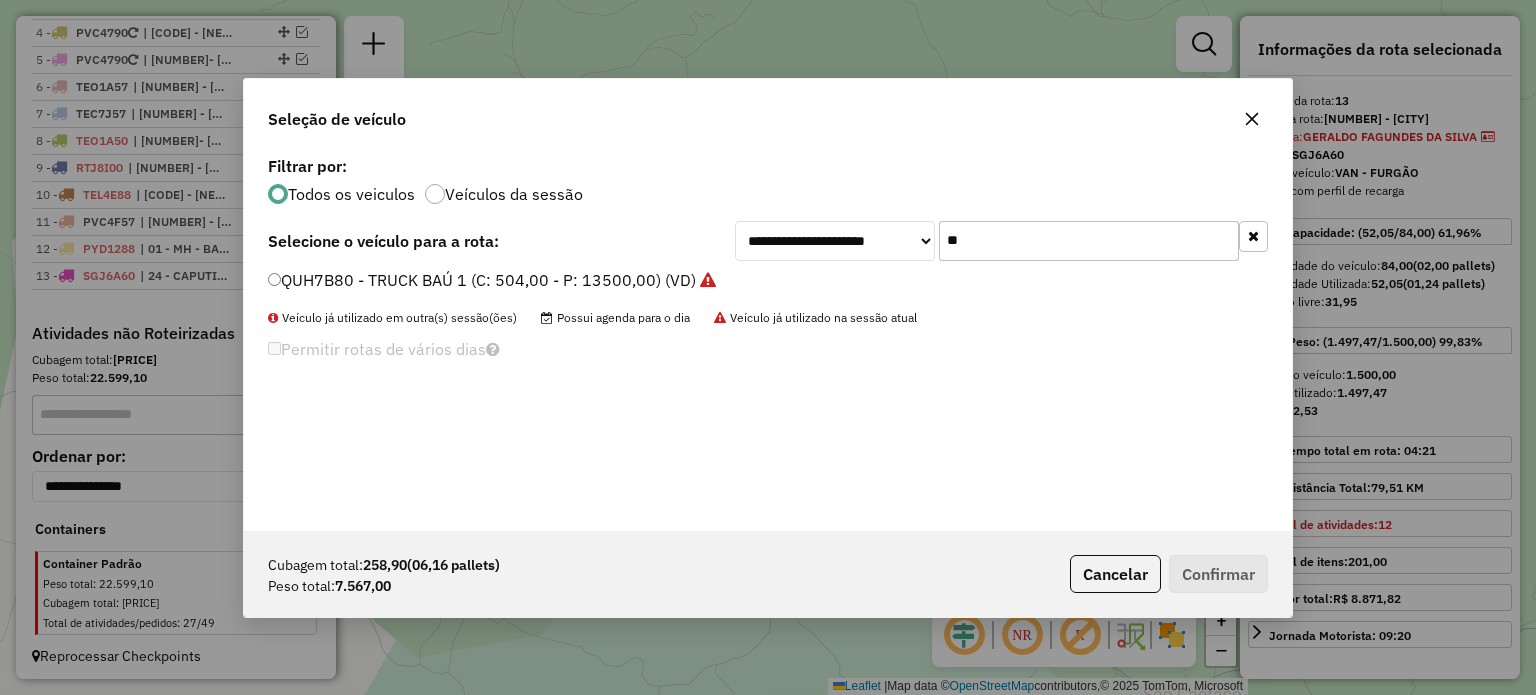 type on "**" 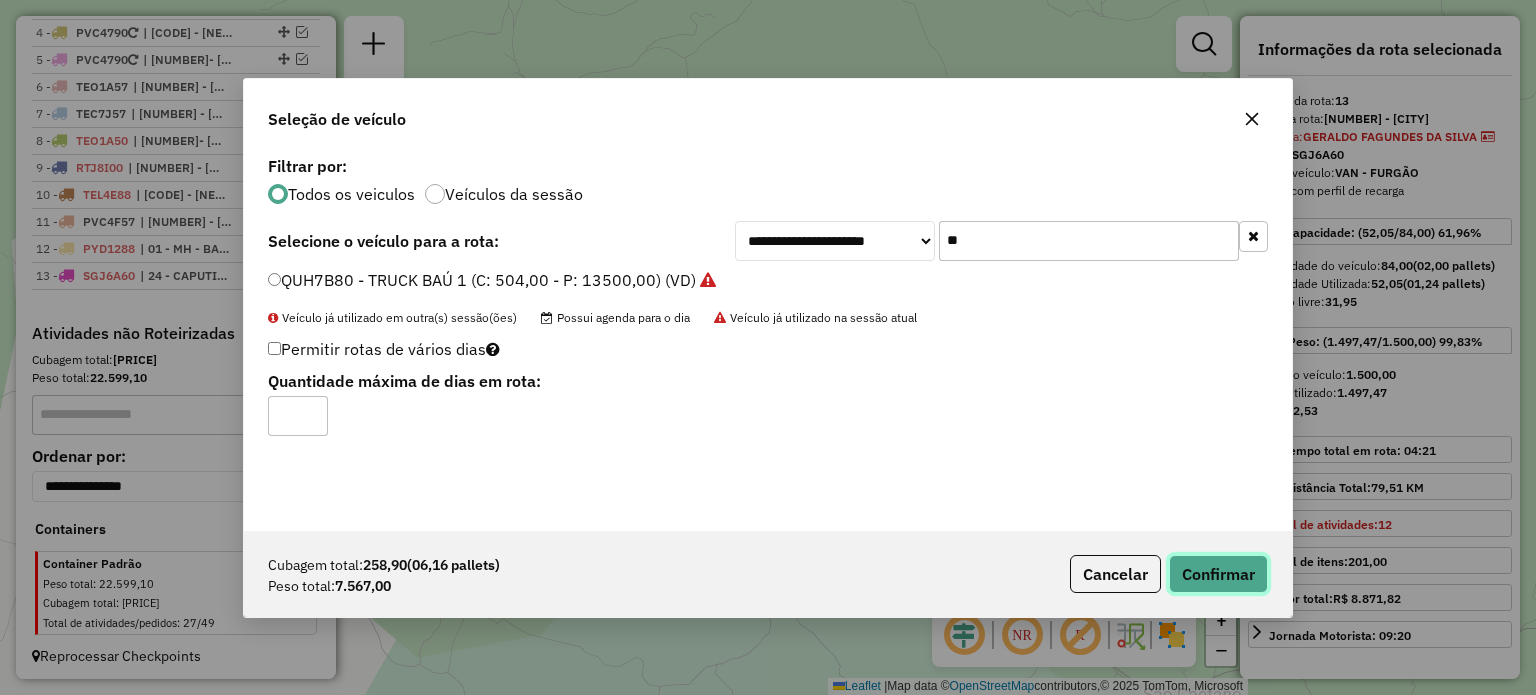 click on "Confirmar" 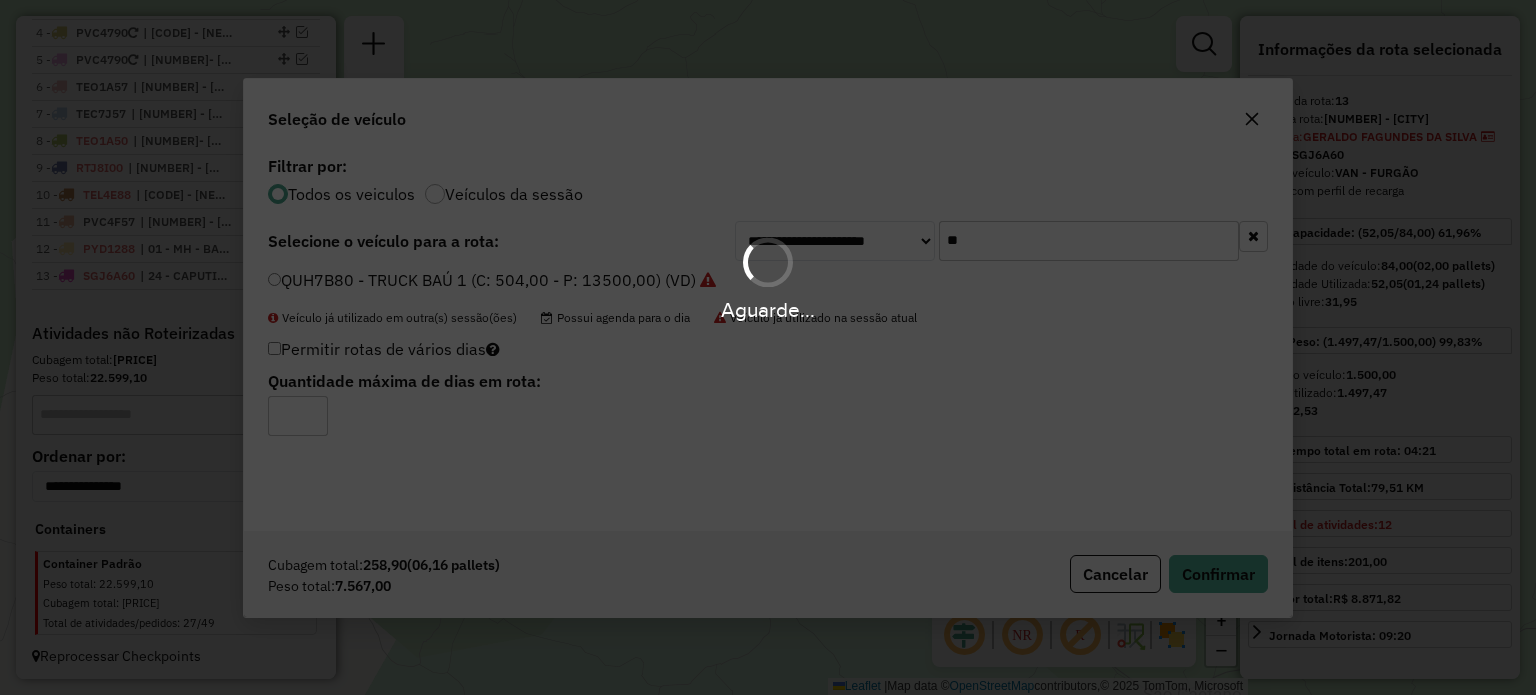 click on "Aguarde..." at bounding box center (768, 347) 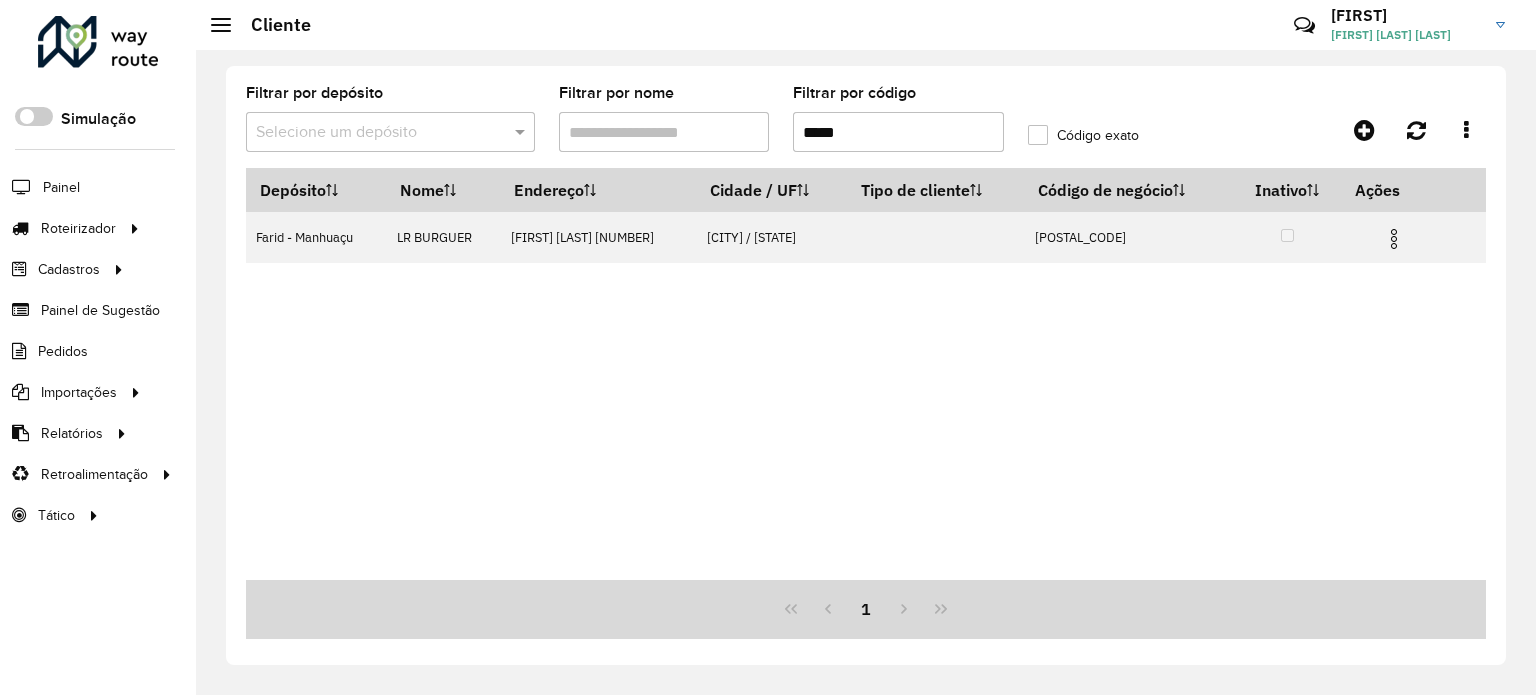 scroll, scrollTop: 0, scrollLeft: 0, axis: both 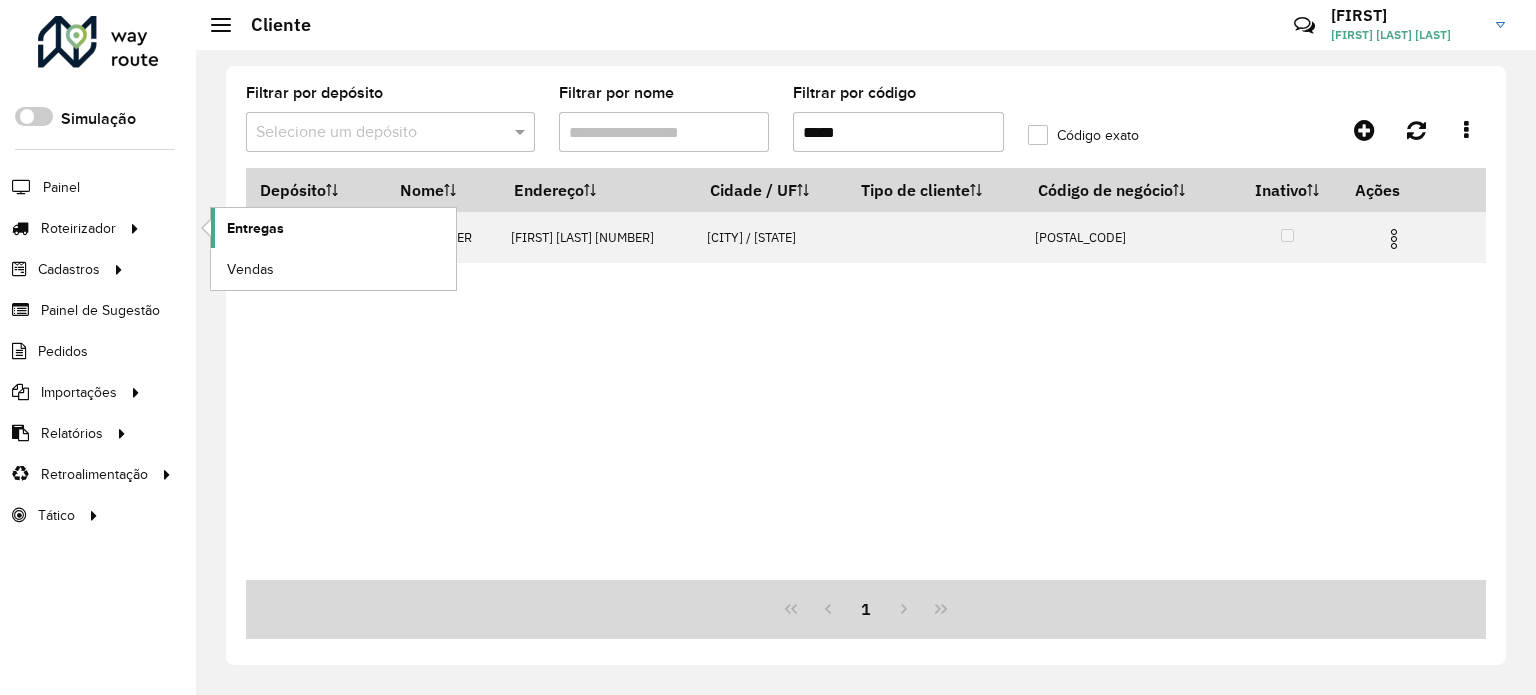click on "Entregas" 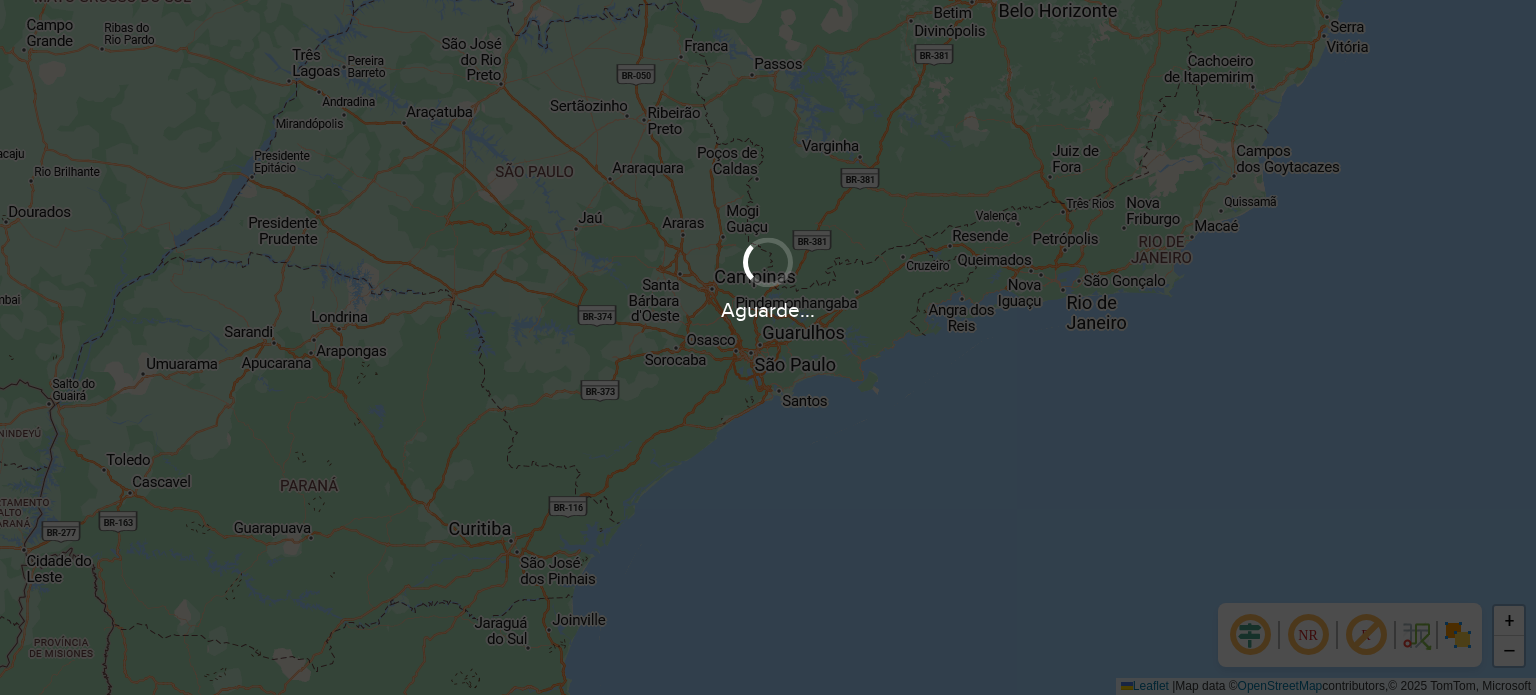 scroll, scrollTop: 0, scrollLeft: 0, axis: both 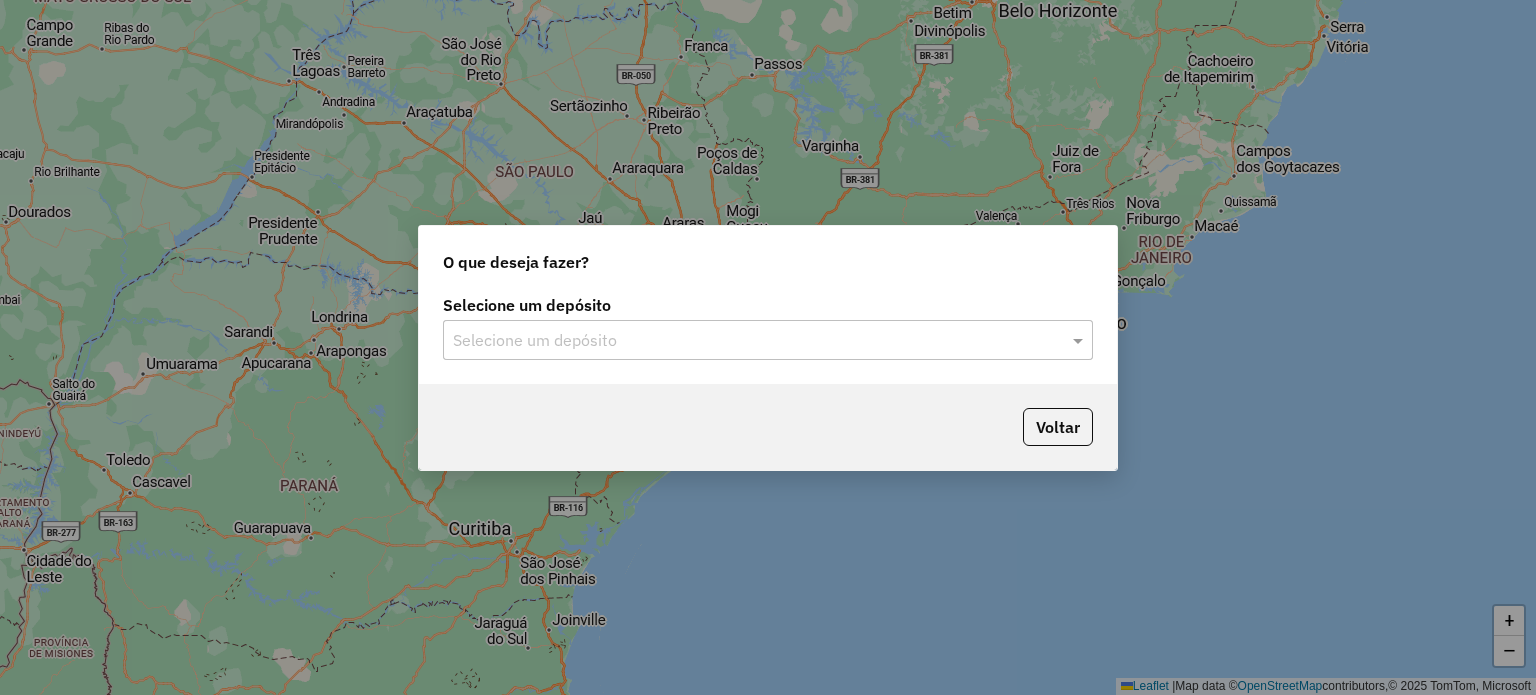 click 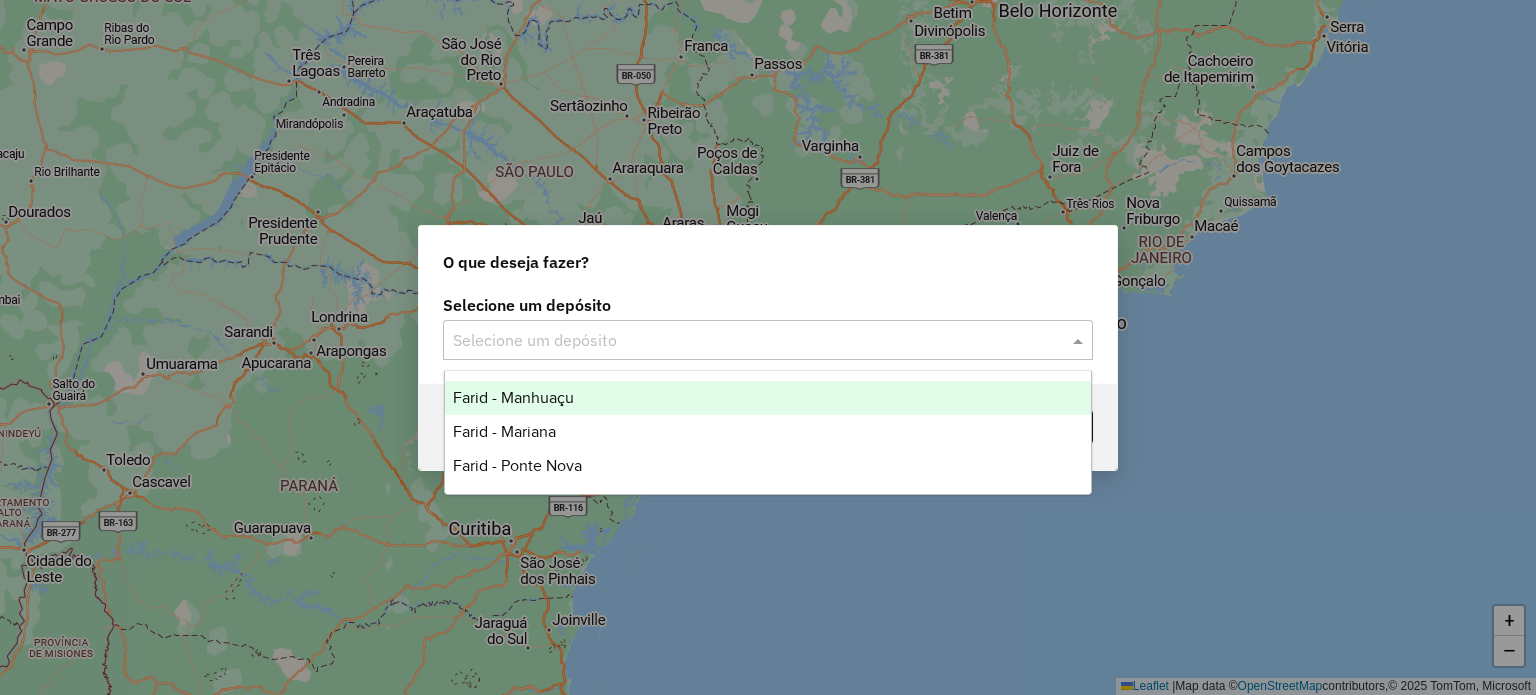 click on "Farid - Manhuaçu" at bounding box center [768, 398] 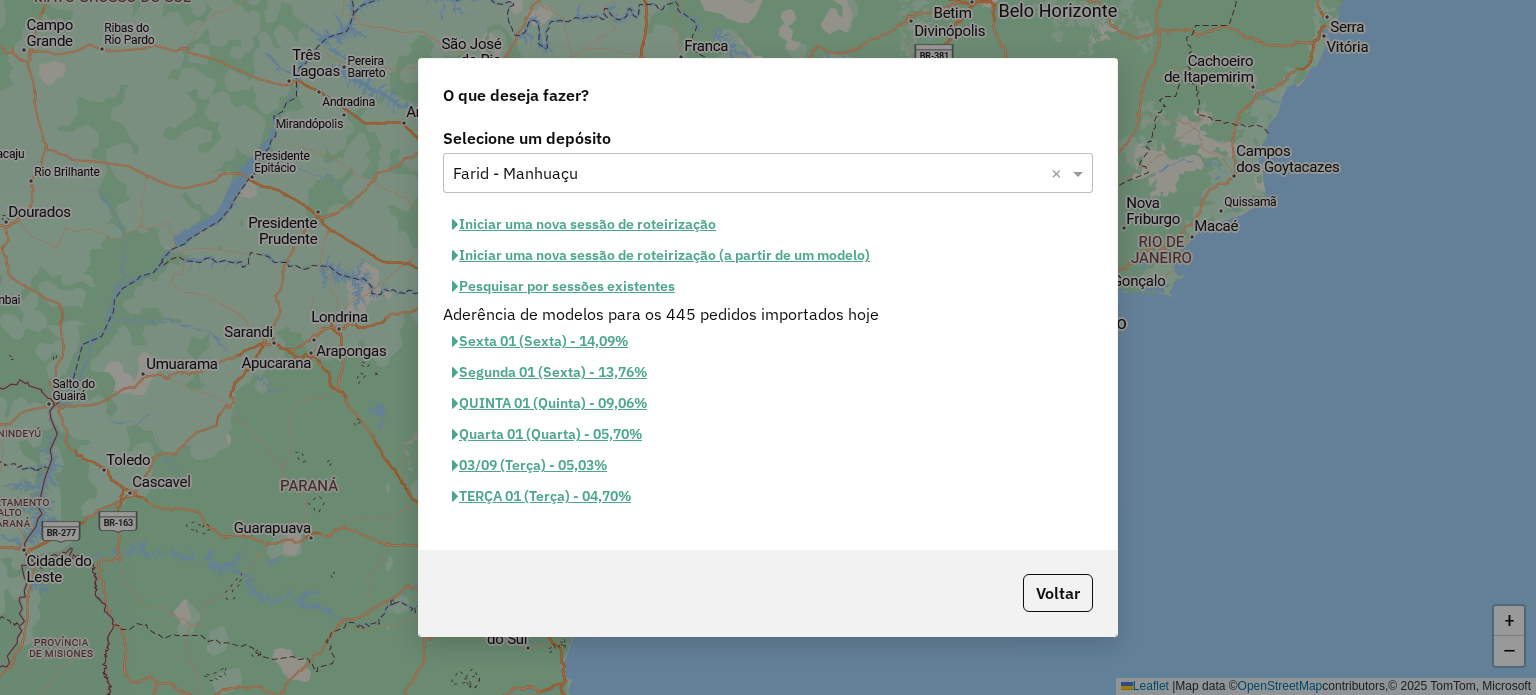 click on "Pesquisar por sessões existentes" 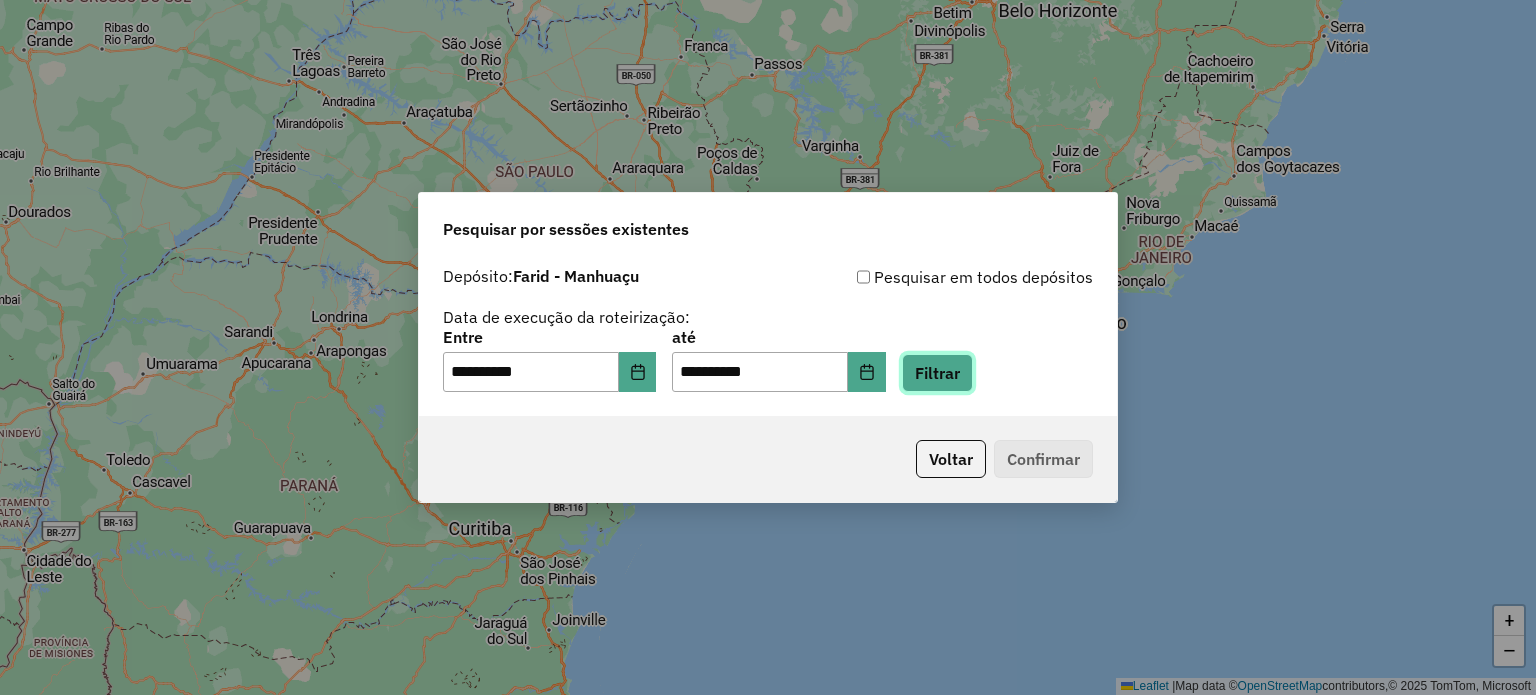 click on "Filtrar" 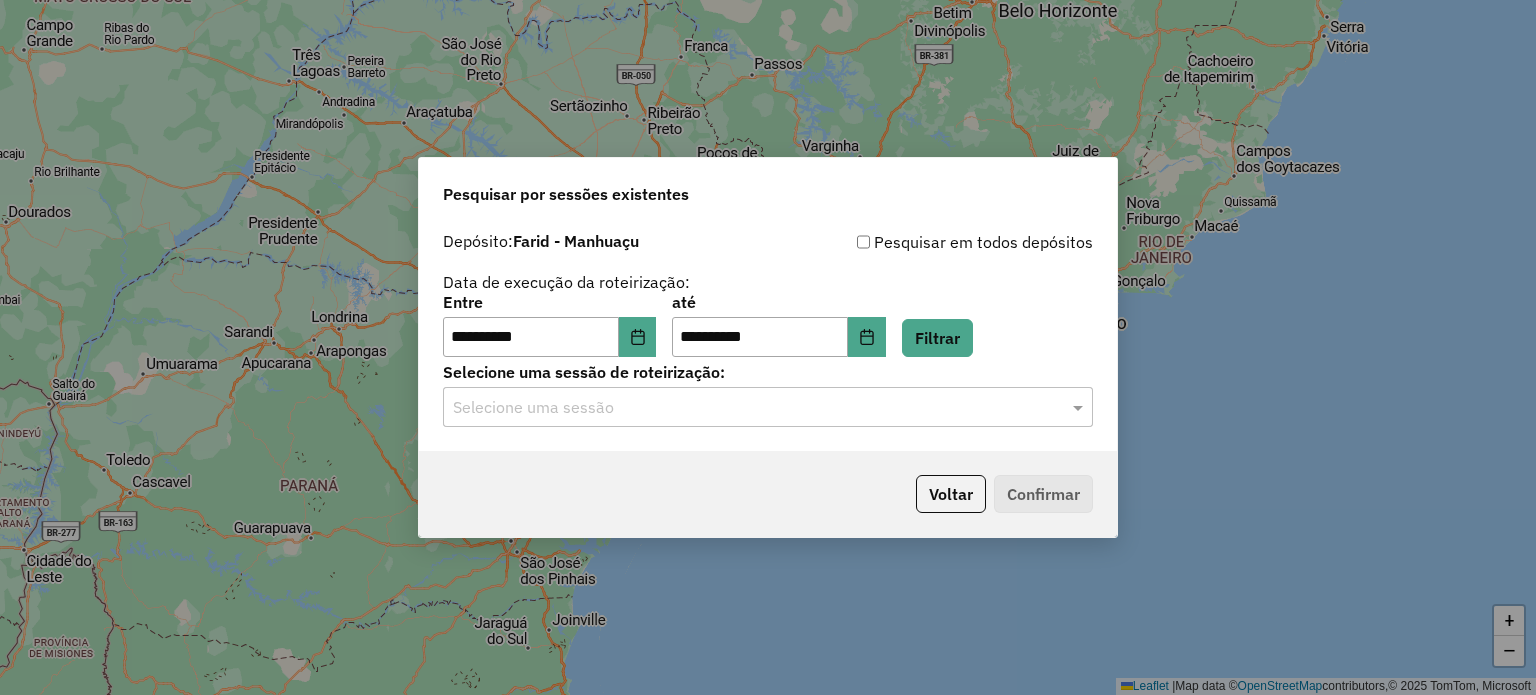click 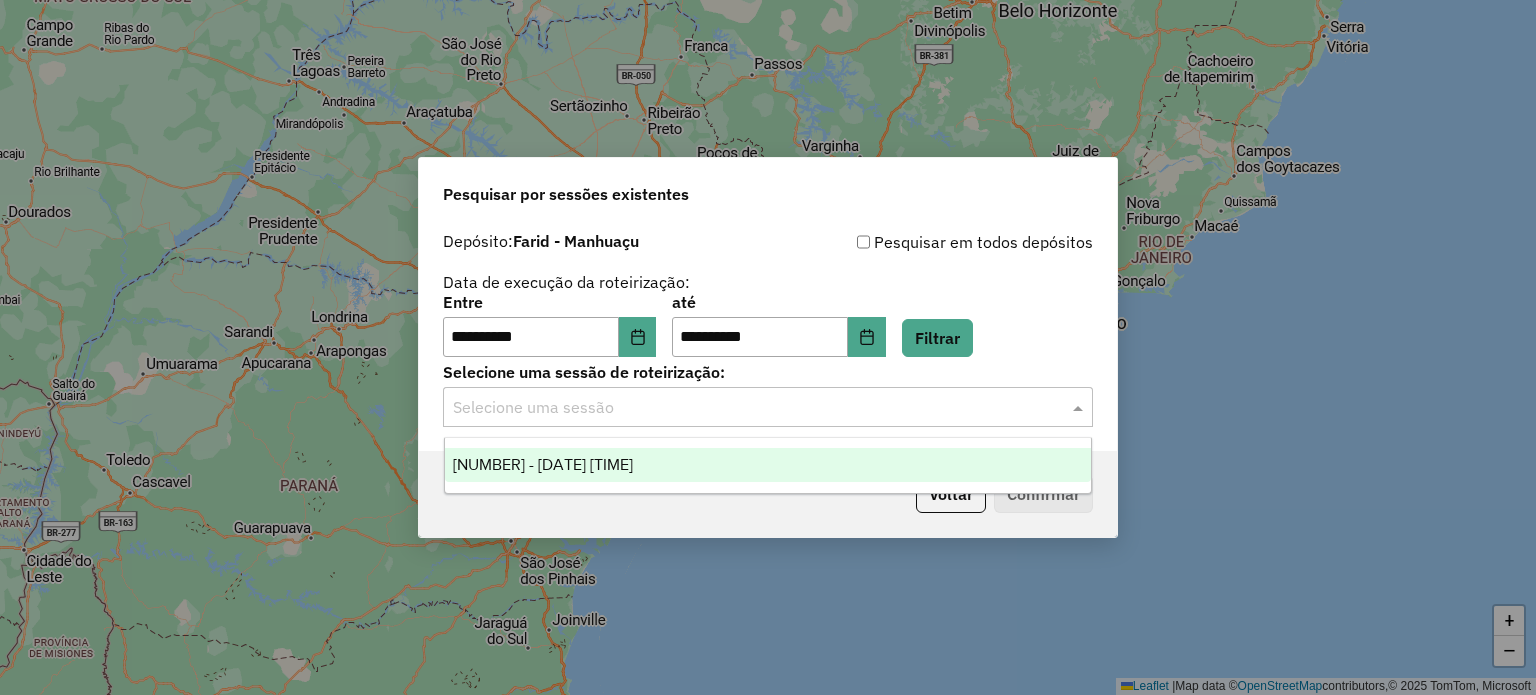 click on "[NUMBER] - [DATE] [TIME]" at bounding box center [768, 465] 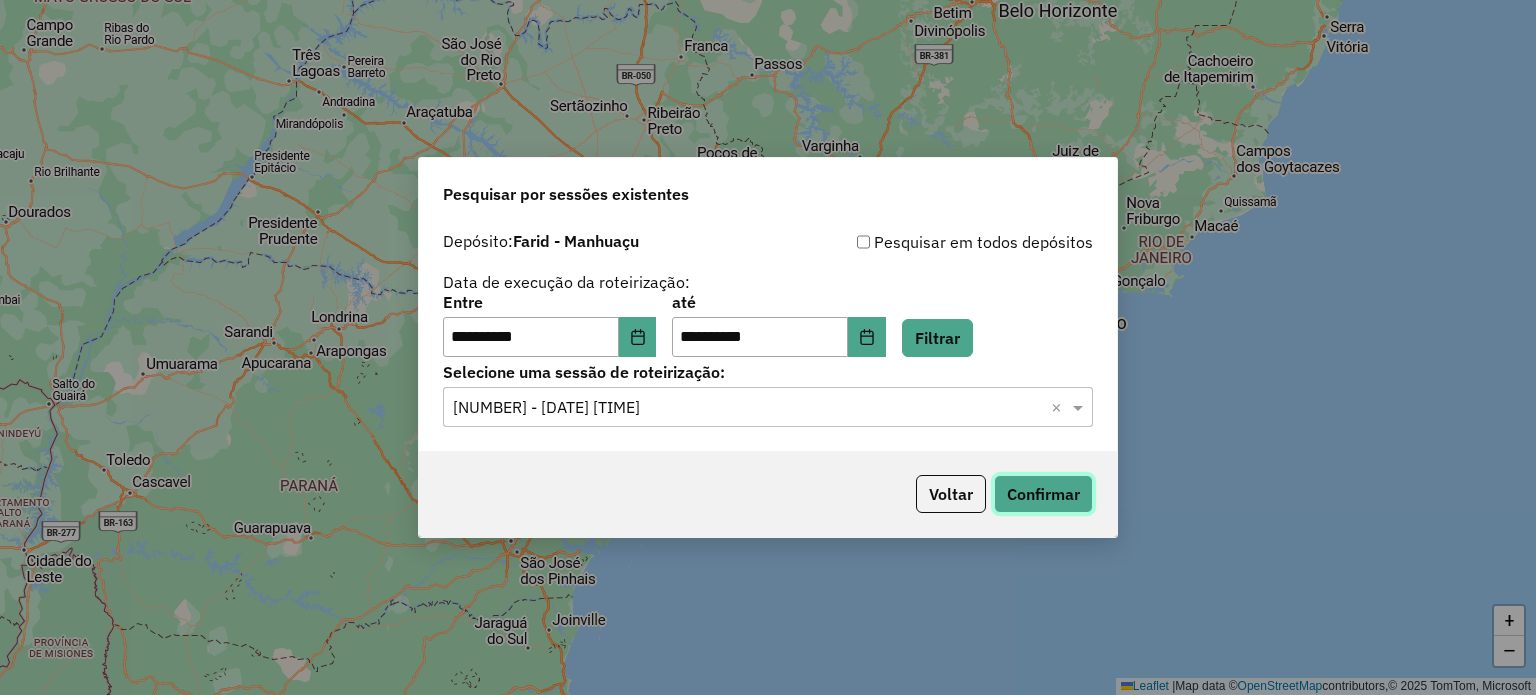click on "Confirmar" 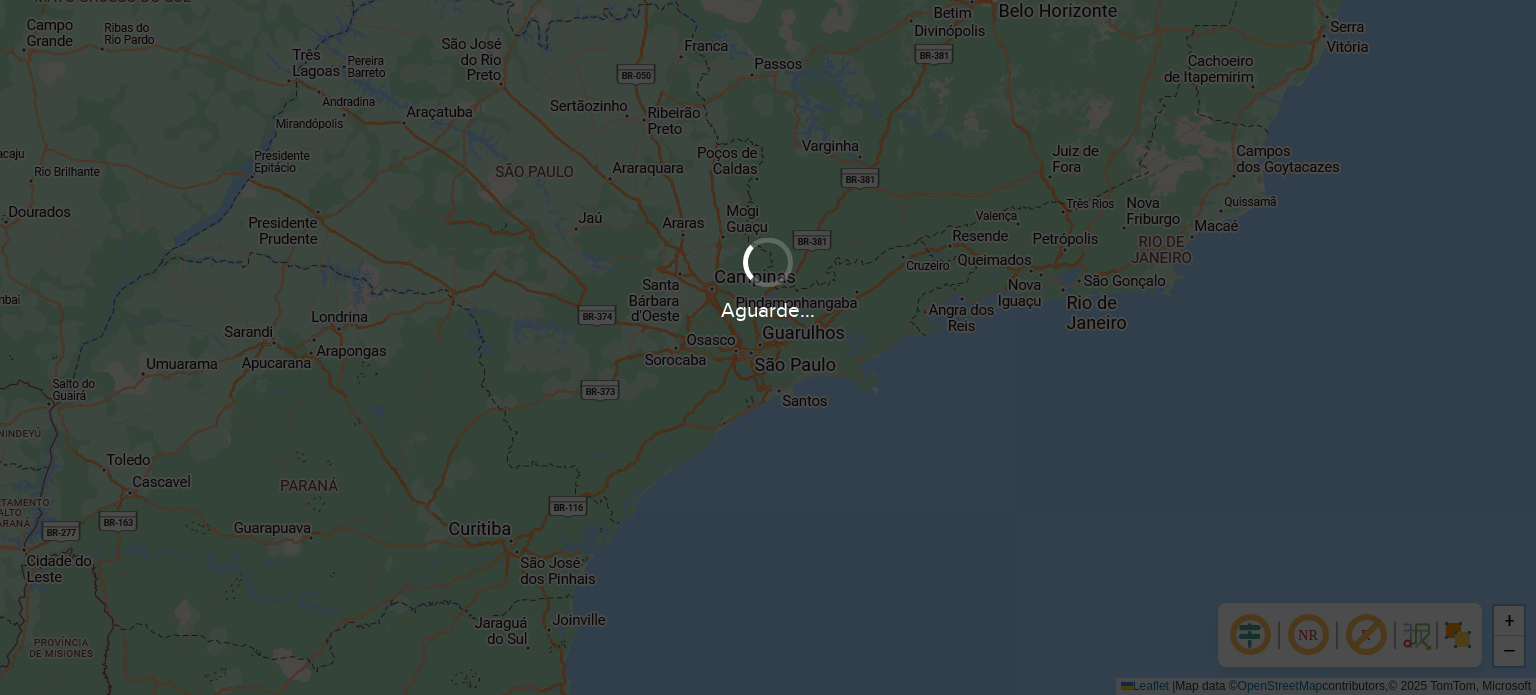 scroll, scrollTop: 0, scrollLeft: 0, axis: both 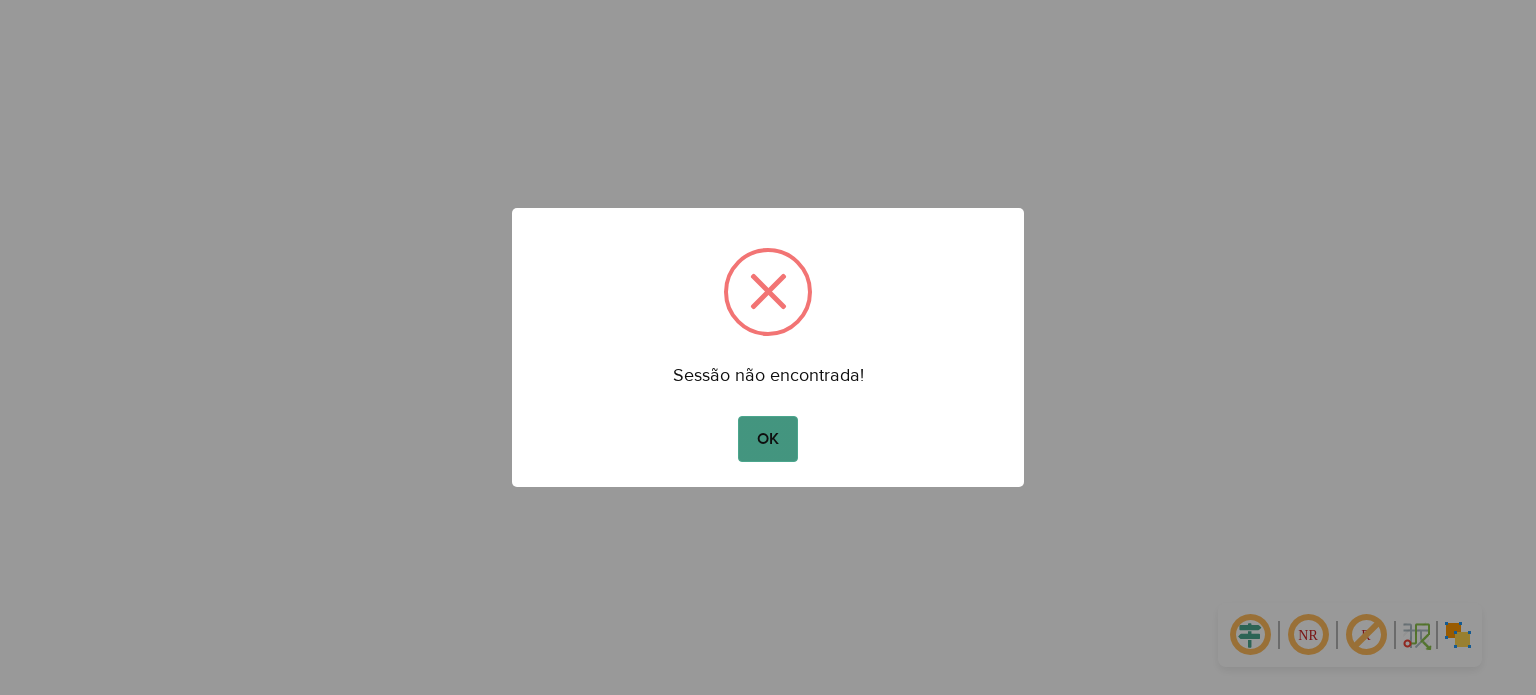 click on "OK" at bounding box center [767, 439] 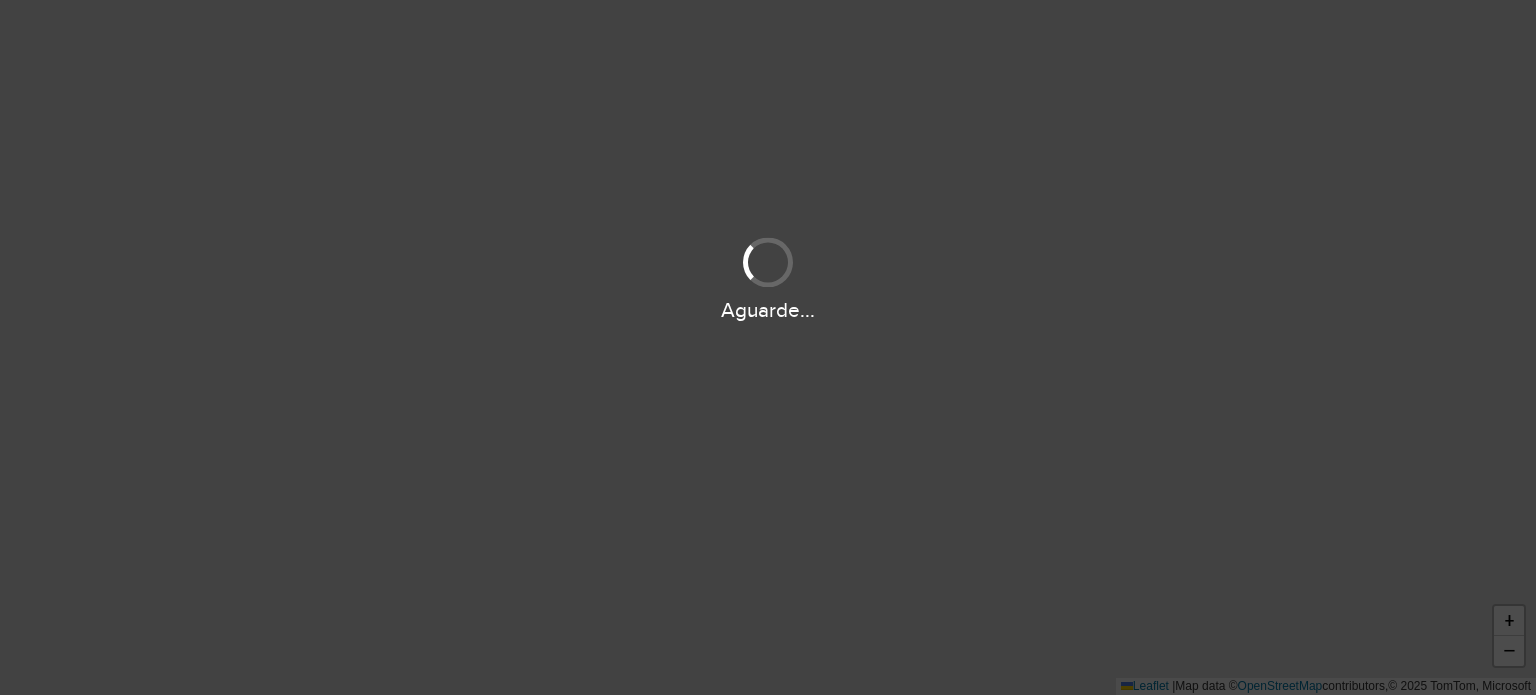 scroll, scrollTop: 0, scrollLeft: 0, axis: both 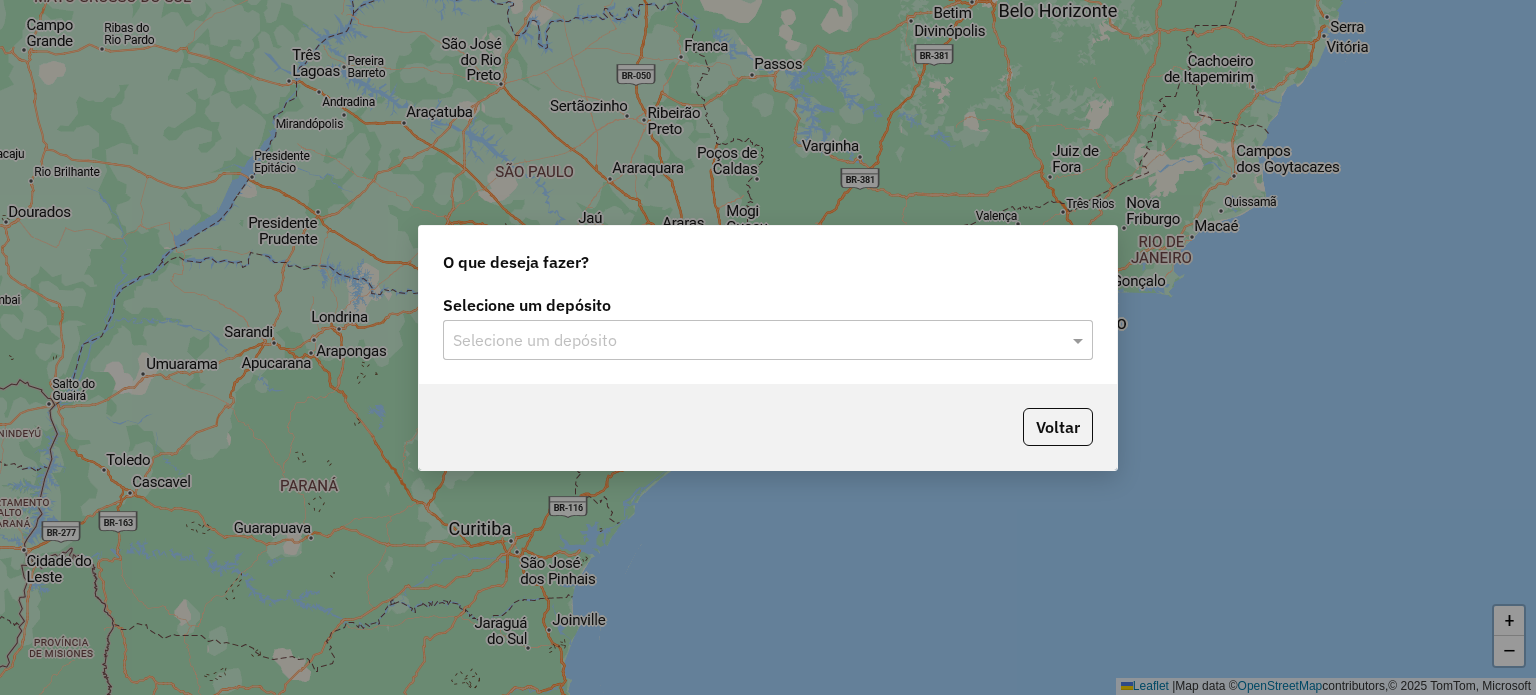 click 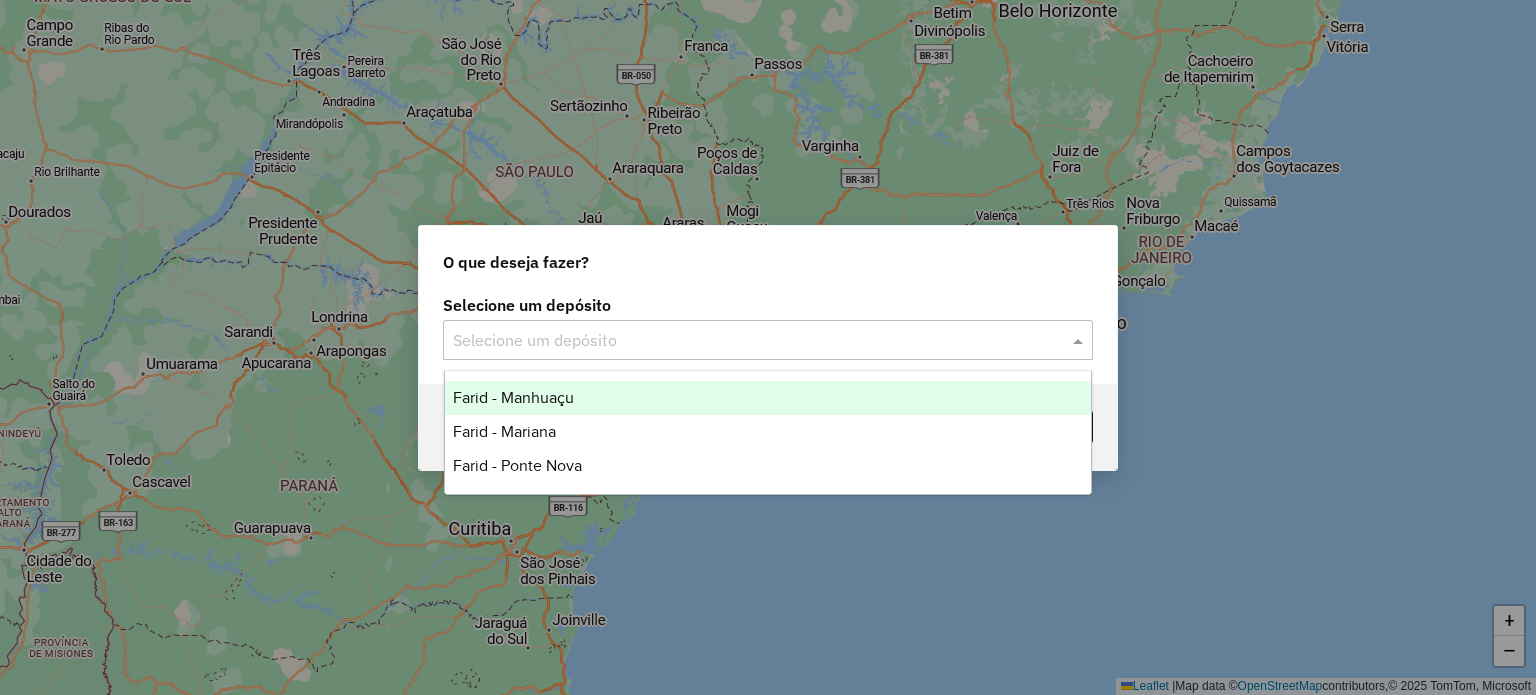 click on "Farid - Manhuaçu" at bounding box center [513, 397] 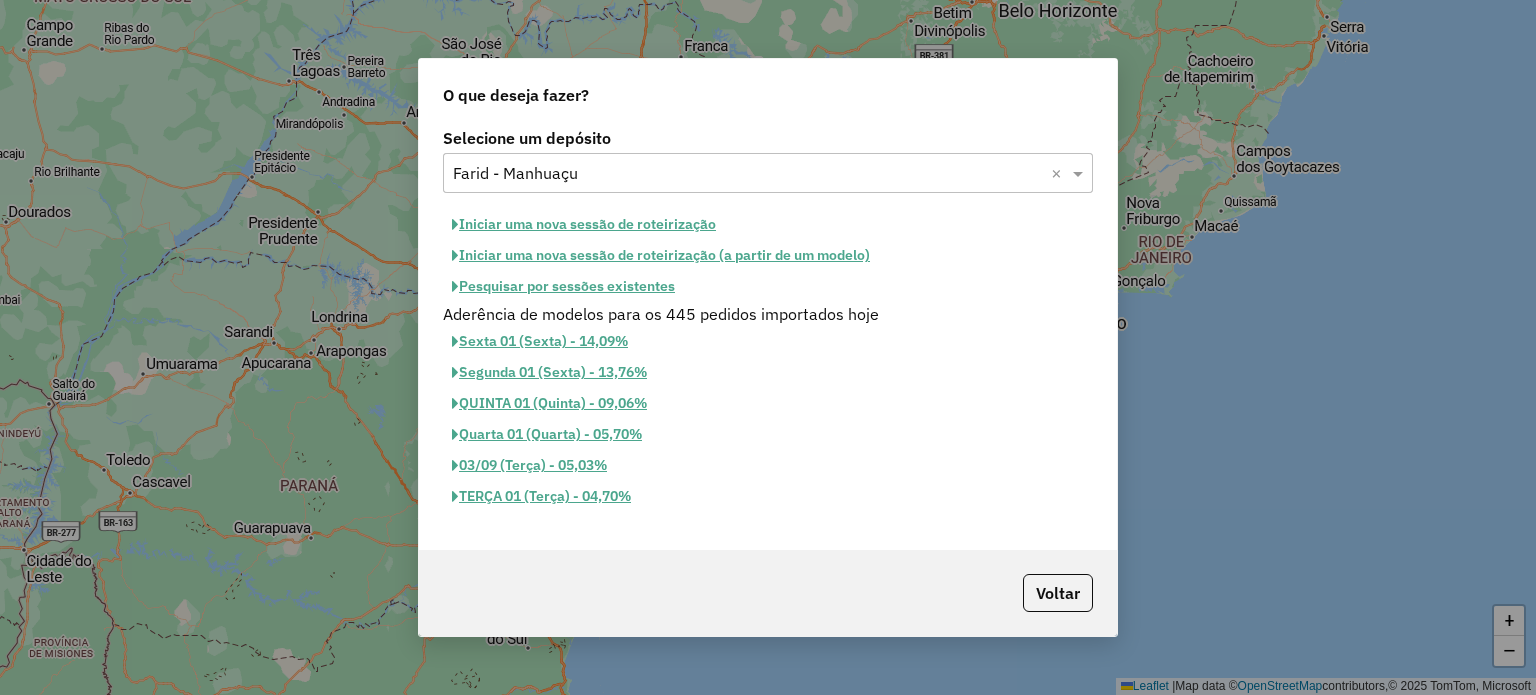 click on "Pesquisar por sessões existentes" 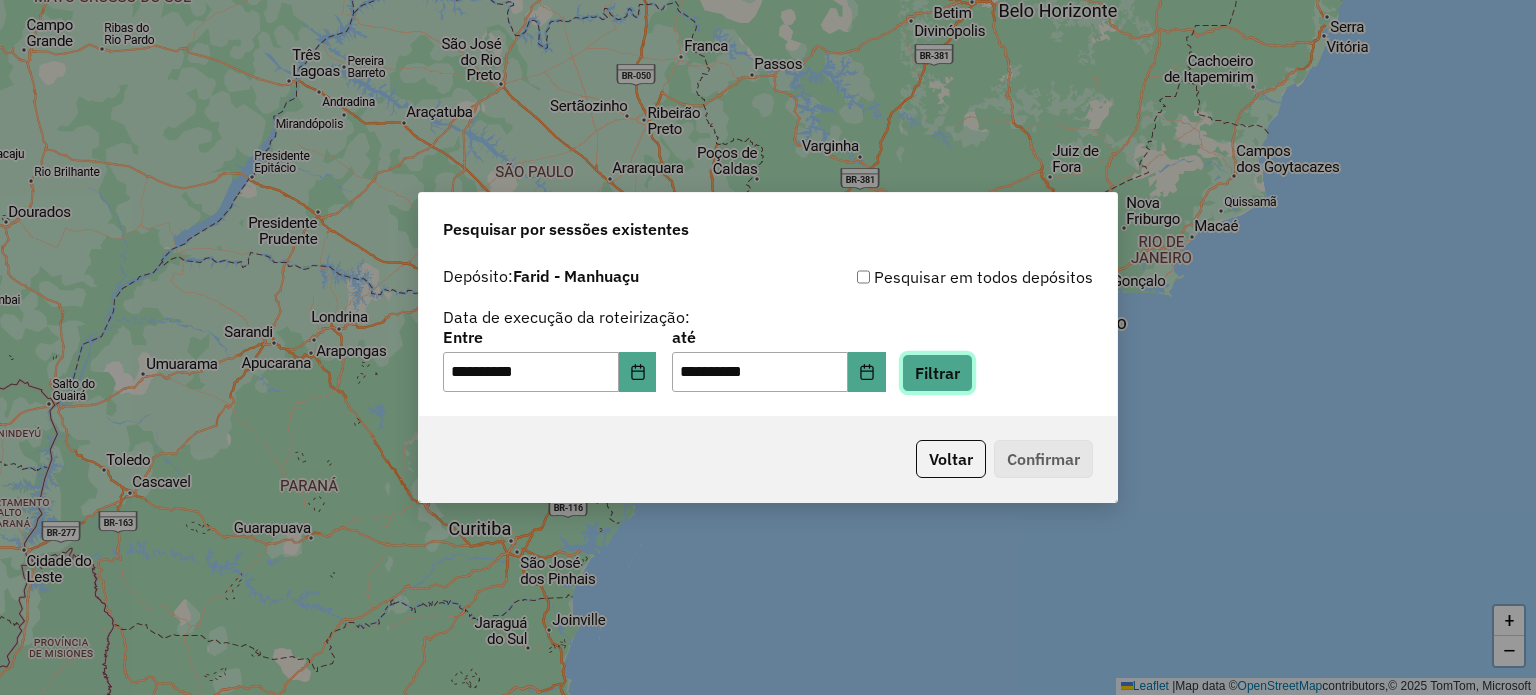 click on "Filtrar" 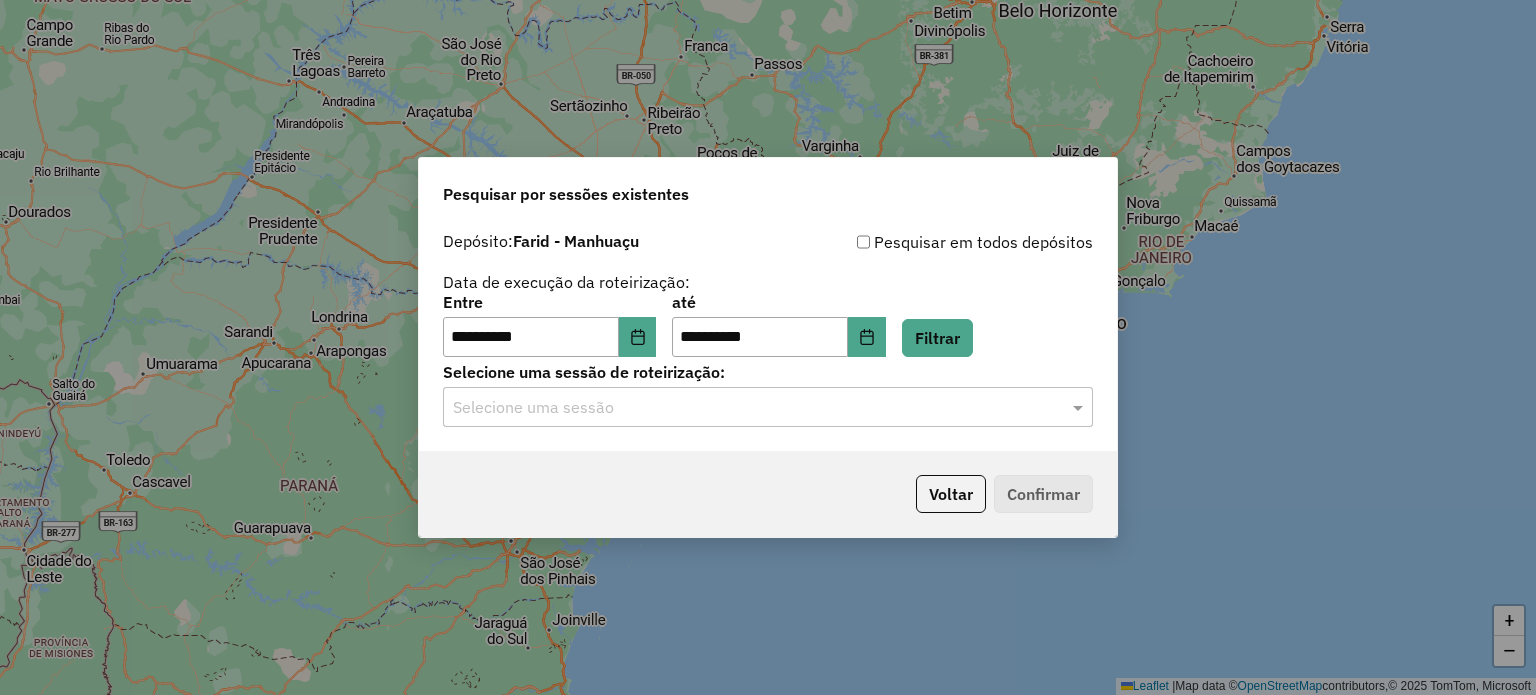 click 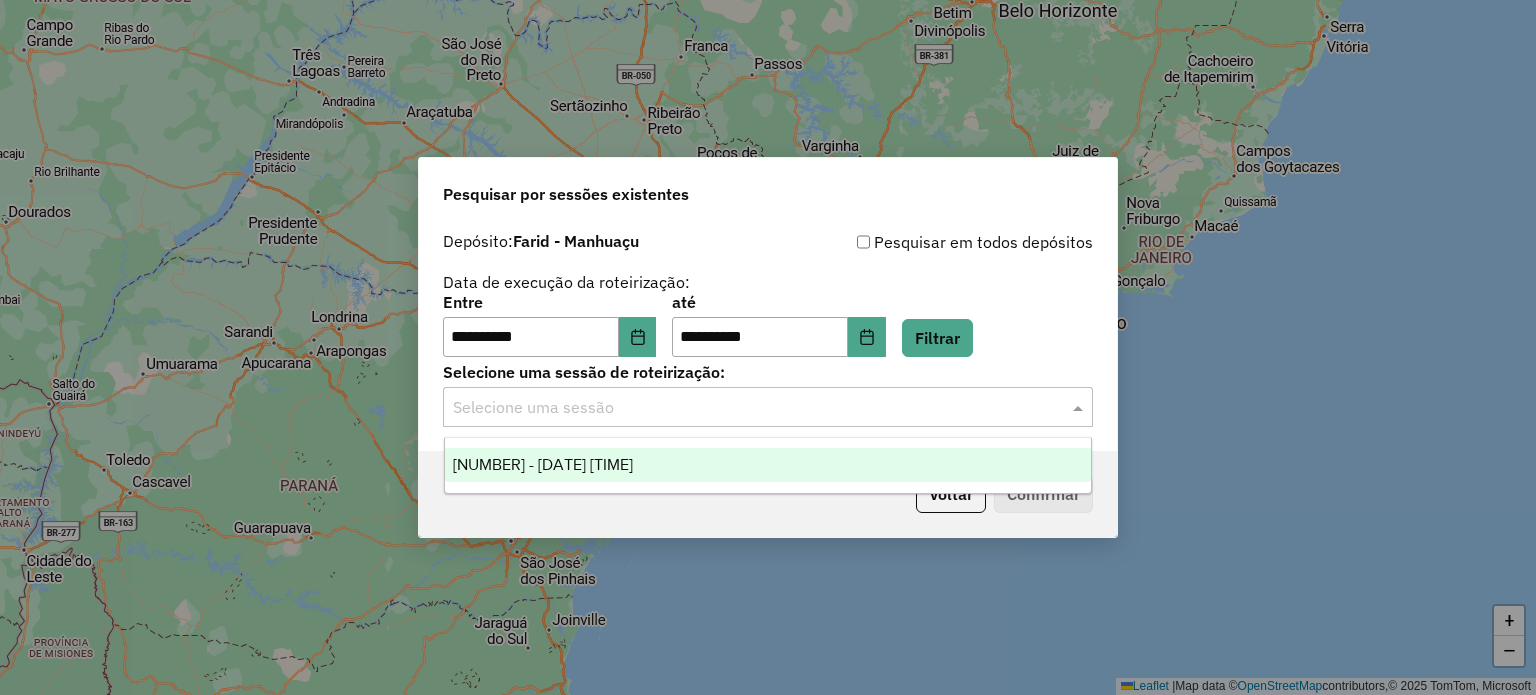 click on "974034 - 04/08/2025 18:22" at bounding box center (768, 465) 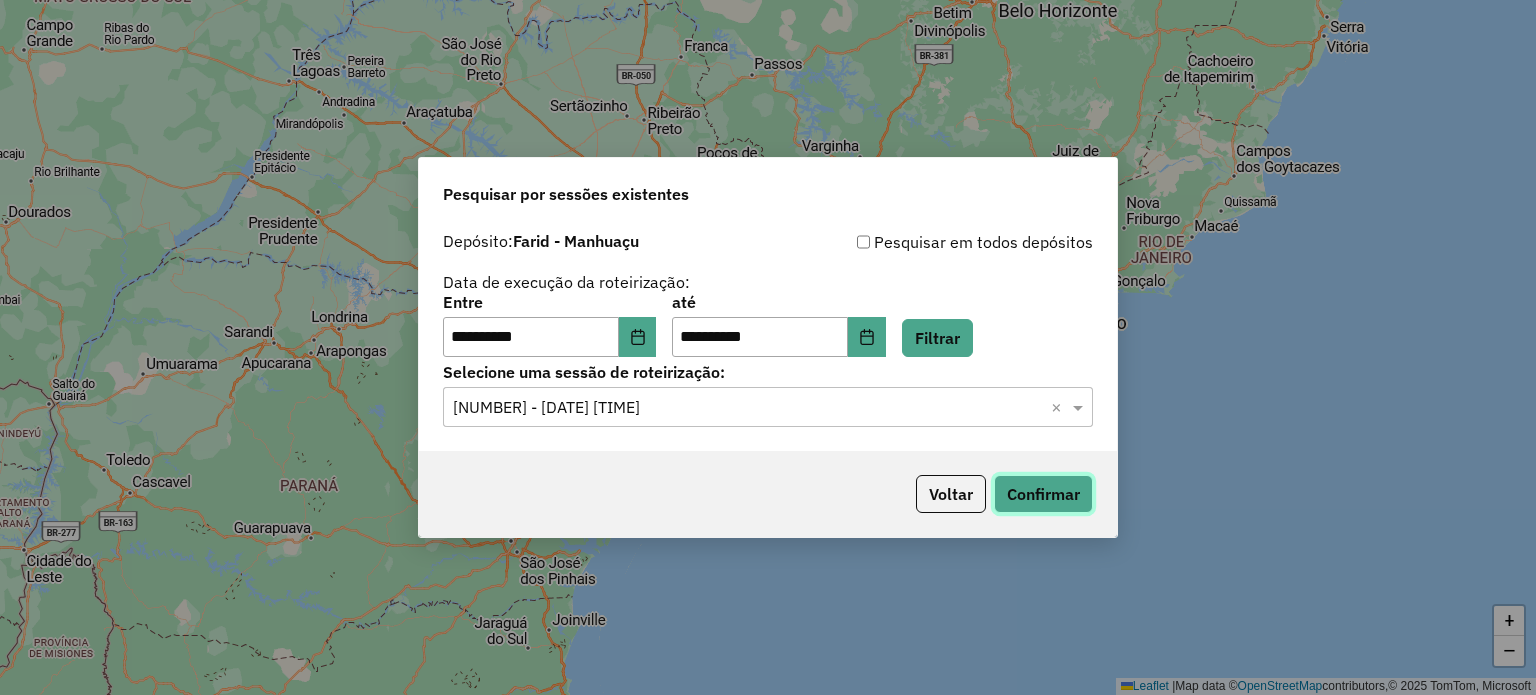 click on "Confirmar" 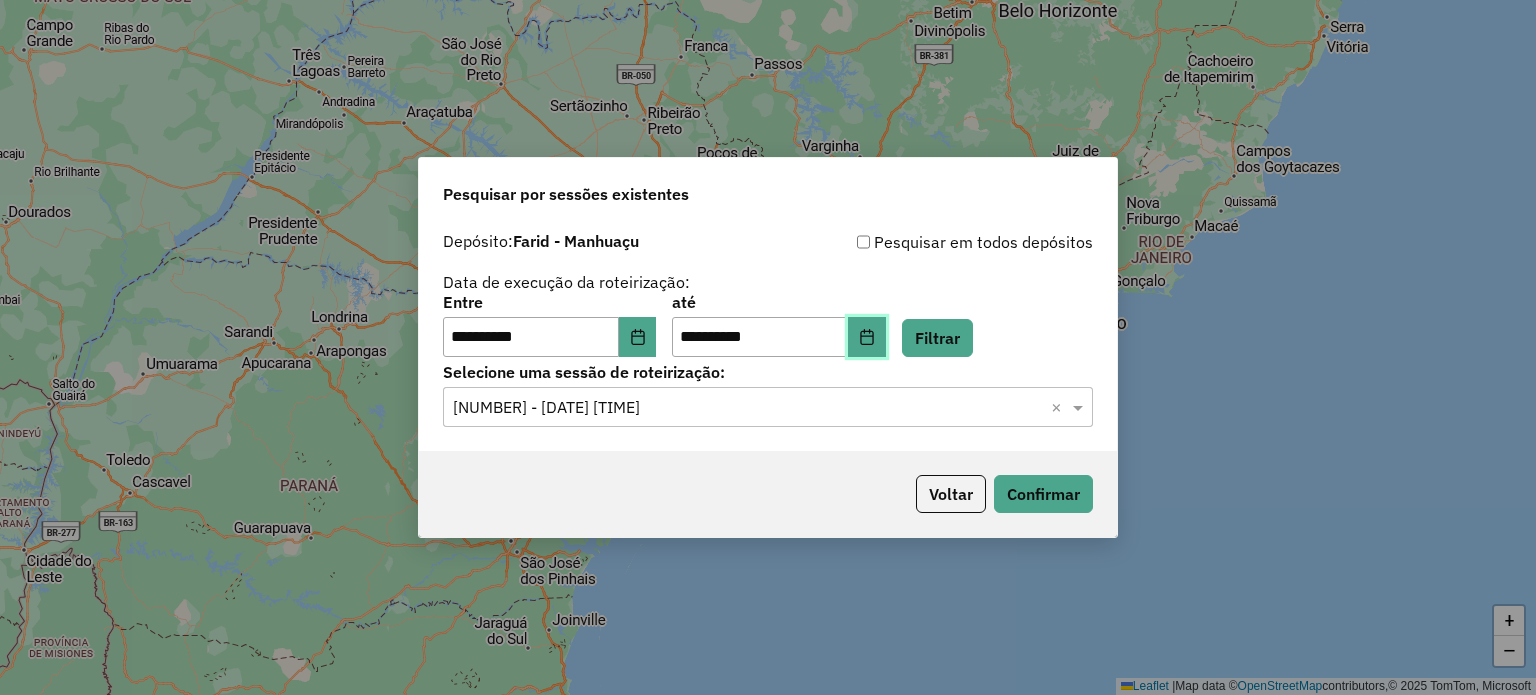 click 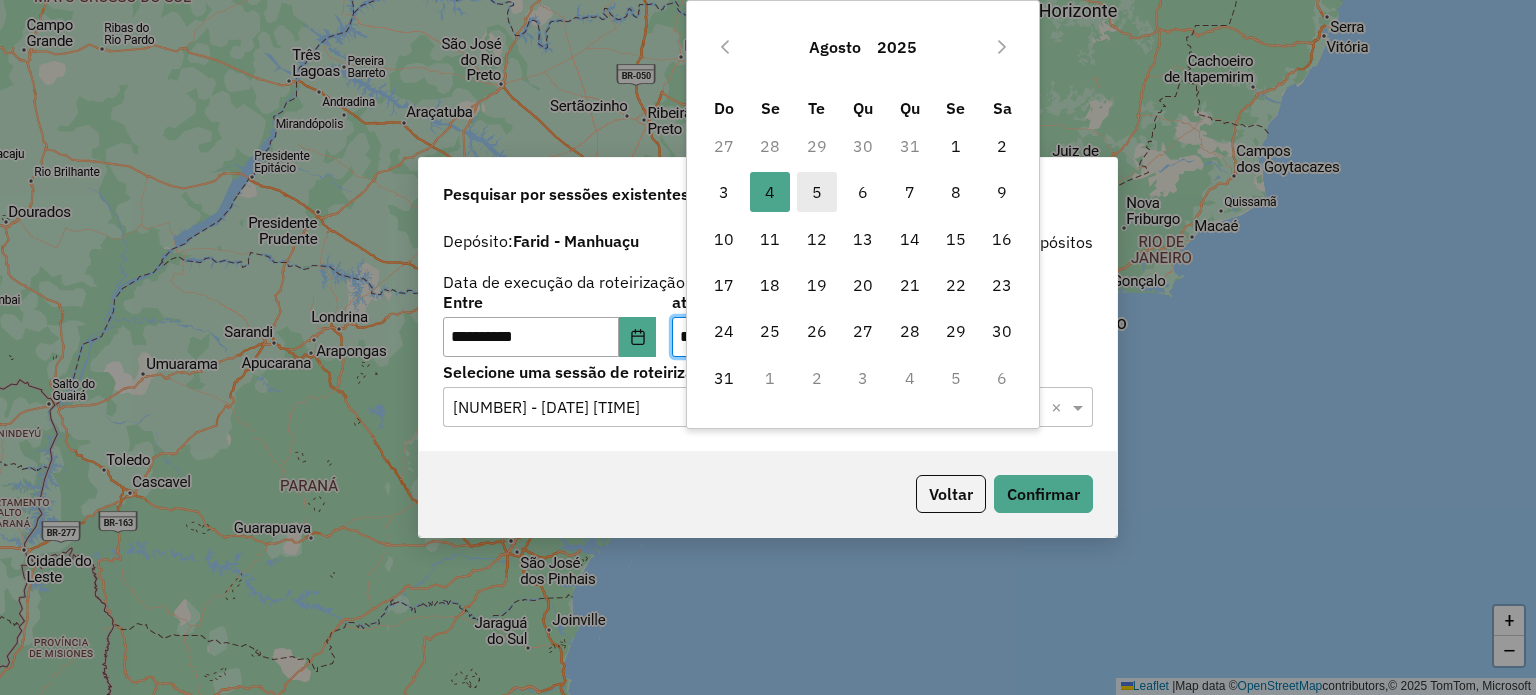 click on "5" at bounding box center [817, 192] 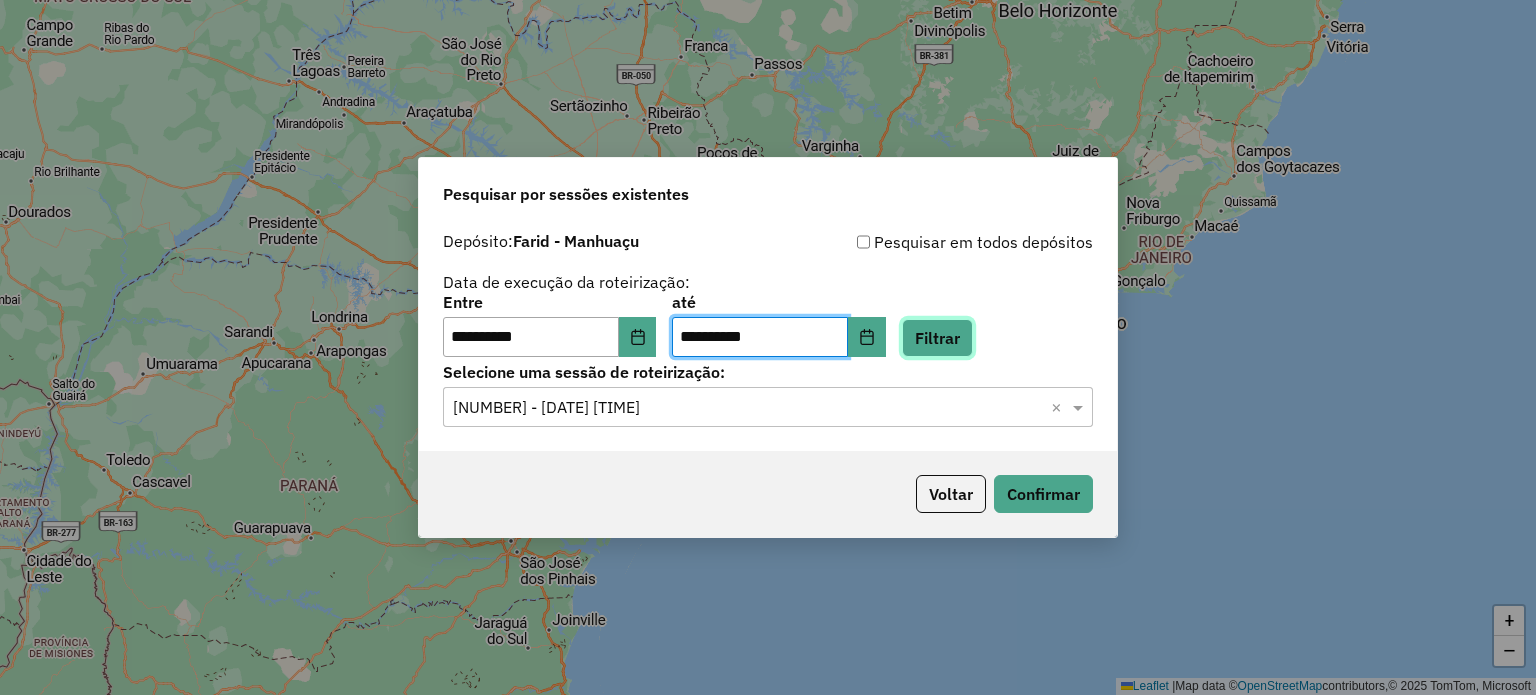 click on "Filtrar" 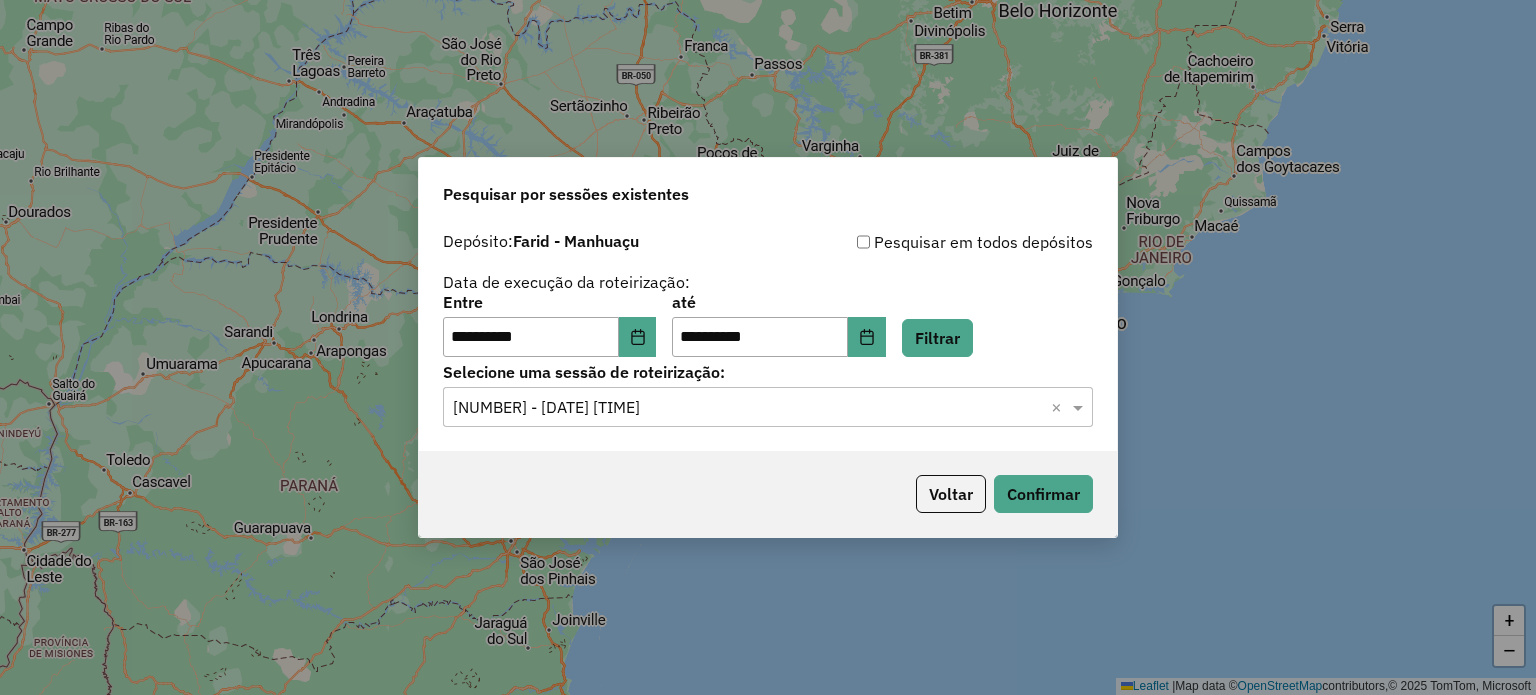 click 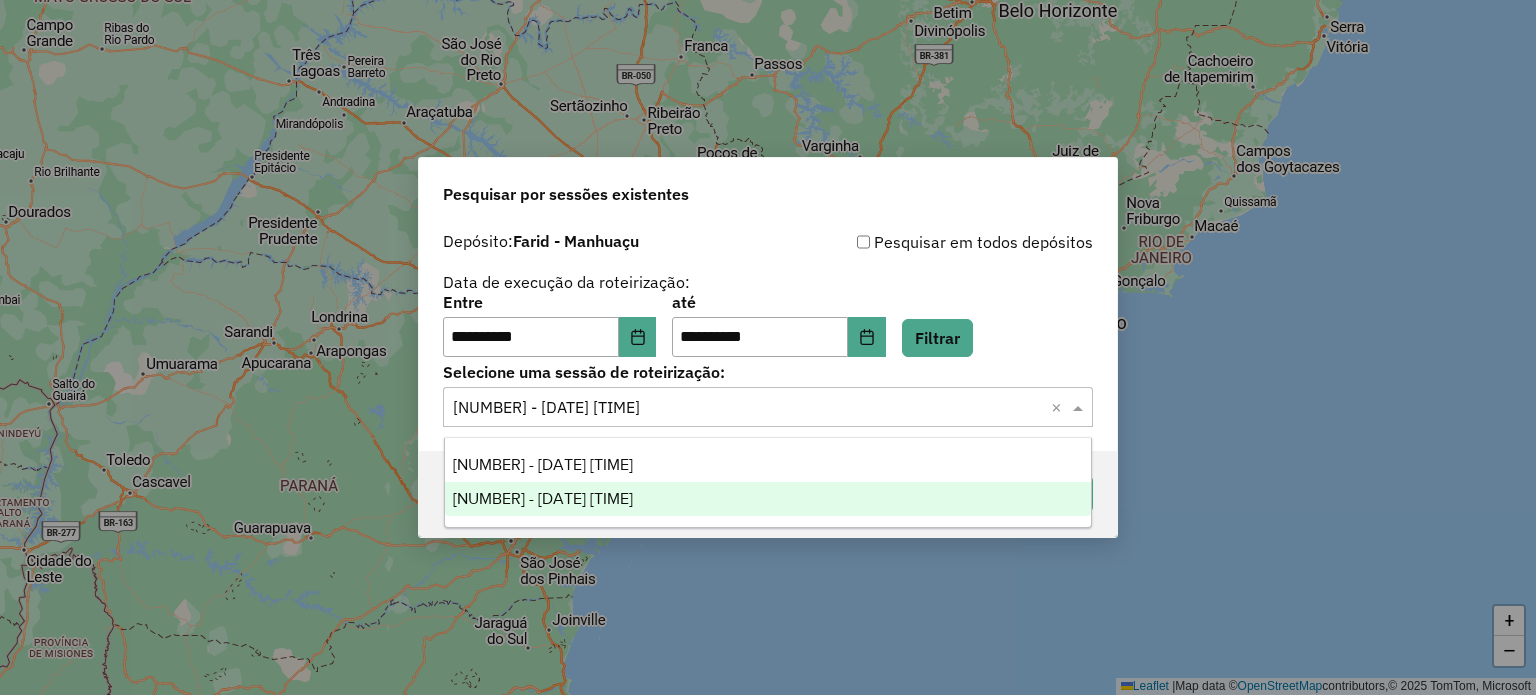 click on "974876 - 05/08/2025 18:18" at bounding box center (768, 499) 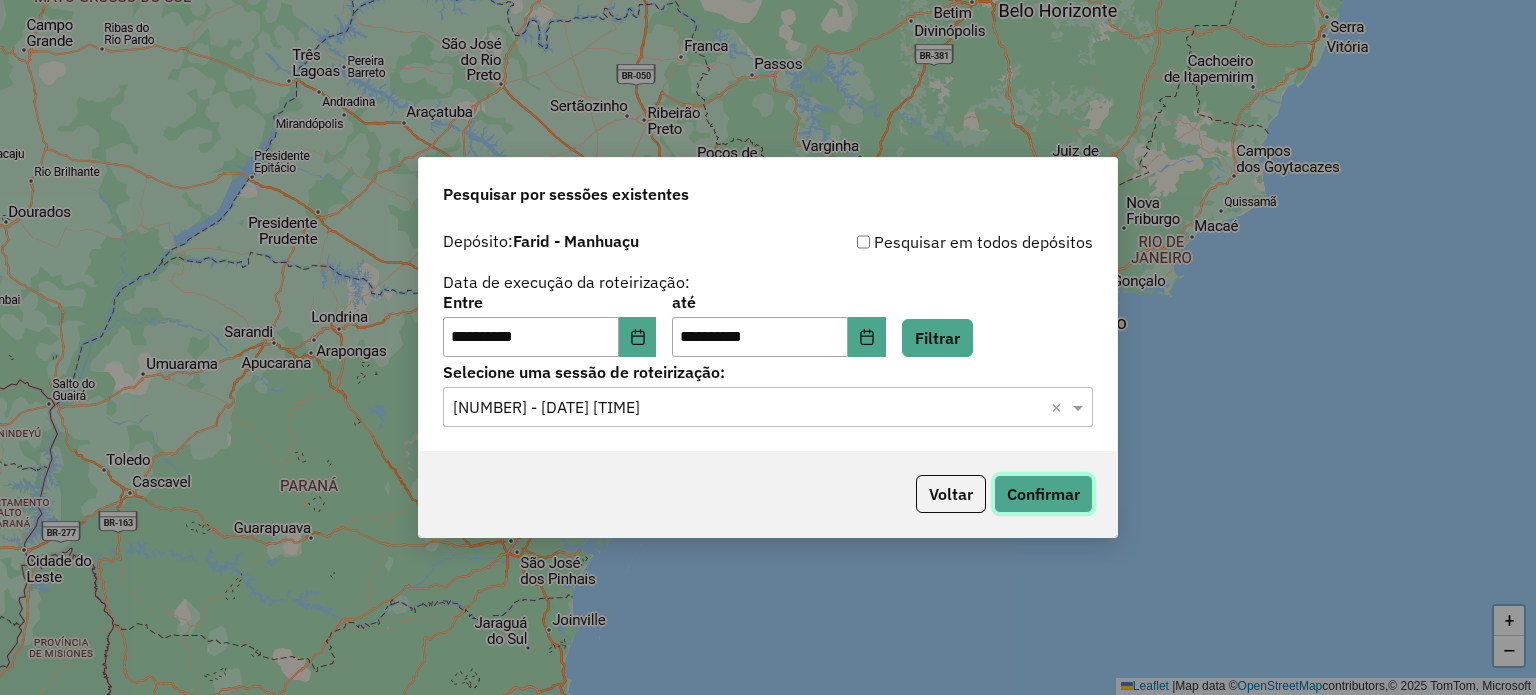 click on "Confirmar" 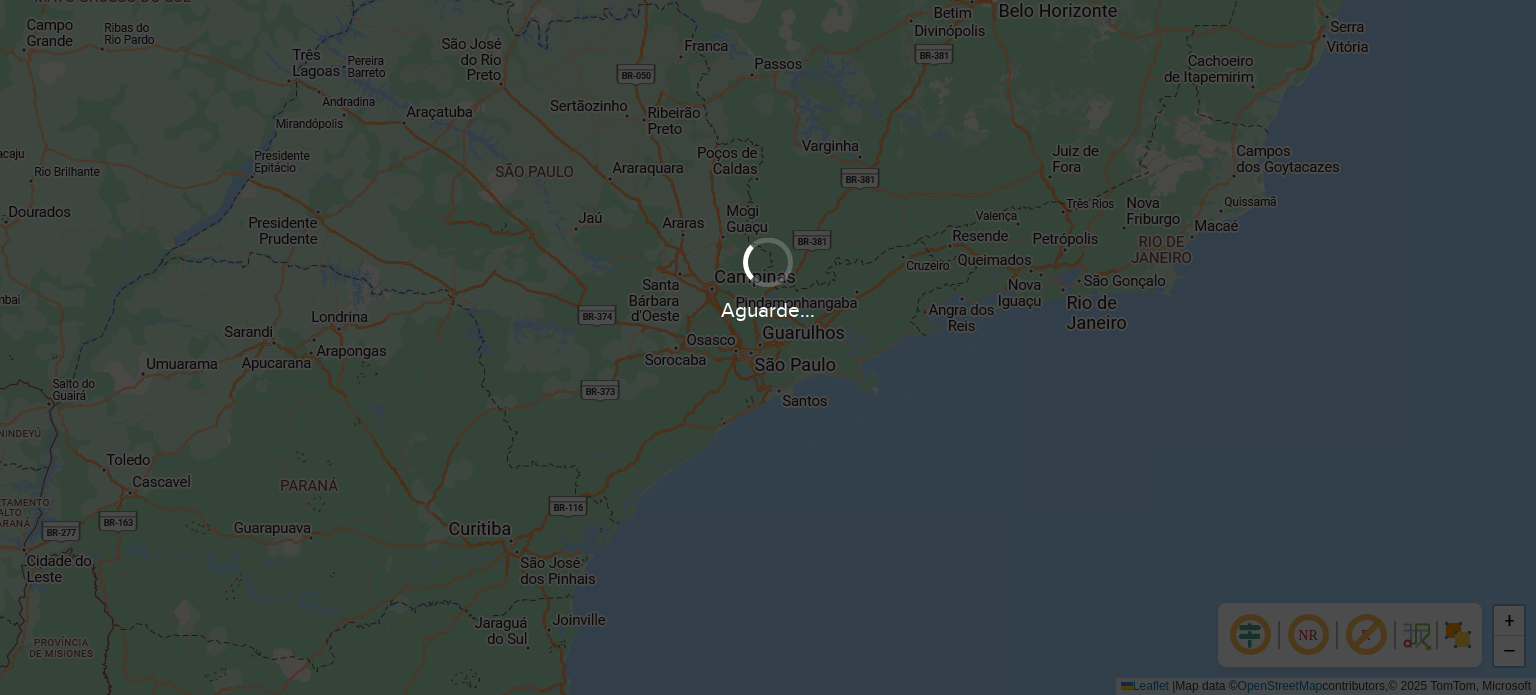 scroll, scrollTop: 0, scrollLeft: 0, axis: both 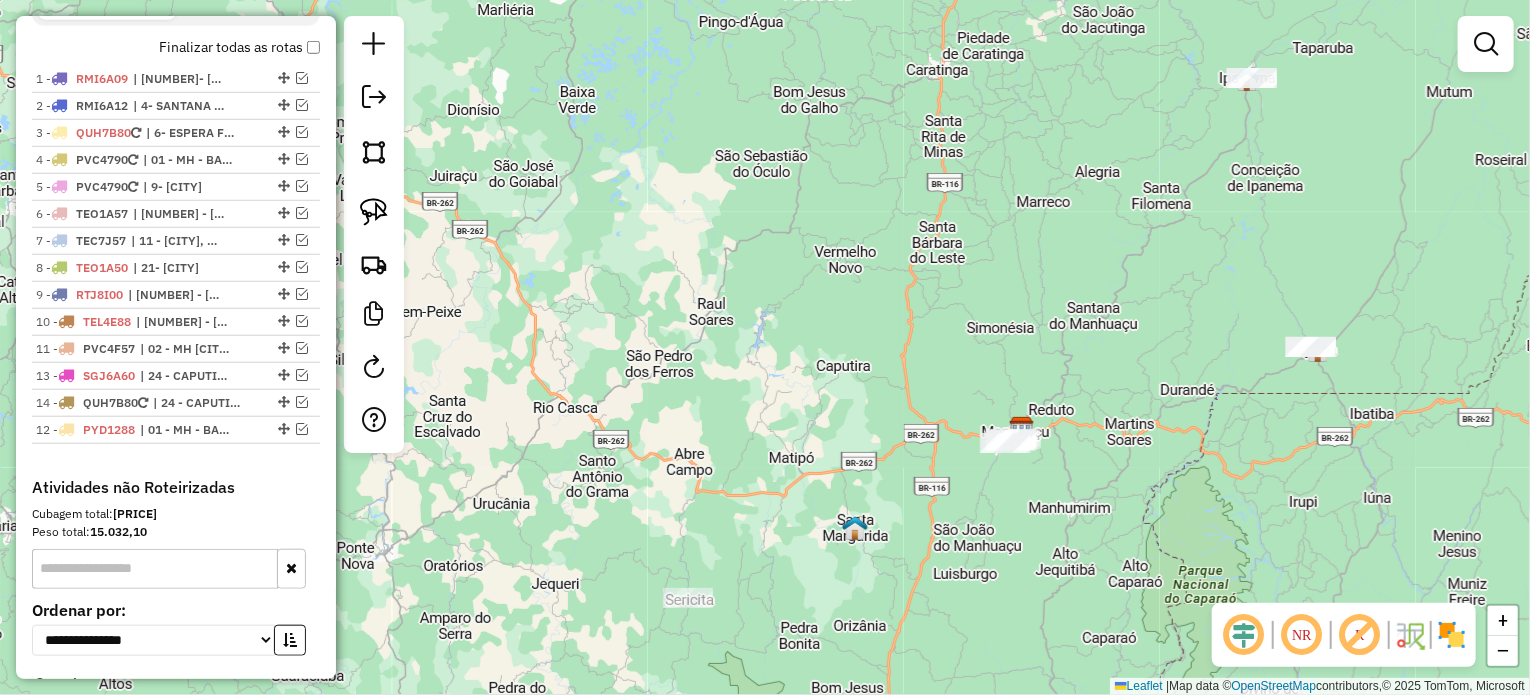 drag, startPoint x: 276, startPoint y: 369, endPoint x: 240, endPoint y: 427, distance: 68.26419 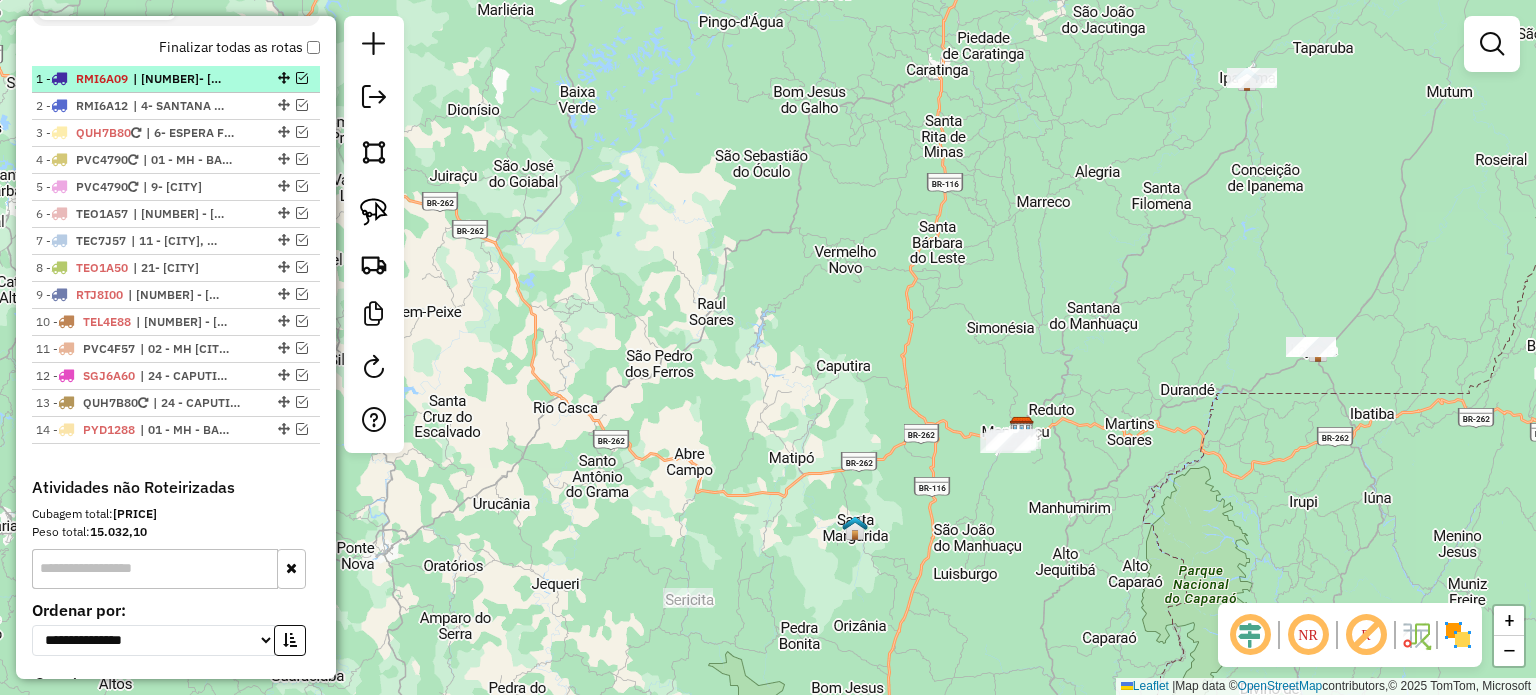 click on "| [NUMBER]- [CITY]" at bounding box center (179, 79) 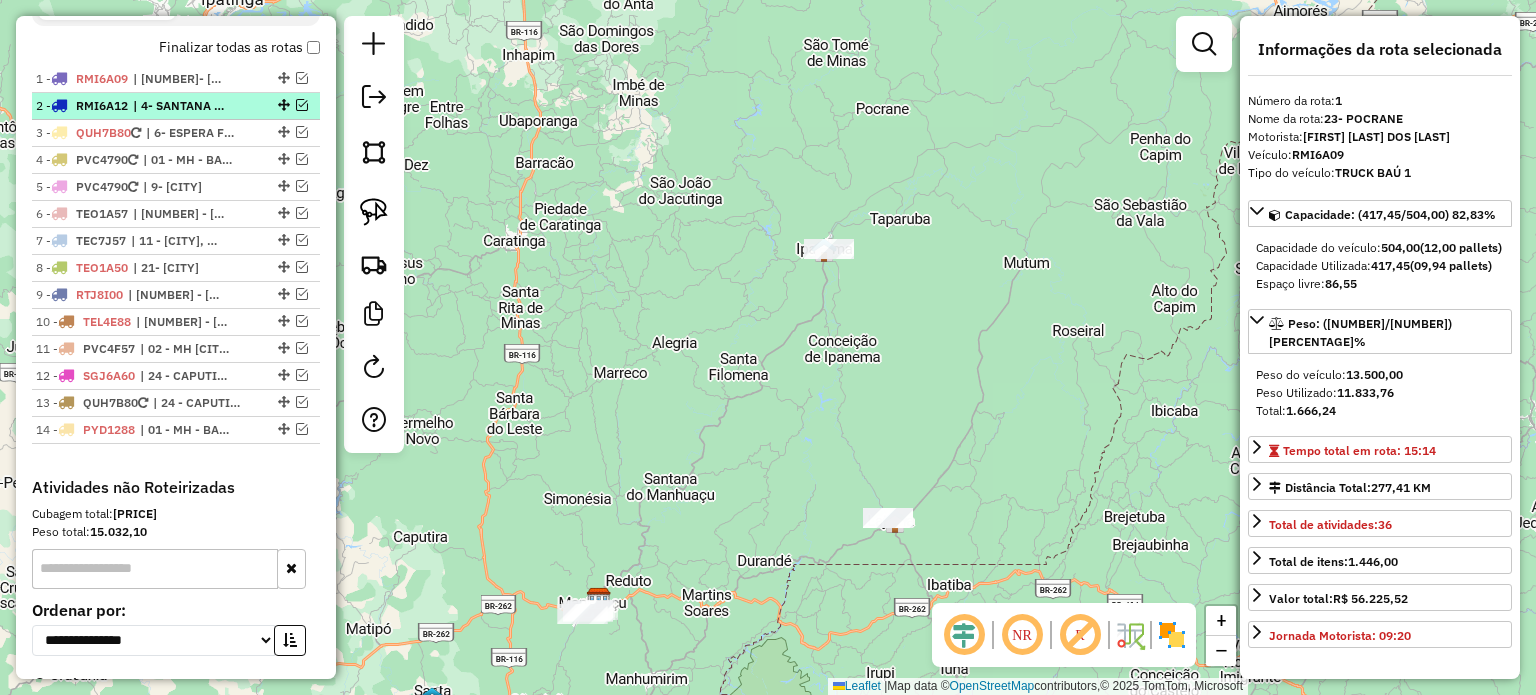 click on "| 4- SANTANA DO MANHUAÇU" at bounding box center (179, 106) 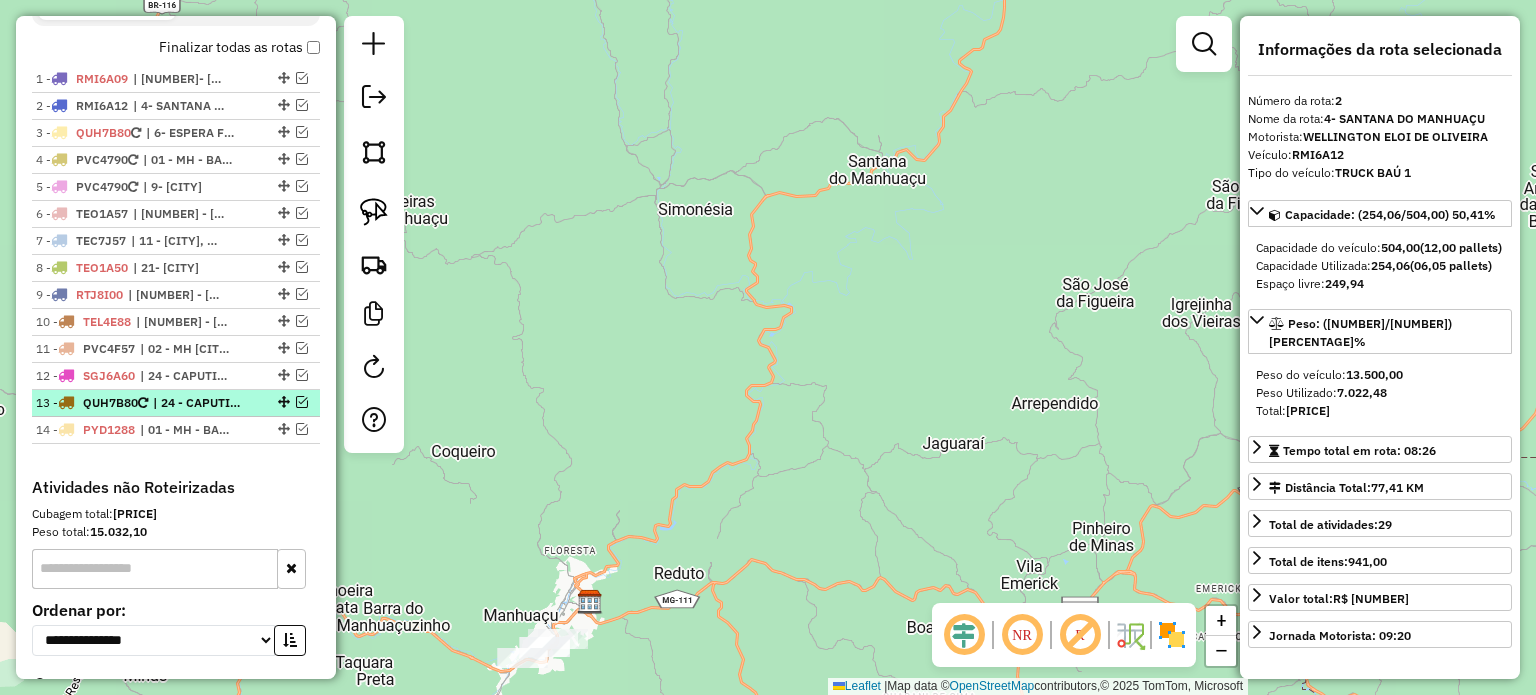 click on "| 24 - CAPUTIRA" at bounding box center (199, 403) 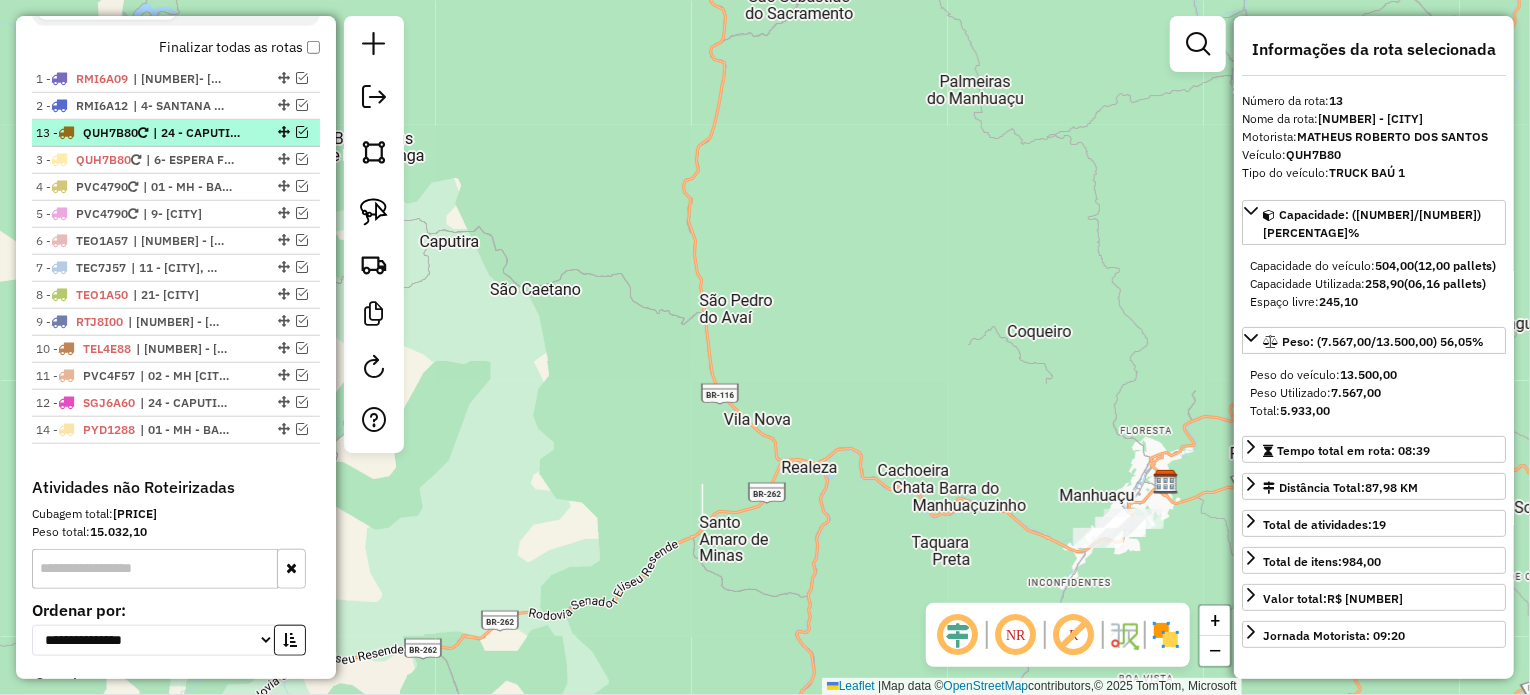 drag, startPoint x: 274, startPoint y: 397, endPoint x: 251, endPoint y: 128, distance: 269.98148 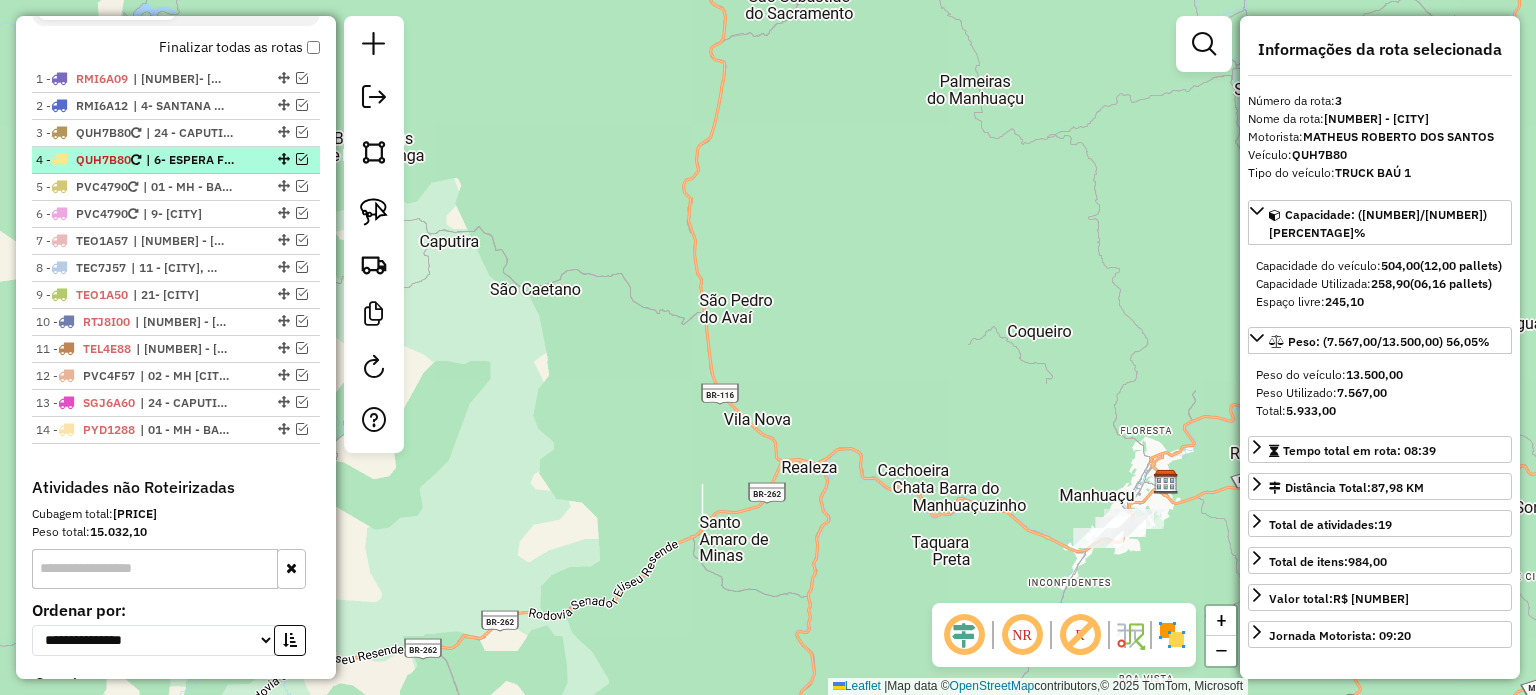 click at bounding box center (302, 159) 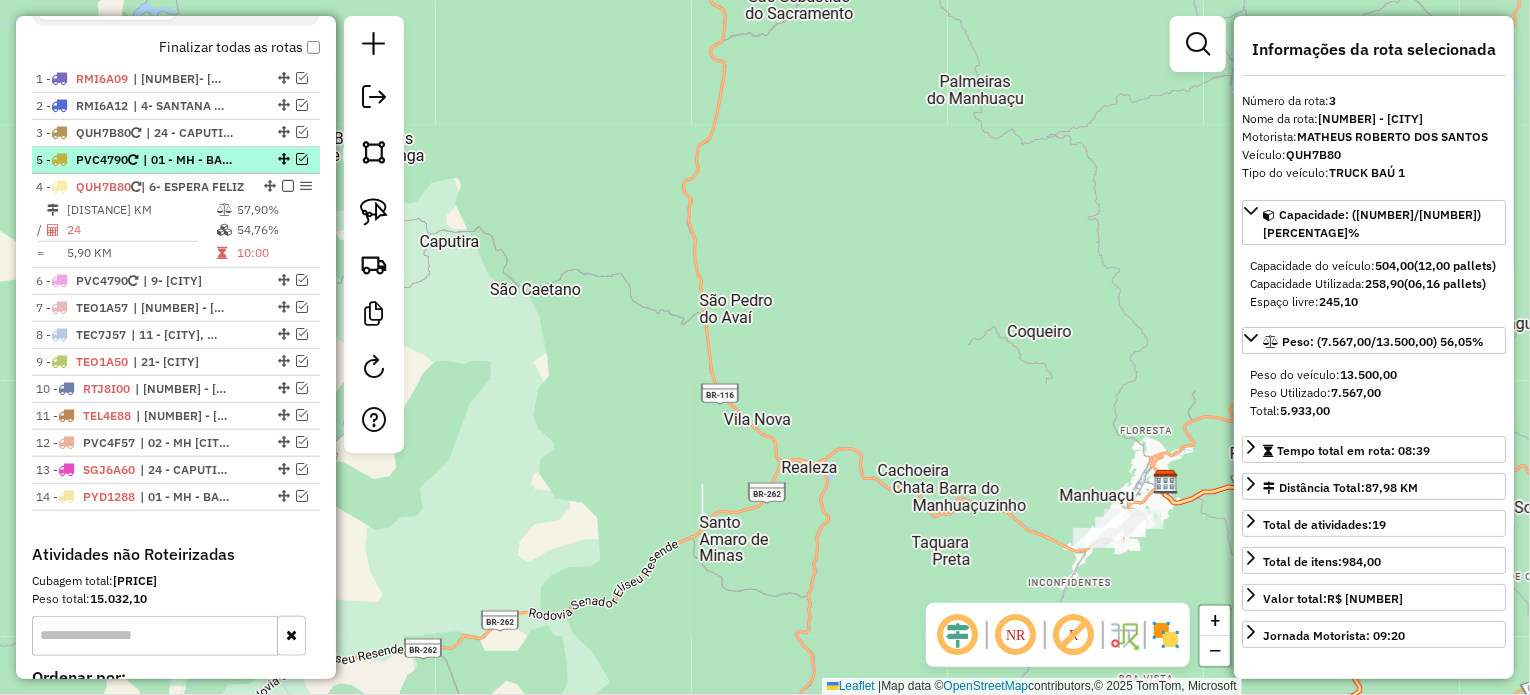 drag, startPoint x: 276, startPoint y: 266, endPoint x: 261, endPoint y: 152, distance: 114.982605 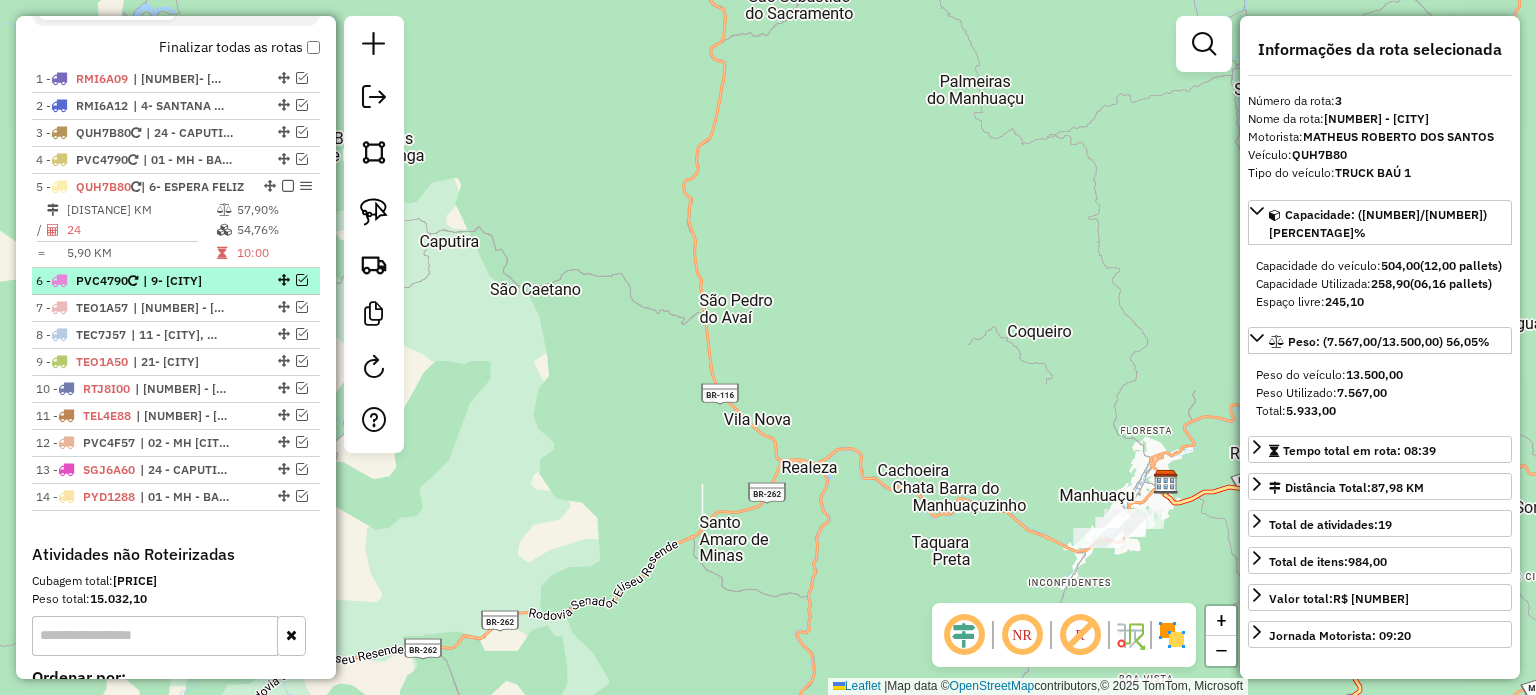click on "6 -       PVC4790   | 9- [CITY] DO MANHUAÇU" at bounding box center [176, 281] 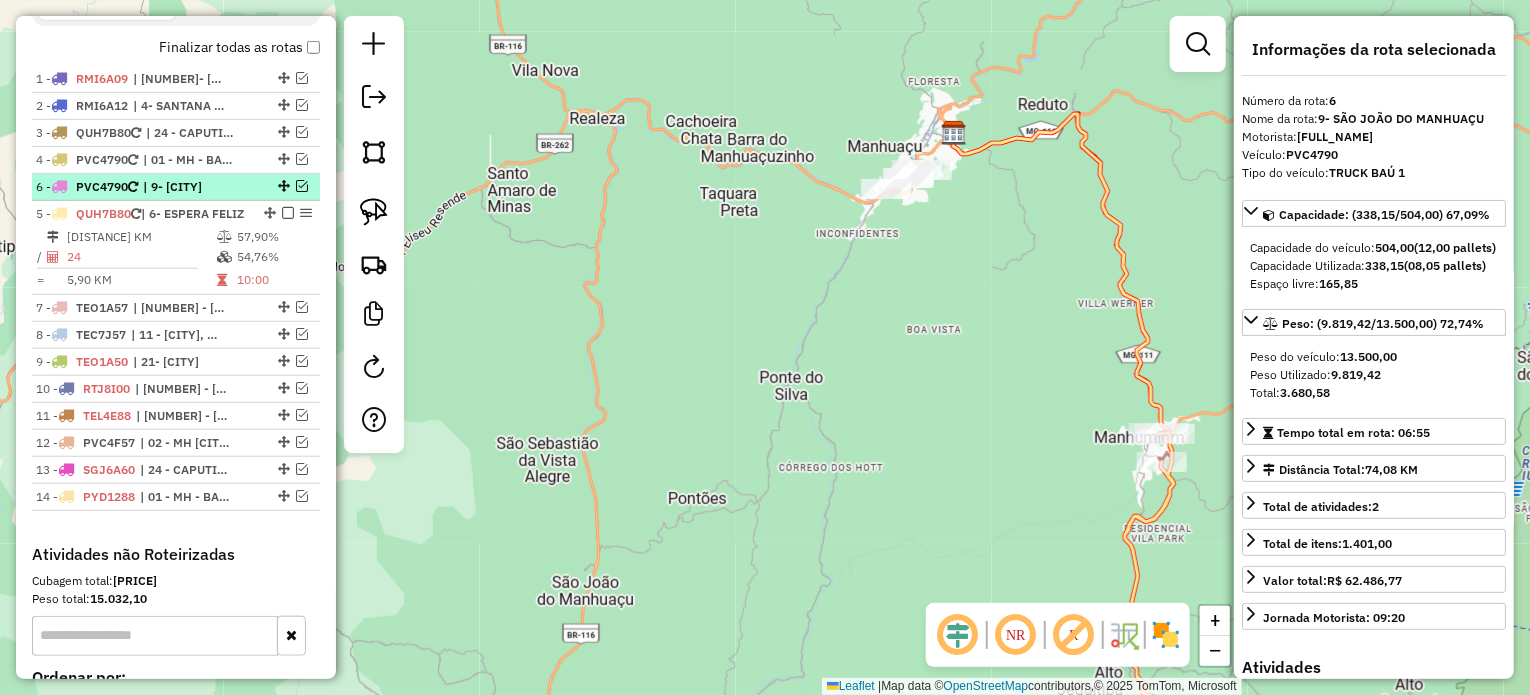 drag, startPoint x: 280, startPoint y: 294, endPoint x: 262, endPoint y: 173, distance: 122.33152 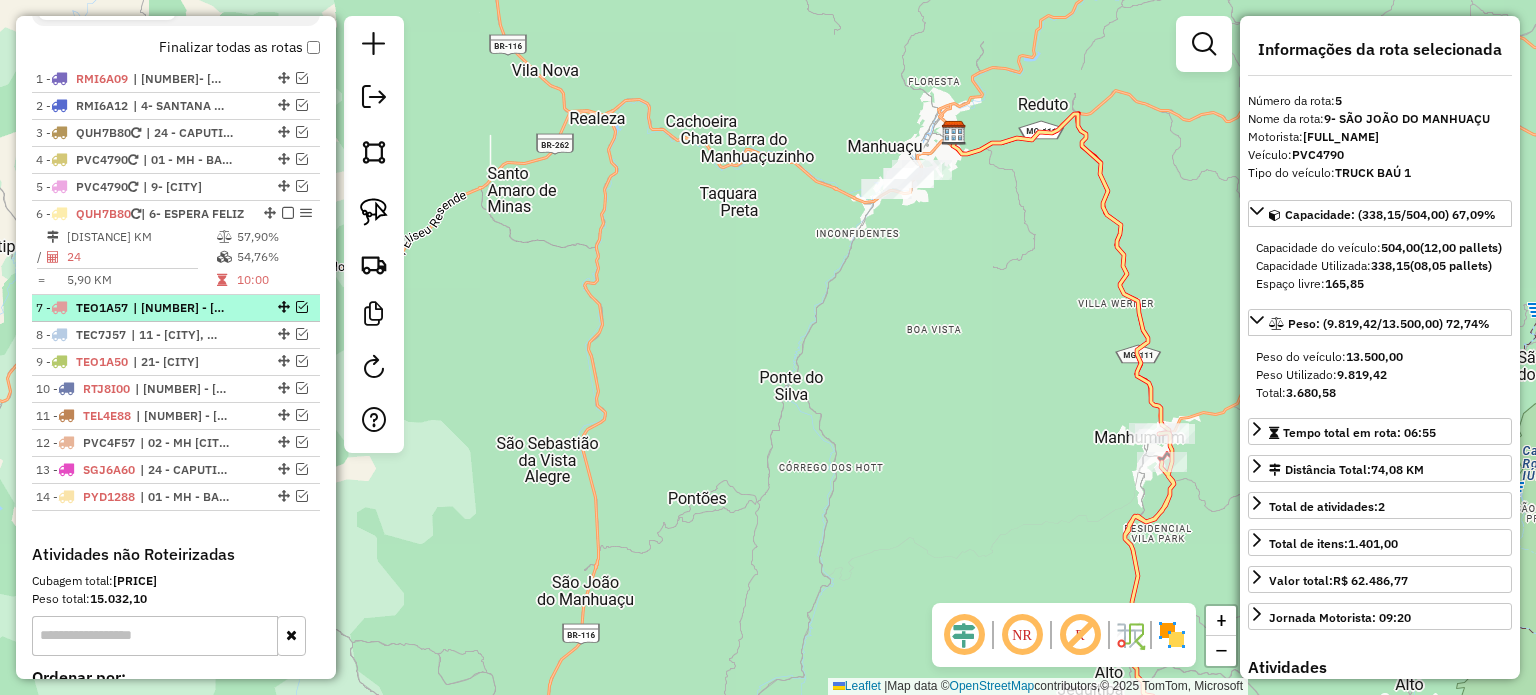 click on "| [NUMBER] - [NEIGHBORHOOD], [NUMBER]- [NEIGHBORHOOD]" at bounding box center [179, 308] 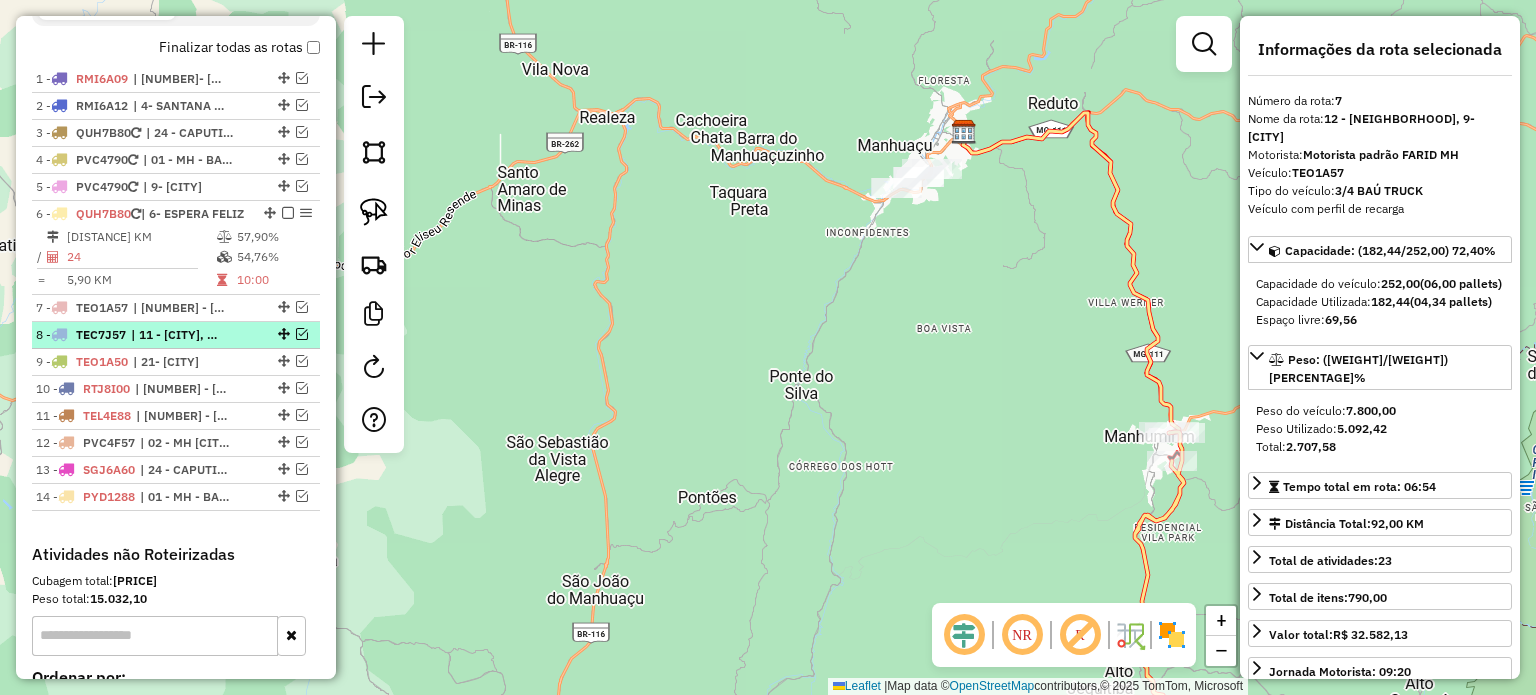 click on "| 11 - [CITY], 9- [CITY]" at bounding box center (177, 335) 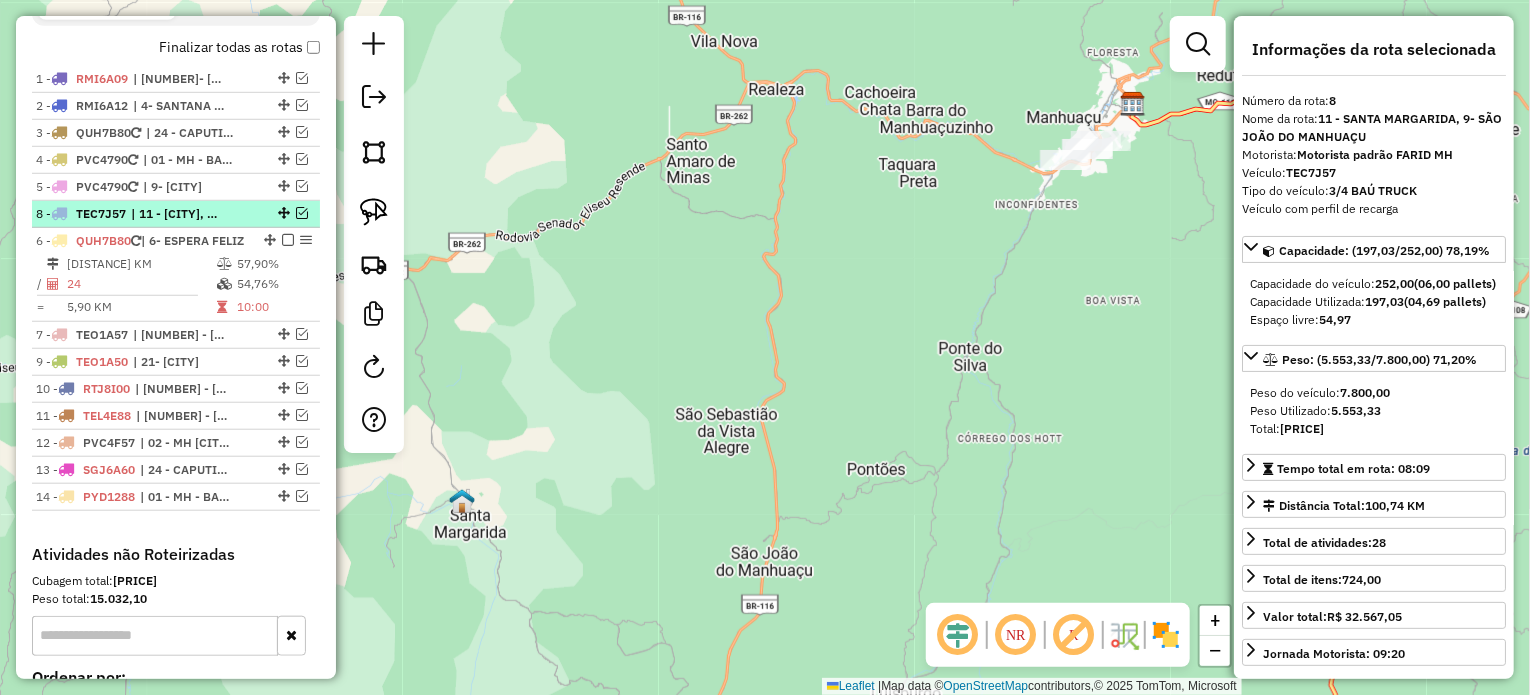 drag, startPoint x: 273, startPoint y: 347, endPoint x: 251, endPoint y: 221, distance: 127.90621 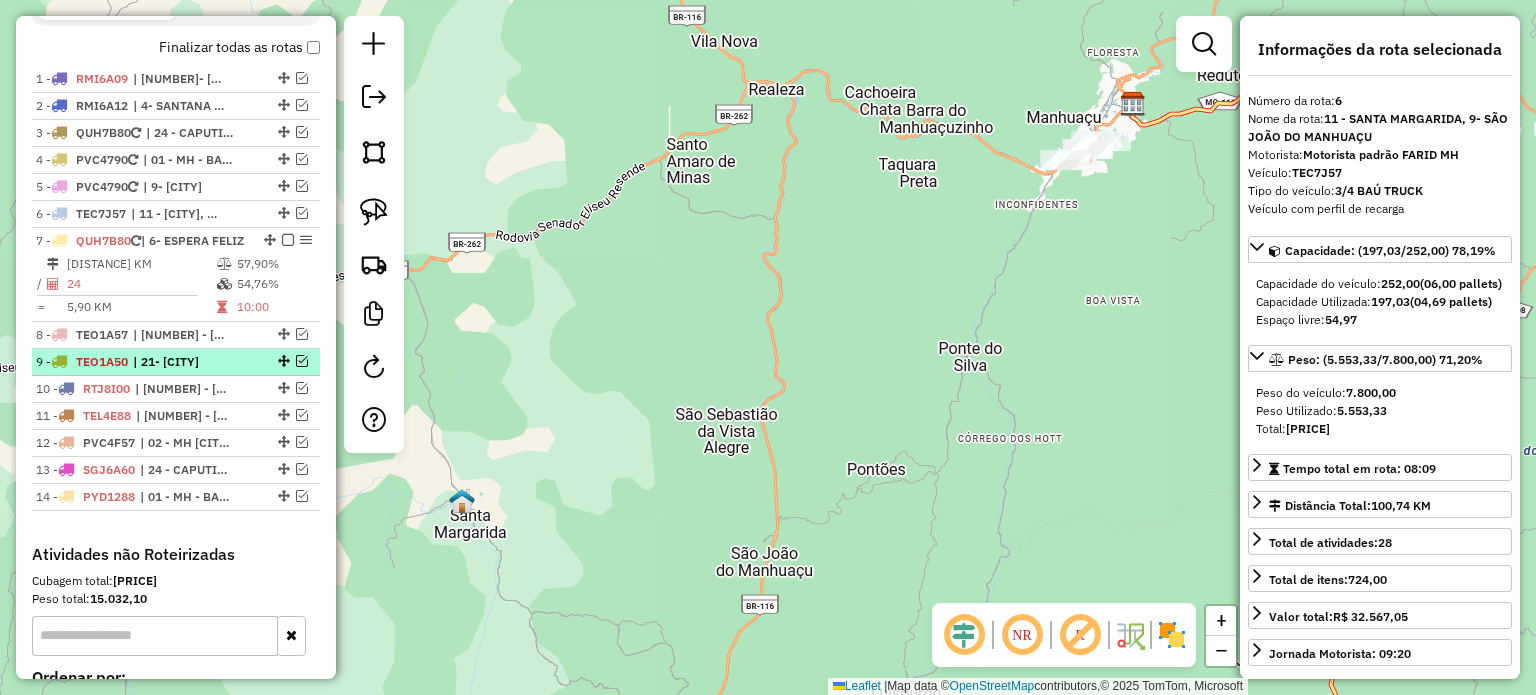 drag, startPoint x: 203, startPoint y: 379, endPoint x: 231, endPoint y: 379, distance: 28 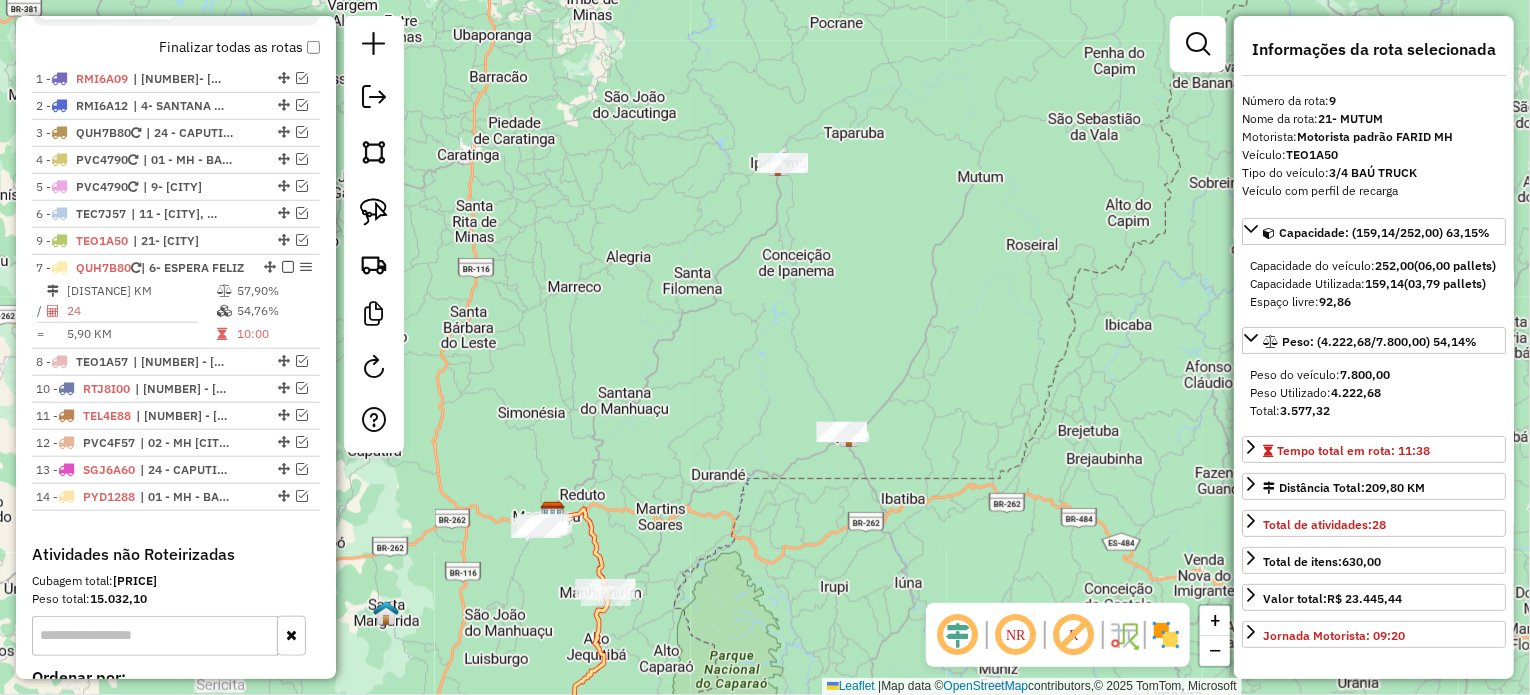 drag, startPoint x: 275, startPoint y: 373, endPoint x: 256, endPoint y: 247, distance: 127.424484 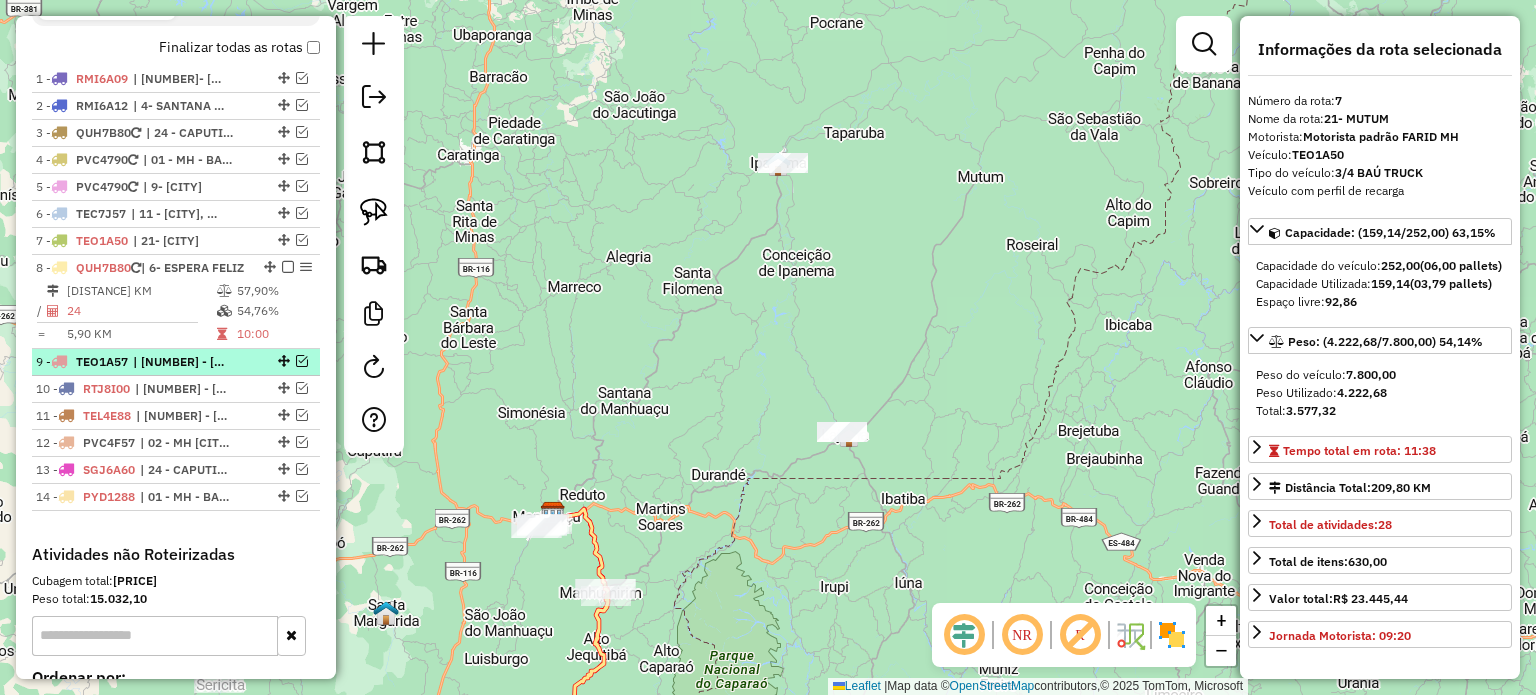 click on "| [NUMBER] - [NEIGHBORHOOD], [NUMBER]- [NEIGHBORHOOD]" at bounding box center (179, 362) 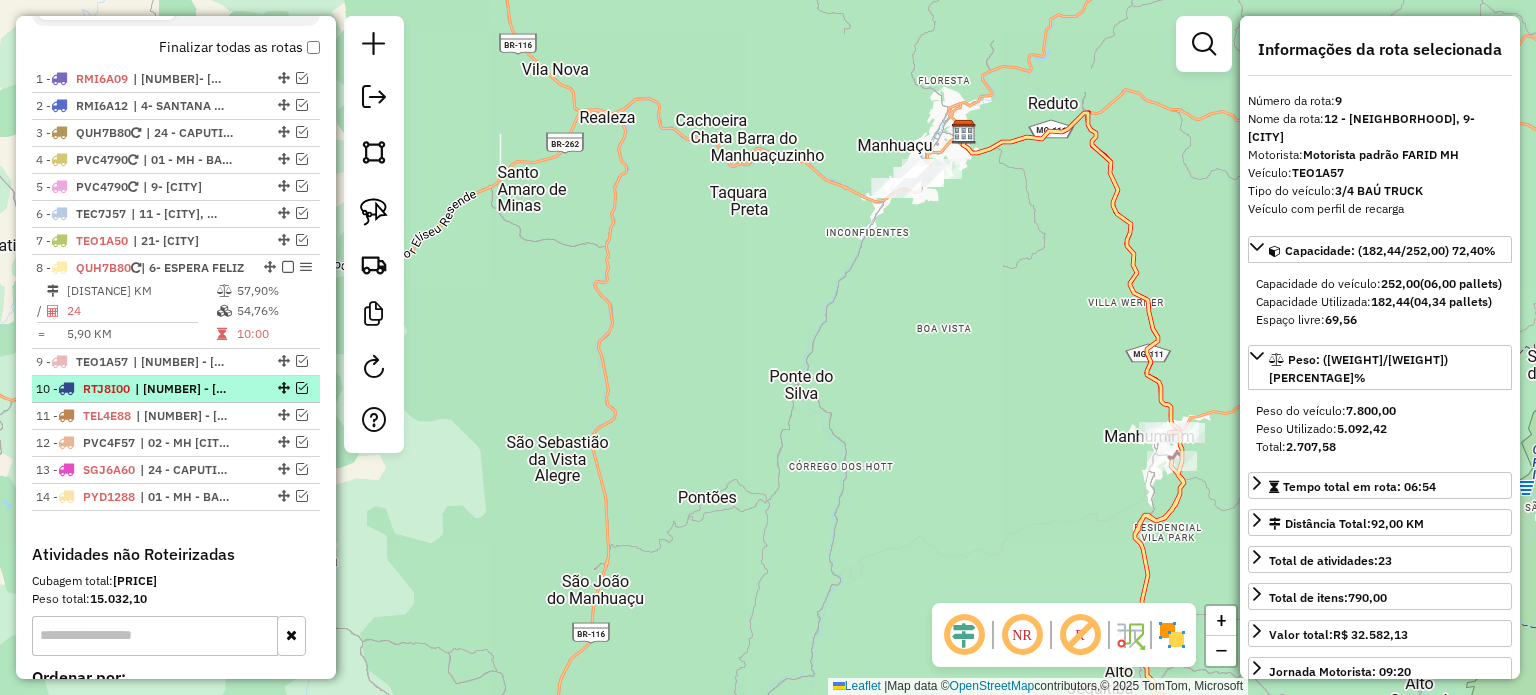 click on "| [NUMBER] - [NEIGHBORHOOD], [NUMBER]- [NEIGHBORHOOD]" at bounding box center (181, 389) 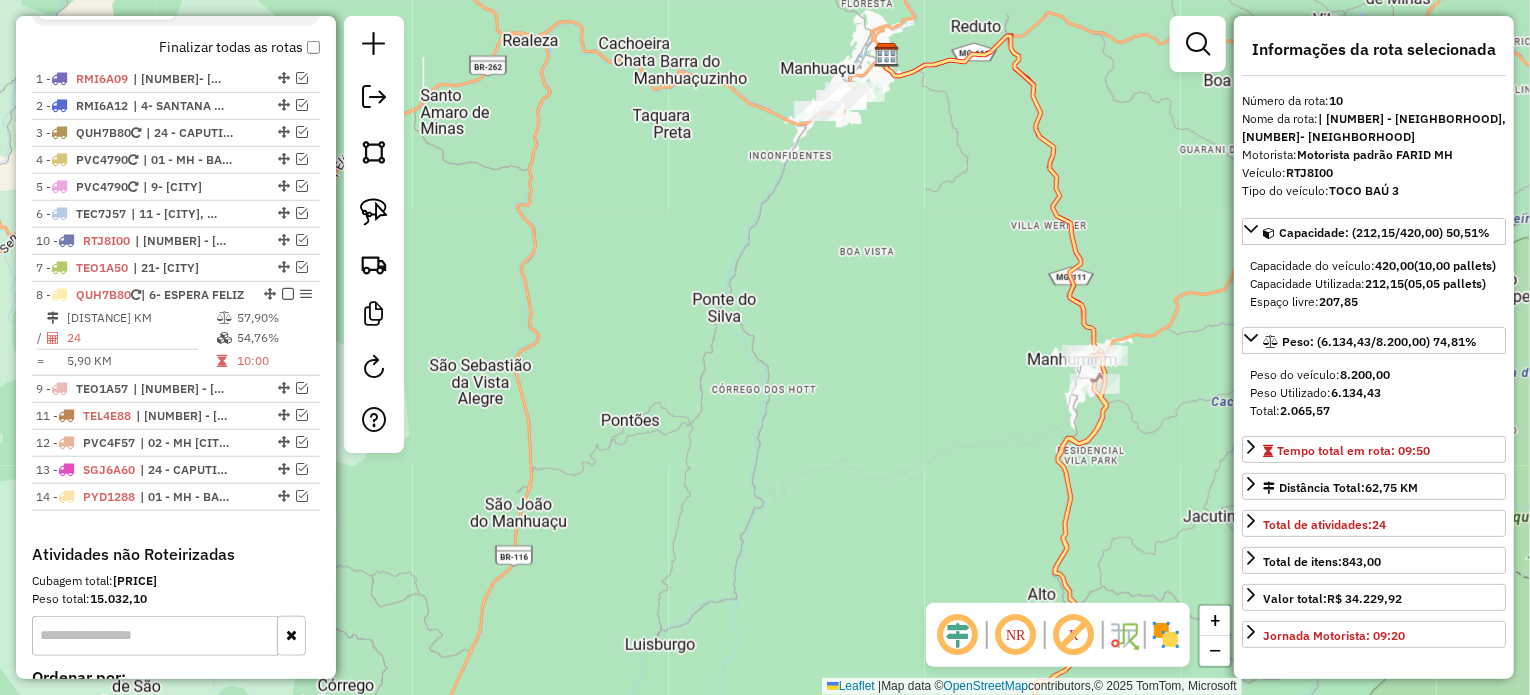 drag, startPoint x: 277, startPoint y: 405, endPoint x: 256, endPoint y: 246, distance: 160.3808 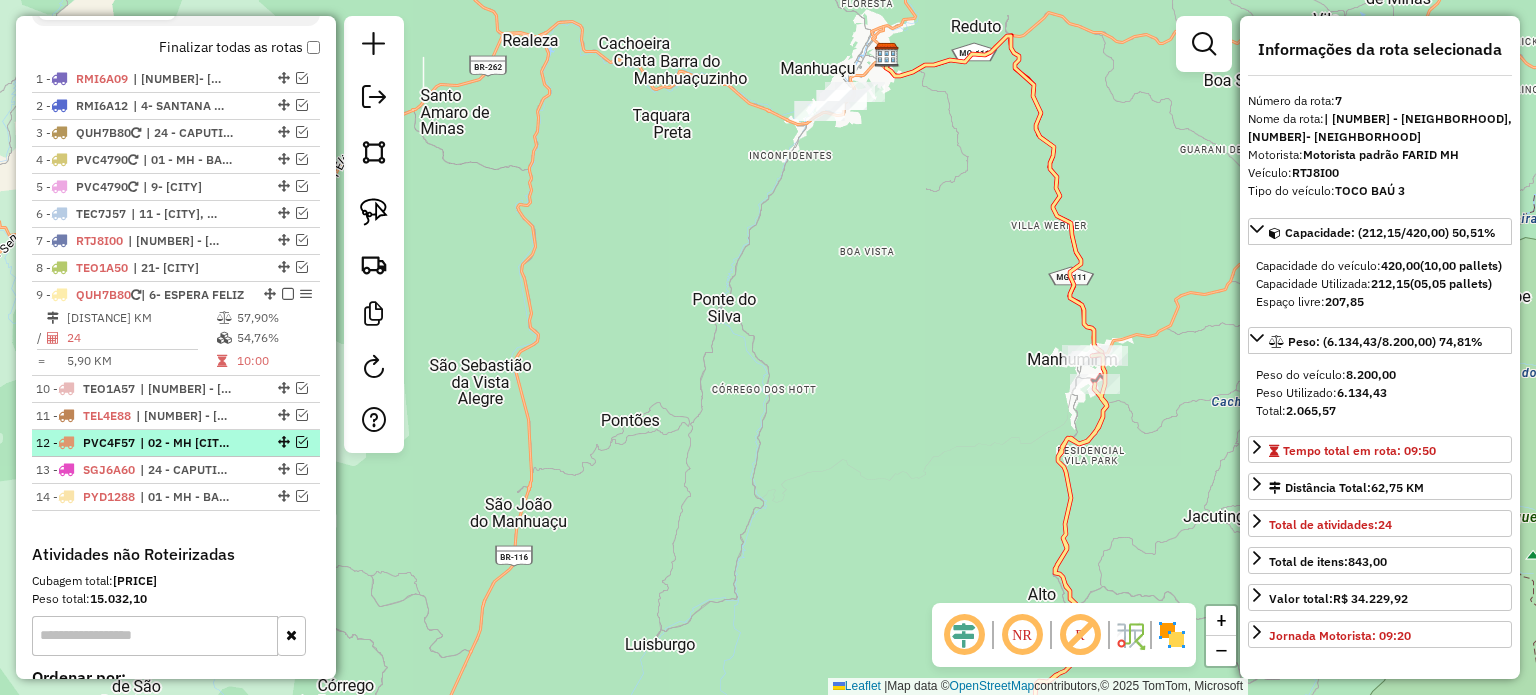 click on "| 02 - MH [CITY], 14- [CITY]" at bounding box center (186, 443) 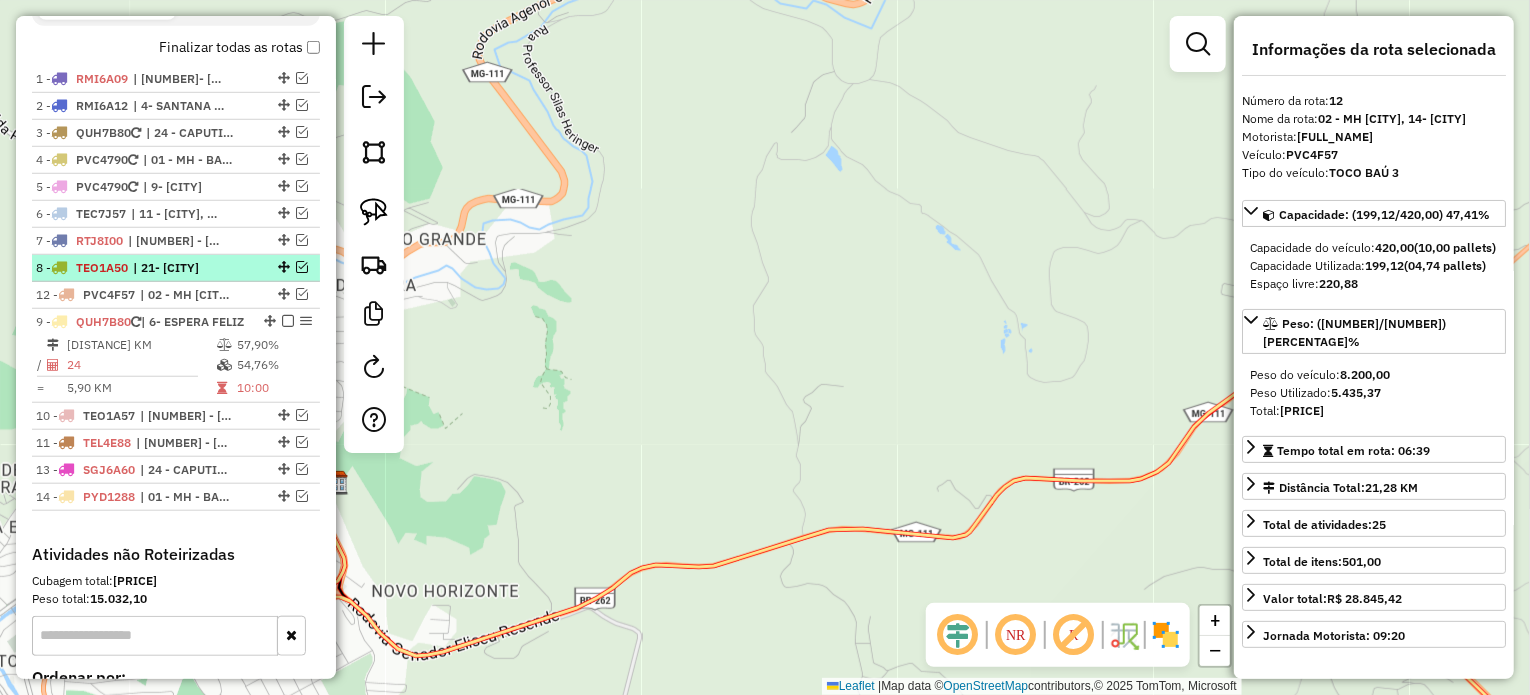 drag, startPoint x: 276, startPoint y: 454, endPoint x: 234, endPoint y: 278, distance: 180.94199 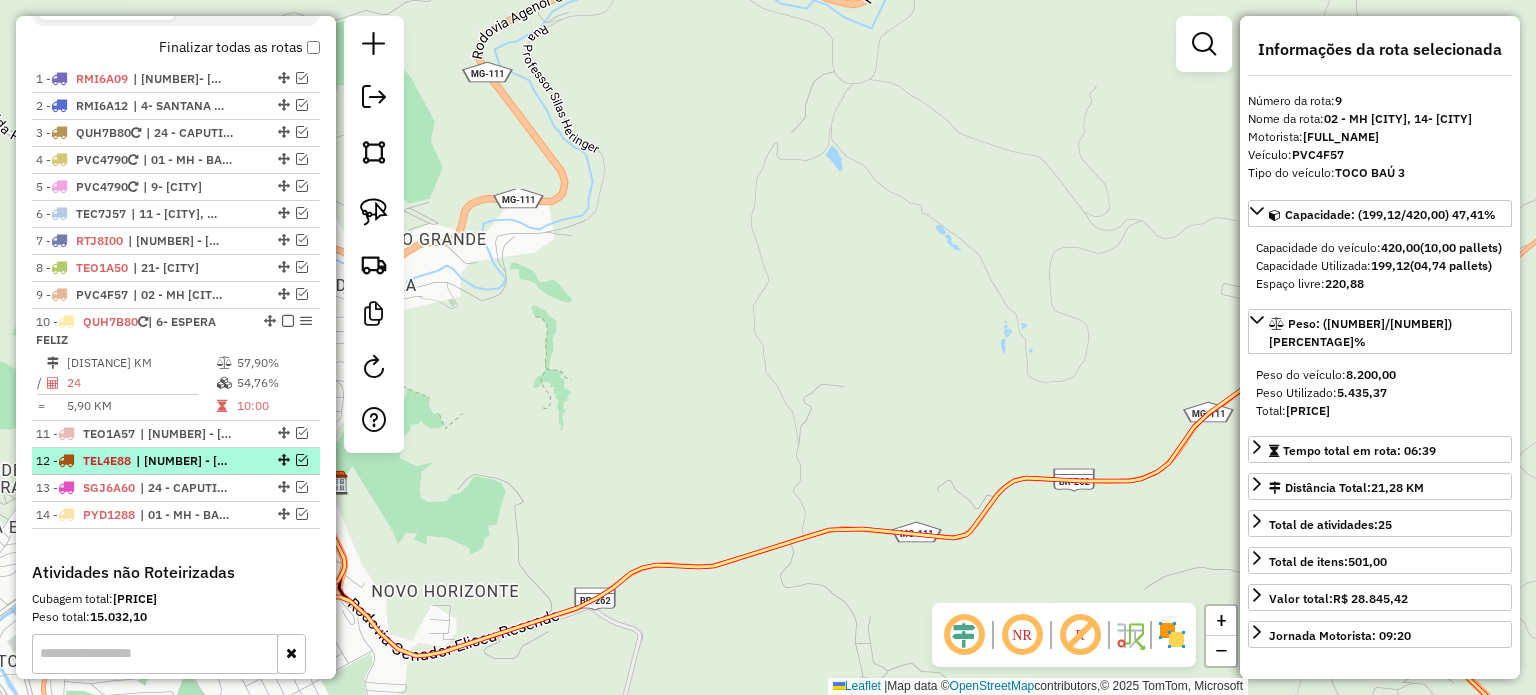 click on "| [NUMBER] - [NAME], [NUMBER] - [NAME]" at bounding box center [182, 461] 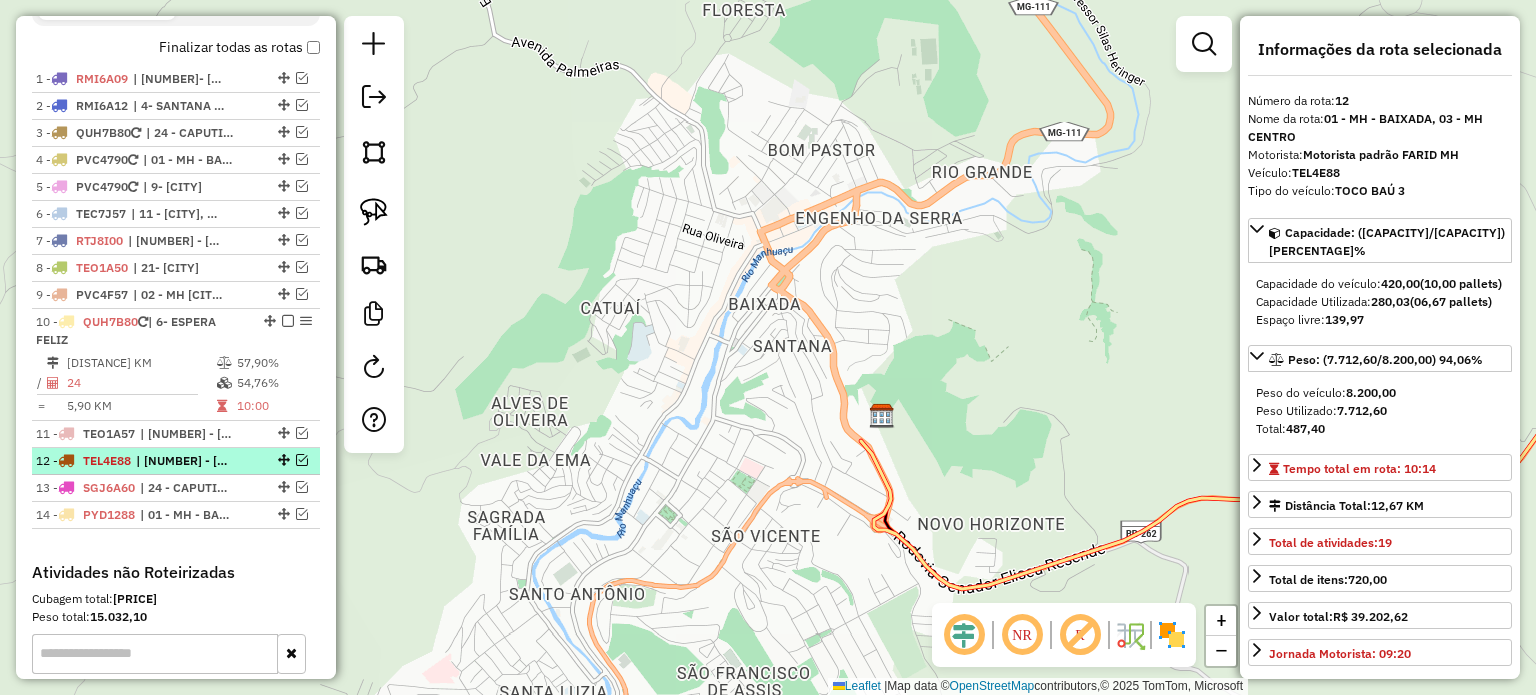 click on "| [NUMBER] - [NAME], [NUMBER] - [NAME]" at bounding box center (182, 461) 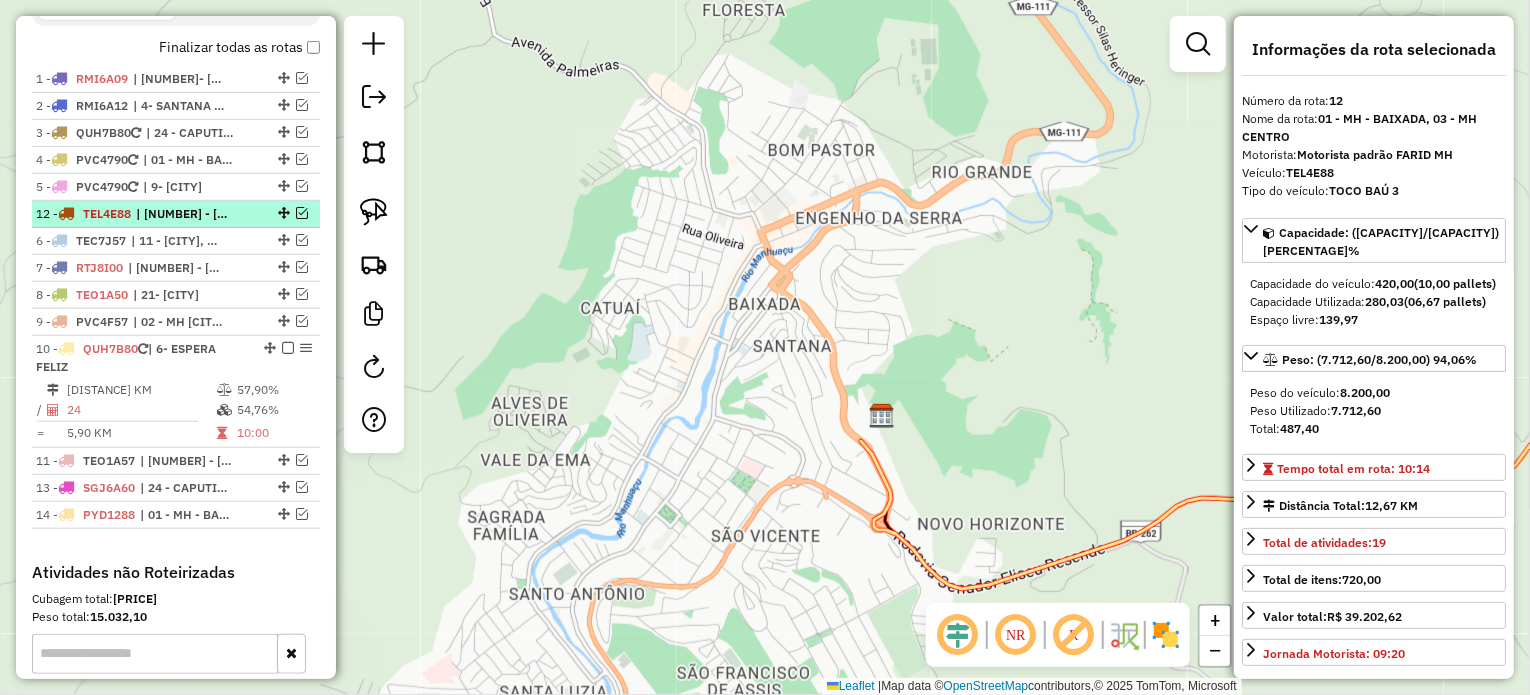 drag, startPoint x: 279, startPoint y: 456, endPoint x: 229, endPoint y: 217, distance: 244.17412 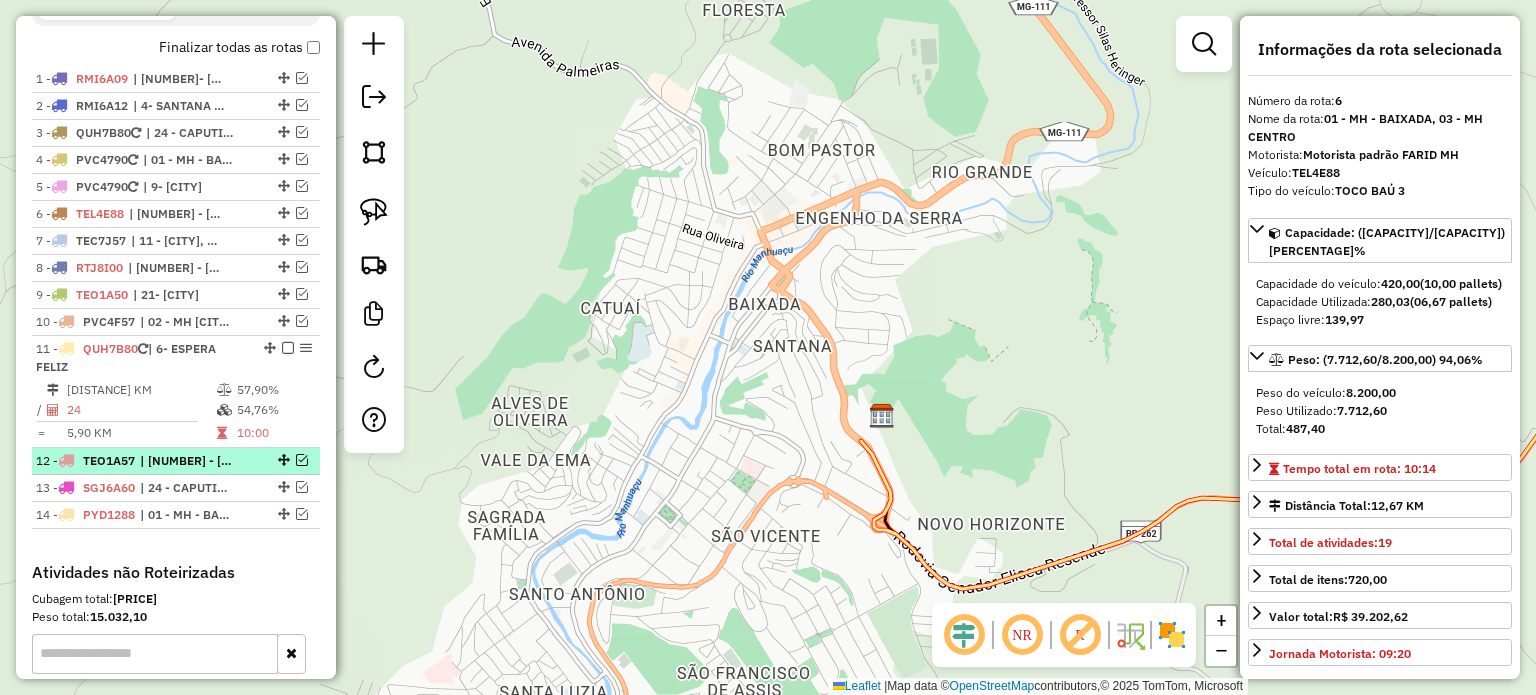 click on "| [NUMBER] - [NEIGHBORHOOD], [NUMBER]- [NEIGHBORHOOD]" at bounding box center (186, 461) 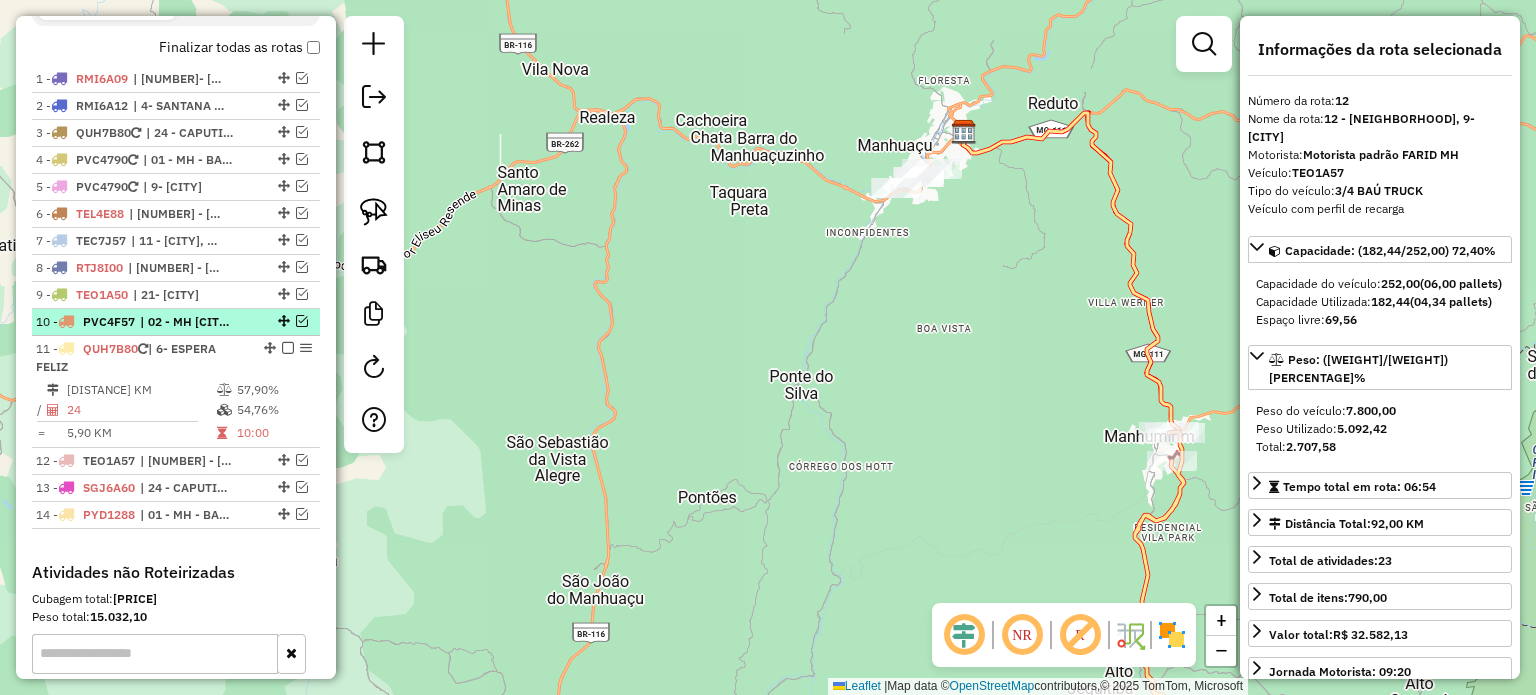 click on "| 02 - MH [CITY], 14- [CITY]" at bounding box center [186, 322] 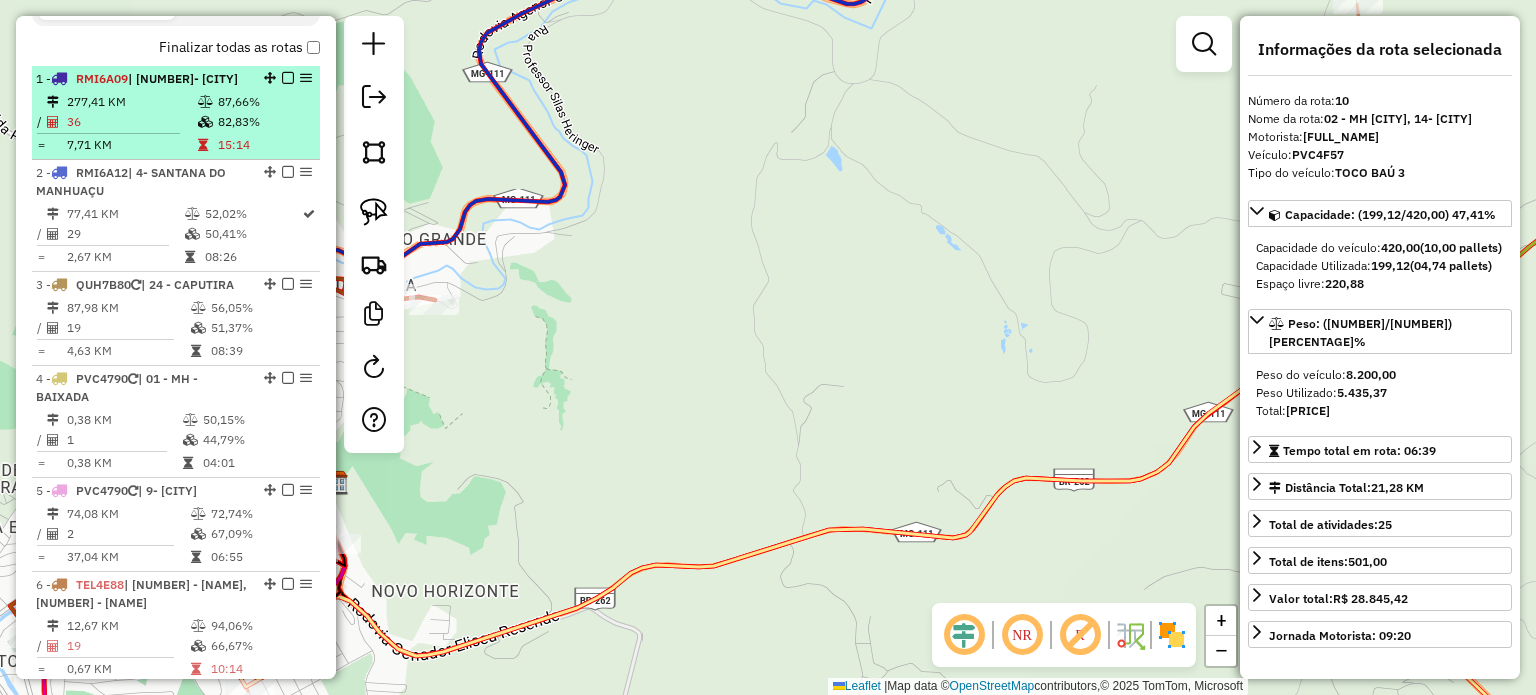 click on "| [NUMBER]- [CITY]" at bounding box center (183, 78) 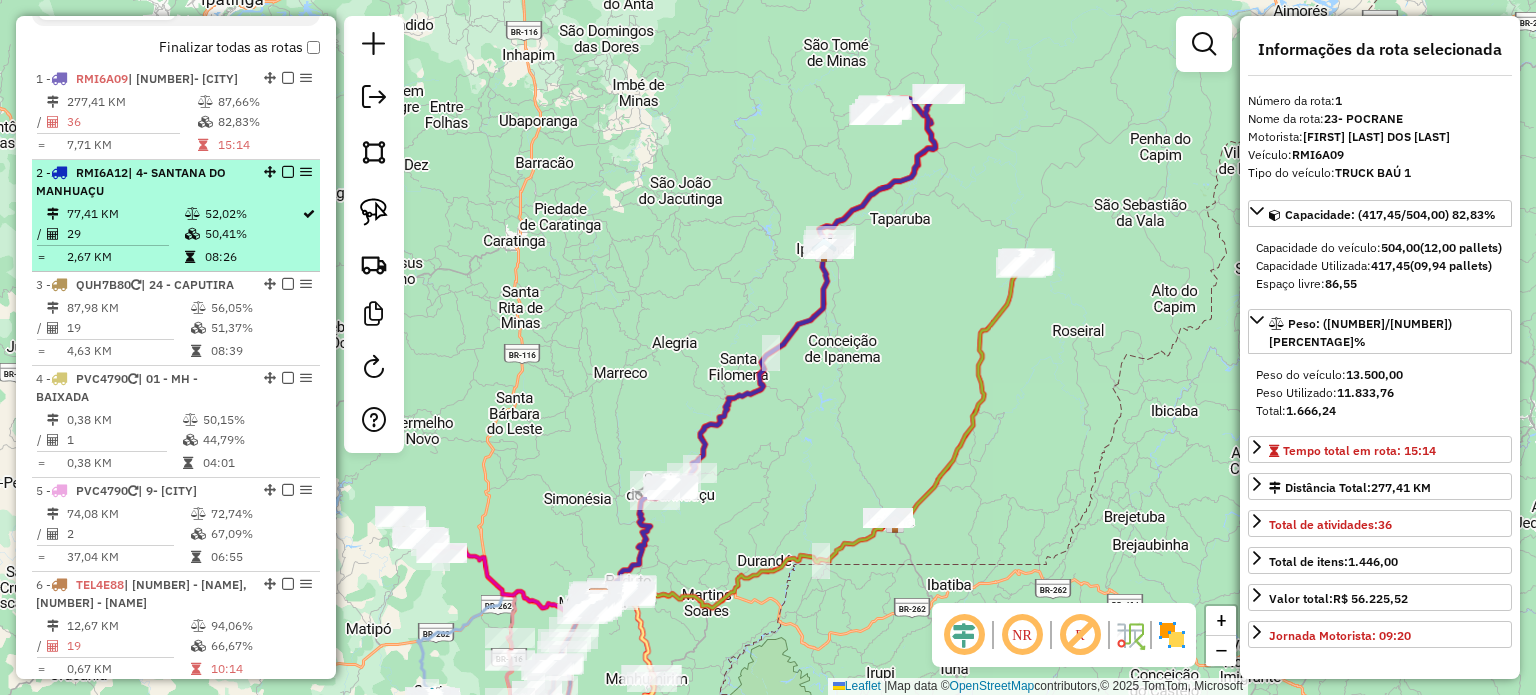 click on "| 4- SANTANA DO MANHUAÇU" at bounding box center [131, 181] 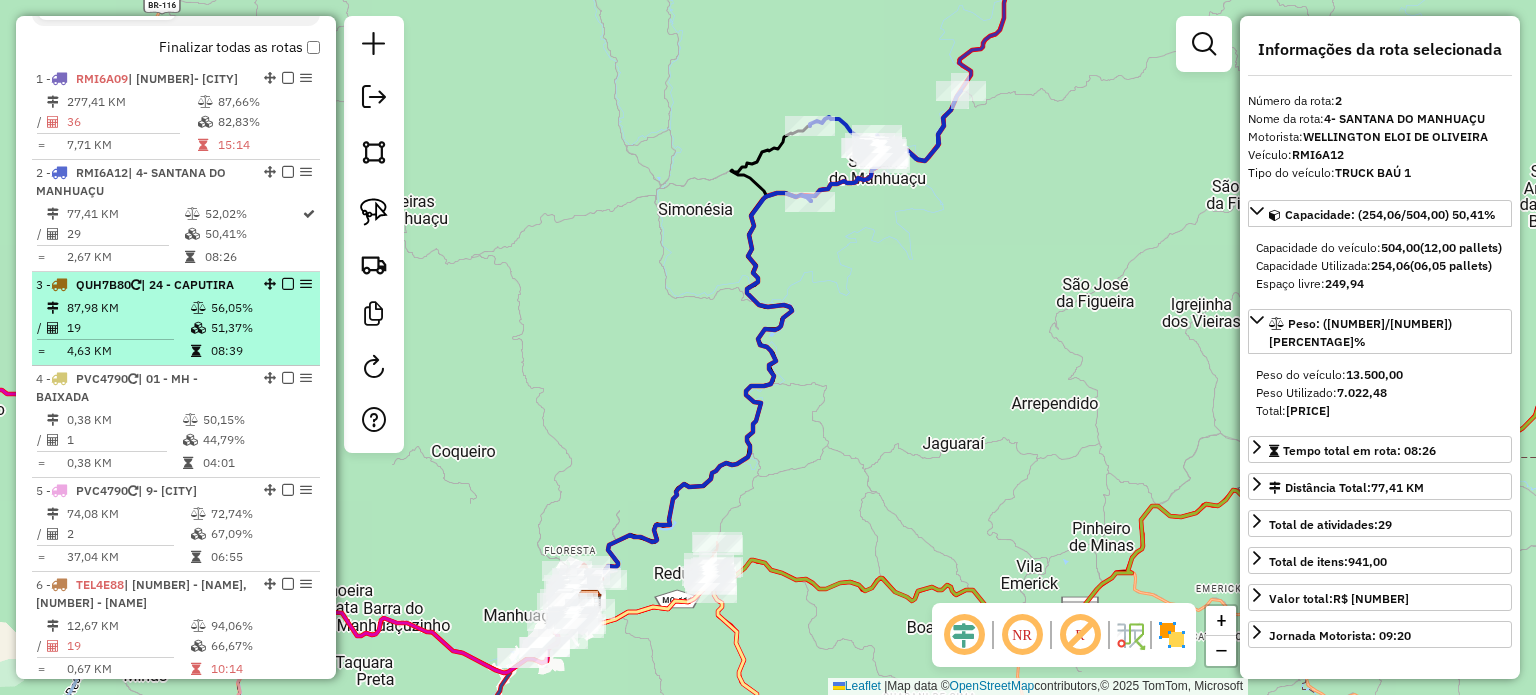 click on "87,98 KM" at bounding box center (128, 308) 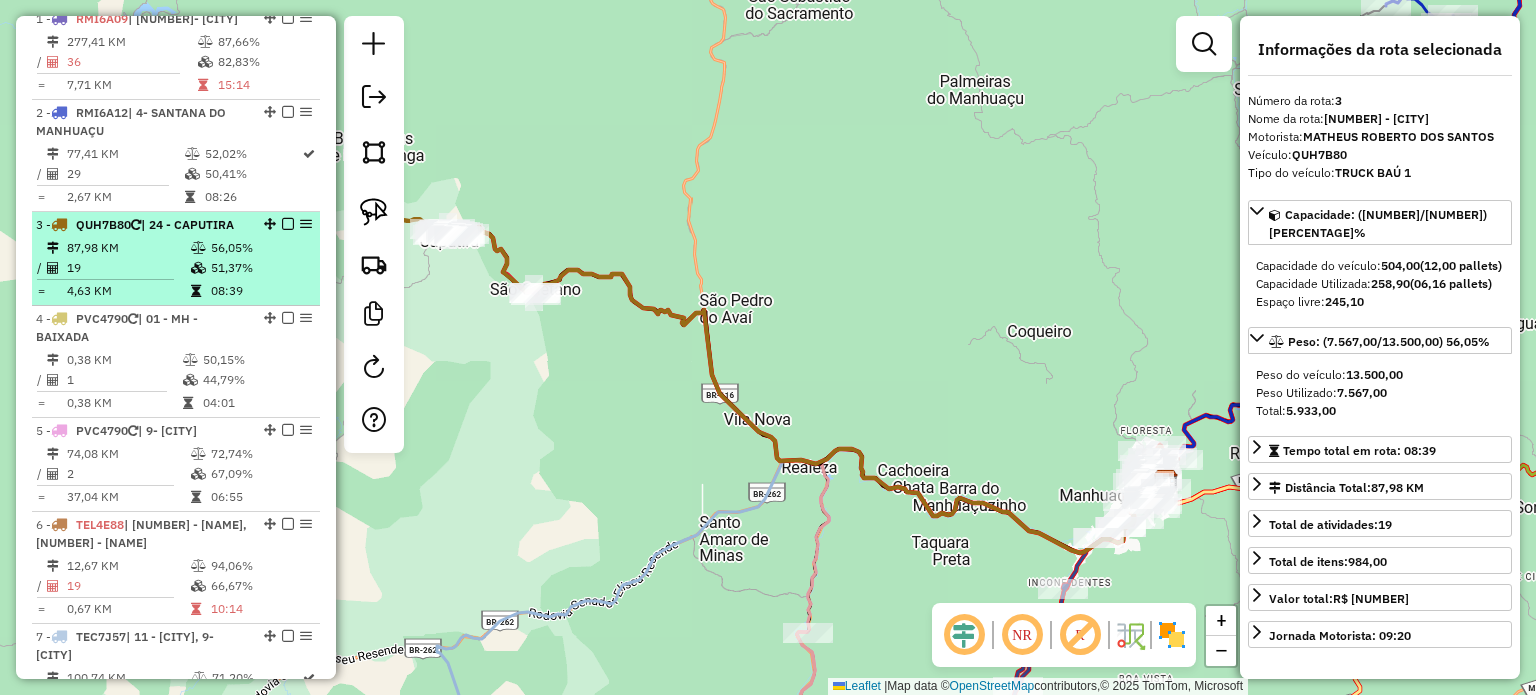 scroll, scrollTop: 900, scrollLeft: 0, axis: vertical 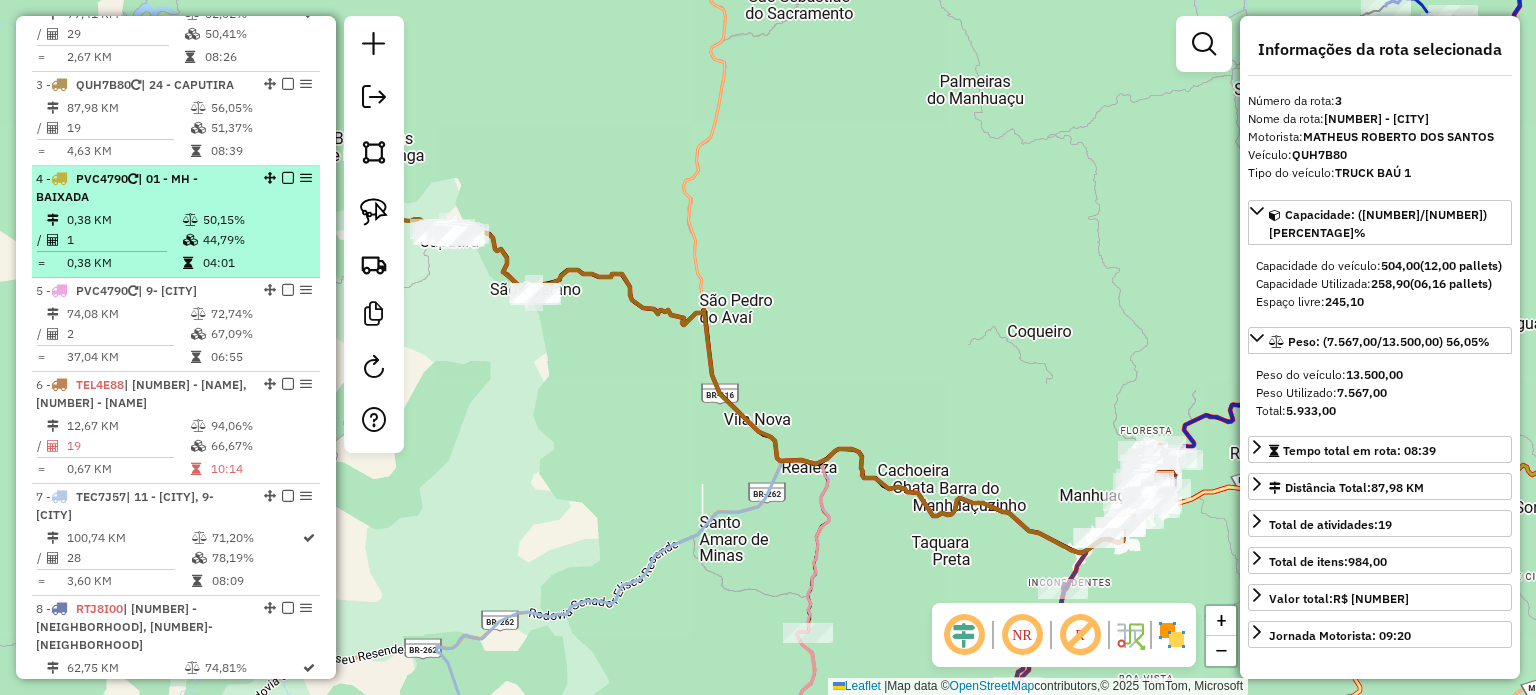 click on "1" at bounding box center (124, 240) 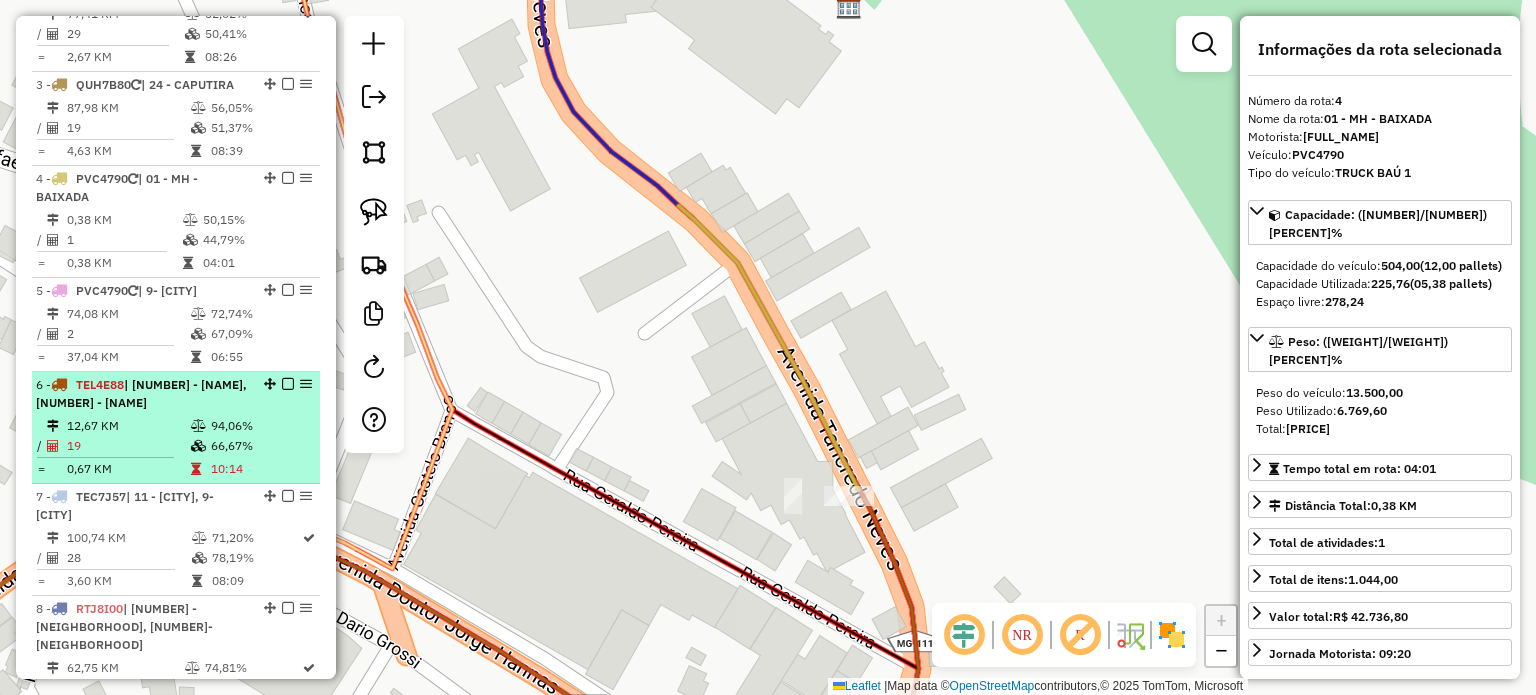 click on "| [NUMBER] - [NAME], [NUMBER] - [NAME]" at bounding box center (141, 393) 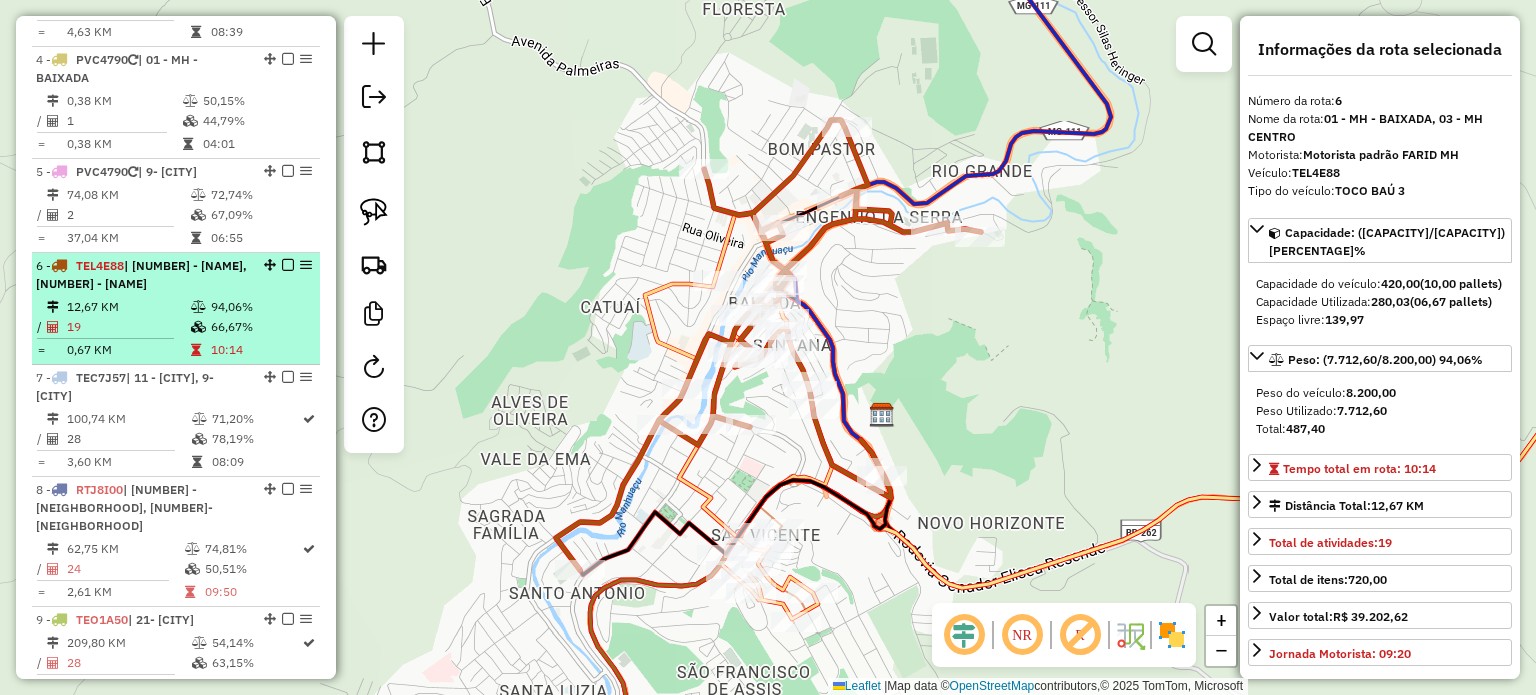 scroll, scrollTop: 1100, scrollLeft: 0, axis: vertical 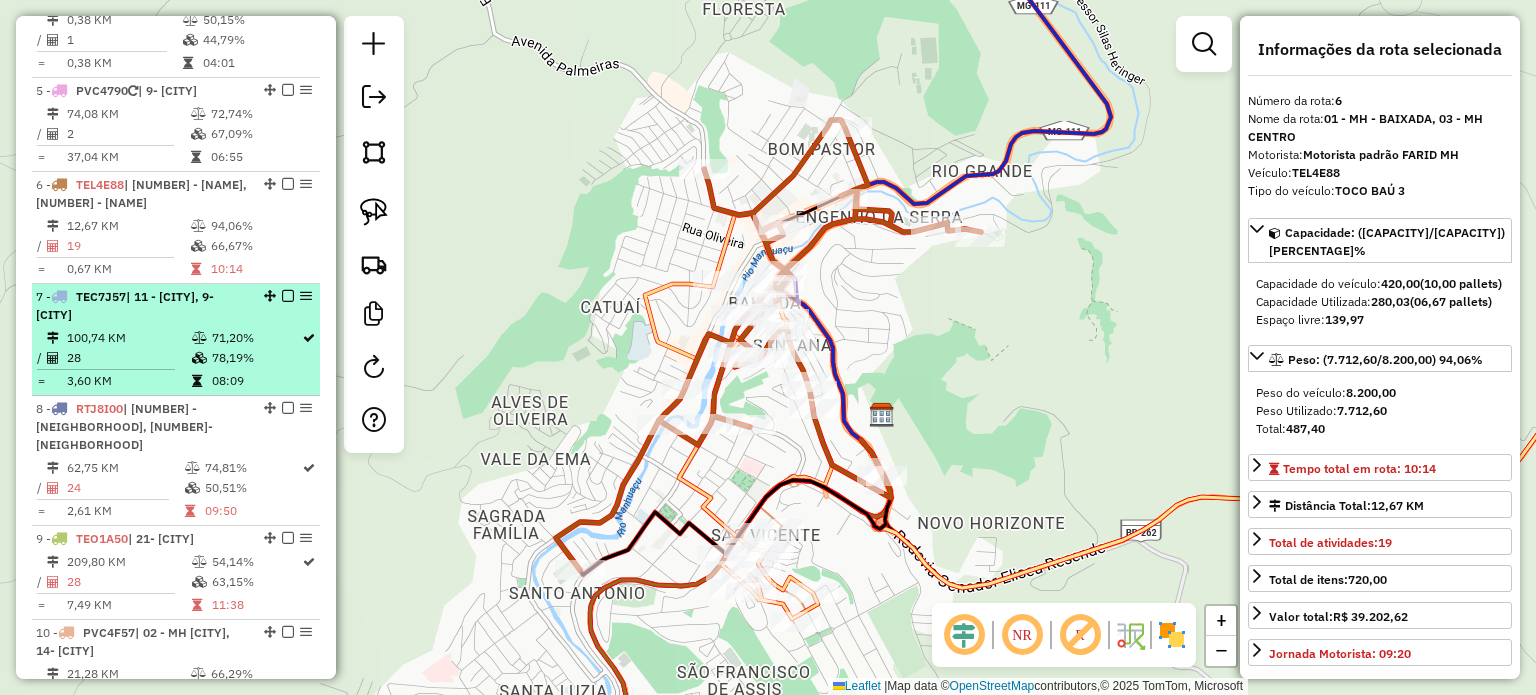 click on "| 11 - [CITY], 9- [CITY]" at bounding box center (125, 305) 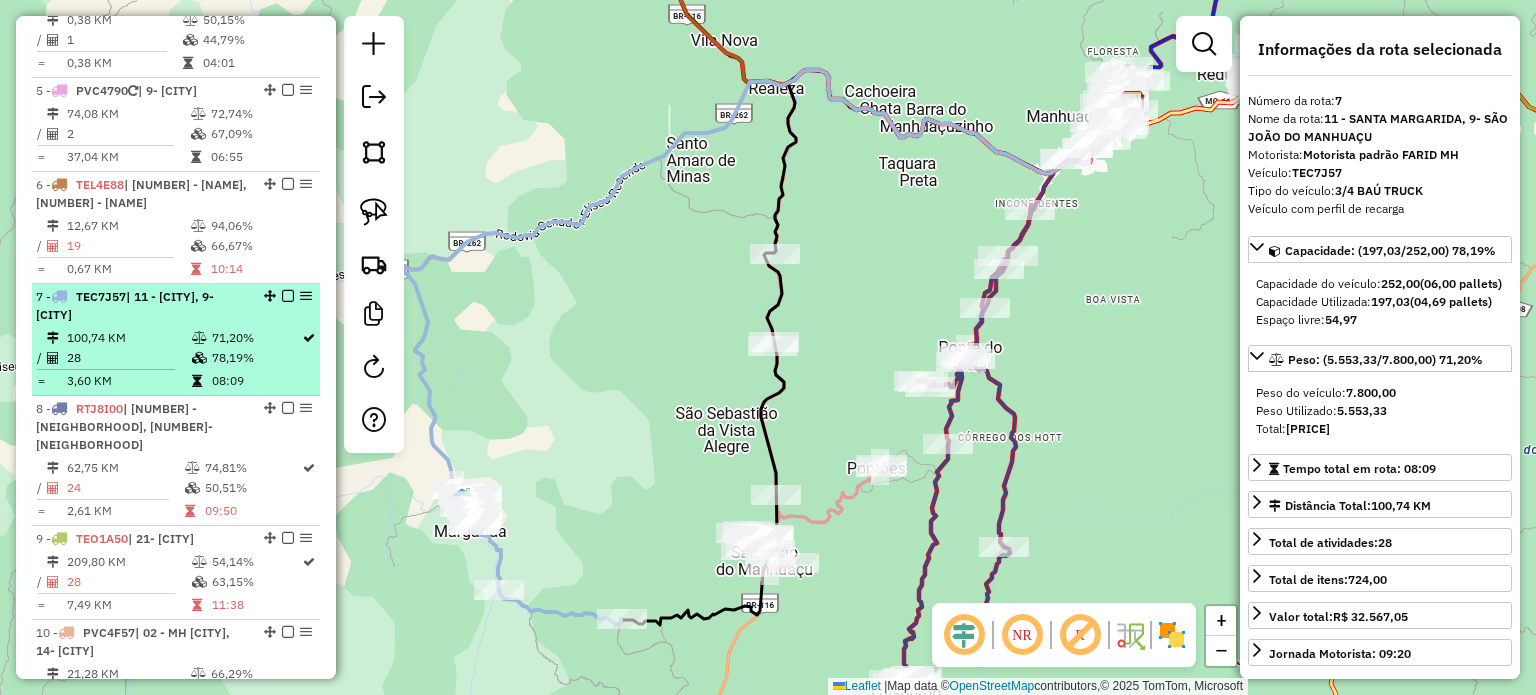 click on "| 11 - [CITY], 9- [CITY]" at bounding box center (125, 305) 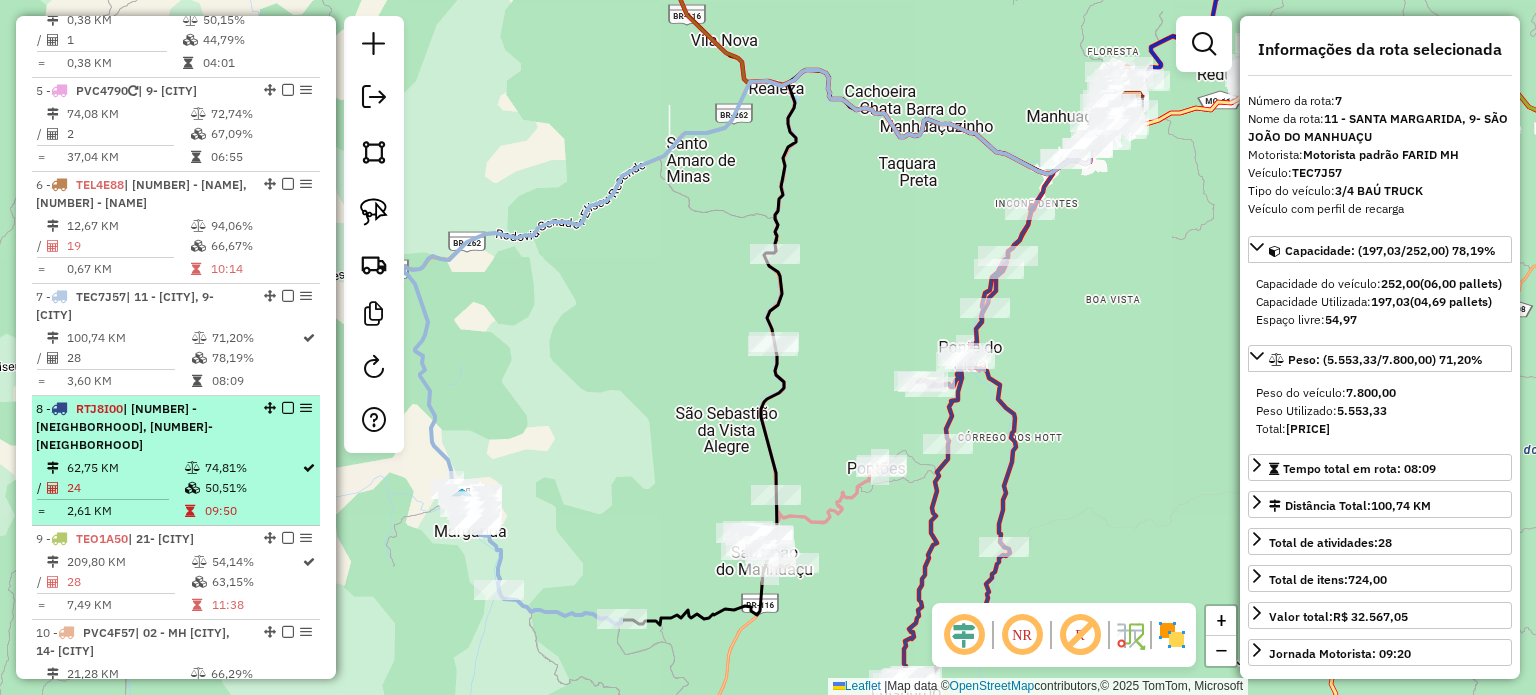 click on "[NUMBER] [PLATE] | [NUMBER] - [NAME], [NUMBER] - [NAME]" at bounding box center (142, 427) 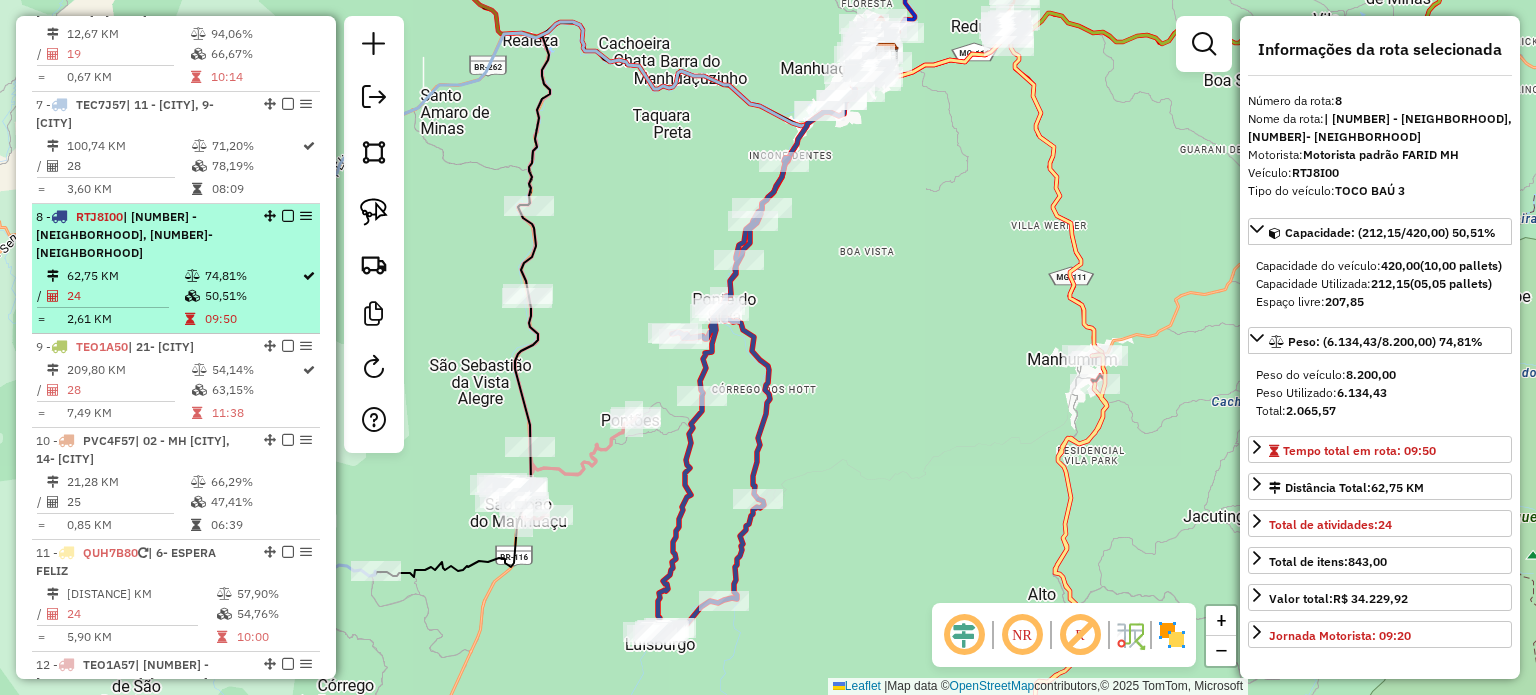 scroll, scrollTop: 1300, scrollLeft: 0, axis: vertical 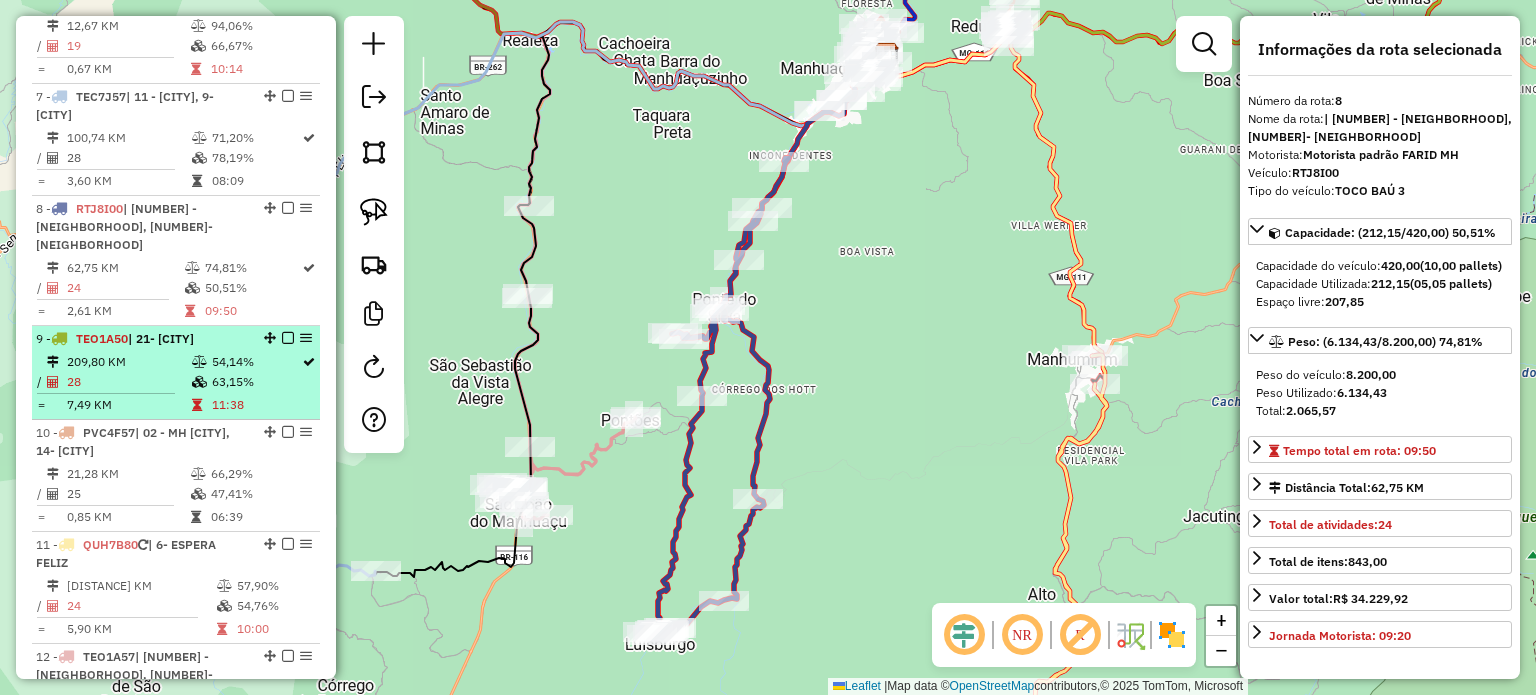 click on "209,80 KM" at bounding box center (128, 362) 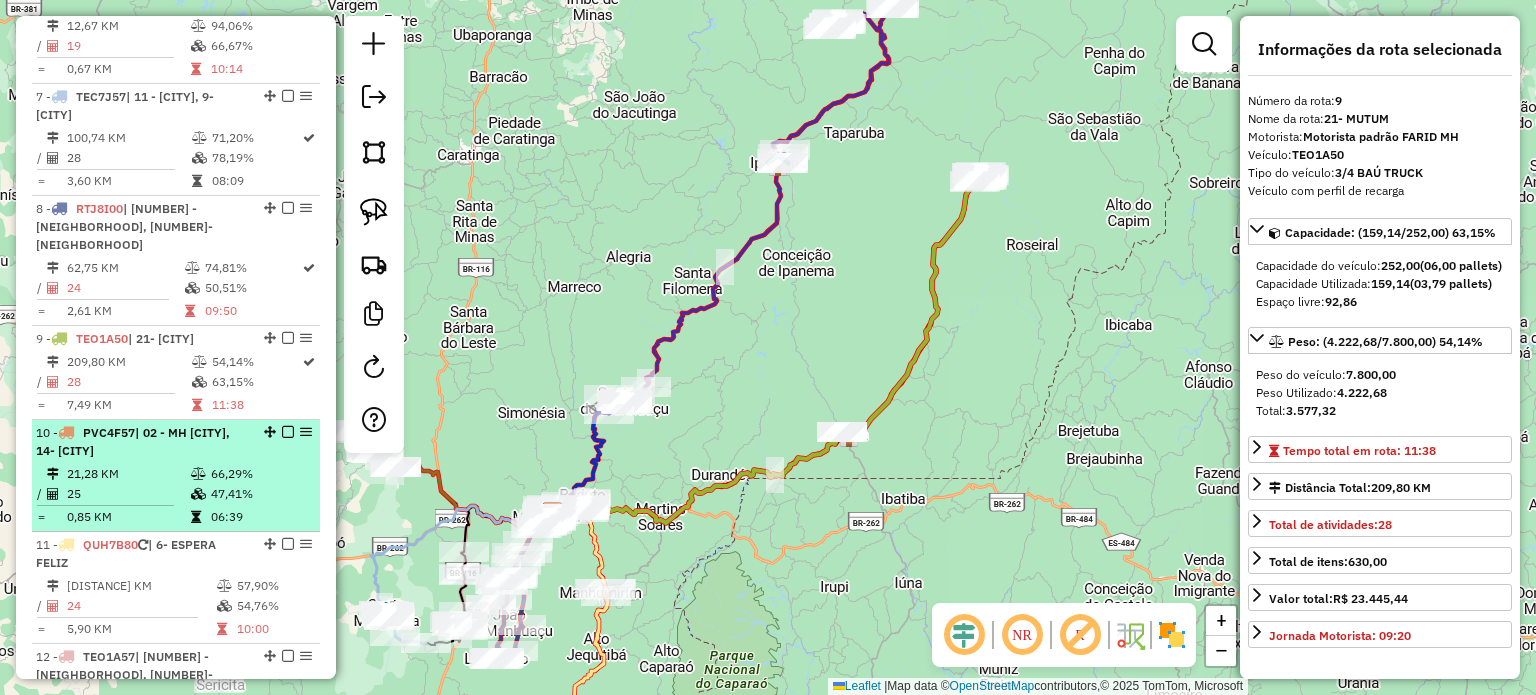 click on "[PLATE] | [NUMBER] - [NAME], [NUMBER] - [NAME]" at bounding box center (142, 442) 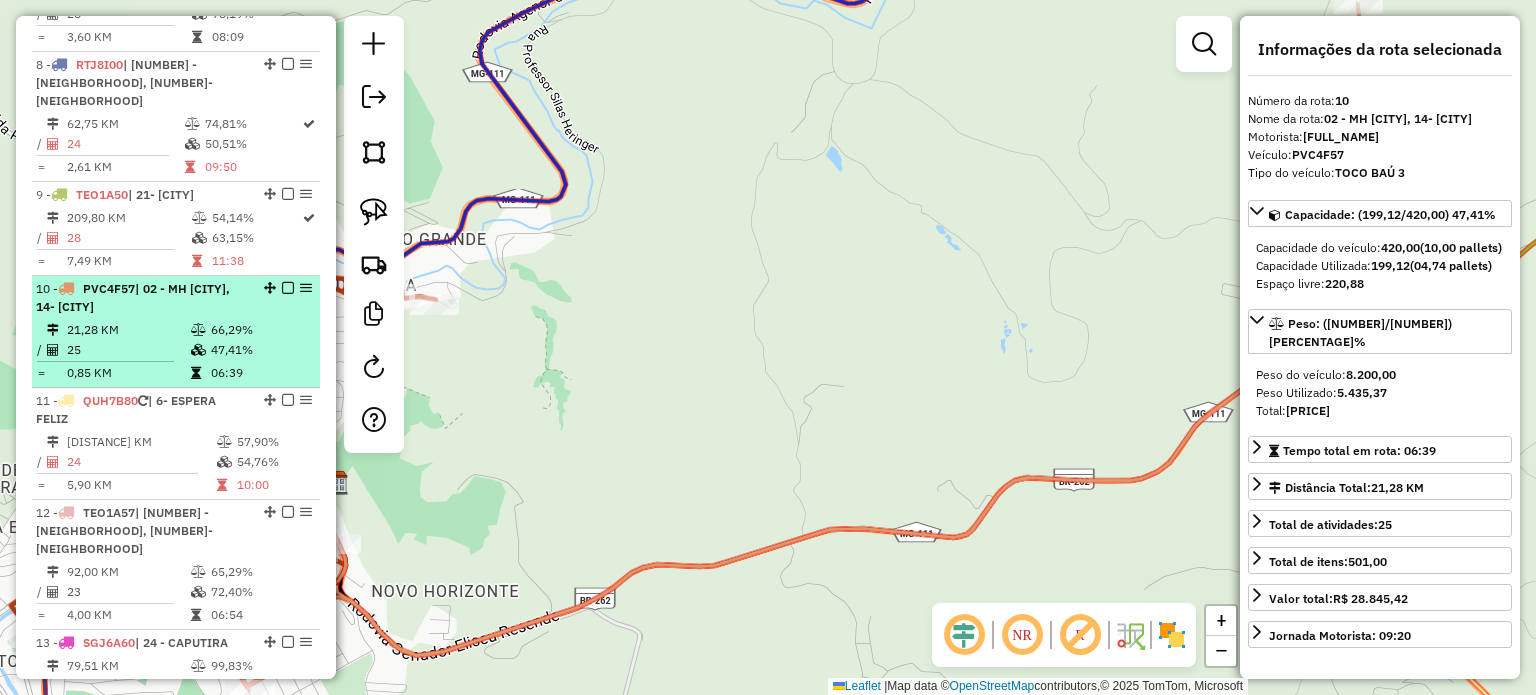 scroll, scrollTop: 1500, scrollLeft: 0, axis: vertical 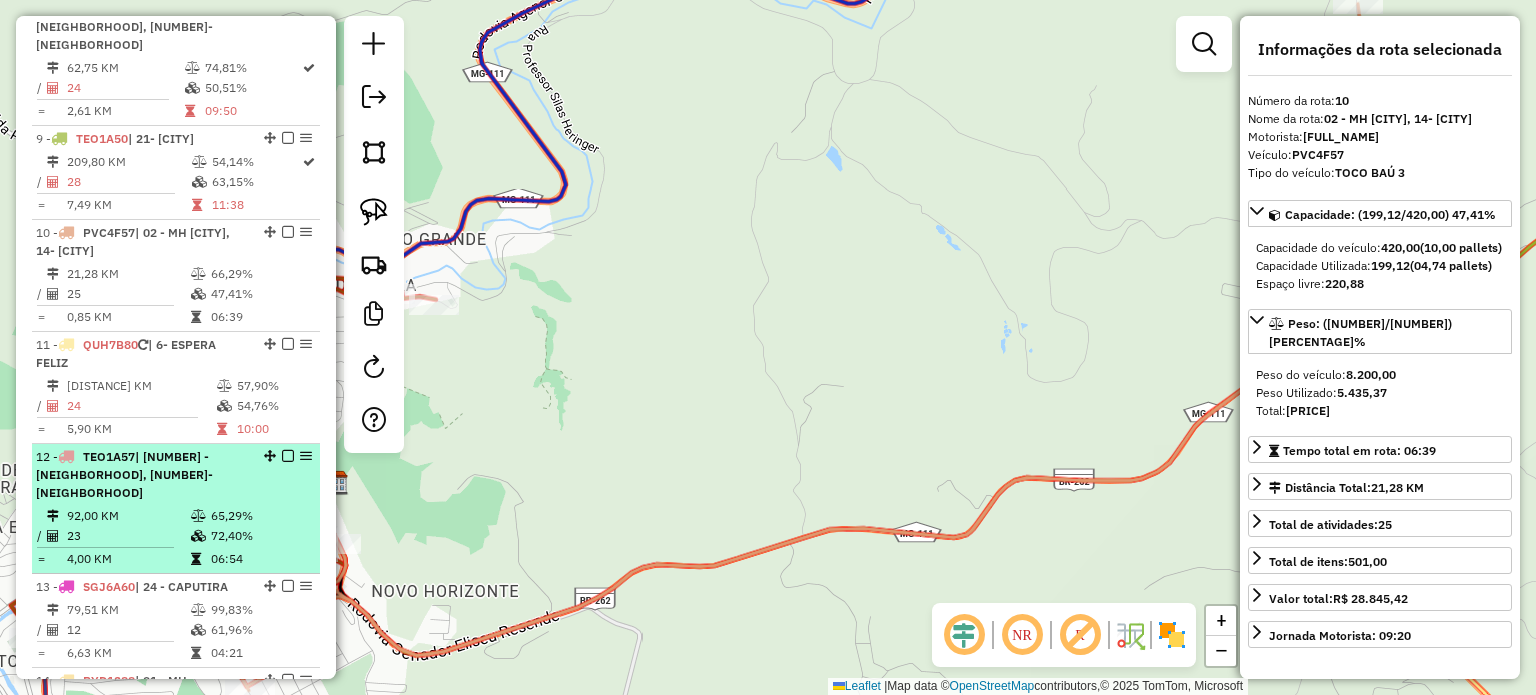 click on "| [NUMBER] - [NEIGHBORHOOD], [NUMBER]- [NEIGHBORHOOD]" at bounding box center [124, 474] 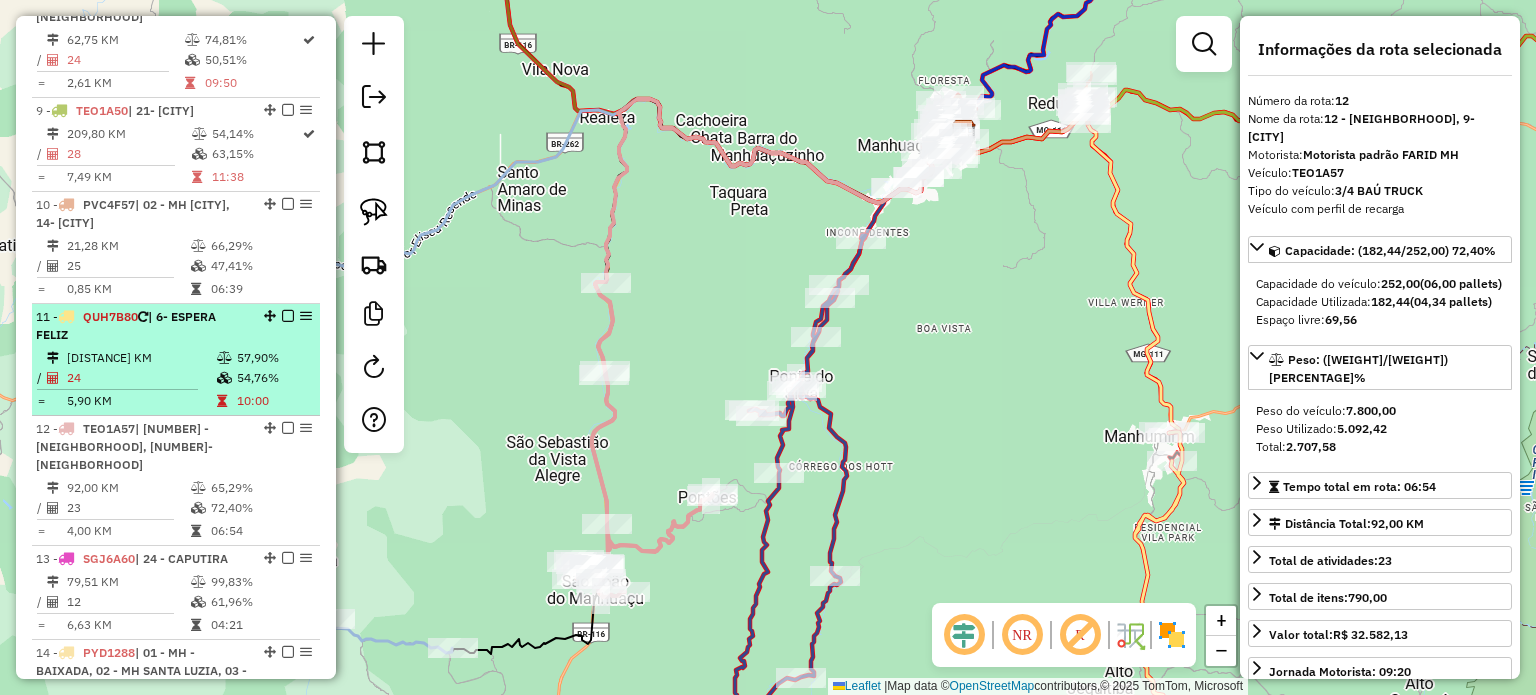 scroll, scrollTop: 1500, scrollLeft: 0, axis: vertical 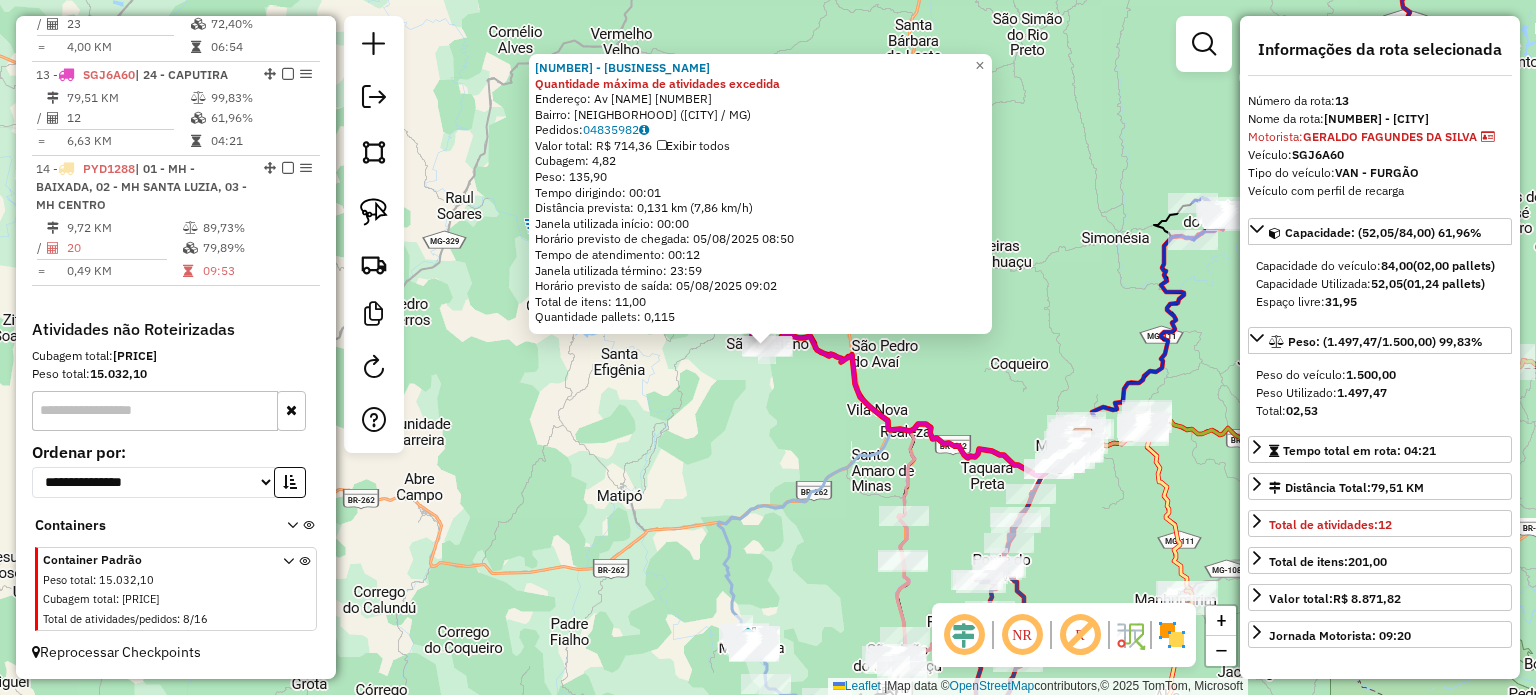 click on "53110 - [CLIENT] Quantidade máxima de atividades excedida  Endereço: Av  [STREET] [NUMBER]   Bairro: [NEIGHBORHOOD] ([CITY] / MG)   Pedidos:  [NUMBER]   Valor total: R$ [NUMBER]   Exibir todos   Cubagem: [NUMBER]  Peso: [NUMBER]  Tempo dirigindo: [TIME]   Distância prevista: [NUMBER] km ([NUMBER] km/h)   Janela utilizada início: [TIME]   Horário previsto de chegada: [DATE] [TIME]   Tempo de atendimento: [TIME]   Janela utilizada término: [TIME]   Horário previsto de saída: [DATE] [TIME]   Total de itens: [NUMBER]   Quantidade pallets: [NUMBER]  × Janela de atendimento Grade de atendimento Capacidade Transportadoras Veículos Cliente Pedidos  Rotas Selecione os dias de semana para filtrar as janelas de atendimento  Seg   Ter   Qua   Qui   Sex   Sáb   Dom  Informe o período da janela de atendimento: De: Até:  Filtrar exatamente a janela do cliente  Considerar janela de atendimento padrão  Selecione os dias de semana para filtrar as grades de atendimento  Seg   Ter   Qua   Qui   Sex   Sáb   Dom  +" 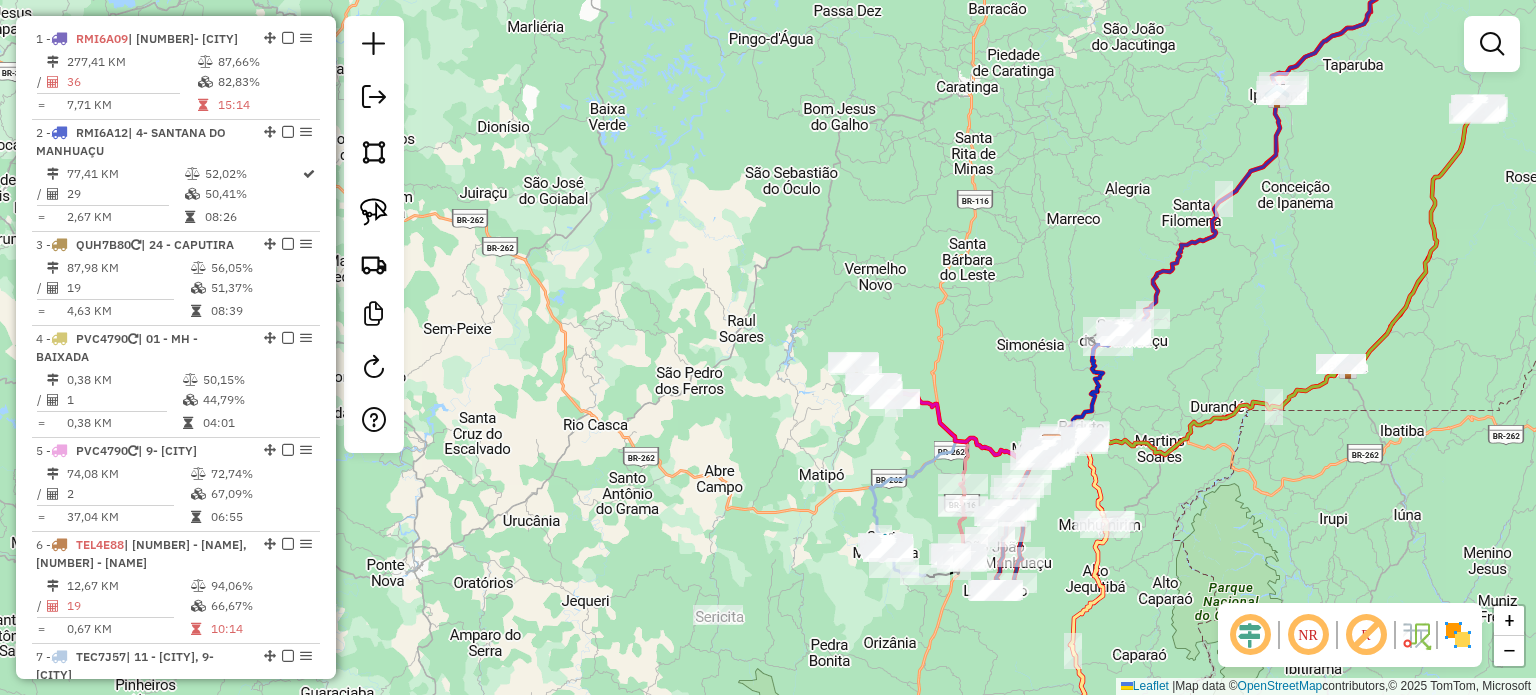 scroll, scrollTop: 526, scrollLeft: 0, axis: vertical 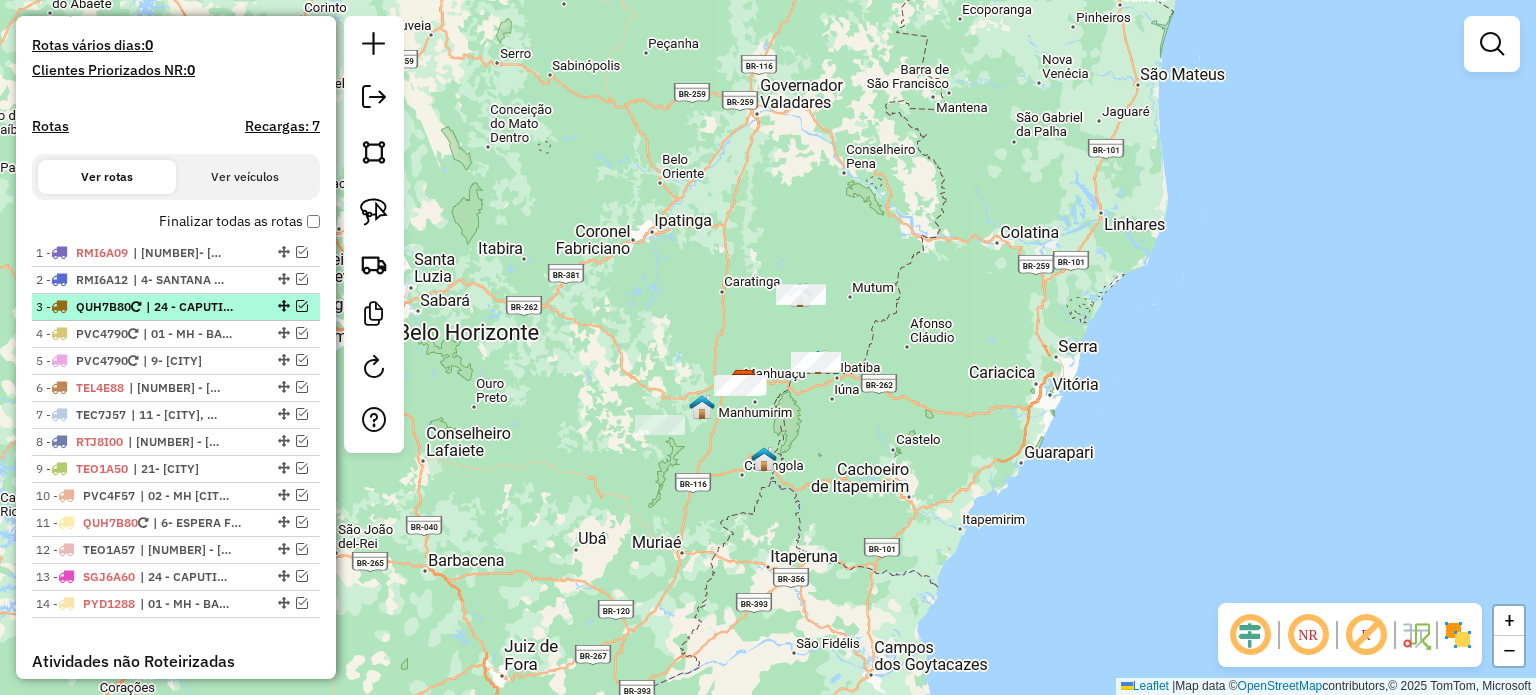 click on "| 24 - CAPUTIRA" at bounding box center (192, 307) 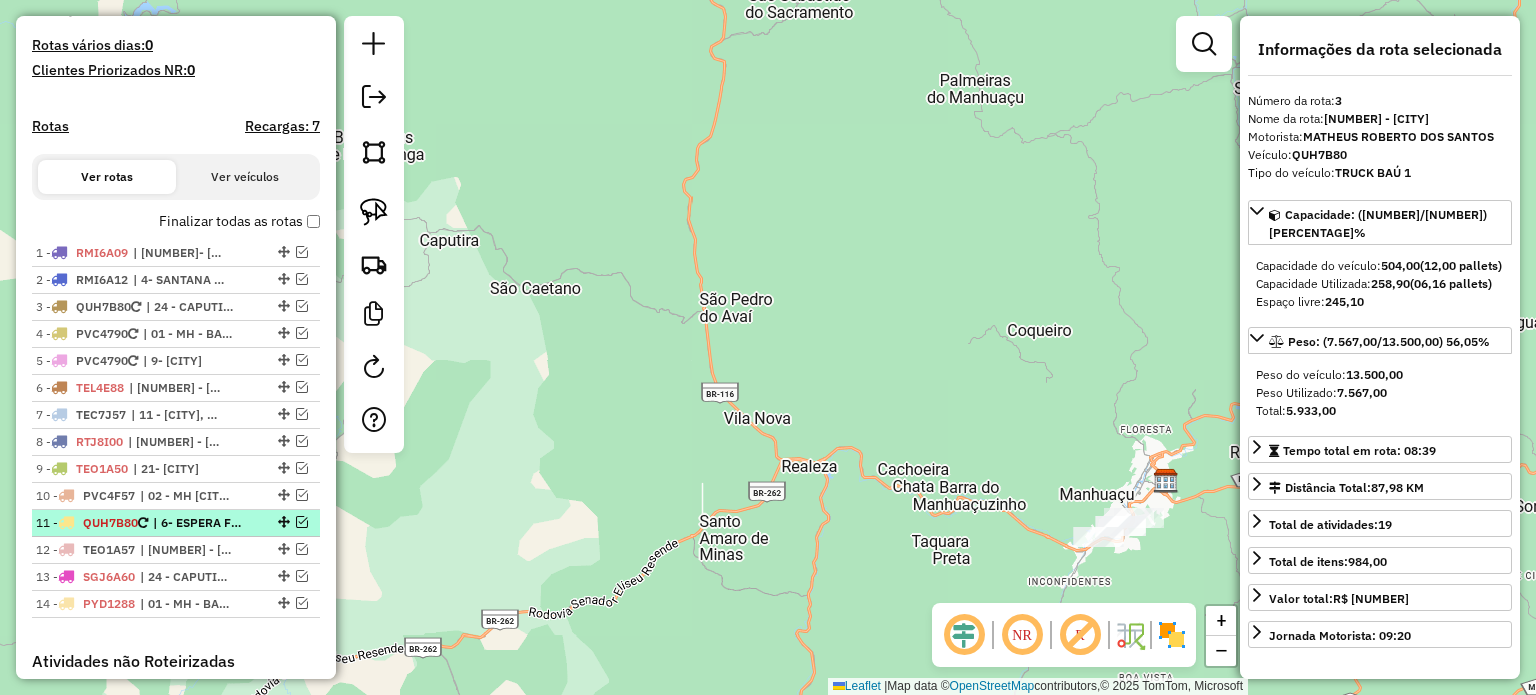 click on "| 6- ESPERA FELIZ" at bounding box center [199, 523] 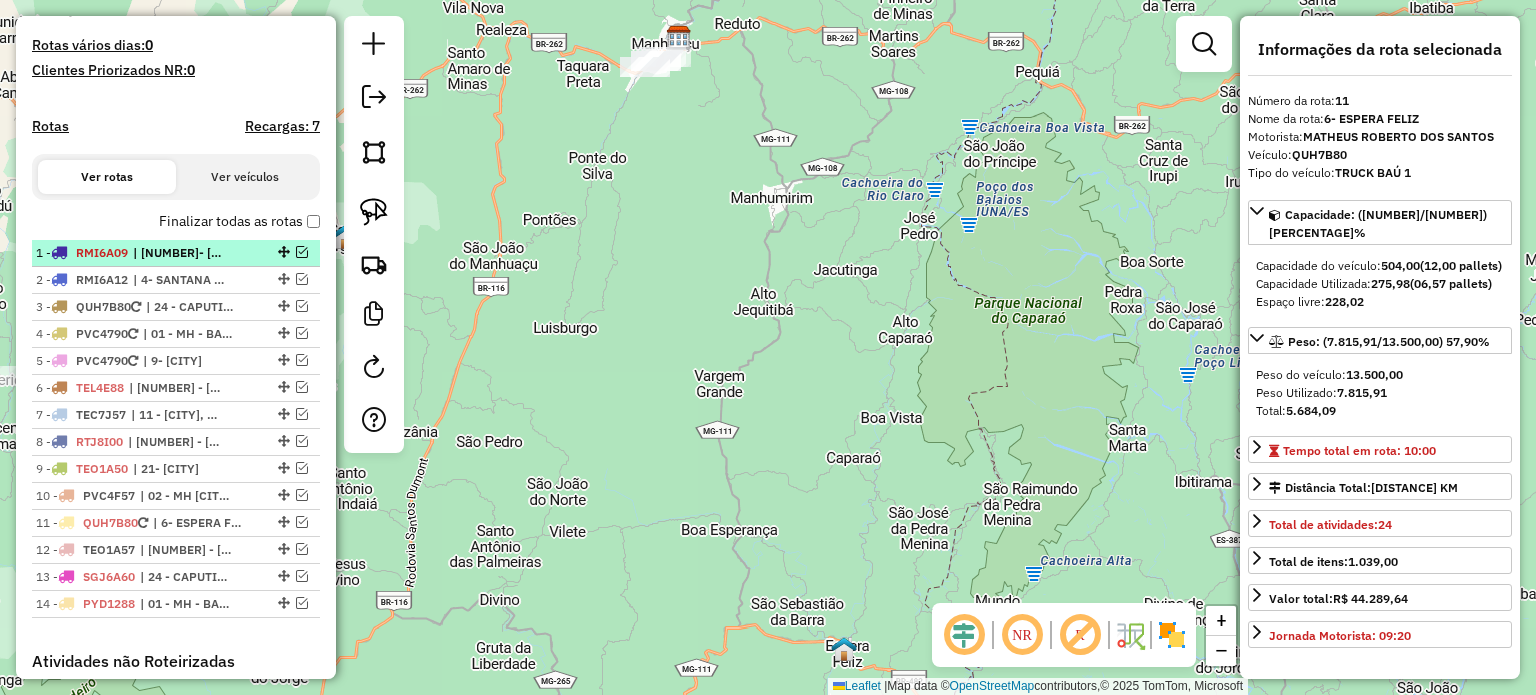click on "| [NUMBER]- [CITY]" at bounding box center [179, 253] 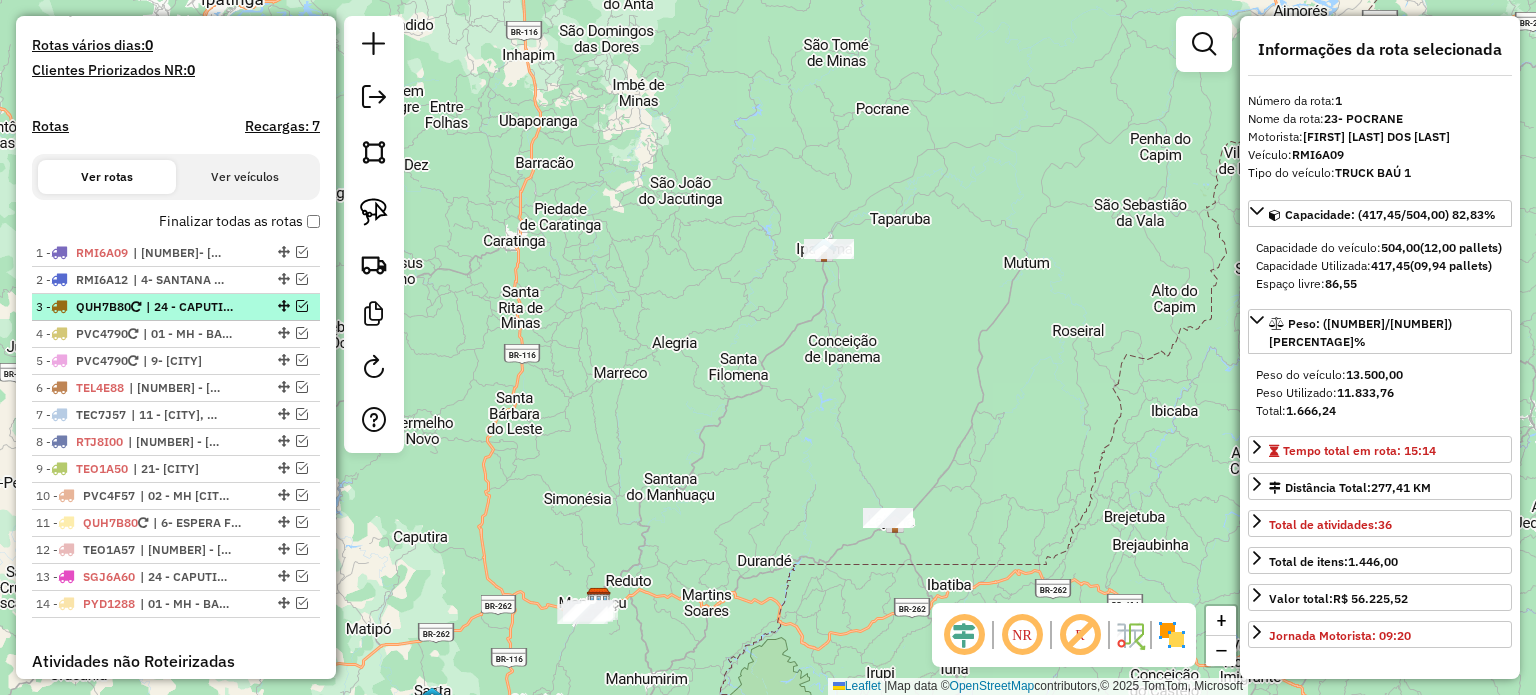click on "| 24 - CAPUTIRA" at bounding box center (192, 307) 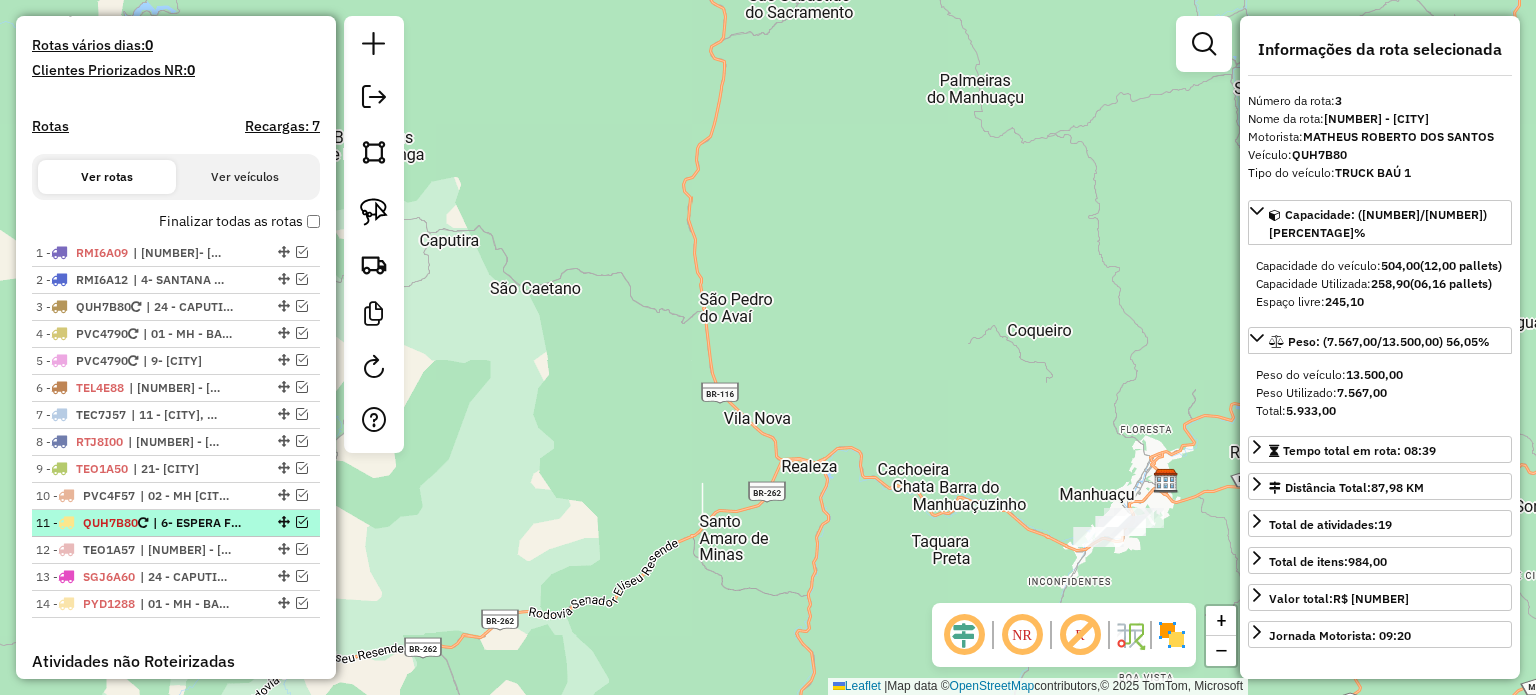 click on "| 6- ESPERA FELIZ" at bounding box center (199, 523) 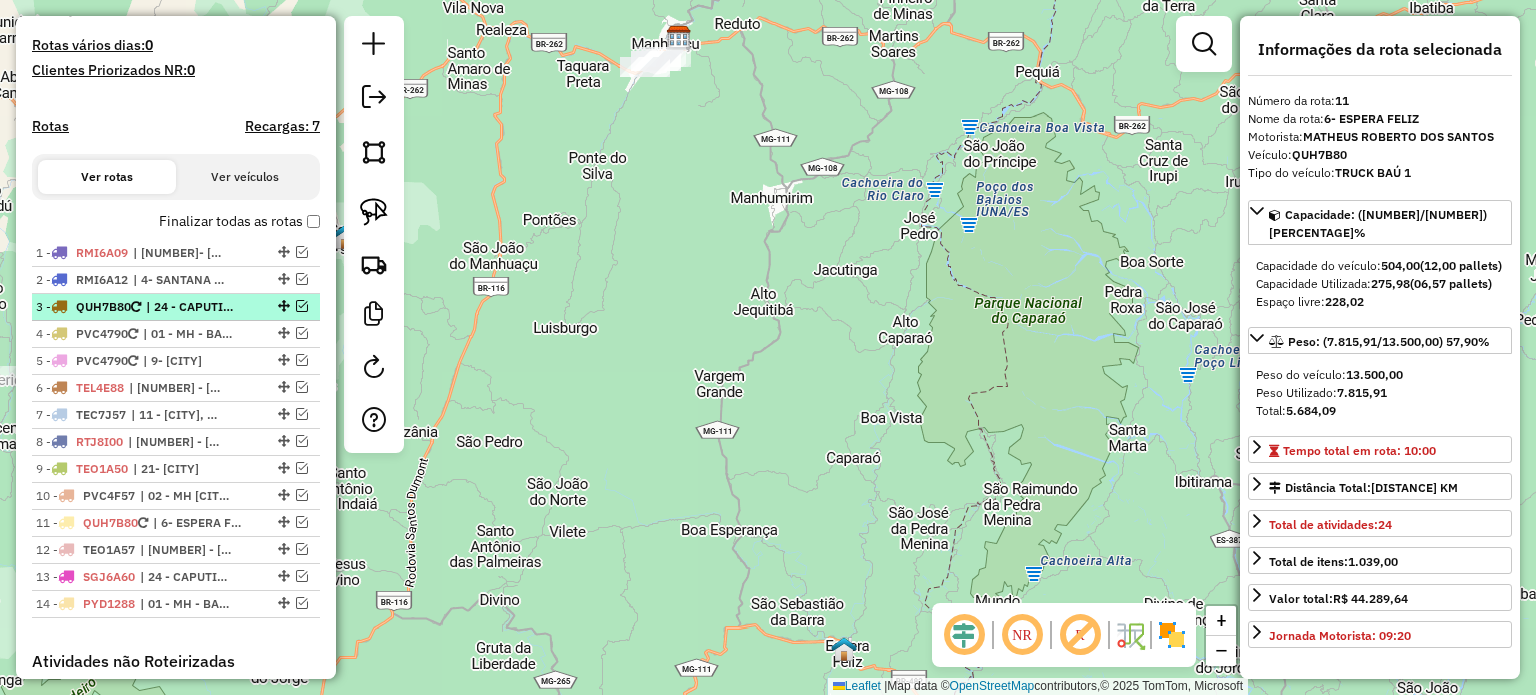 click on "| 24 - CAPUTIRA" at bounding box center [192, 307] 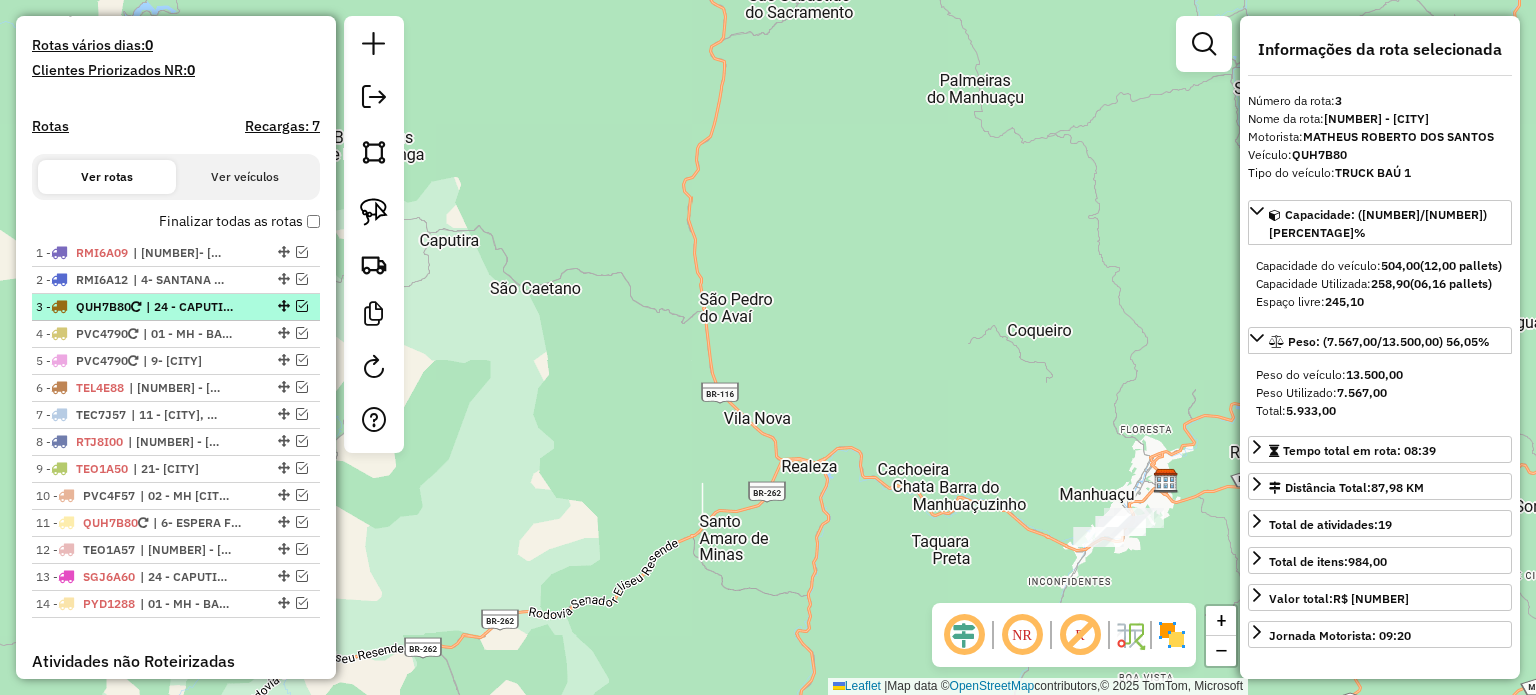 click at bounding box center [302, 306] 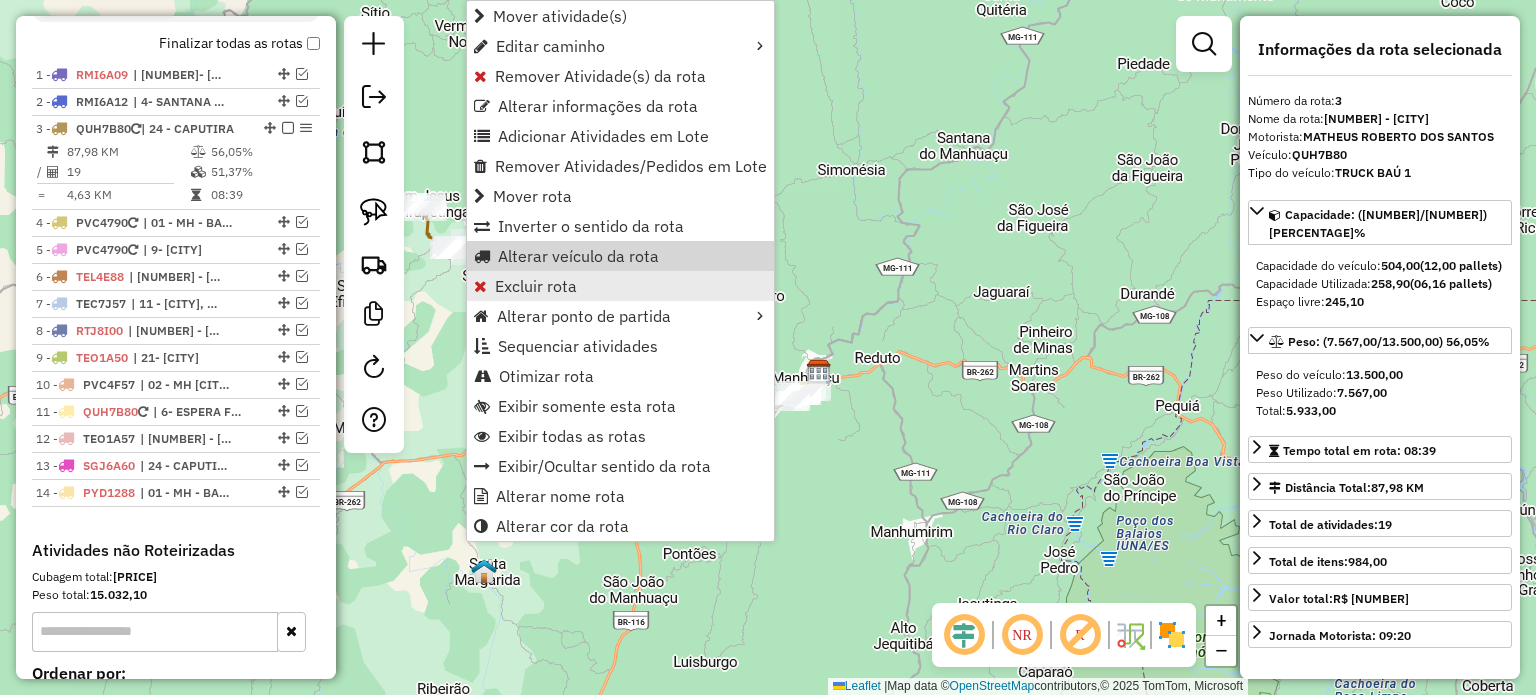 scroll, scrollTop: 803, scrollLeft: 0, axis: vertical 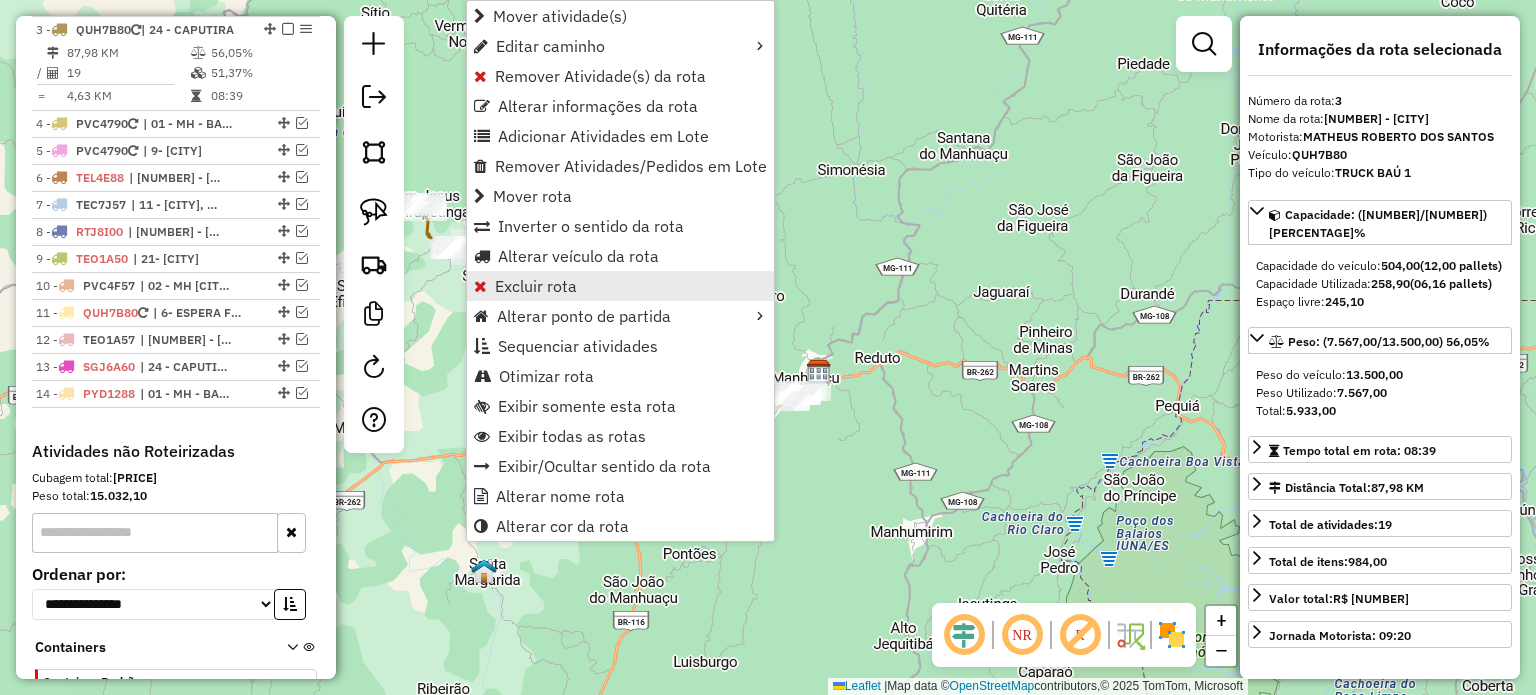 click on "Excluir rota" at bounding box center (536, 286) 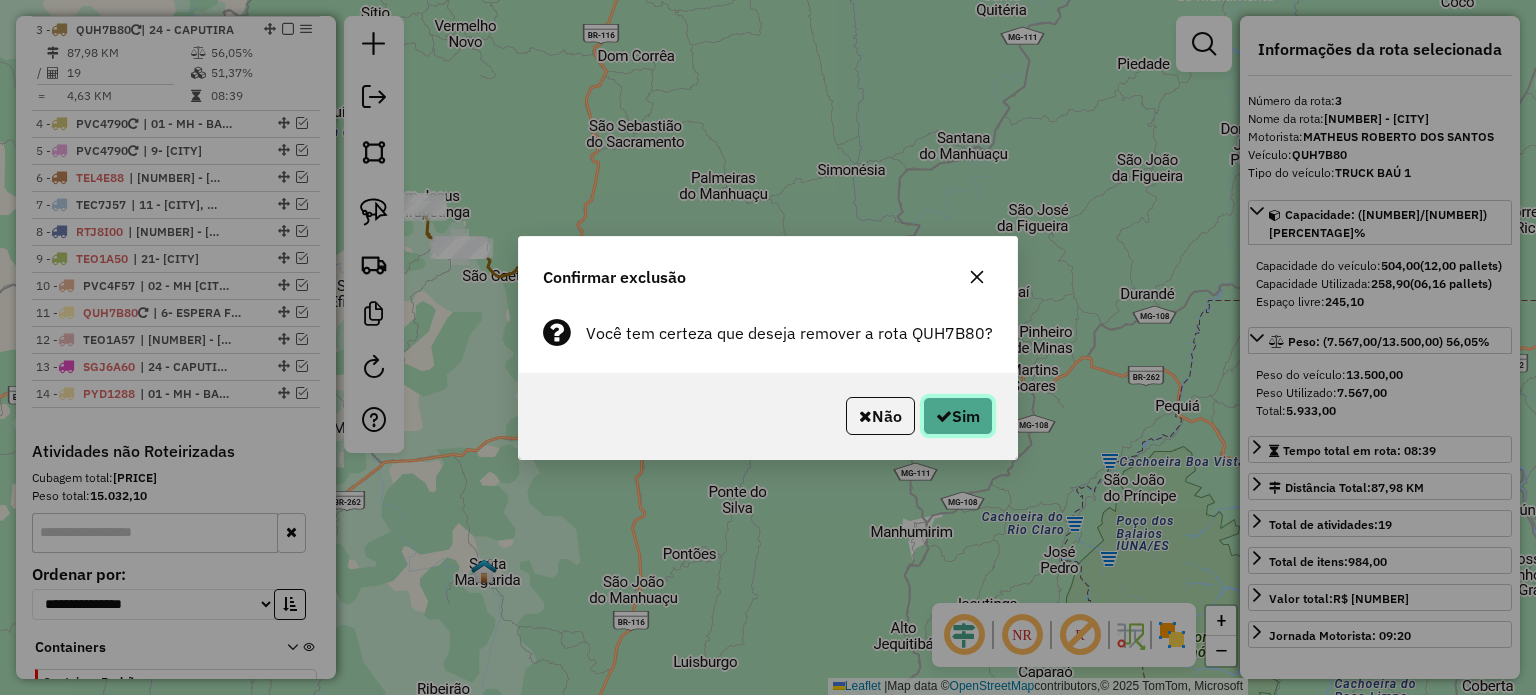 click on "Sim" 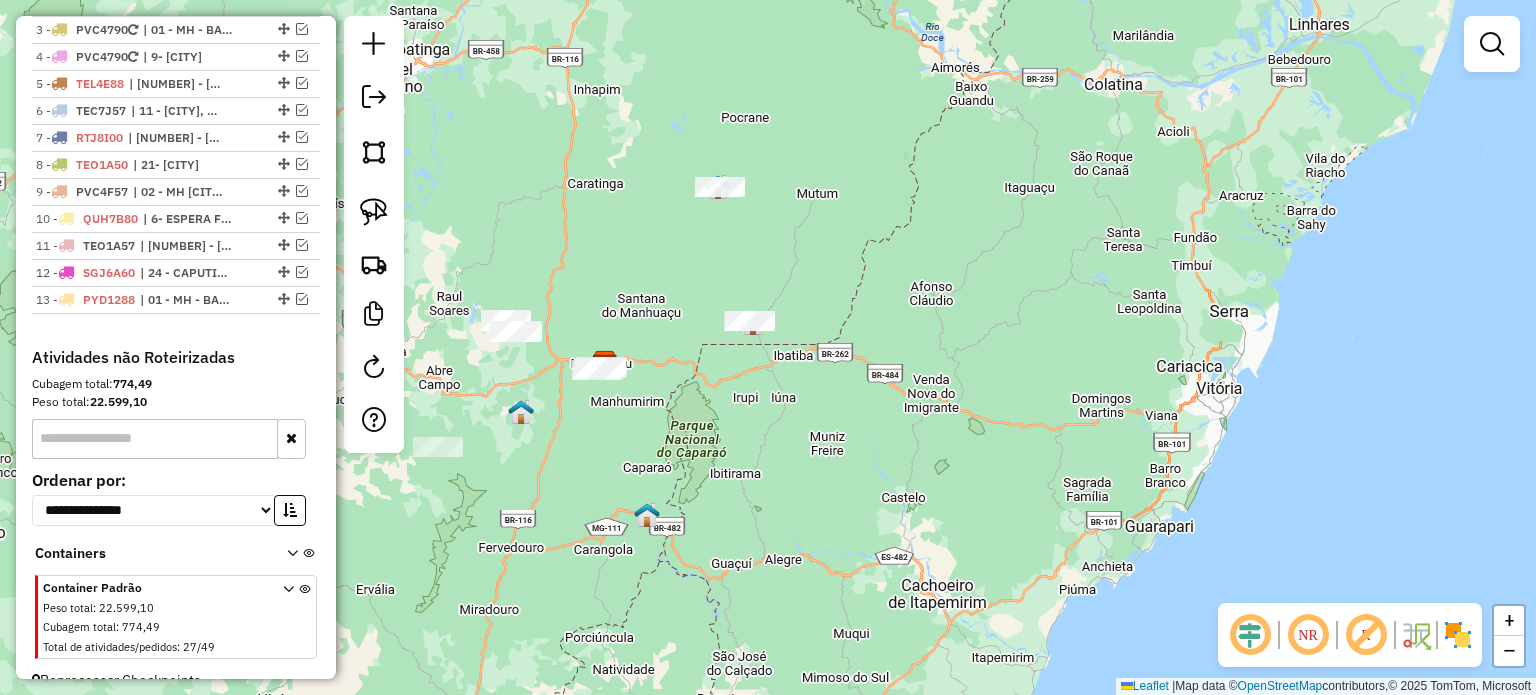 click on "Janela de atendimento Grade de atendimento Capacidade Transportadoras Veículos Cliente Pedidos  Rotas Selecione os dias de semana para filtrar as janelas de atendimento  Seg   Ter   Qua   Qui   Sex   Sáb   Dom  Informe o período da janela de atendimento: De: Até:  Filtrar exatamente a janela do cliente  Considerar janela de atendimento padrão  Selecione os dias de semana para filtrar as grades de atendimento  Seg   Ter   Qua   Qui   Sex   Sáb   Dom   Considerar clientes sem dia de atendimento cadastrado  Clientes fora do dia de atendimento selecionado Filtrar as atividades entre os valores definidos abaixo:  Peso mínimo:   Peso máximo:   Cubagem mínima:   Cubagem máxima:   De:   Até:  Filtrar as atividades entre o tempo de atendimento definido abaixo:  De:   Até:   Considerar capacidade total dos clientes não roteirizados Transportadora: Selecione um ou mais itens Tipo de veículo: Selecione um ou mais itens Veículo: Selecione um ou mais itens Motorista: Selecione um ou mais itens Nome: Rótulo:" 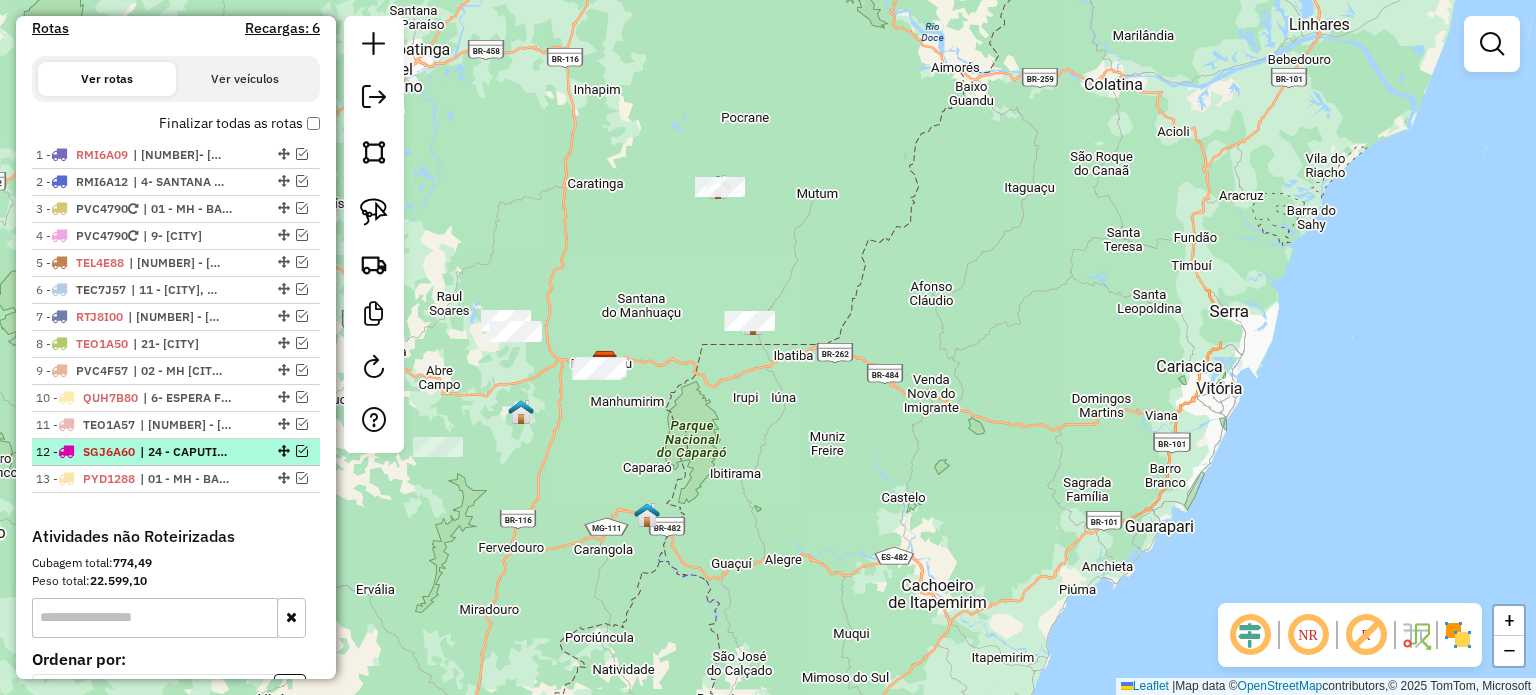 scroll, scrollTop: 603, scrollLeft: 0, axis: vertical 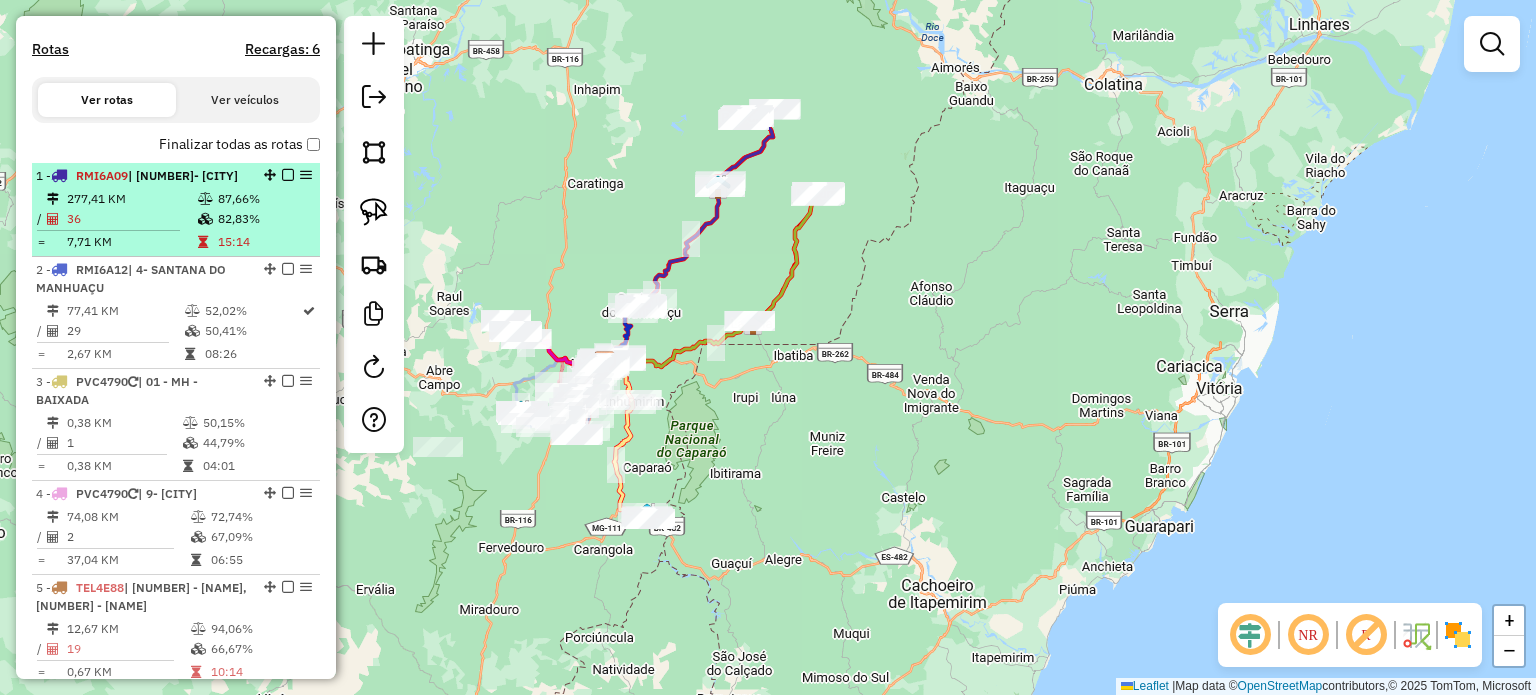 click on "| [NUMBER]- [CITY]" at bounding box center [183, 175] 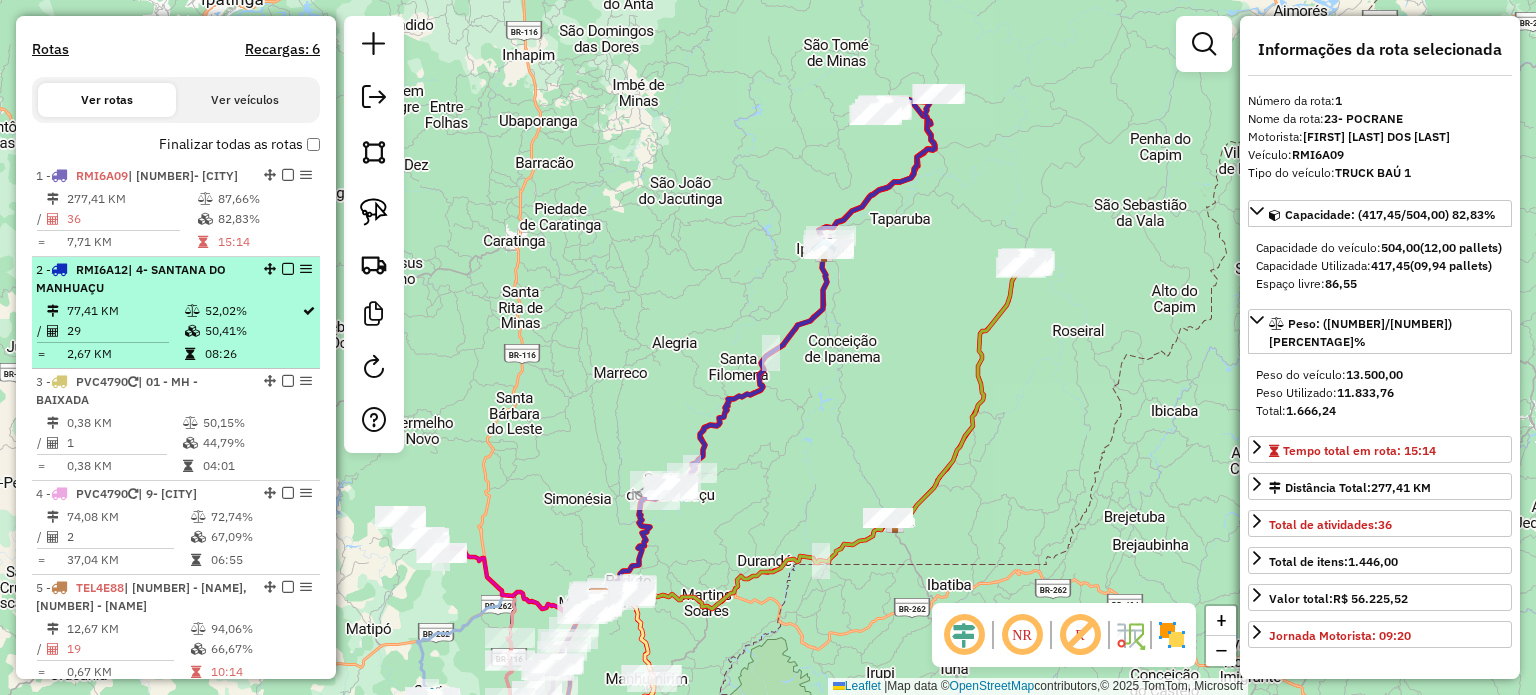 click on "| 4- SANTANA DO MANHUAÇU" at bounding box center (131, 278) 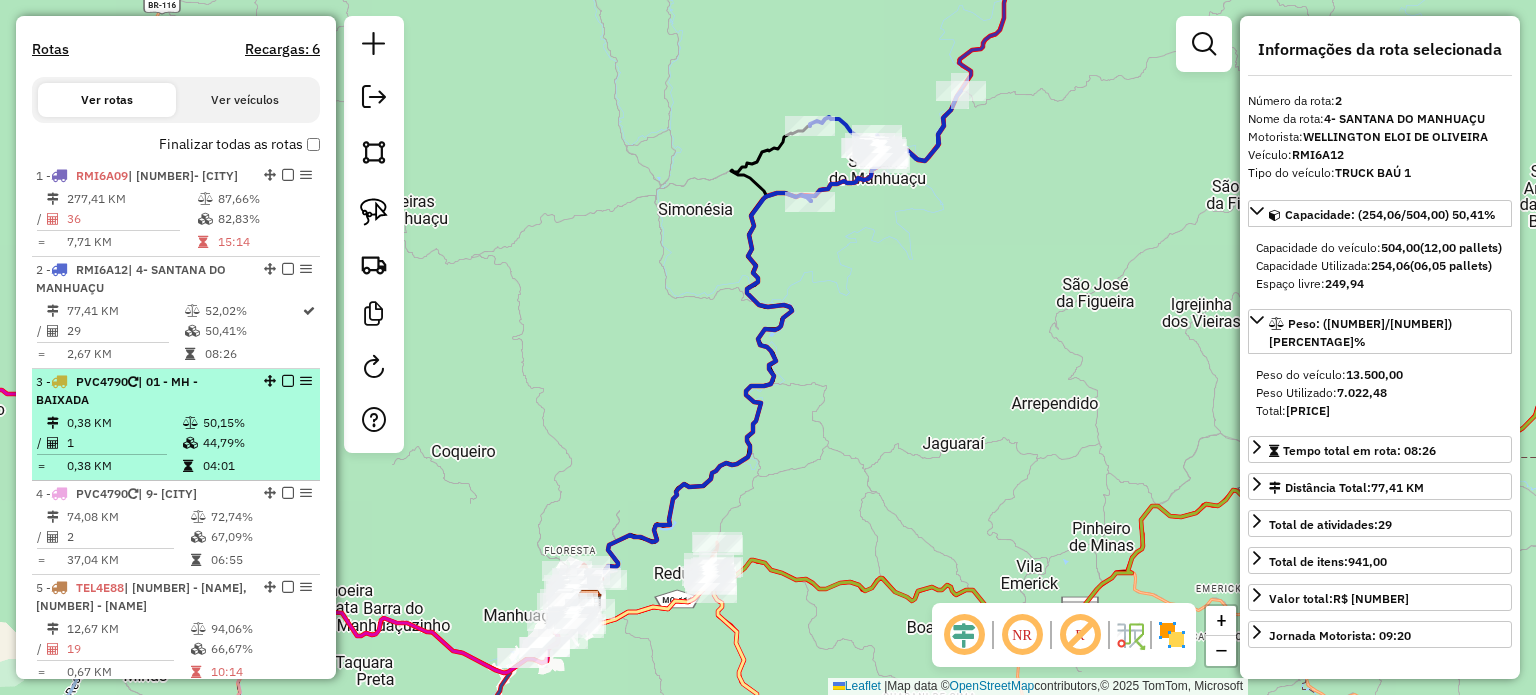 click on "[NUMBER] -       [PLATE]   | [NUMBER] - [CODE] - [NEIGHBORHOOD]" at bounding box center (142, 391) 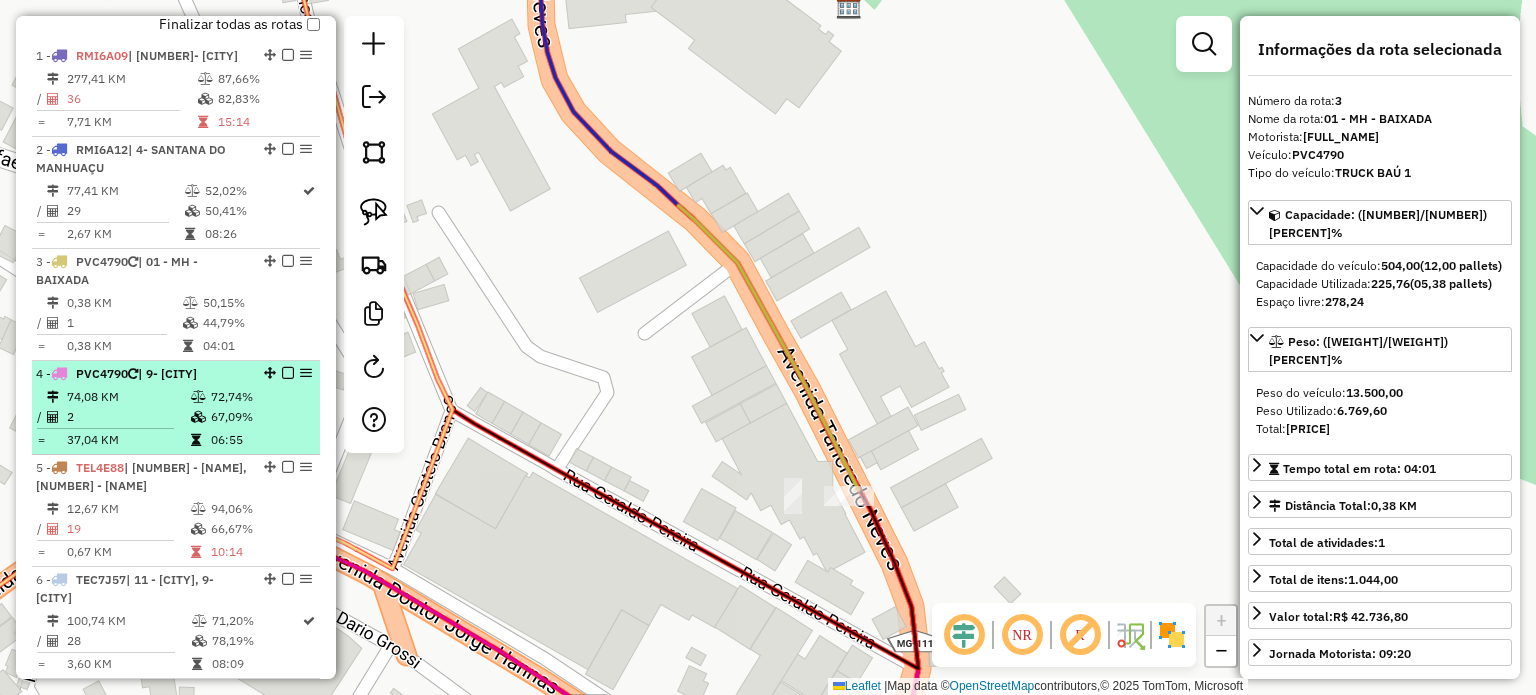 scroll, scrollTop: 703, scrollLeft: 0, axis: vertical 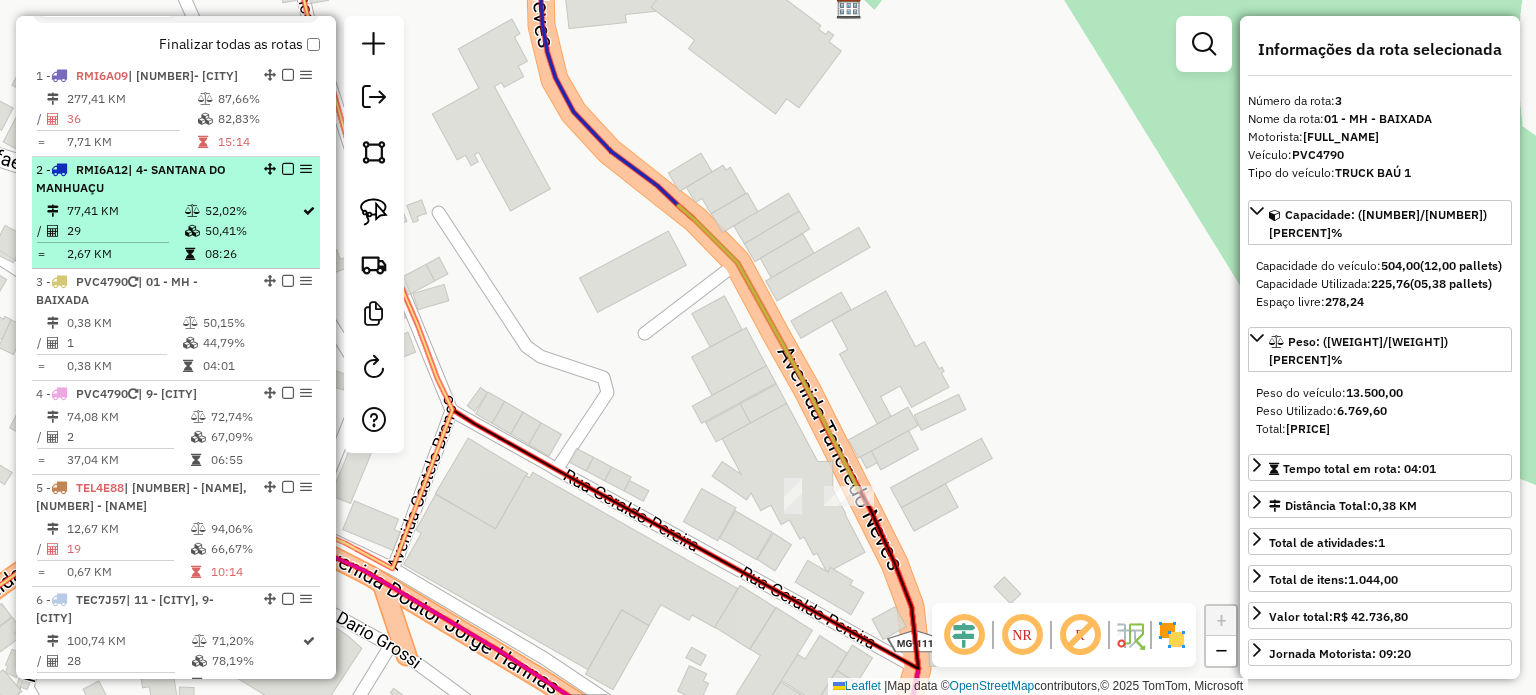 click on "[NUMBER] -       [PLATE]   | [NUMBER]- [CITY] [NUMBER] KM   [PERCENT]%  /  [NUMBER]   [PERCENT]%     =  [NUMBER] KM [TIME]" at bounding box center (176, 213) 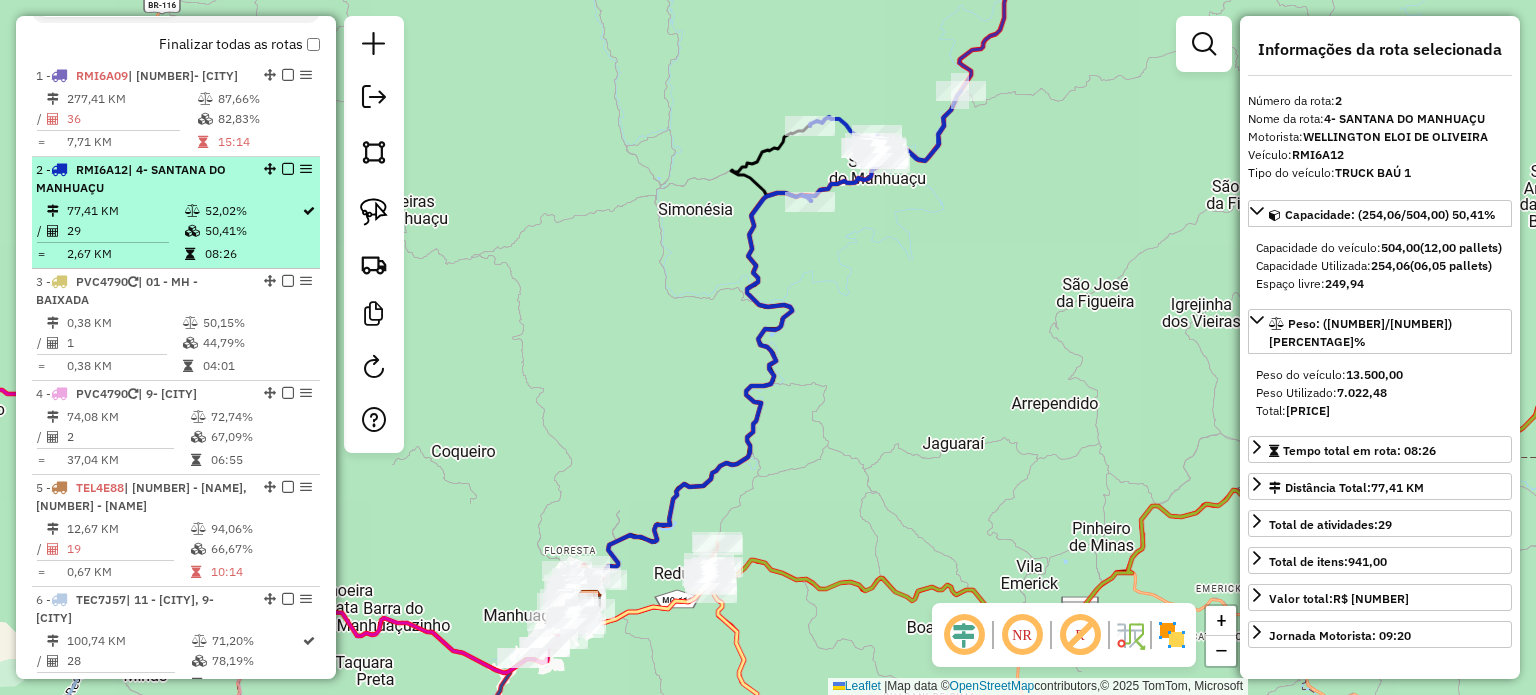 drag, startPoint x: 194, startPoint y: 195, endPoint x: 156, endPoint y: 202, distance: 38.63936 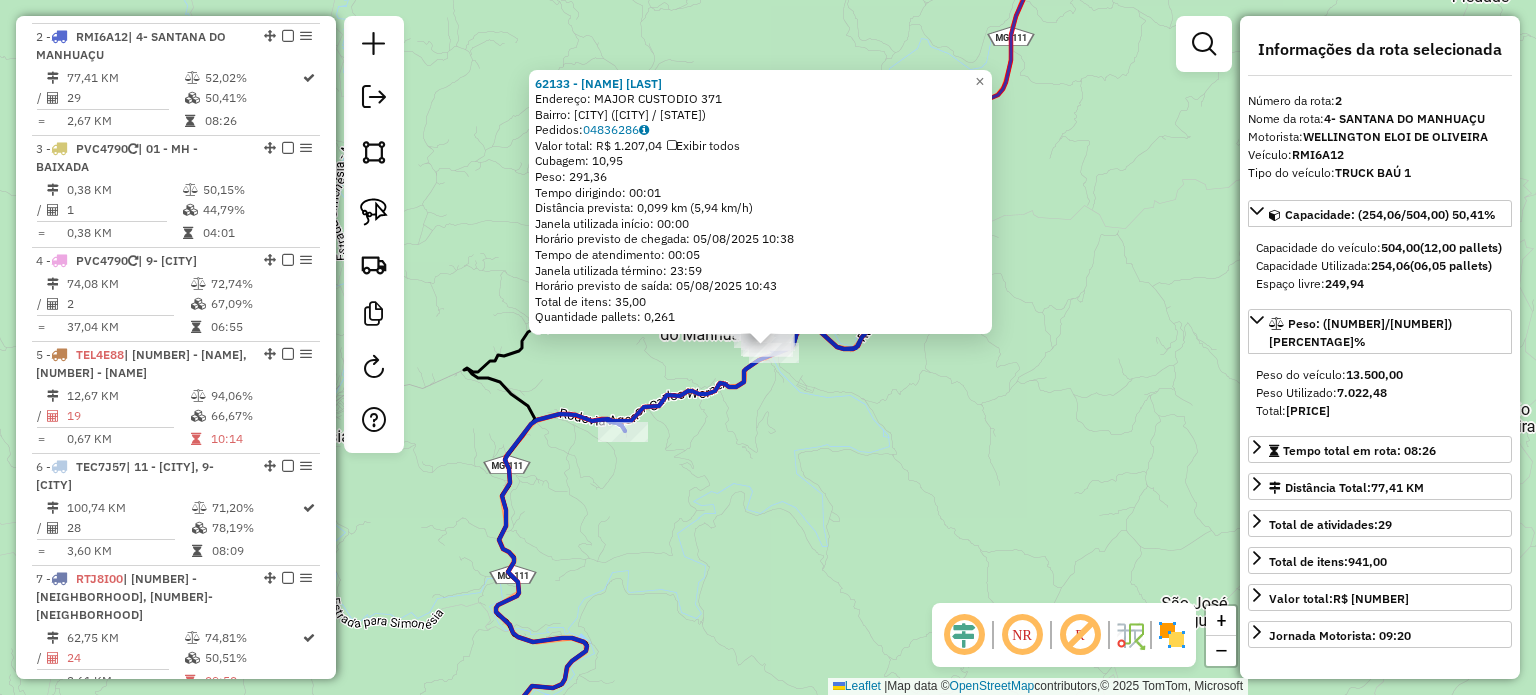 scroll, scrollTop: 843, scrollLeft: 0, axis: vertical 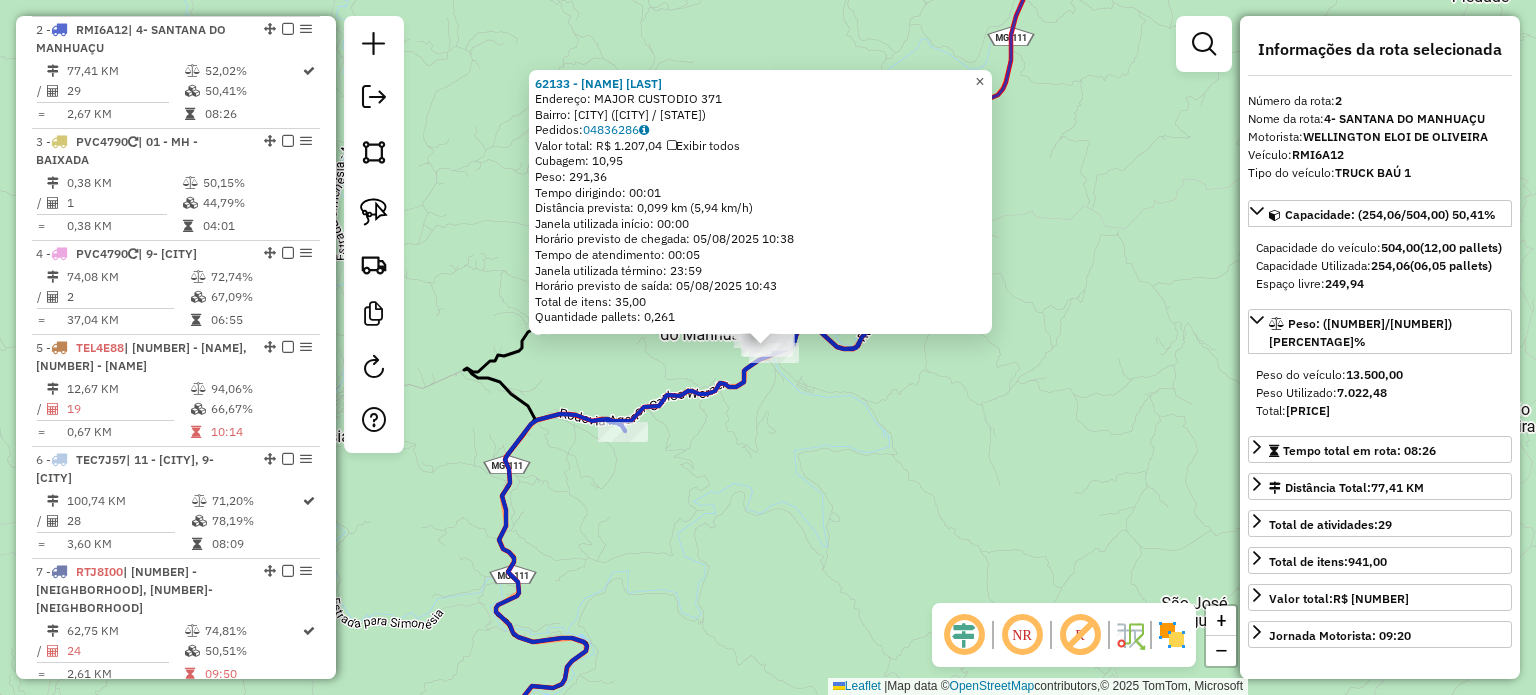 click on "×" 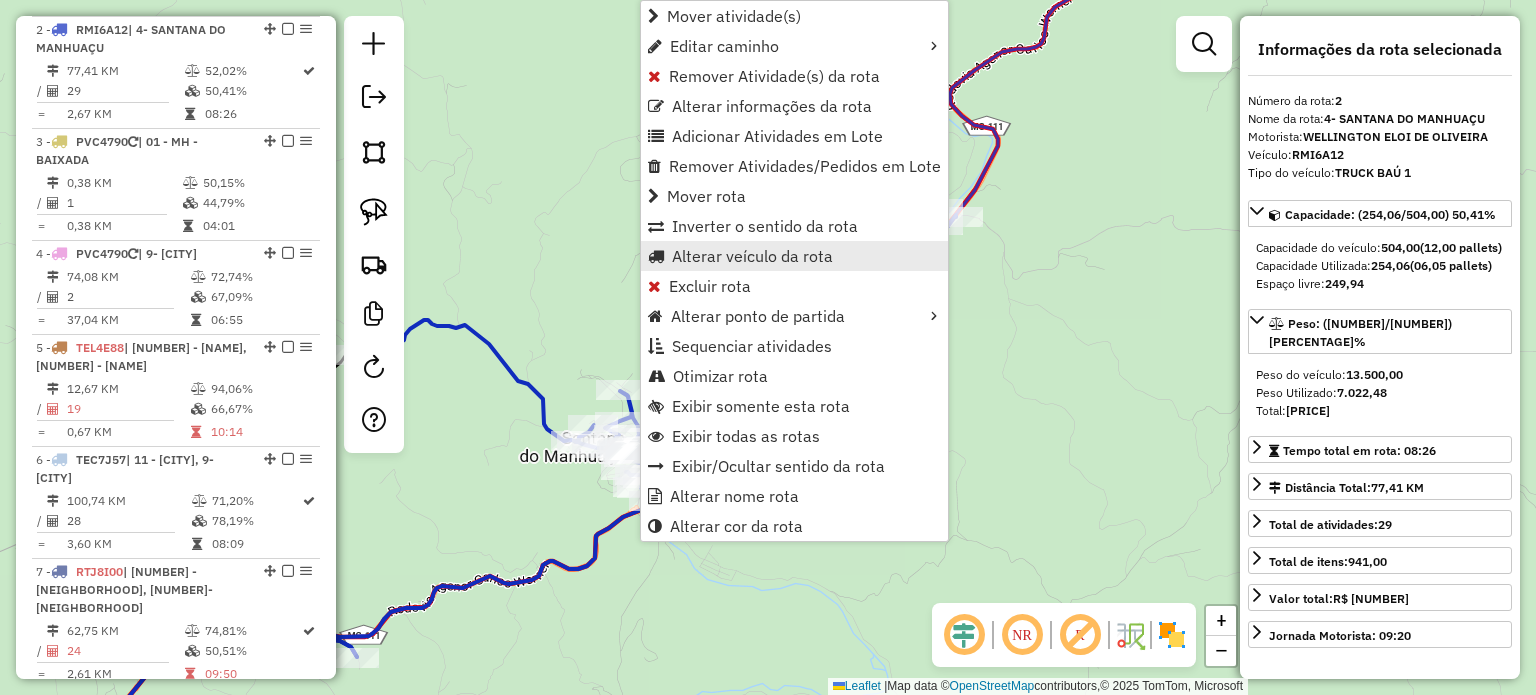 click on "Alterar veículo da rota" at bounding box center (752, 256) 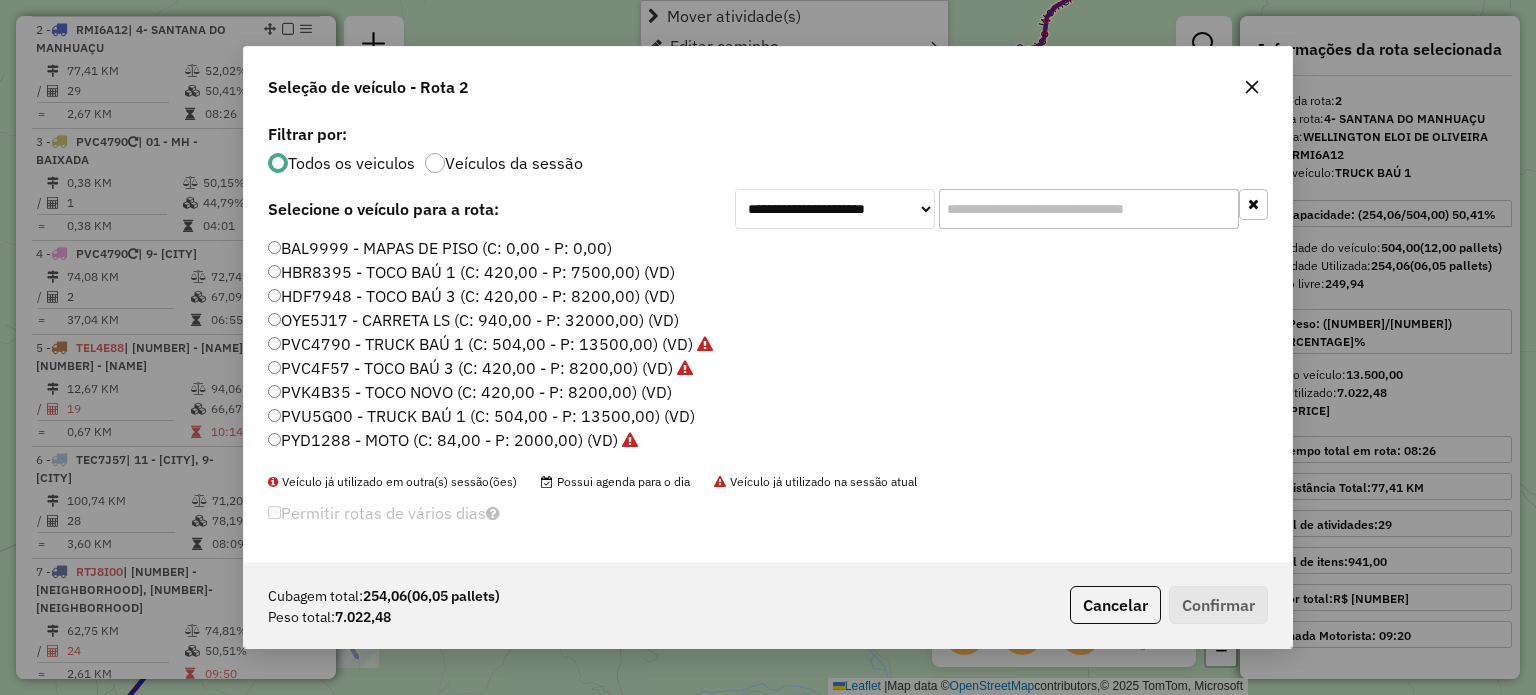 scroll, scrollTop: 10, scrollLeft: 6, axis: both 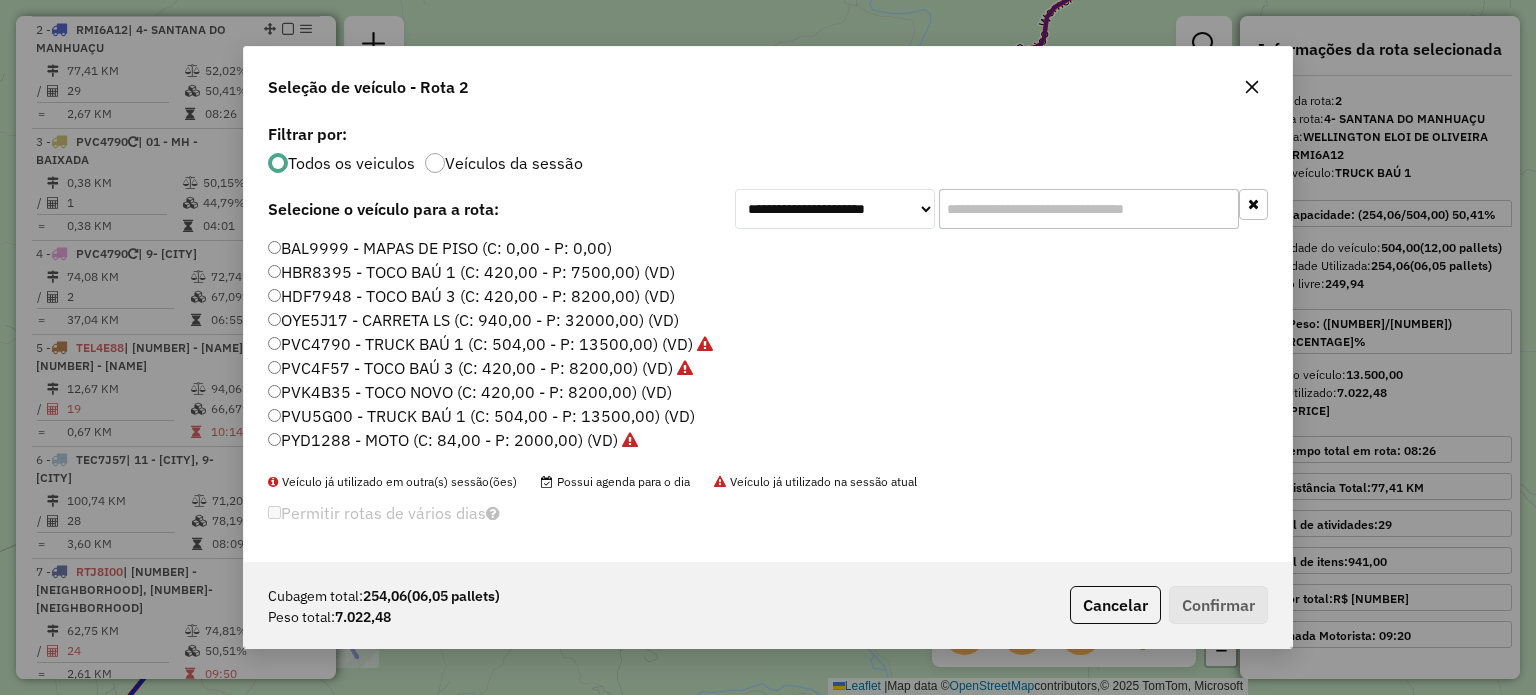 click 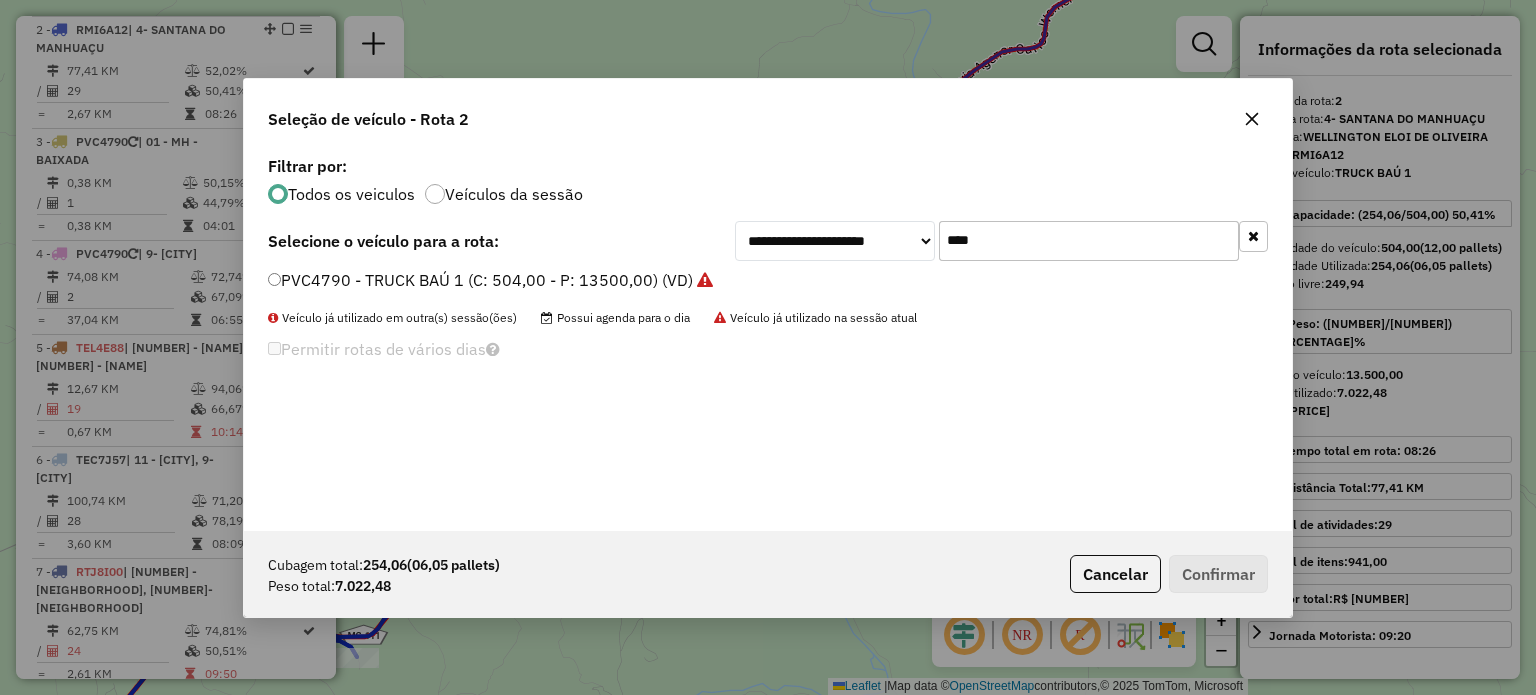 type on "****" 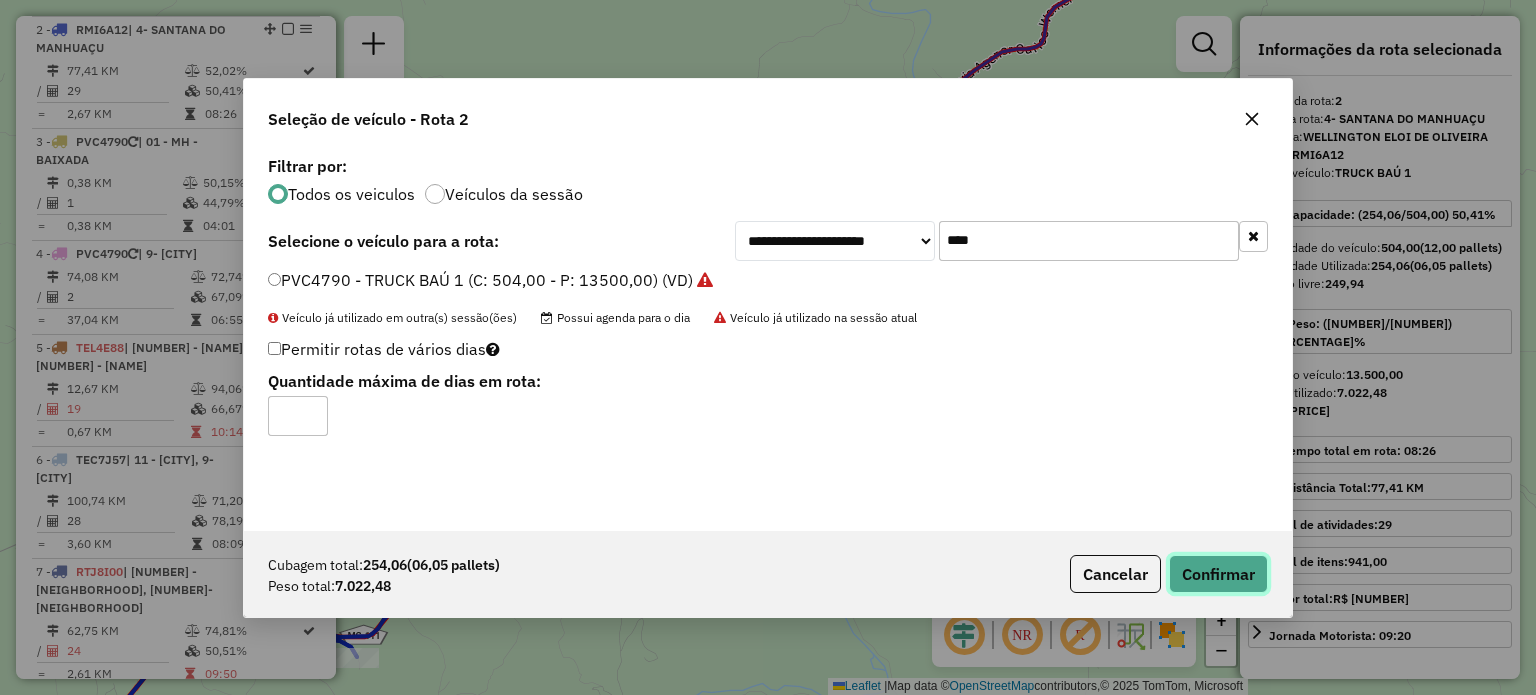click on "Confirmar" 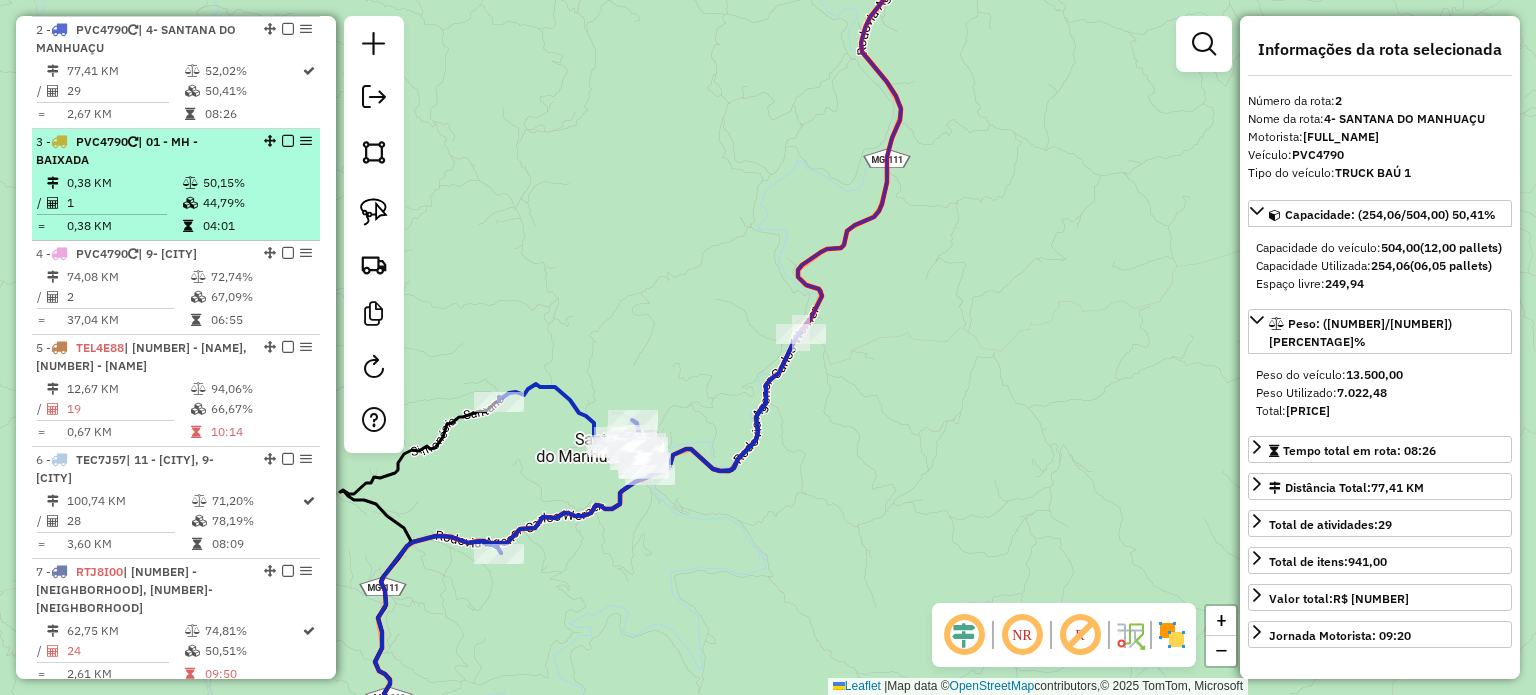 scroll, scrollTop: 643, scrollLeft: 0, axis: vertical 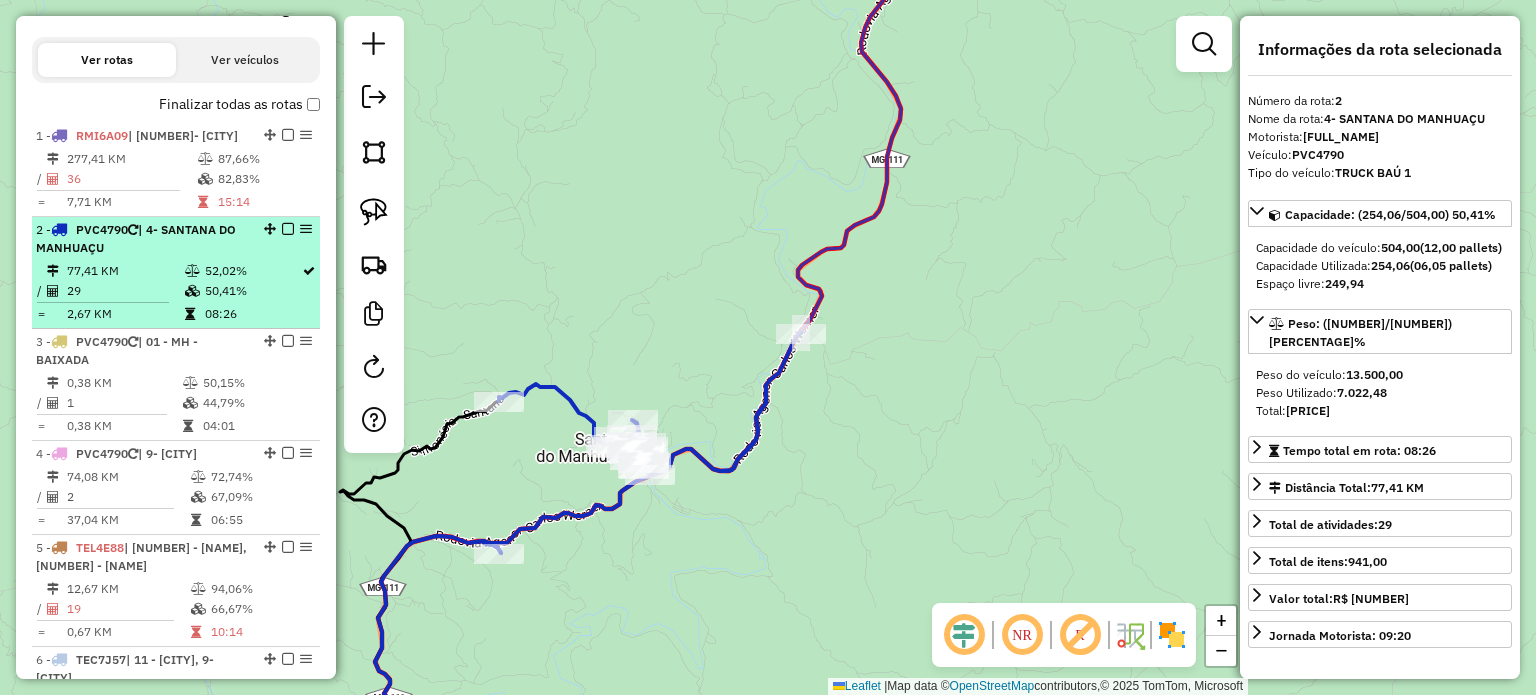click on "2 -       PVC4790   | 4- SANTANA DO MANHUAÇU" at bounding box center (142, 239) 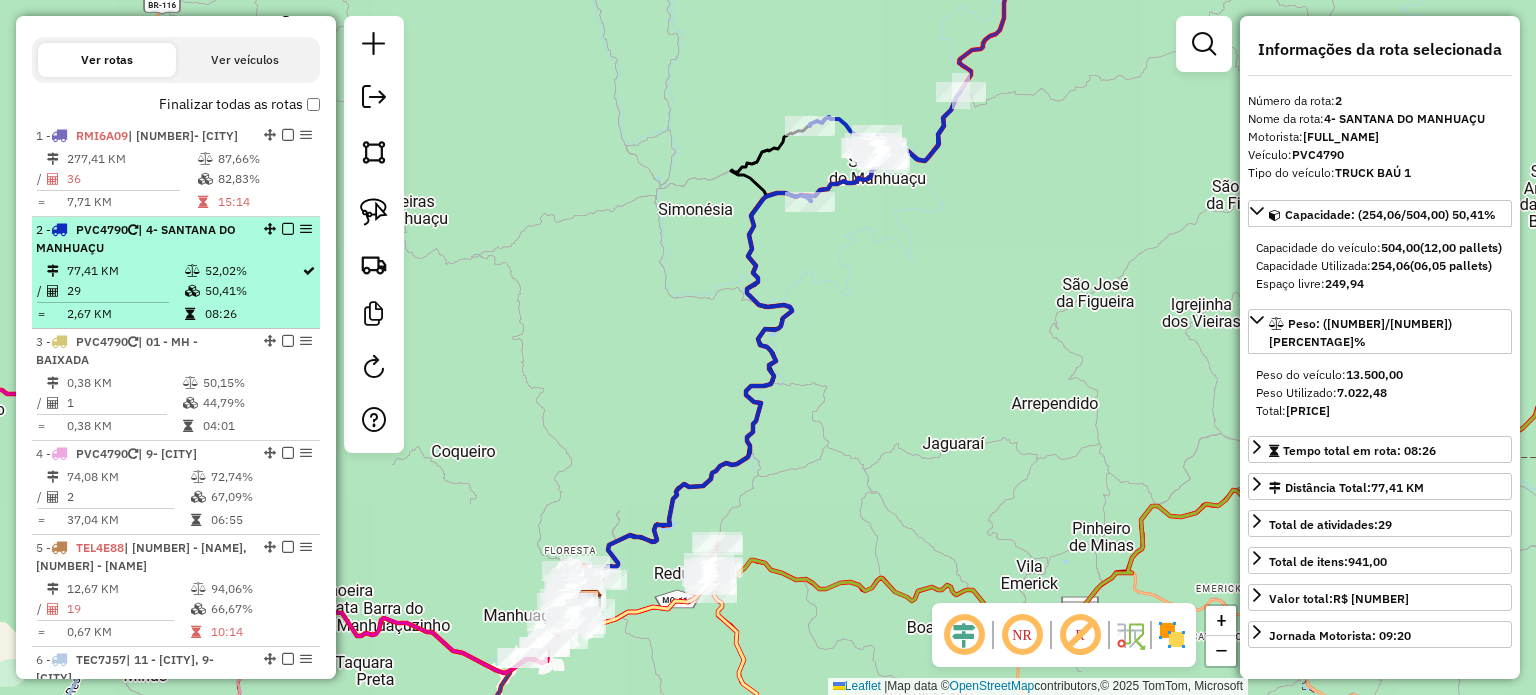 click at bounding box center [288, 229] 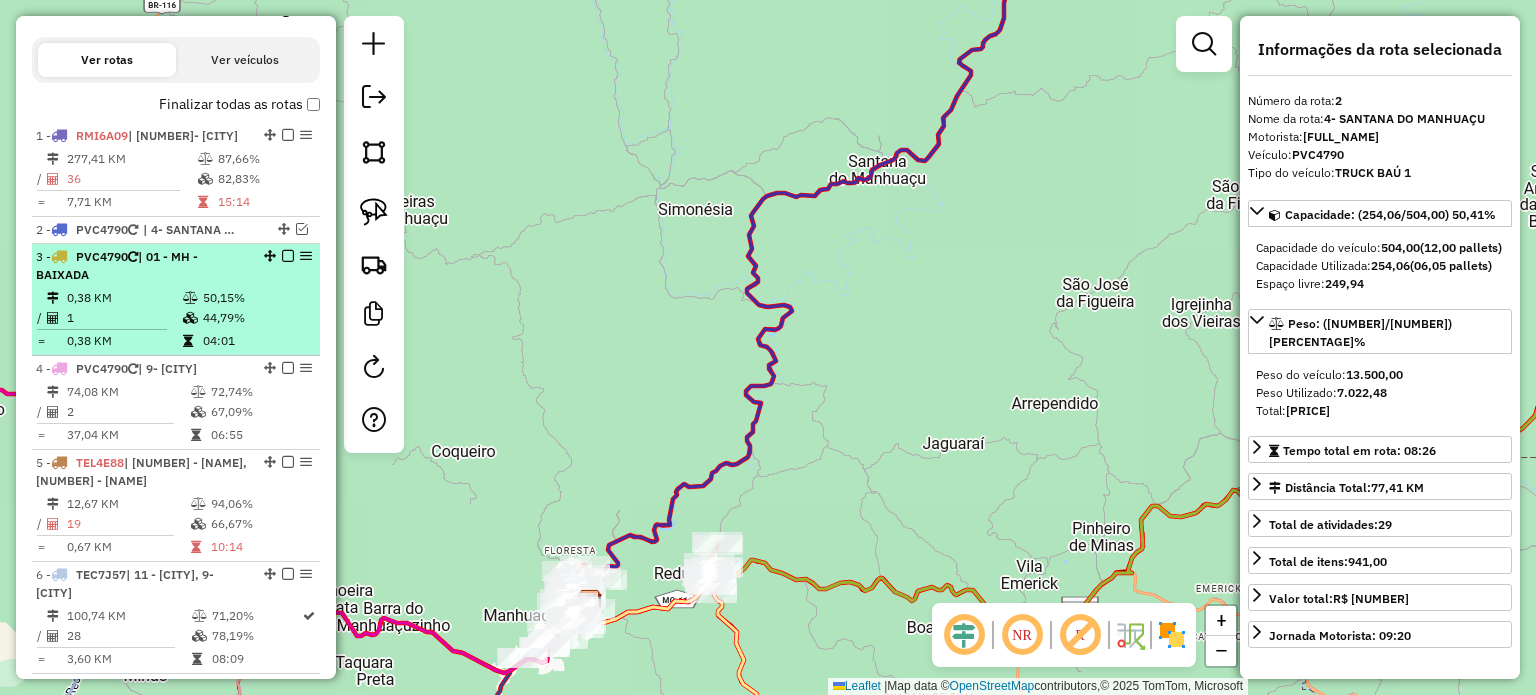 click on "3 -       PVC4790   | 01 - MH - BAIXADA" at bounding box center (142, 266) 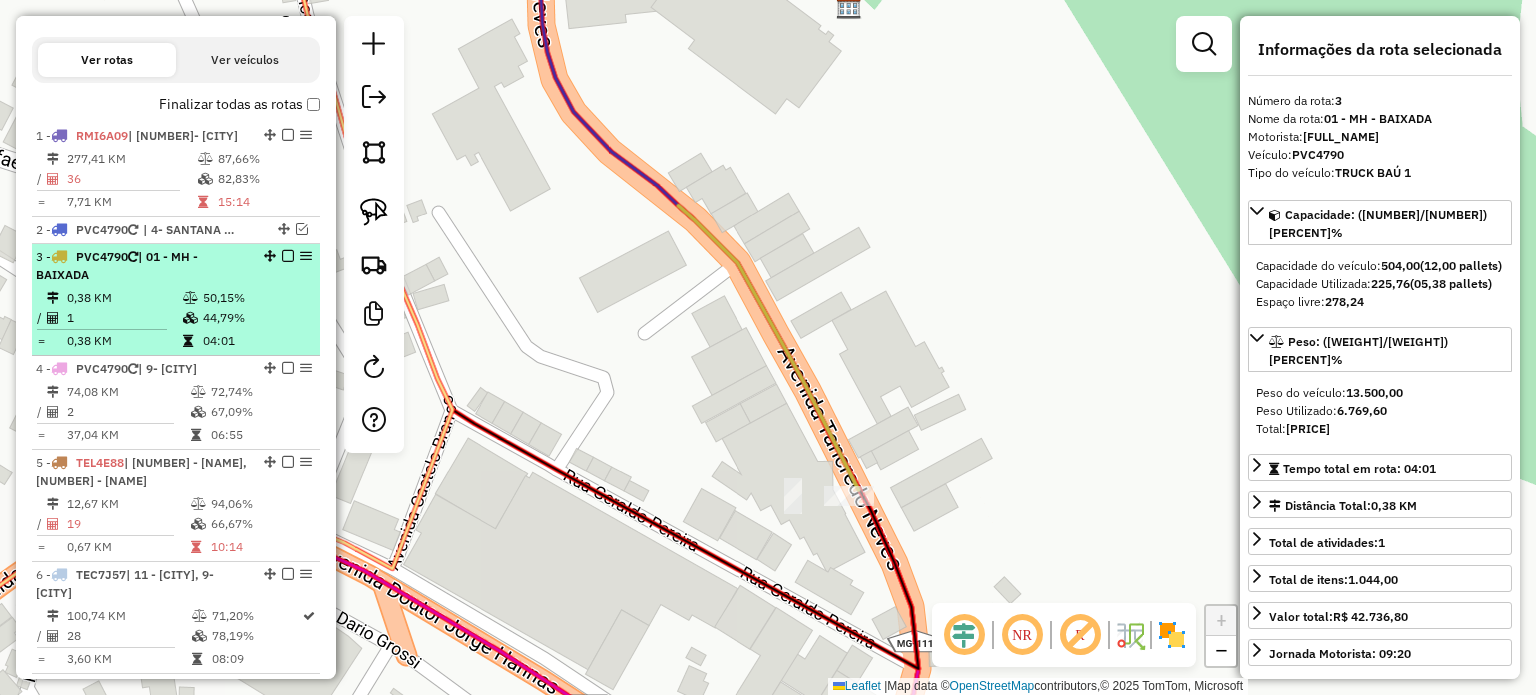 drag, startPoint x: 196, startPoint y: 271, endPoint x: 124, endPoint y: 299, distance: 77.25283 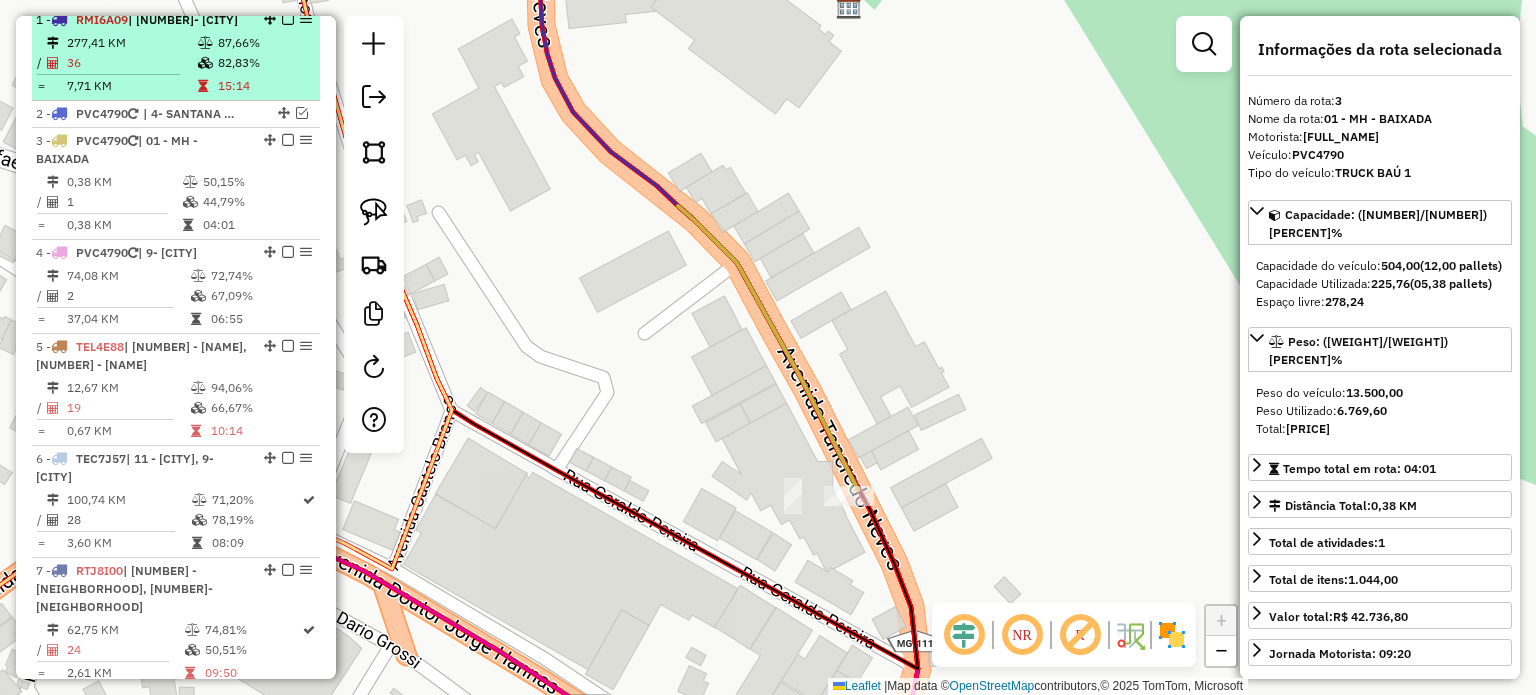 scroll, scrollTop: 643, scrollLeft: 0, axis: vertical 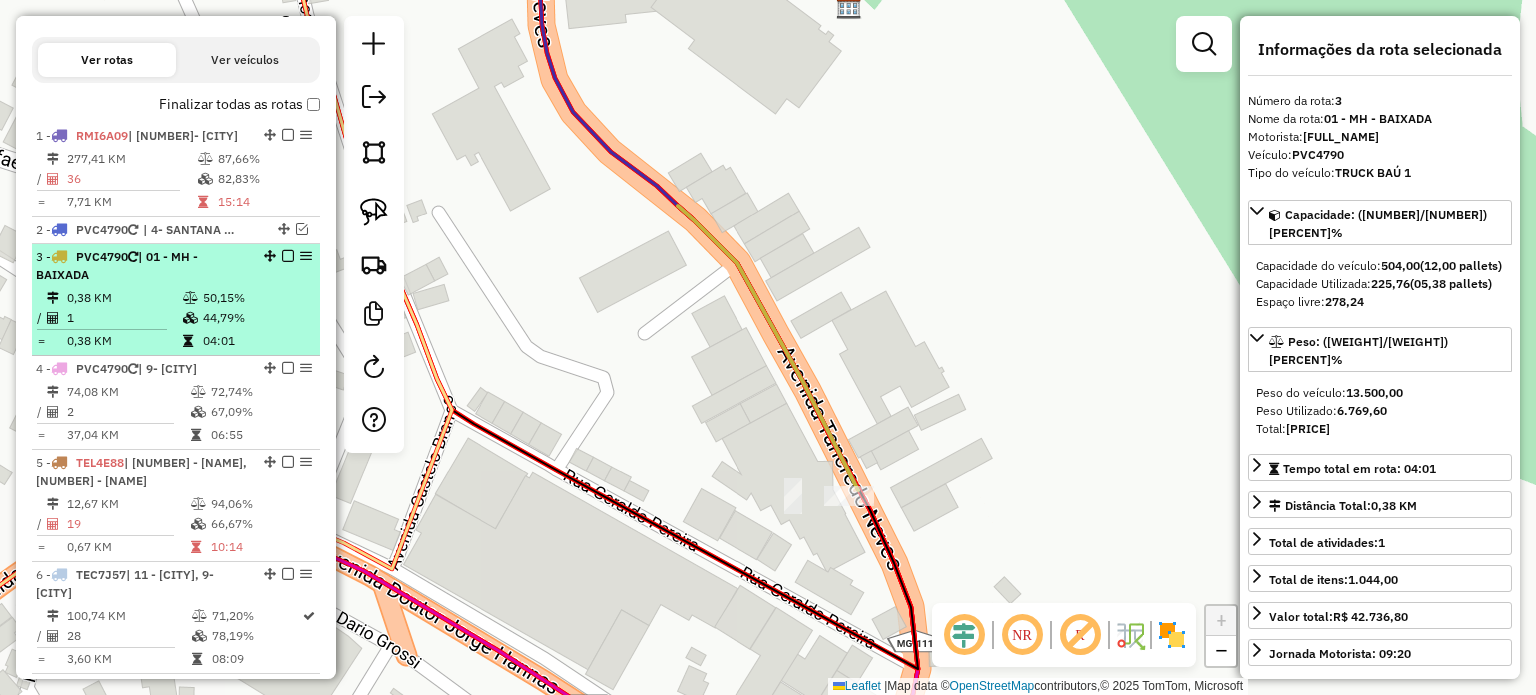 click on "0,38 KM" at bounding box center [124, 298] 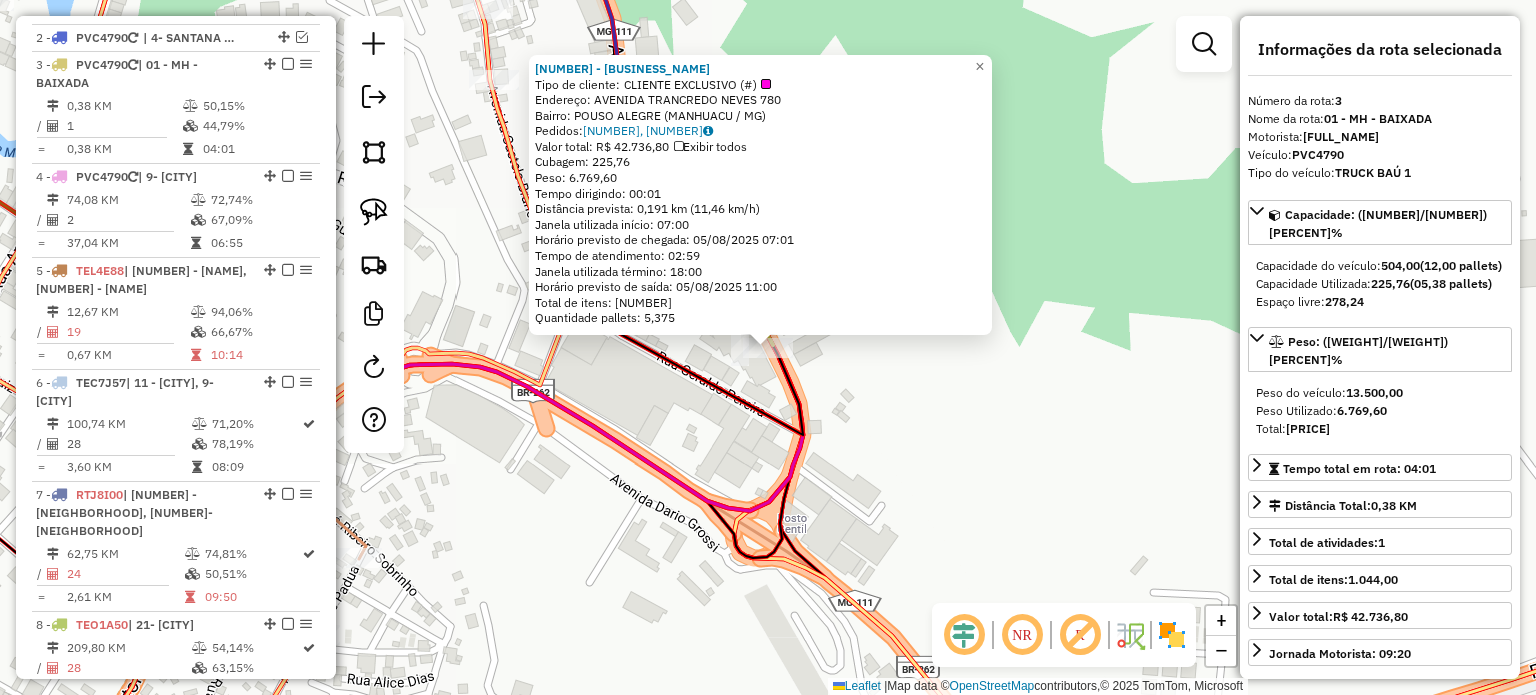 scroll, scrollTop: 870, scrollLeft: 0, axis: vertical 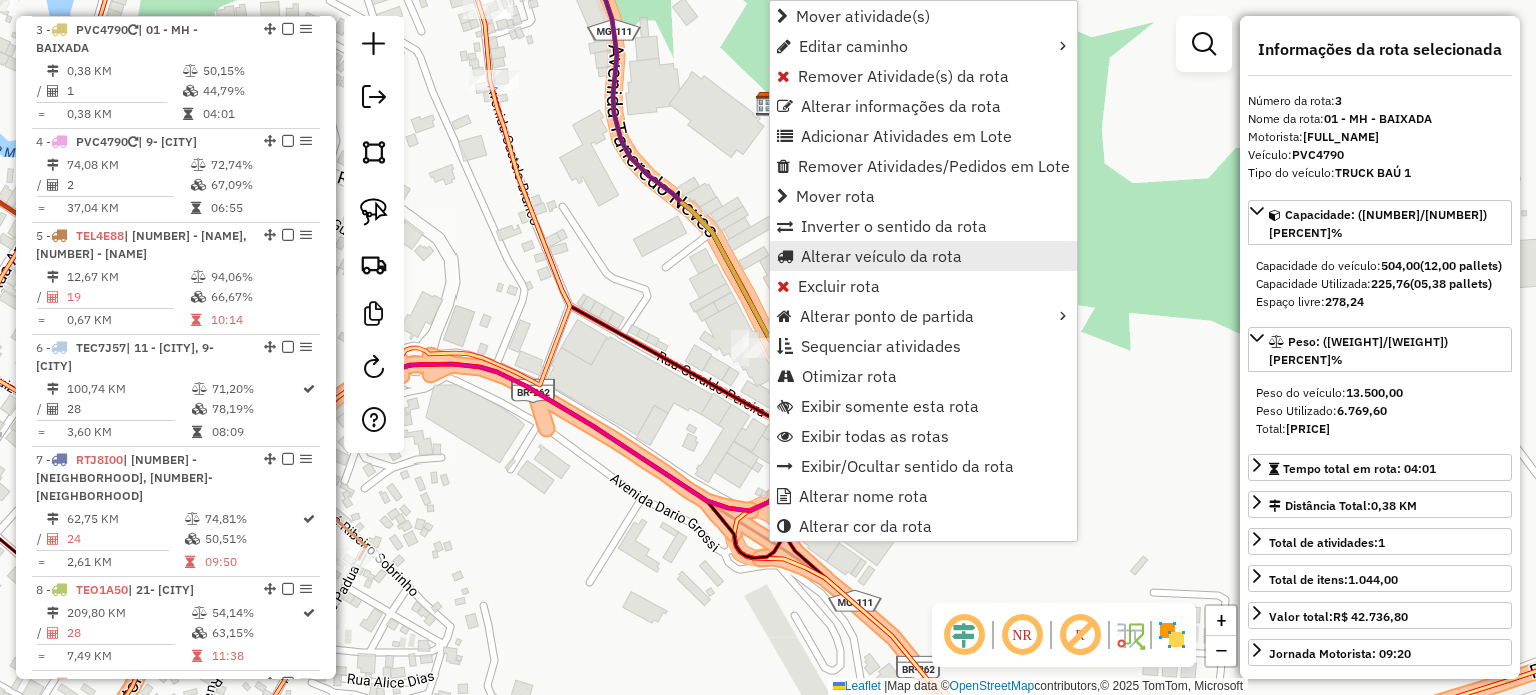 click on "Alterar veículo da rota" at bounding box center [881, 256] 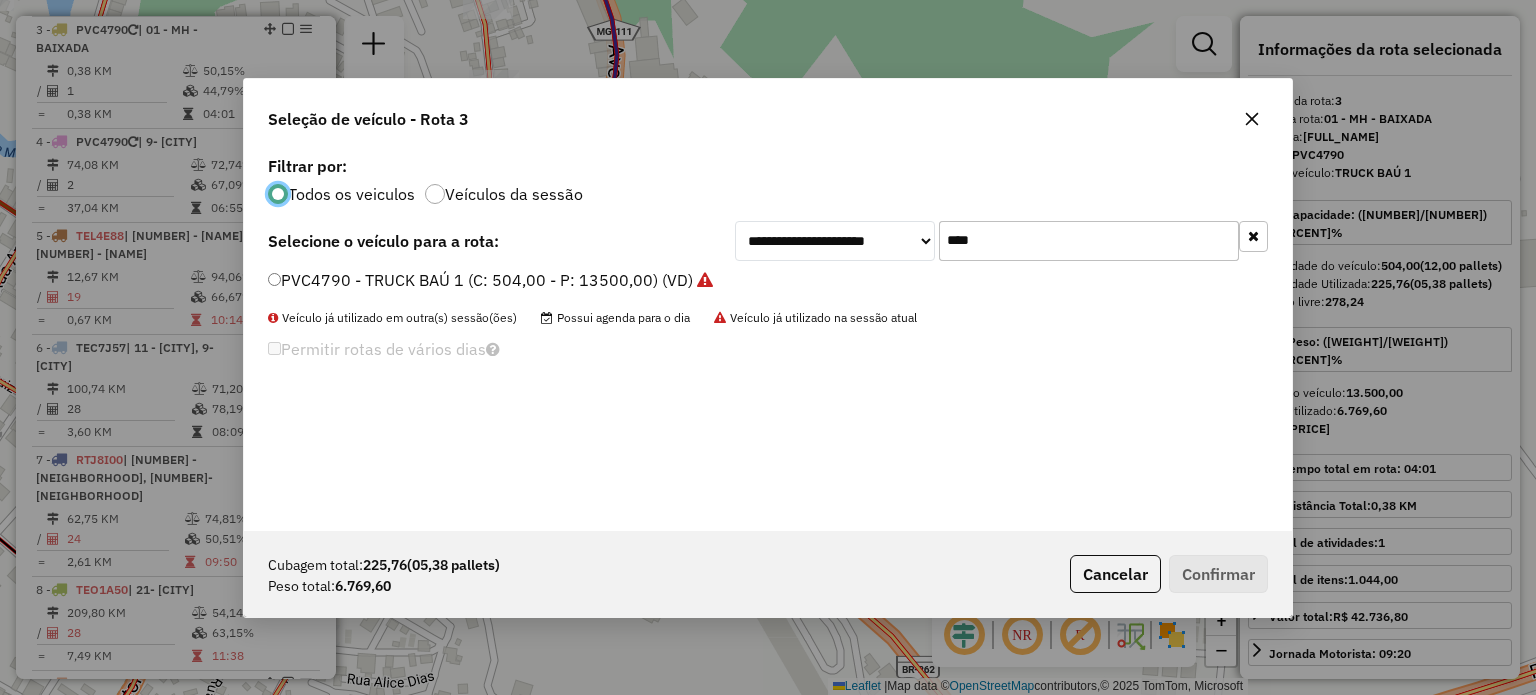 scroll, scrollTop: 10, scrollLeft: 6, axis: both 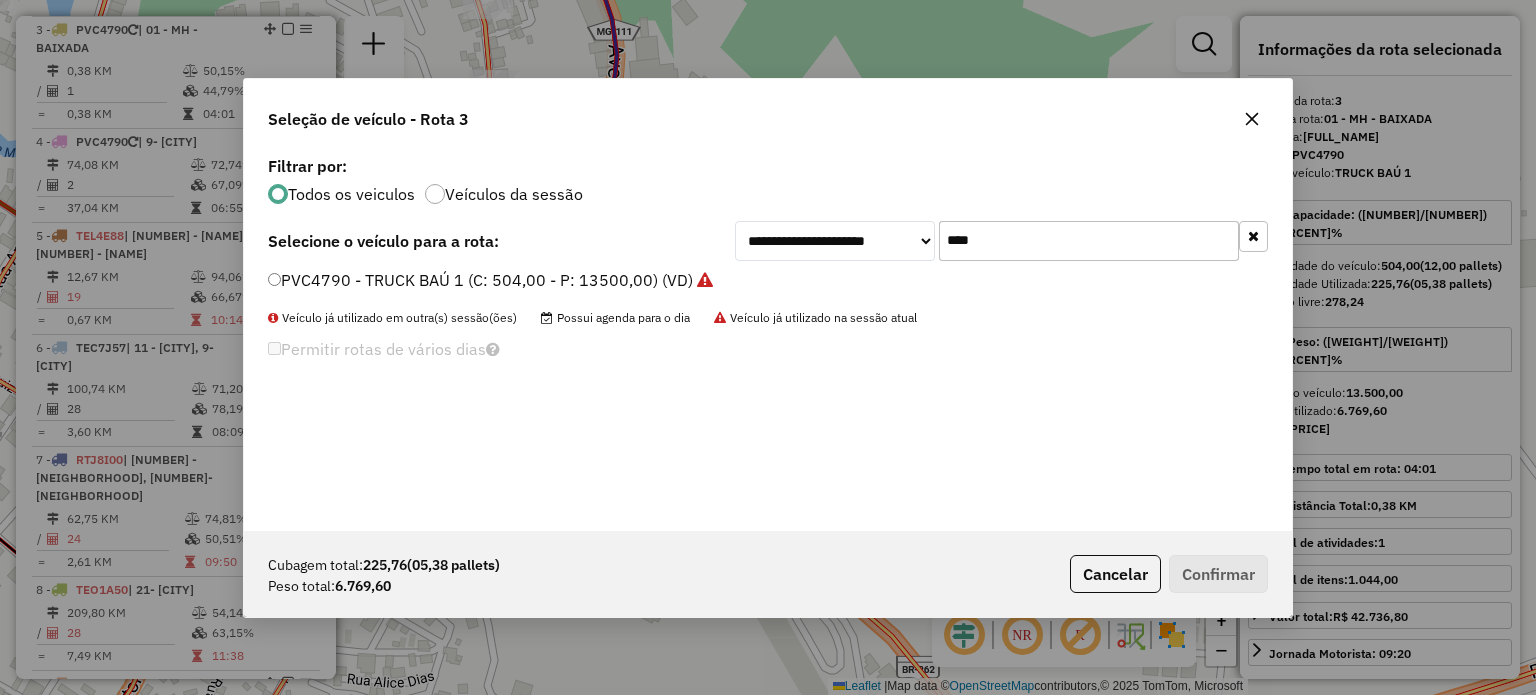 drag, startPoint x: 1023, startPoint y: 237, endPoint x: 913, endPoint y: 243, distance: 110.16351 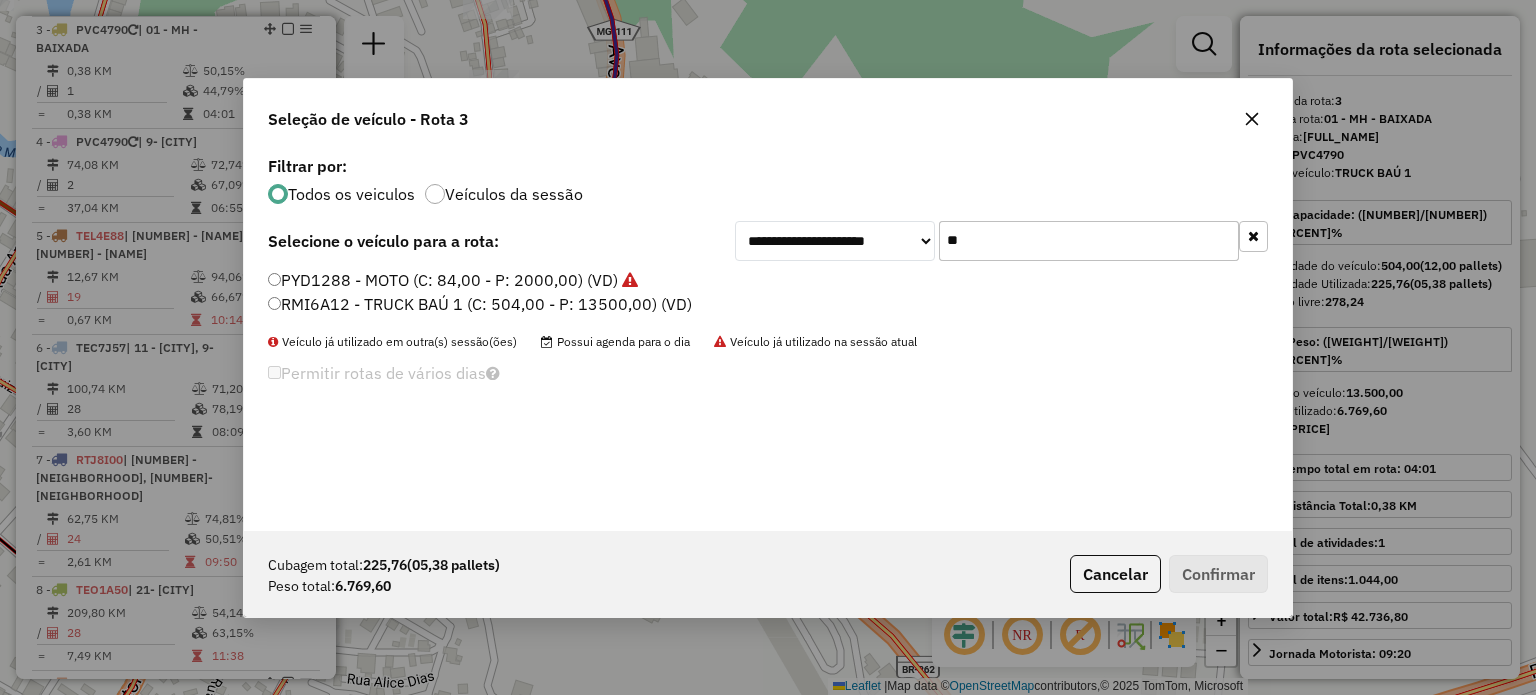 type on "**" 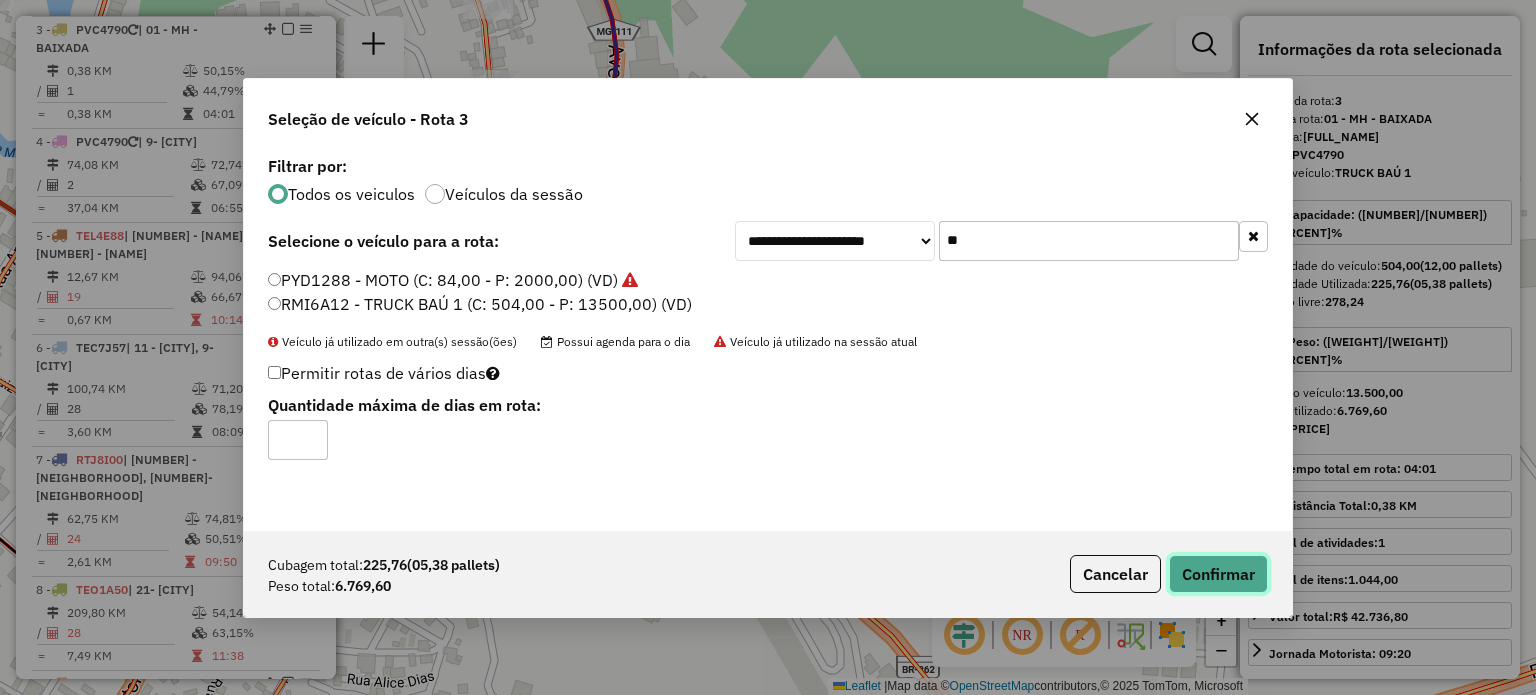 click on "Confirmar" 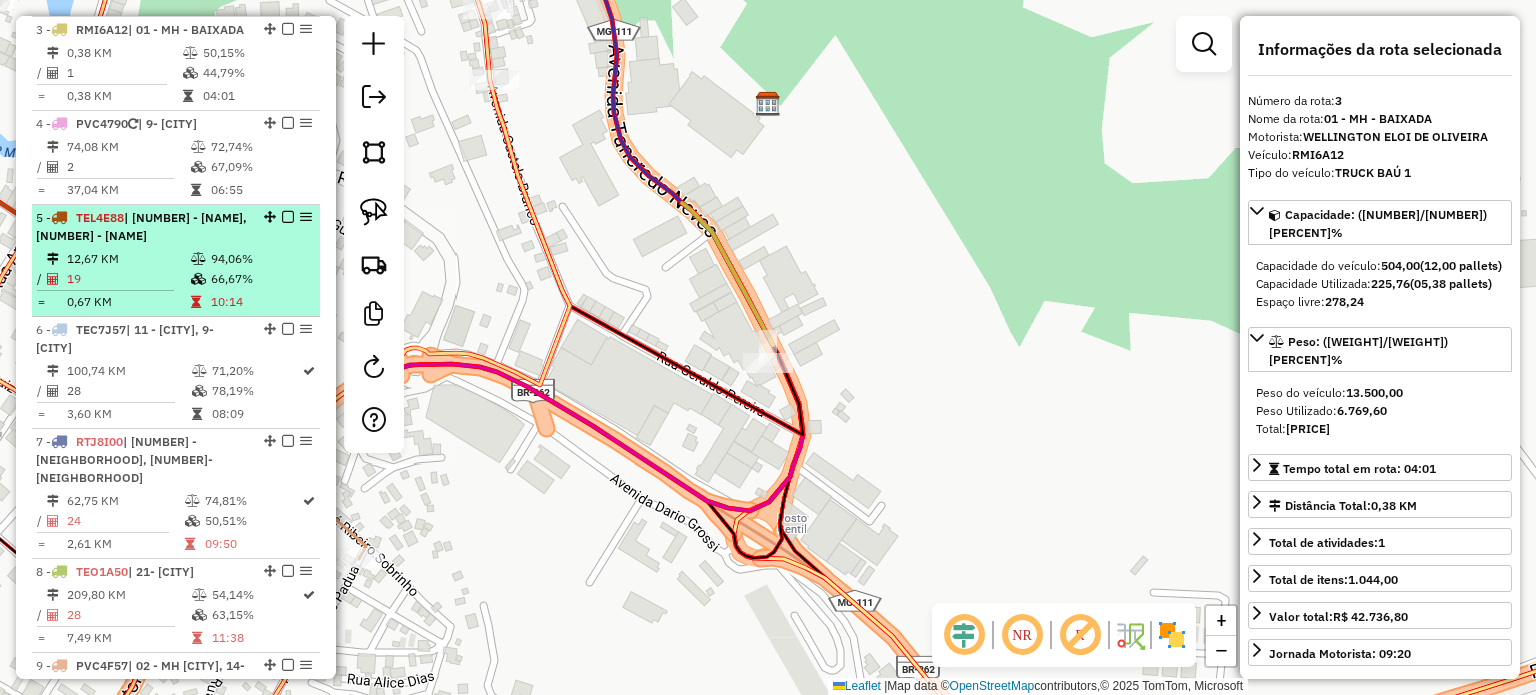 scroll, scrollTop: 770, scrollLeft: 0, axis: vertical 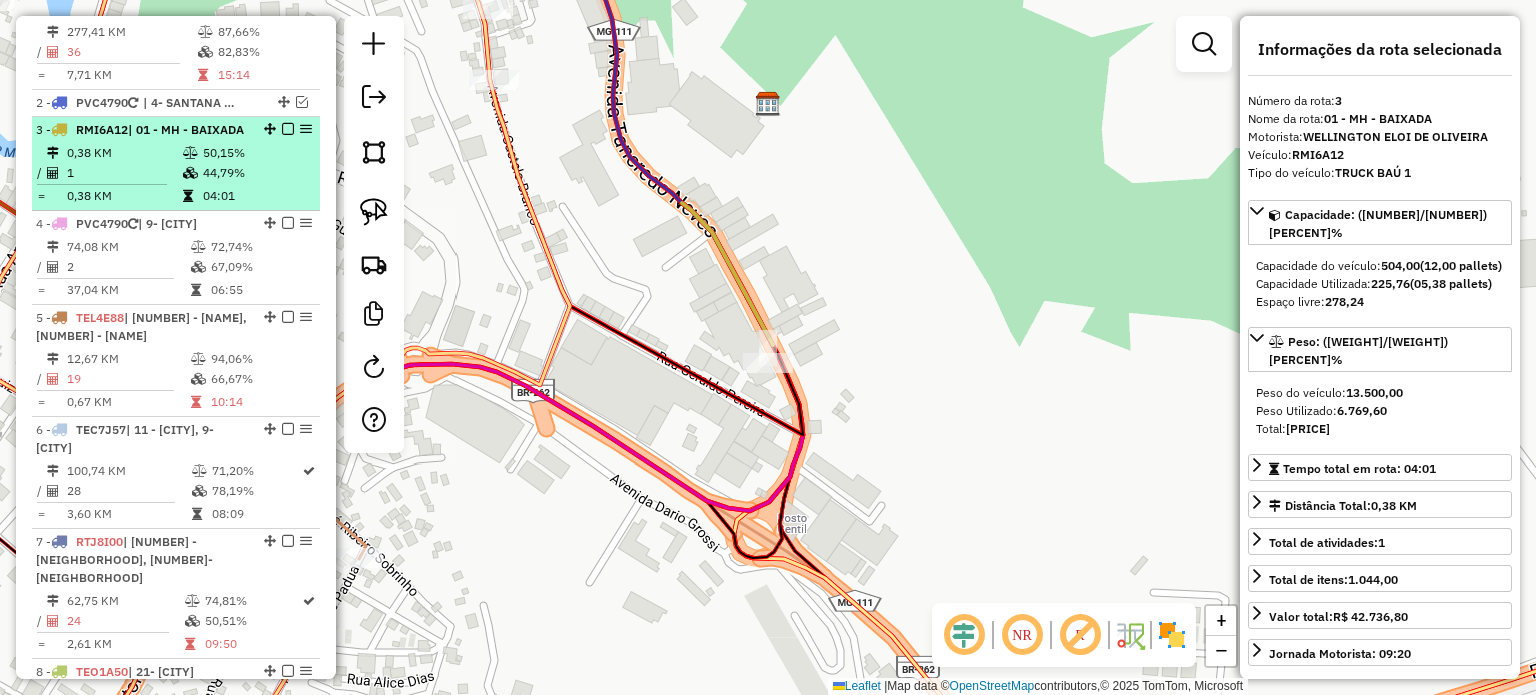 click at bounding box center (288, 129) 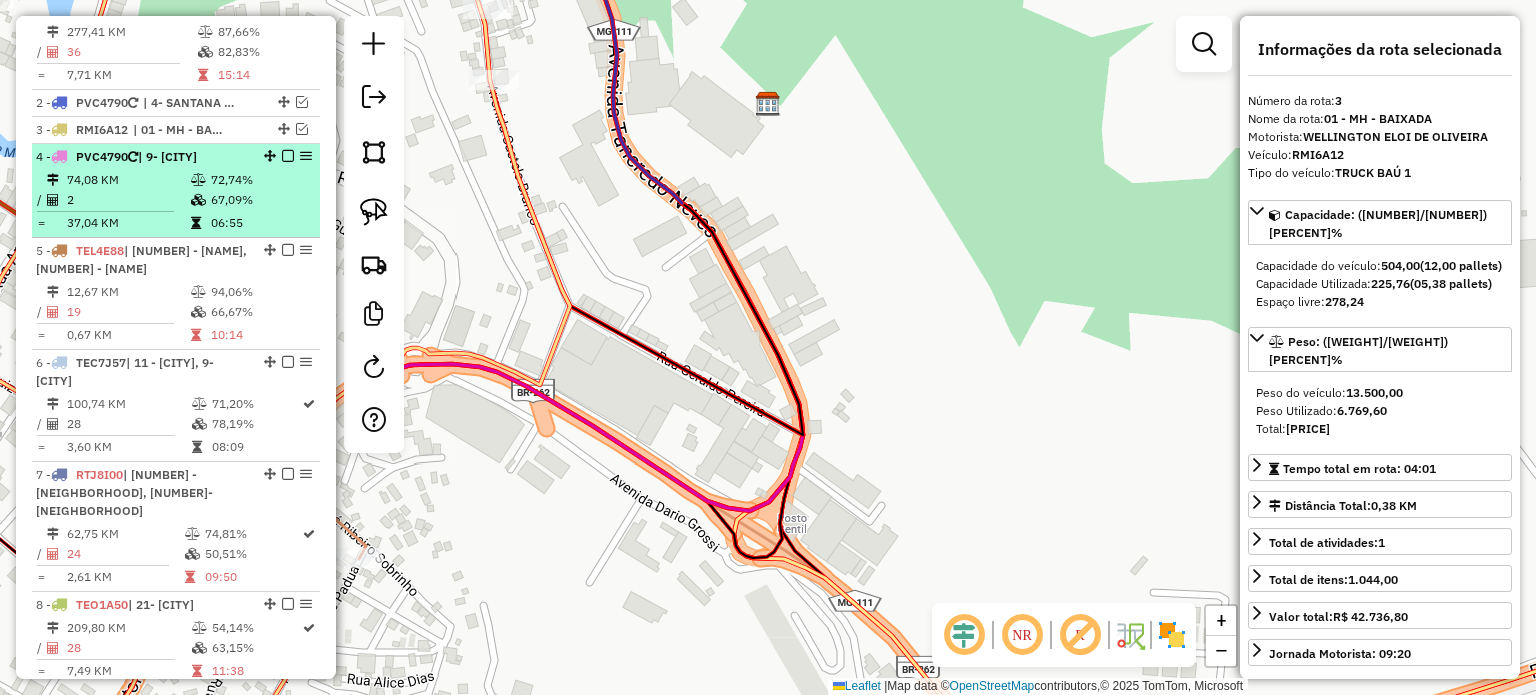click on "4 -       PVC4790   | 9- SÃO JOÃO DO MANHUAÇU" at bounding box center (142, 157) 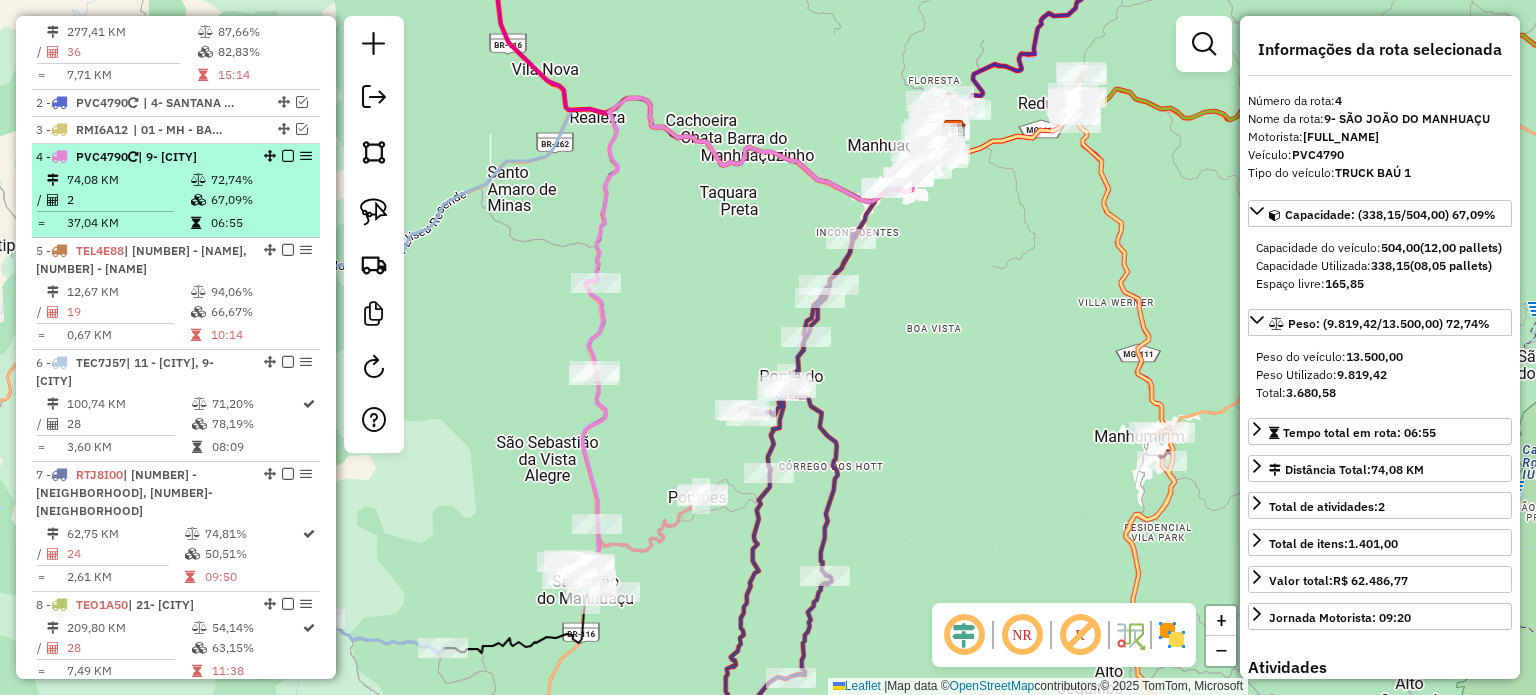 click on "4 -       PVC4790   | 9- SÃO JOÃO DO MANHUAÇU" at bounding box center (142, 157) 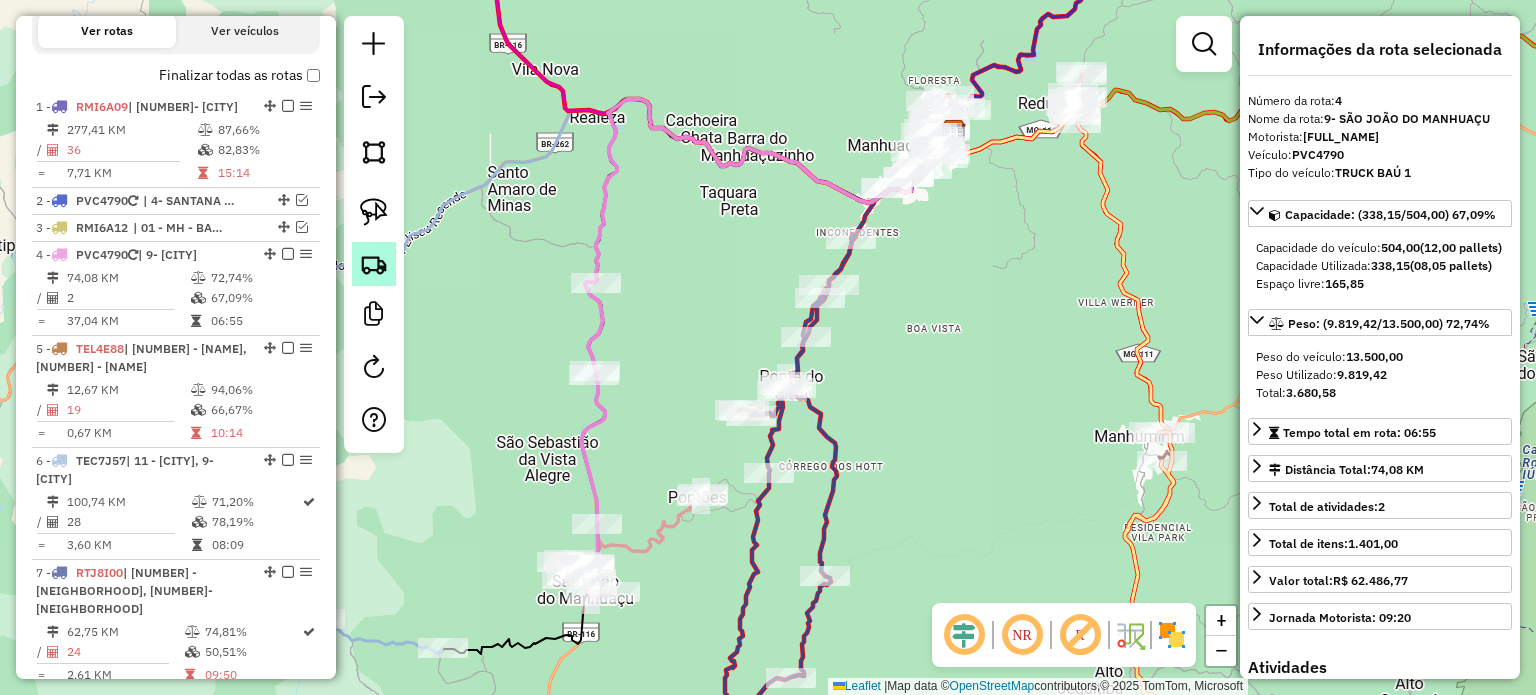 scroll, scrollTop: 670, scrollLeft: 0, axis: vertical 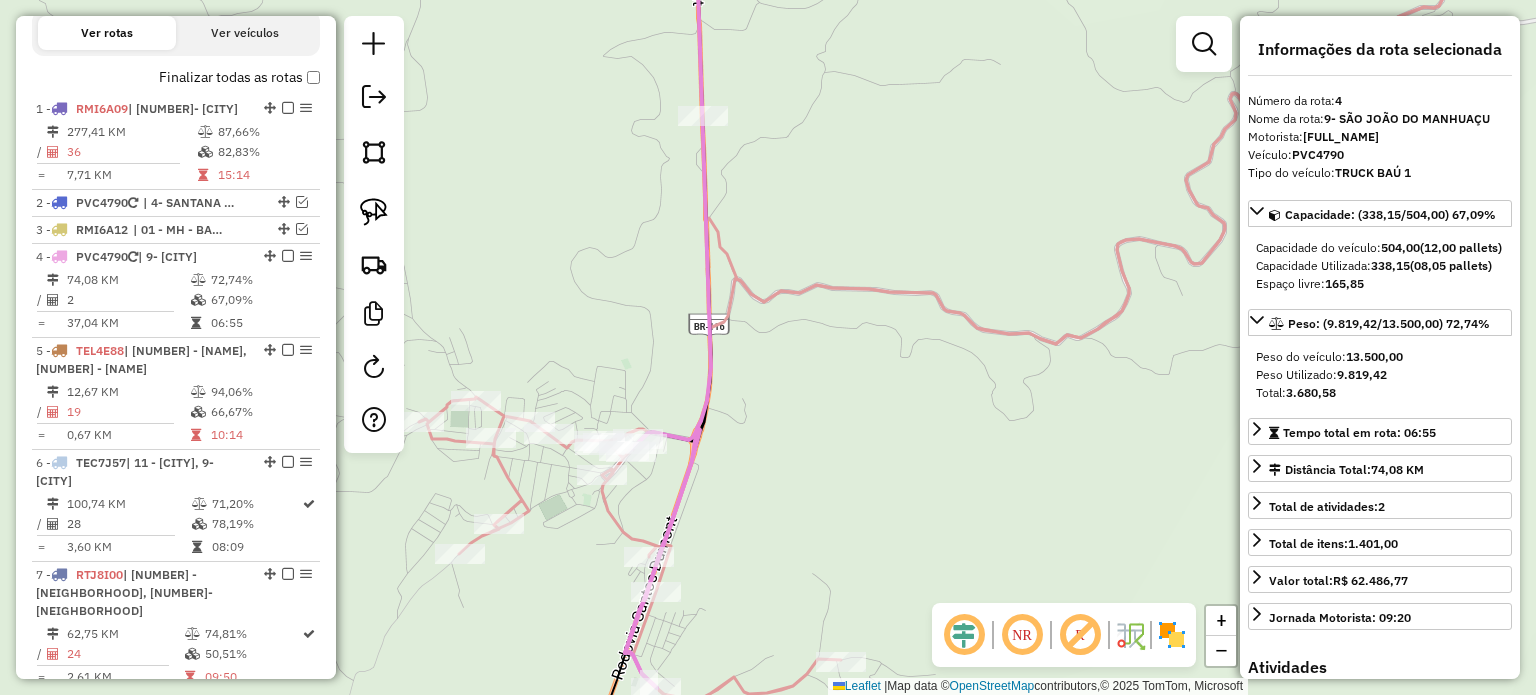 drag, startPoint x: 824, startPoint y: 540, endPoint x: 807, endPoint y: 417, distance: 124.16924 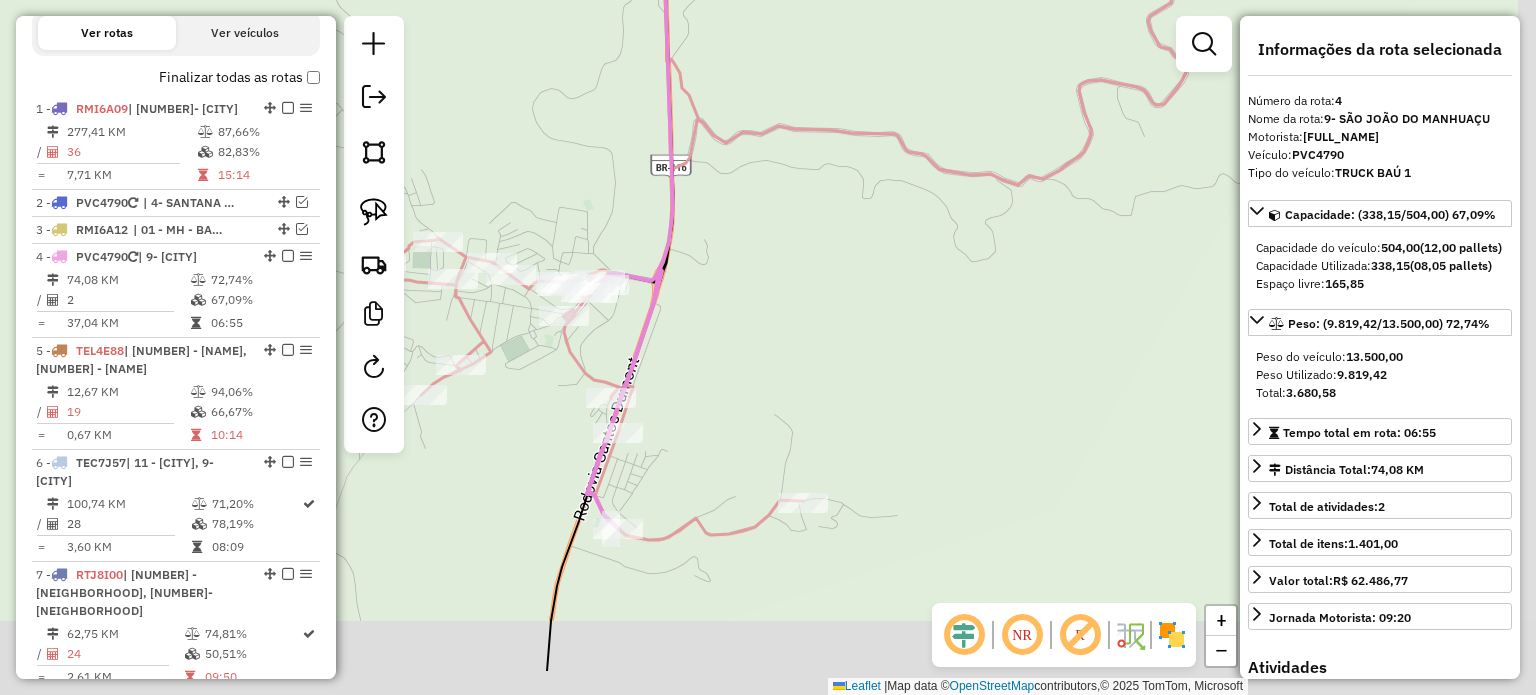 drag, startPoint x: 705, startPoint y: 538, endPoint x: 681, endPoint y: 457, distance: 84.48077 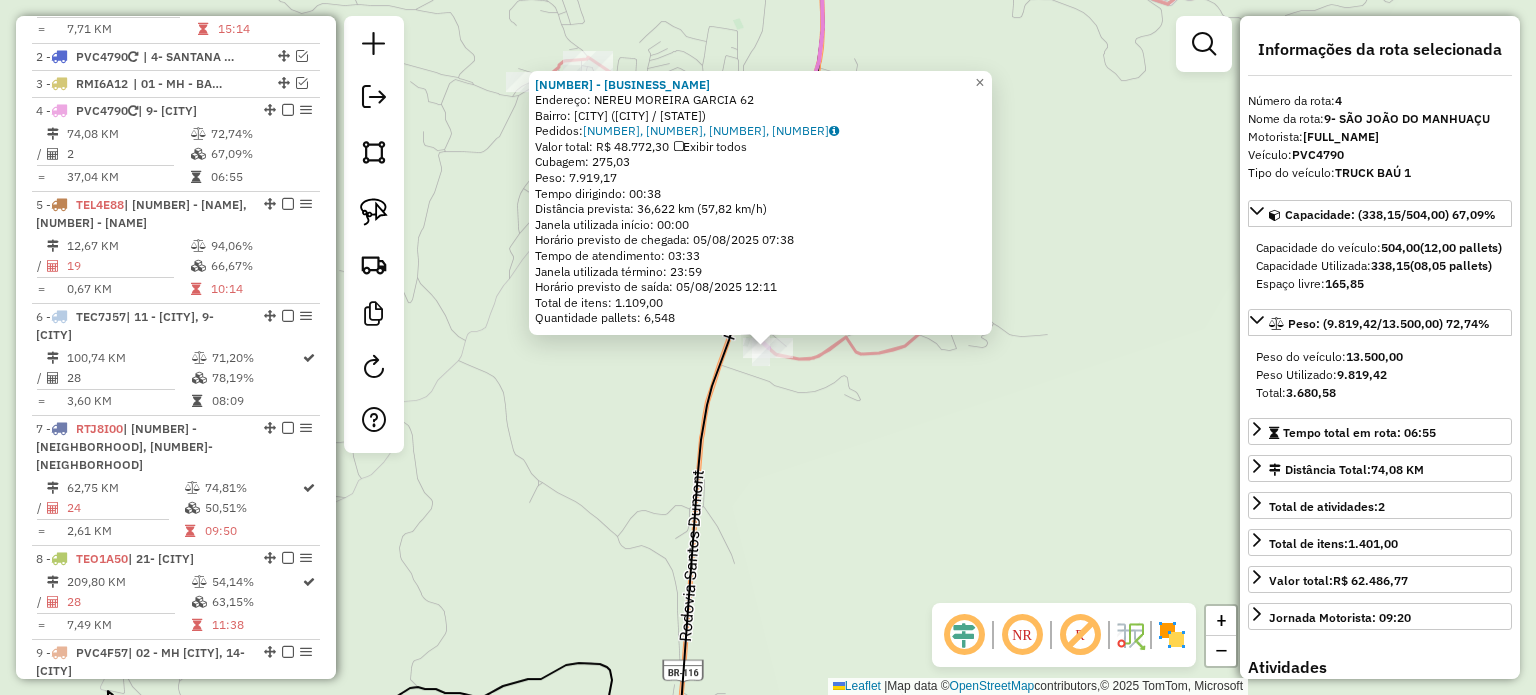 scroll, scrollTop: 896, scrollLeft: 0, axis: vertical 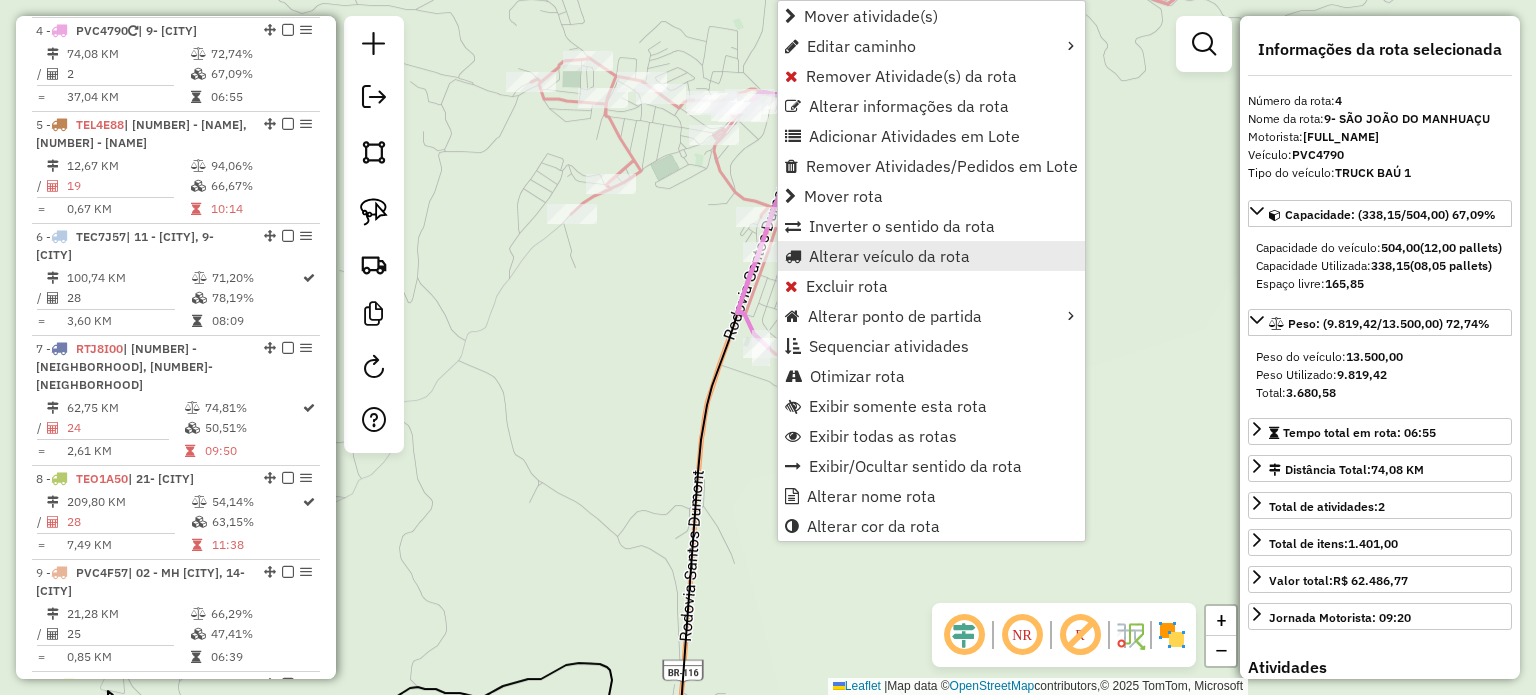 click on "Alterar veículo da rota" at bounding box center [889, 256] 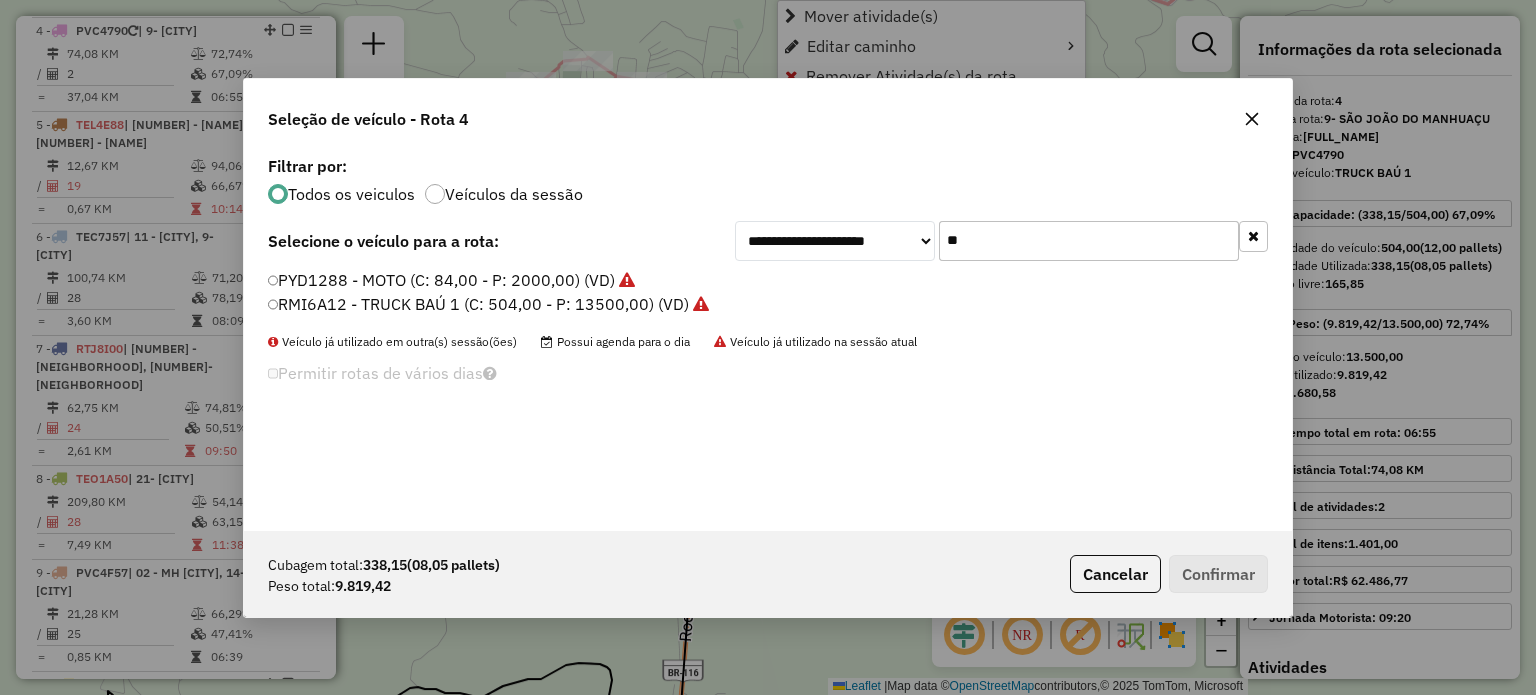 scroll, scrollTop: 10, scrollLeft: 6, axis: both 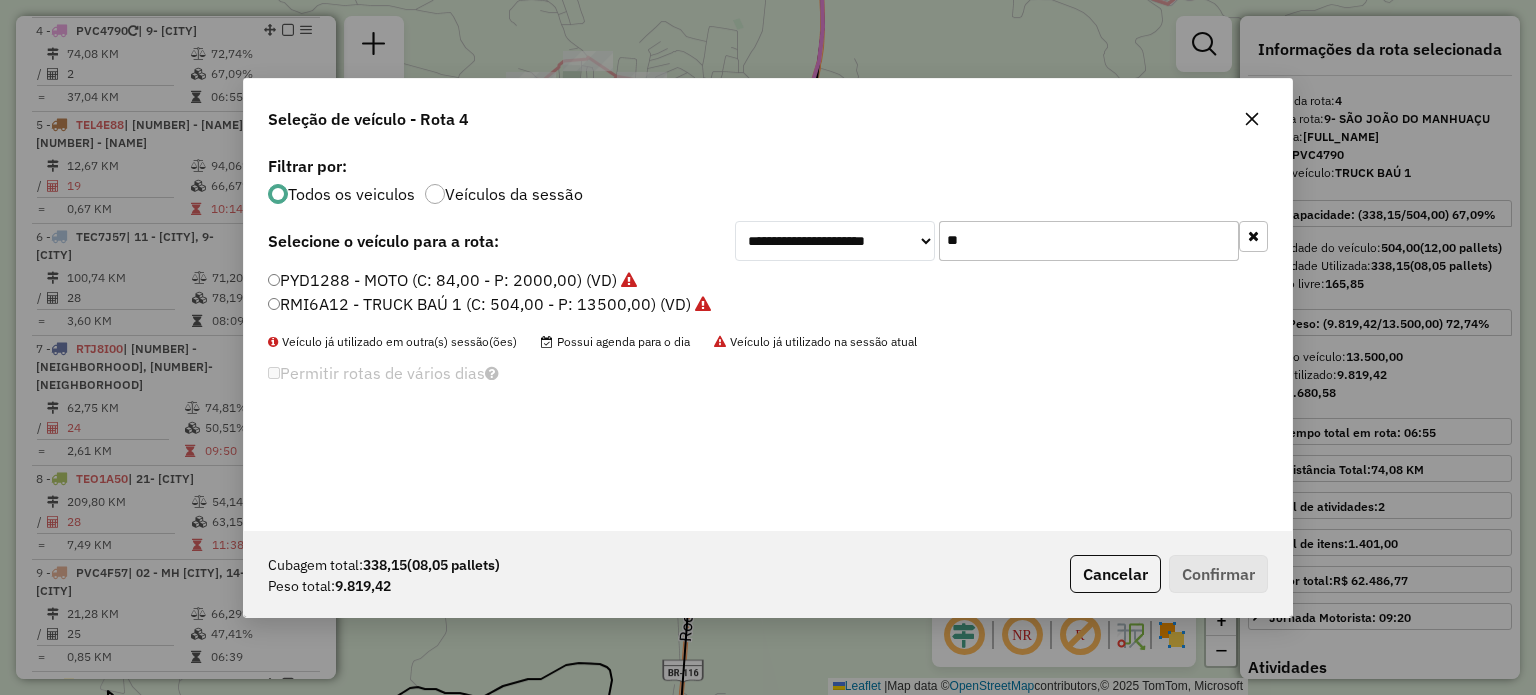 click on "RMI6A12 - TRUCK BAÚ 1 (C: 504,00 - P: 13500,00) (VD)" 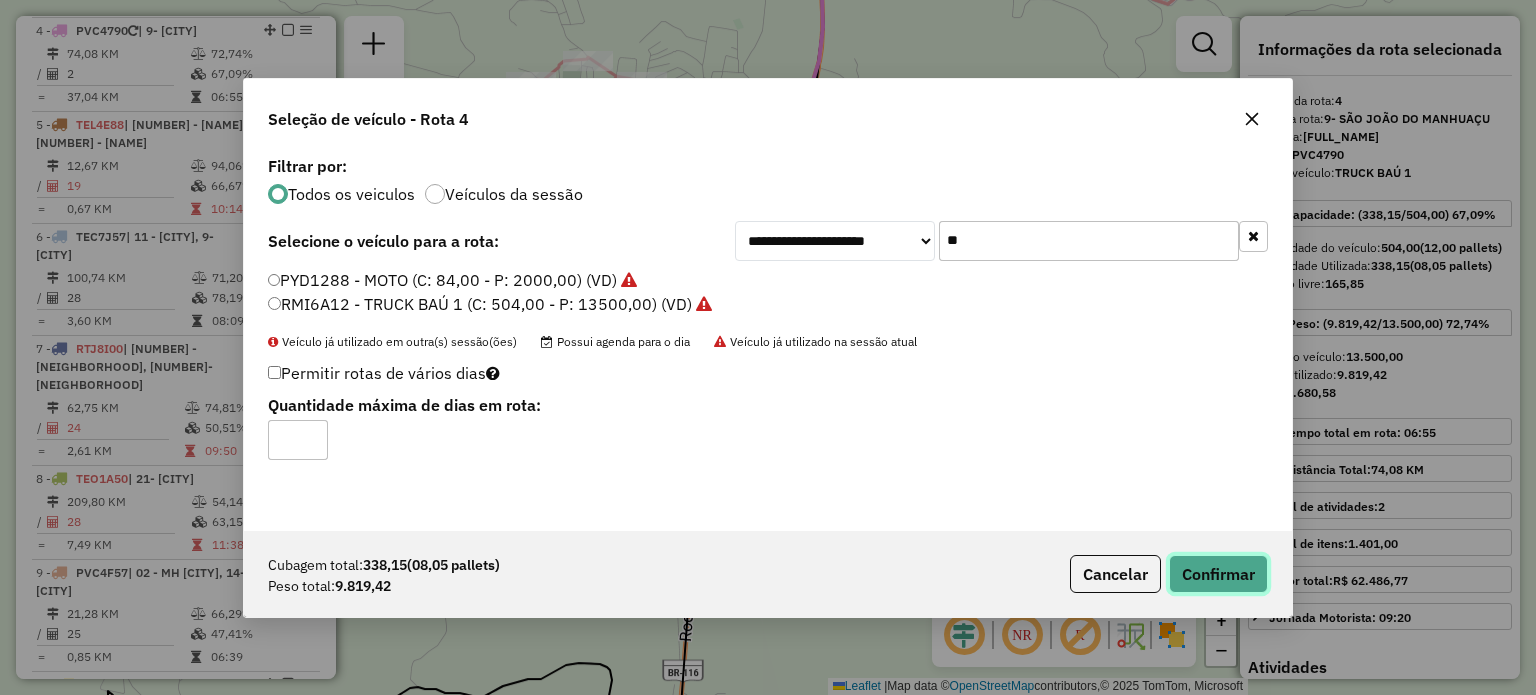 click on "Confirmar" 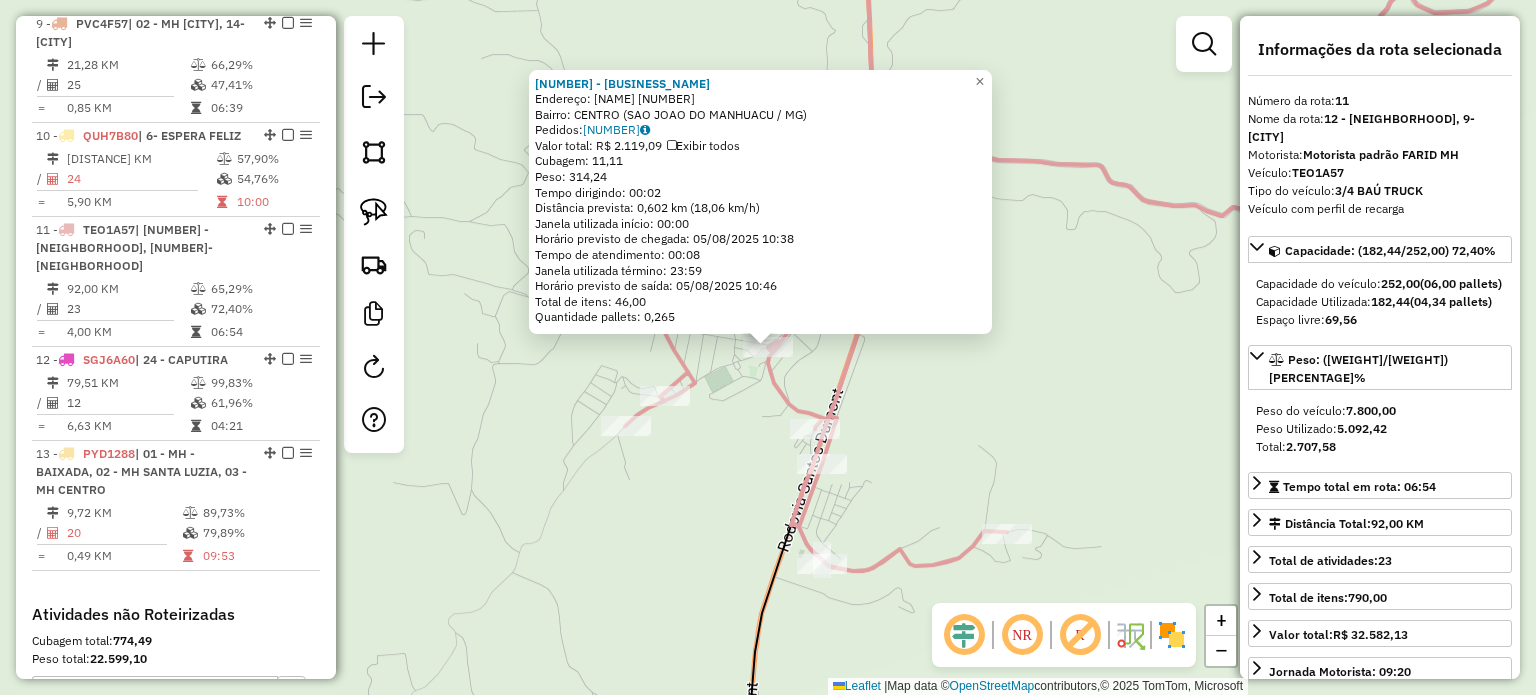 scroll, scrollTop: 1679, scrollLeft: 0, axis: vertical 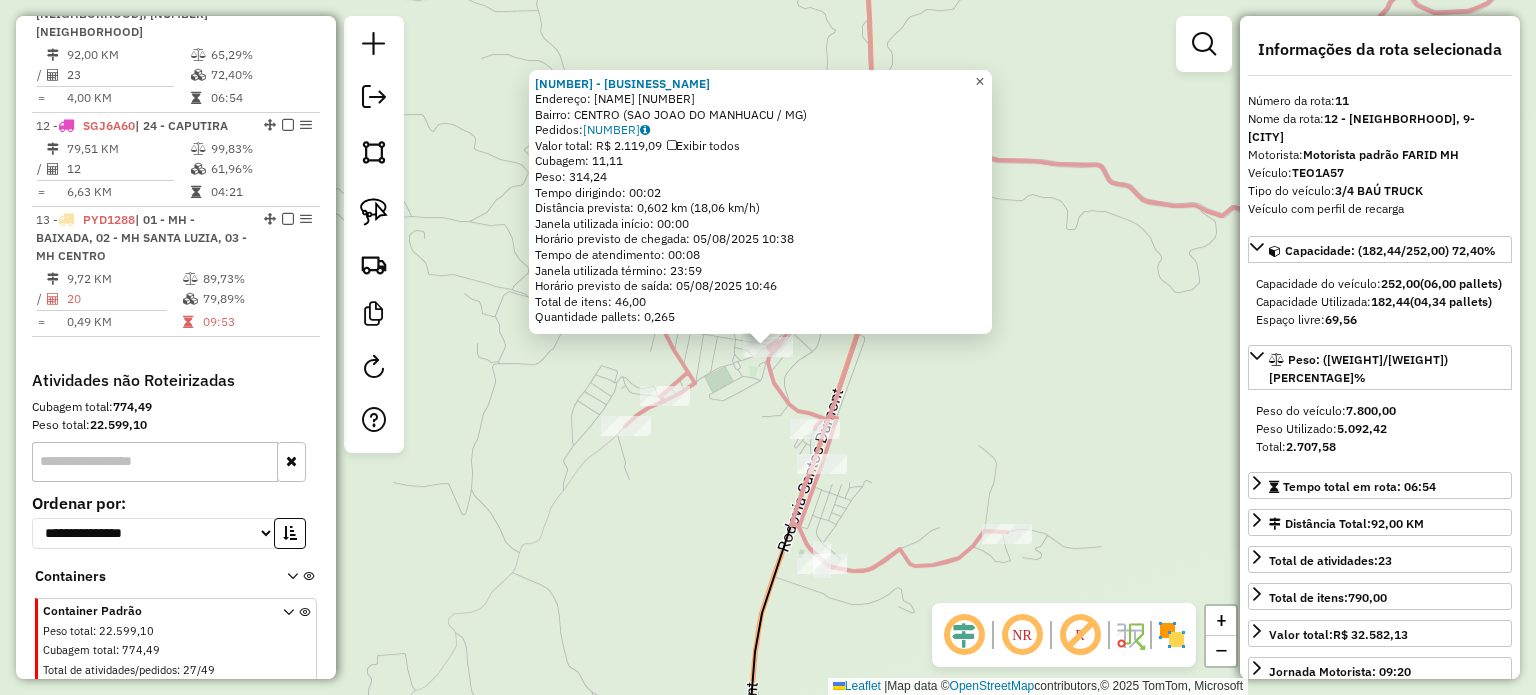 click on "×" 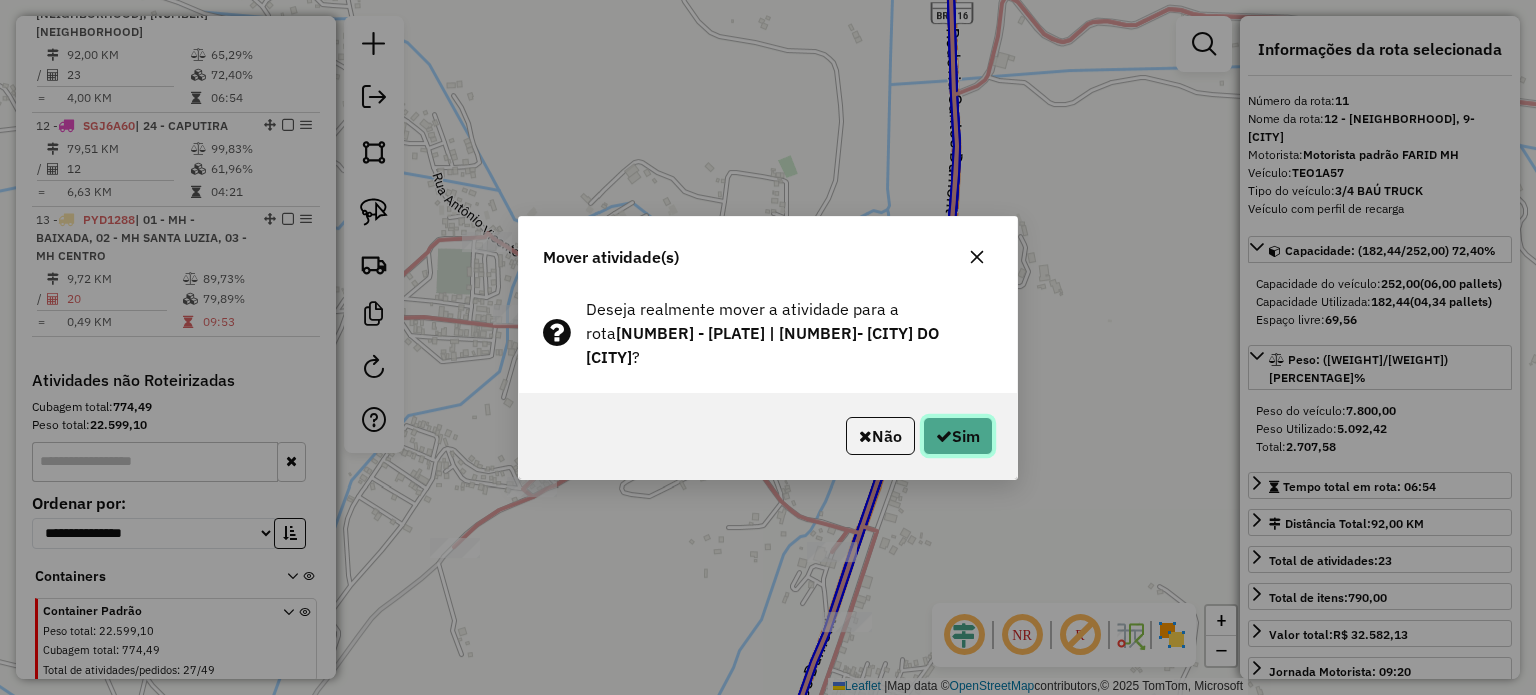 click on "Sim" 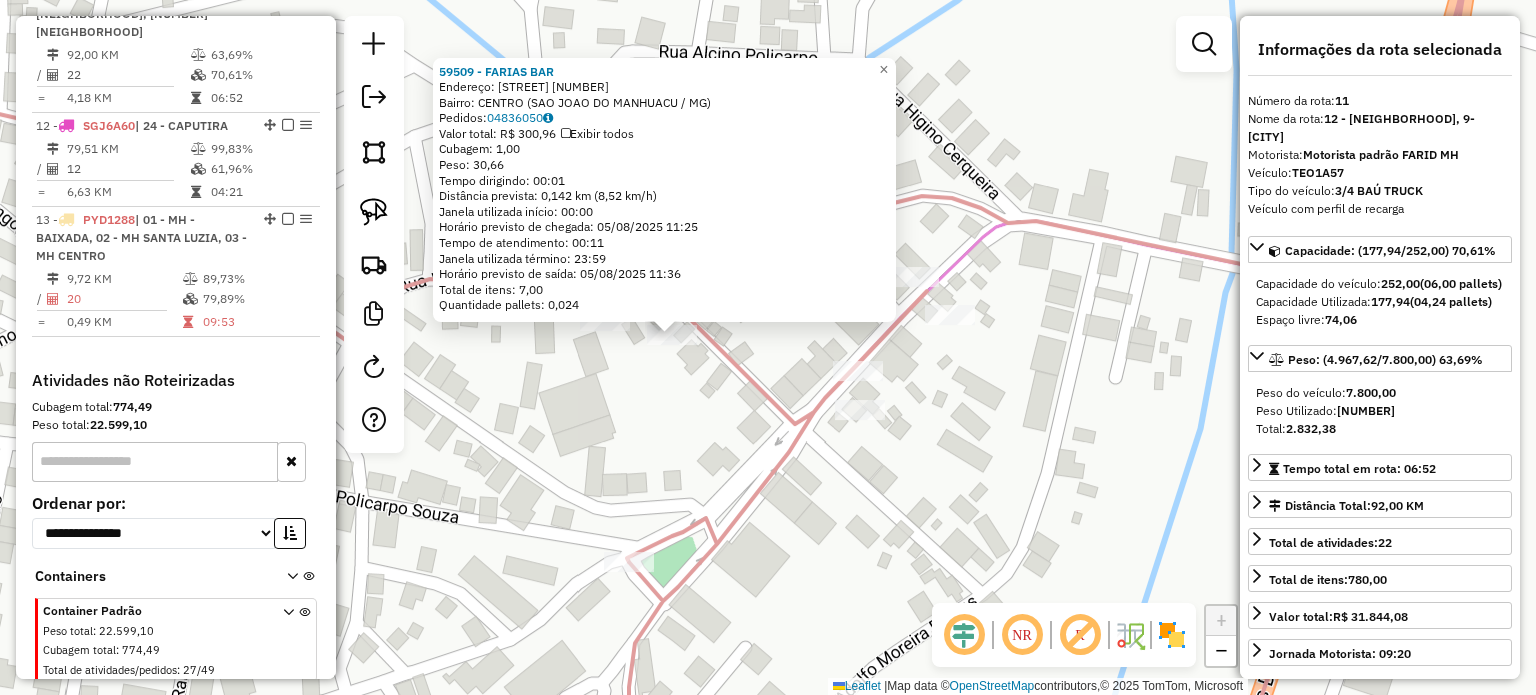 click on "Rota 4 - Placa RMI6A12  61340 - BAR DO VINICIUS 59509 - FARIAS BAR  Endereço:  VICENTE SALAZAR 215   Bairro: CENTRO (SAO JOAO DO MANHUACU / MG)   Pedidos:  04836050   Valor total: R$ 300,96   Exibir todos   Cubagem: 1,00  Peso: 30,66  Tempo dirigindo: 00:01   Distância prevista: 0,142 km (8,52 km/h)   Janela utilizada início: 00:00   Horário previsto de chegada: 05/08/2025 11:25   Tempo de atendimento: 00:11   Janela utilizada término: 23:59   Horário previsto de saída: 05/08/2025 11:36   Total de itens: 7,00   Quantidade pallets: 0,024  × Janela de atendimento Grade de atendimento Capacidade Transportadoras Veículos Cliente Pedidos  Rotas Selecione os dias de semana para filtrar as janelas de atendimento  Seg   Ter   Qua   Qui   Sex   Sáb   Dom  Informe o período da janela de atendimento: De: Até:  Filtrar exatamente a janela do cliente  Considerar janela de atendimento padrão  Selecione os dias de semana para filtrar as grades de atendimento  Seg   Ter   Qua   Qui   Sex   Sáb   Dom   De:  De:" 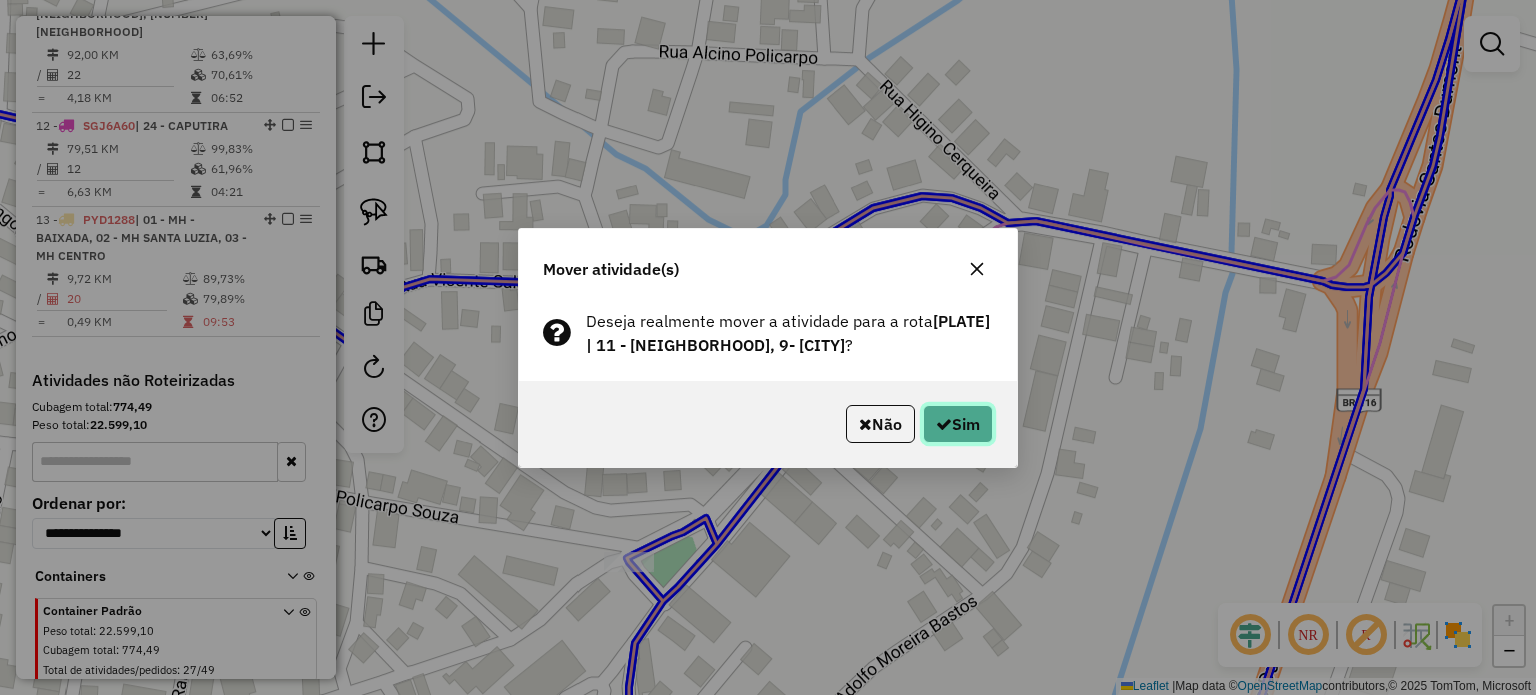 click on "Sim" 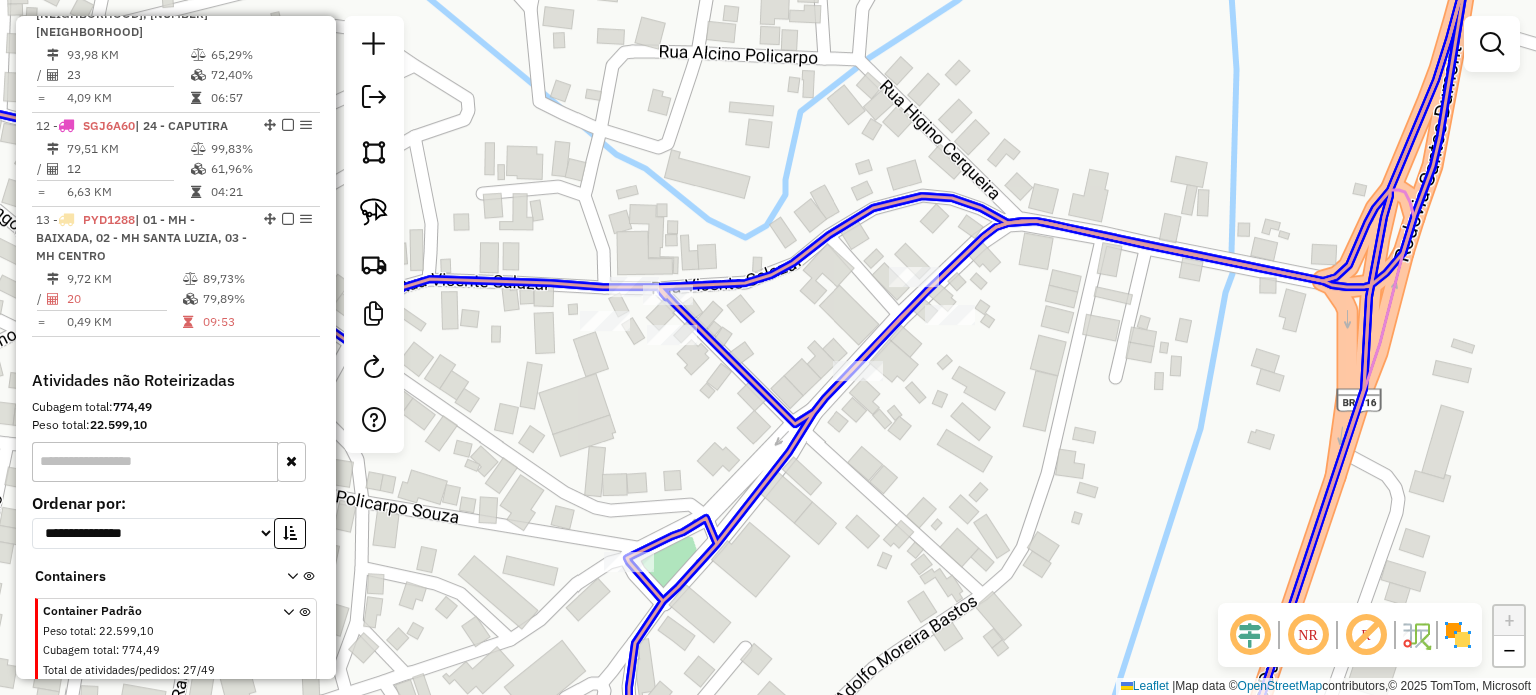 click on "Janela de atendimento Grade de atendimento Capacidade Transportadoras Veículos Cliente Pedidos  Rotas Selecione os dias de semana para filtrar as janelas de atendimento  Seg   Ter   Qua   Qui   Sex   Sáb   Dom  Informe o período da janela de atendimento: De: Até:  Filtrar exatamente a janela do cliente  Considerar janela de atendimento padrão  Selecione os dias de semana para filtrar as grades de atendimento  Seg   Ter   Qua   Qui   Sex   Sáb   Dom   Considerar clientes sem dia de atendimento cadastrado  Clientes fora do dia de atendimento selecionado Filtrar as atividades entre os valores definidos abaixo:  Peso mínimo:   Peso máximo:   Cubagem mínima:   Cubagem máxima:   De:   Até:  Filtrar as atividades entre o tempo de atendimento definido abaixo:  De:   Até:   Considerar capacidade total dos clientes não roteirizados Transportadora: Selecione um ou mais itens Tipo de veículo: Selecione um ou mais itens Veículo: Selecione um ou mais itens Motorista: Selecione um ou mais itens Nome: Rótulo:" 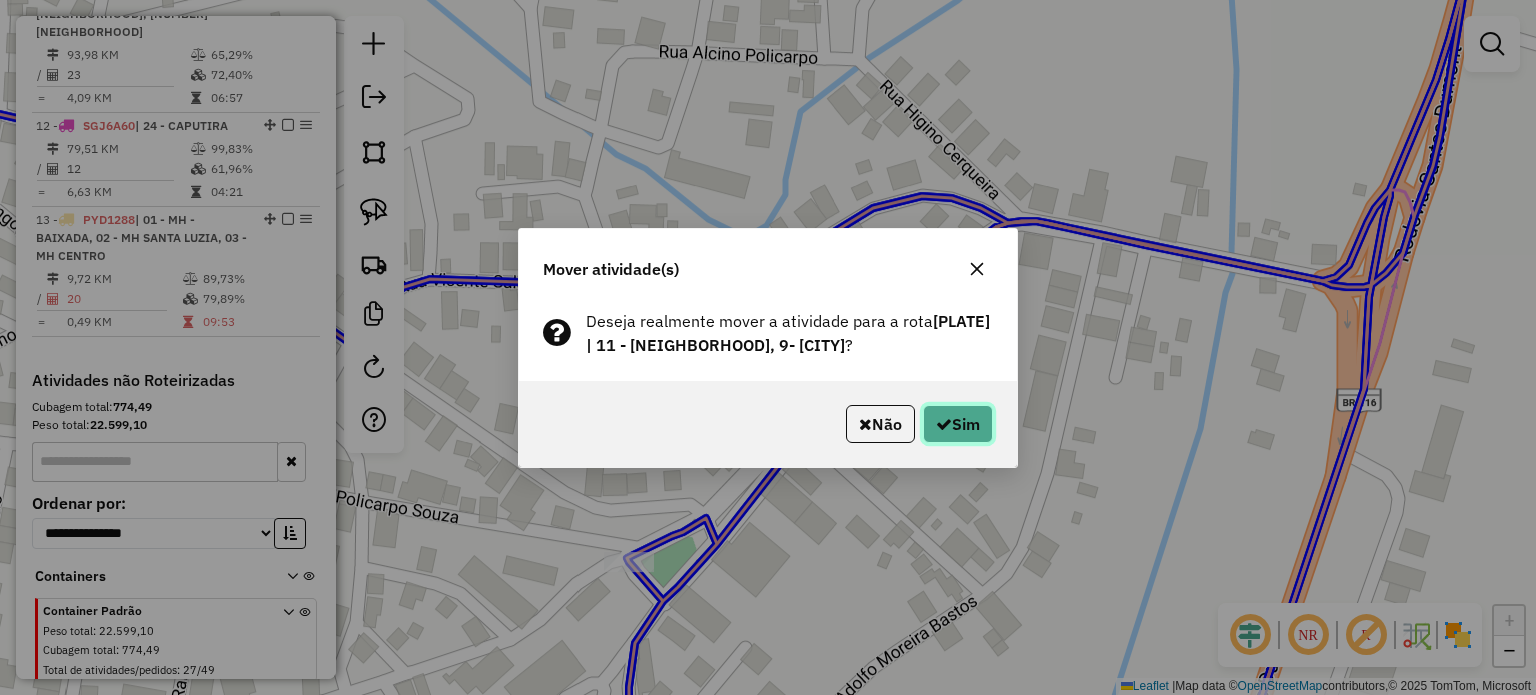 click on "Sim" 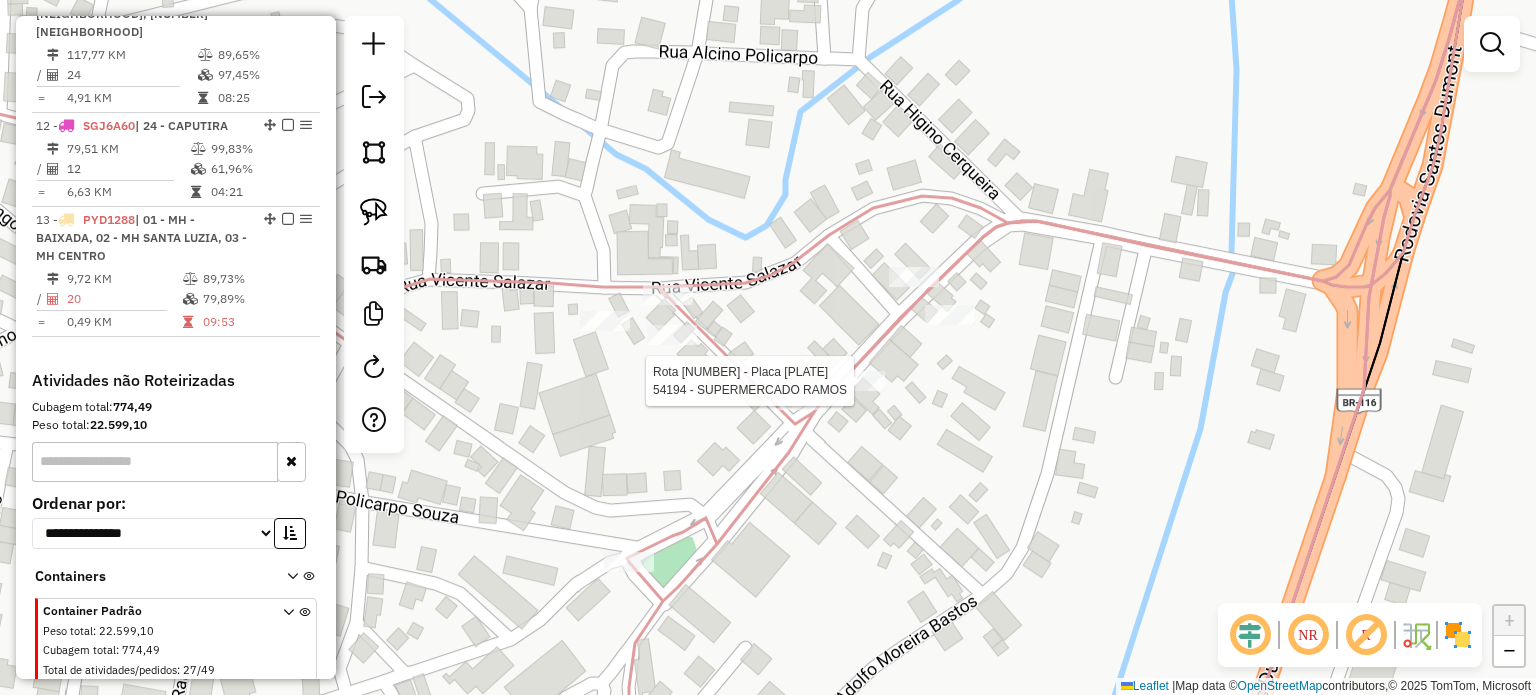 select on "**********" 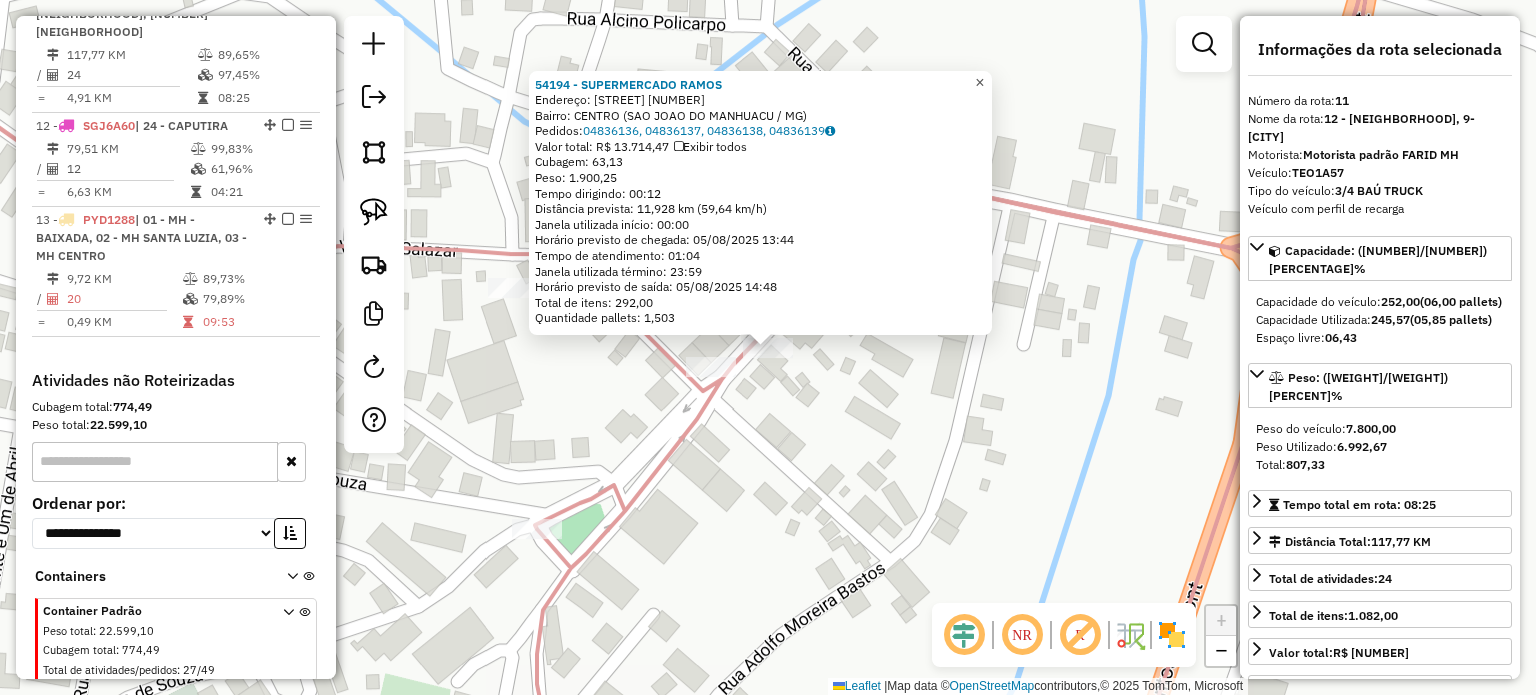 click on "×" 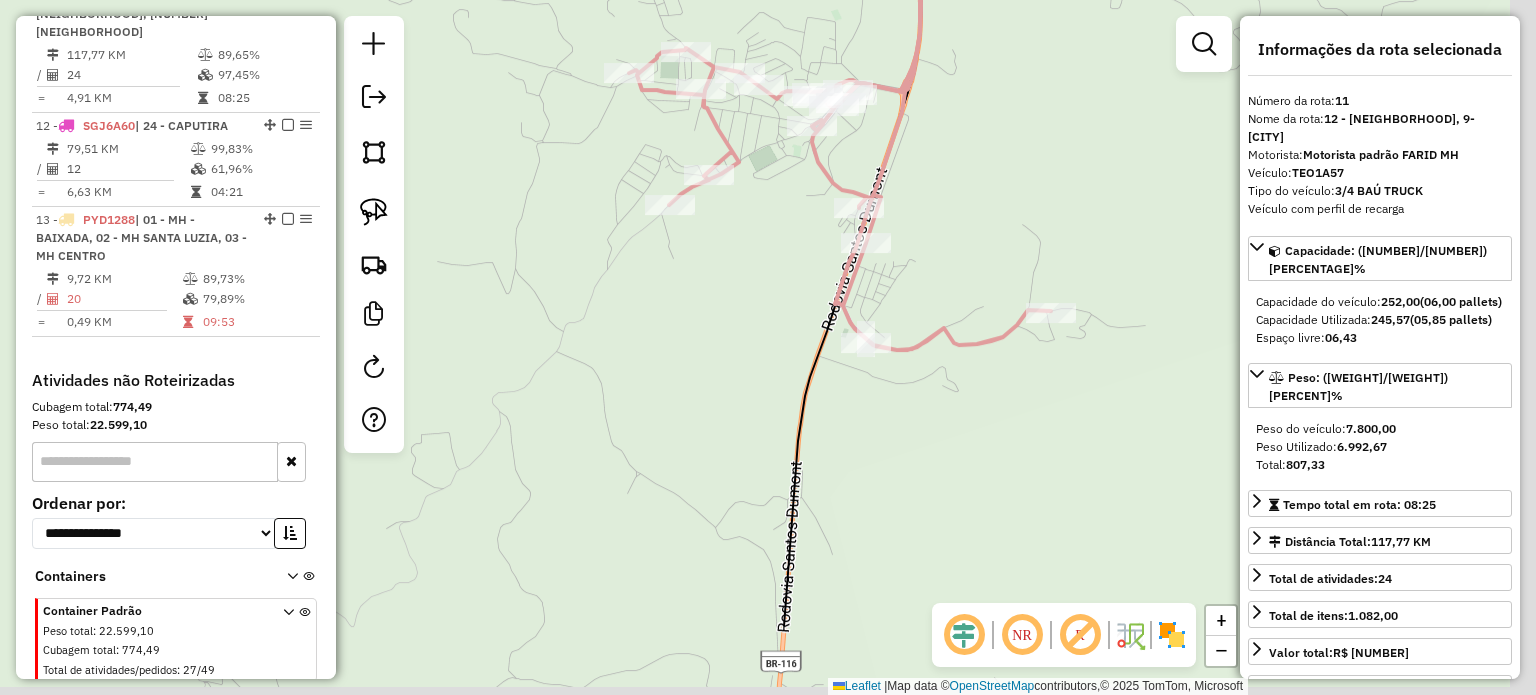 drag, startPoint x: 1037, startPoint y: 392, endPoint x: 959, endPoint y: 254, distance: 158.51814 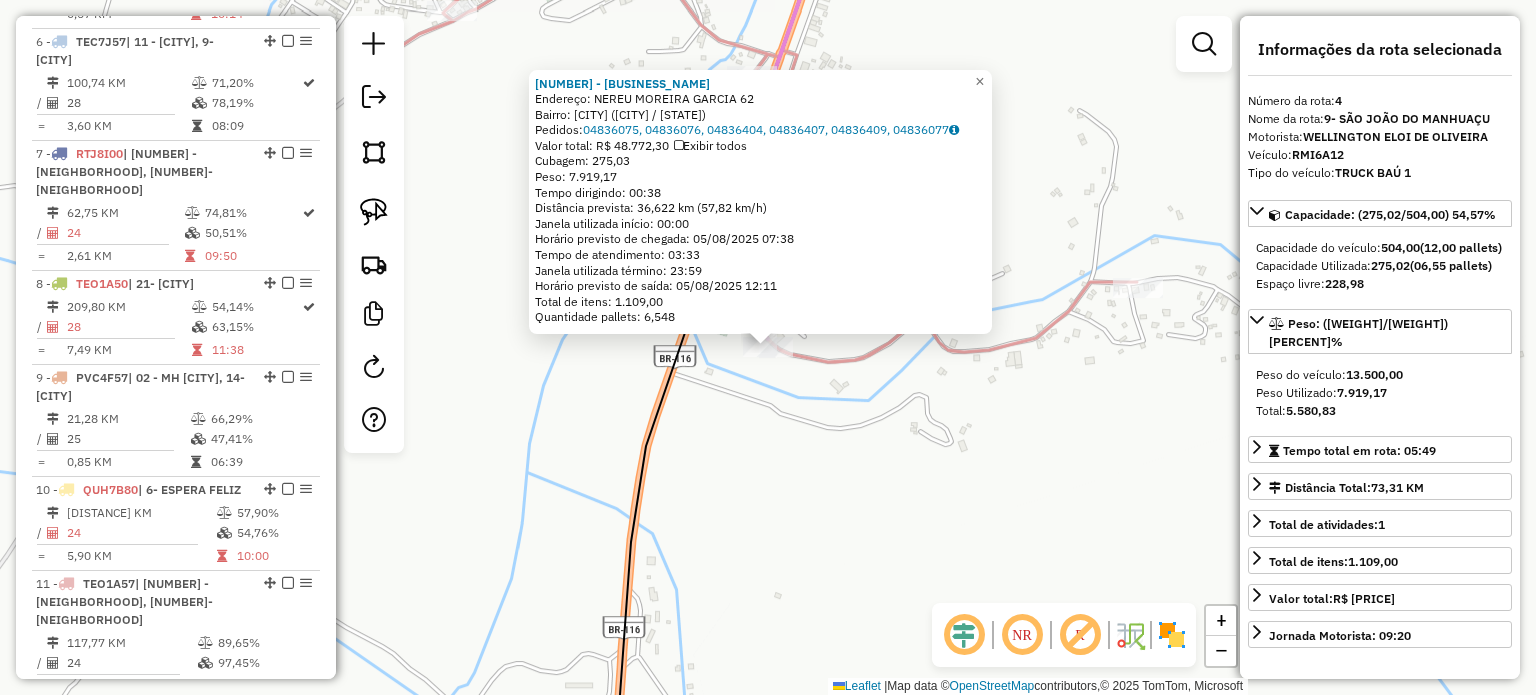 scroll, scrollTop: 896, scrollLeft: 0, axis: vertical 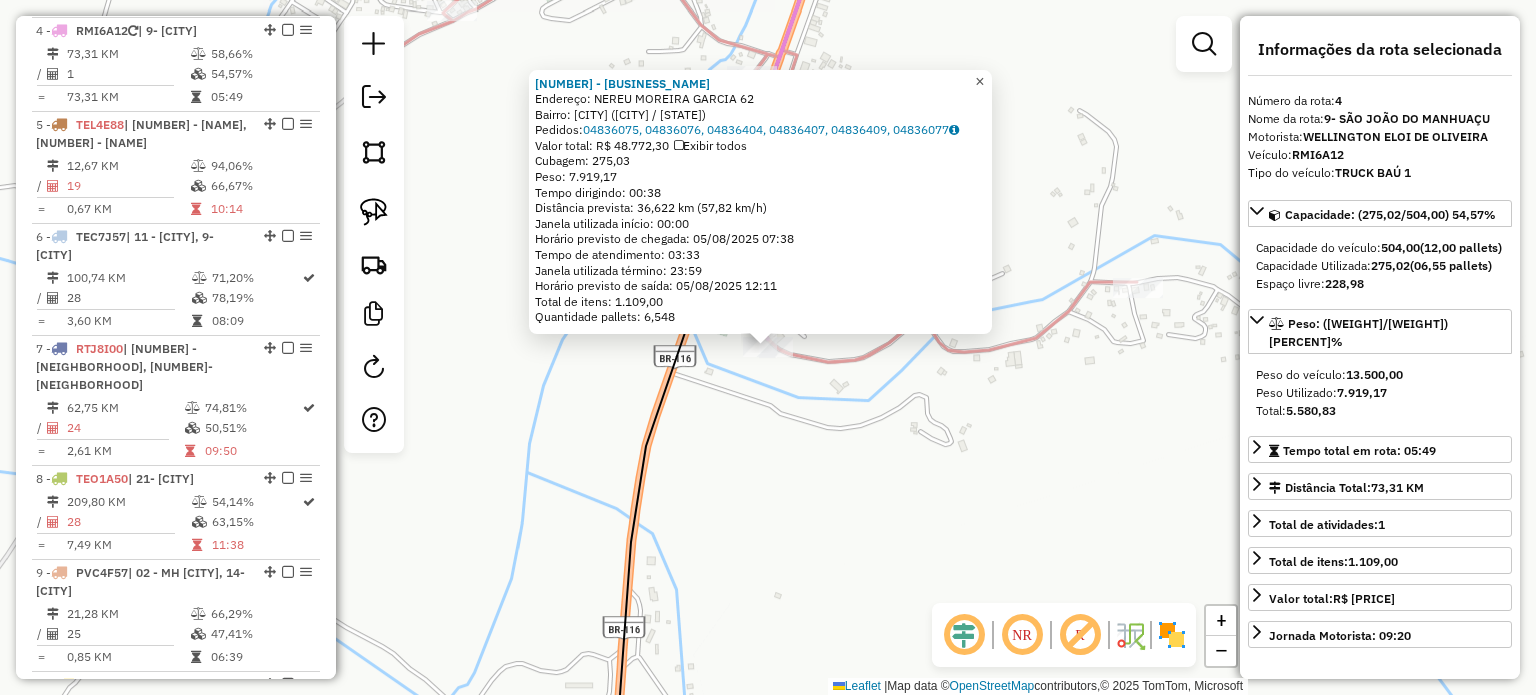 click on "×" 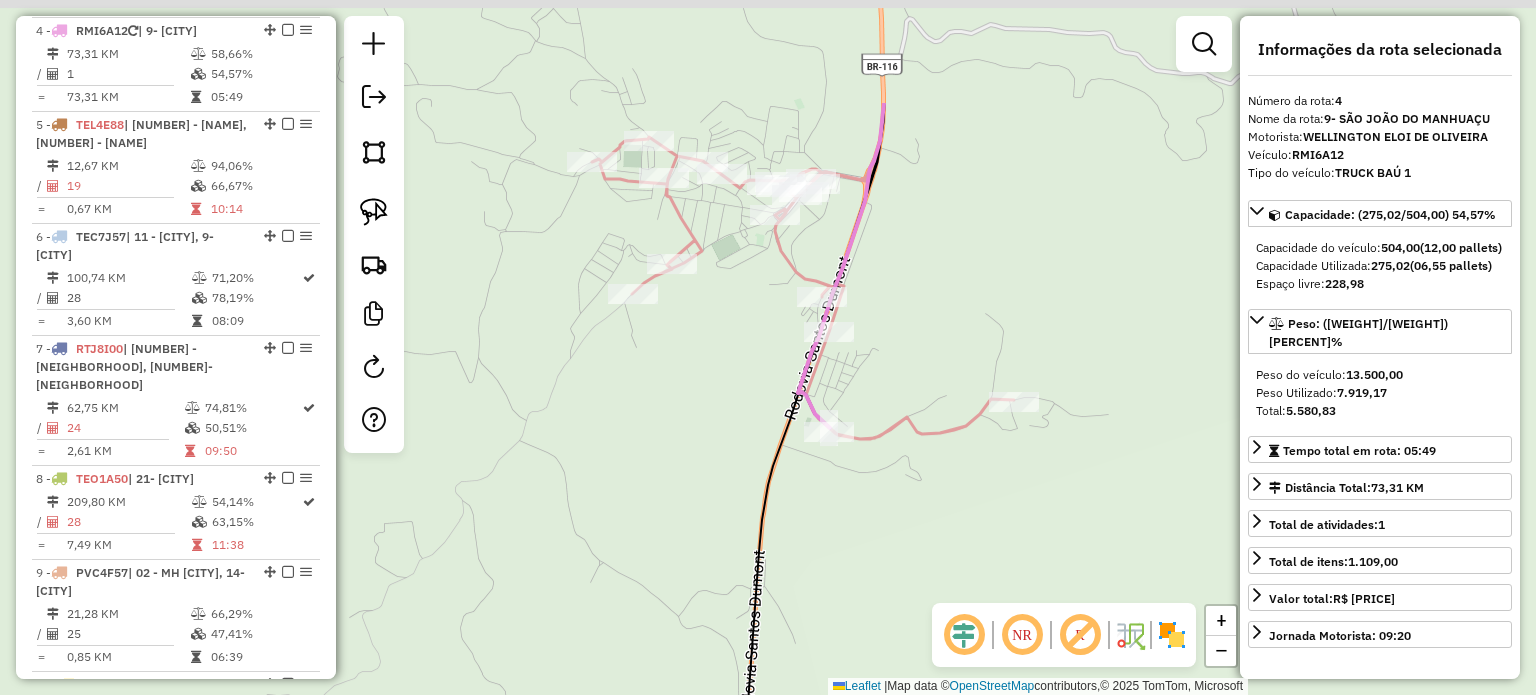 drag, startPoint x: 940, startPoint y: 194, endPoint x: 916, endPoint y: 371, distance: 178.6197 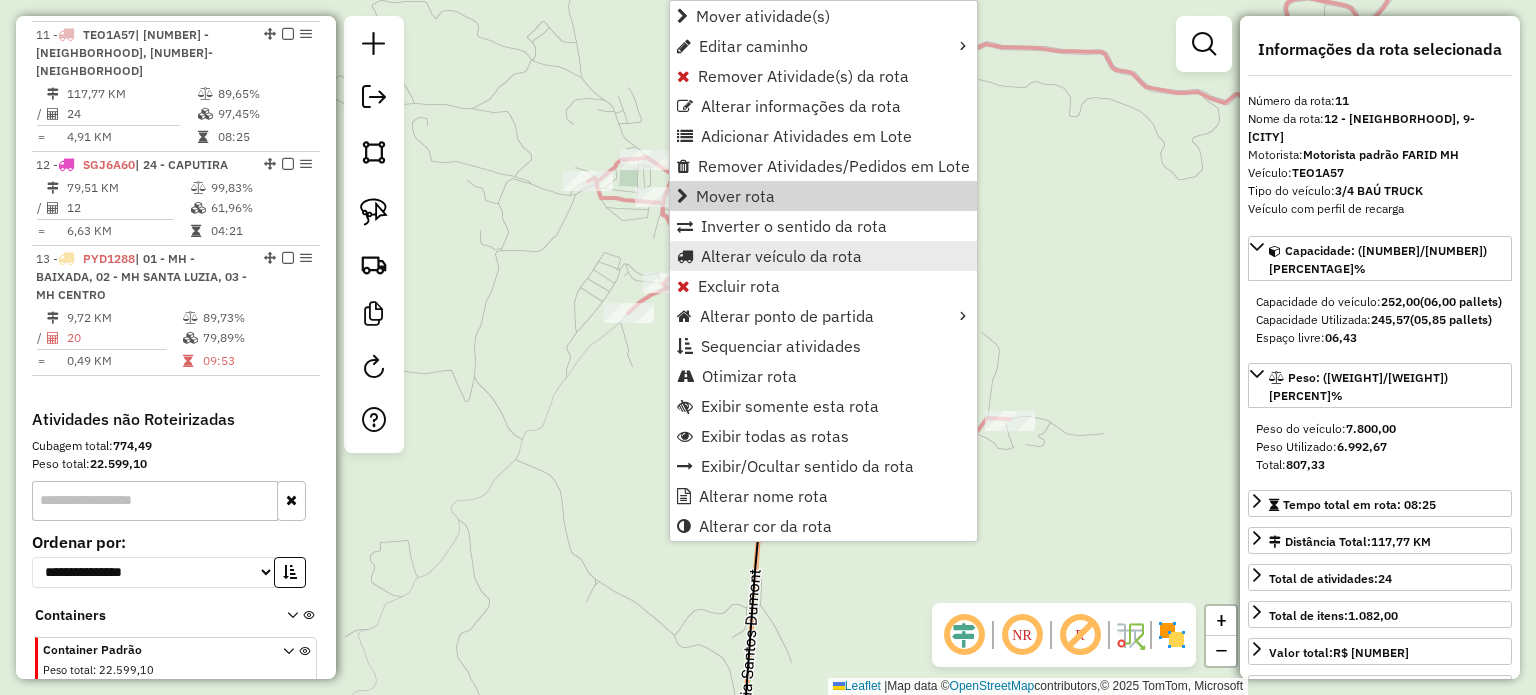 scroll, scrollTop: 1679, scrollLeft: 0, axis: vertical 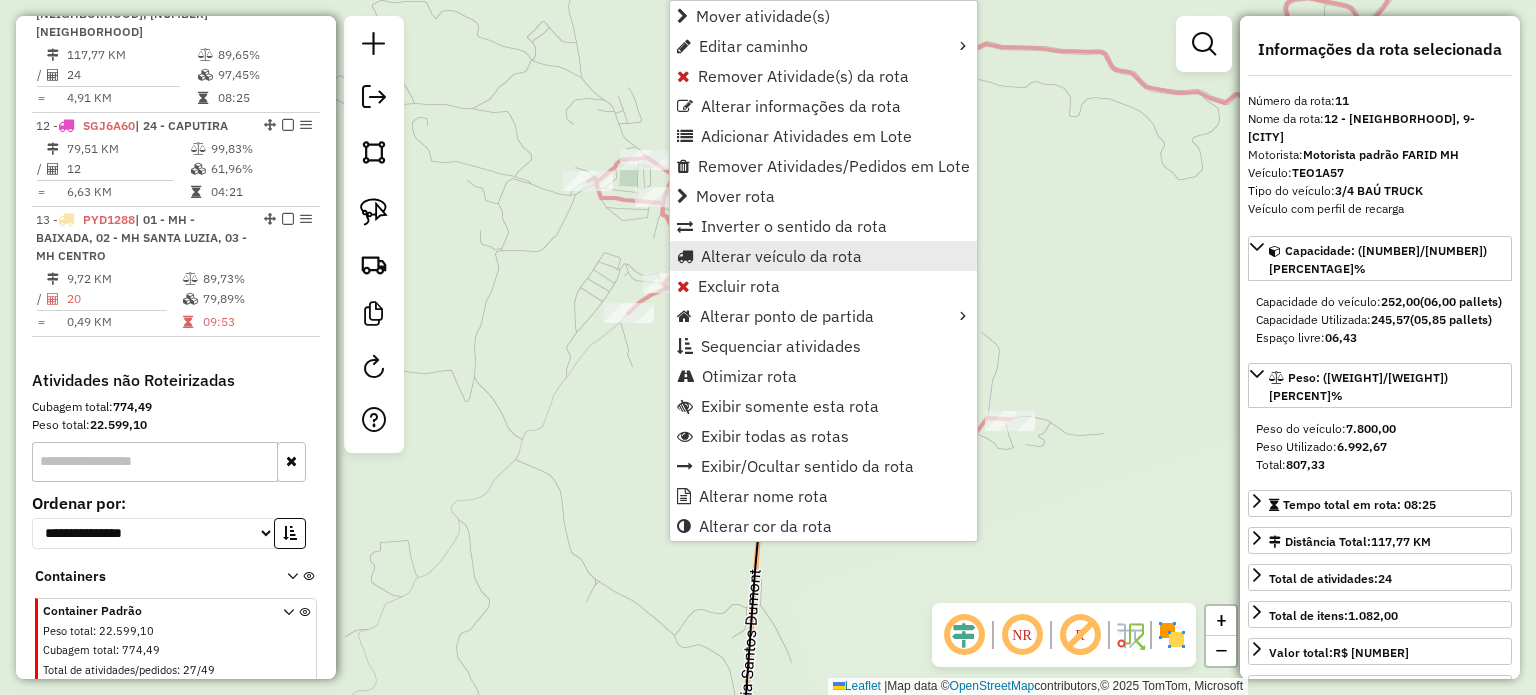 click on "Alterar veículo da rota" at bounding box center (781, 256) 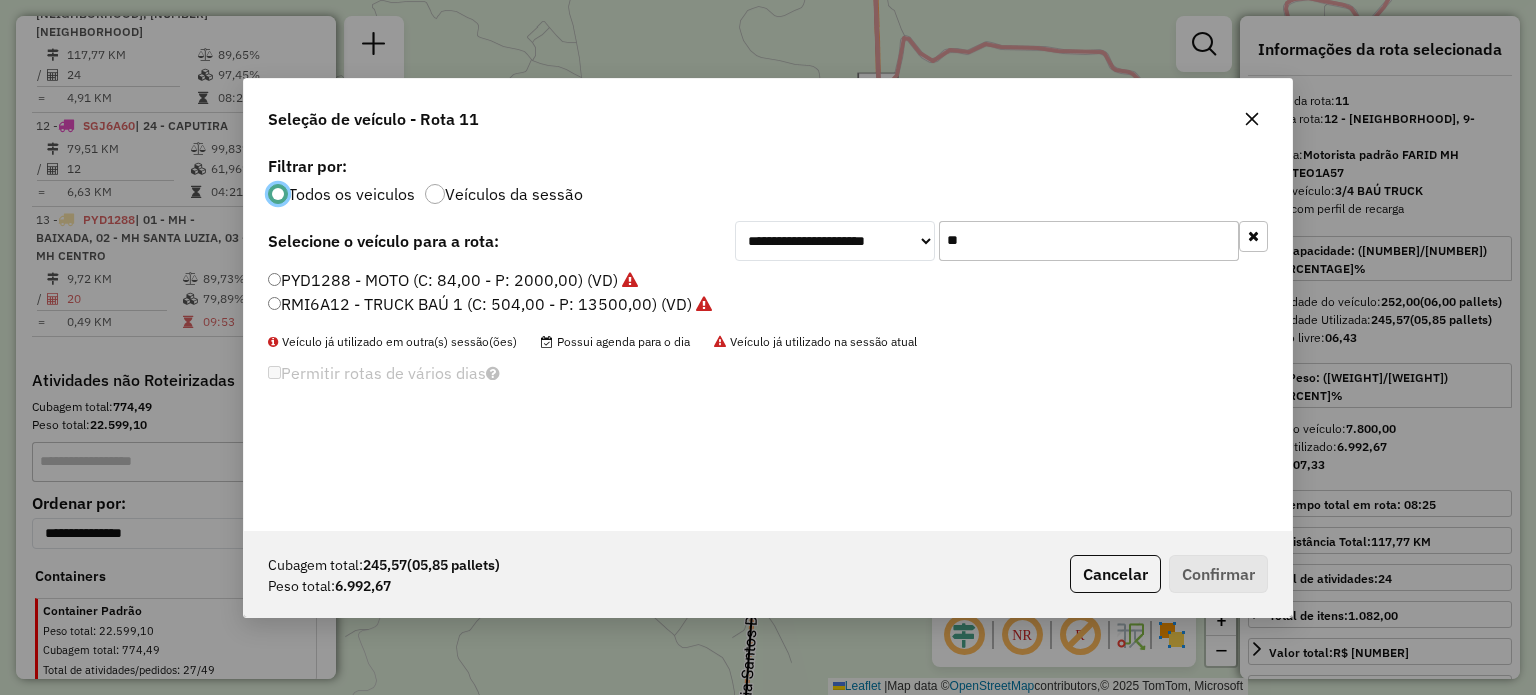 scroll, scrollTop: 10, scrollLeft: 6, axis: both 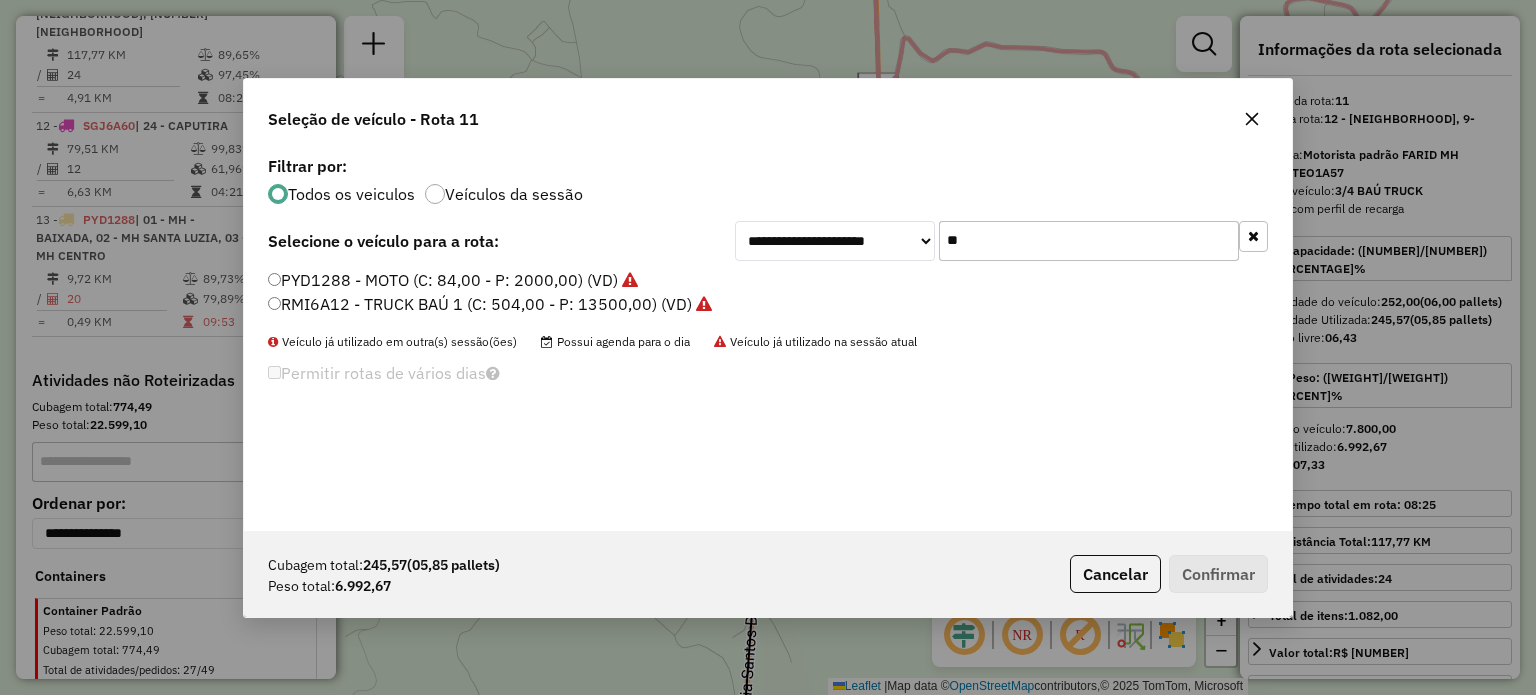 drag, startPoint x: 960, startPoint y: 244, endPoint x: 887, endPoint y: 245, distance: 73.00685 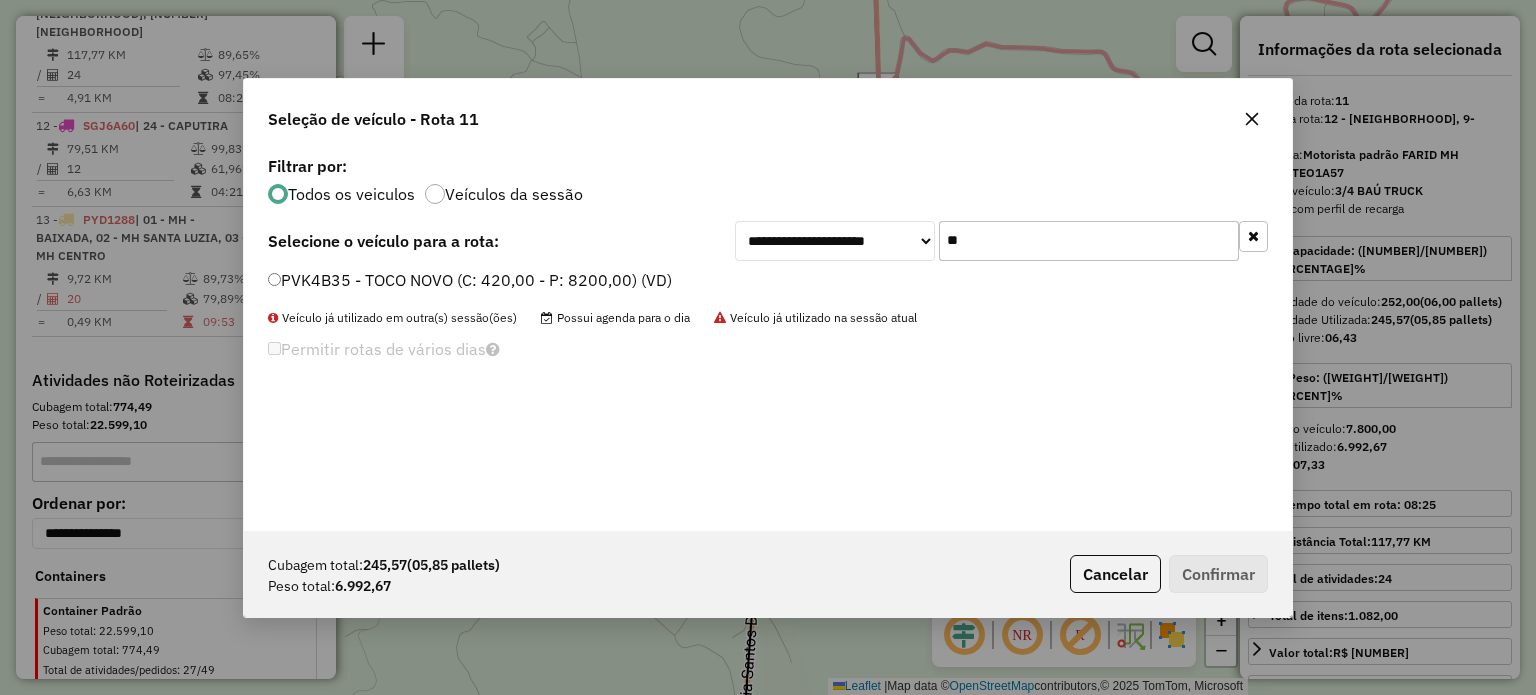 type on "**" 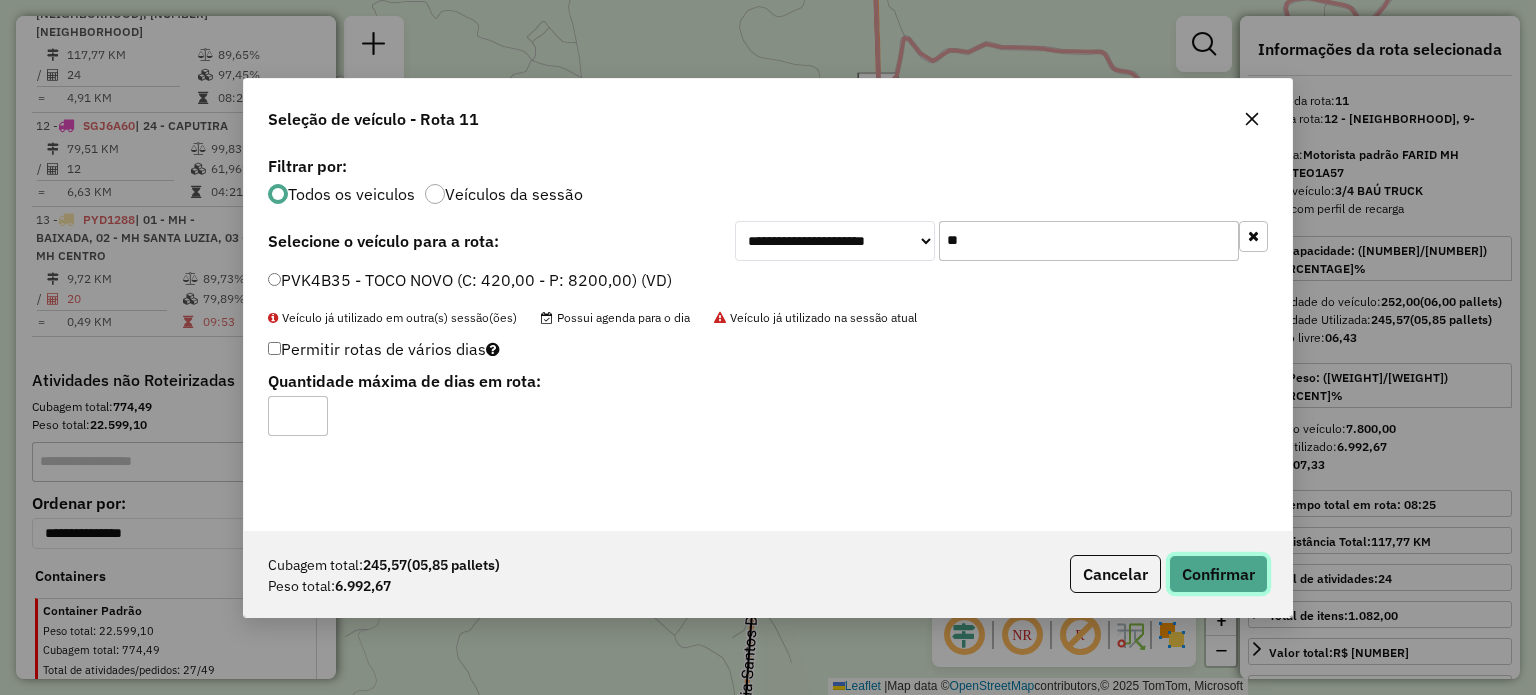 click on "Confirmar" 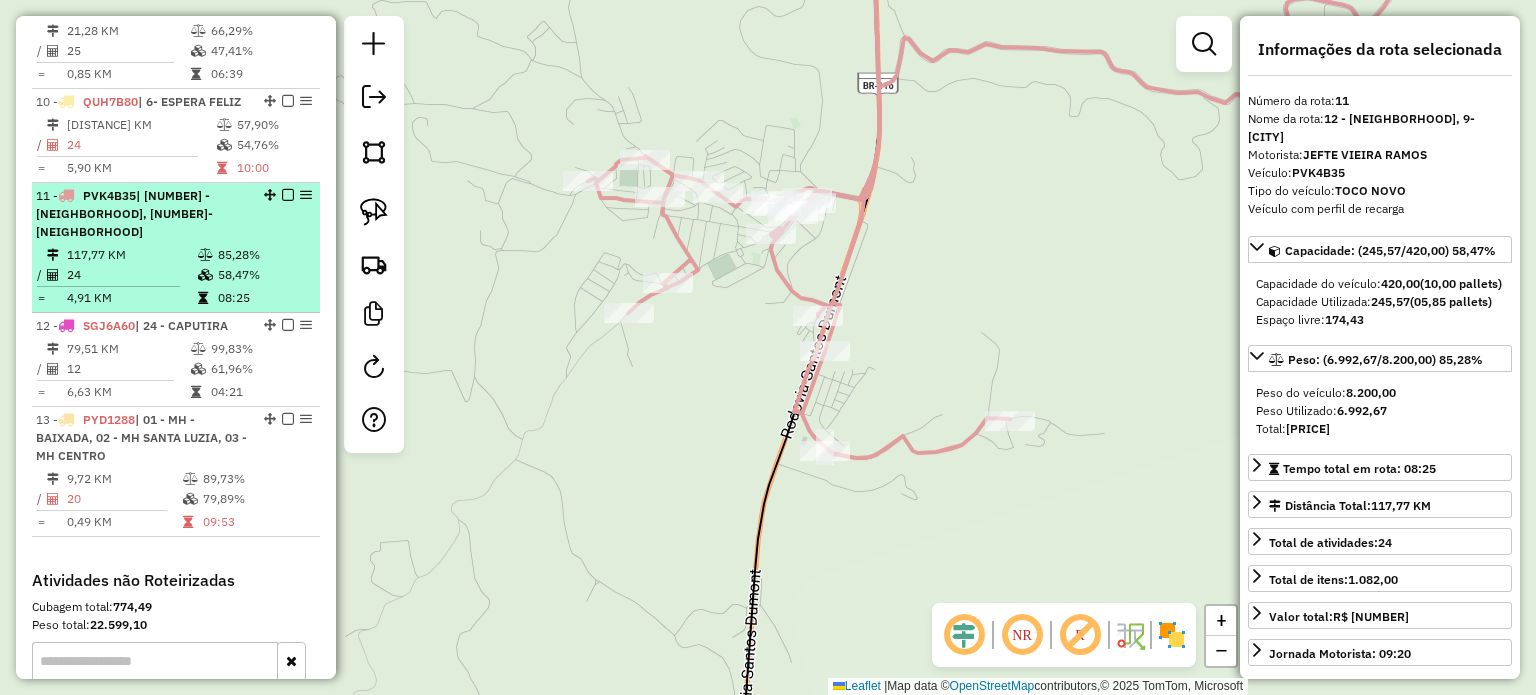 scroll, scrollTop: 1379, scrollLeft: 0, axis: vertical 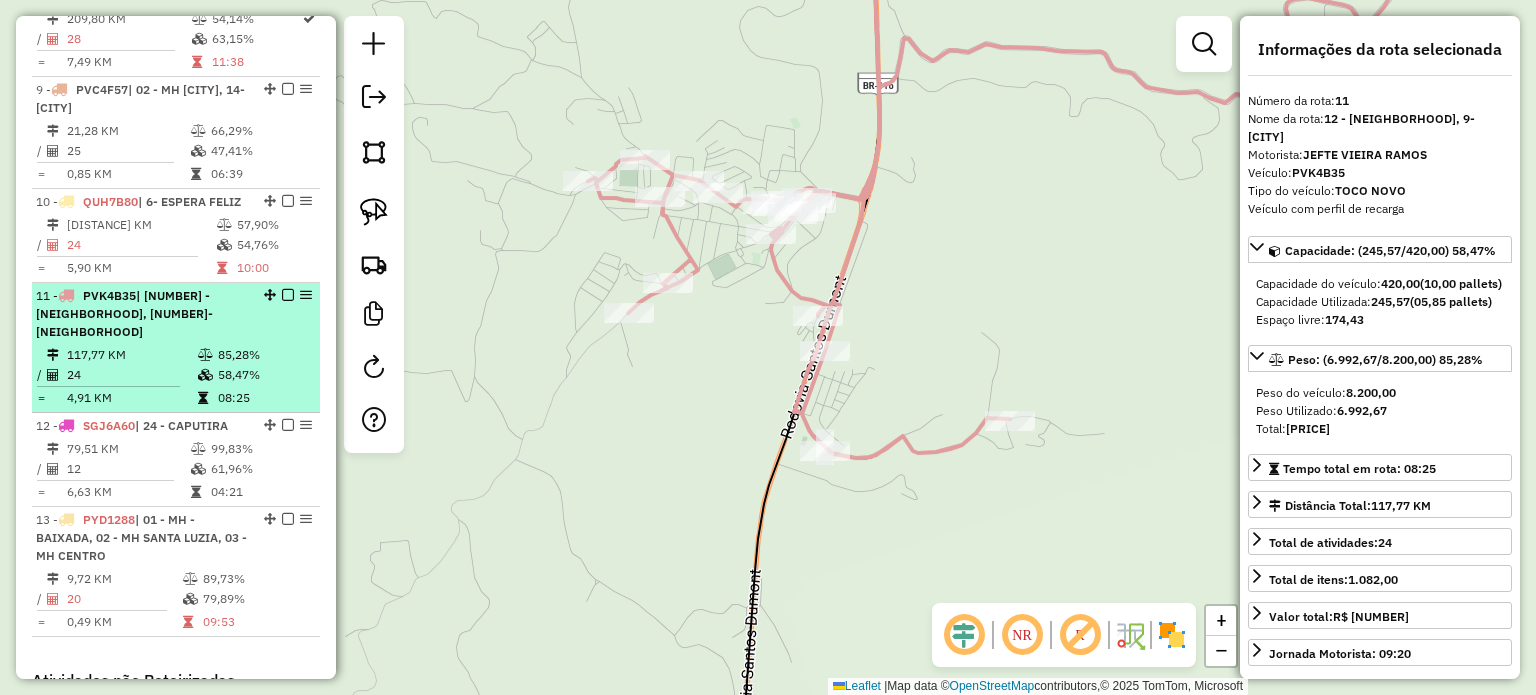 click at bounding box center [288, 295] 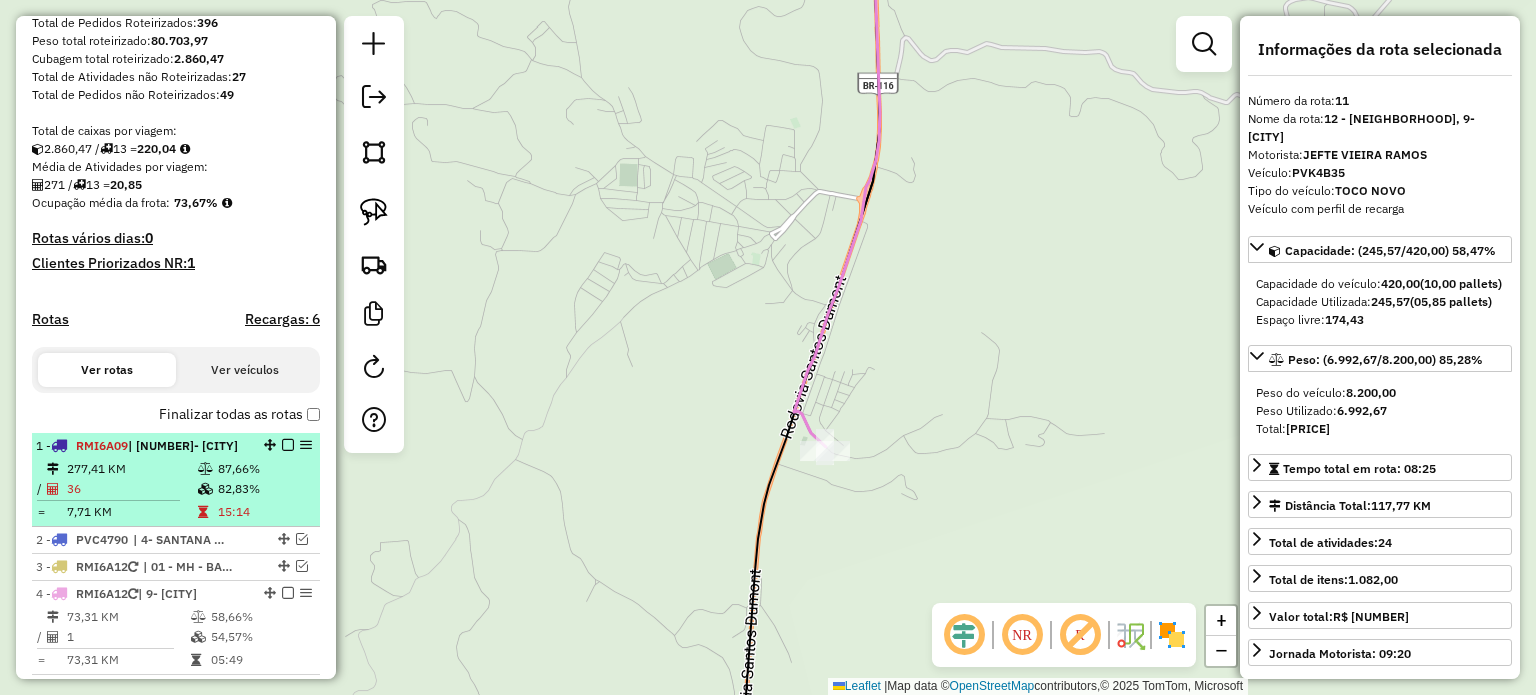 scroll, scrollTop: 479, scrollLeft: 0, axis: vertical 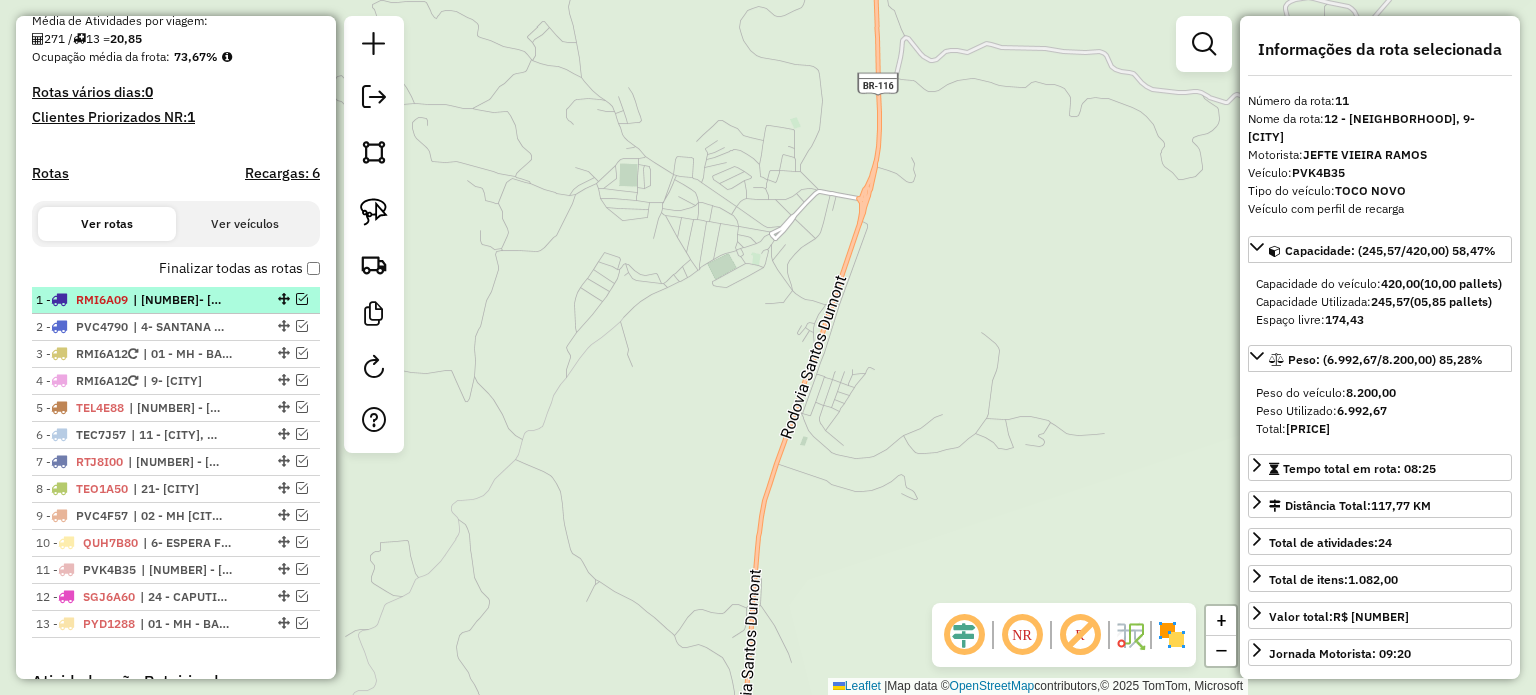 click on "| 23- POCRANE" at bounding box center [179, 300] 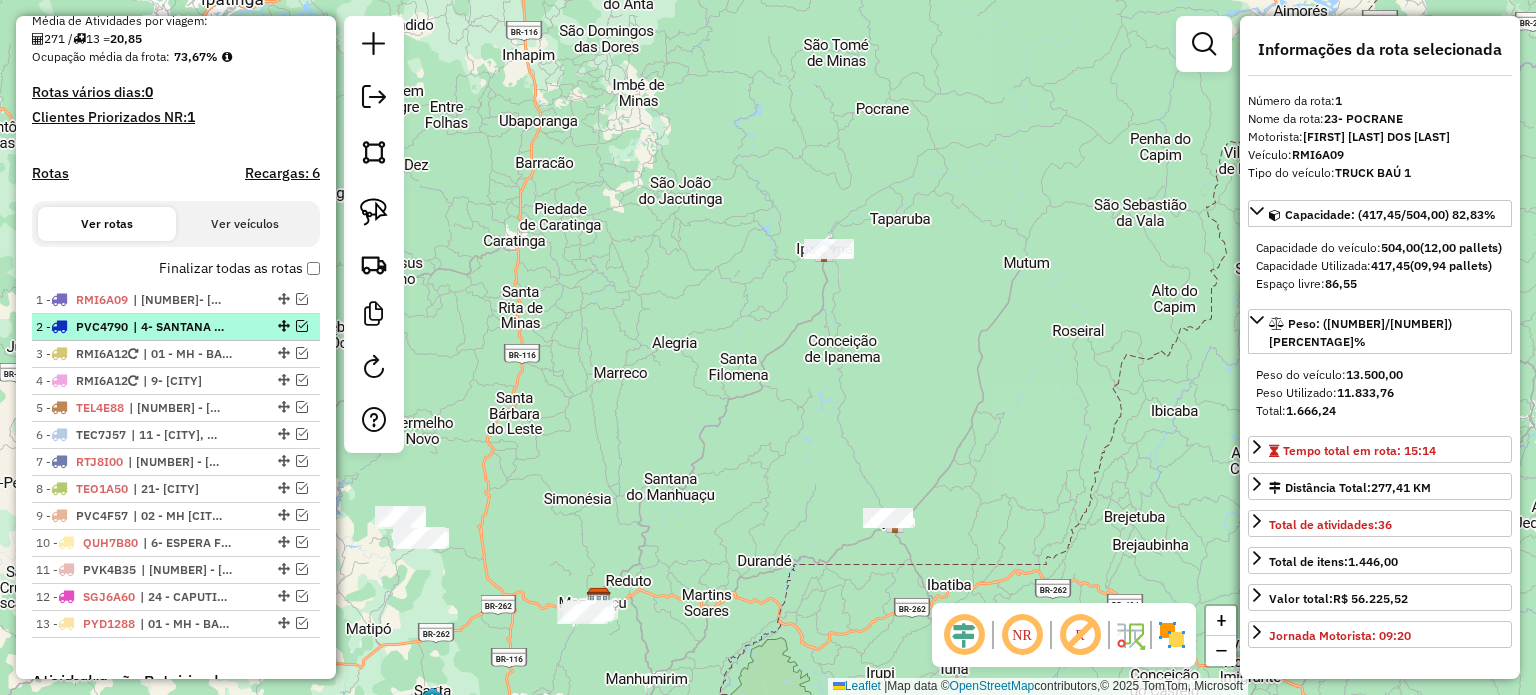 click on "| 4- SANTANA DO MANHUAÇU" at bounding box center (179, 327) 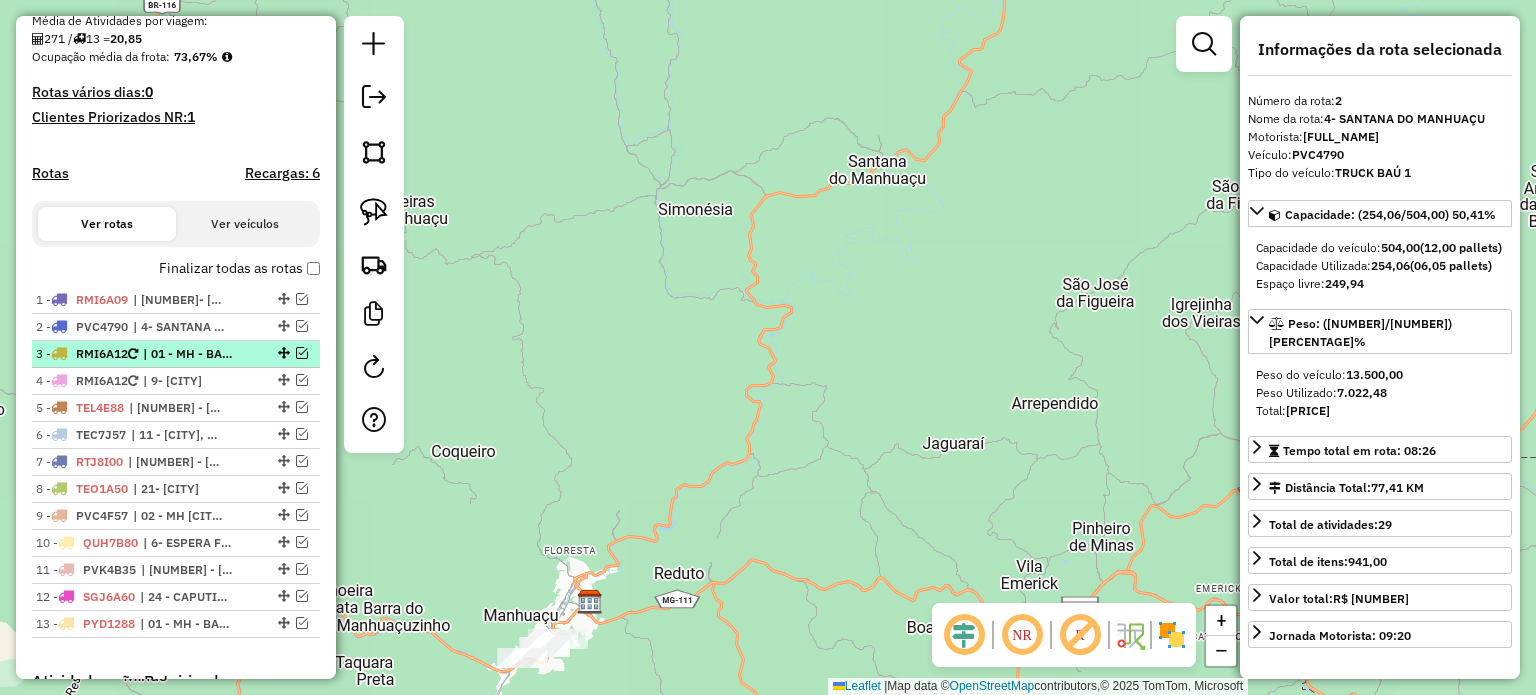 click on "| 01 - MH - BAIXADA" at bounding box center [189, 354] 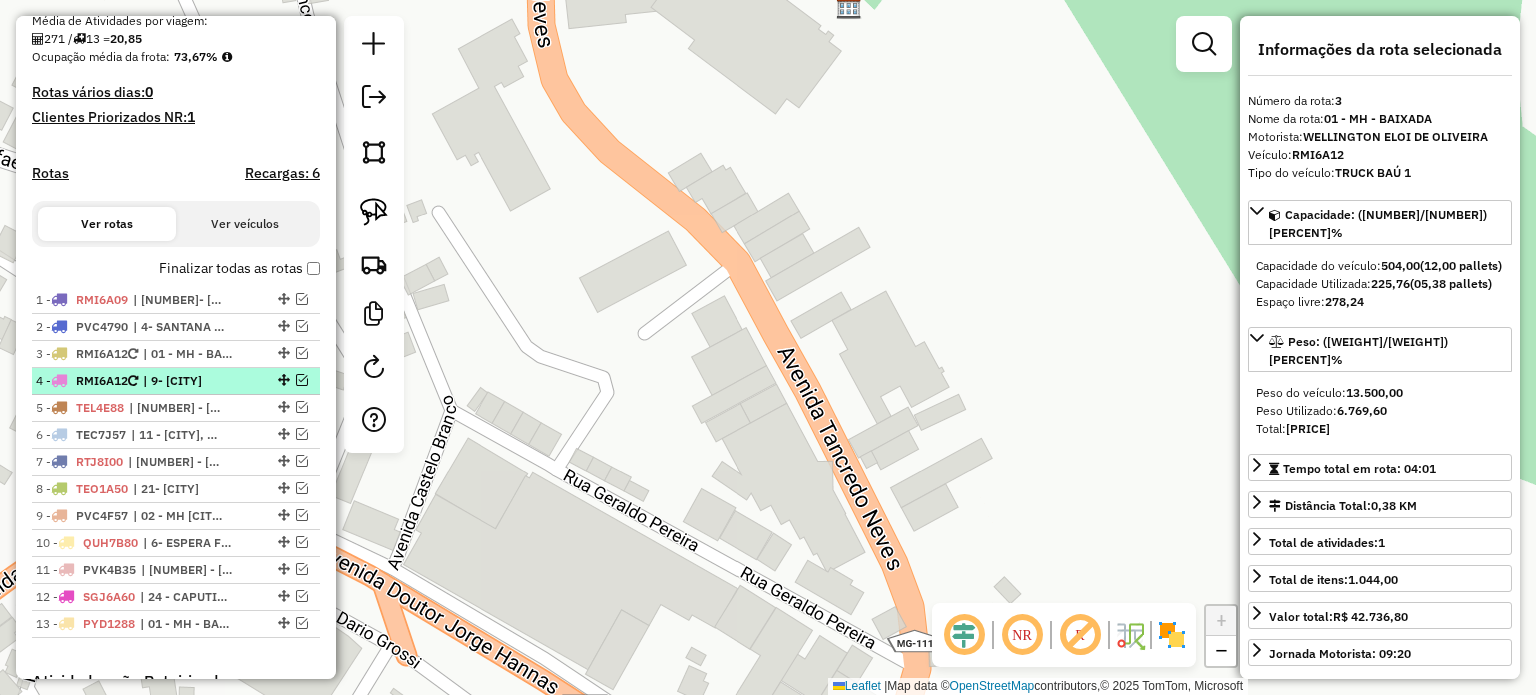 click on "| 9- SÃO JOÃO DO MANHUAÇU" at bounding box center (189, 381) 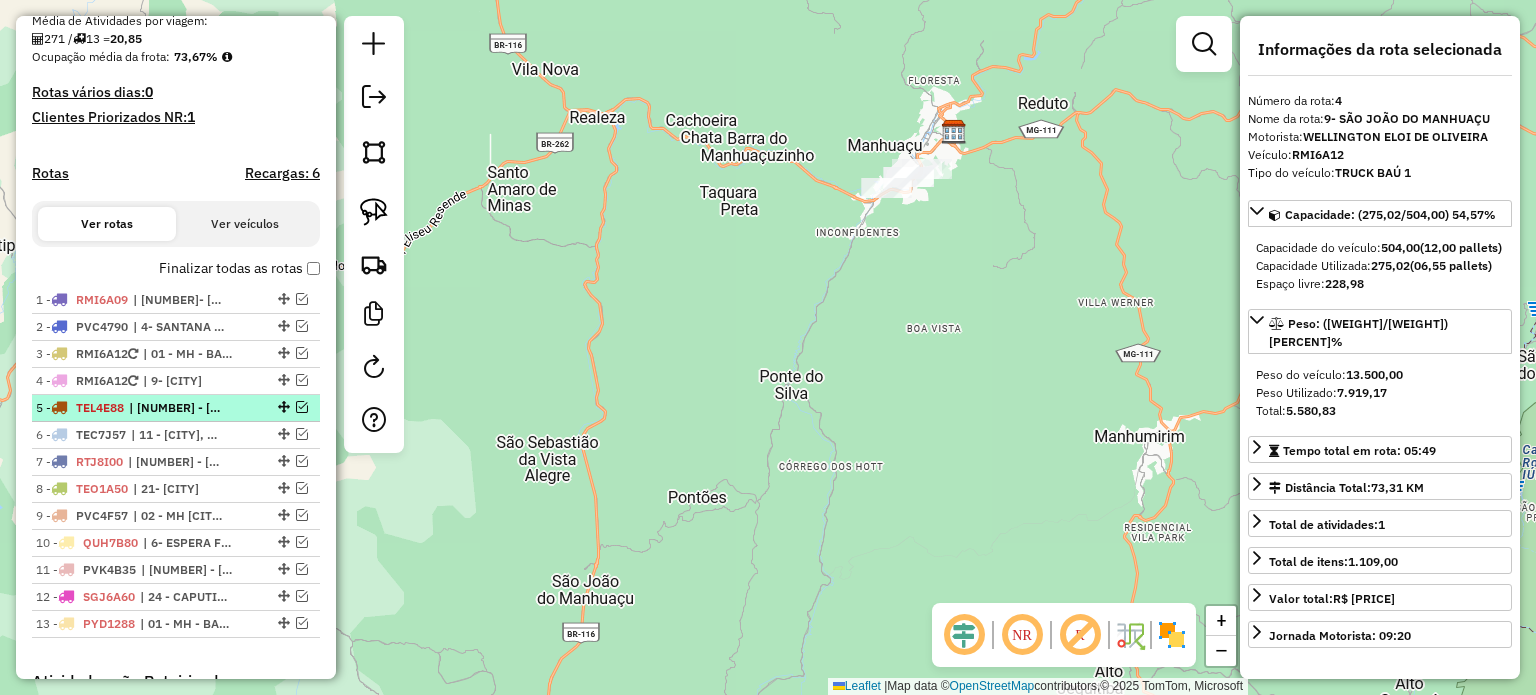 click on "| 01 - MH - BAIXADA, 03 - MH CENTRO" at bounding box center [175, 408] 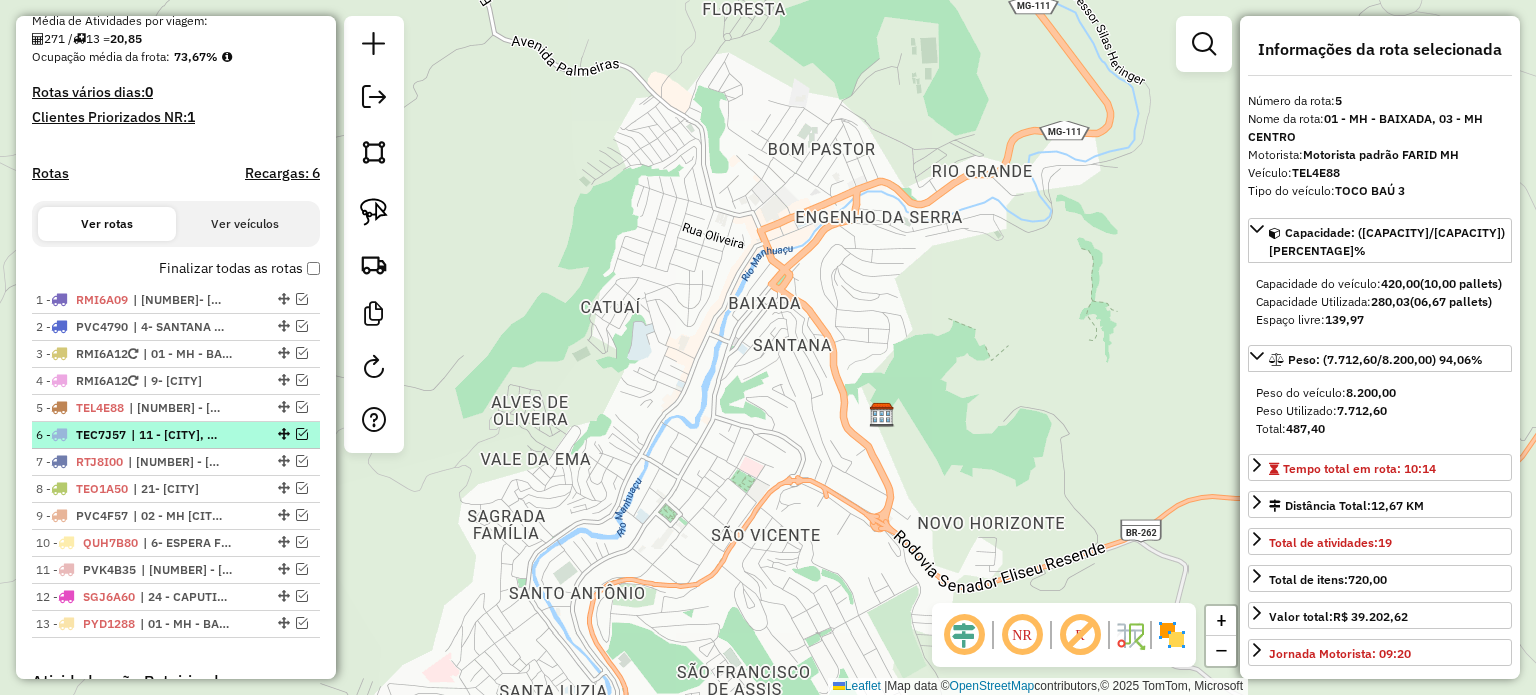 click on "| 11 - SANTA MARGARIDA, 9- SÃO JOÃO DO MANHUAÇU" at bounding box center (177, 435) 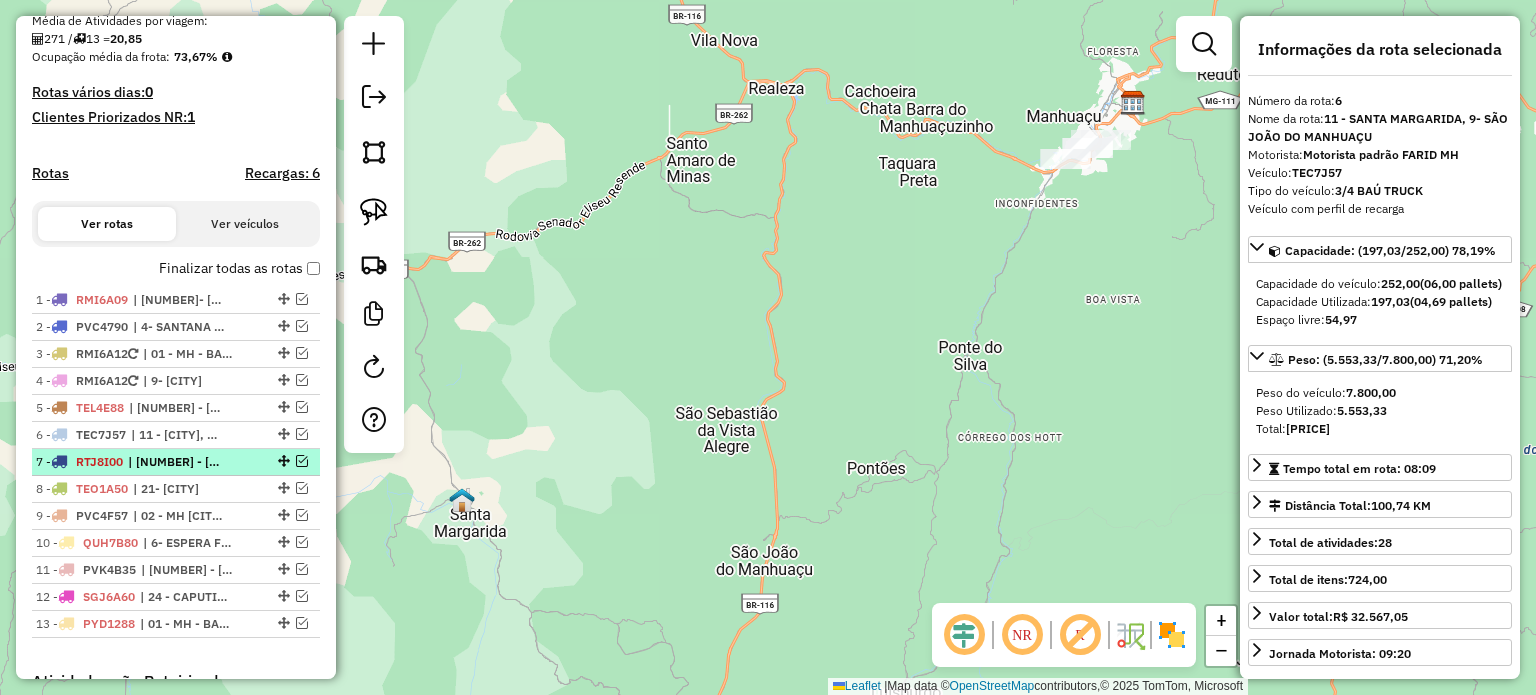 click on "| 02 - MH SANTA LUZIA, 8- LUISBURGO" at bounding box center [174, 462] 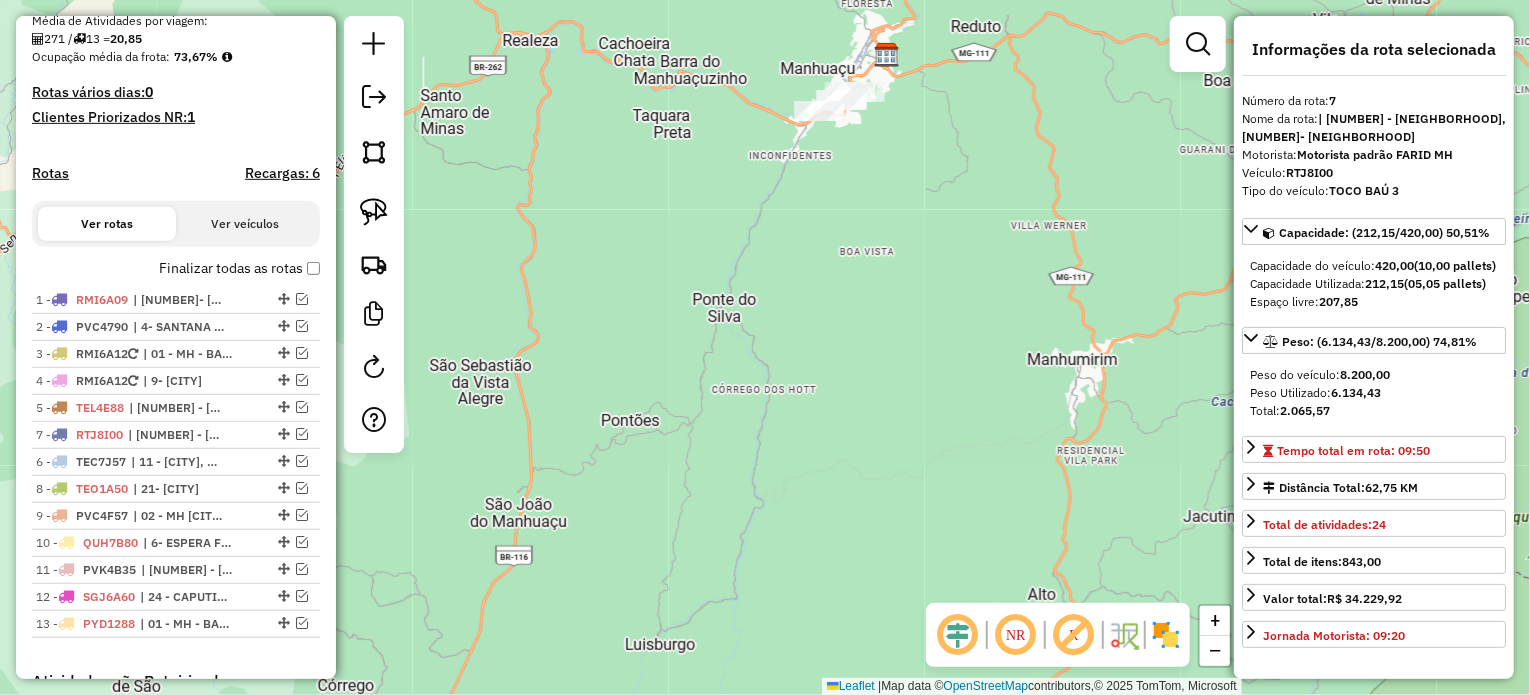 drag, startPoint x: 280, startPoint y: 454, endPoint x: 273, endPoint y: 422, distance: 32.75668 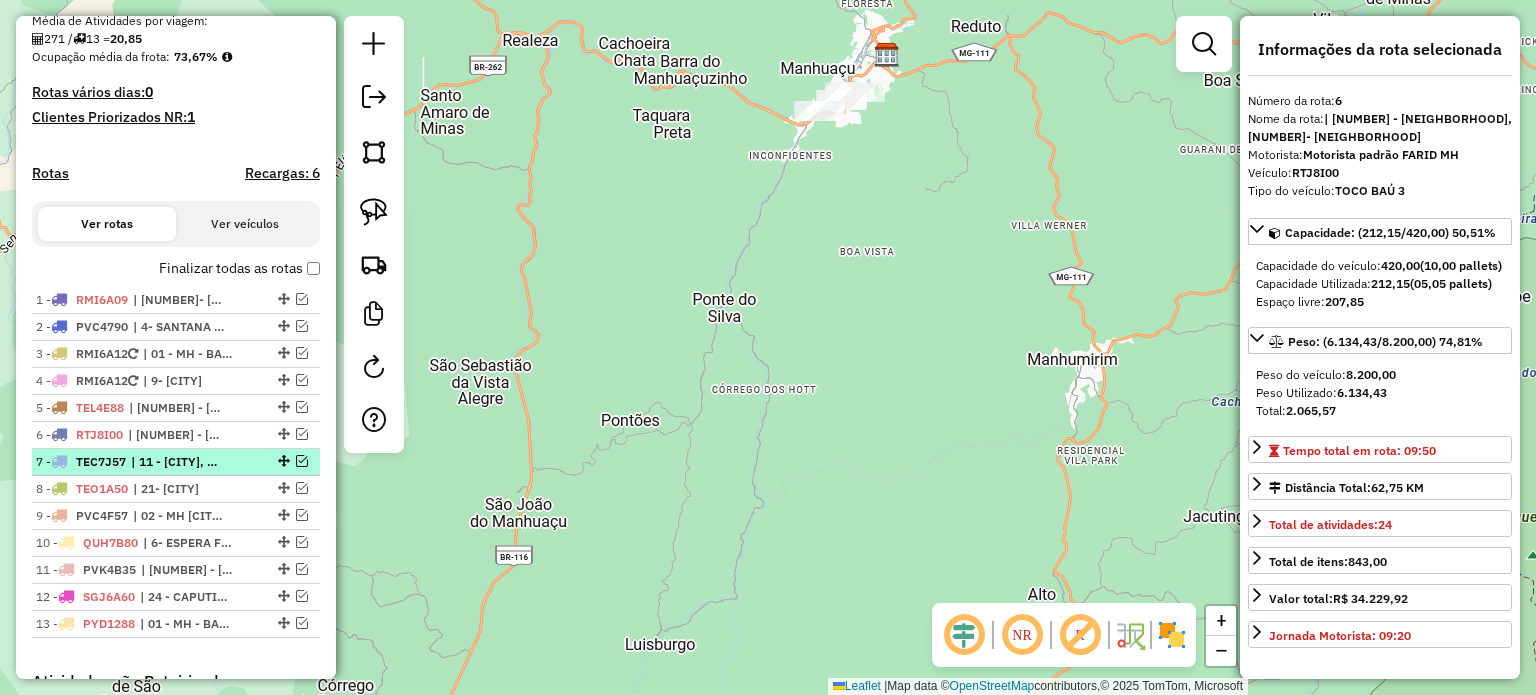 click on "| 11 - SANTA MARGARIDA, 9- SÃO JOÃO DO MANHUAÇU" at bounding box center [177, 462] 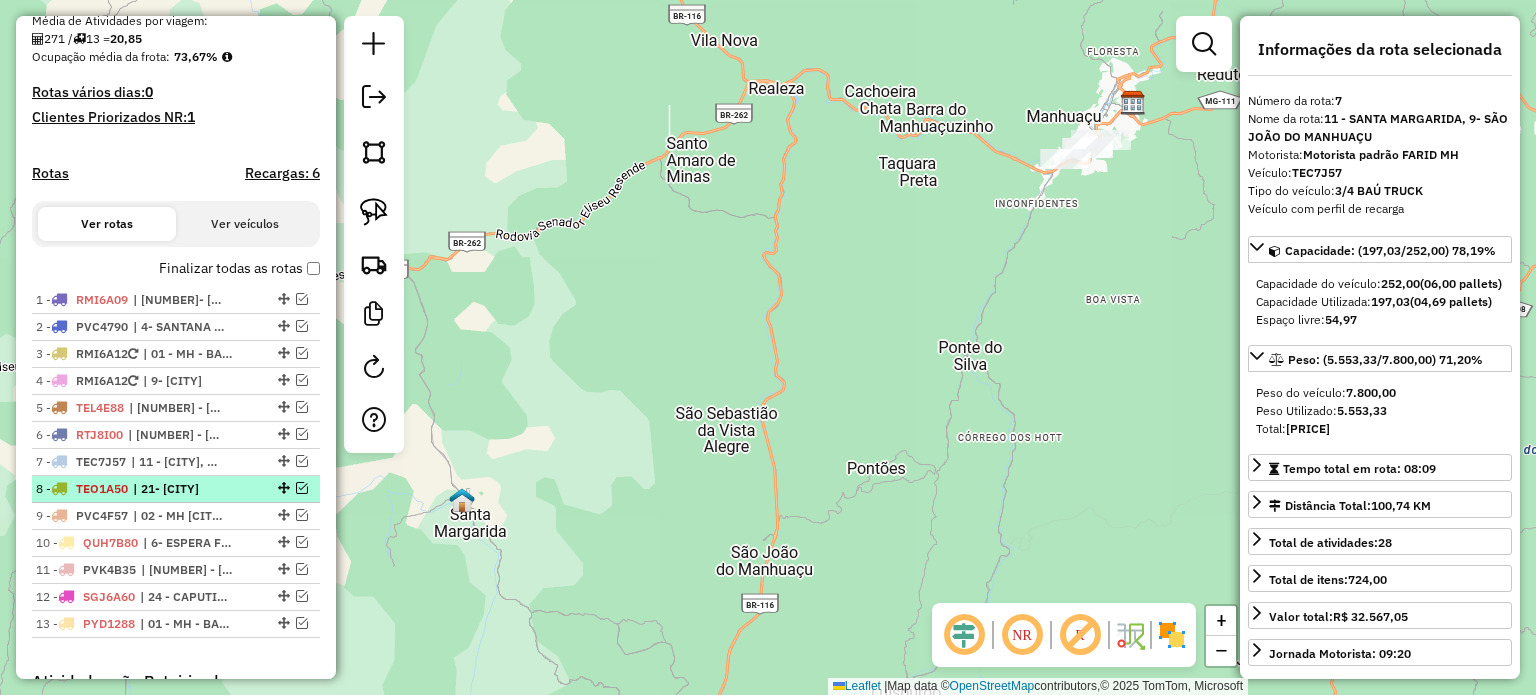click on "| 21- MUTUM" at bounding box center [179, 489] 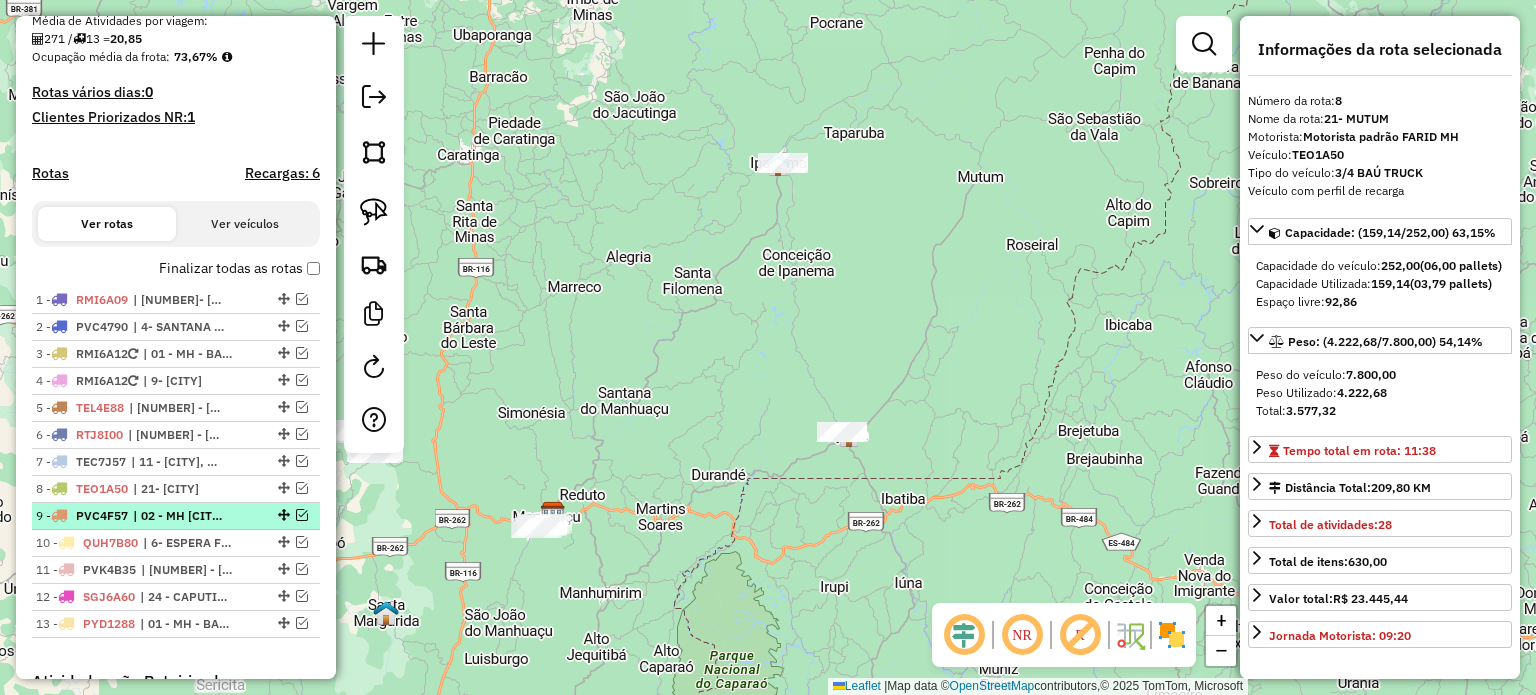 click on "| 02 - MH SANTA LUZIA, 14- REDUTO" at bounding box center [179, 516] 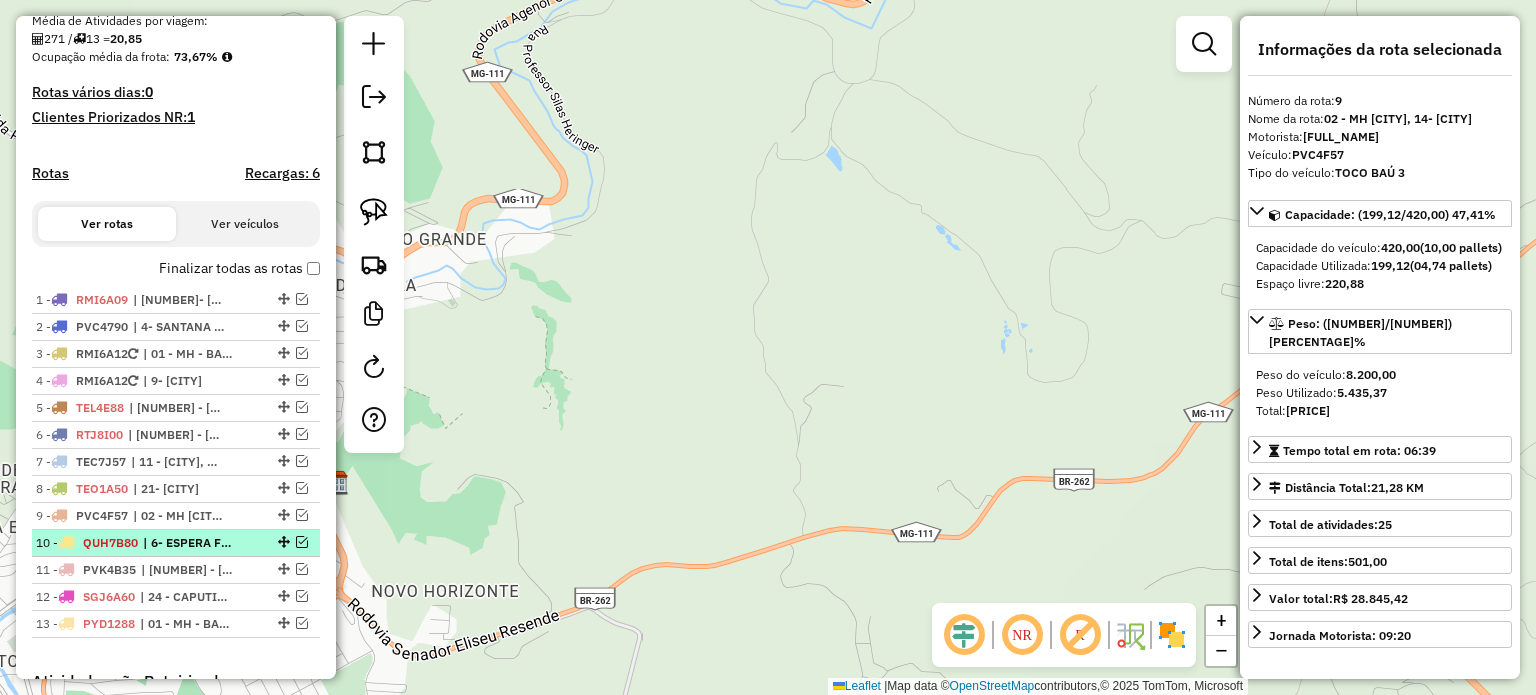 click on "| 6- ESPERA FELIZ" at bounding box center (189, 543) 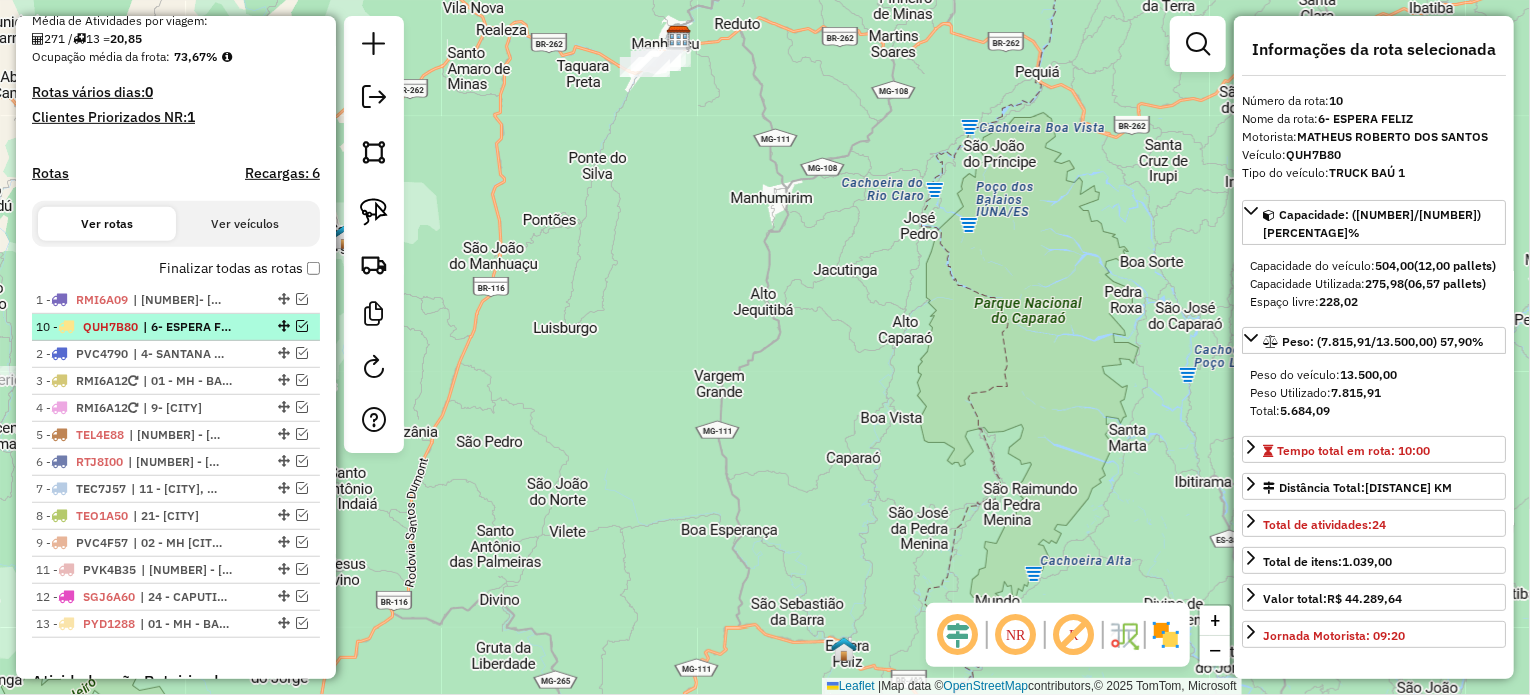 drag, startPoint x: 275, startPoint y: 540, endPoint x: 248, endPoint y: 323, distance: 218.67328 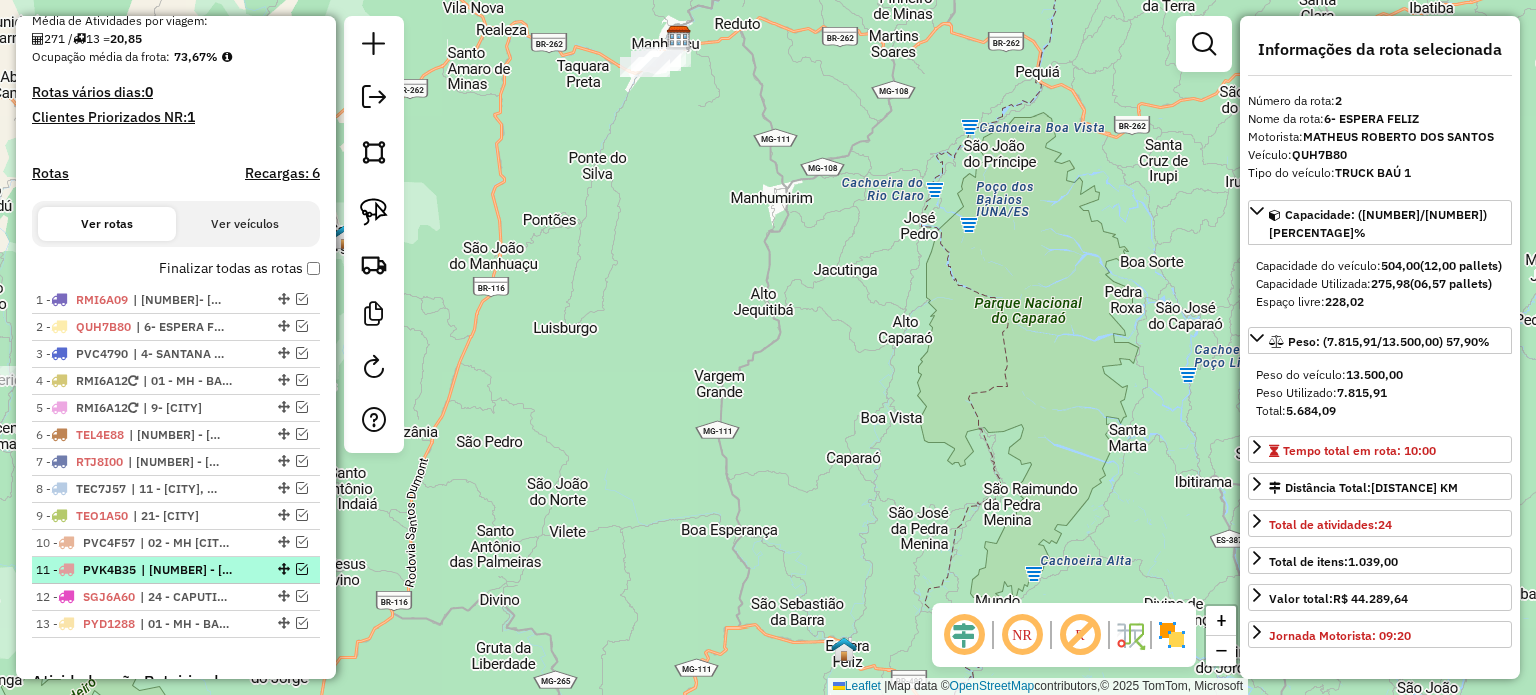 click on "| 12 - SANTO AMARO, 9- SÃO JOÃO DO MANHUAÇU" at bounding box center (187, 570) 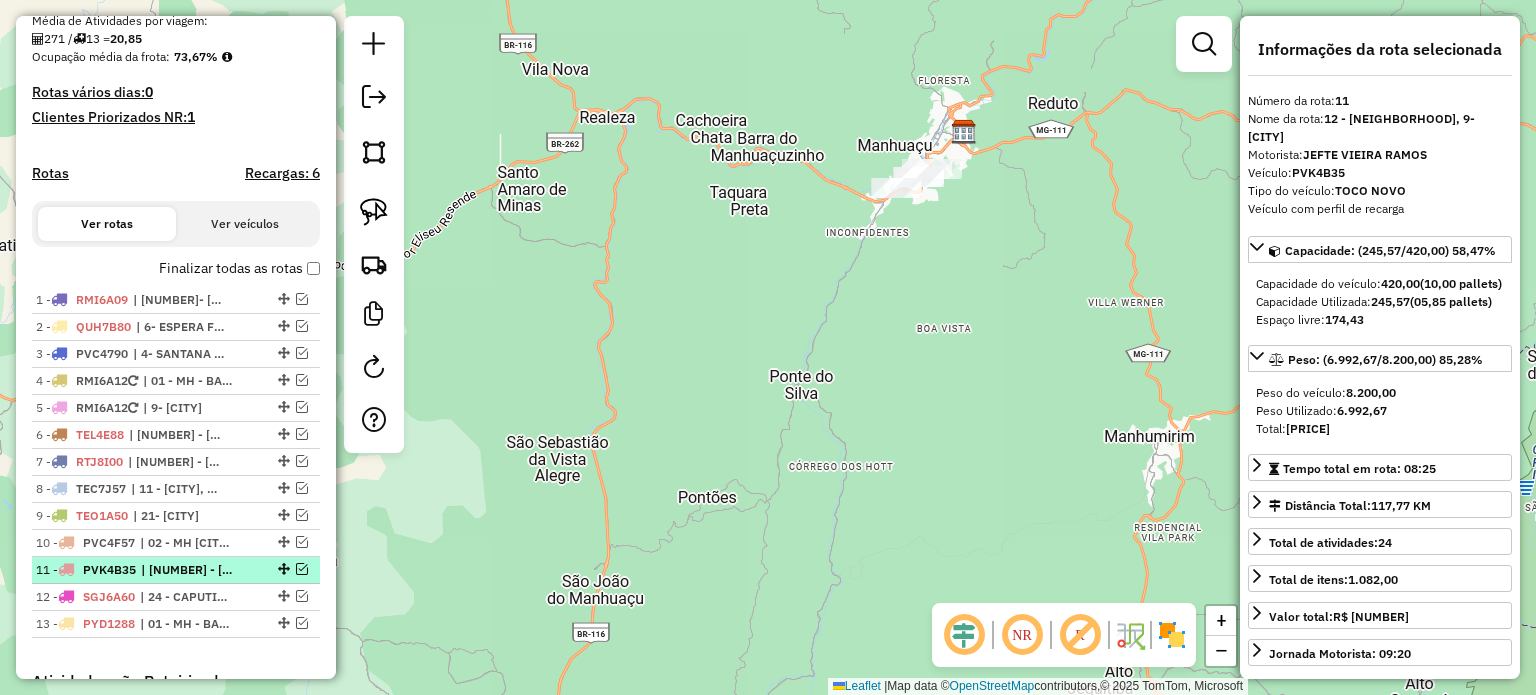 click on "| 12 - SANTO AMARO, 9- SÃO JOÃO DO MANHUAÇU" at bounding box center [187, 570] 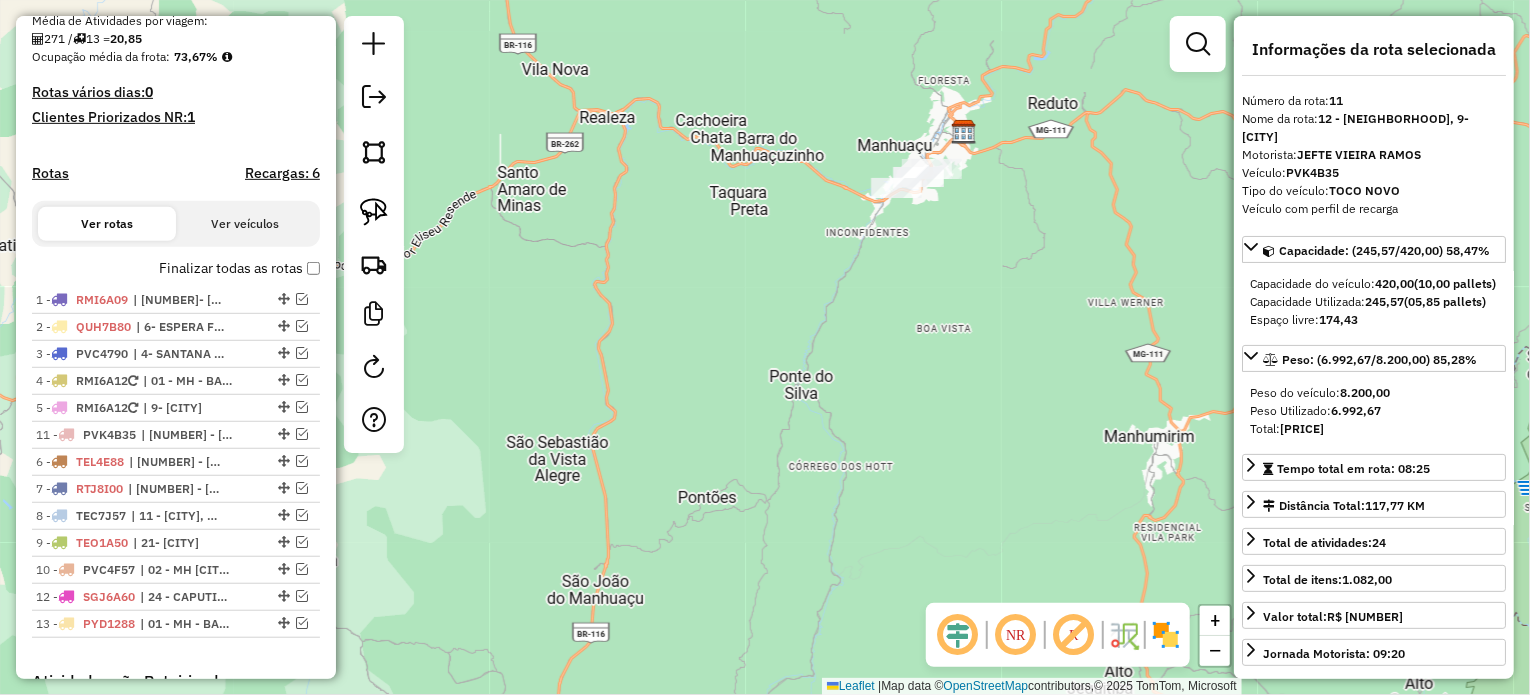 drag, startPoint x: 276, startPoint y: 561, endPoint x: 194, endPoint y: 423, distance: 160.52414 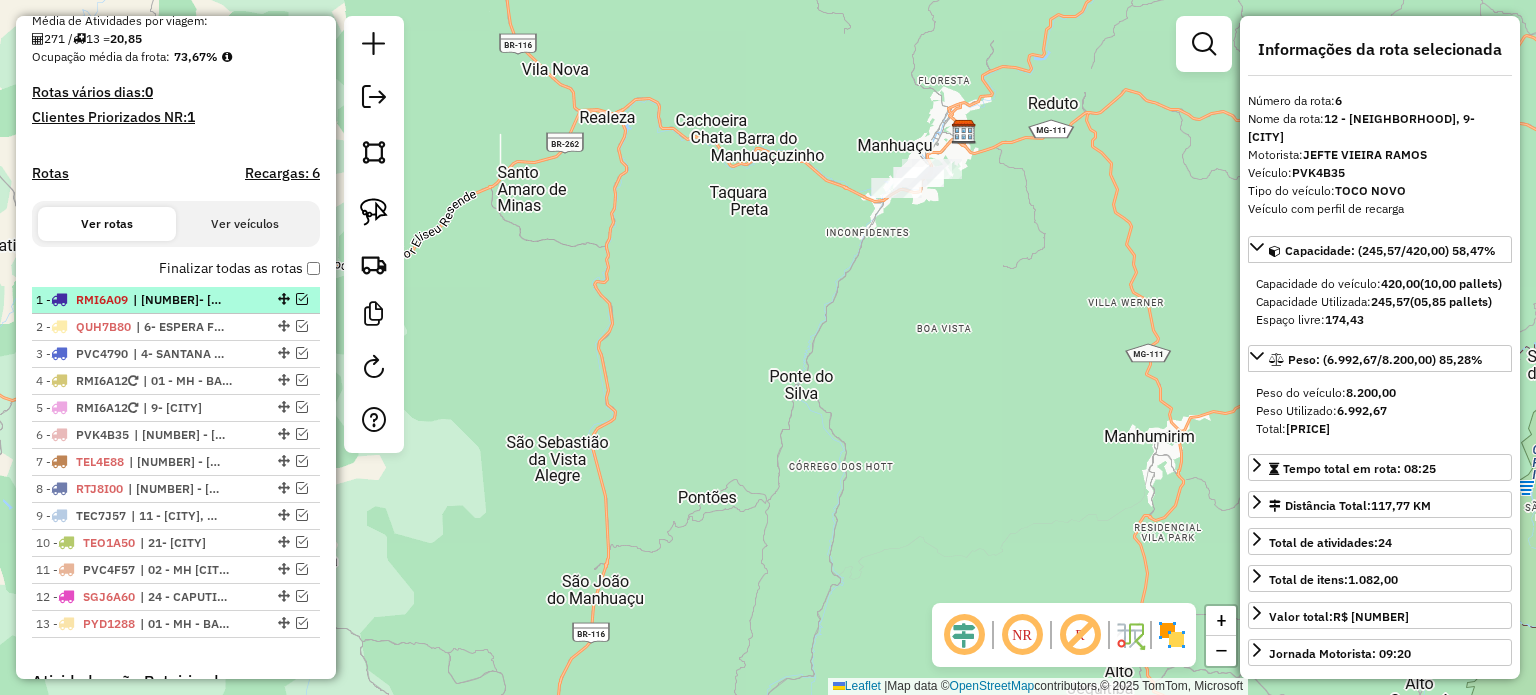 click on "| 23- POCRANE" at bounding box center [179, 300] 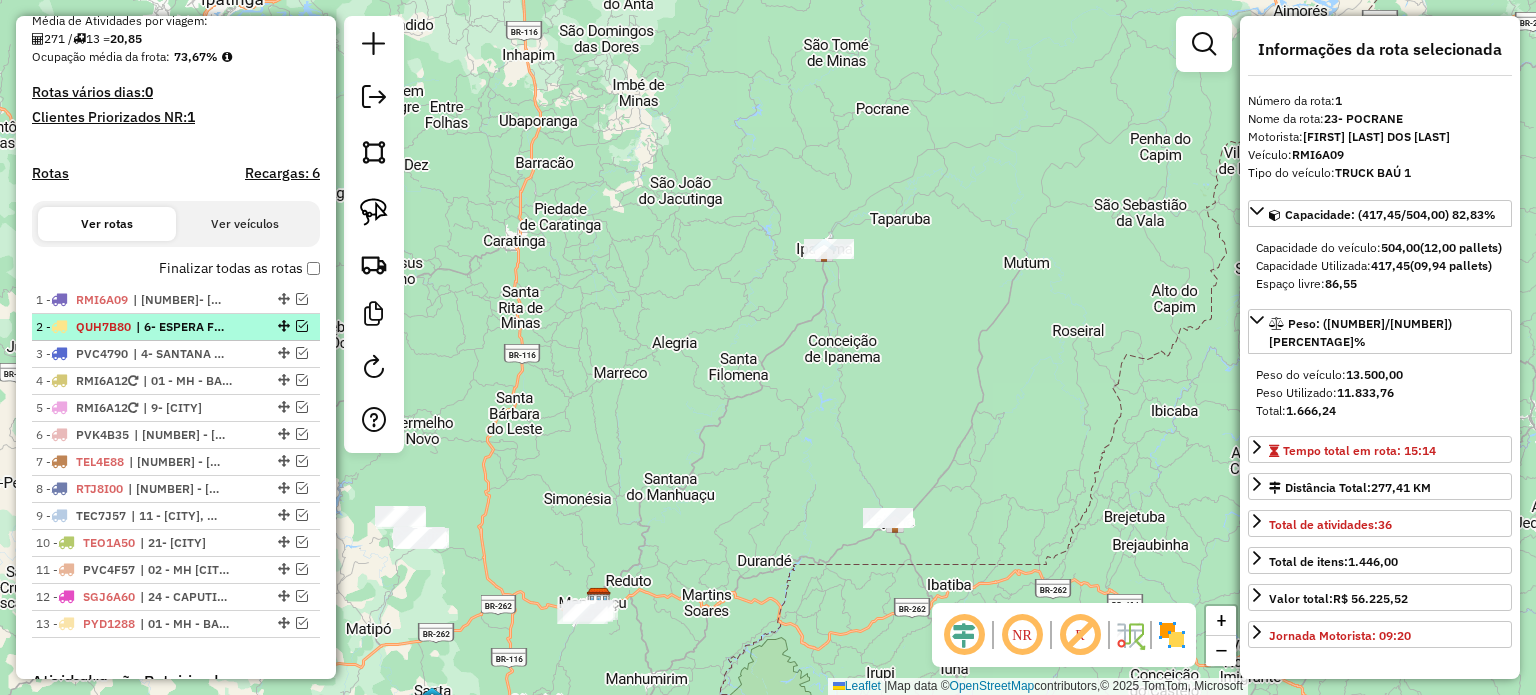 click on "| 6- ESPERA FELIZ" at bounding box center [182, 327] 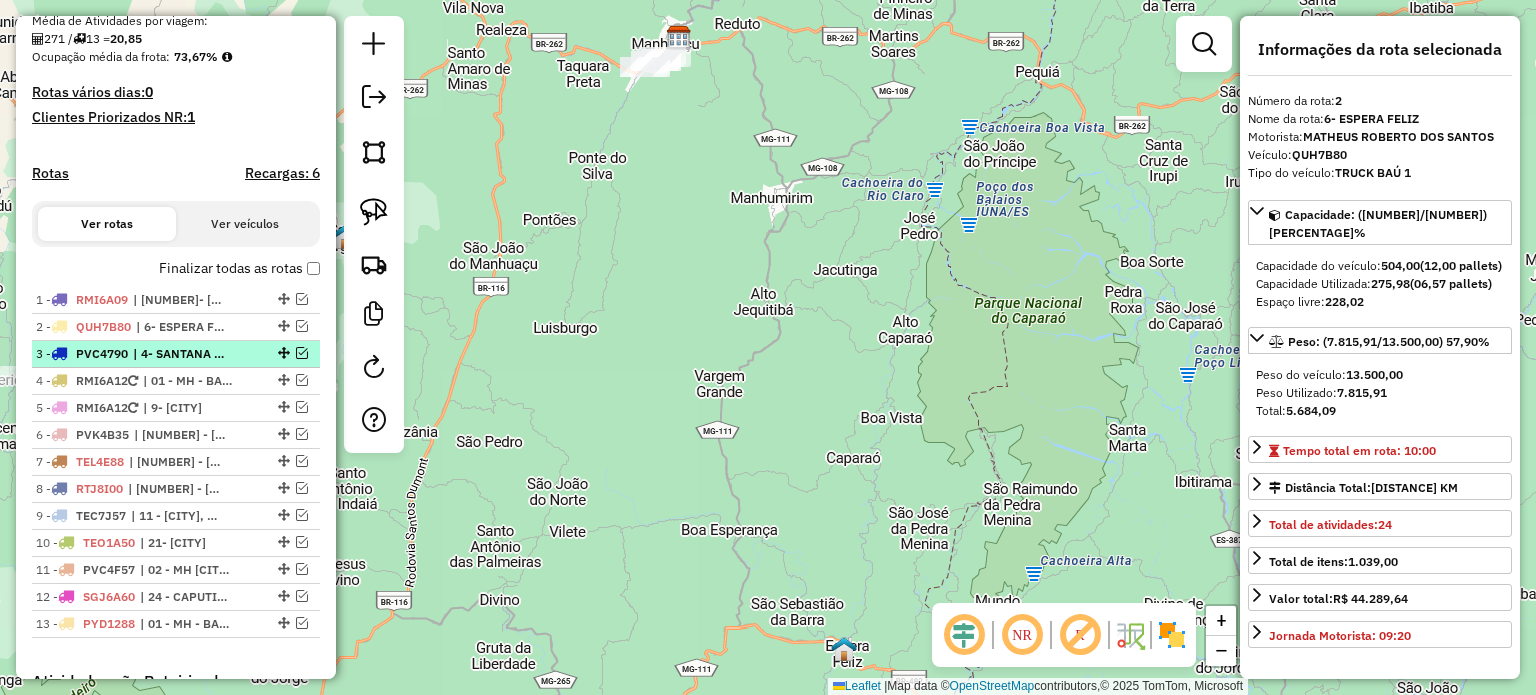 click on "| 4- SANTANA DO MANHUAÇU" at bounding box center (179, 354) 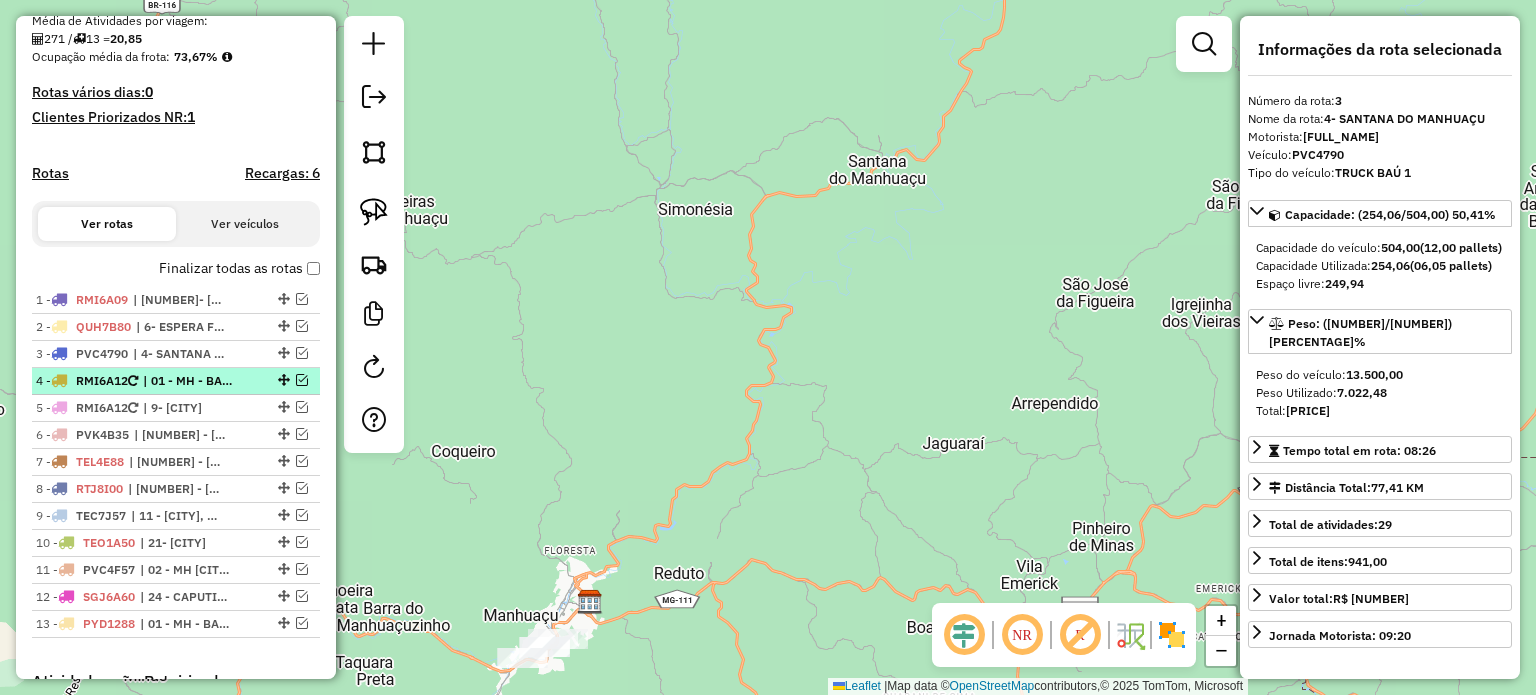 click on "| 01 - MH - BAIXADA" at bounding box center (189, 381) 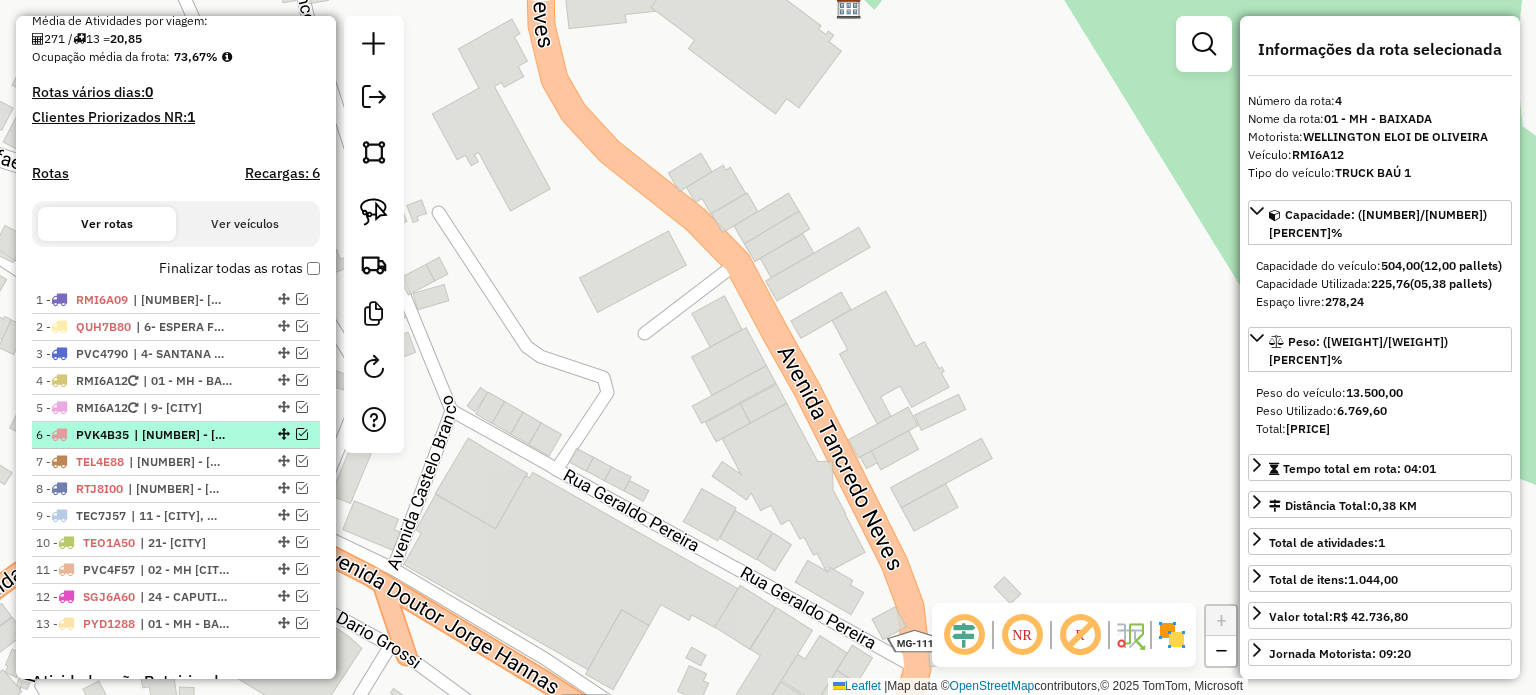 click on "| 12 - SANTO AMARO, 9- SÃO JOÃO DO MANHUAÇU" at bounding box center [180, 435] 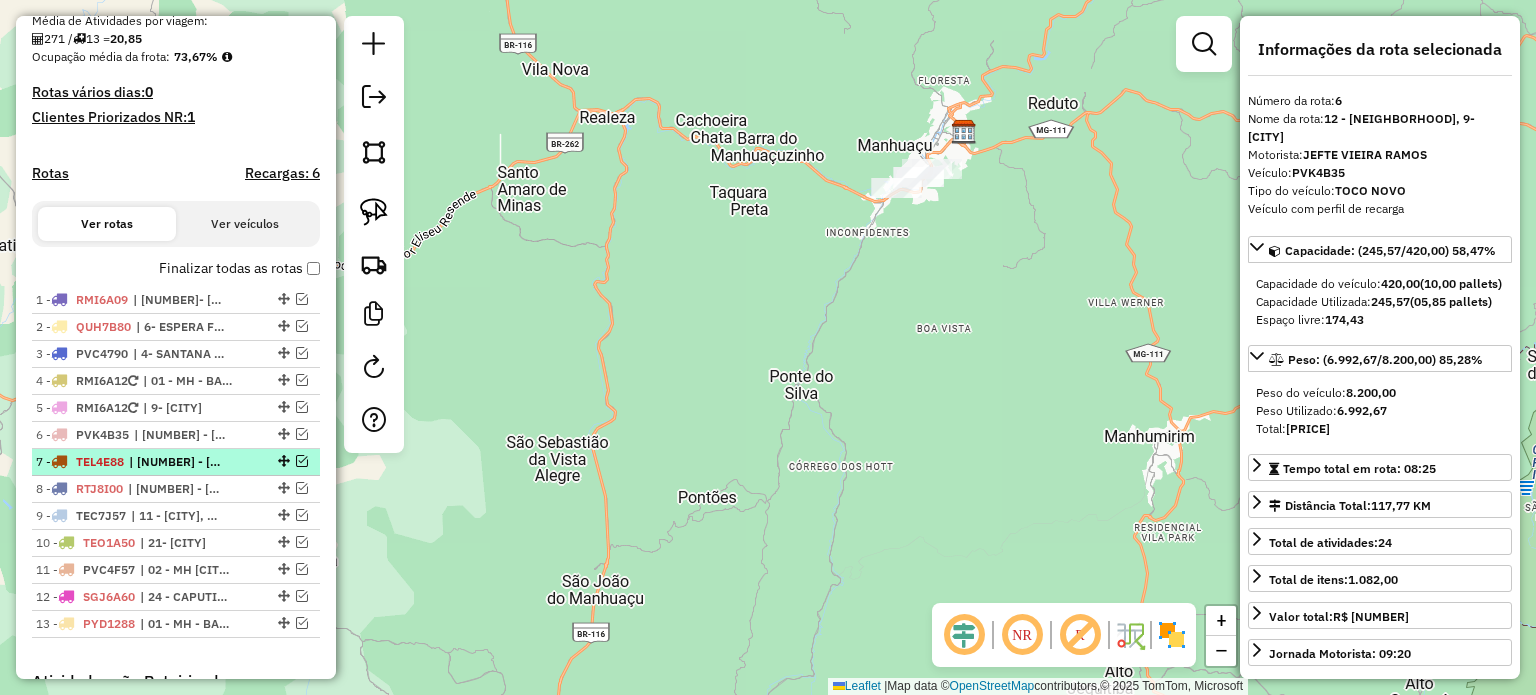 click on "| 01 - MH - BAIXADA, 03 - MH CENTRO" at bounding box center [175, 462] 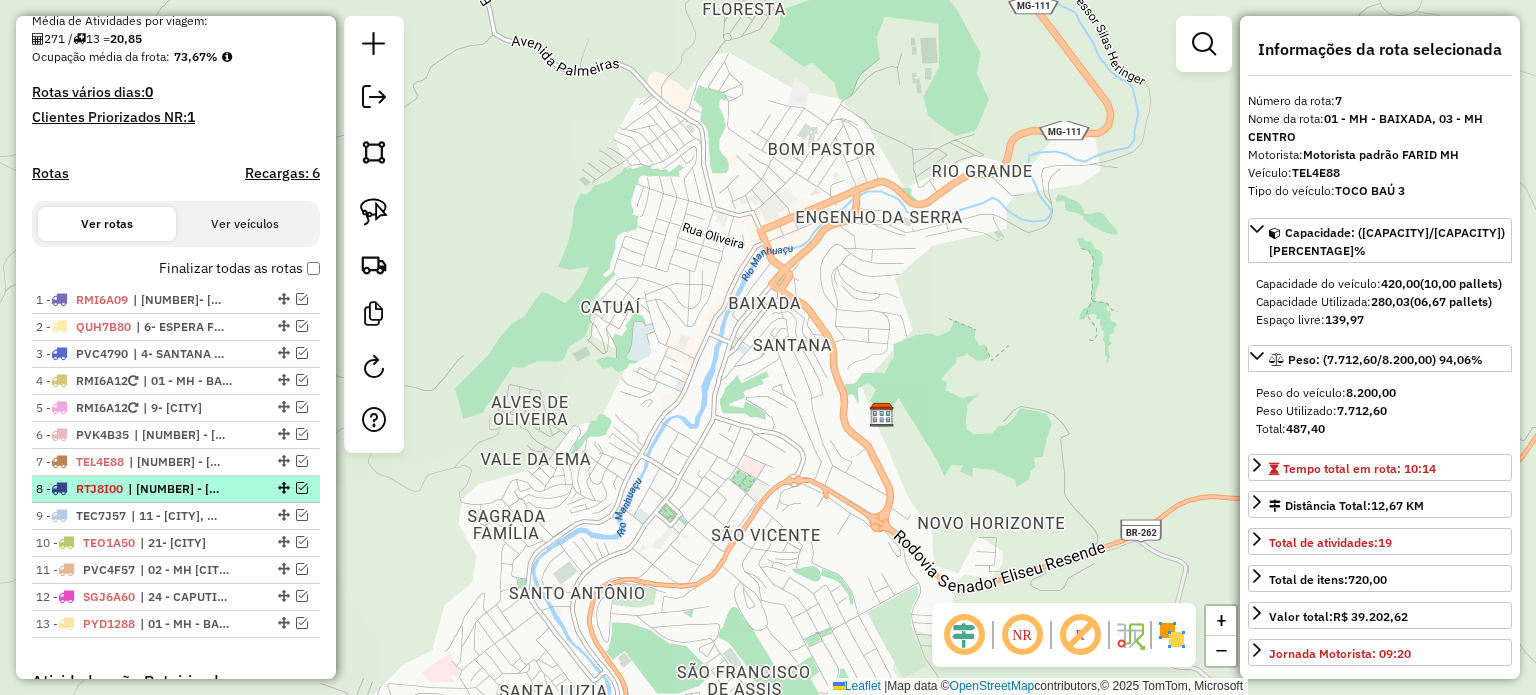 click on "| 02 - MH SANTA LUZIA, 8- LUISBURGO" at bounding box center [174, 489] 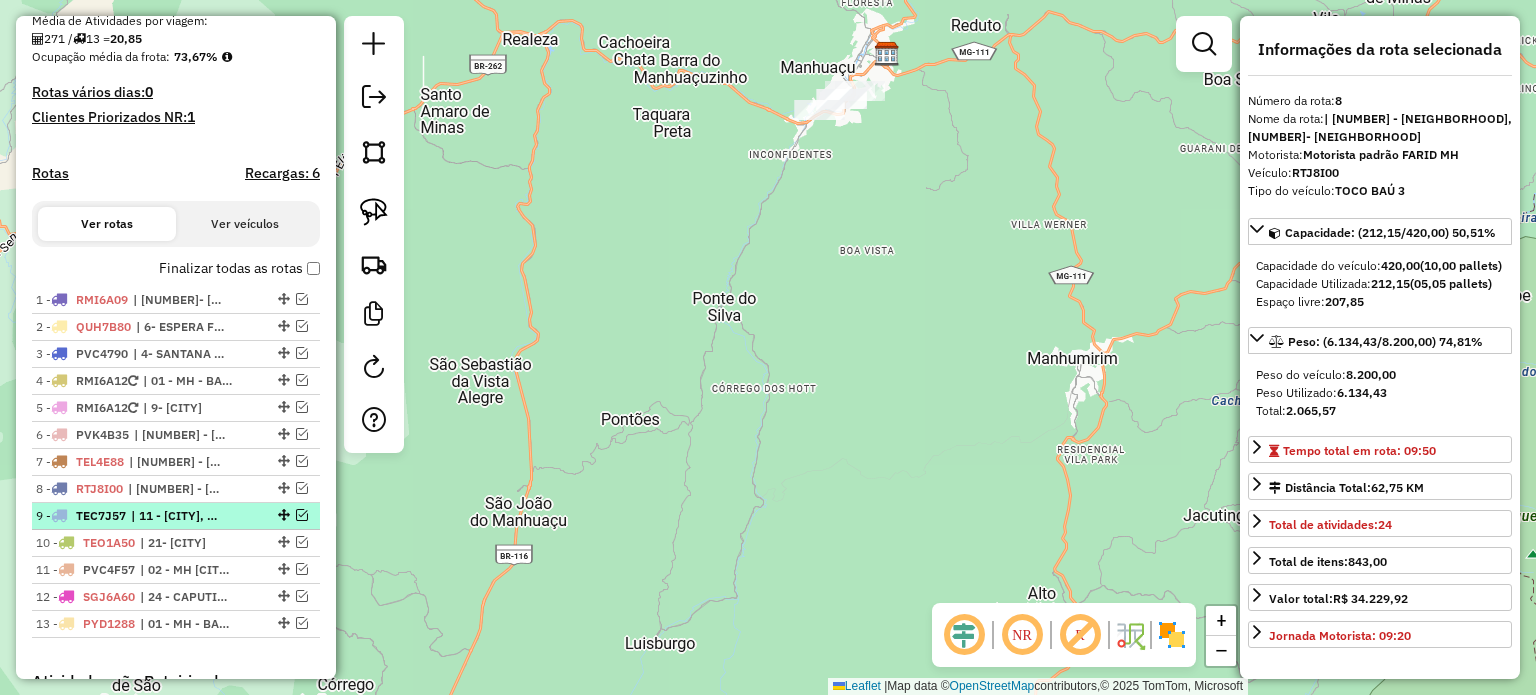 click on "| 11 - SANTA MARGARIDA, 9- SÃO JOÃO DO MANHUAÇU" at bounding box center (177, 516) 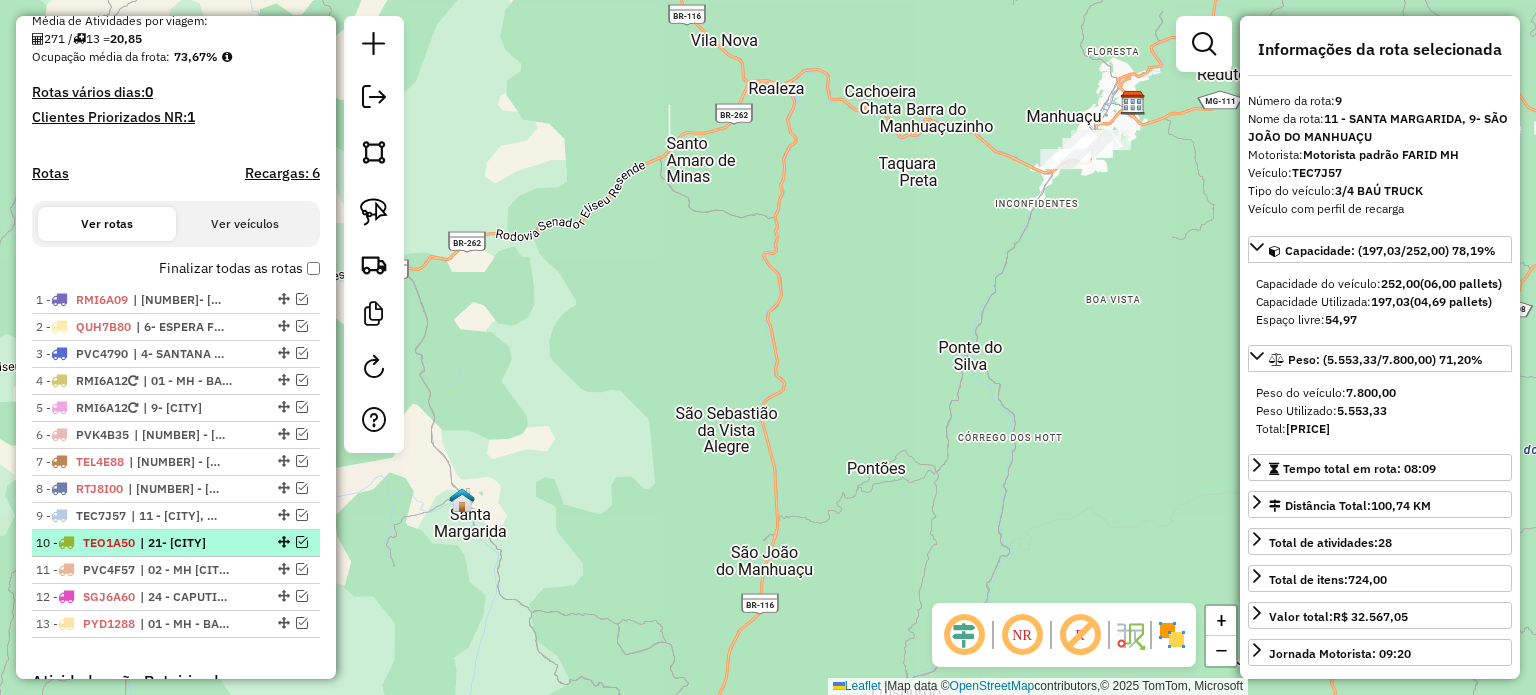 click on "| 21- MUTUM" at bounding box center [186, 543] 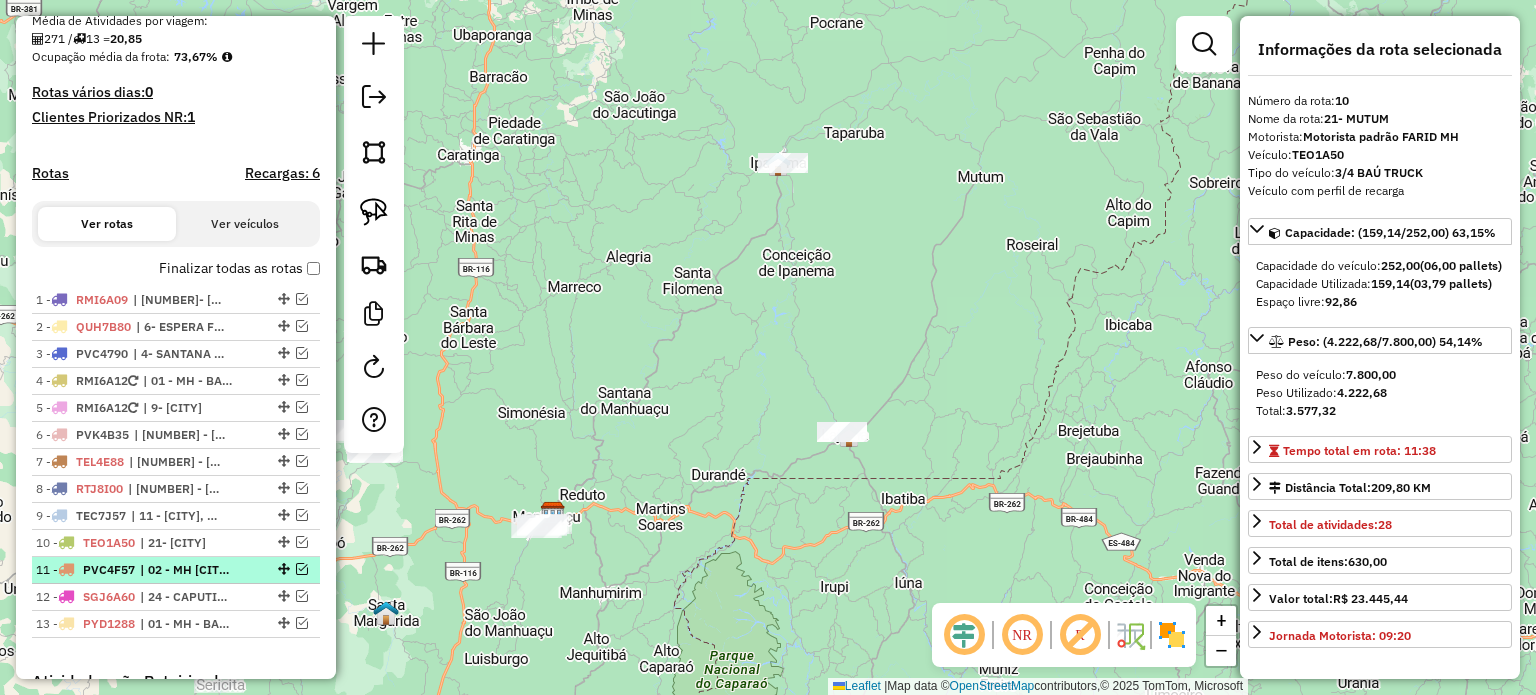click on "| 02 - MH SANTA LUZIA, 14- REDUTO" at bounding box center [186, 570] 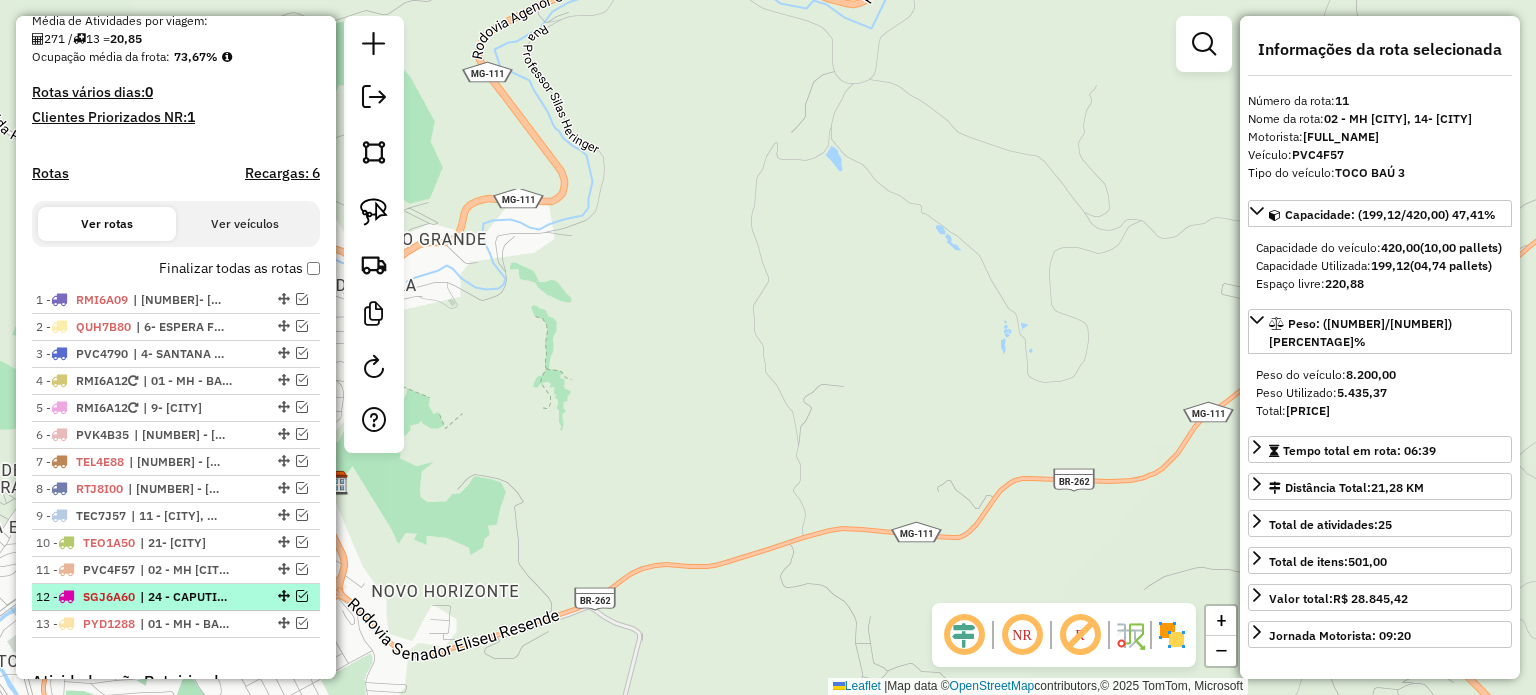 click on "| 24 - CAPUTIRA" at bounding box center [186, 597] 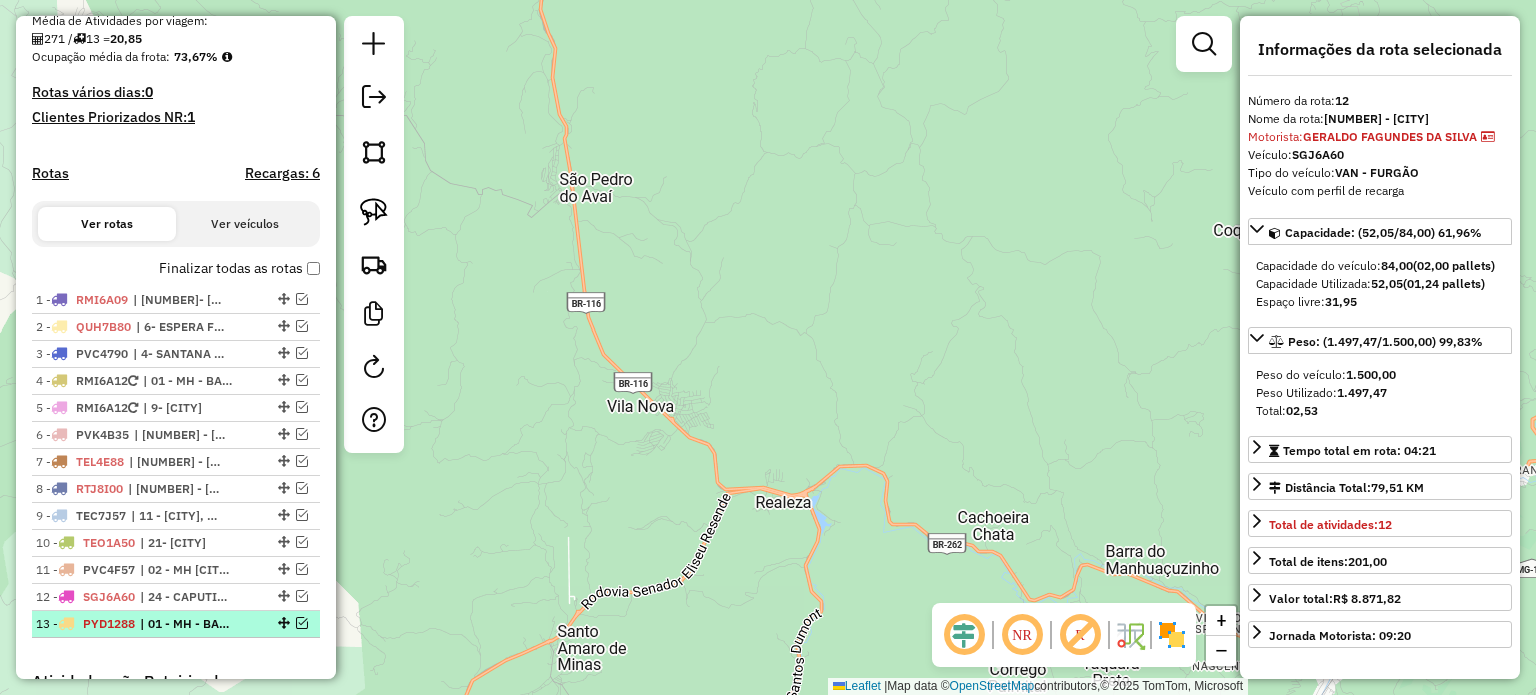 click on "| 01 - MH - BAIXADA, 02 - MH SANTA LUZIA, 03 - MH CENTRO" at bounding box center [186, 624] 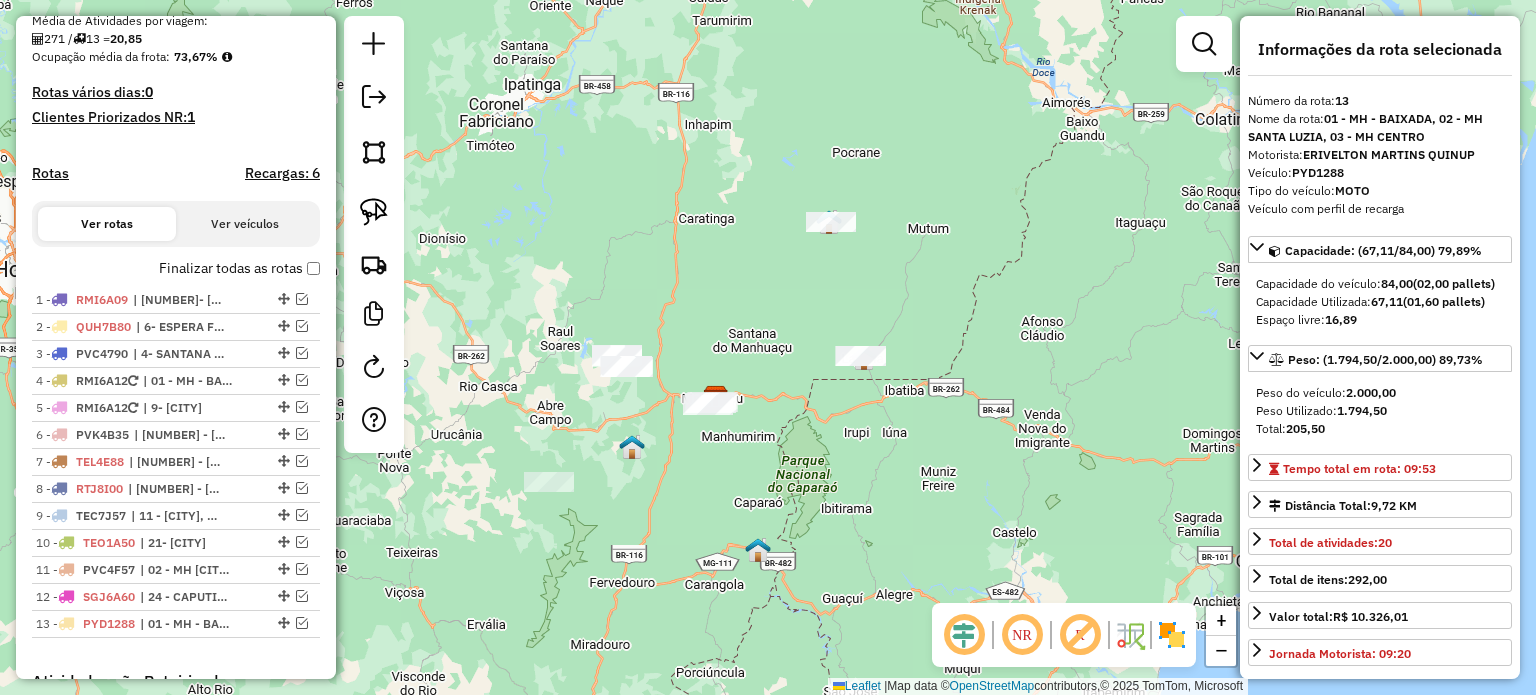 click on "Janela de atendimento Grade de atendimento Capacidade Transportadoras Veículos Cliente Pedidos  Rotas Selecione os dias de semana para filtrar as janelas de atendimento  Seg   Ter   Qua   Qui   Sex   Sáb   Dom  Informe o período da janela de atendimento: De: Até:  Filtrar exatamente a janela do cliente  Considerar janela de atendimento padrão  Selecione os dias de semana para filtrar as grades de atendimento  Seg   Ter   Qua   Qui   Sex   Sáb   Dom   Considerar clientes sem dia de atendimento cadastrado  Clientes fora do dia de atendimento selecionado Filtrar as atividades entre os valores definidos abaixo:  Peso mínimo:   Peso máximo:   Cubagem mínima:   Cubagem máxima:   De:   Até:  Filtrar as atividades entre o tempo de atendimento definido abaixo:  De:   Até:   Considerar capacidade total dos clientes não roteirizados Transportadora: Selecione um ou mais itens Tipo de veículo: Selecione um ou mais itens Veículo: Selecione um ou mais itens Motorista: Selecione um ou mais itens Nome: Rótulo:" 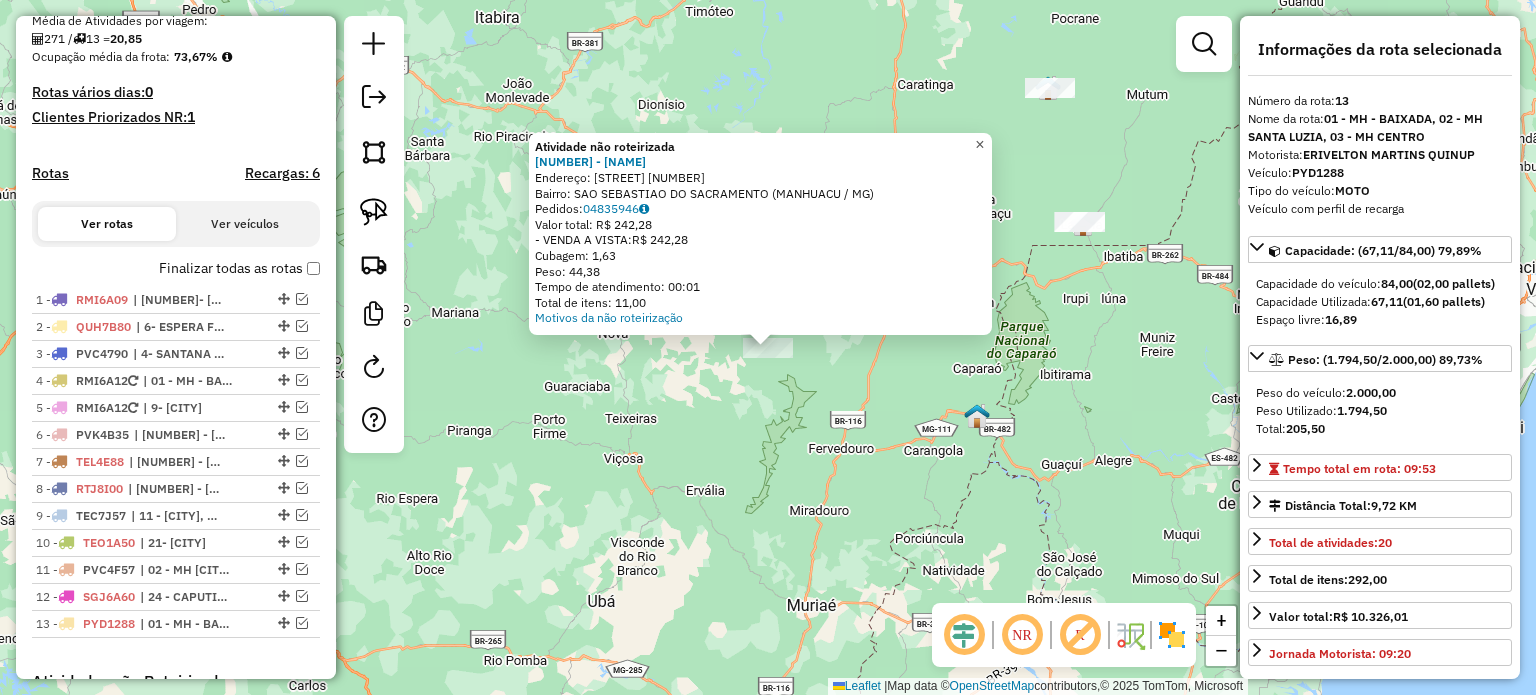 click on "×" 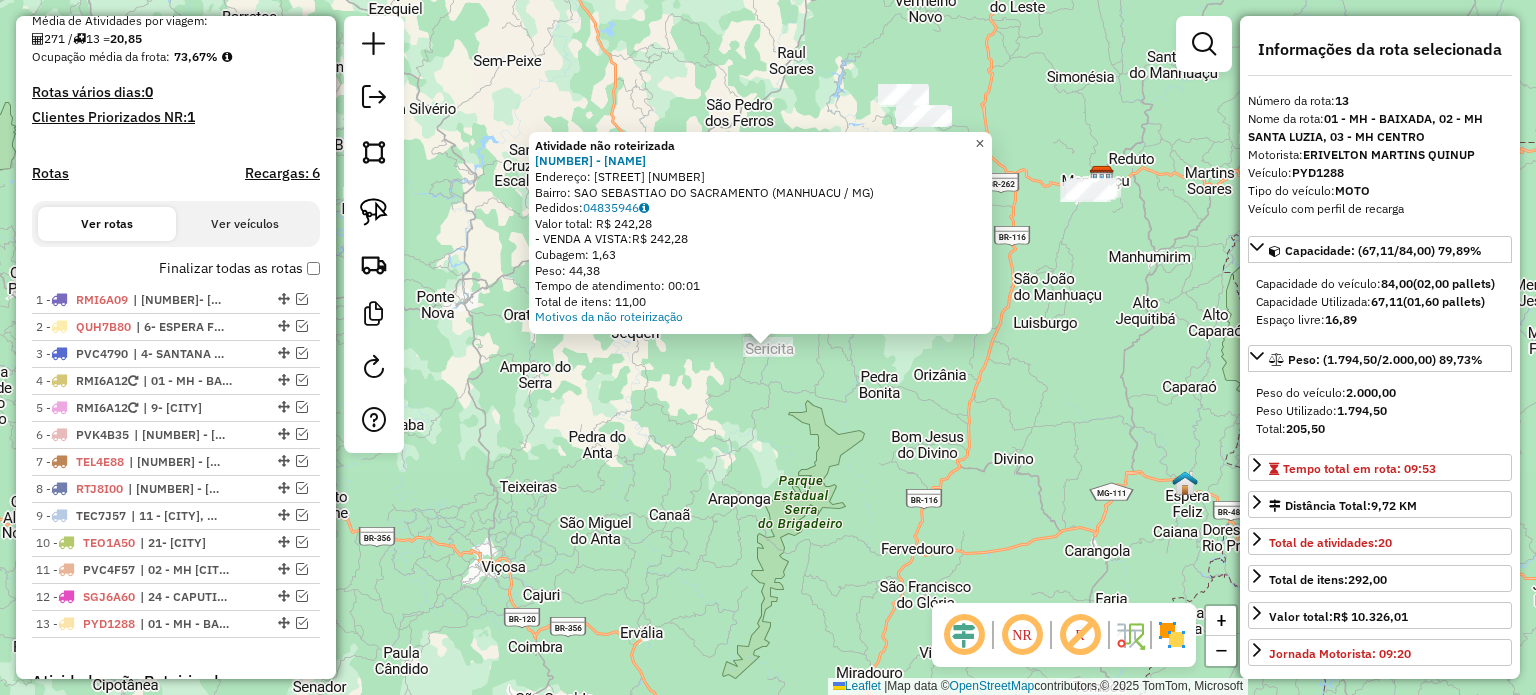 click on "×" 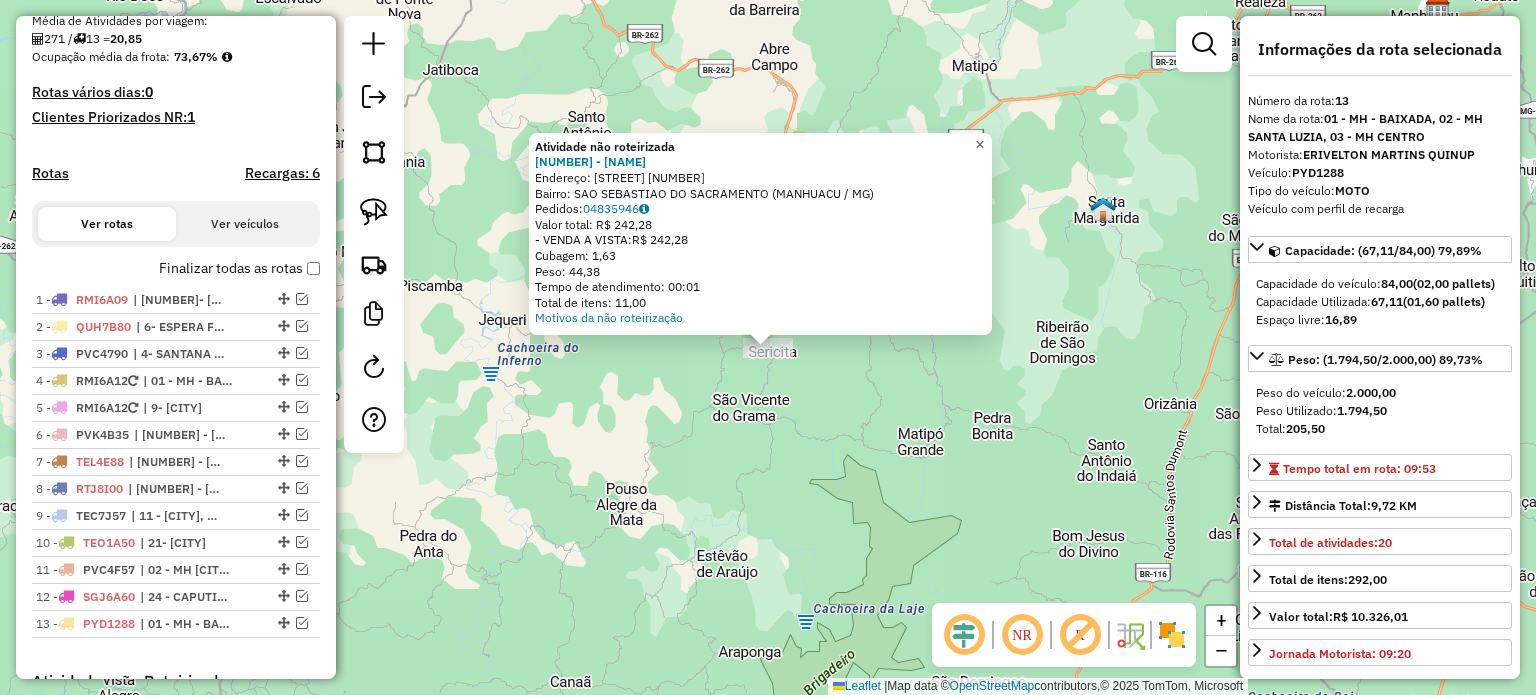 click on "×" 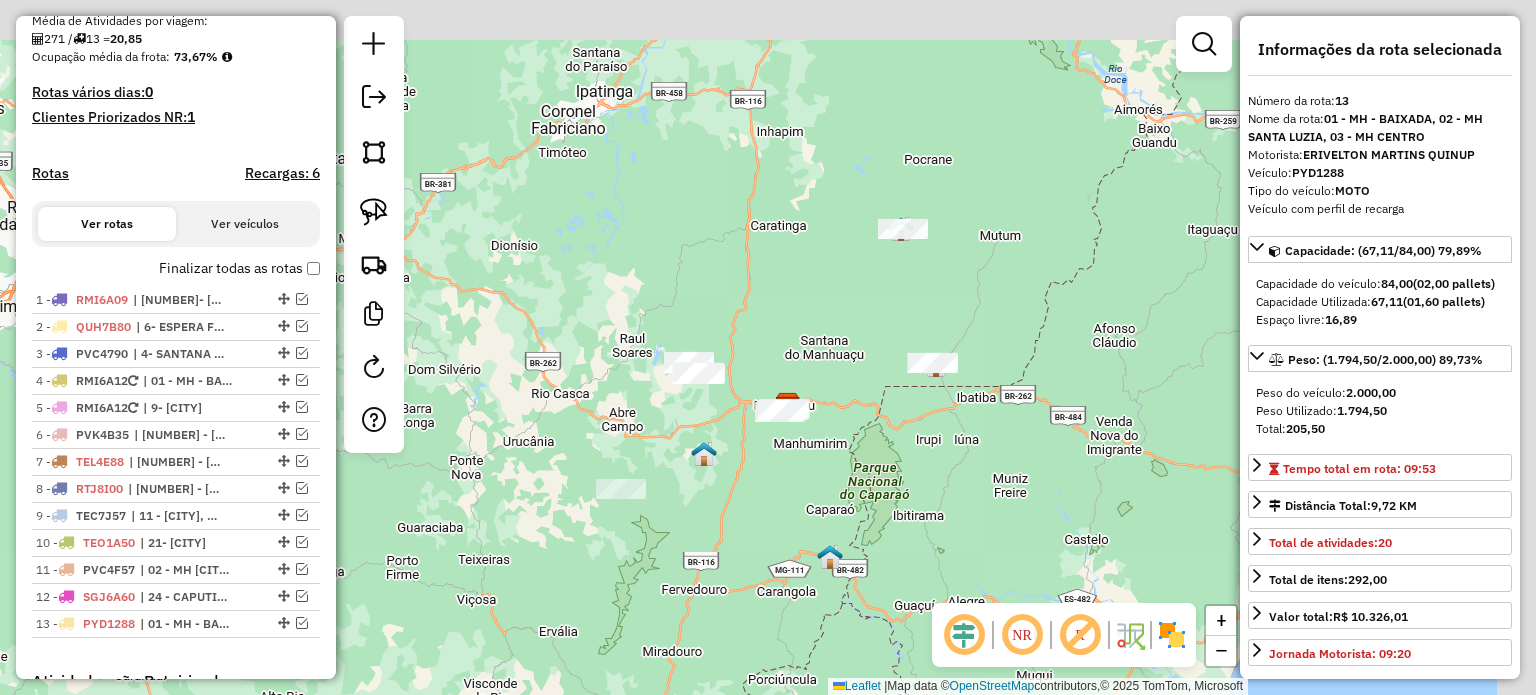 drag, startPoint x: 804, startPoint y: 287, endPoint x: 655, endPoint y: 463, distance: 230.6014 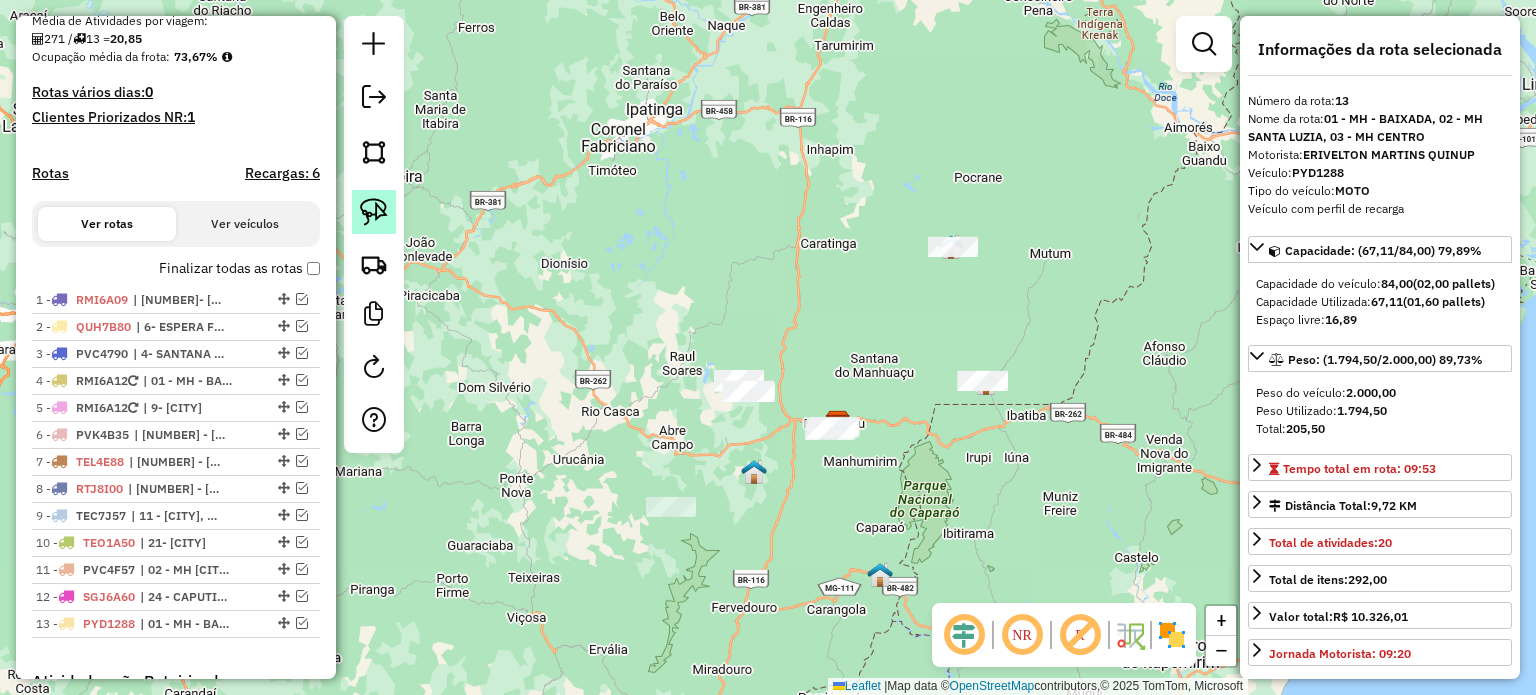 click 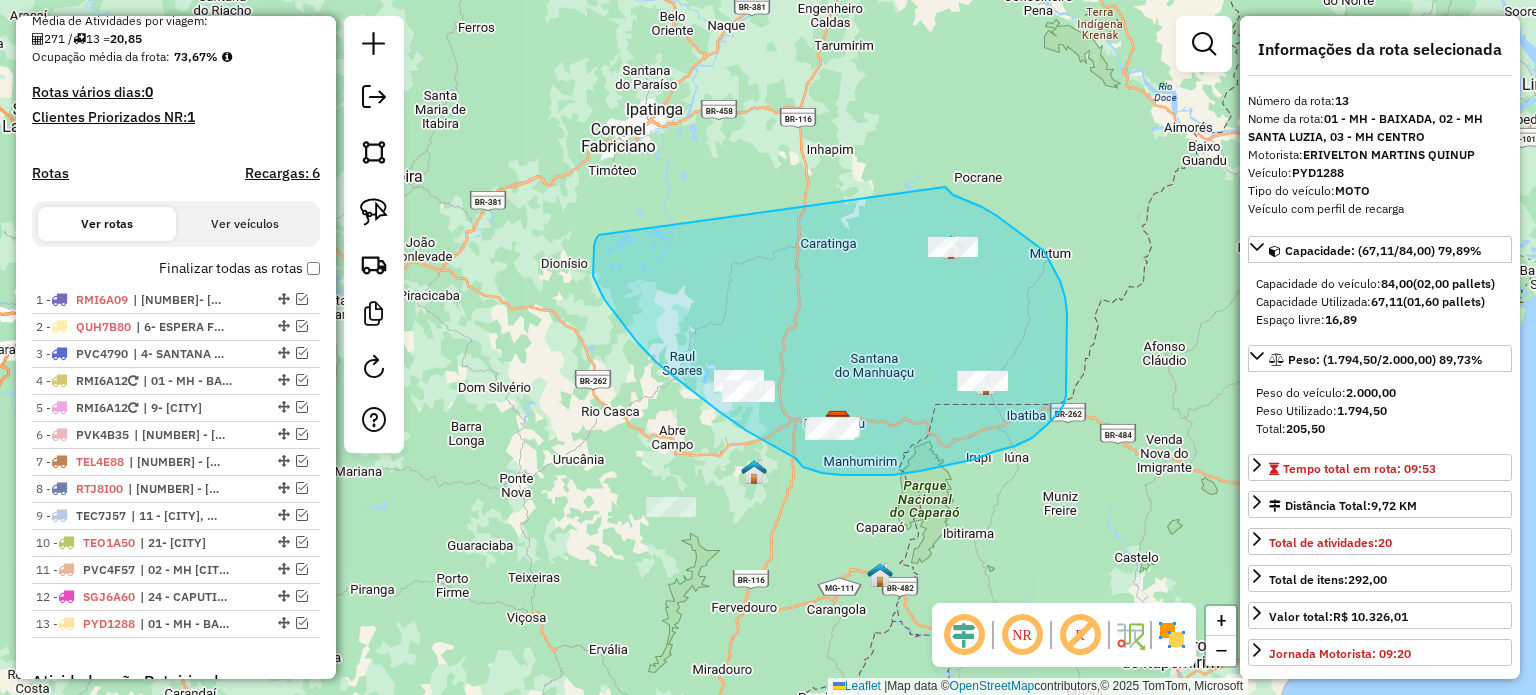 drag, startPoint x: 604, startPoint y: 299, endPoint x: 928, endPoint y: 176, distance: 346.56168 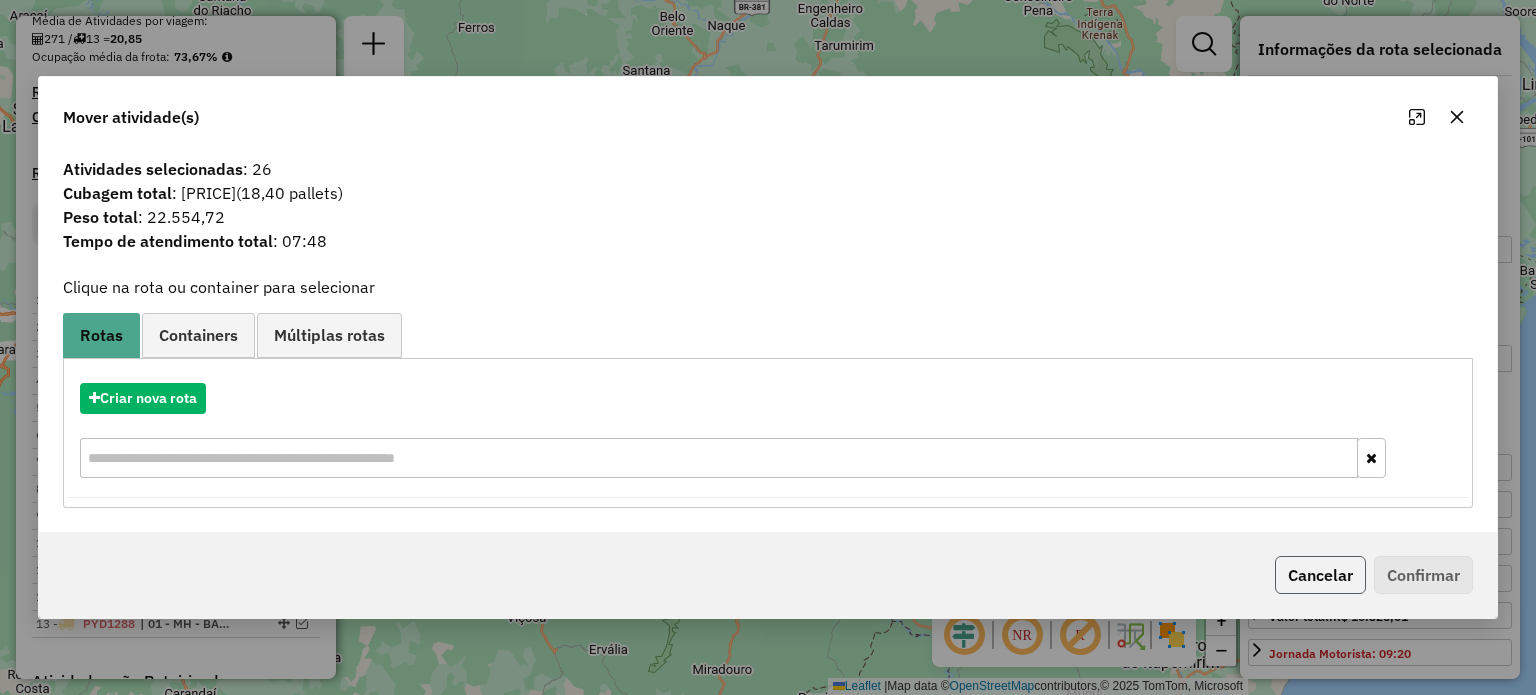 click on "Cancelar" 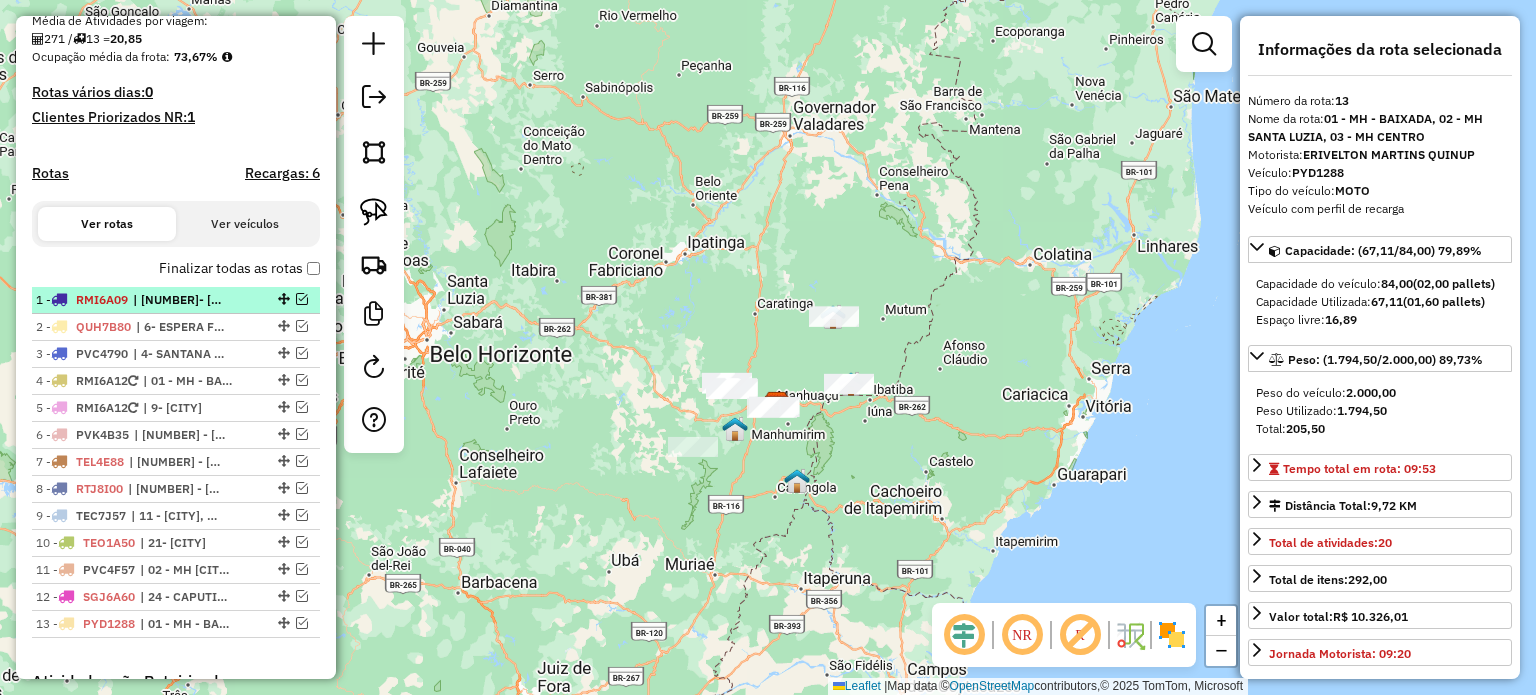 click on "| 23- POCRANE" at bounding box center (179, 300) 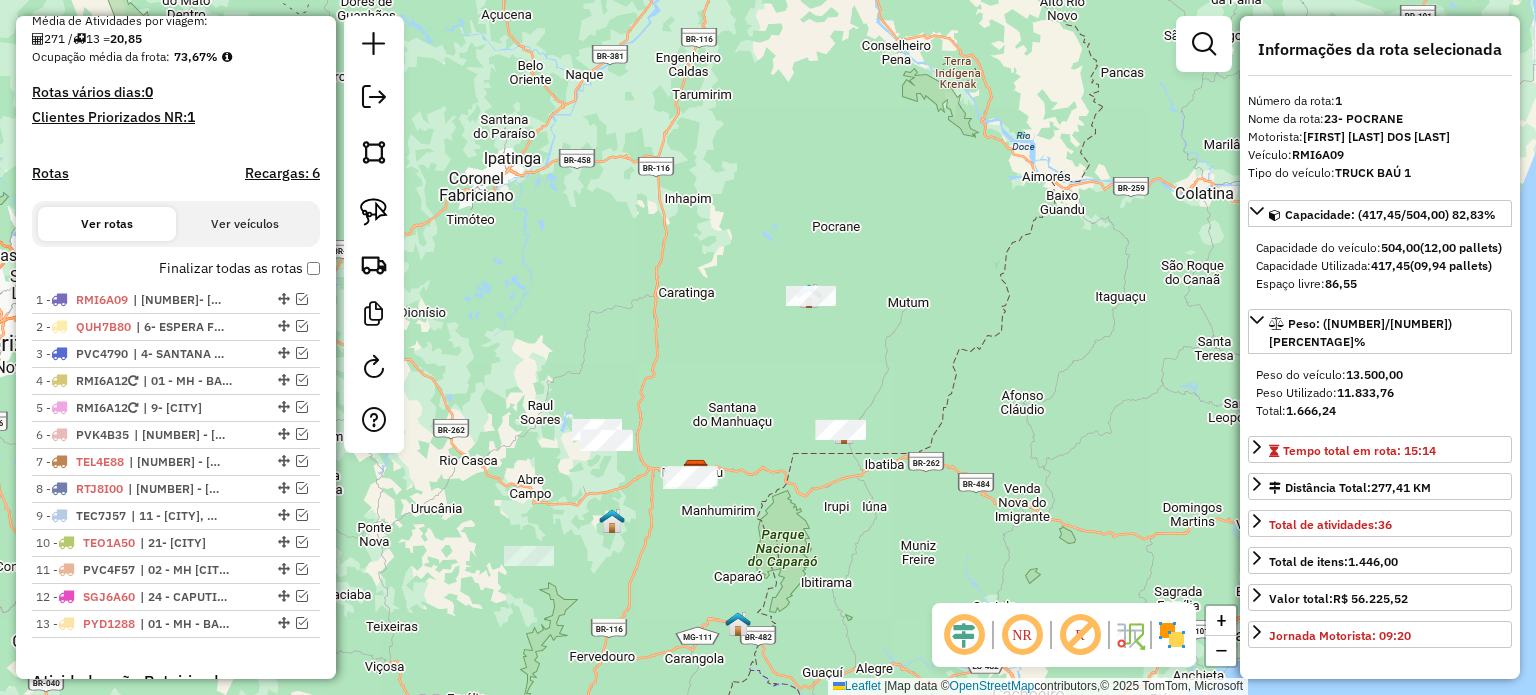 drag, startPoint x: 744, startPoint y: 366, endPoint x: 704, endPoint y: 350, distance: 43.081318 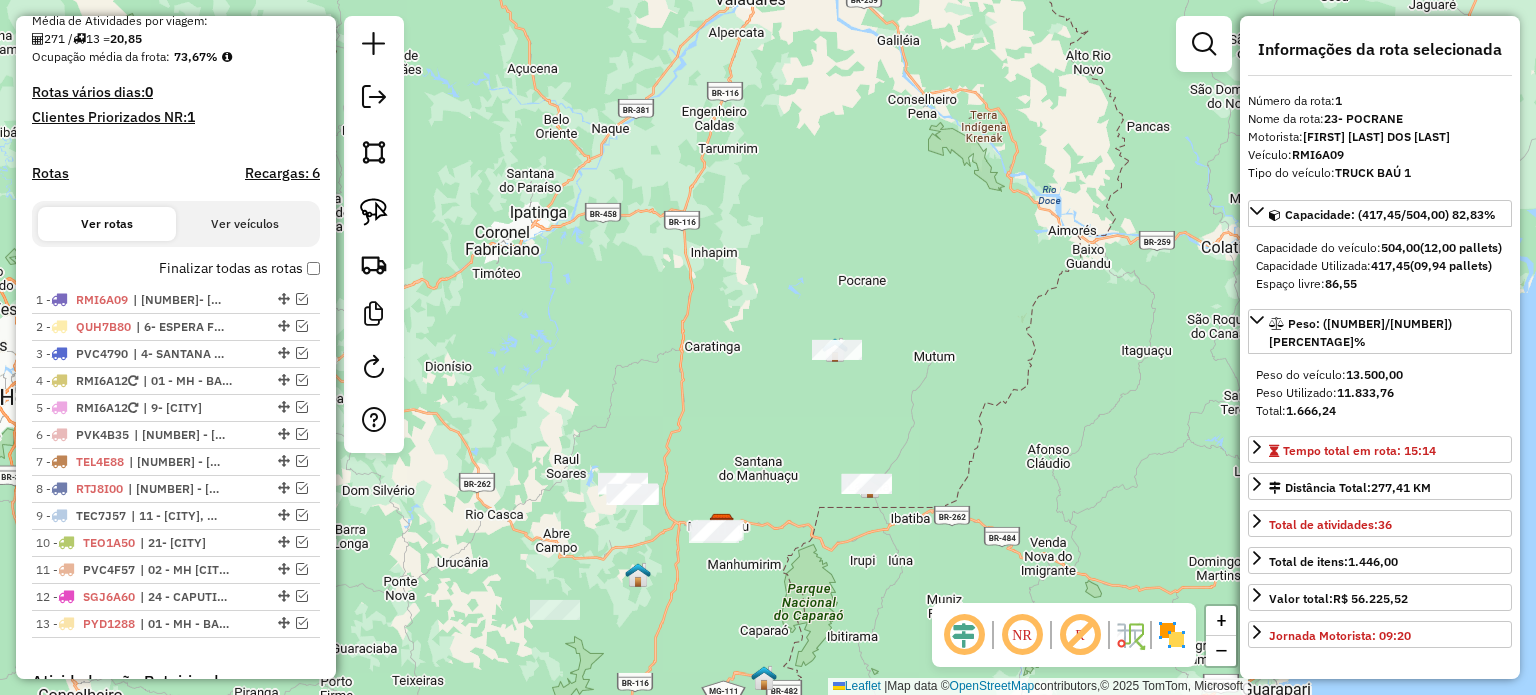 drag, startPoint x: 581, startPoint y: 274, endPoint x: 599, endPoint y: 327, distance: 55.97321 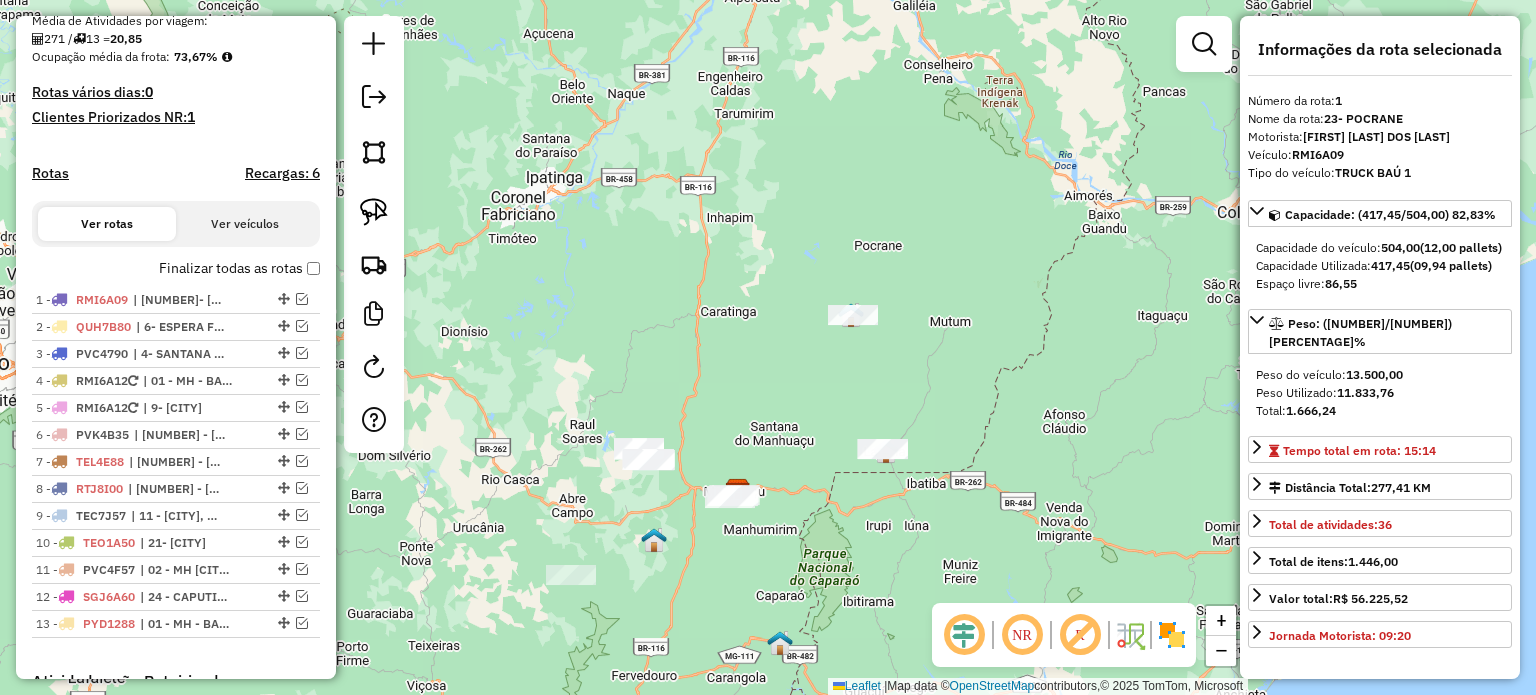 drag, startPoint x: 596, startPoint y: 337, endPoint x: 642, endPoint y: 268, distance: 82.92768 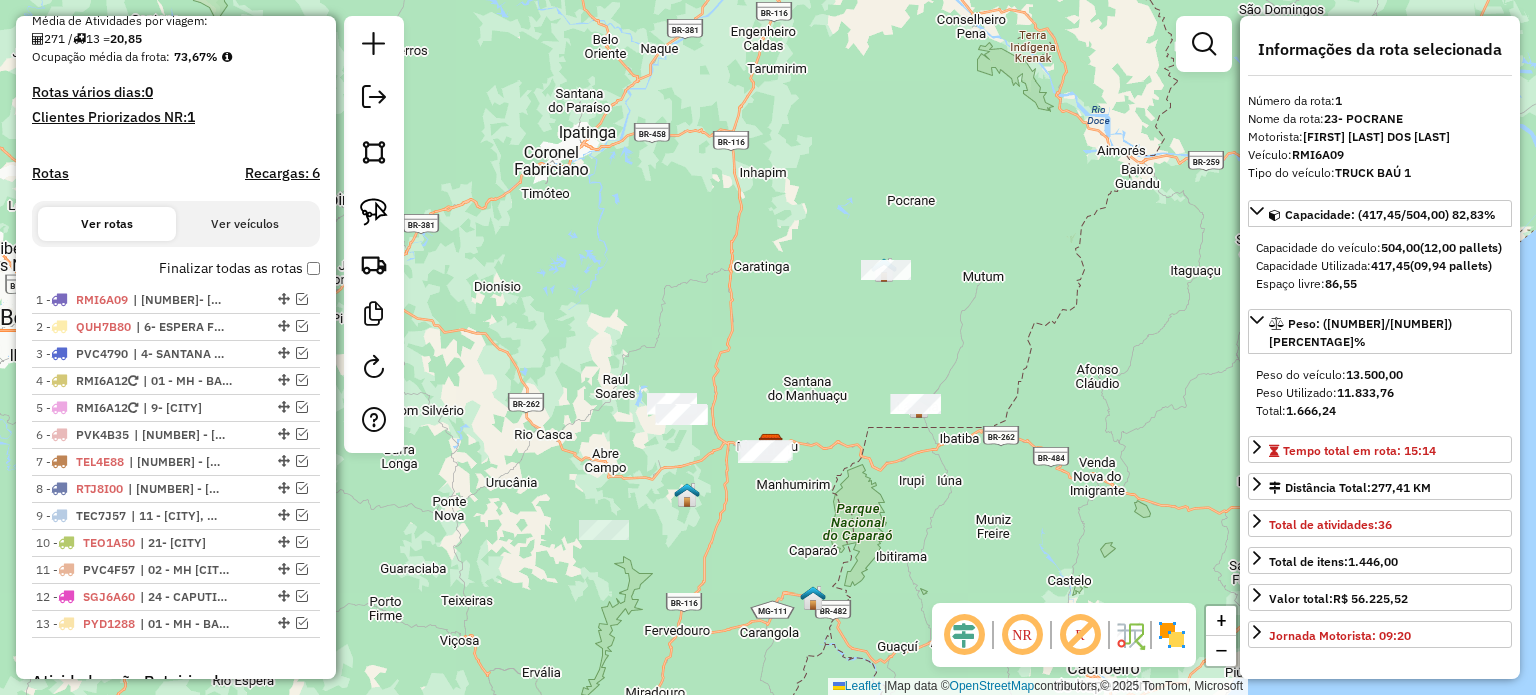 click on "Janela de atendimento Grade de atendimento Capacidade Transportadoras Veículos Cliente Pedidos  Rotas Selecione os dias de semana para filtrar as janelas de atendimento  Seg   Ter   Qua   Qui   Sex   Sáb   Dom  Informe o período da janela de atendimento: De: Até:  Filtrar exatamente a janela do cliente  Considerar janela de atendimento padrão  Selecione os dias de semana para filtrar as grades de atendimento  Seg   Ter   Qua   Qui   Sex   Sáb   Dom   Considerar clientes sem dia de atendimento cadastrado  Clientes fora do dia de atendimento selecionado Filtrar as atividades entre os valores definidos abaixo:  Peso mínimo:   Peso máximo:   Cubagem mínima:   Cubagem máxima:   De:   Até:  Filtrar as atividades entre o tempo de atendimento definido abaixo:  De:   Até:   Considerar capacidade total dos clientes não roteirizados Transportadora: Selecione um ou mais itens Tipo de veículo: Selecione um ou mais itens Veículo: Selecione um ou mais itens Motorista: Selecione um ou mais itens Nome: Rótulo:" 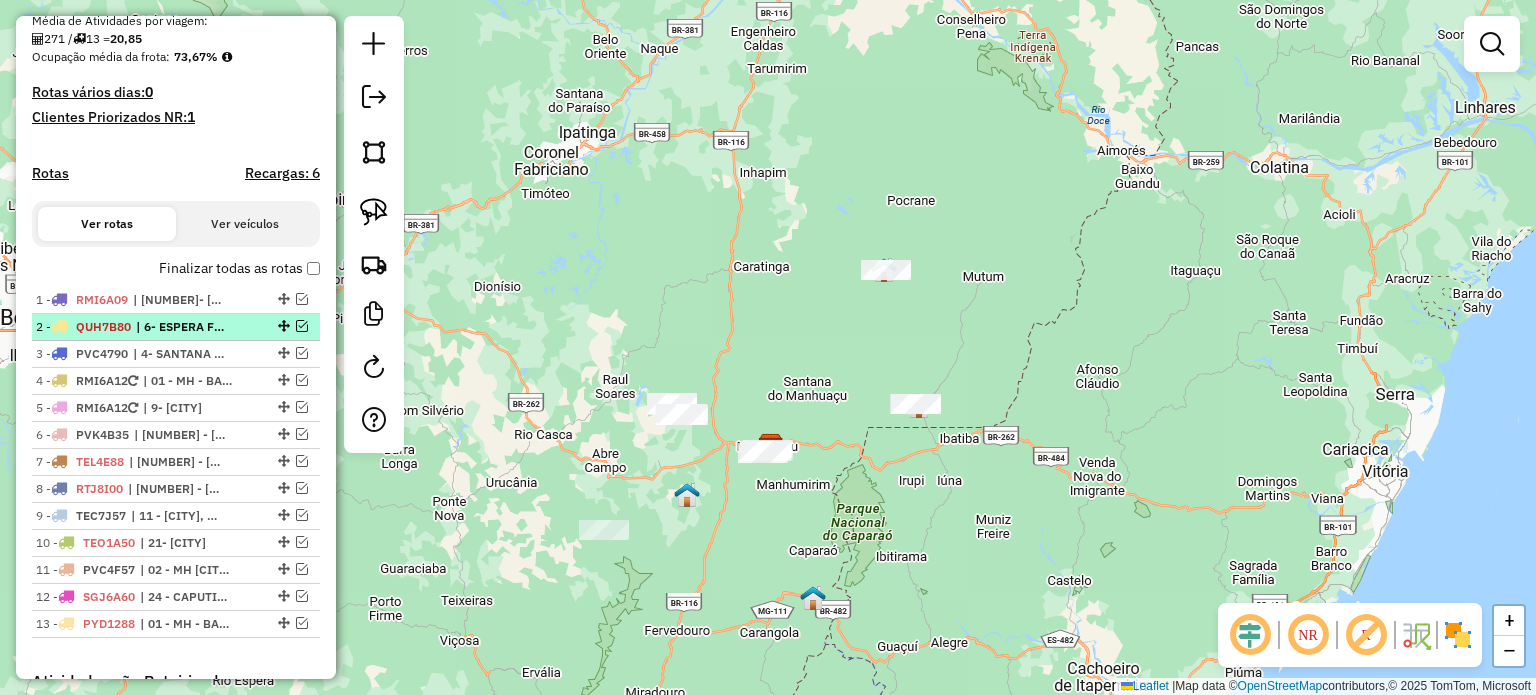 drag, startPoint x: 198, startPoint y: 293, endPoint x: 193, endPoint y: 321, distance: 28.442924 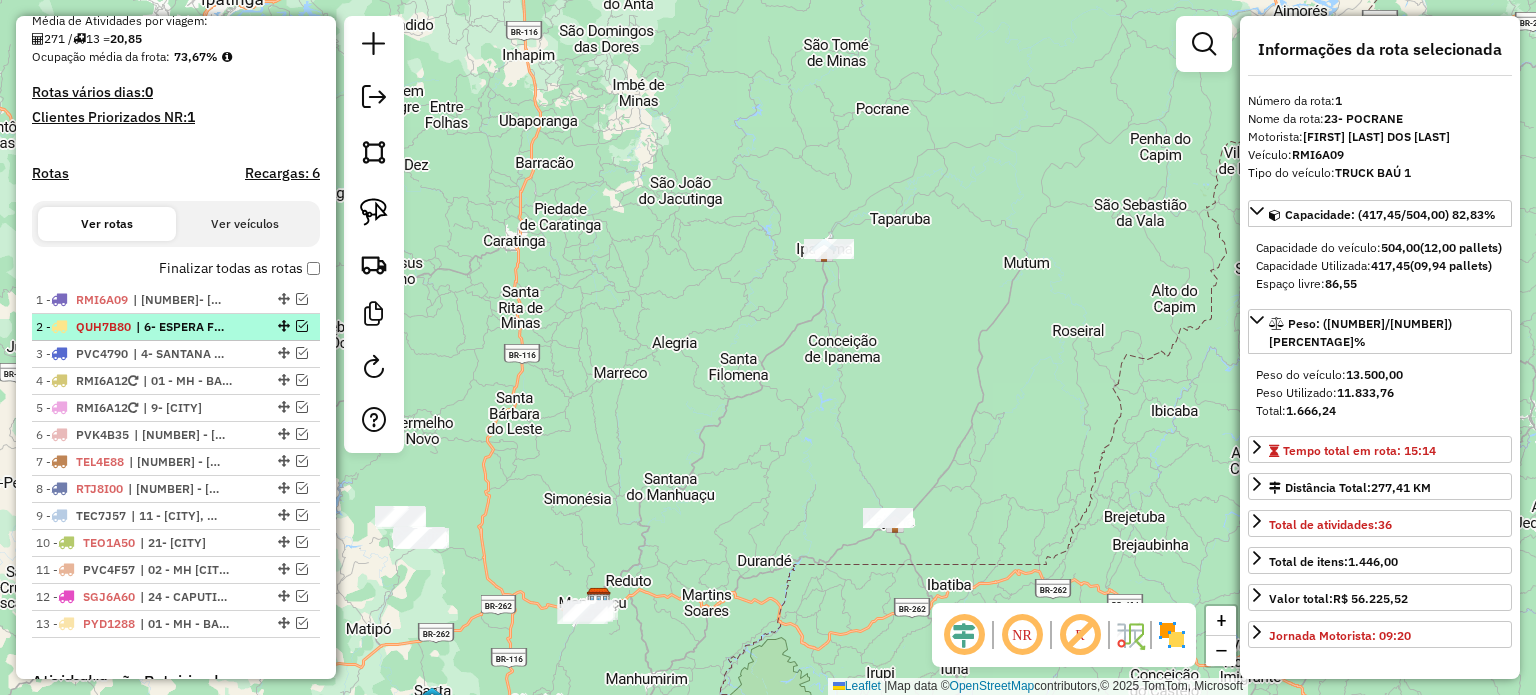 click on "| 6- ESPERA FELIZ" at bounding box center (182, 327) 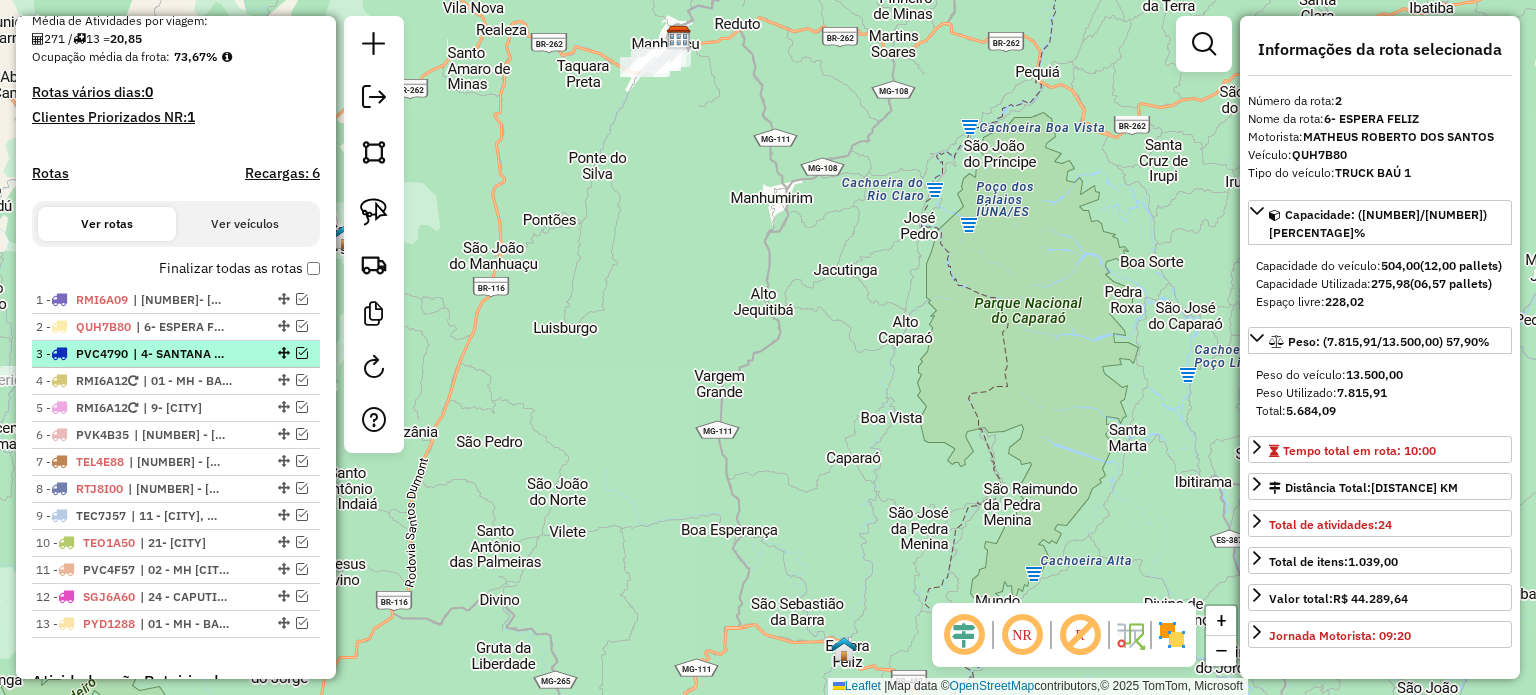 click on "| 4- SANTANA DO MANHUAÇU" at bounding box center [179, 354] 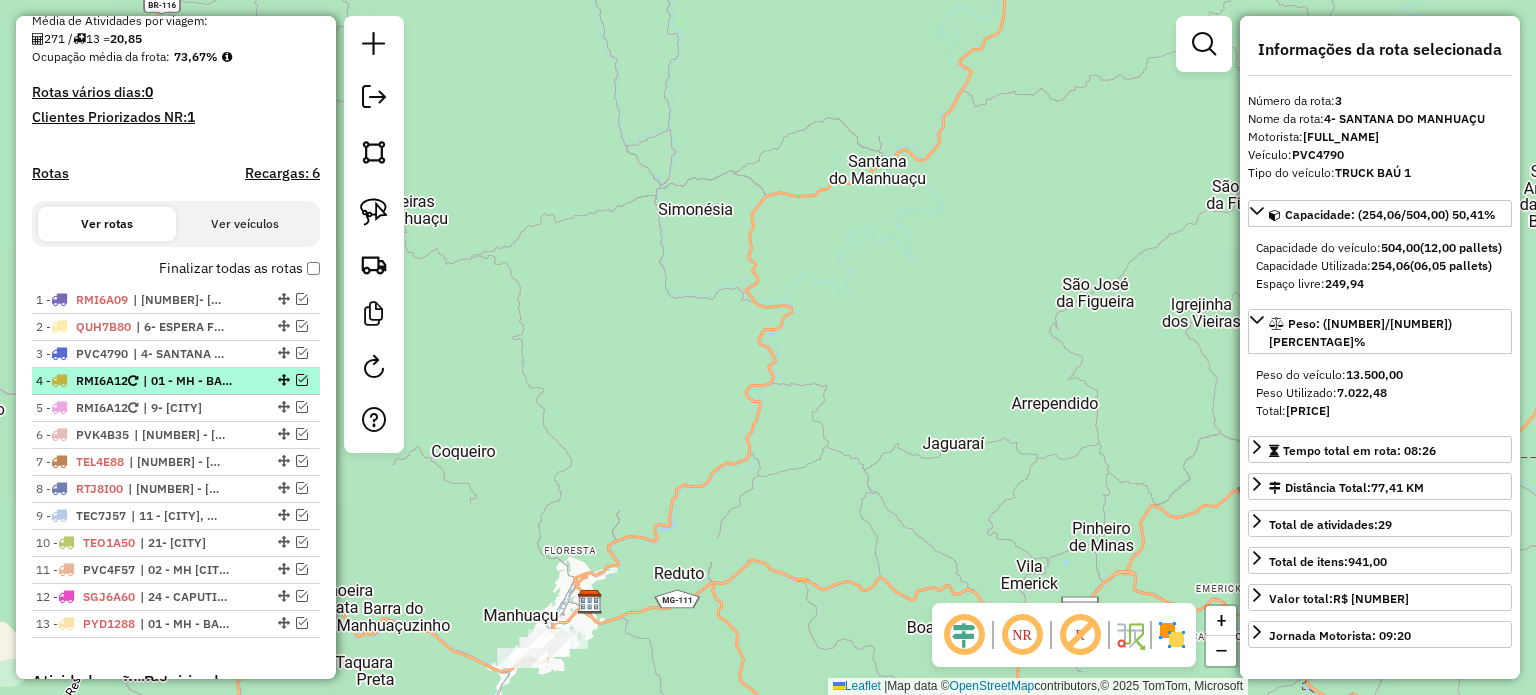 click on "| 01 - MH - BAIXADA" at bounding box center [189, 381] 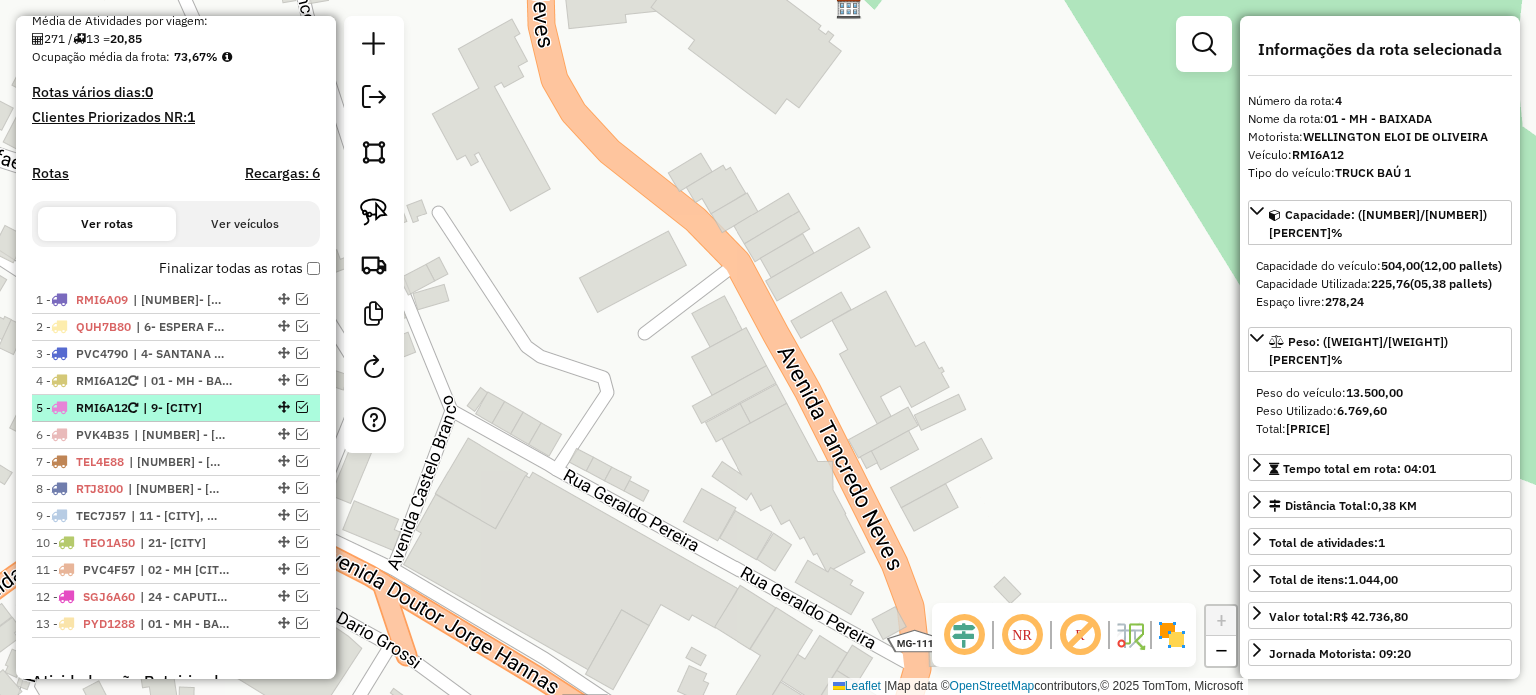 click on "| 9- SÃO JOÃO DO MANHUAÇU" at bounding box center [189, 408] 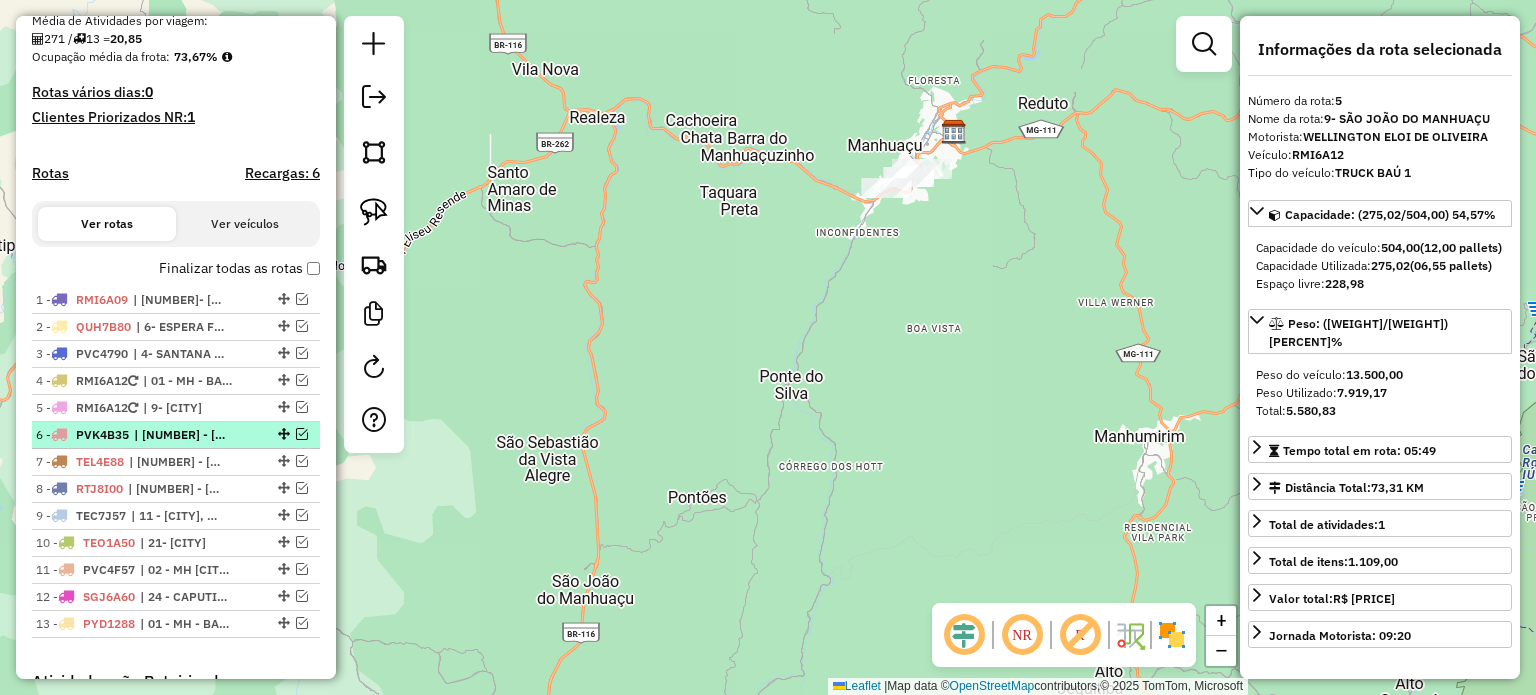 click on "PVK4B35" at bounding box center (102, 434) 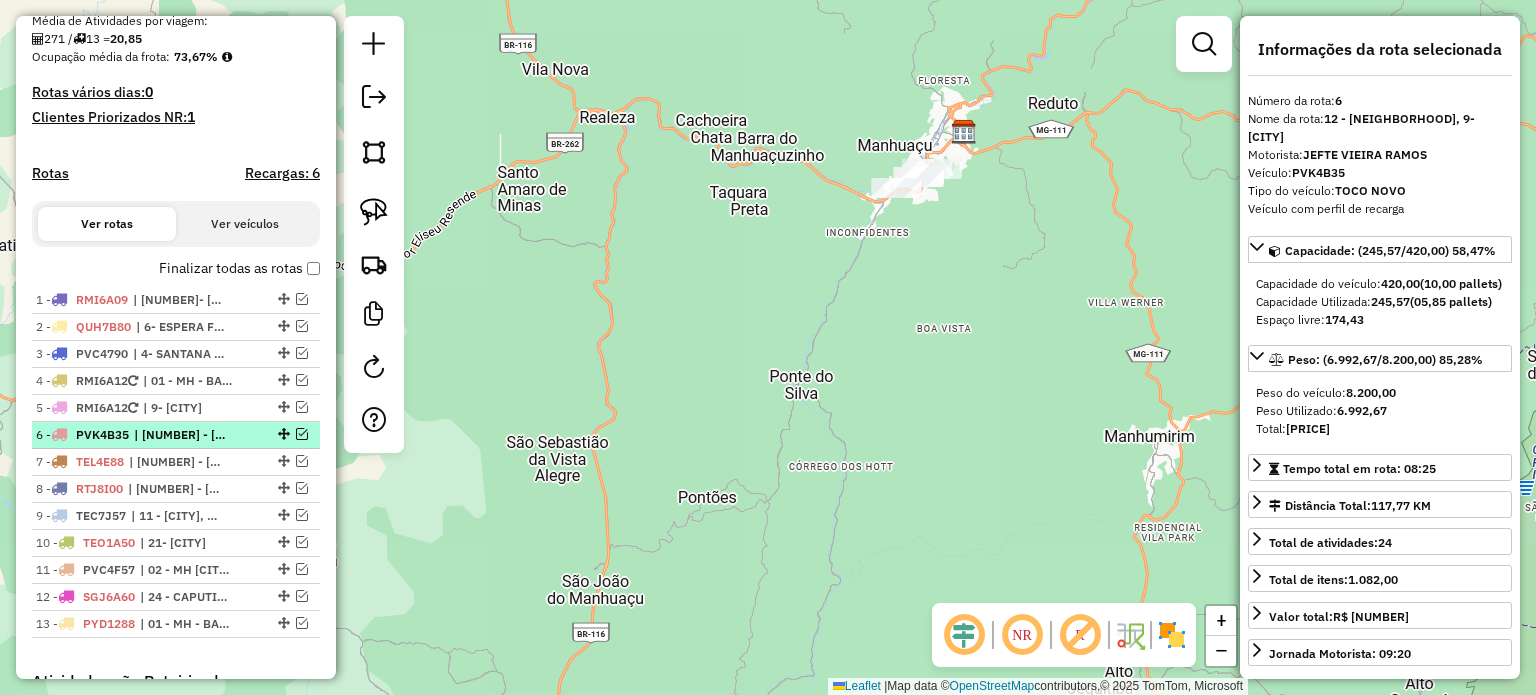 click on "| 12 - SANTO AMARO, 9- SÃO JOÃO DO MANHUAÇU" at bounding box center (180, 435) 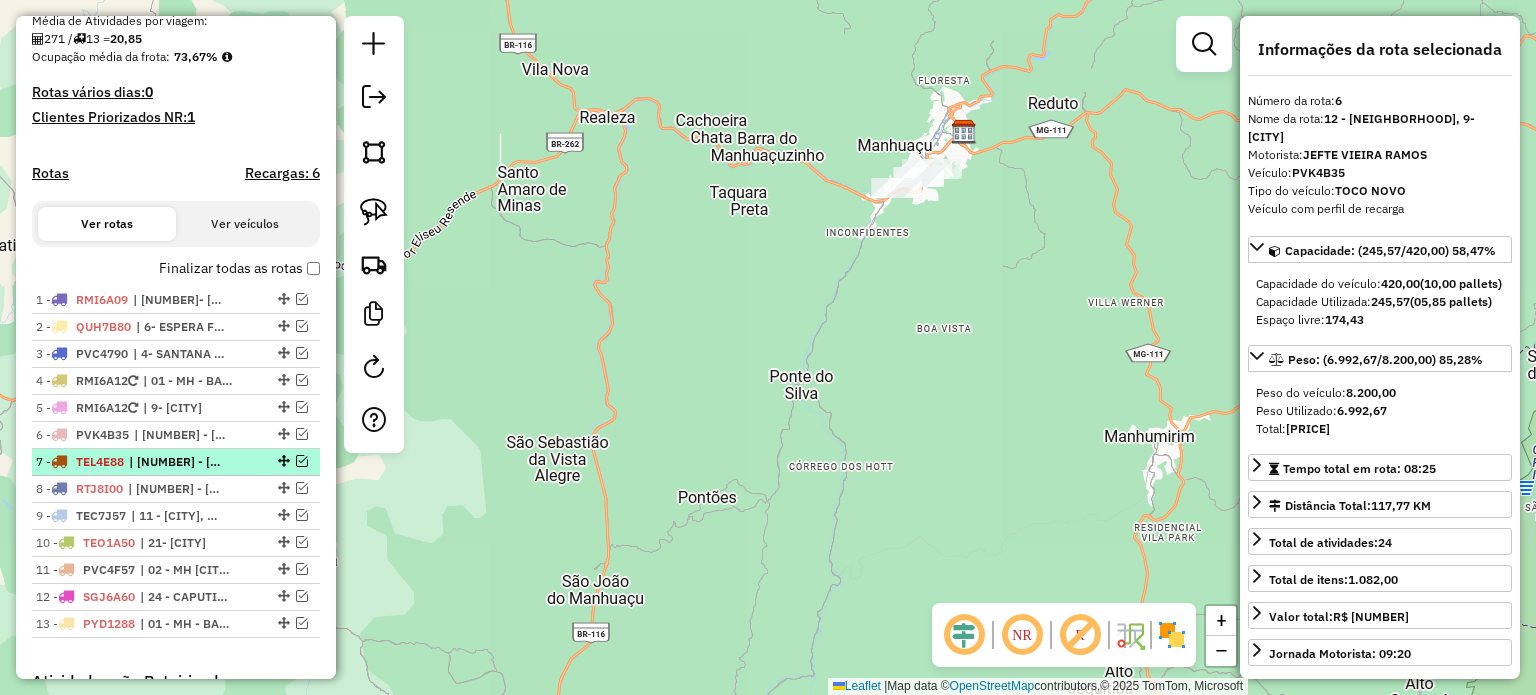 click on "| 01 - MH - BAIXADA, 03 - MH CENTRO" at bounding box center [175, 462] 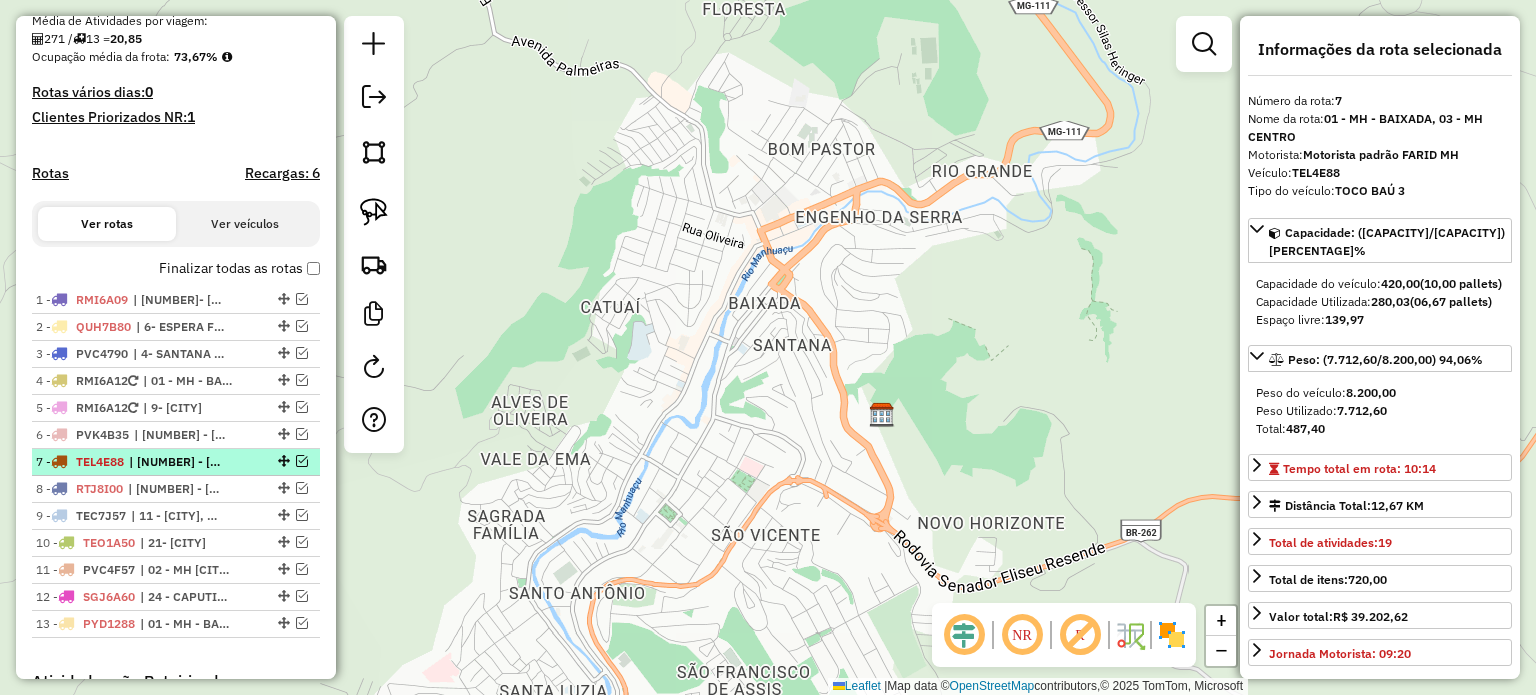 click on "7 -       TEL4E88   | 01 - MH - BAIXADA, 03 - MH CENTRO" at bounding box center [176, 462] 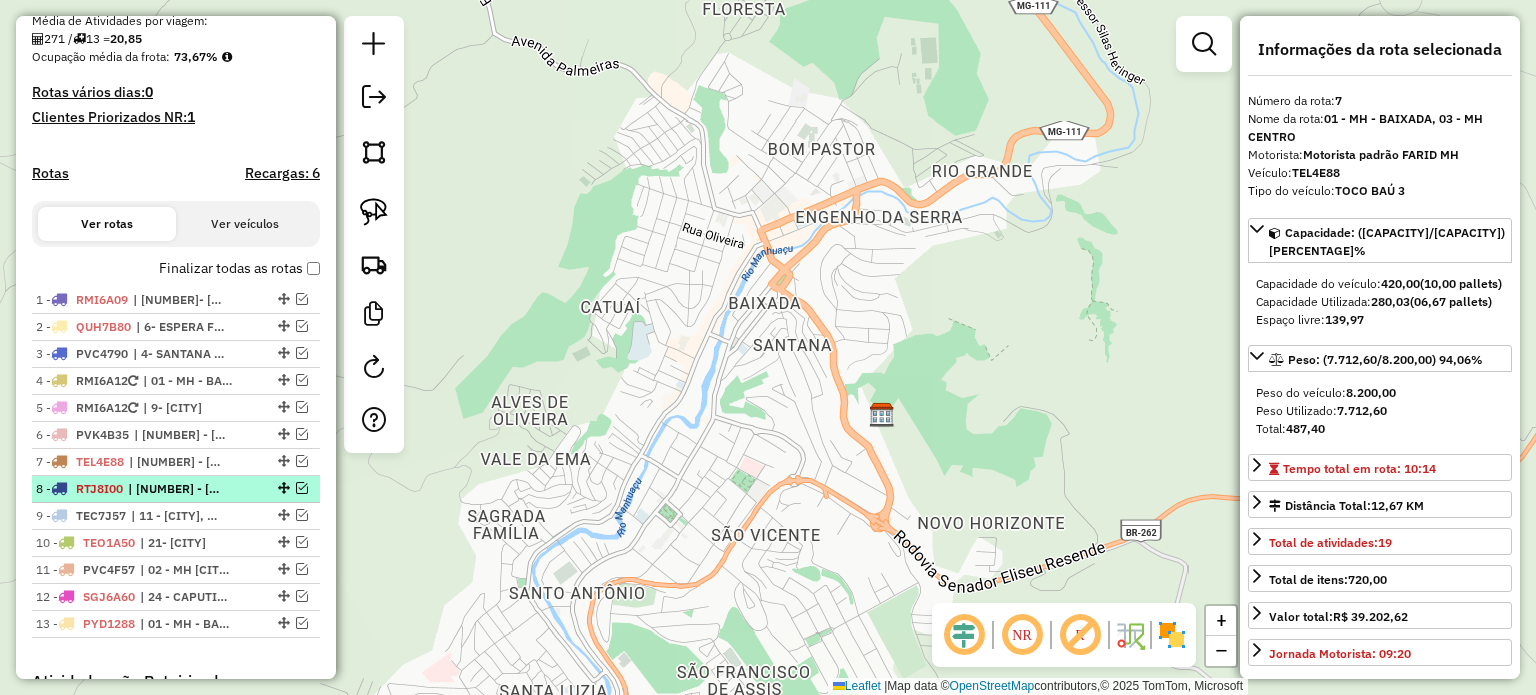 click on "| 02 - MH SANTA LUZIA, 8- LUISBURGO" at bounding box center [174, 489] 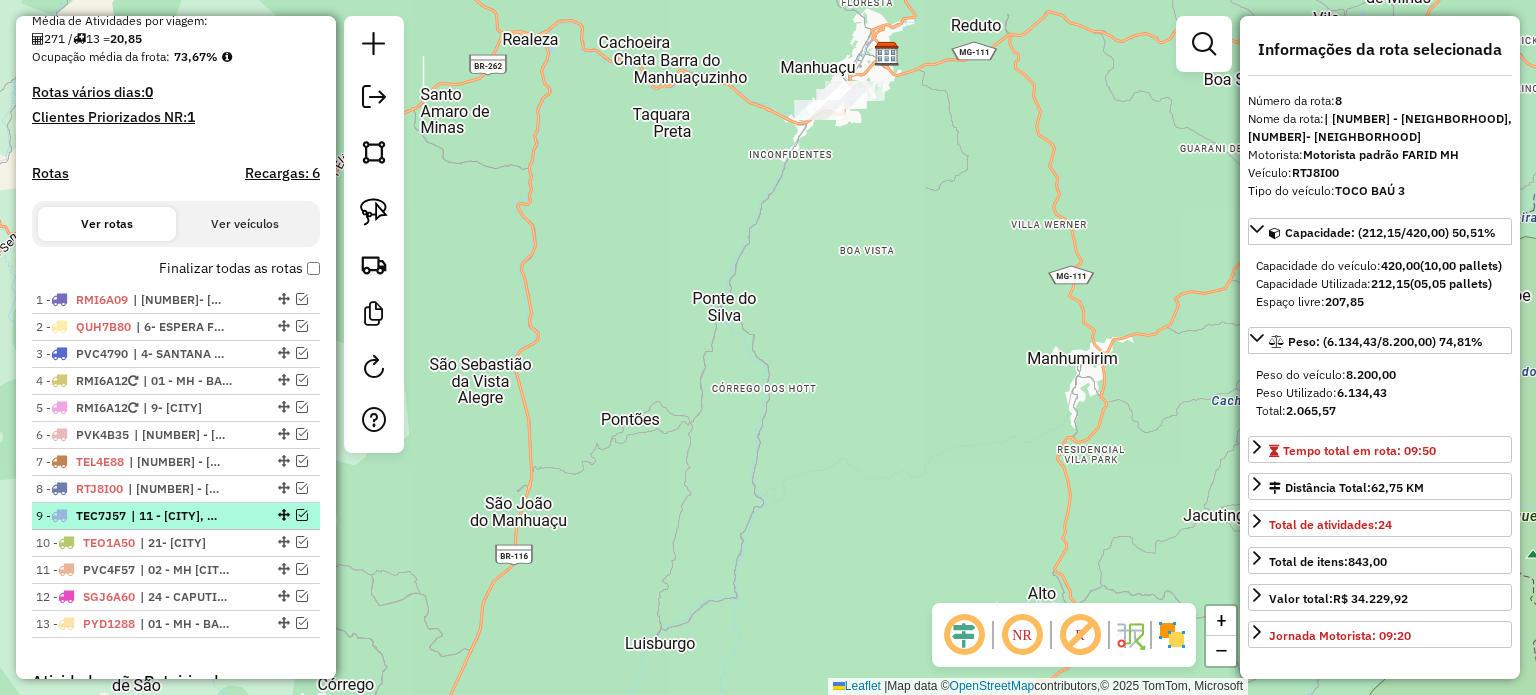 click on "| 11 - SANTA MARGARIDA, 9- SÃO JOÃO DO MANHUAÇU" at bounding box center (177, 516) 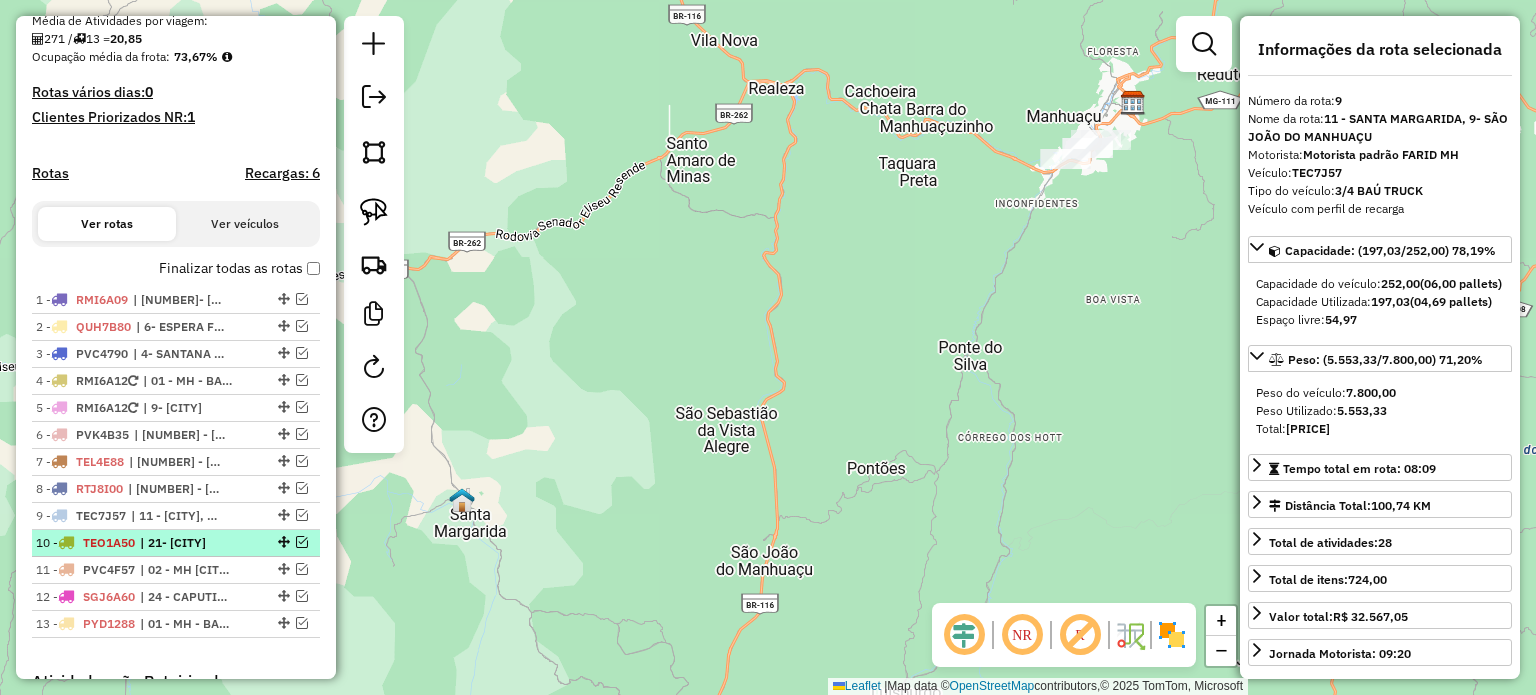 click on "| 21- MUTUM" at bounding box center [186, 543] 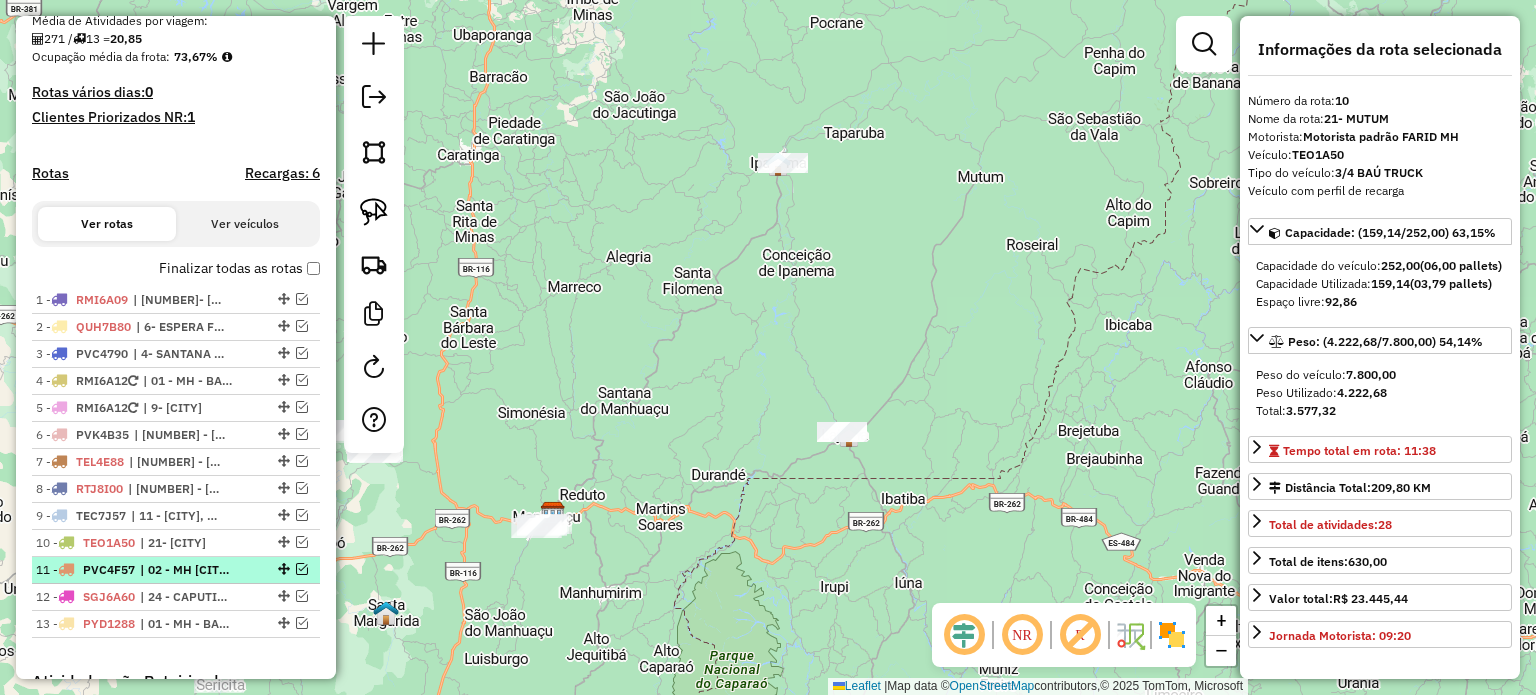 click on "| 02 - MH SANTA LUZIA, 14- REDUTO" at bounding box center (186, 570) 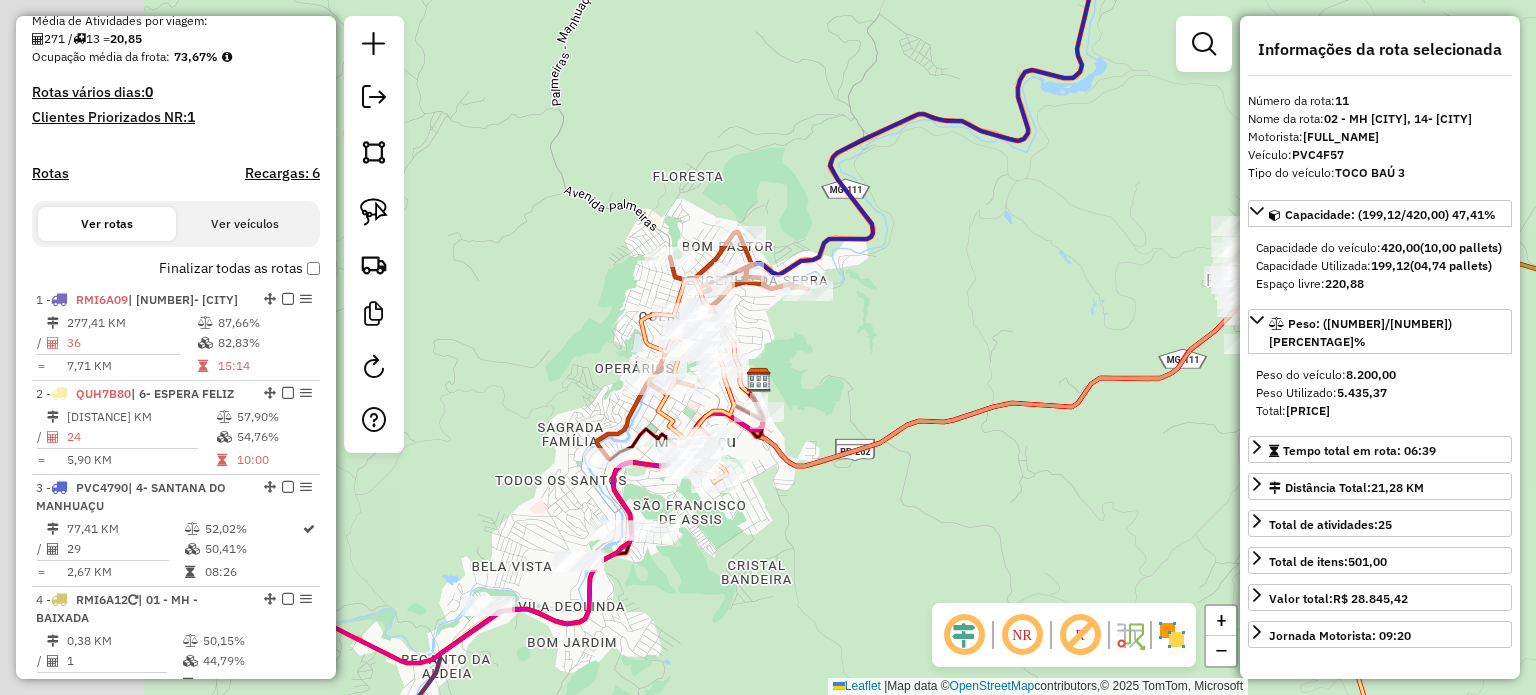 drag, startPoint x: 905, startPoint y: 289, endPoint x: 952, endPoint y: 278, distance: 48.270073 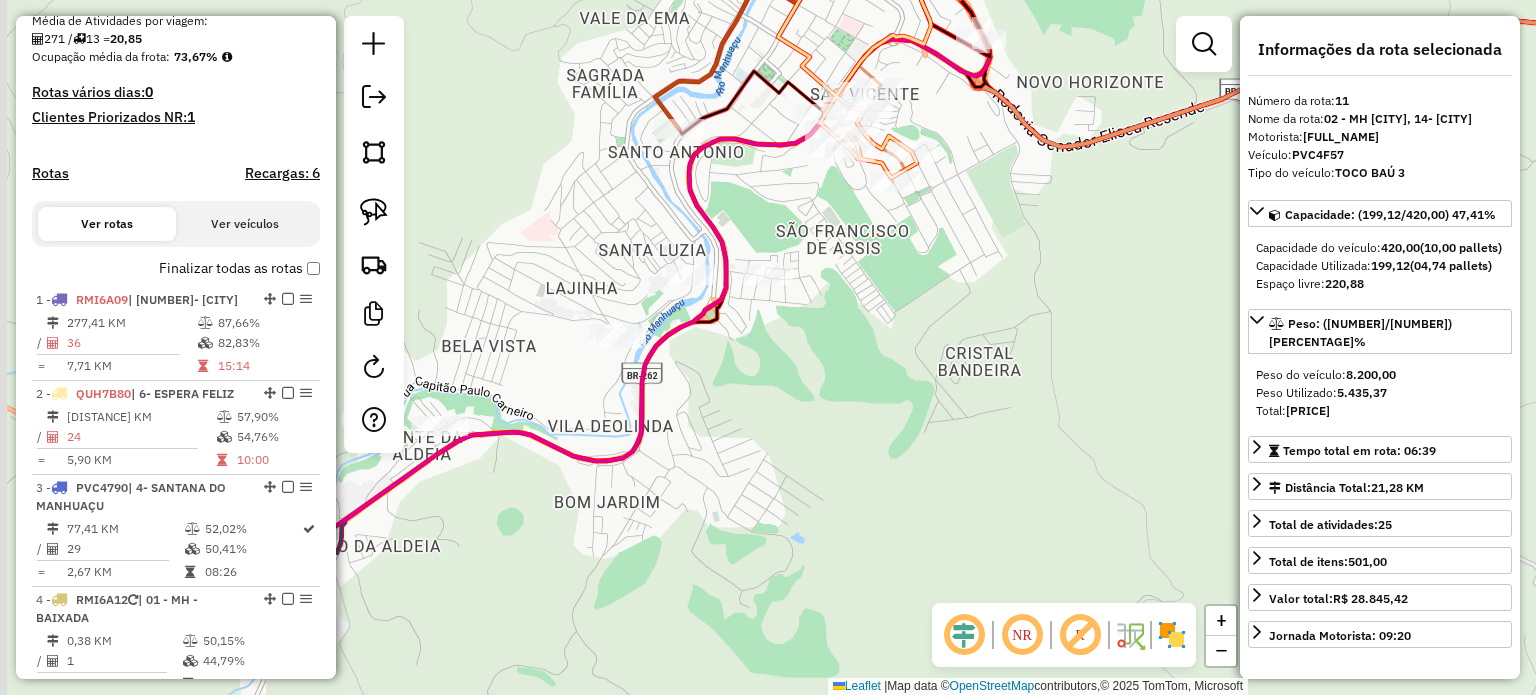 drag, startPoint x: 738, startPoint y: 451, endPoint x: 944, endPoint y: 241, distance: 294.17 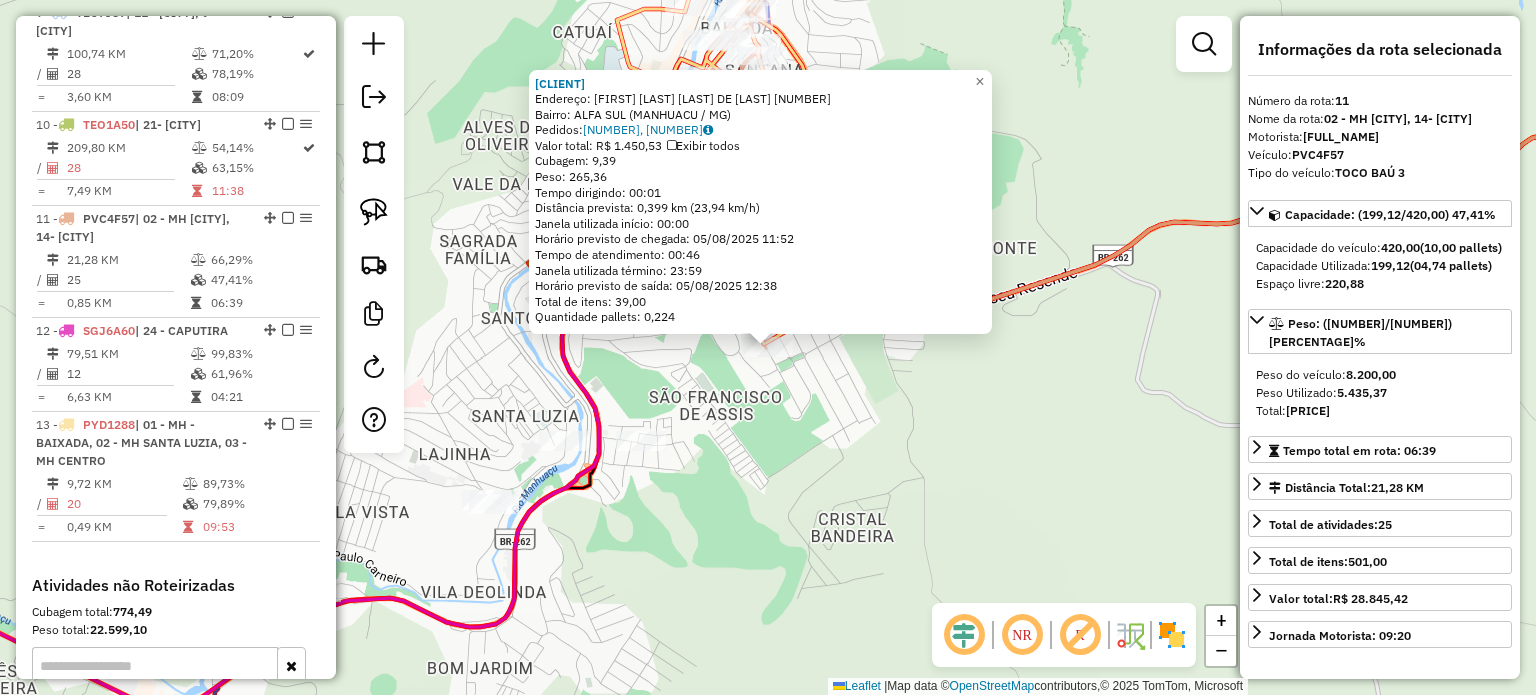 scroll, scrollTop: 1848, scrollLeft: 0, axis: vertical 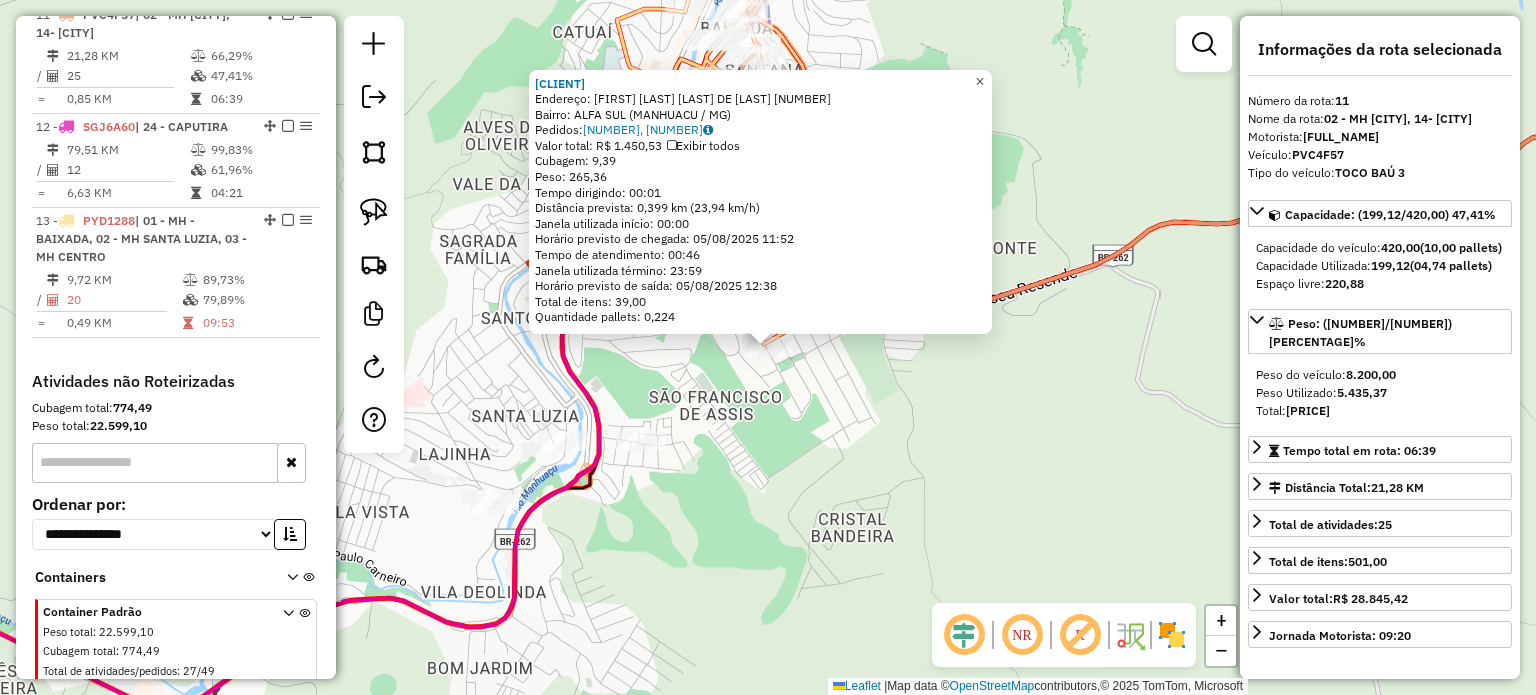 drag, startPoint x: 993, startPoint y: 73, endPoint x: 977, endPoint y: 91, distance: 24.083189 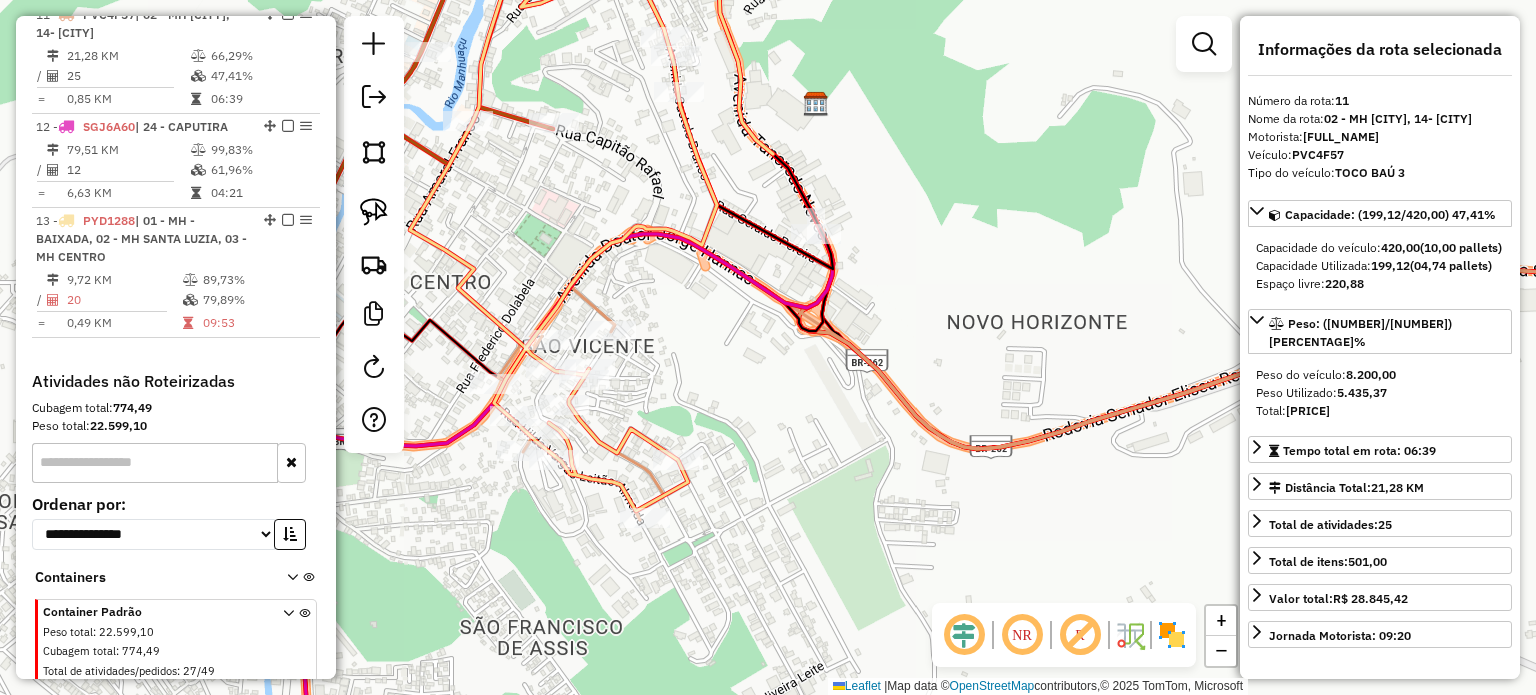drag, startPoint x: 764, startPoint y: 379, endPoint x: 851, endPoint y: 364, distance: 88.28363 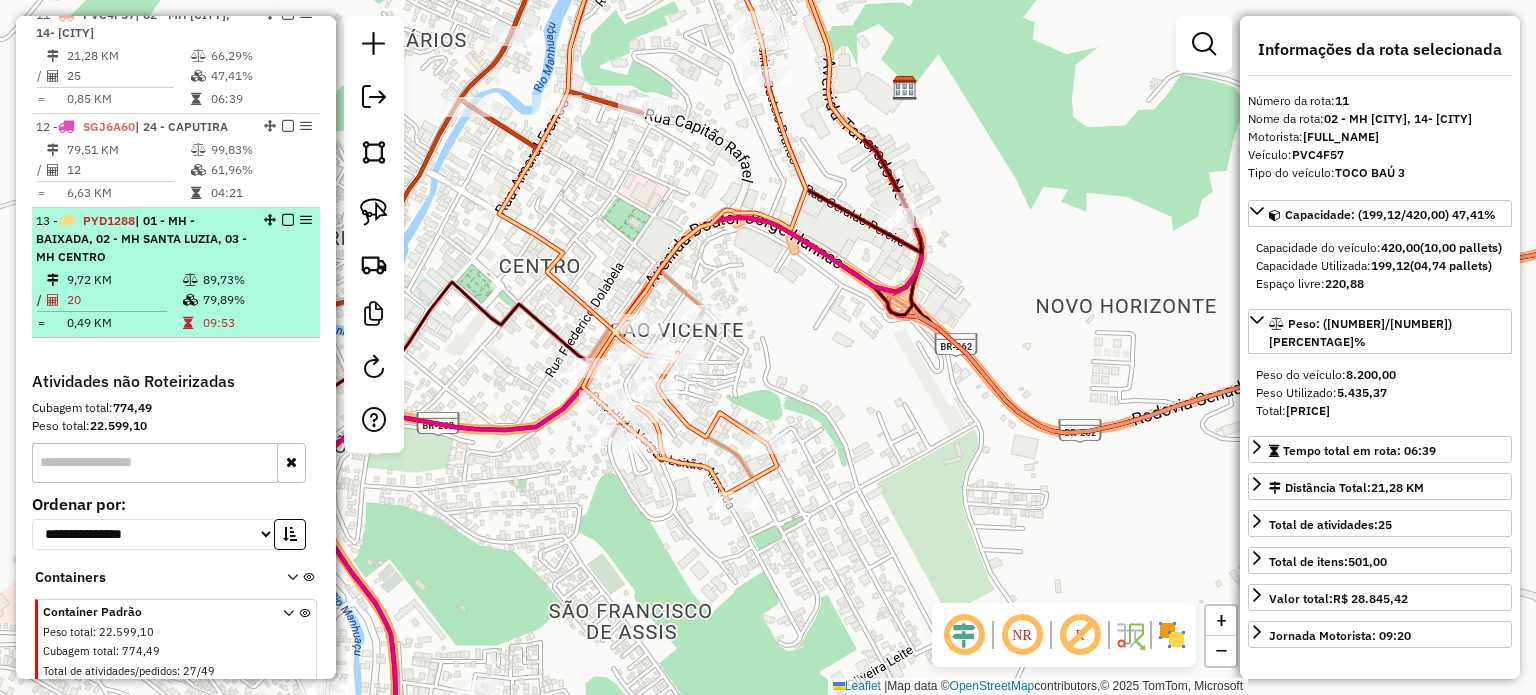 click at bounding box center (288, 220) 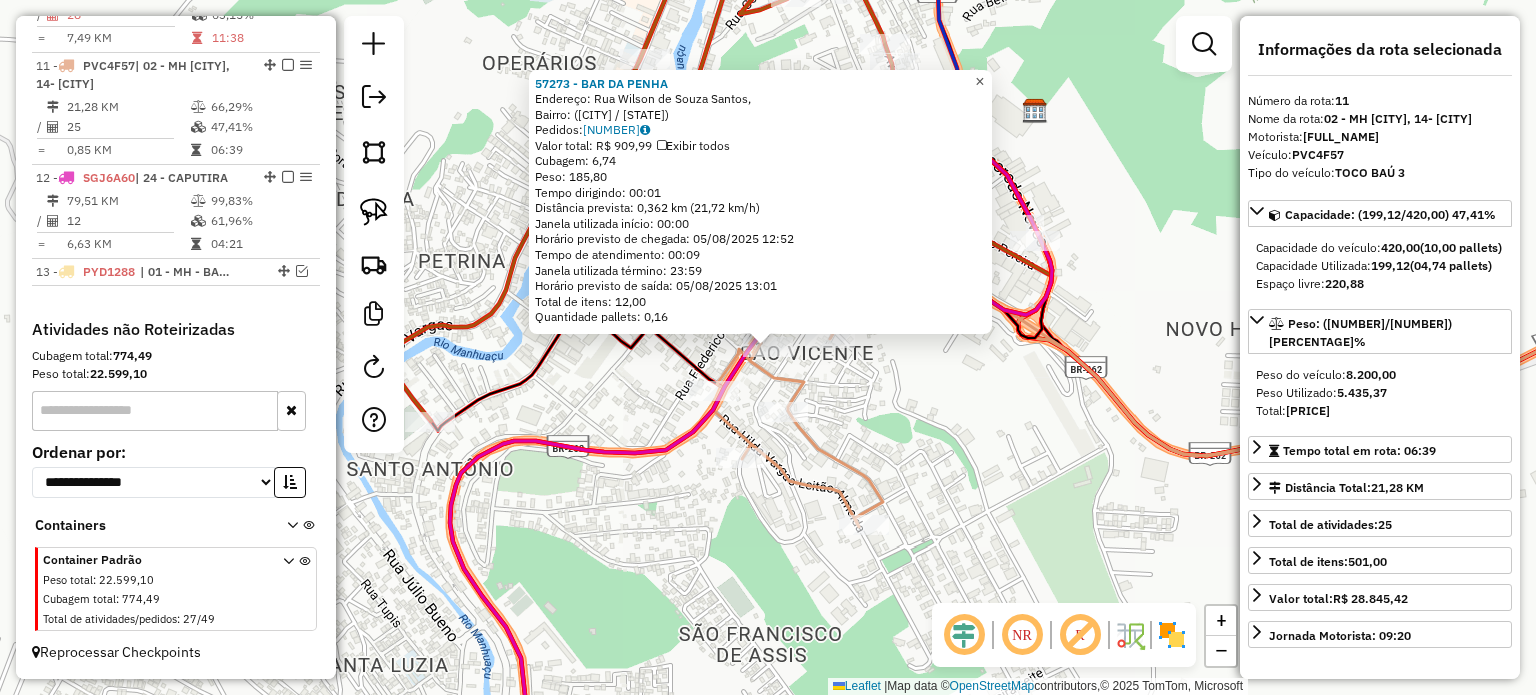 click on "×" 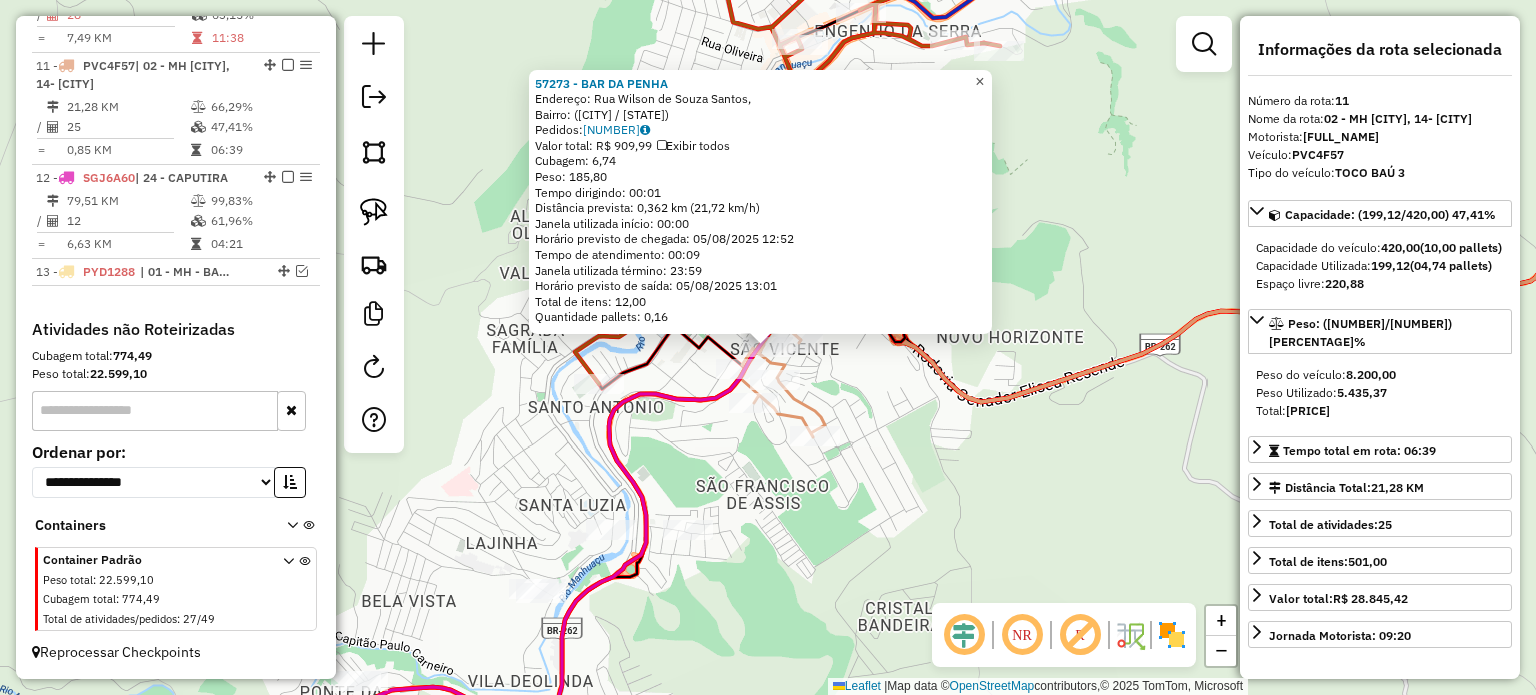 click on "×" 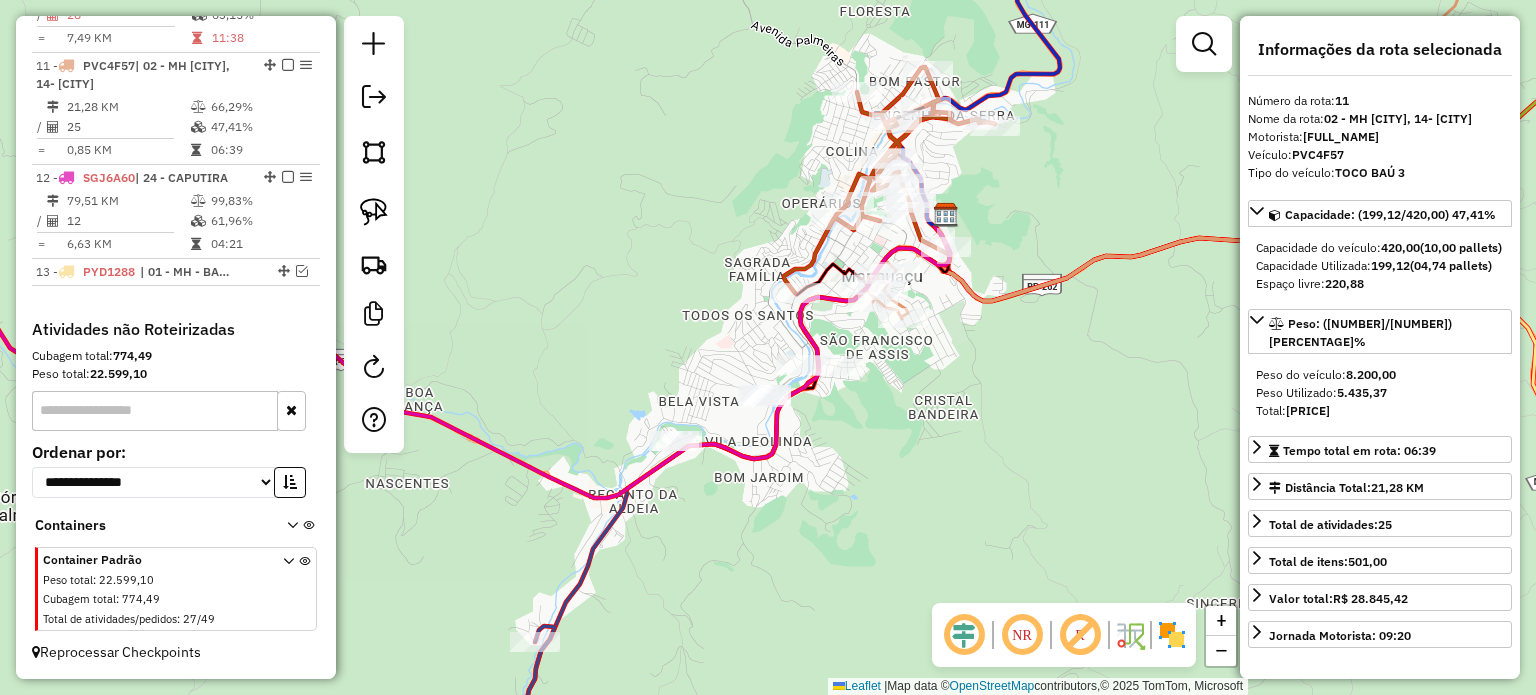 drag, startPoint x: 1048, startPoint y: 361, endPoint x: 848, endPoint y: 347, distance: 200.4894 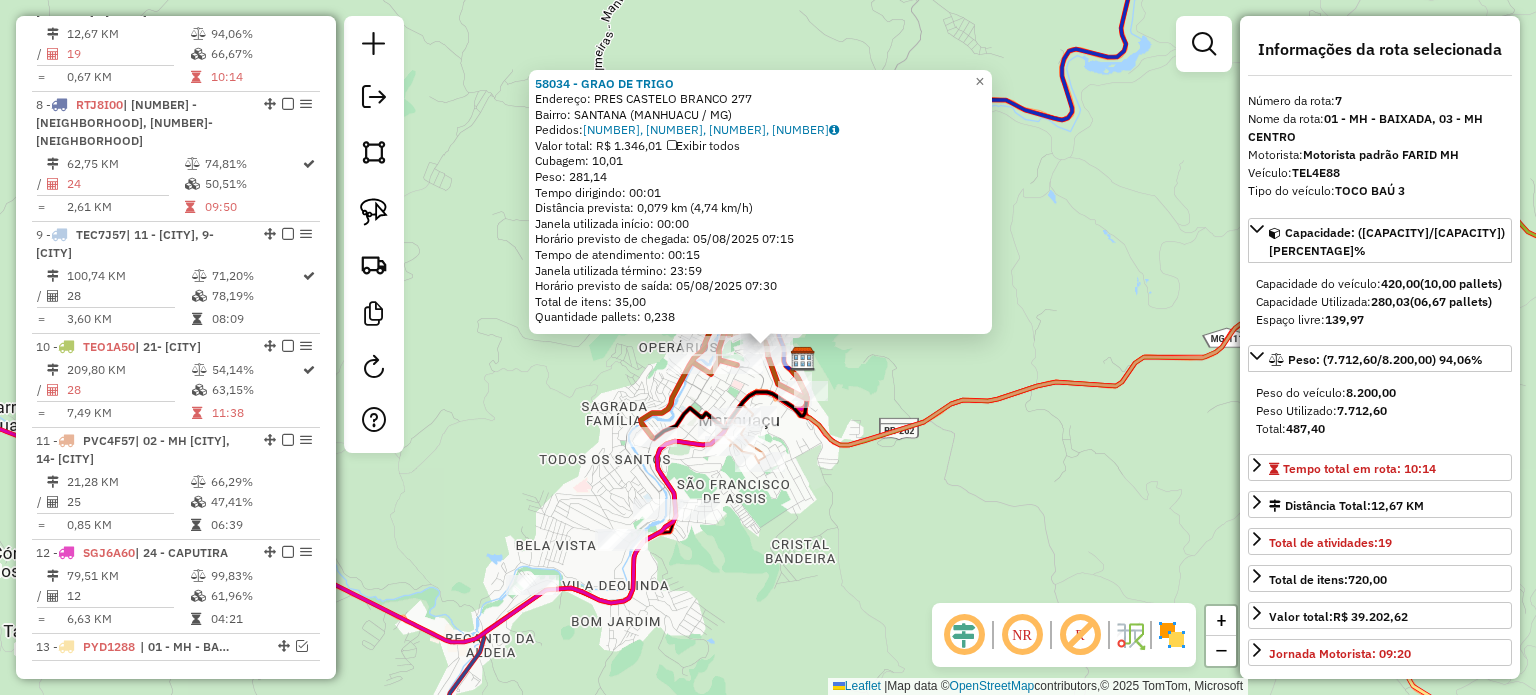 scroll, scrollTop: 1402, scrollLeft: 0, axis: vertical 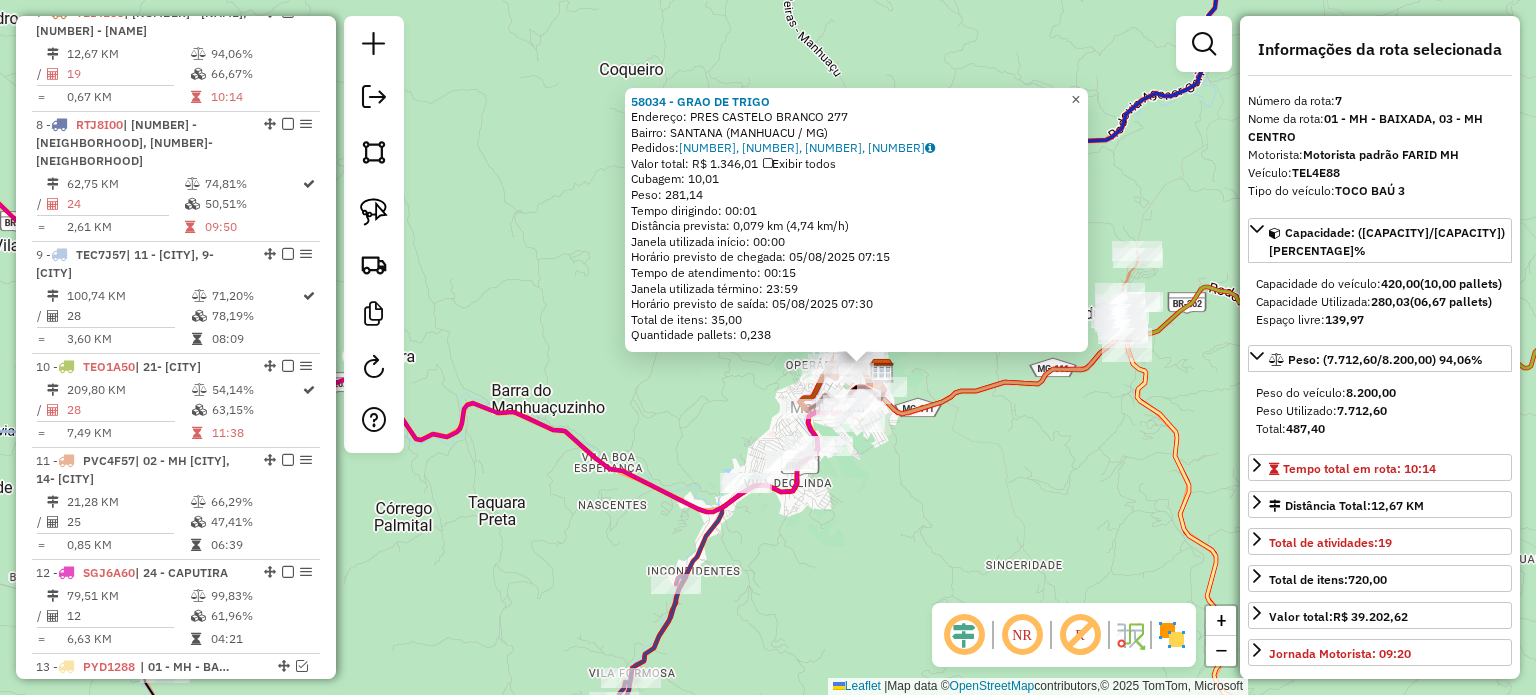 click on "×" 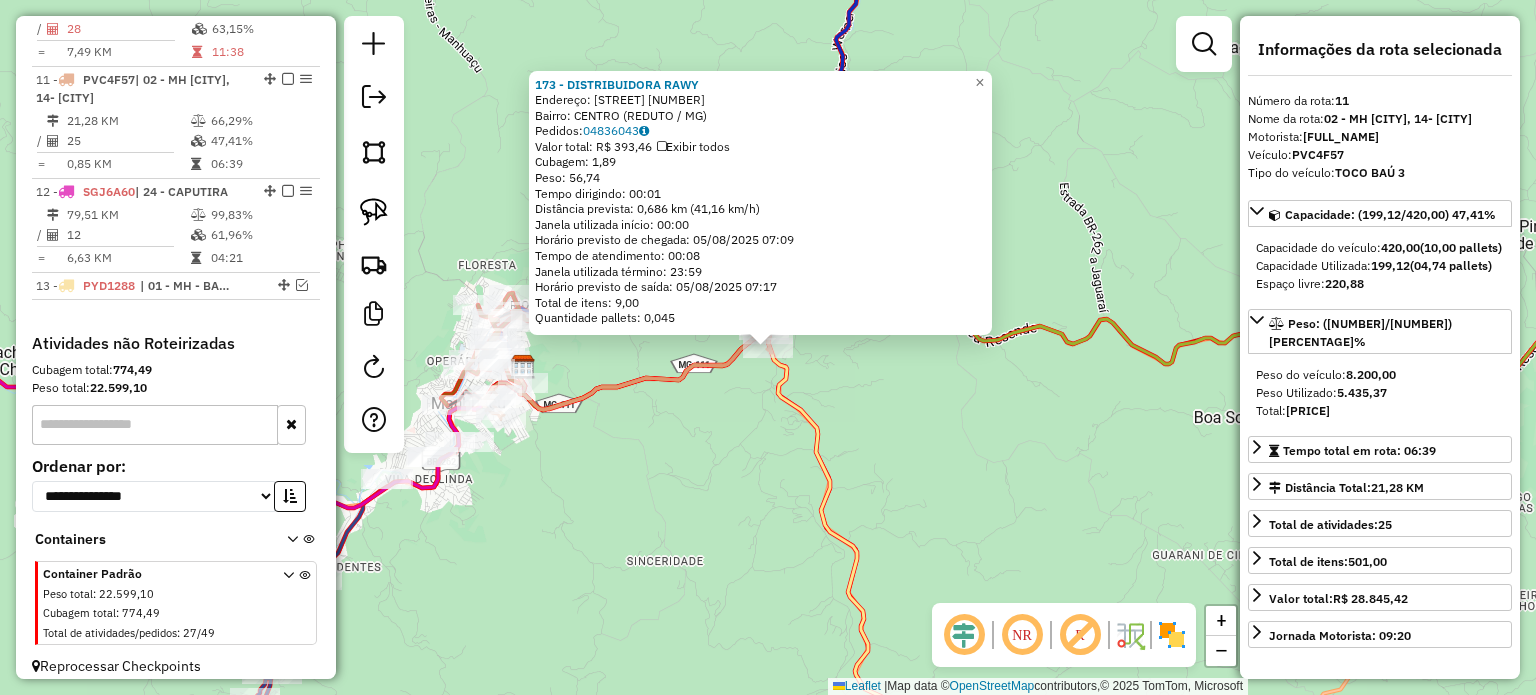 scroll, scrollTop: 1811, scrollLeft: 0, axis: vertical 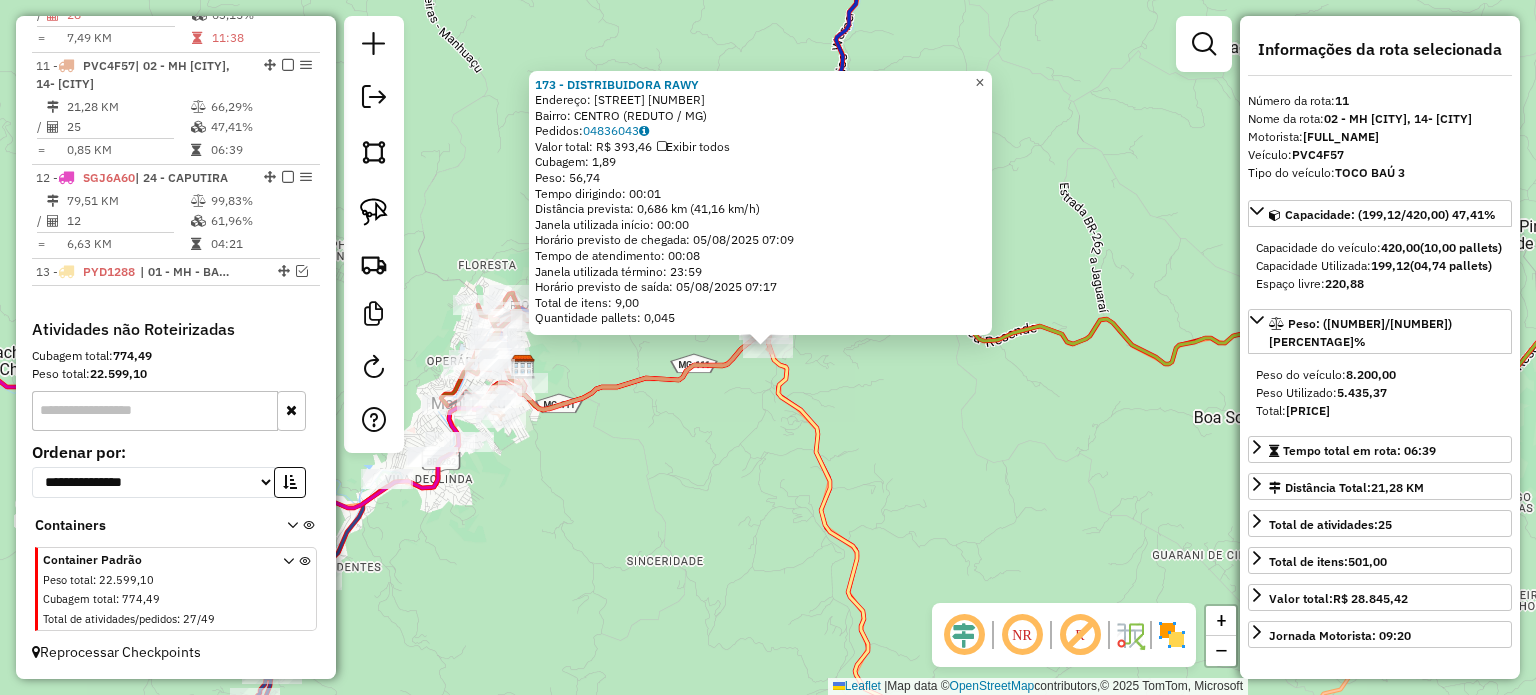 click on "×" 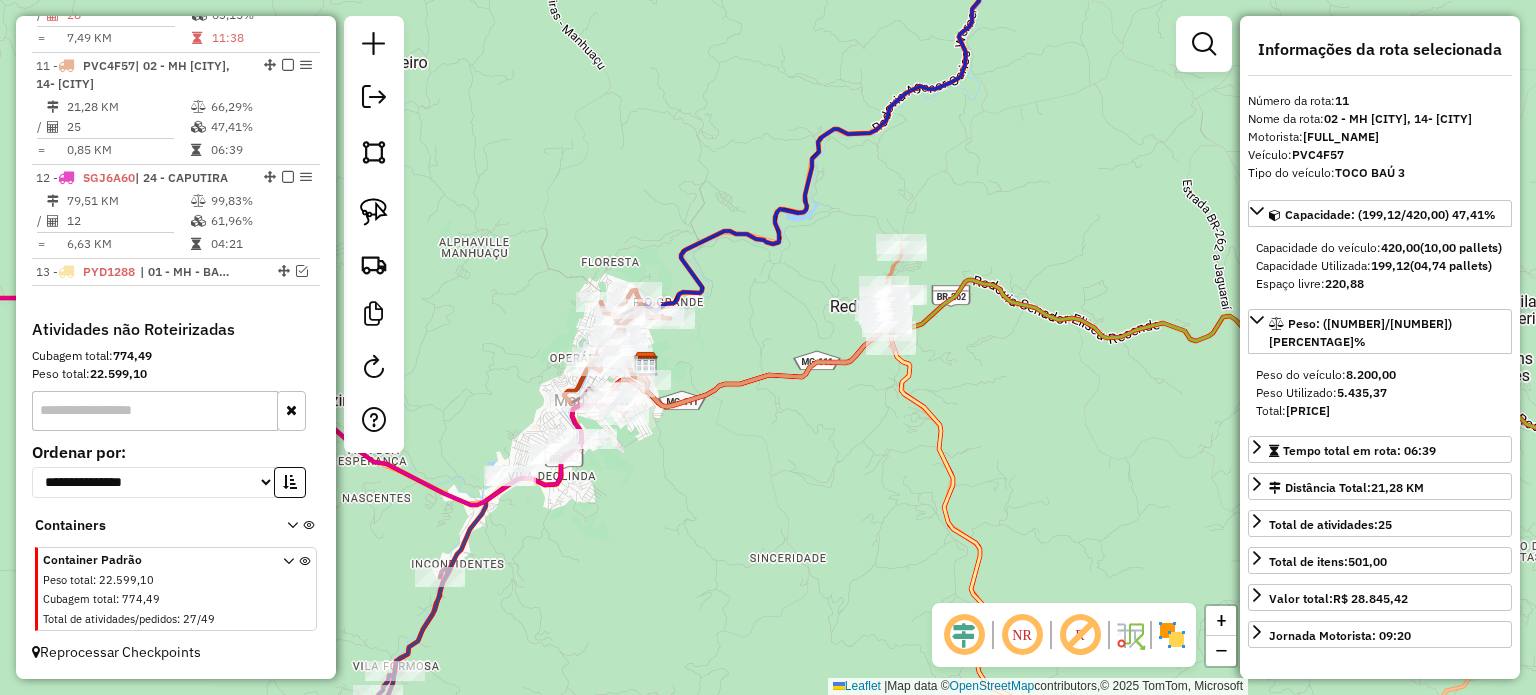 drag, startPoint x: 752, startPoint y: 413, endPoint x: 851, endPoint y: 411, distance: 99.0202 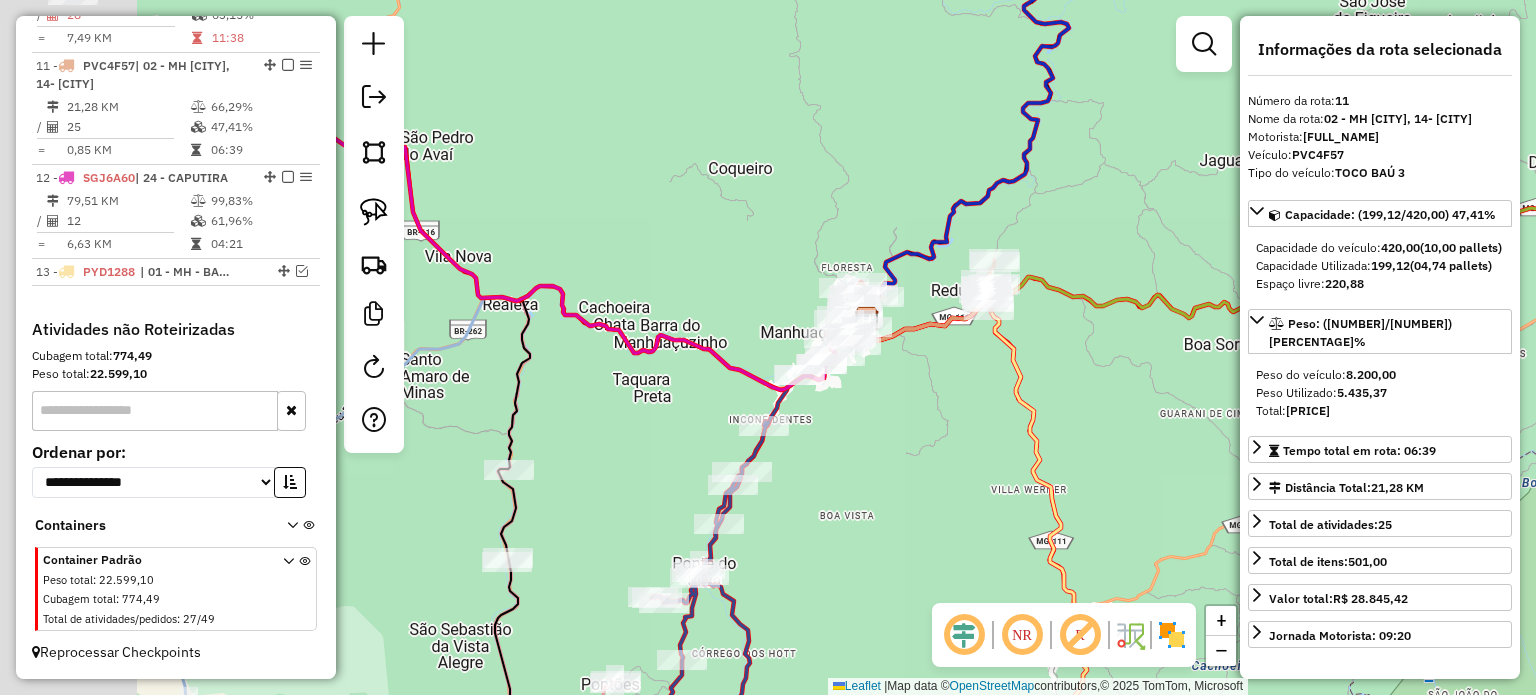 drag, startPoint x: 732, startPoint y: 490, endPoint x: 788, endPoint y: 464, distance: 61.741398 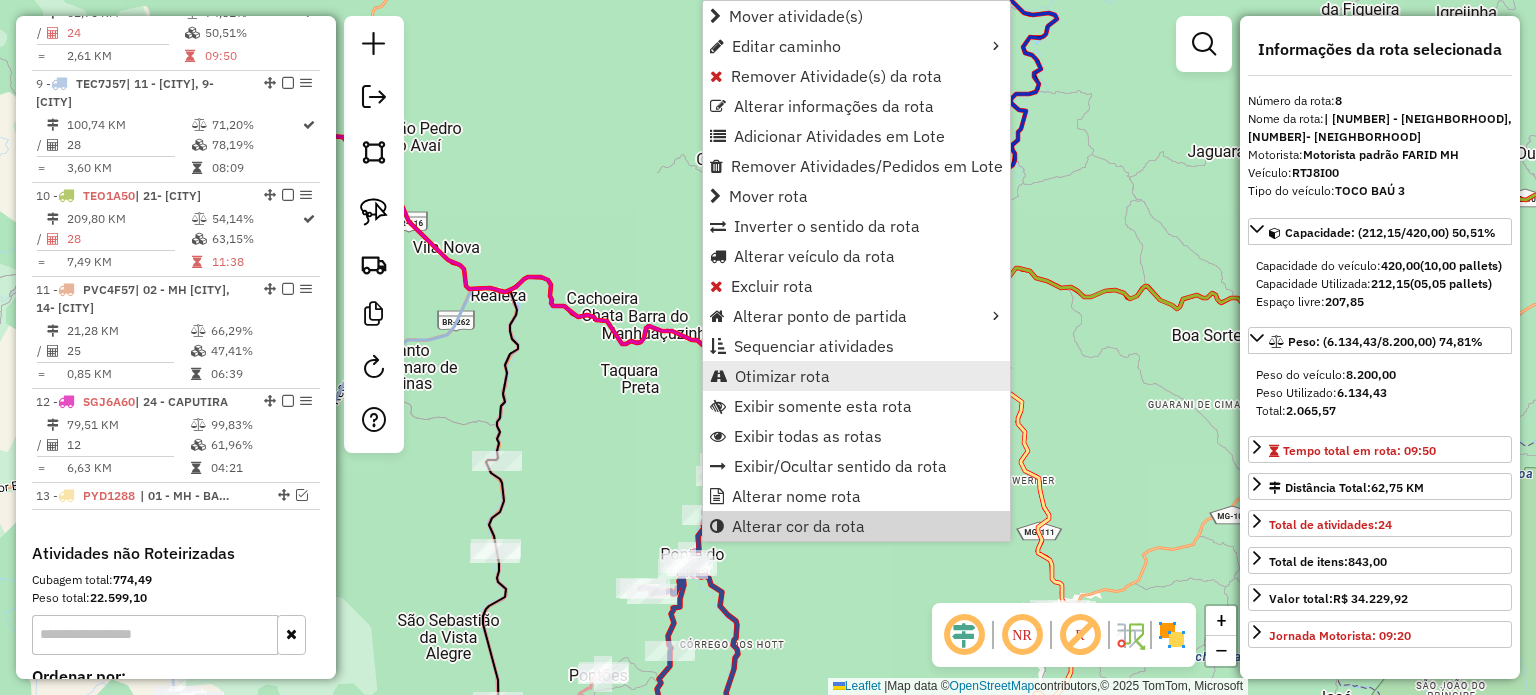 scroll, scrollTop: 1514, scrollLeft: 0, axis: vertical 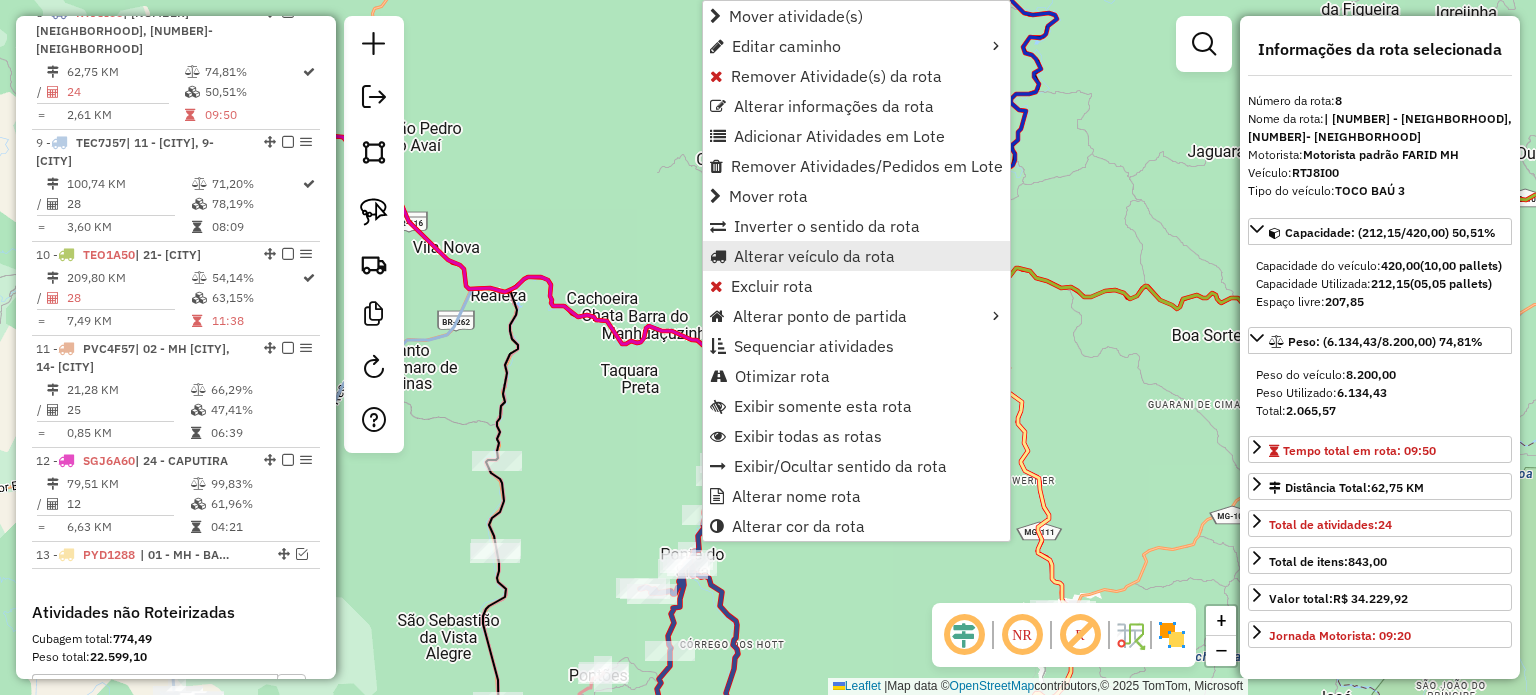 click on "Alterar veículo da rota" at bounding box center (814, 256) 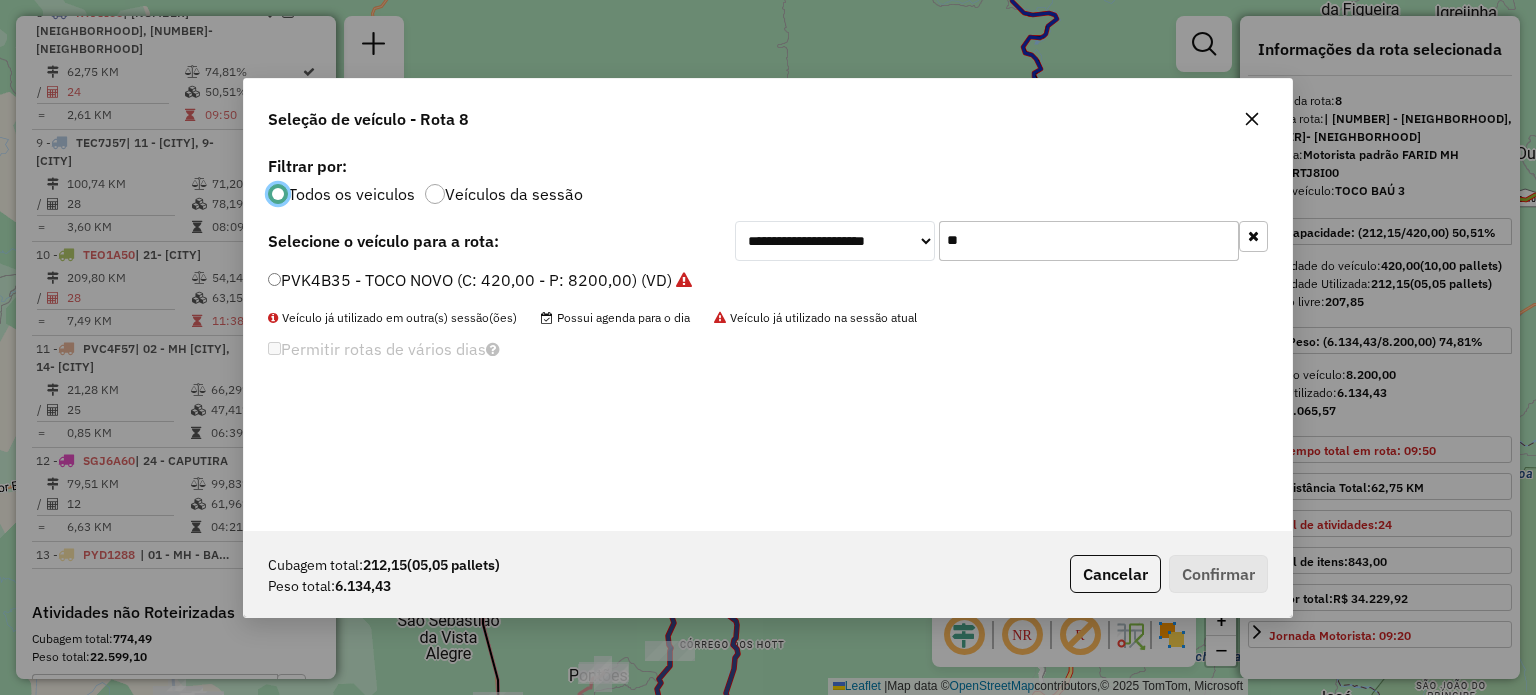 scroll, scrollTop: 10, scrollLeft: 6, axis: both 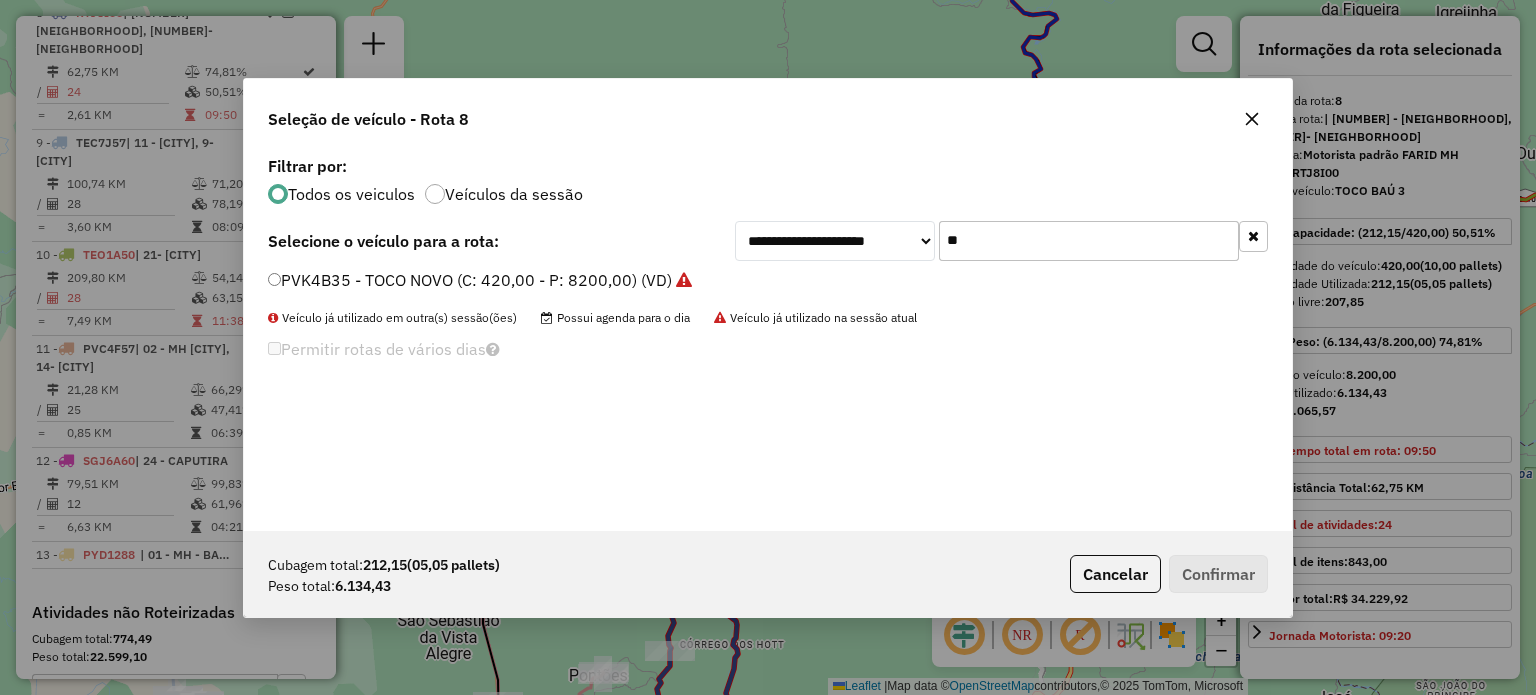click on "**********" 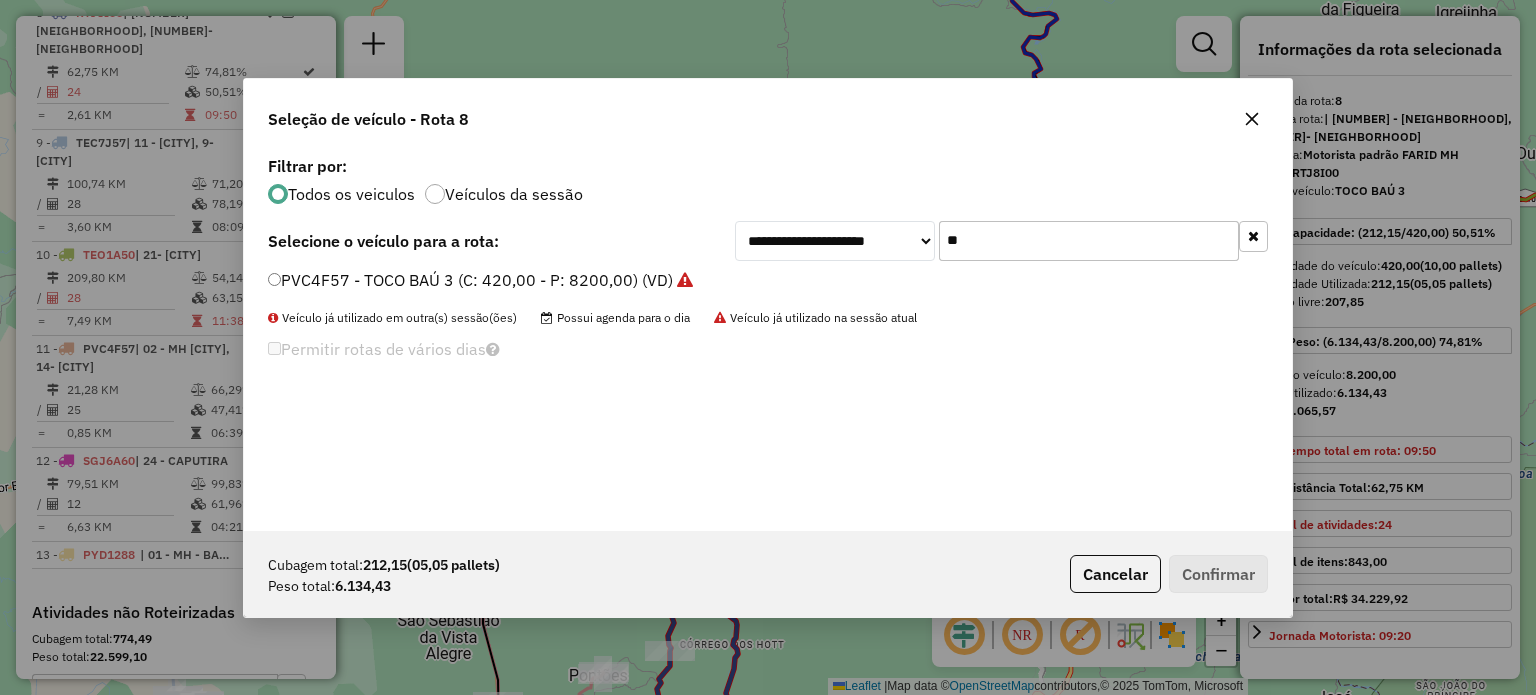 type on "**" 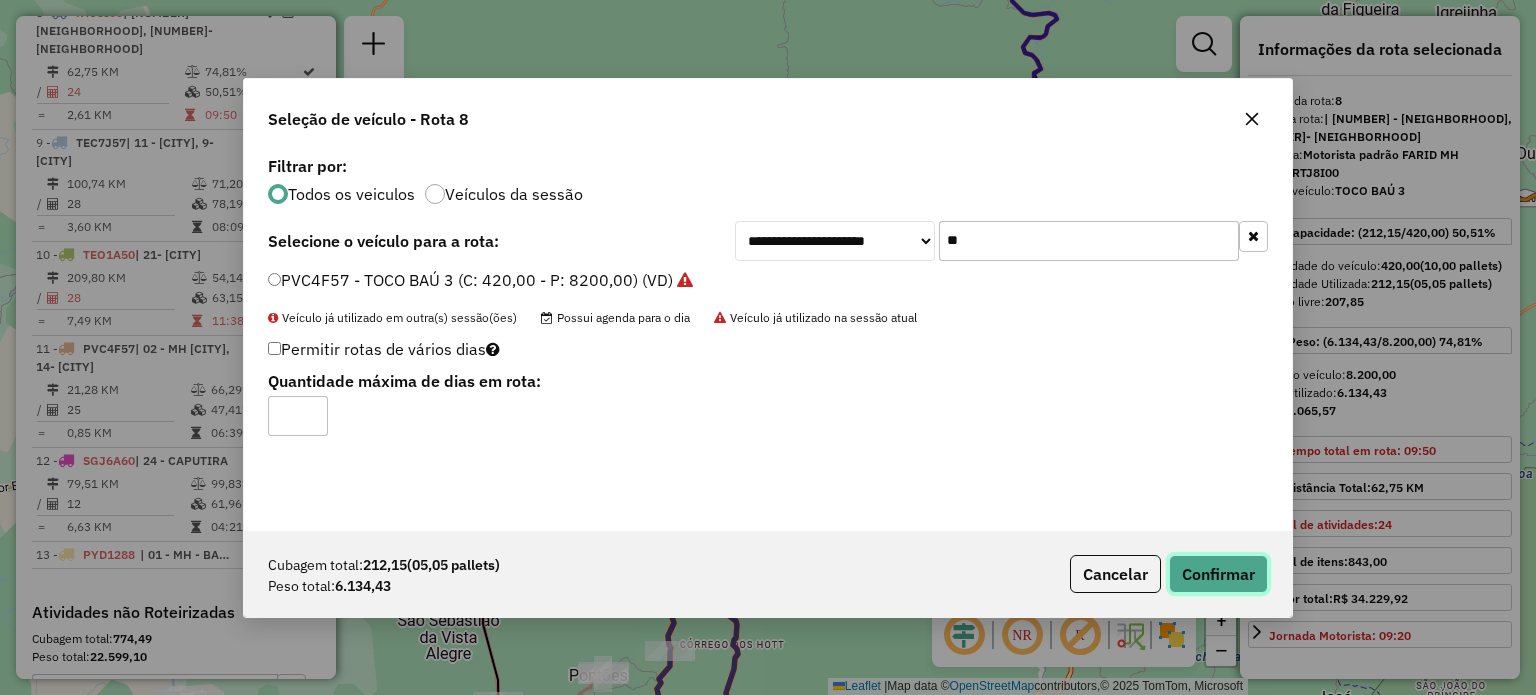 click on "Confirmar" 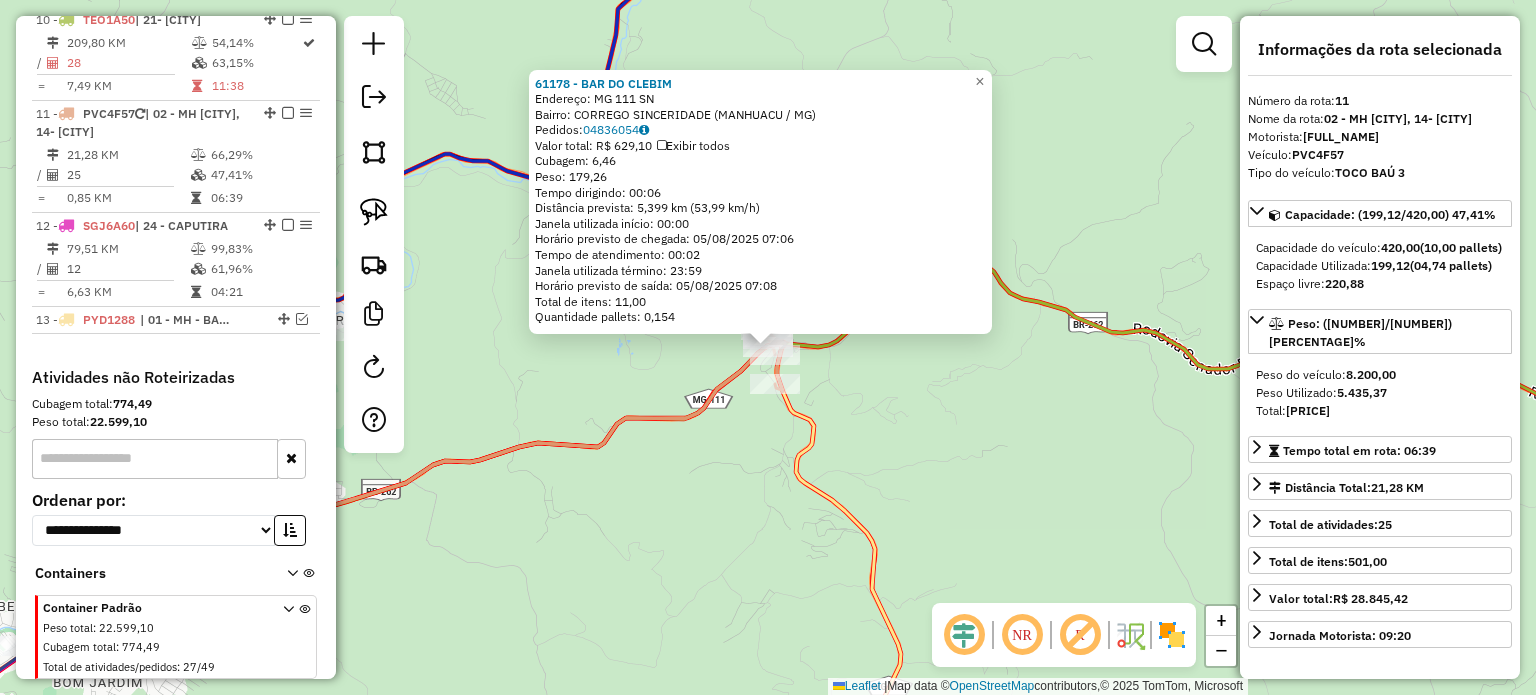 scroll, scrollTop: 1811, scrollLeft: 0, axis: vertical 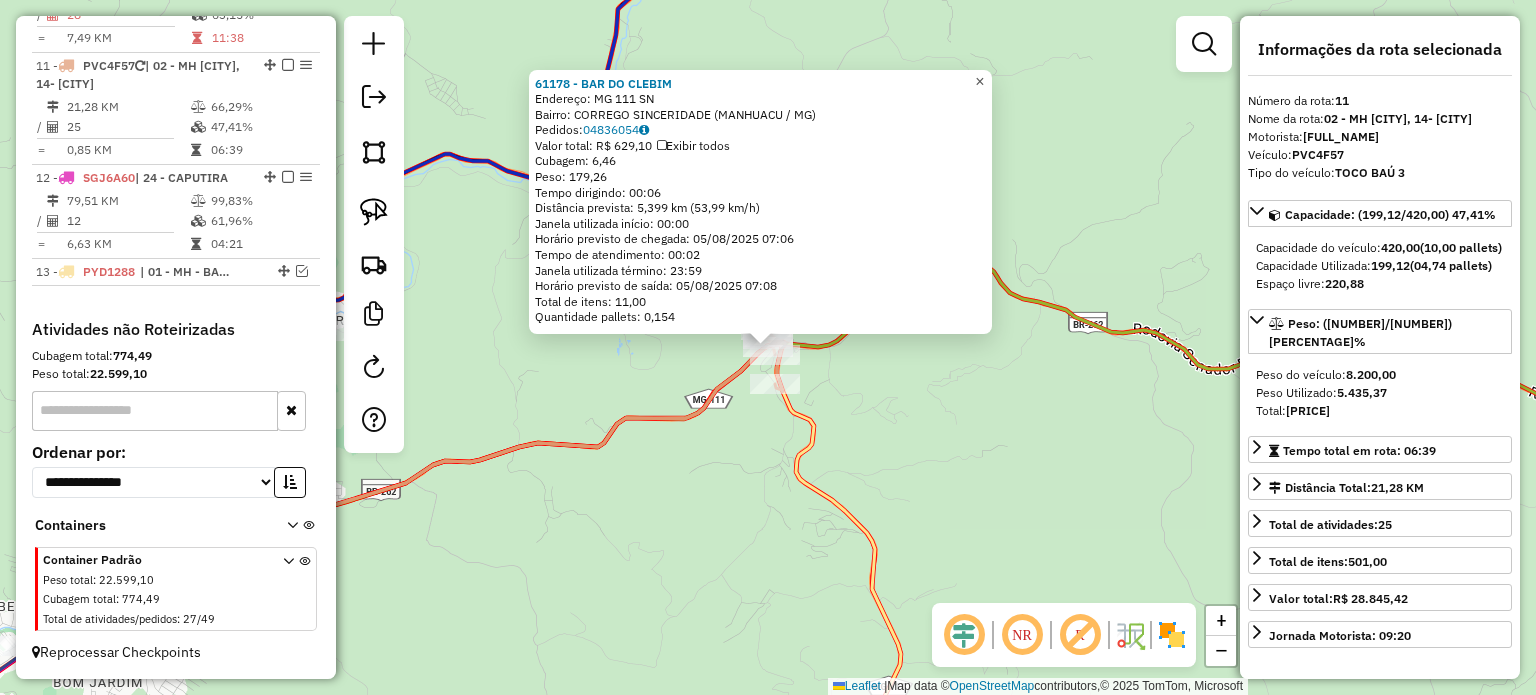 click on "×" 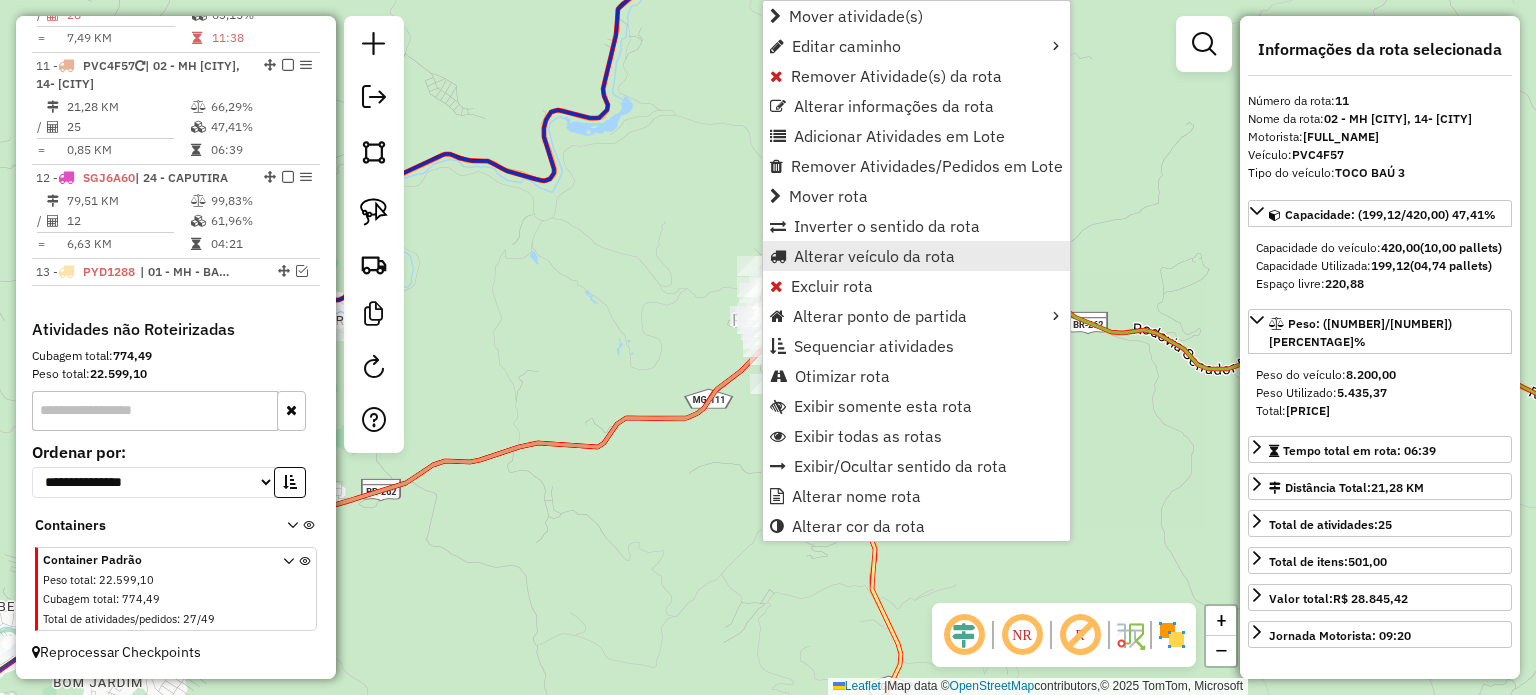 click on "Alterar veículo da rota" at bounding box center (874, 256) 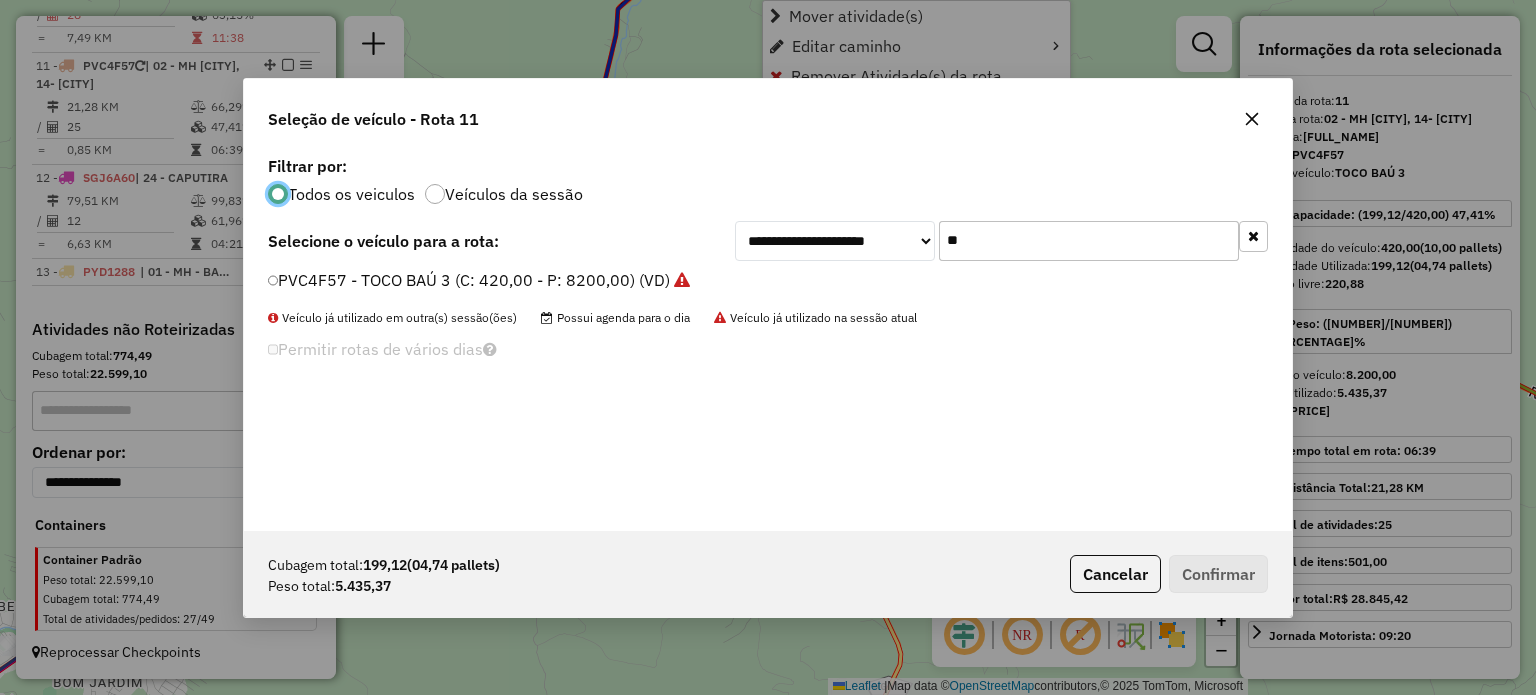 scroll, scrollTop: 10, scrollLeft: 6, axis: both 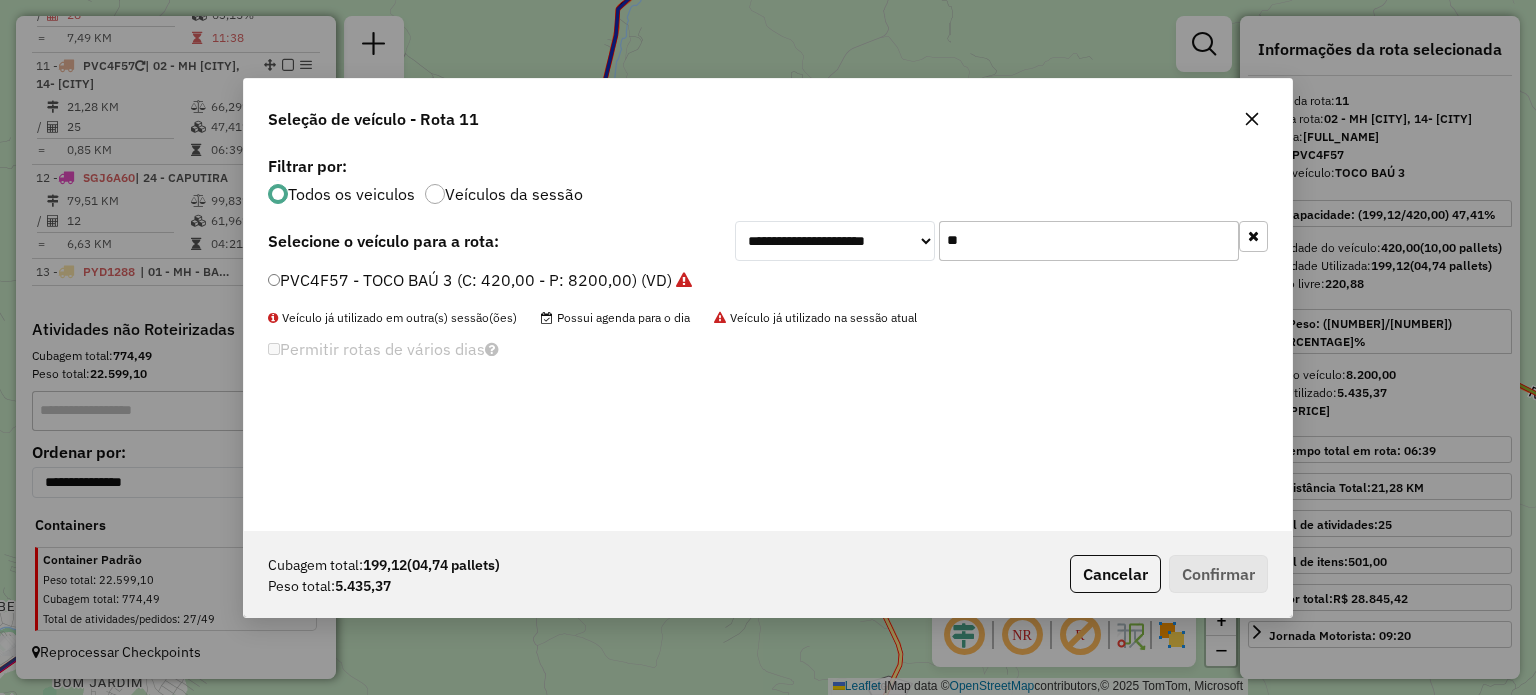 drag, startPoint x: 960, startPoint y: 241, endPoint x: 904, endPoint y: 242, distance: 56.008926 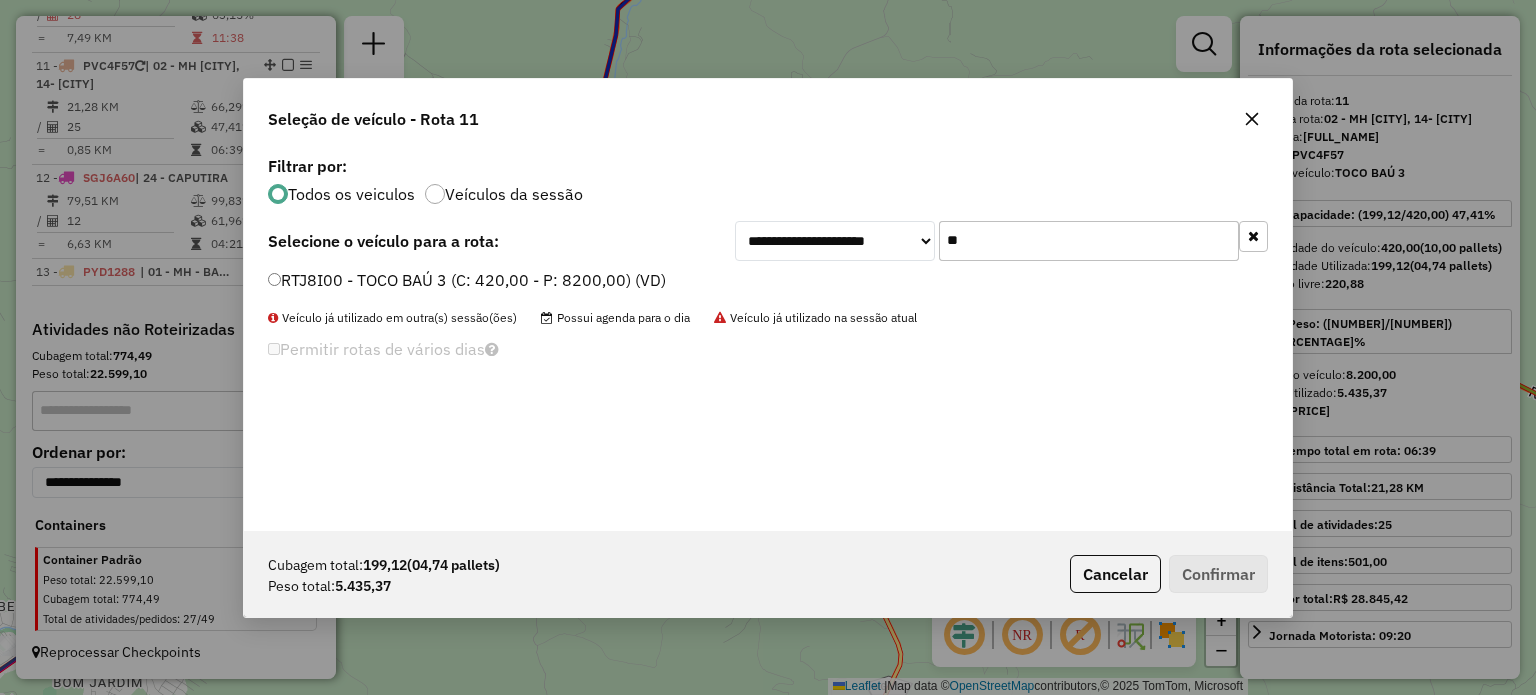 type on "**" 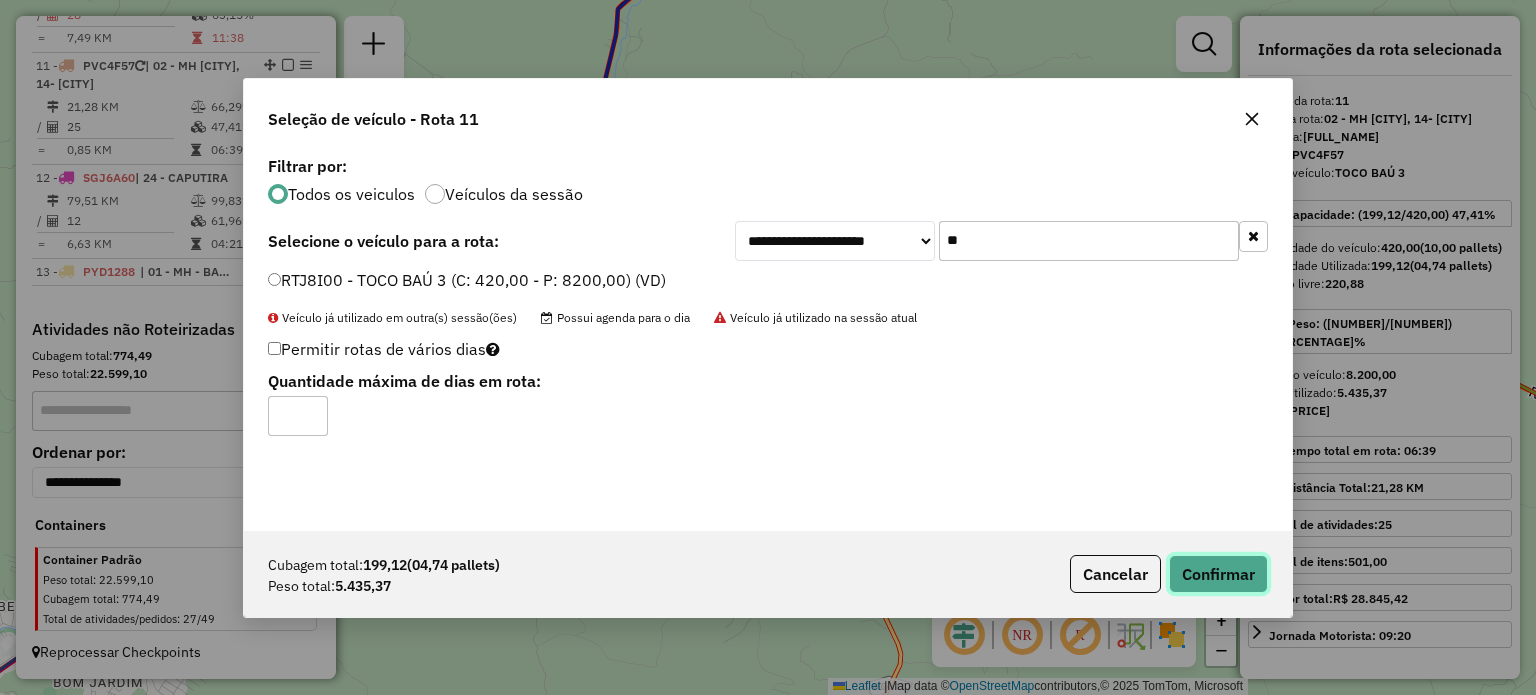 click on "Confirmar" 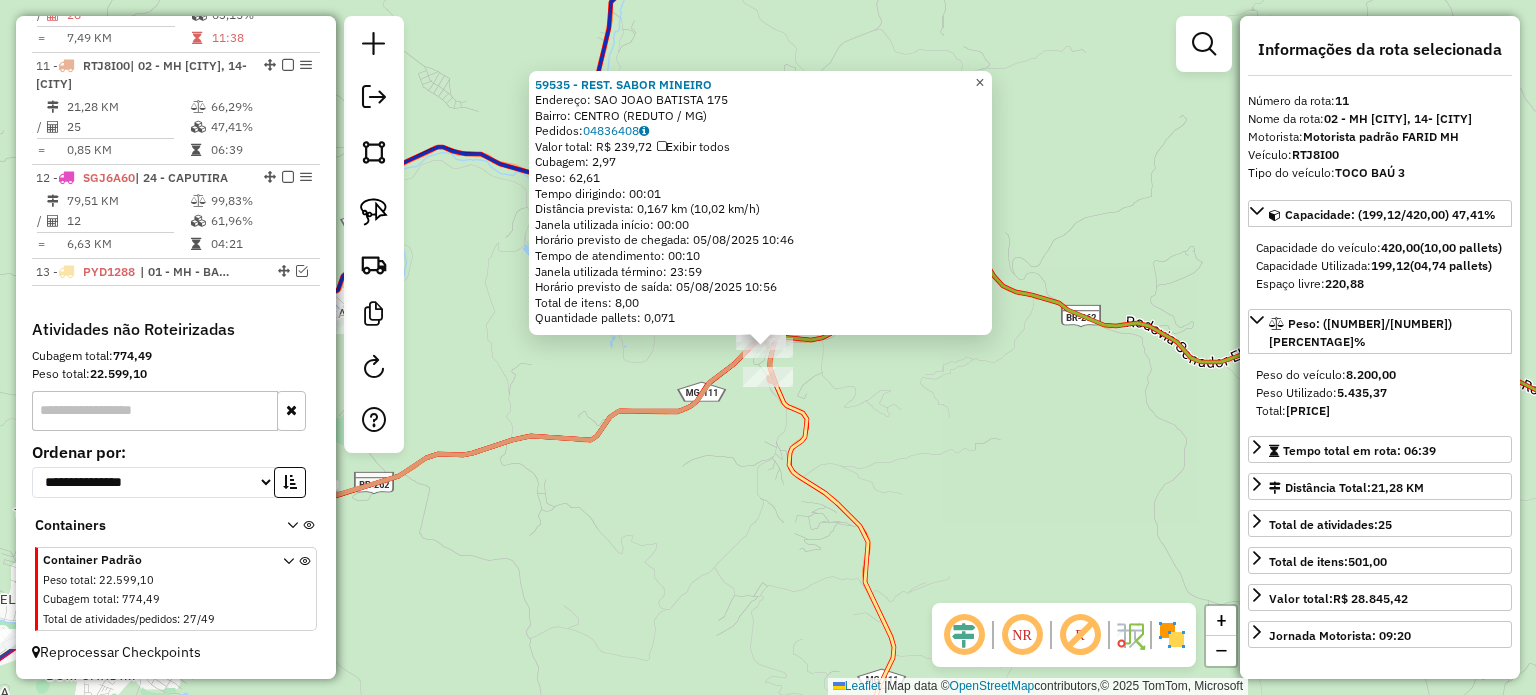 click on "×" 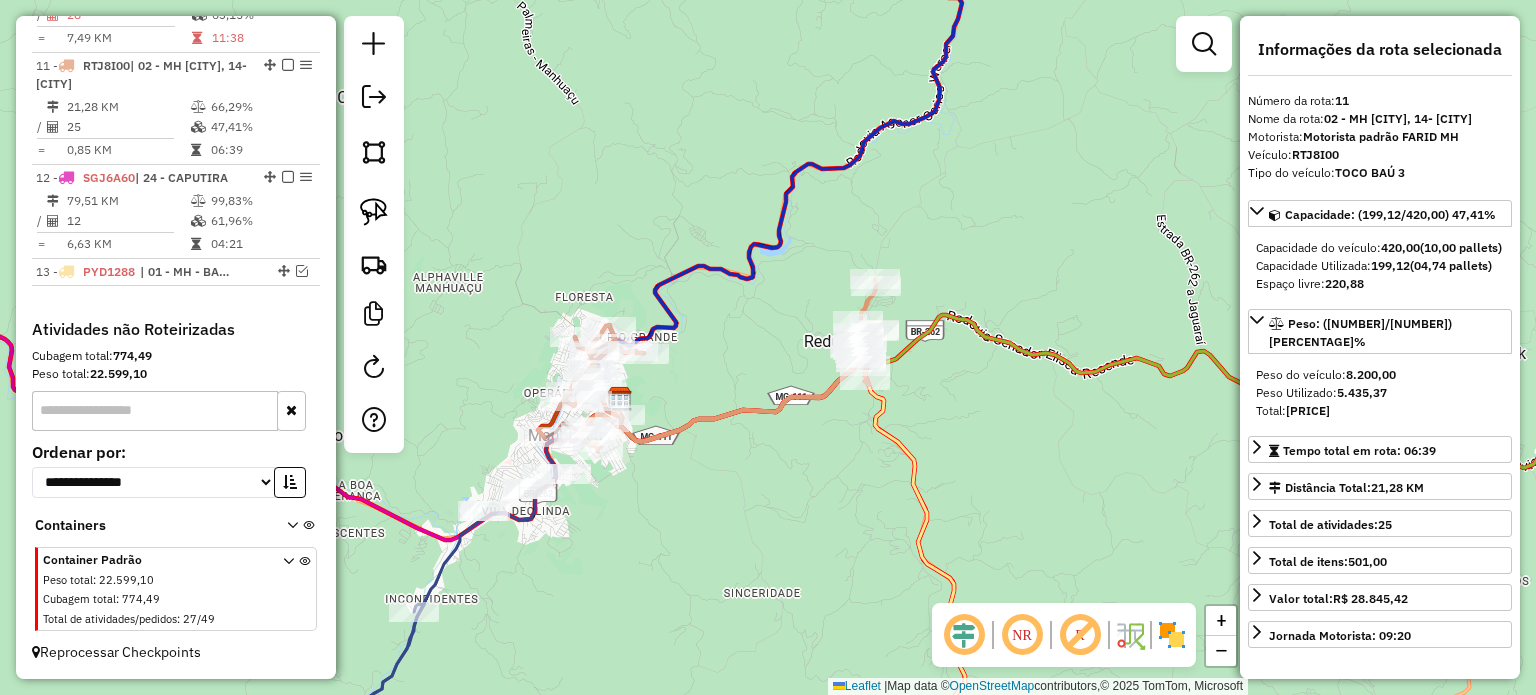 drag, startPoint x: 1064, startPoint y: 423, endPoint x: 1050, endPoint y: 419, distance: 14.56022 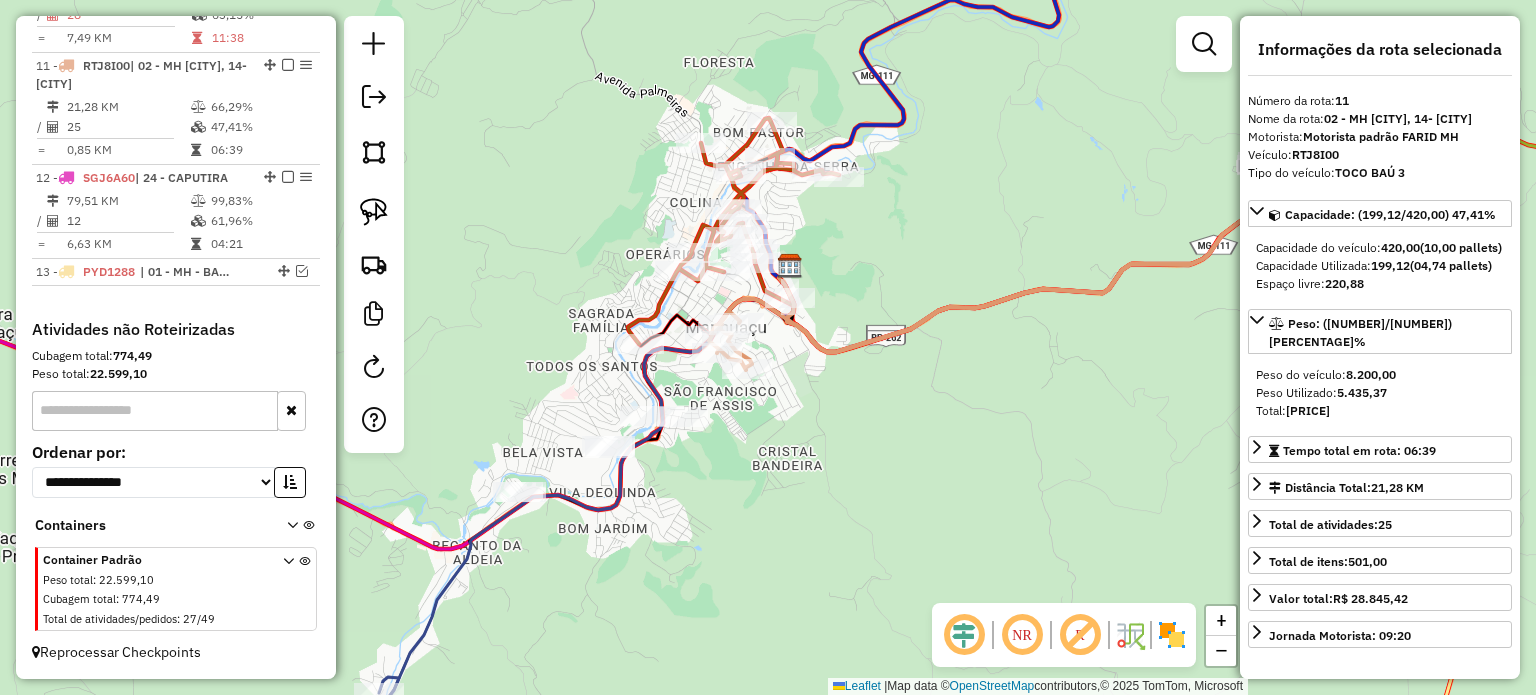 drag, startPoint x: 808, startPoint y: 427, endPoint x: 833, endPoint y: 421, distance: 25.70992 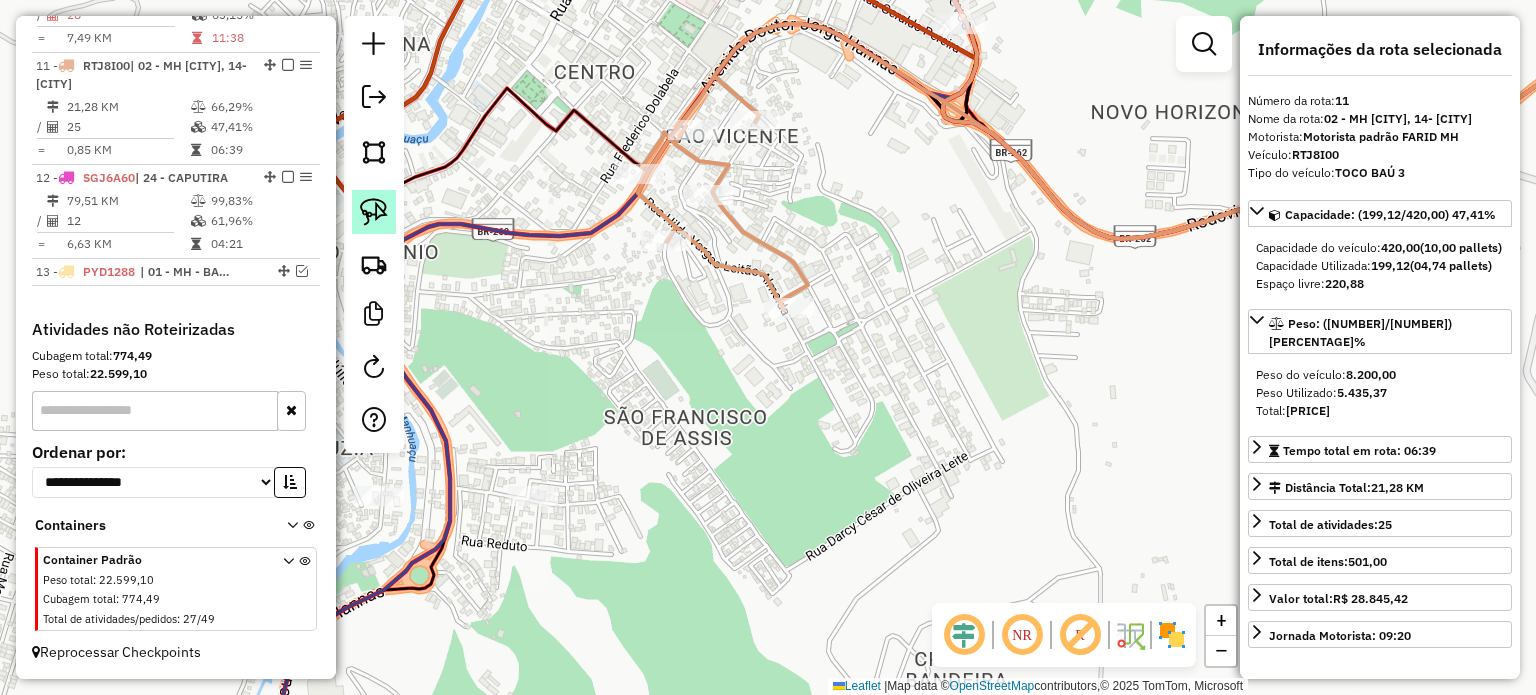 drag, startPoint x: 366, startPoint y: 211, endPoint x: 377, endPoint y: 214, distance: 11.401754 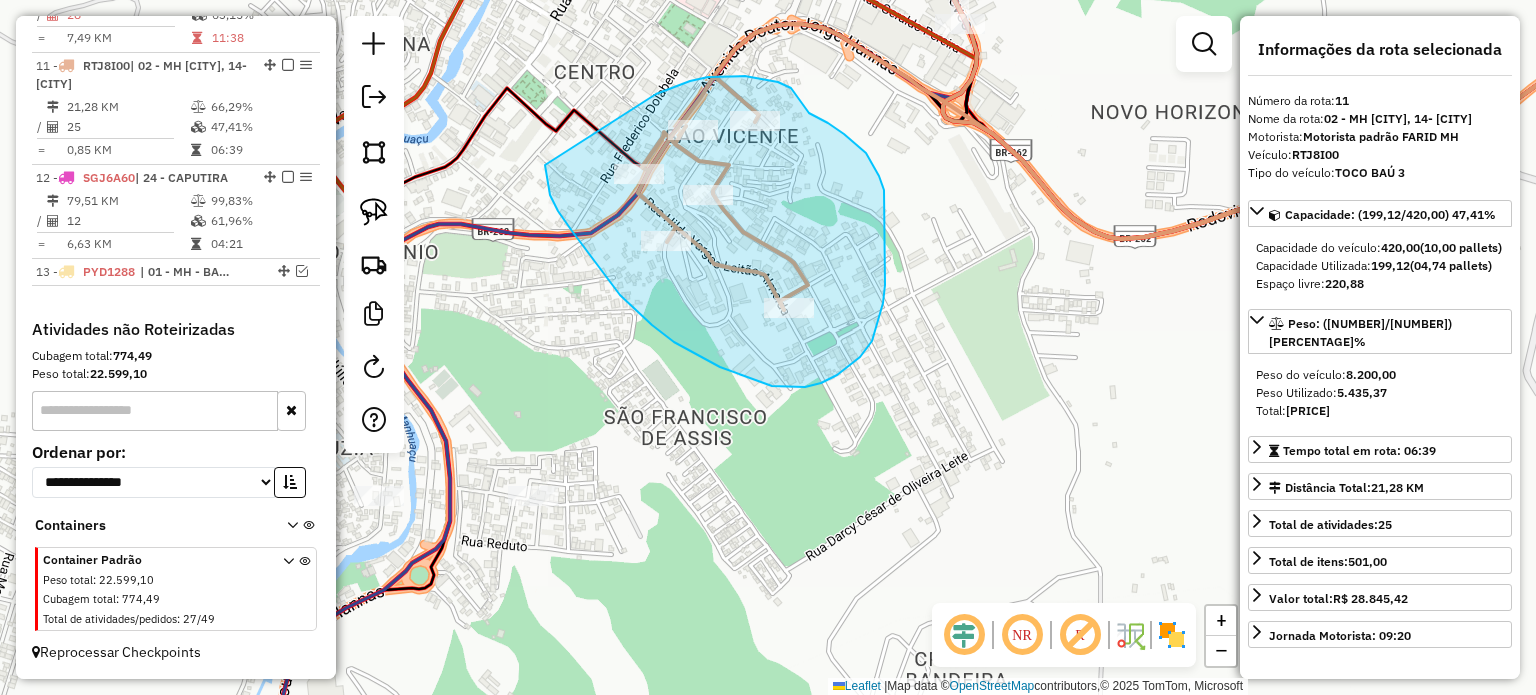 drag, startPoint x: 620, startPoint y: 295, endPoint x: 656, endPoint y: 95, distance: 203.21417 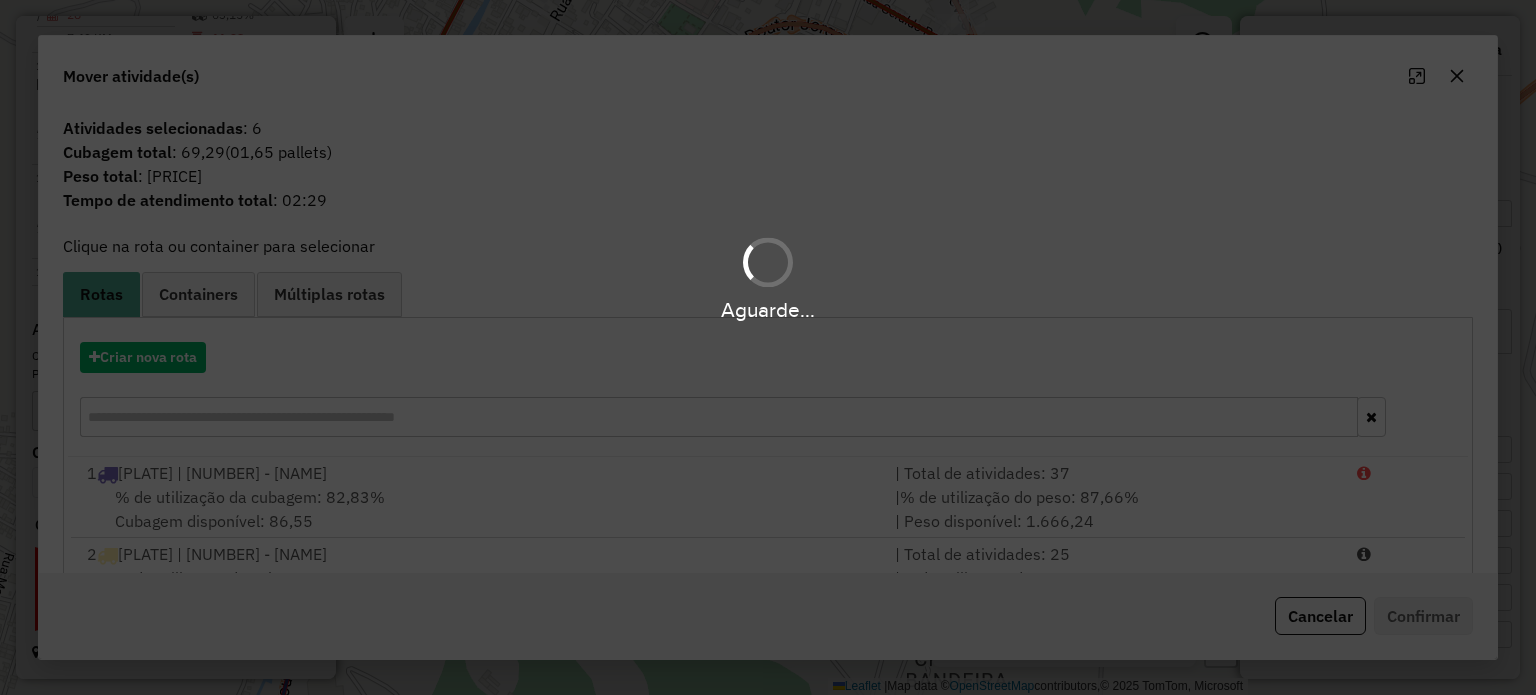 click on "Aguarde..." at bounding box center [768, 347] 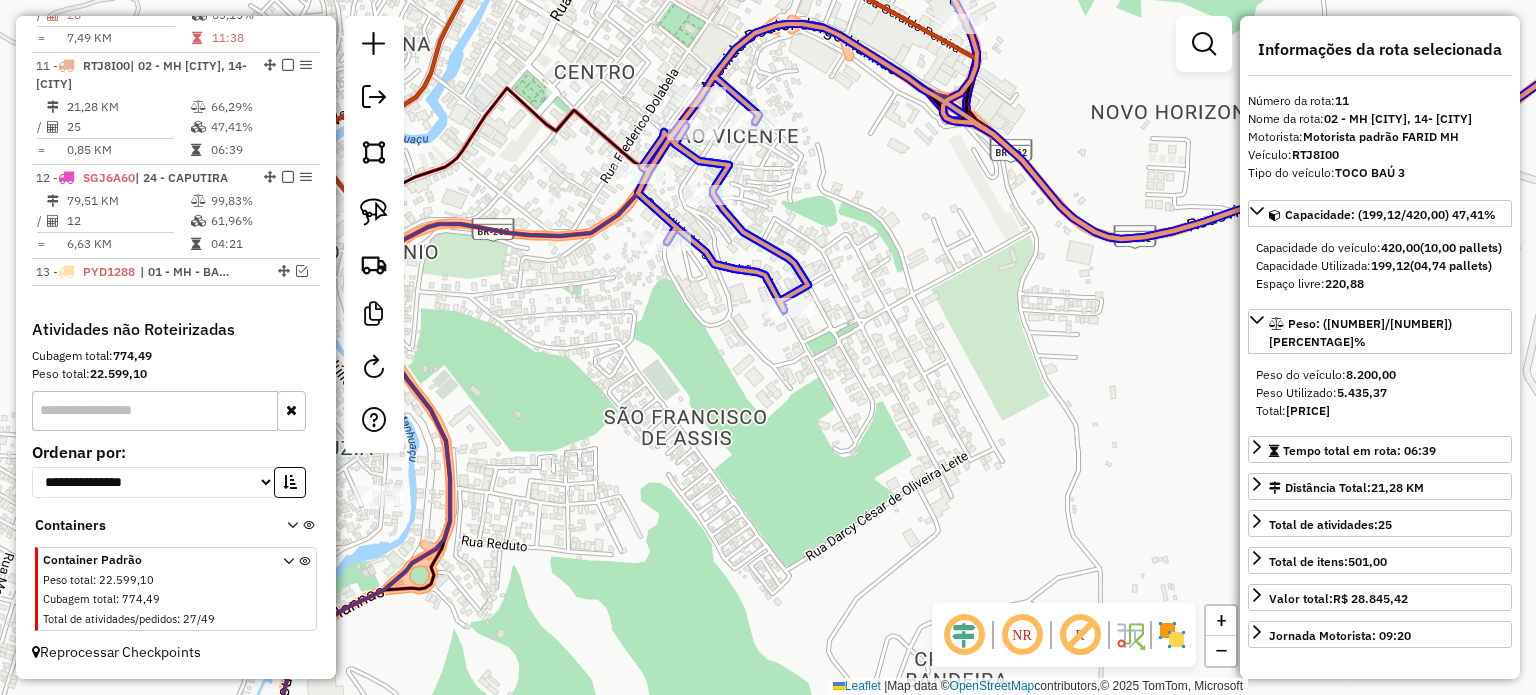 click 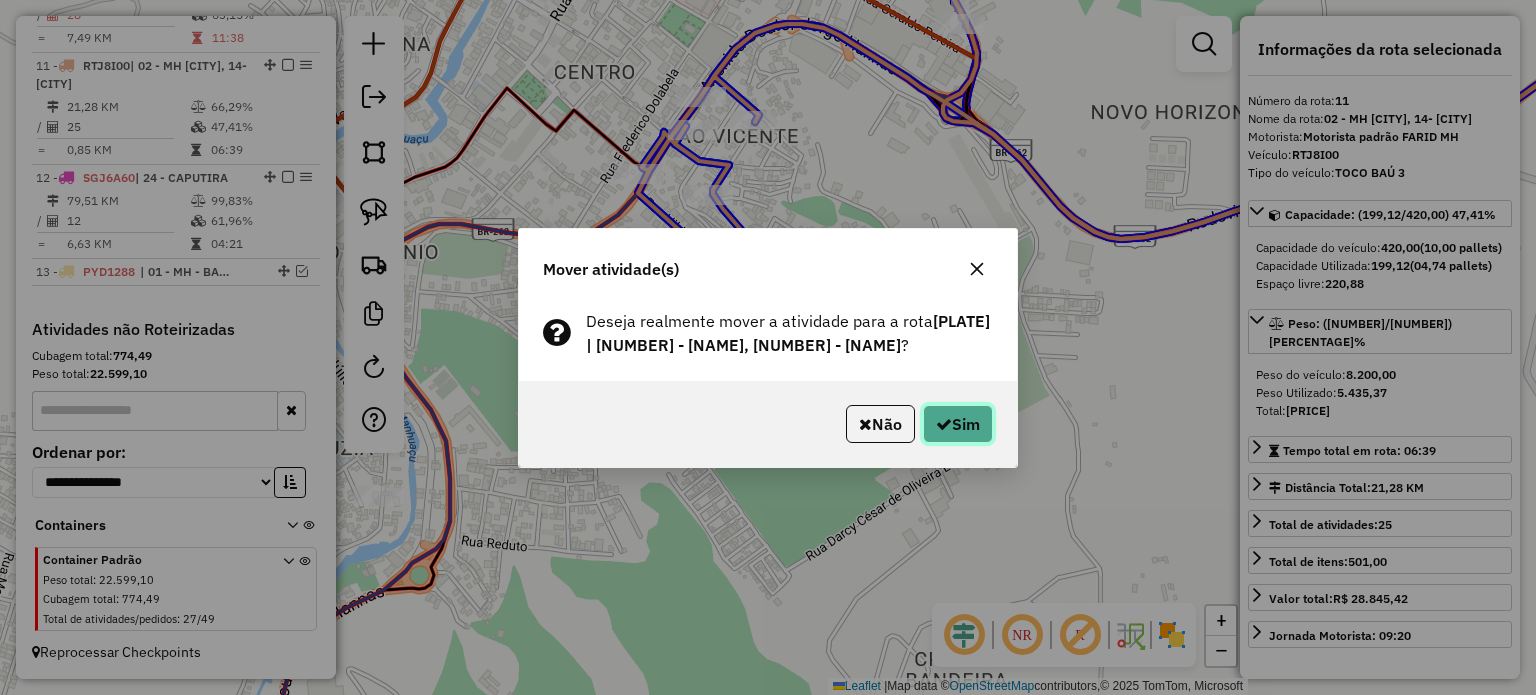 click on "Sim" 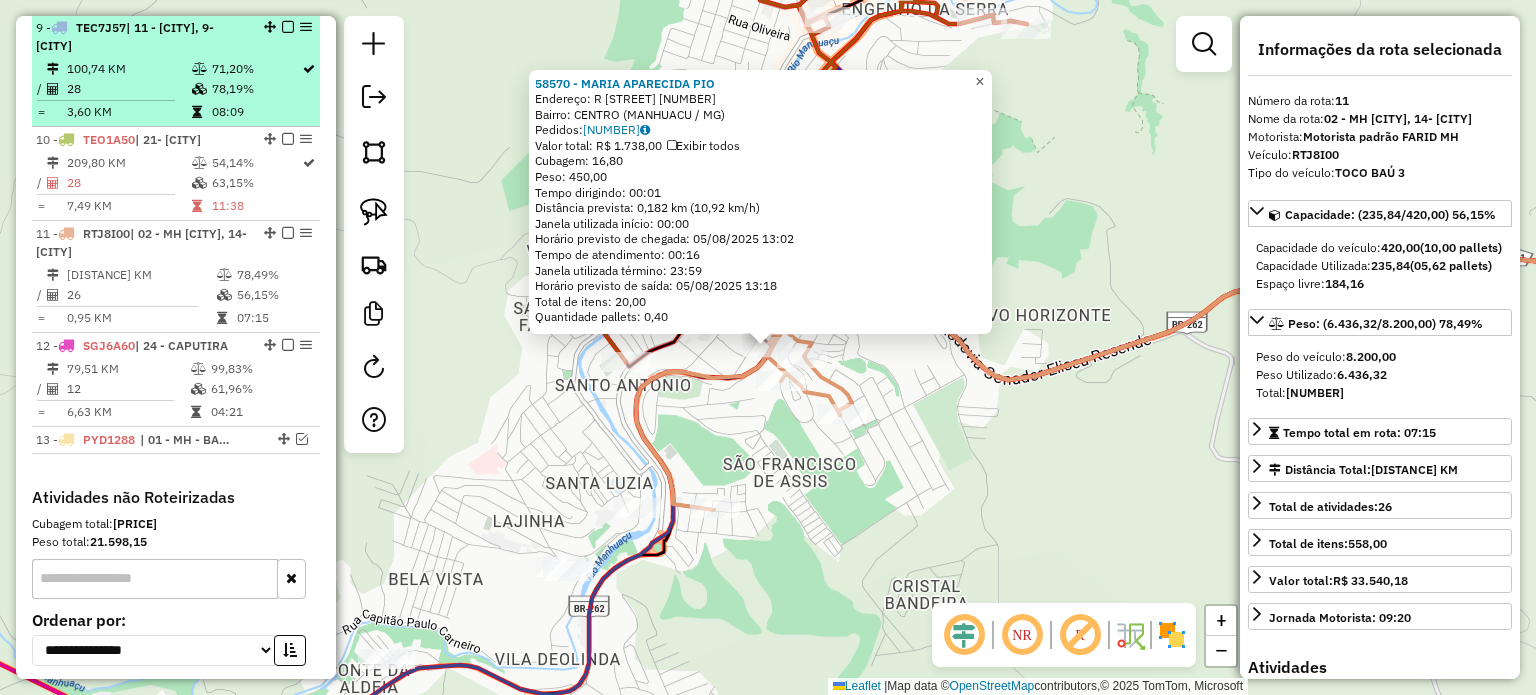 scroll, scrollTop: 1511, scrollLeft: 0, axis: vertical 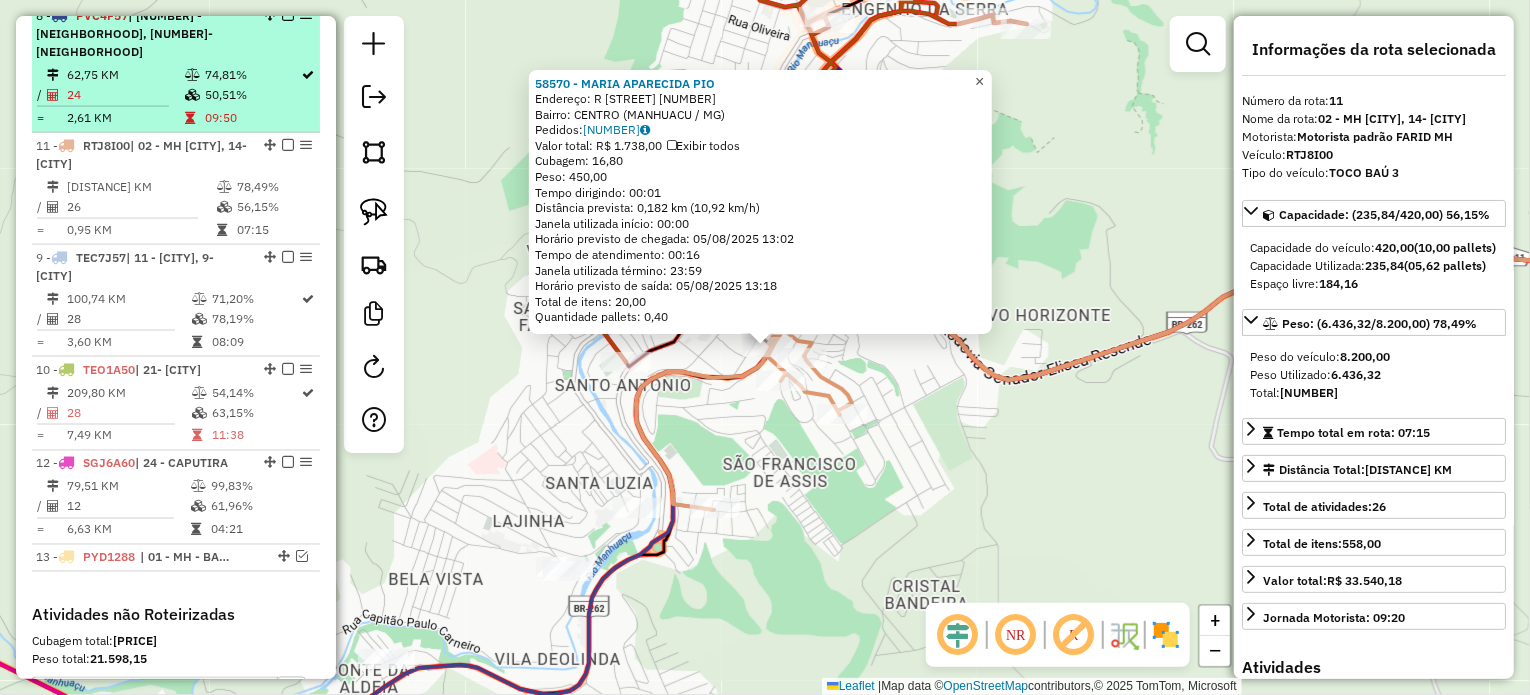 drag, startPoint x: 260, startPoint y: 362, endPoint x: 249, endPoint y: 126, distance: 236.25621 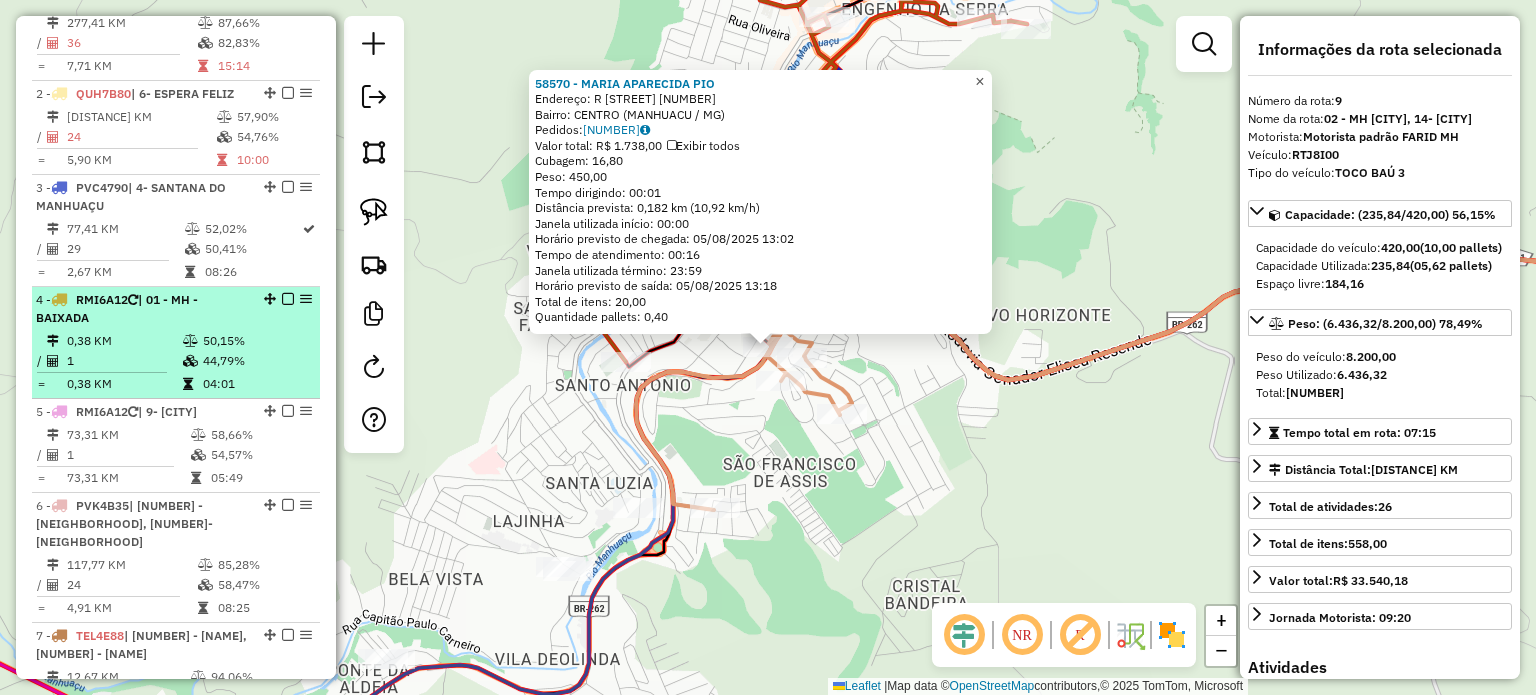 scroll, scrollTop: 611, scrollLeft: 0, axis: vertical 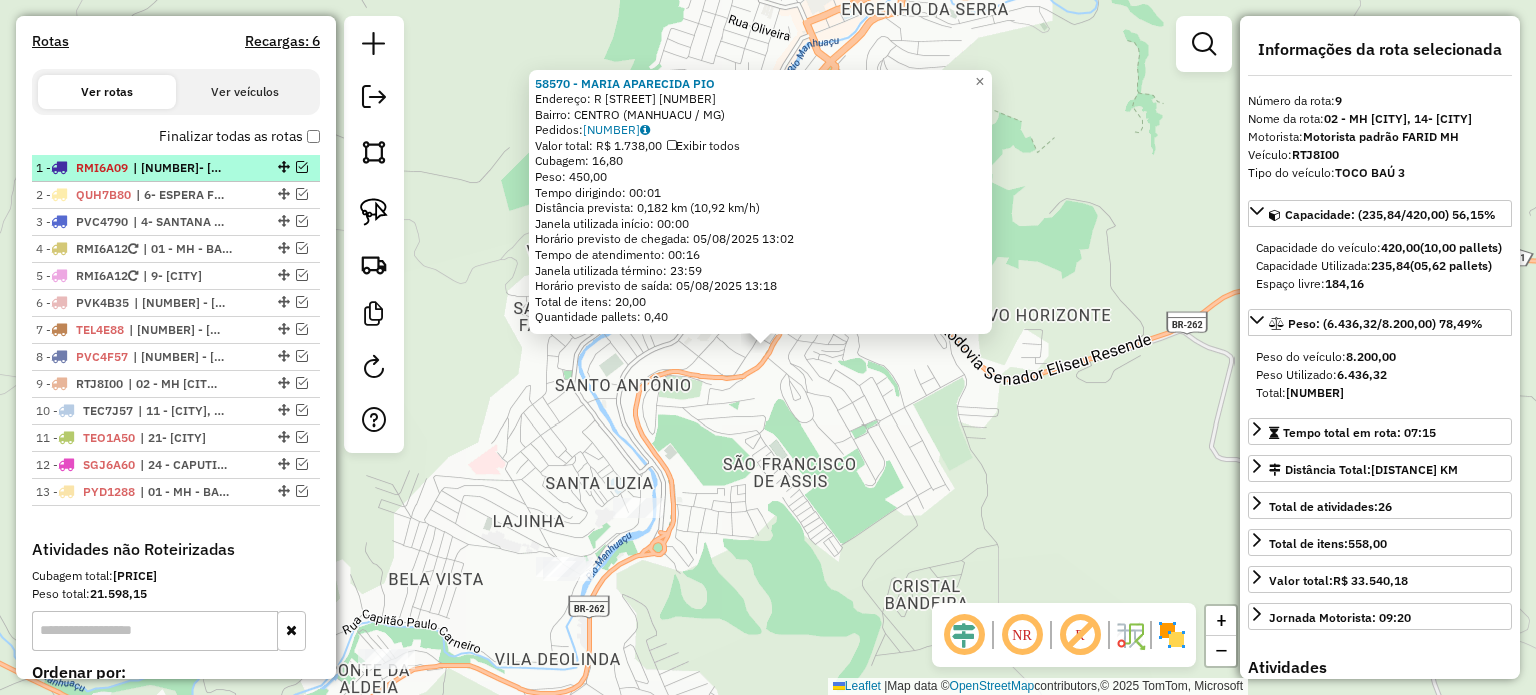 click on "| 23- POCRANE" at bounding box center (179, 168) 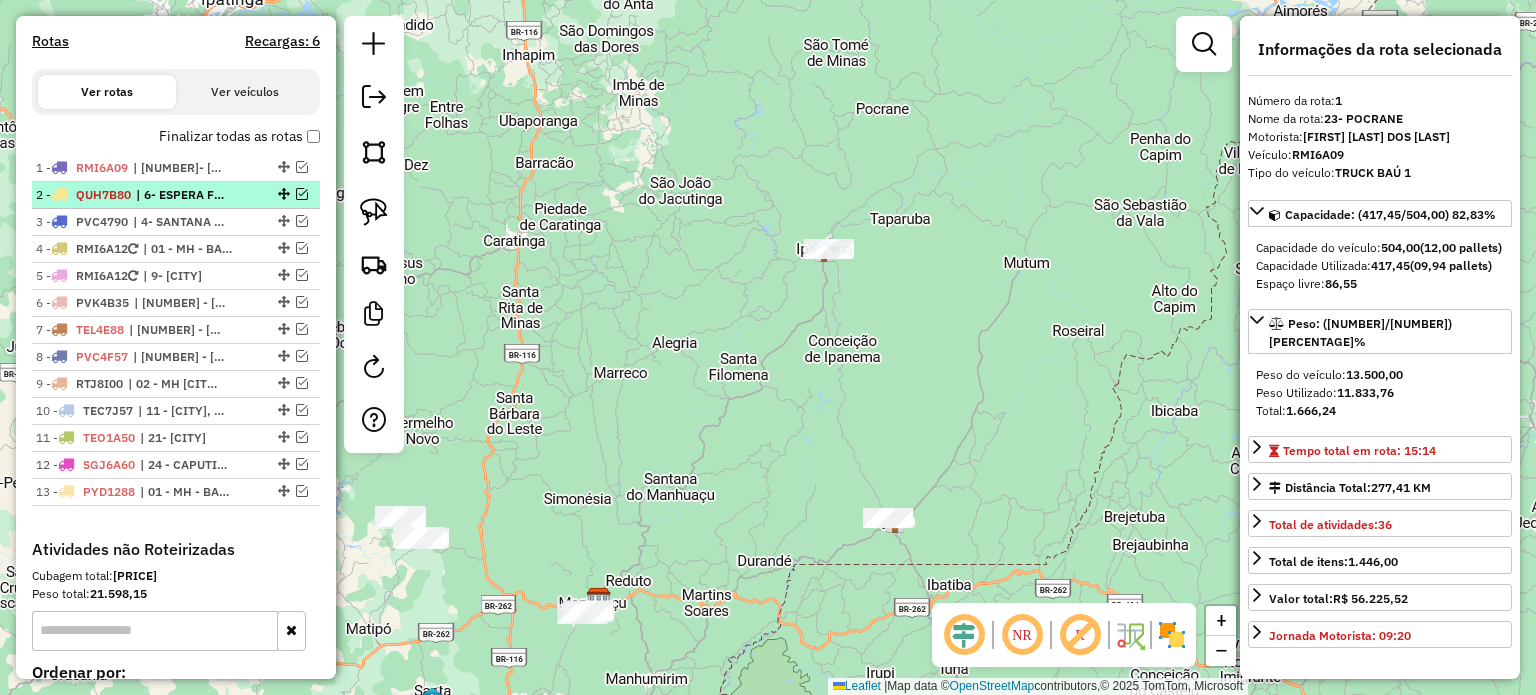 click on "| 6- ESPERA FELIZ" at bounding box center (182, 195) 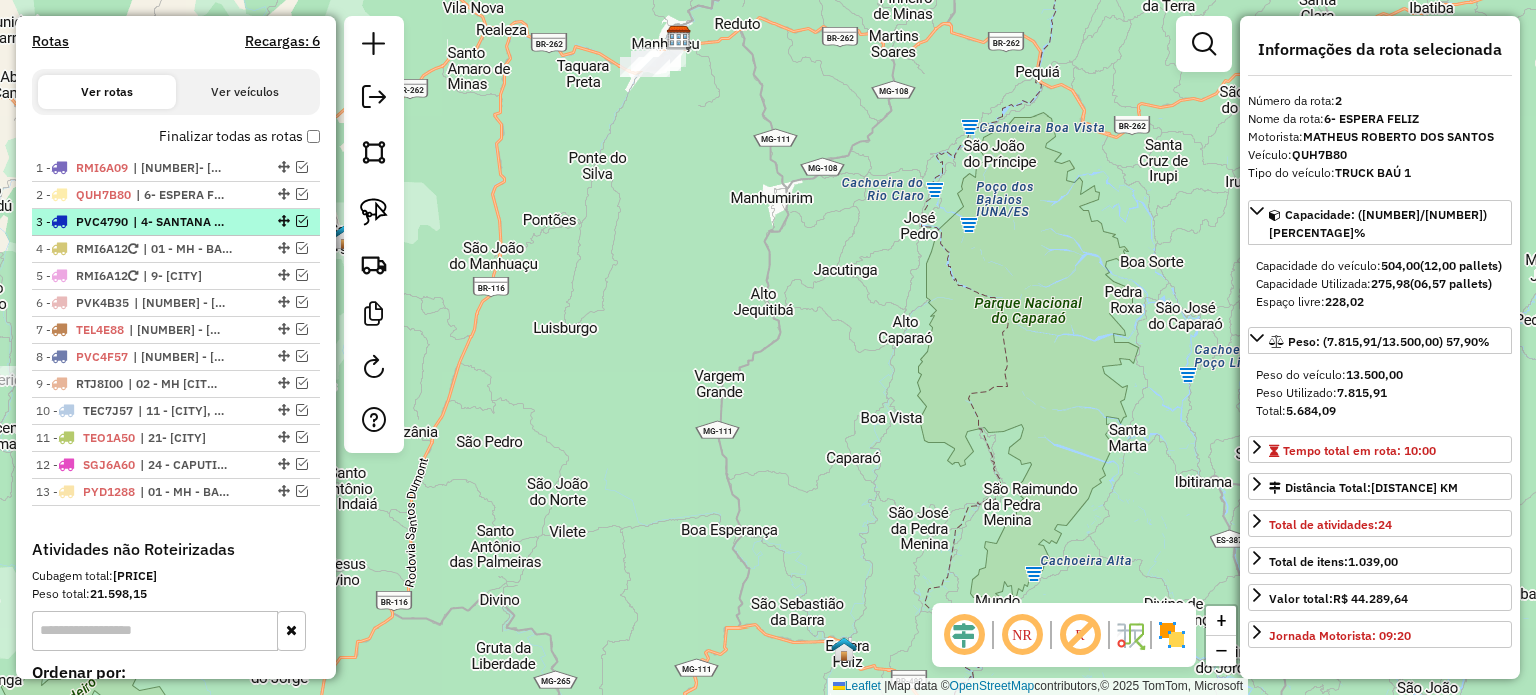 click on "| 4- SANTANA DO MANHUAÇU" at bounding box center (179, 222) 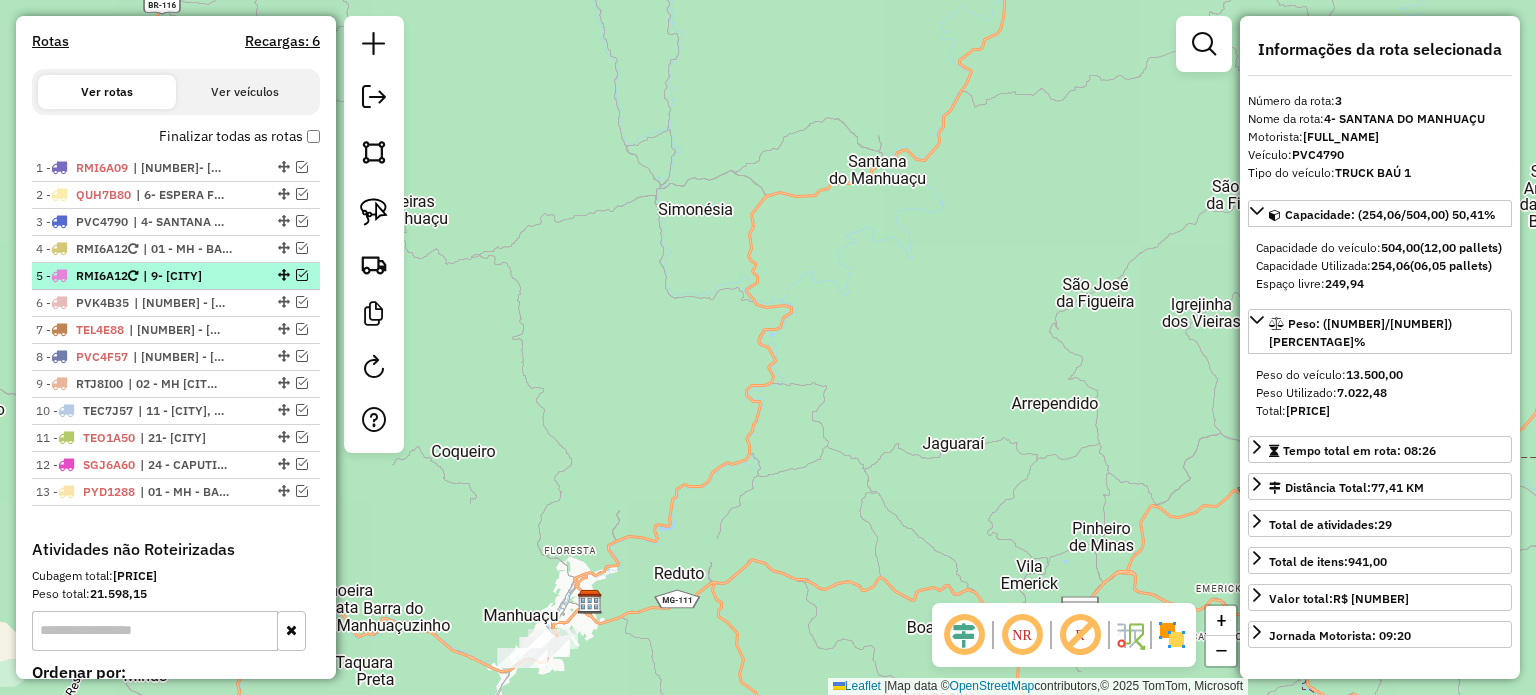click at bounding box center [133, 276] 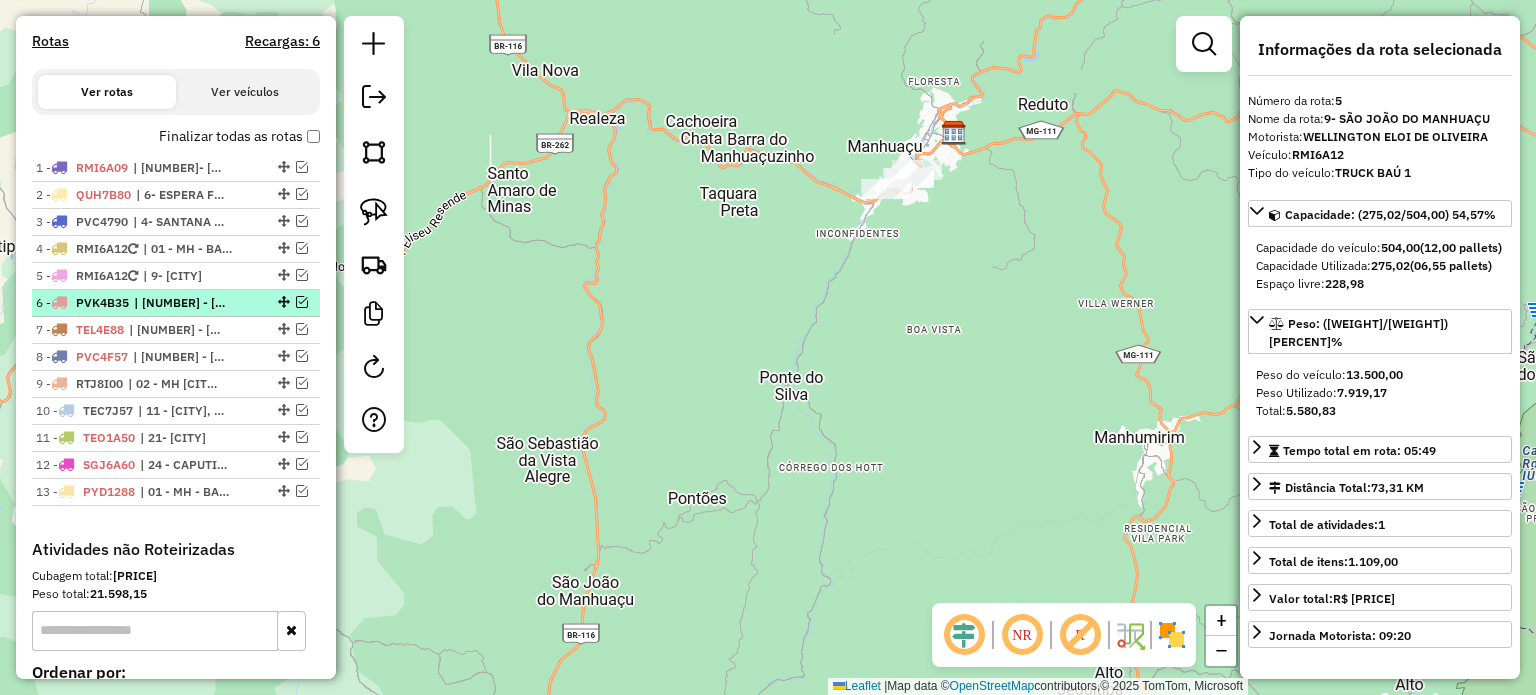 click on "| 12 - SANTO AMARO, 9- SÃO JOÃO DO MANHUAÇU" at bounding box center (180, 303) 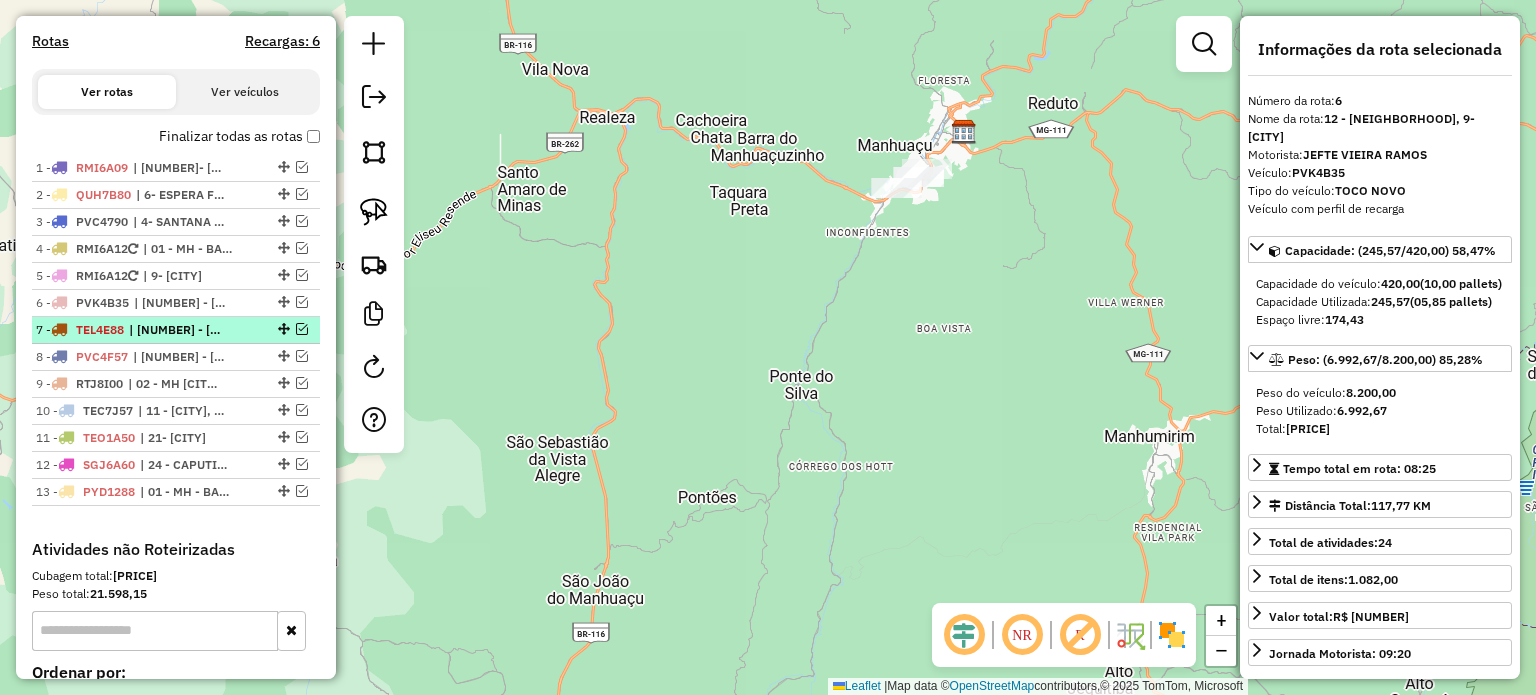 click on "| 01 - MH - BAIXADA, 03 - MH CENTRO" at bounding box center (175, 330) 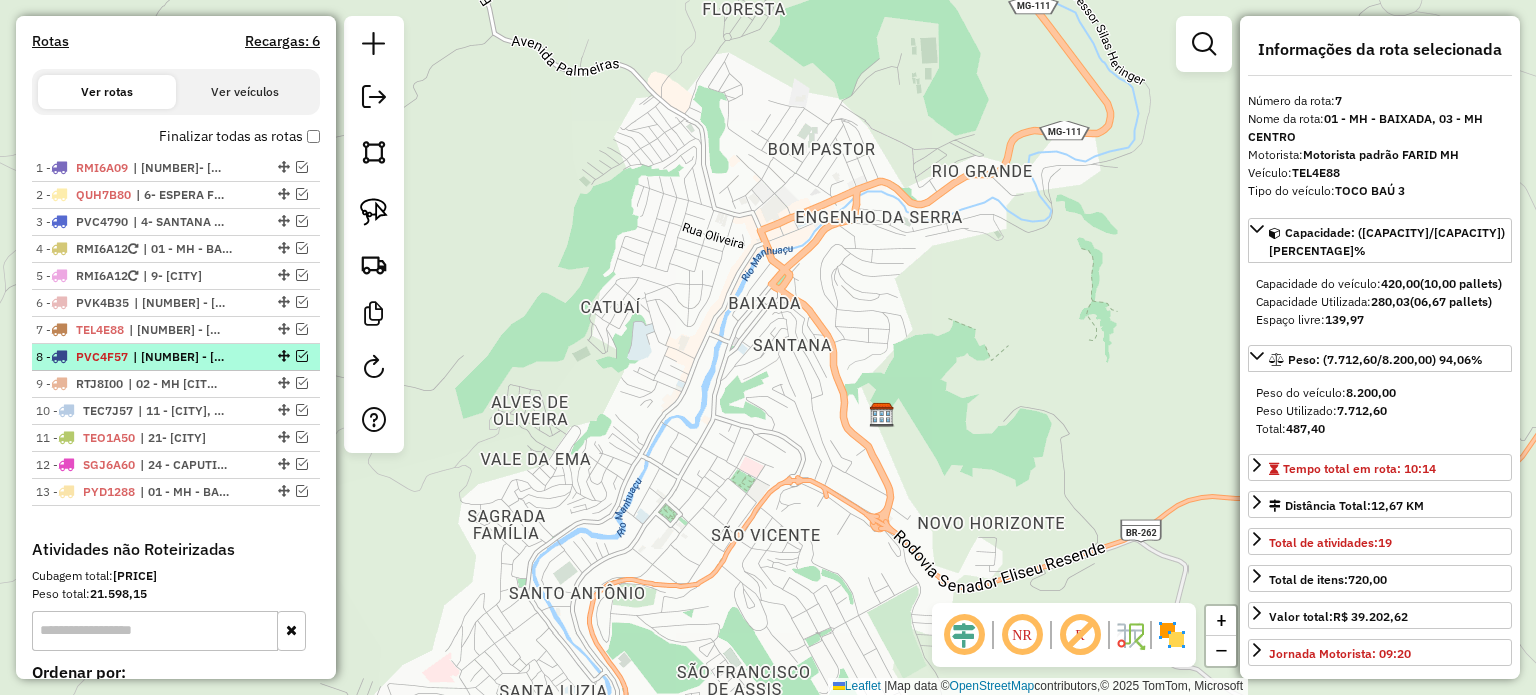 click on "| 02 - MH SANTA LUZIA, 8- LUISBURGO" at bounding box center [179, 357] 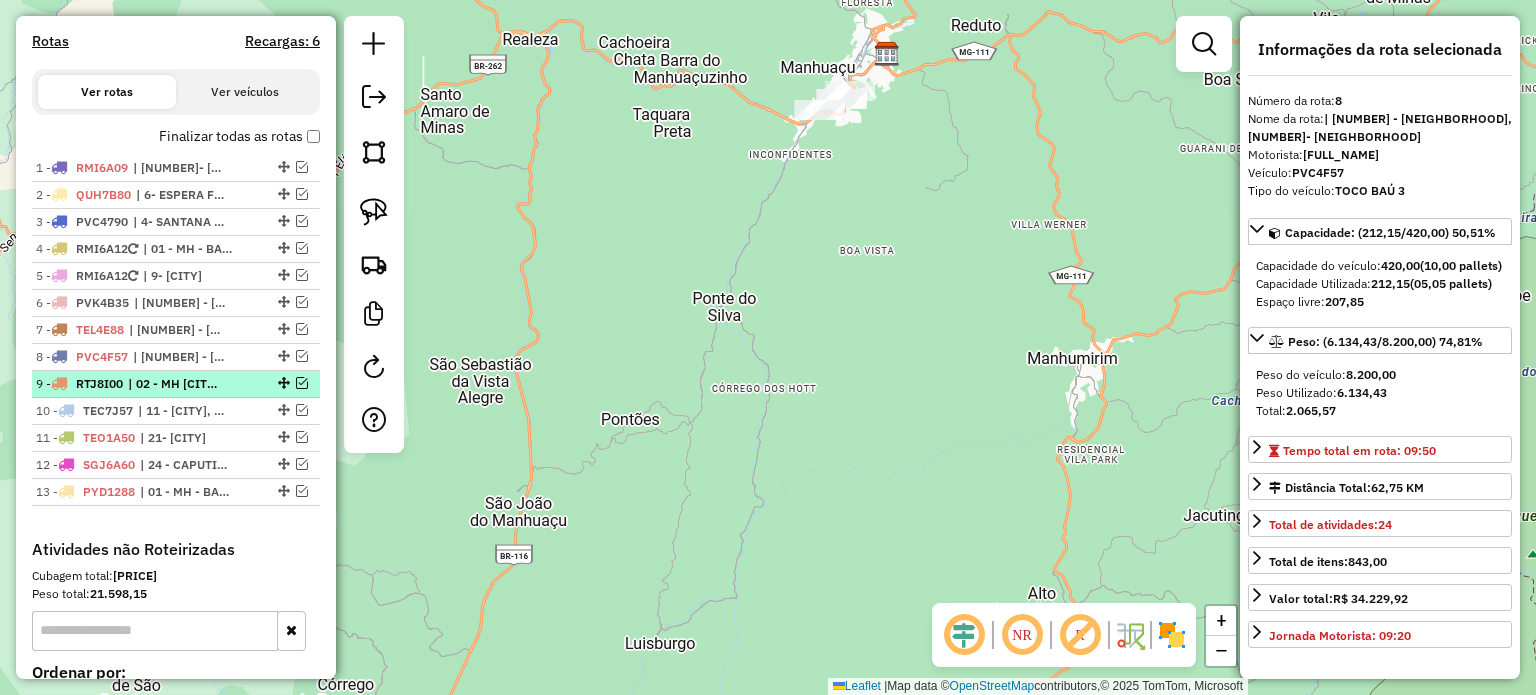 click on "| 02 - MH SANTA LUZIA, 14- REDUTO" at bounding box center (174, 384) 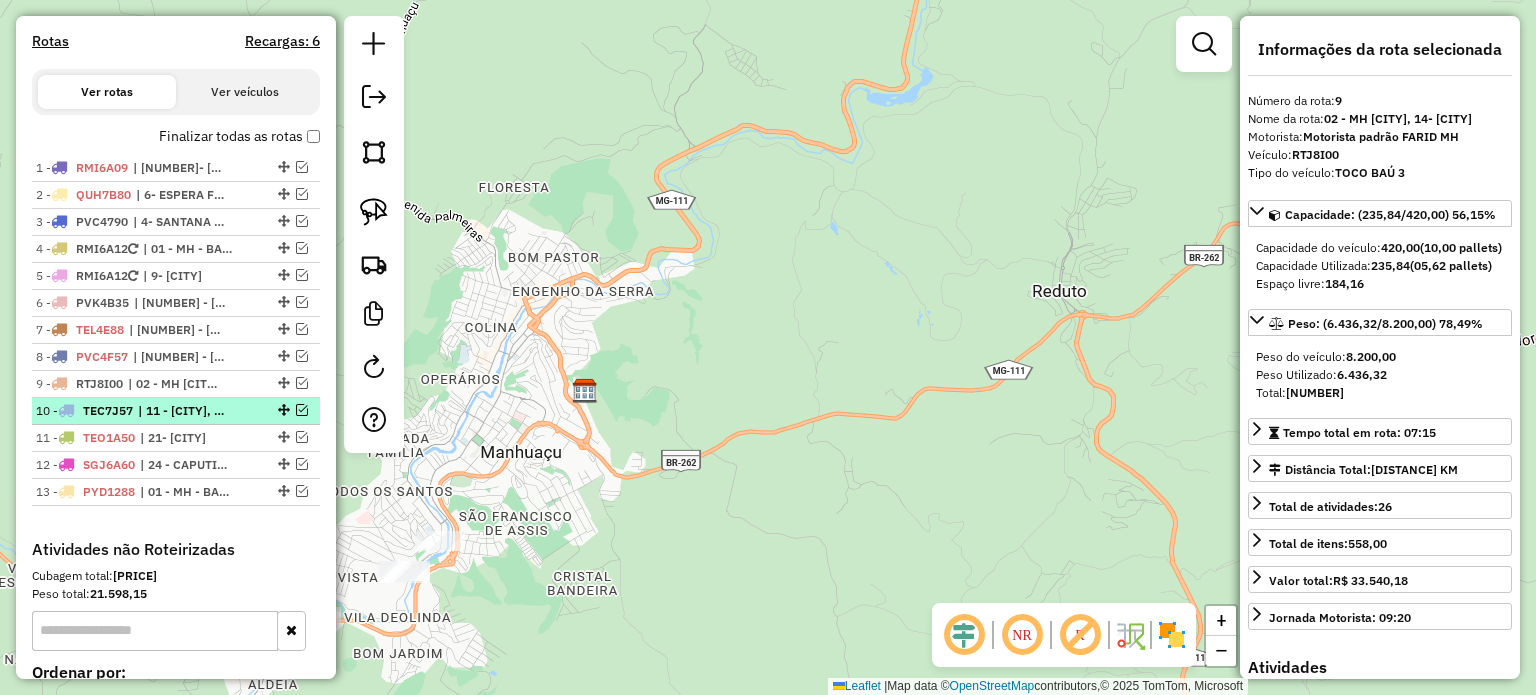 click on "| 11 - SANTA MARGARIDA, 9- SÃO JOÃO DO MANHUAÇU" at bounding box center [184, 411] 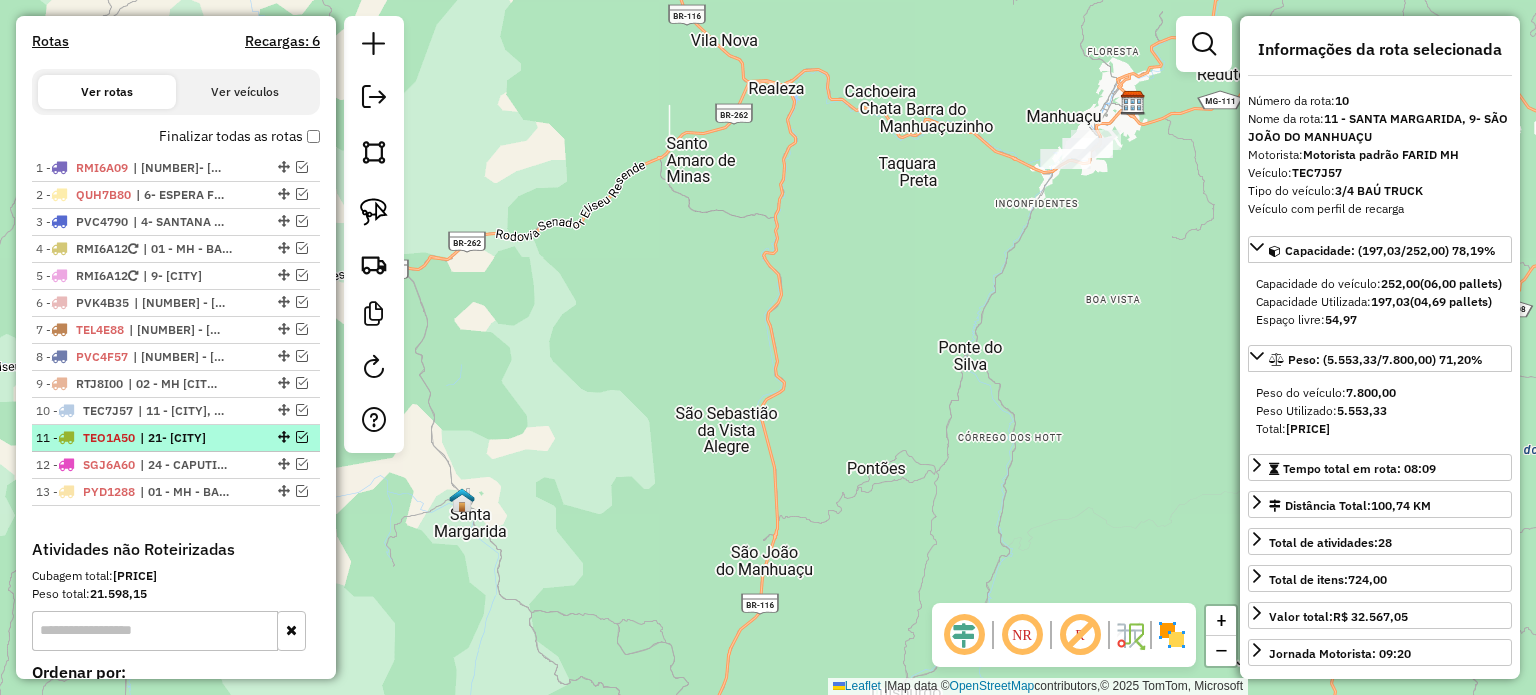 click on "| 21- MUTUM" at bounding box center [186, 438] 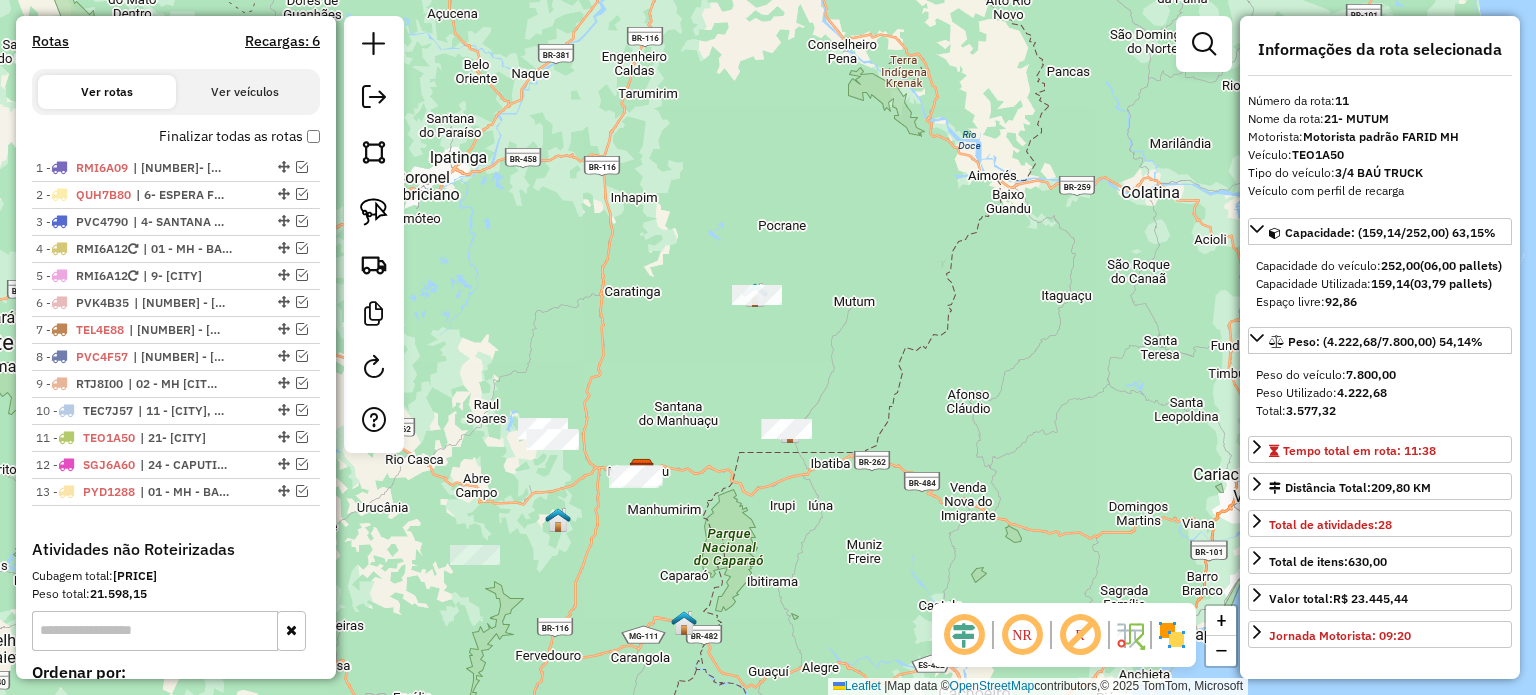 drag, startPoint x: 379, startPoint y: 213, endPoint x: 468, endPoint y: 290, distance: 117.68602 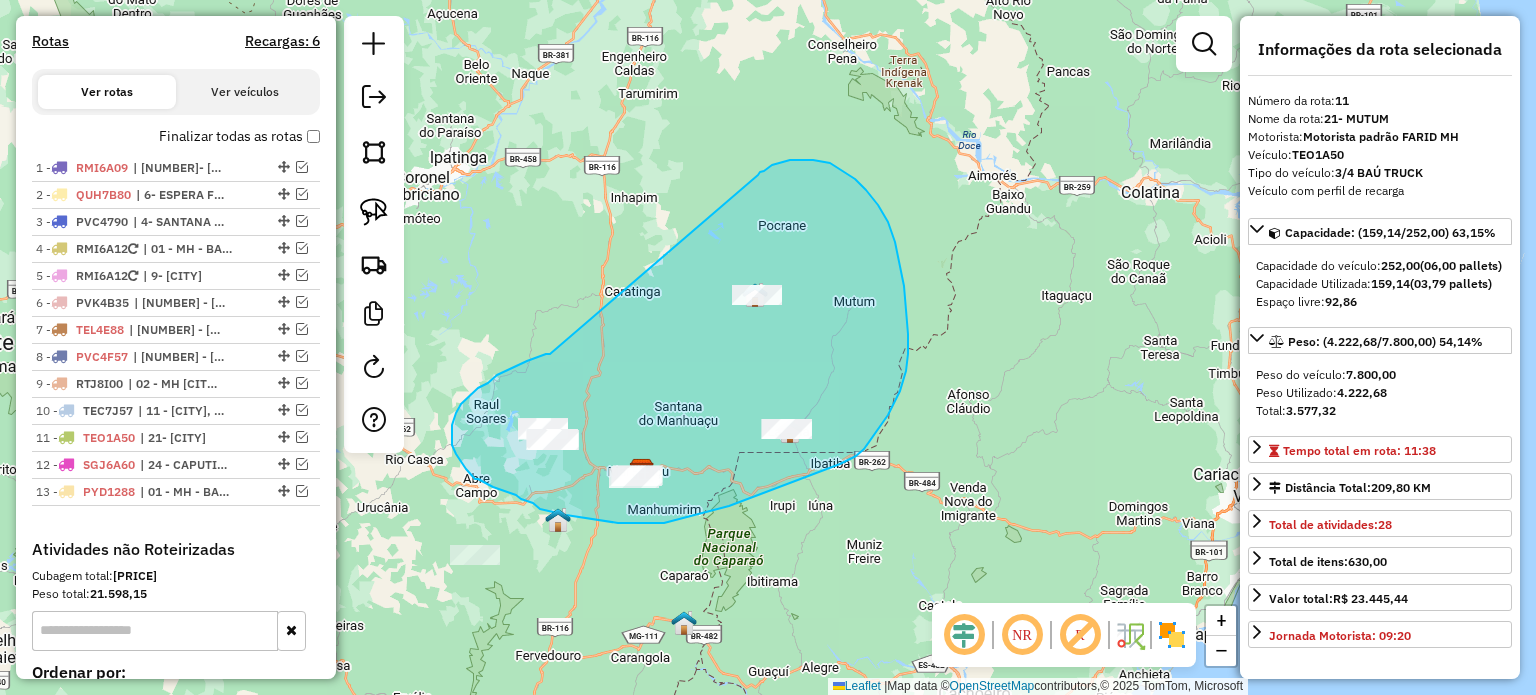 drag, startPoint x: 550, startPoint y: 354, endPoint x: 759, endPoint y: 178, distance: 273.23434 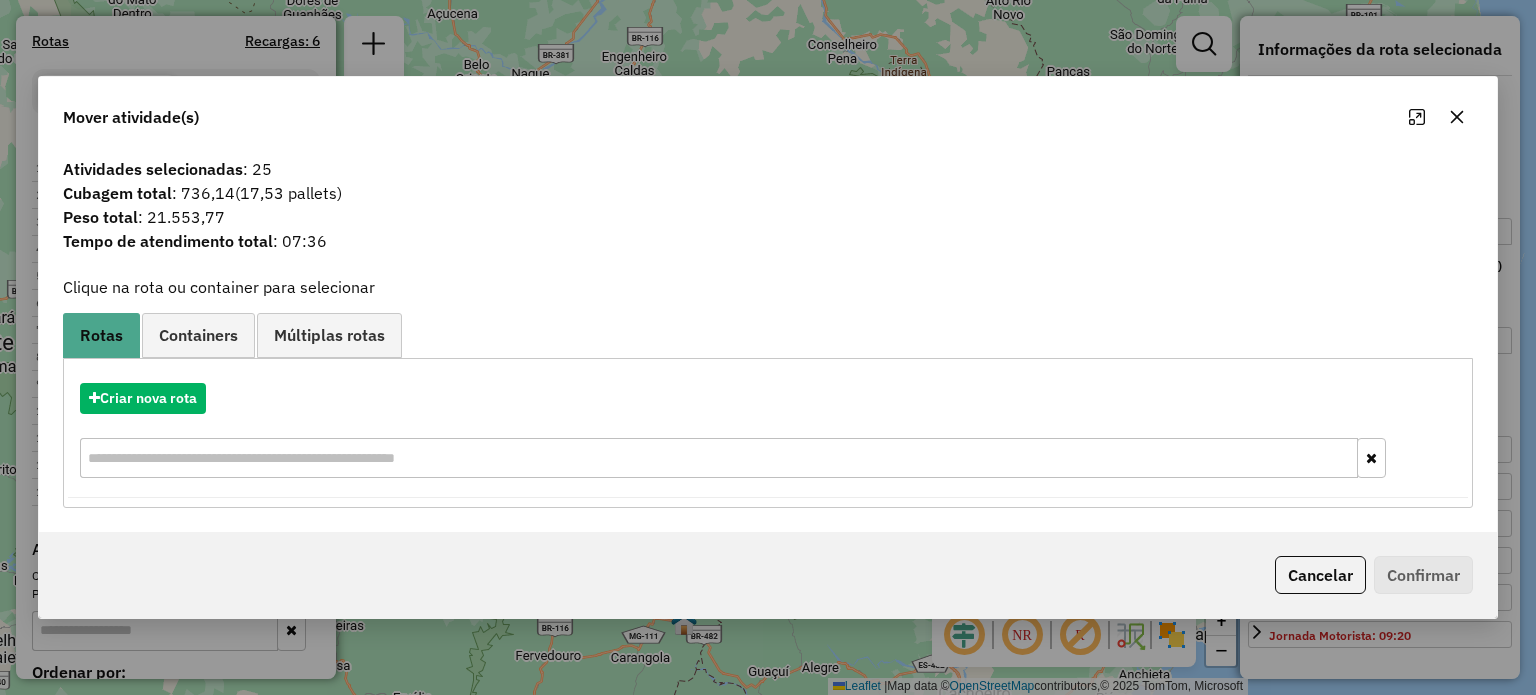 click on "Cancelar" 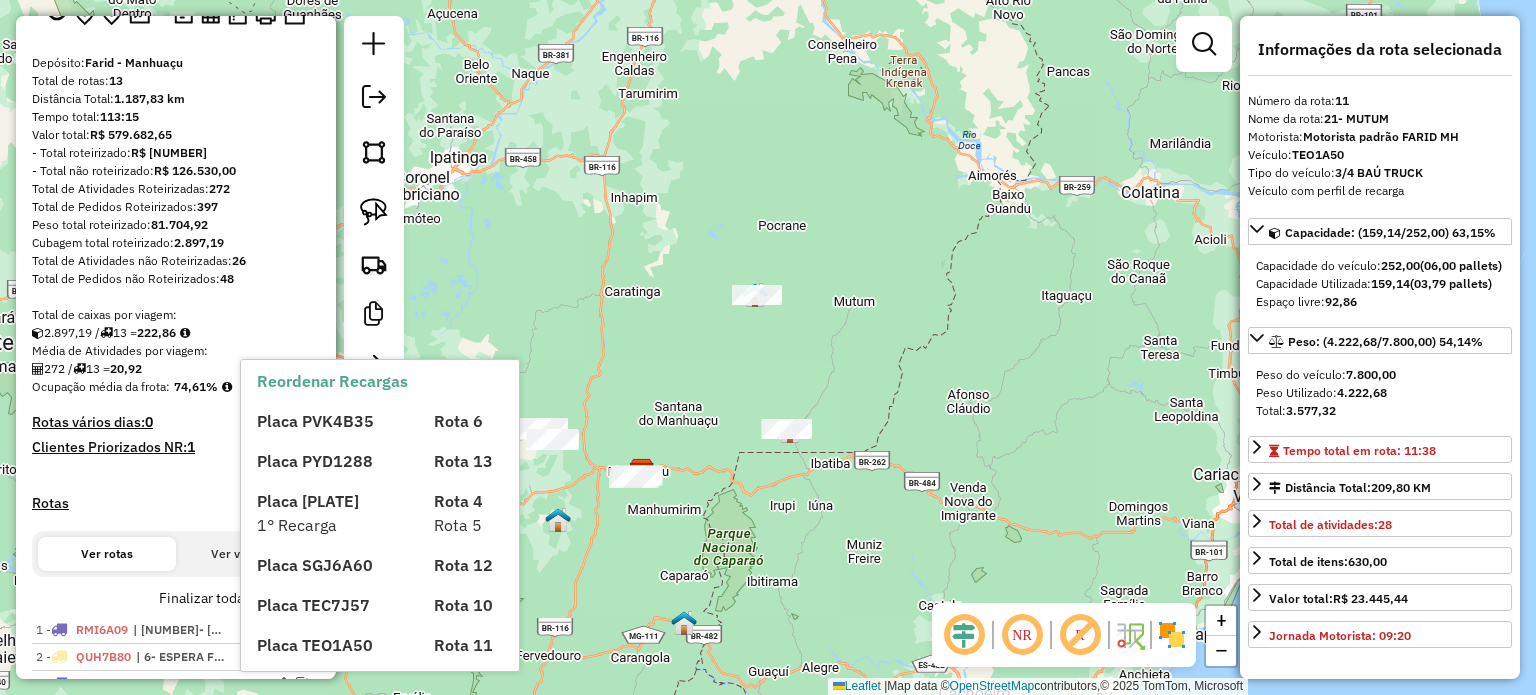 scroll, scrollTop: 0, scrollLeft: 0, axis: both 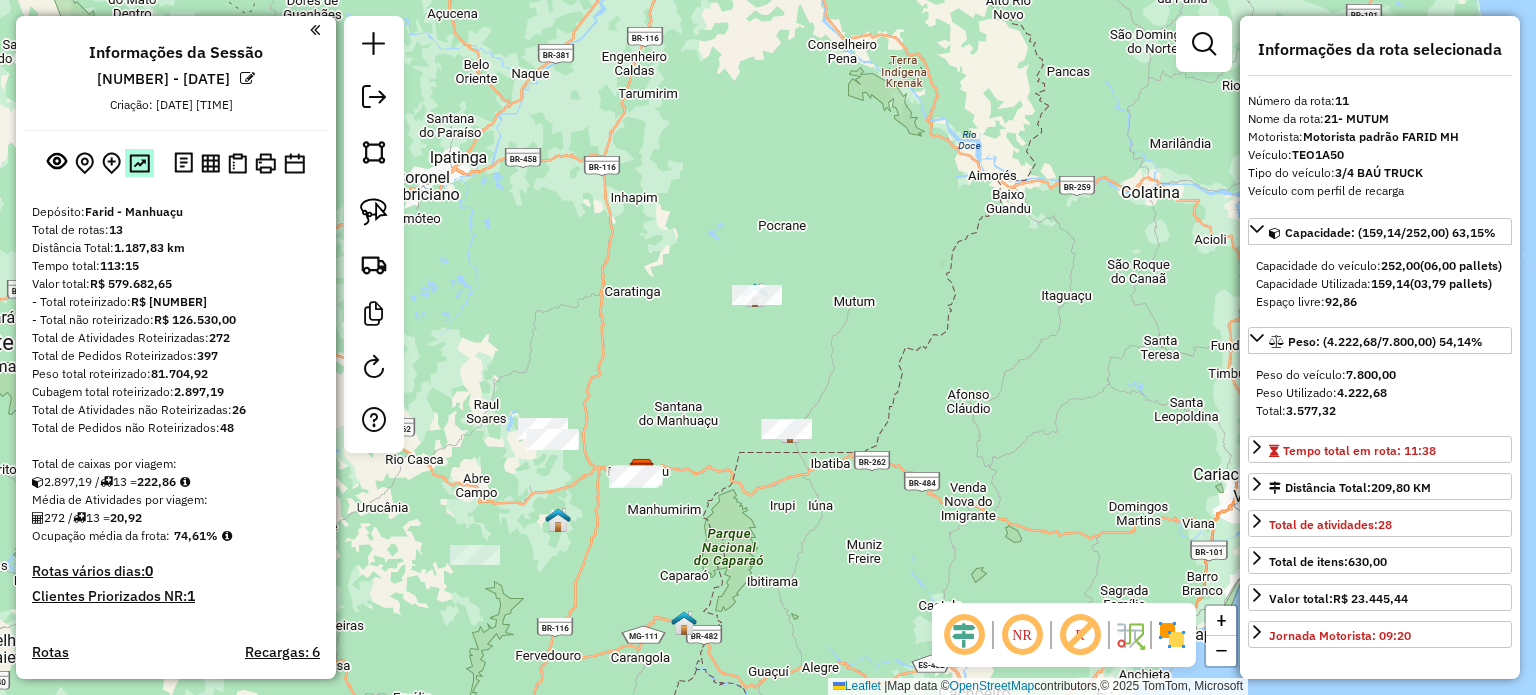 click at bounding box center [139, 163] 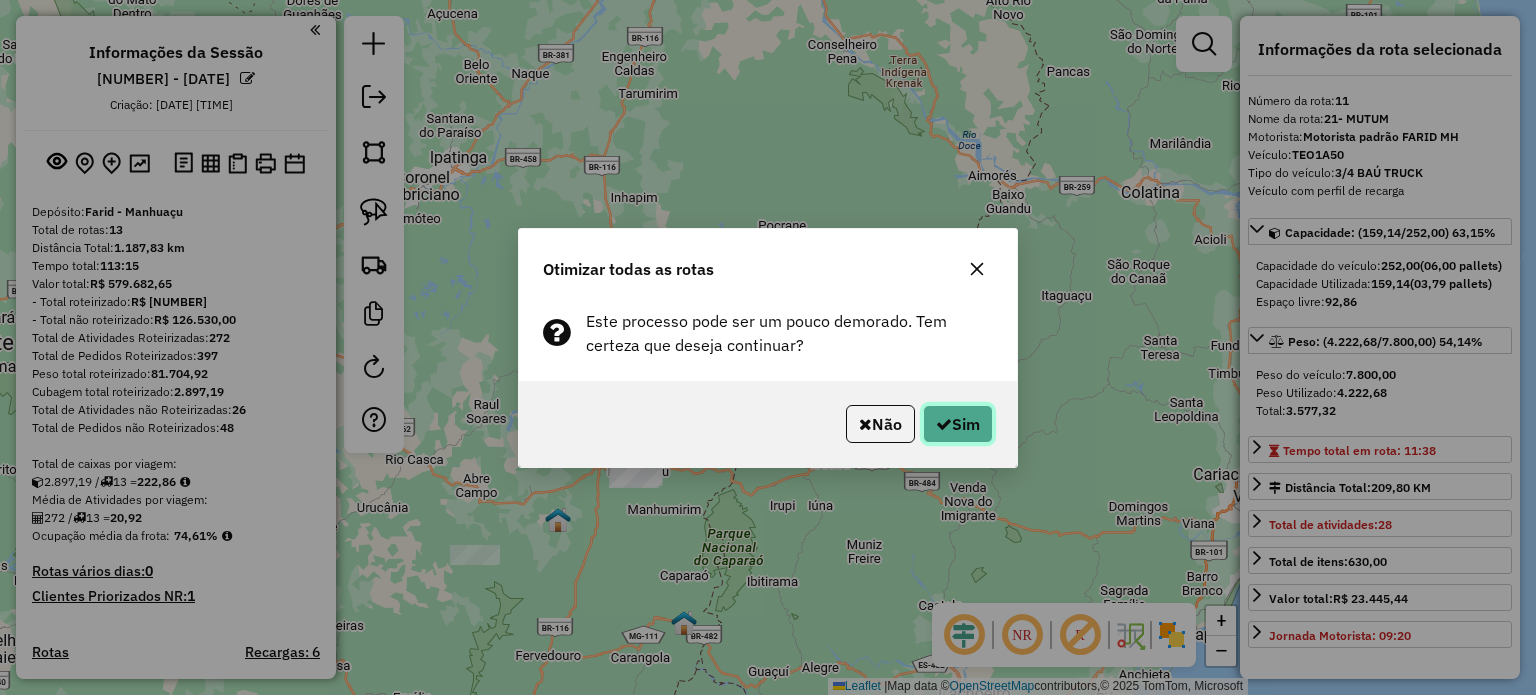 click on "Sim" 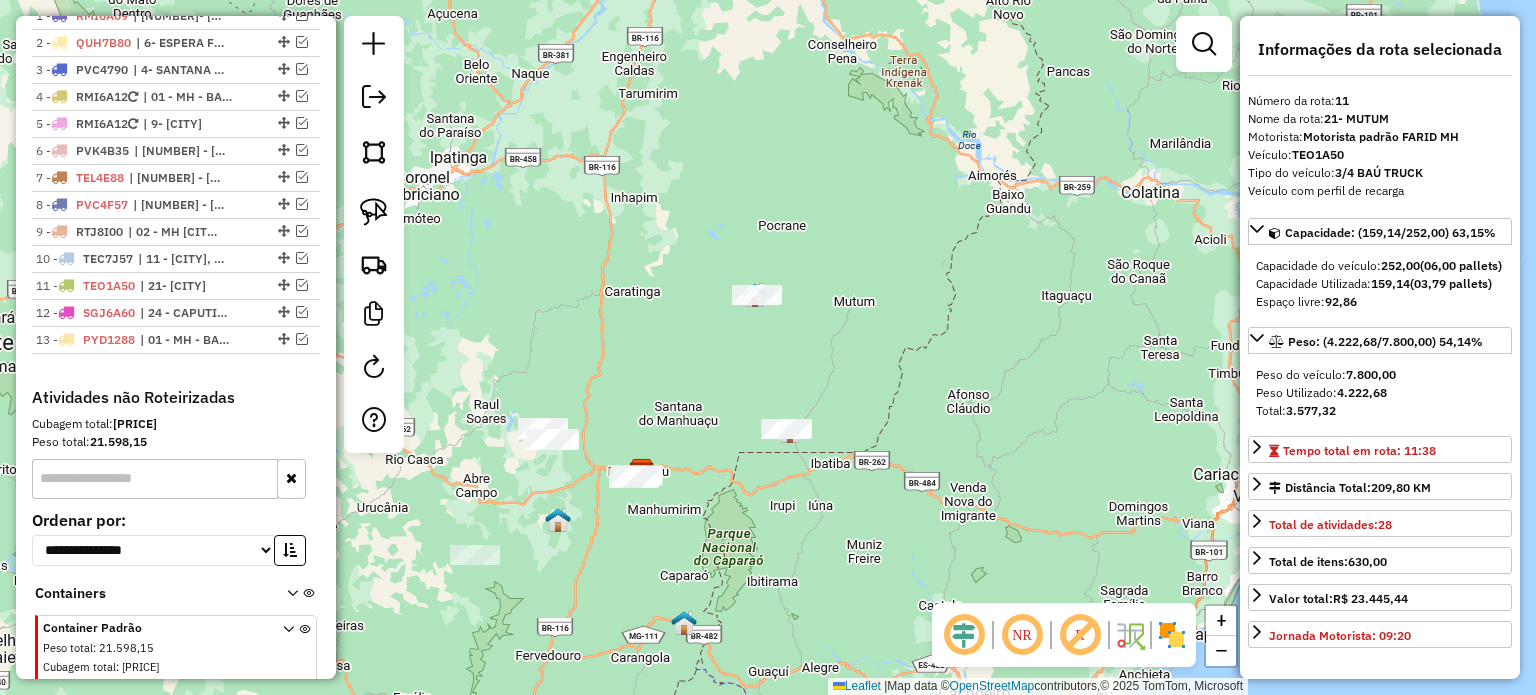 scroll, scrollTop: 827, scrollLeft: 0, axis: vertical 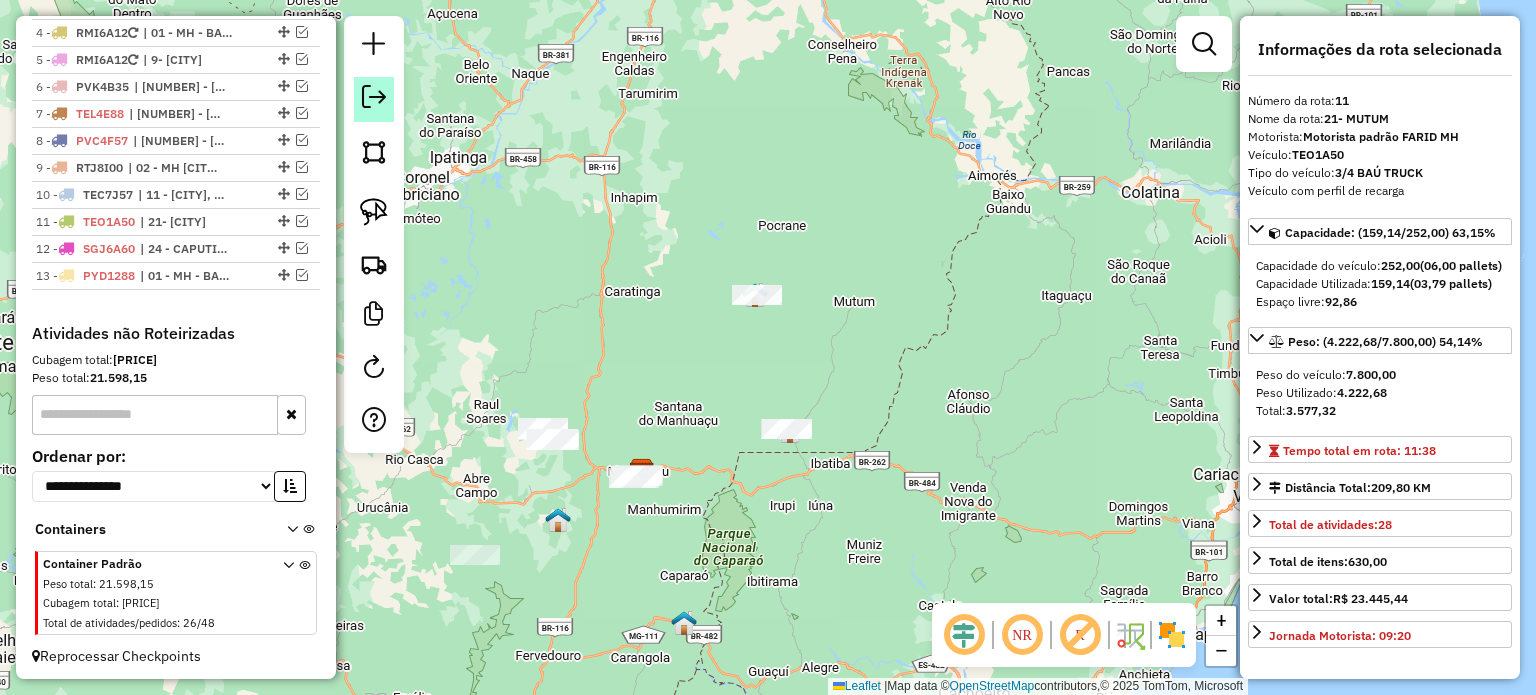 click 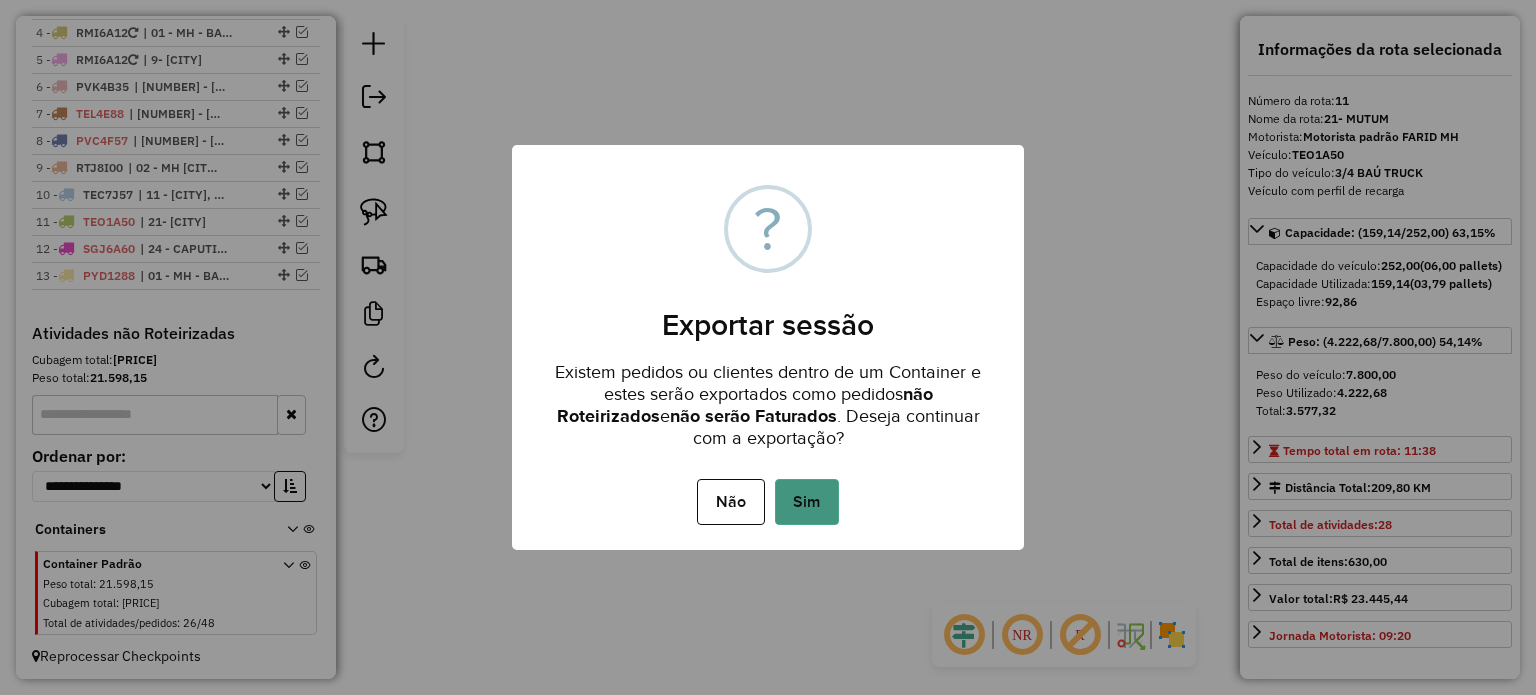 click on "Sim" at bounding box center (807, 502) 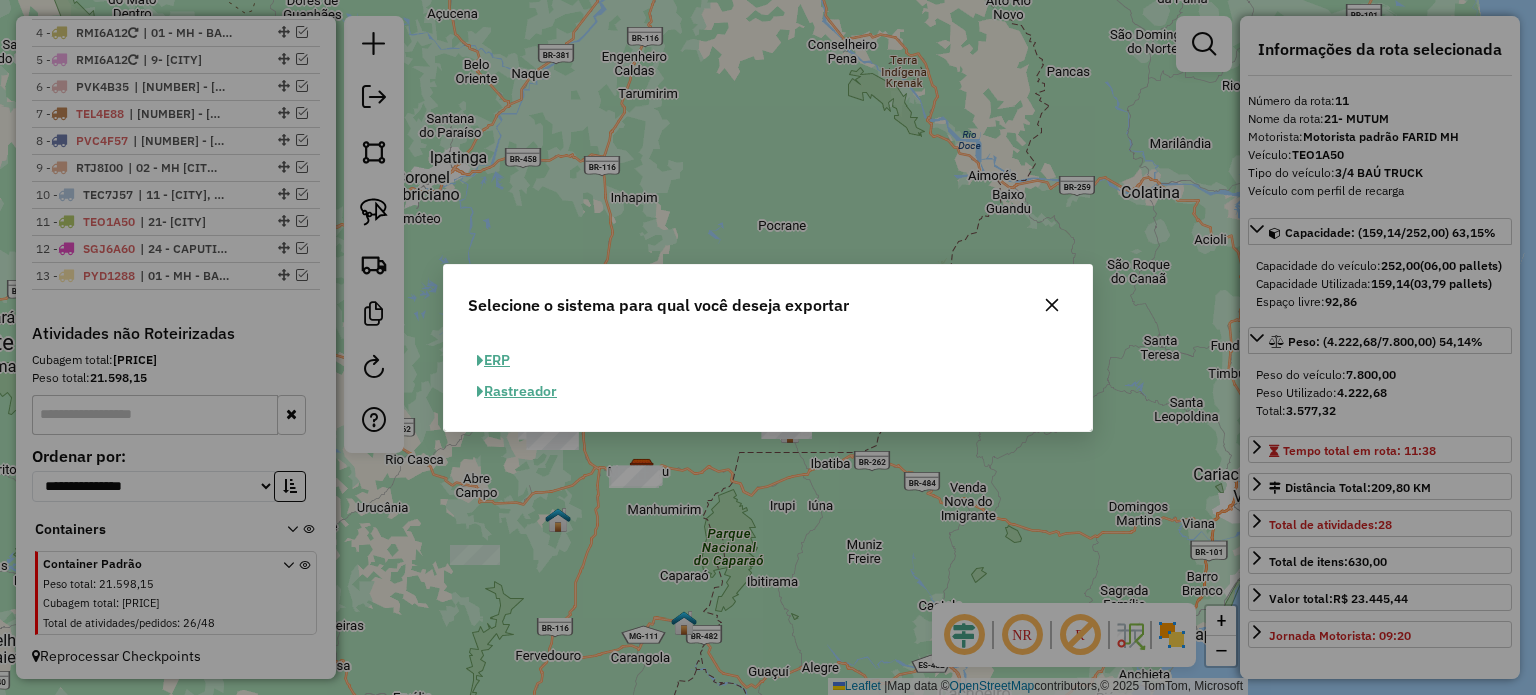 click on "ERP" 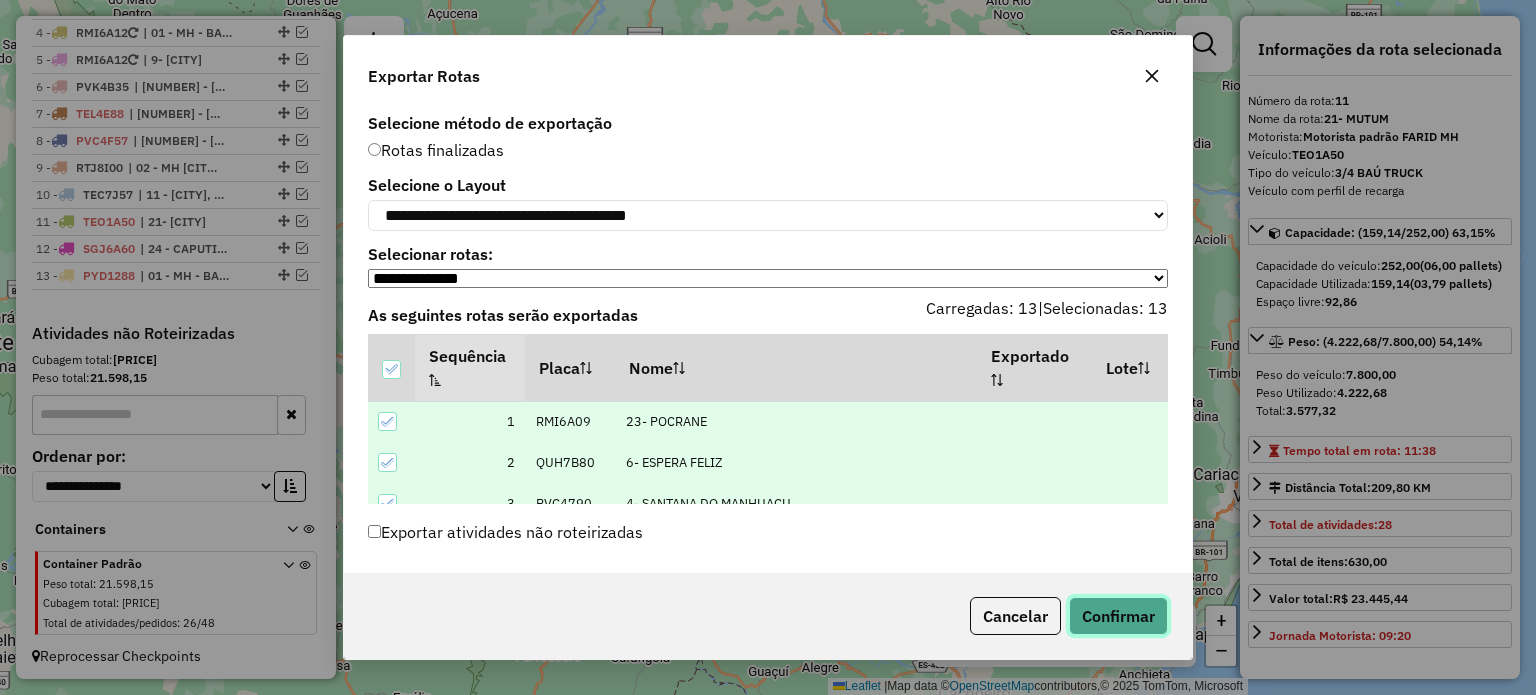 click on "Confirmar" 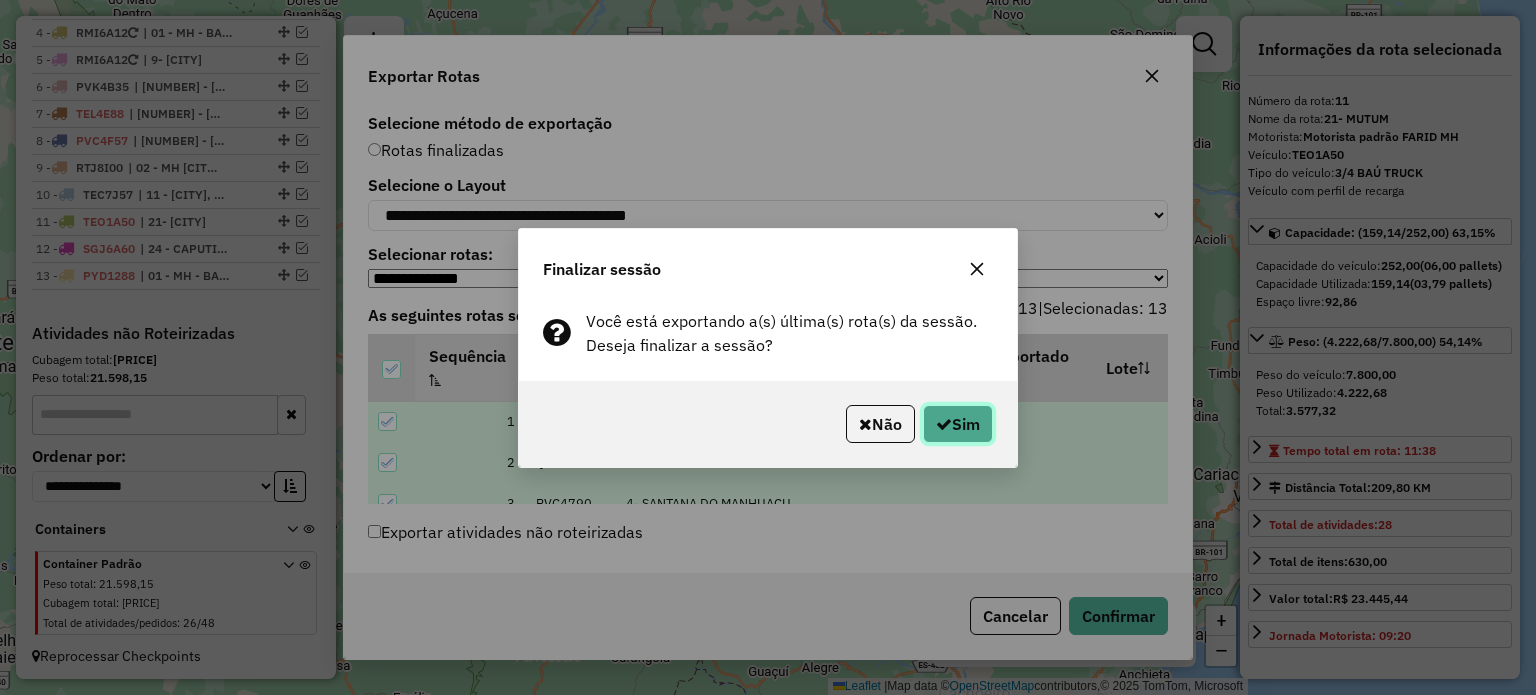 click on "Sim" 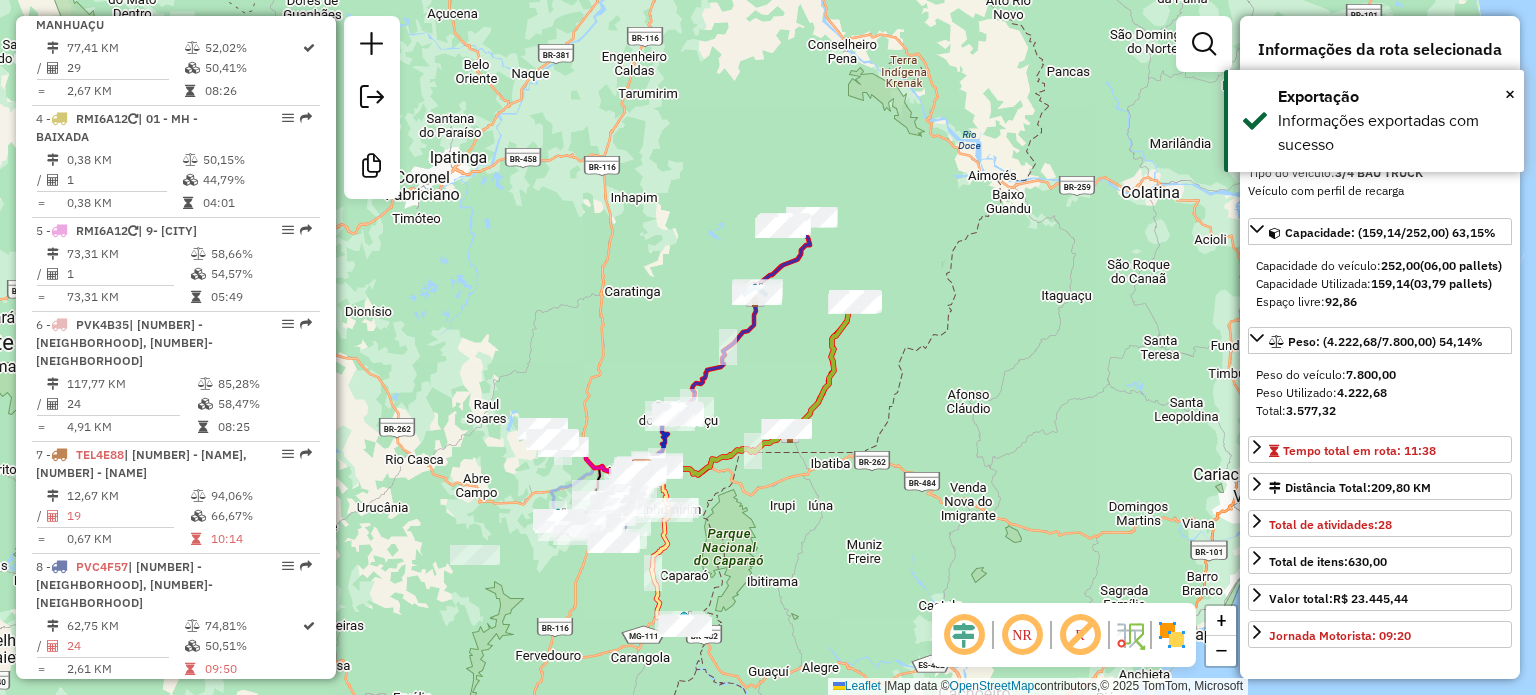 scroll, scrollTop: 1880, scrollLeft: 0, axis: vertical 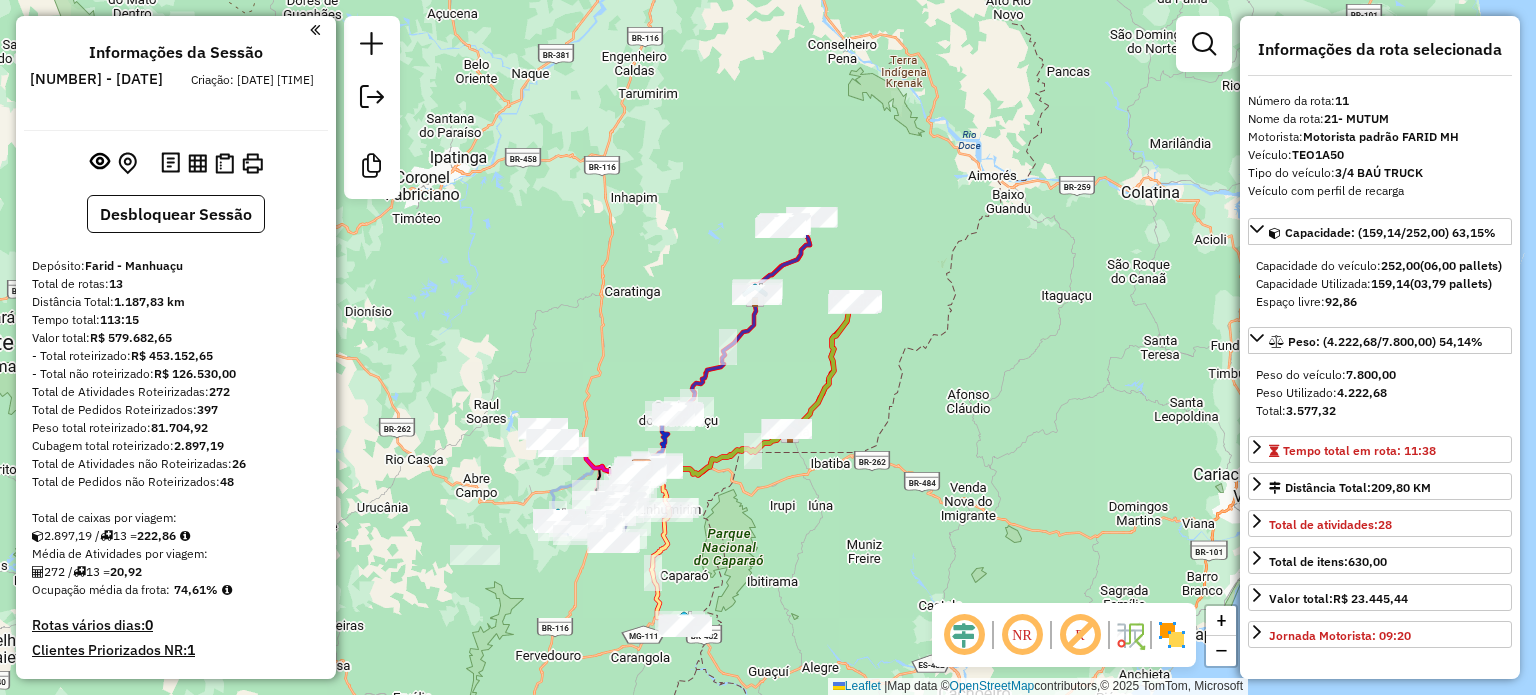 select on "**********" 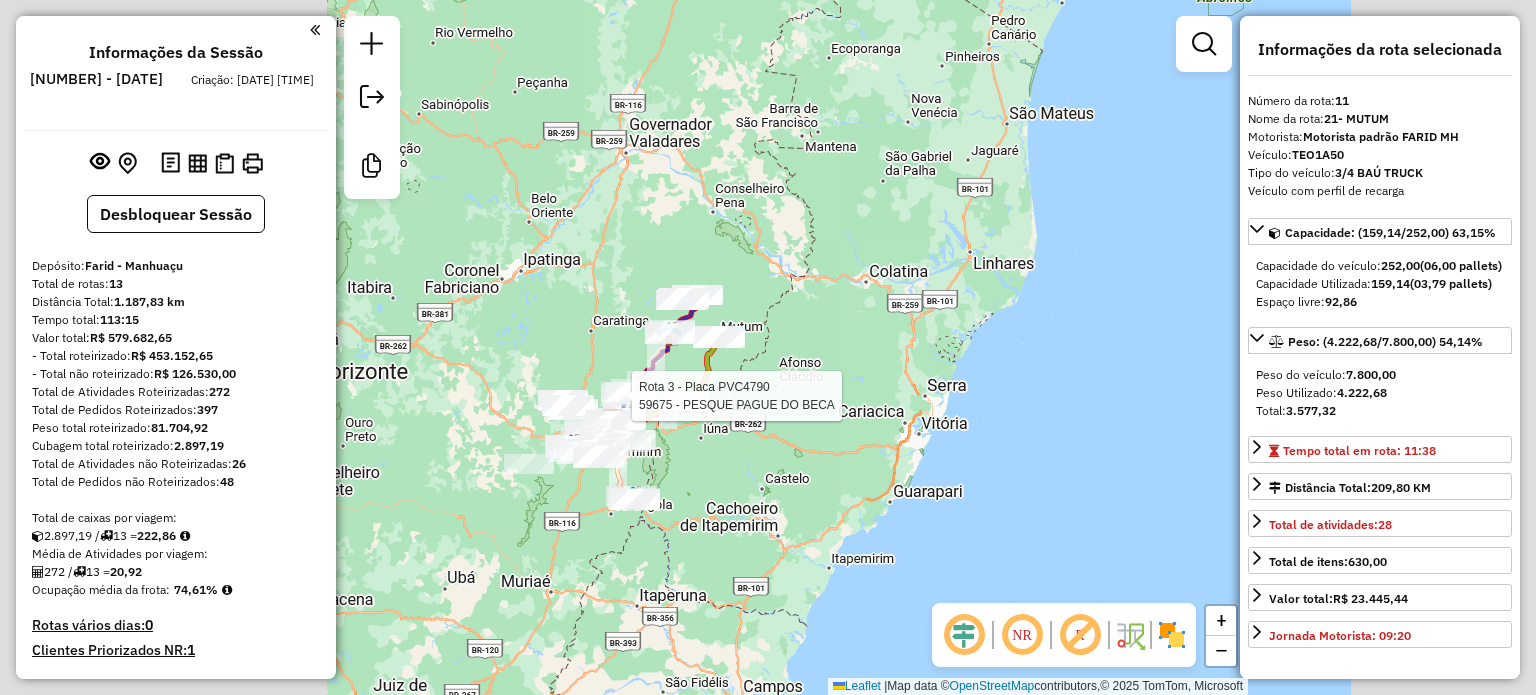 scroll, scrollTop: 1880, scrollLeft: 0, axis: vertical 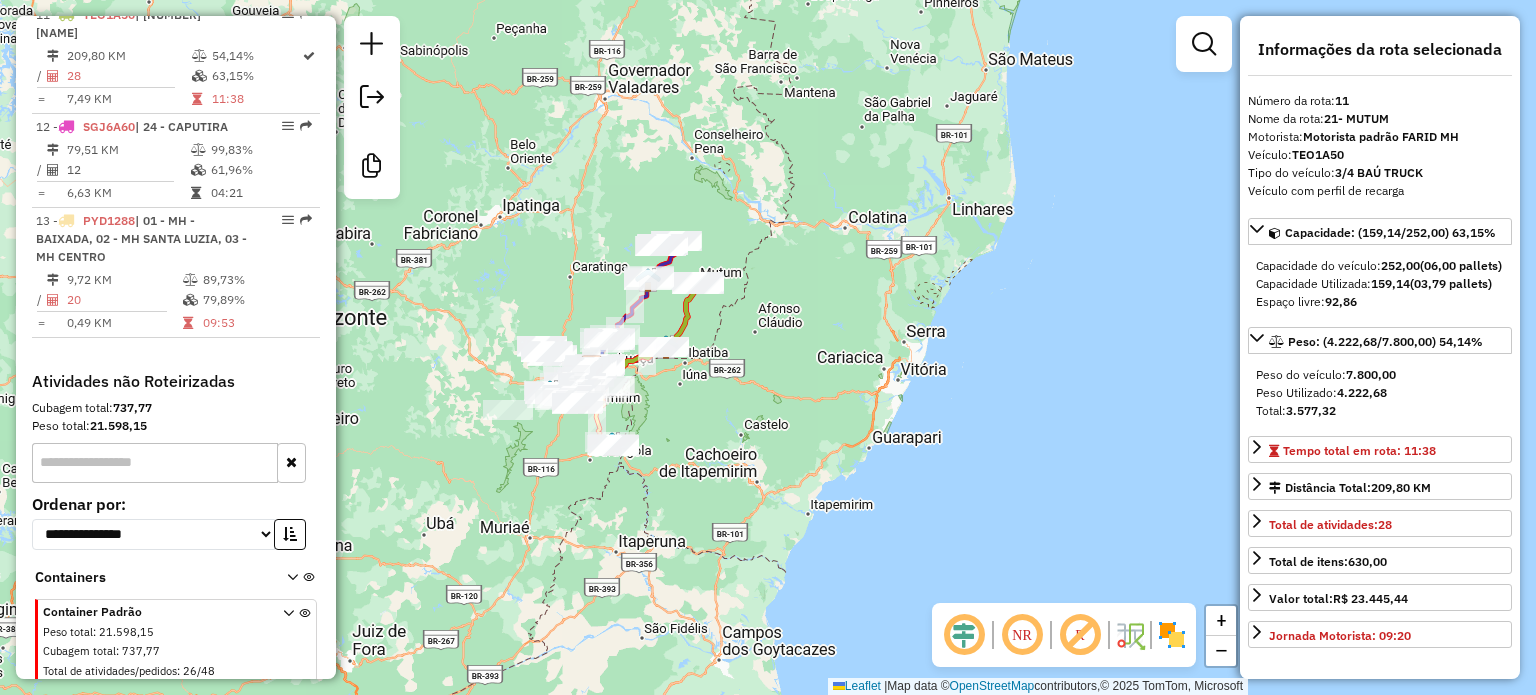 click on "Janela de atendimento Grade de atendimento Capacidade Transportadoras Veículos Cliente Pedidos  Rotas Selecione os dias de semana para filtrar as janelas de atendimento  Seg   Ter   Qua   Qui   Sex   Sáb   Dom  Informe o período da janela de atendimento: De: Até:  Filtrar exatamente a janela do cliente  Considerar janela de atendimento padrão  Selecione os dias de semana para filtrar as grades de atendimento  Seg   Ter   Qua   Qui   Sex   Sáb   Dom   Considerar clientes sem dia de atendimento cadastrado  Clientes fora do dia de atendimento selecionado Filtrar as atividades entre os valores definidos abaixo:  Peso mínimo:   Peso máximo:   Cubagem mínima:   Cubagem máxima:   De:   Até:  Filtrar as atividades entre o tempo de atendimento definido abaixo:  De:   Até:   Considerar capacidade total dos clientes não roteirizados Transportadora: Selecione um ou mais itens Tipo de veículo: Selecione um ou mais itens Veículo: Selecione um ou mais itens Motorista: Selecione um ou mais itens Nome: Rótulo:" 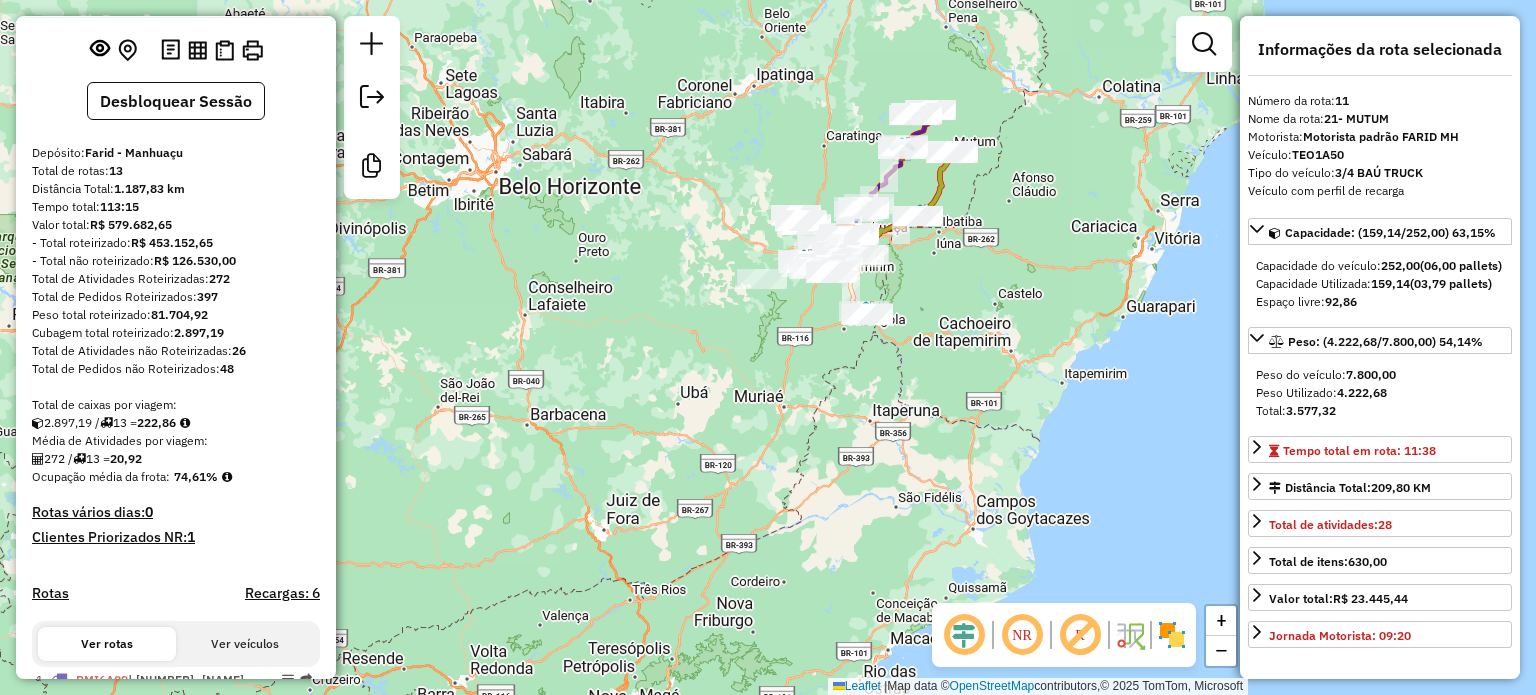 scroll, scrollTop: 80, scrollLeft: 0, axis: vertical 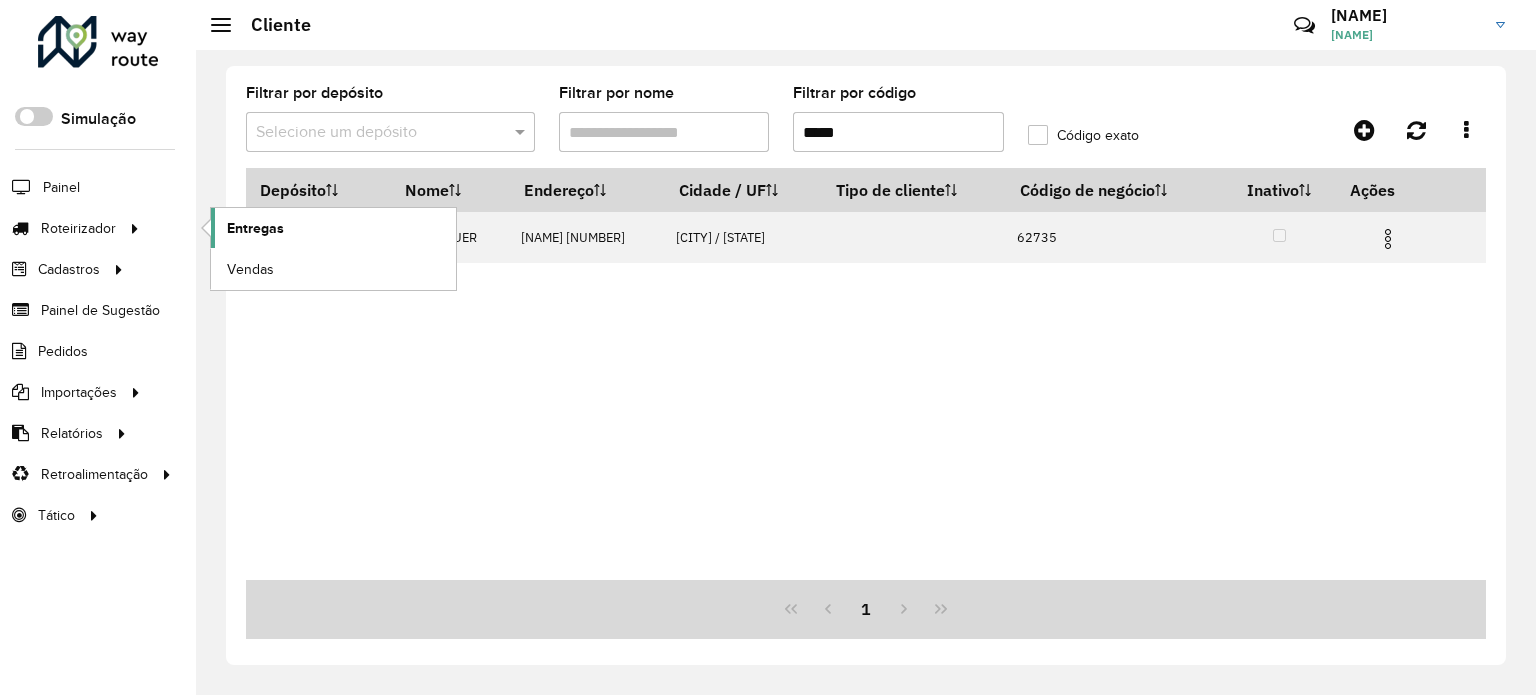 click on "Entregas" 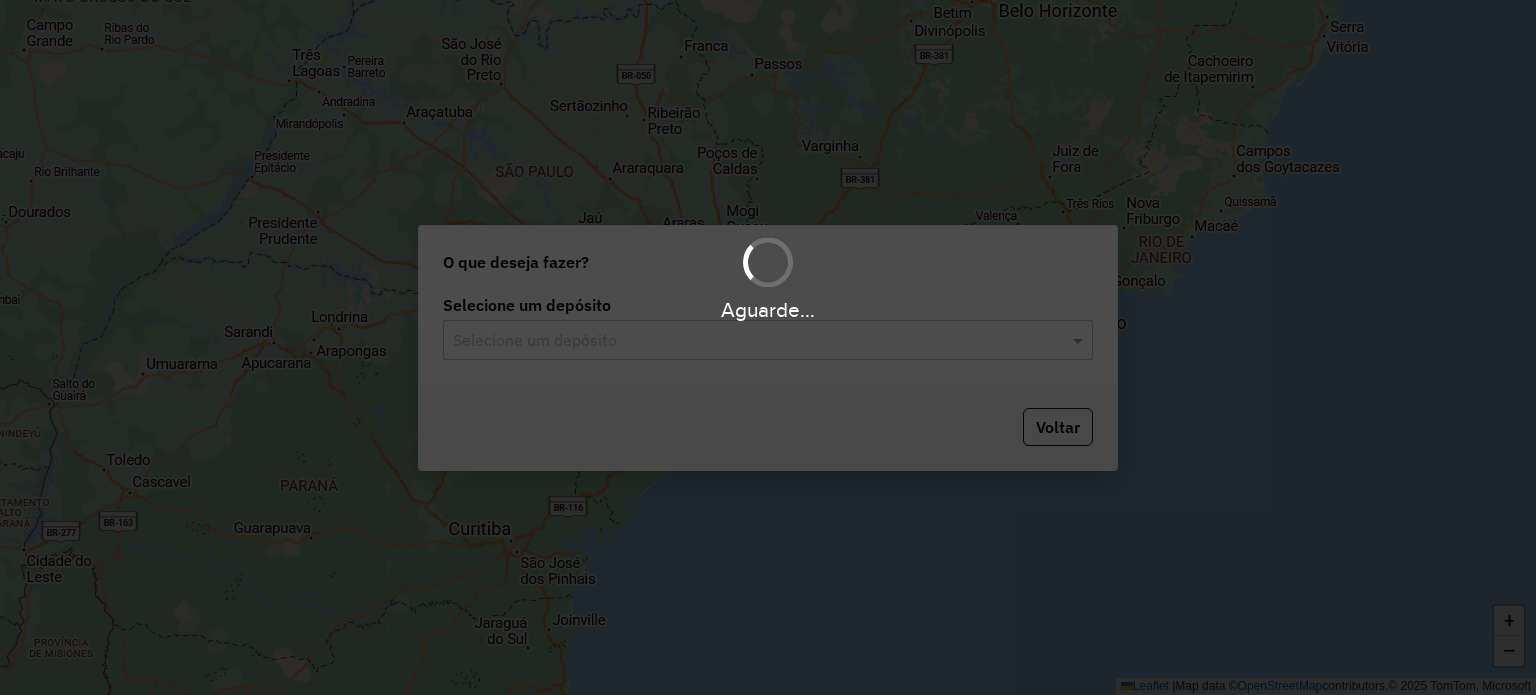 scroll, scrollTop: 0, scrollLeft: 0, axis: both 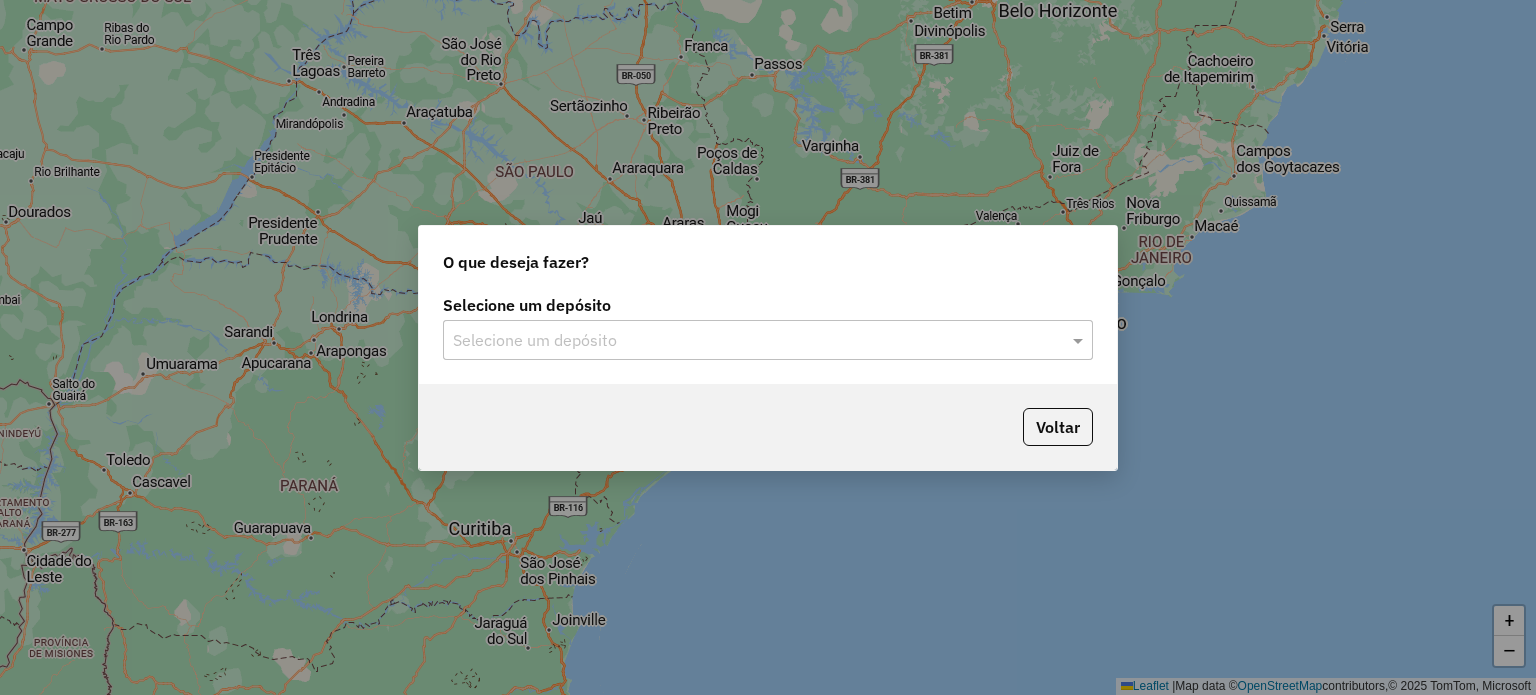 click on "Selecione um depósito" 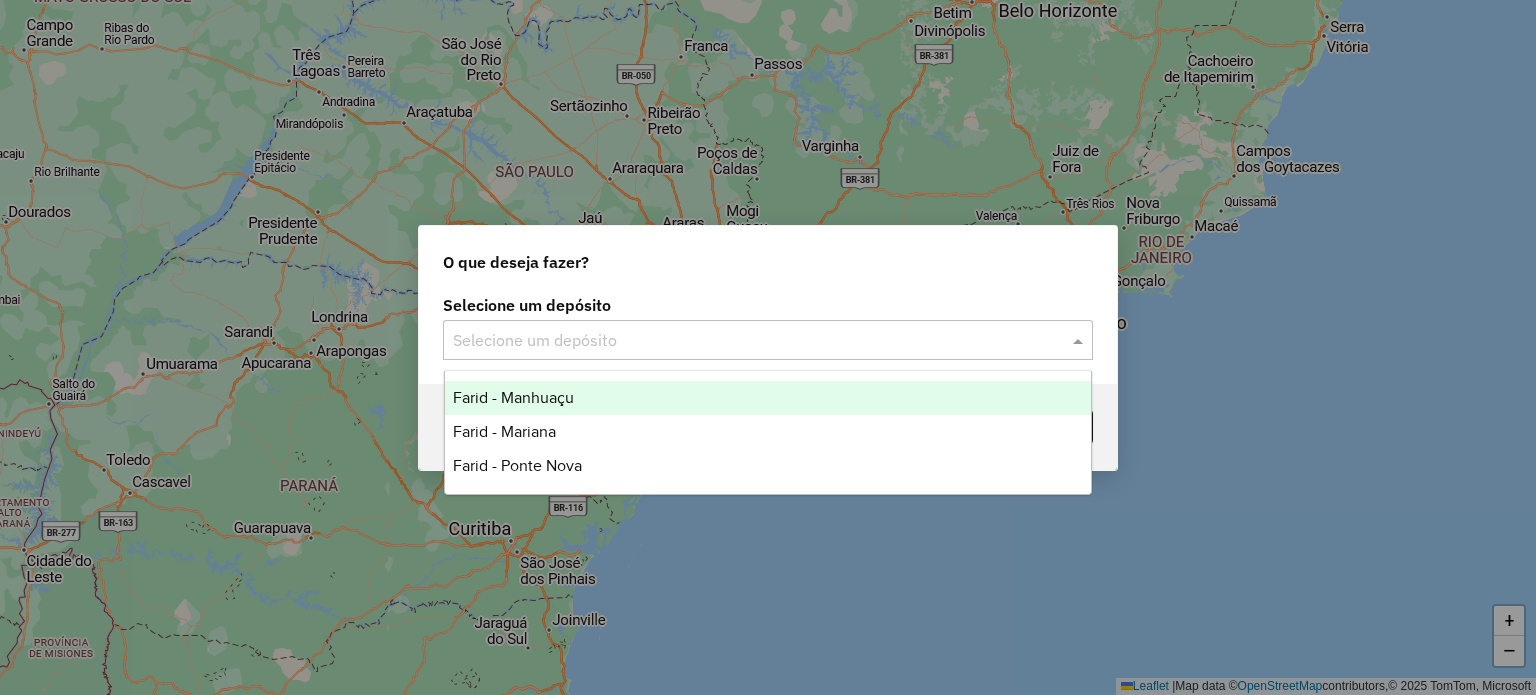 click on "Farid - Manhuaçu" at bounding box center (768, 398) 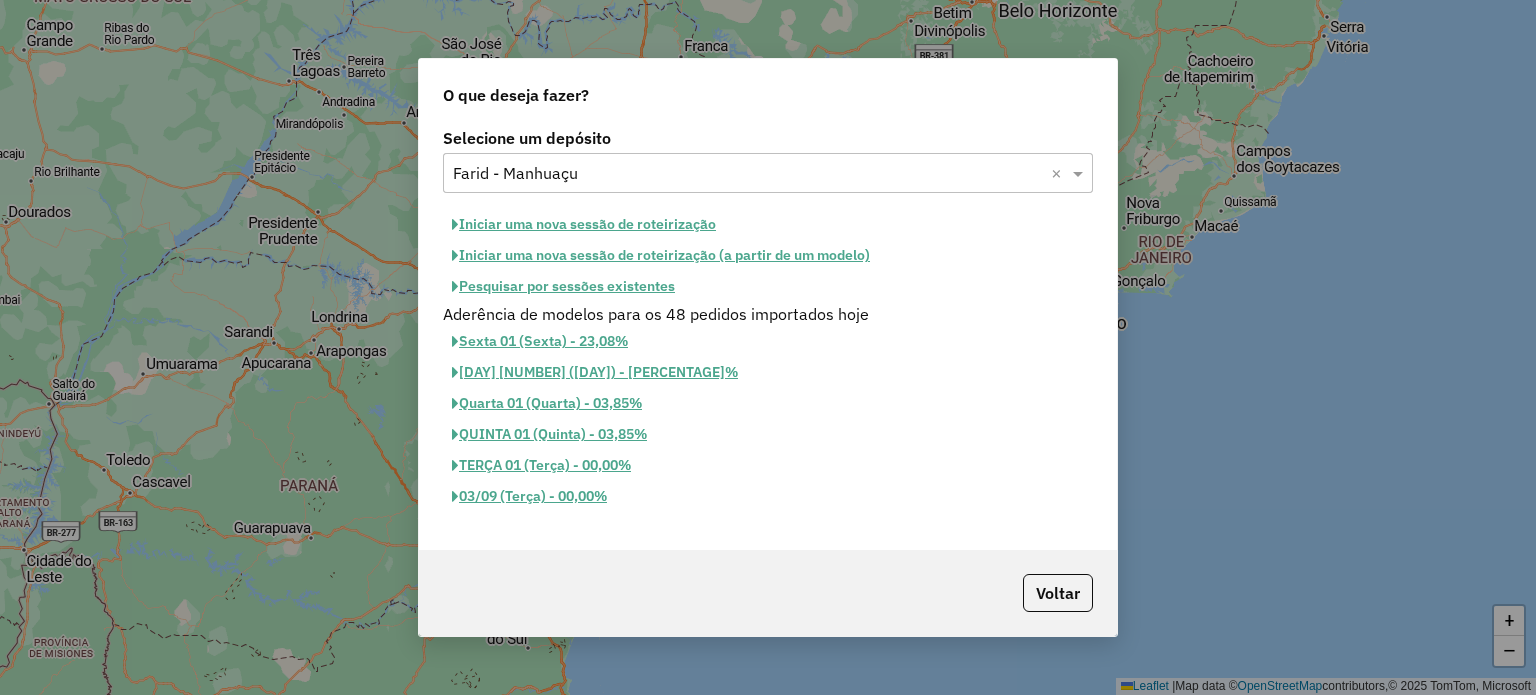 click on "Iniciar uma nova sessão de roteirização" 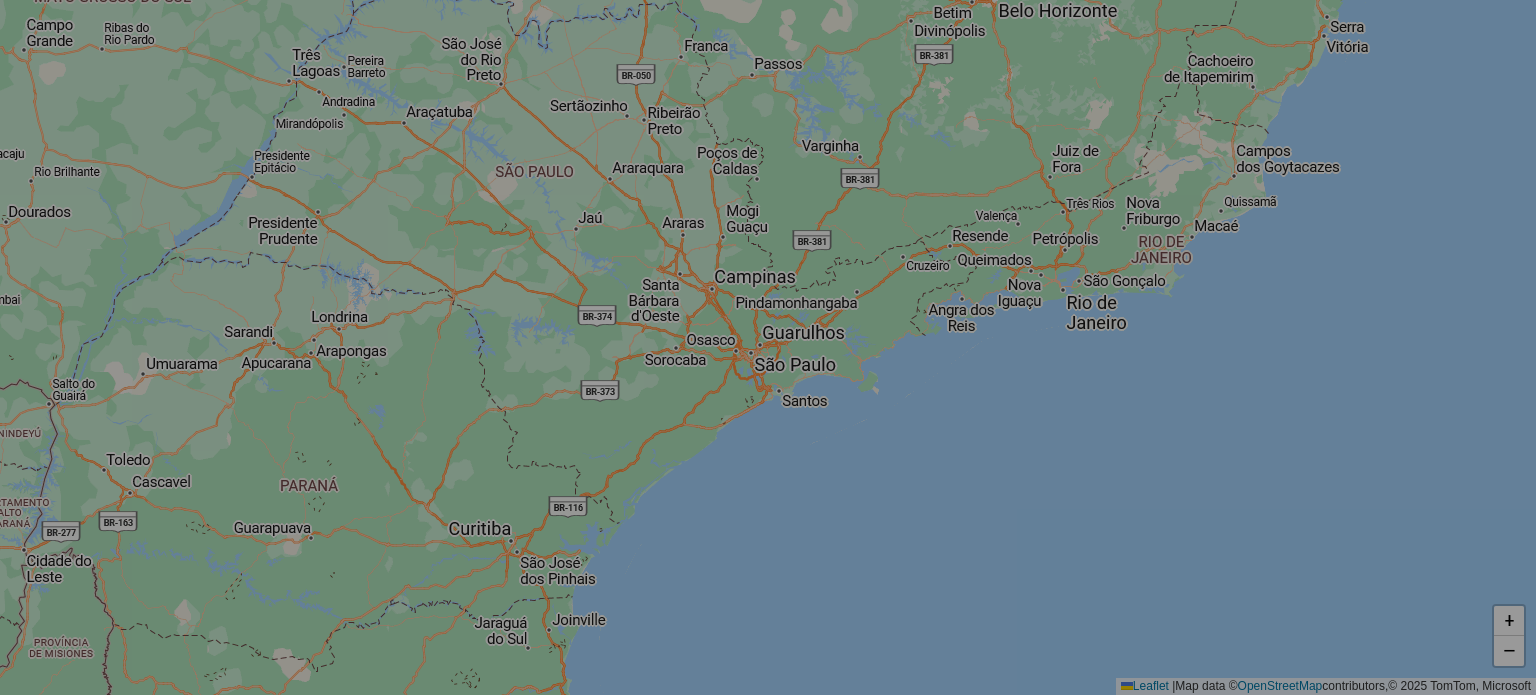 select on "*" 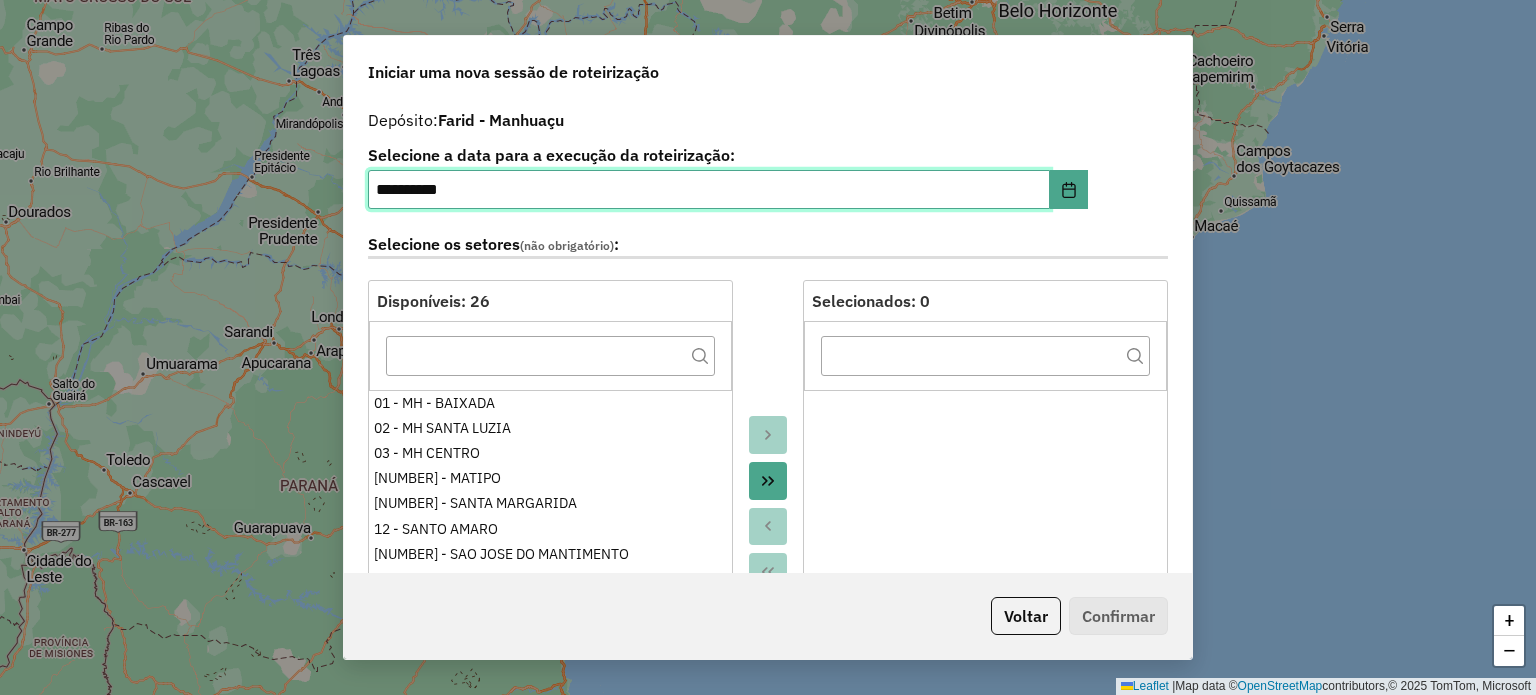scroll, scrollTop: 400, scrollLeft: 0, axis: vertical 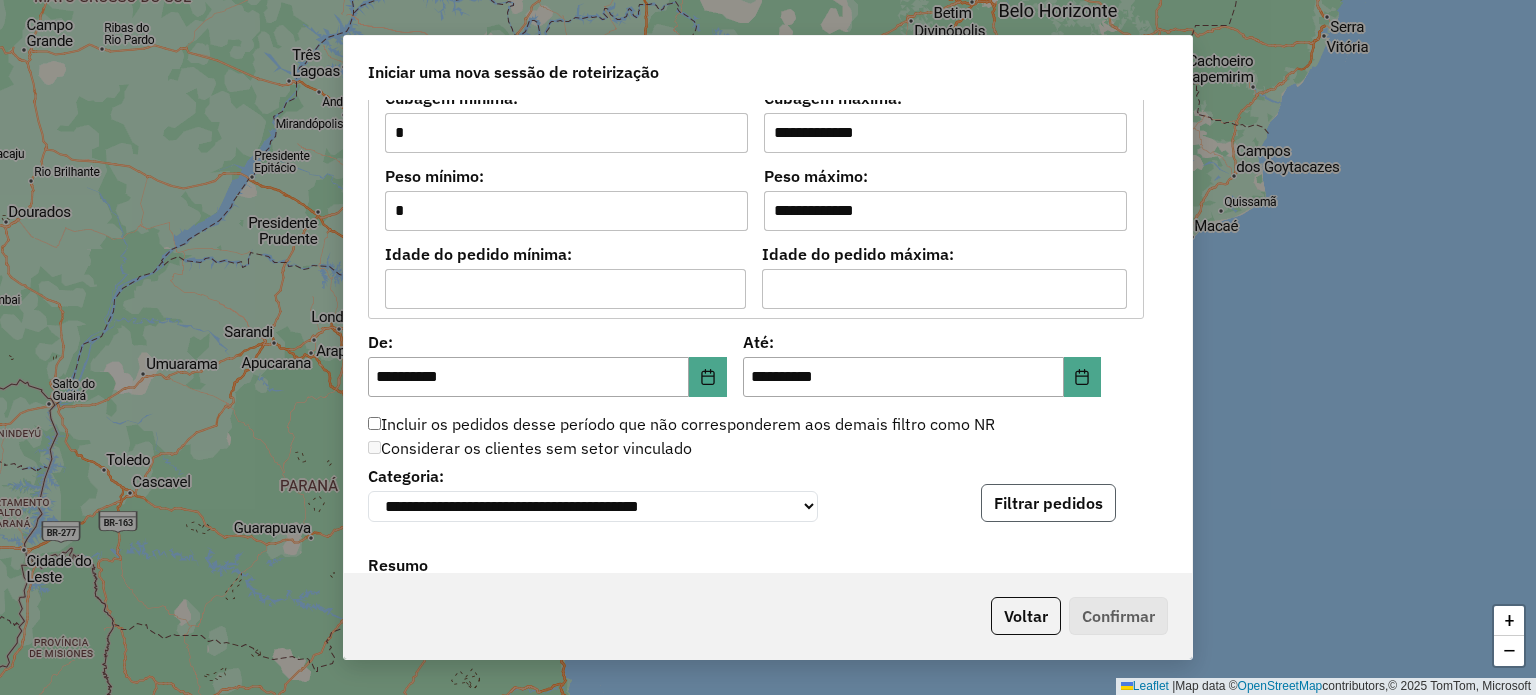 click on "Filtrar pedidos" 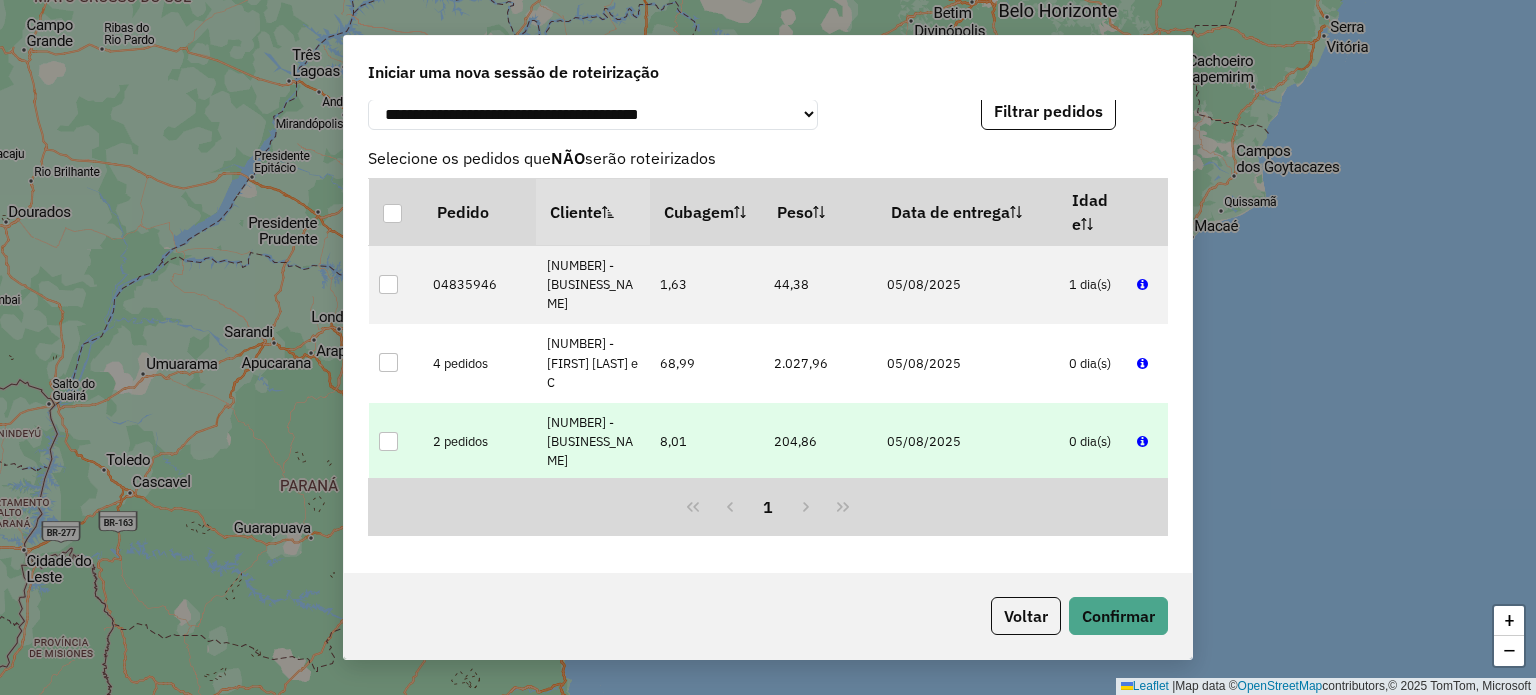scroll, scrollTop: 2100, scrollLeft: 0, axis: vertical 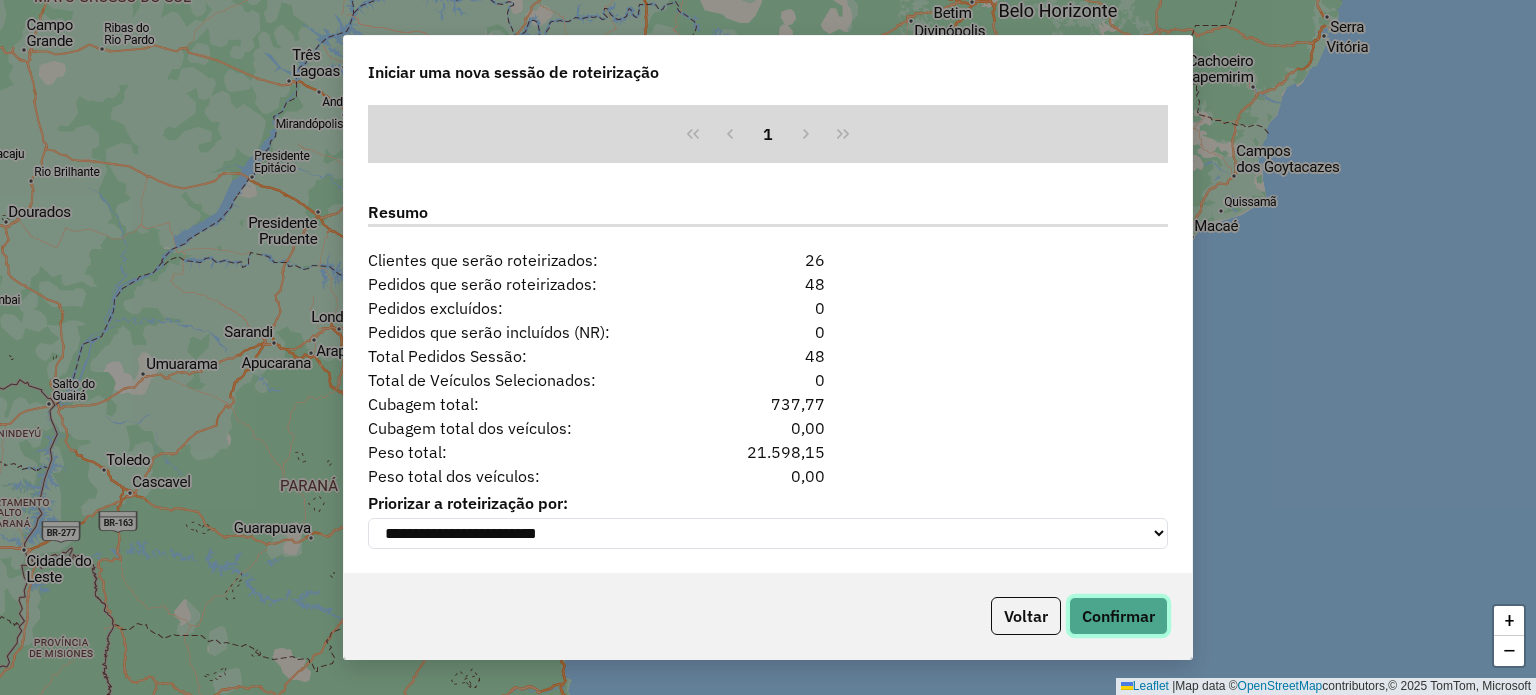 click on "Confirmar" 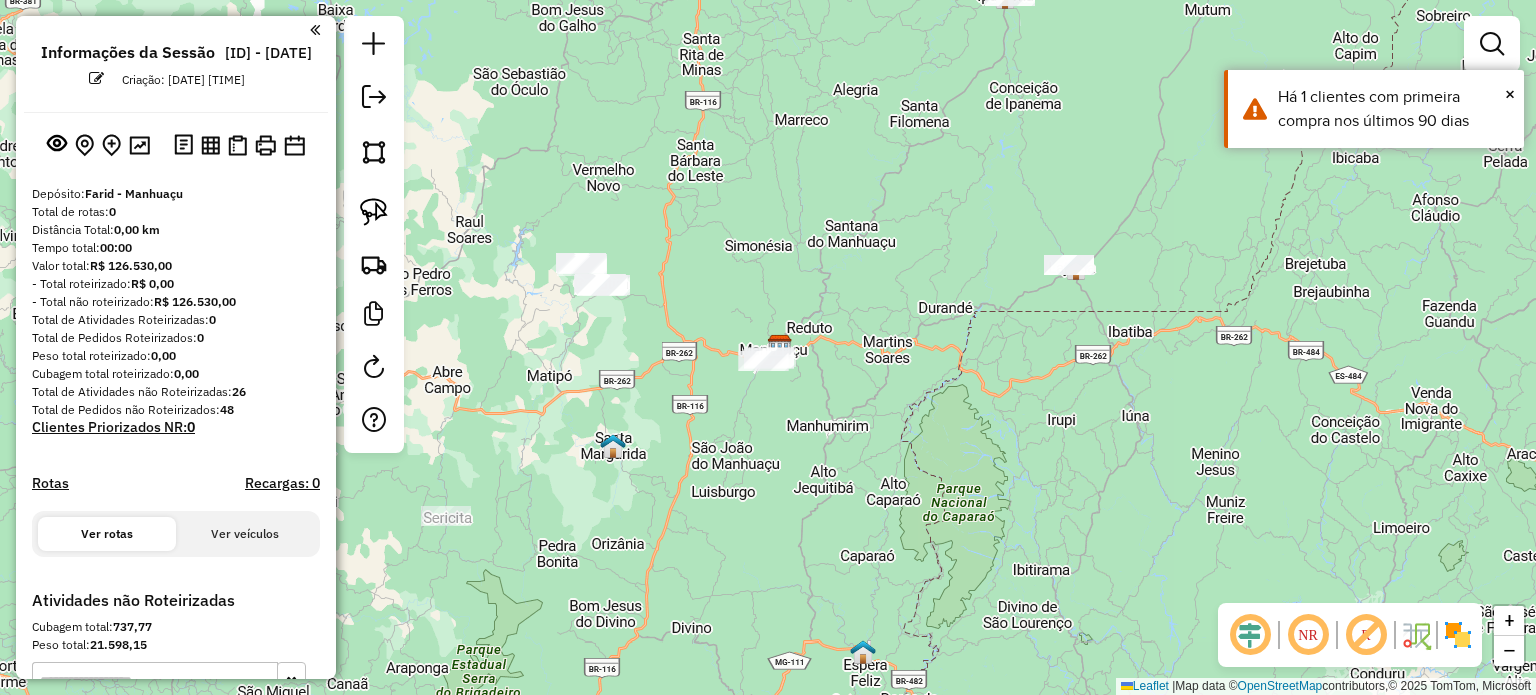drag, startPoint x: 723, startPoint y: 288, endPoint x: 824, endPoint y: 288, distance: 101 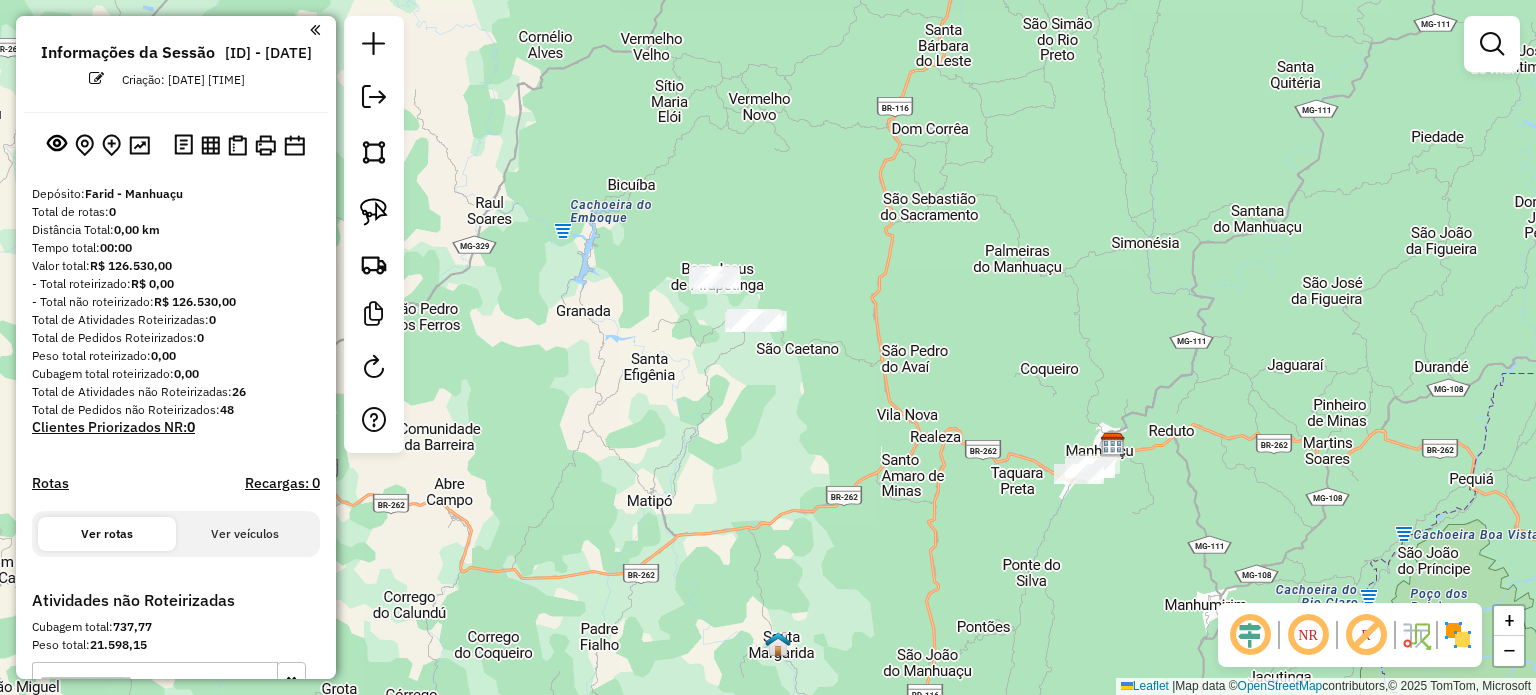 drag, startPoint x: 659, startPoint y: 225, endPoint x: 632, endPoint y: 224, distance: 27.018513 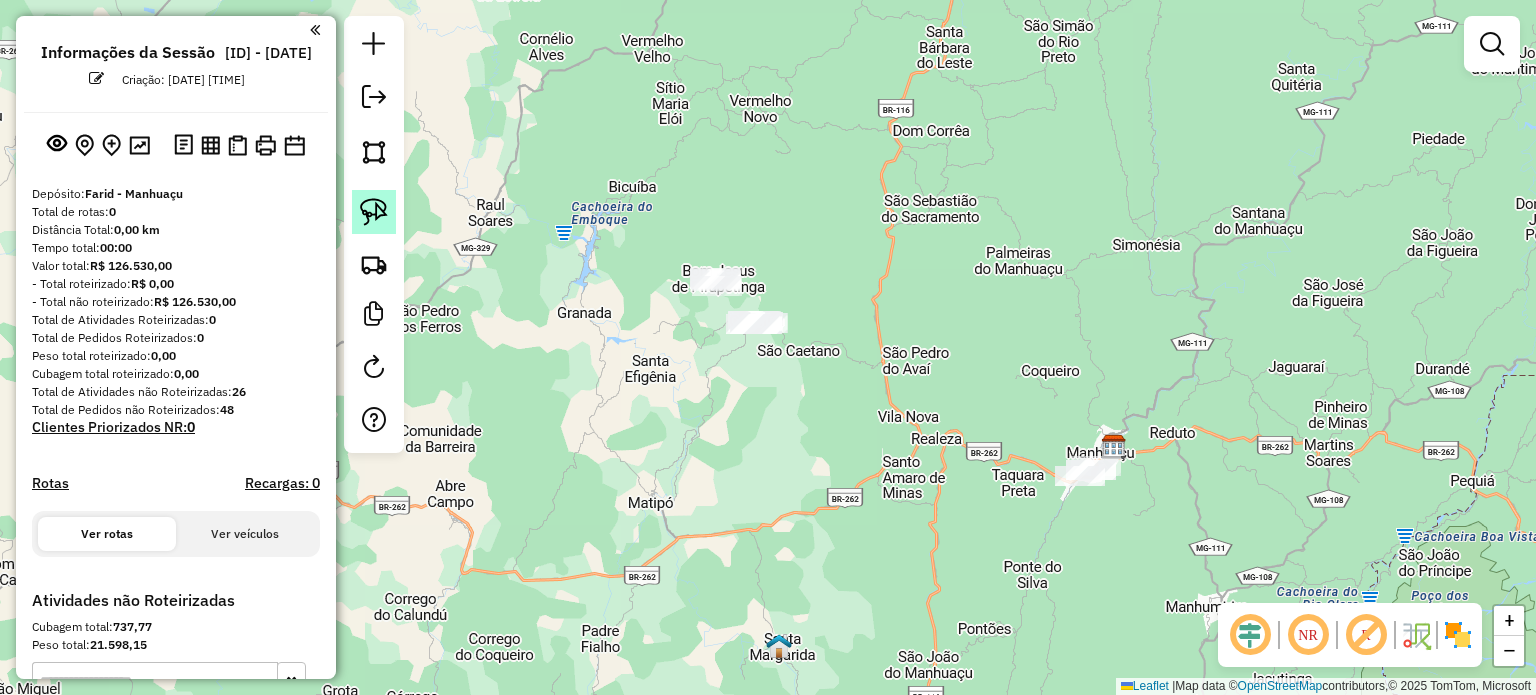 click 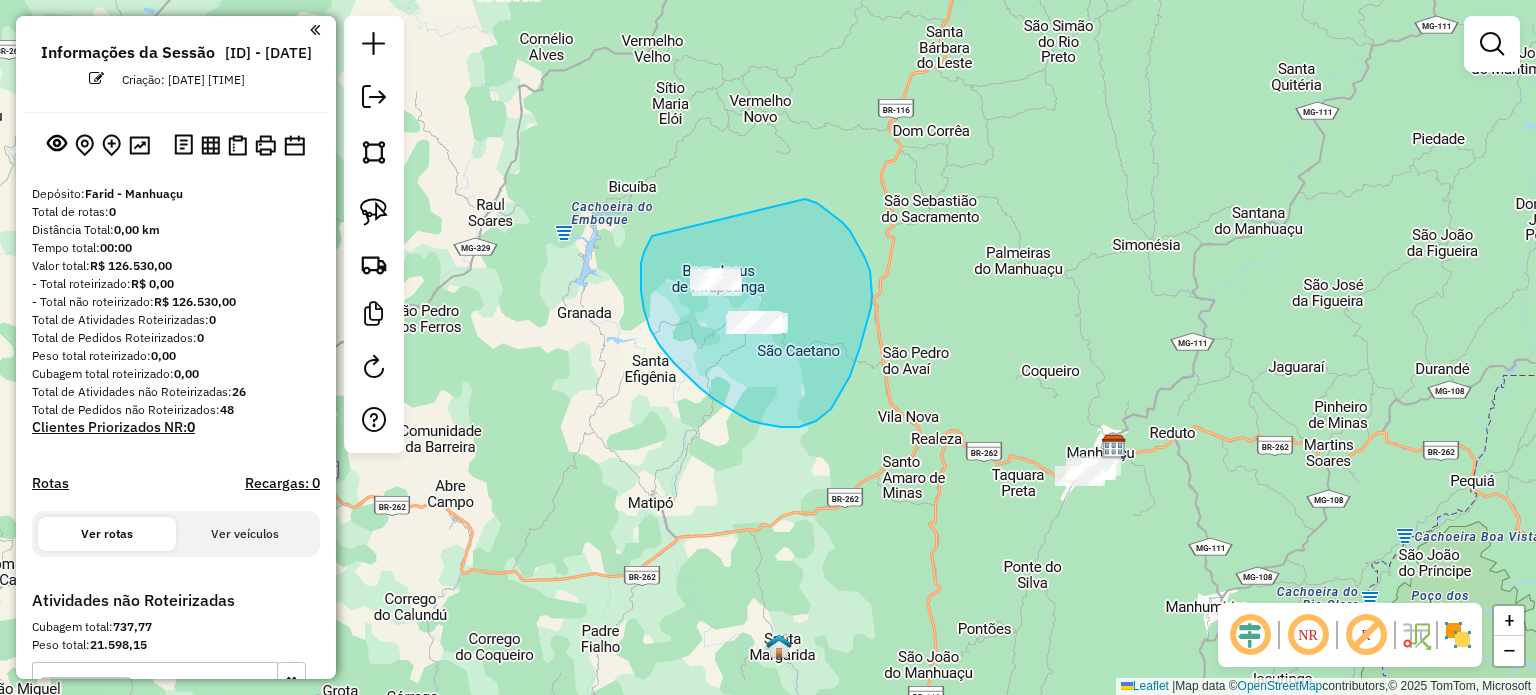 drag, startPoint x: 652, startPoint y: 236, endPoint x: 748, endPoint y: 186, distance: 108.24047 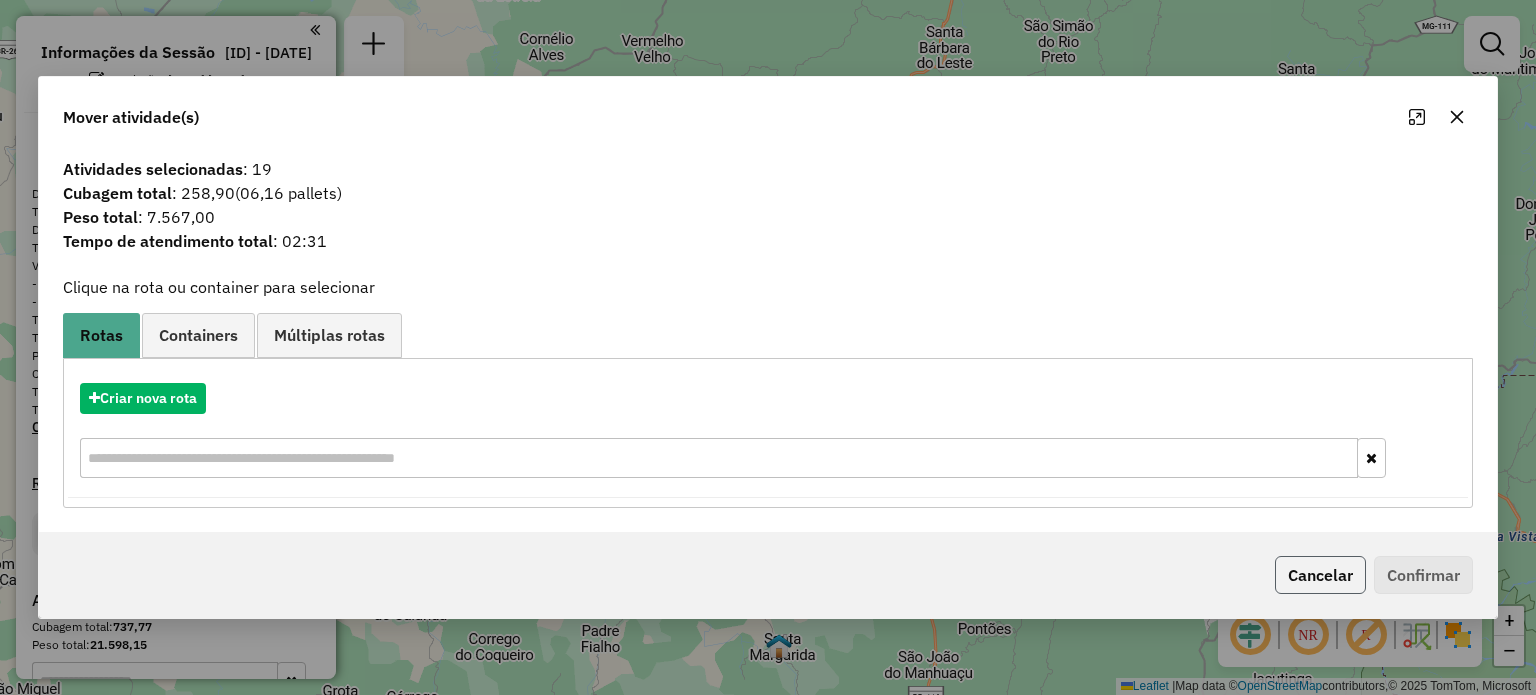 click on "Cancelar" 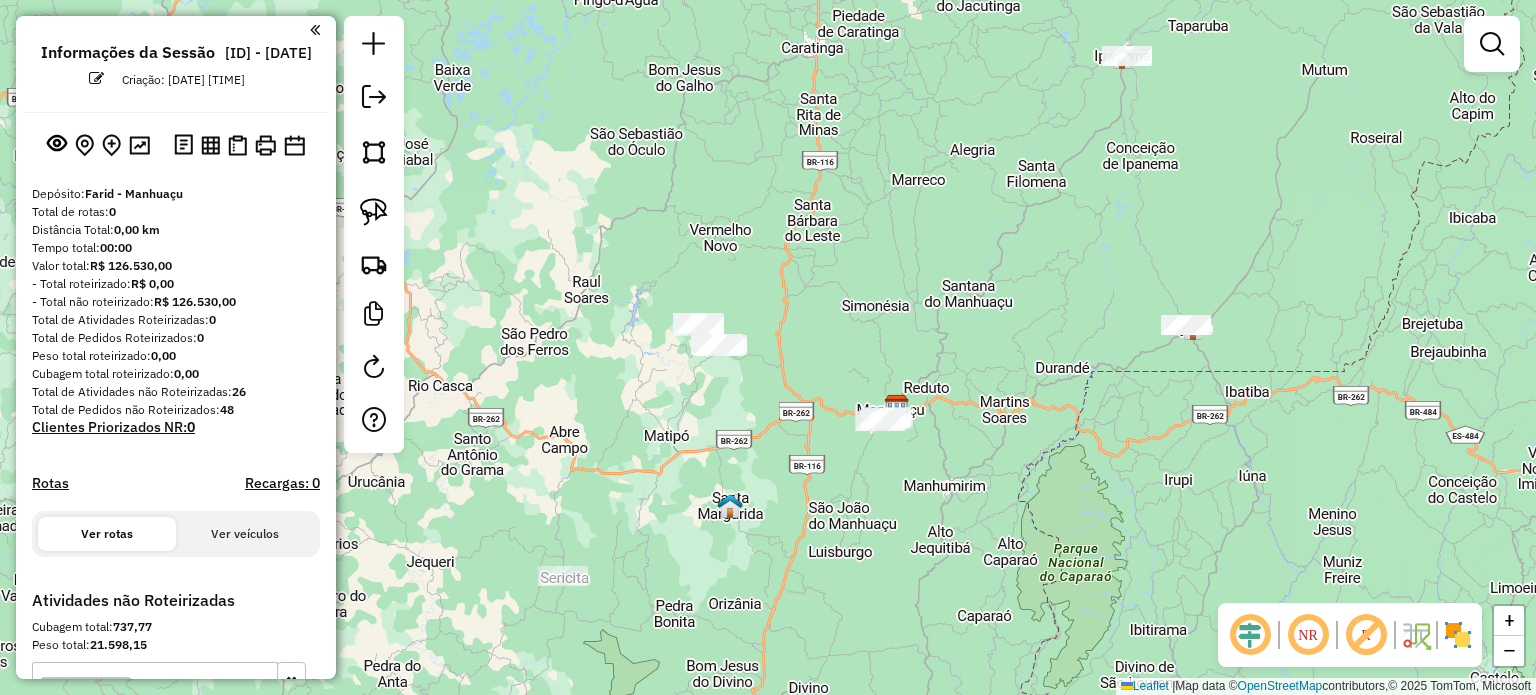 drag, startPoint x: 366, startPoint y: 215, endPoint x: 406, endPoint y: 217, distance: 40.04997 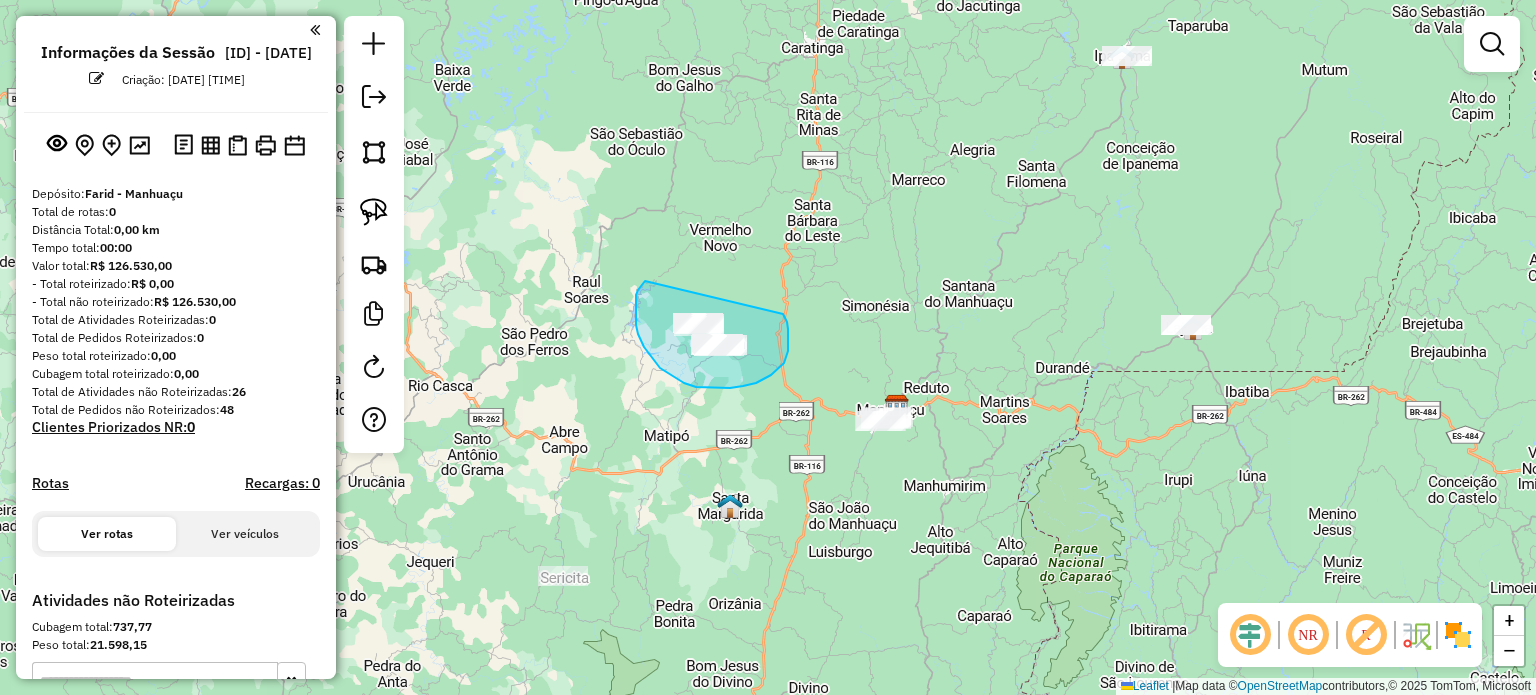 drag, startPoint x: 644, startPoint y: 283, endPoint x: 779, endPoint y: 308, distance: 137.2953 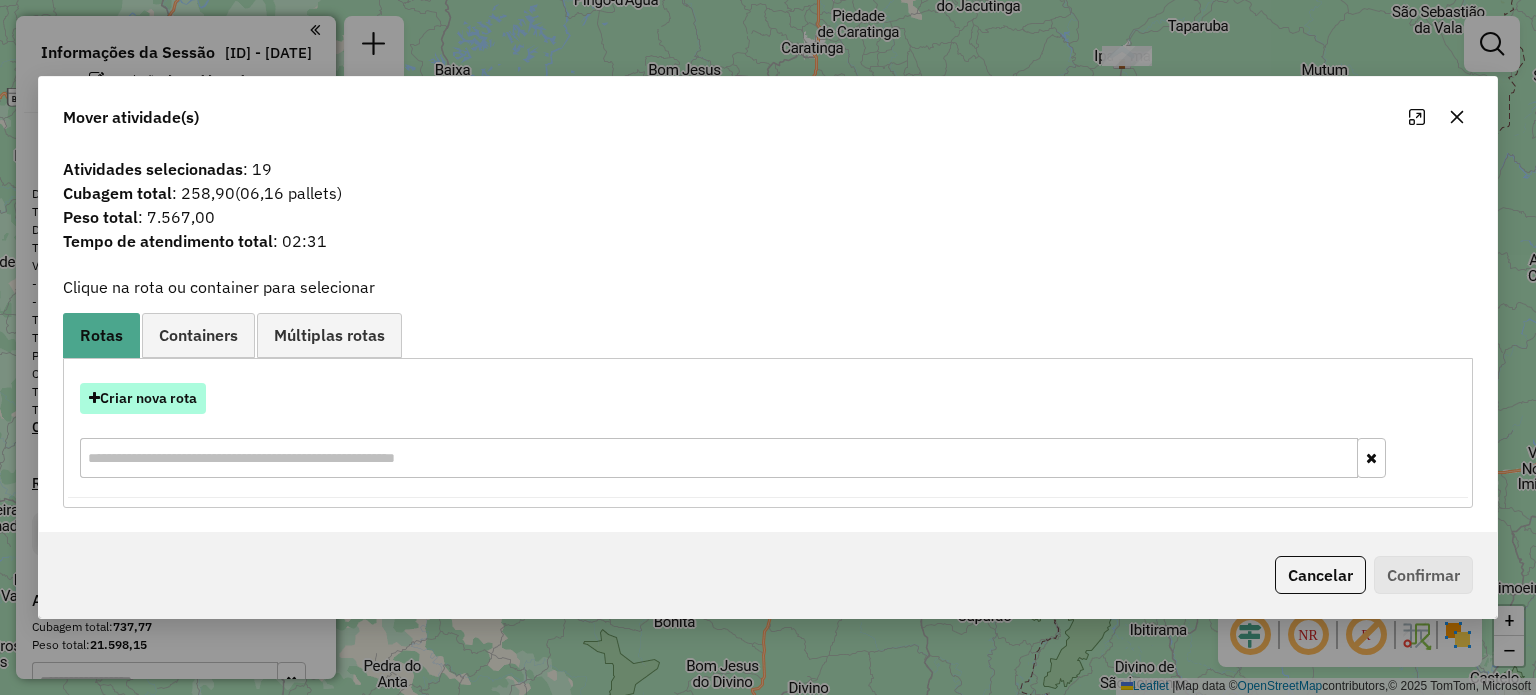 click on "Criar nova rota" at bounding box center (143, 398) 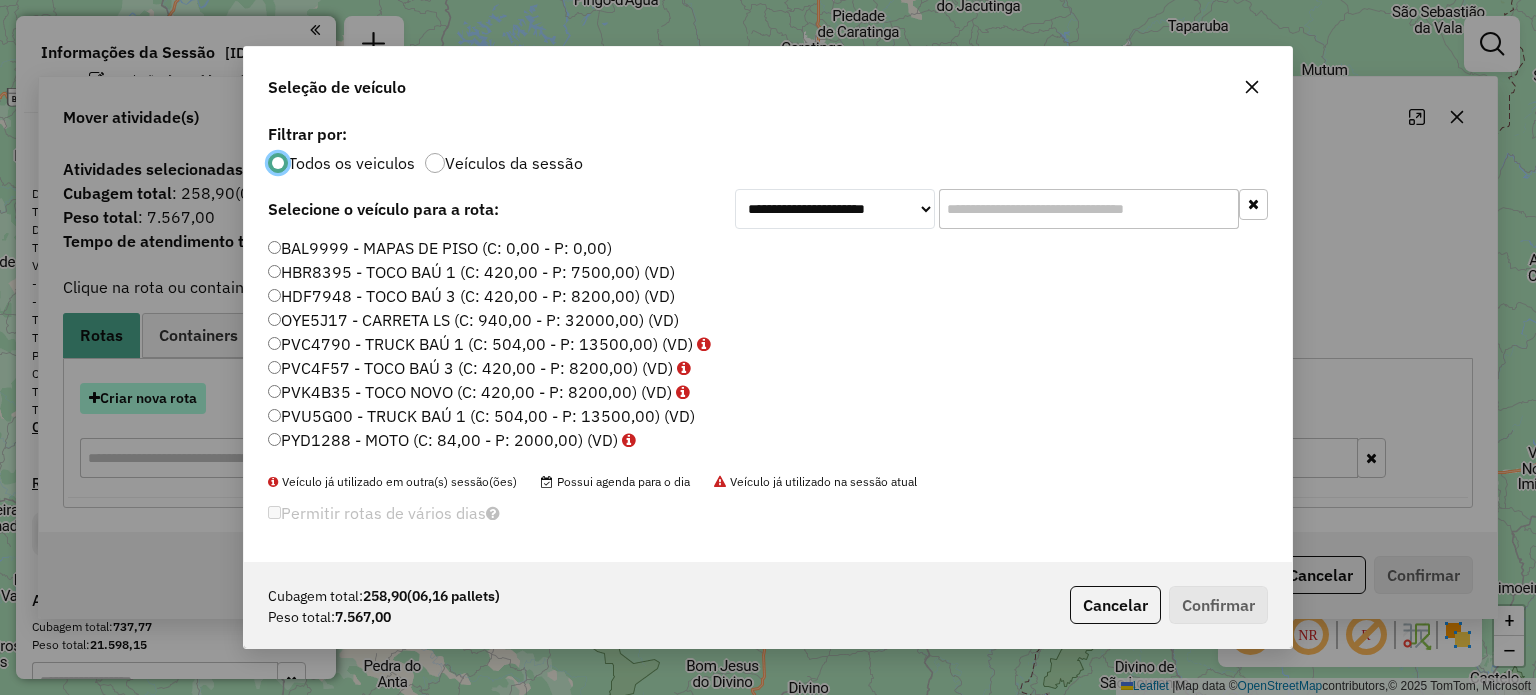 scroll, scrollTop: 10, scrollLeft: 6, axis: both 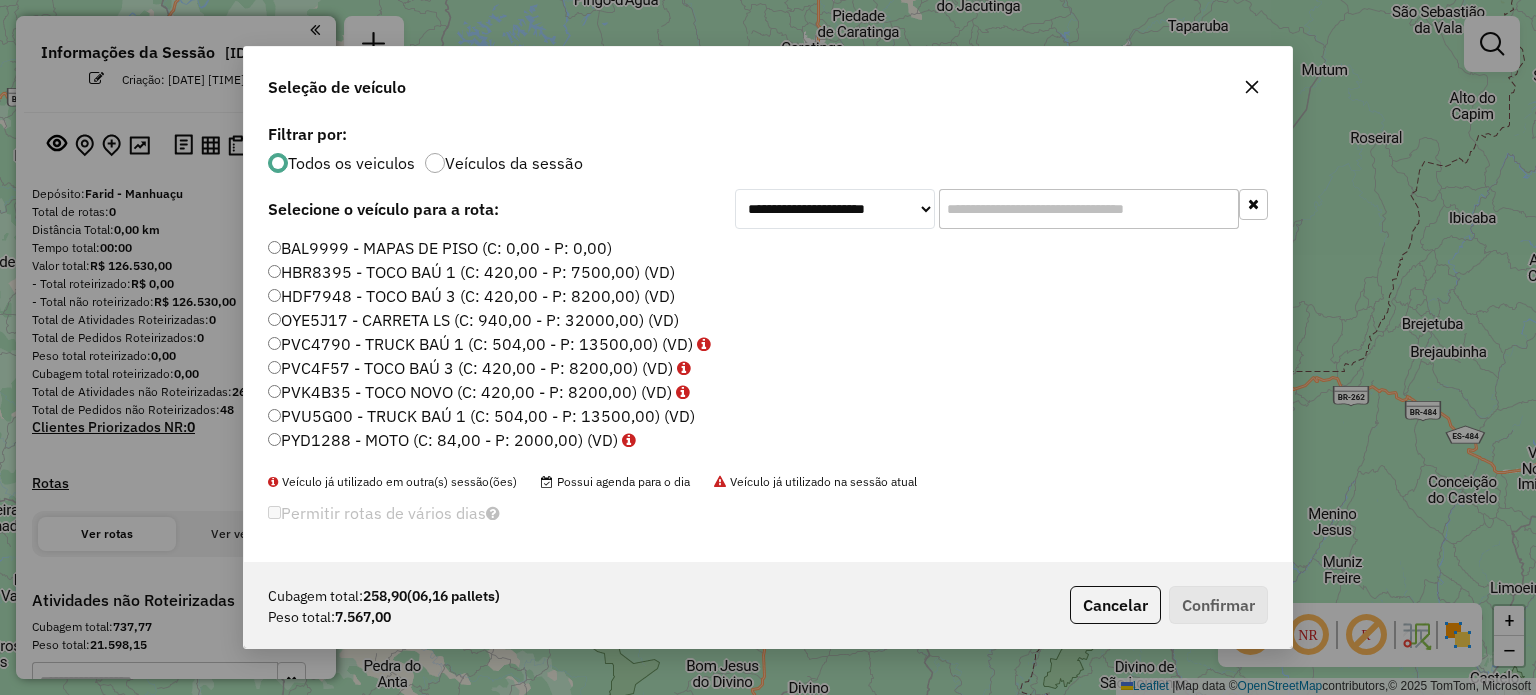 drag, startPoint x: 1045, startPoint y: 203, endPoint x: 1028, endPoint y: 199, distance: 17.464249 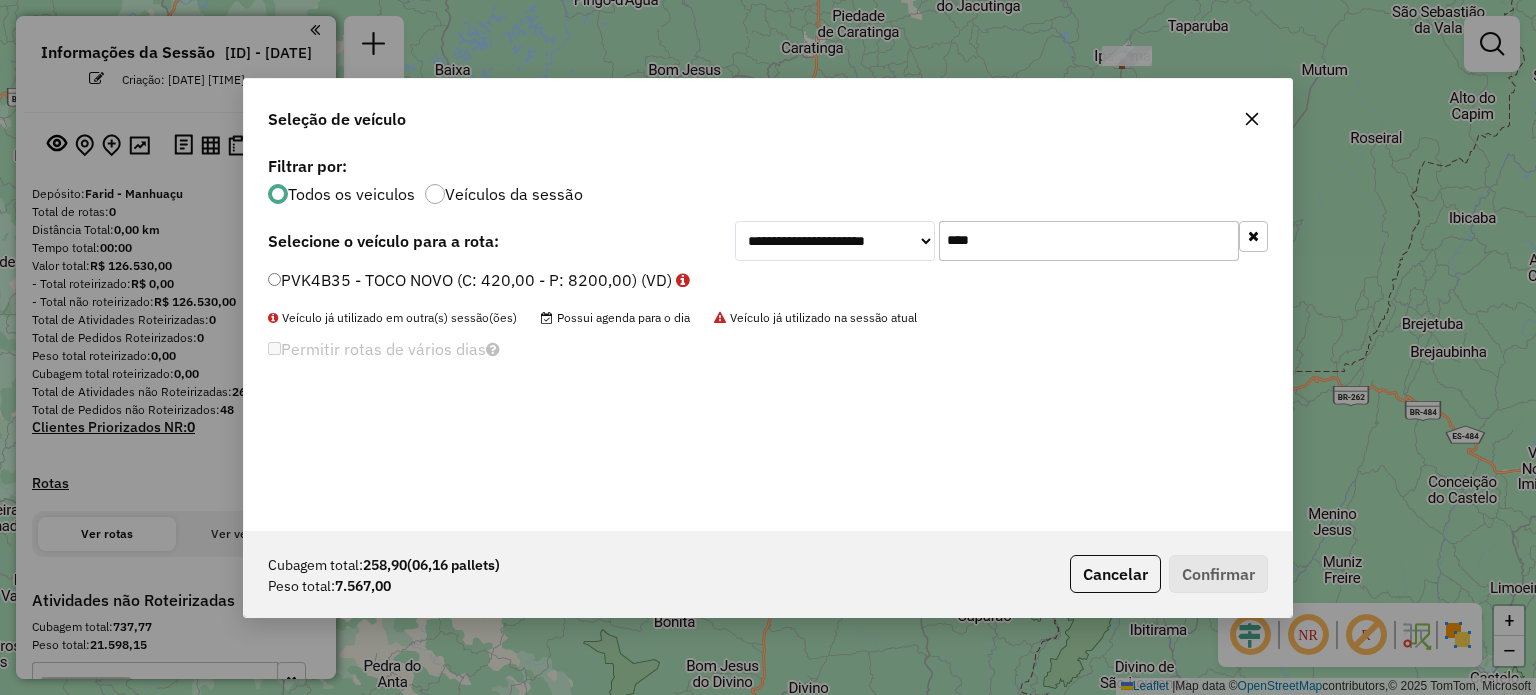 type on "****" 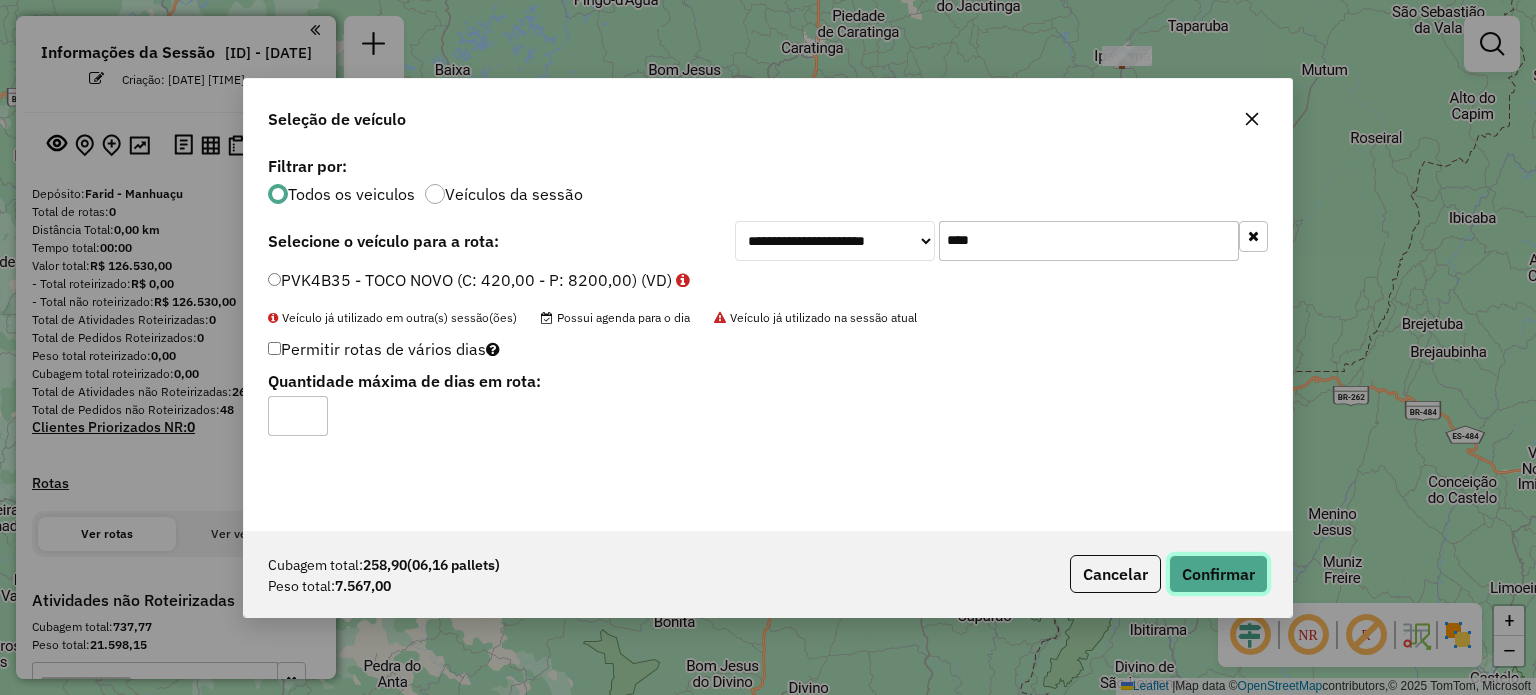 click on "Confirmar" 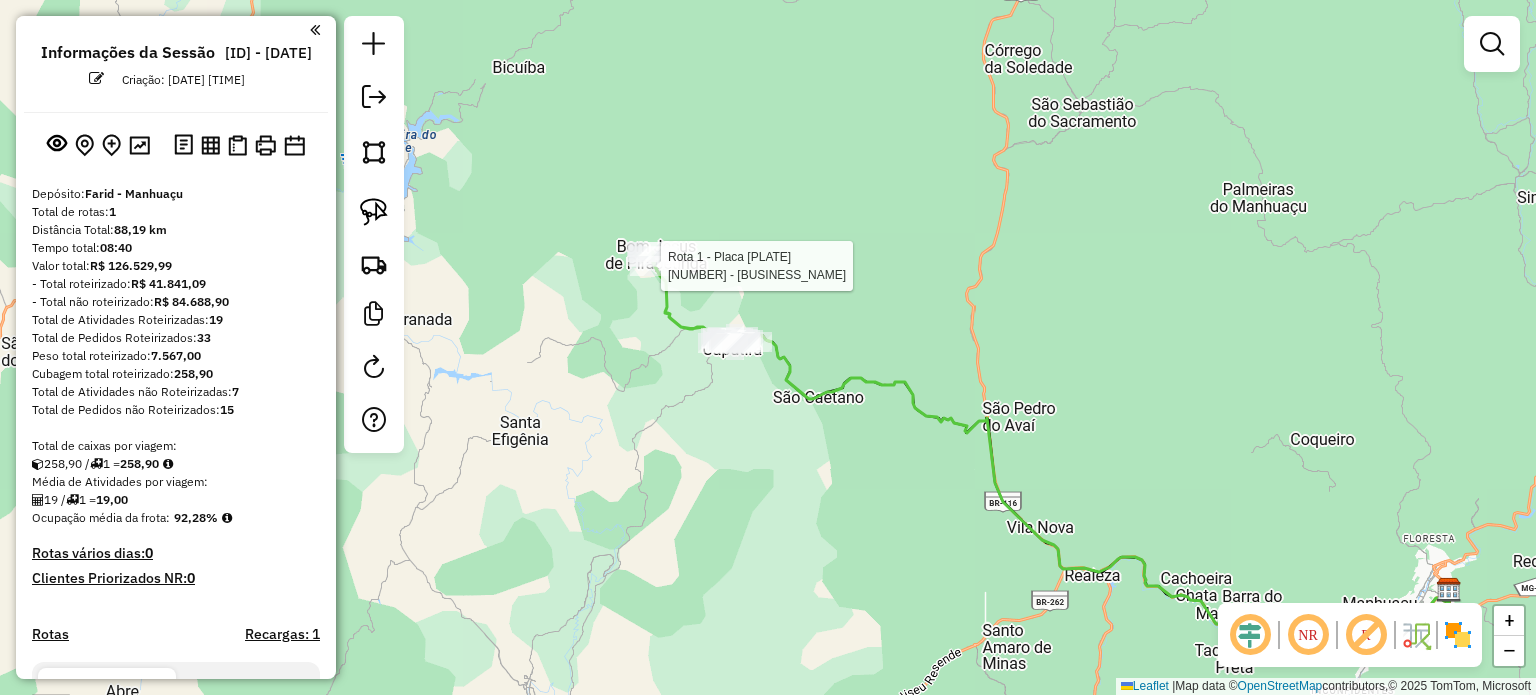 select on "**********" 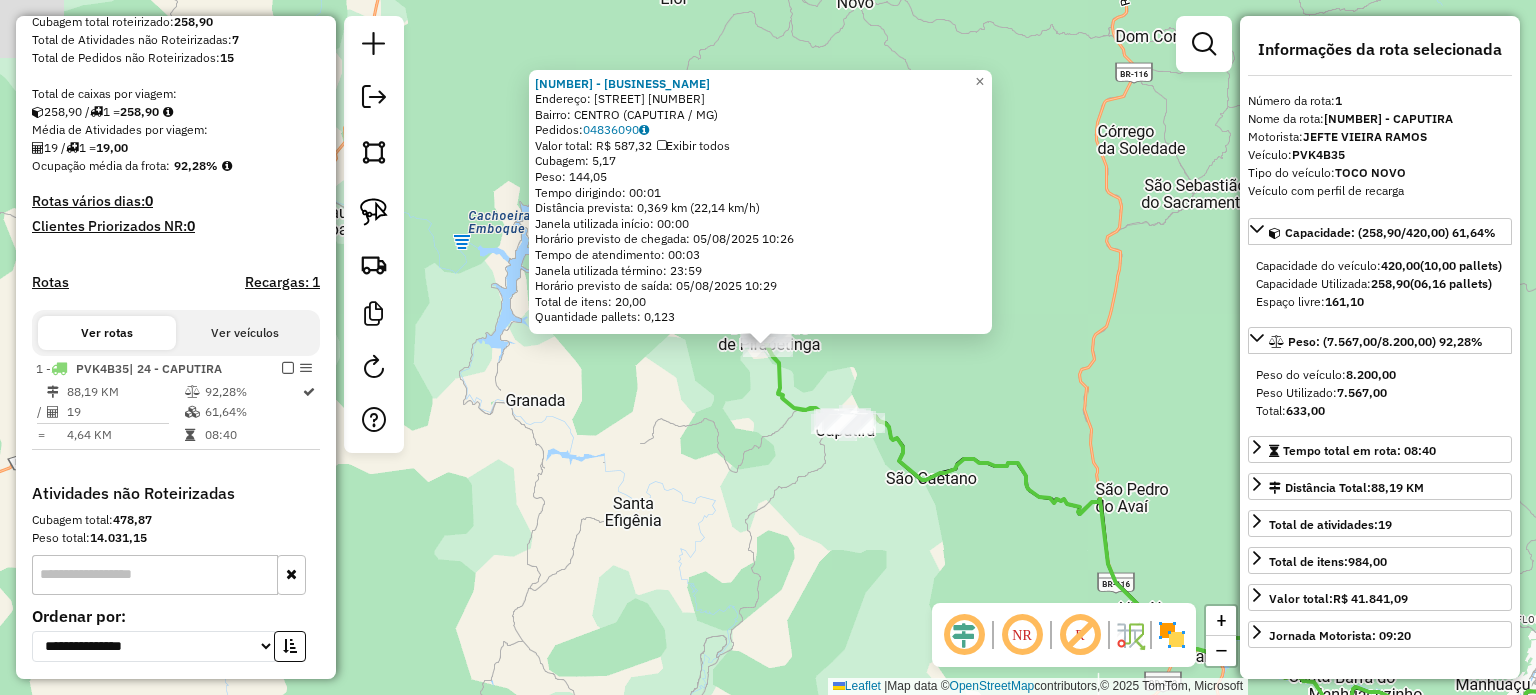 scroll, scrollTop: 532, scrollLeft: 0, axis: vertical 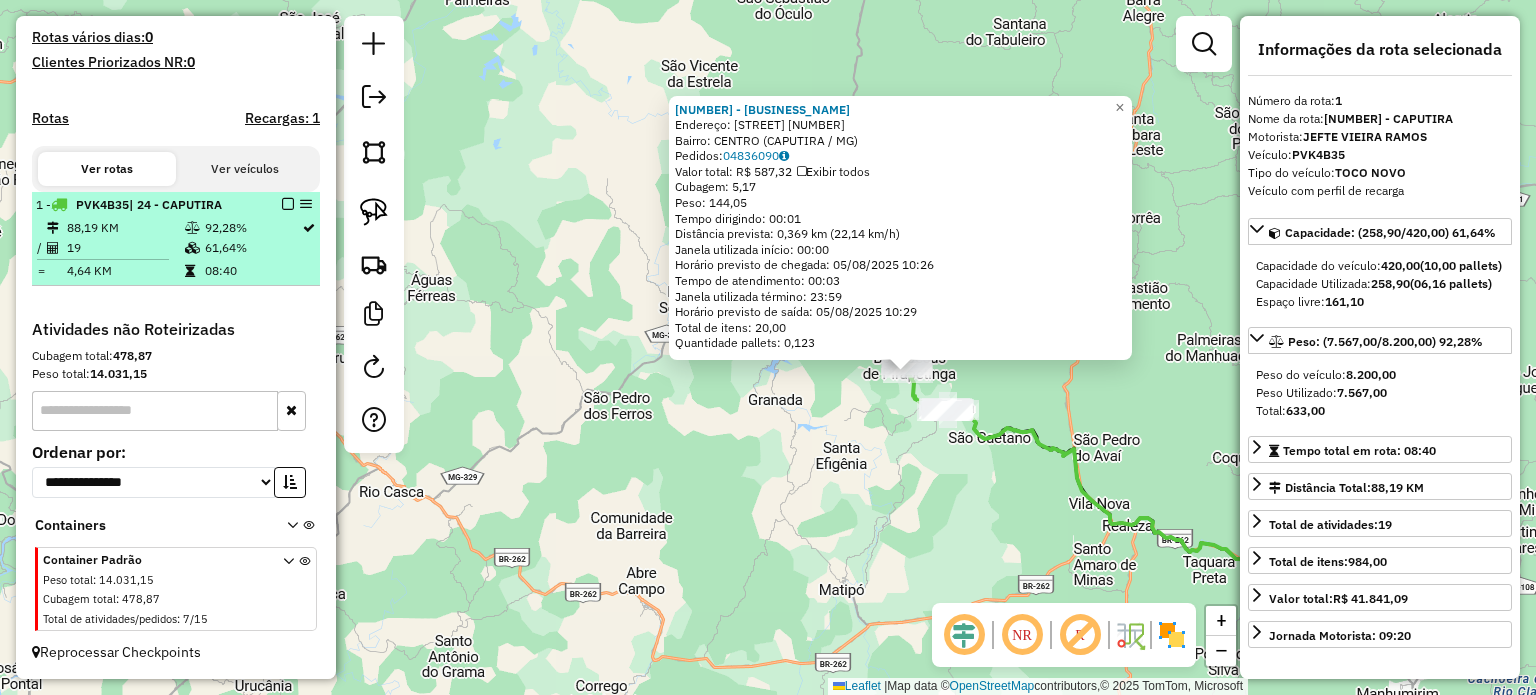 click at bounding box center [282, 204] 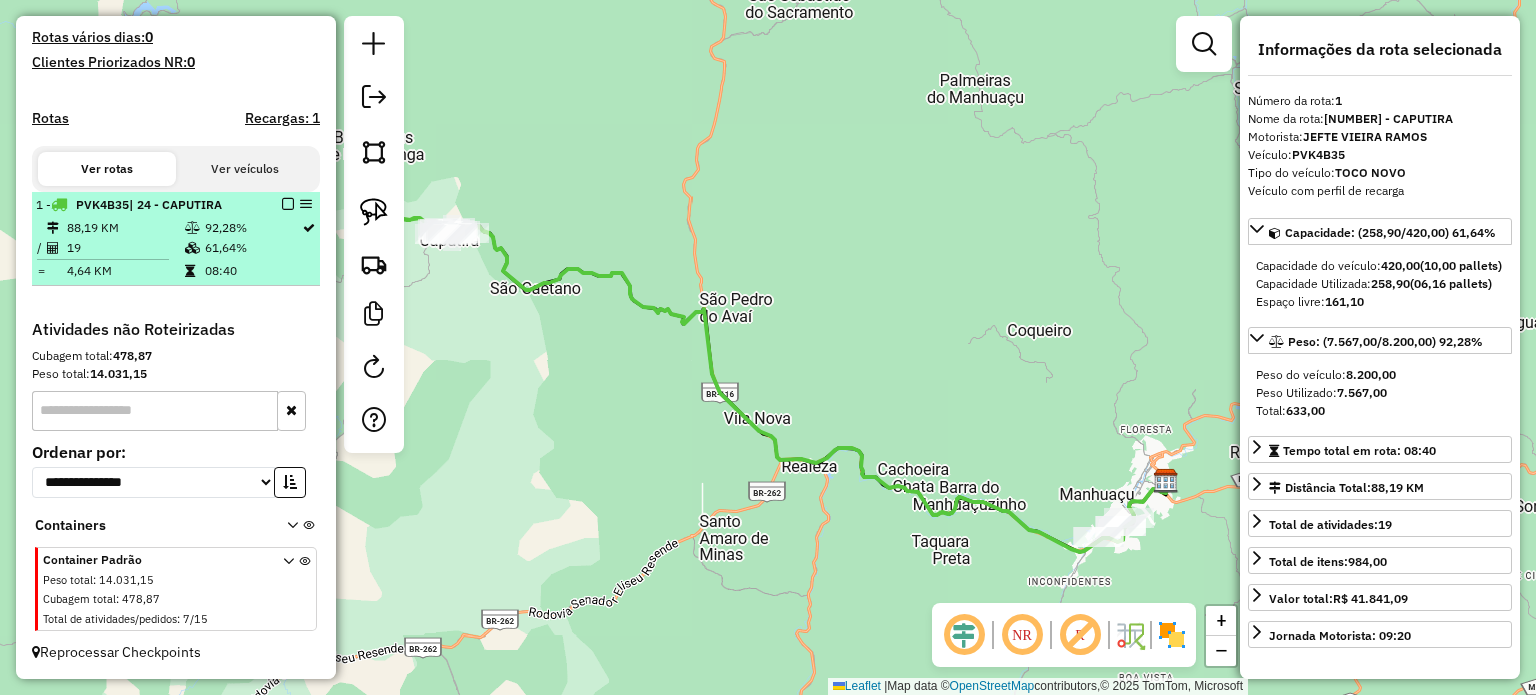 click at bounding box center (282, 204) 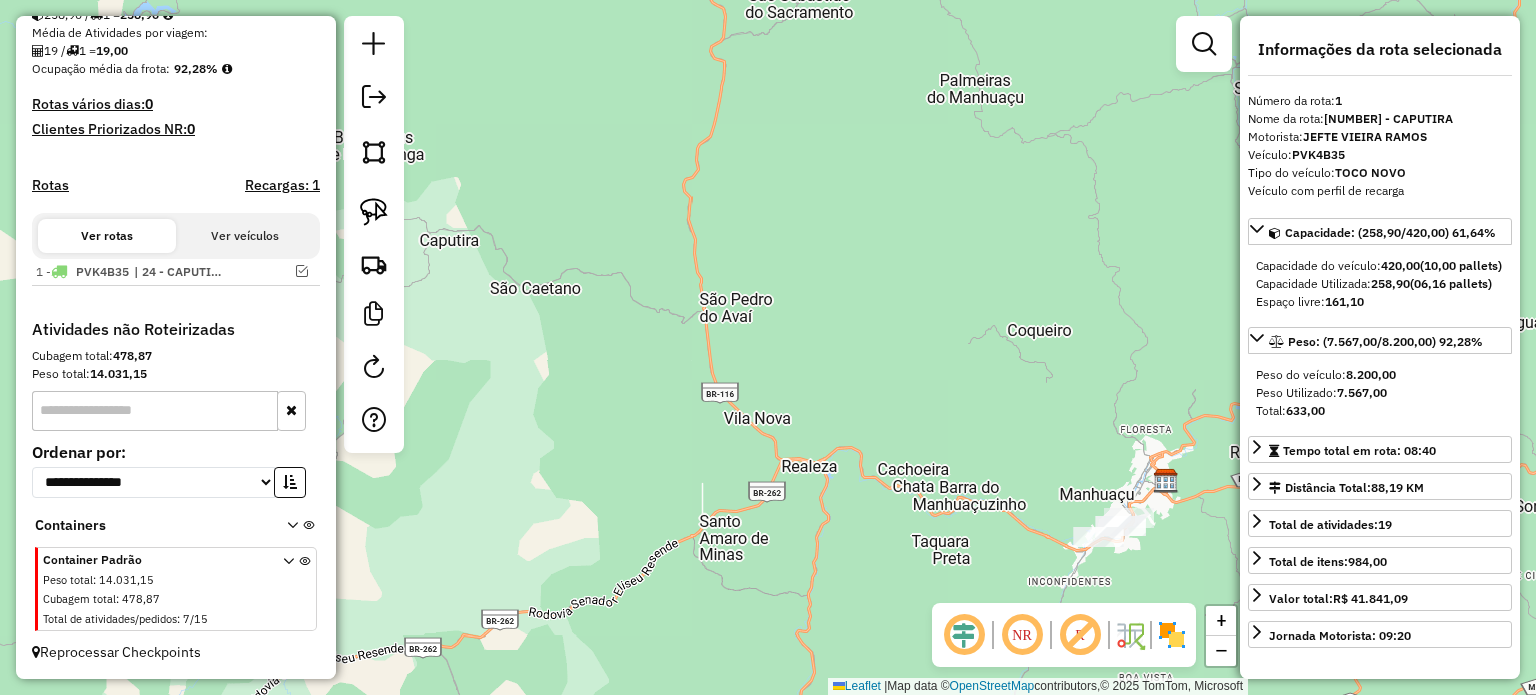 scroll, scrollTop: 465, scrollLeft: 0, axis: vertical 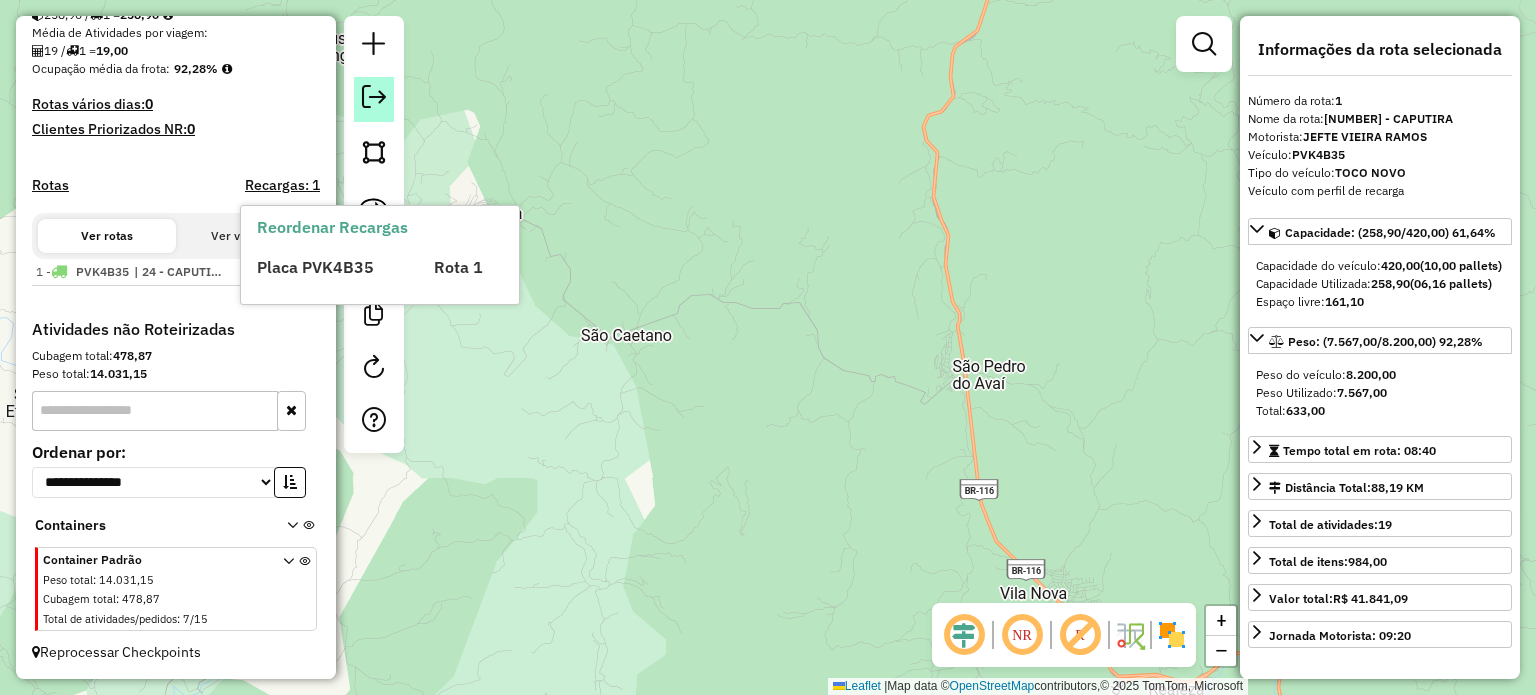 click 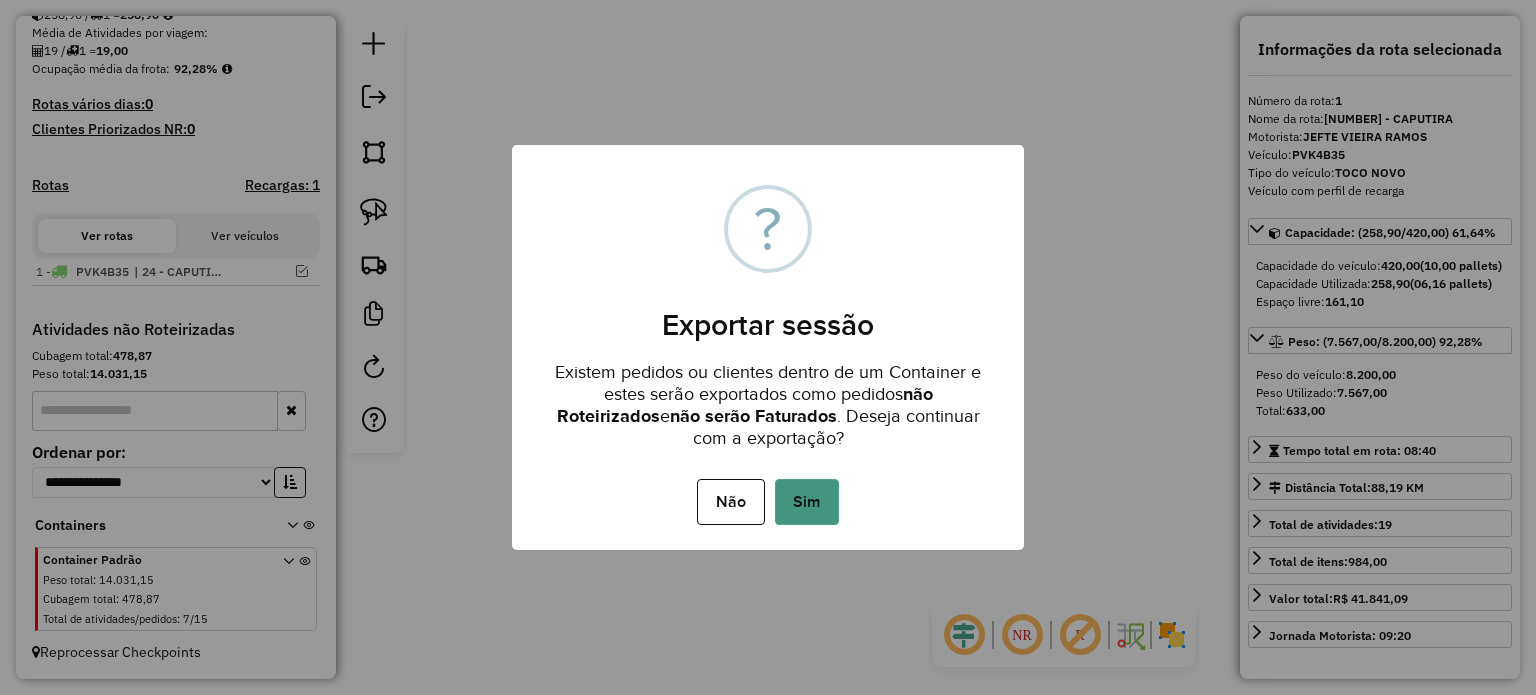 click on "Sim" at bounding box center (807, 502) 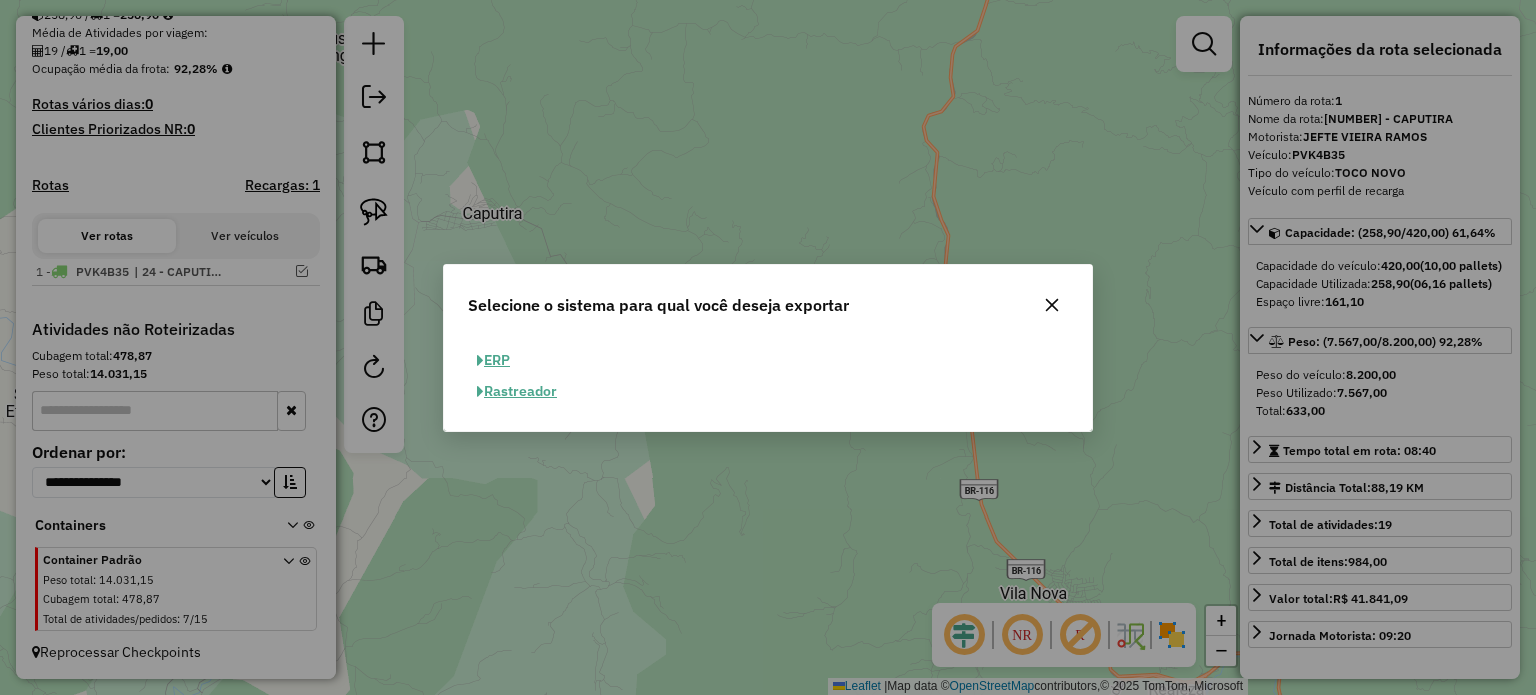 click on "ERP" 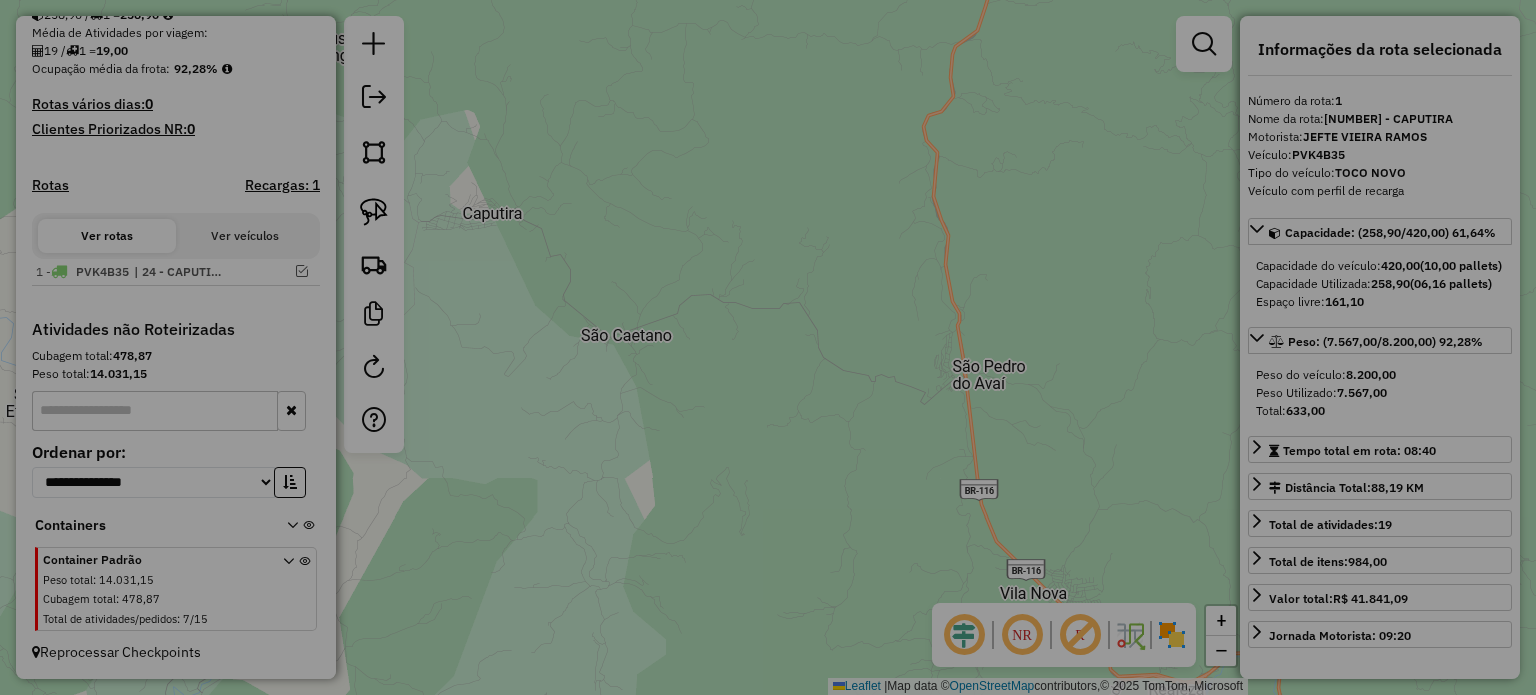 select on "**" 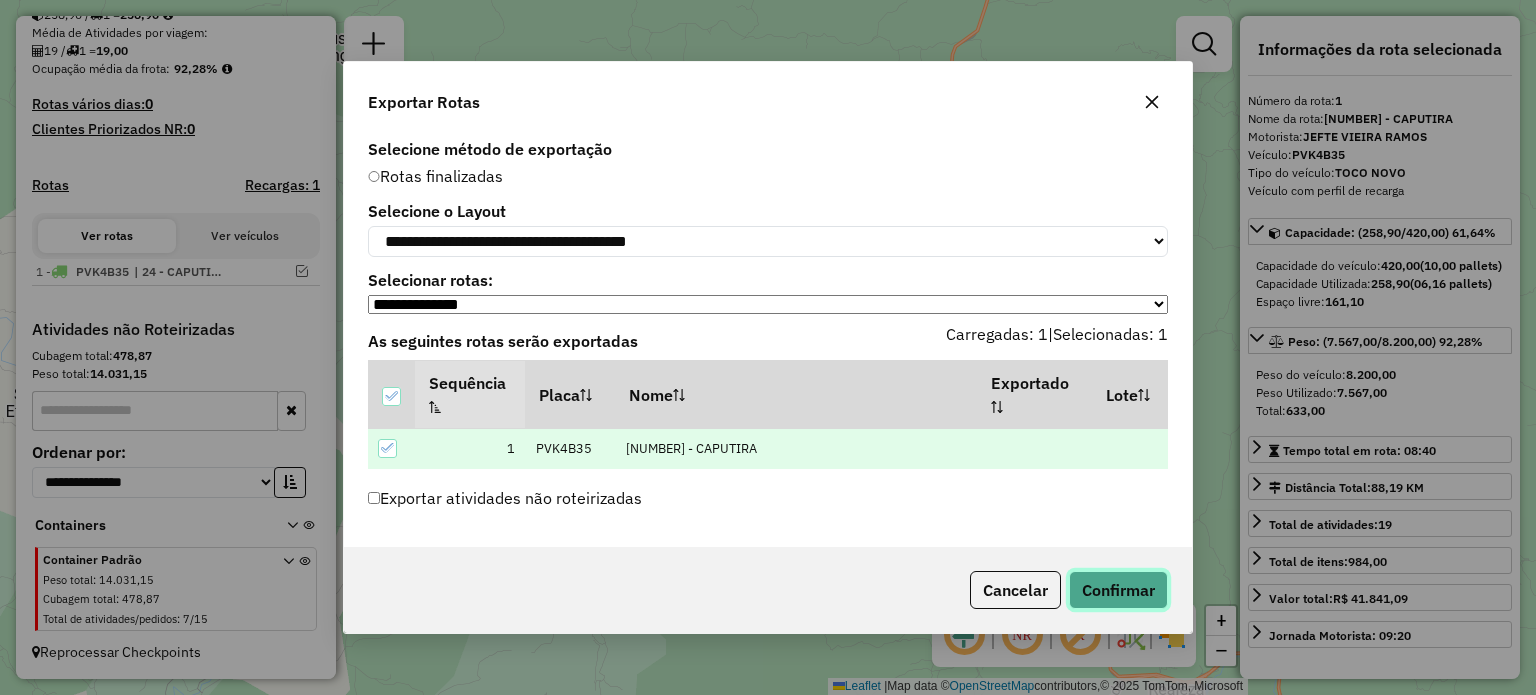 click on "Confirmar" 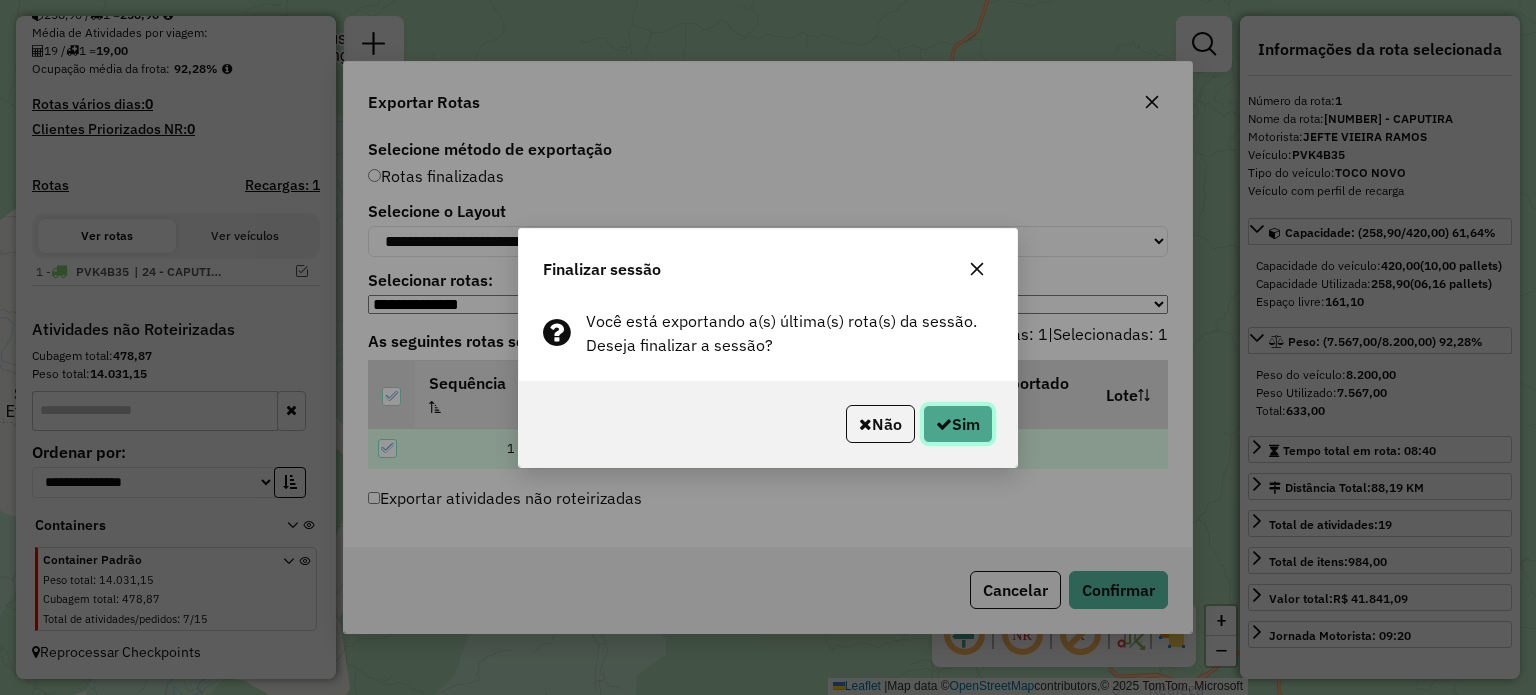click on "Sim" 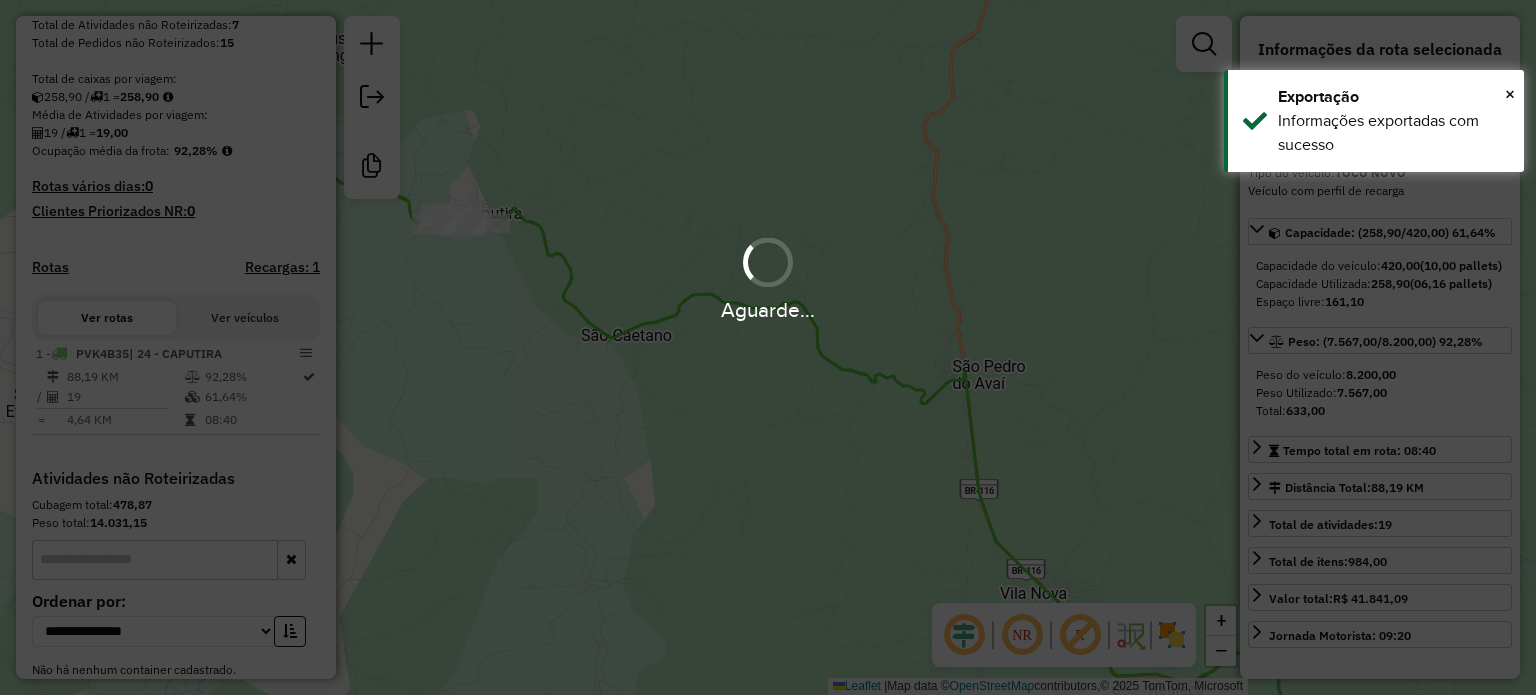 scroll, scrollTop: 541, scrollLeft: 0, axis: vertical 